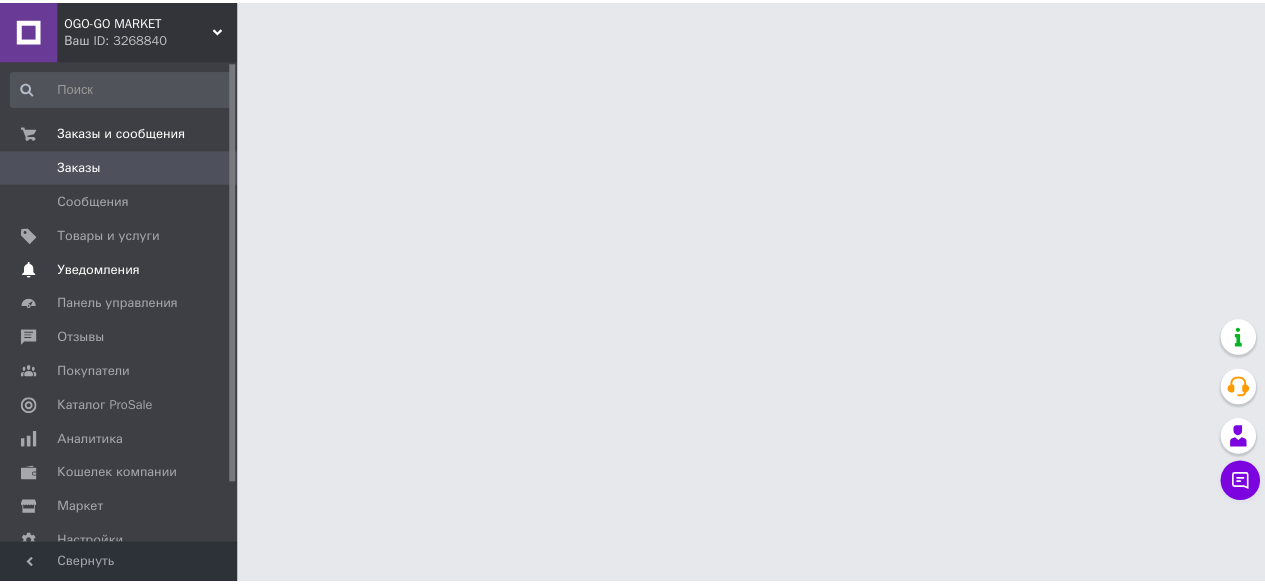 scroll, scrollTop: 0, scrollLeft: 0, axis: both 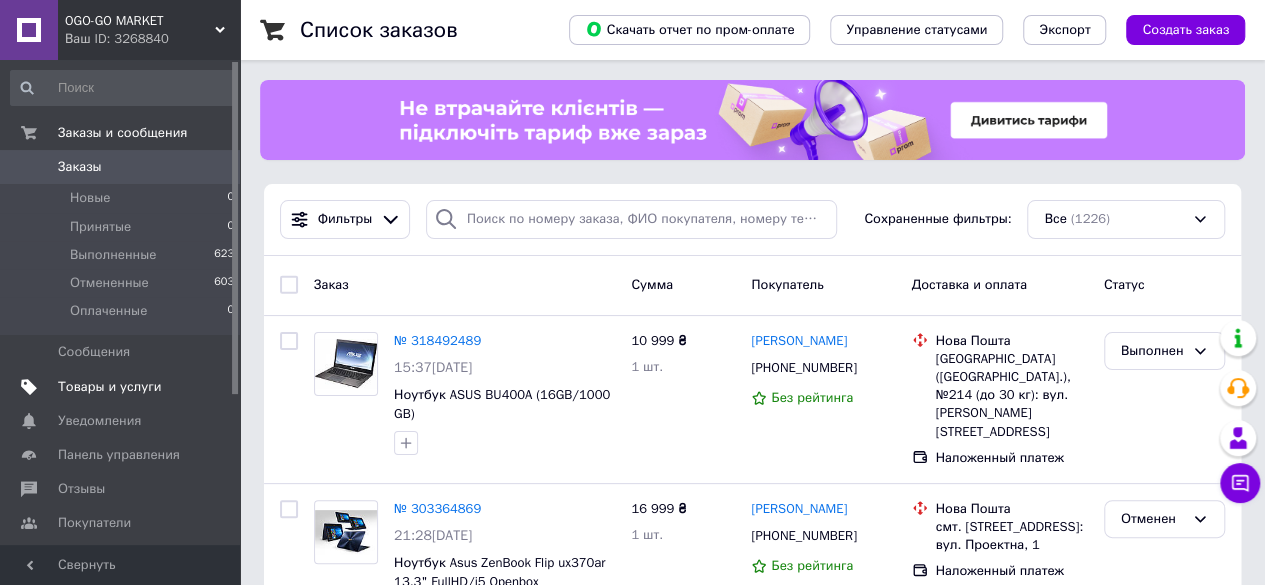 click on "Товары и услуги" at bounding box center [110, 387] 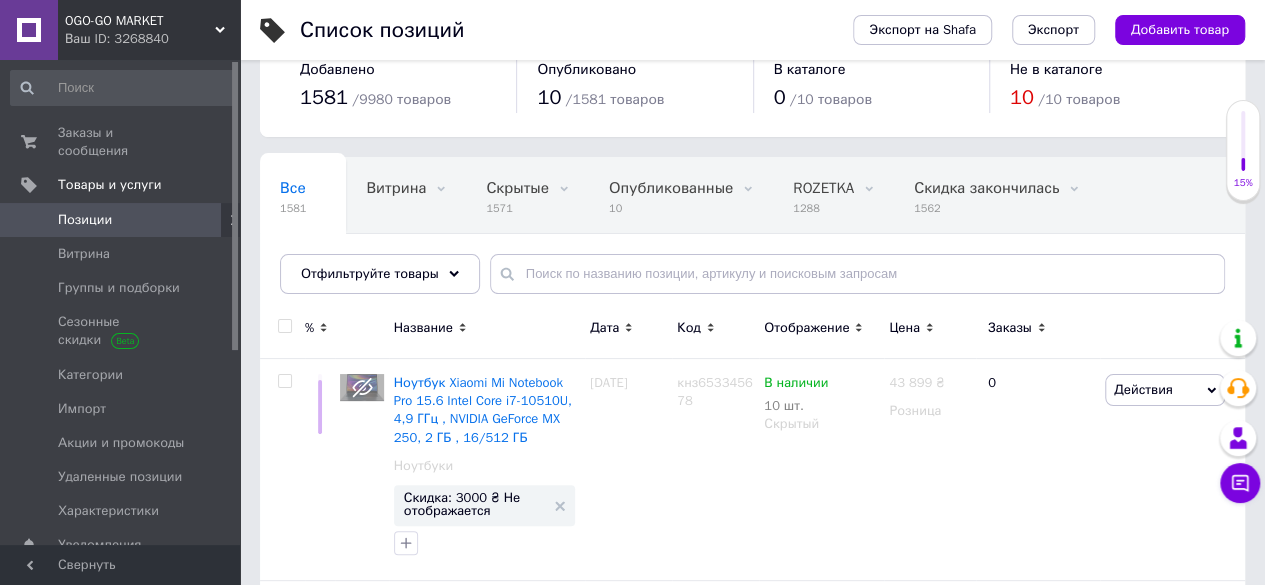 scroll, scrollTop: 0, scrollLeft: 0, axis: both 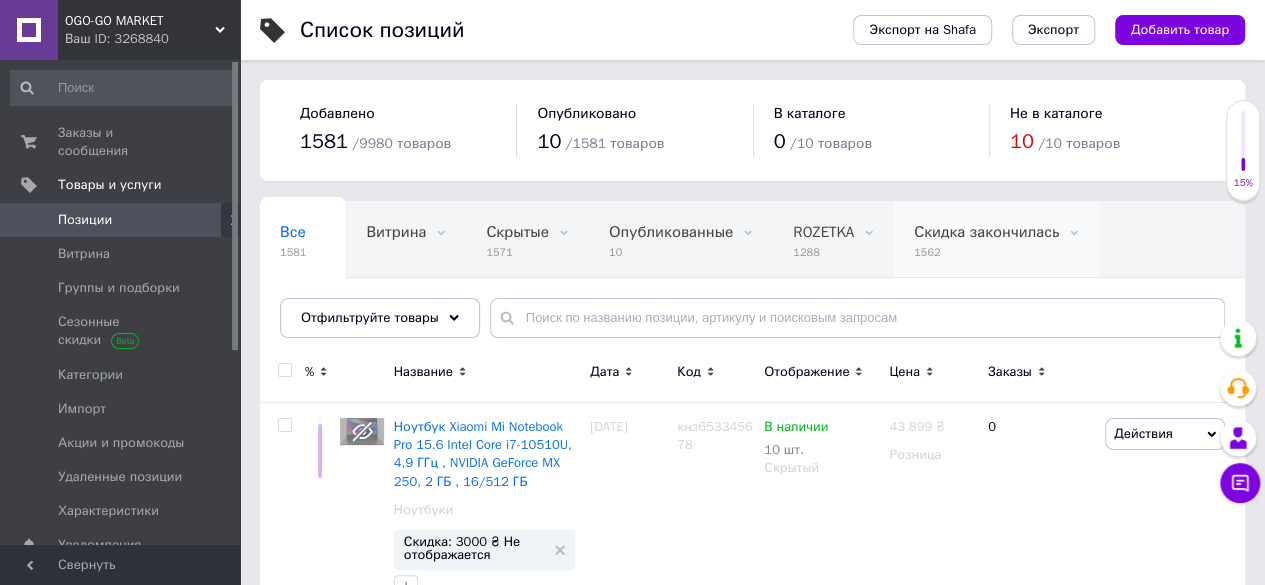 click on "Скидка закончилась" at bounding box center (986, 232) 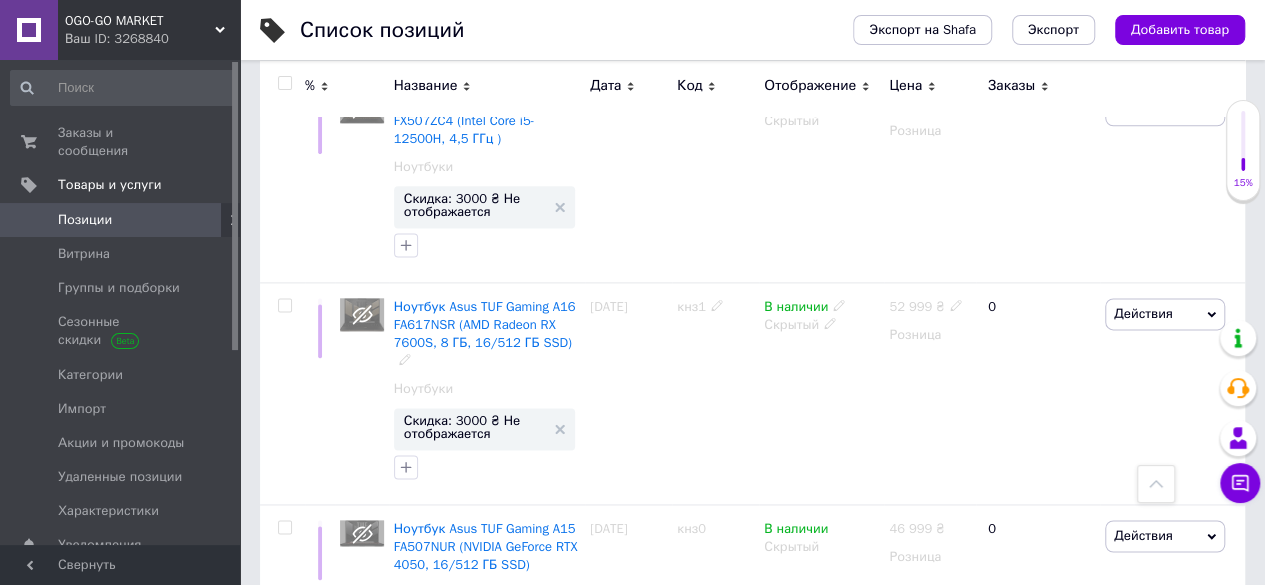 scroll, scrollTop: 1200, scrollLeft: 0, axis: vertical 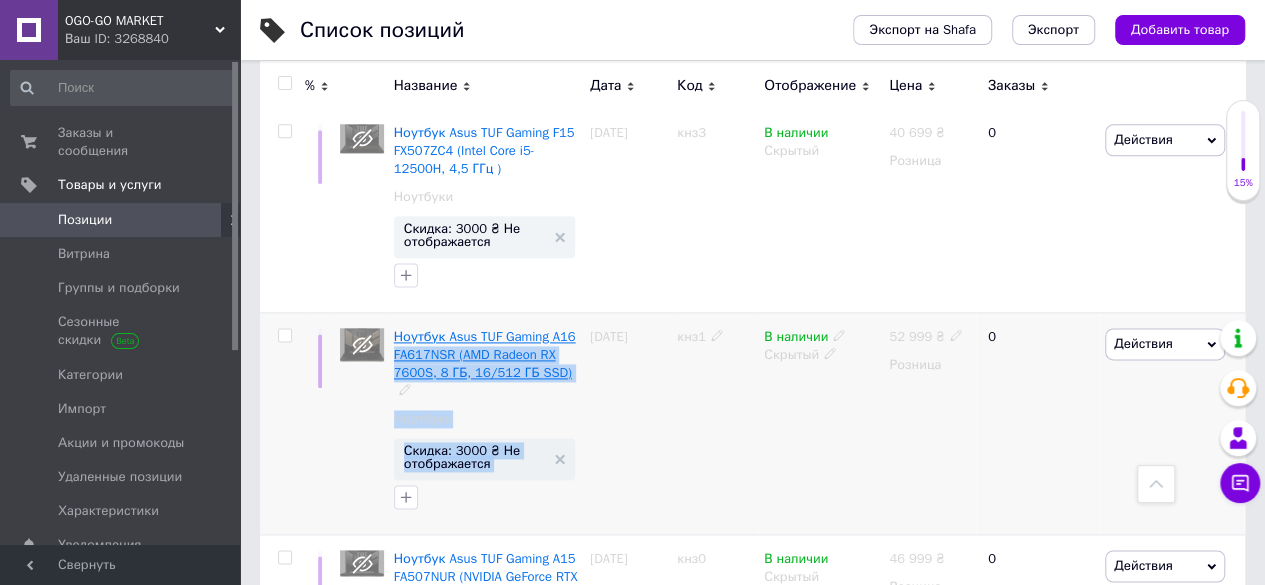 drag, startPoint x: 587, startPoint y: 331, endPoint x: 571, endPoint y: 324, distance: 17.464249 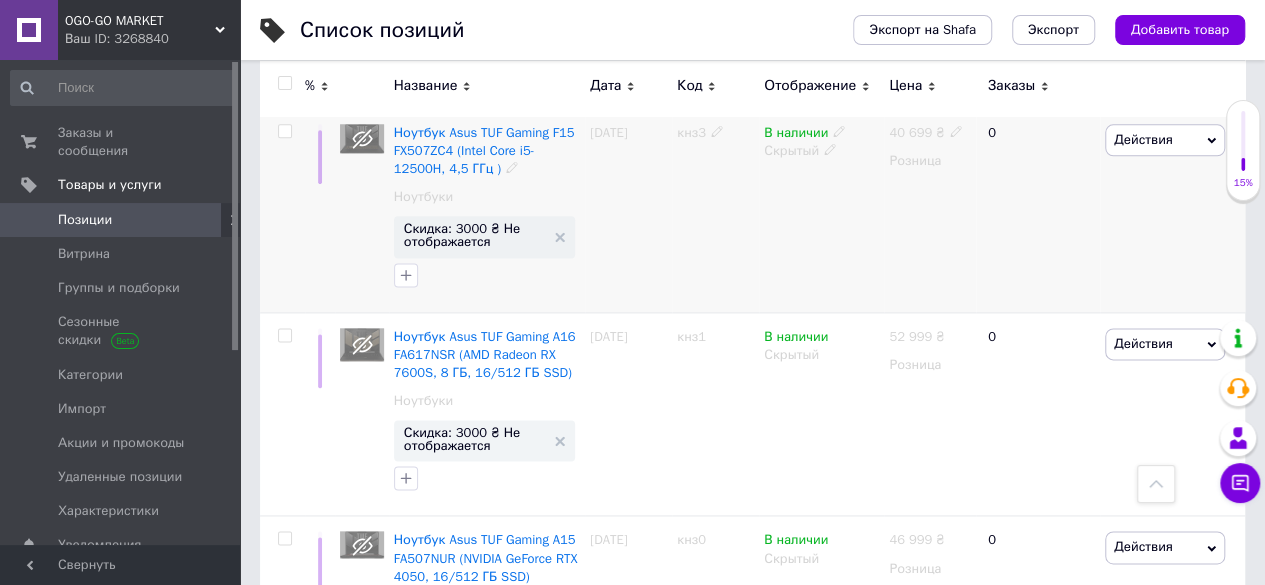 click on "кнз3" at bounding box center (715, 210) 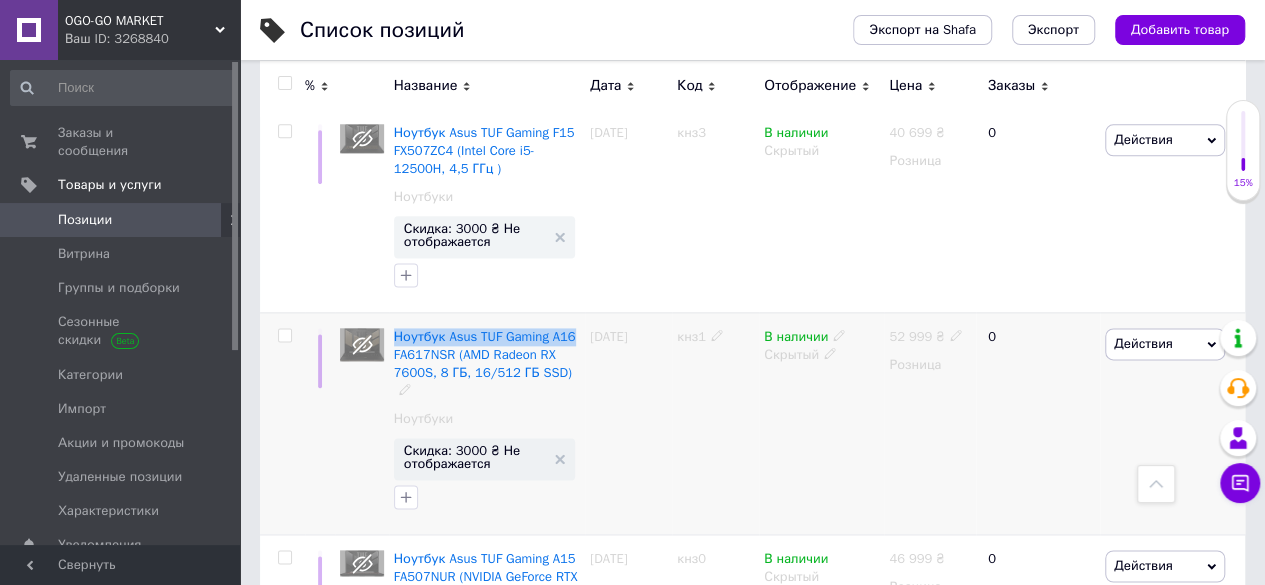 drag, startPoint x: 580, startPoint y: 327, endPoint x: 394, endPoint y: 312, distance: 186.60385 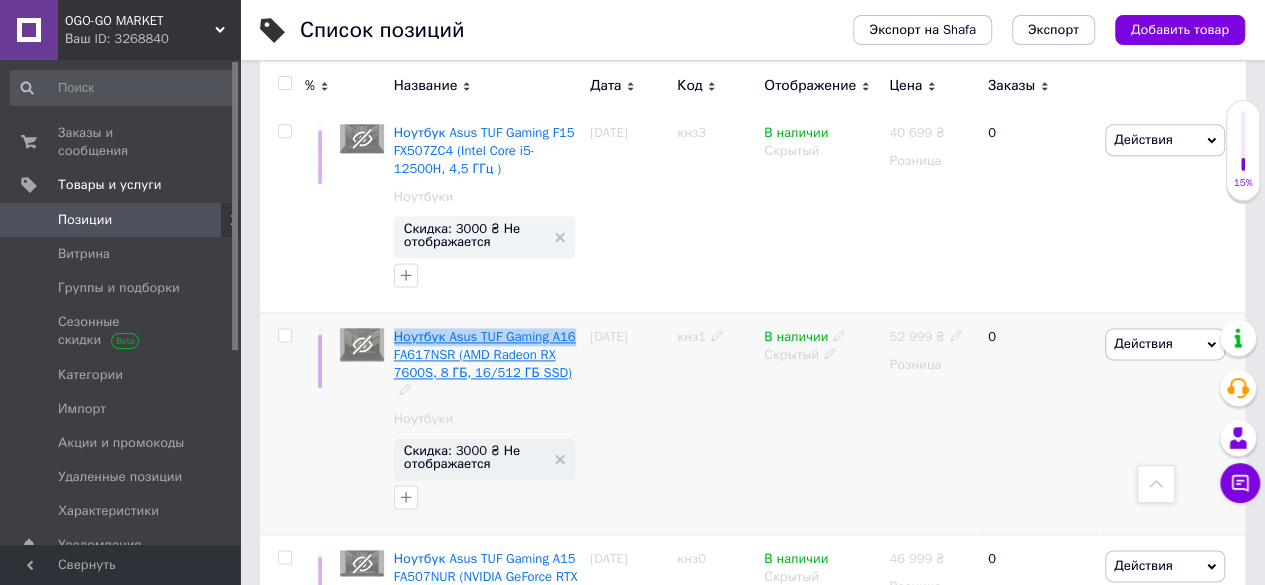 copy on "Ноутбук Asus TUF Gaming A16" 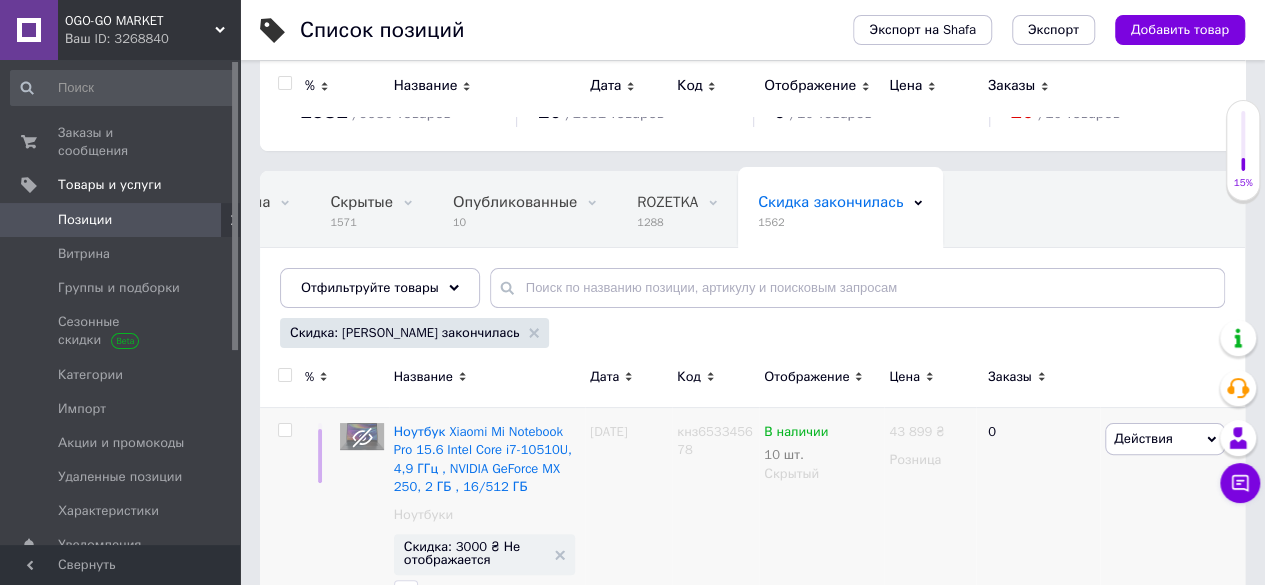 scroll, scrollTop: 0, scrollLeft: 0, axis: both 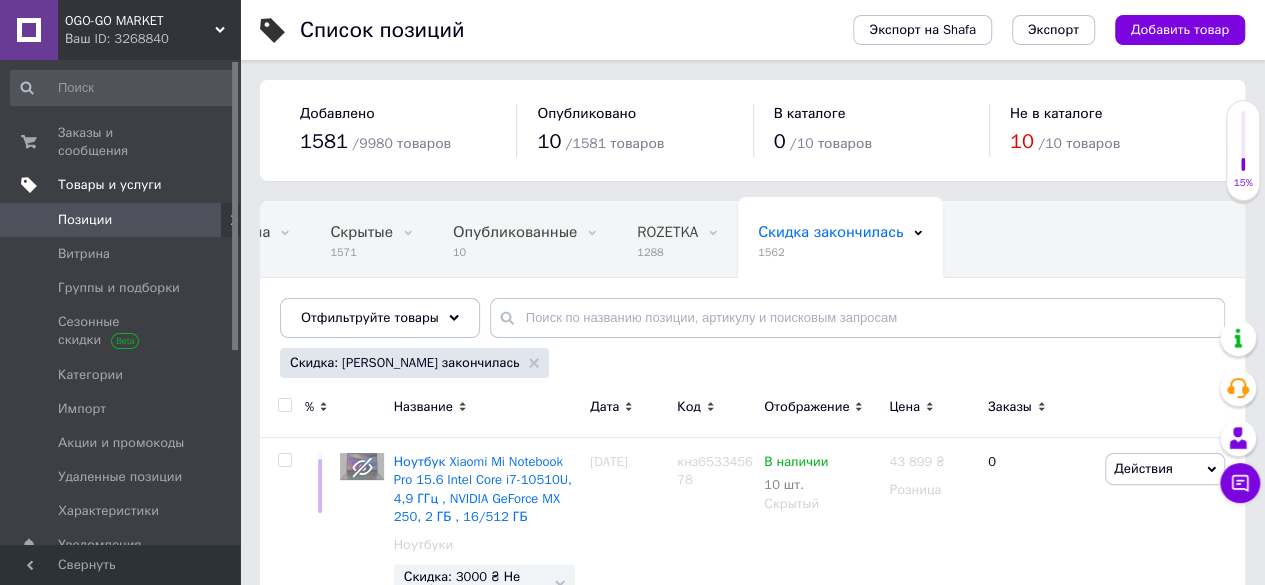 click on "Товары и услуги" at bounding box center [110, 185] 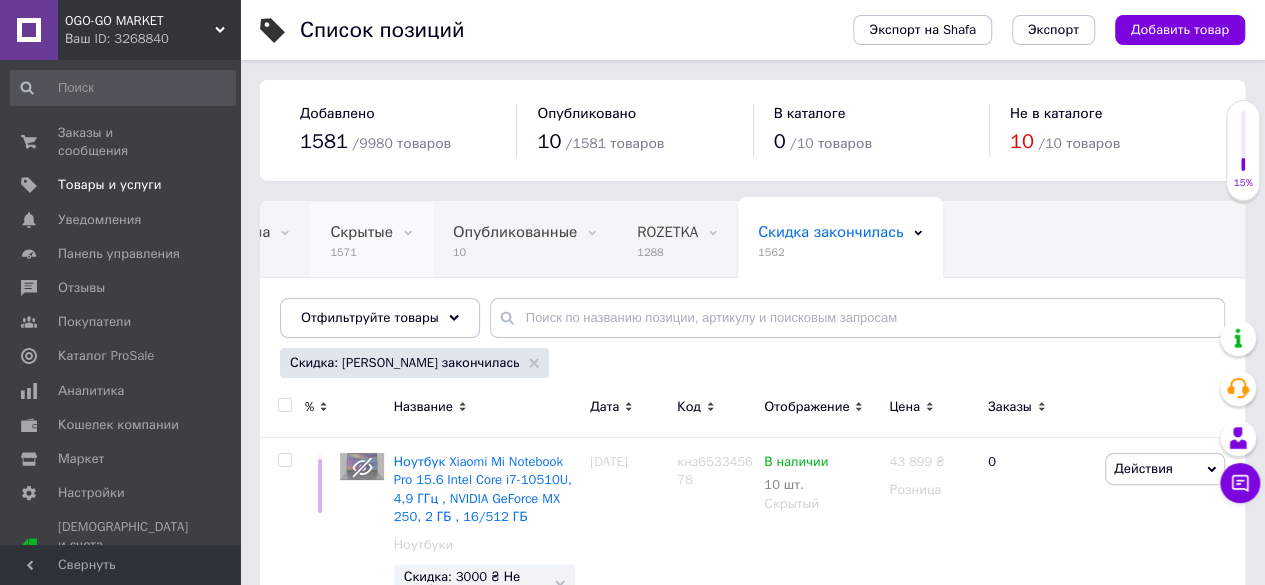 scroll, scrollTop: 0, scrollLeft: 0, axis: both 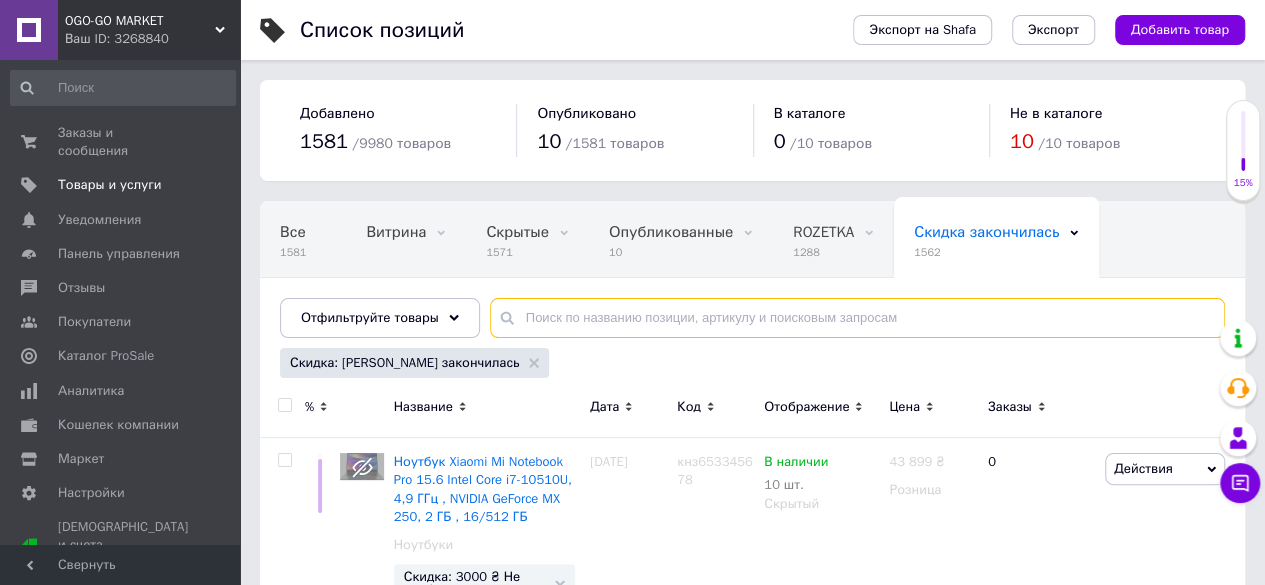 paste on "Ноутбук Asus TUF Gaming A16" 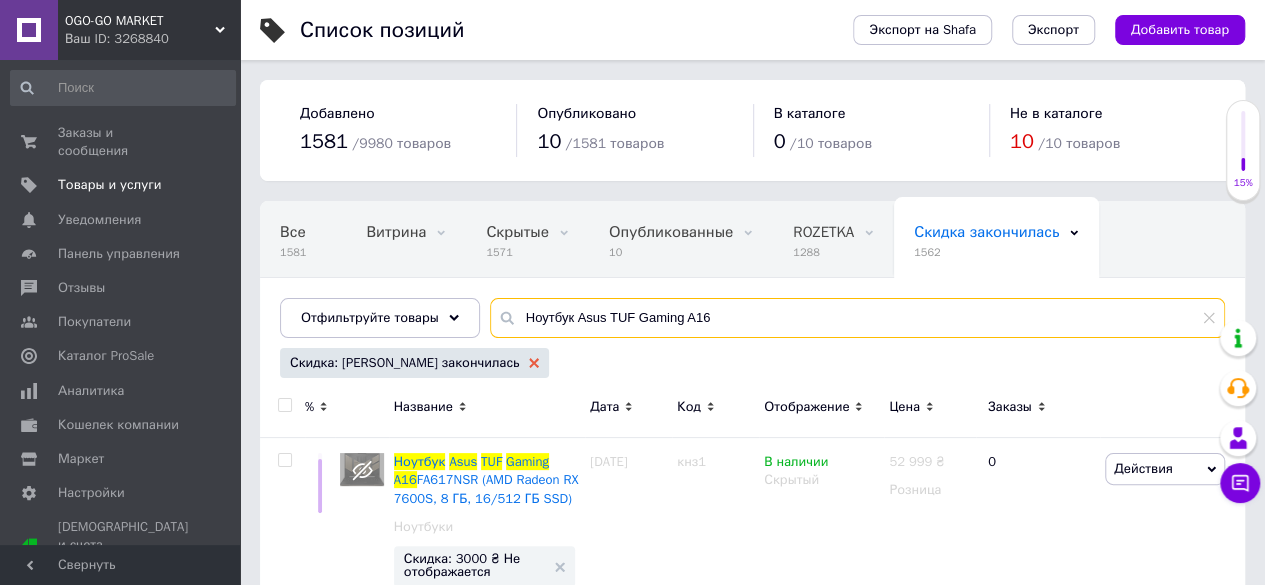 type on "Ноутбук Asus TUF Gaming A16" 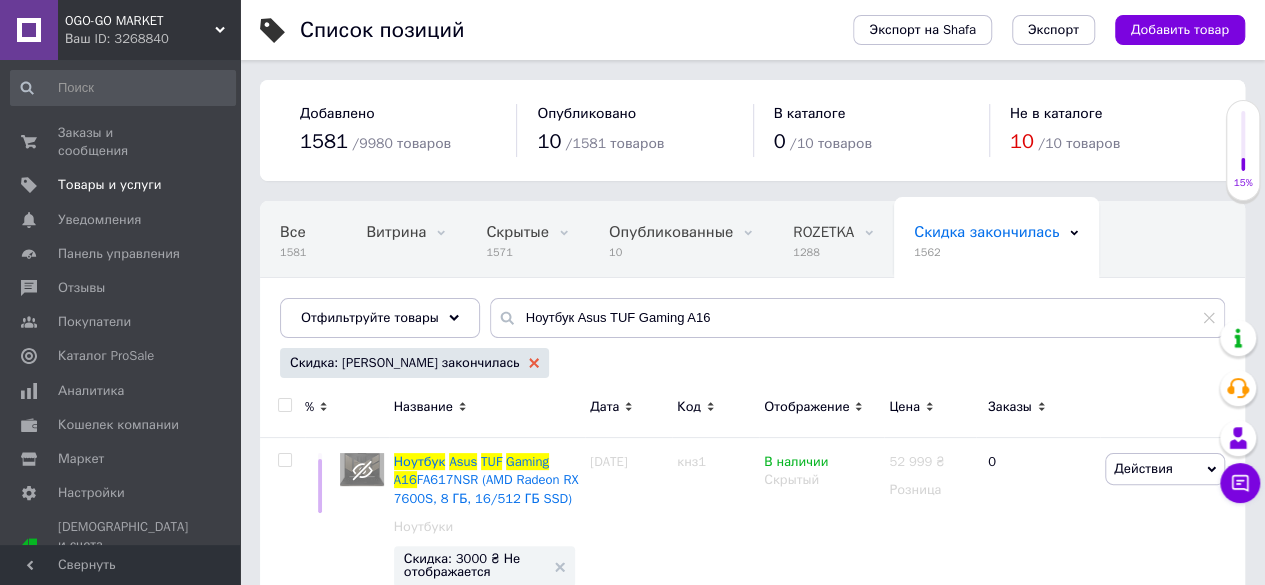 click 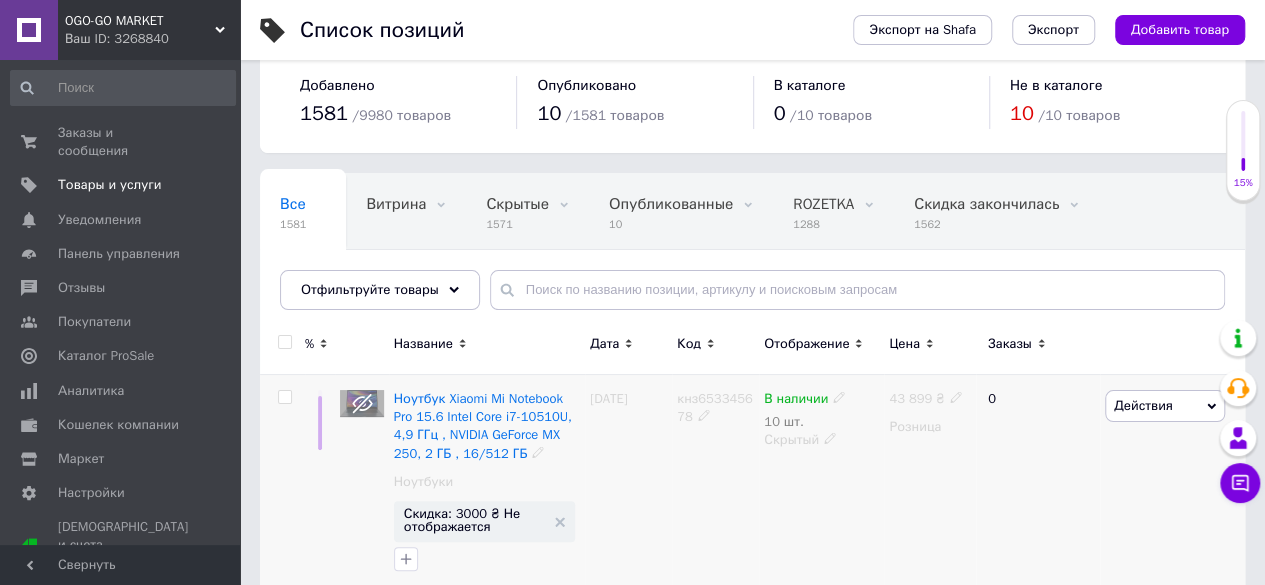 scroll, scrollTop: 0, scrollLeft: 0, axis: both 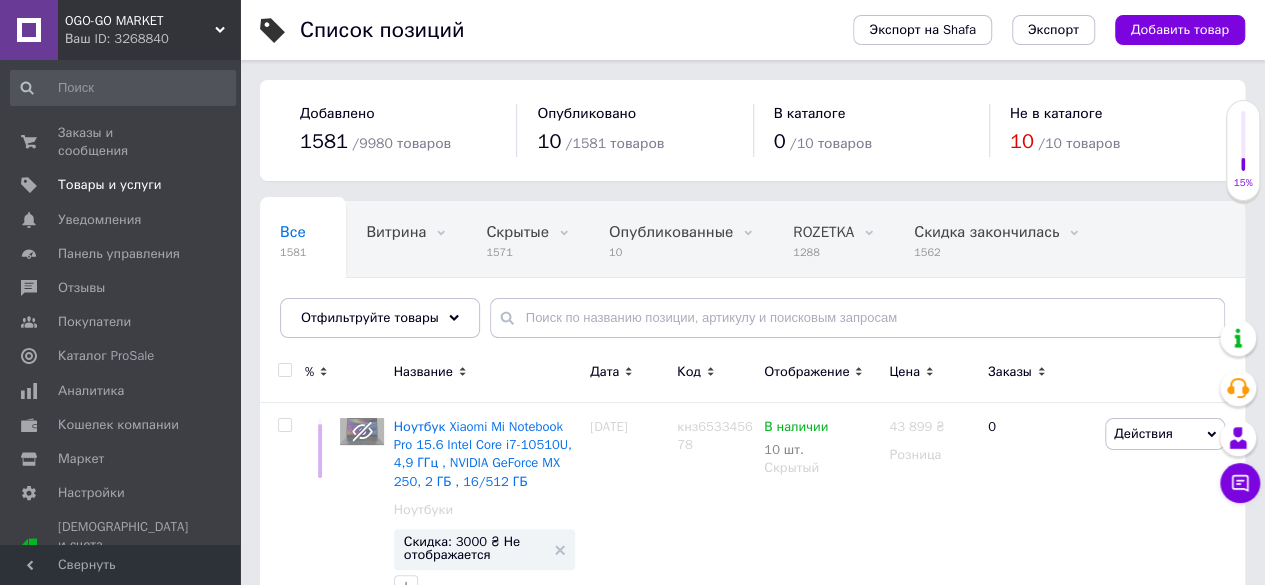 click on "Опубликовано" at bounding box center (634, 114) 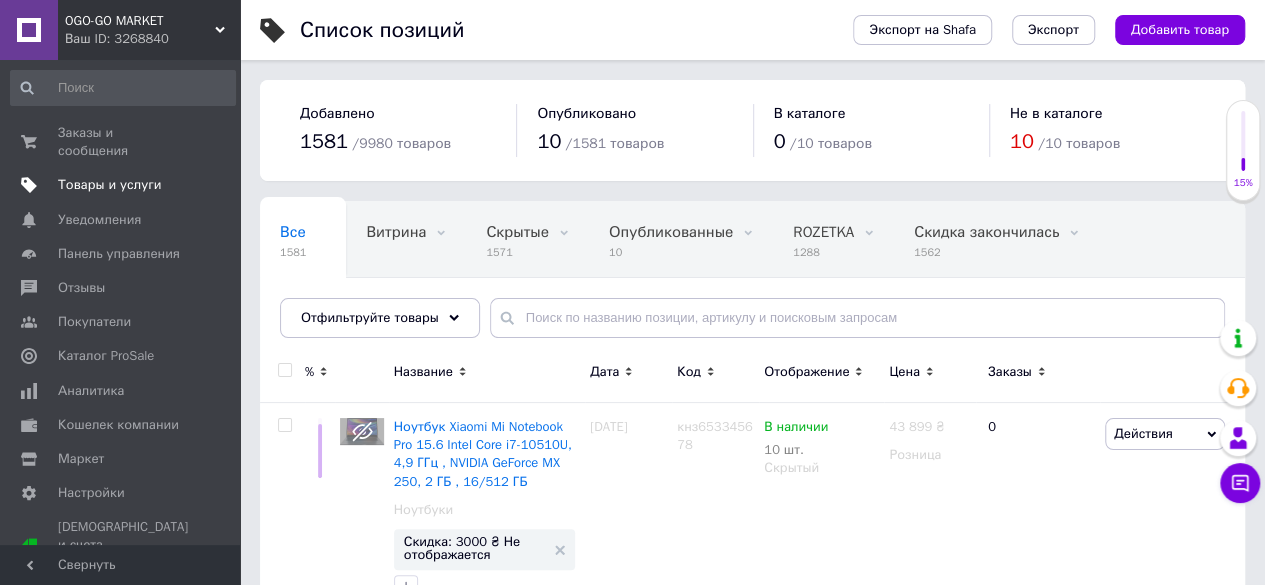 click on "Товары и услуги" at bounding box center (110, 185) 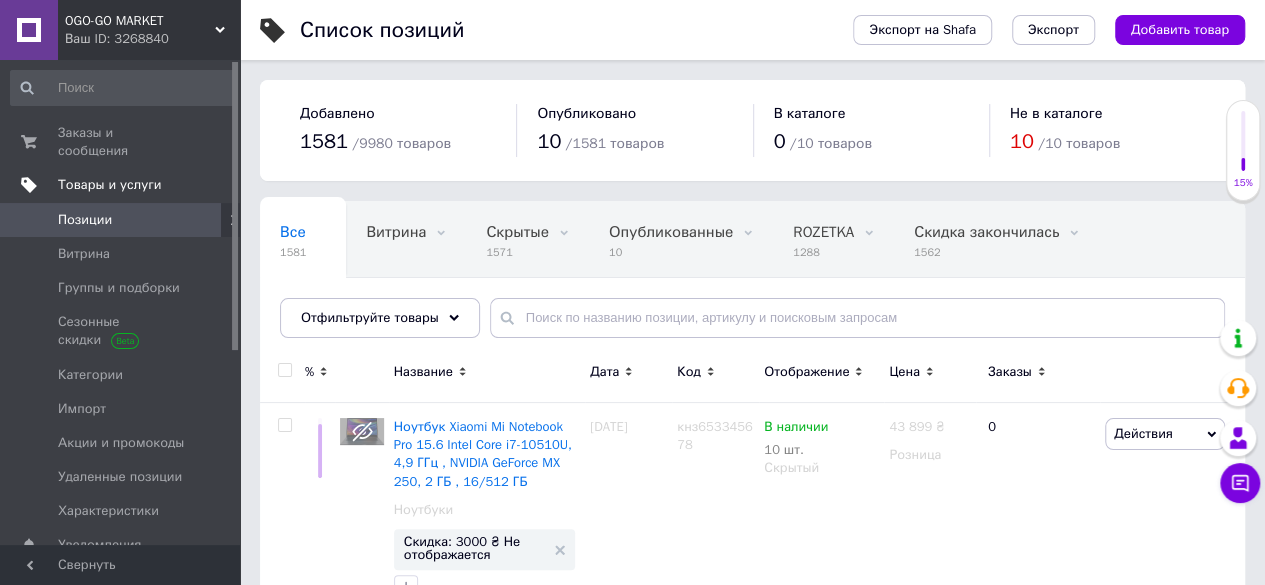 click on "Товары и услуги" at bounding box center (110, 185) 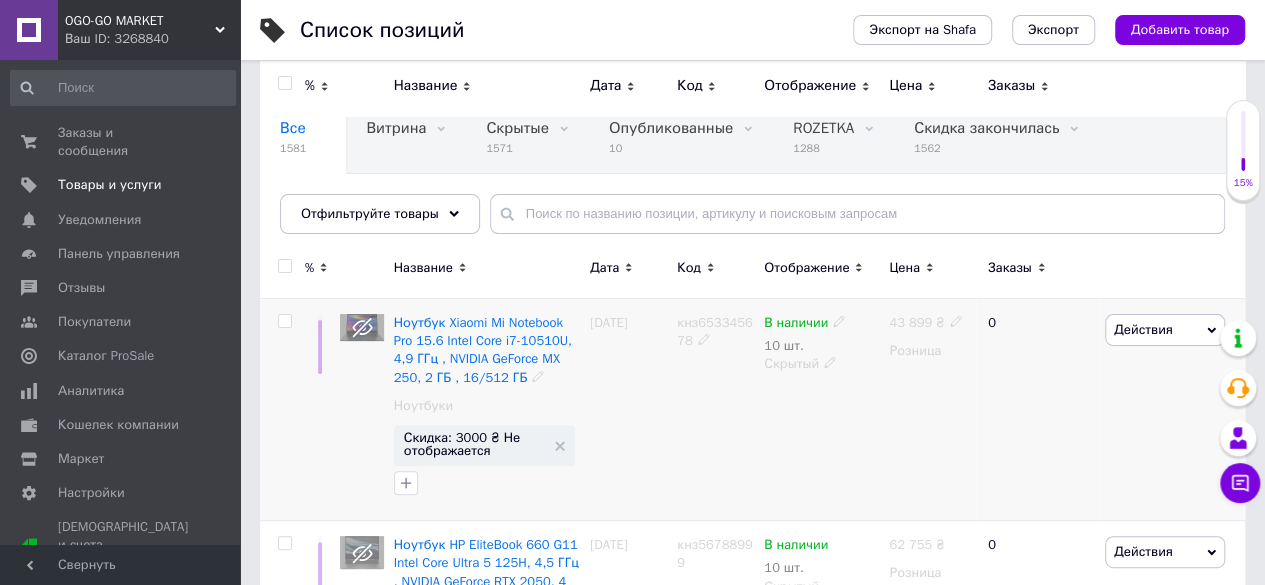 scroll, scrollTop: 0, scrollLeft: 0, axis: both 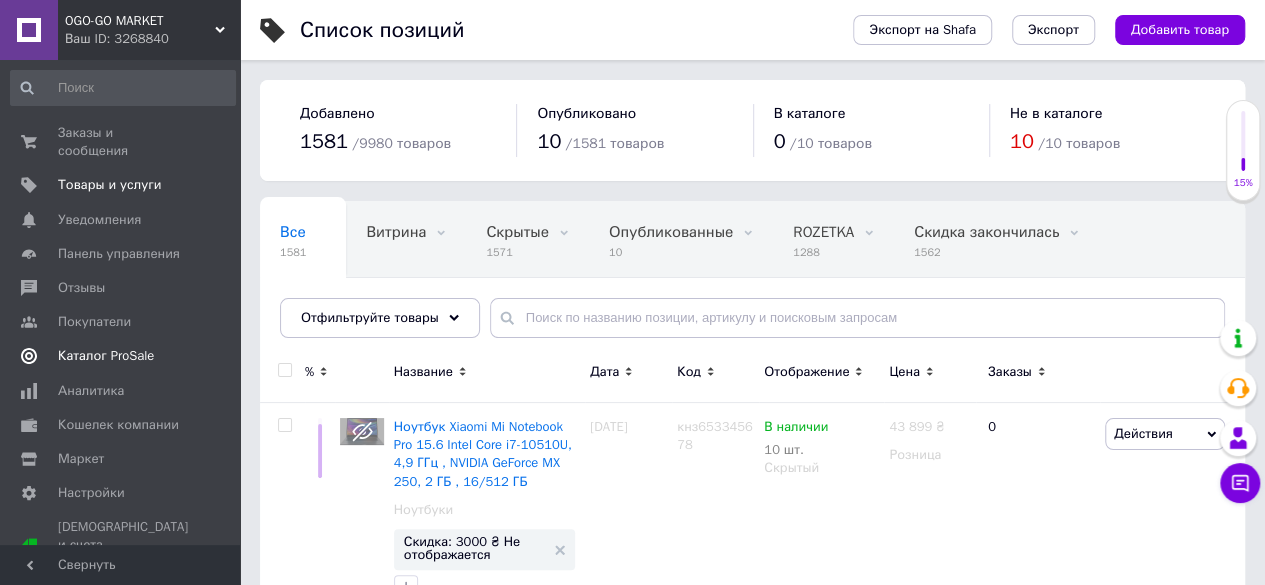 click on "Каталог ProSale" at bounding box center [106, 356] 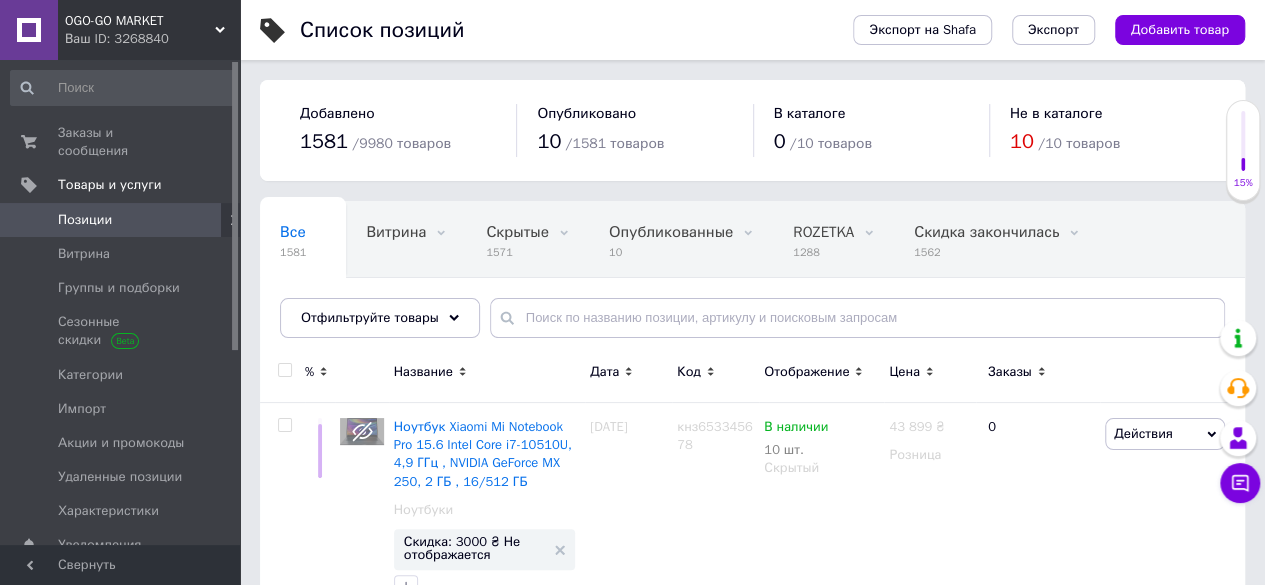 scroll, scrollTop: 0, scrollLeft: 156, axis: horizontal 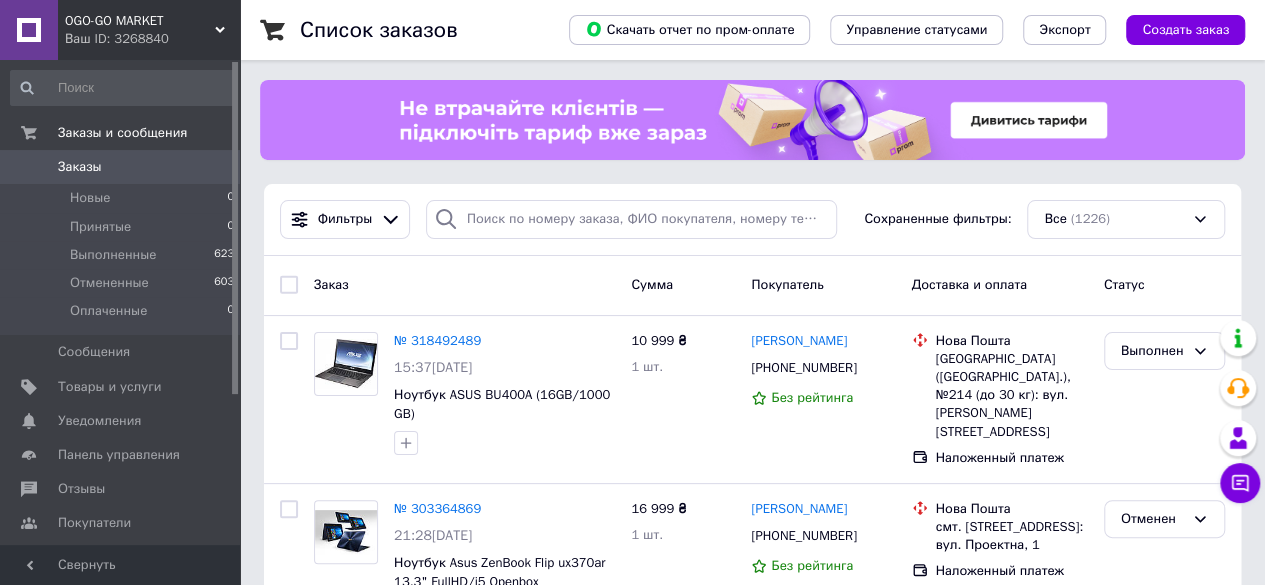 click on "OGO-GO MARKET" at bounding box center (140, 21) 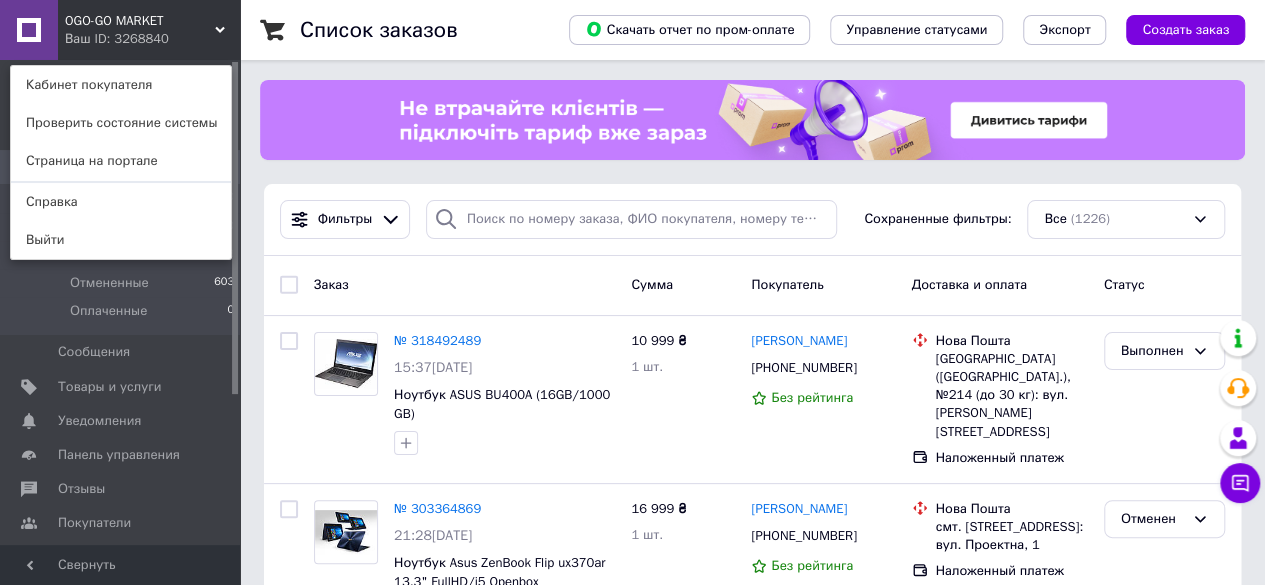 click on "Выйти" at bounding box center [121, 240] 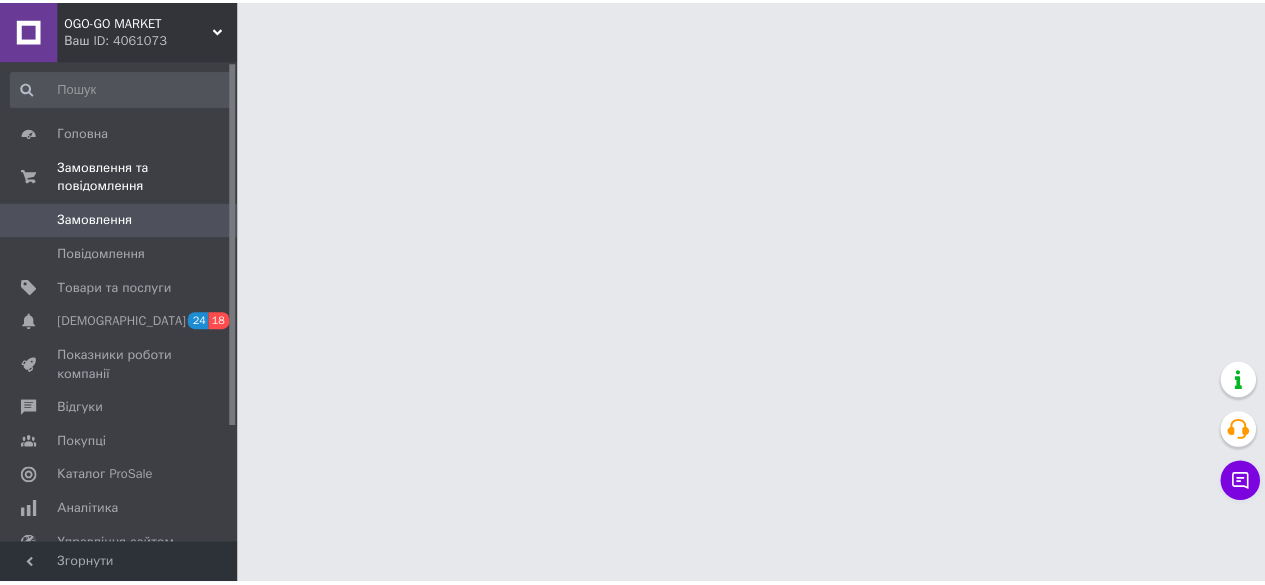 scroll, scrollTop: 0, scrollLeft: 0, axis: both 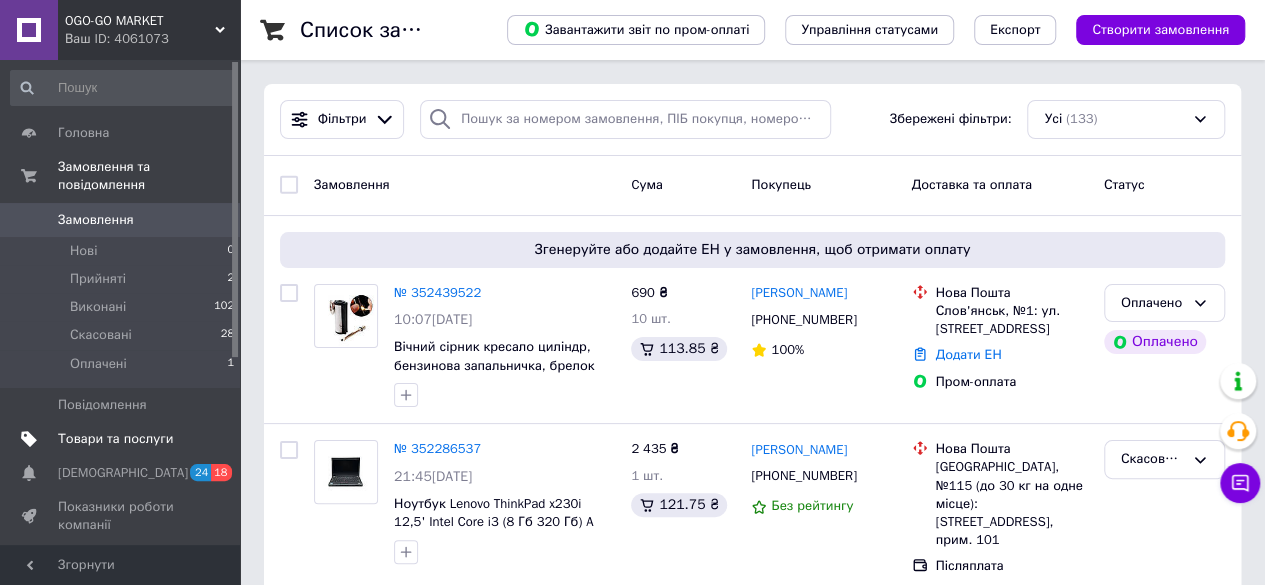 click on "Товари та послуги" at bounding box center [115, 439] 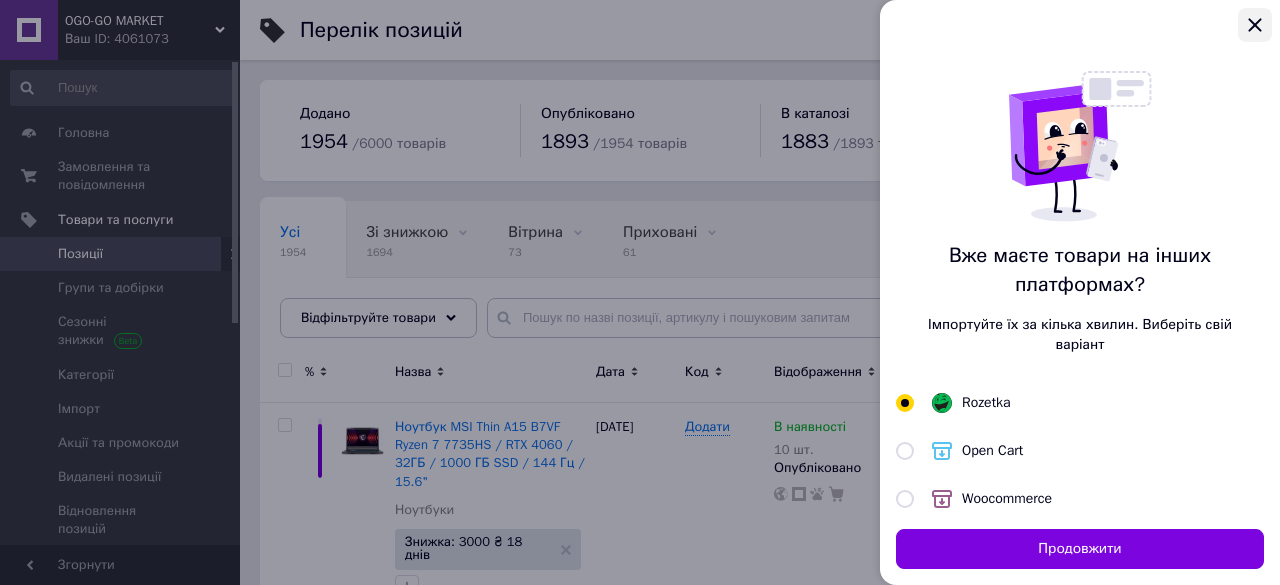click 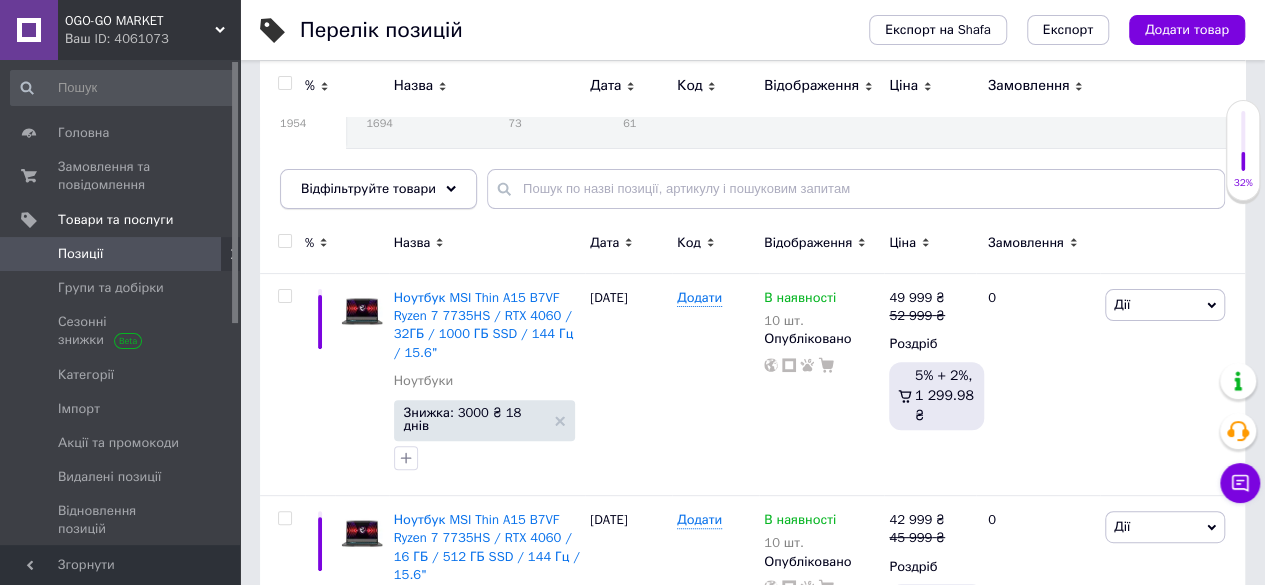 scroll, scrollTop: 100, scrollLeft: 0, axis: vertical 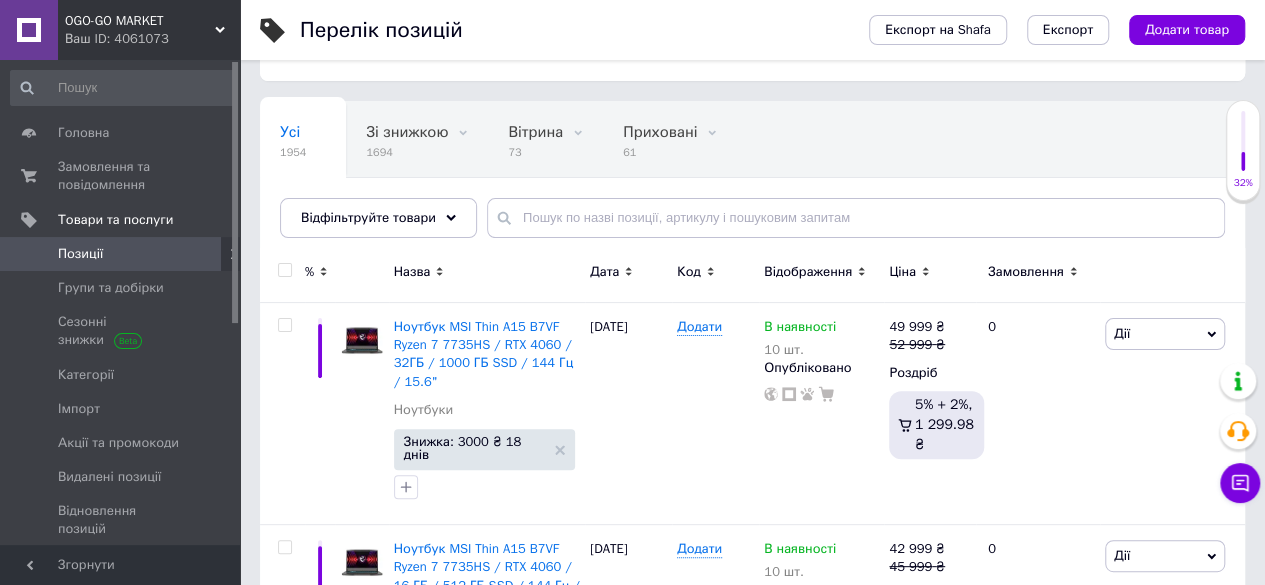 click on "Ціна" at bounding box center (902, 272) 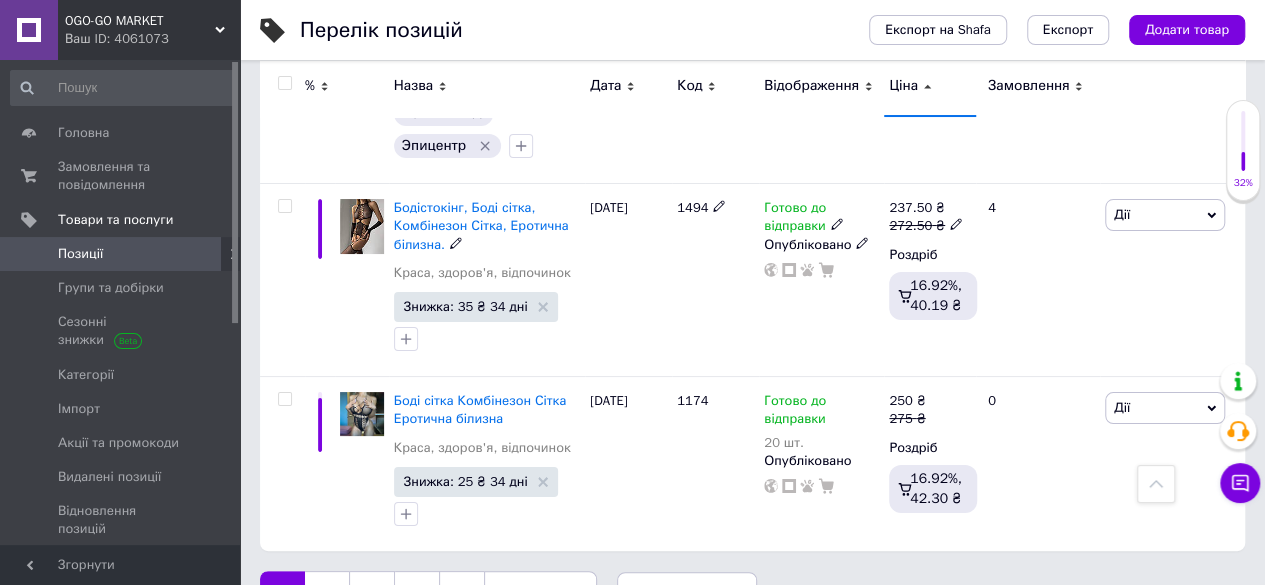 scroll, scrollTop: 3730, scrollLeft: 0, axis: vertical 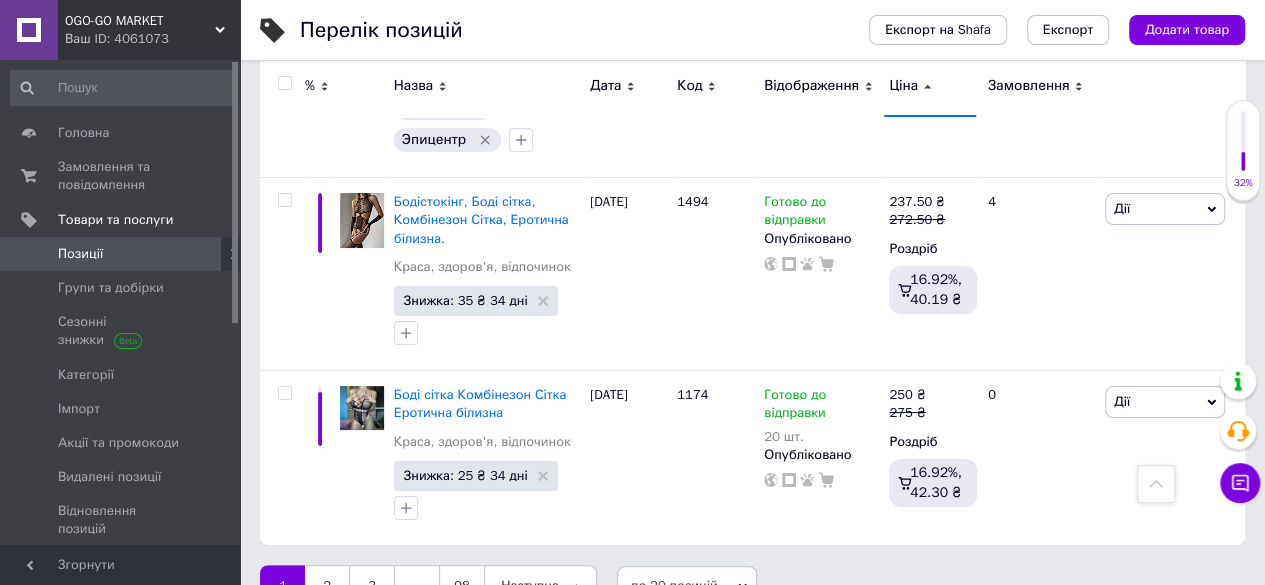 click on "по 20 позицій" at bounding box center (687, 586) 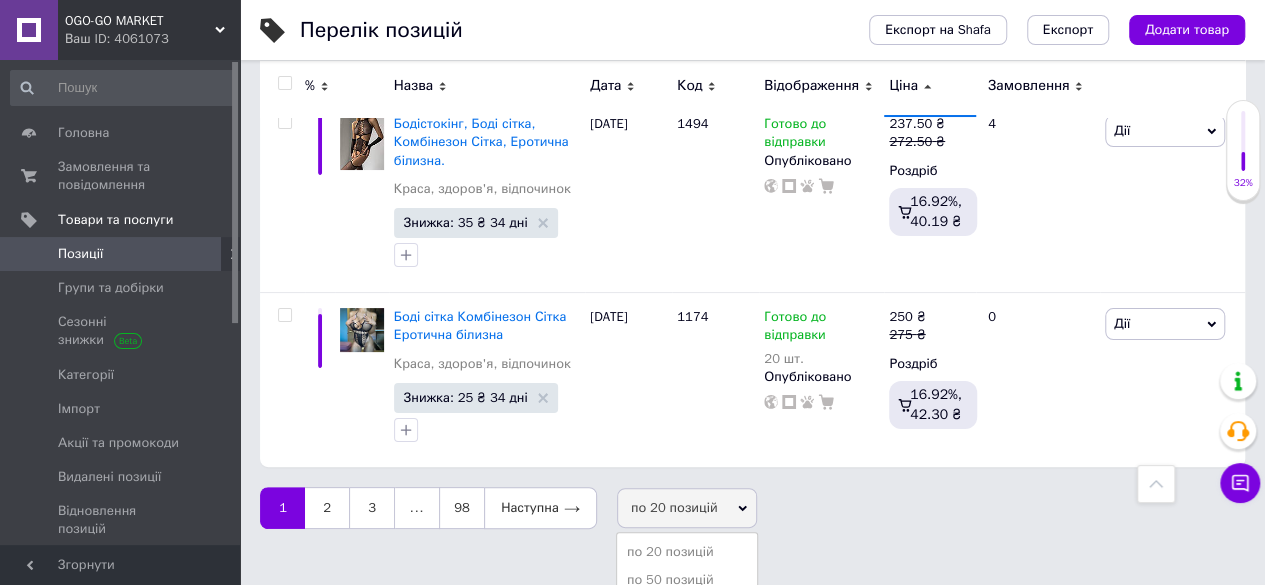 click on "по 100 позицій" at bounding box center [687, 609] 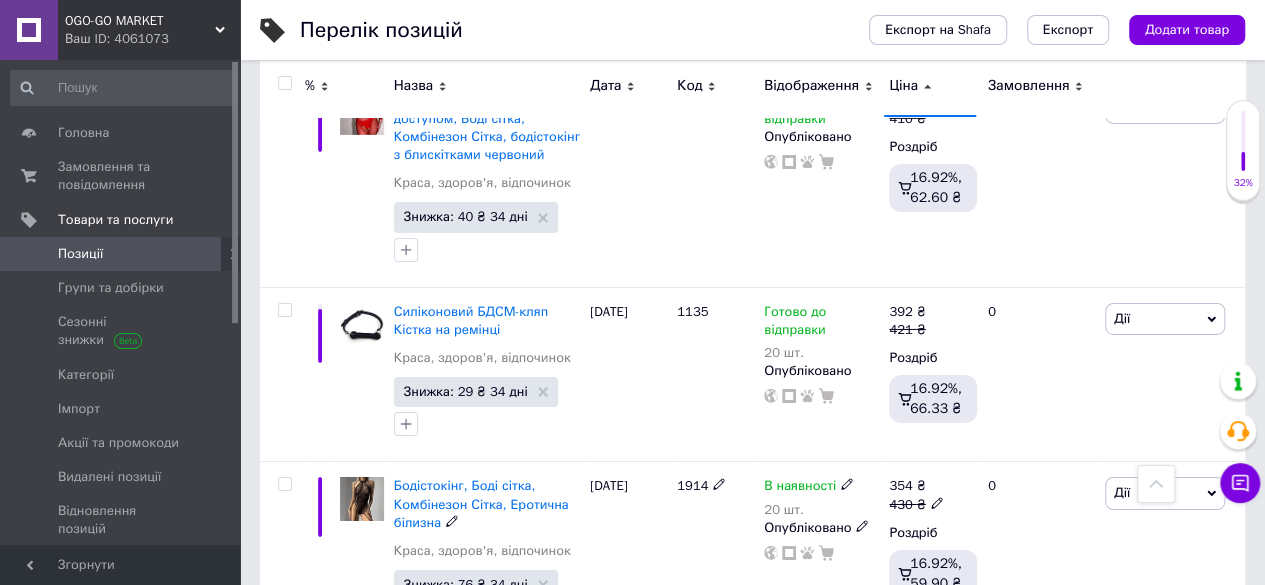scroll, scrollTop: 18838, scrollLeft: 0, axis: vertical 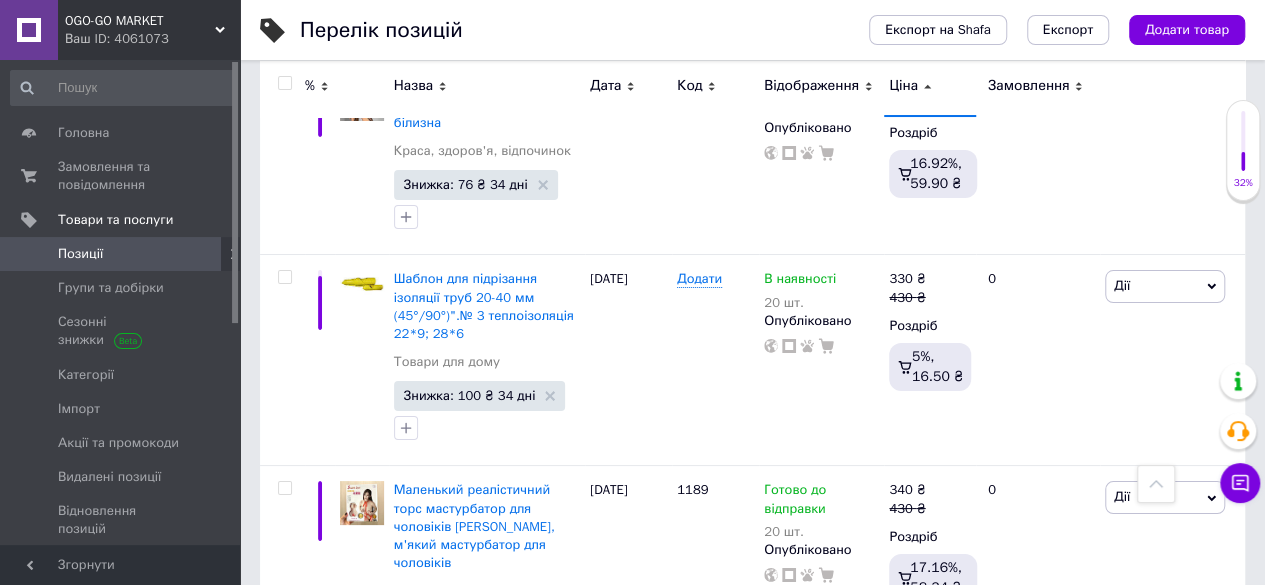 click on "2" at bounding box center (327, 911) 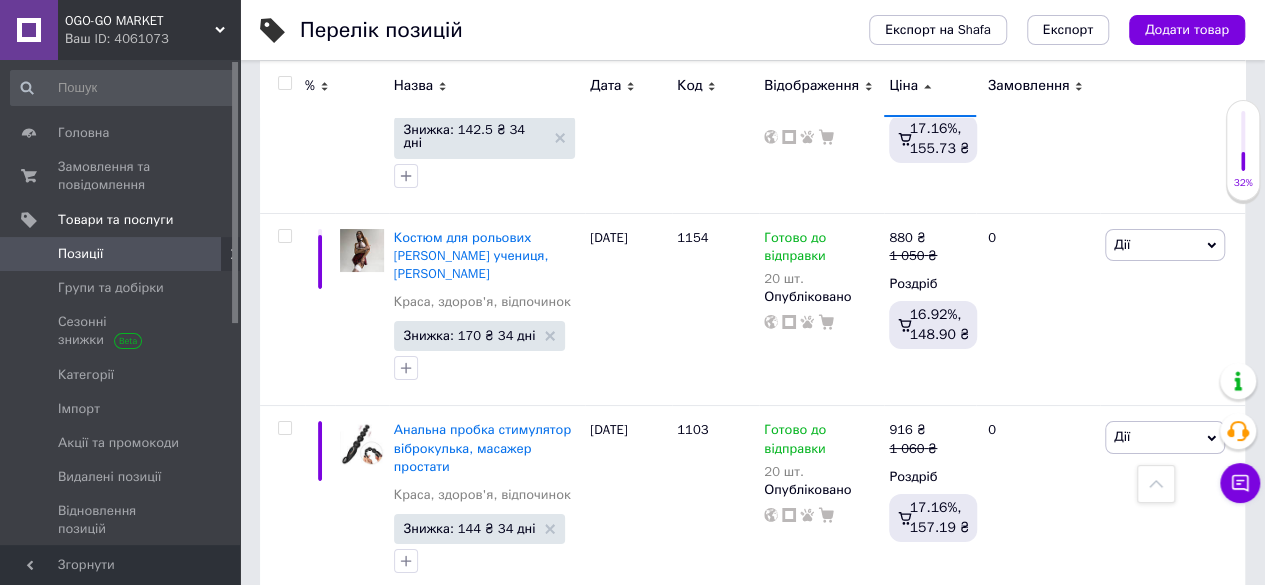 scroll, scrollTop: 18840, scrollLeft: 0, axis: vertical 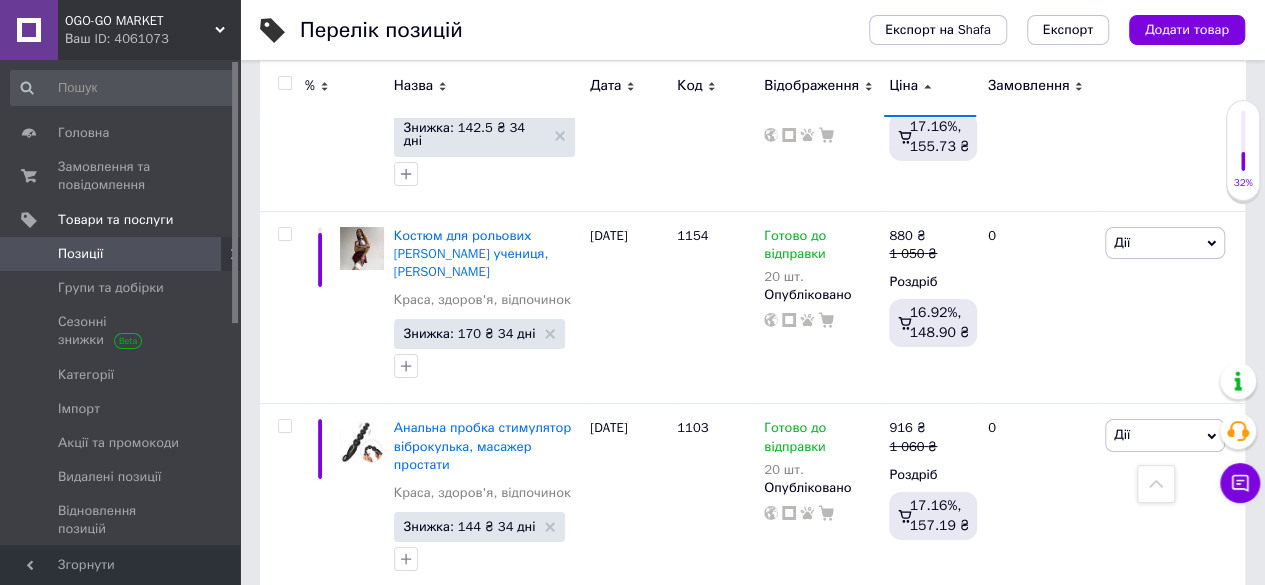 click on "3" at bounding box center [494, 830] 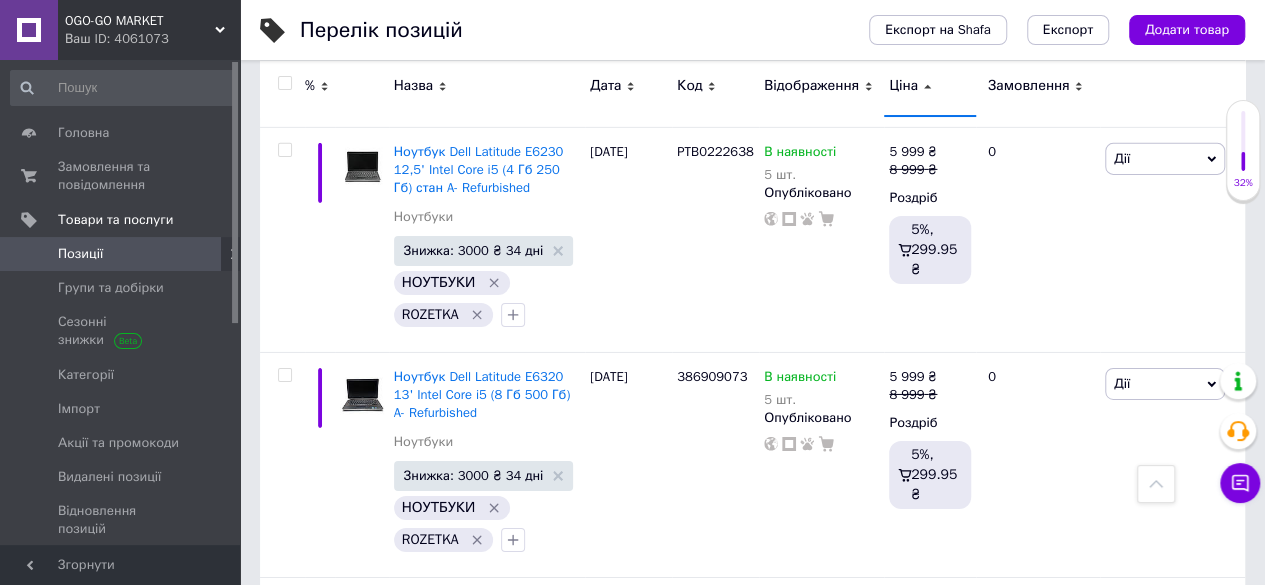 scroll, scrollTop: 18240, scrollLeft: 0, axis: vertical 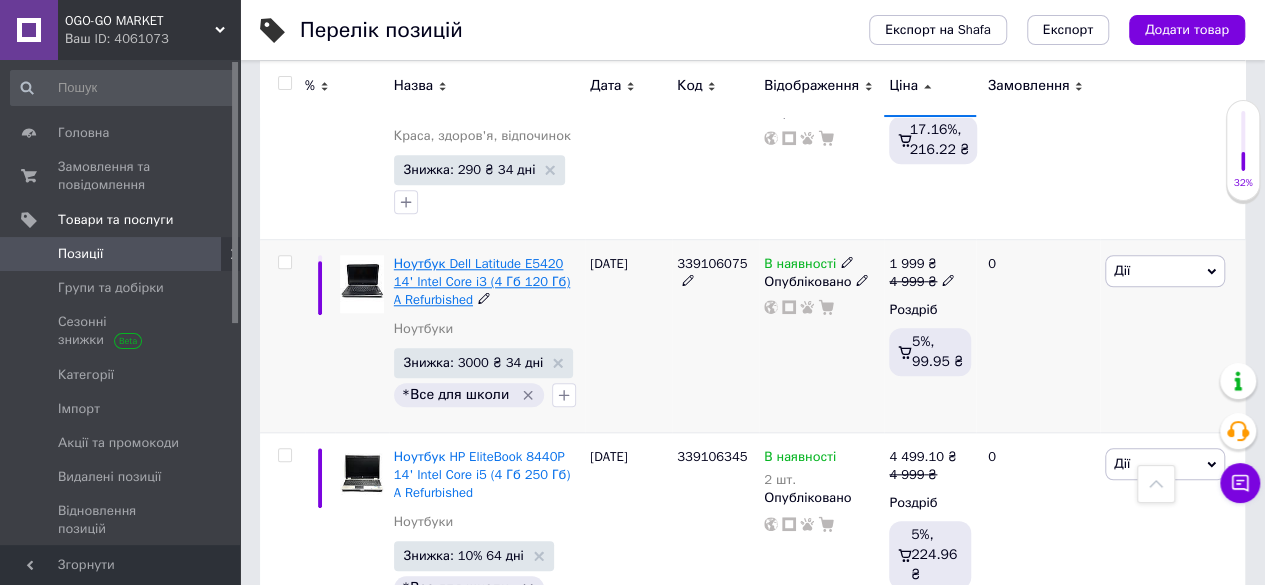 click on "Ноутбук Dell Latitude E5420 14' Intel Core i3 (4 Гб 120 Гб) A Refurbished" at bounding box center (482, 281) 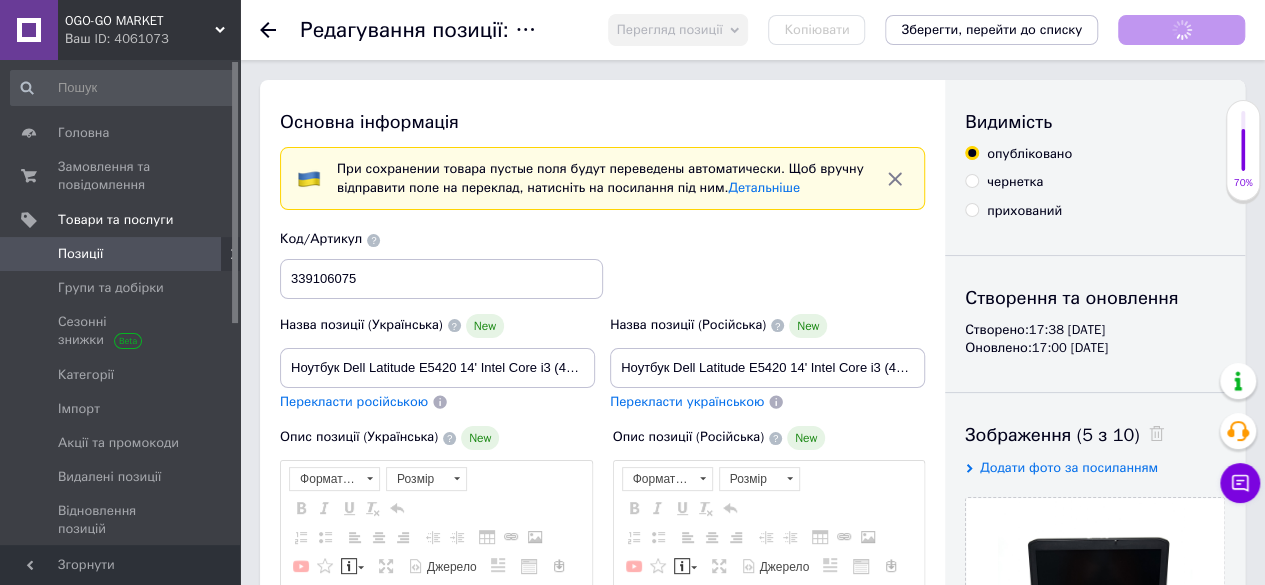 scroll, scrollTop: 0, scrollLeft: 0, axis: both 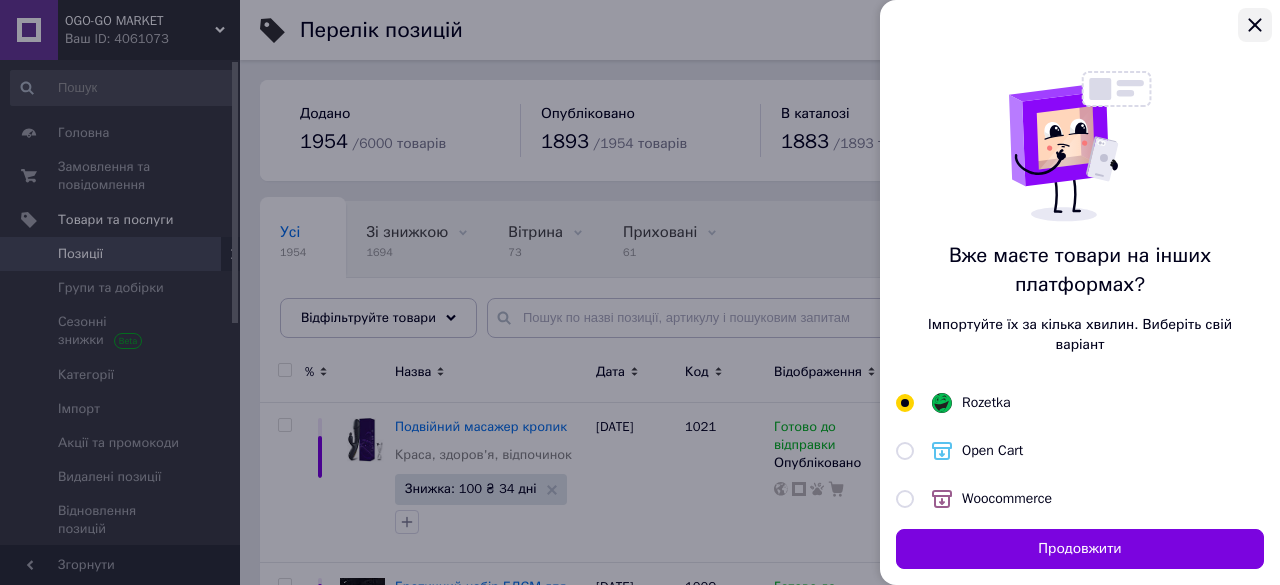 click 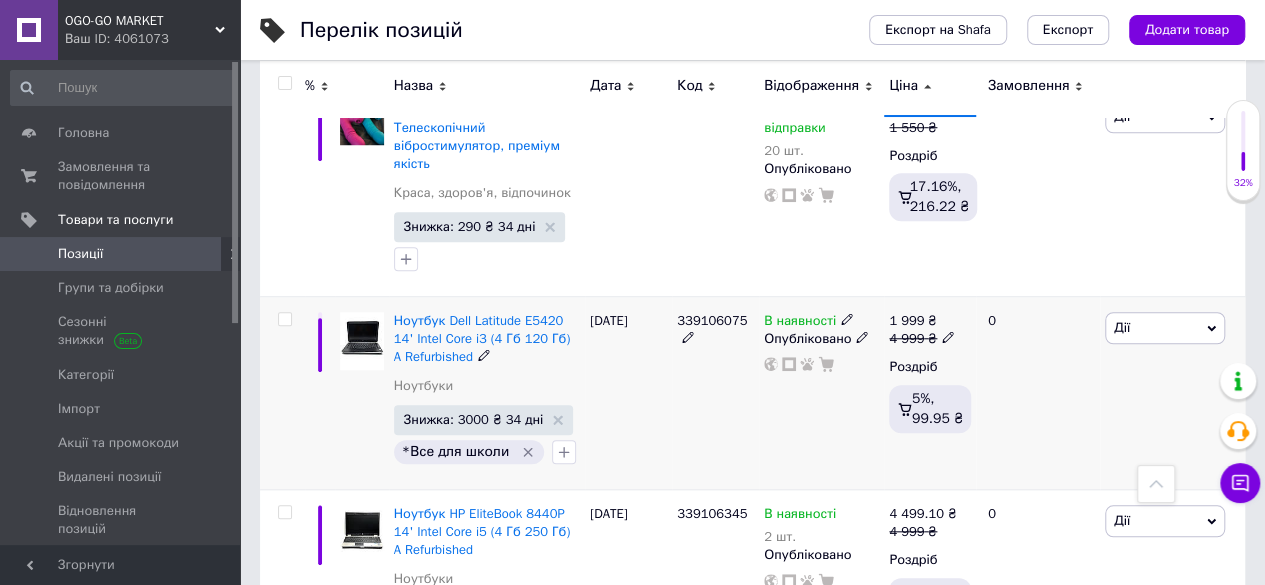 scroll, scrollTop: 4482, scrollLeft: 0, axis: vertical 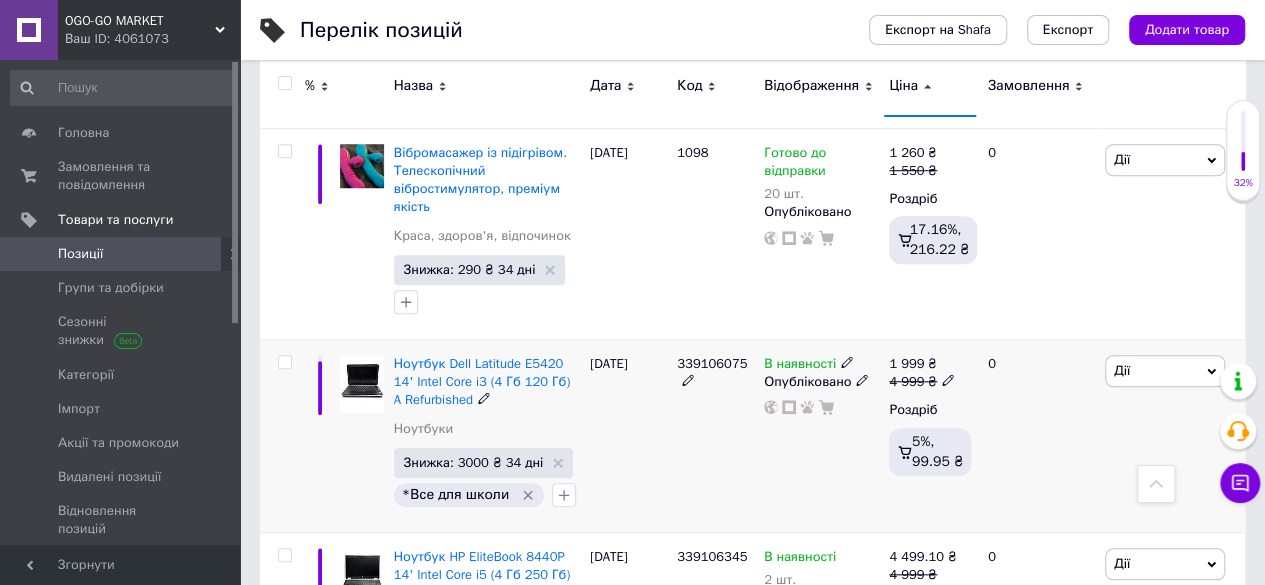 click 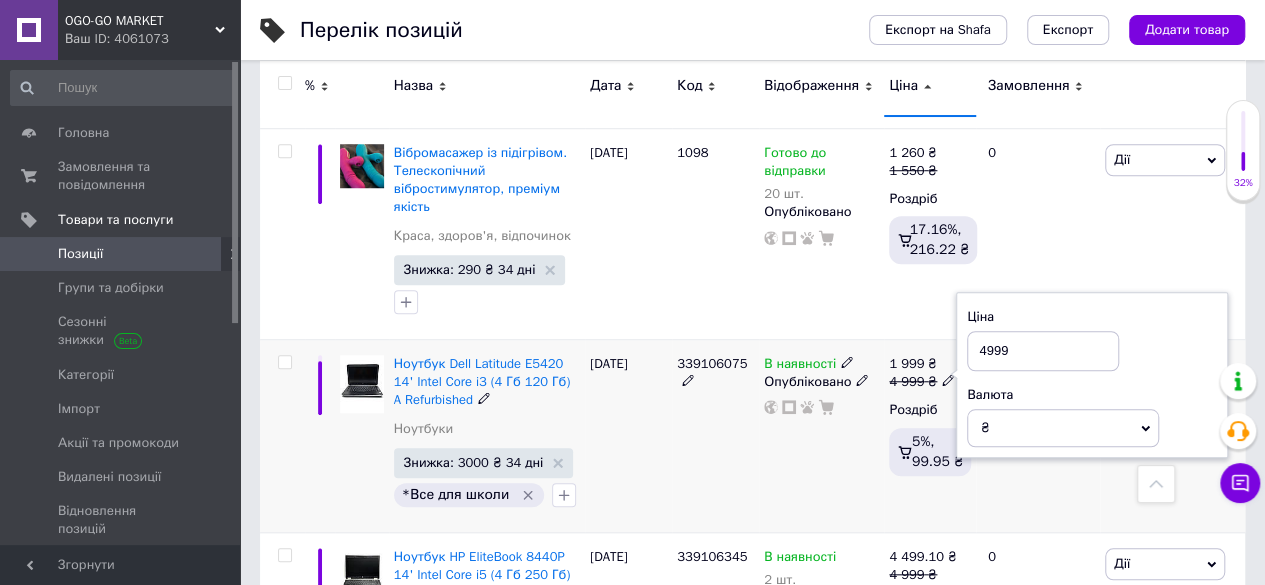 click on "4999" at bounding box center (1043, 351) 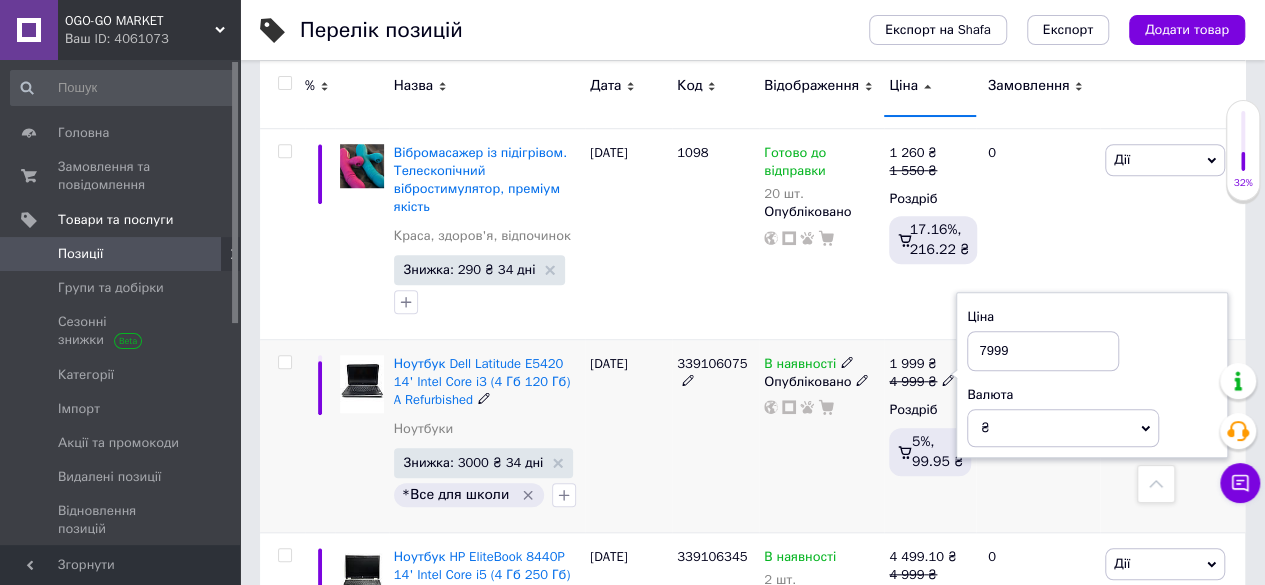 type on "7999" 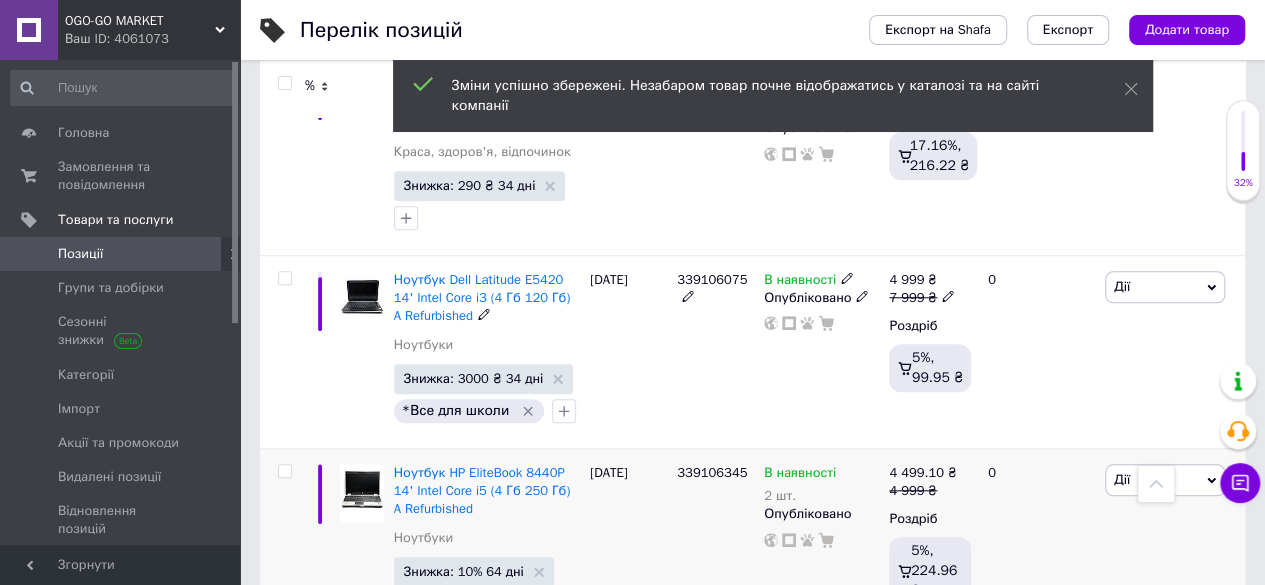 scroll, scrollTop: 4682, scrollLeft: 0, axis: vertical 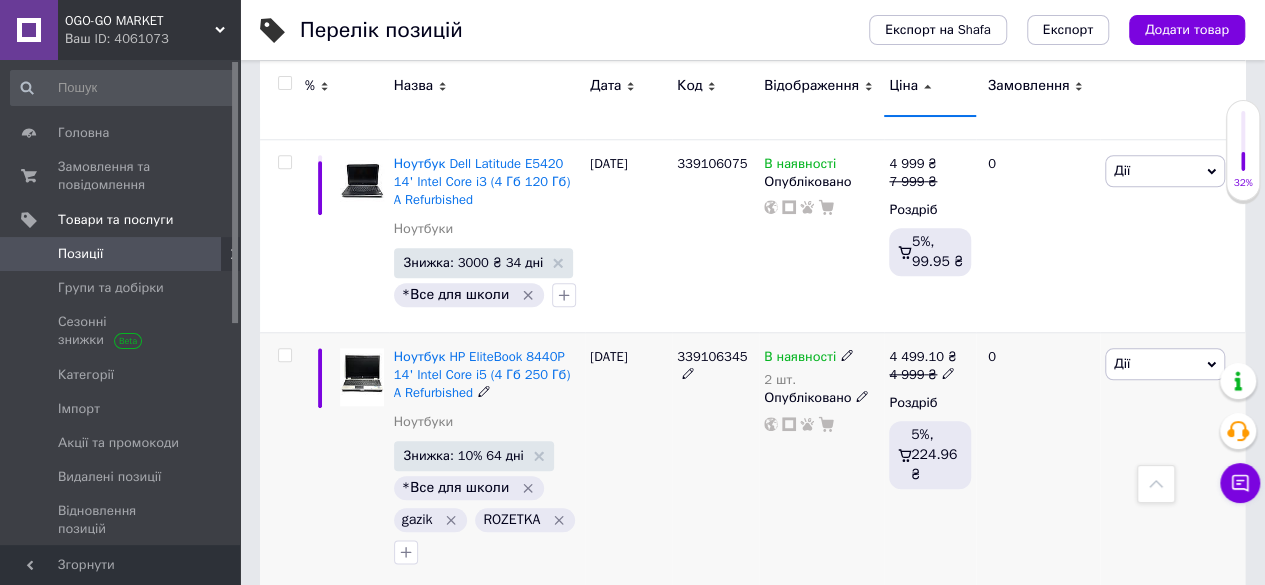 click 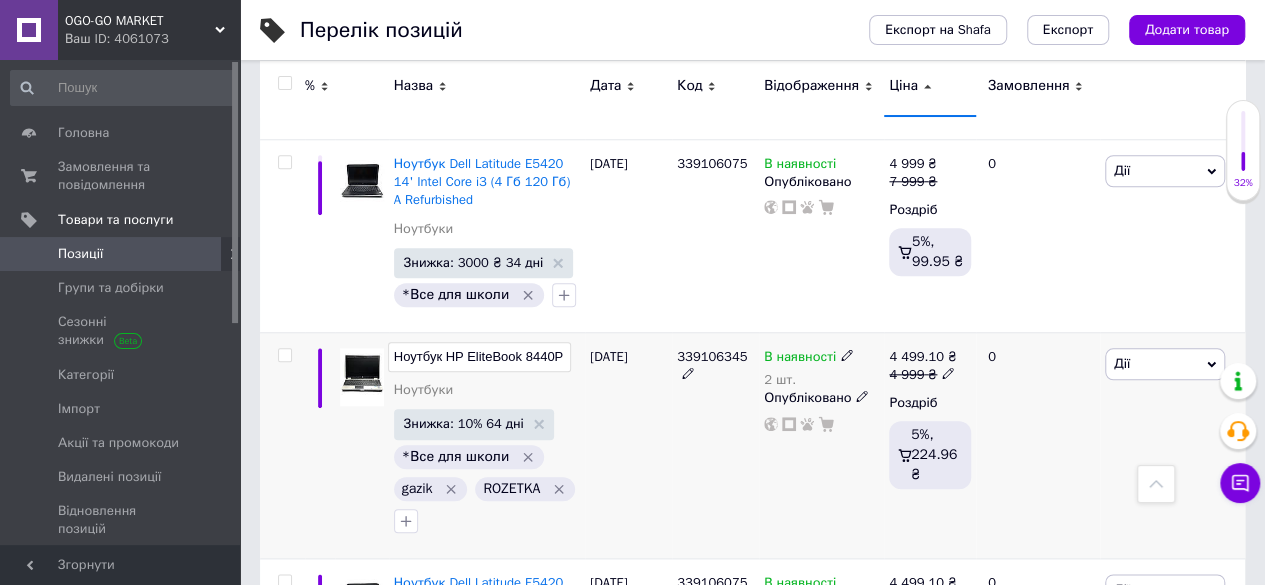 scroll, scrollTop: 0, scrollLeft: 257, axis: horizontal 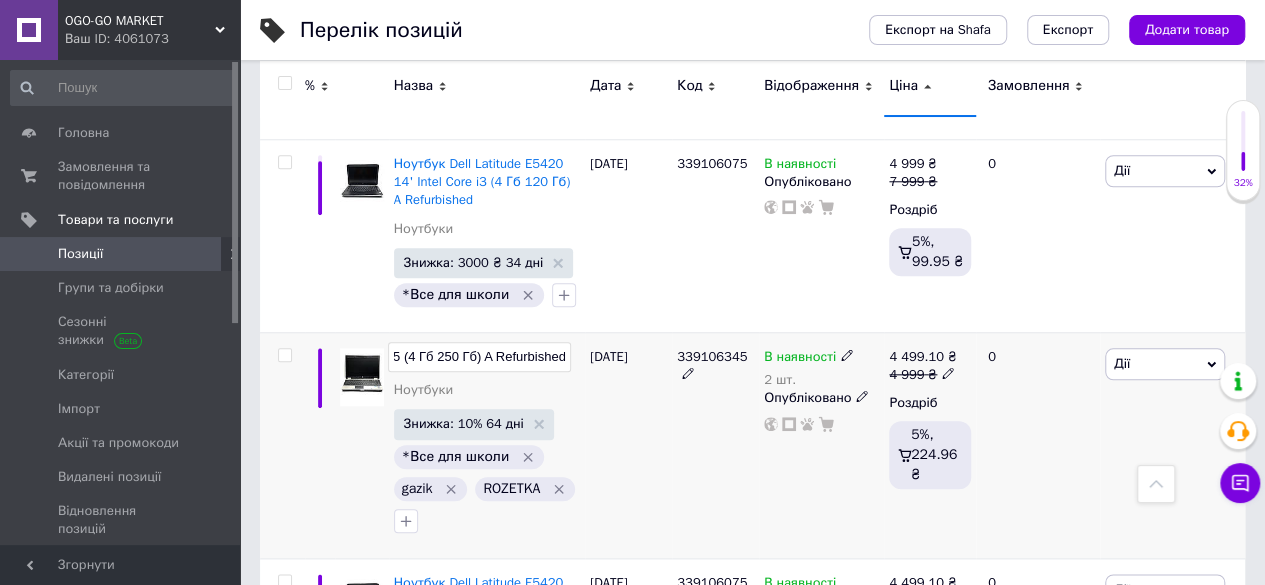 click on "Ноутбук HP EliteBook 8440P 14' Intel Core i5 (4 Гб 250 Гб) A Refurbished" at bounding box center (479, 357) 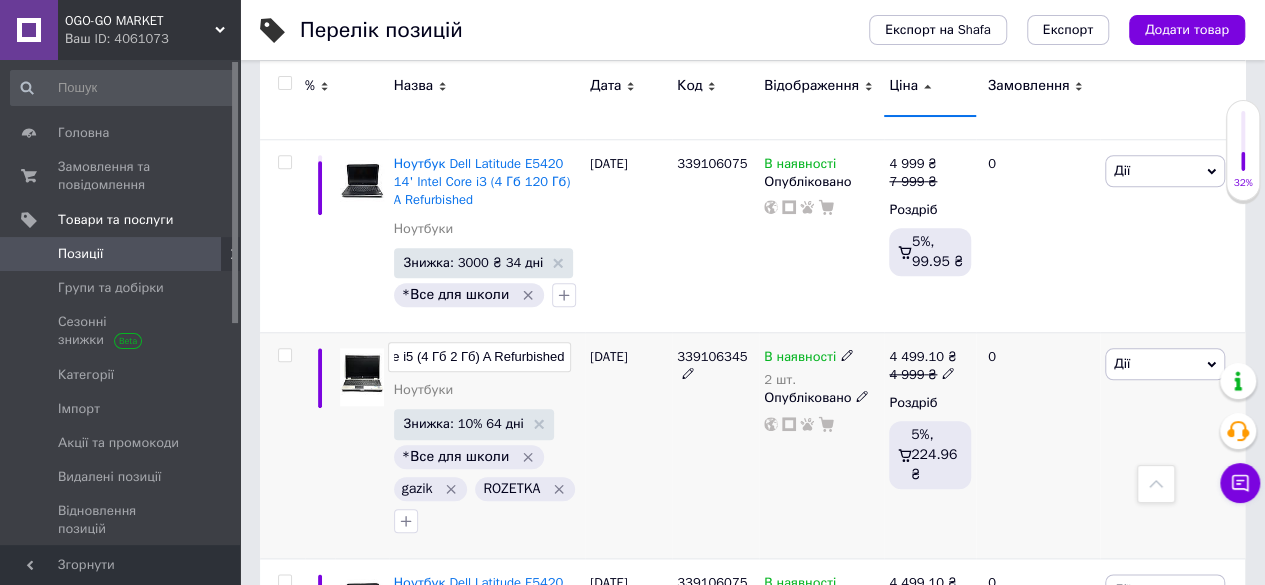 scroll, scrollTop: 0, scrollLeft: 242, axis: horizontal 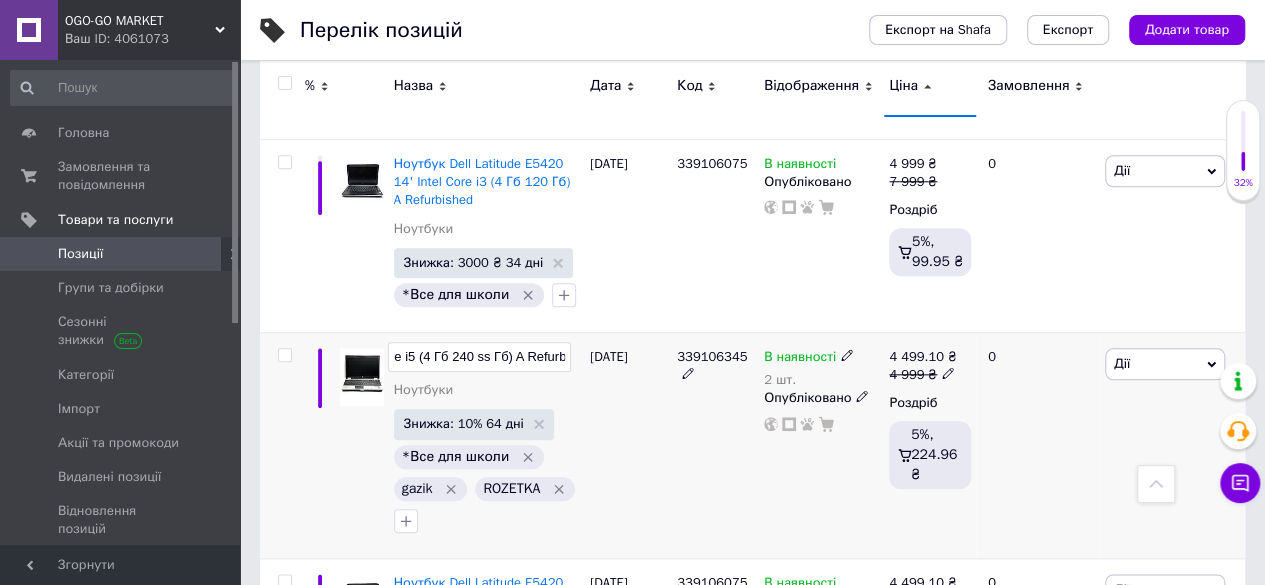 type on "Ноутбук HP EliteBook 8440P 14' Intel Core i5 (4 Гб 240 ssd Гб) A Refurbished" 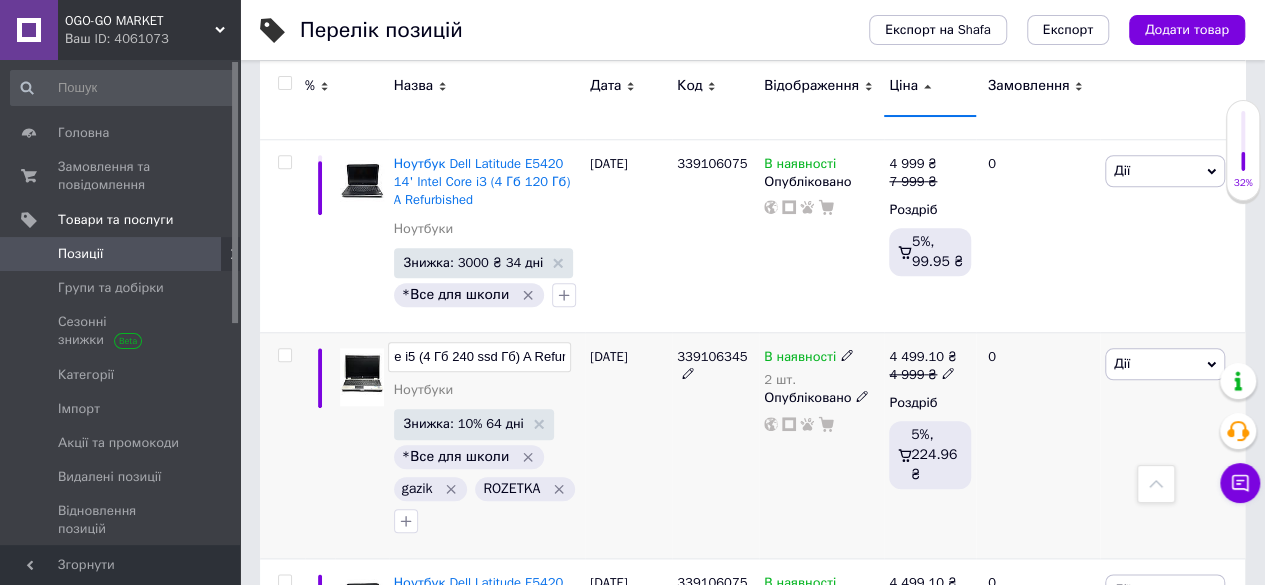 click on "[DATE]" at bounding box center [628, 445] 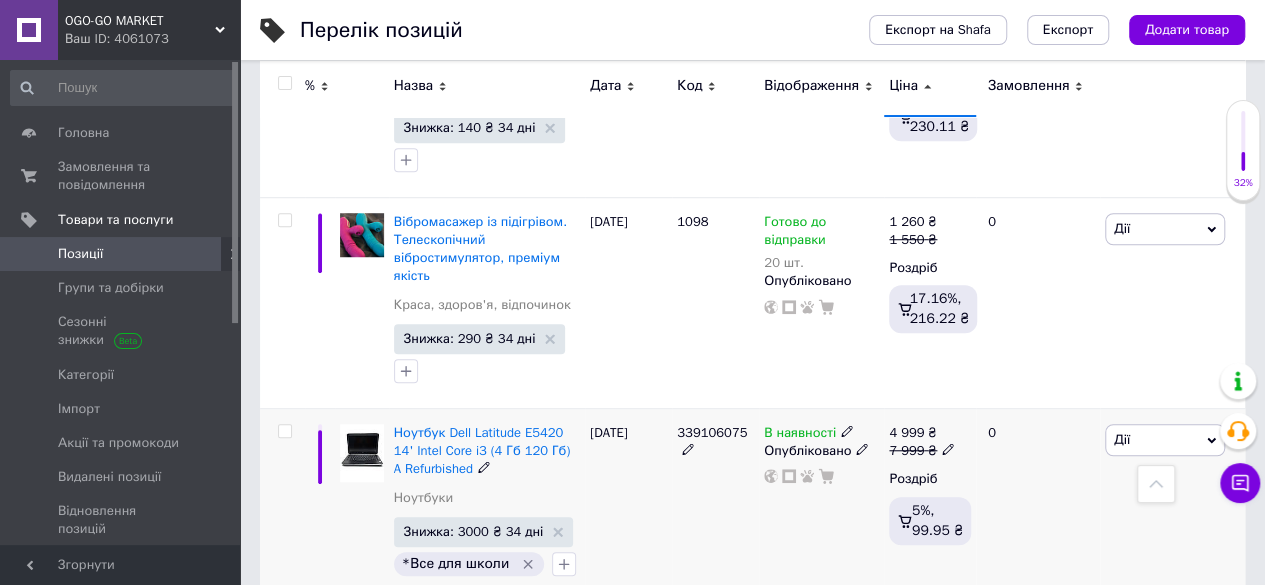 scroll, scrollTop: 4382, scrollLeft: 0, axis: vertical 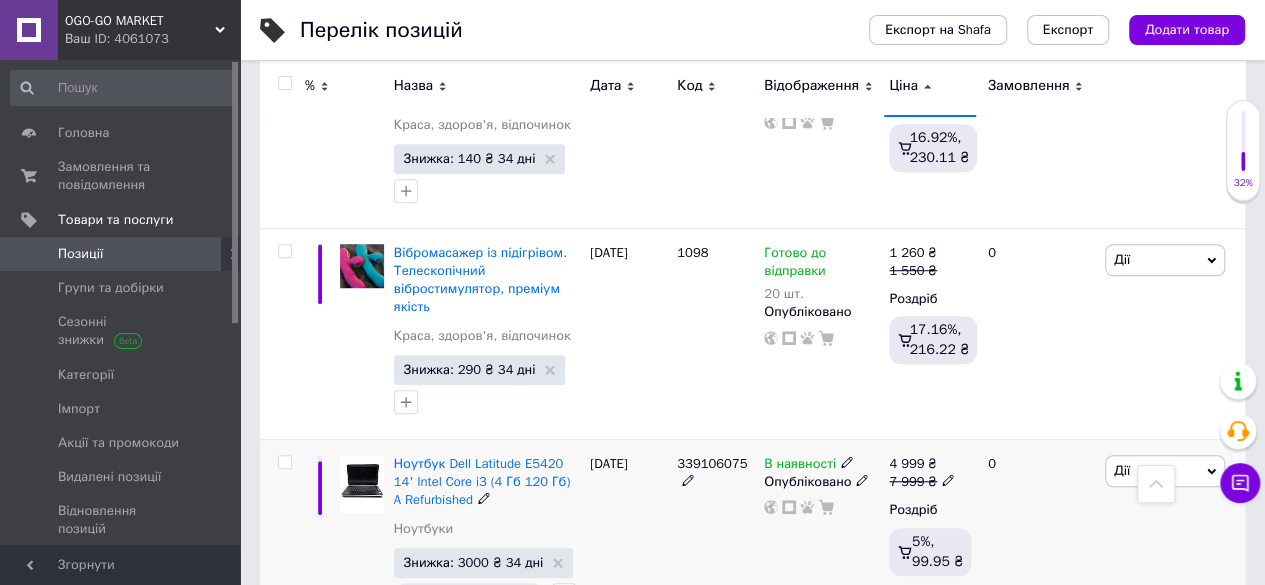 click on "Дії" at bounding box center (1165, 471) 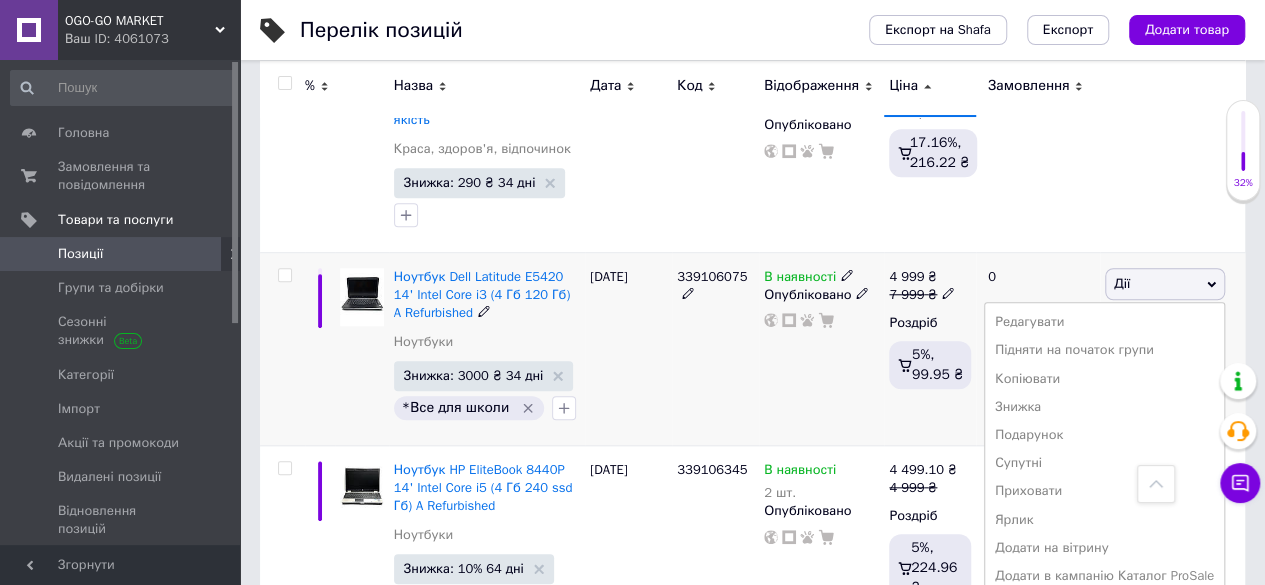 scroll, scrollTop: 4582, scrollLeft: 0, axis: vertical 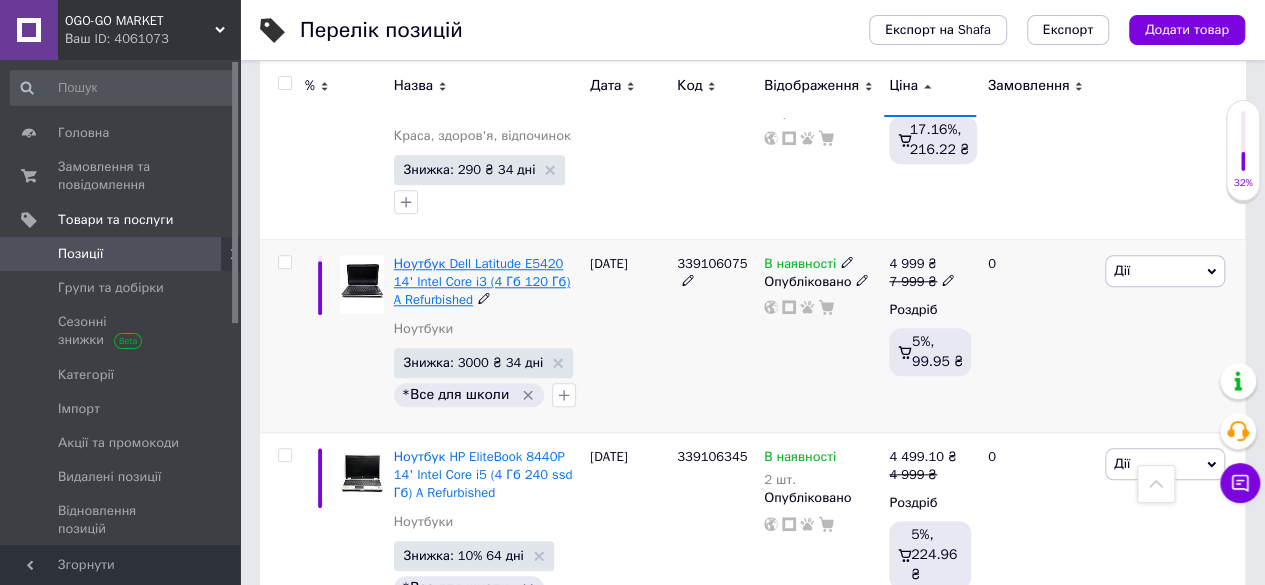 click on "Ноутбук Dell Latitude E5420 14' Intel Core i3 (4 Гб 120 Гб) A Refurbished" at bounding box center [482, 281] 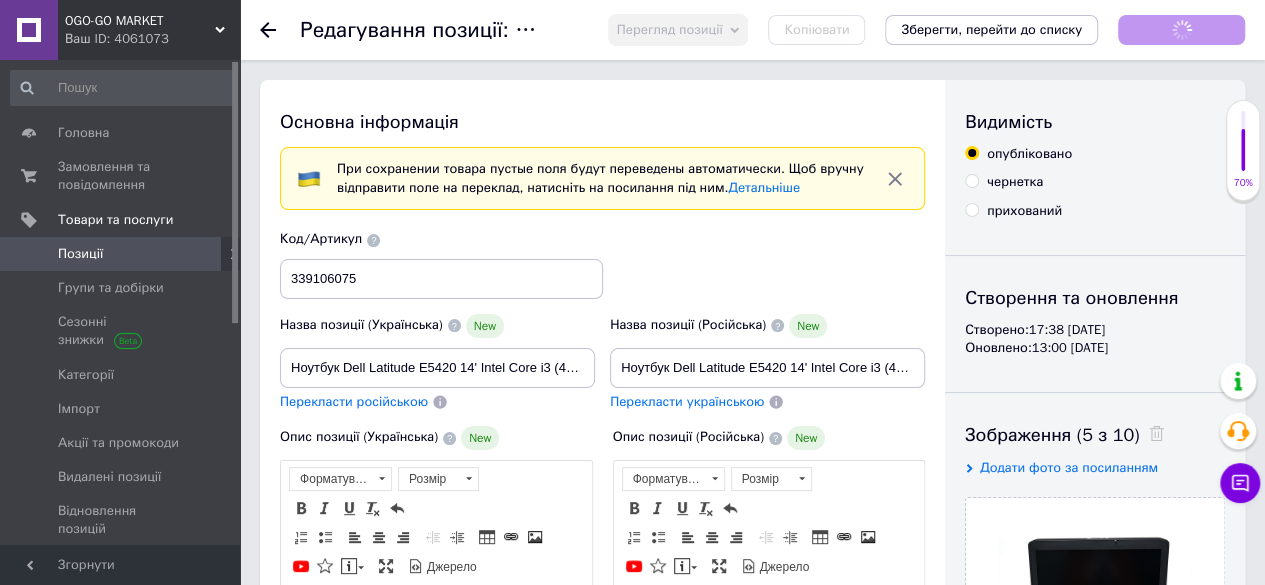 scroll, scrollTop: 0, scrollLeft: 0, axis: both 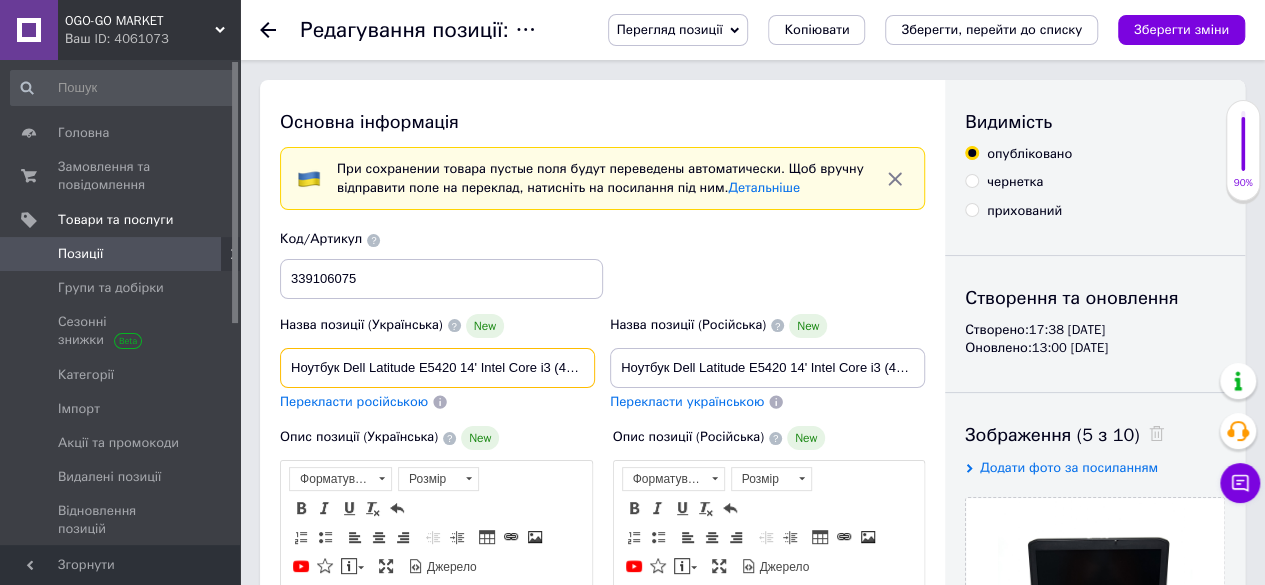 click on "Ноутбук Dell Latitude E5420 14' Intel Core i3 (4 Гб 120 Гб) A Refurbished" at bounding box center (437, 368) 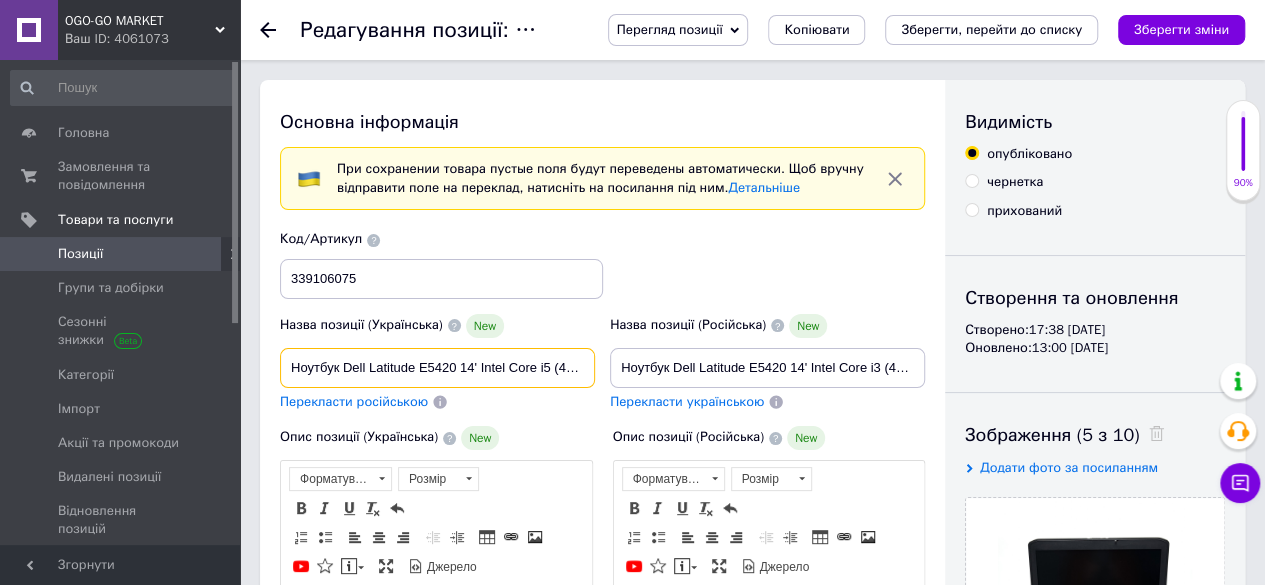 click on "Ноутбук Dell Latitude E5420 14' Intel Core i5 (4 Гб 120 Гб) A Refurbished" at bounding box center (437, 368) 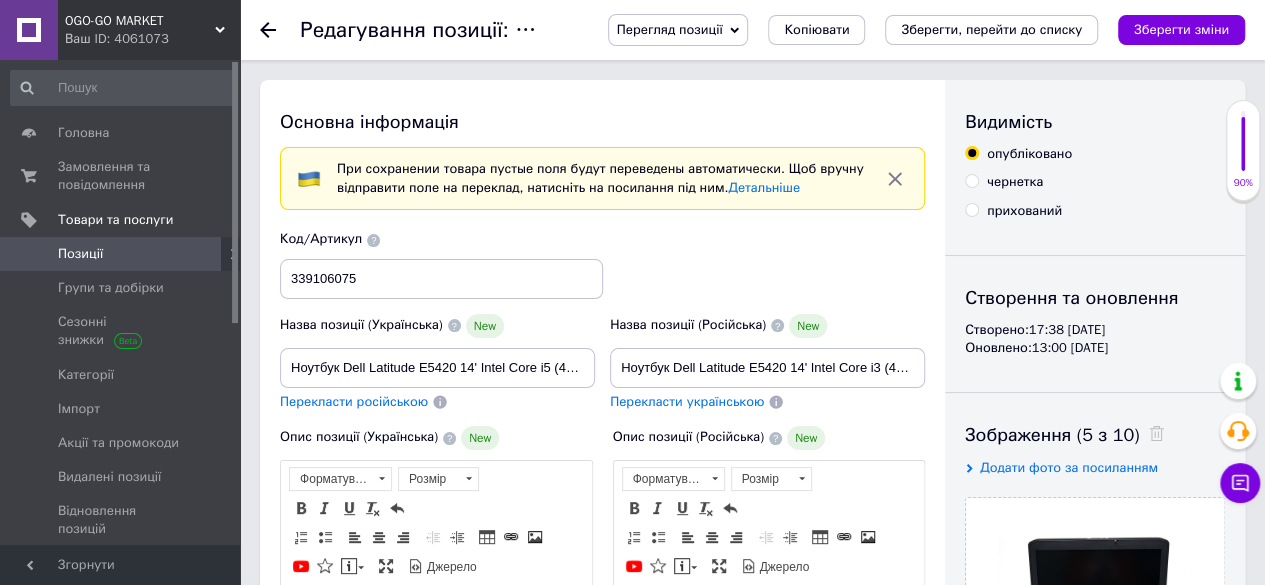 click on "Код/Артикул 339106075" at bounding box center (603, 264) 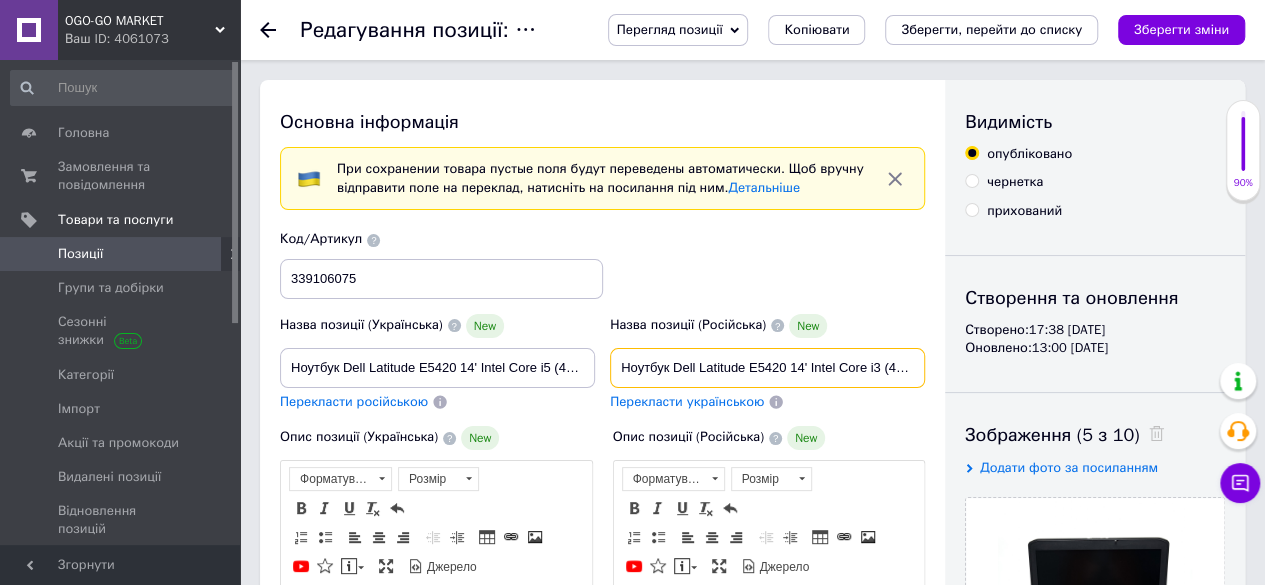 click on "Ноутбук Dell Latitude E5420 14' Intel Core i3 (4 Гб 120 Гб) A Refurbished" at bounding box center [767, 368] 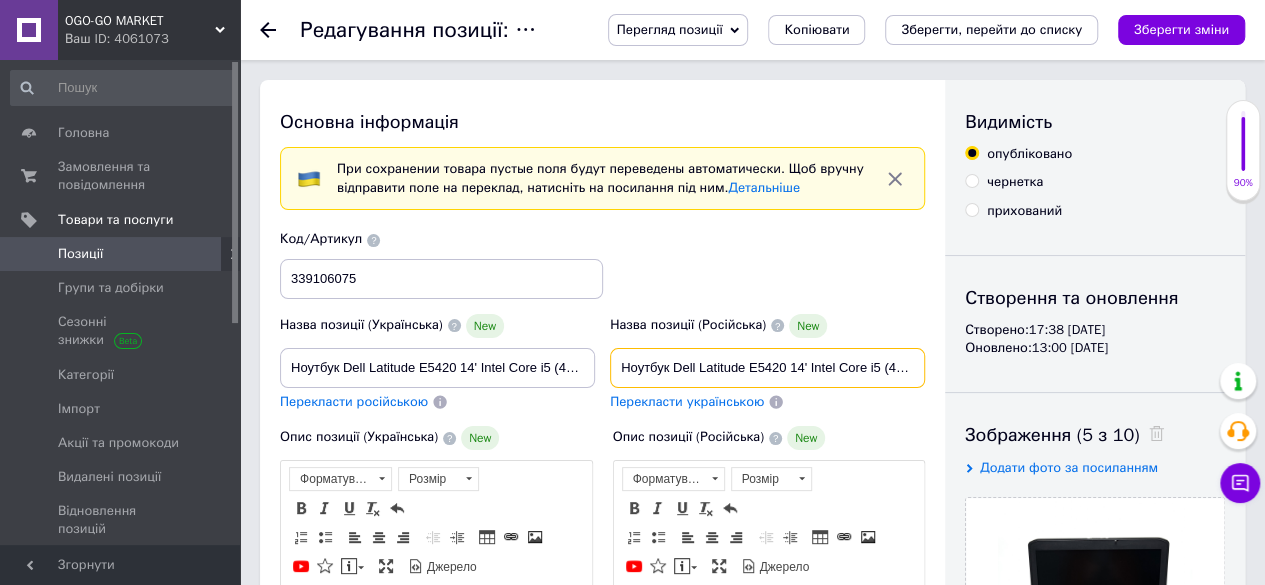 type on "Ноутбук Dell Latitude E5420 14' Intel Core i5 (4 Гб 120 Гб) A Refurbished" 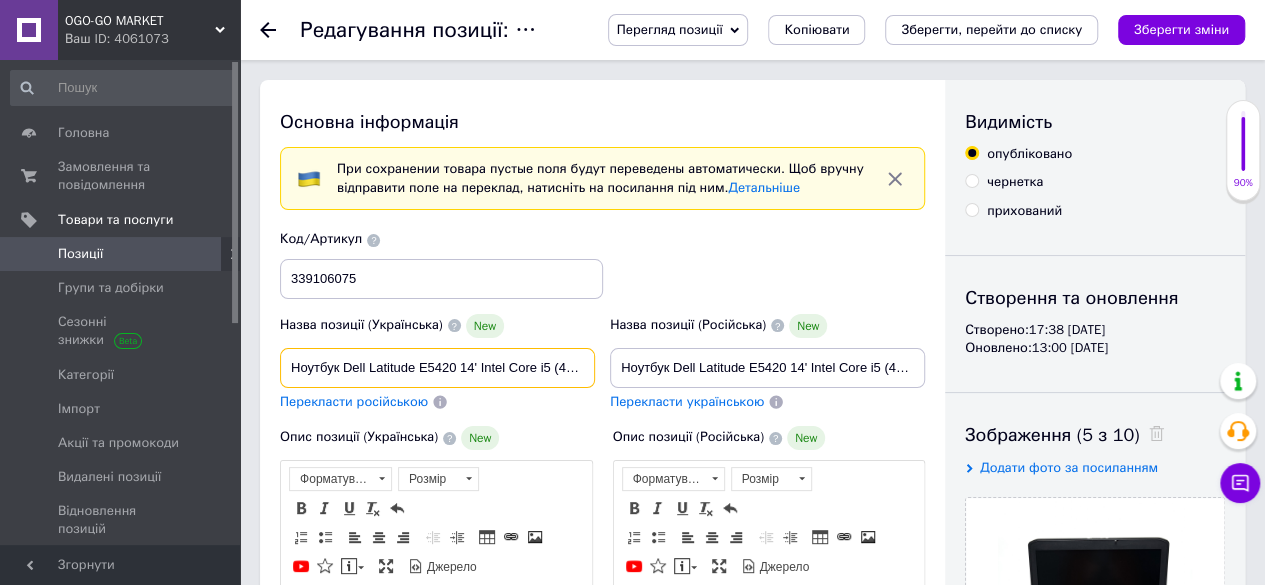 click on "Ноутбук Dell Latitude E5420 14' Intel Core i5 (4 Гб 120 Гб) A Refurbished" at bounding box center [437, 368] 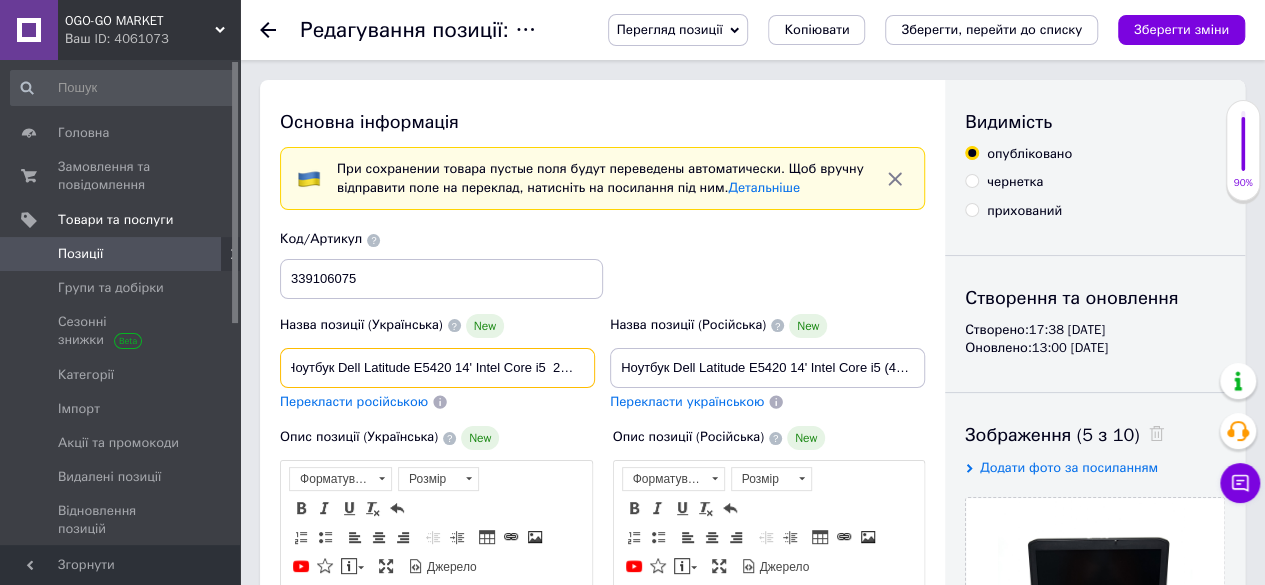 scroll, scrollTop: 0, scrollLeft: 16, axis: horizontal 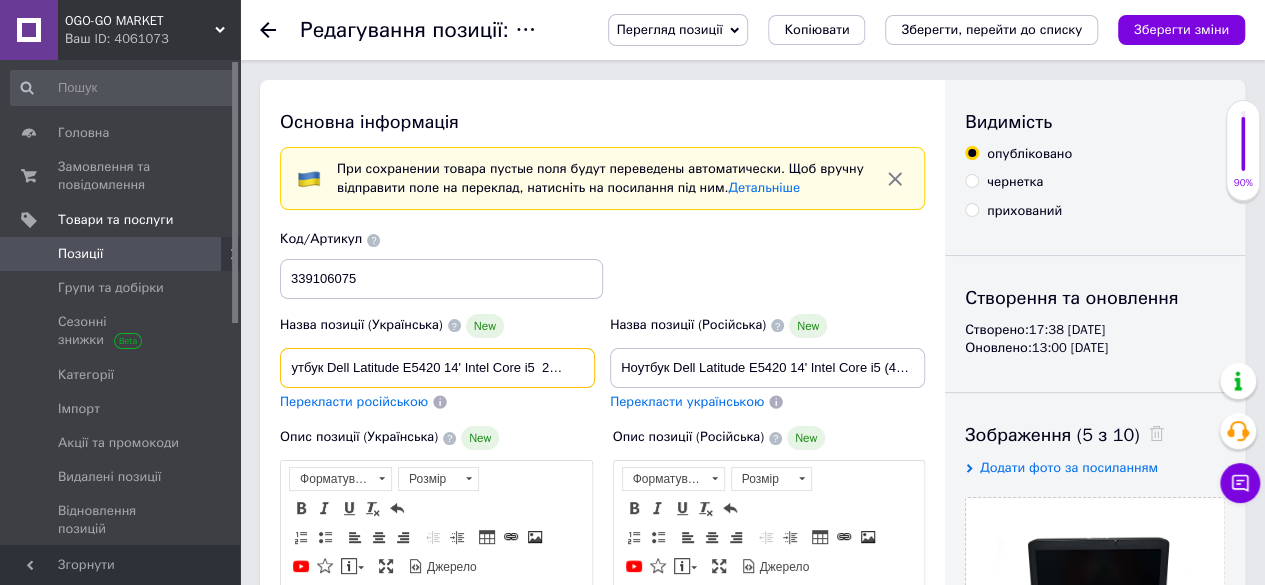 type on "Ноутбук Dell Latitude E5420 14' Intel Core i5  2520m(4 Гб 120 Гб) A Refurbished" 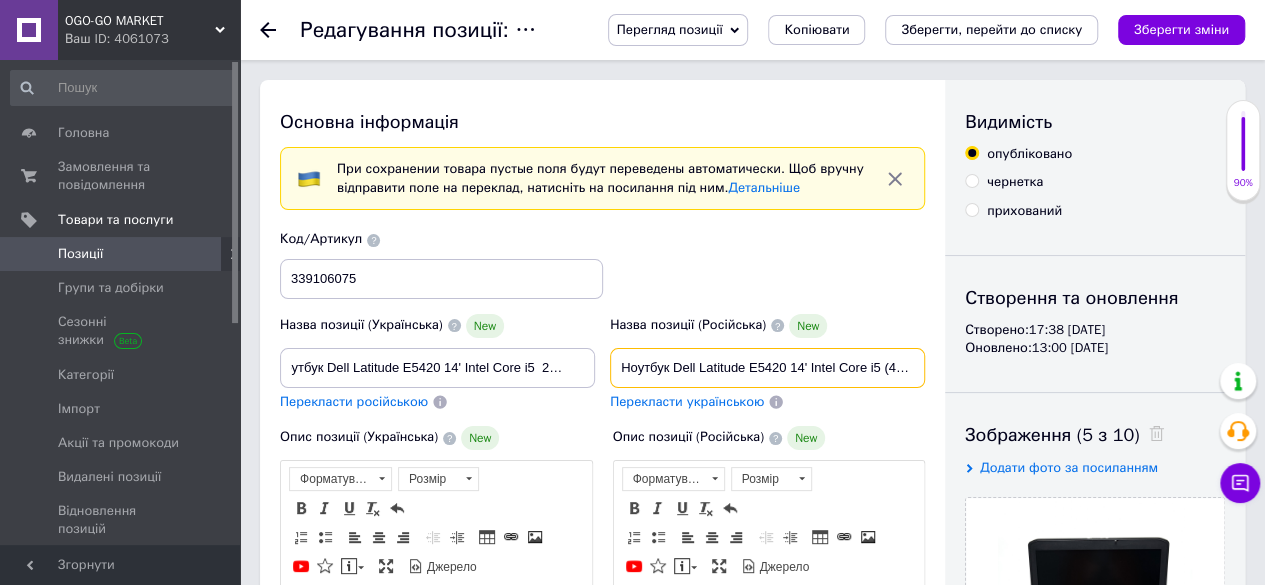 scroll, scrollTop: 0, scrollLeft: 0, axis: both 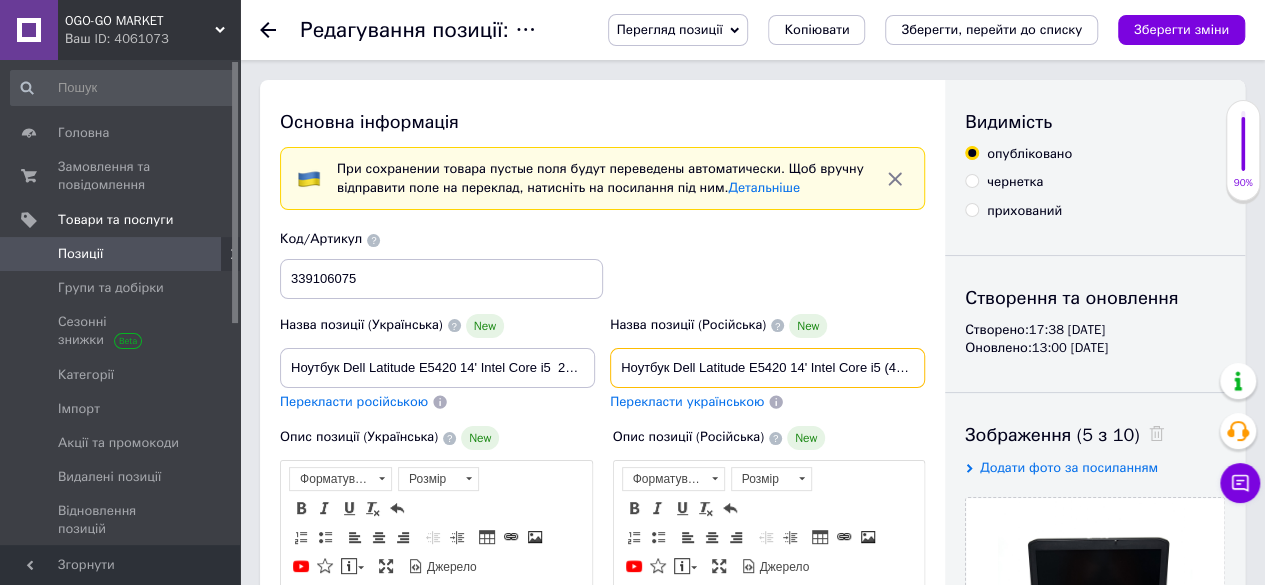 click on "Ноутбук Dell Latitude E5420 14' Intel Core i5 (4 Гб 120 Гб) A Refurbished" at bounding box center (767, 368) 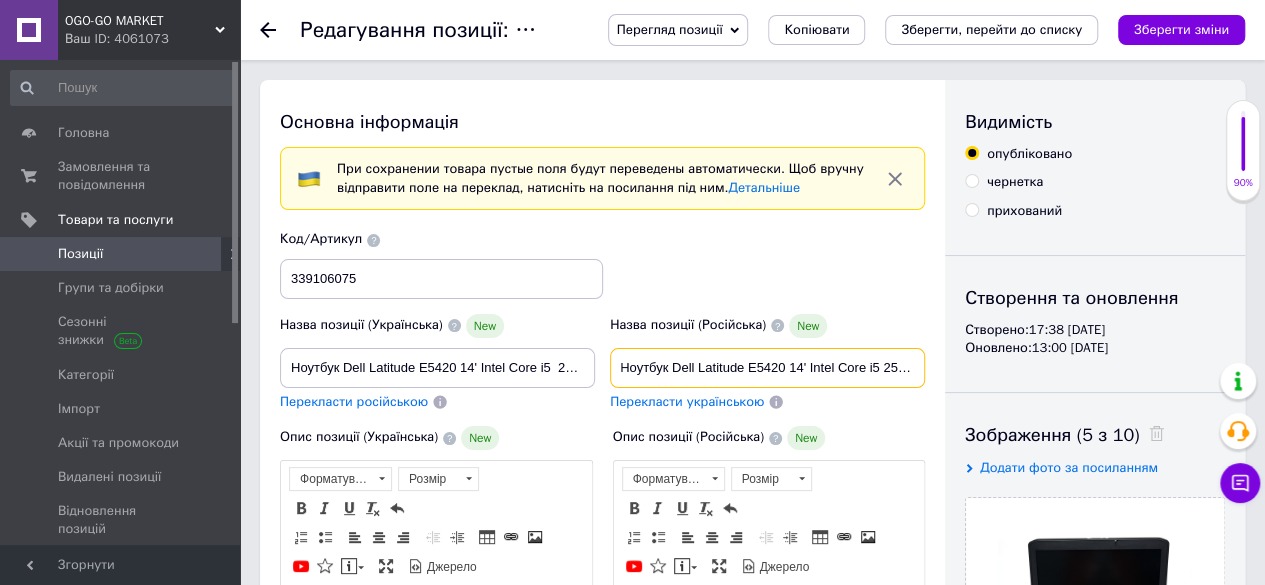 scroll, scrollTop: 0, scrollLeft: 12, axis: horizontal 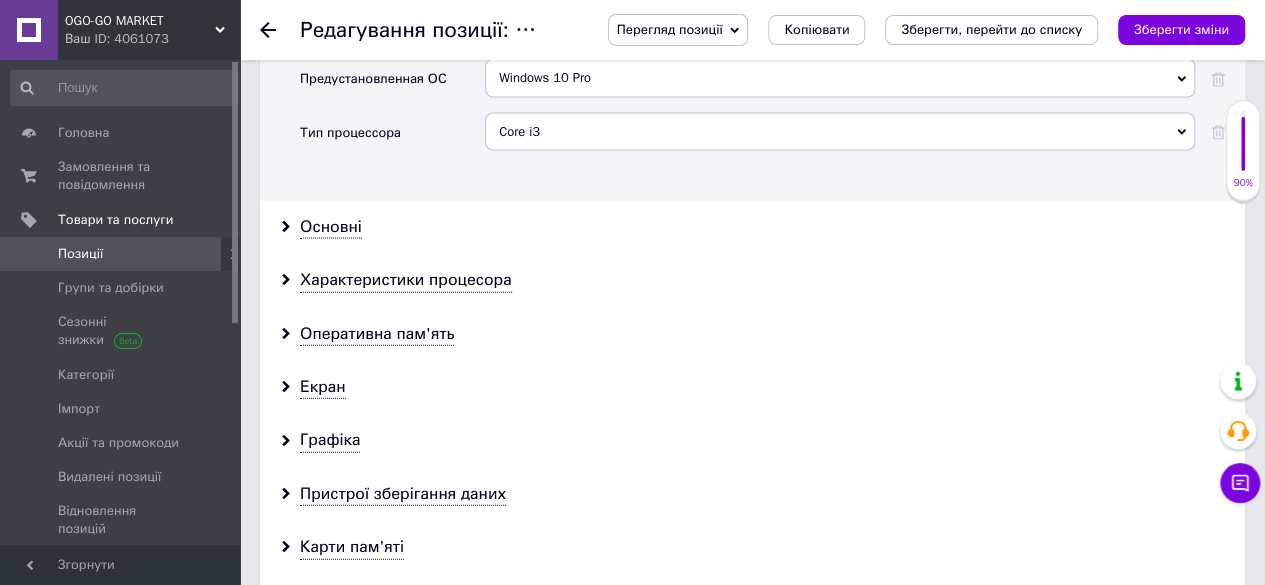 type on "Ноутбук Dell Latitude E5420 14' Intel Core i5 2520m (4 Гб 120 Гб) A Refurbished" 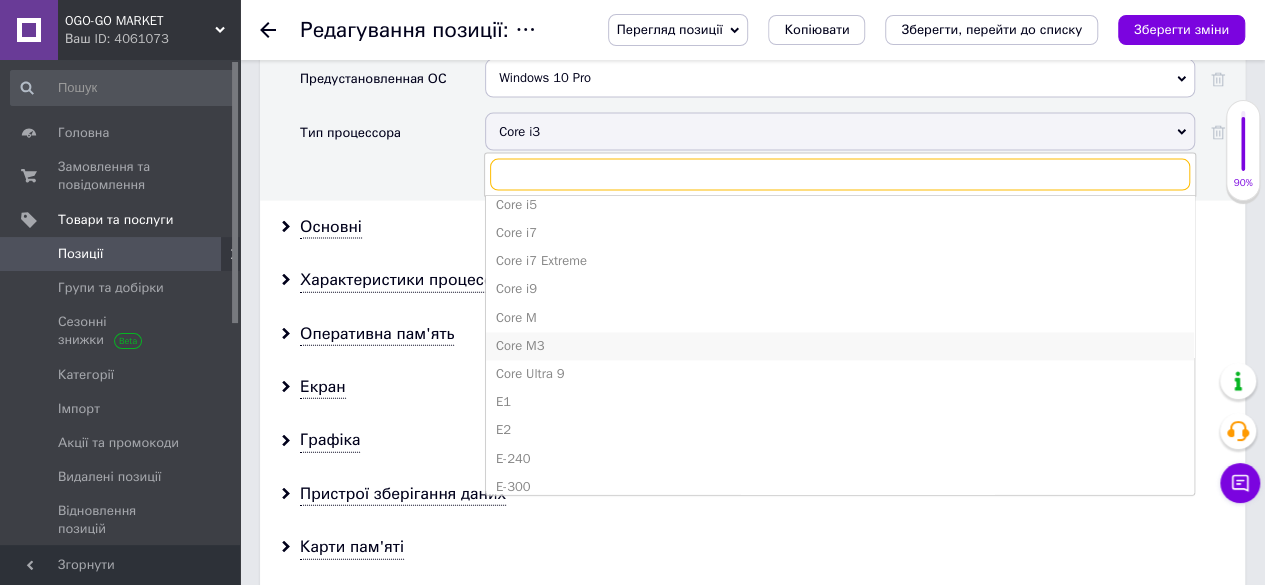 scroll, scrollTop: 1320, scrollLeft: 0, axis: vertical 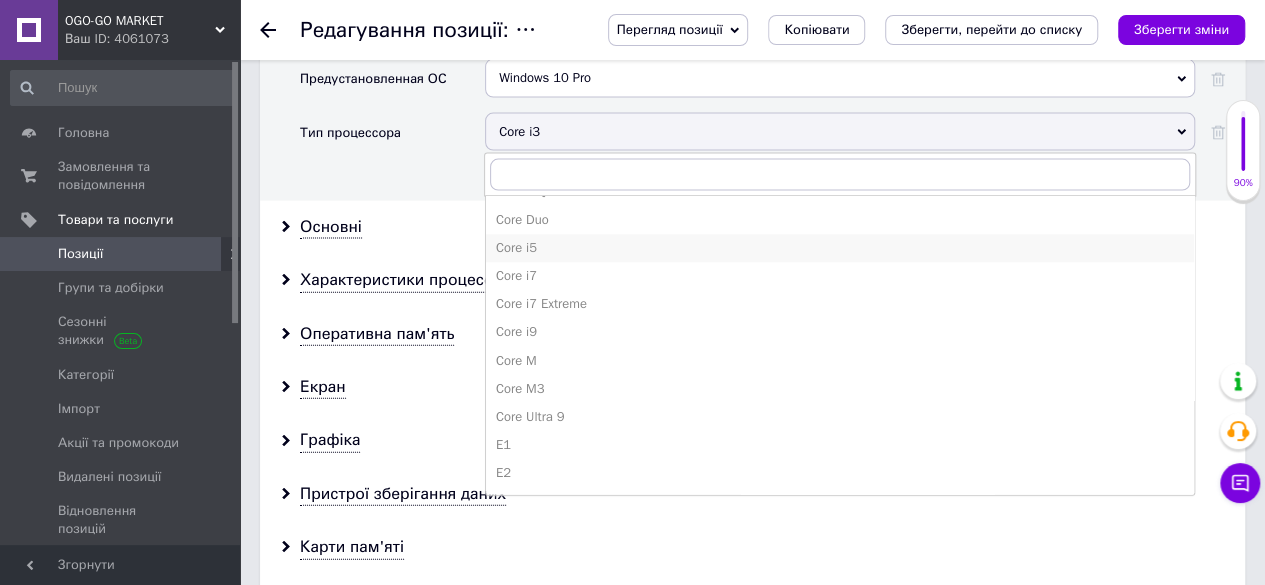 click on "Core i5" at bounding box center [840, 249] 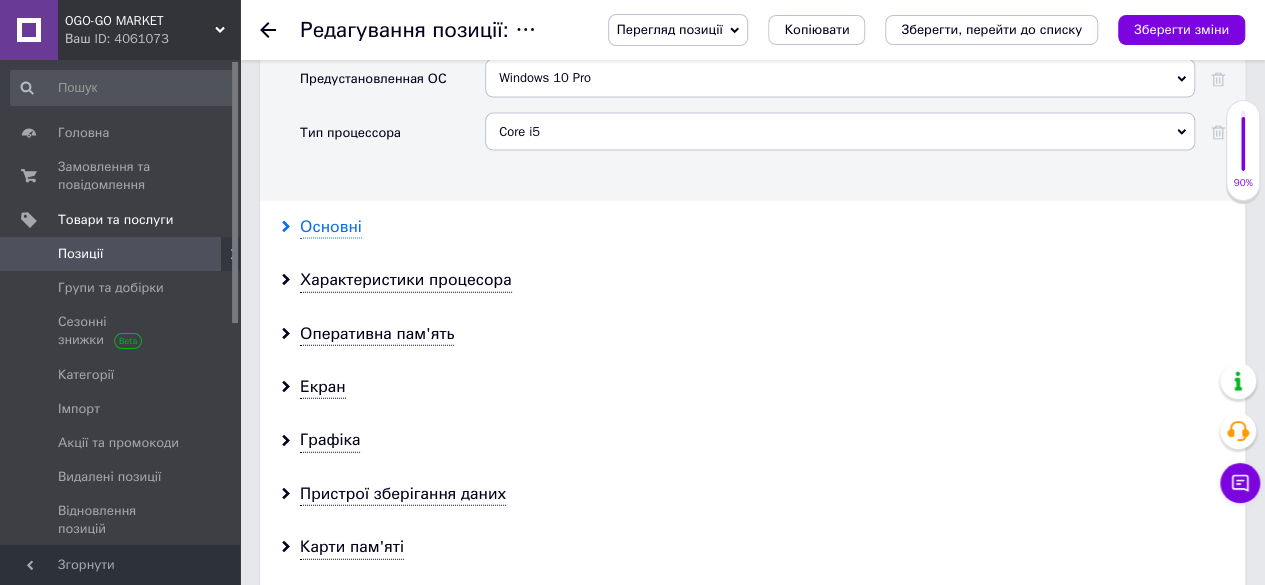 click on "Основні" at bounding box center [331, 227] 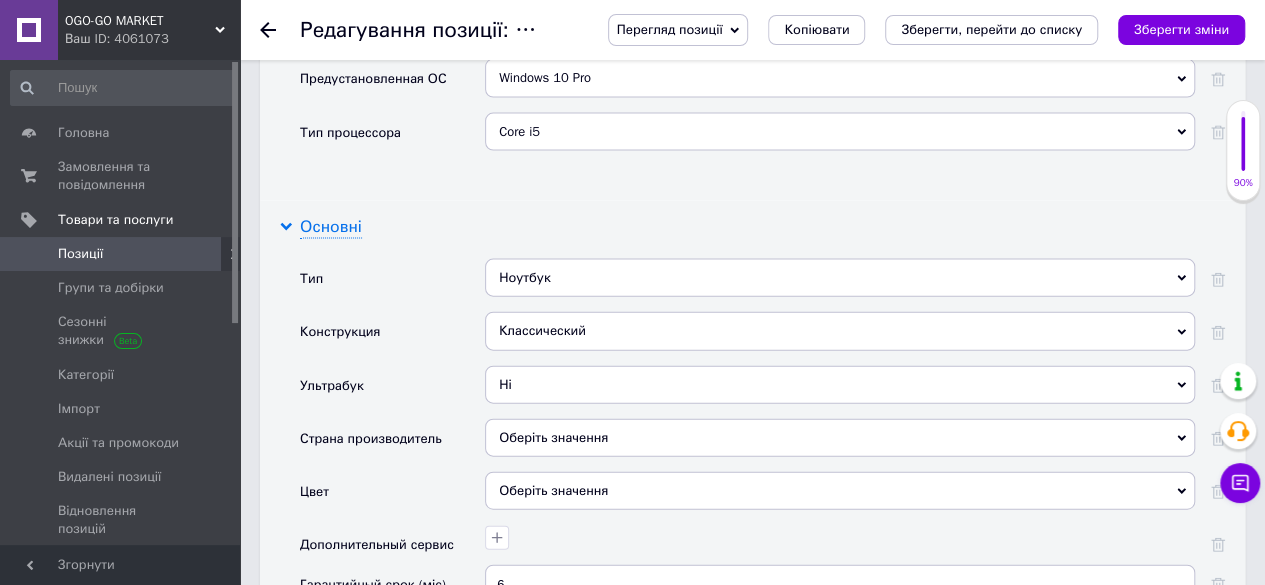 click on "Основні" at bounding box center (331, 227) 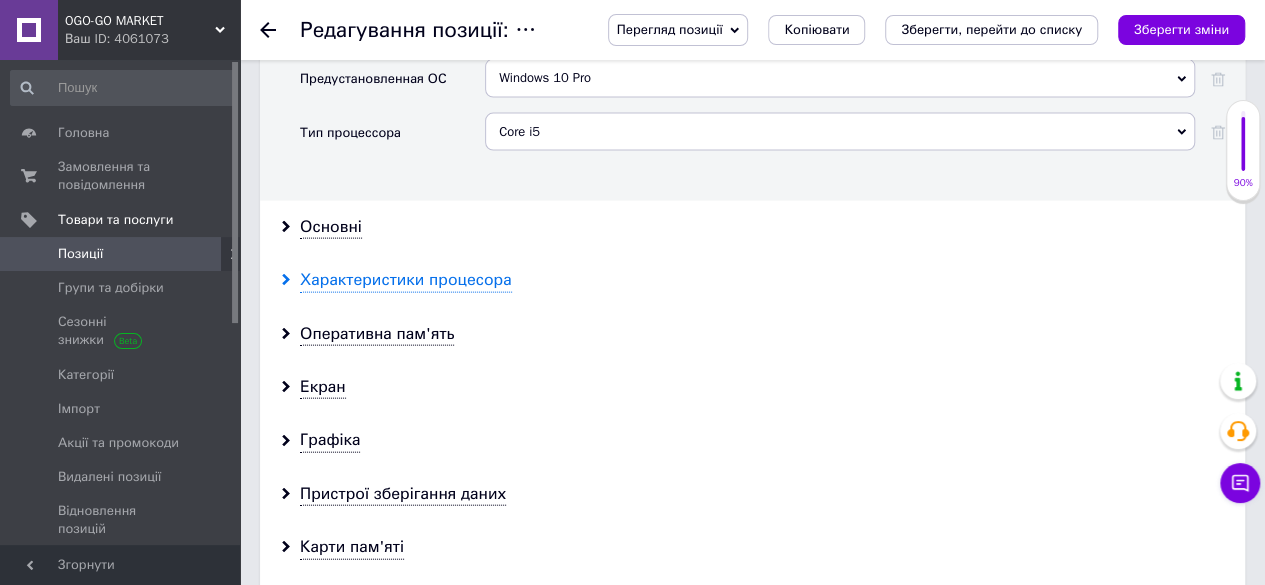 click on "Характеристики процесора" at bounding box center [406, 280] 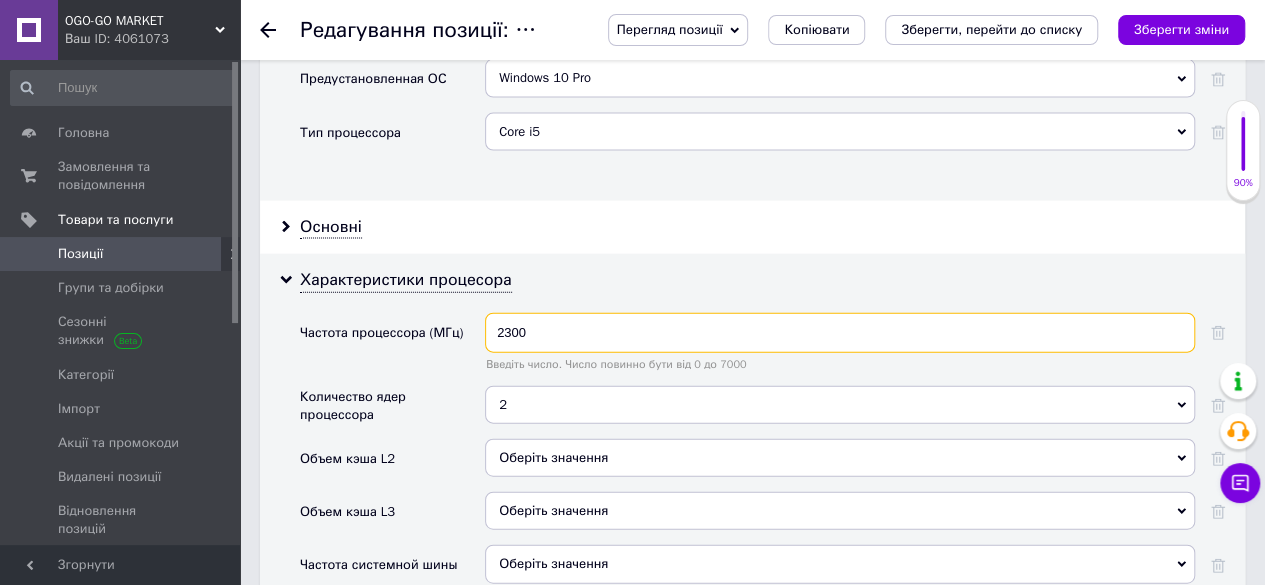 click on "2300" at bounding box center (840, 333) 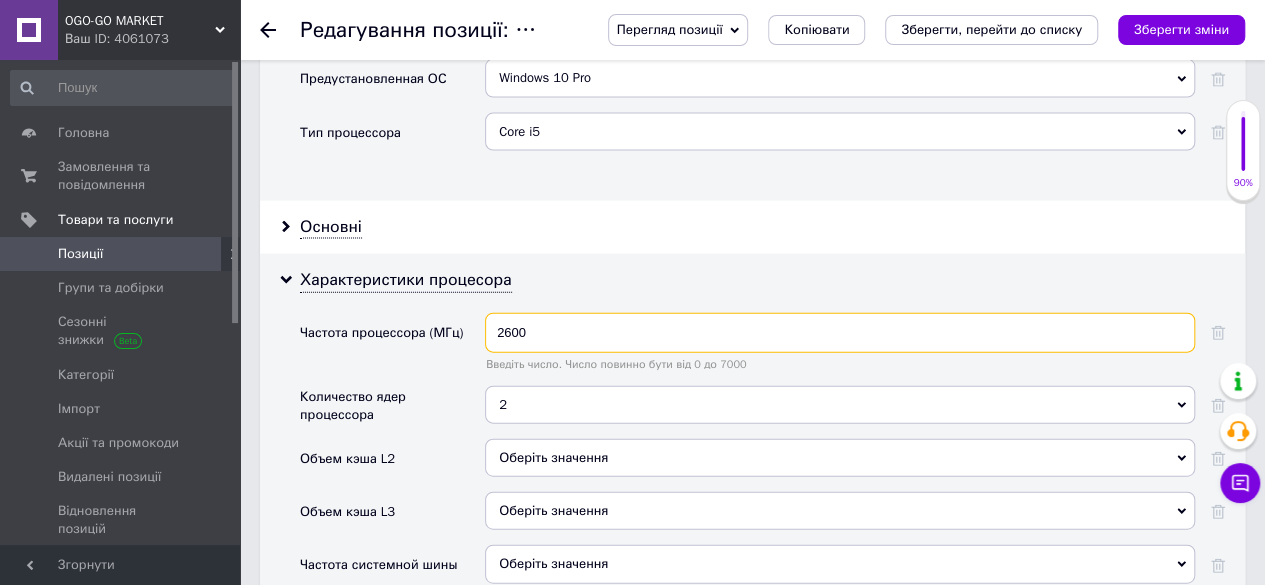 type on "2600" 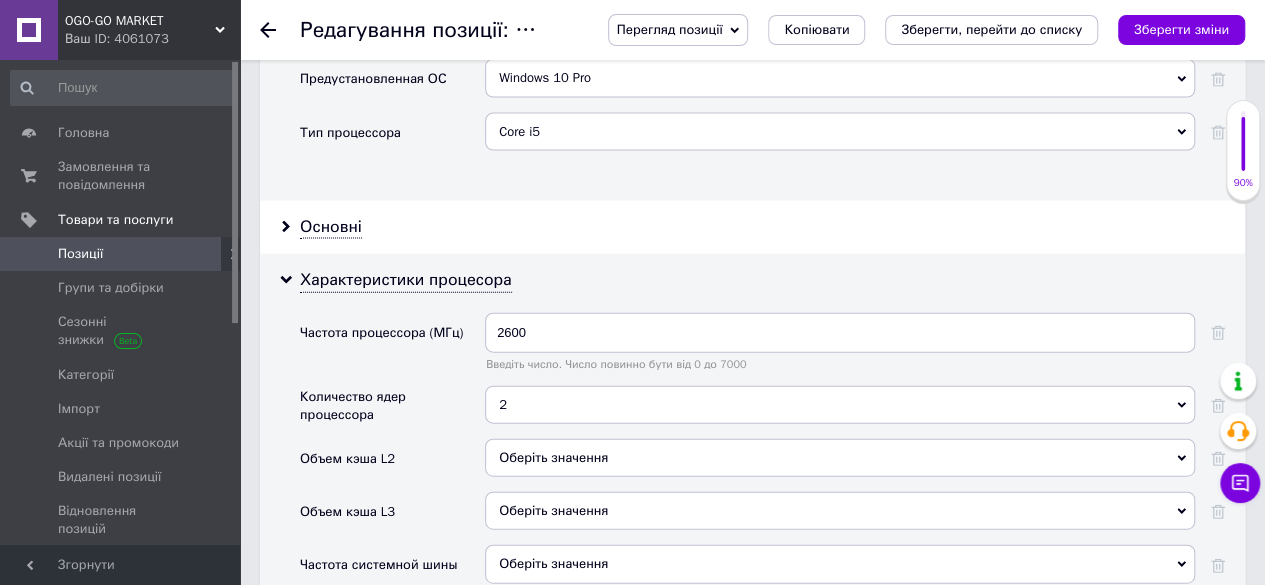click on "Характеристики процесора Частота процессора (МГц) 2600 Введіть число. Число повинно бути від 0 до 7000 Количество ядер процессора 2 2 Объем кэша L2 Оберіть значення Объем кэша L3 Оберіть значення Частота системной шины Оберіть значення Чипсет Оберіть значення Модель процессора I3-2350M" at bounding box center (752, 498) 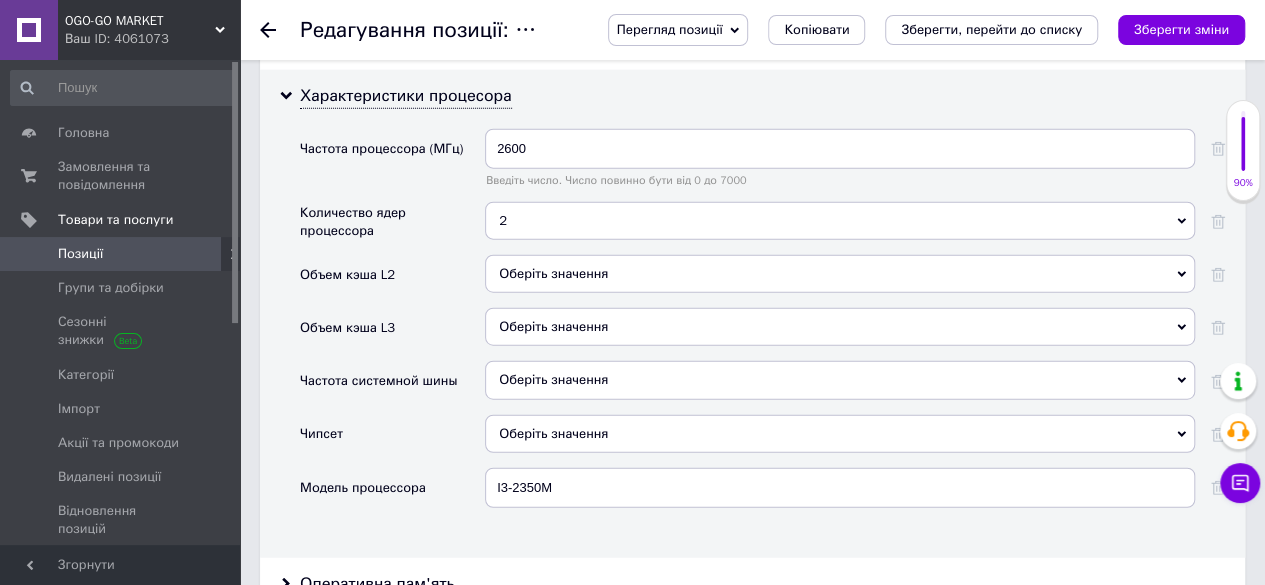 scroll, scrollTop: 2300, scrollLeft: 0, axis: vertical 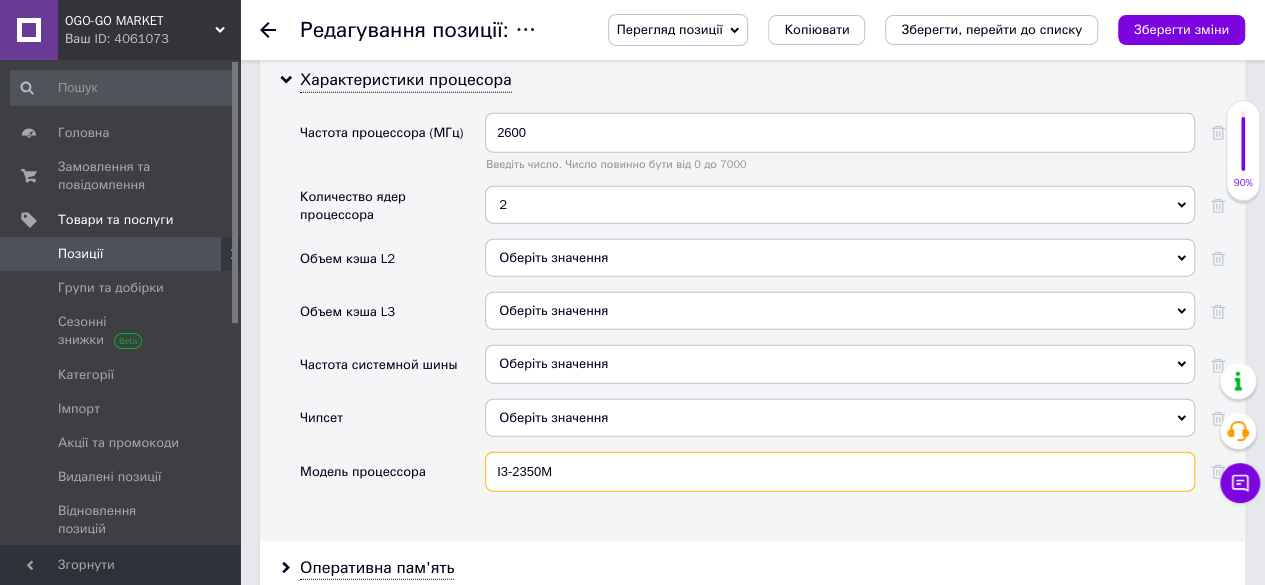 click on "I3-2350M" at bounding box center [840, 472] 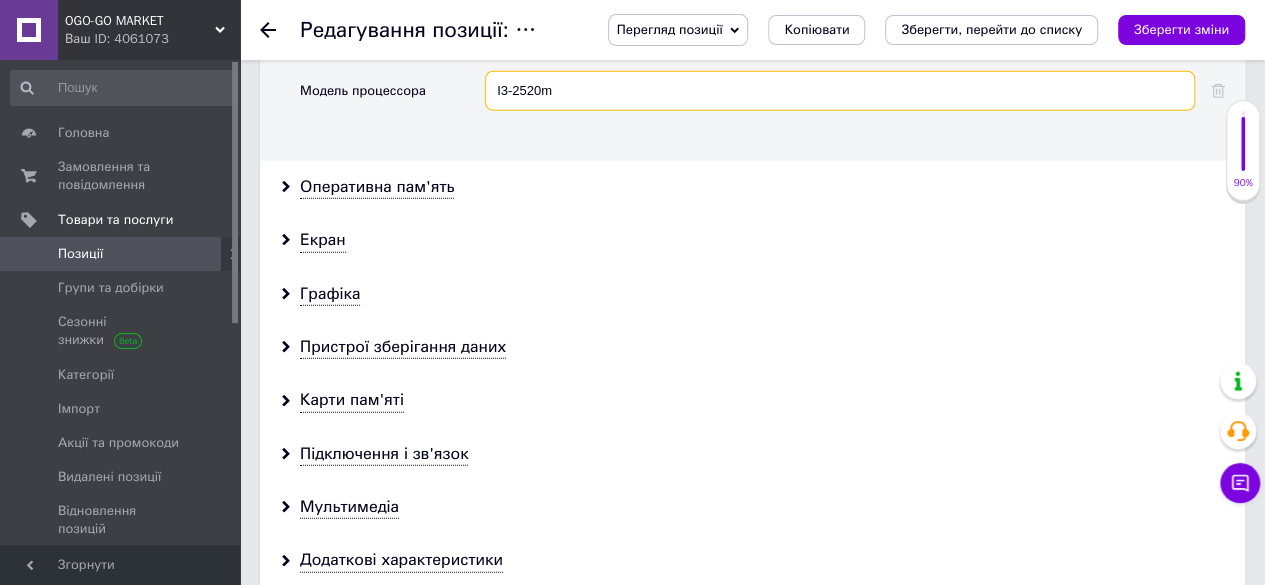 scroll, scrollTop: 2700, scrollLeft: 0, axis: vertical 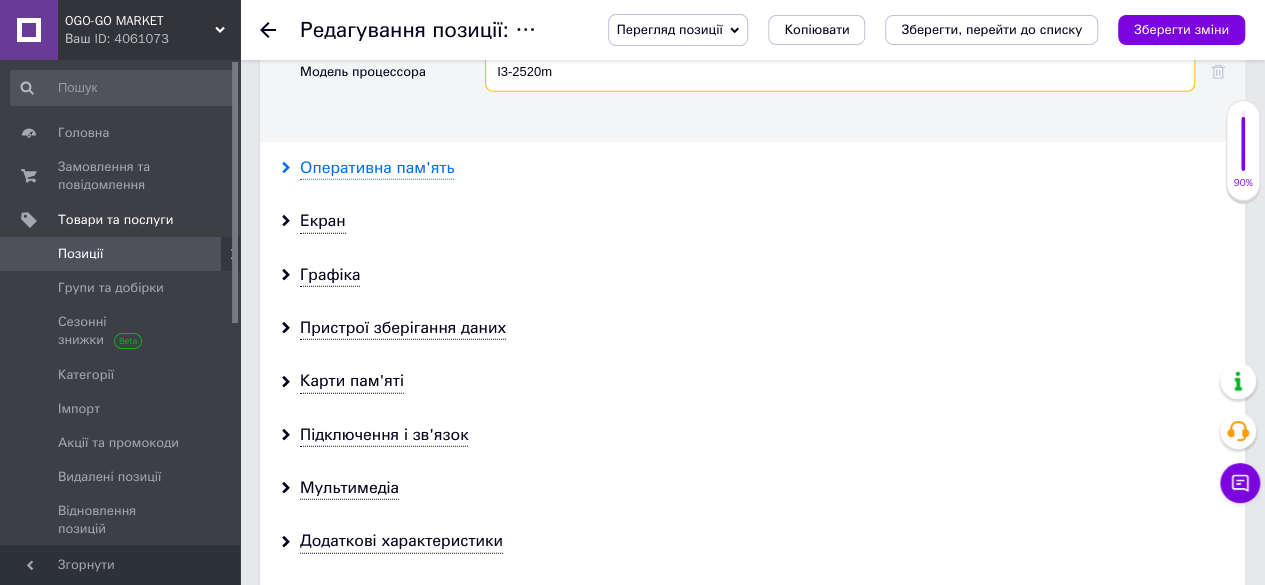 type on "I3-2520m" 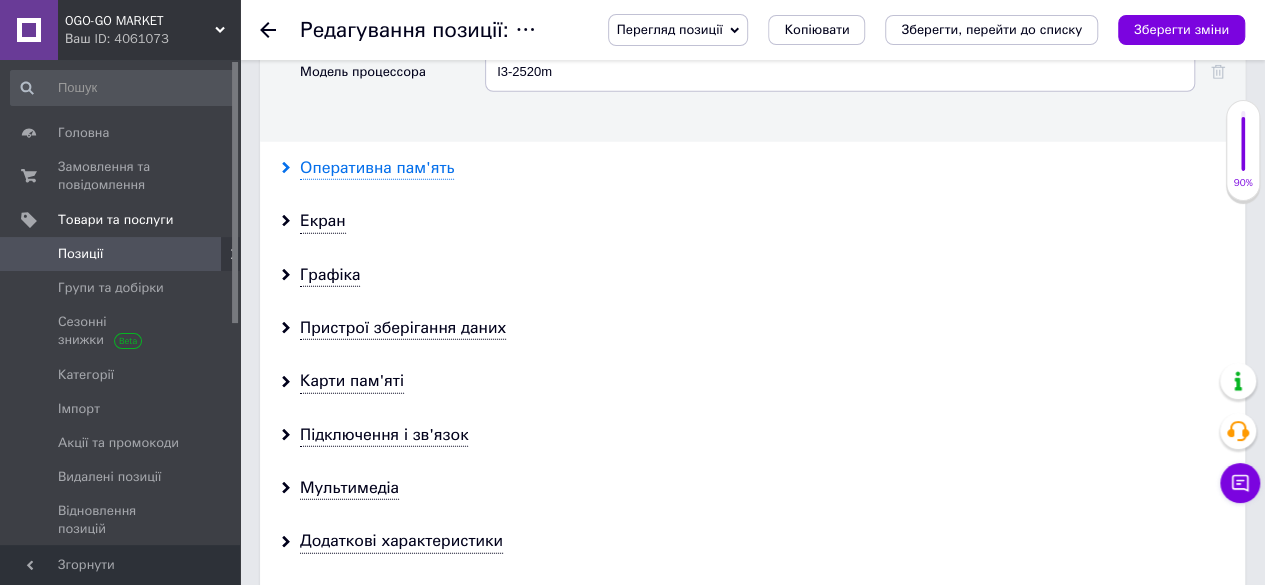 click on "Оперативна пам'ять" at bounding box center (377, 168) 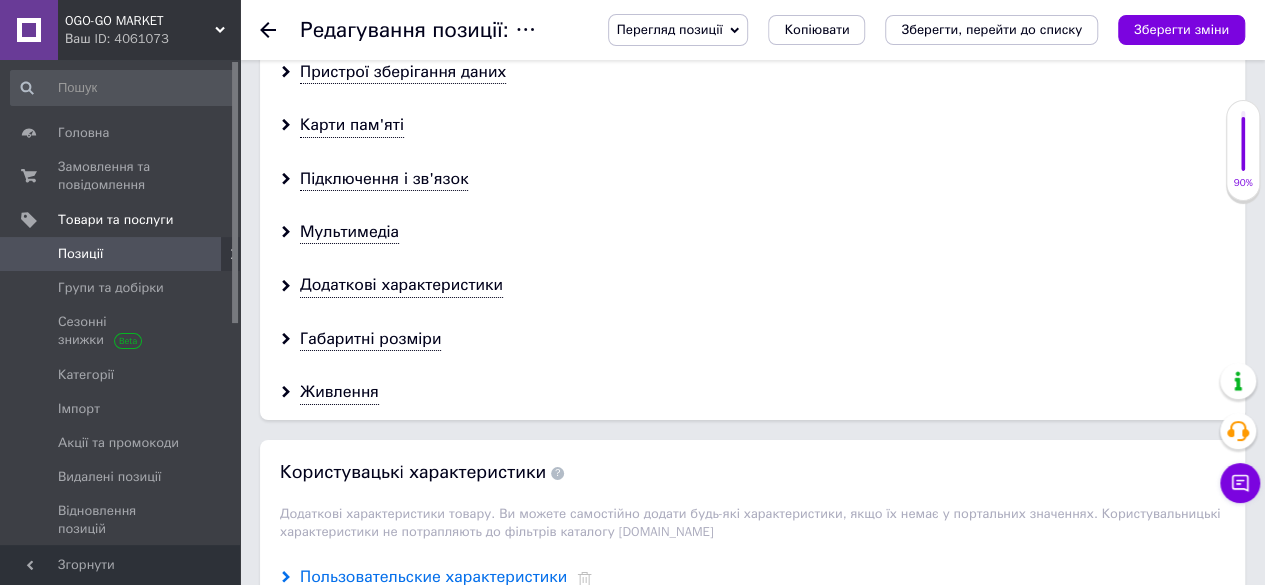 scroll, scrollTop: 3500, scrollLeft: 0, axis: vertical 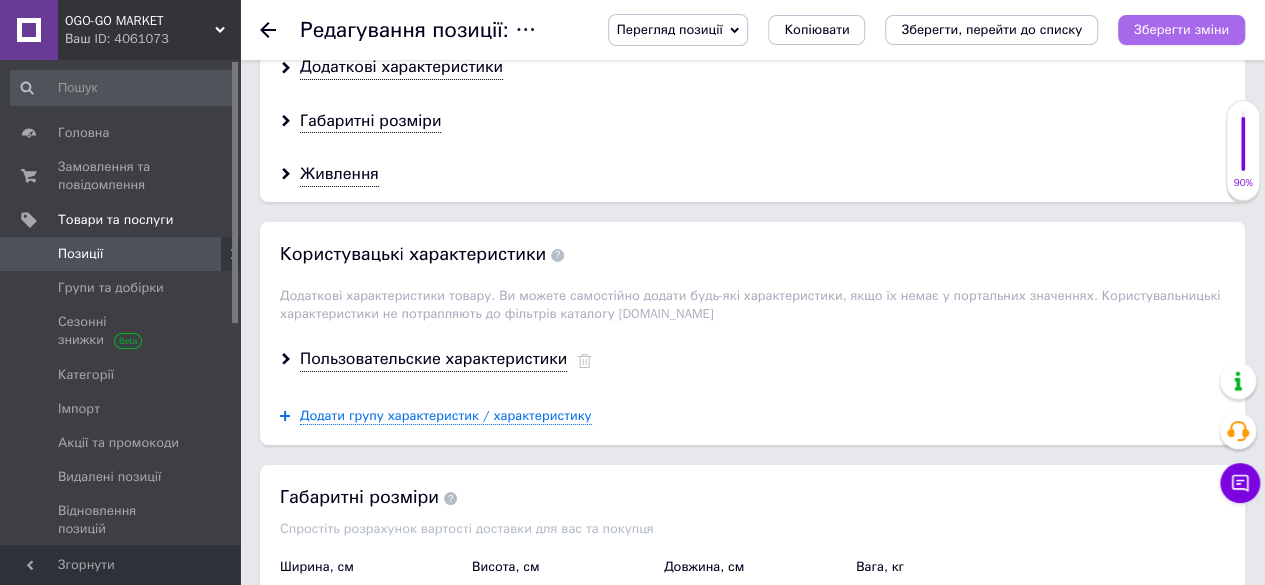click on "Зберегти зміни" at bounding box center (1181, 29) 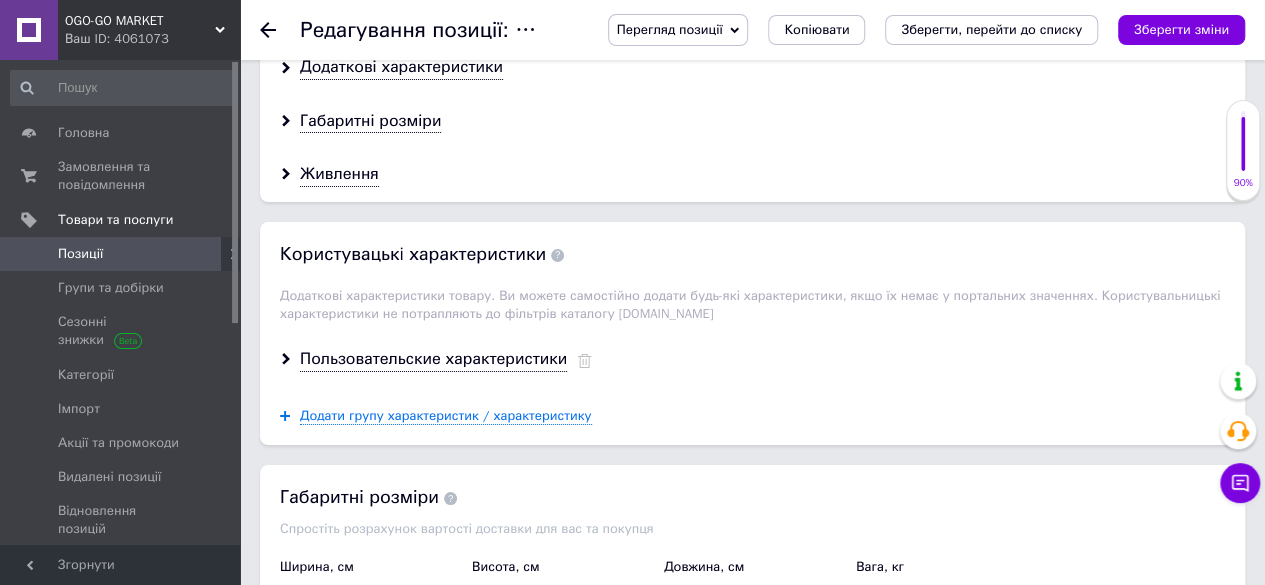 click 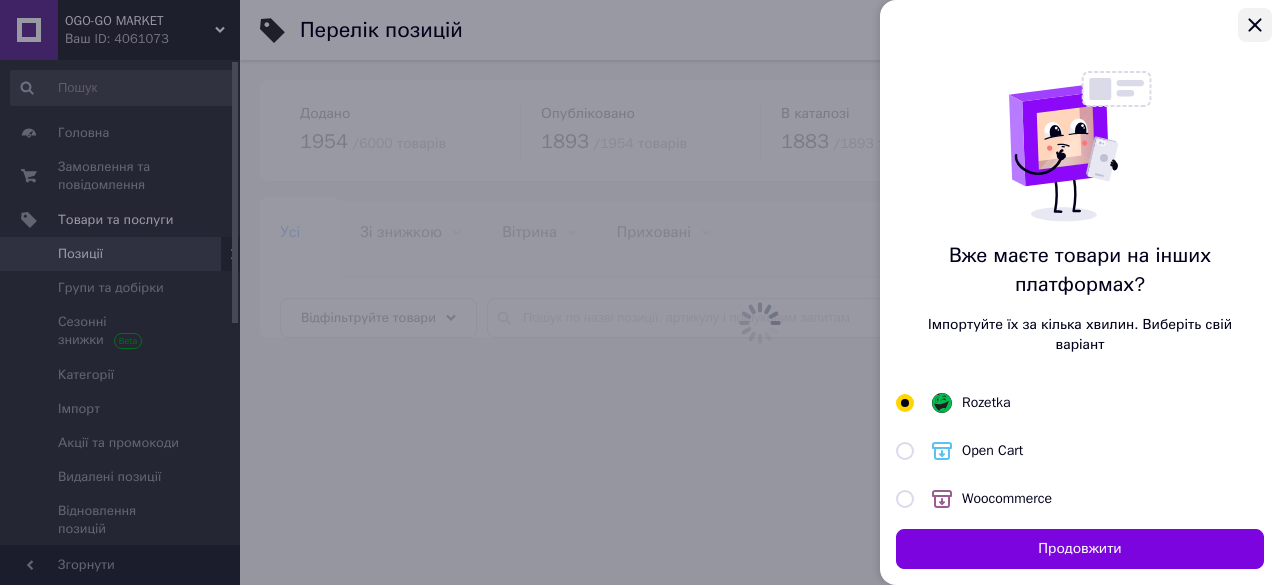 click 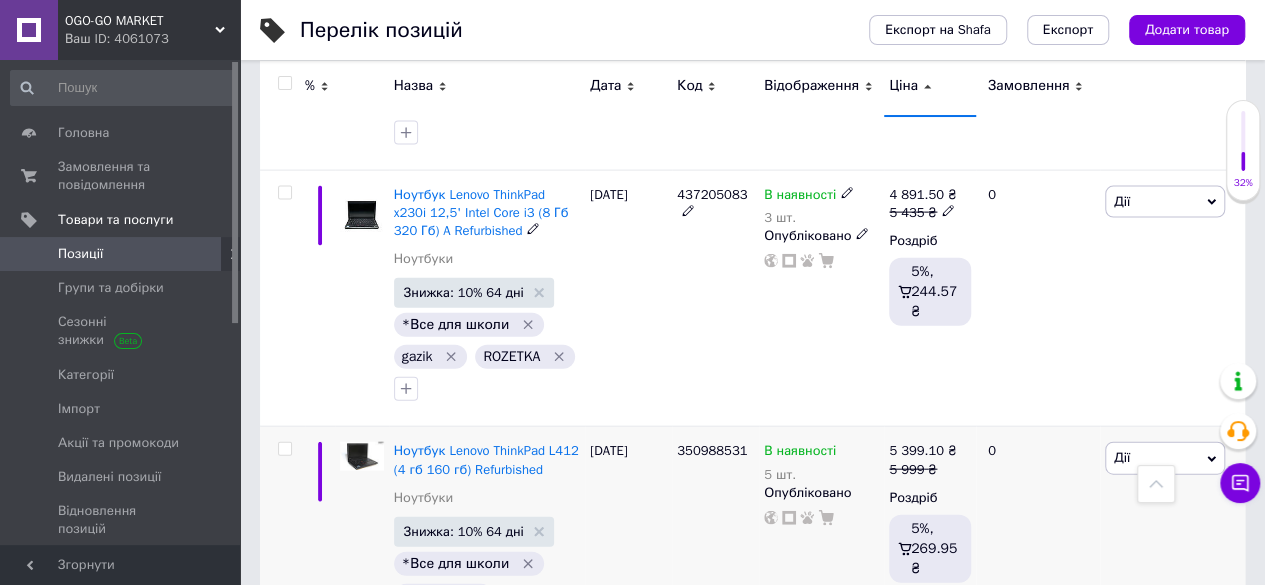 scroll, scrollTop: 5981, scrollLeft: 0, axis: vertical 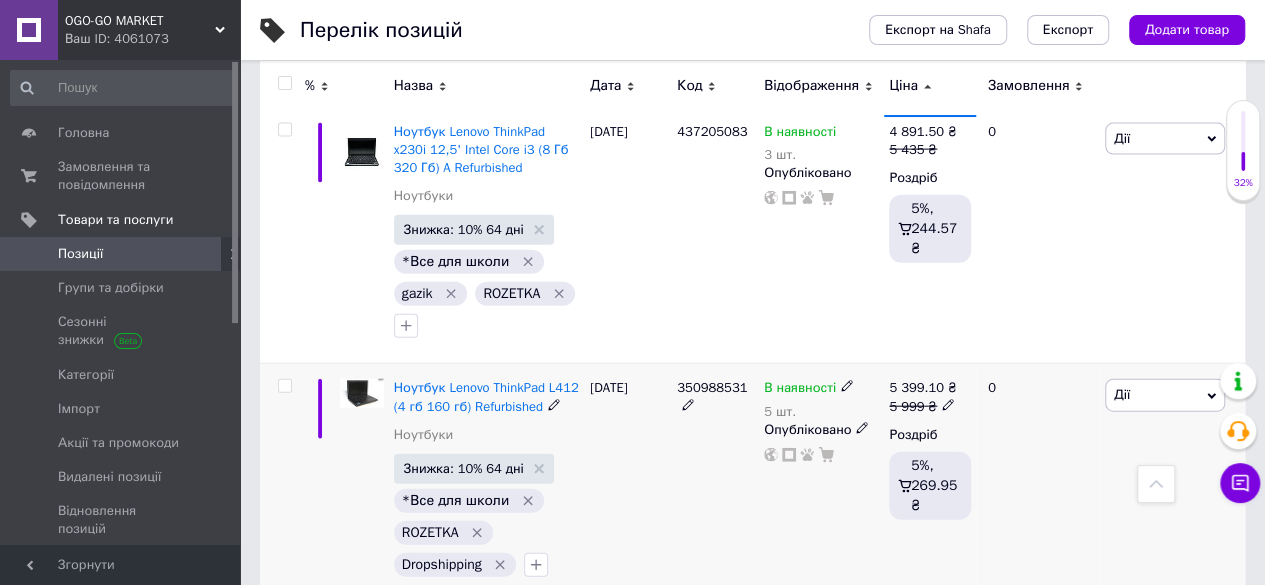 click 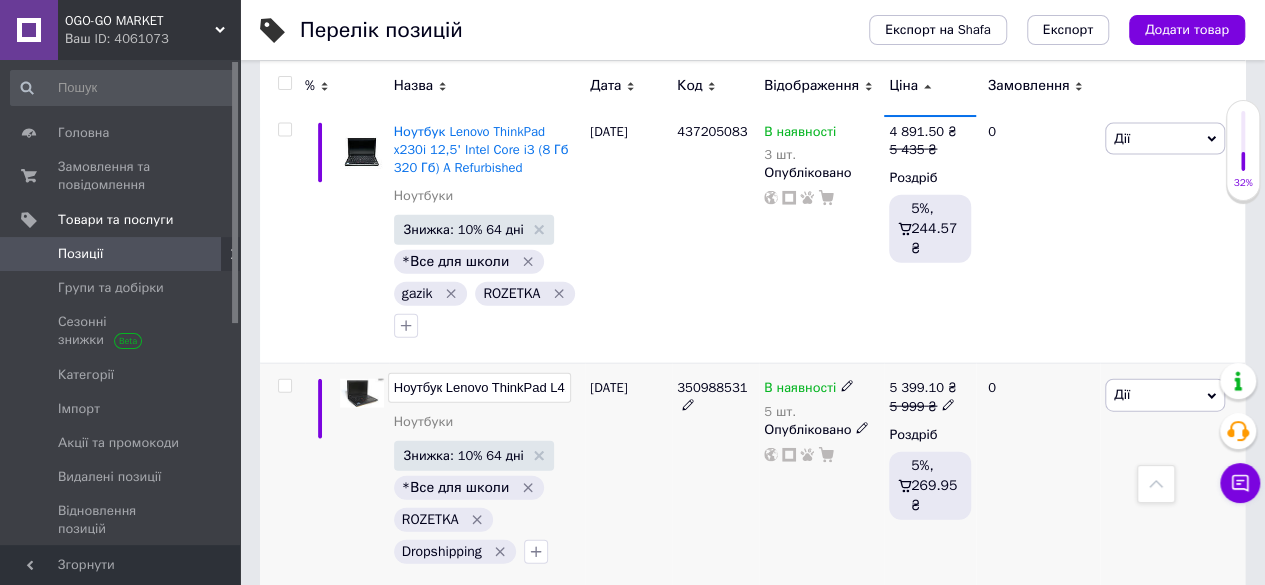 scroll, scrollTop: 0, scrollLeft: 163, axis: horizontal 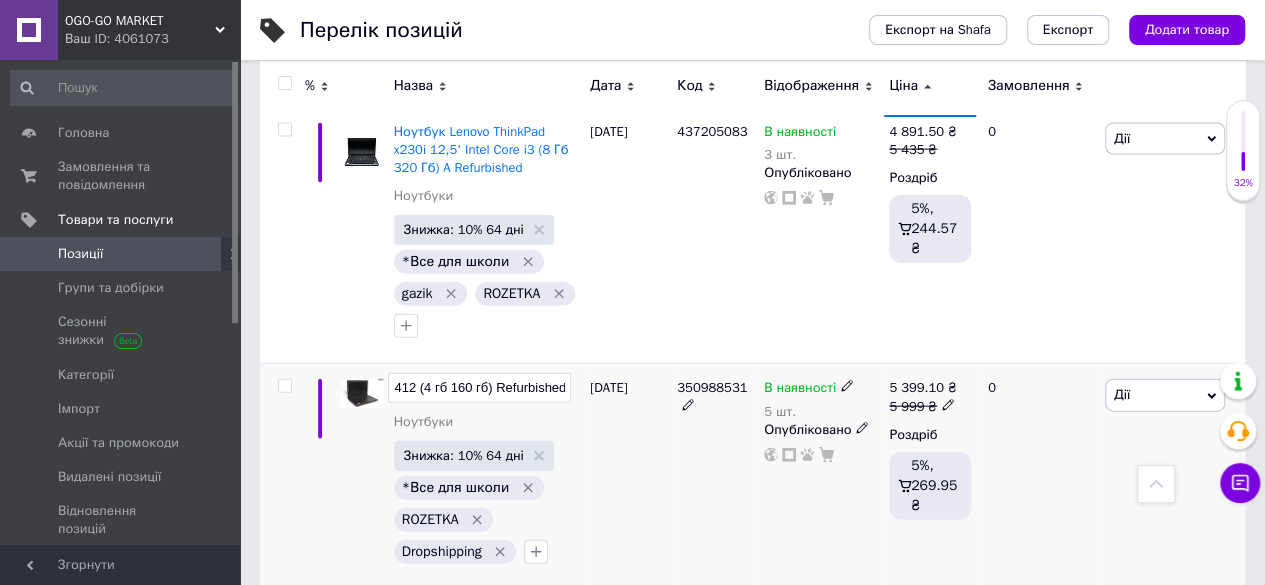 click on "Ноутбук Lenovo ThinkPad L412 (4 гб 160 гб) Refurbished" at bounding box center (479, 388) 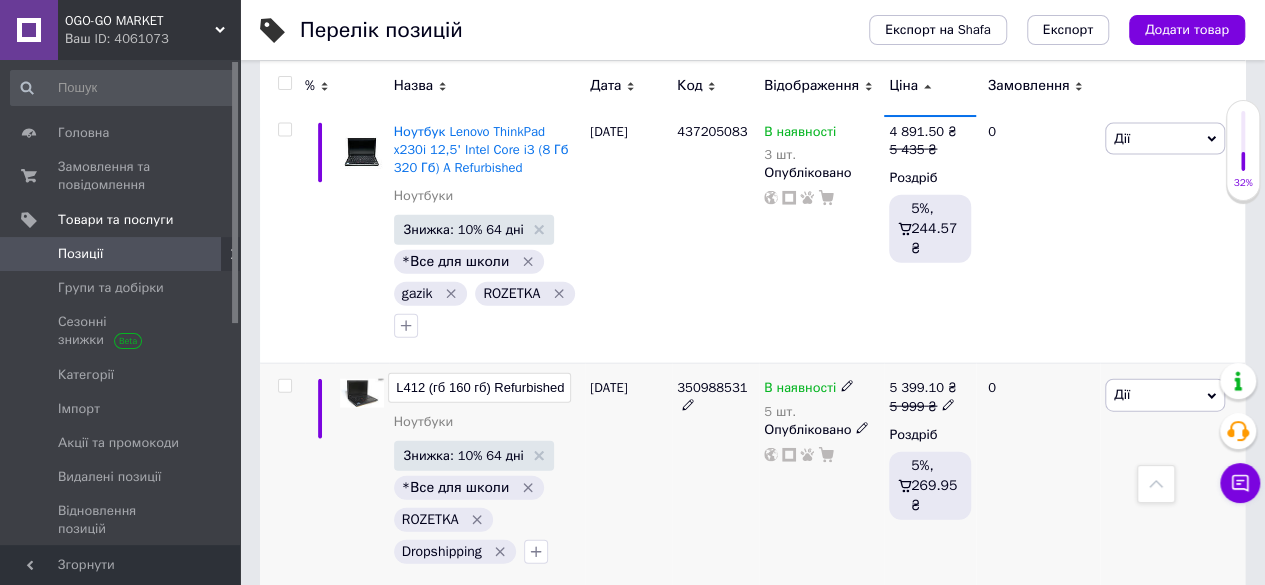 scroll, scrollTop: 0, scrollLeft: 152, axis: horizontal 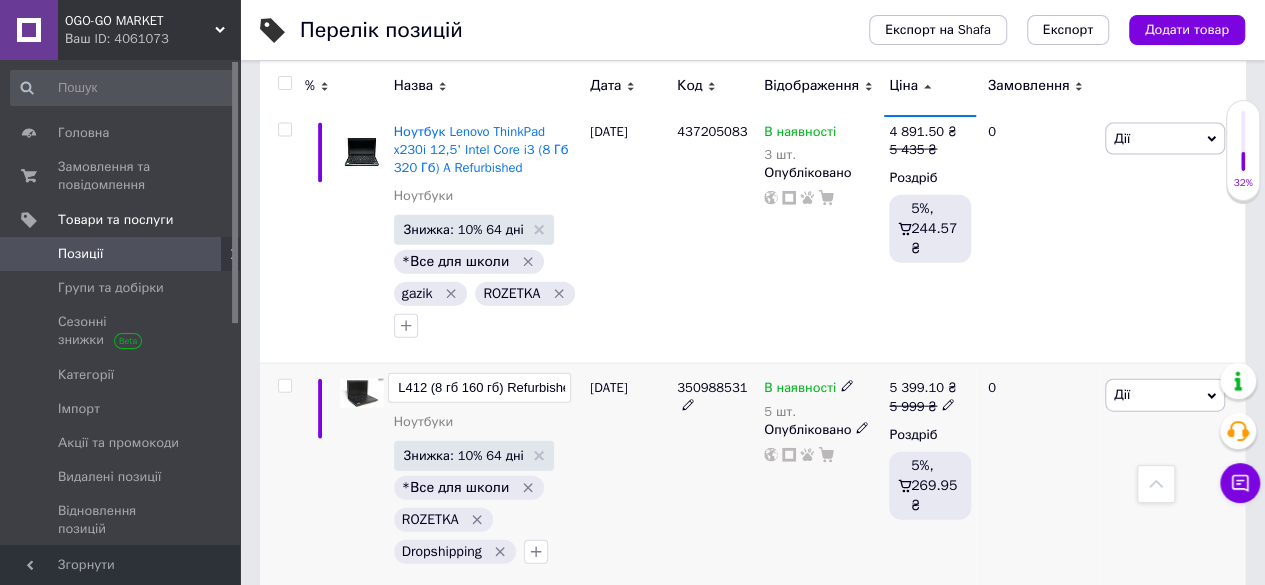 click on "Ноутбук Lenovo ThinkPad L412 (8 гб 160 гб) Refurbished" at bounding box center [479, 388] 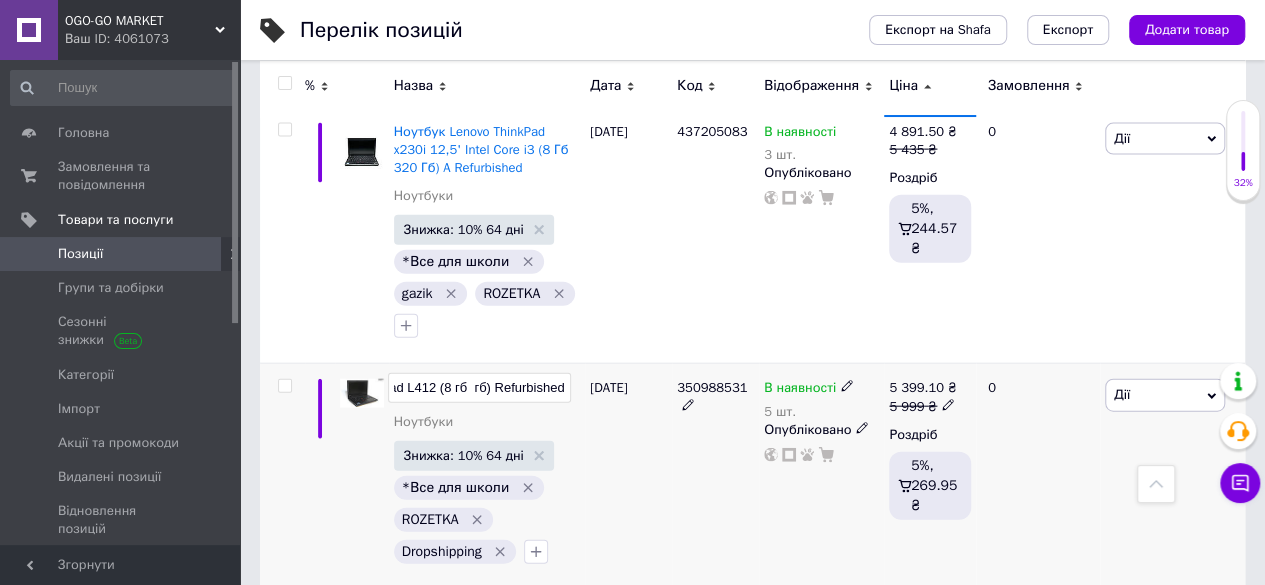 scroll, scrollTop: 0, scrollLeft: 142, axis: horizontal 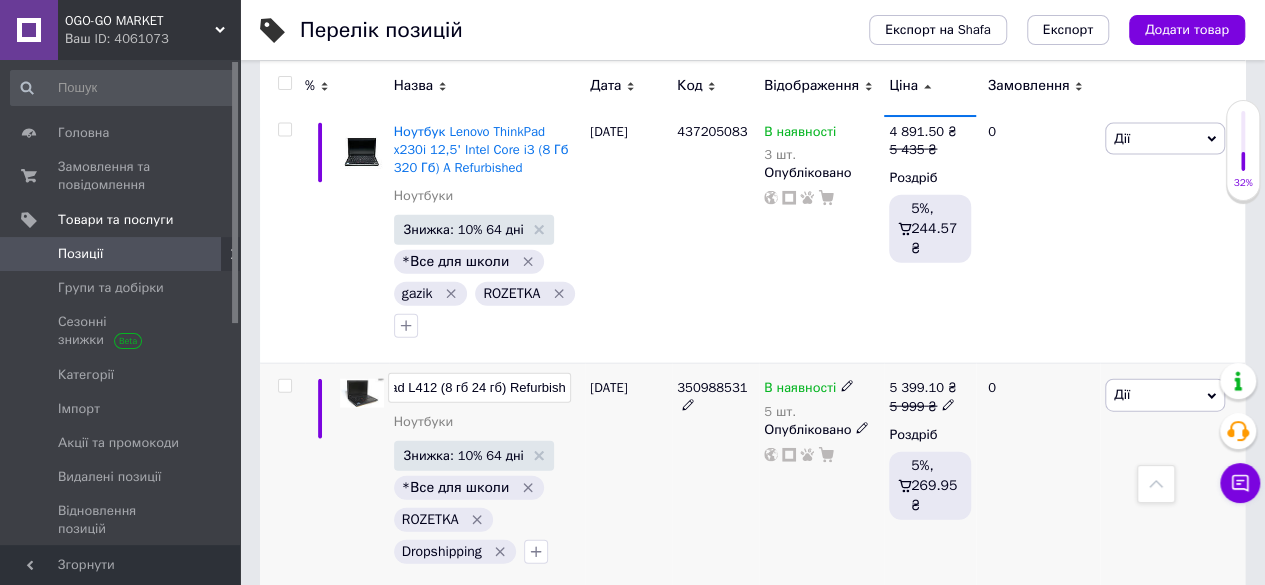type on "Ноутбук Lenovo ThinkPad L412 (8 гб 240 гб) Refurbished" 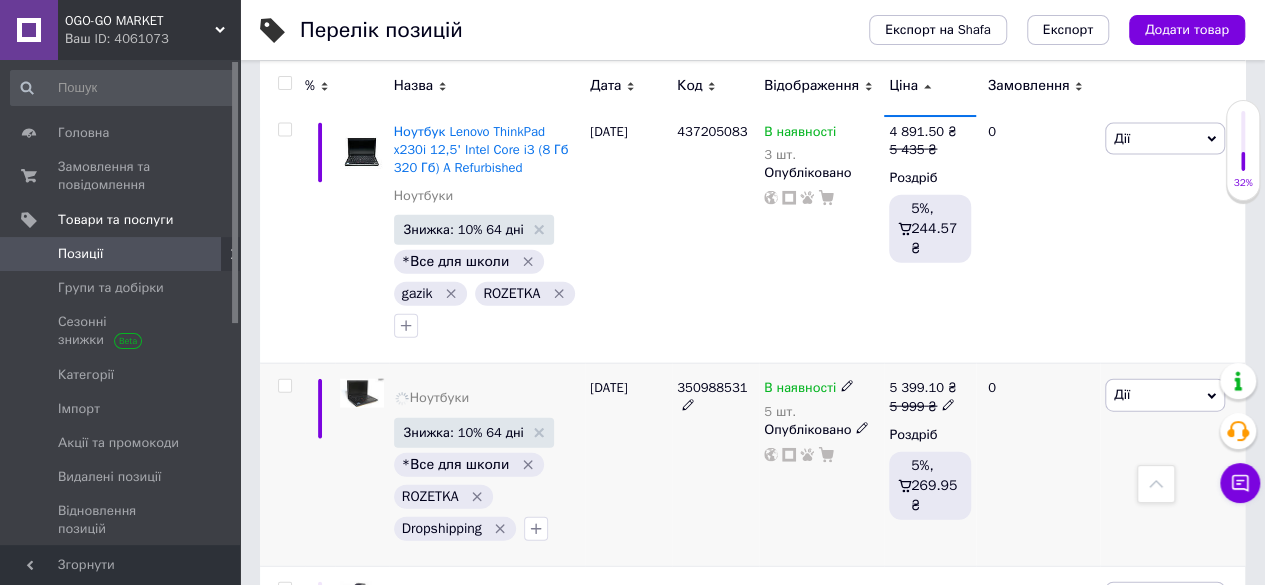 click on "[DATE]" at bounding box center [628, 465] 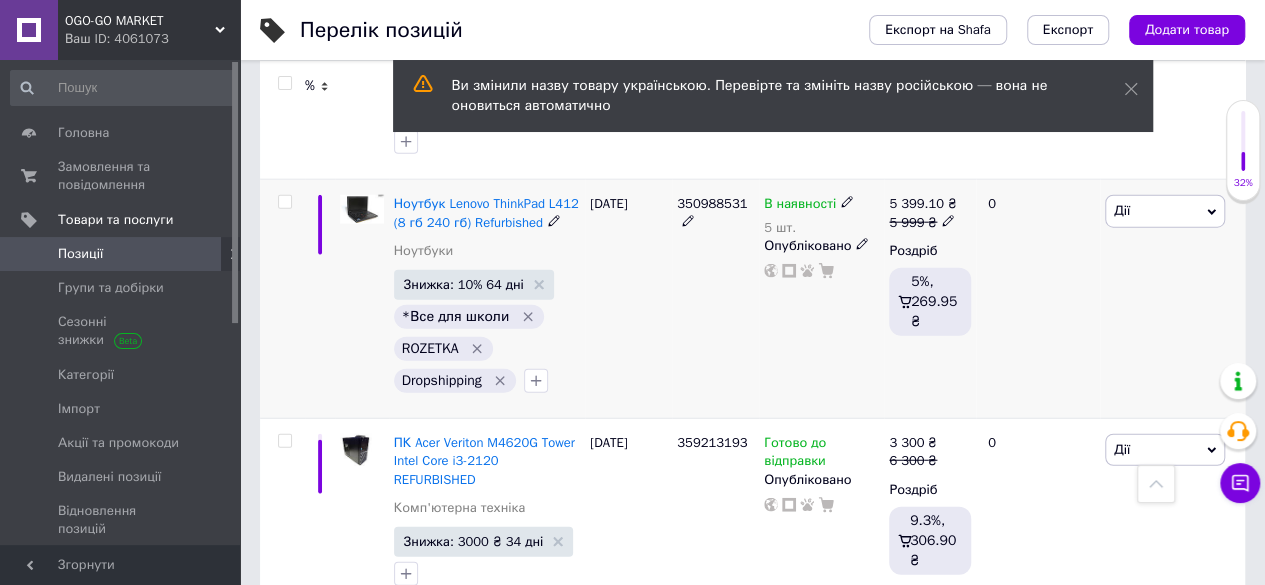 scroll, scrollTop: 6181, scrollLeft: 0, axis: vertical 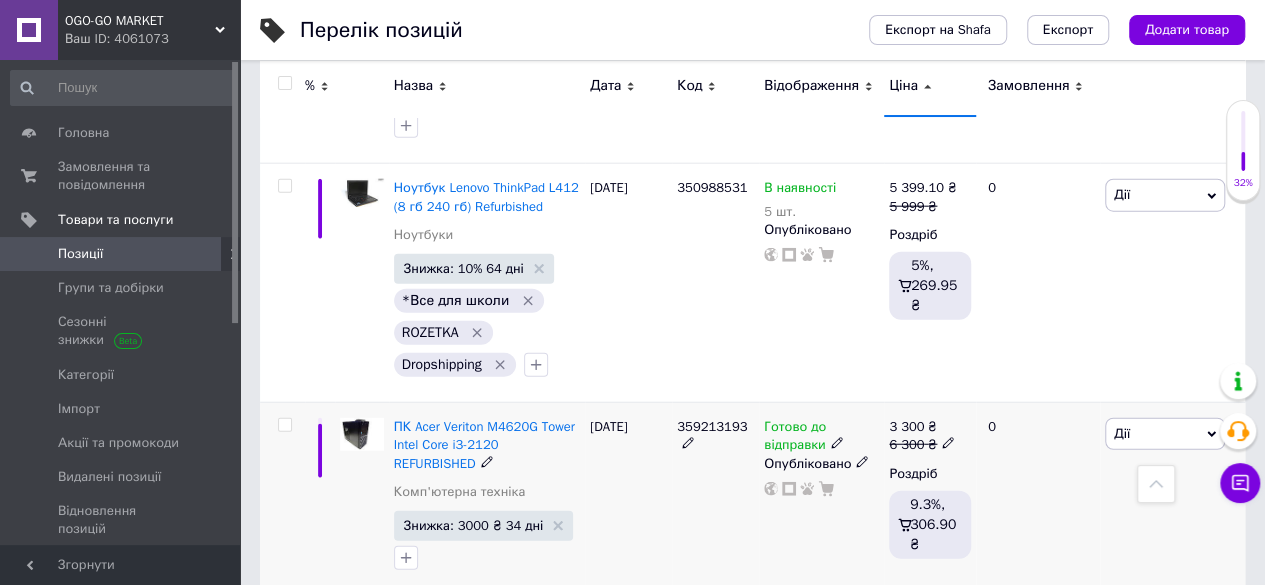 click 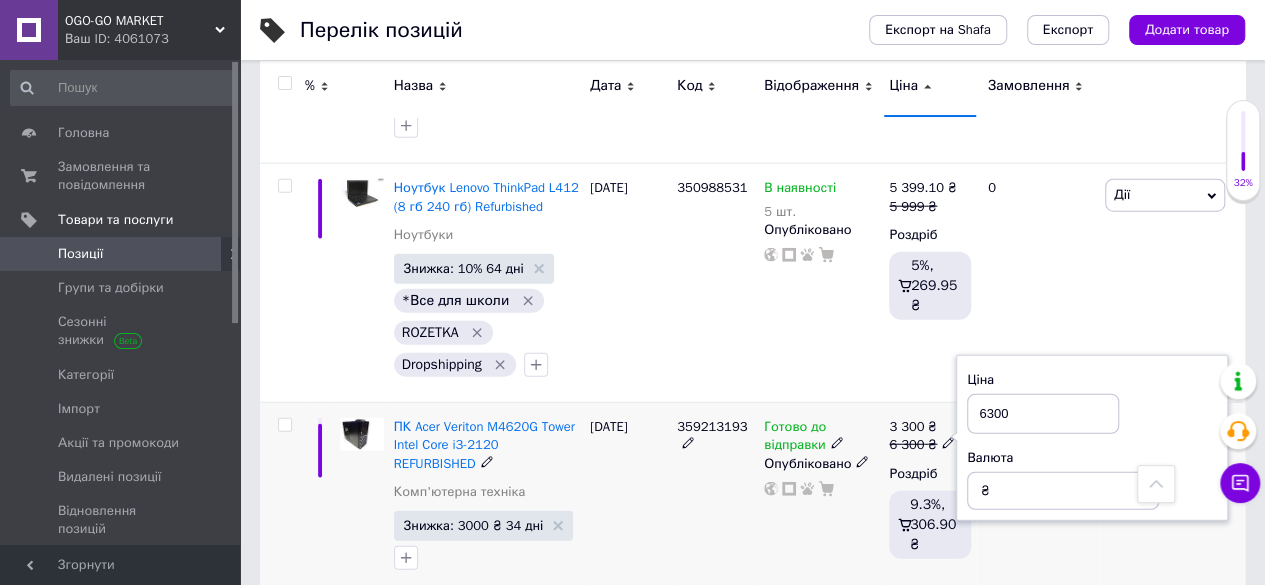 click on "6300" at bounding box center (1043, 414) 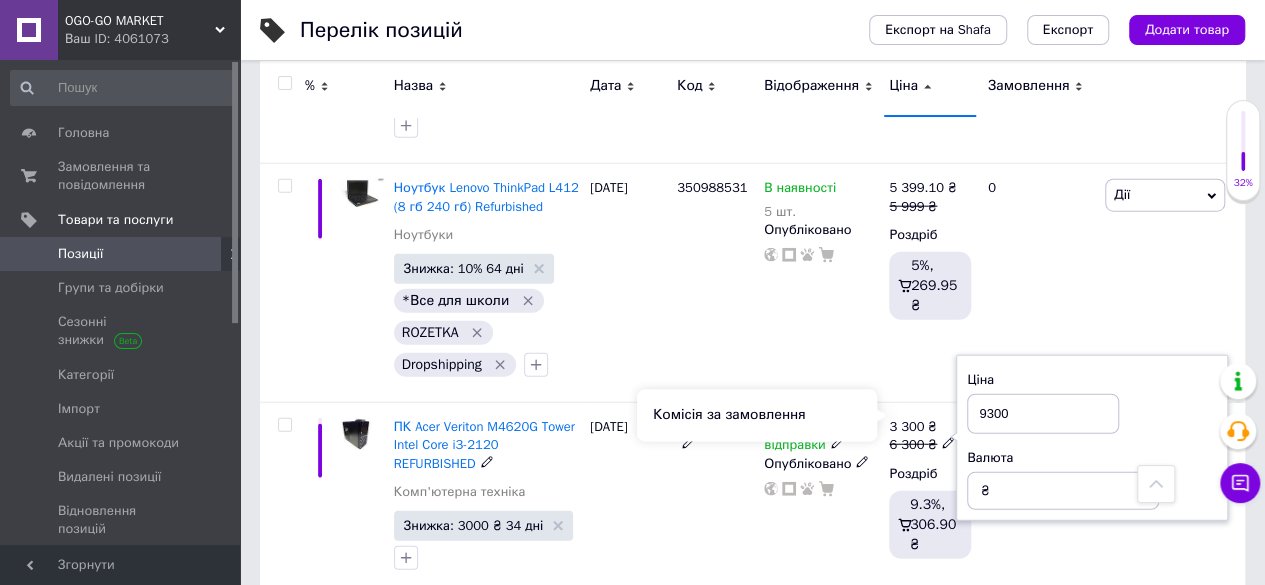 type on "9300" 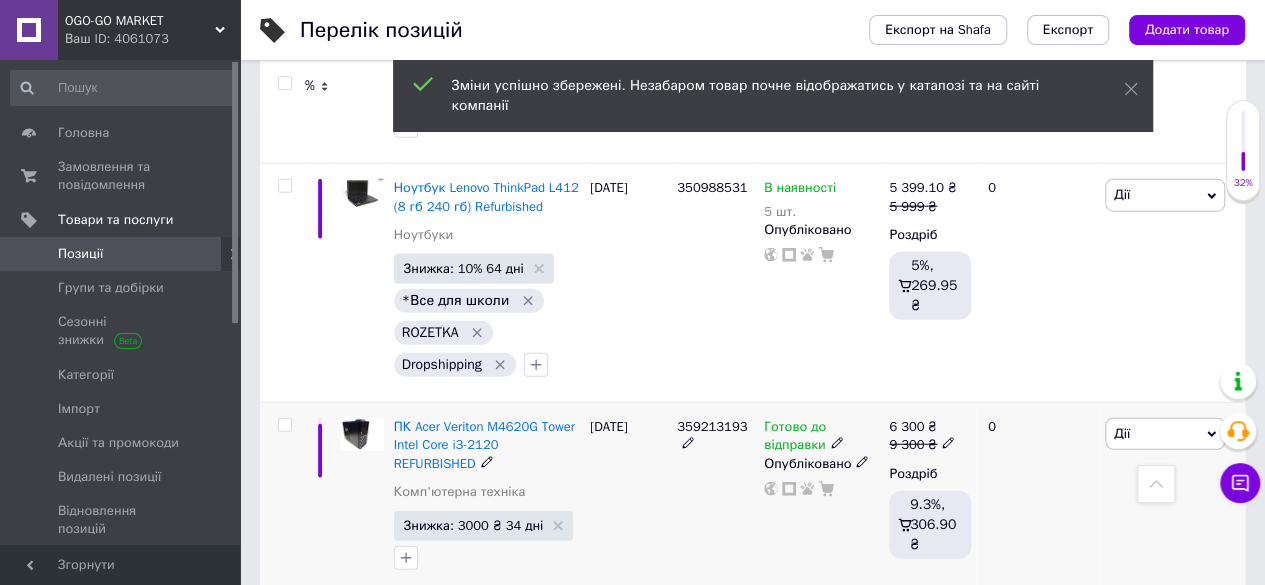 click on "[DATE]" at bounding box center (628, 499) 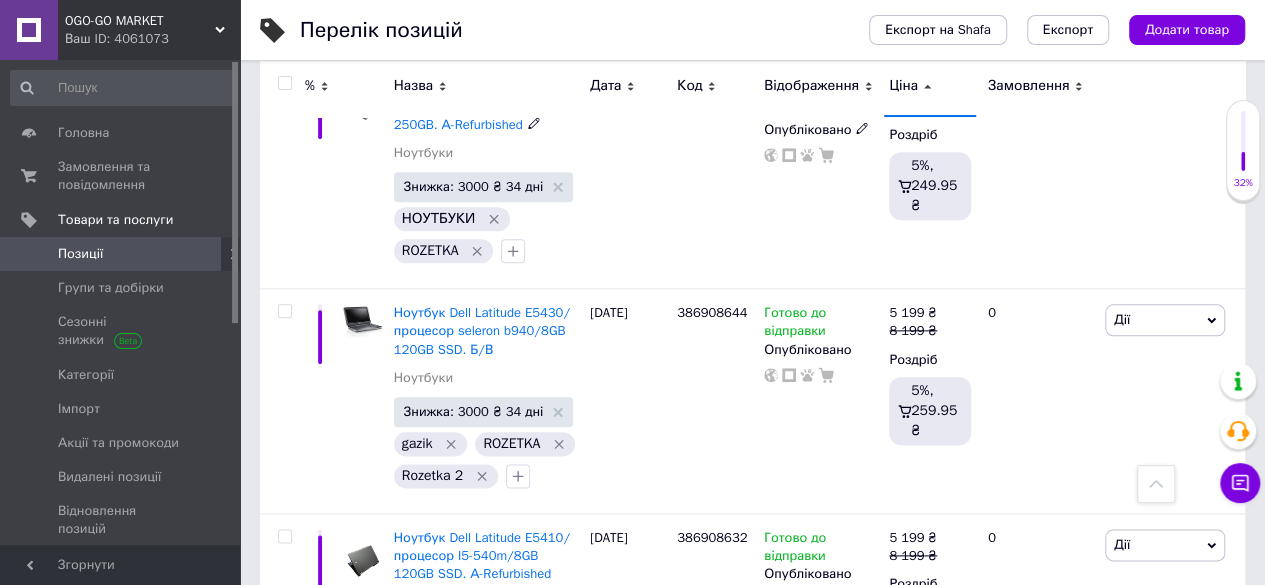 scroll, scrollTop: 8581, scrollLeft: 0, axis: vertical 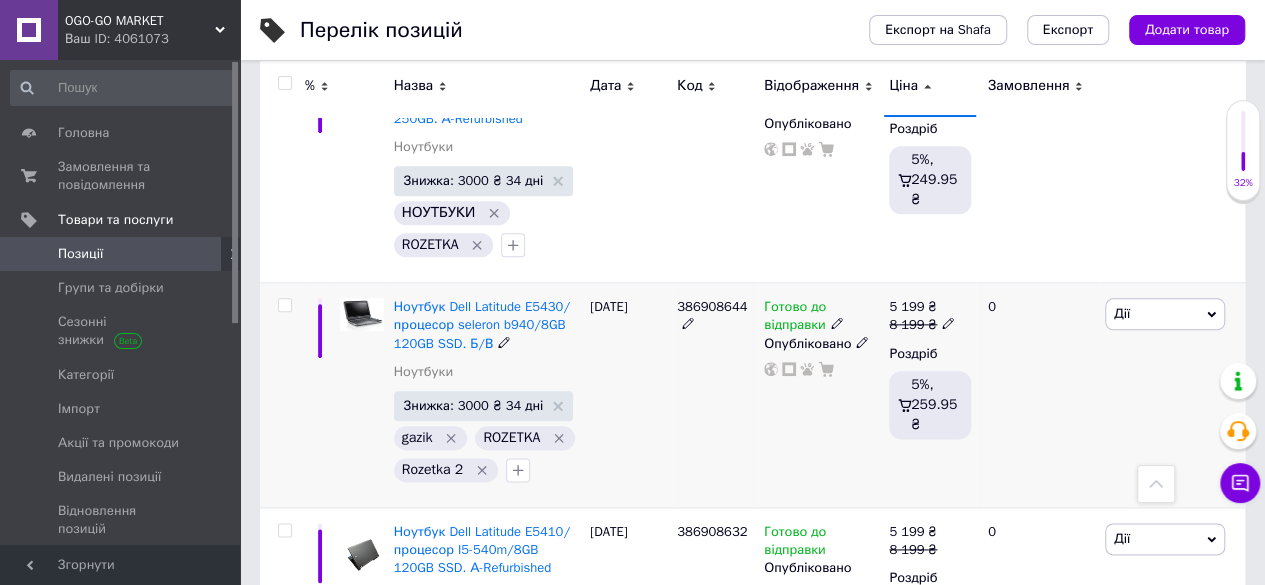 click 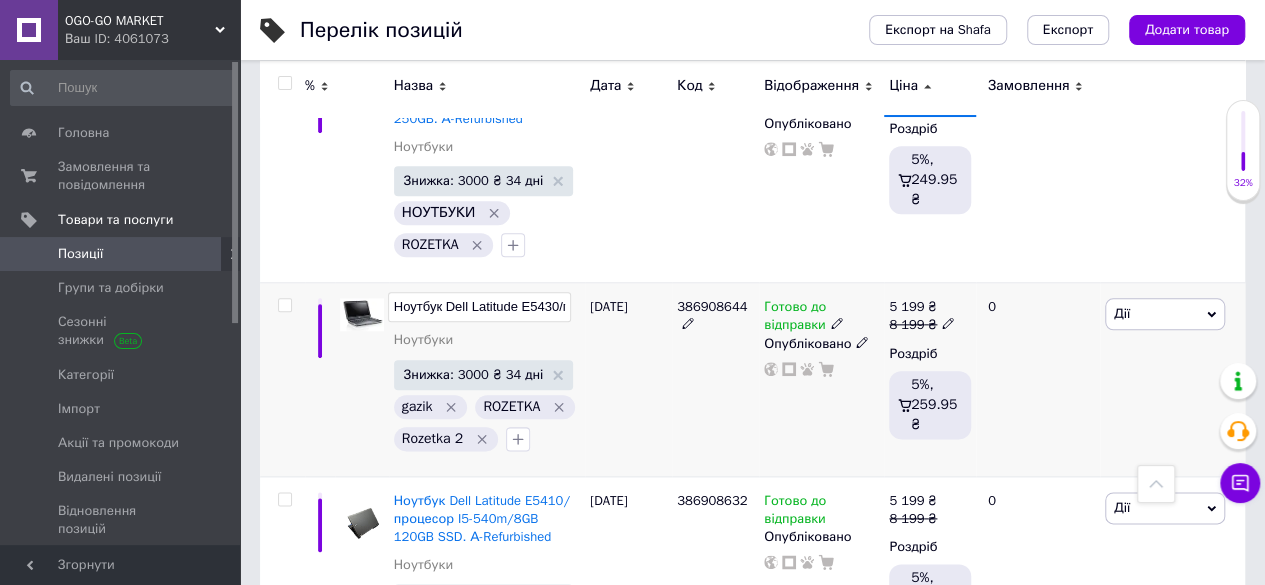 scroll, scrollTop: 0, scrollLeft: 264, axis: horizontal 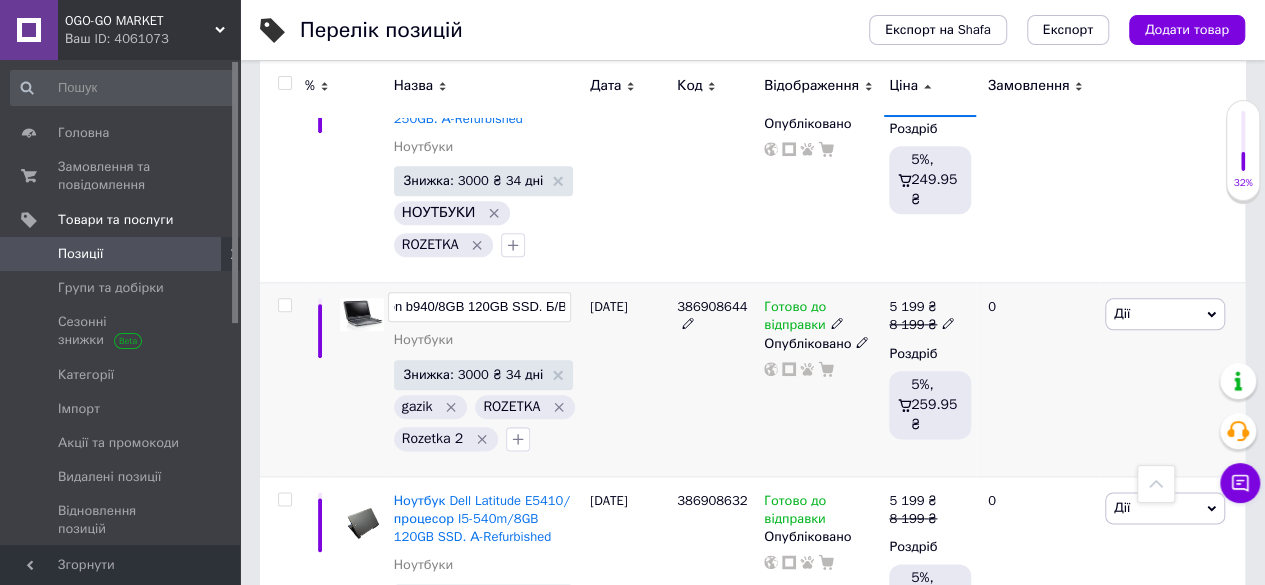 click on "Ноутбук Dell Latitude E5430/процесор seleron b940/8GB 120GB SSD. Б/В" at bounding box center (479, 307) 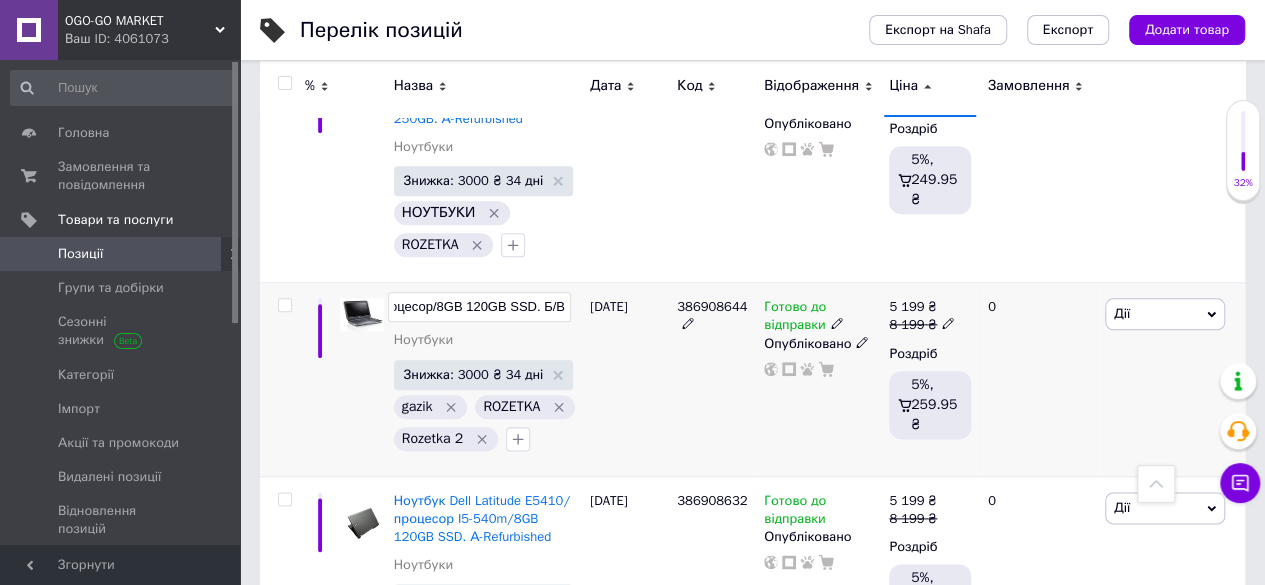 scroll, scrollTop: 0, scrollLeft: 186, axis: horizontal 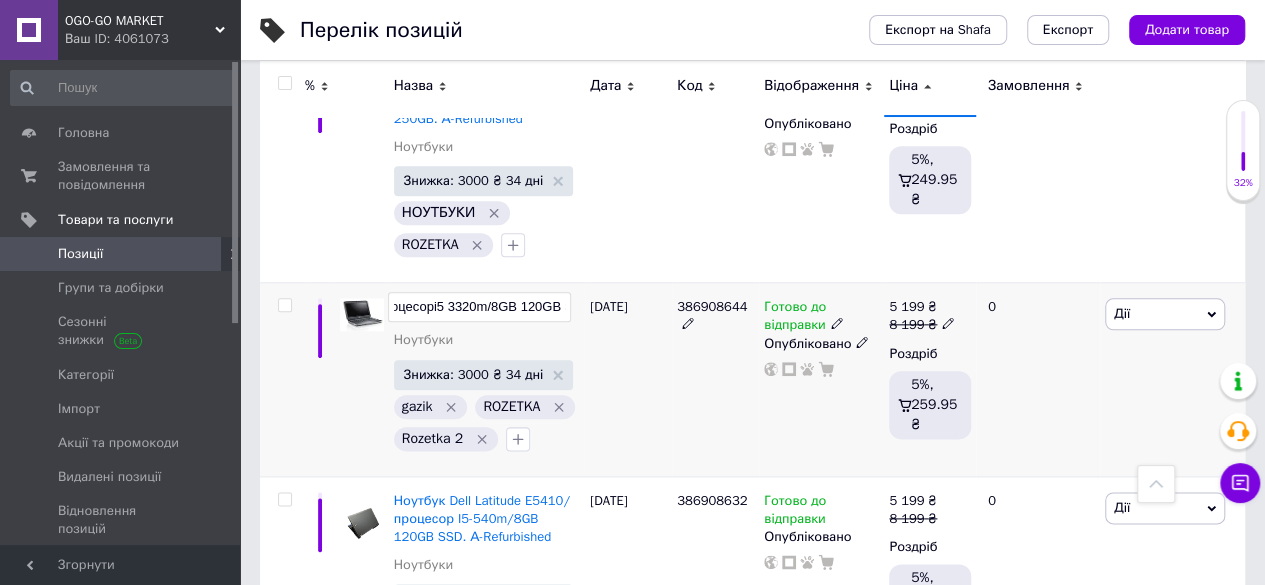type on "Ноутбук Dell Latitude E5430/процесорi5 3320m /8GB 120GB SSD. Б/В" 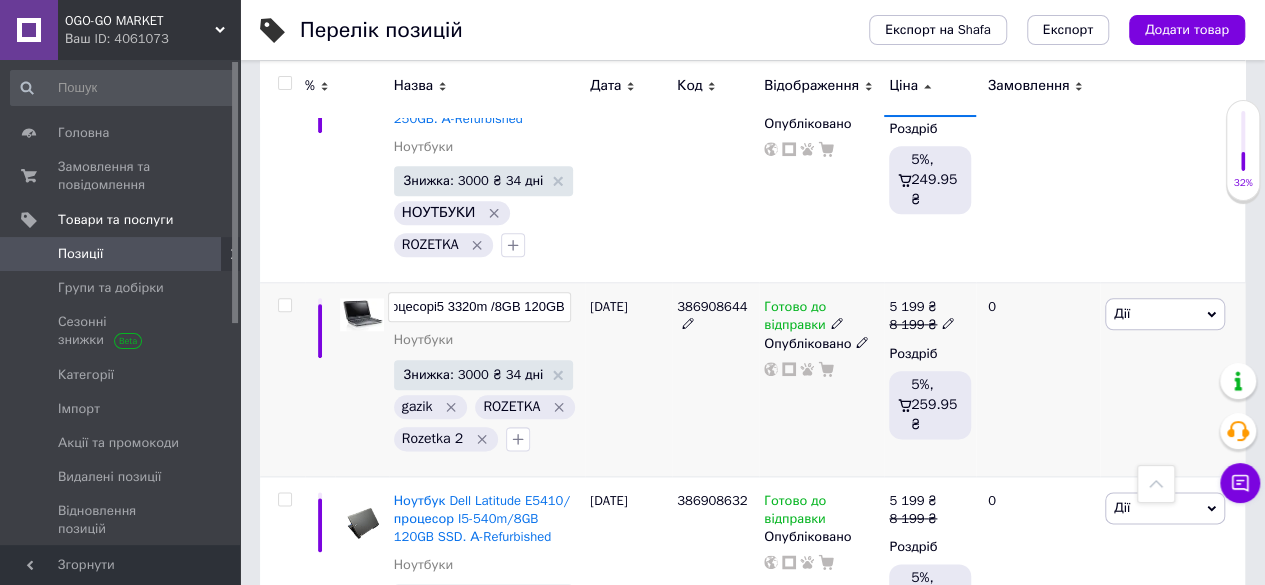 click on "[DATE]" at bounding box center [628, 380] 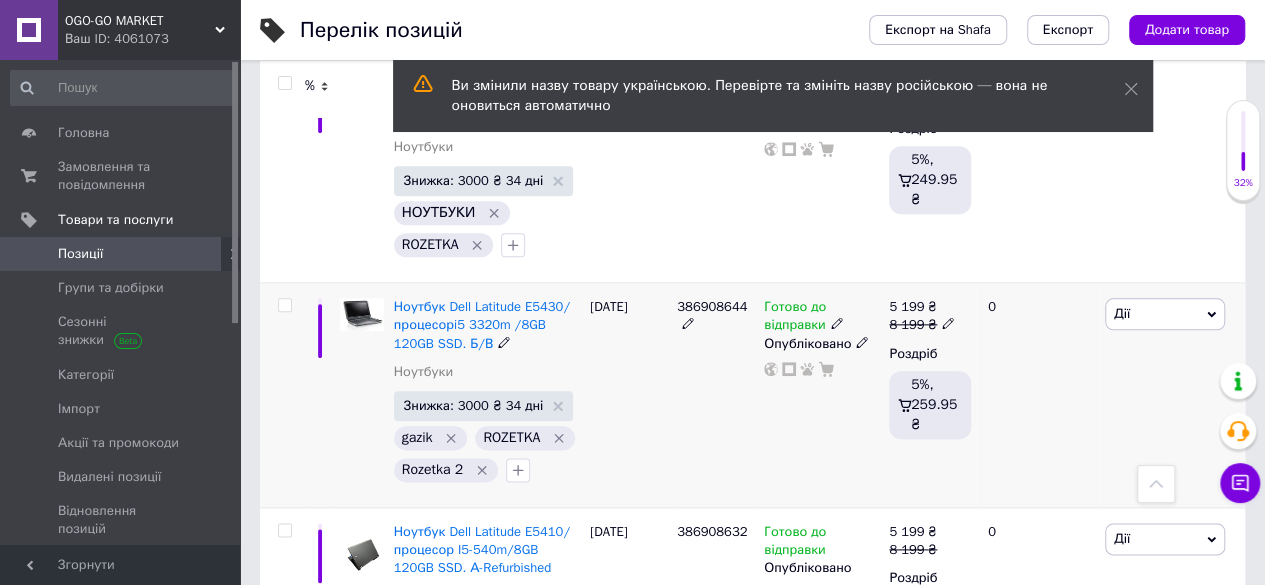 click 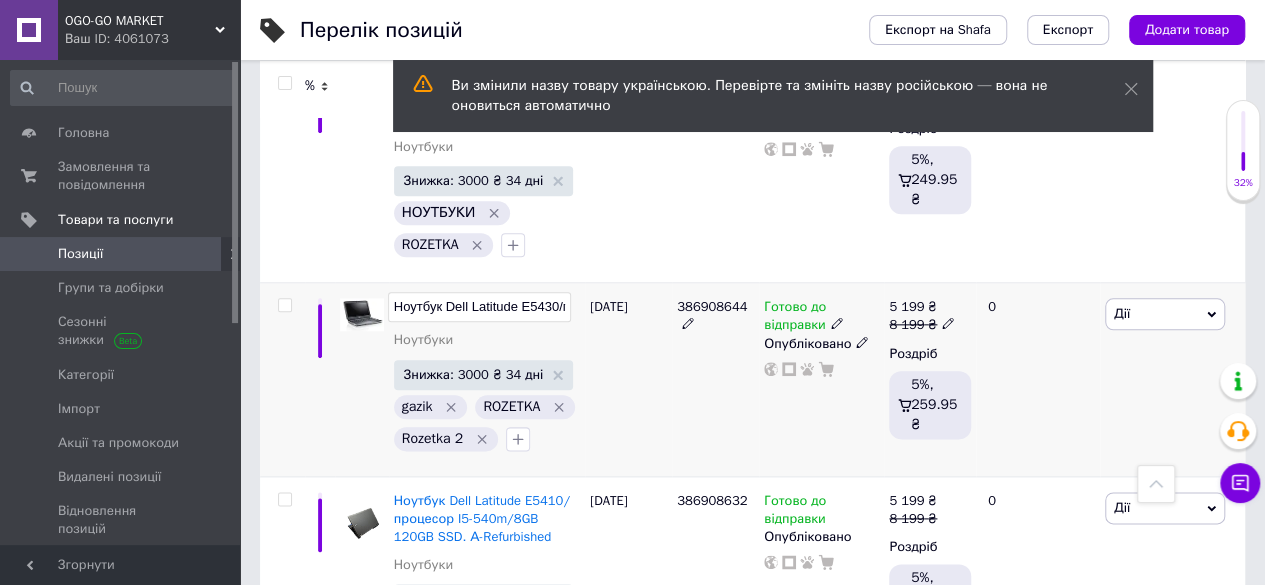 scroll, scrollTop: 0, scrollLeft: 243, axis: horizontal 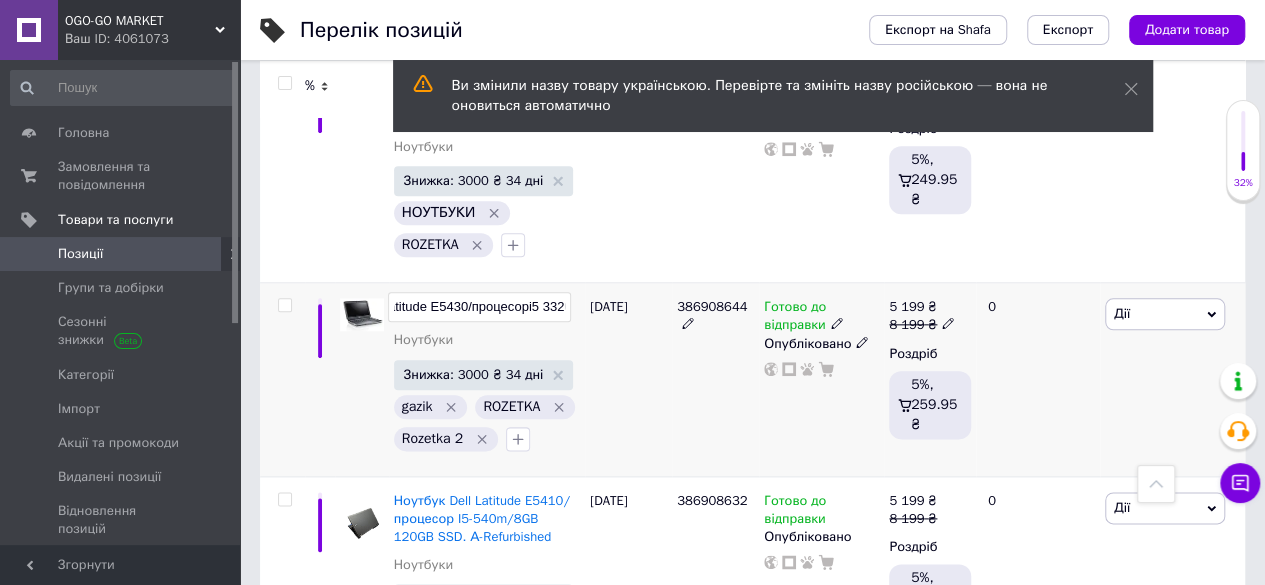 drag, startPoint x: 402, startPoint y: 206, endPoint x: 390, endPoint y: 205, distance: 12.0415945 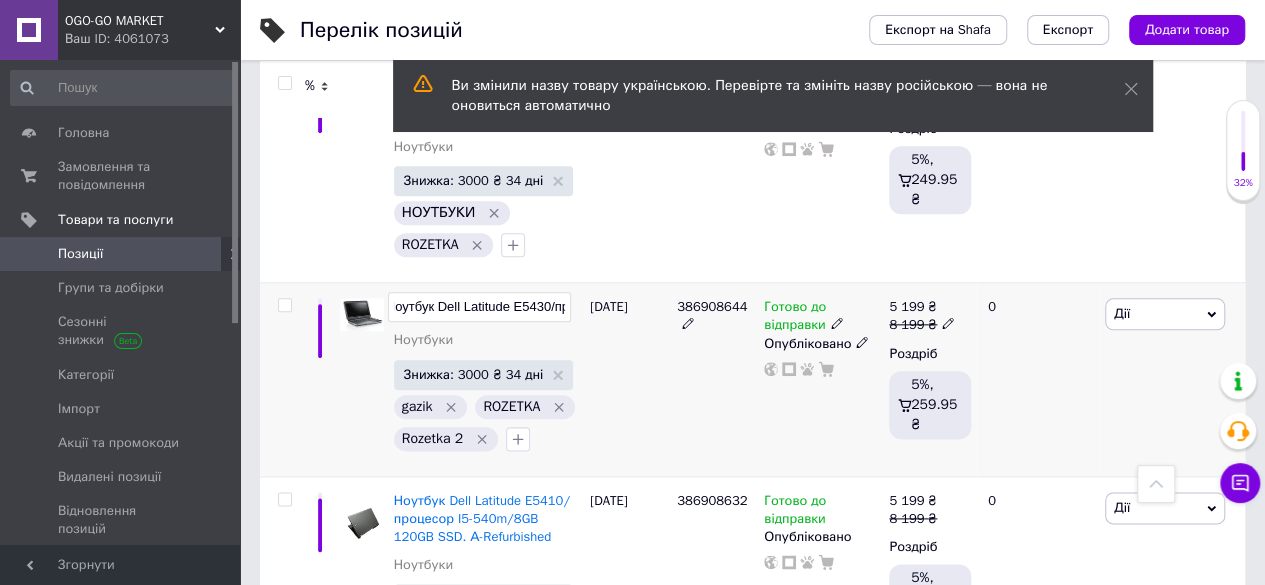 click on "Ноутбук Dell Latitude E5430/процесорi5 3320m /8GB 120GB SSD. Б/В" at bounding box center [479, 307] 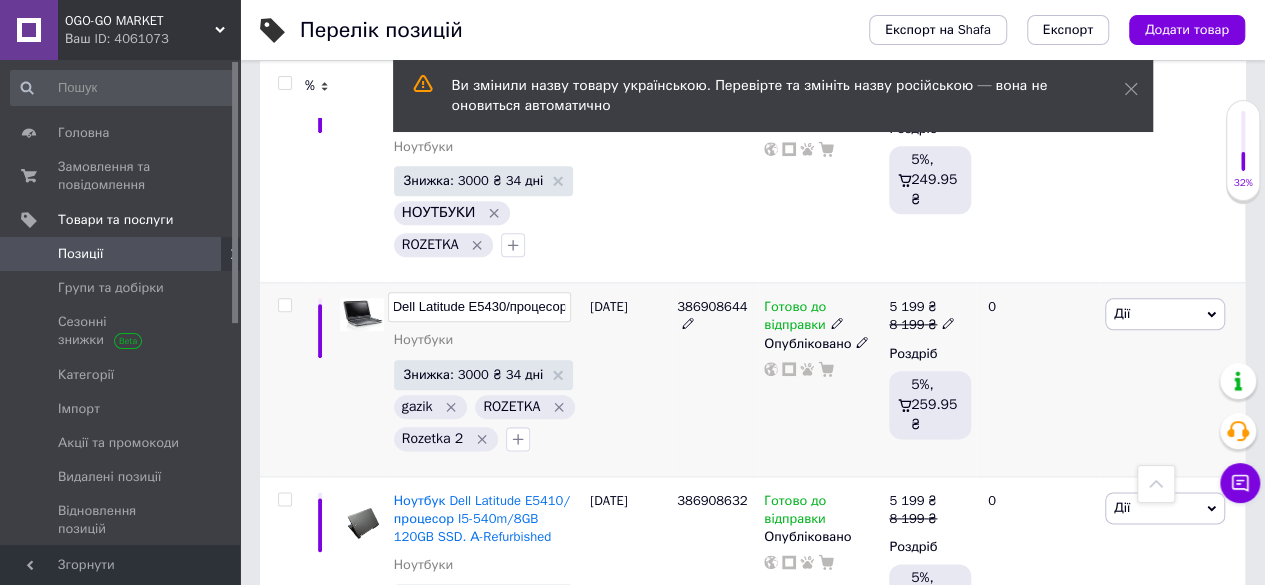 scroll, scrollTop: 0, scrollLeft: 140, axis: horizontal 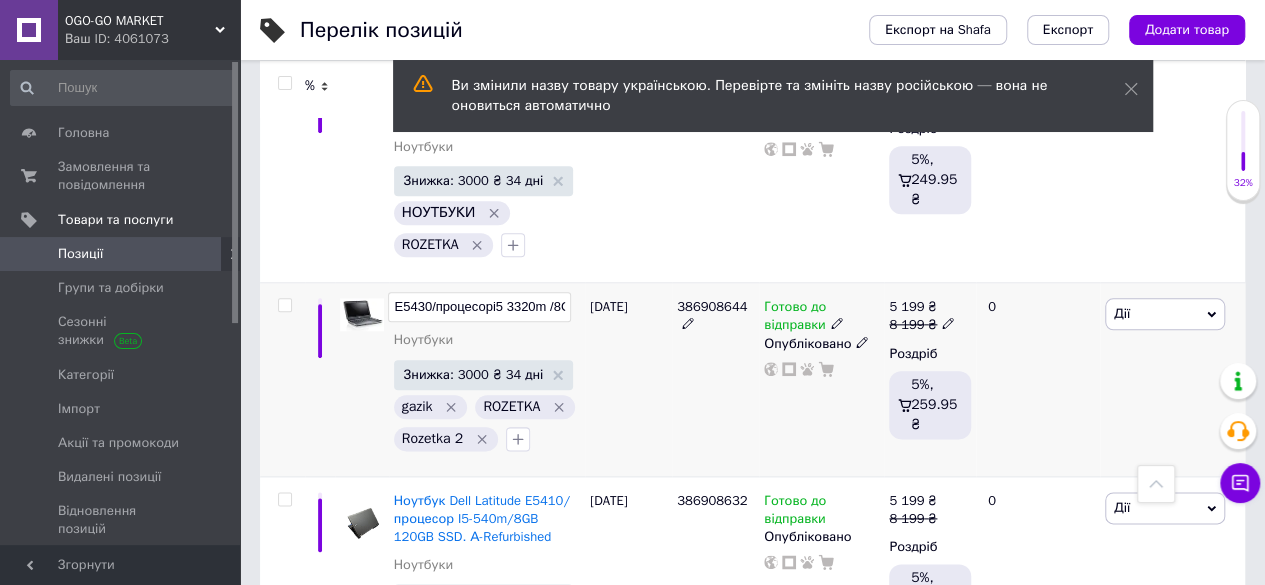 drag, startPoint x: 546, startPoint y: 205, endPoint x: 560, endPoint y: 203, distance: 14.142136 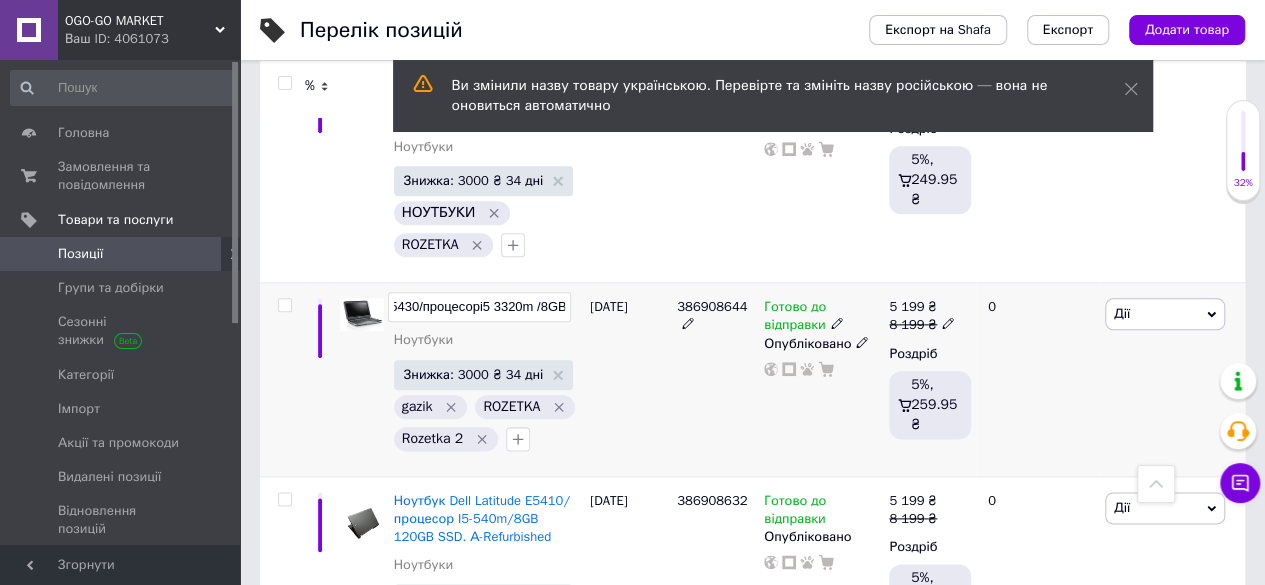 click on "Ноутбук Dell Latitude E5430/процесорi5 3320m /8GB 120GB SSD. Б/В" at bounding box center [479, 307] 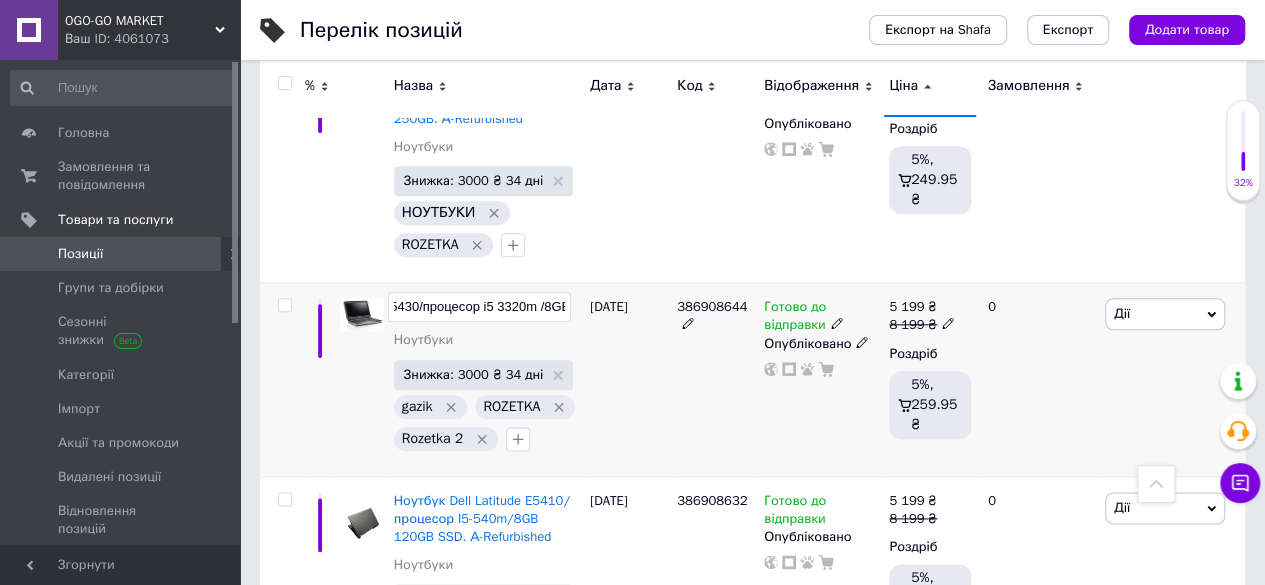 click on "Ноутбук Dell Latitude E5430/процесор i5 3320m /8GB 120GB SSD. Б/В [GEOGRAPHIC_DATA]" at bounding box center [487, 328] 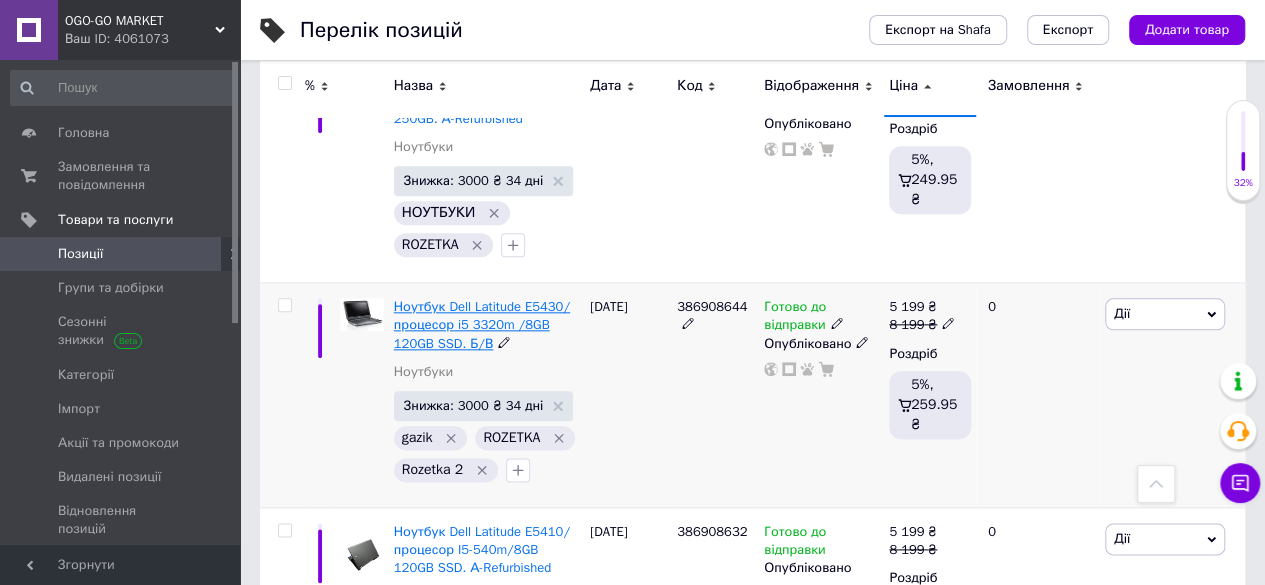click on "Ноутбук Dell Latitude E5430/процесор i5 3320m /8GB 120GB SSD. Б/В" at bounding box center [482, 324] 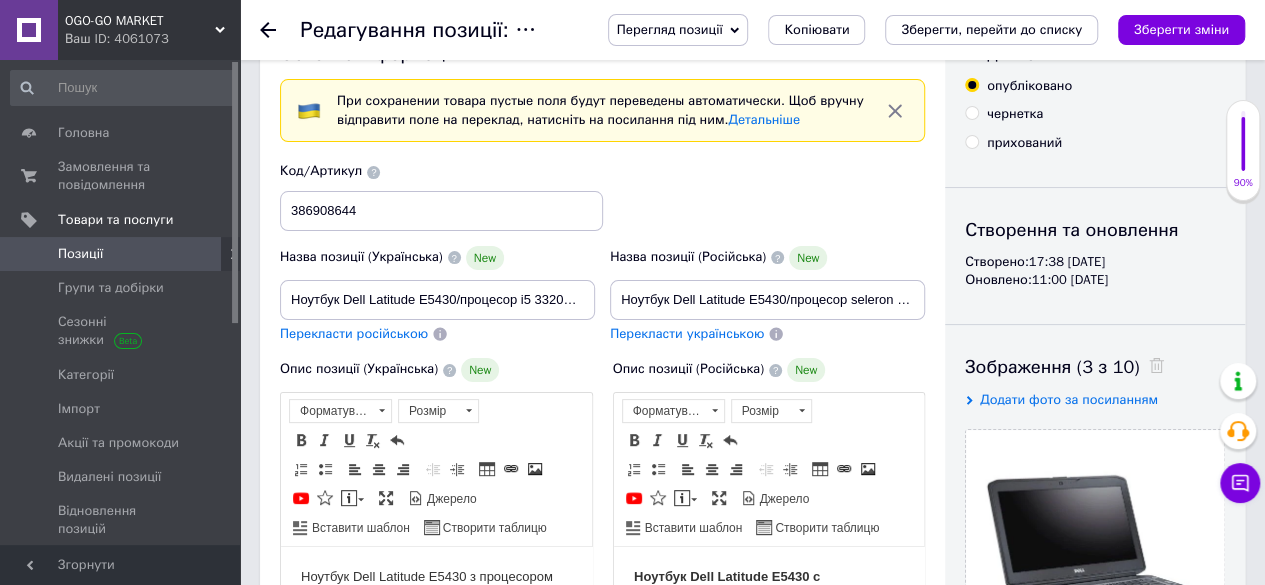 scroll, scrollTop: 100, scrollLeft: 0, axis: vertical 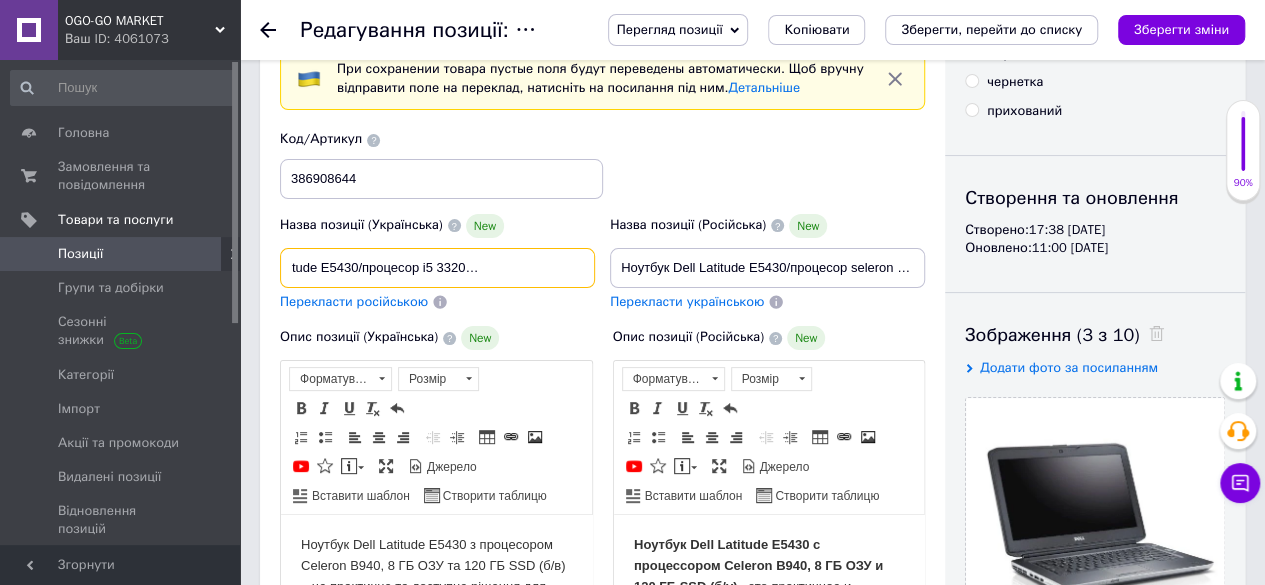 click on "Ноутбук Dell Latitude E5430/процесор i5 3320m /8GB 120GB SSD. Б/В" at bounding box center (437, 268) 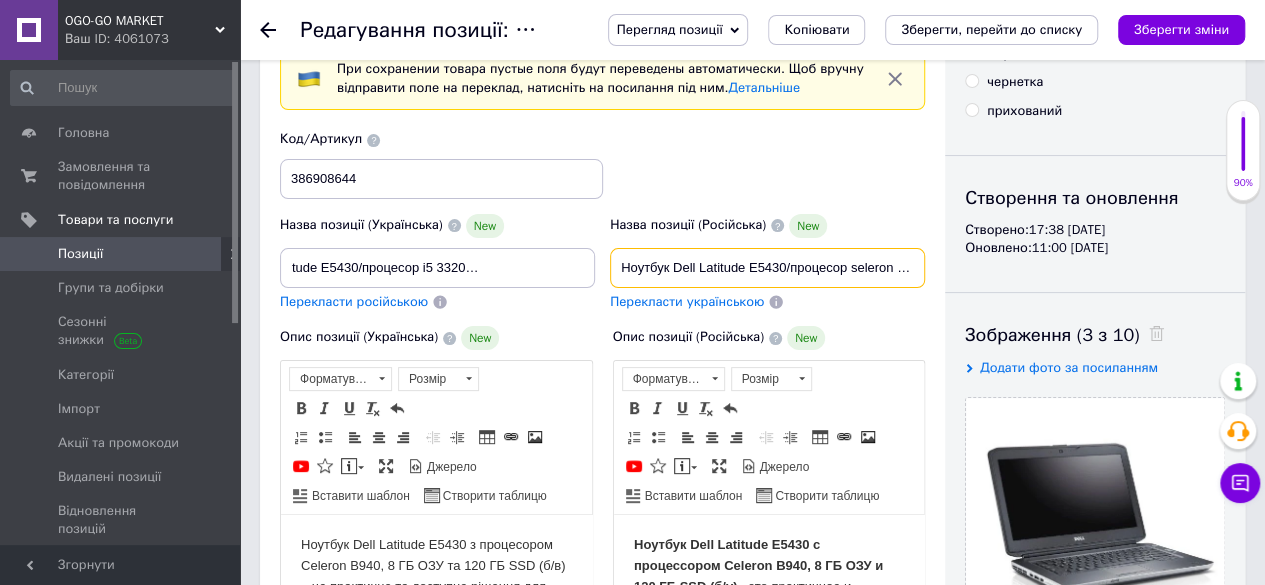 scroll, scrollTop: 0, scrollLeft: 0, axis: both 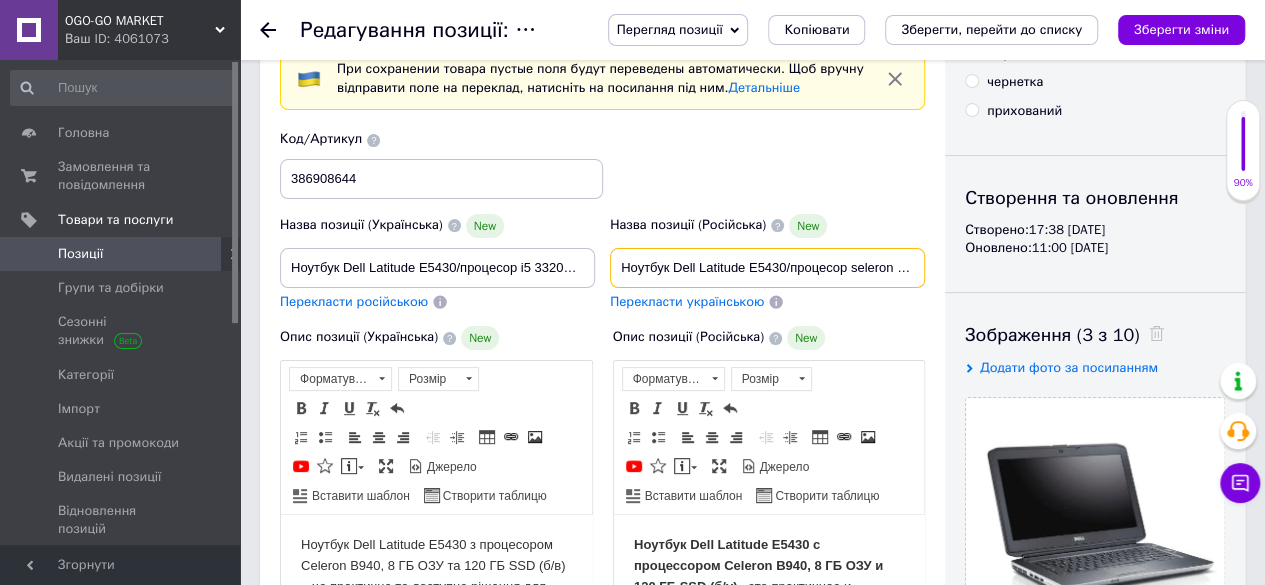 click on "Ноутбук Dell Latitude E5430/процесор seleron b940/8GB 120GB SSD. Б/У" at bounding box center [767, 268] 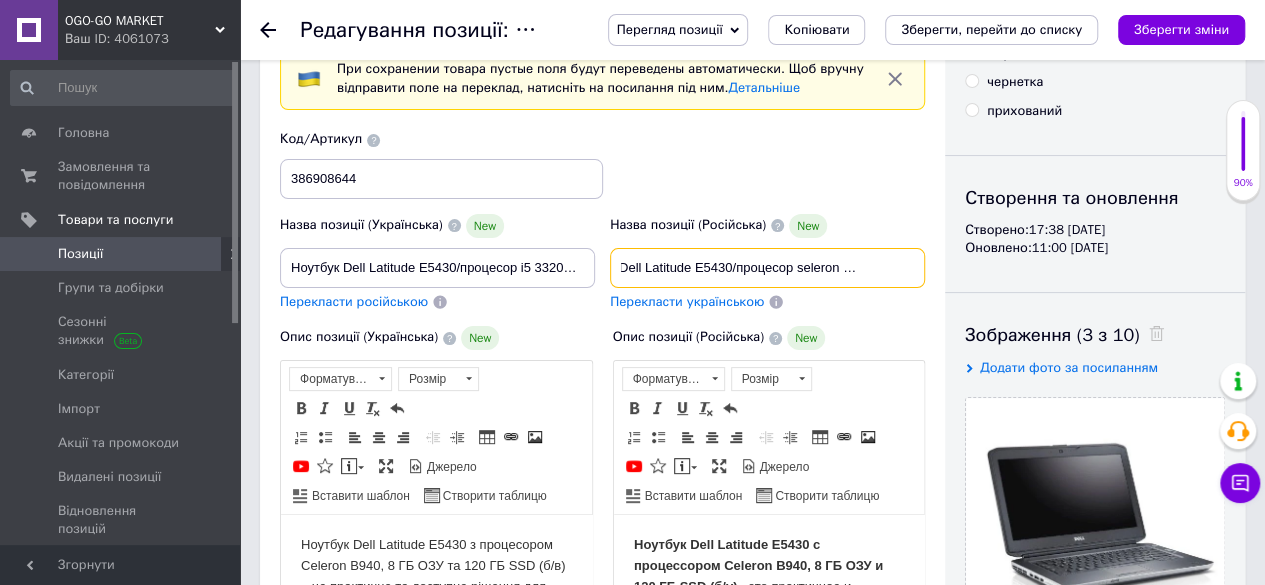 scroll, scrollTop: 0, scrollLeft: 145, axis: horizontal 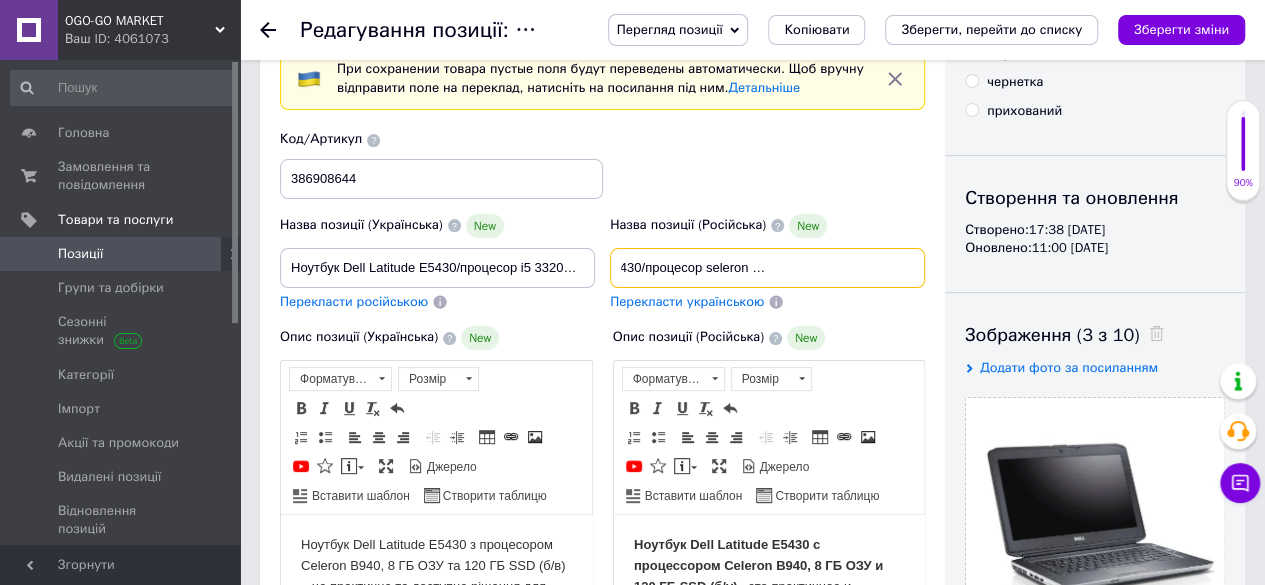 drag, startPoint x: 791, startPoint y: 267, endPoint x: 730, endPoint y: 264, distance: 61.073727 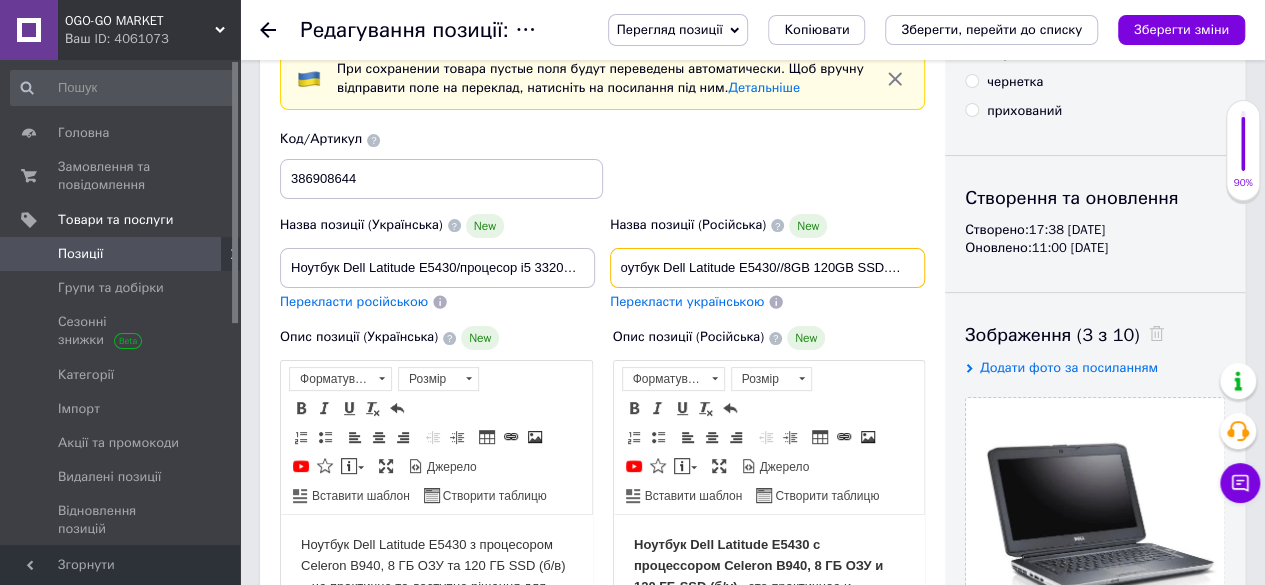 scroll, scrollTop: 0, scrollLeft: 9, axis: horizontal 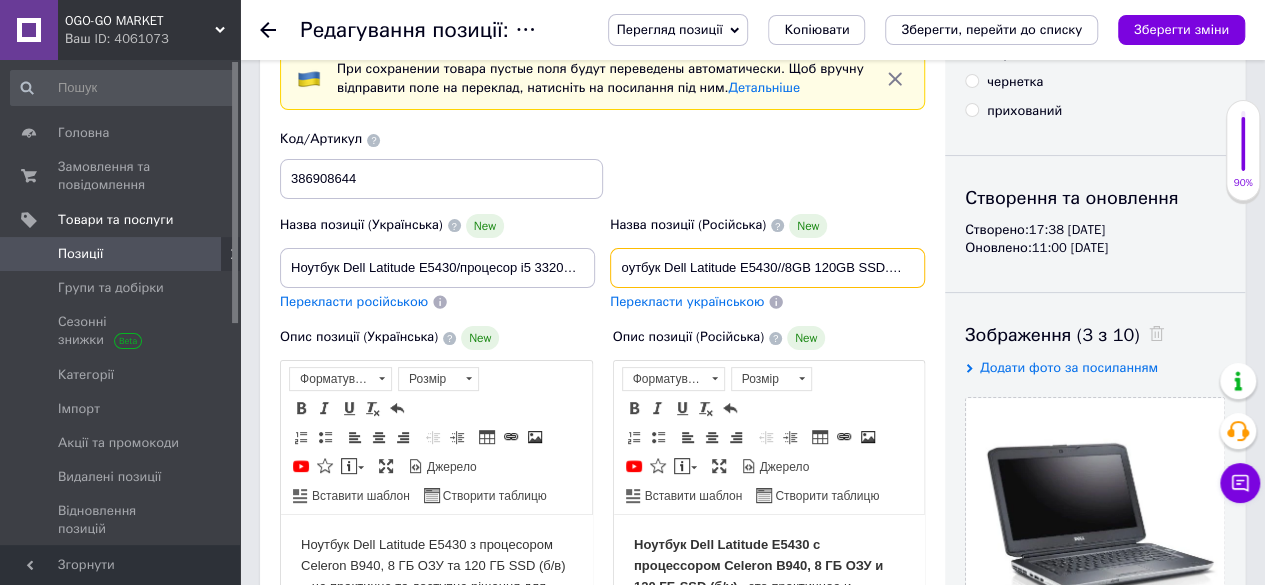 paste on "процесор i5 3320m" 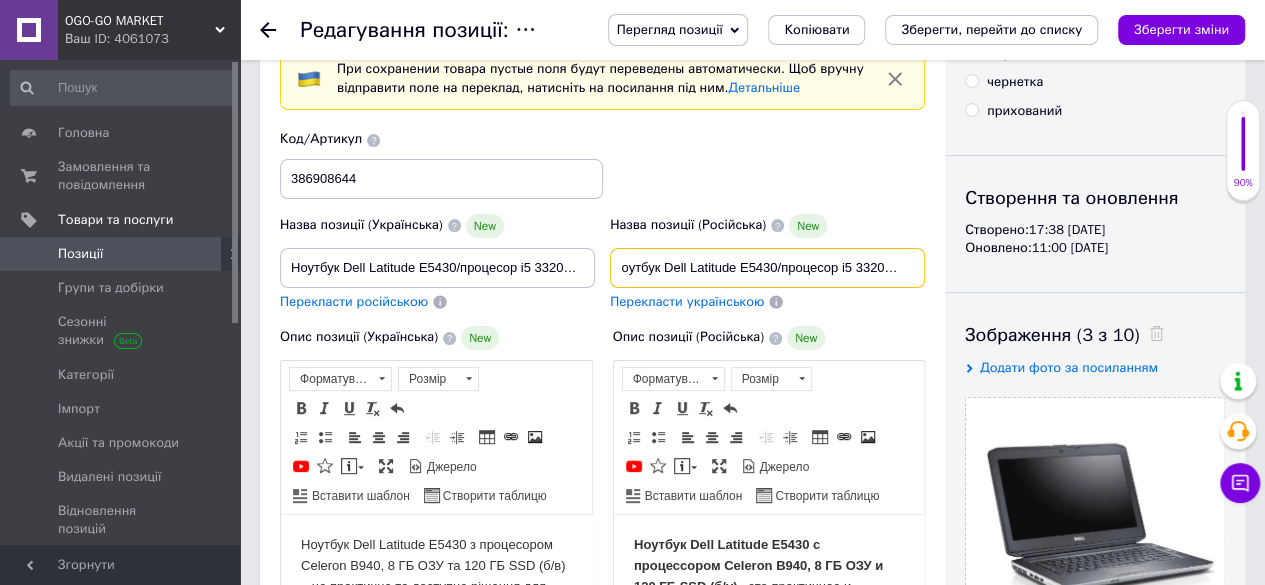 type on "Ноутбук Dell Latitude E5430/процесор i5 3320m/8GB 120GB SSD. Б/У" 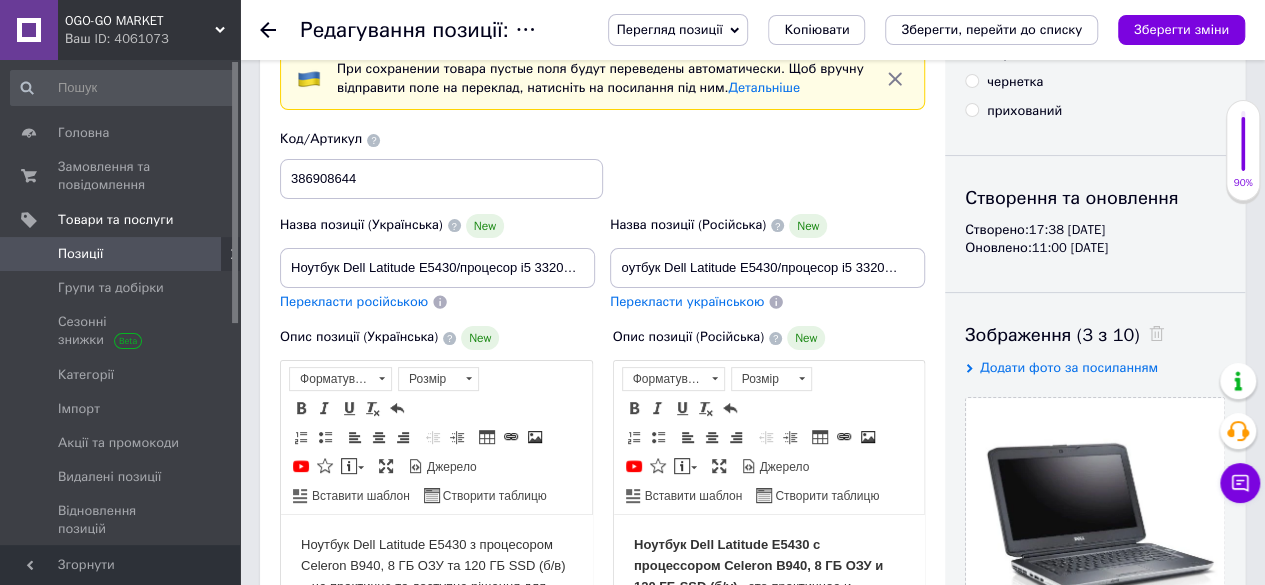 scroll, scrollTop: 0, scrollLeft: 0, axis: both 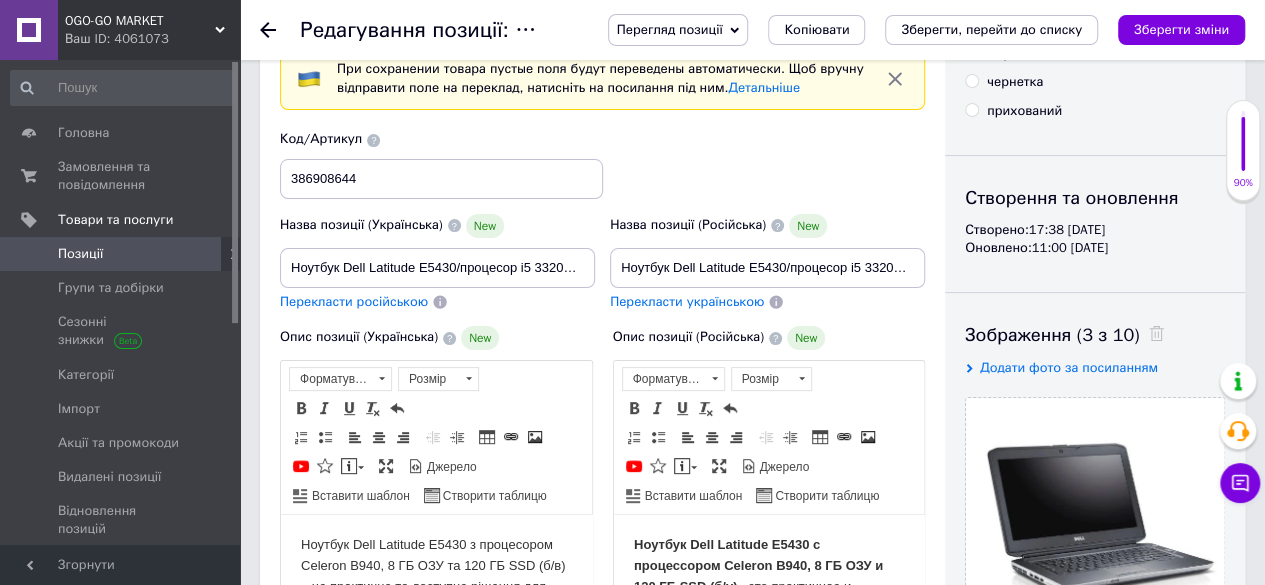 click on "Перекласти українською" at bounding box center [767, 302] 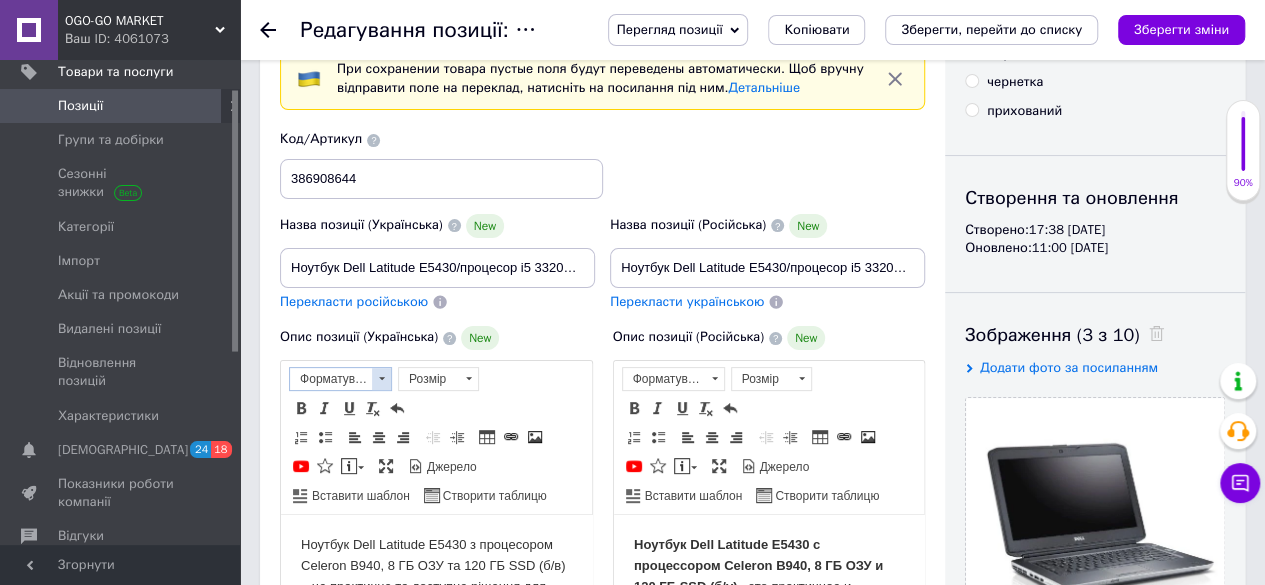 scroll, scrollTop: 400, scrollLeft: 0, axis: vertical 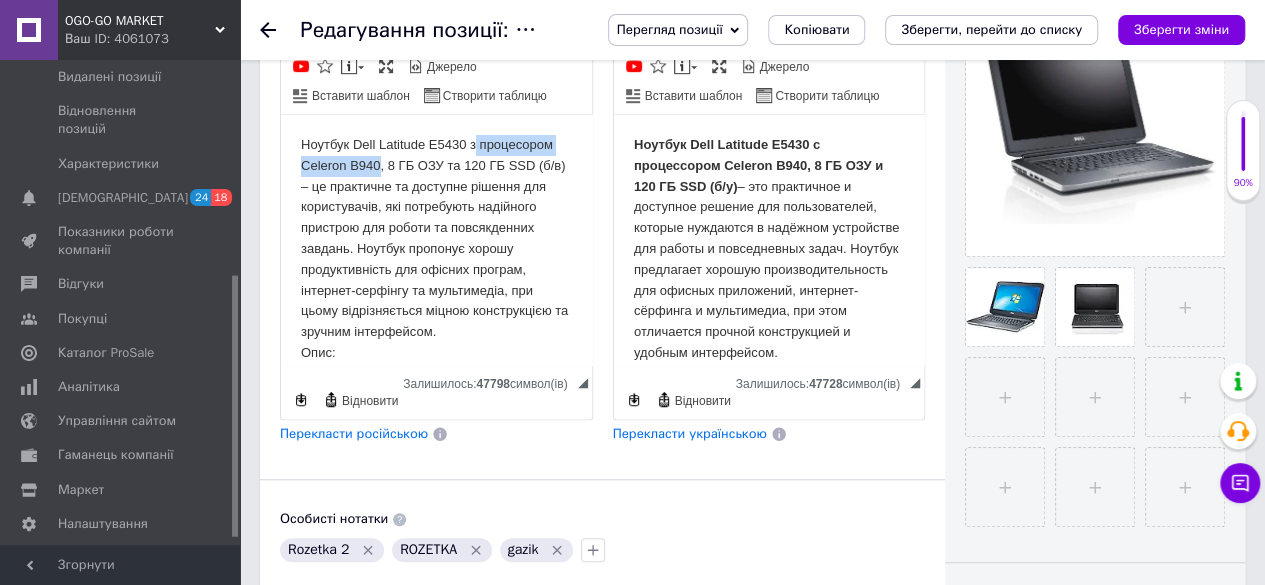 drag, startPoint x: 378, startPoint y: 160, endPoint x: 476, endPoint y: 140, distance: 100.02 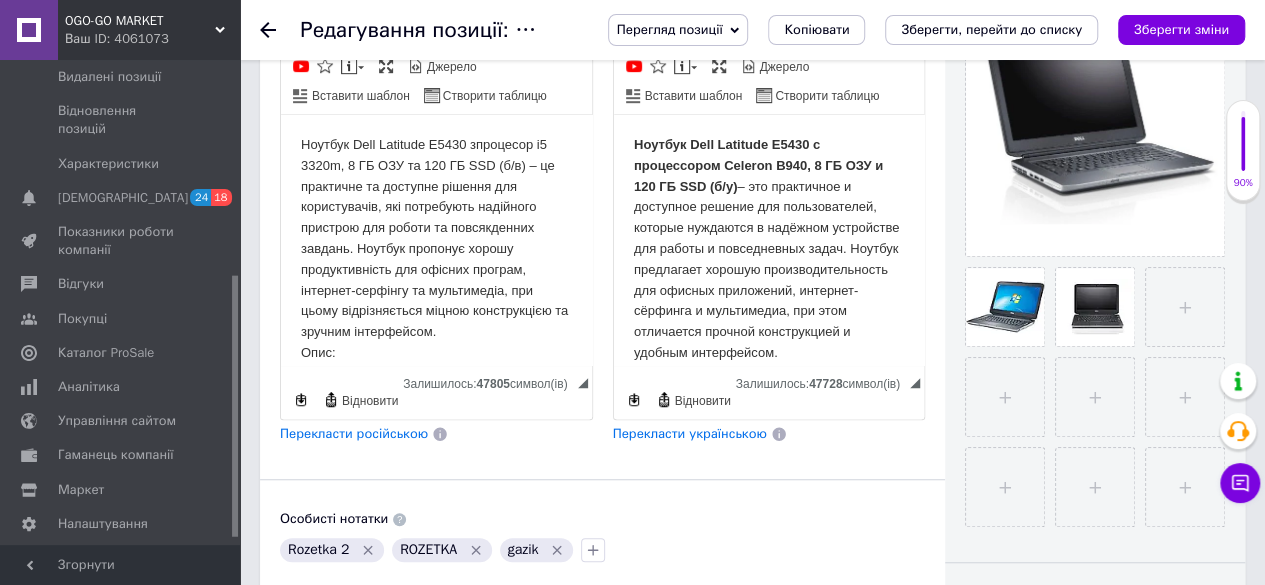 drag, startPoint x: 475, startPoint y: 143, endPoint x: 498, endPoint y: 186, distance: 48.76474 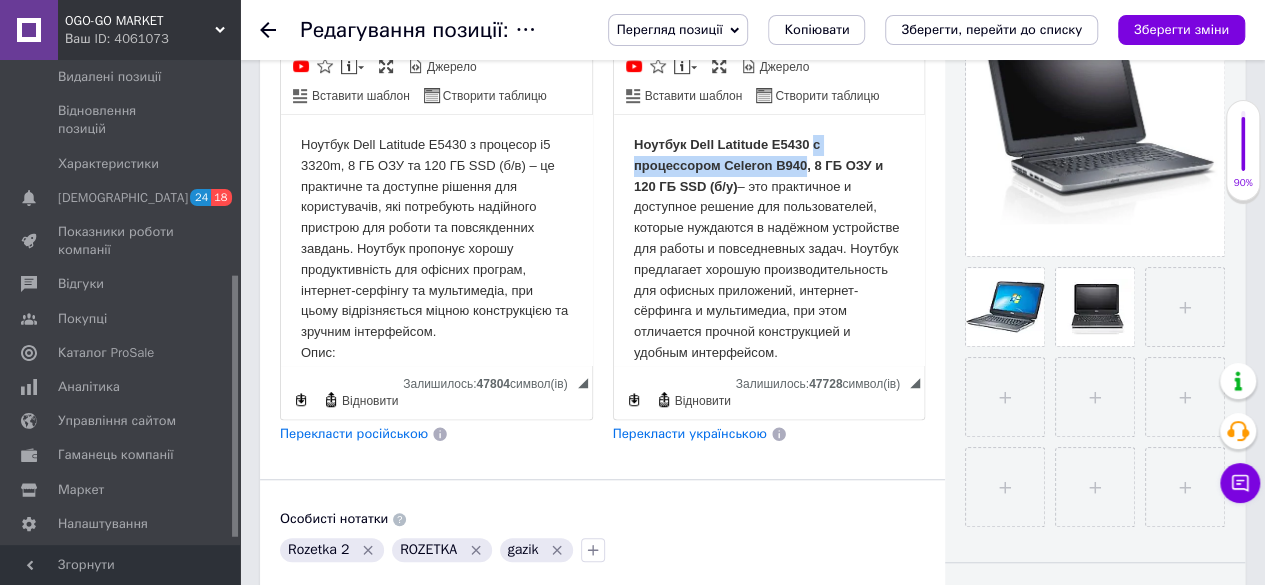 drag, startPoint x: 804, startPoint y: 165, endPoint x: 812, endPoint y: 138, distance: 28.160255 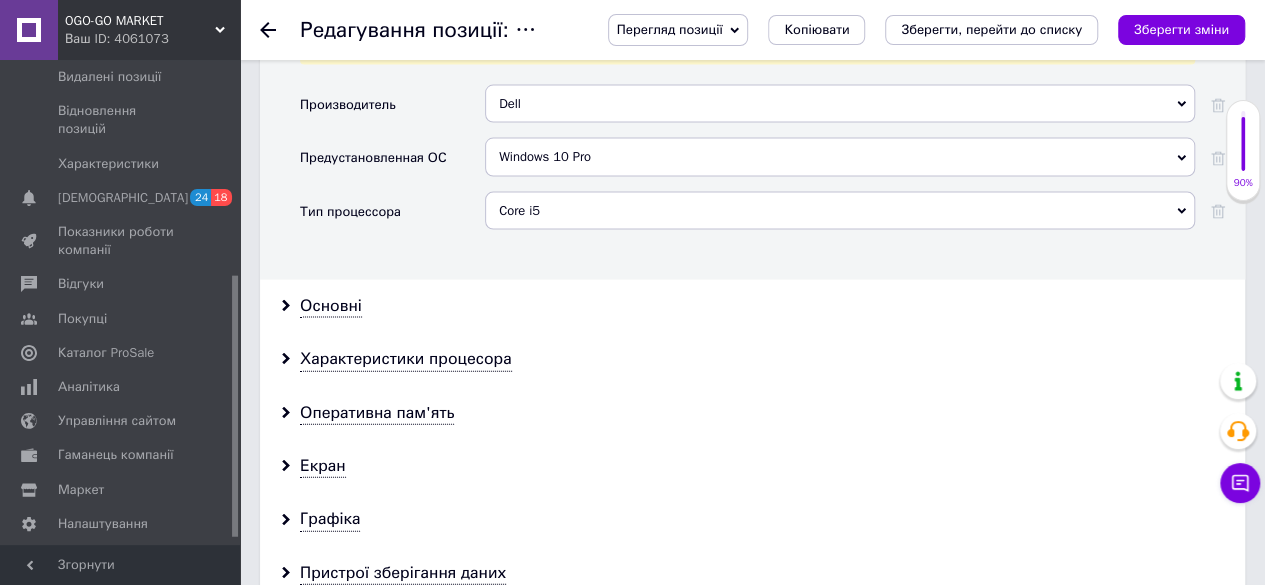 scroll, scrollTop: 2100, scrollLeft: 0, axis: vertical 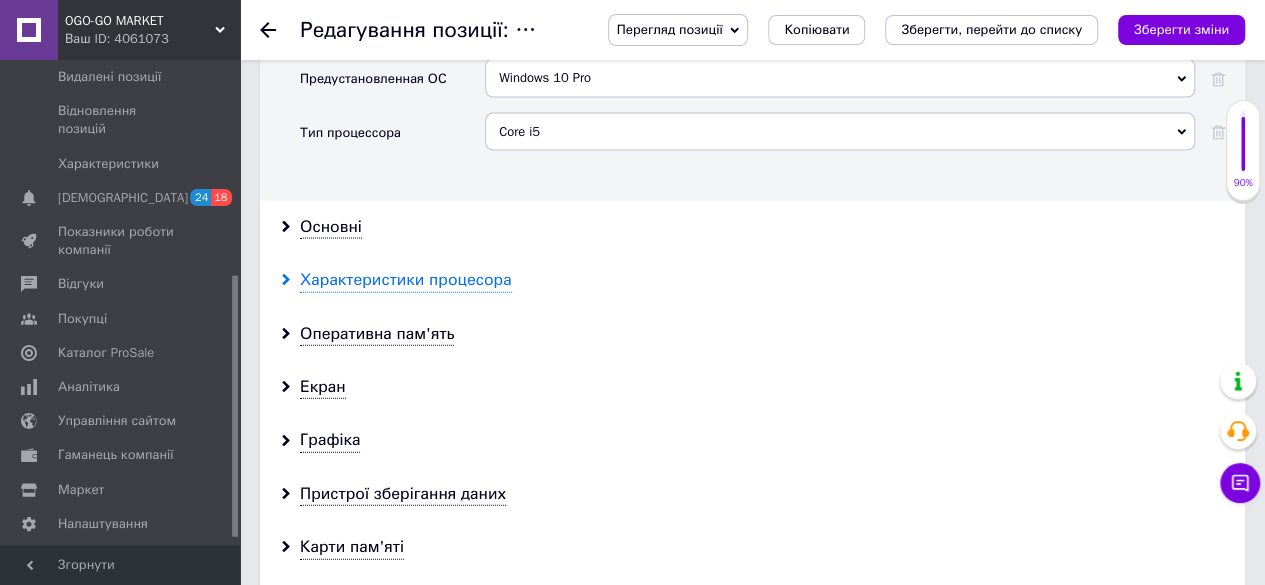 click on "Характеристики процесора" at bounding box center [406, 280] 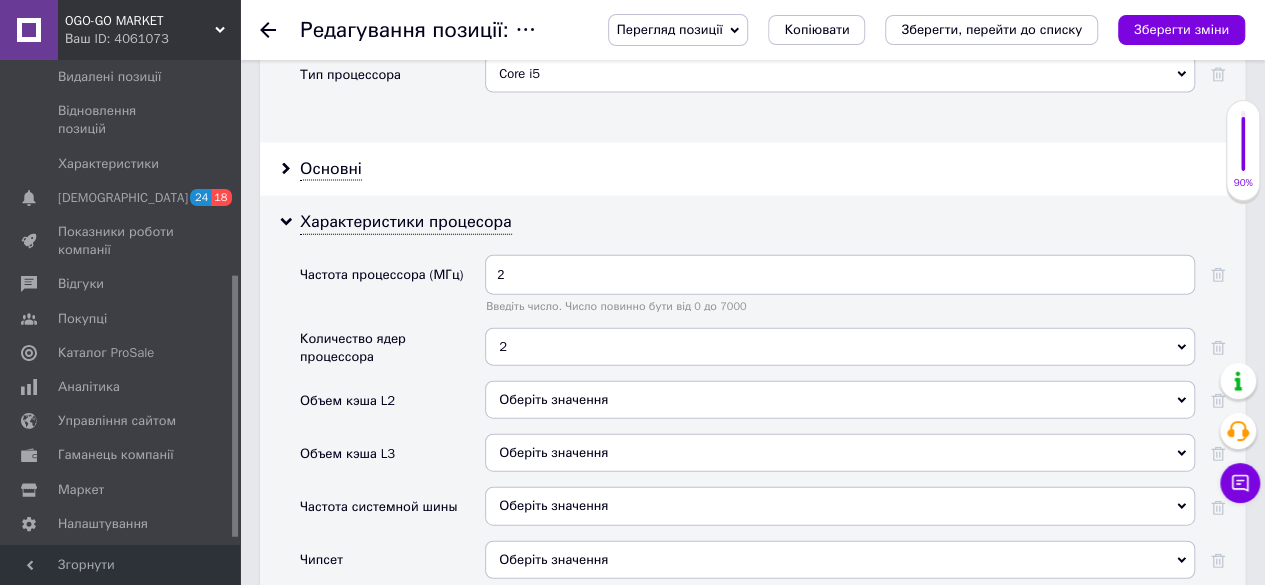 scroll, scrollTop: 2200, scrollLeft: 0, axis: vertical 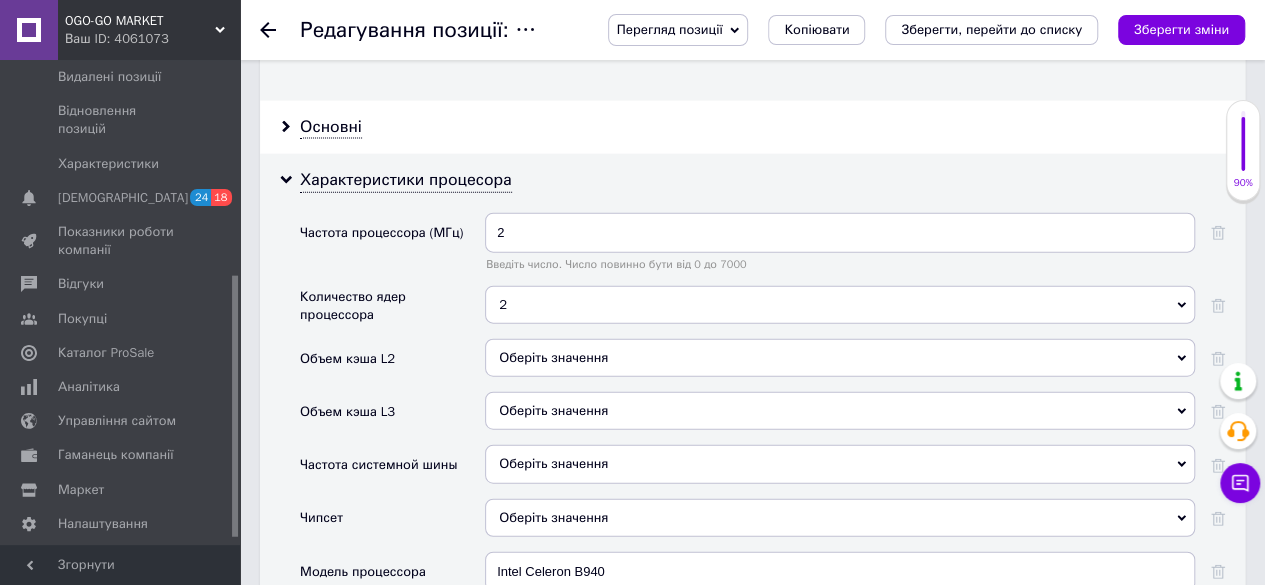 click on "2" at bounding box center [840, 305] 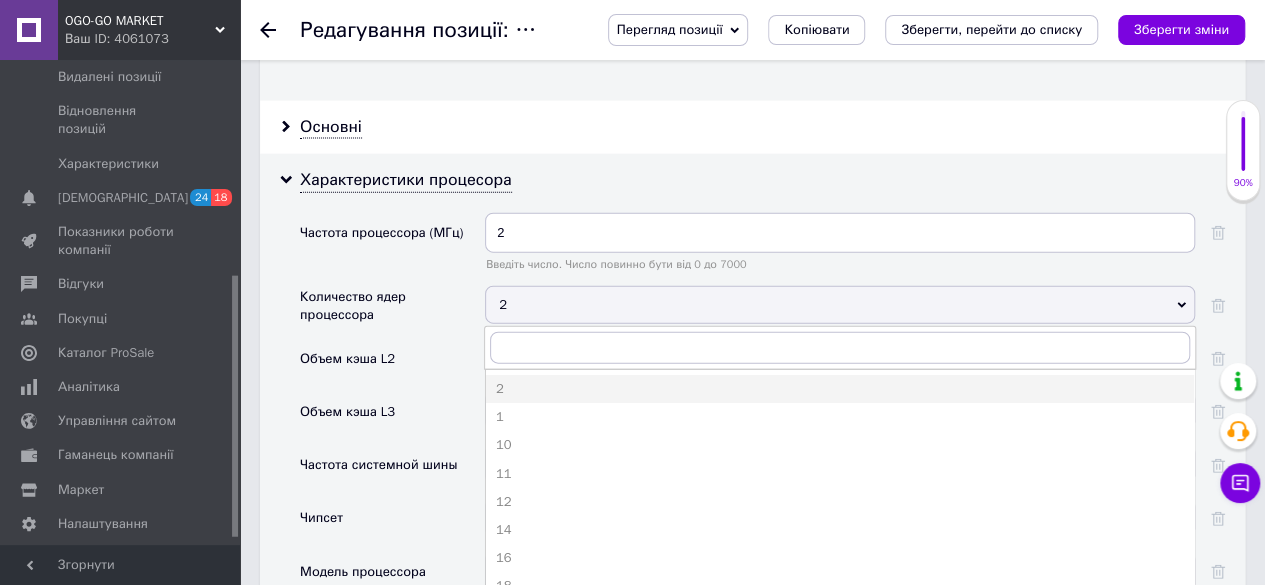 click on "2" at bounding box center (840, 305) 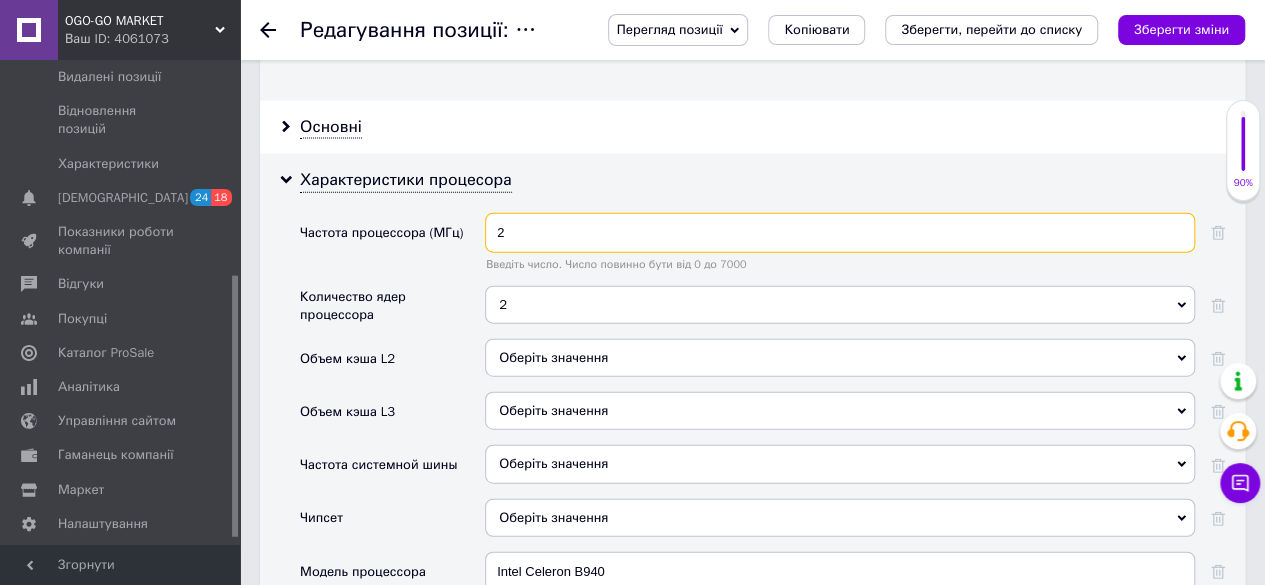 click on "2" at bounding box center (840, 233) 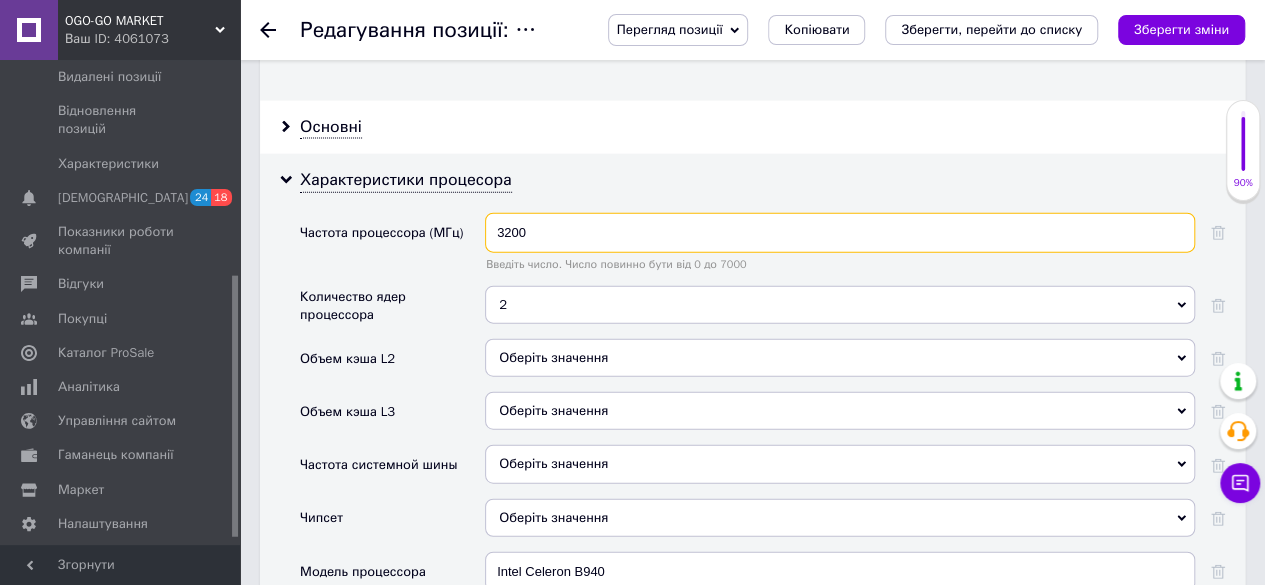 type on "3200" 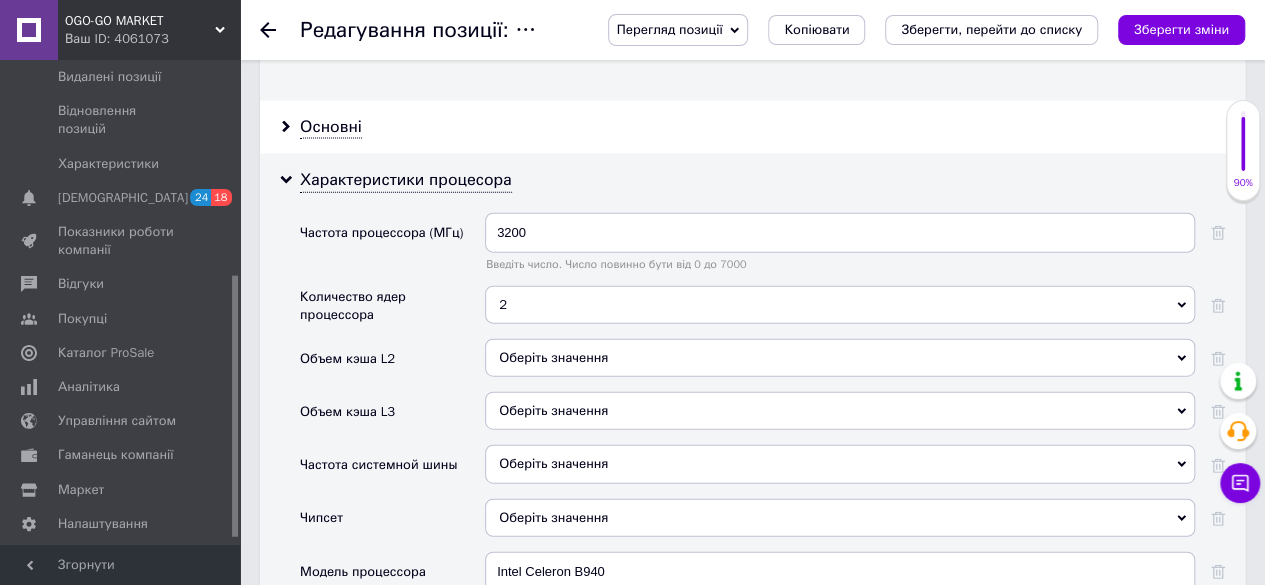 click on "Характеристики процесора Частота процессора (МГц) 3200 Введіть число. Число повинно бути від 0 до 7000 Количество ядер процессора 2 2 1 10 11 12 14 16 18 20 22 24 28 3 32 4 6 8 Объем кэша L2 Оберіть значення Объем кэша L3 Оберіть значення Частота системной шины Оберіть значення Чипсет Оберіть значення Модель процессора Intel Celeron B940" at bounding box center (752, 398) 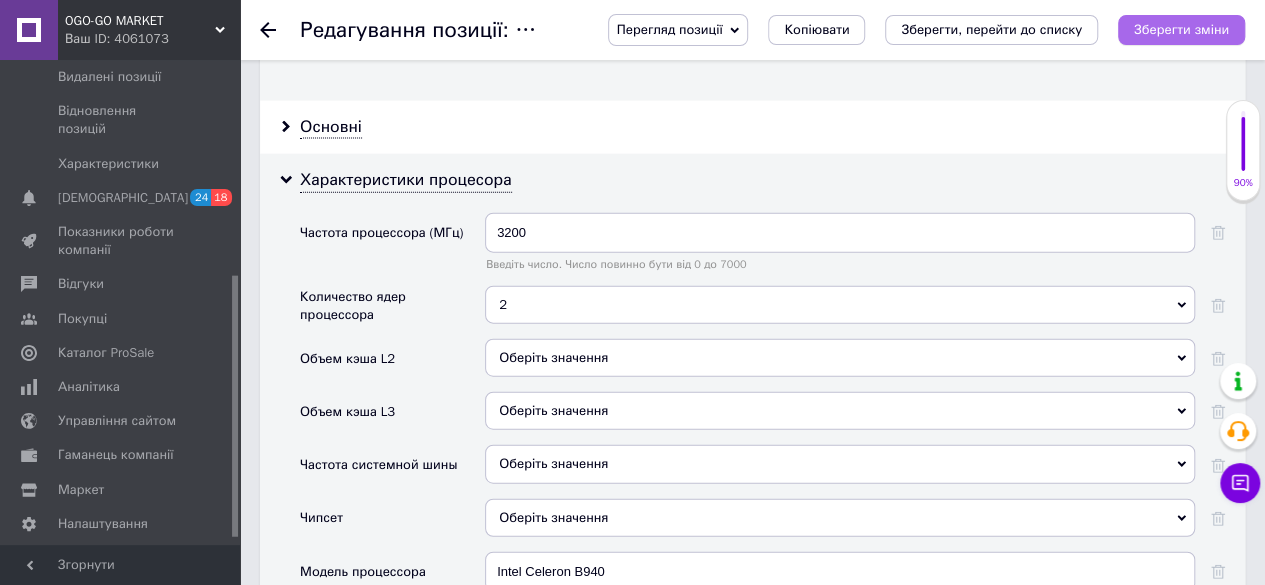 click on "Зберегти зміни" at bounding box center [1181, 29] 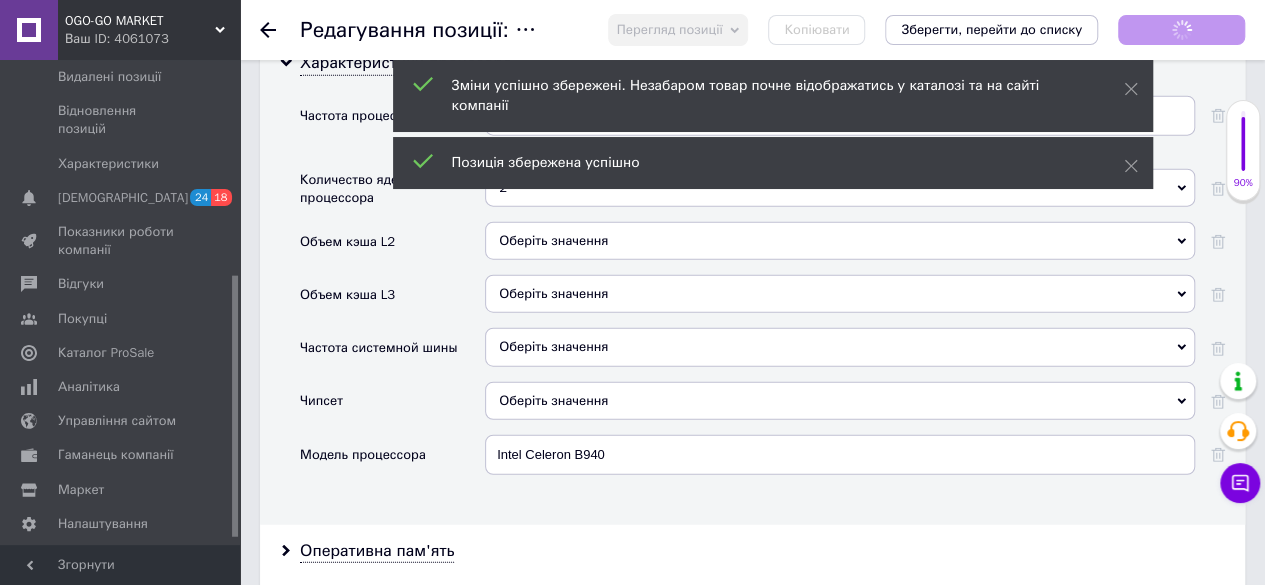 scroll, scrollTop: 700, scrollLeft: 0, axis: vertical 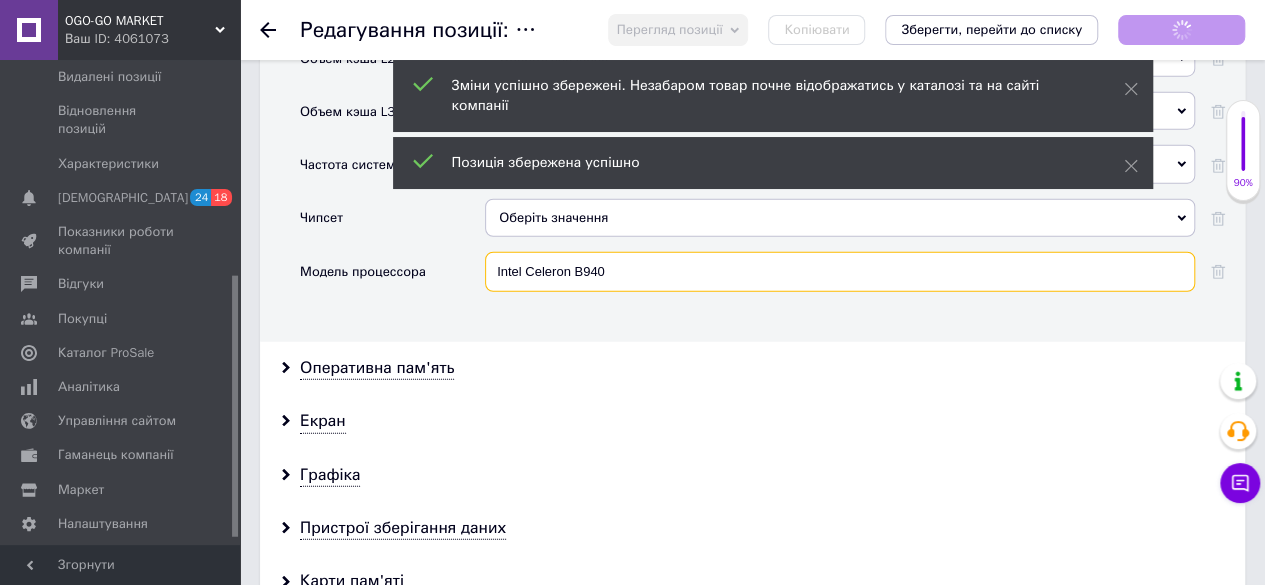 click on "Intel Celeron B940" at bounding box center [840, 272] 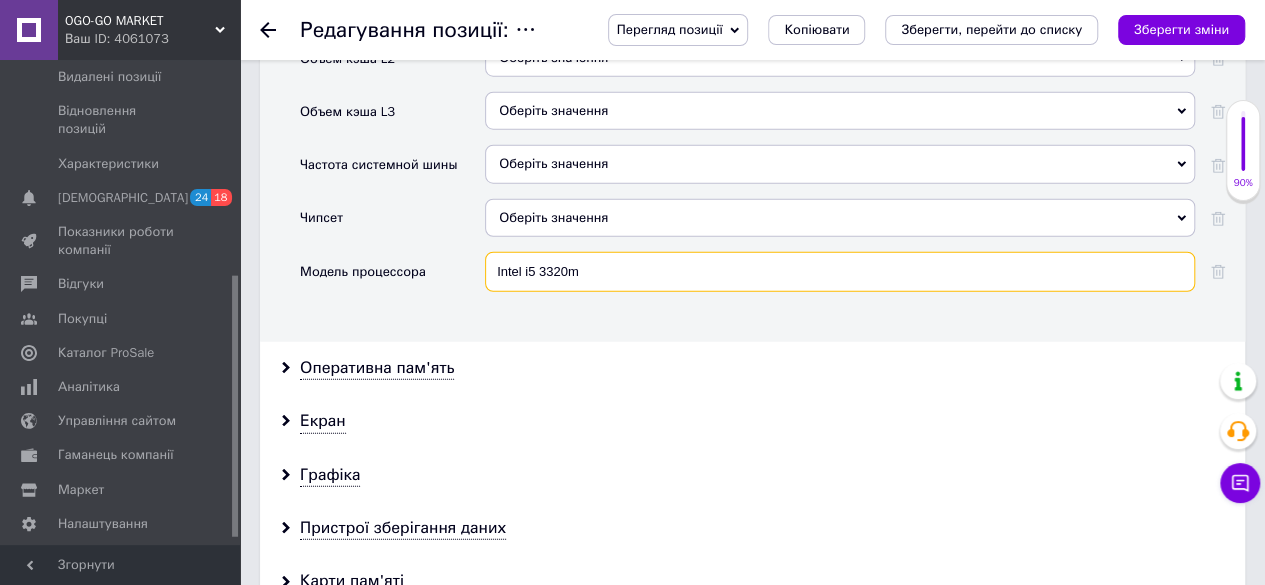 type on "Intel i5 3320m" 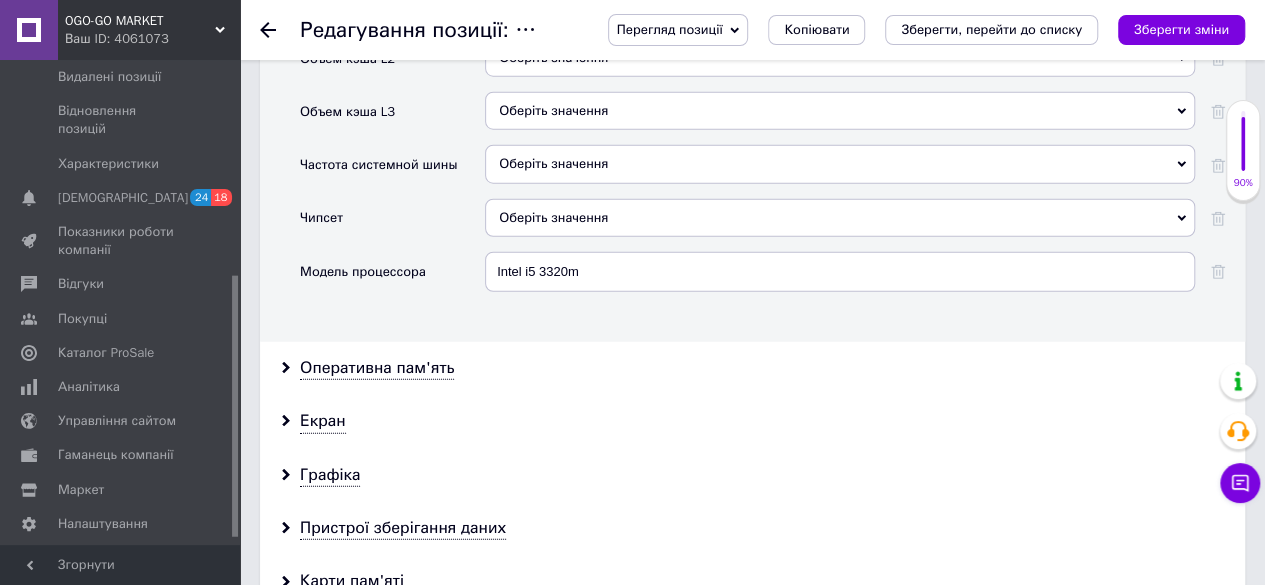 click on "Оперативна пам'ять" at bounding box center (752, 368) 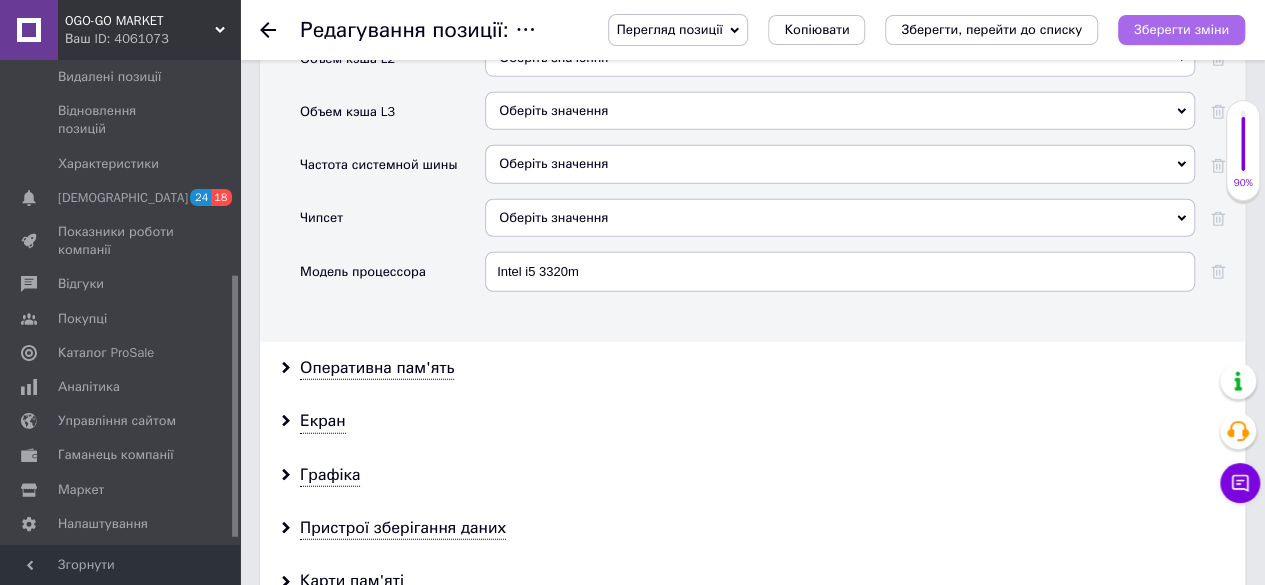 click on "Зберегти зміни" at bounding box center [1181, 30] 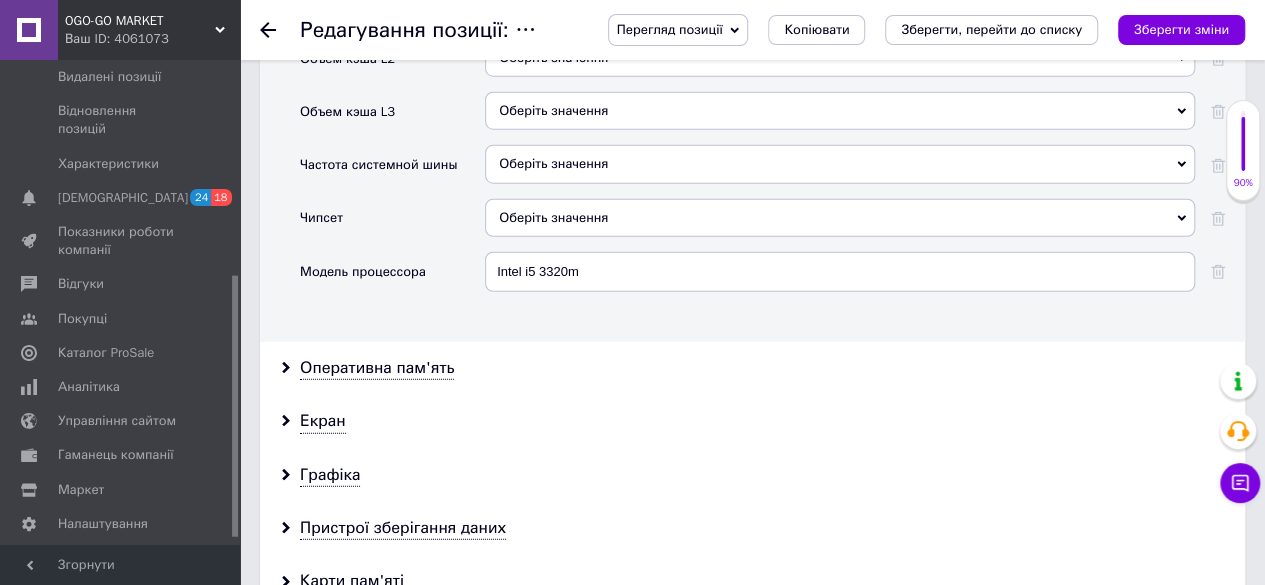 click on "Оперативна пам'ять" at bounding box center [752, 368] 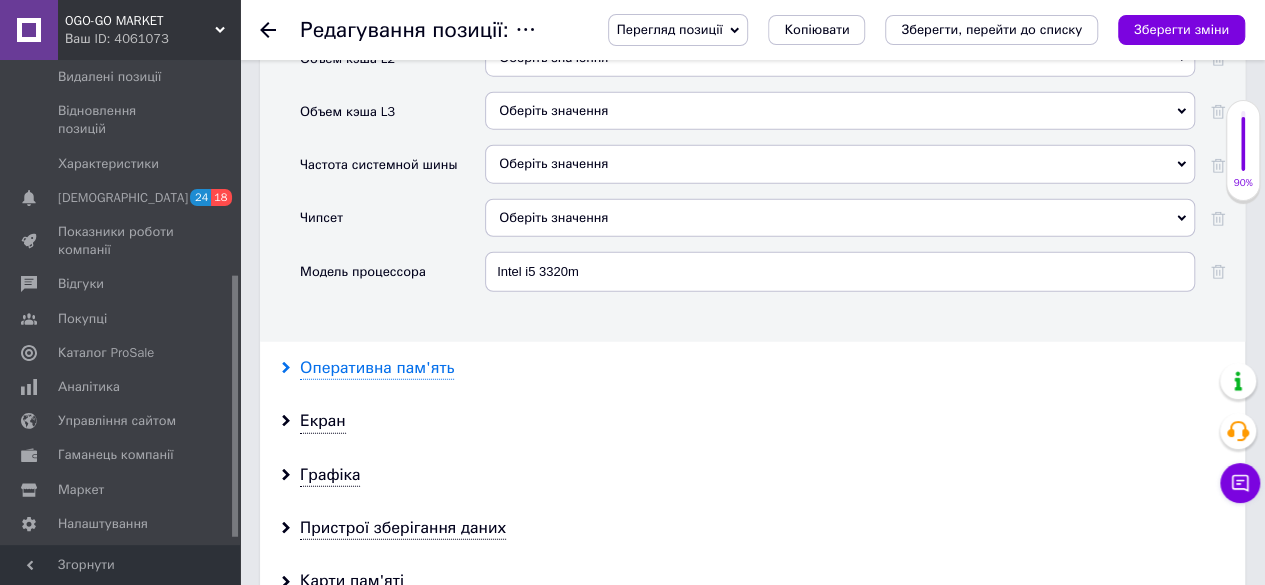 click on "Оперативна пам'ять" at bounding box center (377, 368) 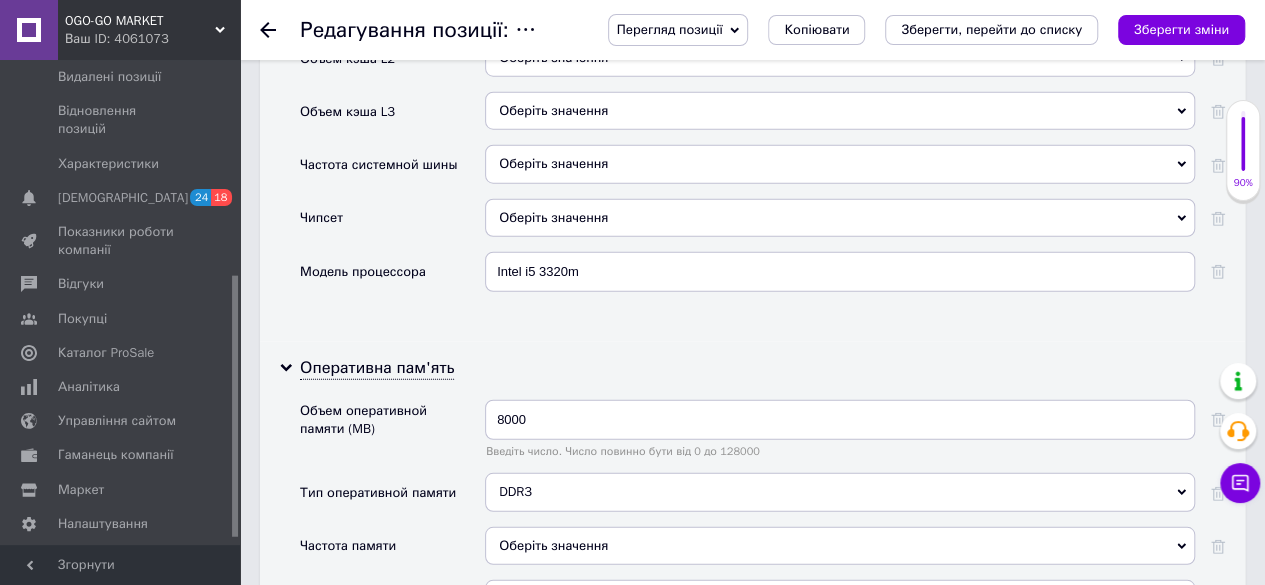 click 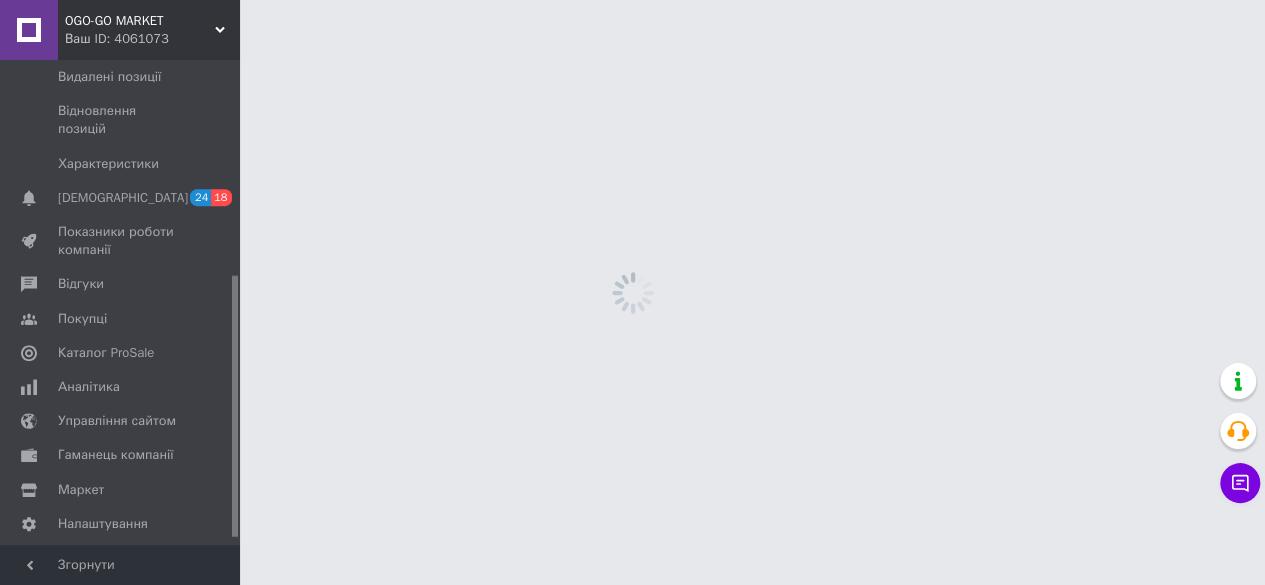 scroll, scrollTop: 0, scrollLeft: 0, axis: both 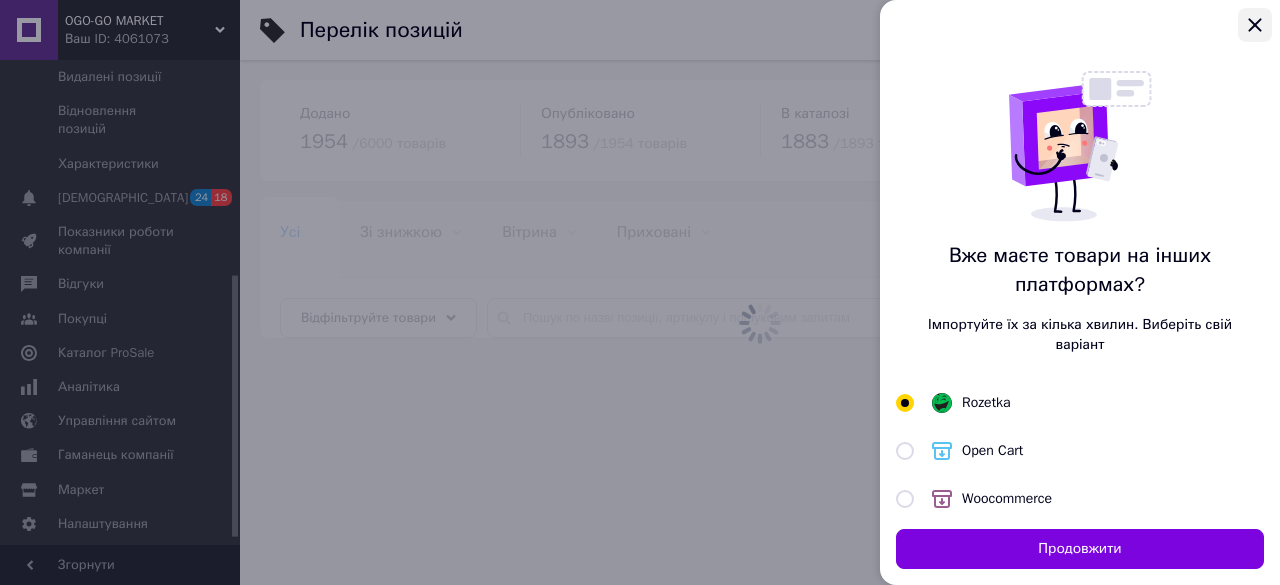 click 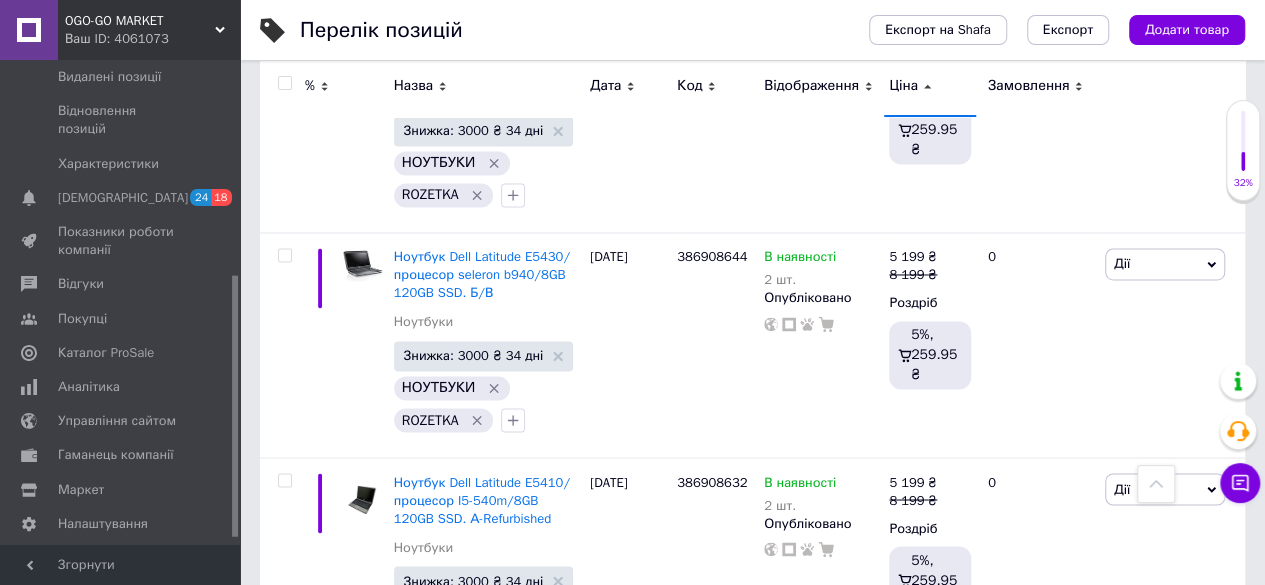 scroll, scrollTop: 9100, scrollLeft: 0, axis: vertical 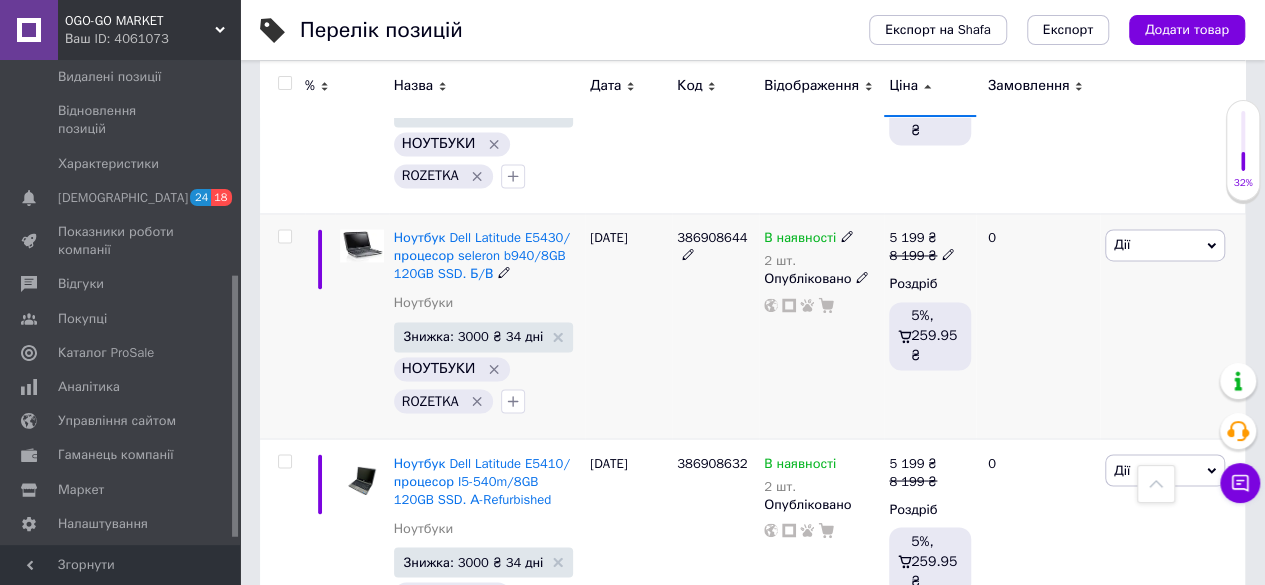 click on "Дії" at bounding box center (1165, 245) 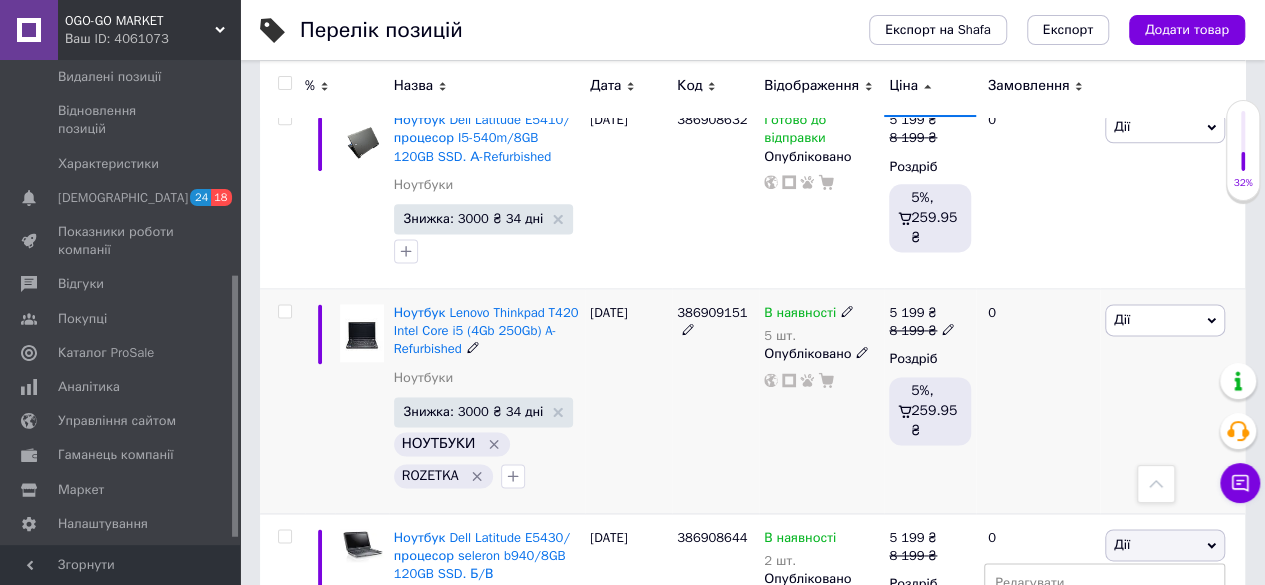 scroll, scrollTop: 9000, scrollLeft: 0, axis: vertical 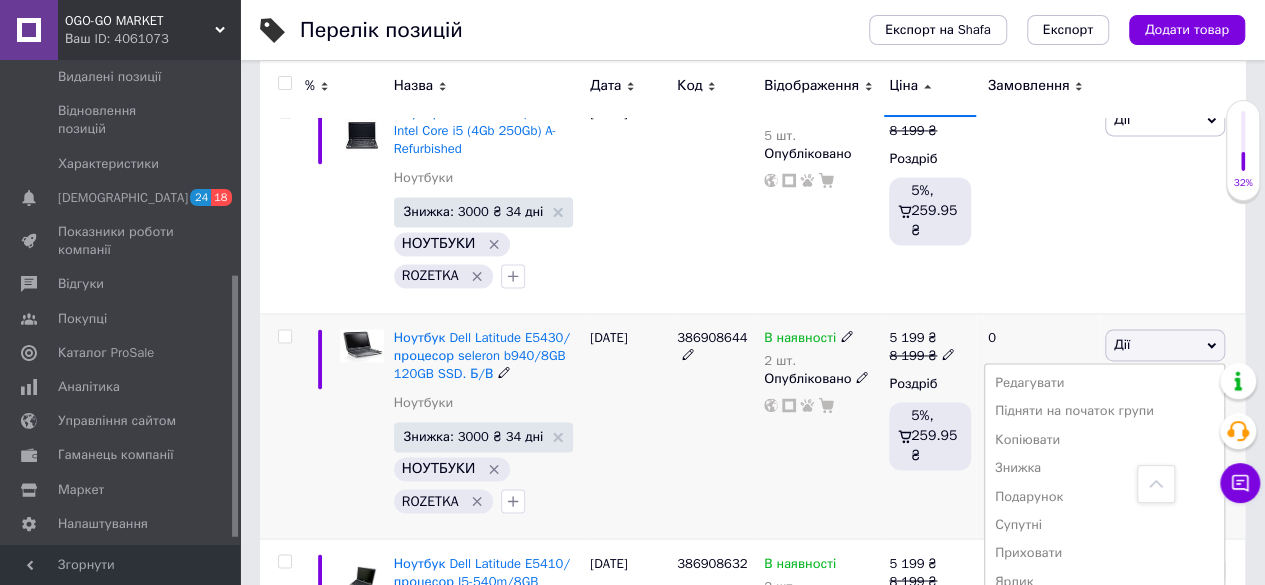 click on "Видалити" at bounding box center (1104, 665) 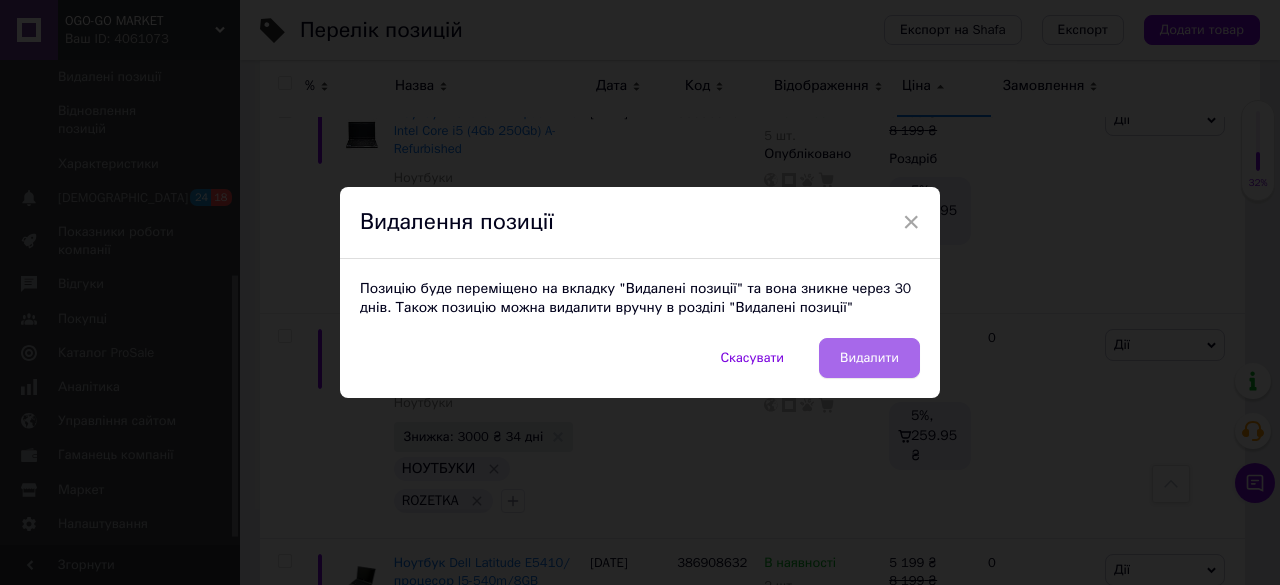 click on "Видалити" at bounding box center (869, 358) 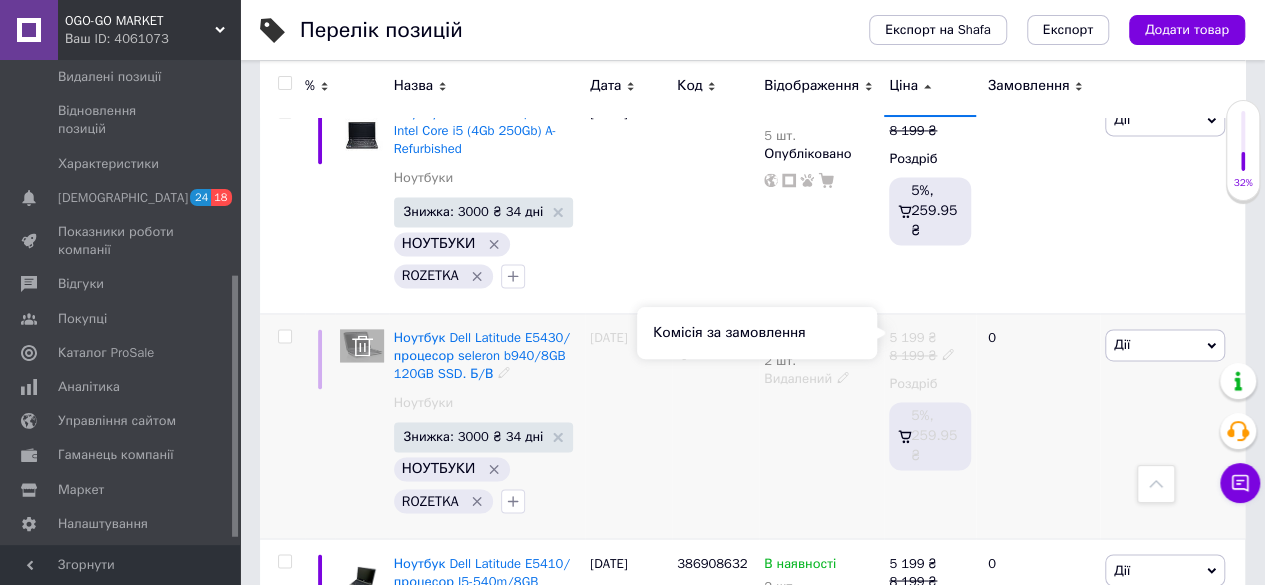 scroll, scrollTop: 9200, scrollLeft: 0, axis: vertical 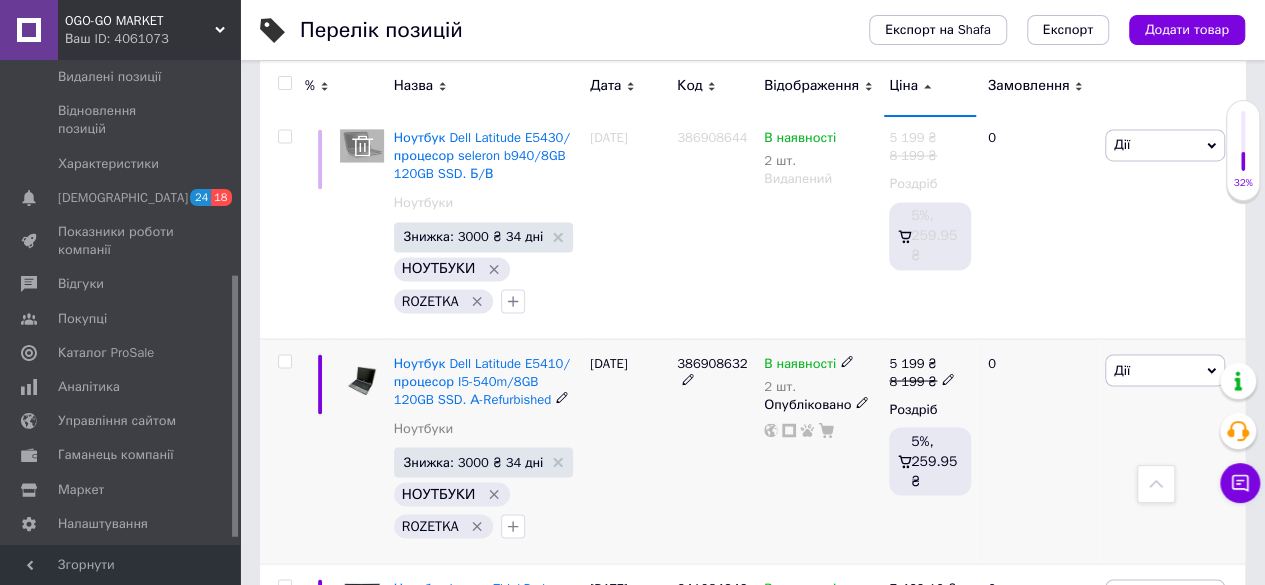 click on "Дії" at bounding box center (1165, 370) 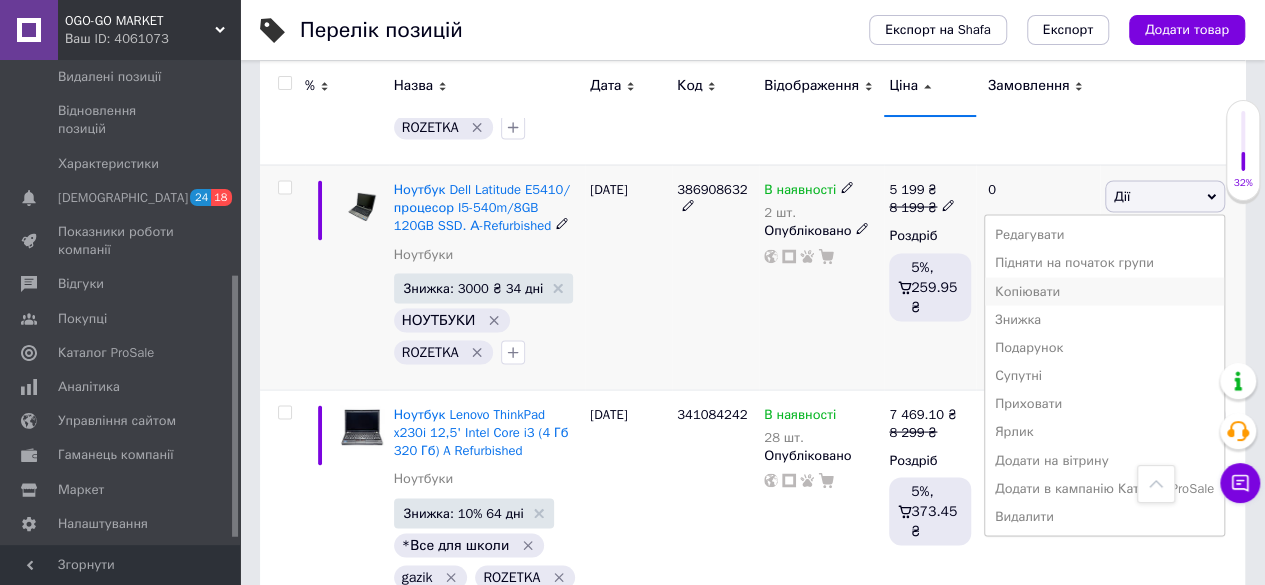 scroll, scrollTop: 9500, scrollLeft: 0, axis: vertical 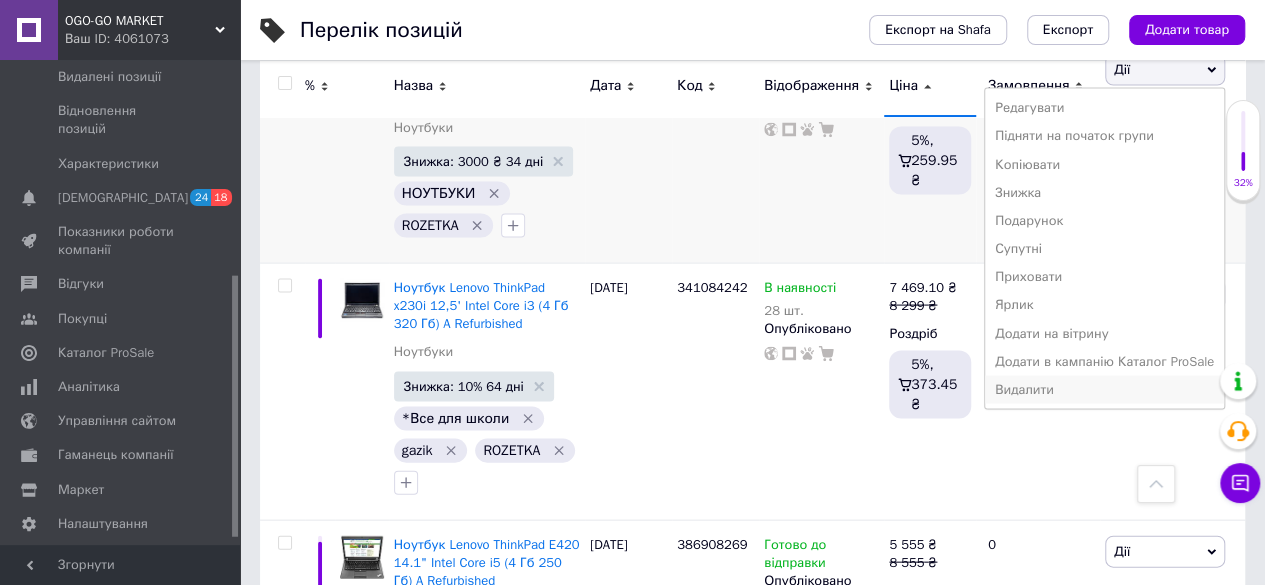click on "Видалити" at bounding box center [1104, 390] 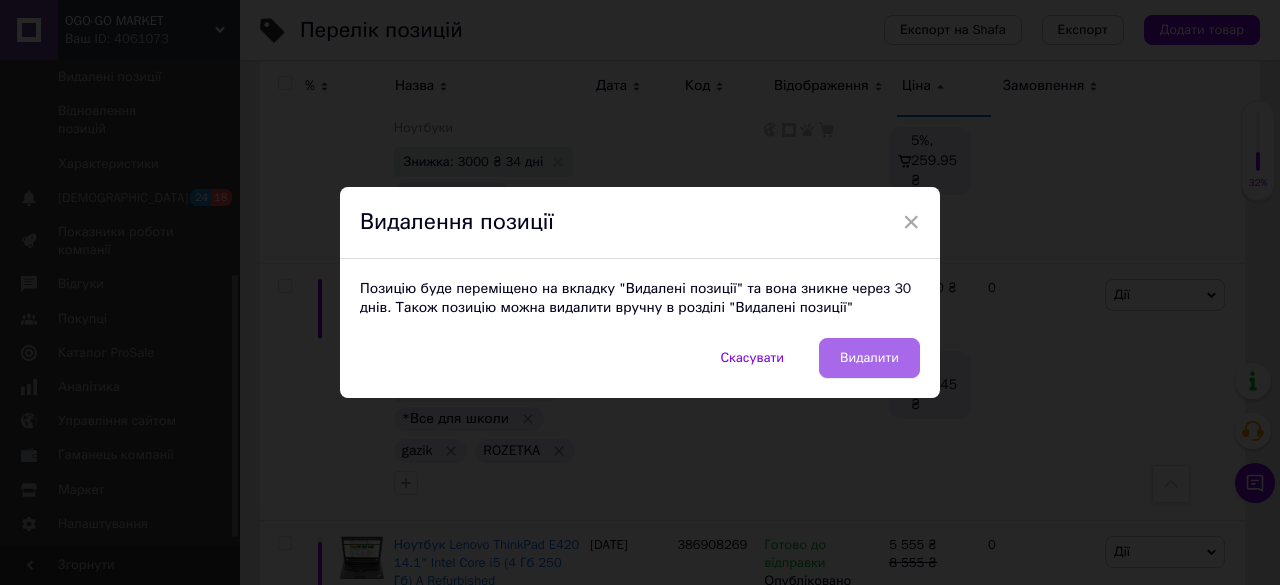 click on "Видалити" at bounding box center [869, 358] 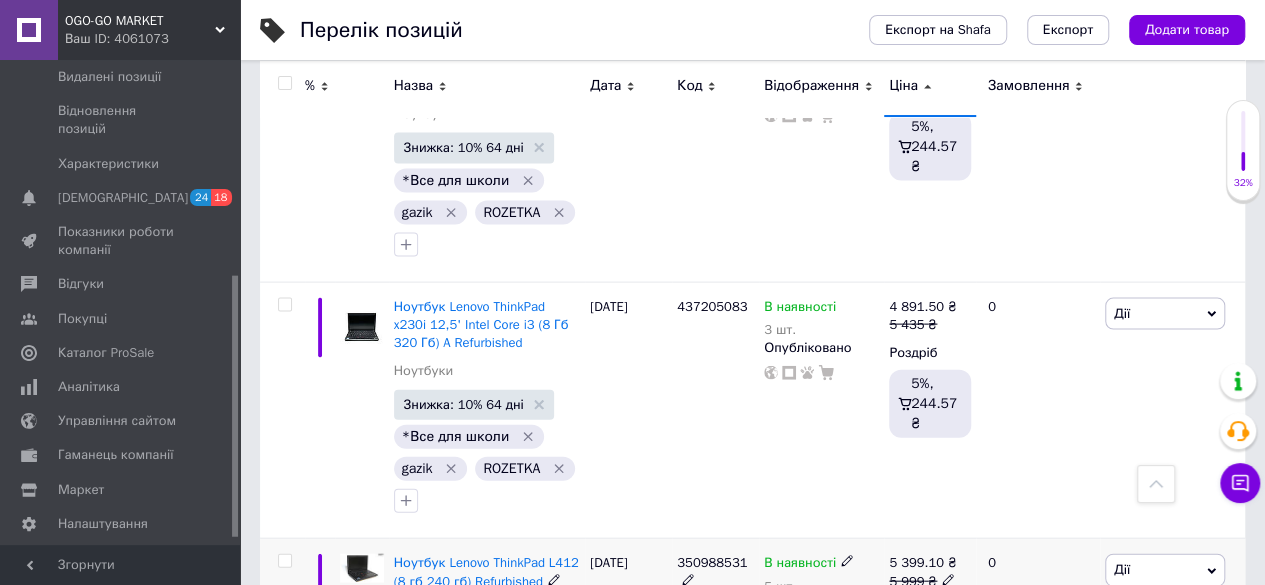 scroll, scrollTop: 5700, scrollLeft: 0, axis: vertical 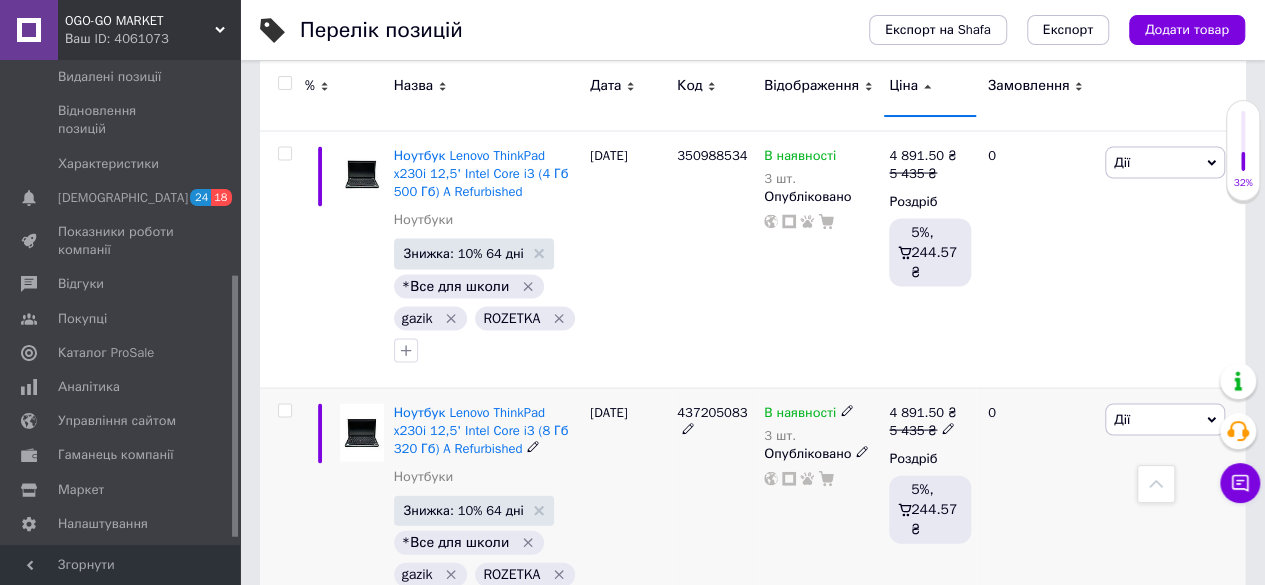 click 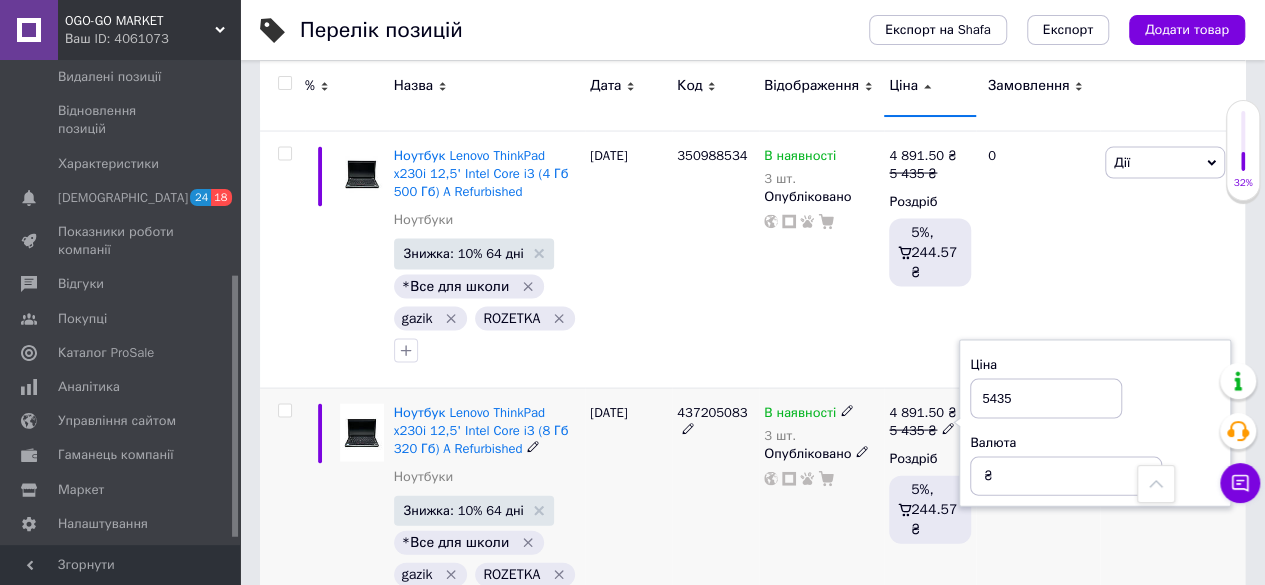 click on "5435" at bounding box center (1046, 399) 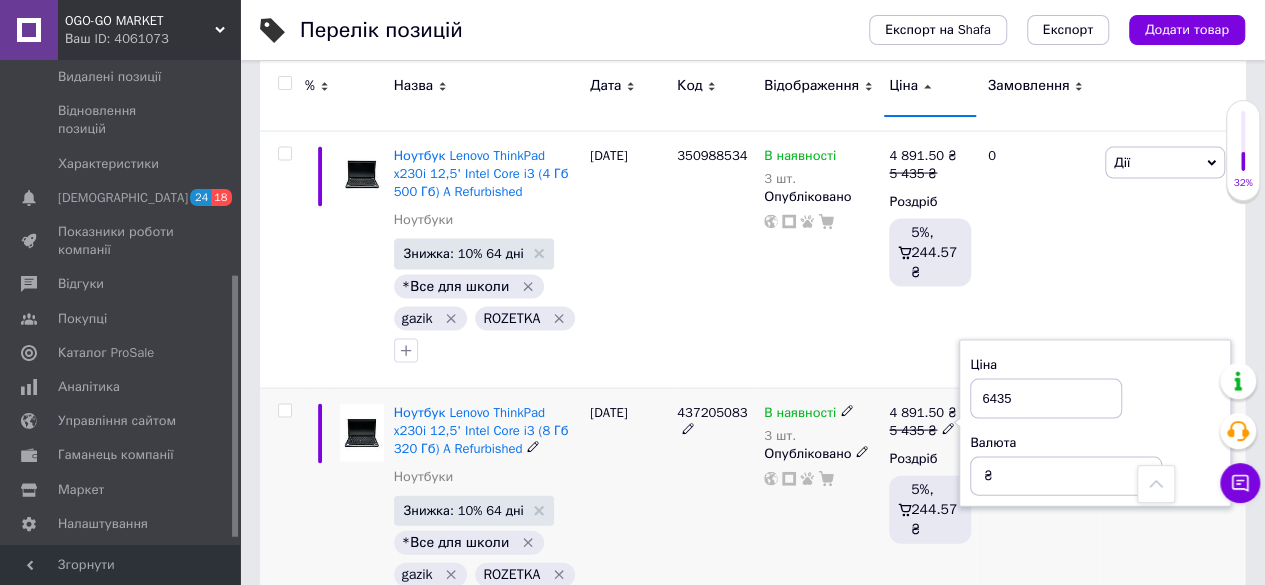type on "6435" 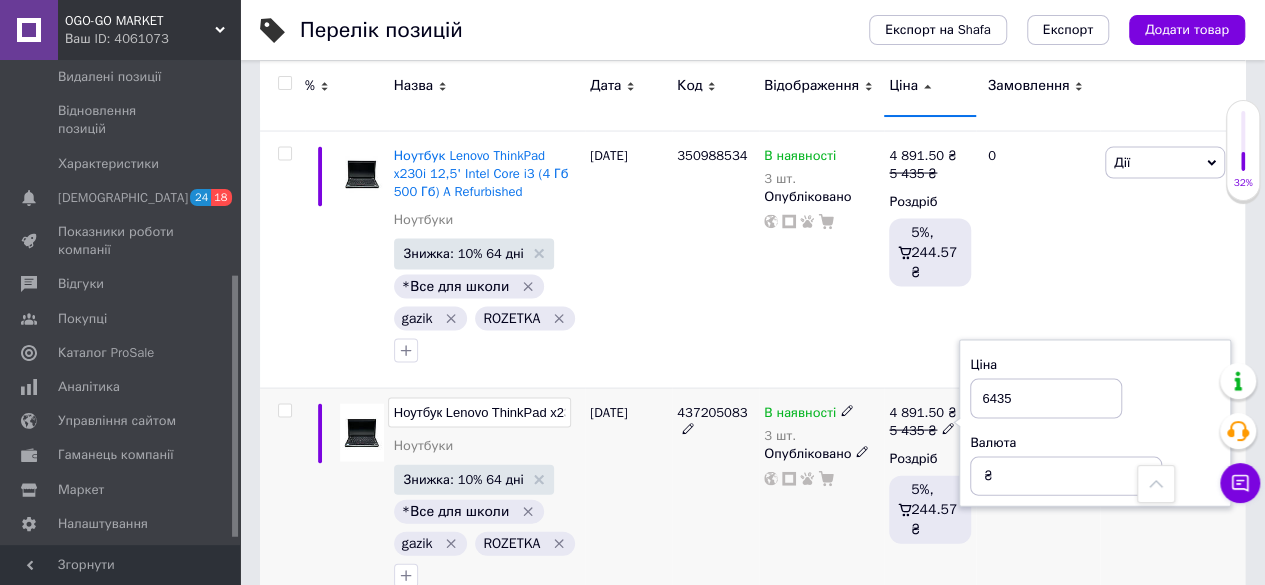 scroll, scrollTop: 0, scrollLeft: 290, axis: horizontal 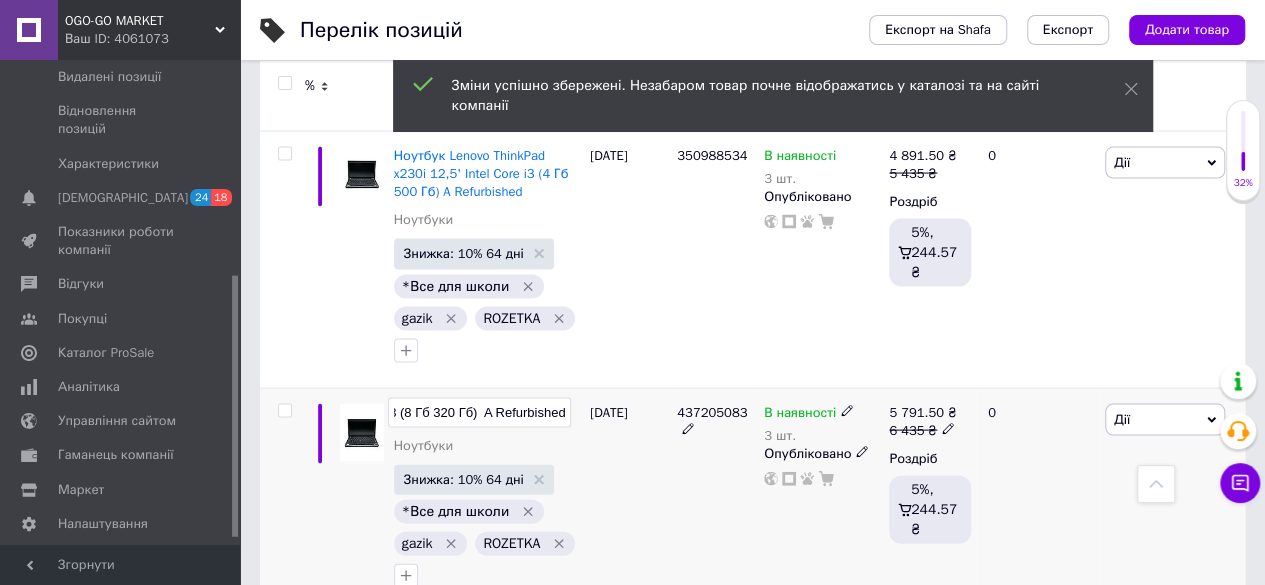 click on "Ноутбук Lenovo ThinkPad x230i 12,5' Intel Core i3 (8 Гб 320 Гб)  A Refurbished" at bounding box center (479, 413) 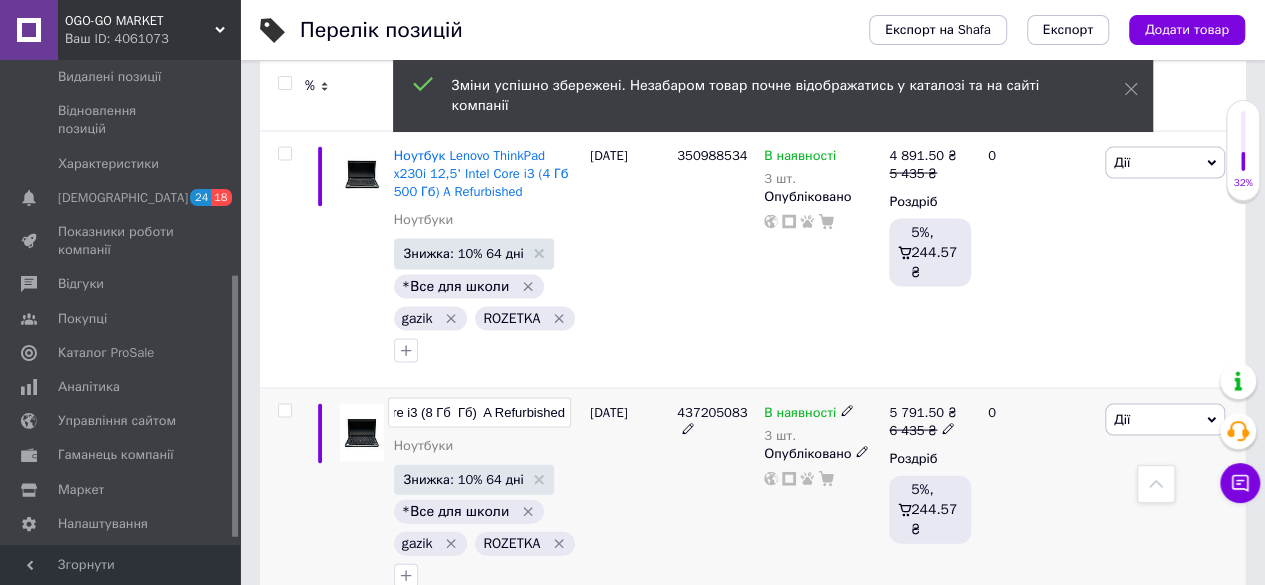 scroll, scrollTop: 0, scrollLeft: 268, axis: horizontal 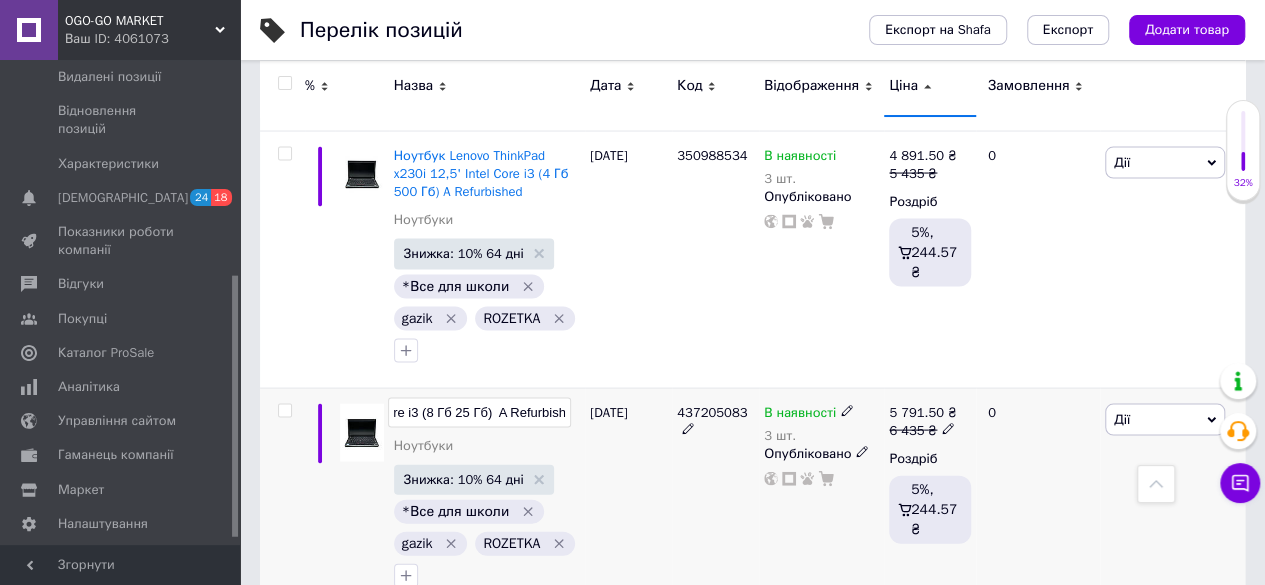 type on "Ноутбук Lenovo ThinkPad x230i 12,5' Intel Core i3 (8 Гб 256 Гб)  A Refurbished" 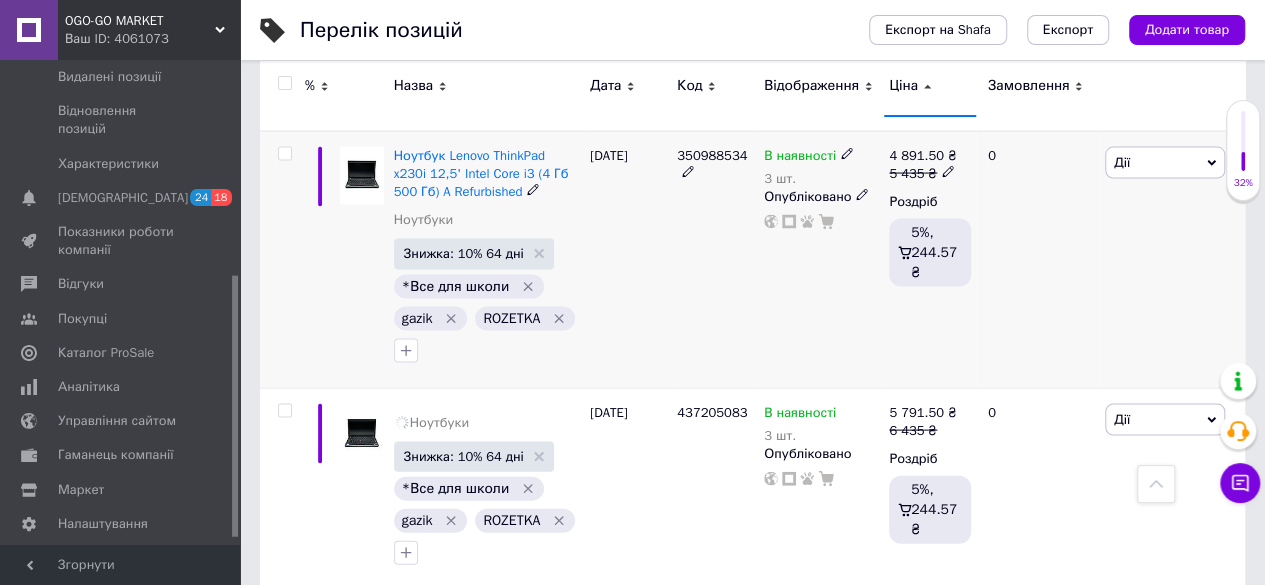 click on "В наявності 3 шт. Опубліковано" at bounding box center (821, 259) 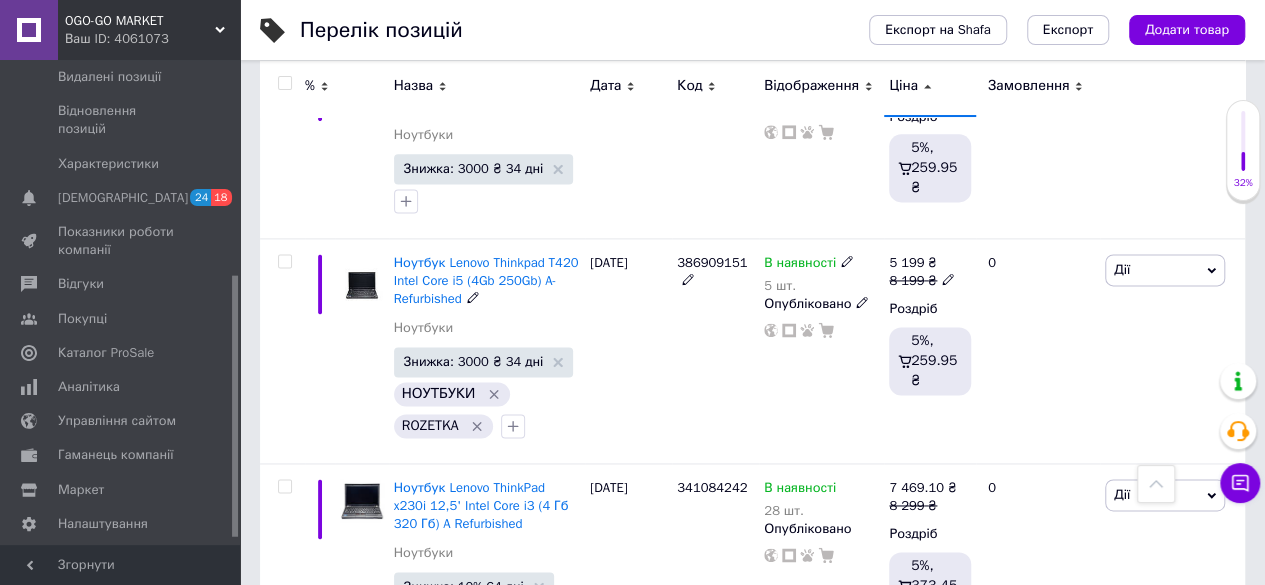 scroll, scrollTop: 8900, scrollLeft: 0, axis: vertical 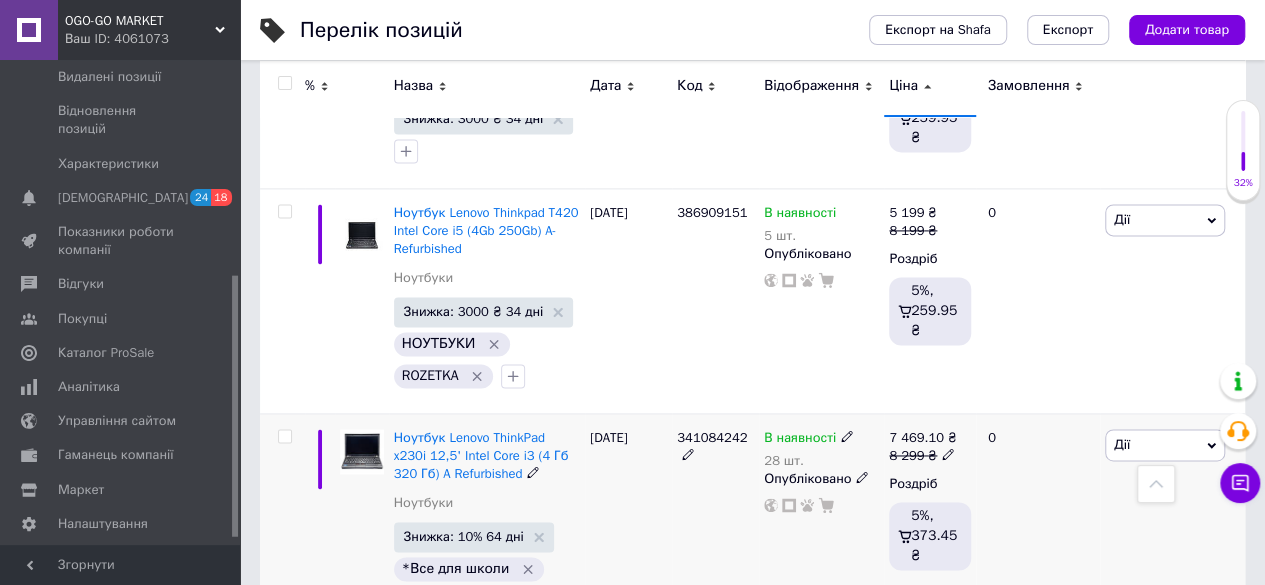 click on "Дії" at bounding box center [1165, 445] 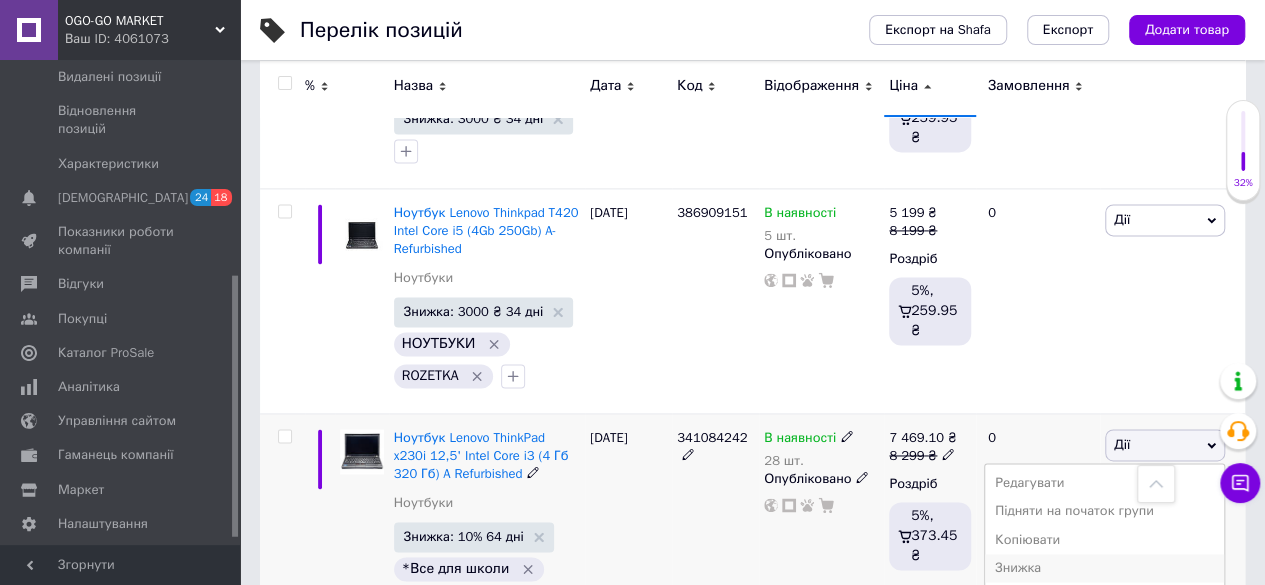 click on "Знижка" at bounding box center (1104, 568) 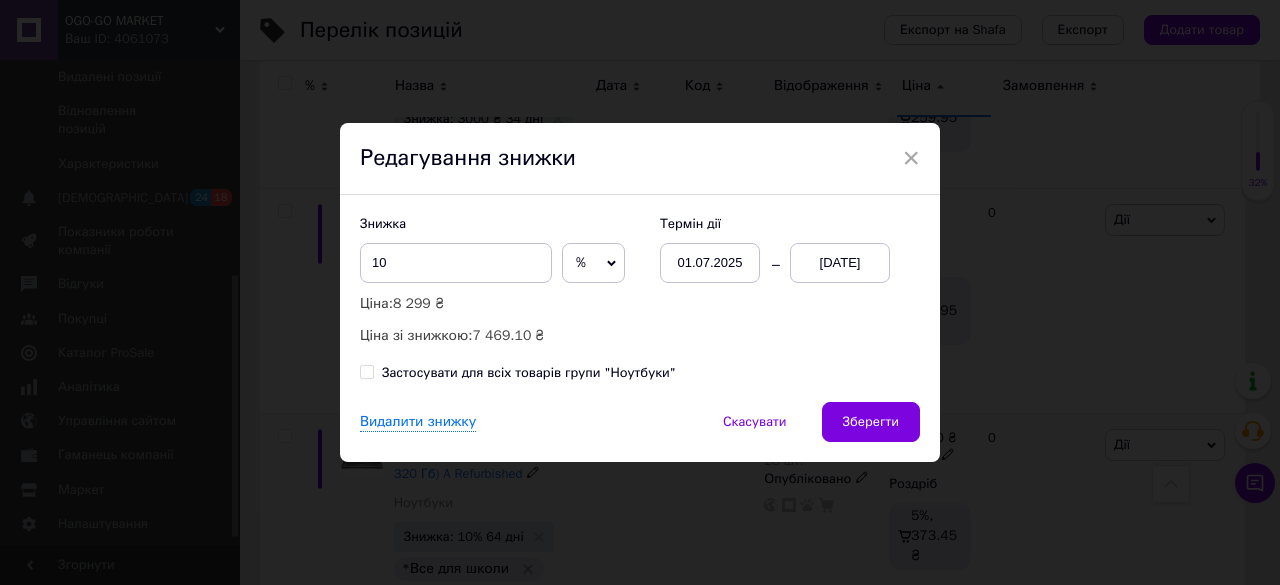 click 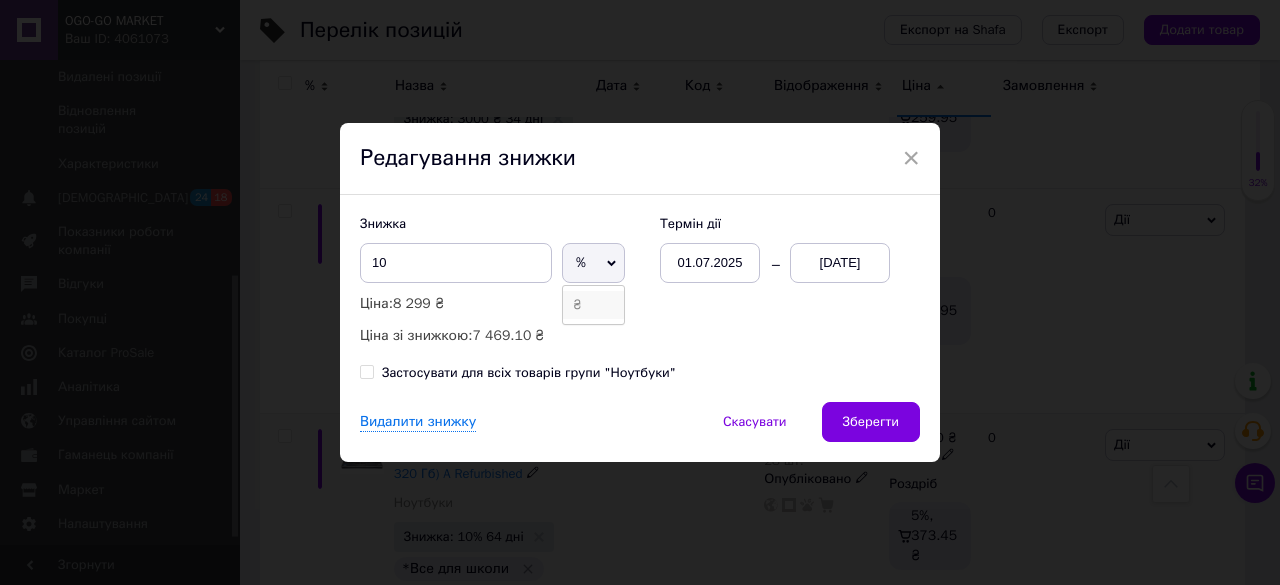 click on "₴" at bounding box center [593, 305] 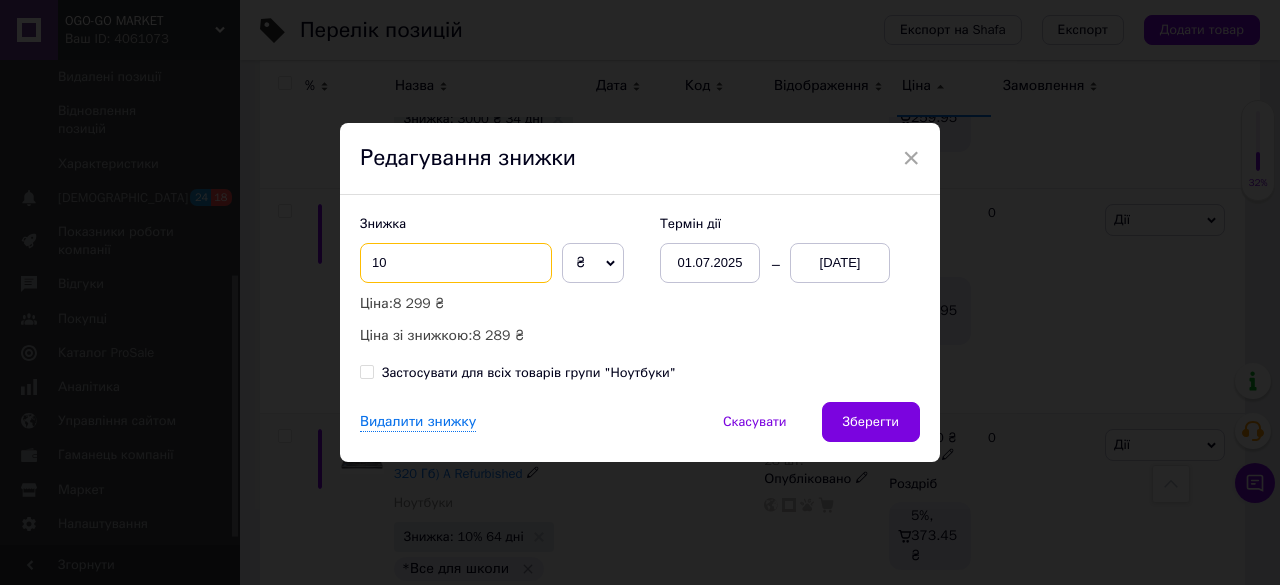 click on "10" at bounding box center (456, 263) 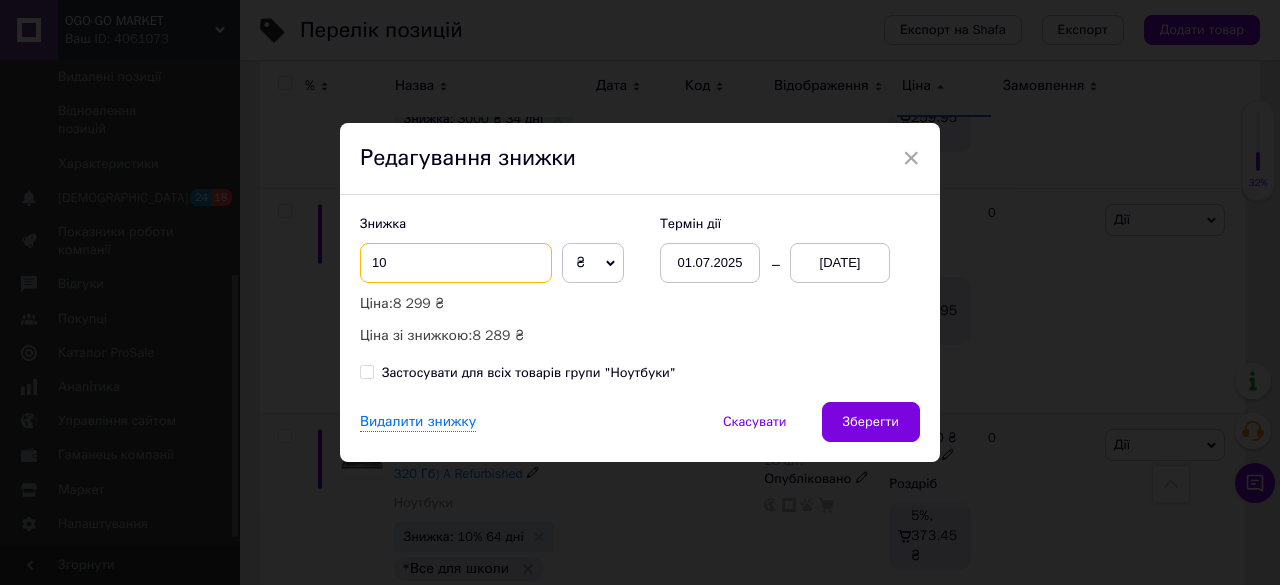 type on "1" 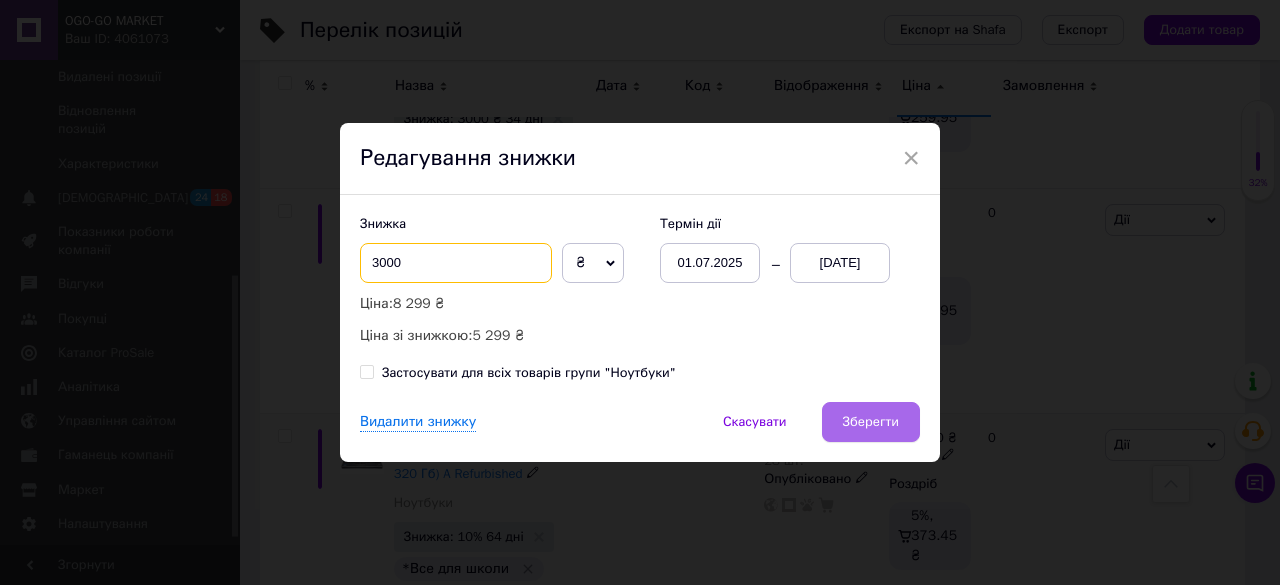 type on "3000" 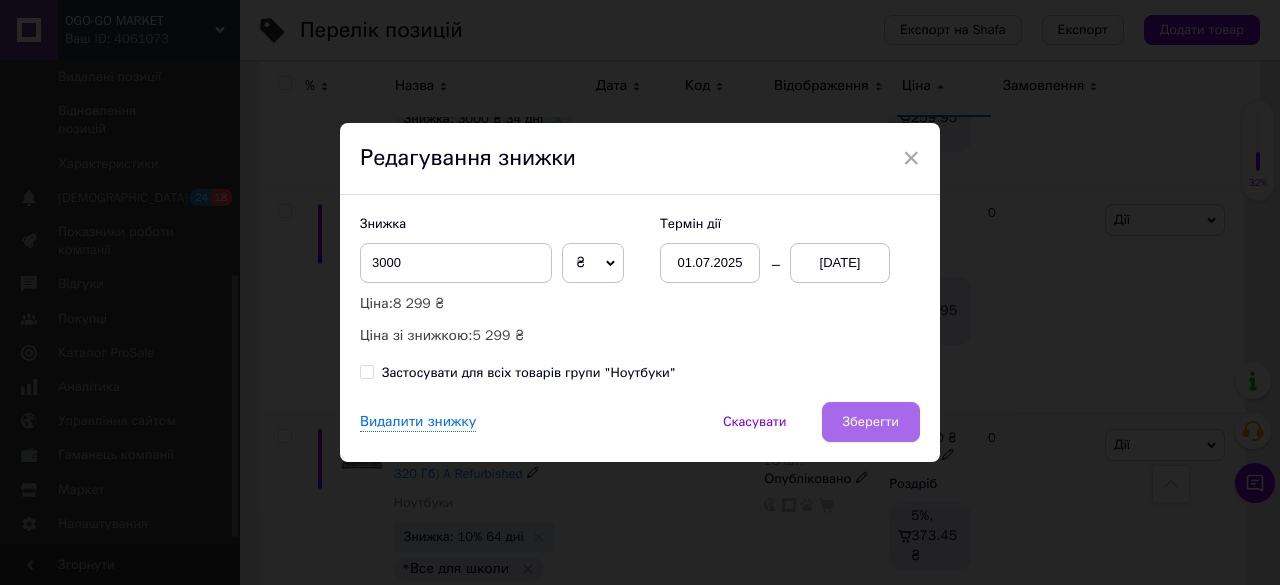 click on "Зберегти" at bounding box center (871, 422) 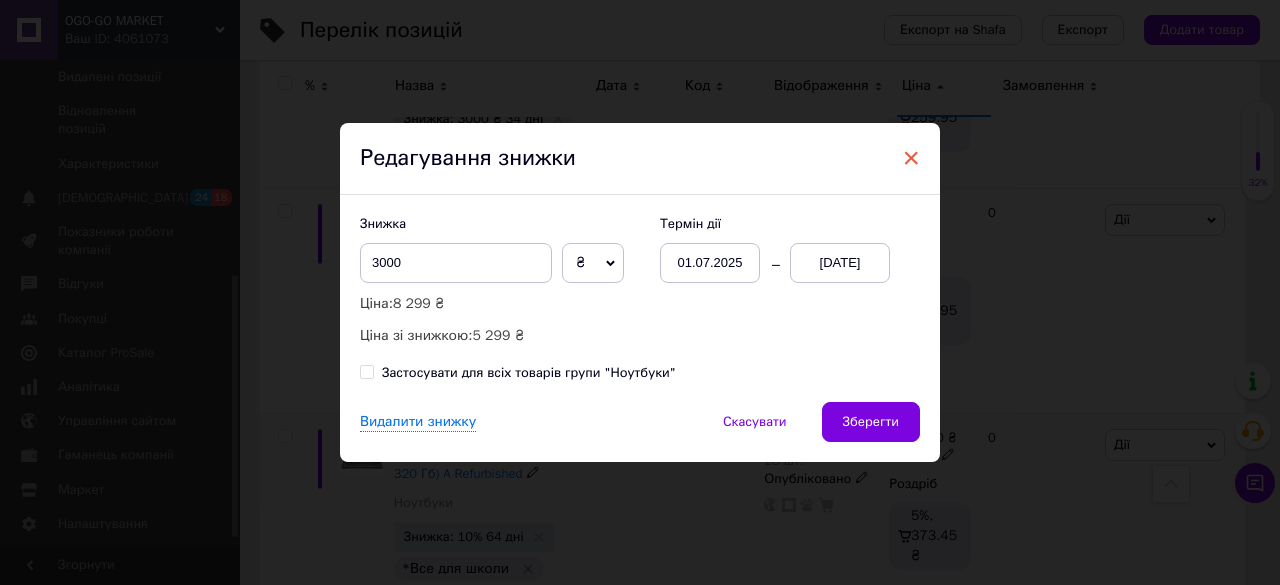 click on "×" at bounding box center (911, 158) 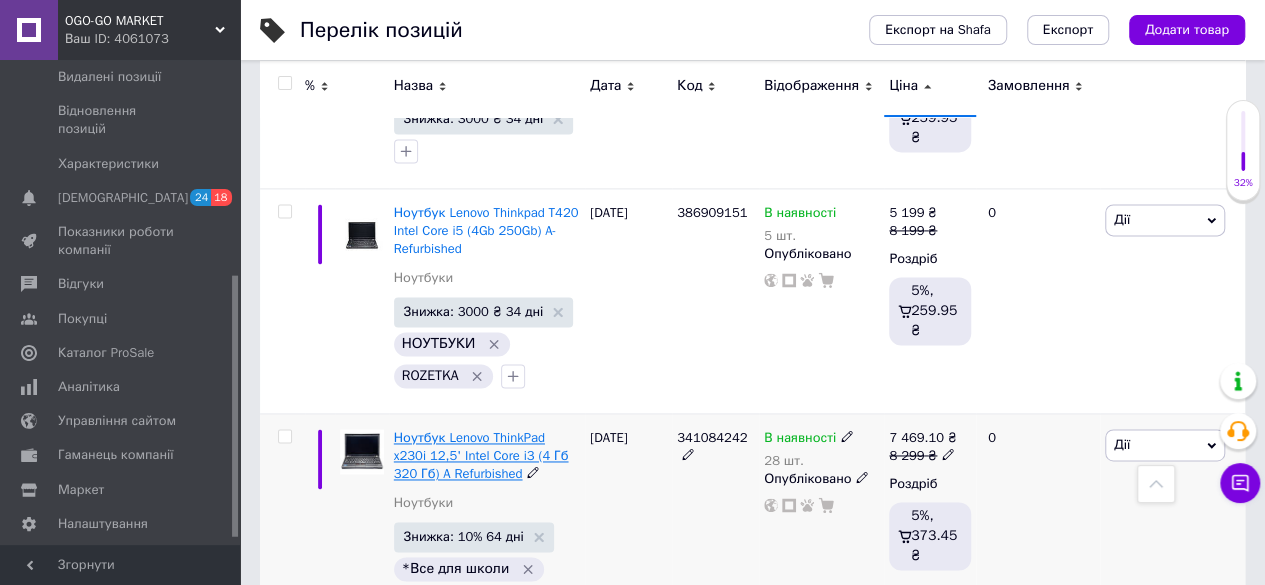 click on "Ноутбук Lenovo ThinkPad x230i 12,5' Intel Core i3 (4 Гб 320 Гб) A Refurbished" at bounding box center [487, 456] 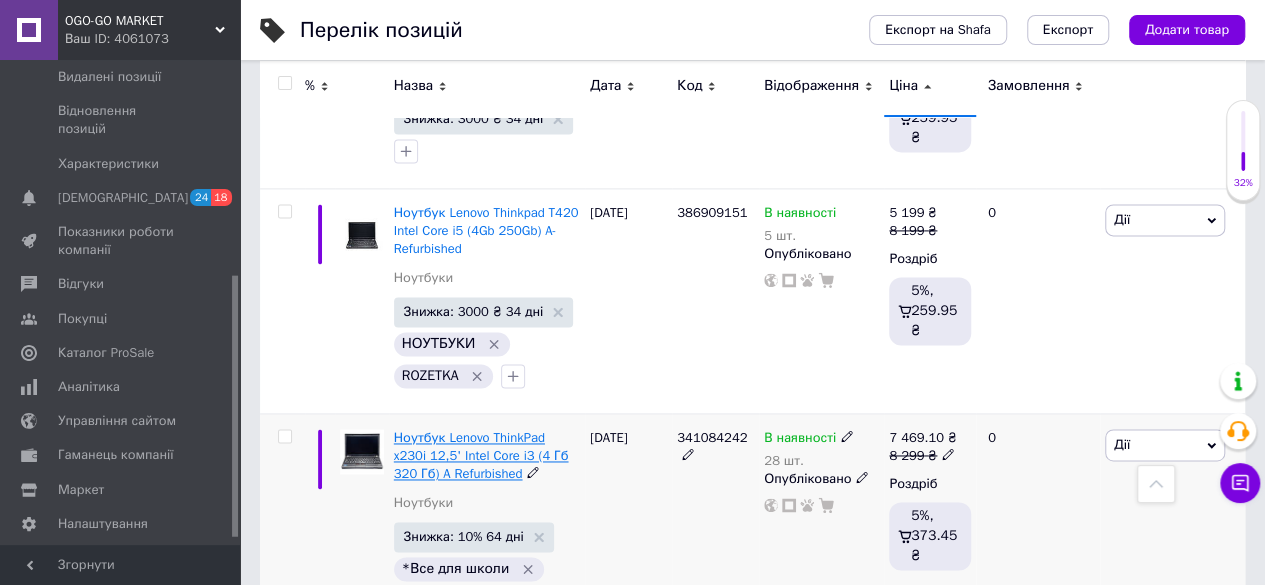 click on "Ноутбук Lenovo ThinkPad x230i 12,5' Intel Core i3 (4 Гб 320 Гб) A Refurbished" at bounding box center [481, 455] 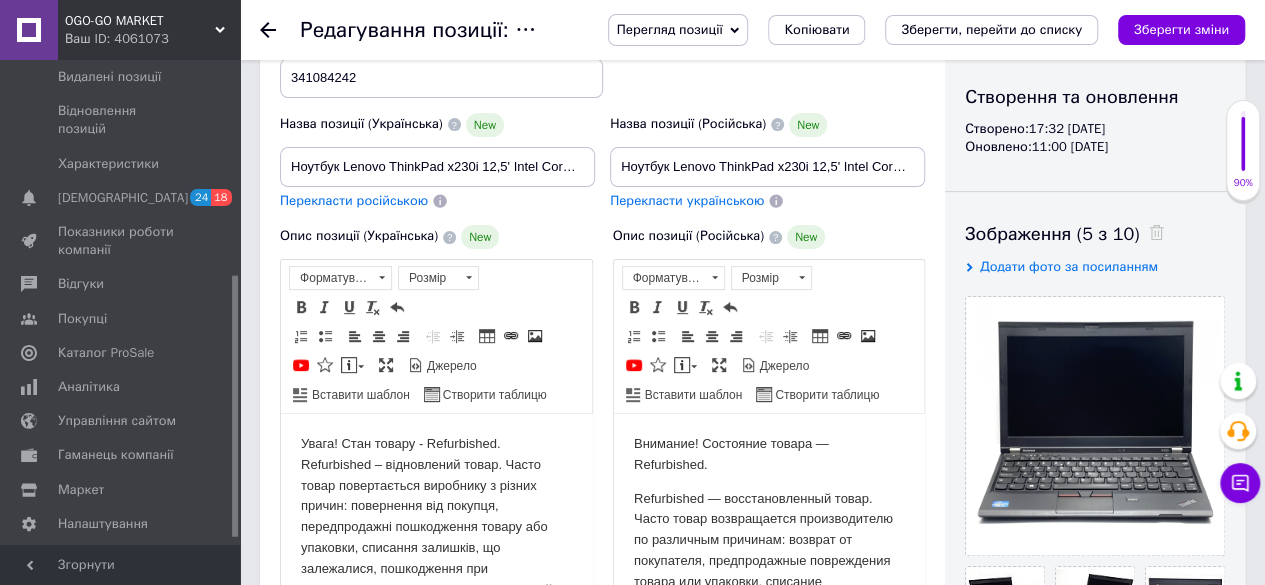 scroll, scrollTop: 0, scrollLeft: 0, axis: both 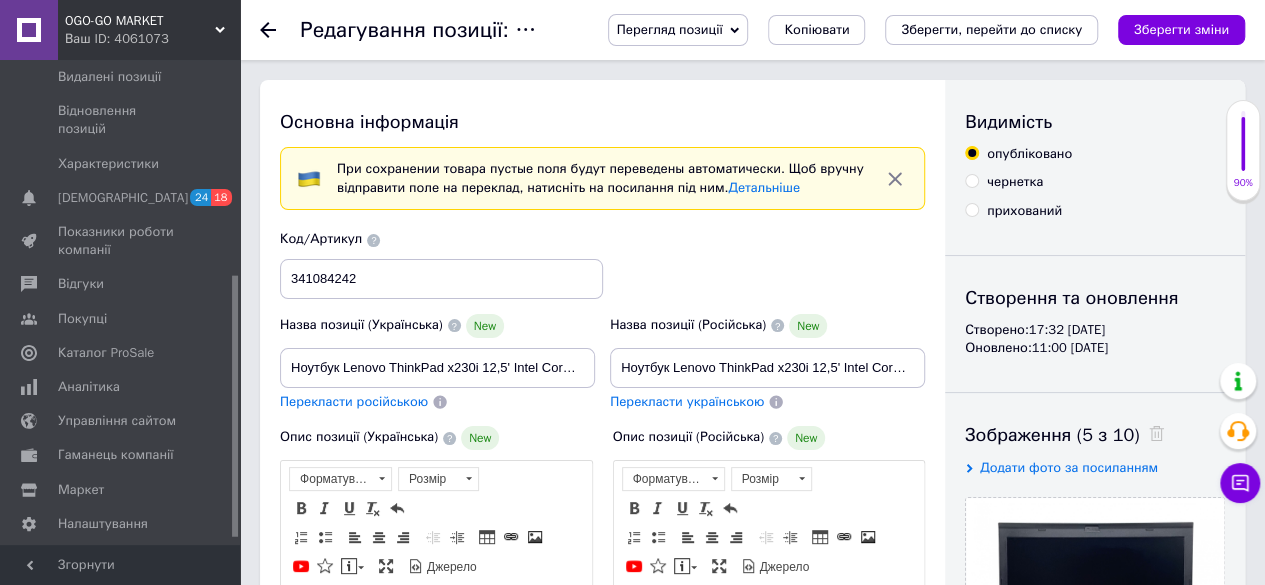 click 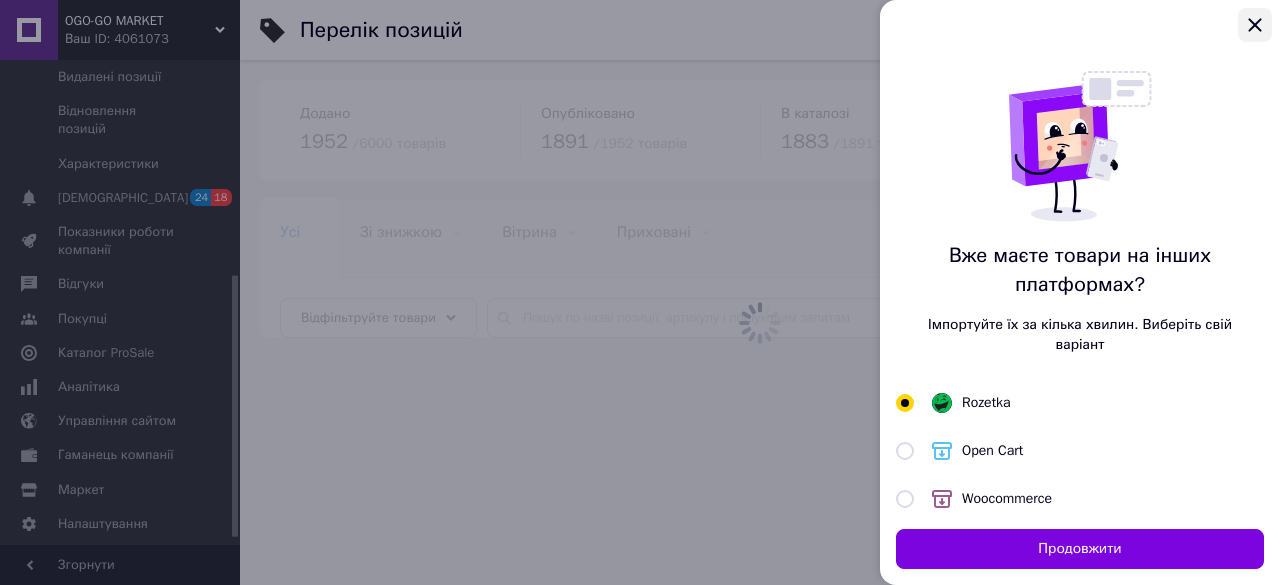 click 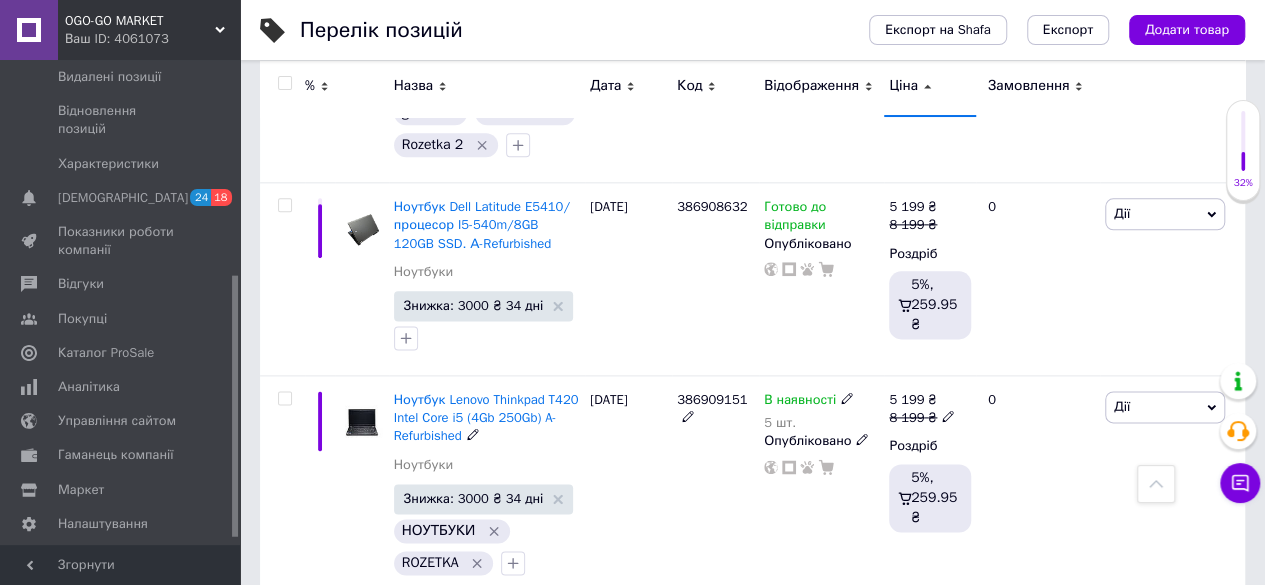 scroll, scrollTop: 8882, scrollLeft: 0, axis: vertical 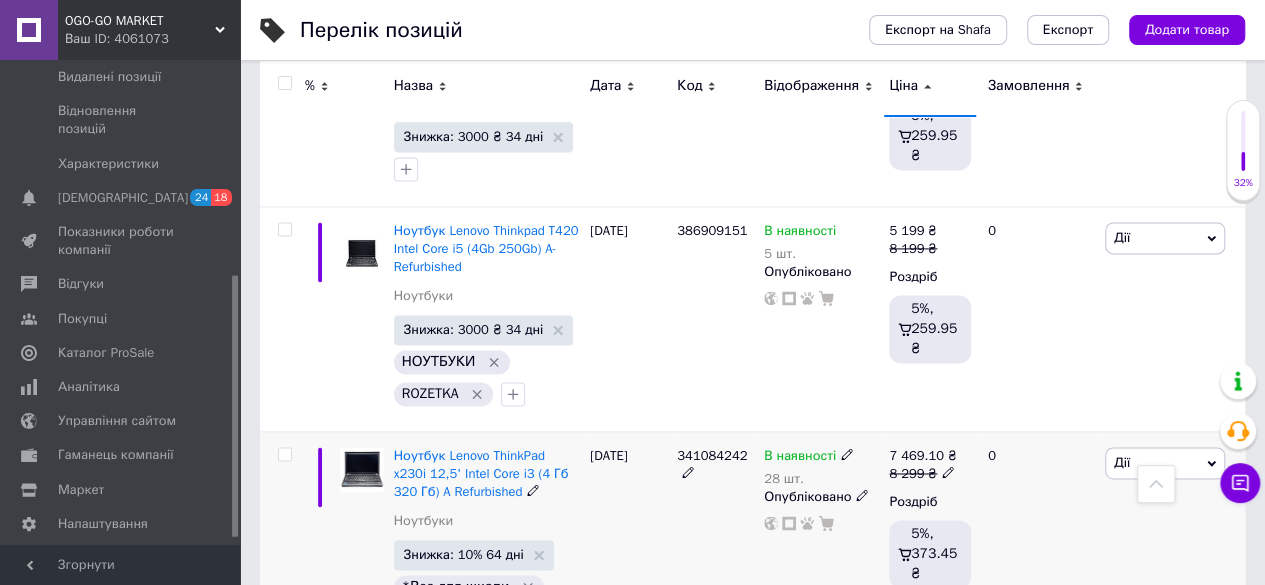click 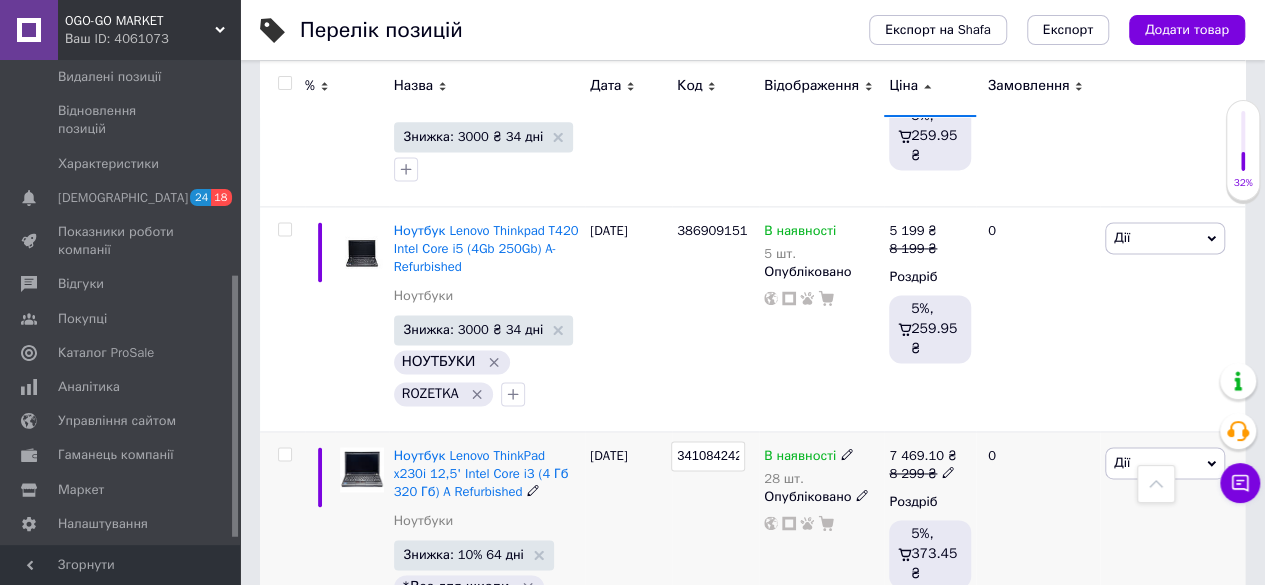 scroll, scrollTop: 0, scrollLeft: 2, axis: horizontal 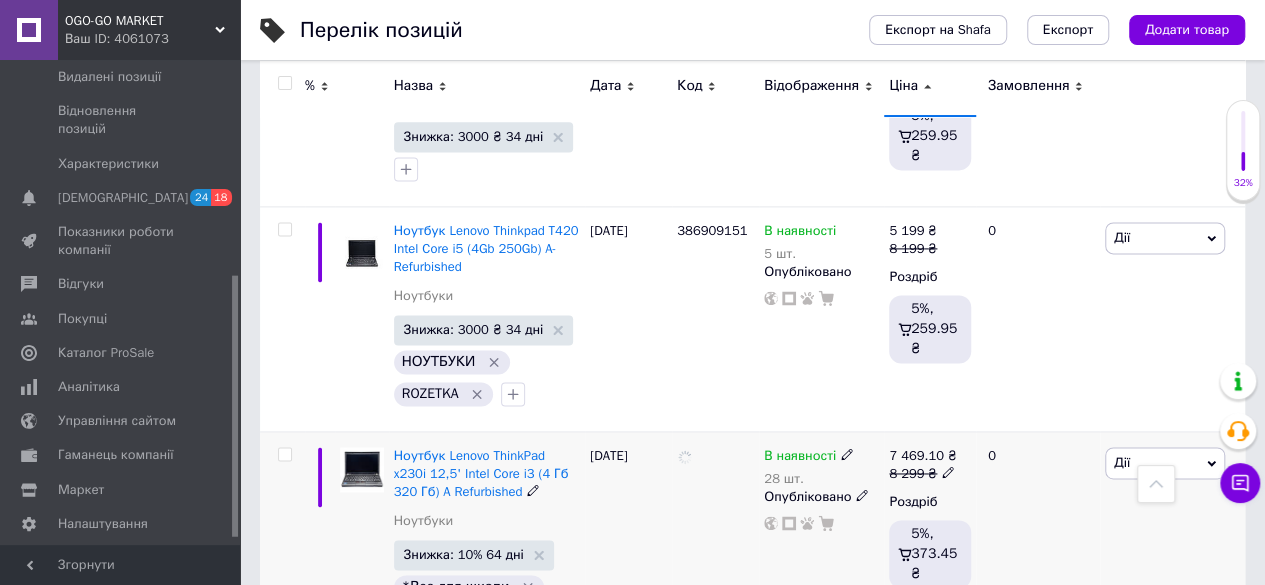 click 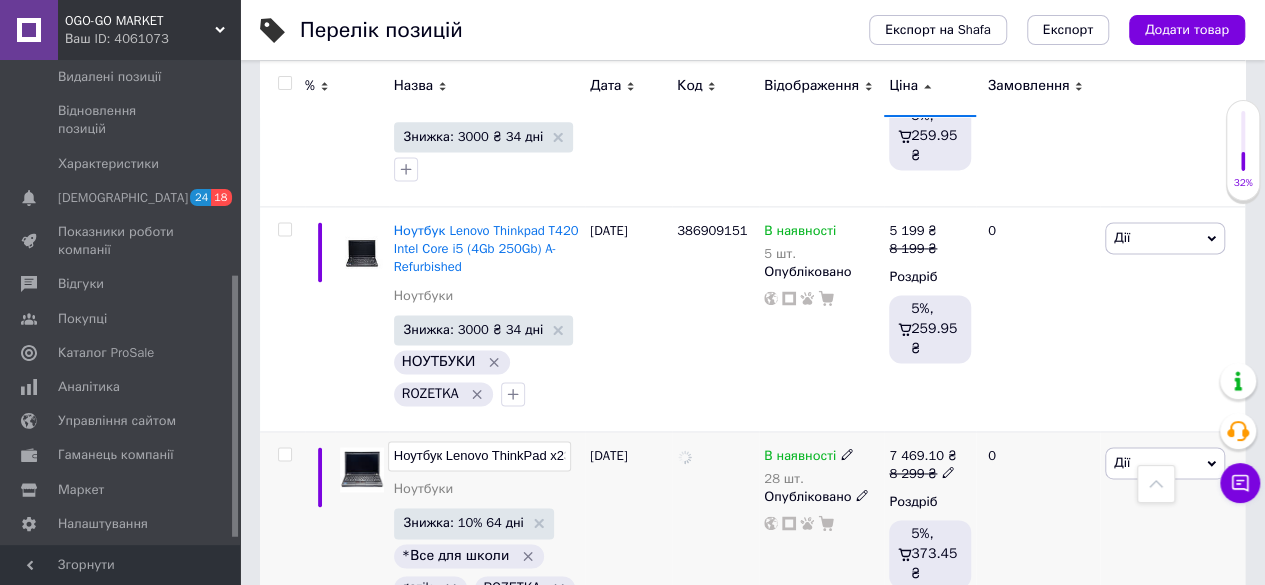 scroll, scrollTop: 0, scrollLeft: 286, axis: horizontal 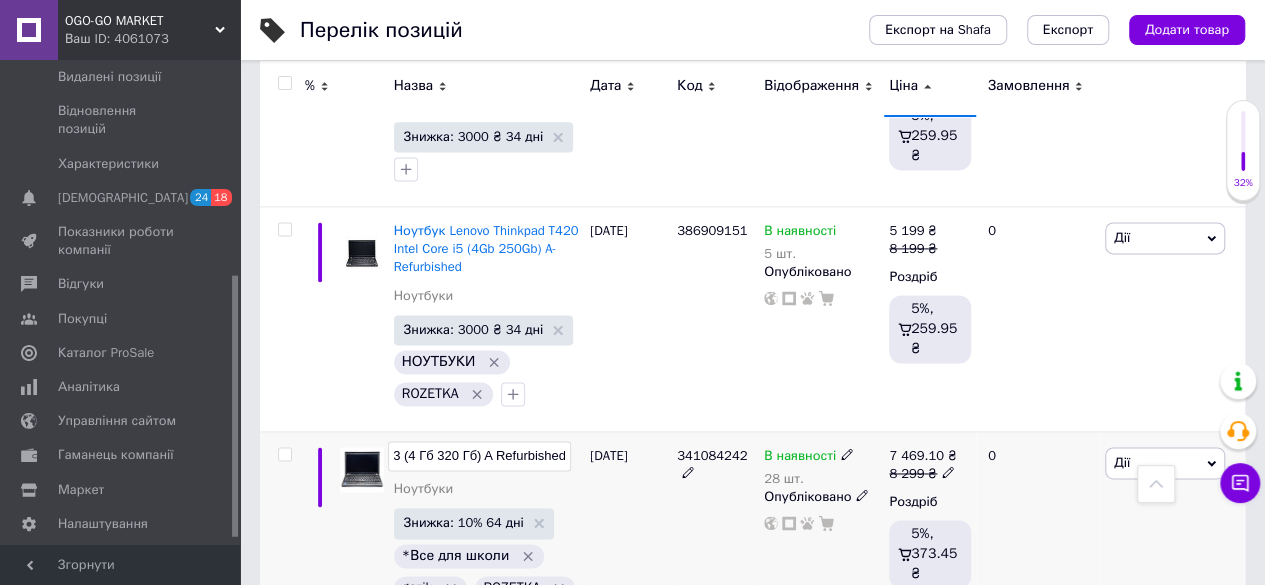 click on "Ноутбук Lenovo ThinkPad x230i 12,5' Intel Core i3 (4 Гб 320 Гб) A Refurbished" at bounding box center (479, 456) 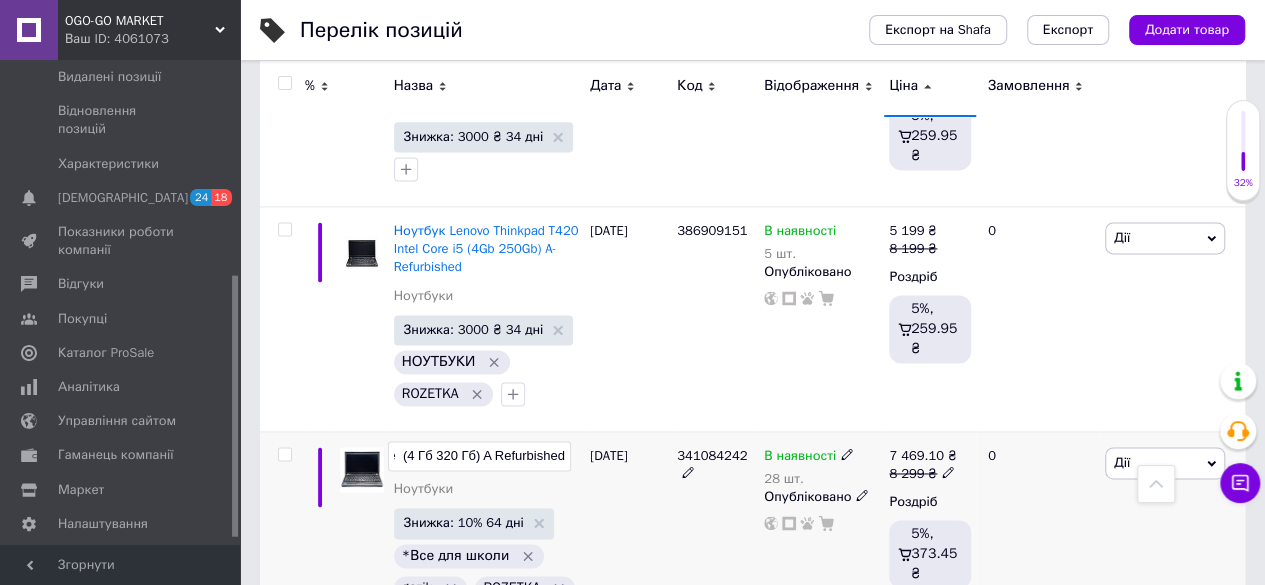 scroll, scrollTop: 0, scrollLeft: 276, axis: horizontal 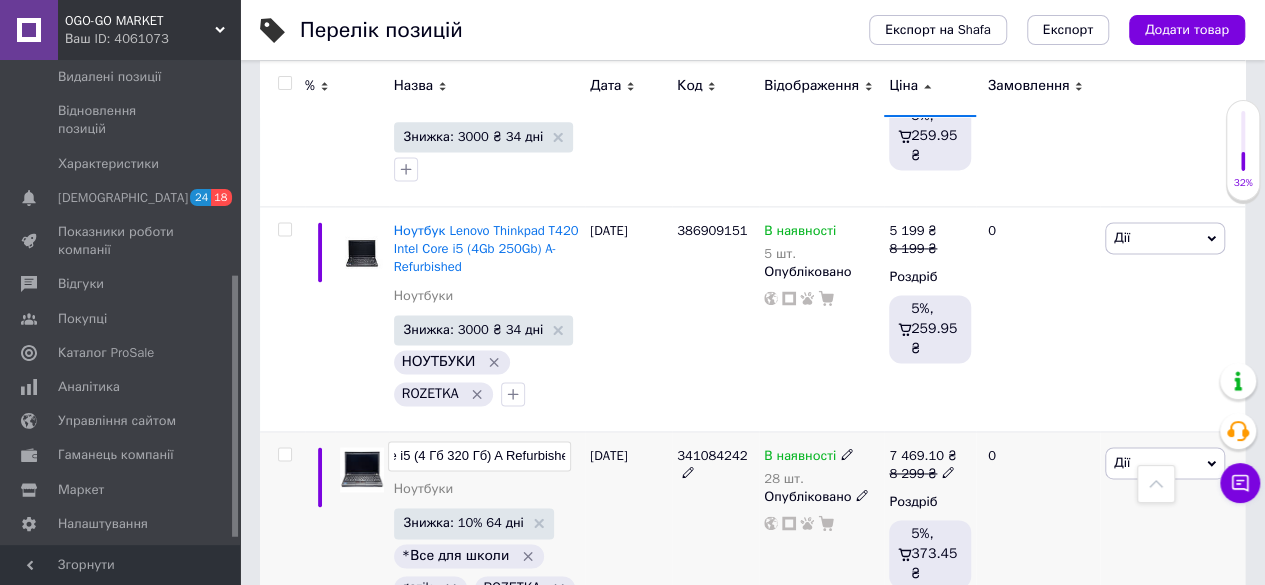 click on "Ноутбук Lenovo ThinkPad x230i 12,5' Intel Core i5 (4 Гб 320 Гб) A Refurbished" at bounding box center (479, 456) 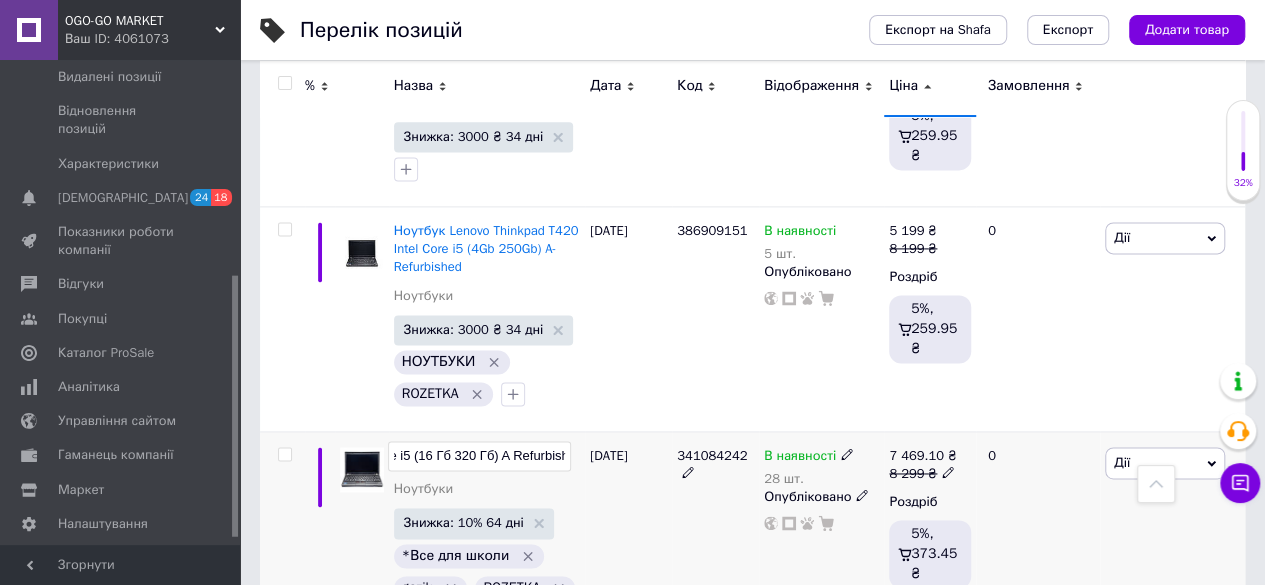 click on "Ноутбук Lenovo ThinkPad x230i 12,5' Intel Core i5 (16 Гб 320 Гб) A Refurbished" at bounding box center [479, 456] 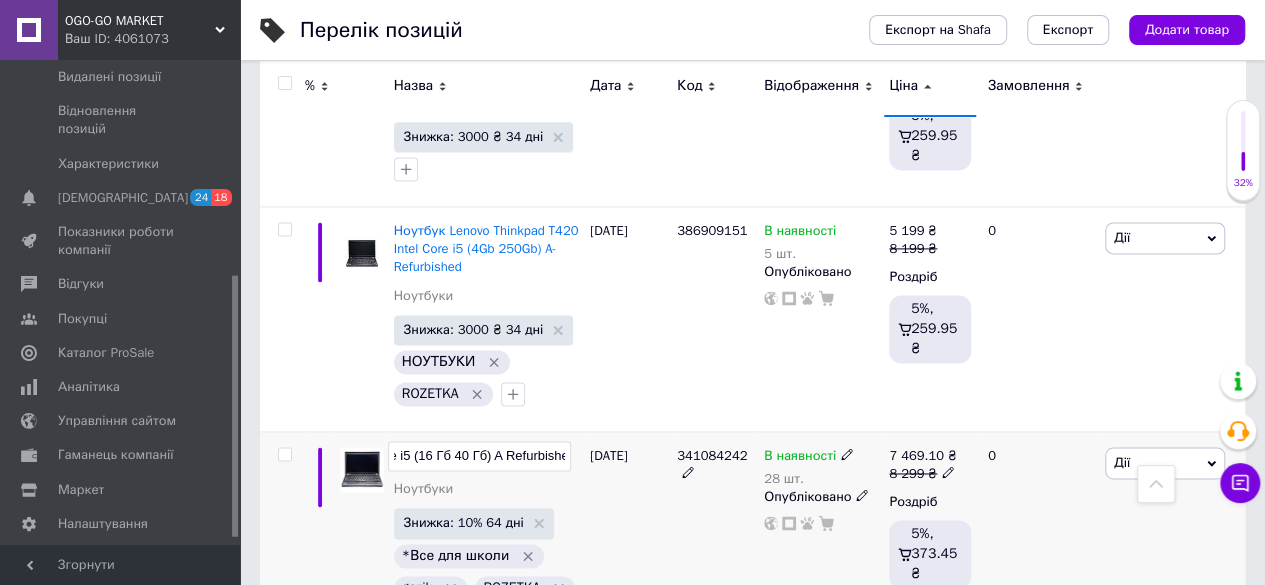 type on "Ноутбук Lenovo ThinkPad x230i 12,5' Intel Core i5 (16 Гб 480 Гб) A Refurbished" 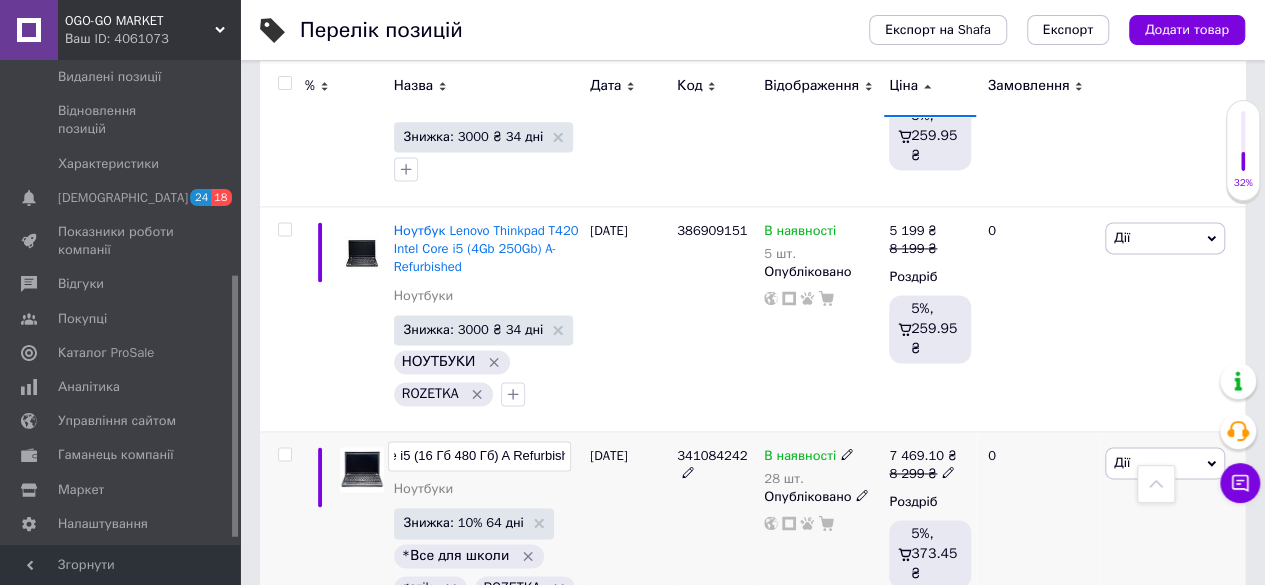 click on "[DATE]" at bounding box center (628, 545) 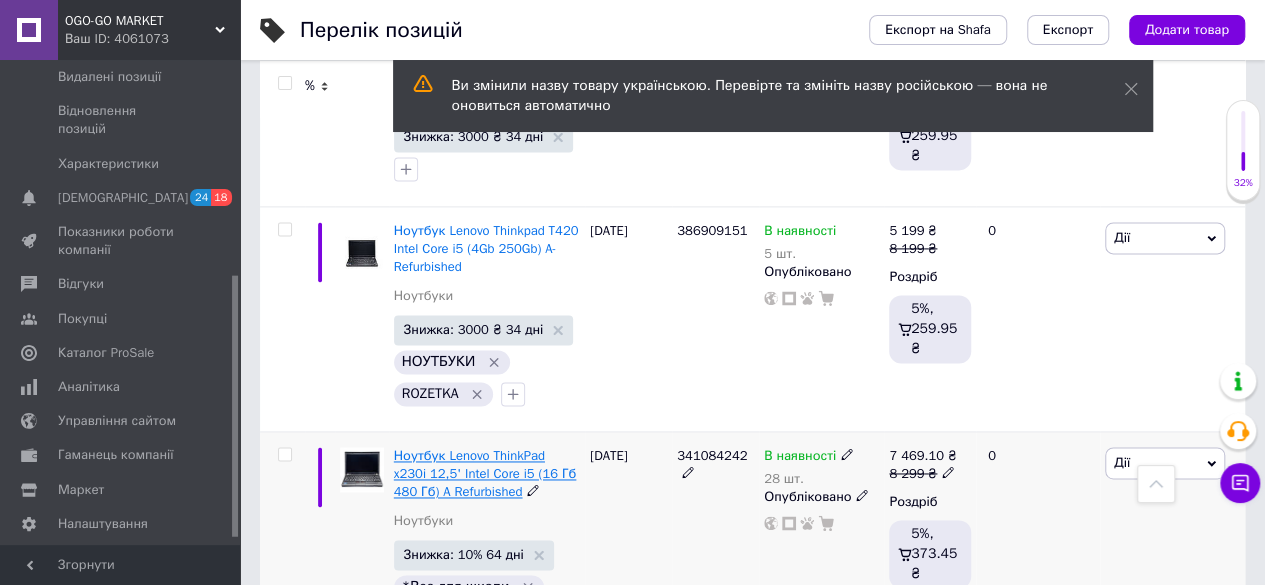 click on "Ноутбук Lenovo ThinkPad x230i 12,5' Intel Core i5 (16 Гб 480 Гб) A Refurbished" at bounding box center (485, 473) 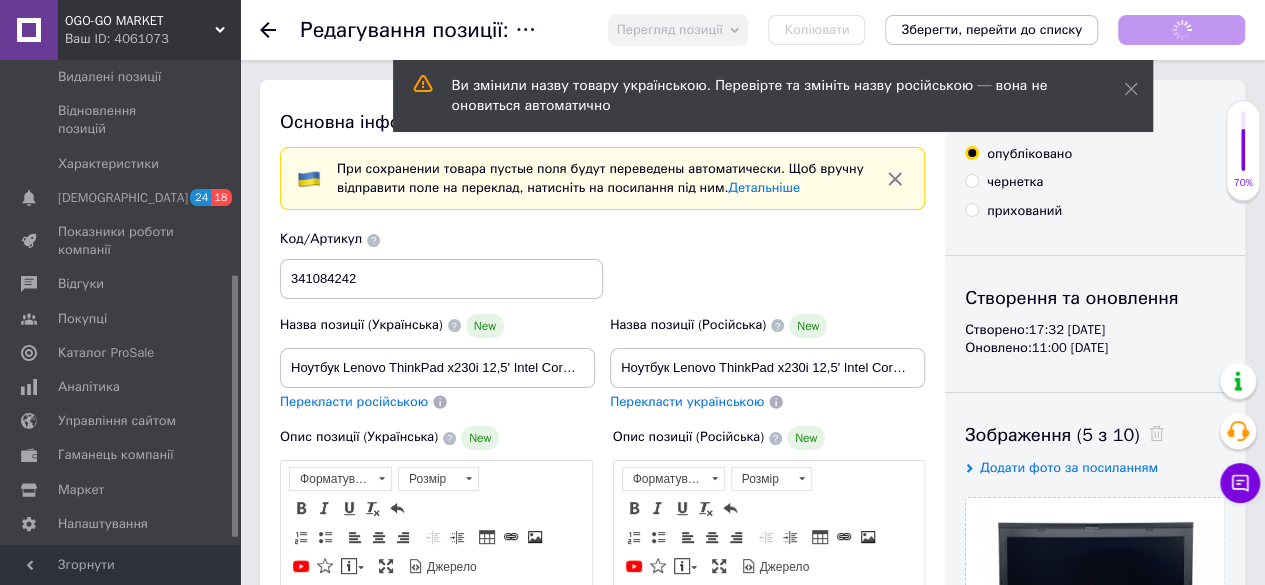 scroll, scrollTop: 0, scrollLeft: 0, axis: both 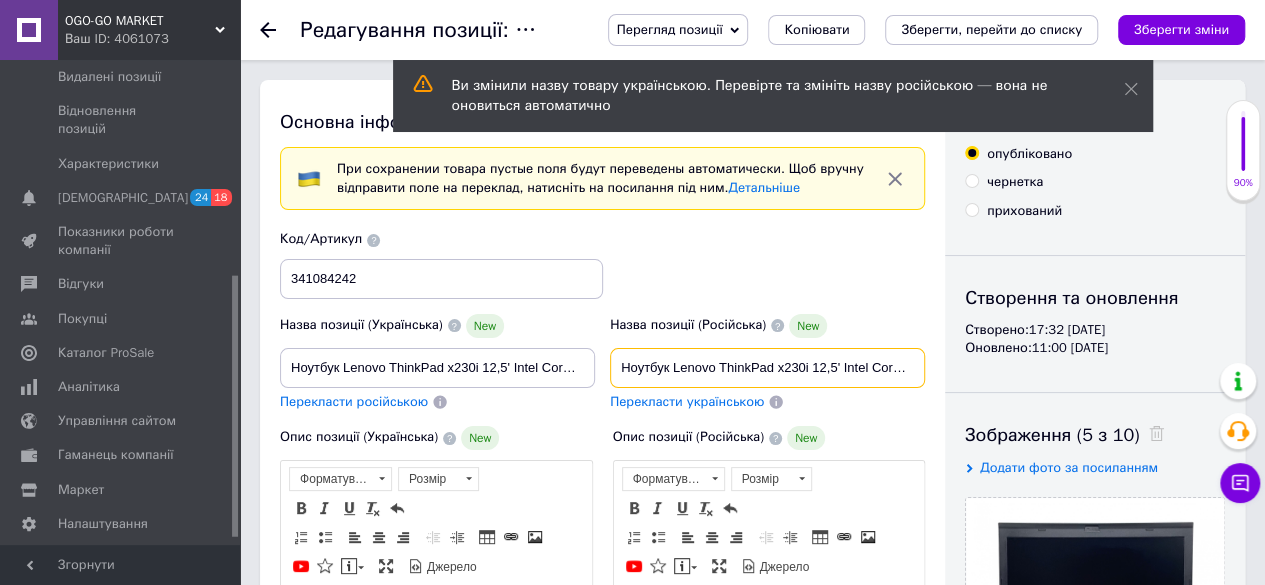 click on "Ноутбук Lenovo ThinkPad x230i 12,5' Intel Core i5 (4 Гб 320 Гб)  A Refurbished" at bounding box center (767, 368) 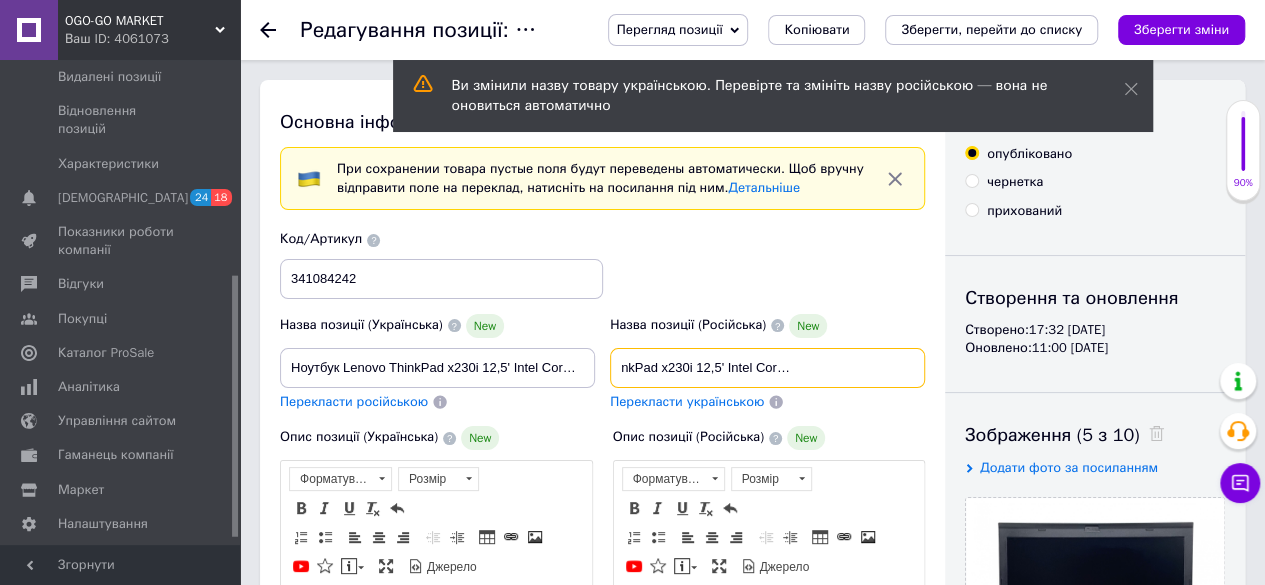 scroll, scrollTop: 0, scrollLeft: 170, axis: horizontal 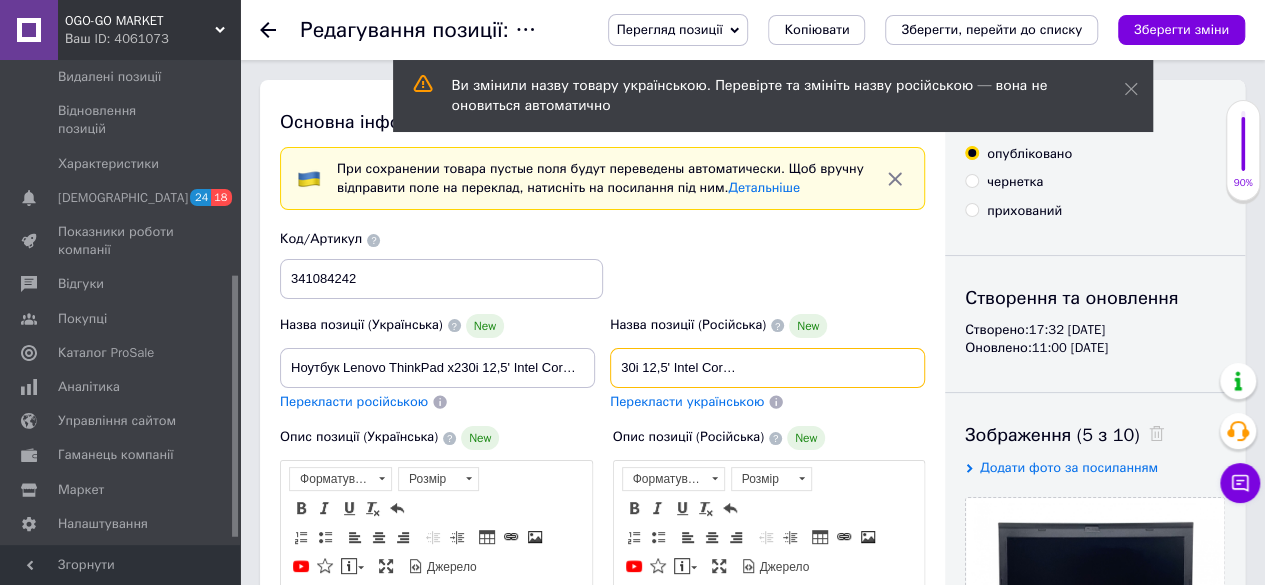 drag, startPoint x: 891, startPoint y: 366, endPoint x: 938, endPoint y: 366, distance: 47 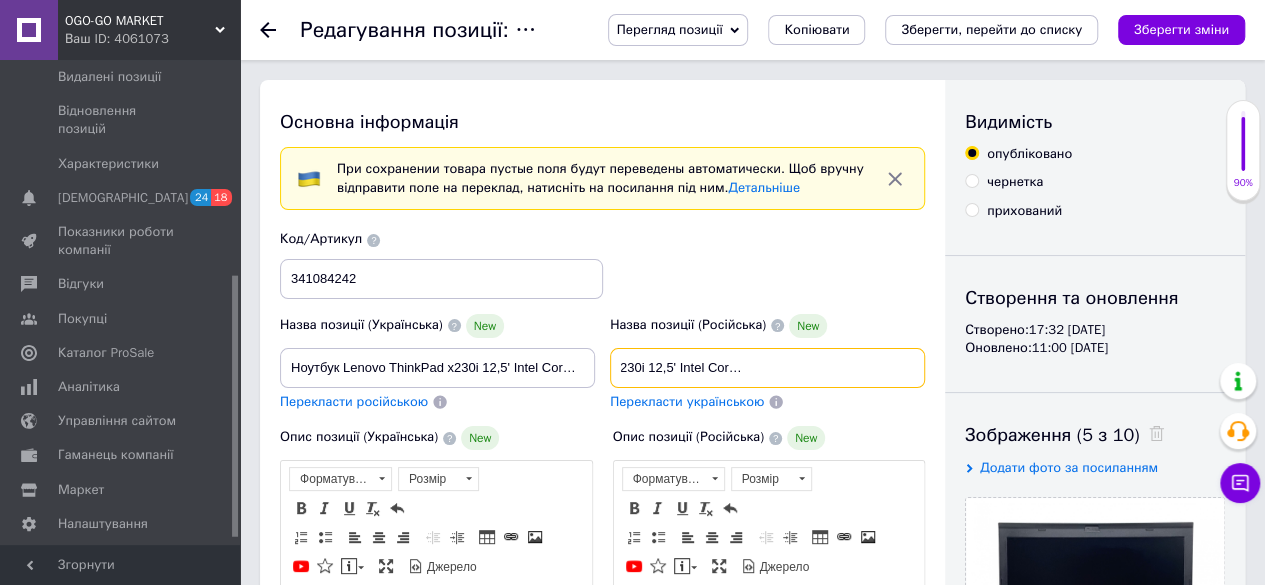 scroll, scrollTop: 0, scrollLeft: 163, axis: horizontal 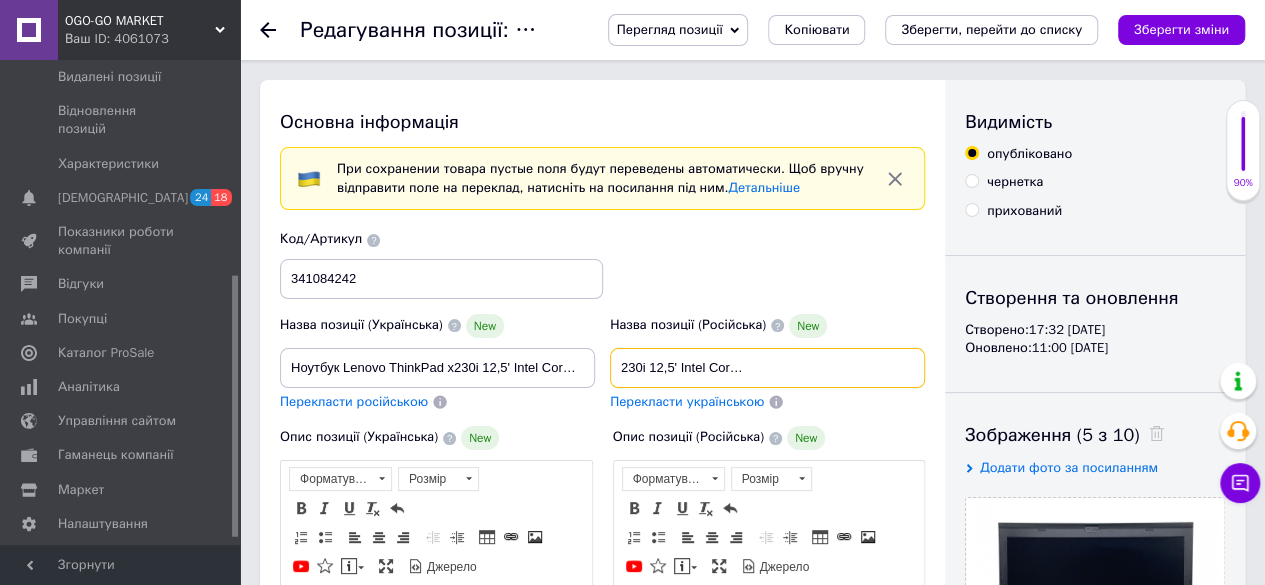 click on "Ноутбук Lenovo ThinkPad x230i 12,5' Intel Core i5 (16 Гб 320 Гб)  A Refurbished" at bounding box center [767, 368] 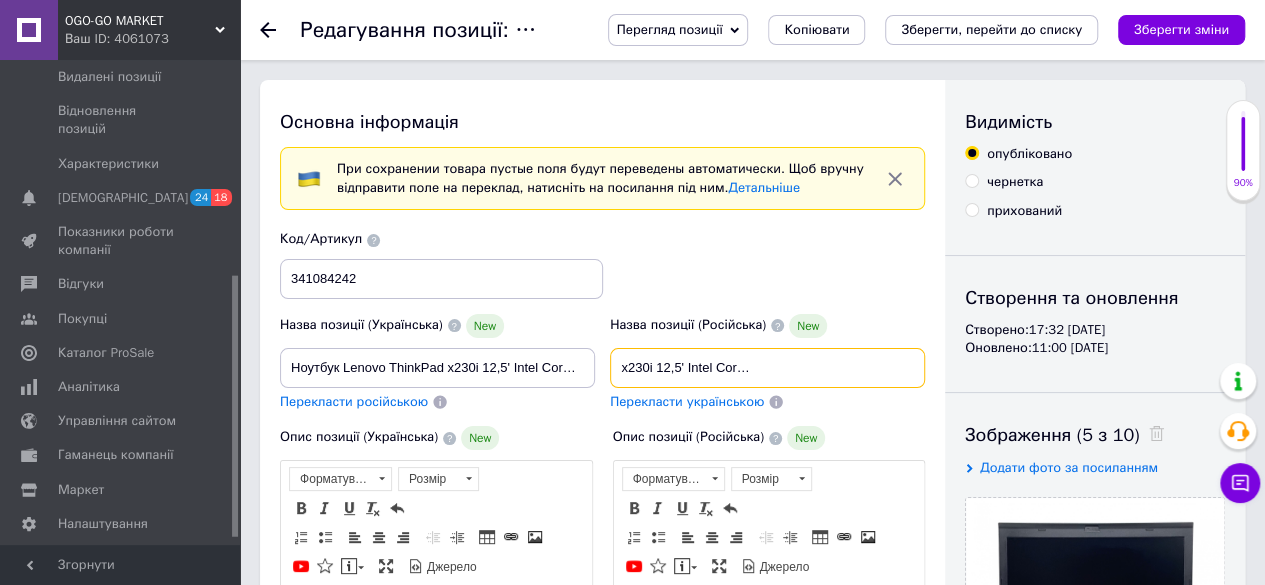 scroll, scrollTop: 0, scrollLeft: 156, axis: horizontal 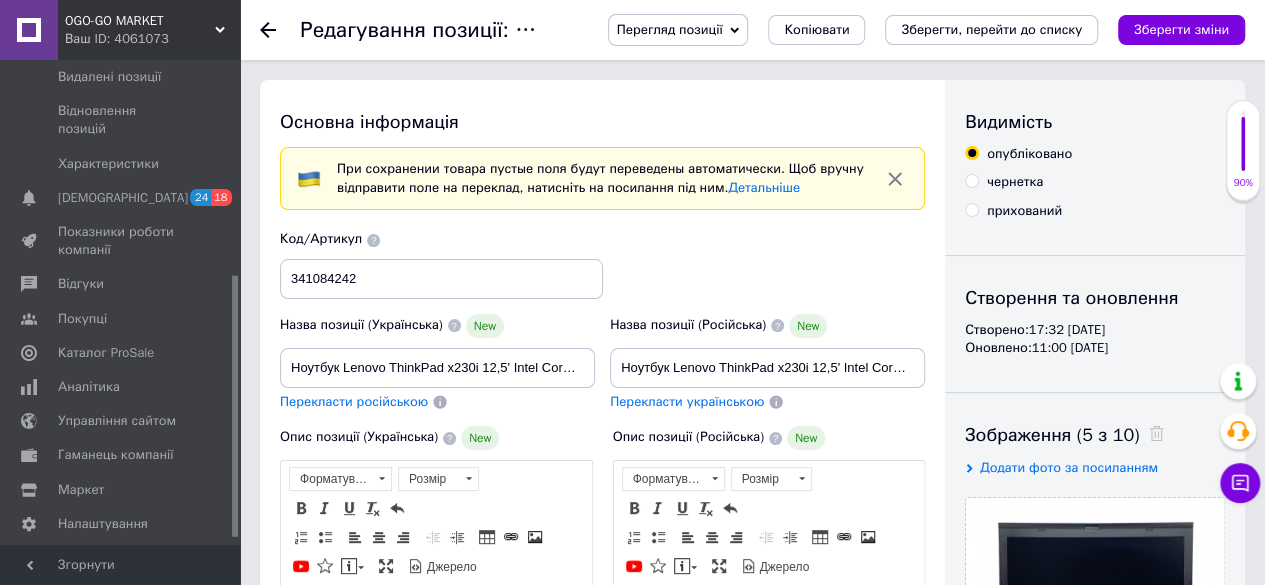click on "Опис позиції (Російська) New" at bounding box center (769, 438) 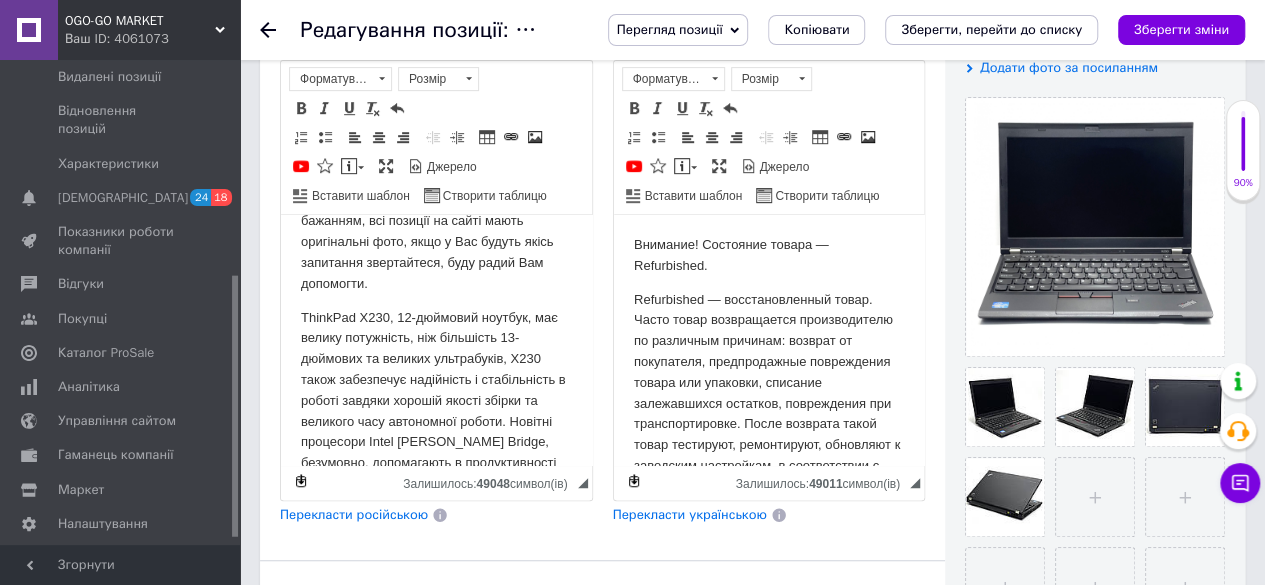 scroll, scrollTop: 377, scrollLeft: 0, axis: vertical 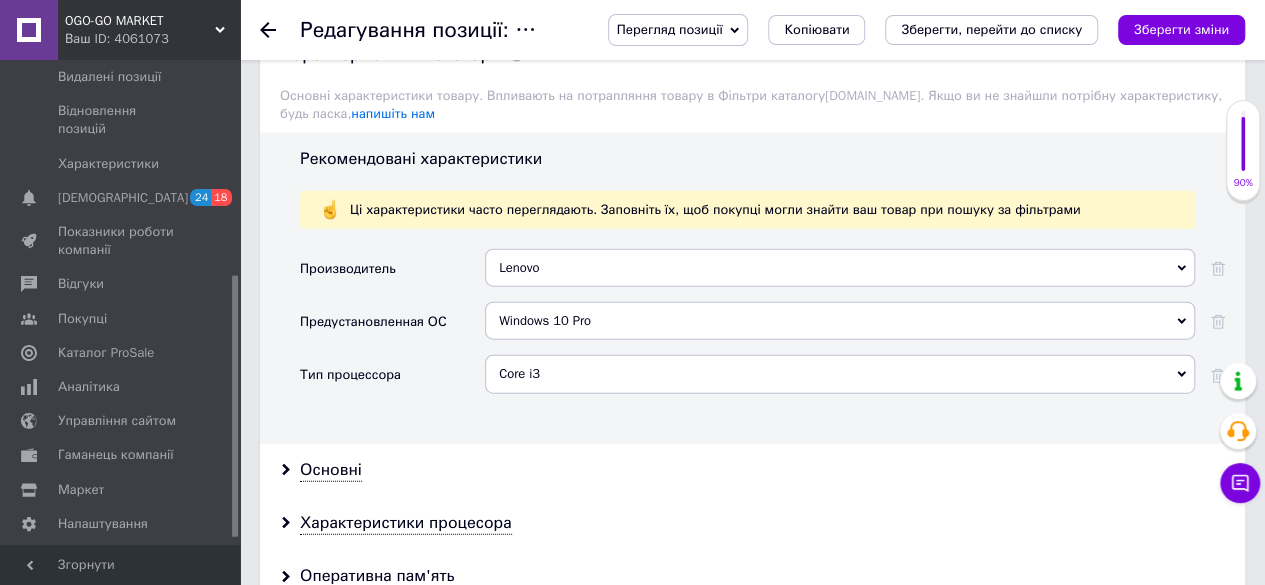click on "Core i3" at bounding box center [840, 374] 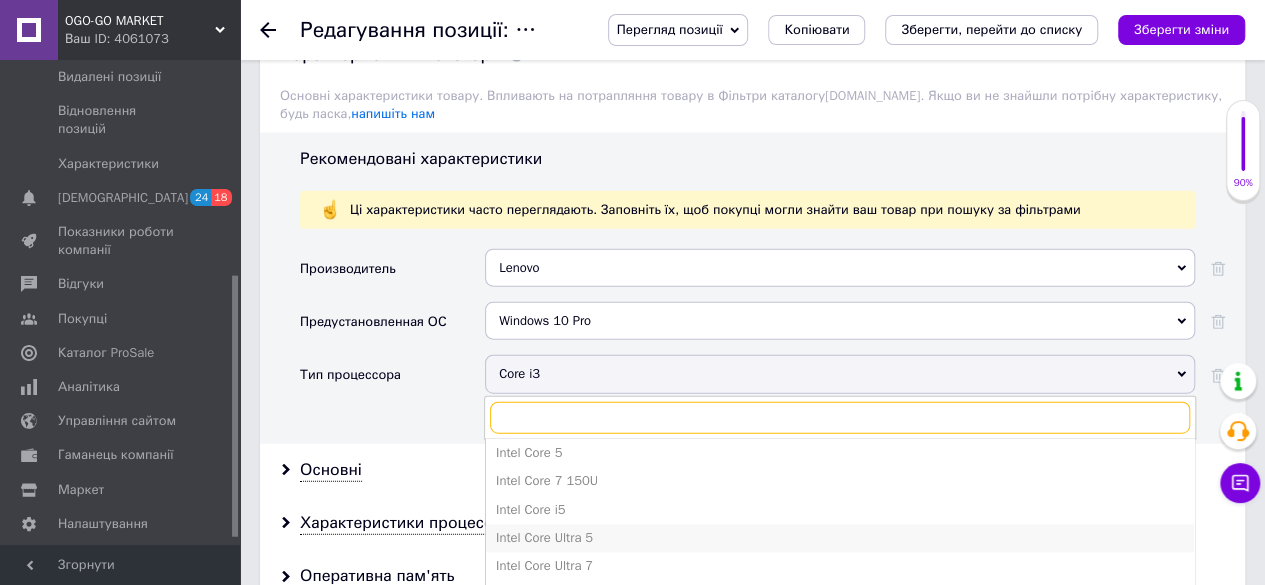 scroll, scrollTop: 1721, scrollLeft: 0, axis: vertical 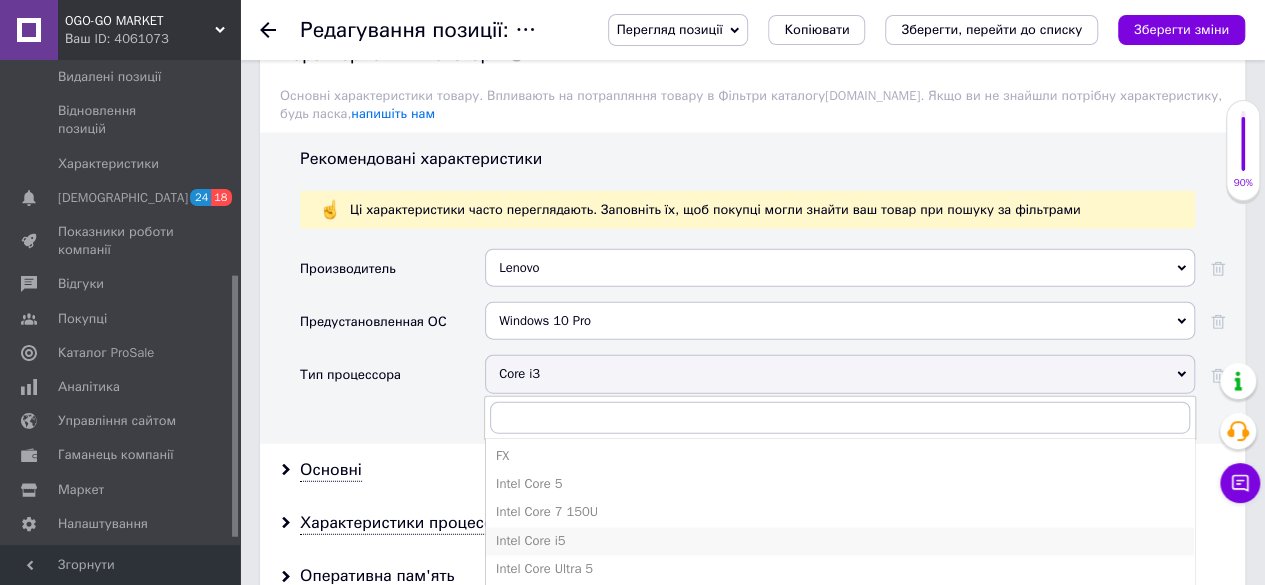 click on "Intel Core i5" at bounding box center [840, 542] 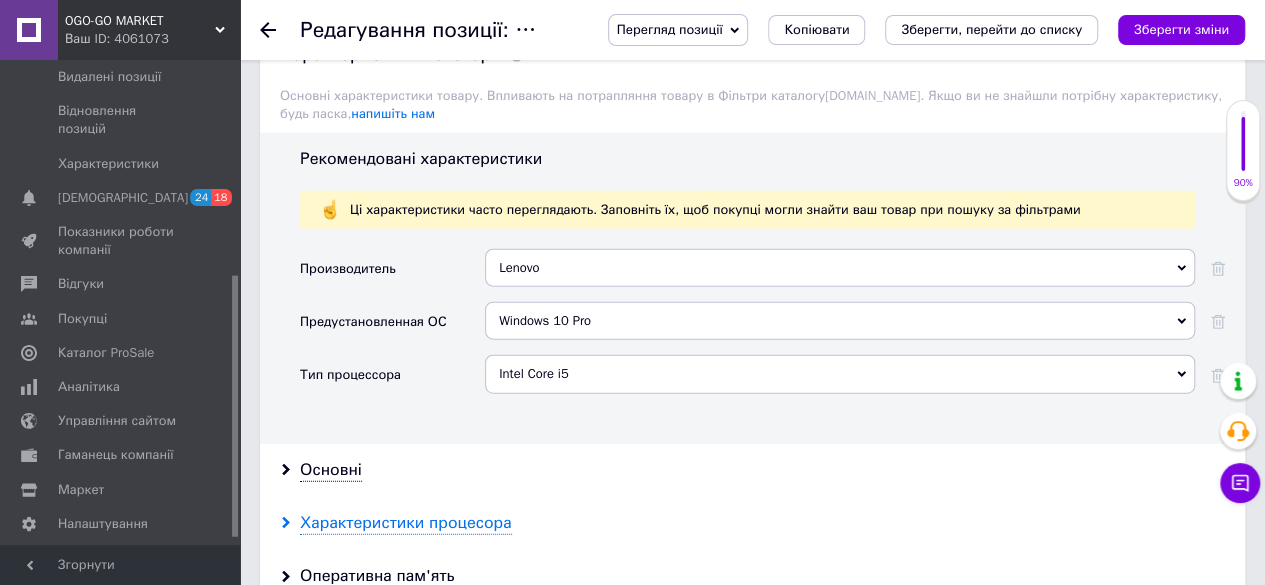 click on "Характеристики процесора" at bounding box center (406, 523) 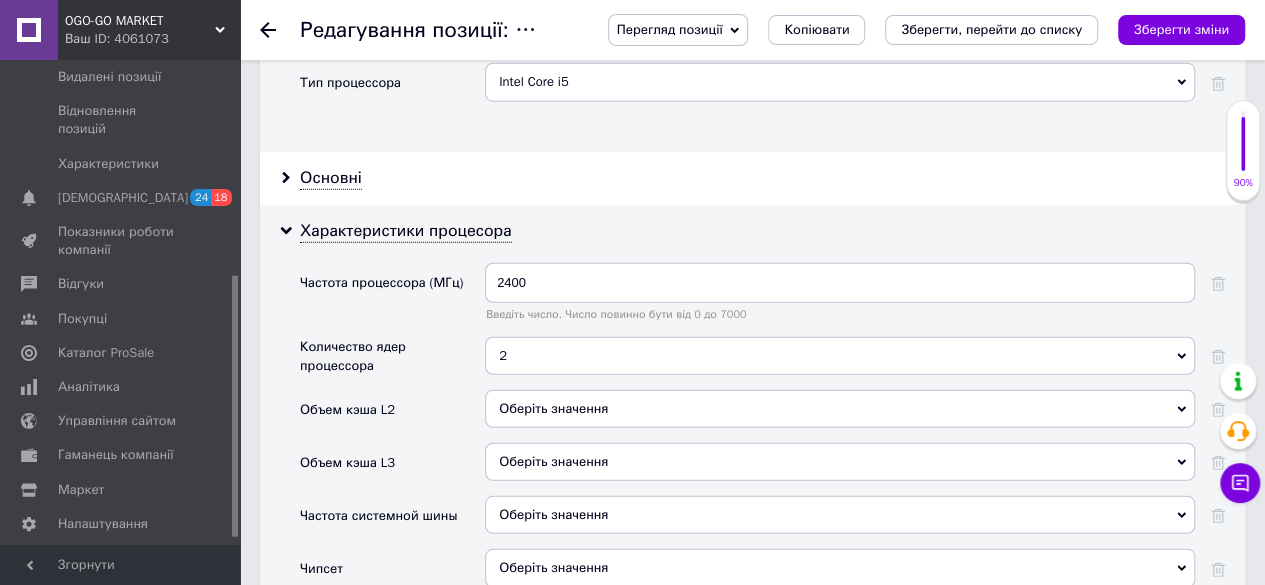 scroll, scrollTop: 2518, scrollLeft: 0, axis: vertical 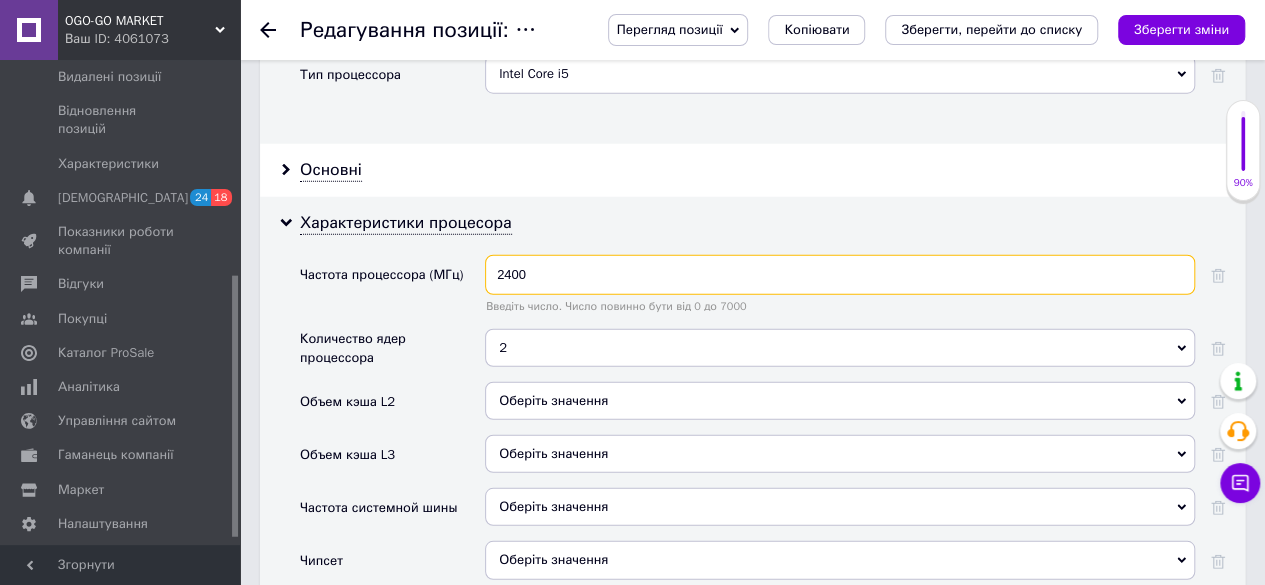 click on "2400" at bounding box center [840, 275] 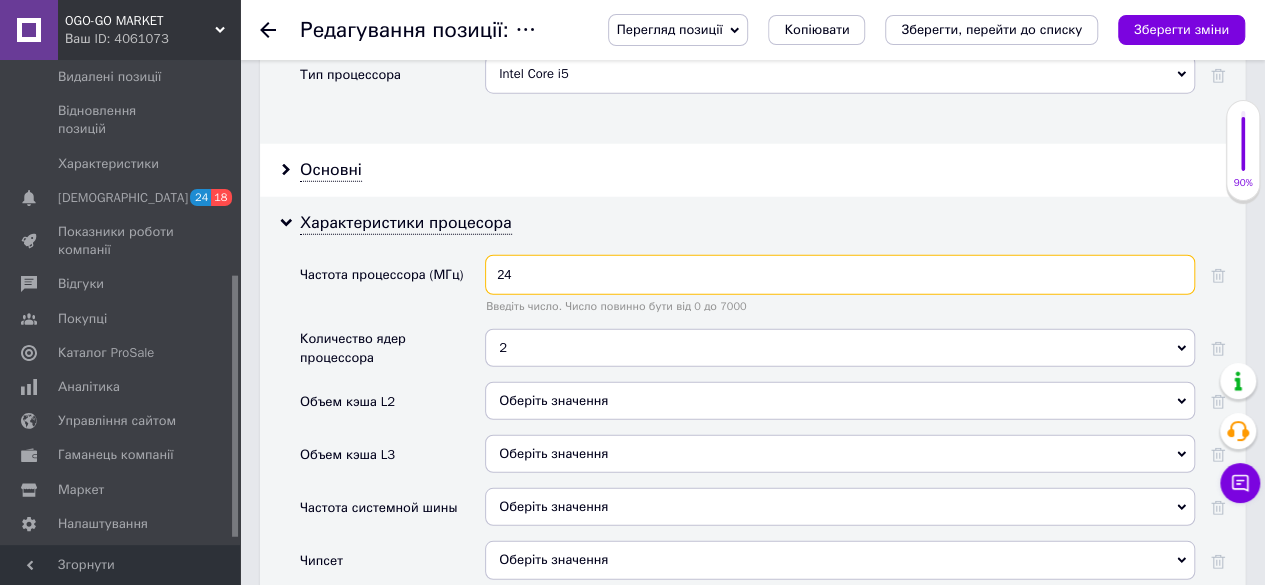 type on "2" 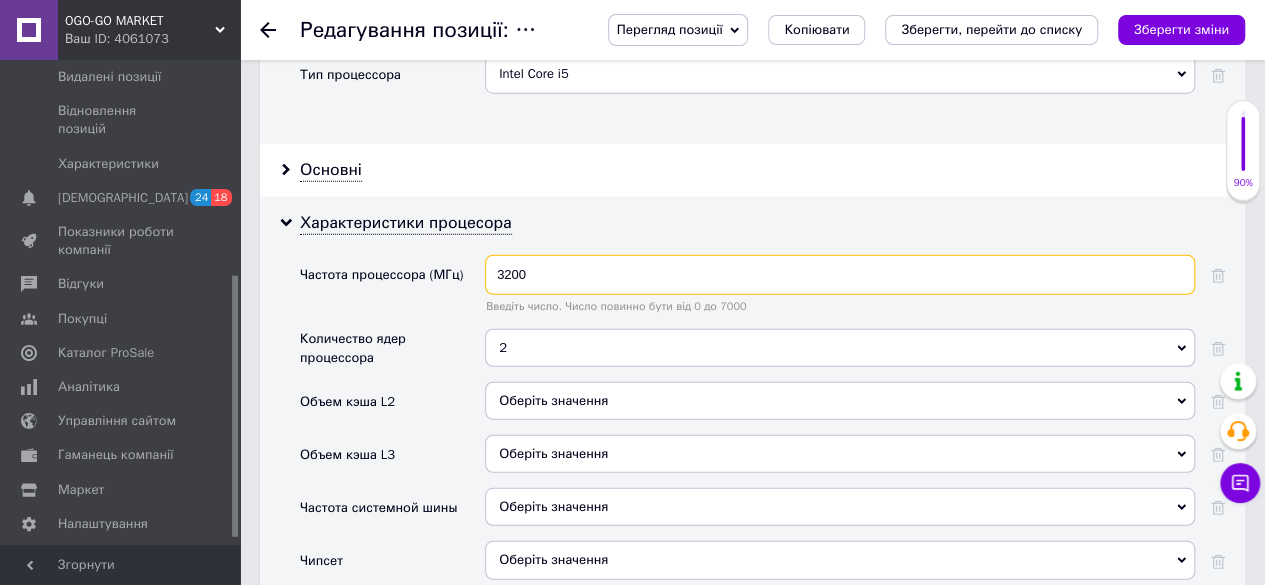 type on "3200" 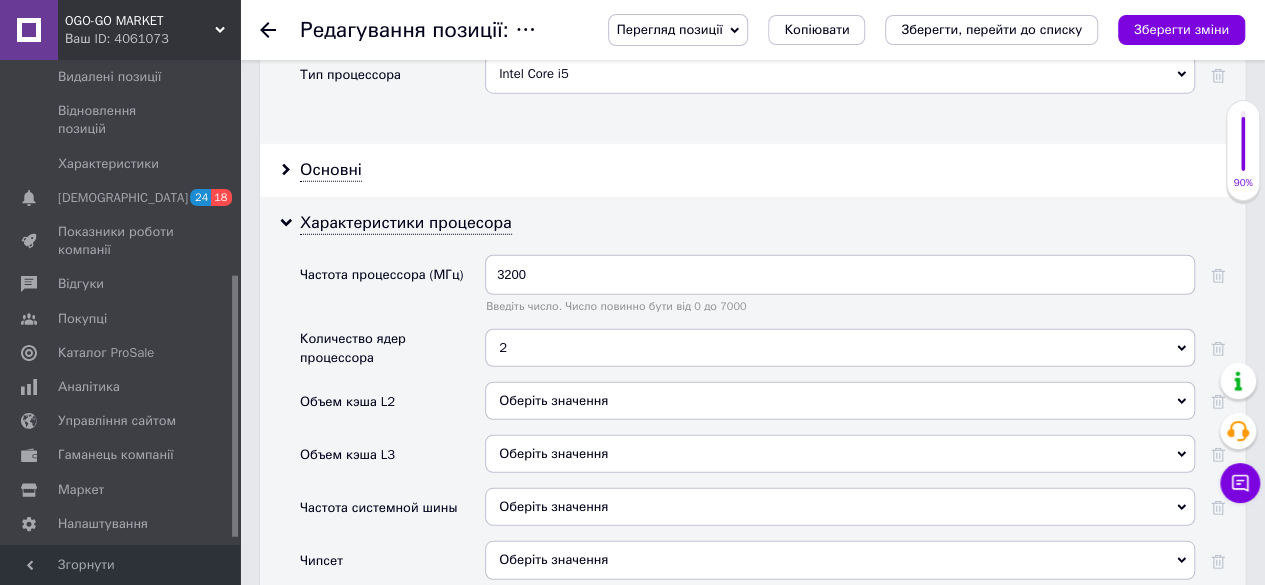 click on "Характеристики процесора Частота процессора (МГц) 3200 Введіть число. Число повинно бути від 0 до 7000 Количество ядер процессора 2 2 Объем кэша L2 Оберіть значення Объем кэша L3 Оберіть значення Частота системной шины Оберіть значення Чипсет Оберіть значення Модель процессора I3-3110M" at bounding box center (752, 441) 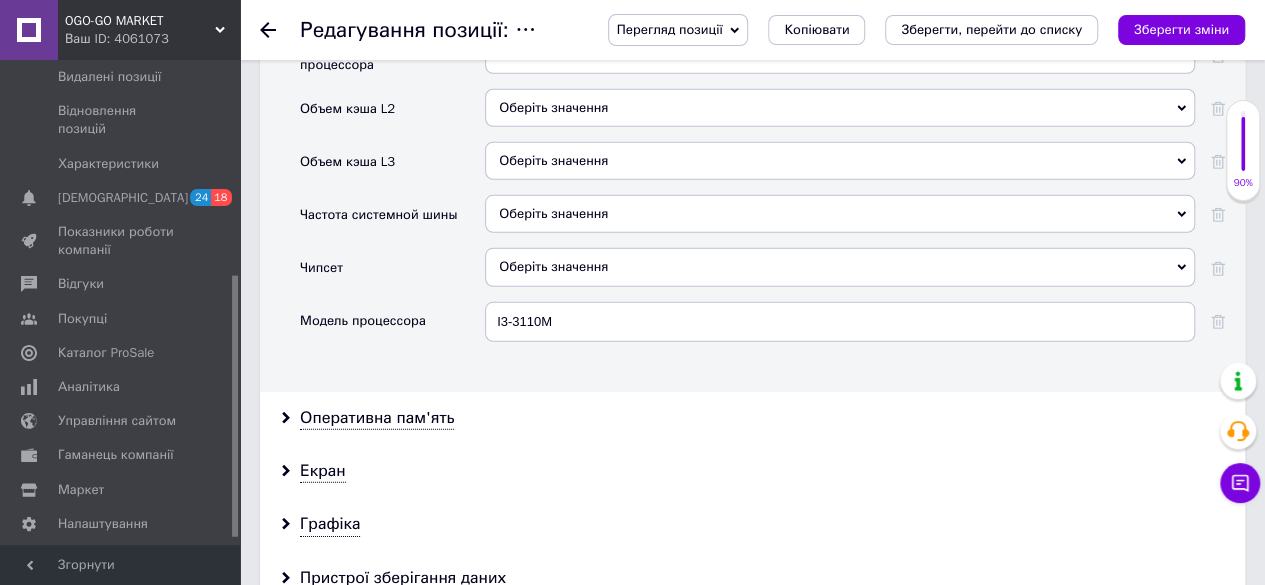 scroll, scrollTop: 2818, scrollLeft: 0, axis: vertical 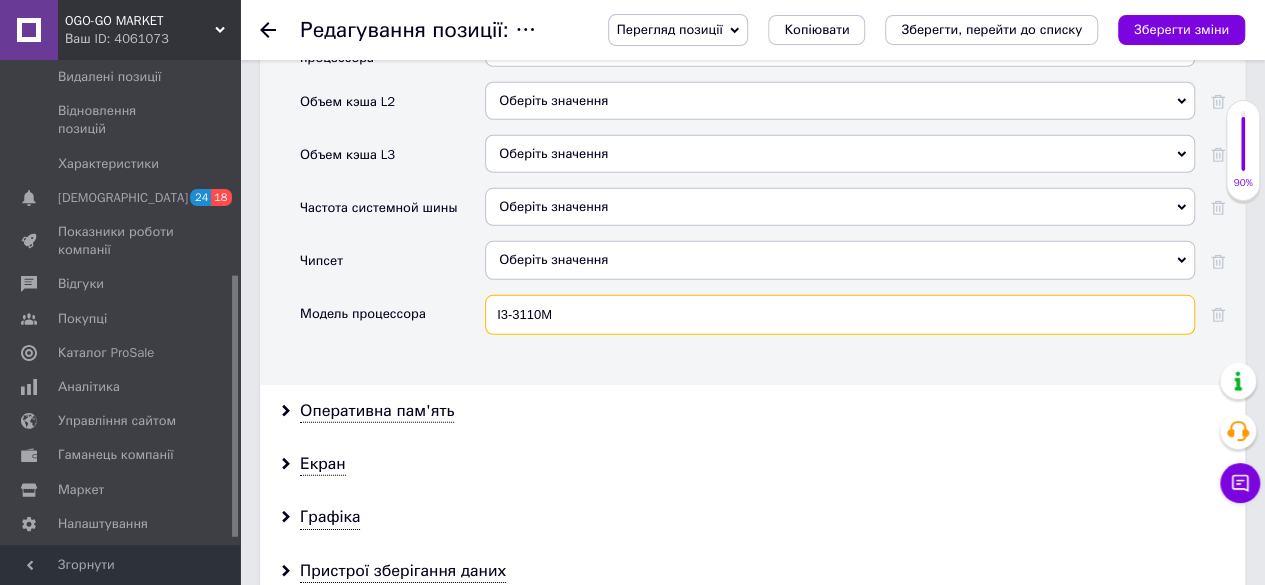 click on "I3-3110M" at bounding box center [840, 315] 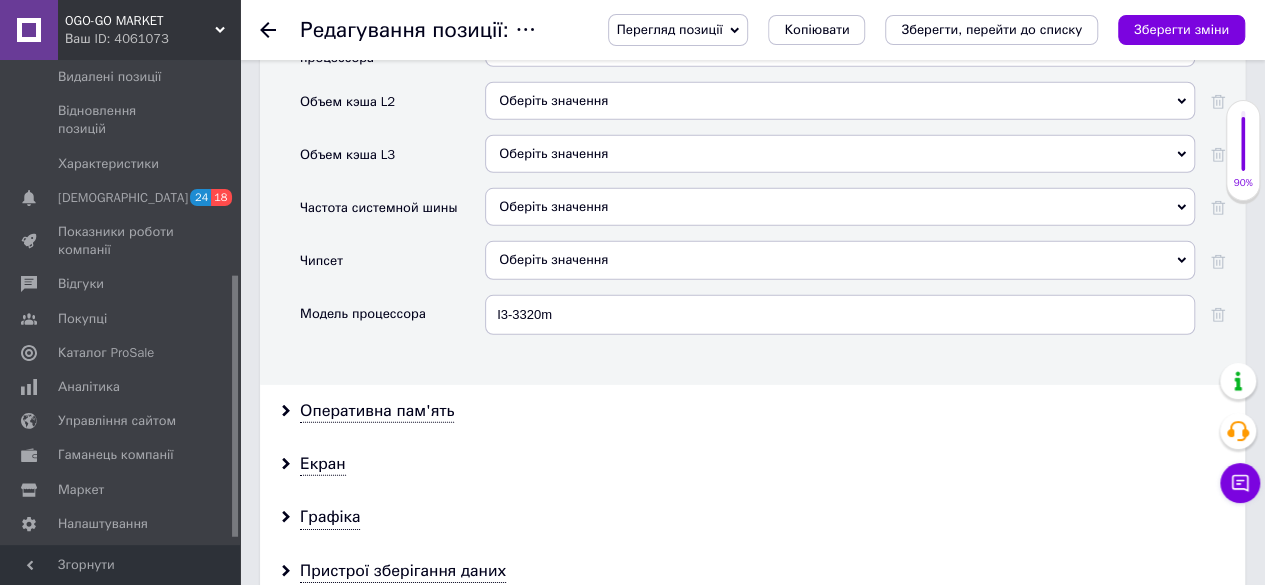click on "Характеристики процесора Частота процессора (МГц) 3200 Введіть число. Число повинно бути від 0 до 7000 Количество ядер процессора 2 2 Объем кэша L2 Оберіть значення Объем кэша L3 Оберіть значення Частота системной шины Оберіть значення Чипсет Оберіть значення Модель процессора I3-3320m" at bounding box center [752, 141] 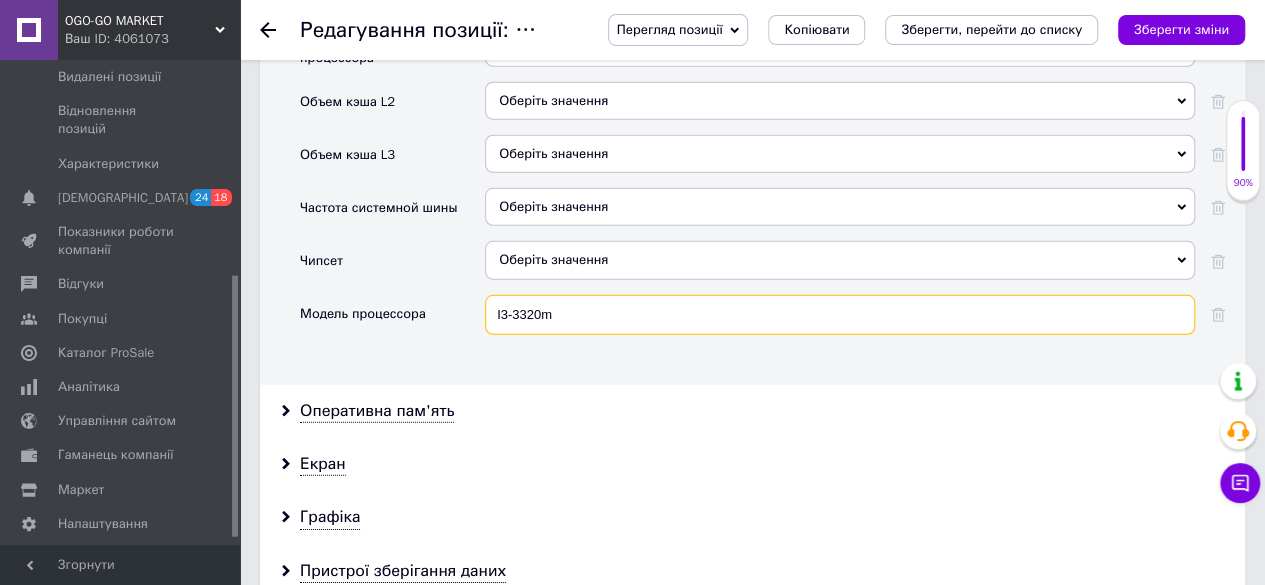 drag, startPoint x: 507, startPoint y: 283, endPoint x: 508, endPoint y: 308, distance: 25.019993 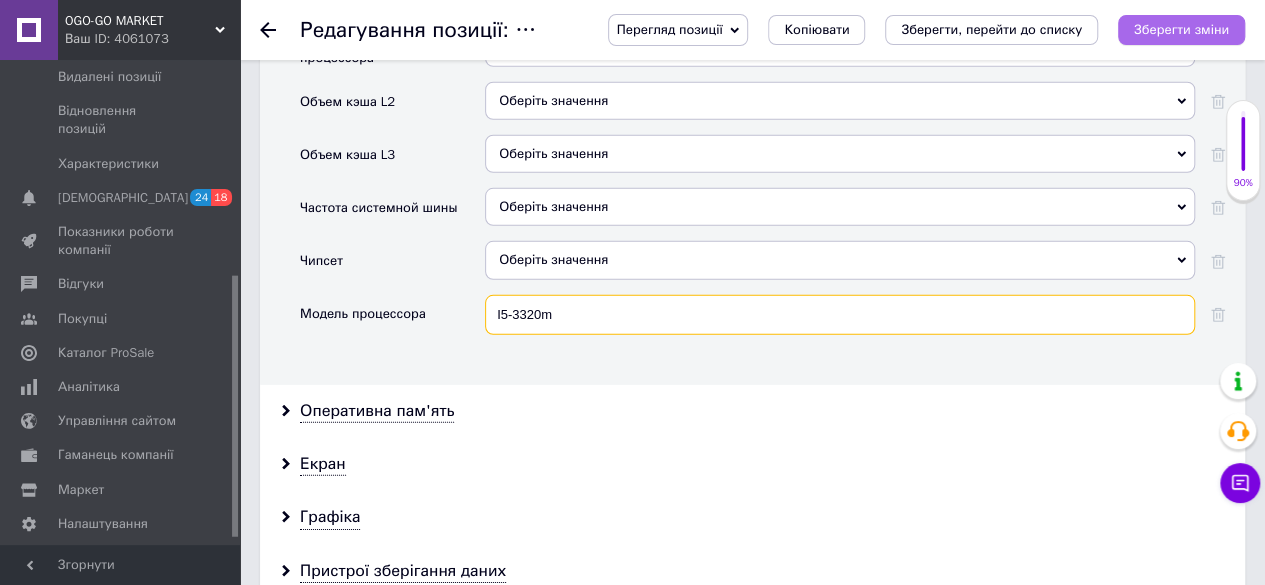 type on "I5-3320m" 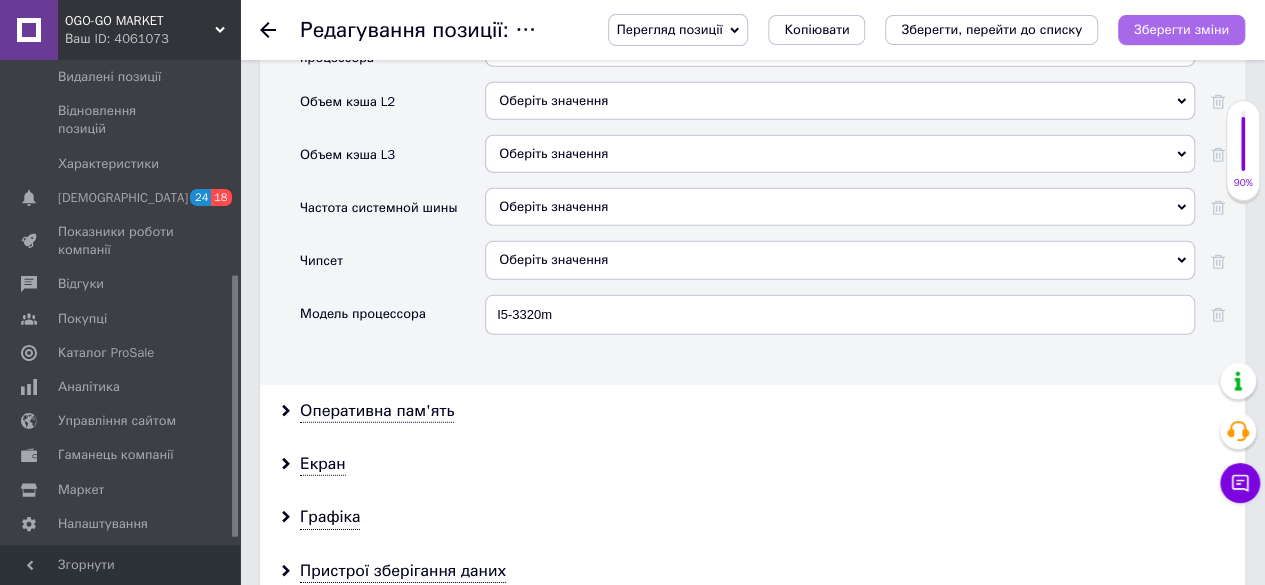 click on "Зберегти зміни" at bounding box center (1181, 29) 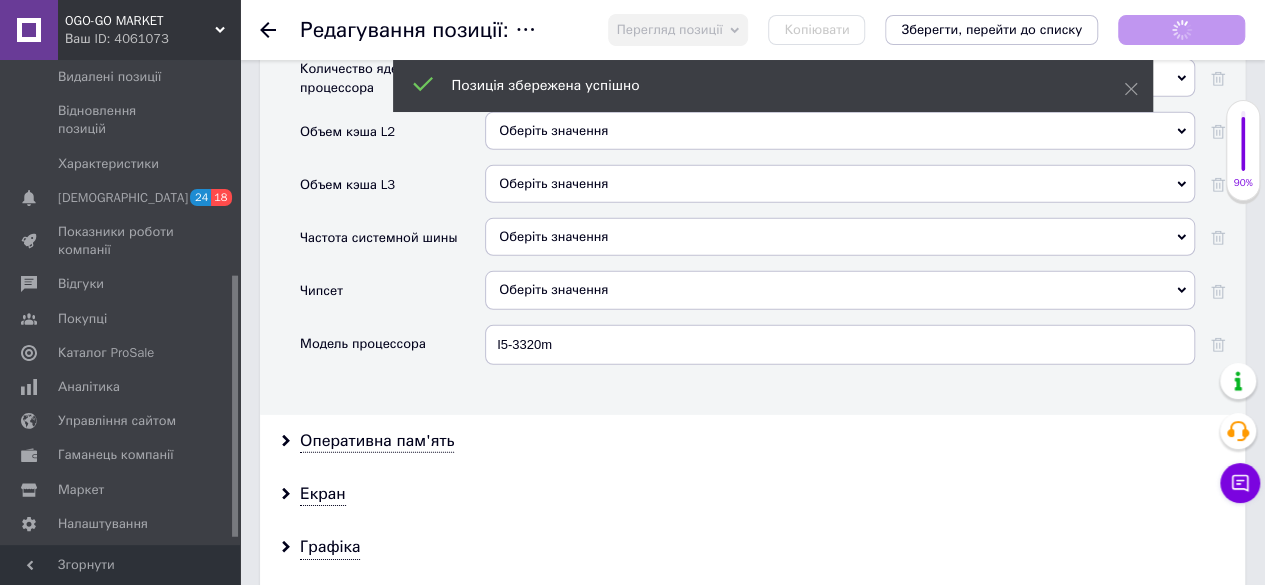 scroll, scrollTop: 2847, scrollLeft: 0, axis: vertical 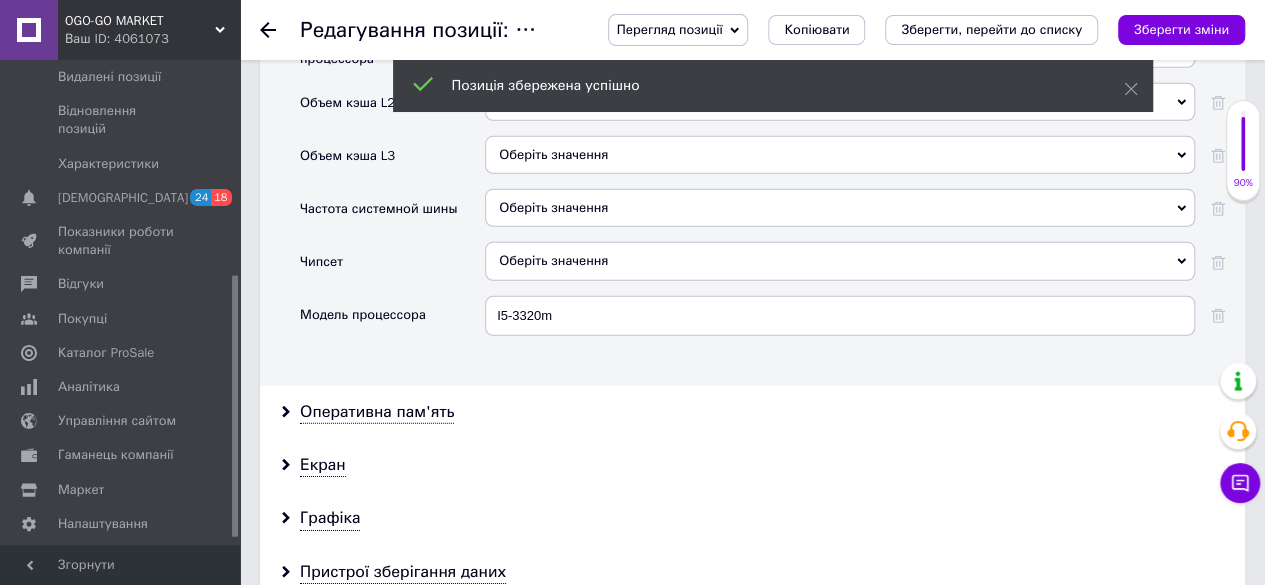 click on "Редагування позиції: Ноутбук Lenovo ThinkPad x230i 12,5' Intel Core i5 (16 Гб 480 Гб) A Refurbished Перегляд позиції Зберегти та переглянути на сайті Зберегти та переглянути на маркетплейсі [DOMAIN_NAME] Копіювати Зберегти, перейти до списку Зберегти зміни" at bounding box center [752, 30] 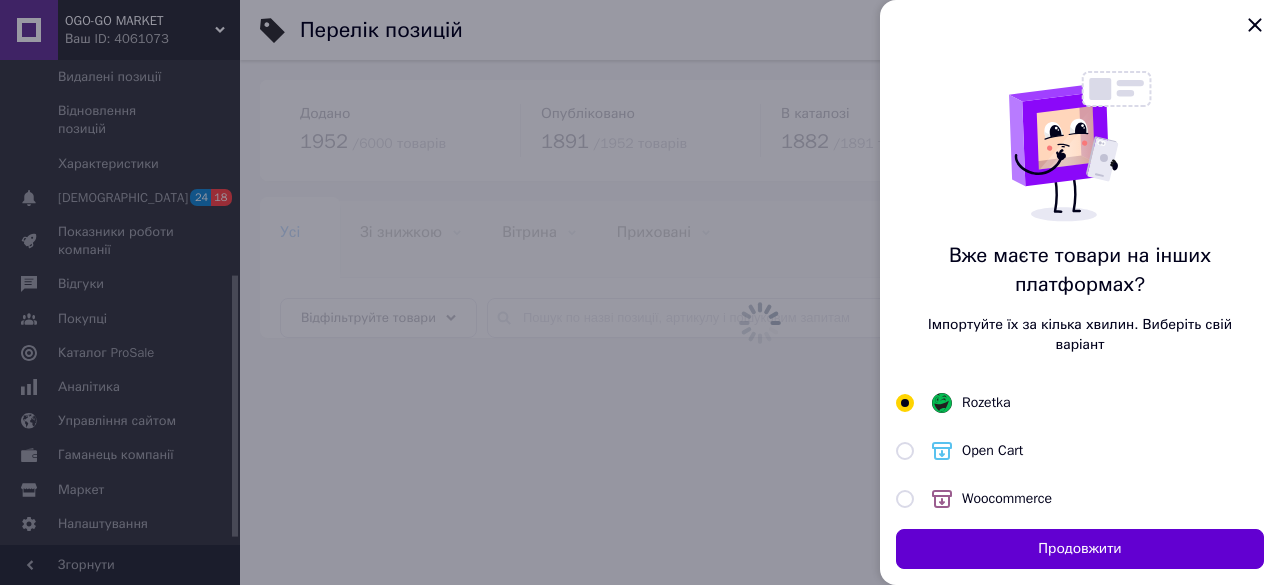 click on "Продовжити" at bounding box center [1080, 549] 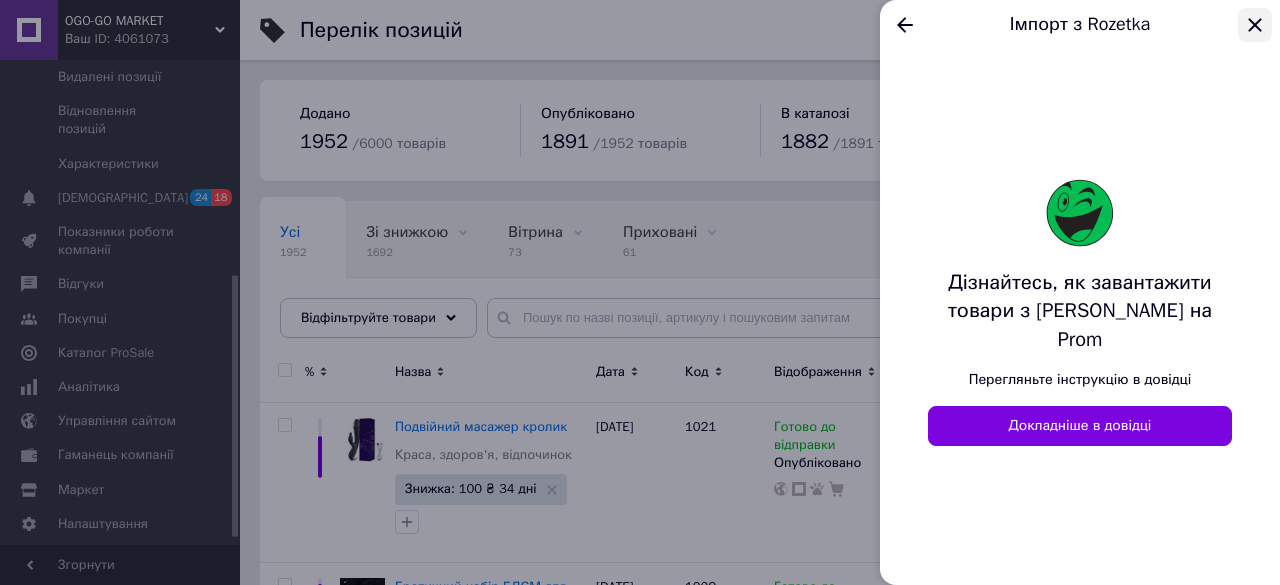 click 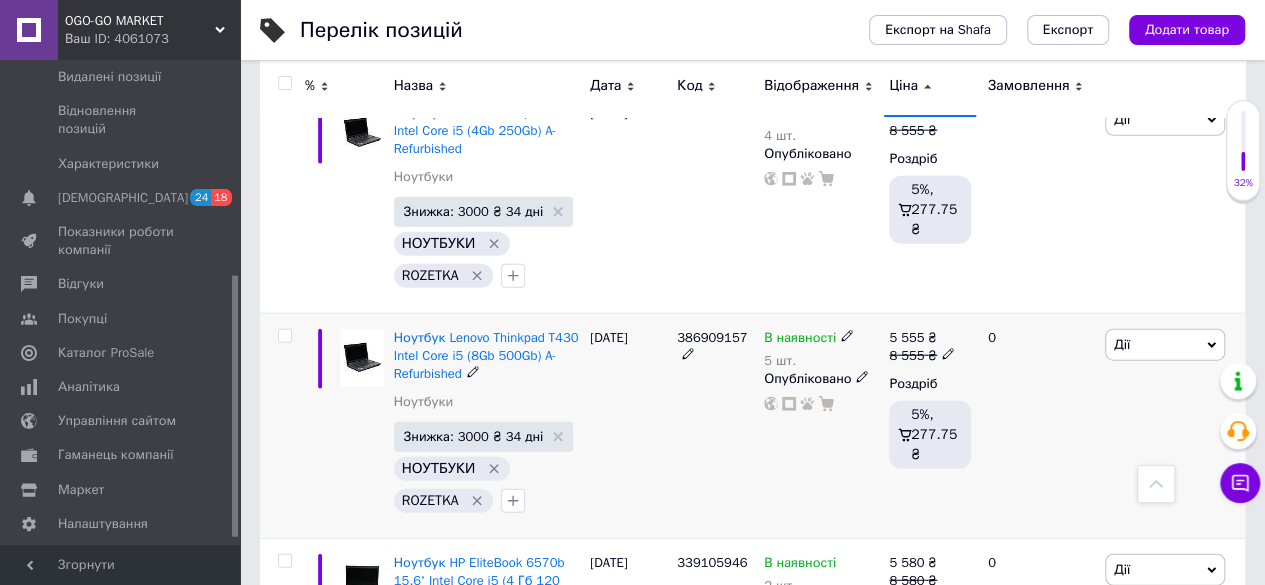 scroll, scrollTop: 9800, scrollLeft: 0, axis: vertical 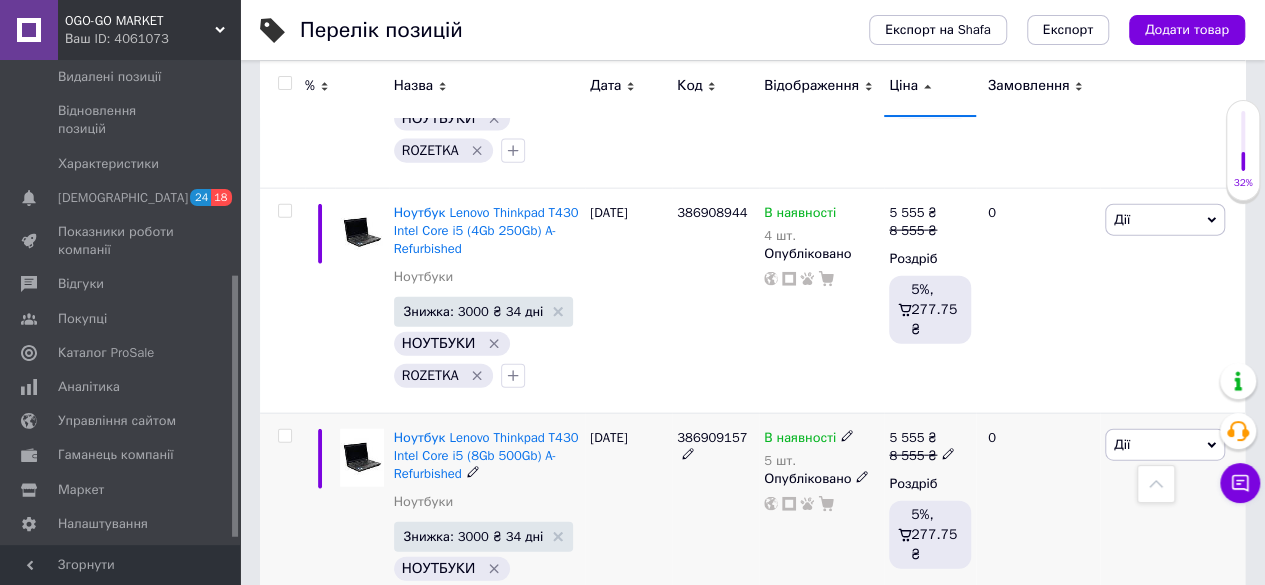 click 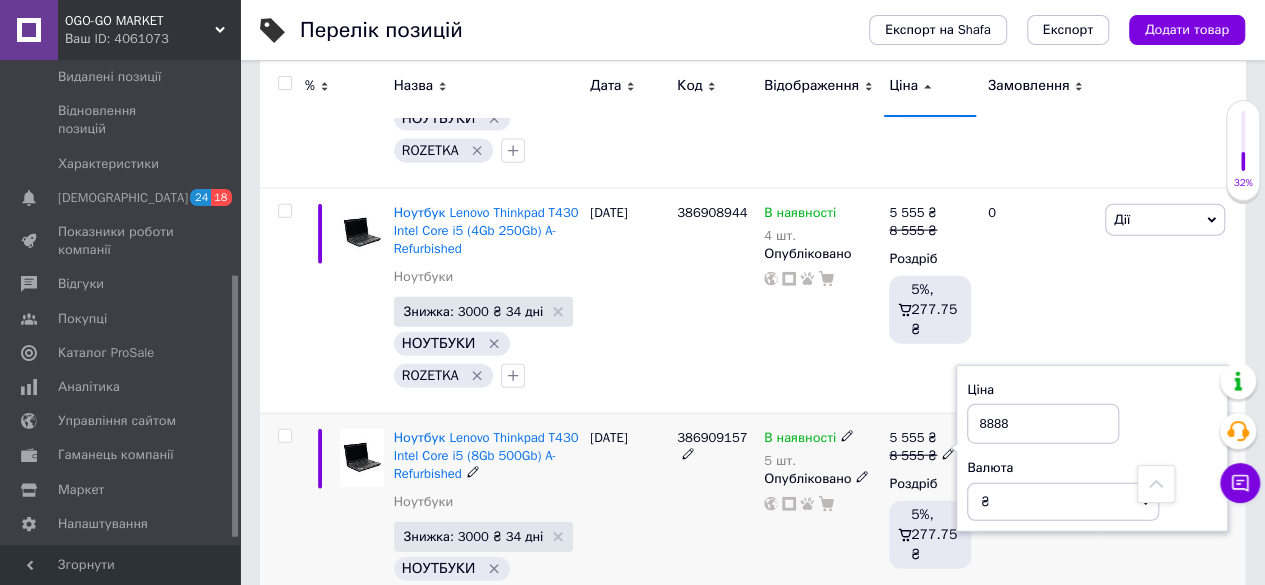 type on "8888" 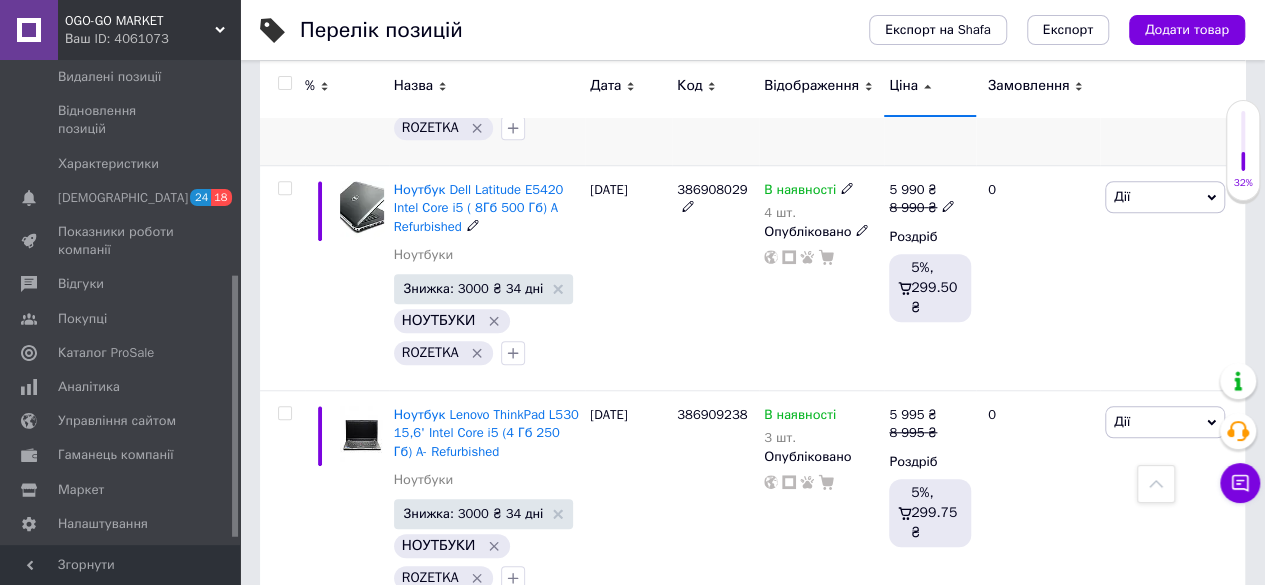 scroll, scrollTop: 12100, scrollLeft: 0, axis: vertical 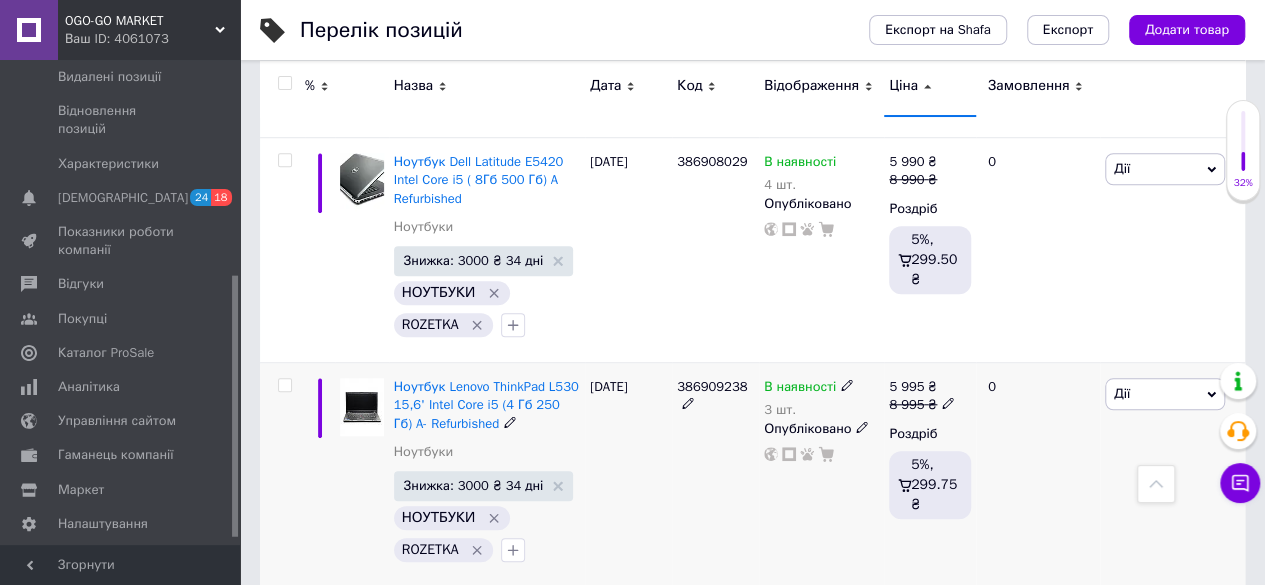 click 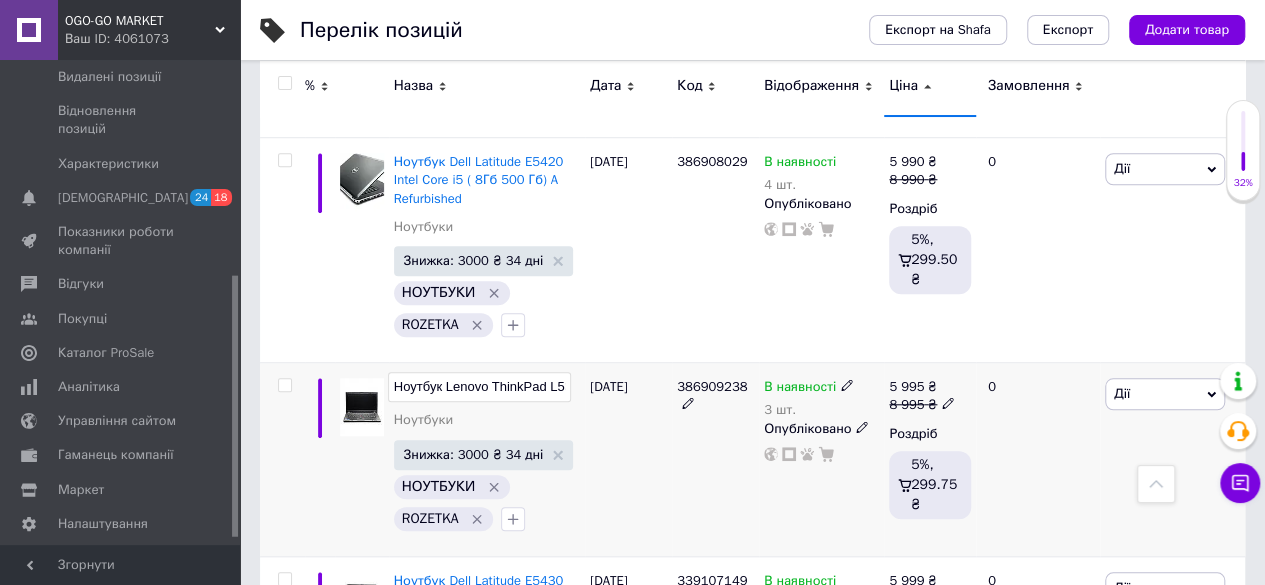 scroll, scrollTop: 0, scrollLeft: 292, axis: horizontal 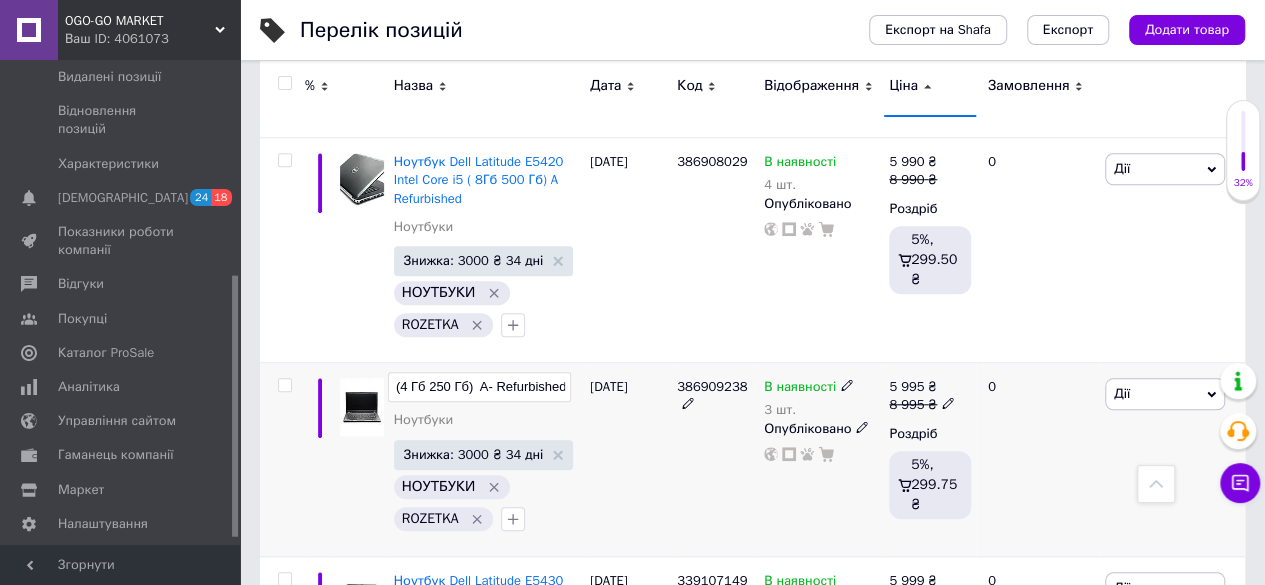click on "Ноутбук Lenovo ThinkPad L530 15,6' Intel Core i5 (4 Гб 250 Гб)  A- Refurbished" at bounding box center [479, 387] 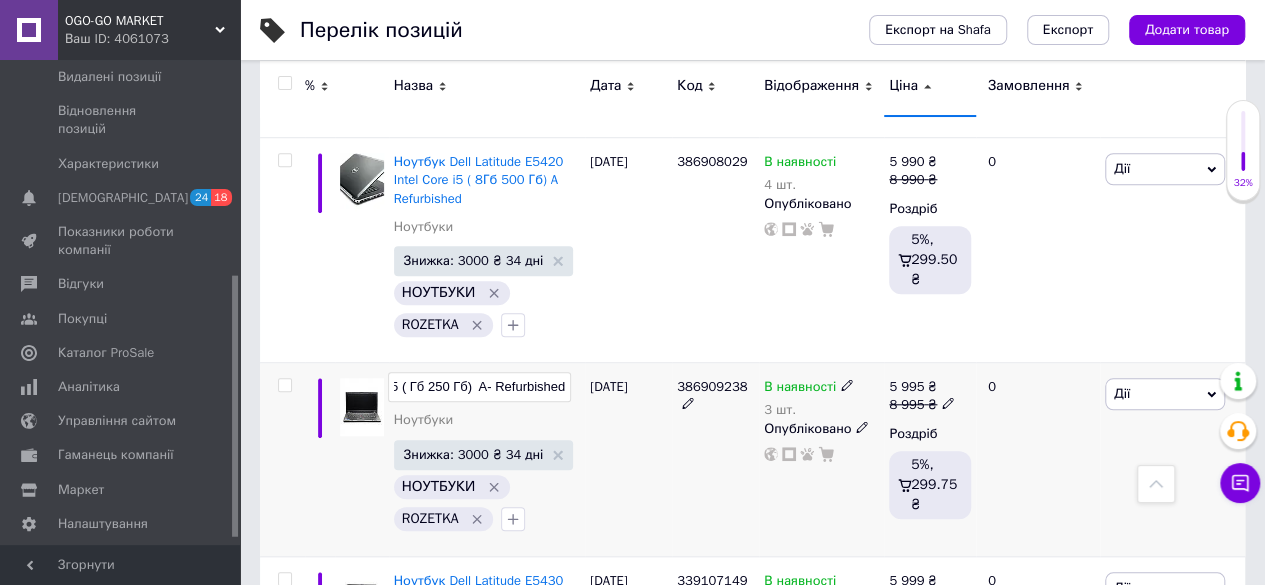 scroll, scrollTop: 0, scrollLeft: 285, axis: horizontal 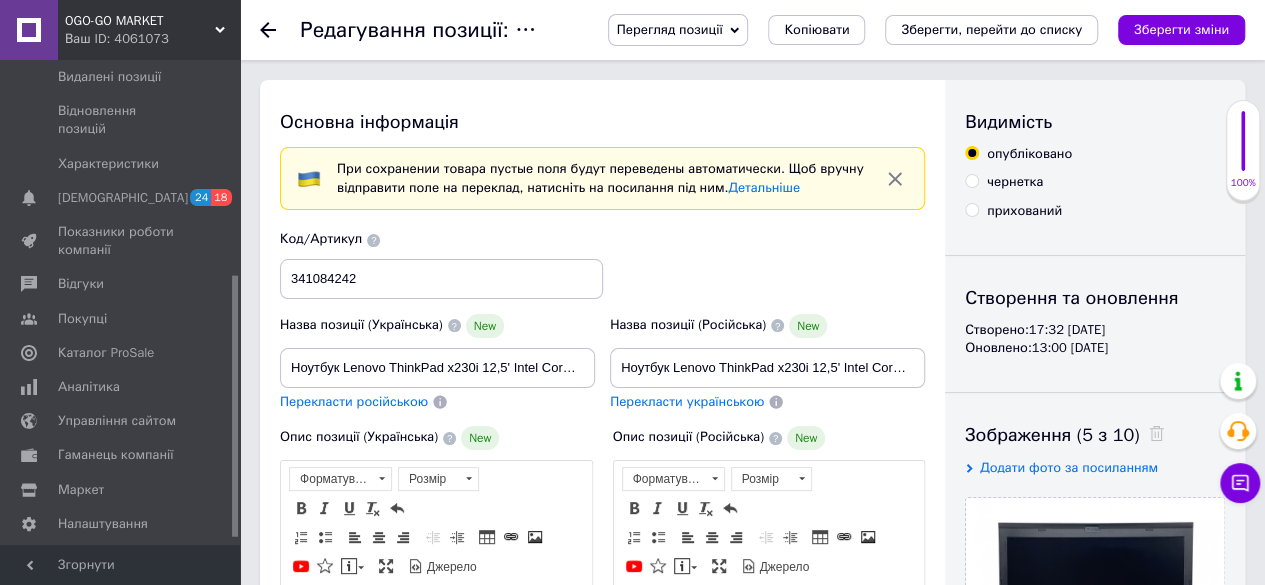 click at bounding box center [280, 30] 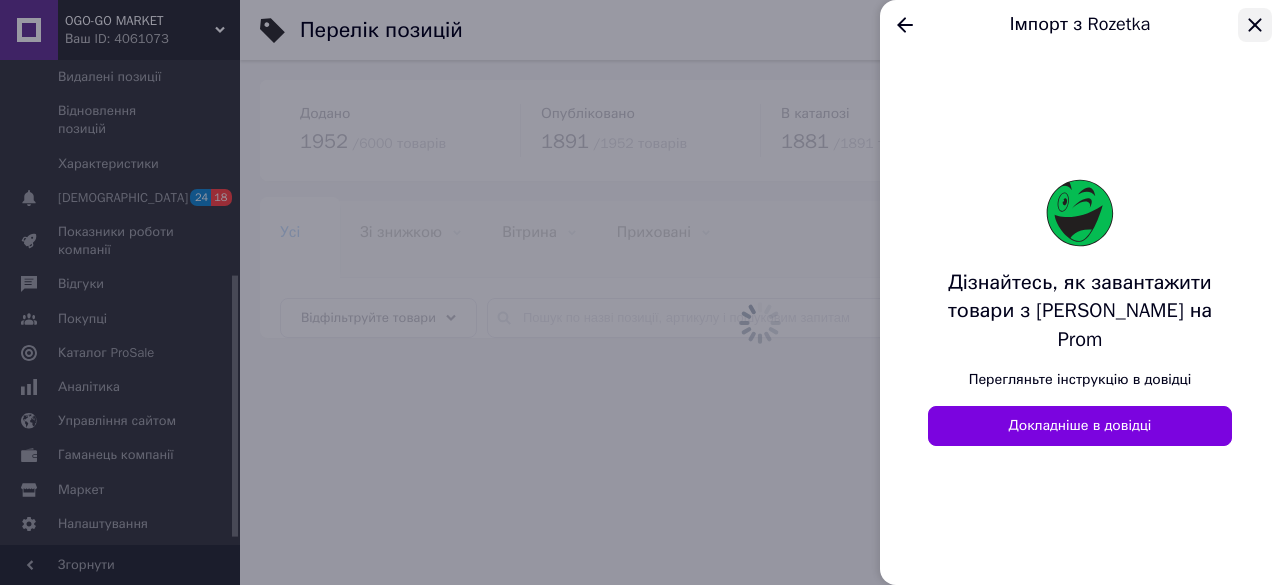click 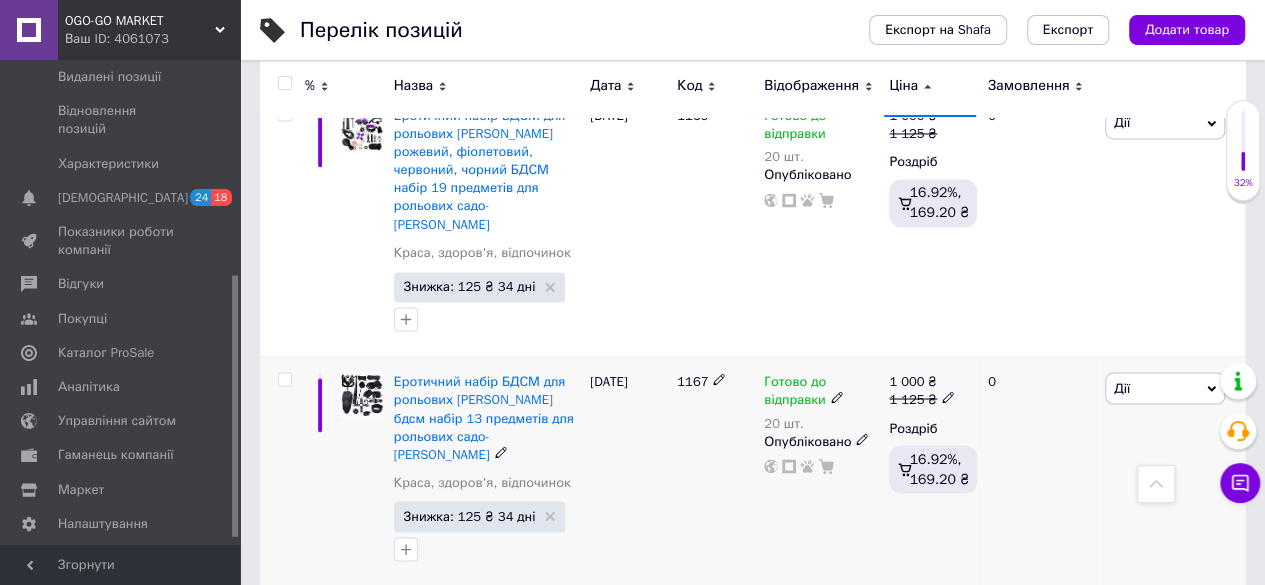 scroll, scrollTop: 2400, scrollLeft: 0, axis: vertical 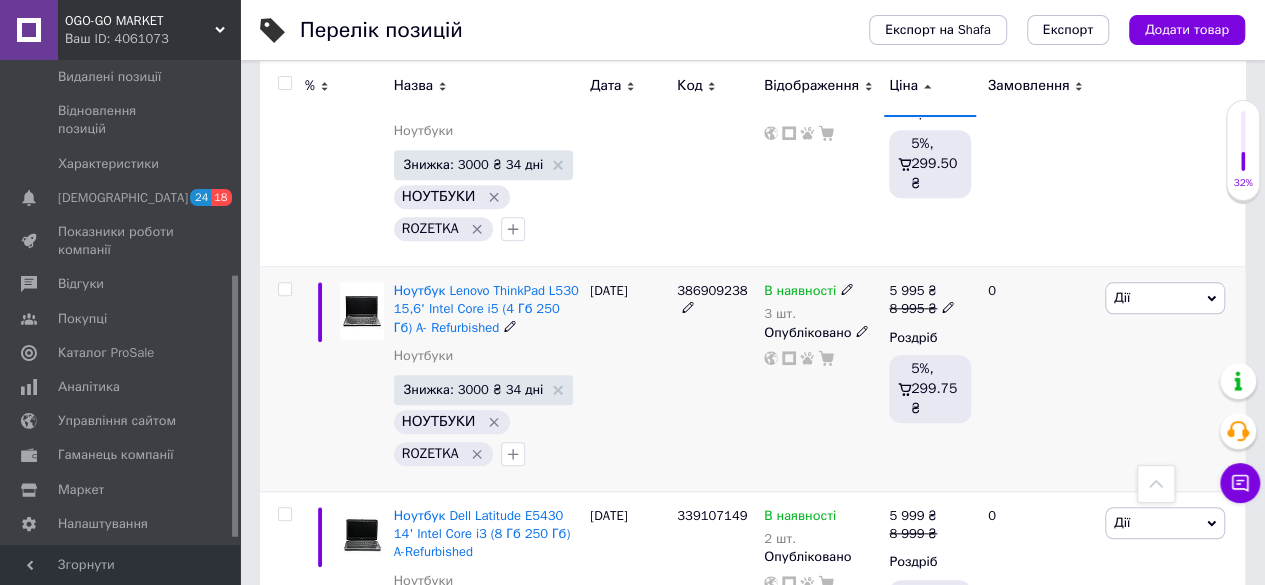 click 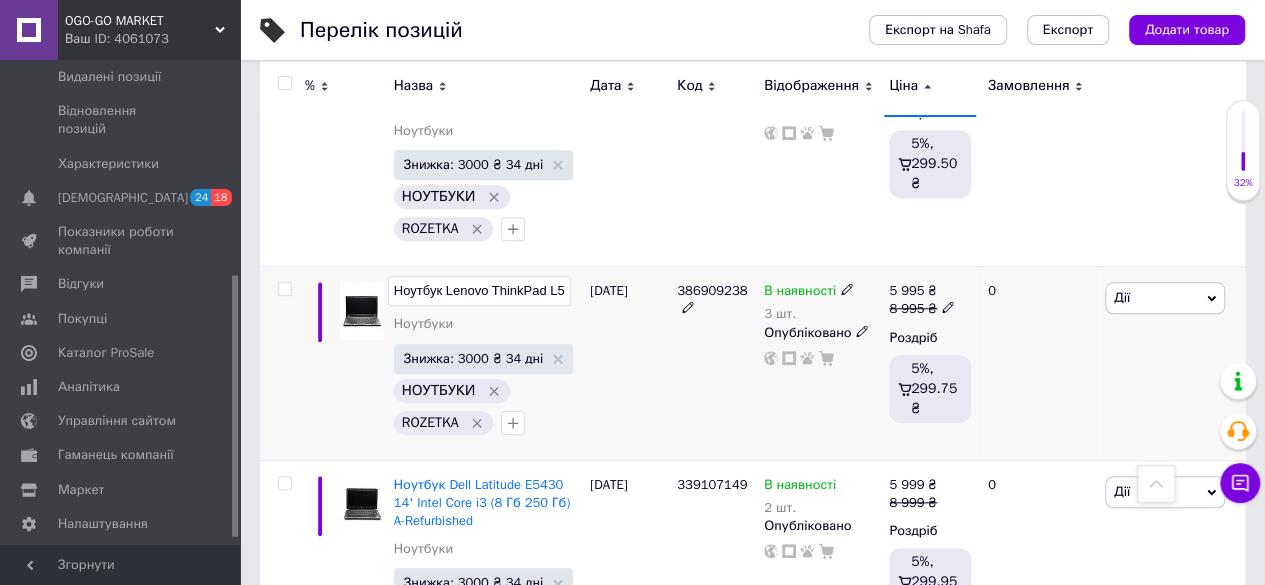 scroll, scrollTop: 0, scrollLeft: 292, axis: horizontal 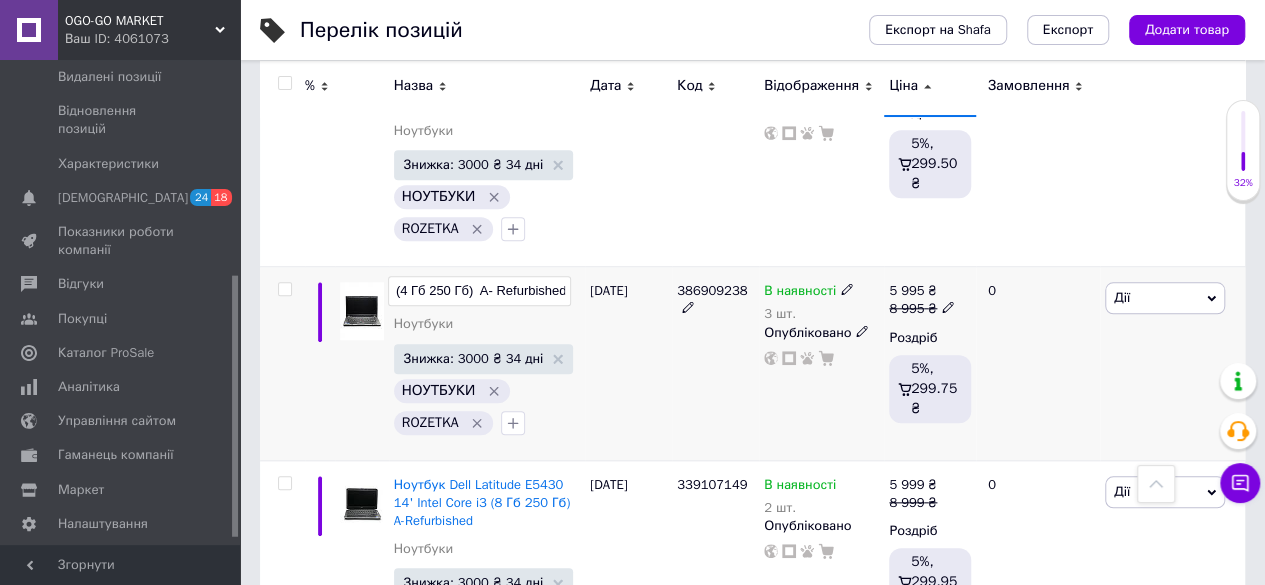 click on "Ноутбук Lenovo ThinkPad L530 15,6' Intel Core i5 (4 Гб 250 Гб)  A- Refurbished" at bounding box center [479, 291] 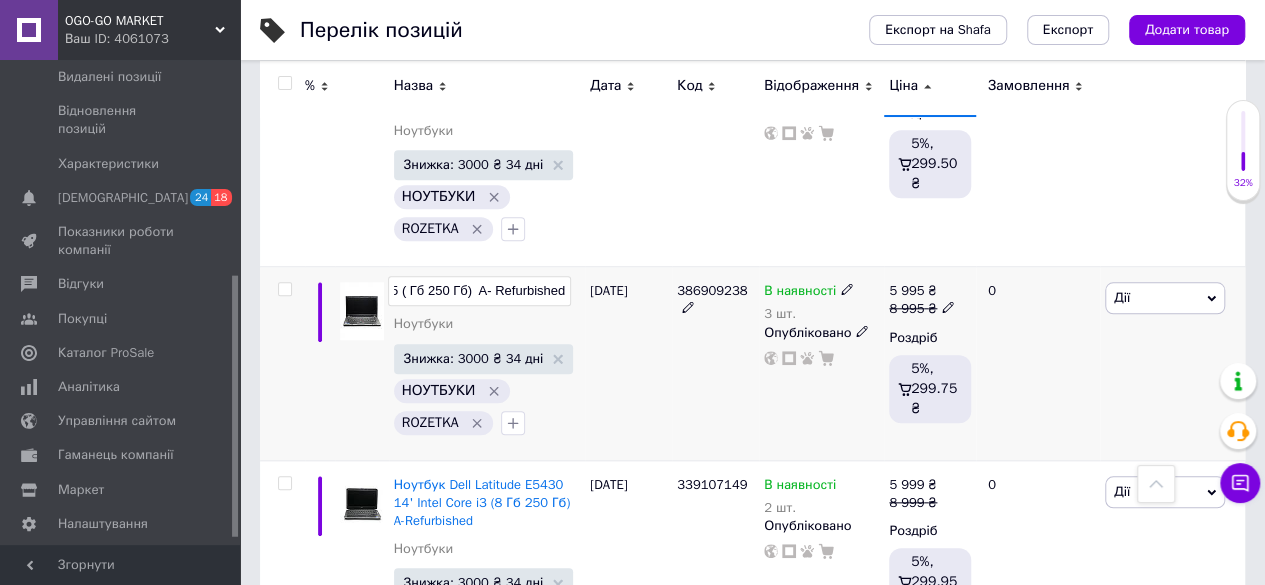scroll, scrollTop: 0, scrollLeft: 285, axis: horizontal 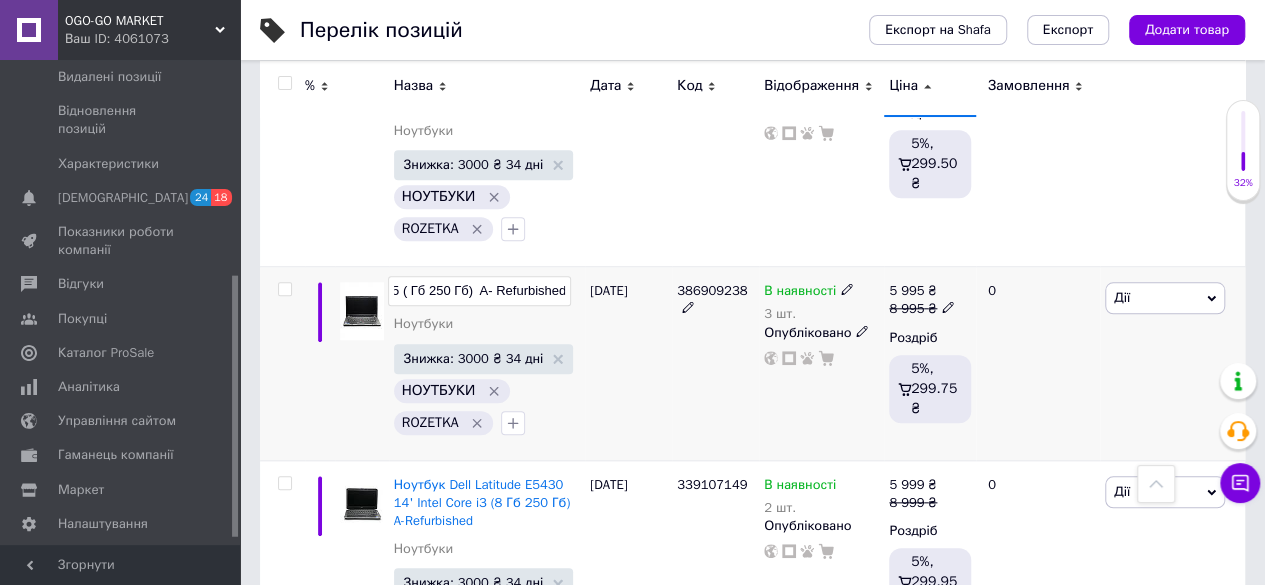 type on "Ноутбук Lenovo ThinkPad L530 15,6' Intel Core i5 (8 Гб 250 Гб)  A- Refurbished" 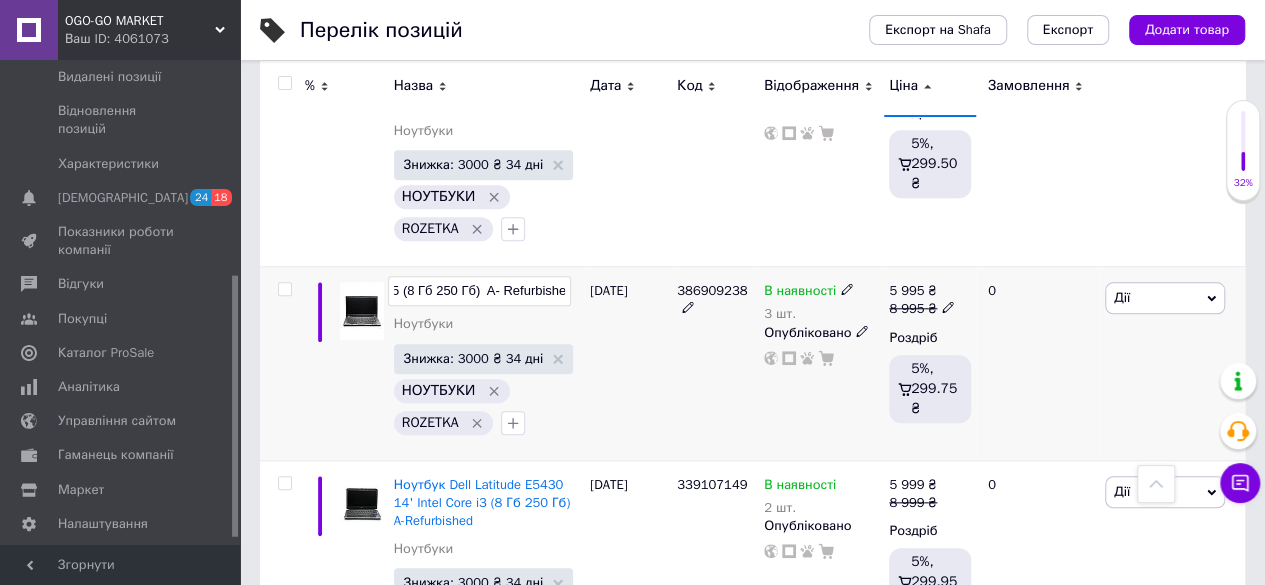 click on "[DATE]" at bounding box center [628, 364] 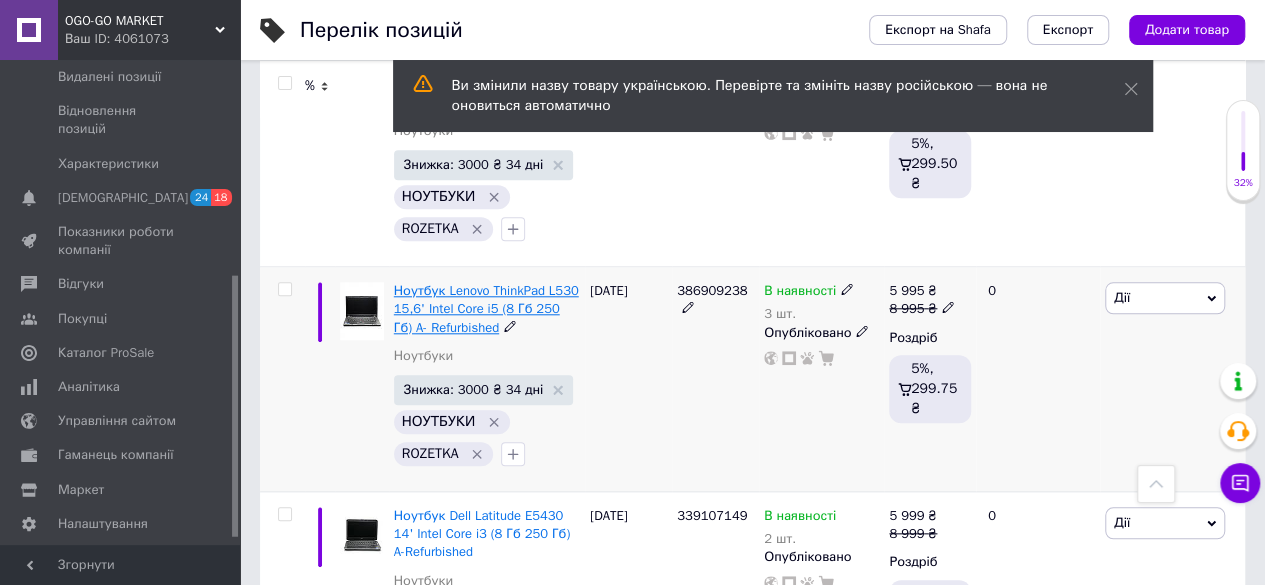 click on "Ноутбук Lenovo ThinkPad L530 15,6' Intel Core i5 (8 Гб 250 Гб)  A- Refurbished" at bounding box center (486, 308) 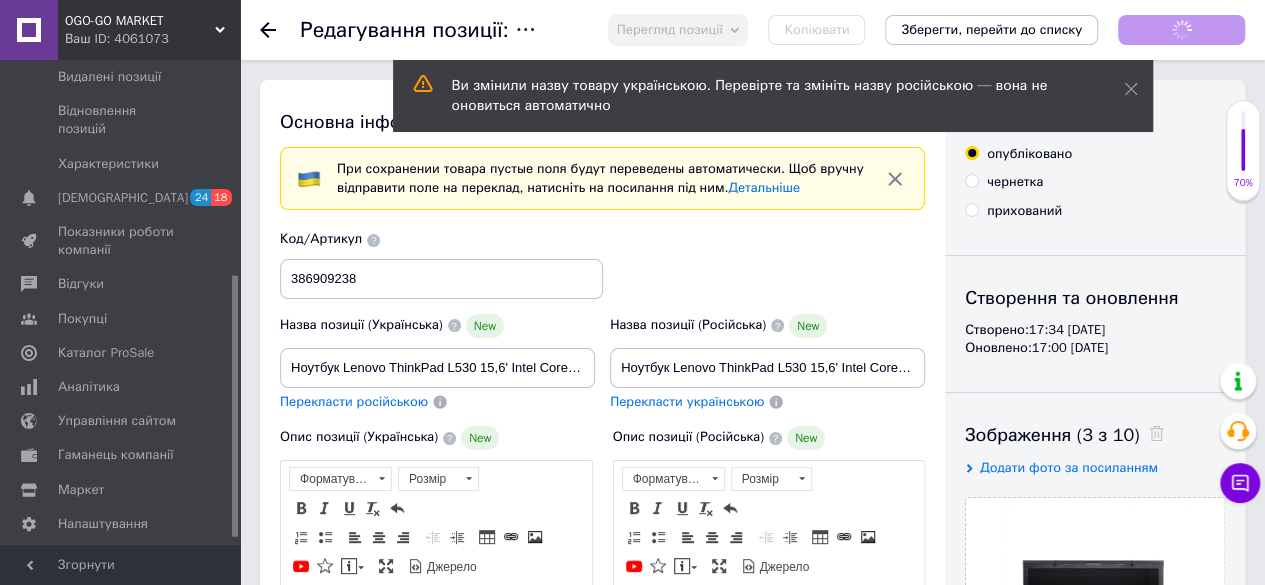 scroll, scrollTop: 0, scrollLeft: 0, axis: both 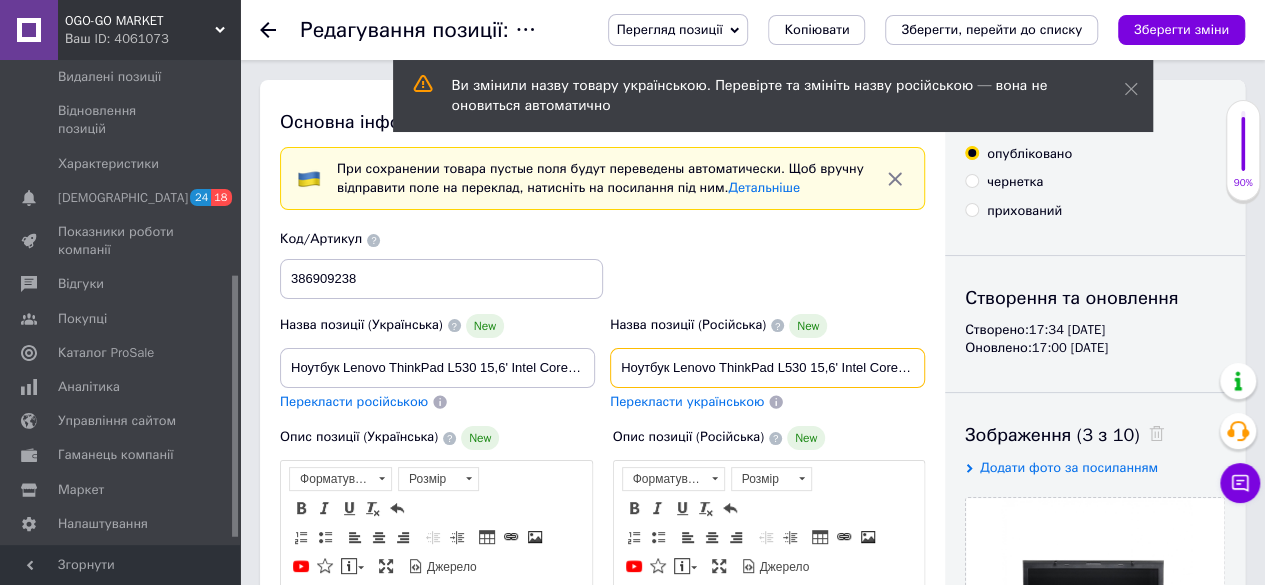 click on "Ноутбук Lenovo ThinkPad L530 15,6' Intel Core i5 (4 Гб 250 Гб)  A- Refurbished" at bounding box center [767, 368] 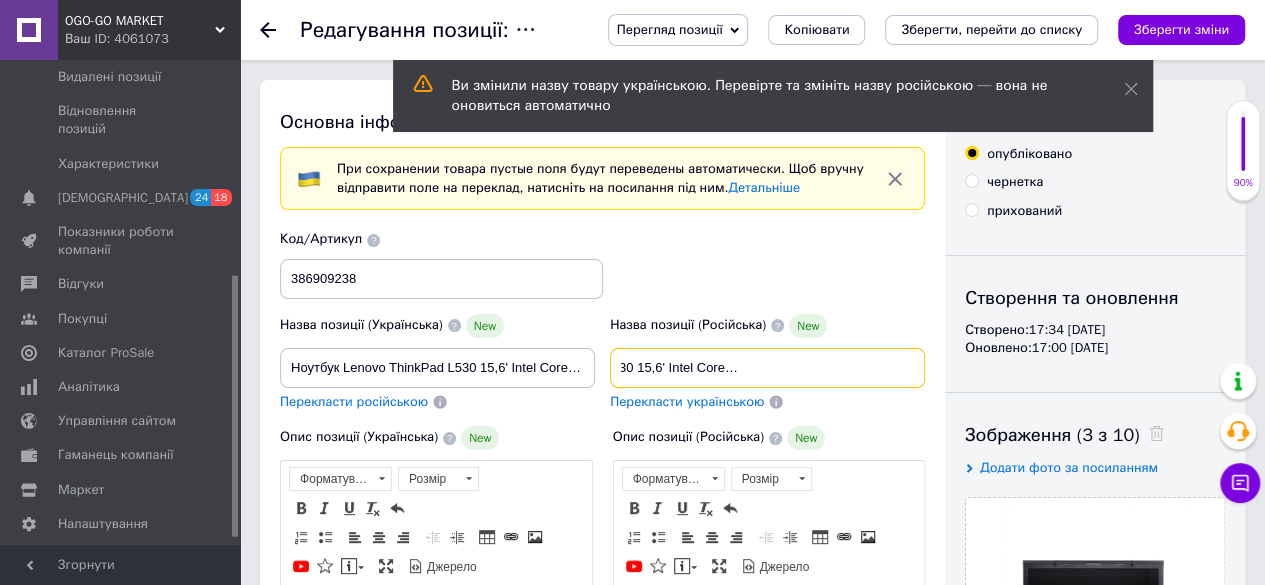 drag, startPoint x: 842, startPoint y: 361, endPoint x: 958, endPoint y: 377, distance: 117.09825 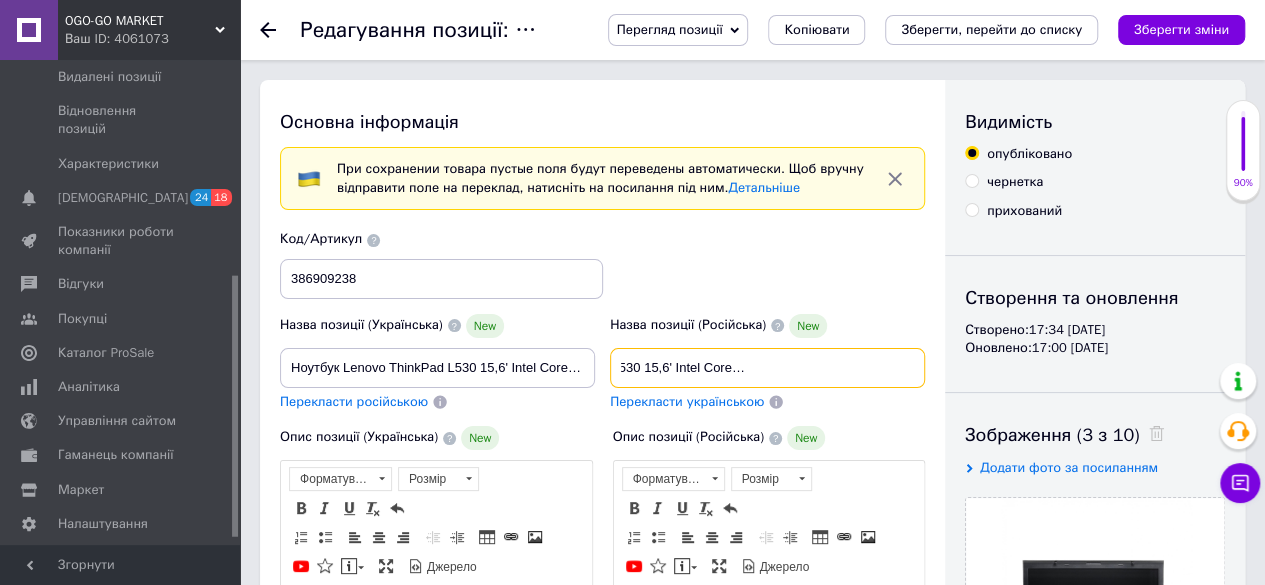 scroll, scrollTop: 0, scrollLeft: 166, axis: horizontal 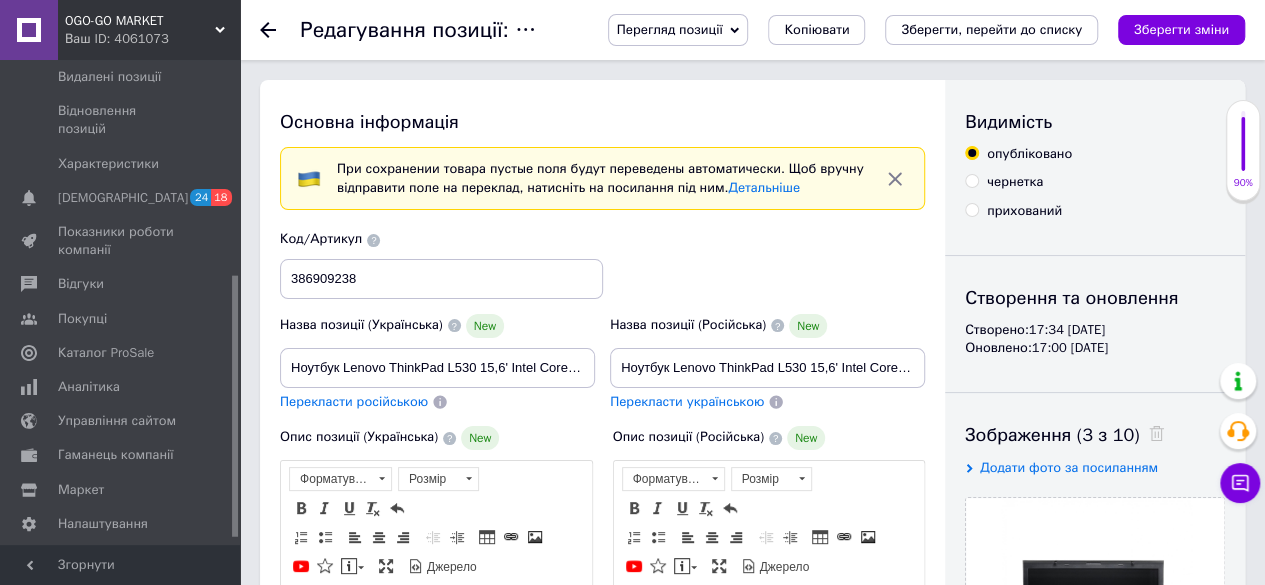 drag, startPoint x: 728, startPoint y: 264, endPoint x: 632, endPoint y: 185, distance: 124.32619 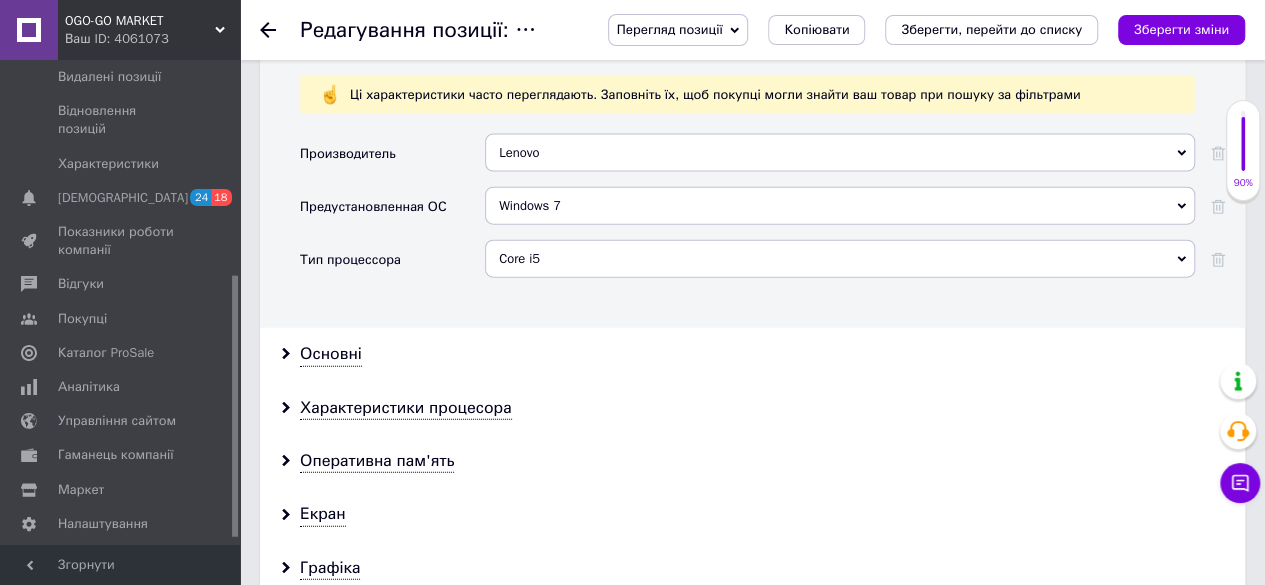 scroll, scrollTop: 2200, scrollLeft: 0, axis: vertical 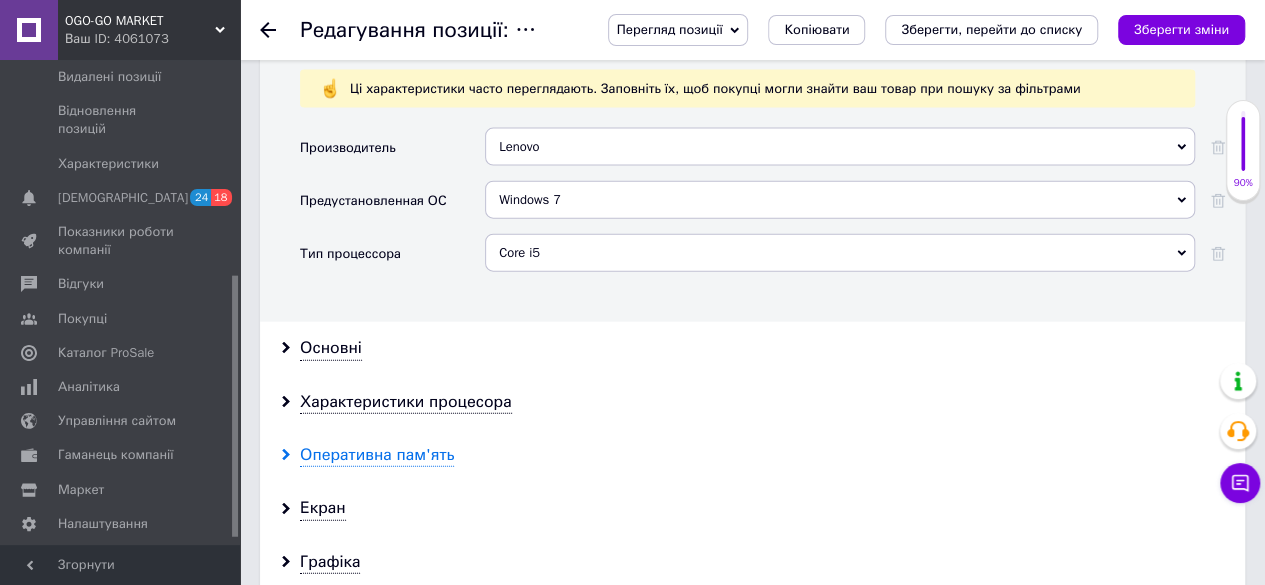 click on "Оперативна пам'ять" at bounding box center [377, 455] 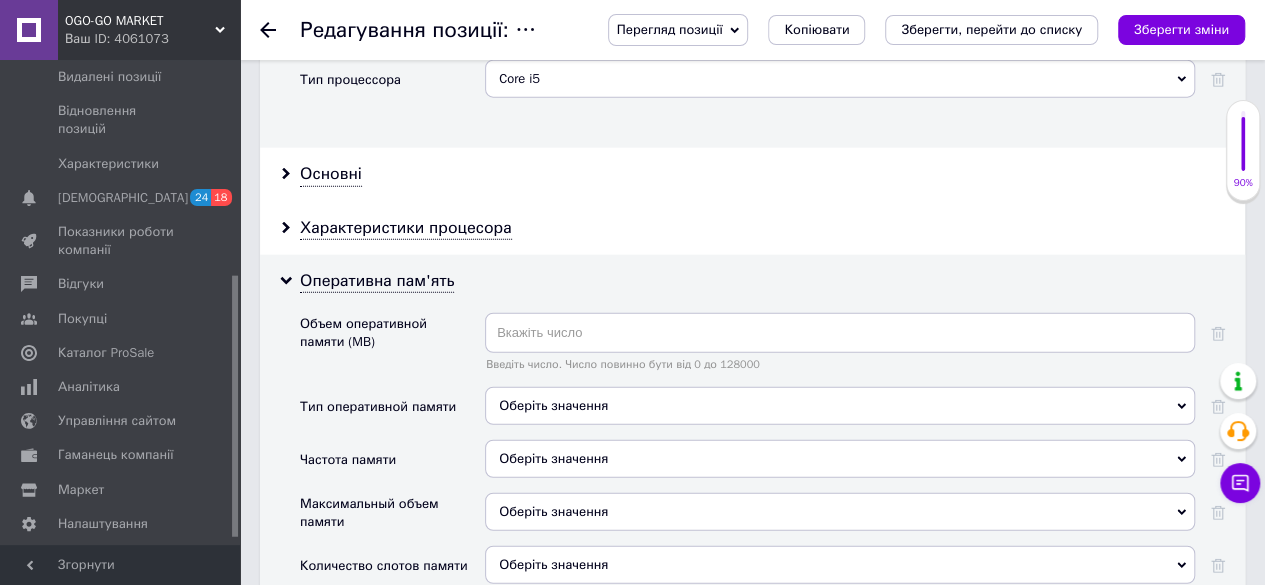 scroll, scrollTop: 2400, scrollLeft: 0, axis: vertical 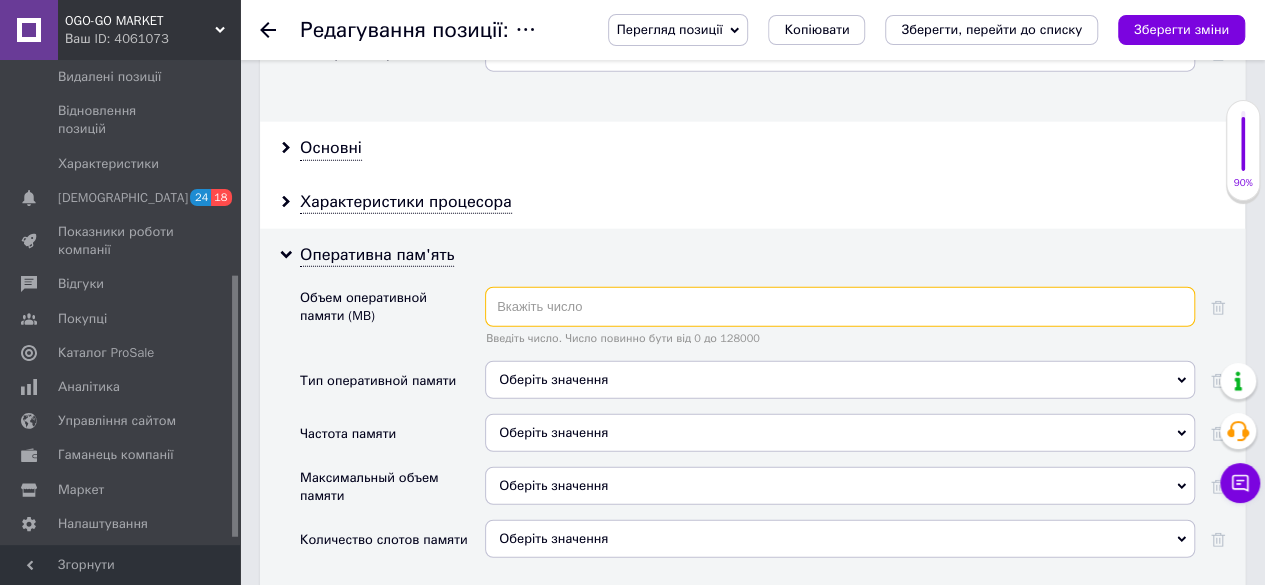click at bounding box center (840, 307) 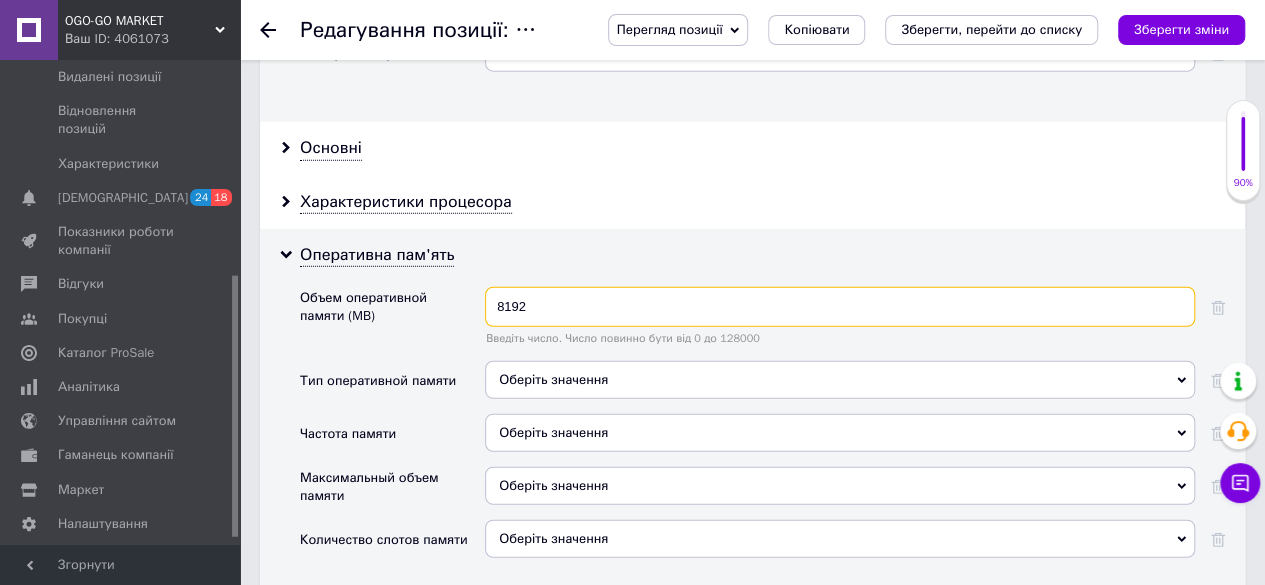 type on "8192" 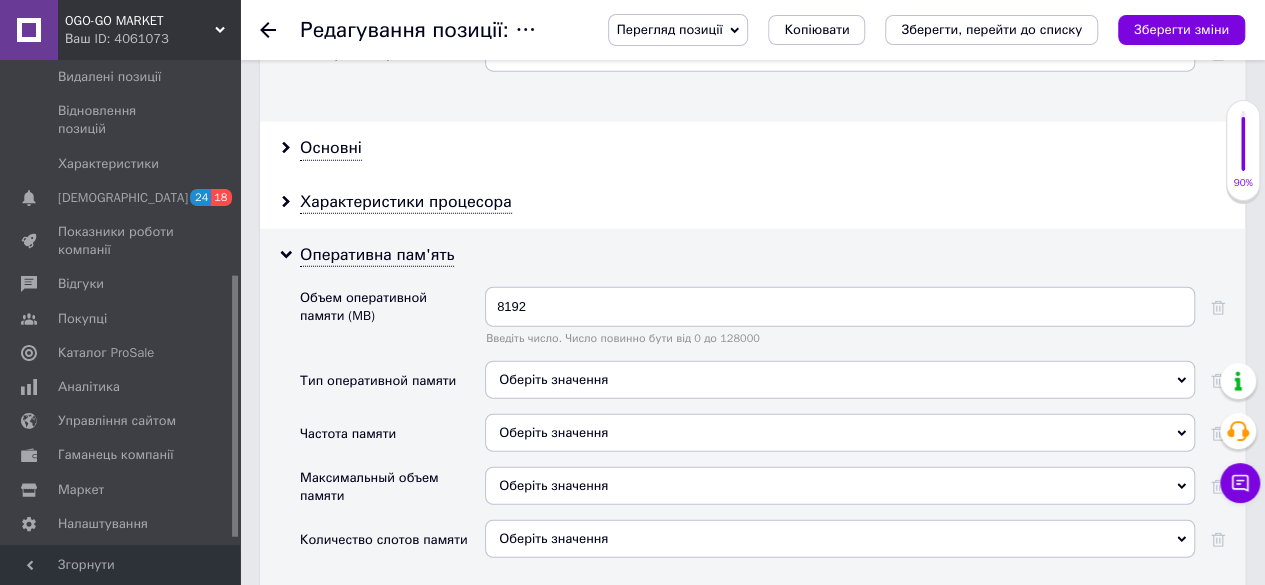 click on "Оберіть значення" at bounding box center (840, 380) 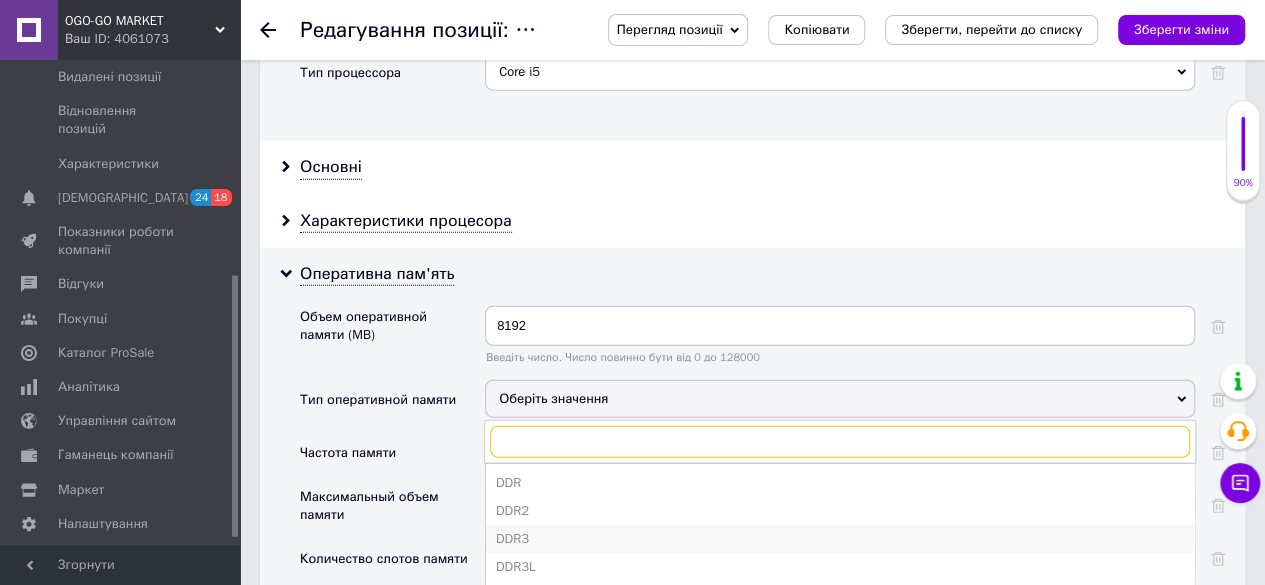 scroll, scrollTop: 2418, scrollLeft: 0, axis: vertical 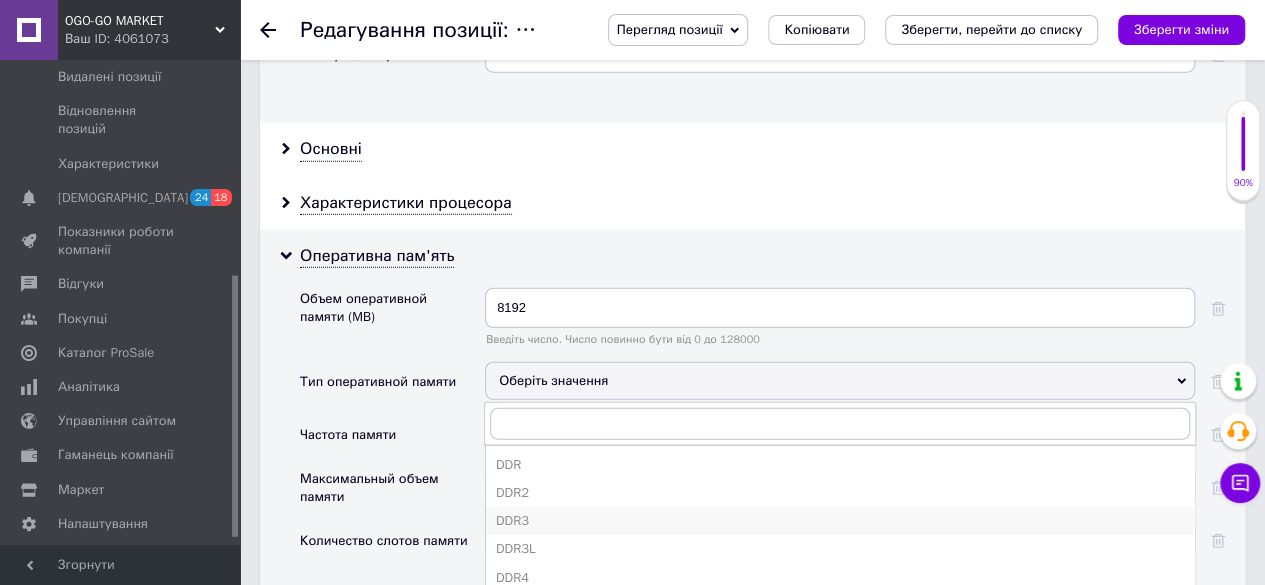 click on "DDR3" at bounding box center [840, 521] 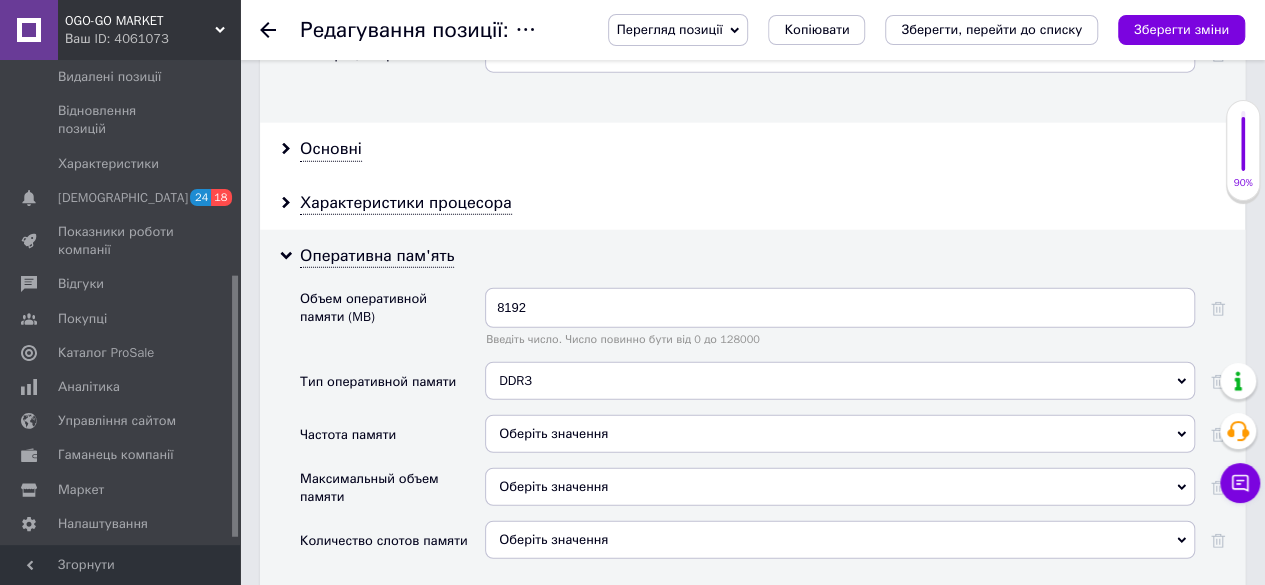 click on "Оберіть значення" at bounding box center (840, 434) 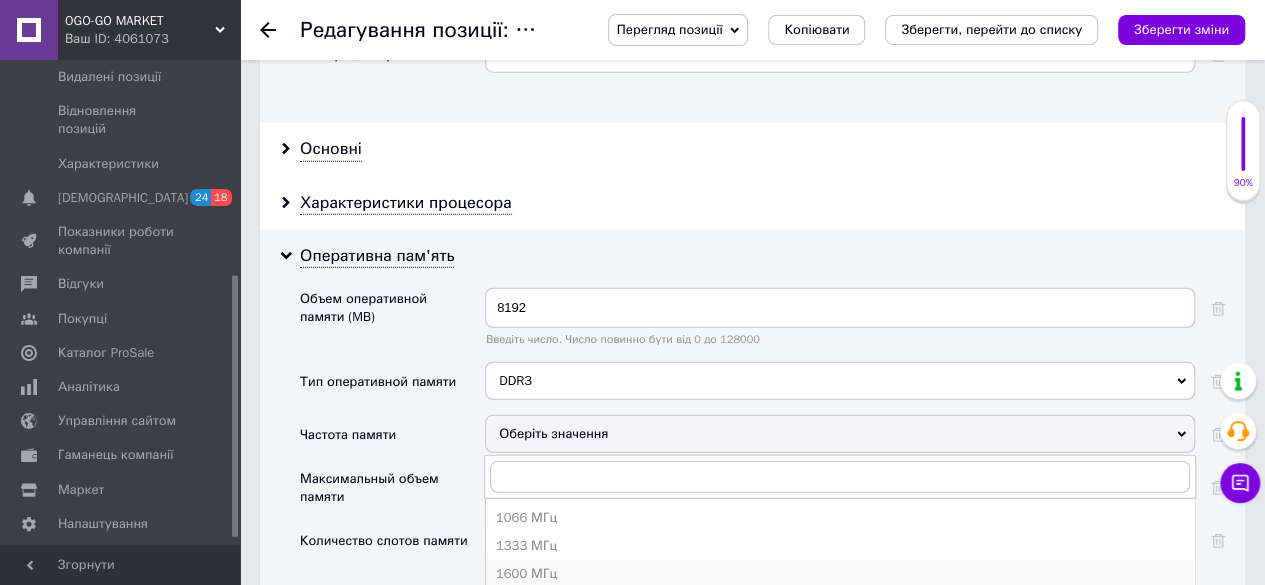 click on "1600 МГц" at bounding box center (840, 574) 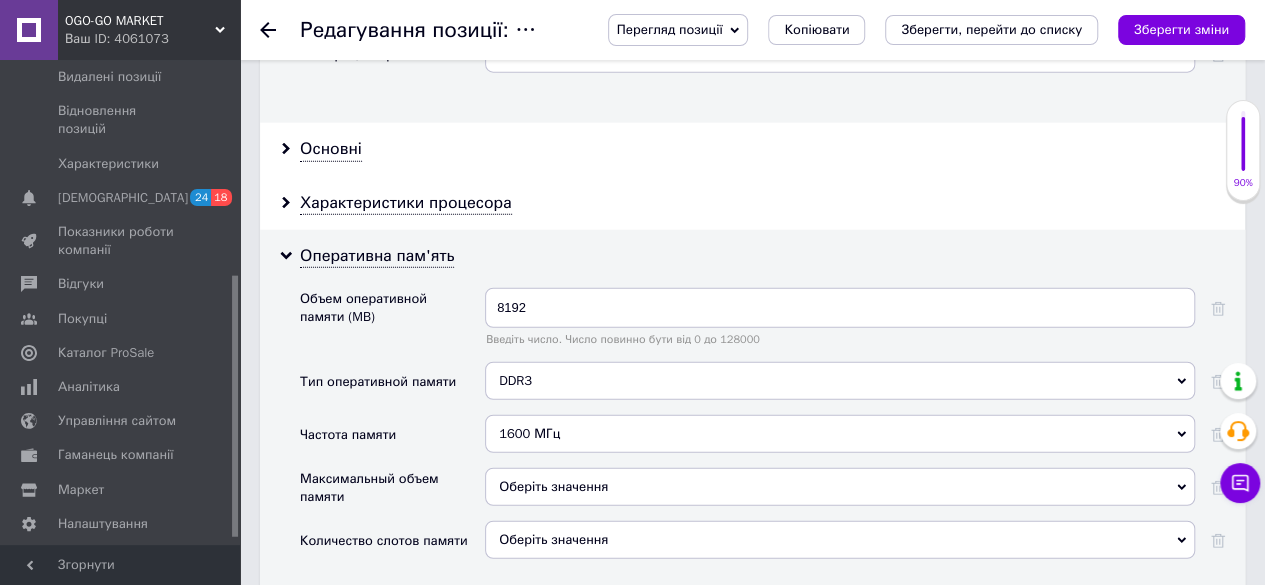 click on "Оберіть значення" at bounding box center [840, 487] 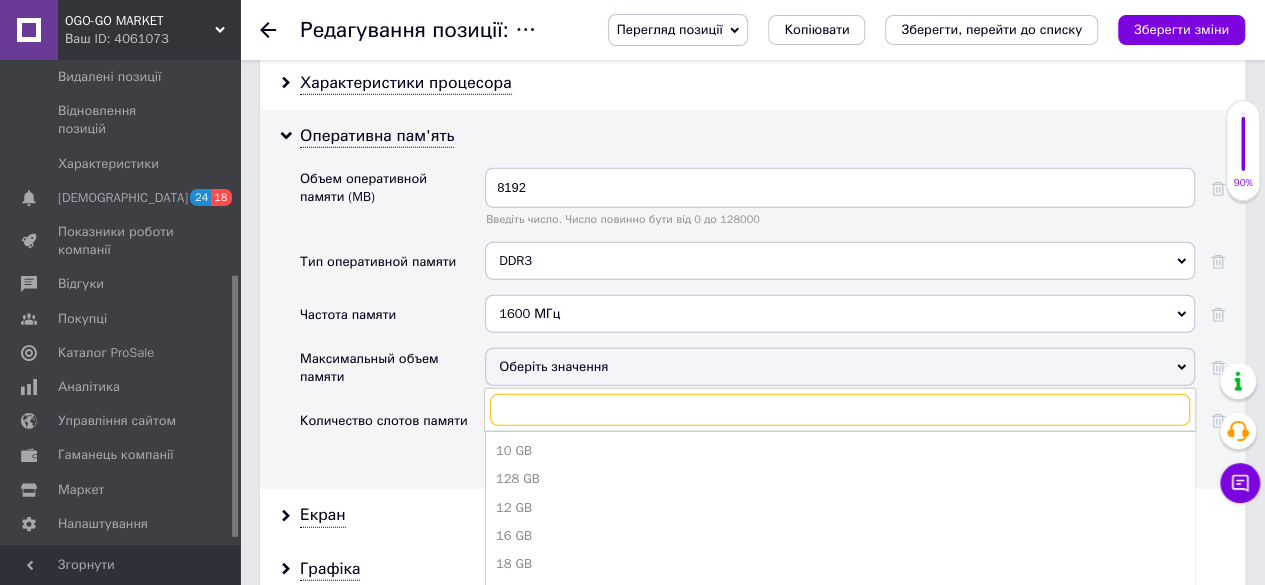 scroll, scrollTop: 2718, scrollLeft: 0, axis: vertical 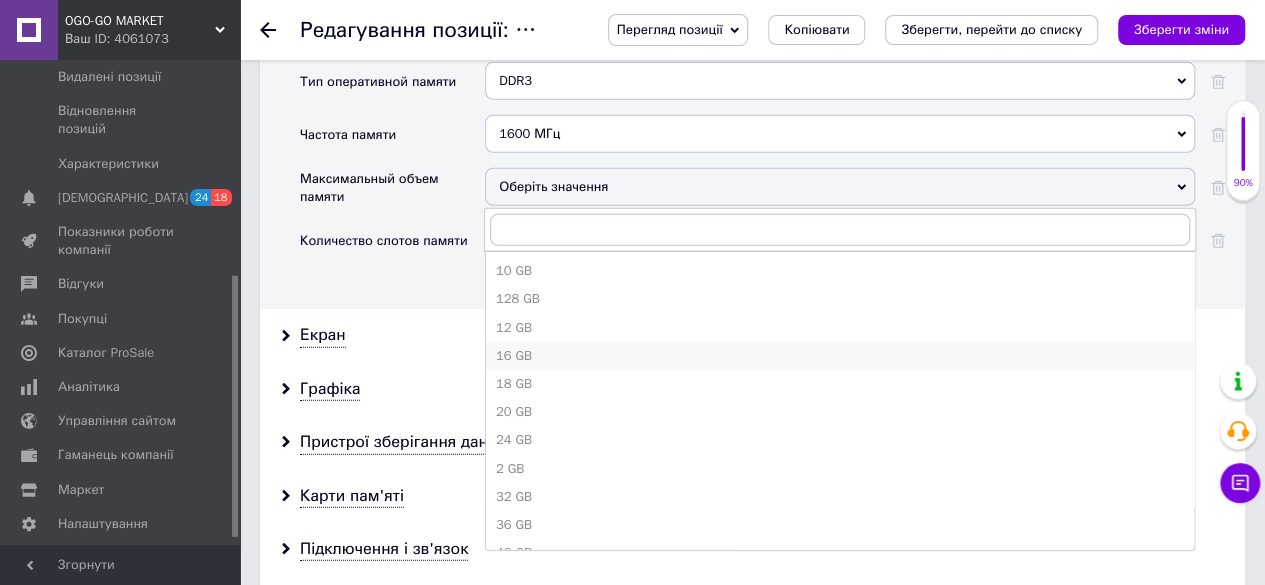 click on "16 GB" at bounding box center [840, 356] 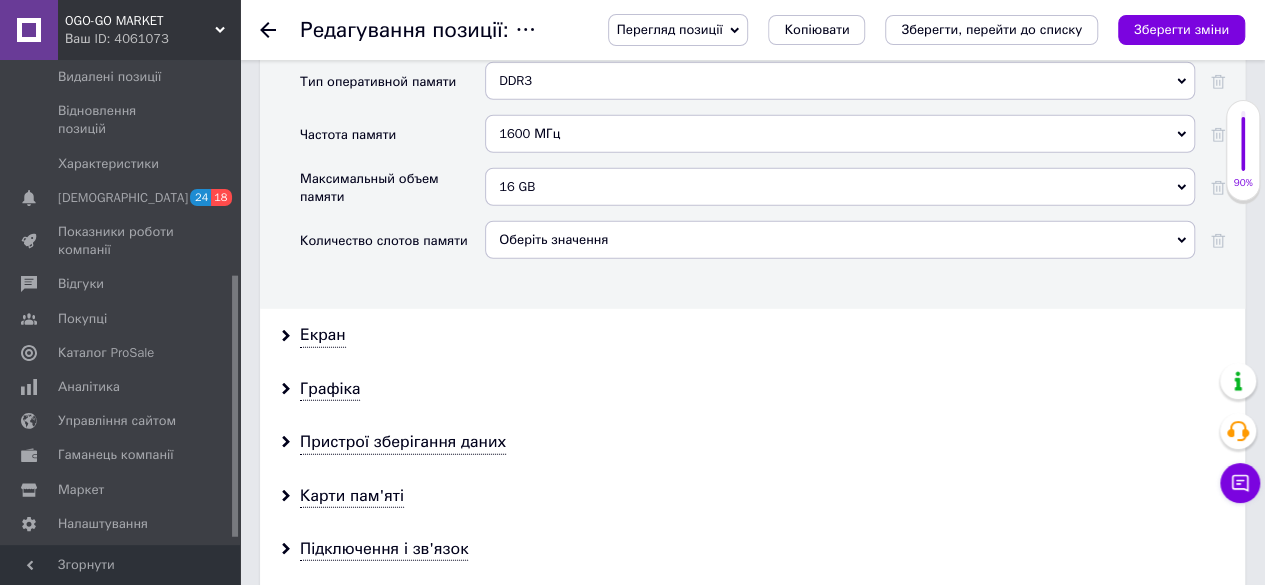 click on "Оберіть значення" at bounding box center [840, 240] 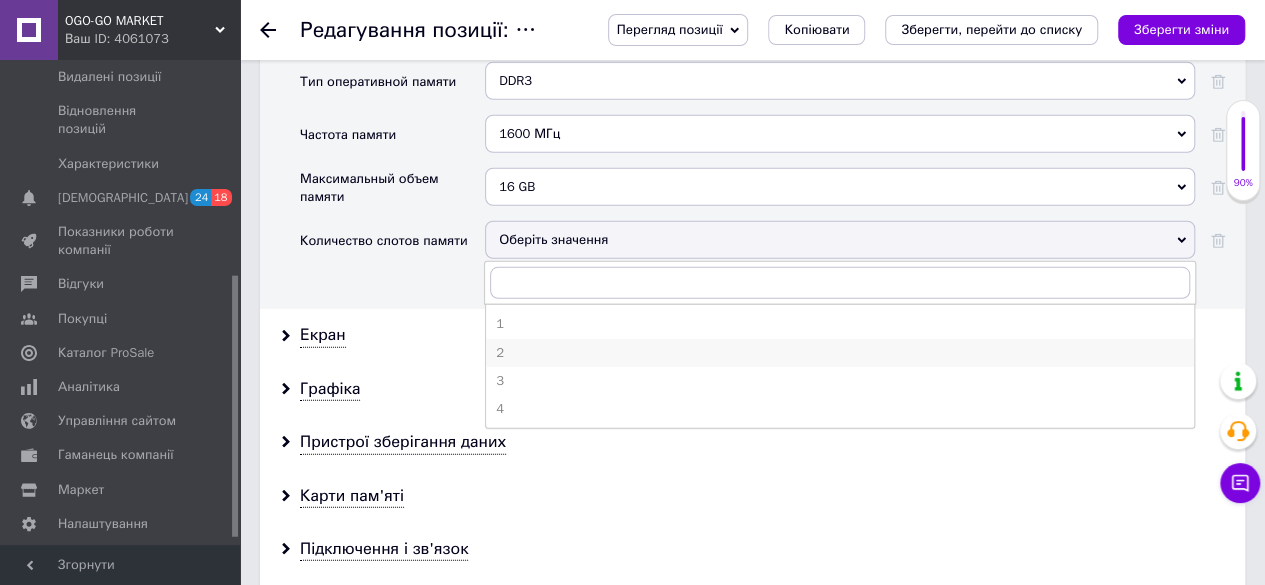 click on "2" at bounding box center [840, 353] 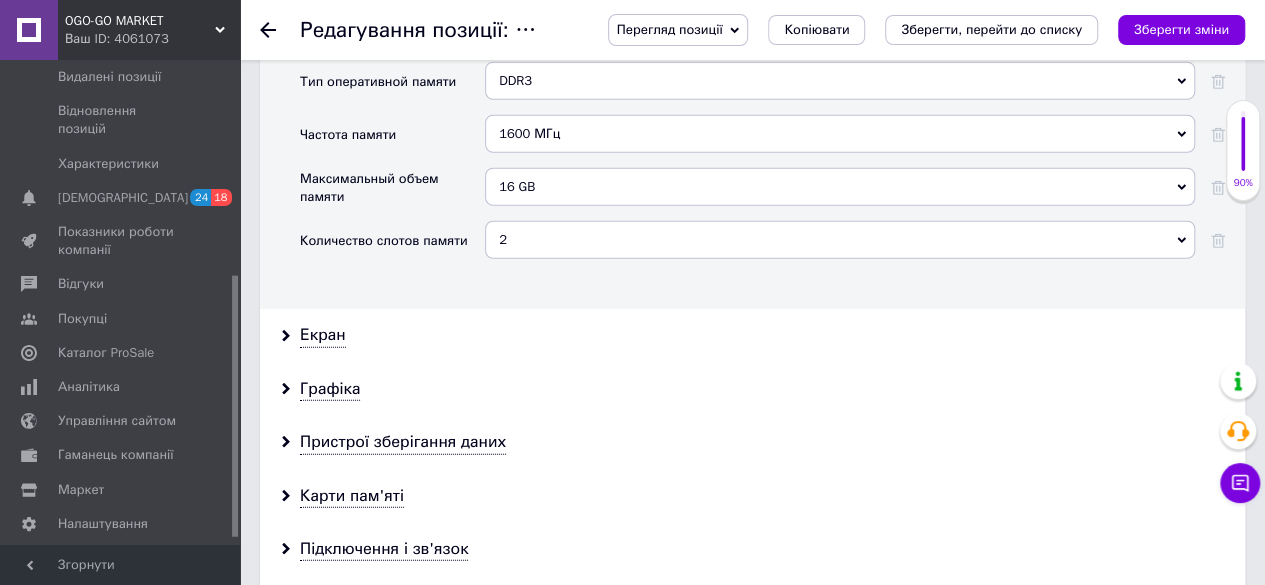 click on "Зберегти зміни" at bounding box center (1181, 29) 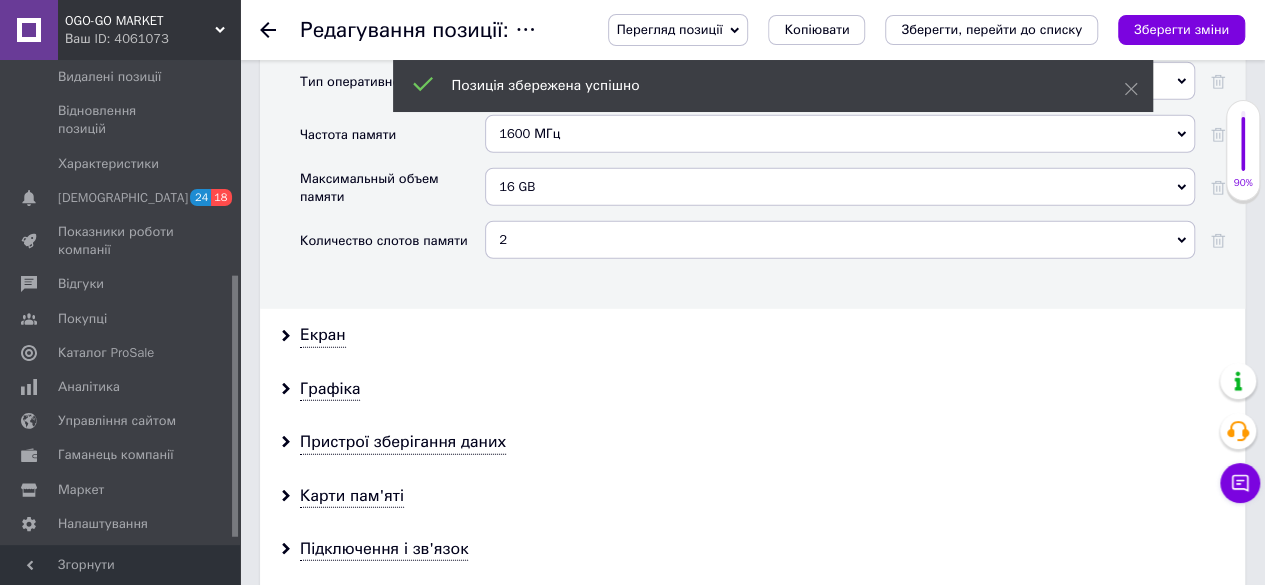 click 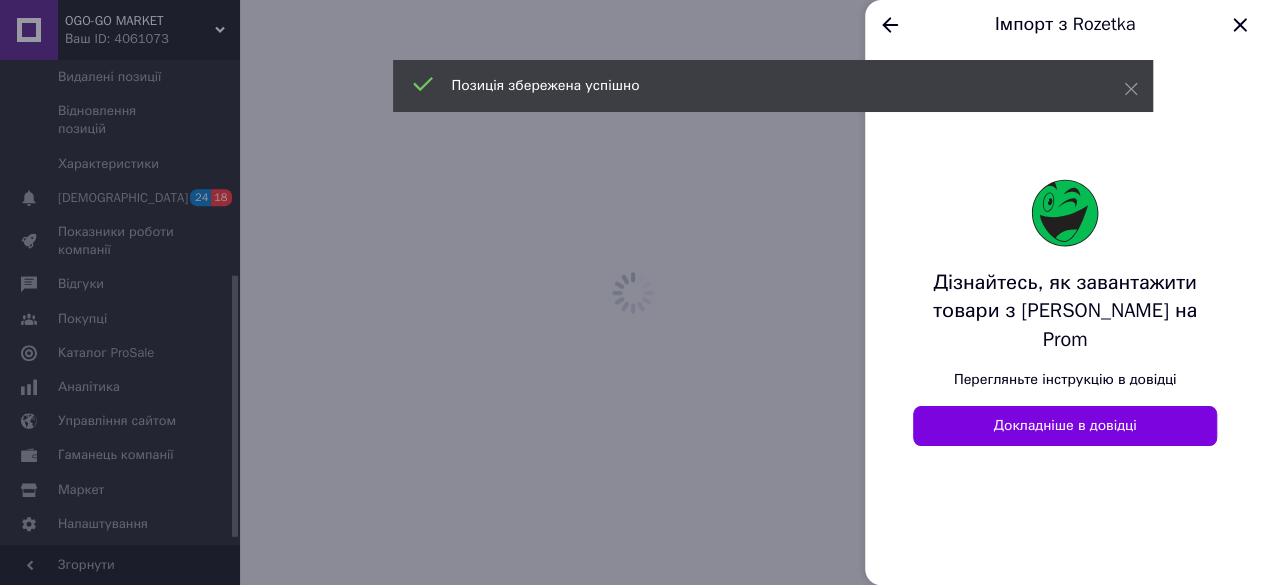 scroll, scrollTop: 0, scrollLeft: 0, axis: both 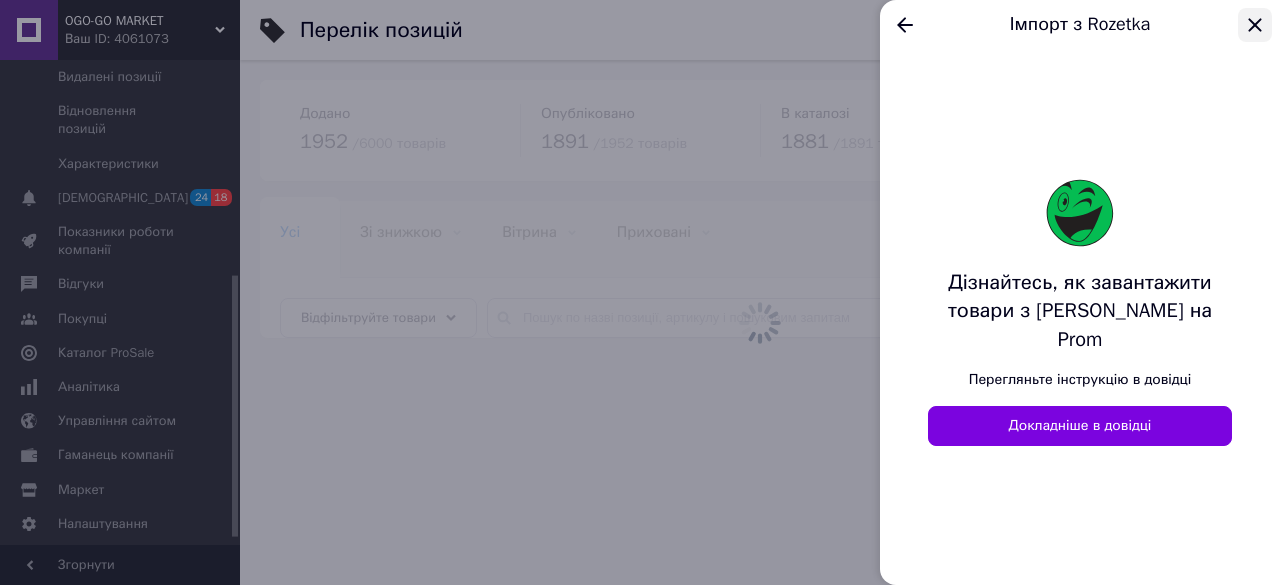 click 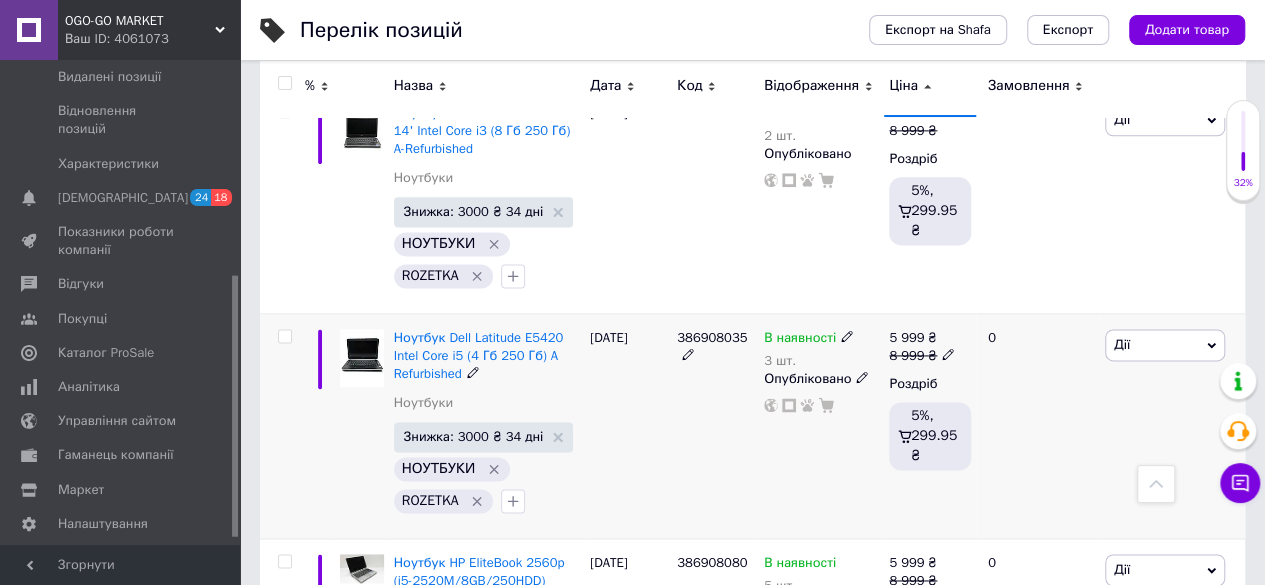 scroll, scrollTop: 12600, scrollLeft: 0, axis: vertical 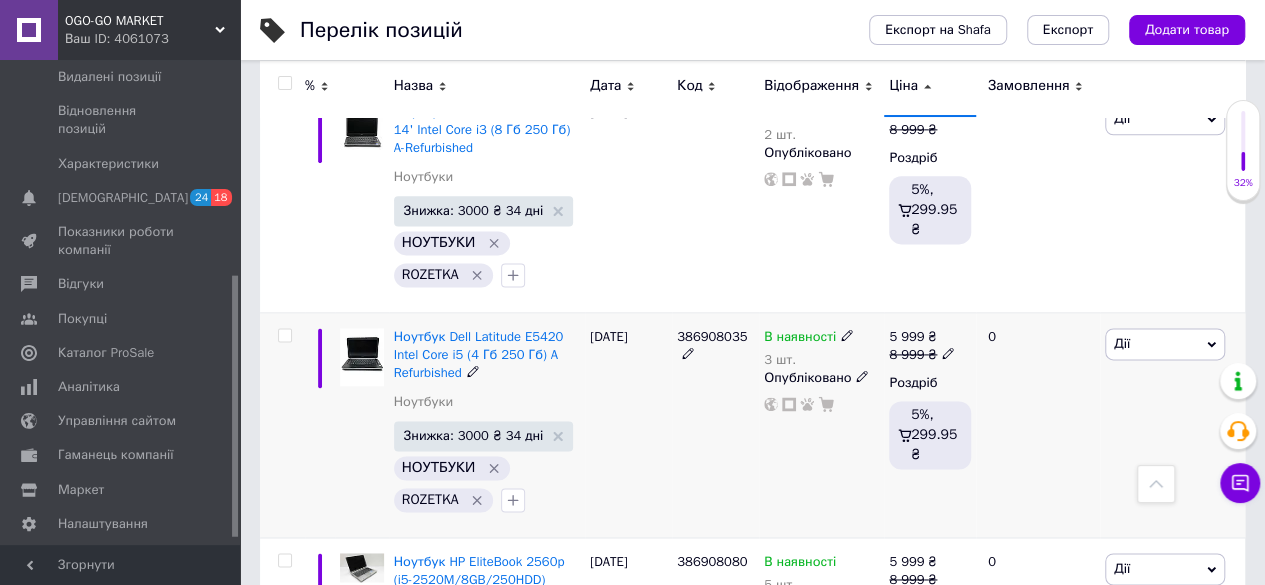 click 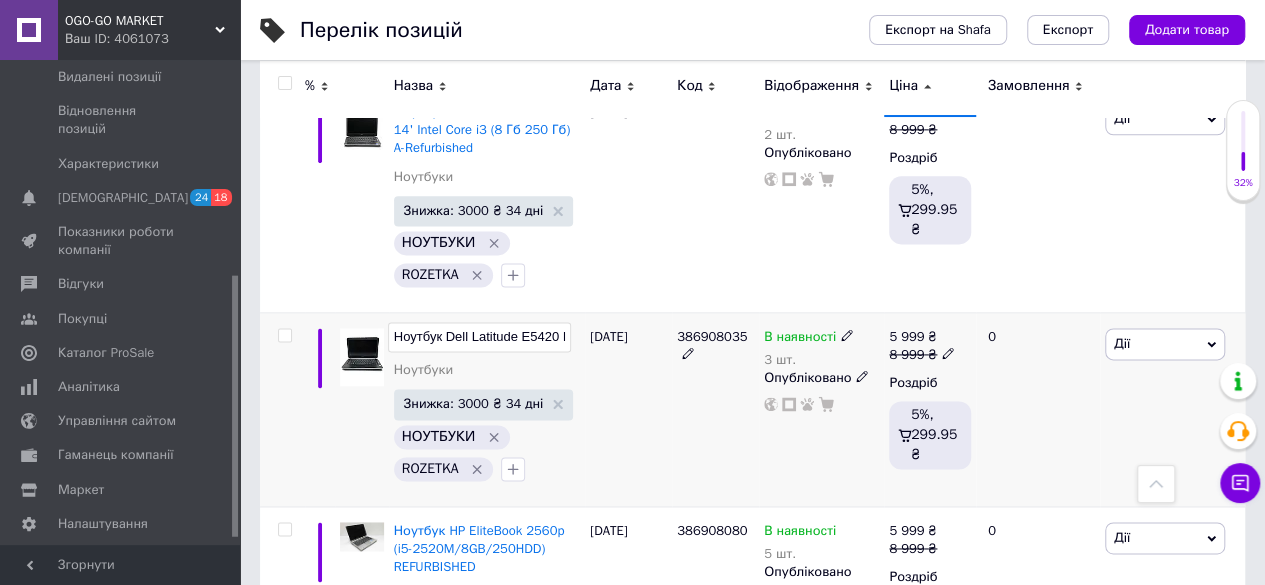 scroll, scrollTop: 0, scrollLeft: 232, axis: horizontal 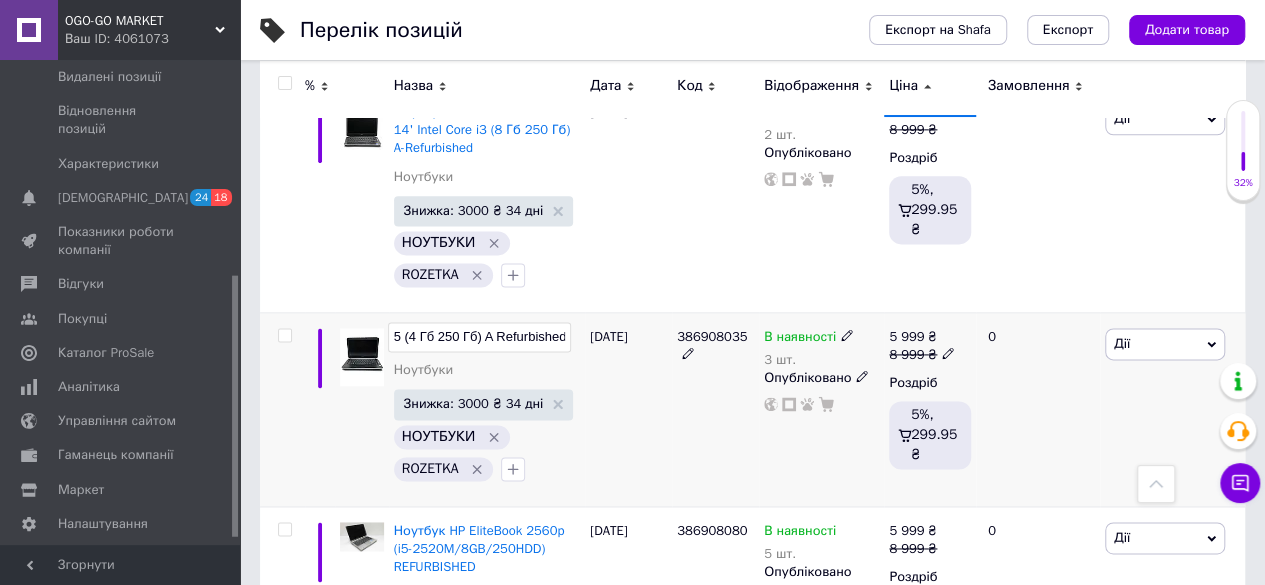 click on "Ноутбук Dell Latitude E5420 Intel Core i5 (4 Гб 250 Гб) A Refurbished" at bounding box center [479, 337] 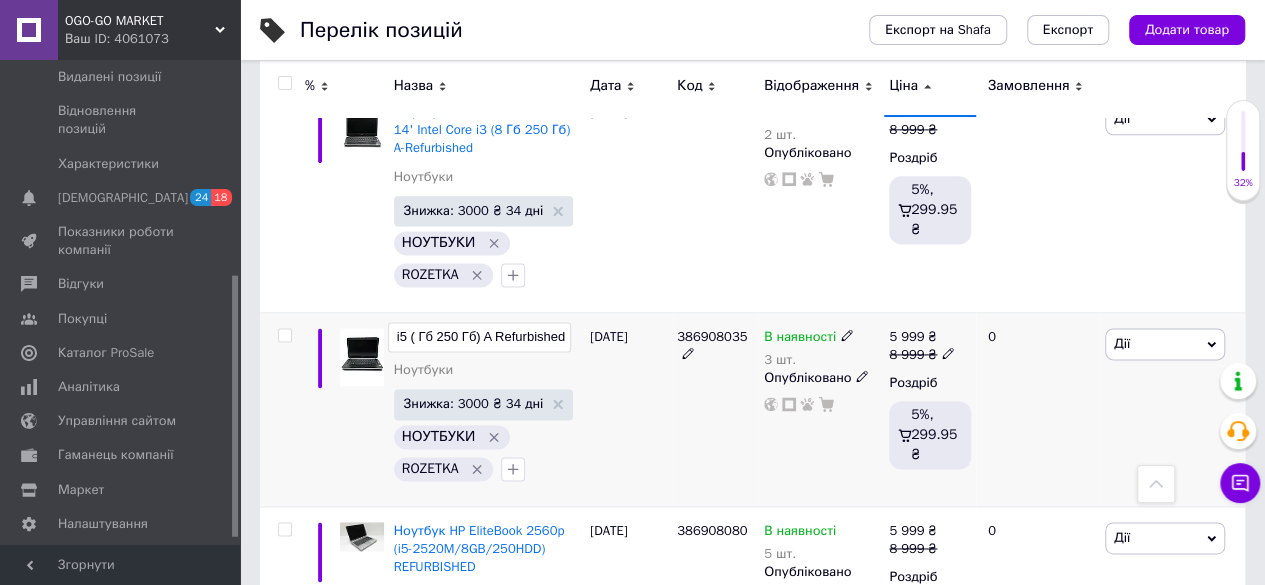 scroll, scrollTop: 0, scrollLeft: 225, axis: horizontal 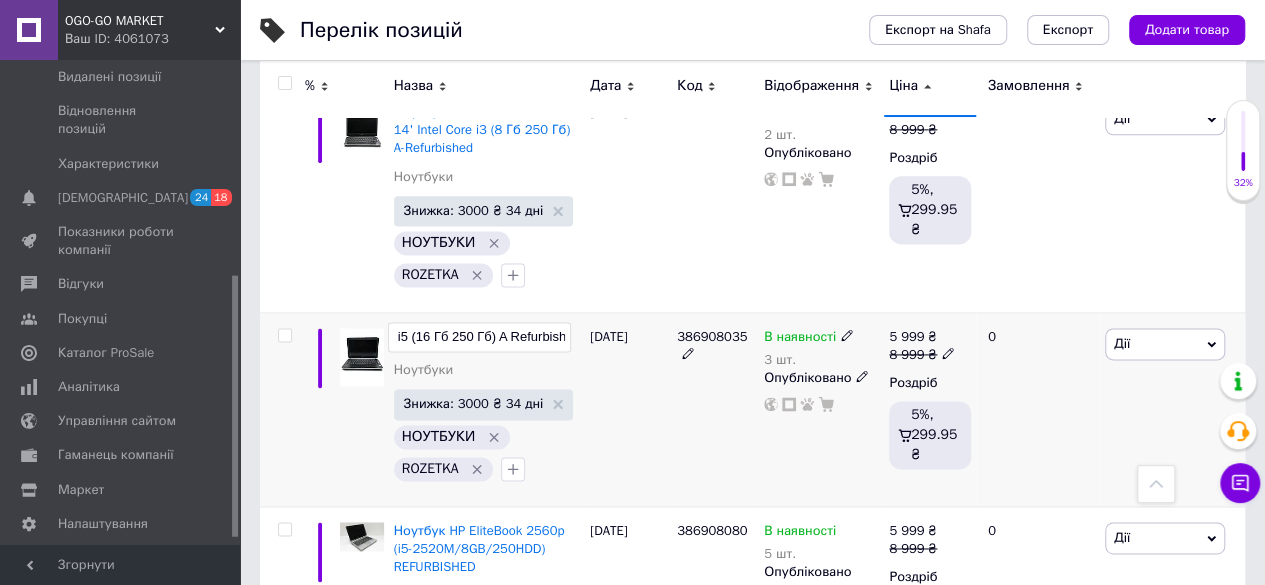 click on "Ноутбук Dell Latitude E5420 Intel Core i5 (16 Гб 250 Гб) A Refurbished" at bounding box center (479, 337) 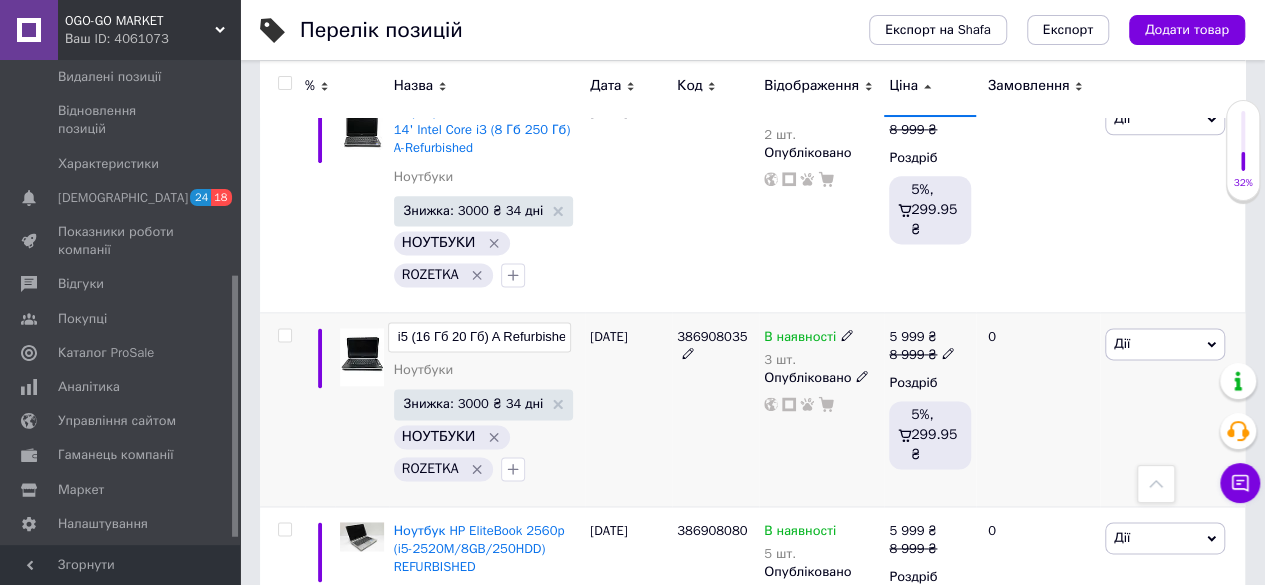 type on "Ноутбук Dell Latitude E5420 Intel Core i5 (16 Гб 240 Гб) A Refurbished" 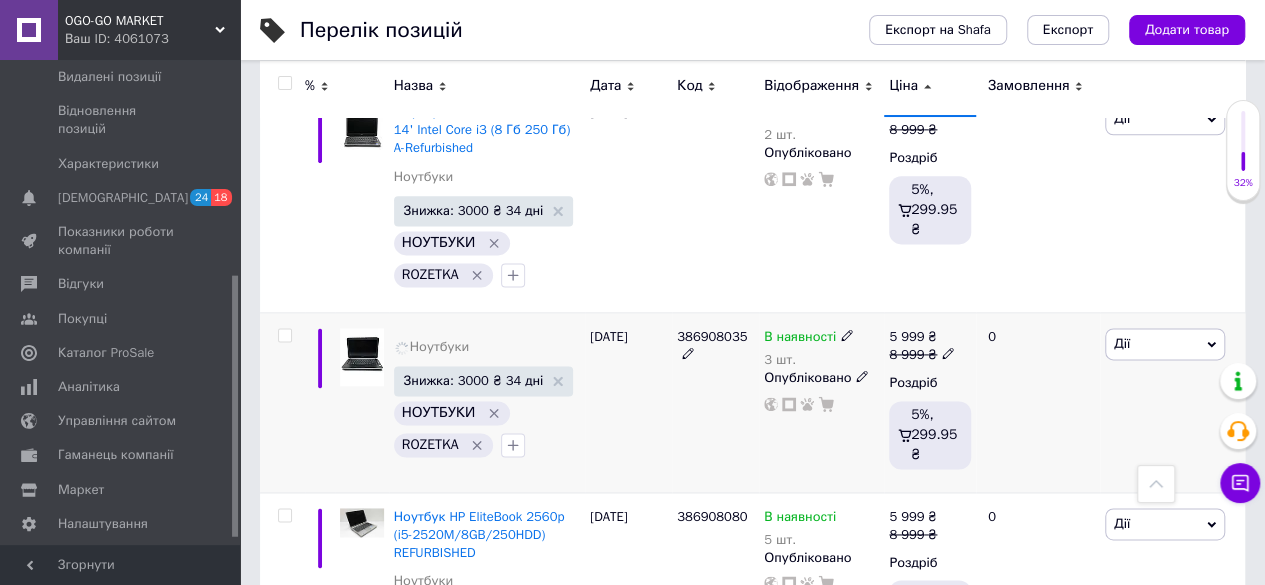 click on "Ноутбуки Знижка: 3000 ₴ 34 дні НОУТБУКИ   ROZETKA" at bounding box center (487, 403) 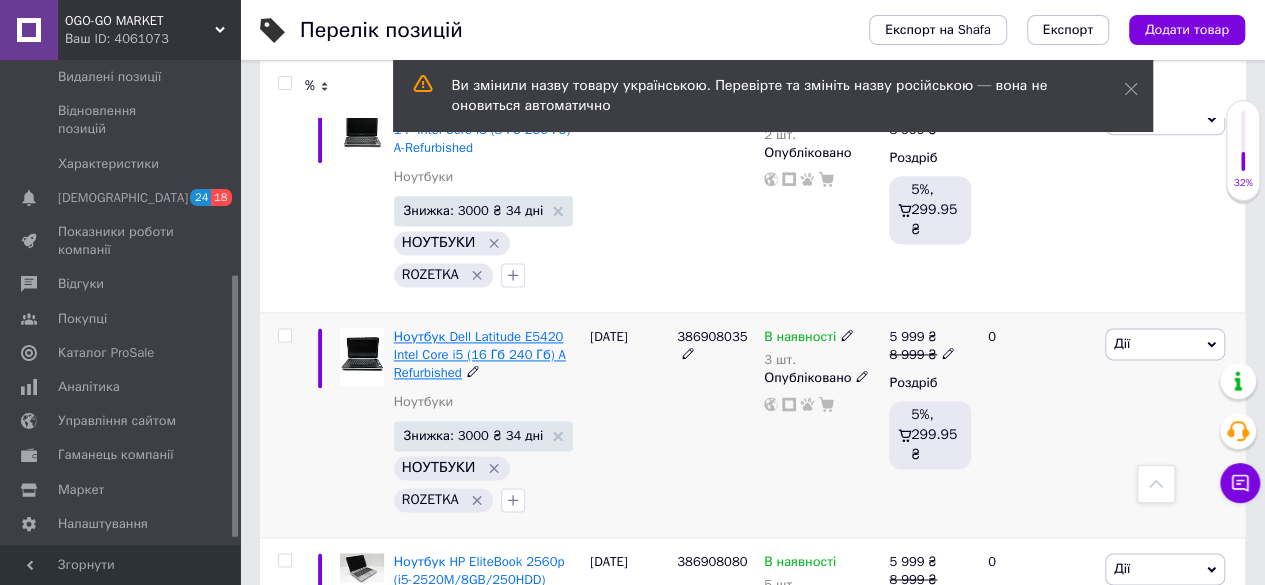 click on "Ноутбук Dell Latitude E5420 Intel Core i5 (16 Гб 240 Гб) A Refurbished" at bounding box center (480, 354) 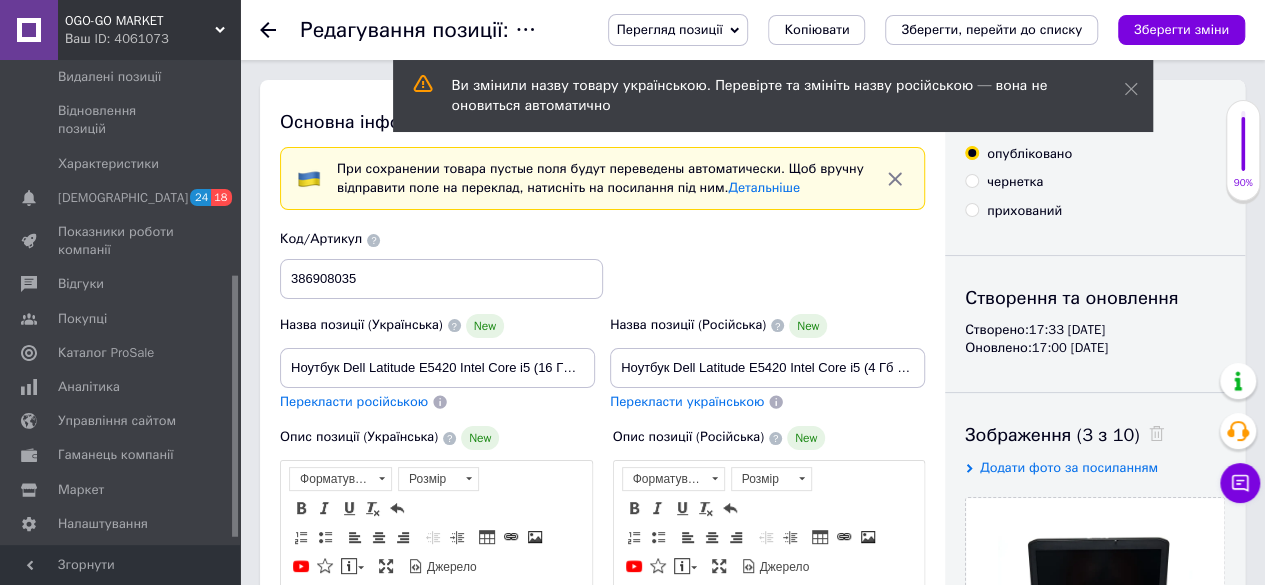 scroll, scrollTop: 0, scrollLeft: 0, axis: both 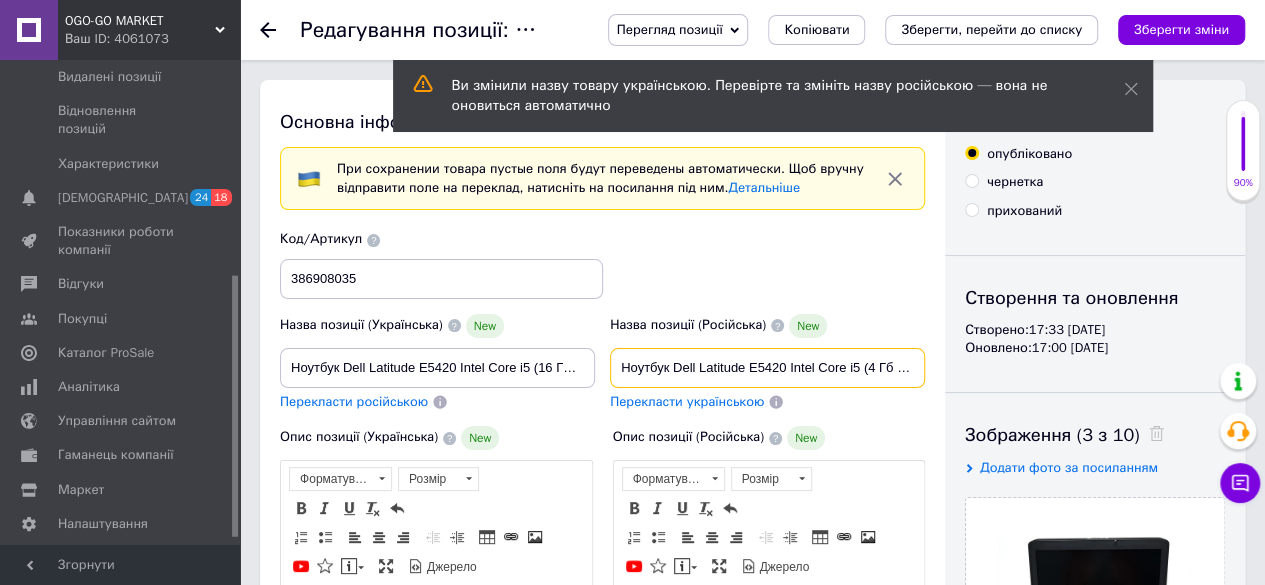 click on "Ноутбук Dell Latitude E5420 Intel Core i5 (4 Гб 250 Гб) A Refurbished" at bounding box center (767, 368) 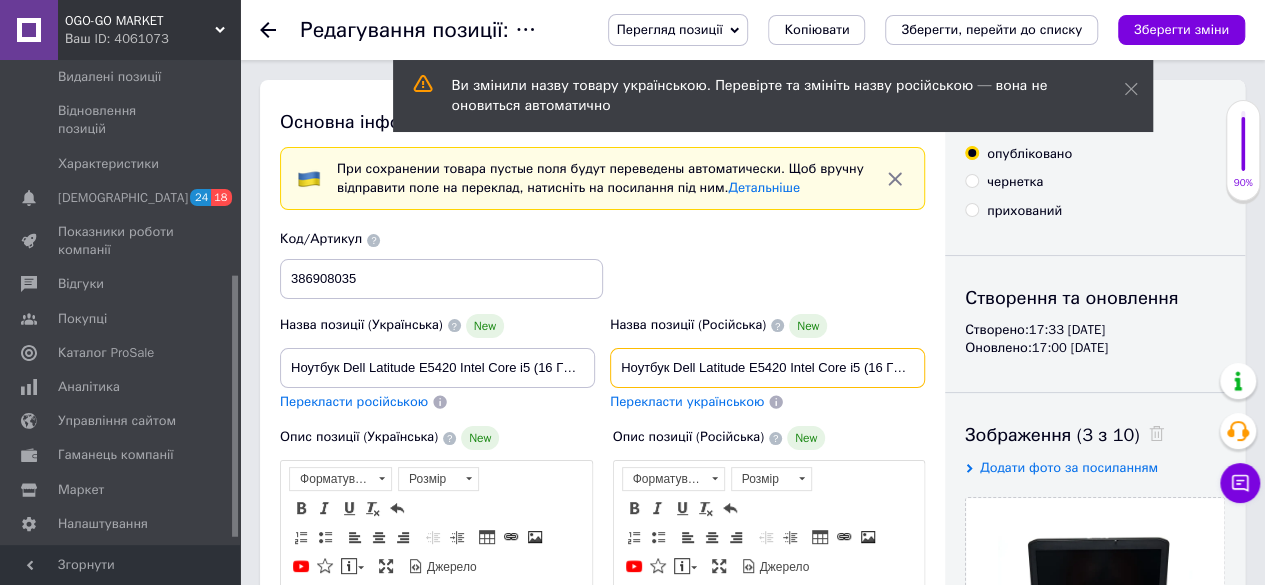 type on "Ноутбук Dell Latitude E5420 Intel Core i5 (16 Гб 250 Гб) A Refurbished" 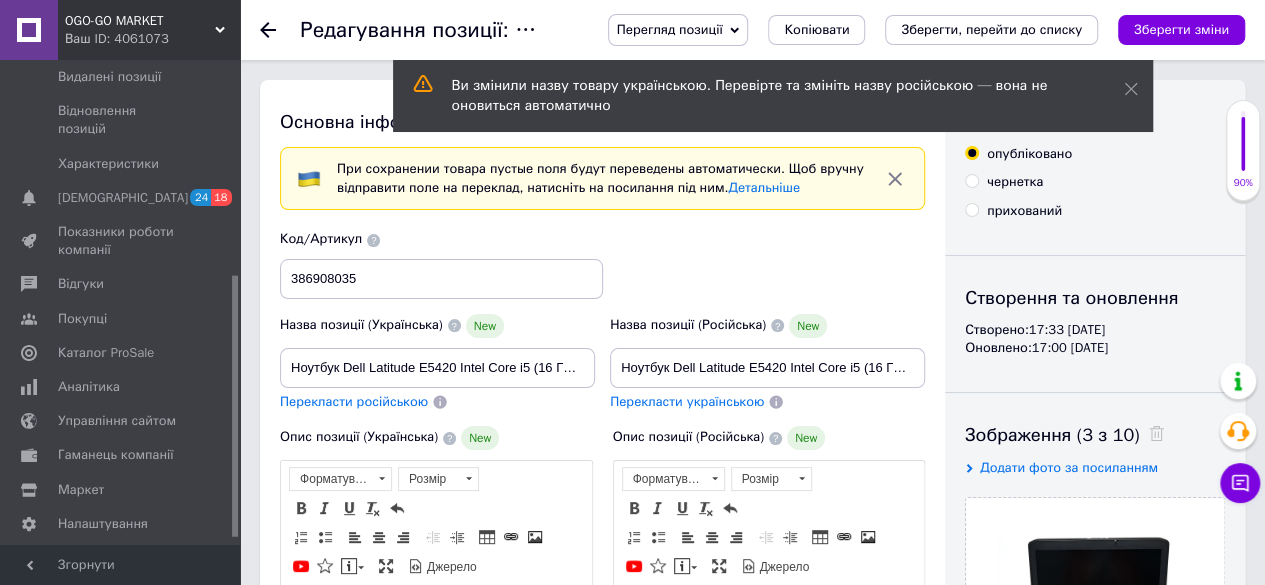click on "Назва позиції (Російська) New Ноутбук Dell Latitude E5420 Intel Core i5 (16 Гб 250 Гб) A Refurbished Перекласти українською" at bounding box center [768, 362] 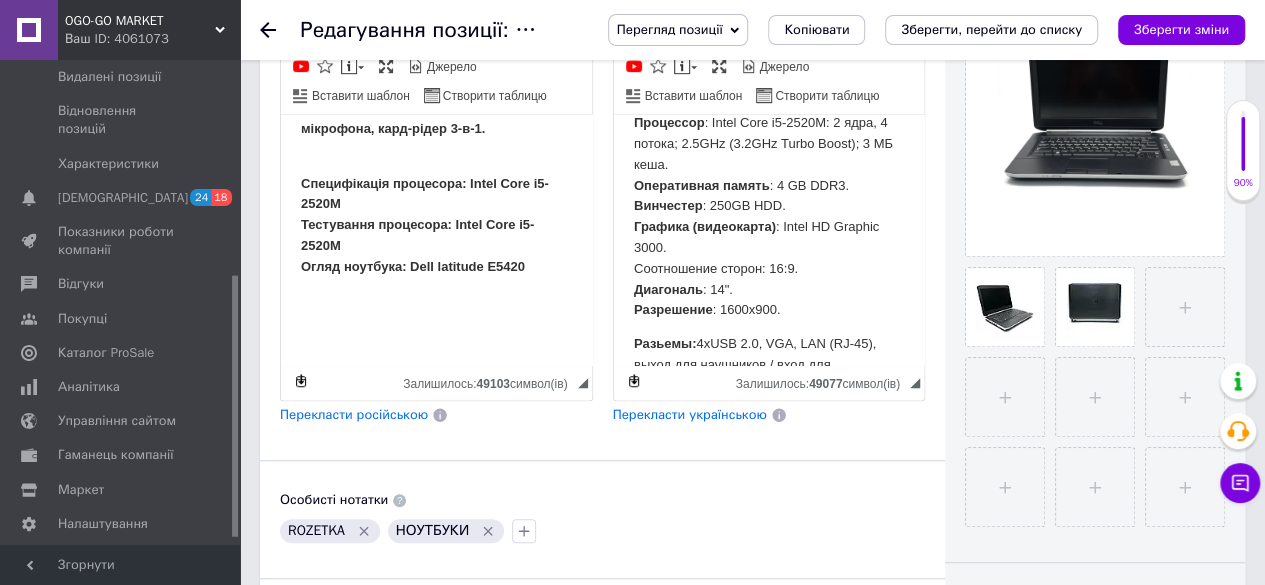 scroll, scrollTop: 400, scrollLeft: 0, axis: vertical 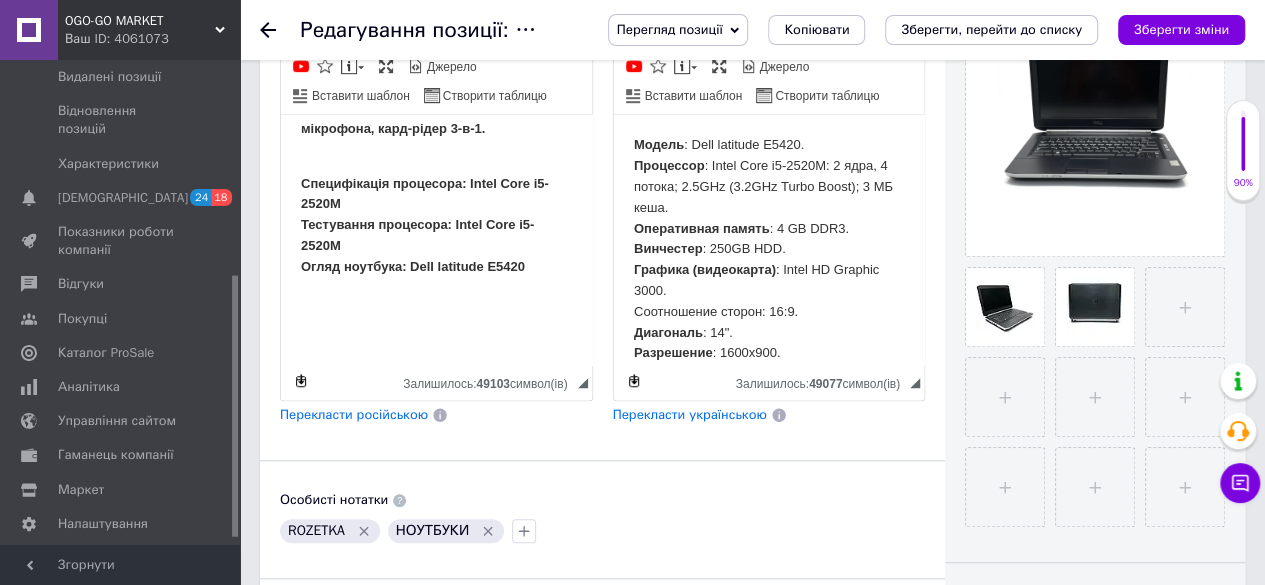 click on "Модель : Dell latitude E5420. Процессор : Intel Core i5-2520M: 2 ядра, 4 потока; 2.5GHz (3.2GHz Turbo Boost); 3 МБ кеша. Оперативная память : 4 GB DDR3. Винчестер : 250GB HDD. Графика (видеокарта) : Intel HD Graphic 3000. Соотношение сторон: 16:9. Диагональ : 14". Разрешение : 1600x900." at bounding box center [768, 208] 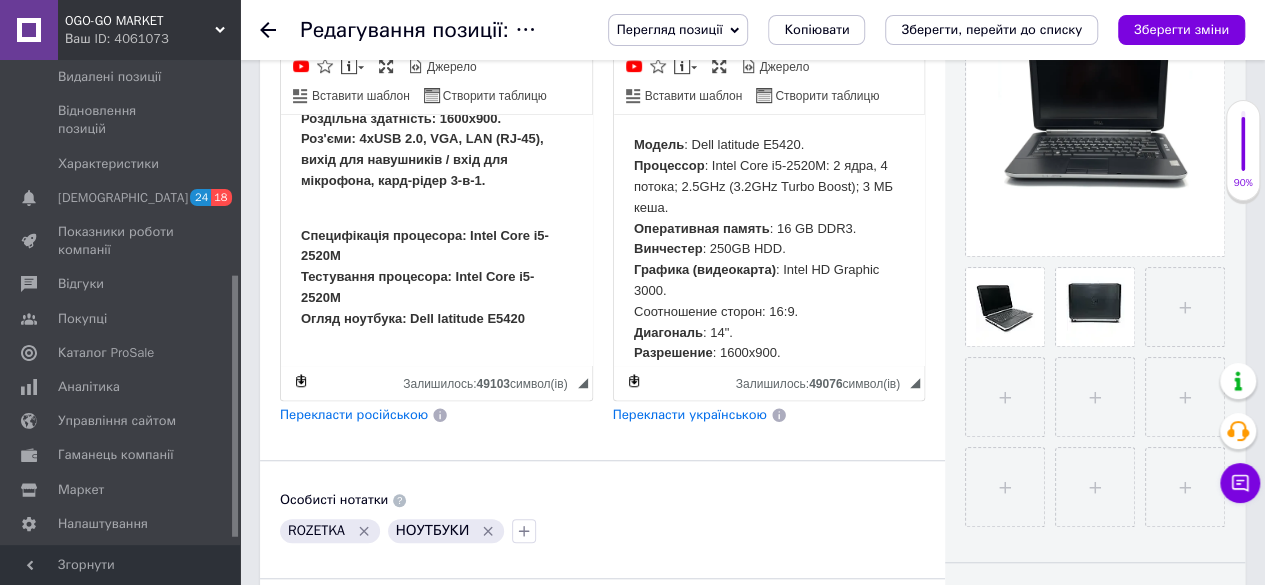 scroll, scrollTop: 470, scrollLeft: 0, axis: vertical 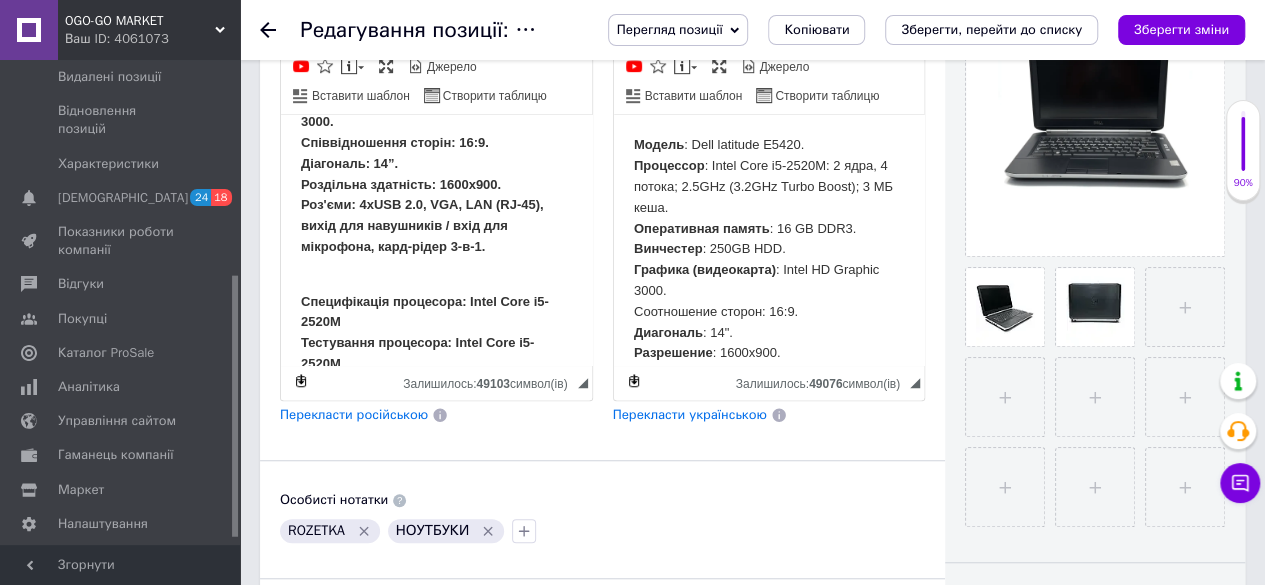click on "Увага! Стан товару - Refurbished. Refurbished – відновлений товар. Часто товар повертається виробнику з різних причин: повернення від покупця, передпродажні пошкодження товару або упаковки, списання залишків, що залежалися, пошкодження при транспортуванні. Після повернення такий товар тестують, ремонтують, оновлюють до заводських налаштувань відповідно до вимог виробника. Модель: Dell latitude E5420. Процесор: Intel Core i5-2520M: 2 ядра, 4 потоки; 2.5GHz (3.2GHz Turbo Boost); 3 МБ кешу. Оперативна пам'ять: 4 GB DDR3. Вінчестер: 250GB HDD. Графіка (відеокарту): Intel HD Graphic 3000. Співвідношення сторін: 16:9." at bounding box center (436, 83) 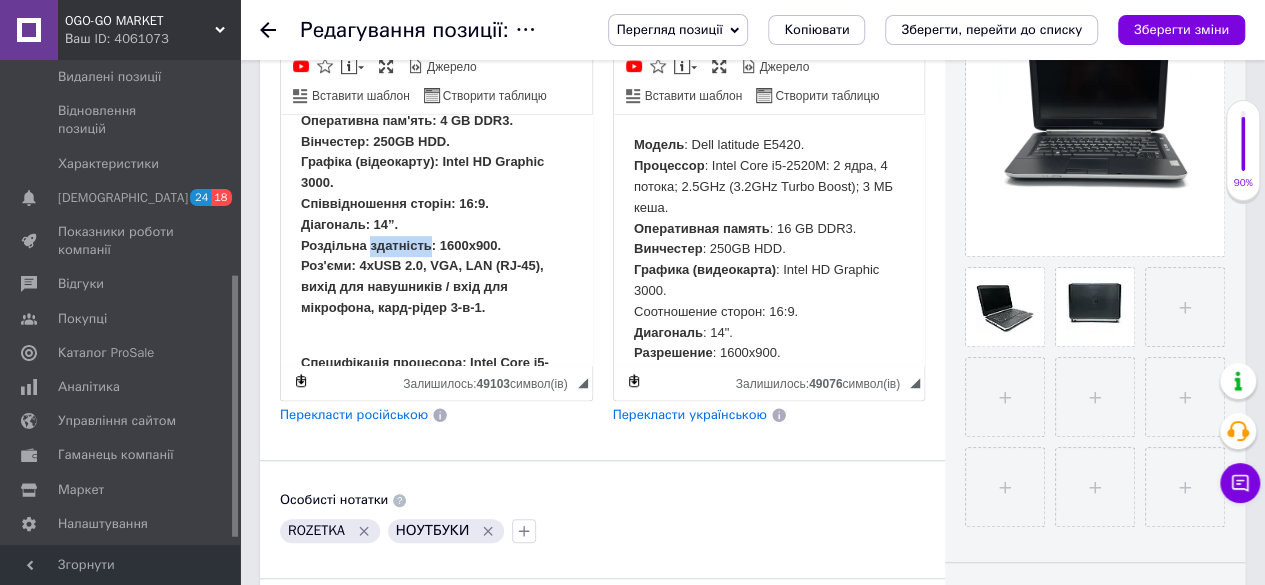 click on "Модель: Dell latitude E5420. Процесор: Intel Core i5-2520M: 2 ядра, 4 потоки; 2.5GHz (3.2GHz Turbo Boost); 3 МБ кешу. Оперативна пам'ять: 4 GB DDR3. Вінчестер: 250GB HDD. Графіка (відеокарту): Intel HD Graphic 3000. Співвідношення сторін: 16:9. Діагональ: 14”. Роздільна здатність: 1600x900. Роз'єми: 4xUSB 2.0, VGA, LAN (RJ-45), вихід для навушників / вхід для мікрофона, кард-рідер 3-в-1." at bounding box center (428, 172) 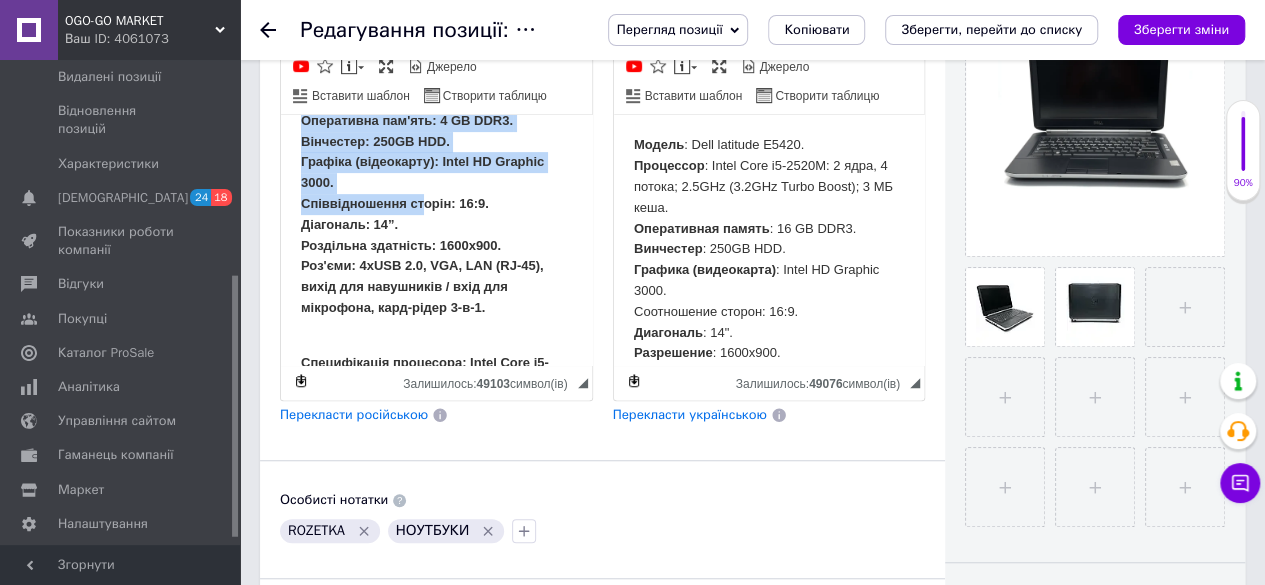 scroll, scrollTop: 294, scrollLeft: 0, axis: vertical 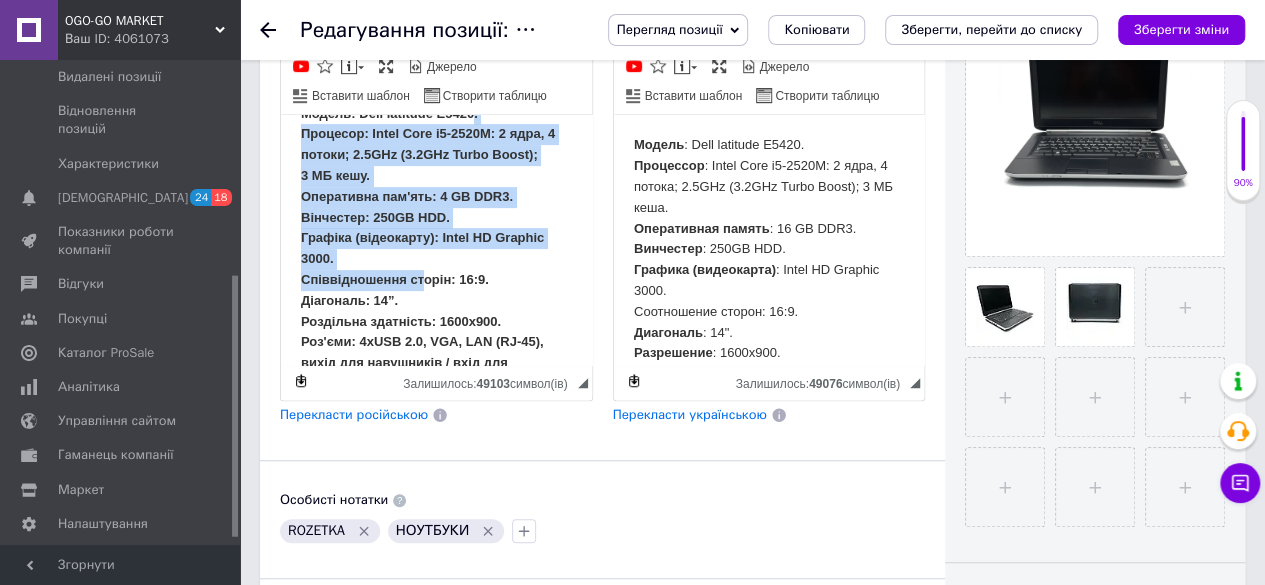 drag, startPoint x: 436, startPoint y: 183, endPoint x: 471, endPoint y: 112, distance: 79.15807 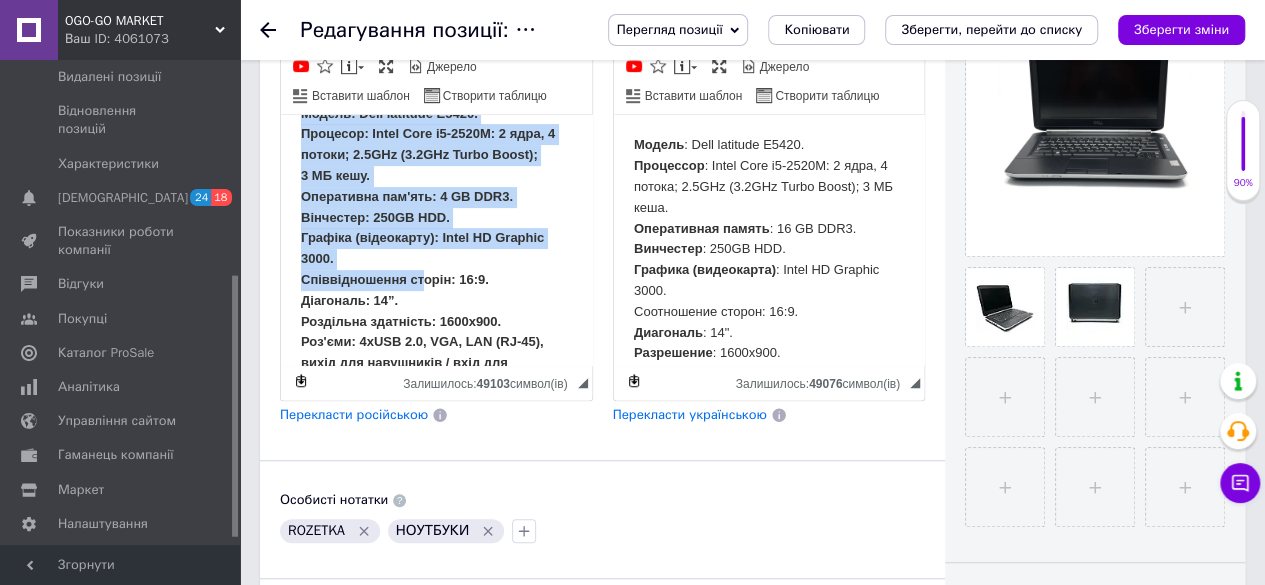 click on "Модель: Dell latitude E5420. Процесор: Intel Core i5-2520M: 2 ядра, 4 потоки; 2.5GHz (3.2GHz Turbo Boost); 3 МБ кешу. Оперативна пам'ять: 4 GB DDR3. Вінчестер: 250GB HDD. Графіка (відеокарту): Intel HD Graphic 3000. Співвідношення сторін: 16:9. Діагональ: 14”. Роздільна здатність: 1600x900. Роз'єми: 4xUSB 2.0, VGA, LAN (RJ-45), вихід для навушників / вхід для мікрофона, кард-рідер 3-в-1." at bounding box center [428, 248] 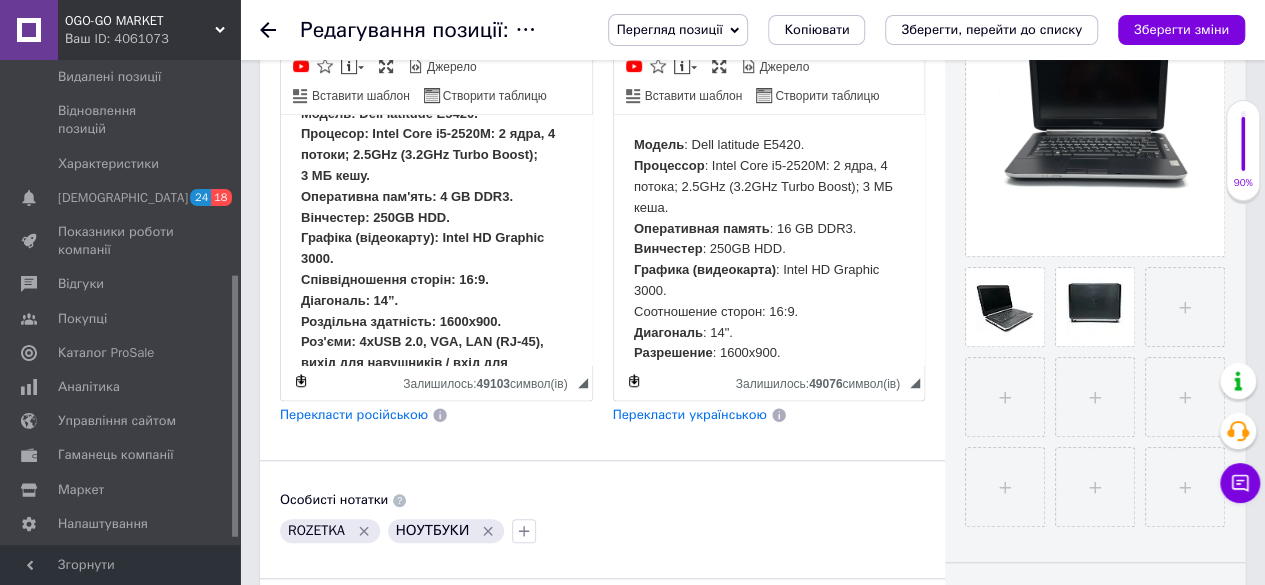 type 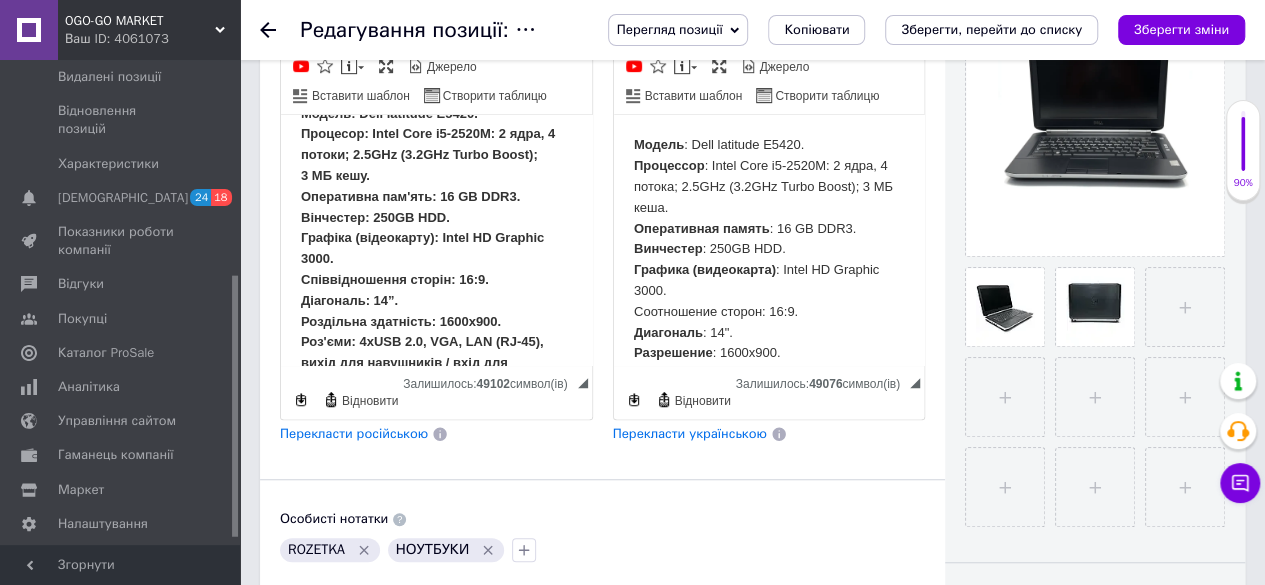 click on "Увага! Стан товару - Refurbished. Refurbished – відновлений товар. Часто товар повертається виробнику з різних причин: повернення від покупця, передпродажні пошкодження товару або упаковки, списання залишків, що залежалися, пошкодження при транспортуванні. Після повернення такий товар тестують, ремонтують, оновлюють до заводських налаштувань відповідно до вимог виробника. Модель: Dell latitude E5420. Процесор: Intel Core i5-2520M: 2 ядра, 4 потоки; 2.5GHz (3.2GHz Turbo Boost); 3 МБ кешу. Оперативна пам'ять: 16 GB DDR3. Вінчестер: 250GB HDD. Графіка (відеокарту): Intel HD Graphic 3000. Співвідношення сторін: 16:9." at bounding box center [436, 220] 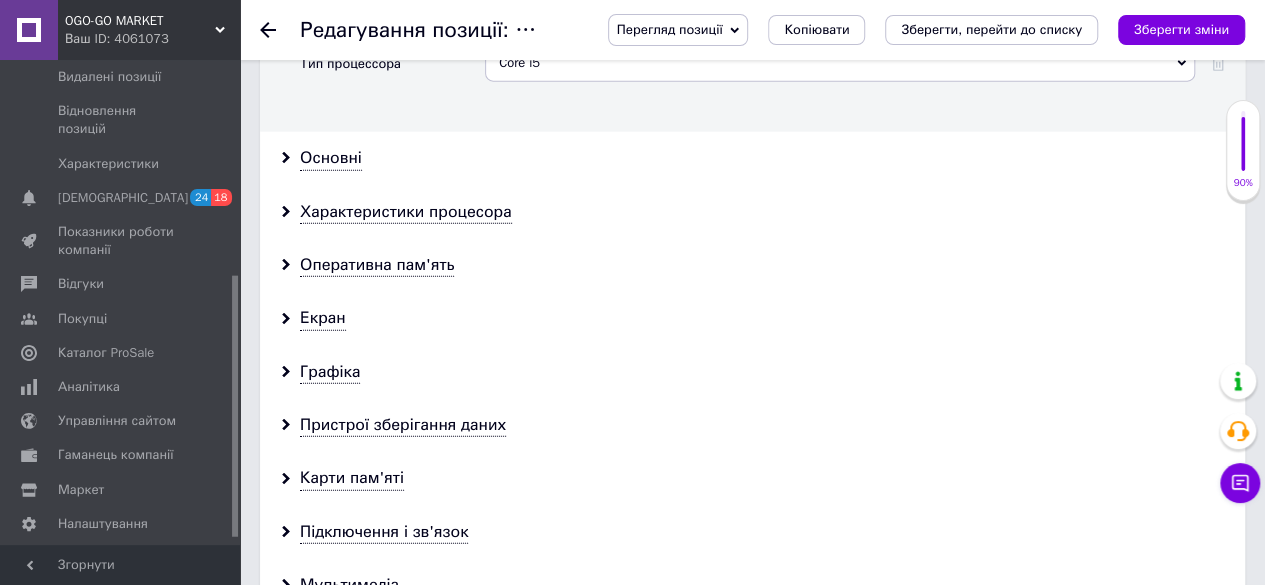 scroll, scrollTop: 2400, scrollLeft: 0, axis: vertical 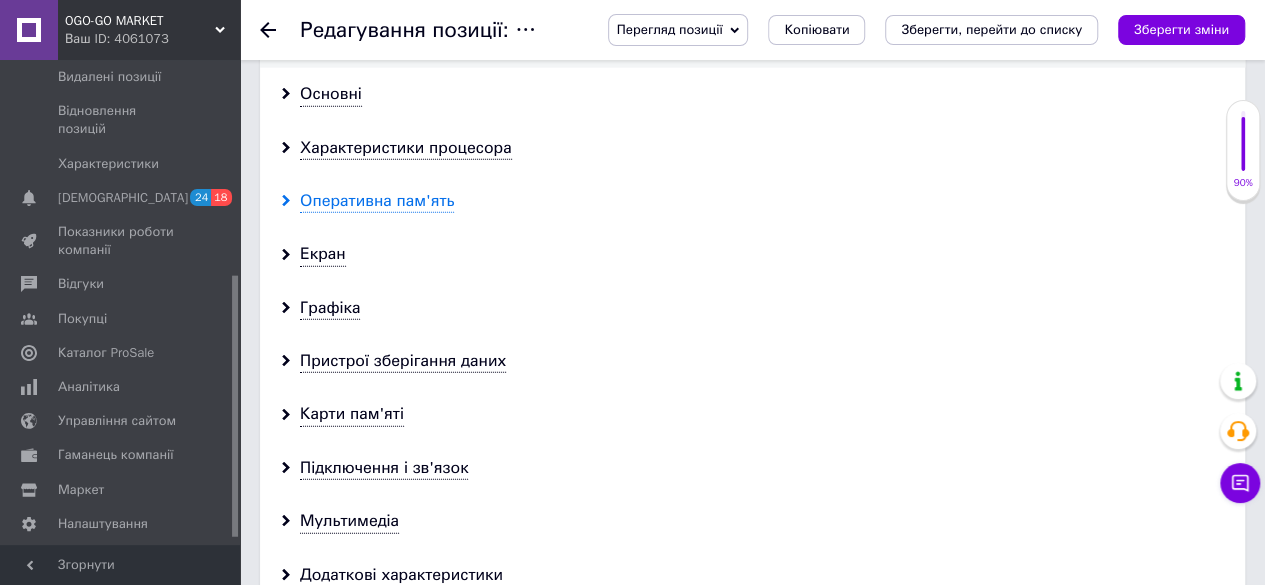 click on "Оперативна пам'ять" at bounding box center (377, 201) 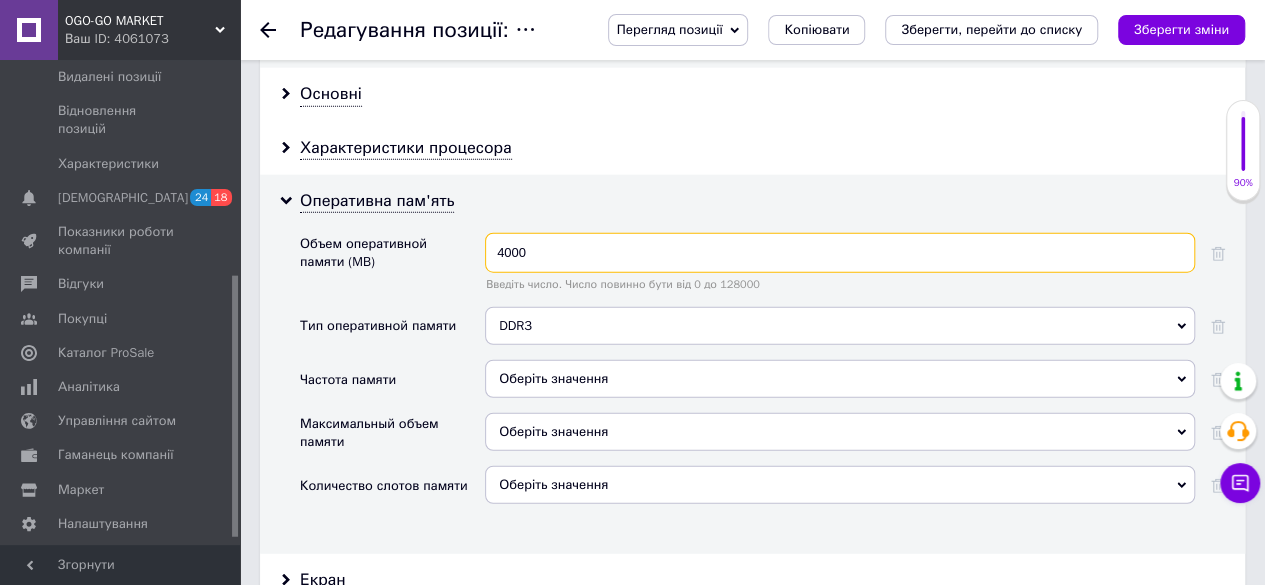 click on "4000" at bounding box center [840, 253] 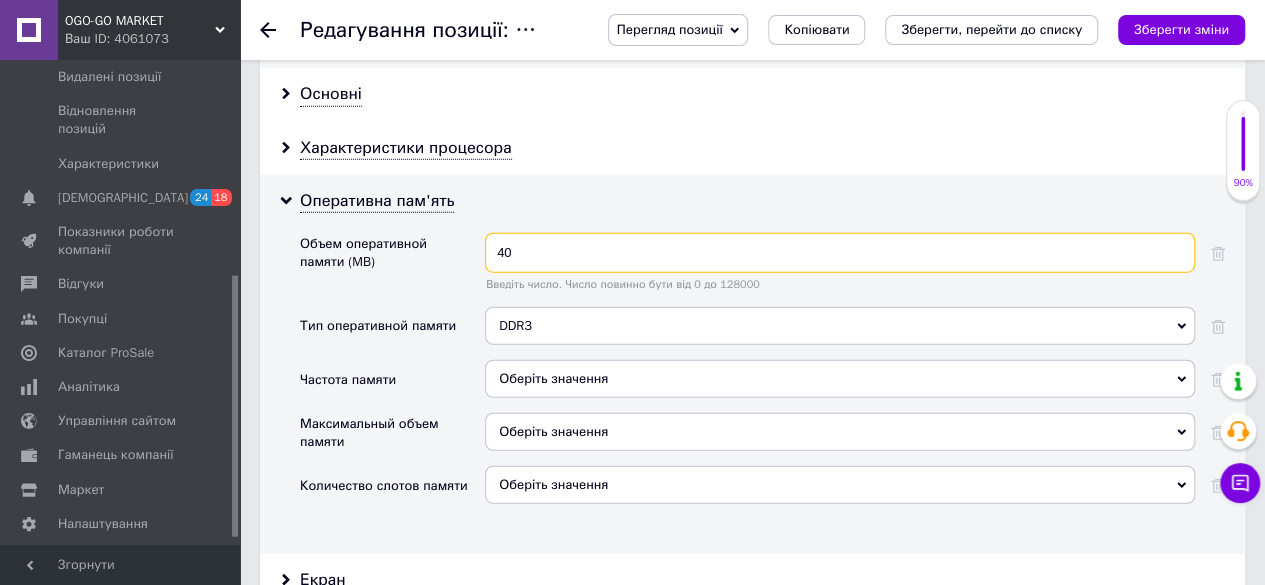 type on "4" 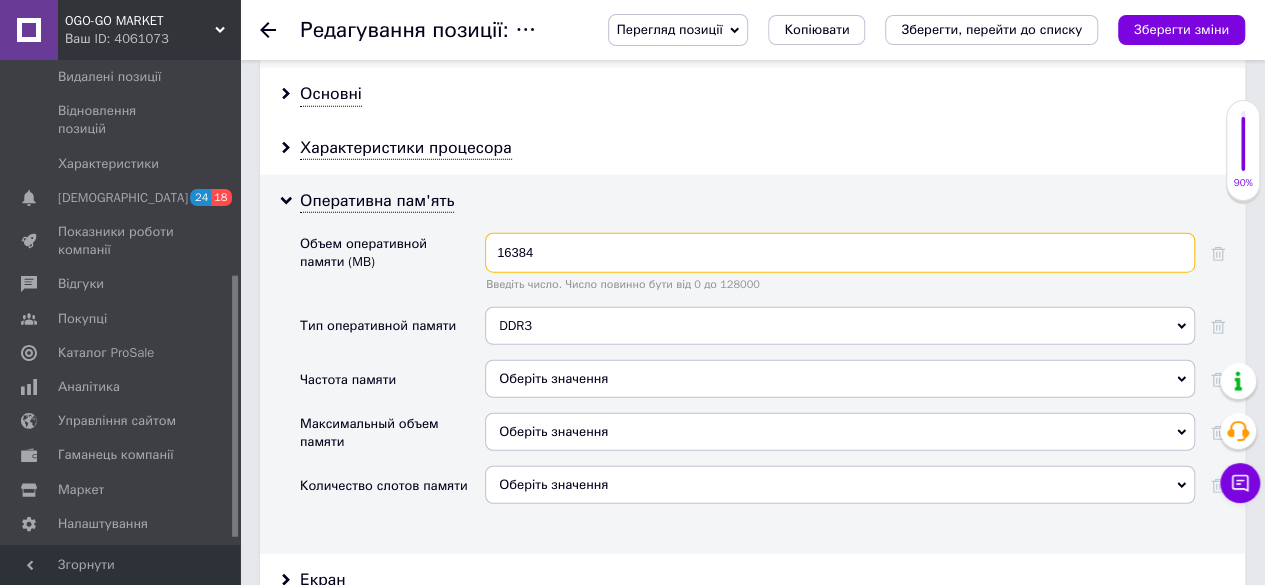 type on "16384" 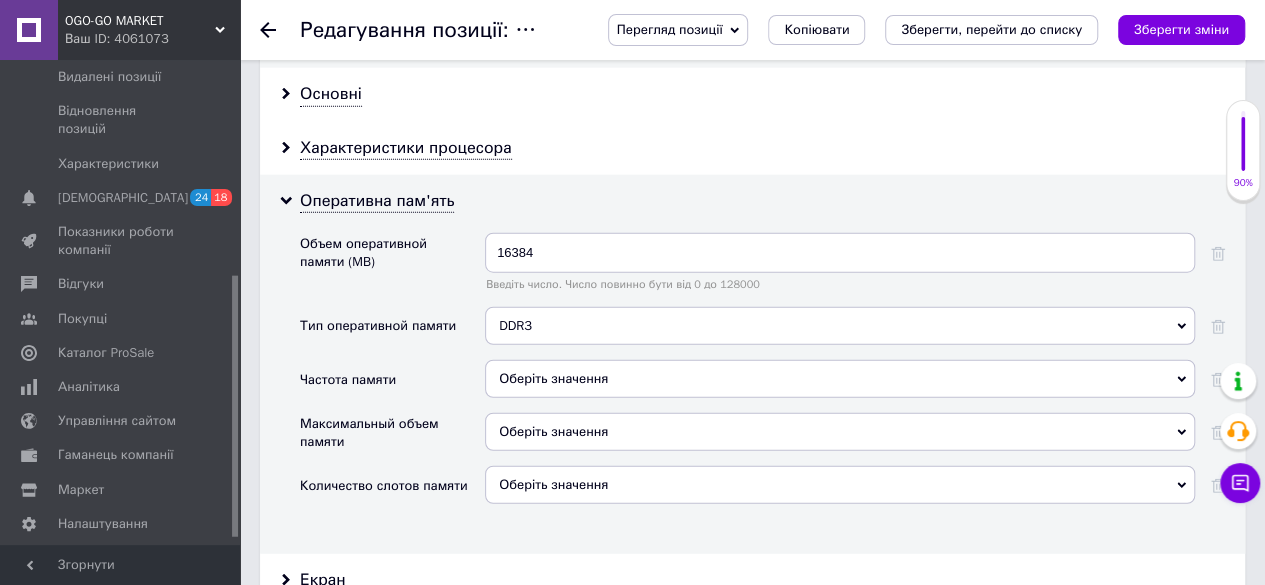 click on "Оберіть значення" at bounding box center [840, 379] 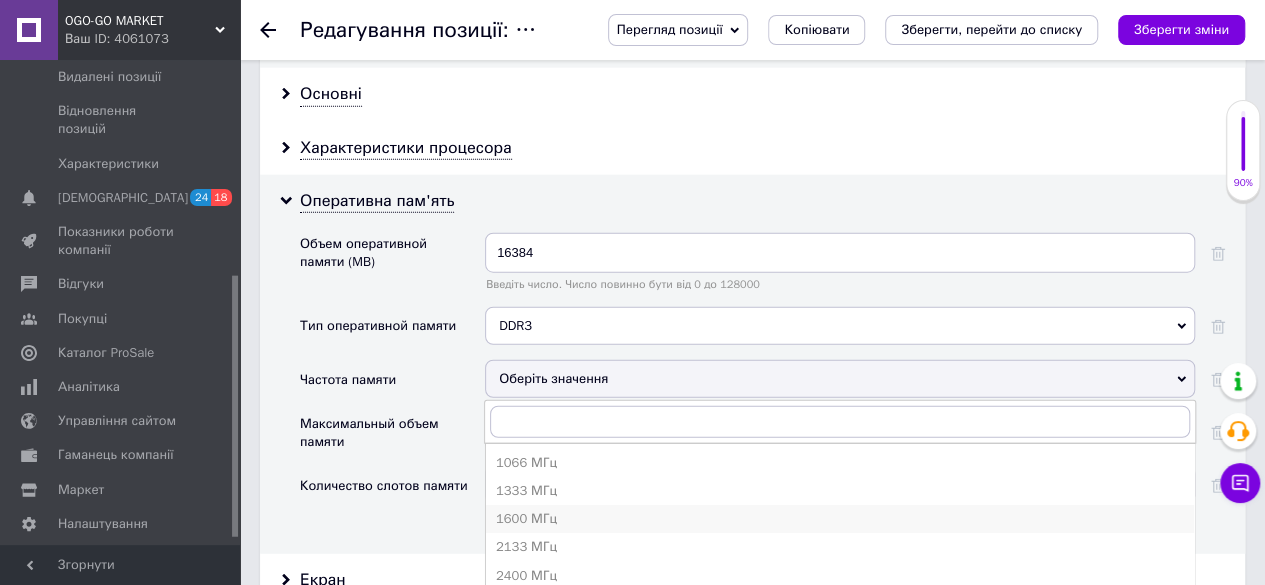 click on "1600 МГц" at bounding box center [840, 519] 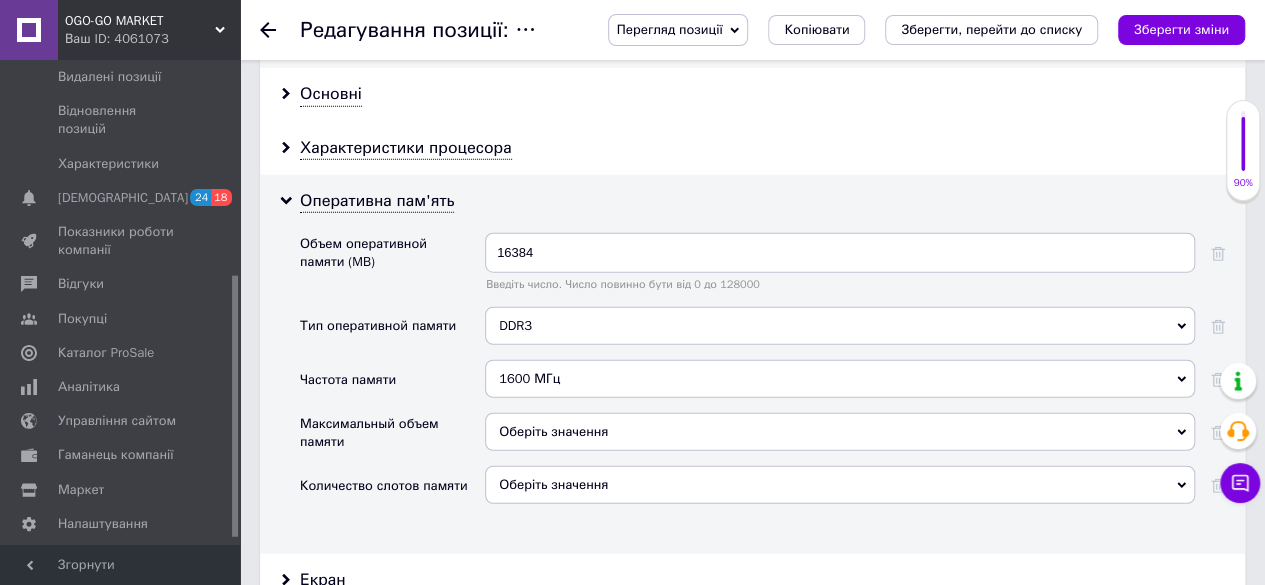click on "Оберіть значення" at bounding box center [840, 432] 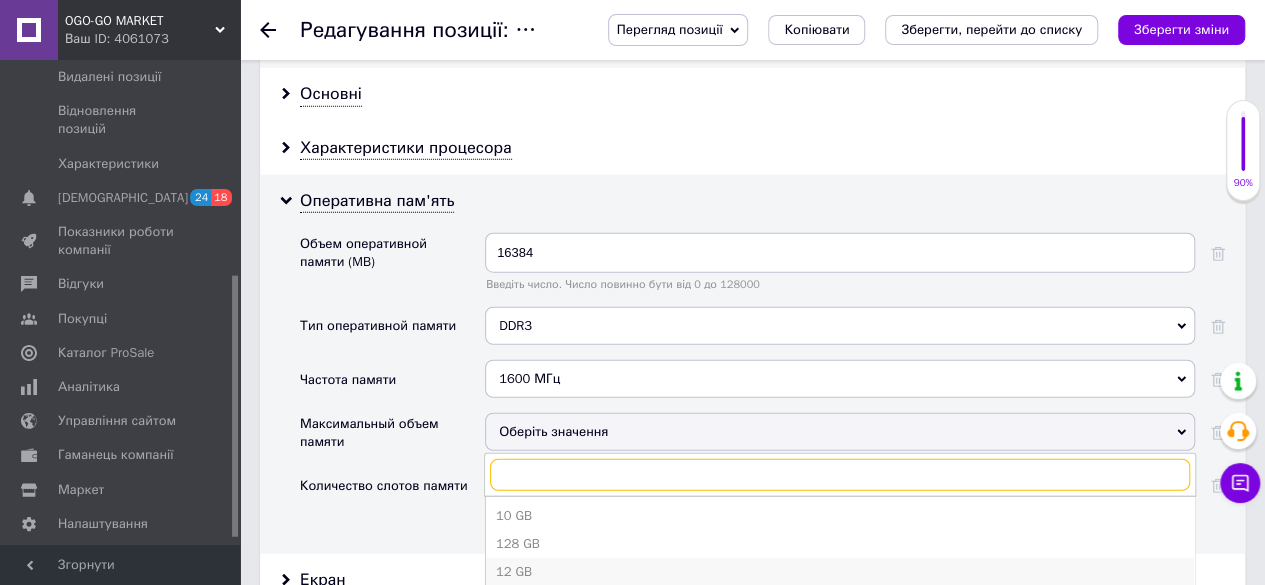 scroll, scrollTop: 100, scrollLeft: 0, axis: vertical 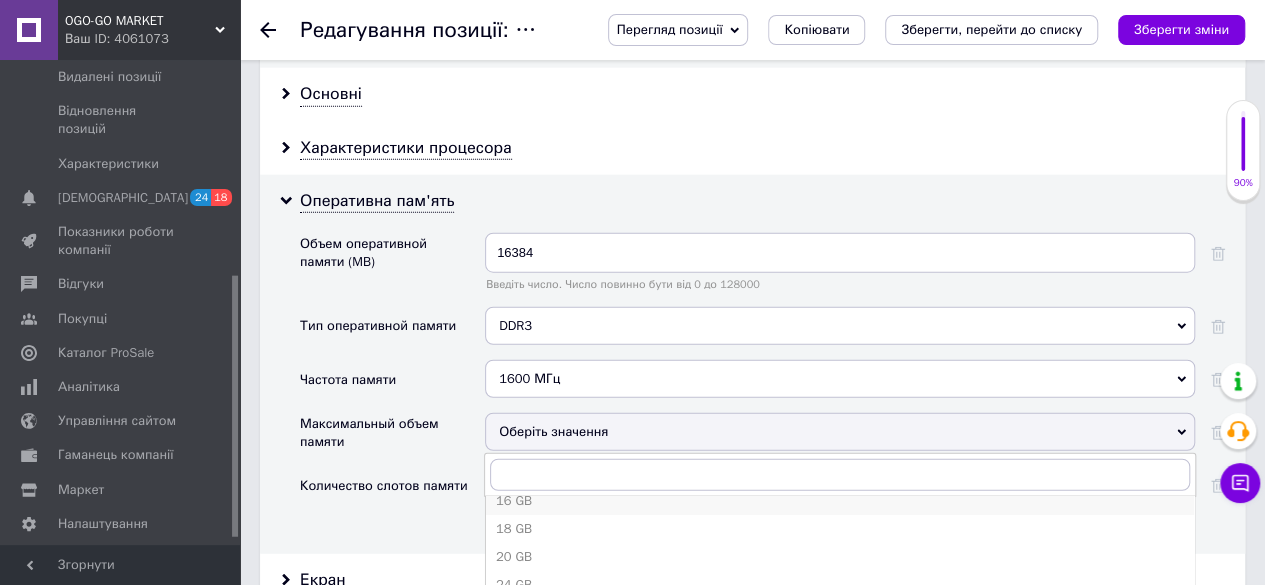 click on "16 GB" at bounding box center (840, 501) 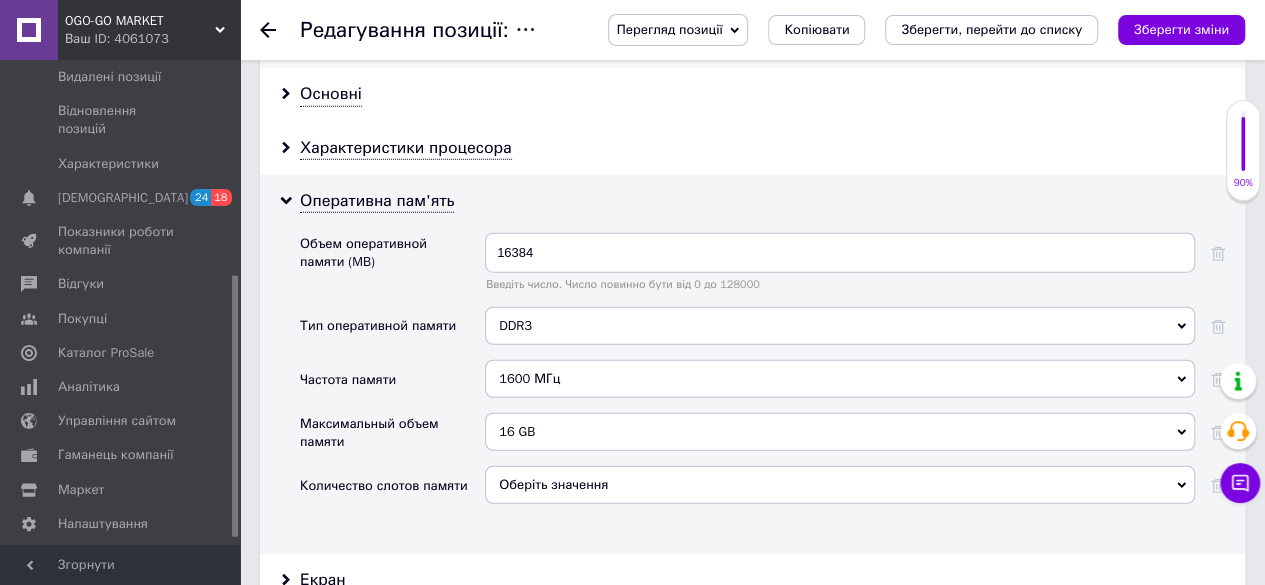 click on "Оберіть значення" at bounding box center [840, 485] 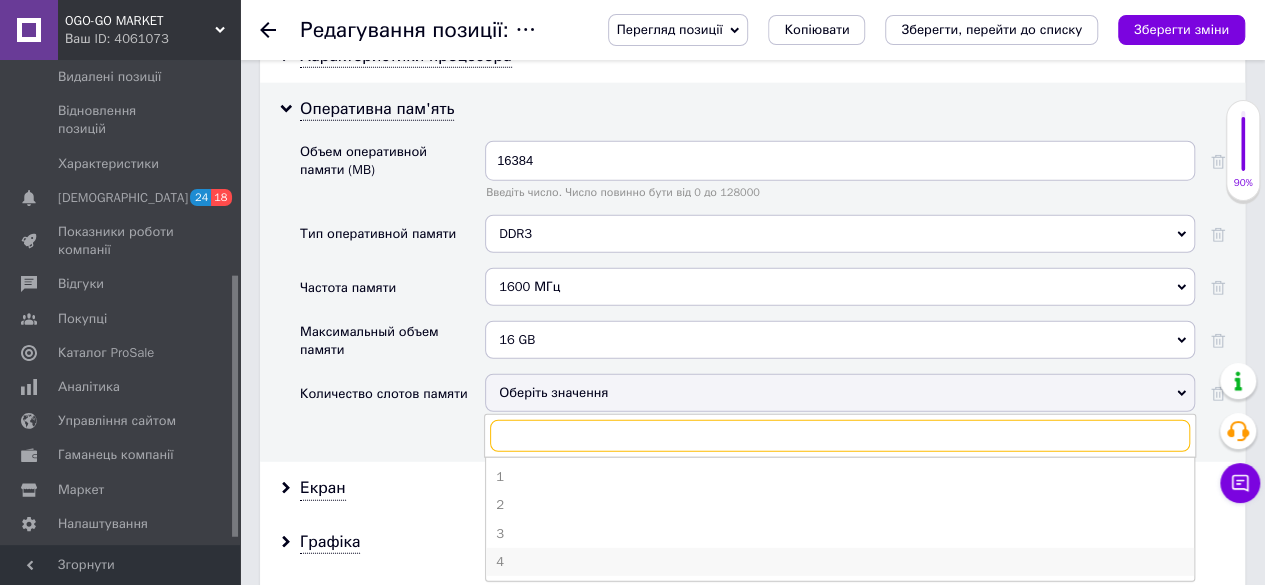 scroll, scrollTop: 2600, scrollLeft: 0, axis: vertical 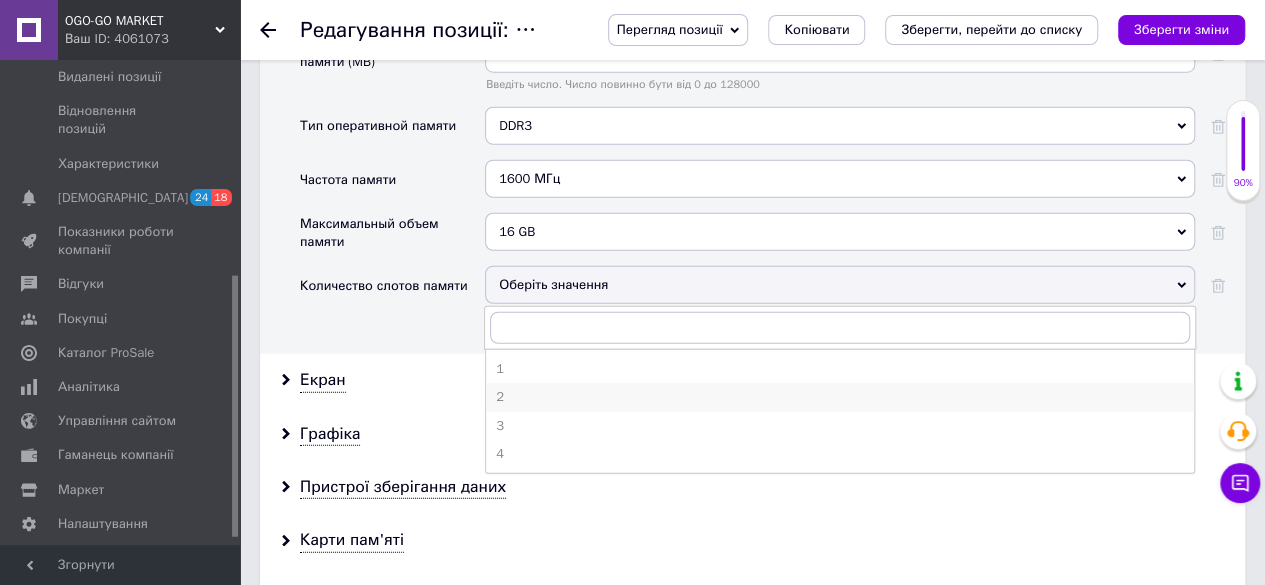 click on "2" at bounding box center (840, 397) 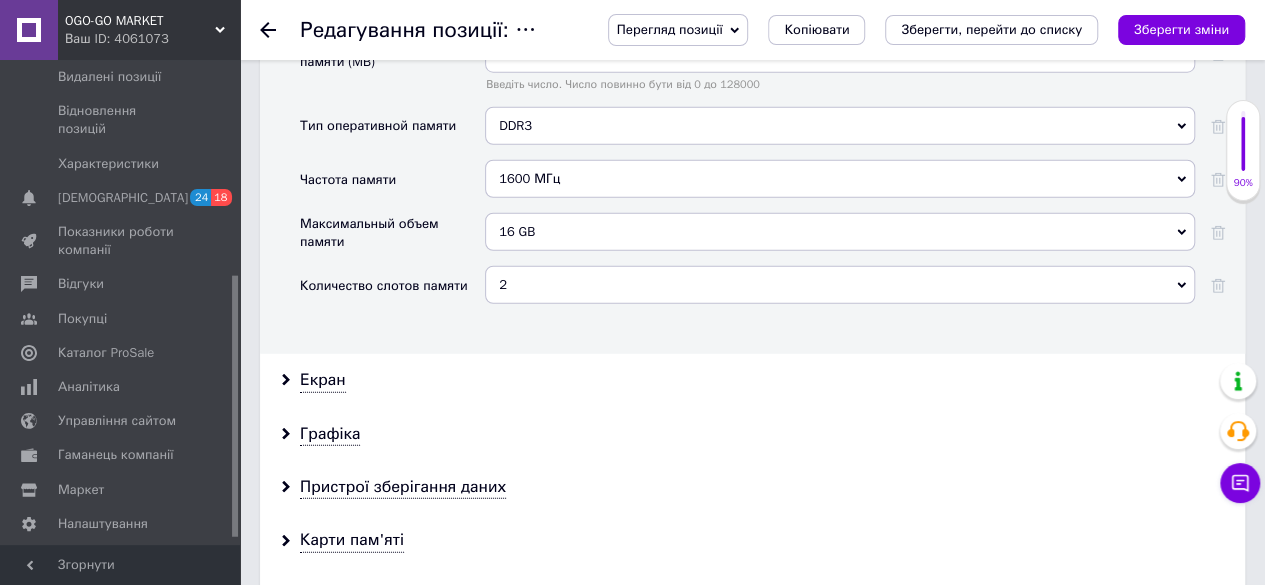 click on "Зберегти зміни" at bounding box center [1181, 29] 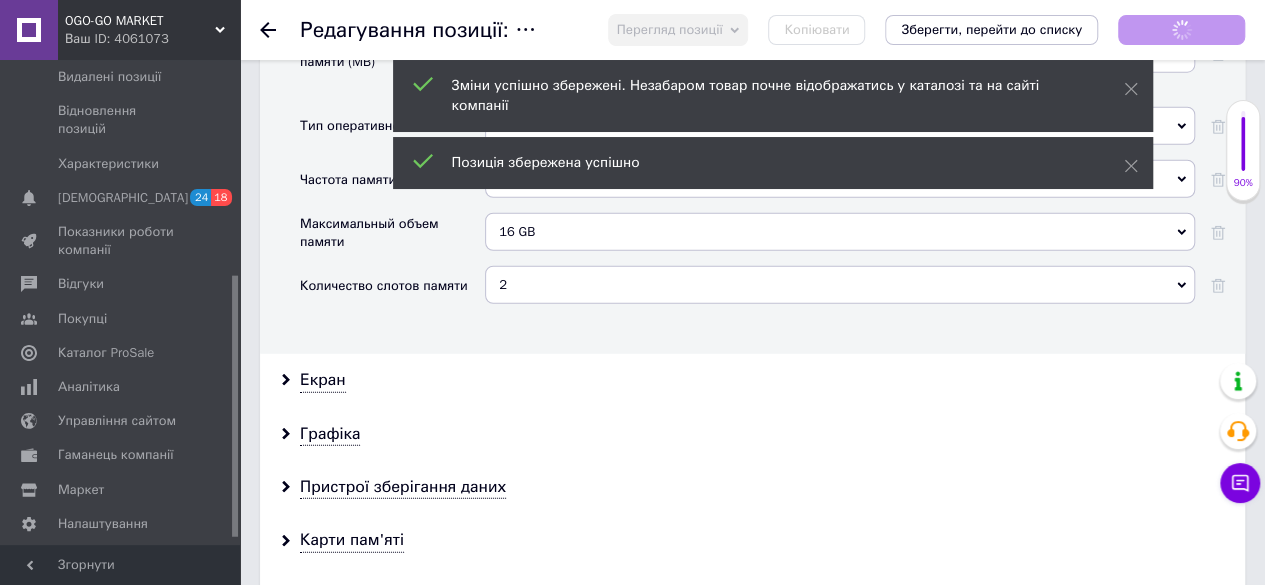 scroll, scrollTop: 300, scrollLeft: 0, axis: vertical 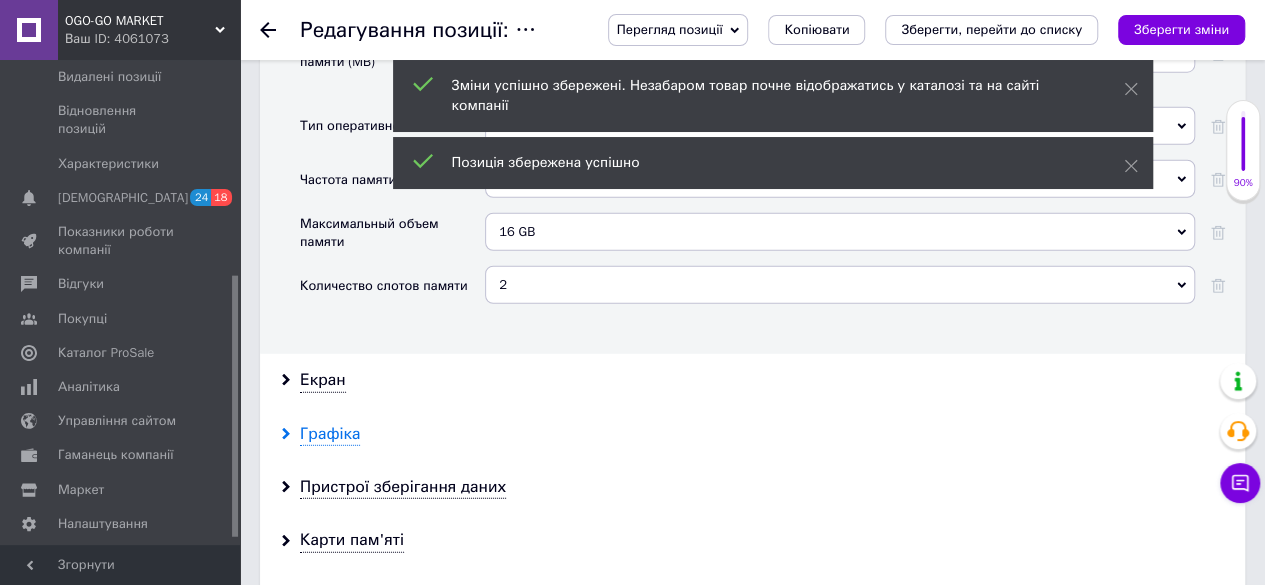click on "Графіка" at bounding box center [330, 434] 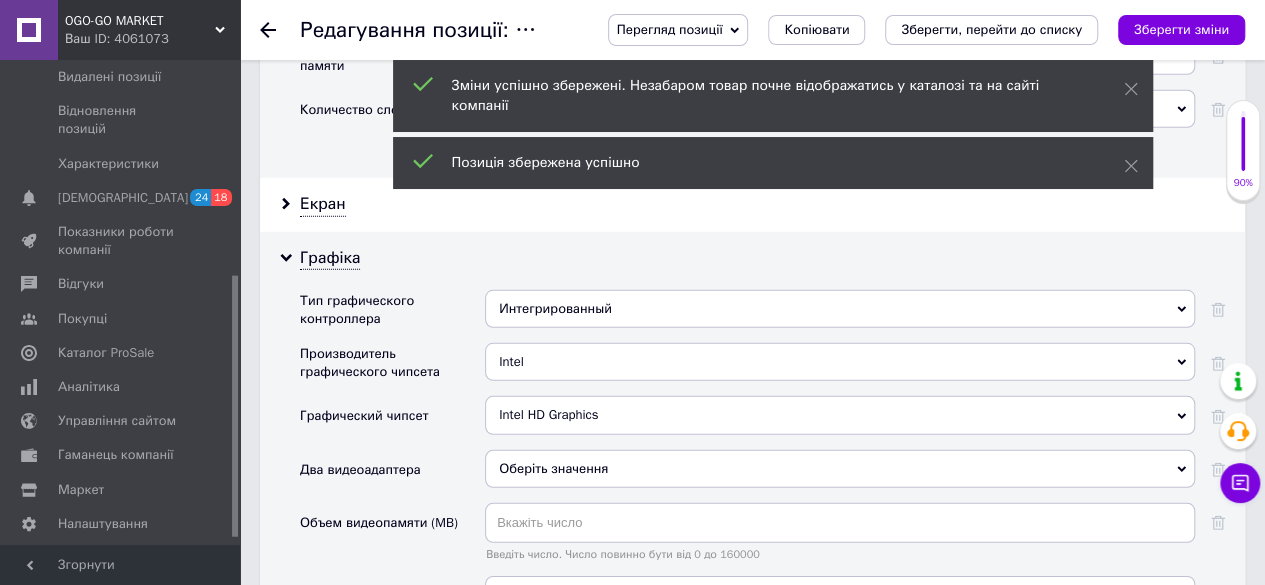 scroll, scrollTop: 2800, scrollLeft: 0, axis: vertical 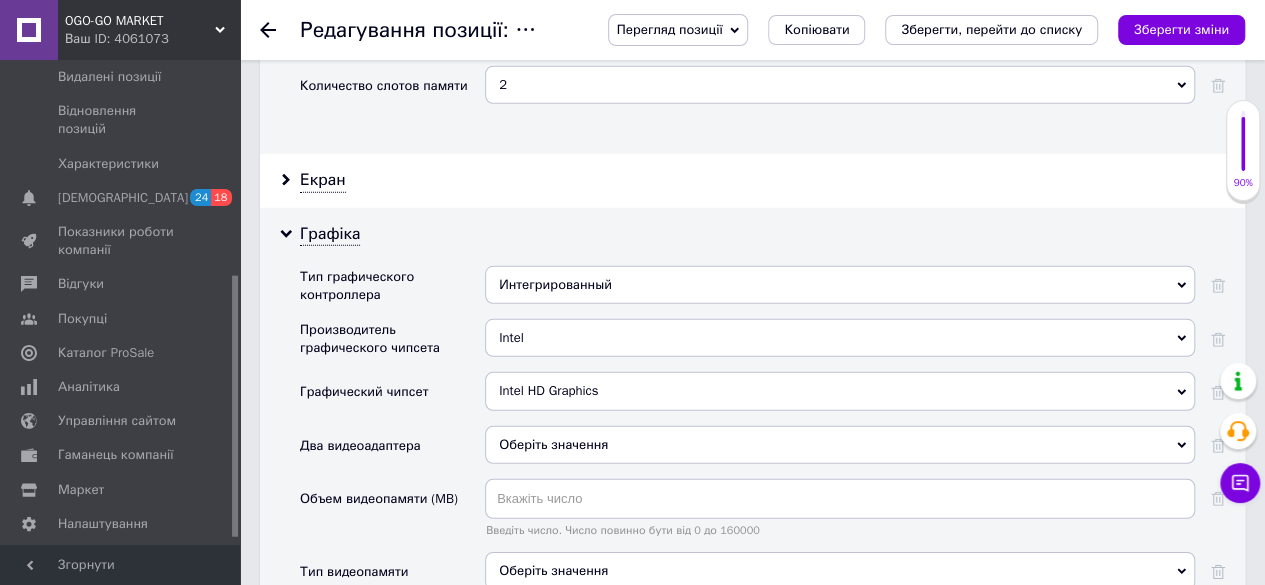 click on "Оберіть значення" at bounding box center (840, 445) 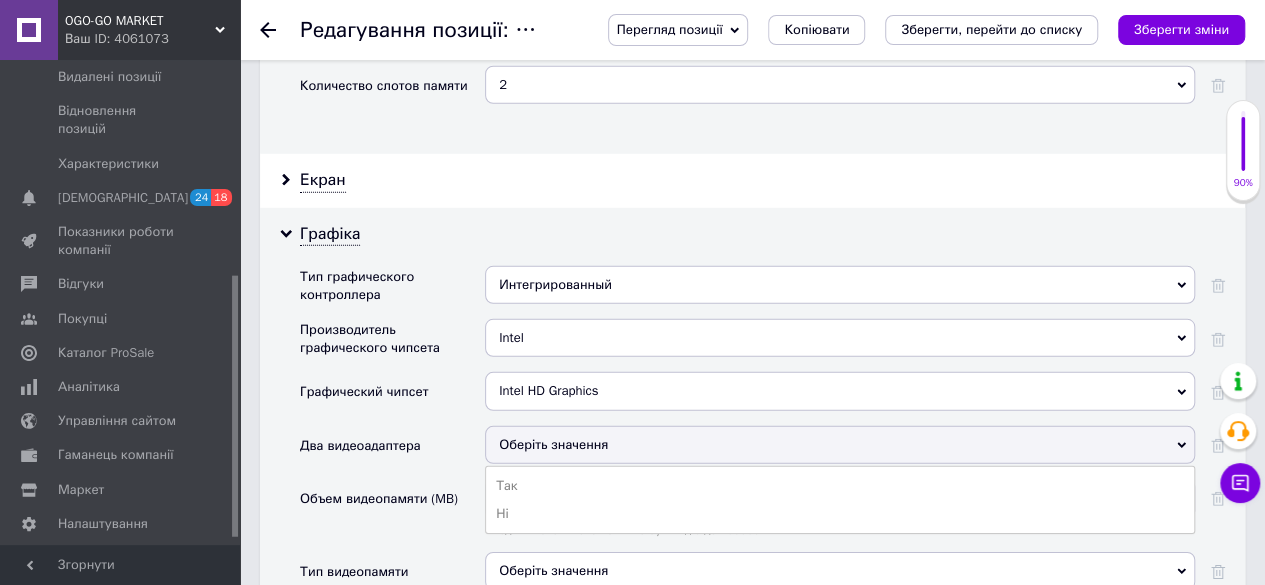 click on "Два видеоадаптера" at bounding box center [392, 452] 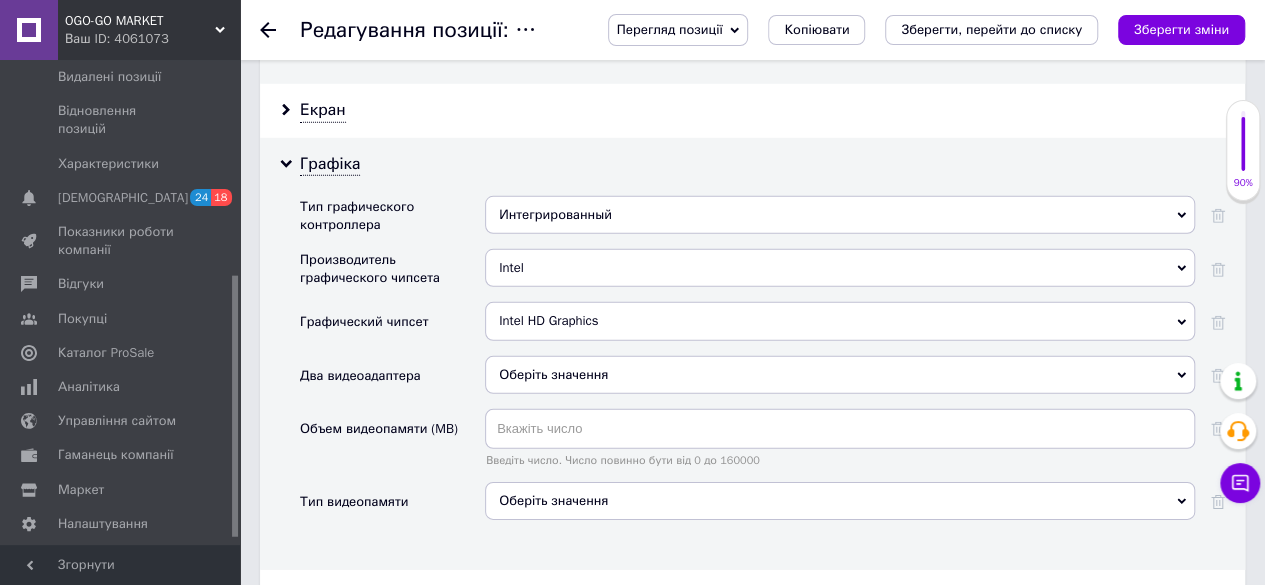 scroll, scrollTop: 2900, scrollLeft: 0, axis: vertical 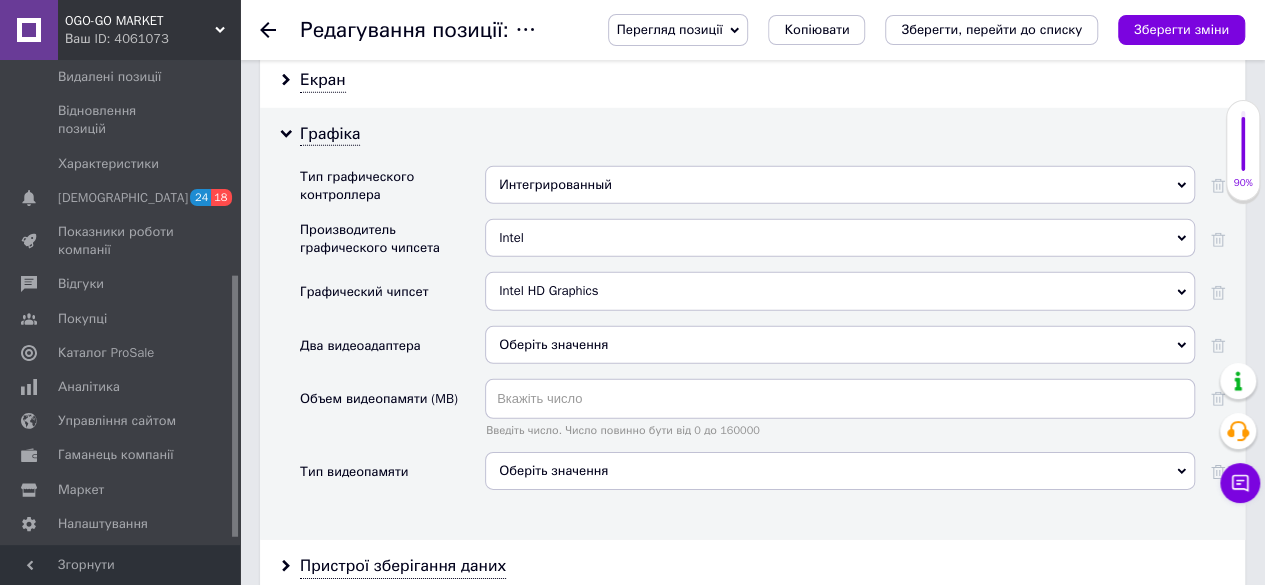 click on "Оберіть значення" at bounding box center [840, 471] 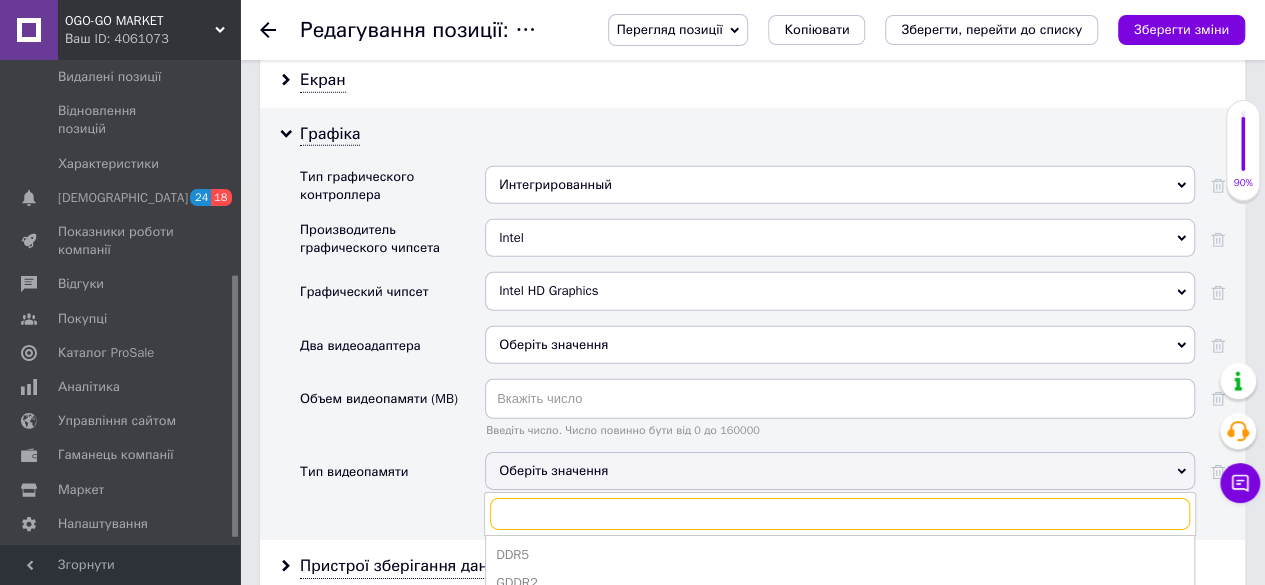 scroll, scrollTop: 3000, scrollLeft: 0, axis: vertical 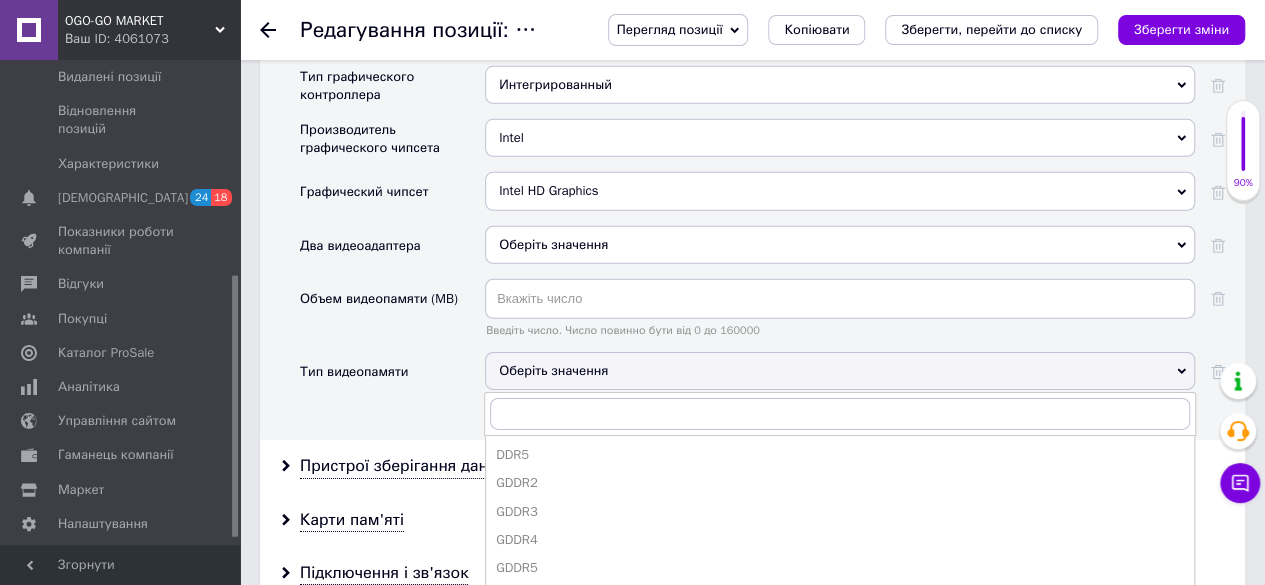 click on "Графіка Тип графического контроллера Интегрированный Интегрированный Производитель графического чипсета Intel Intel Графический чипсет Intel HD Graphics Intel HD Graphics Два видеоадаптера Оберіть значення Так Ні Объем видеопамяти (MB) Введіть число. Число повинно бути від 0 до 160000 Тип видеопамяти Оберіть значення DDR5 GDDR2 GDDR3 GDDR4 GDDR5 GDDR6 GDDR6X LPDDR3 LPDDR5x SMA" at bounding box center (752, 224) 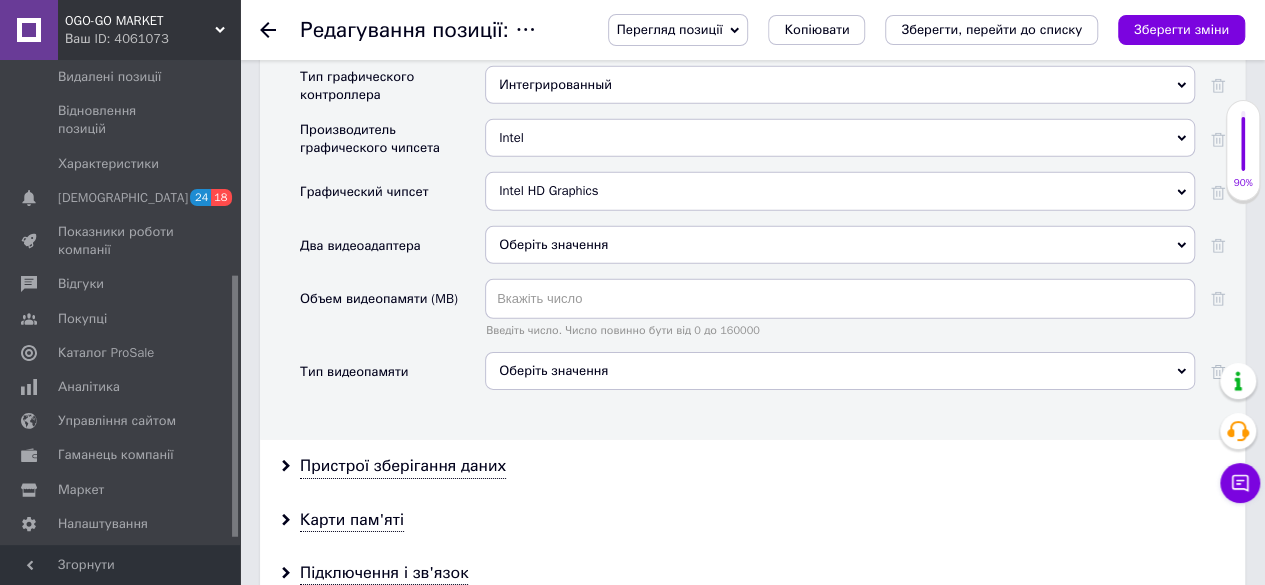 click on "Зберегти зміни" at bounding box center [1181, 30] 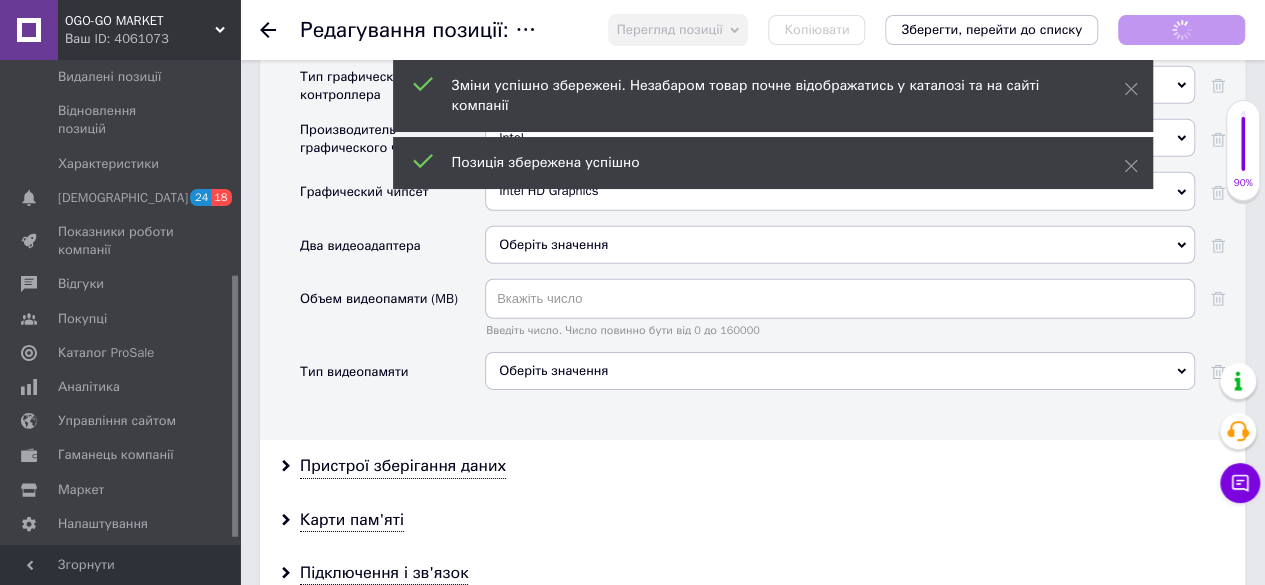 scroll, scrollTop: 392, scrollLeft: 0, axis: vertical 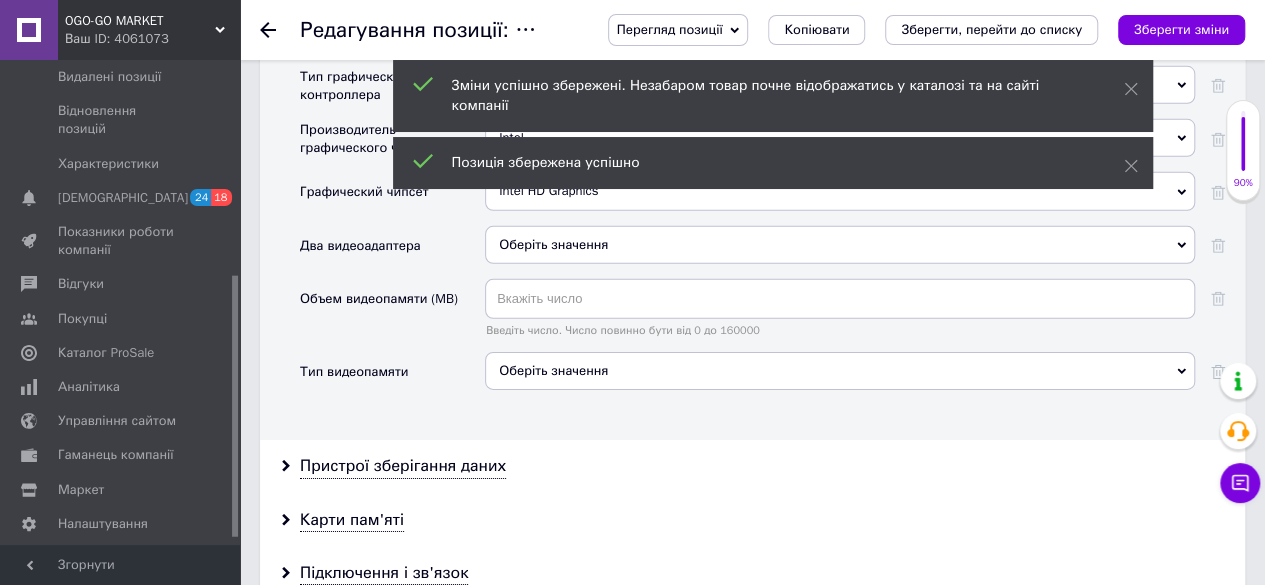 click 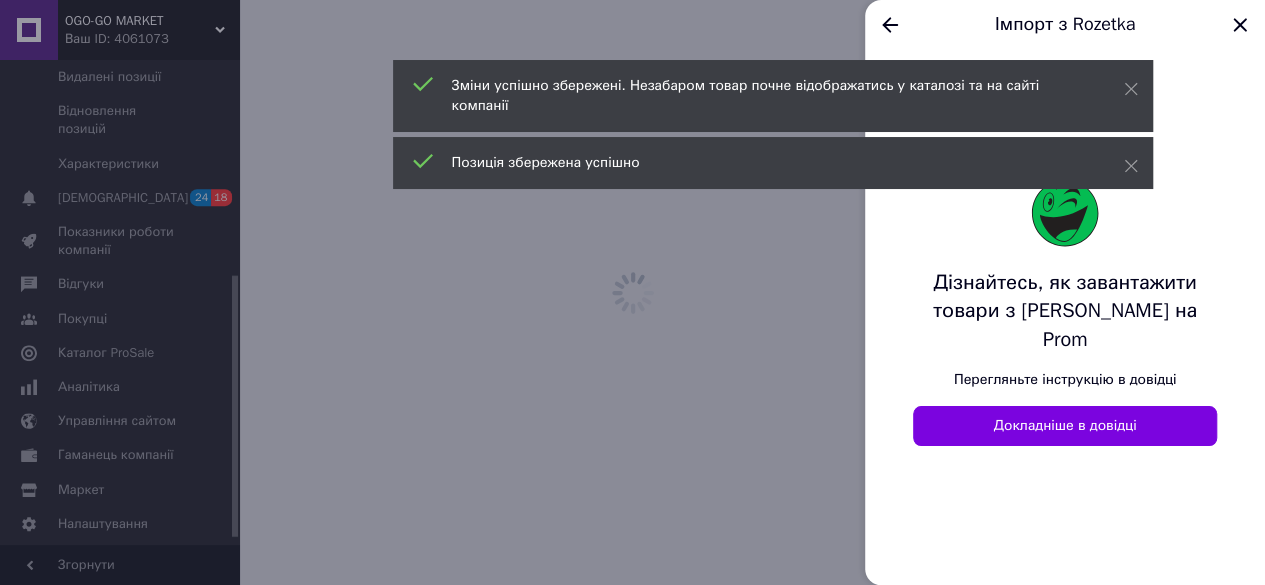 scroll, scrollTop: 0, scrollLeft: 0, axis: both 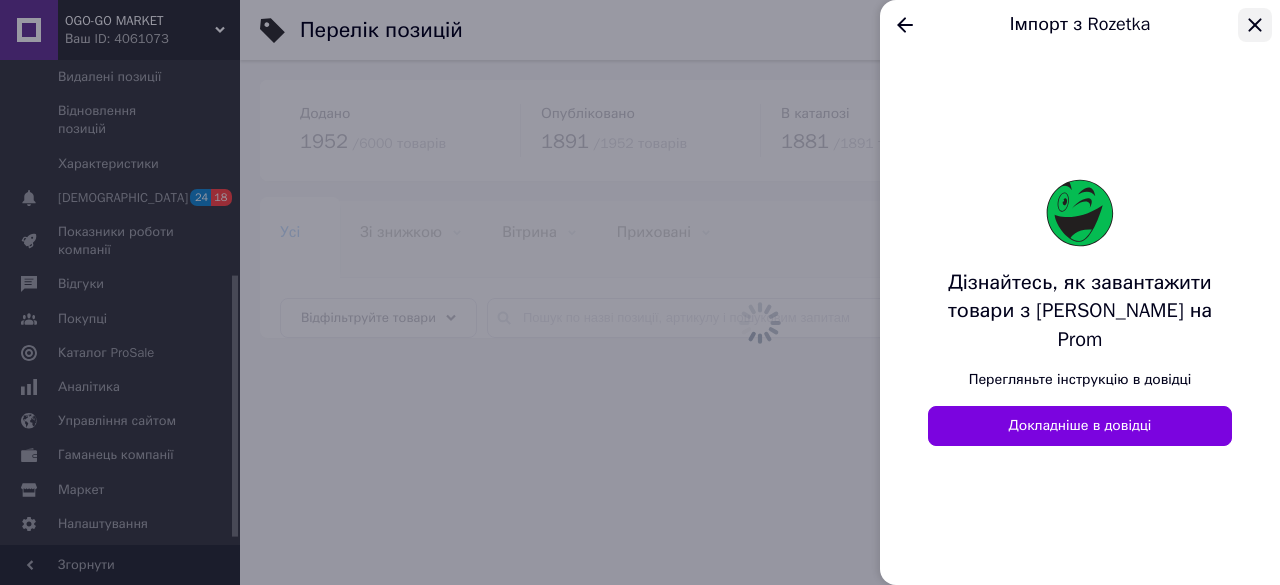 click 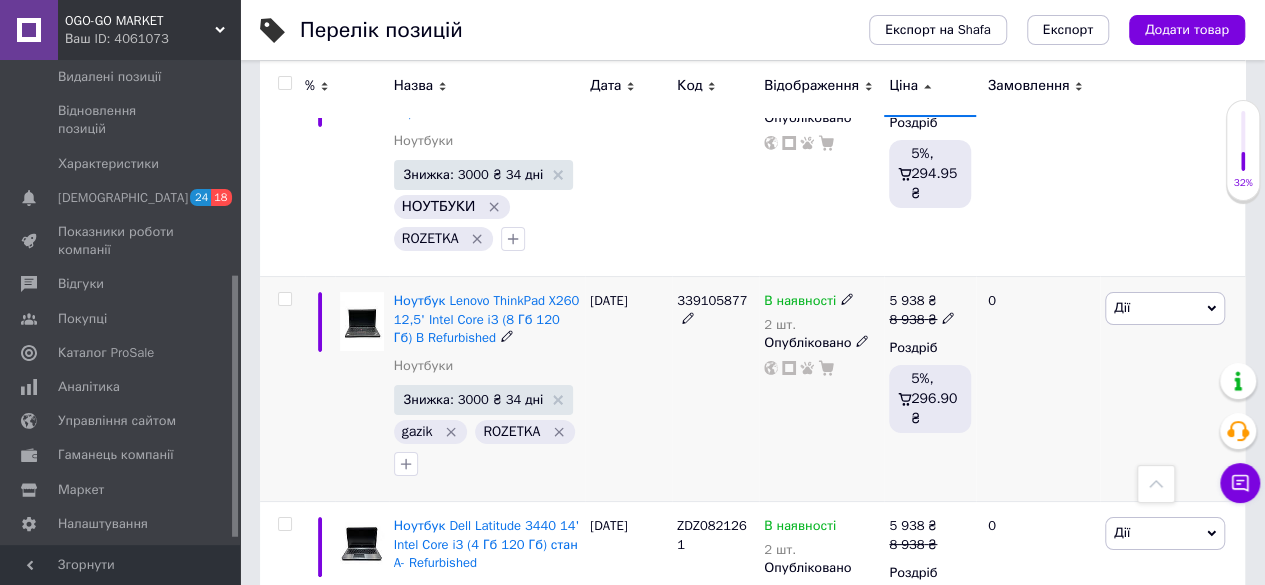 scroll, scrollTop: 11400, scrollLeft: 0, axis: vertical 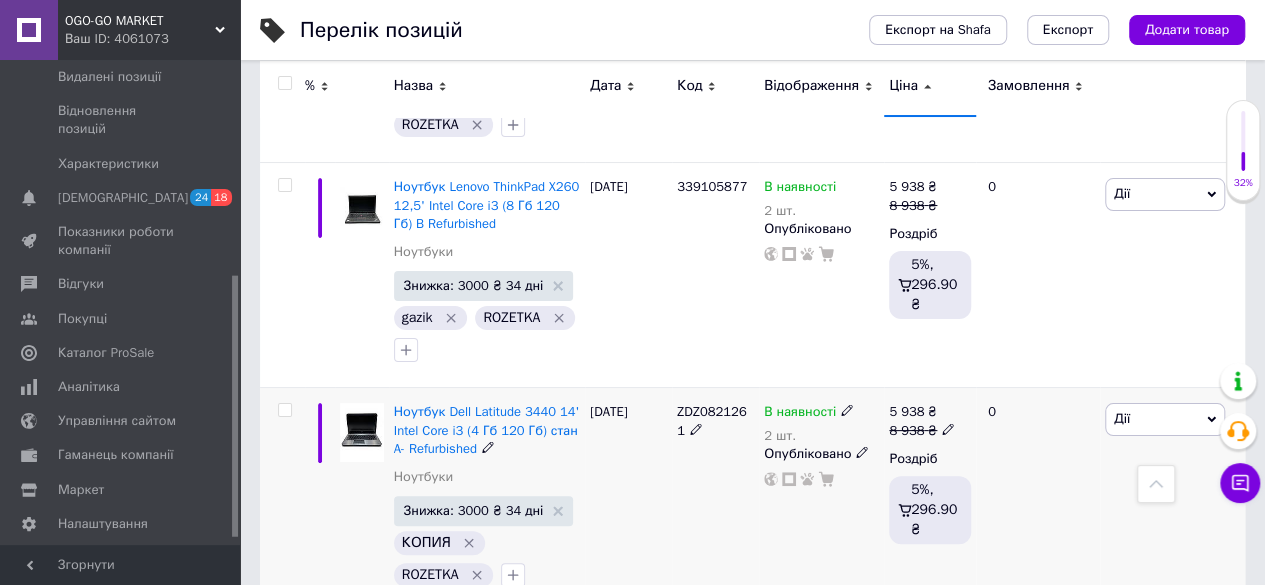 click 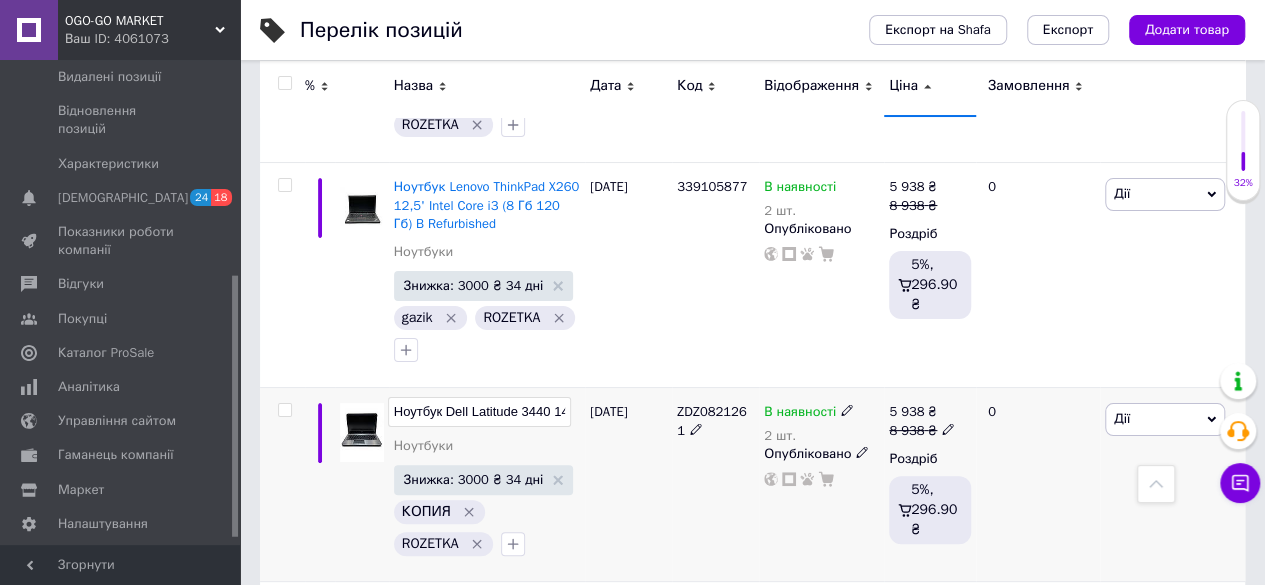 scroll, scrollTop: 0, scrollLeft: 280, axis: horizontal 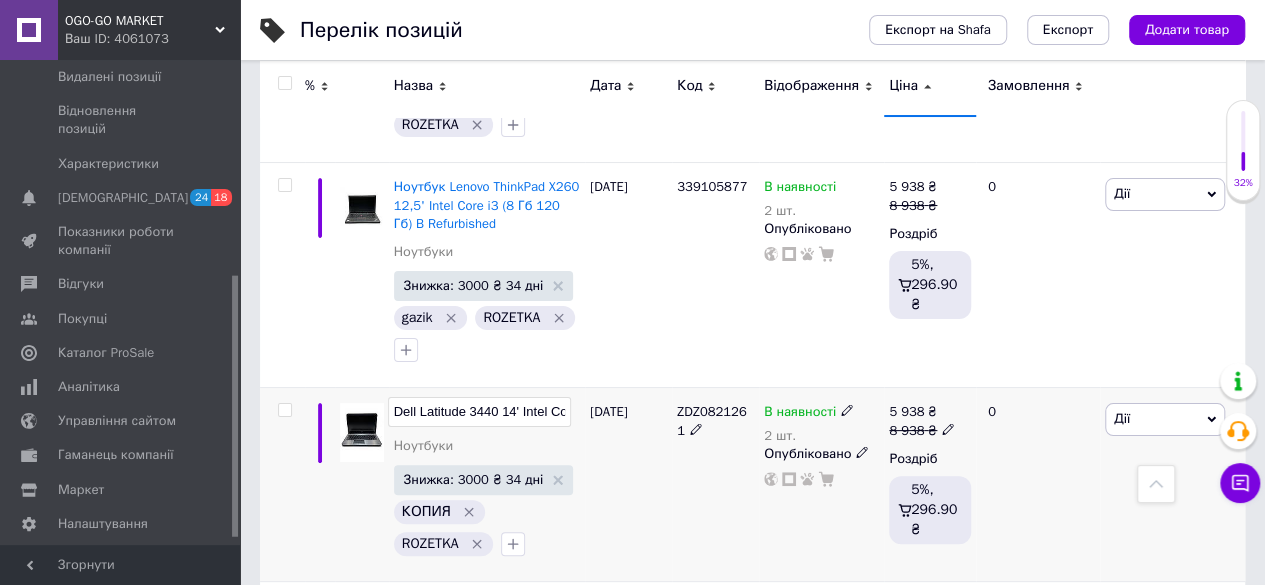 drag, startPoint x: 400, startPoint y: 303, endPoint x: 388, endPoint y: 302, distance: 12.0415945 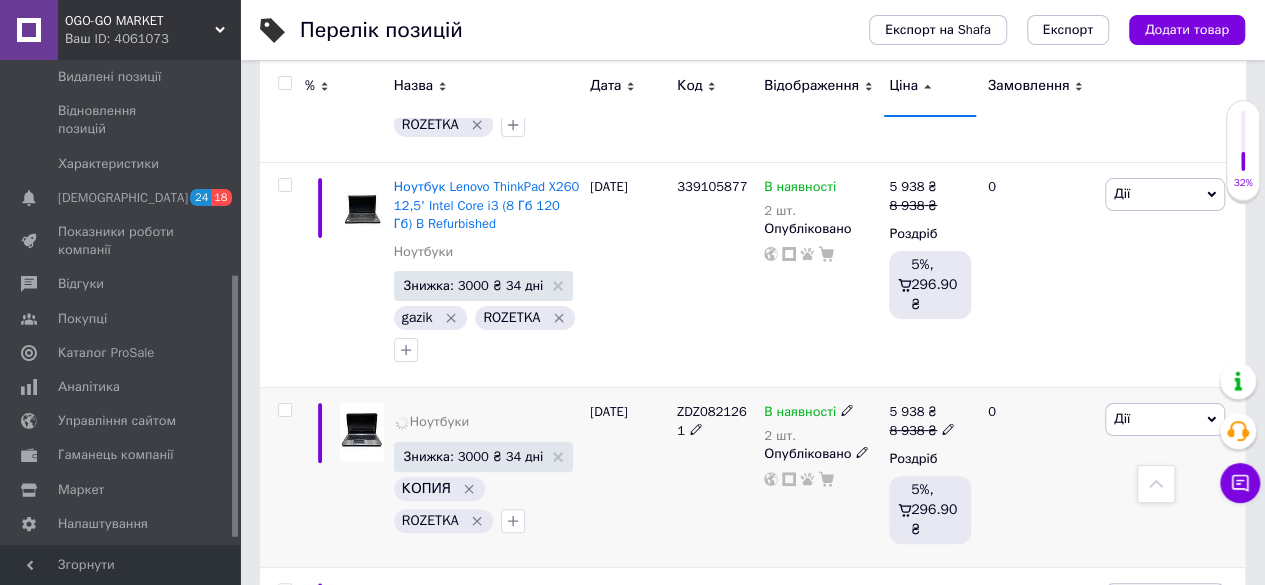click on "[DATE]" at bounding box center [628, 478] 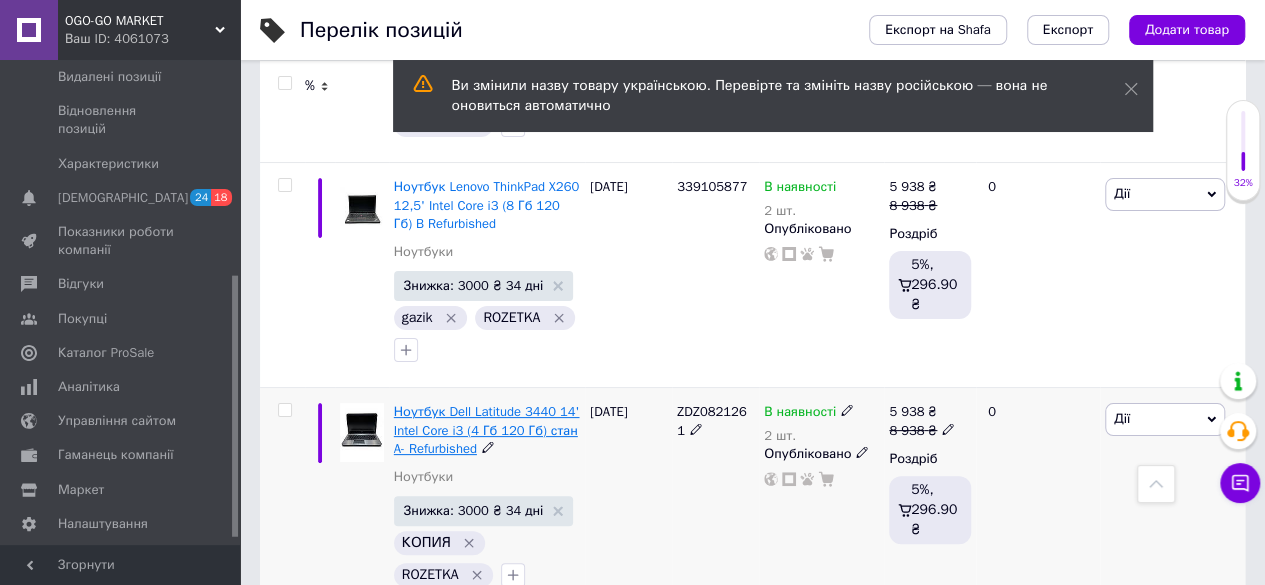 click on "Ноутбук Dell Latitude 3440 14' Intel Core i3 (4 Гб 120 Гб) стан A- Refurbished" at bounding box center (487, 429) 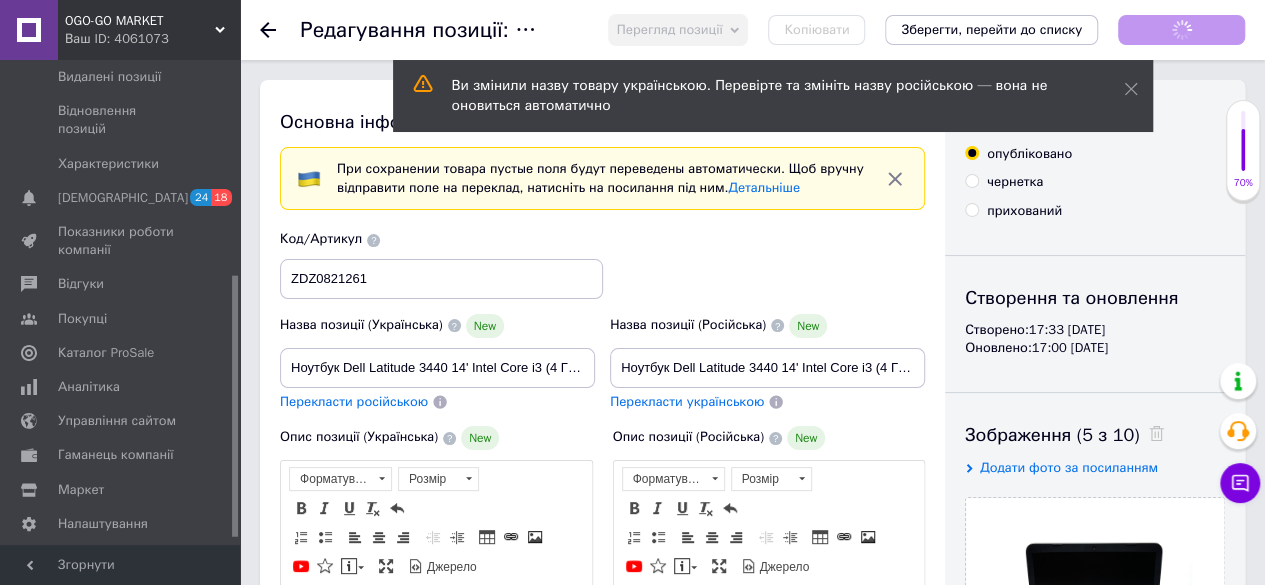 scroll, scrollTop: 0, scrollLeft: 0, axis: both 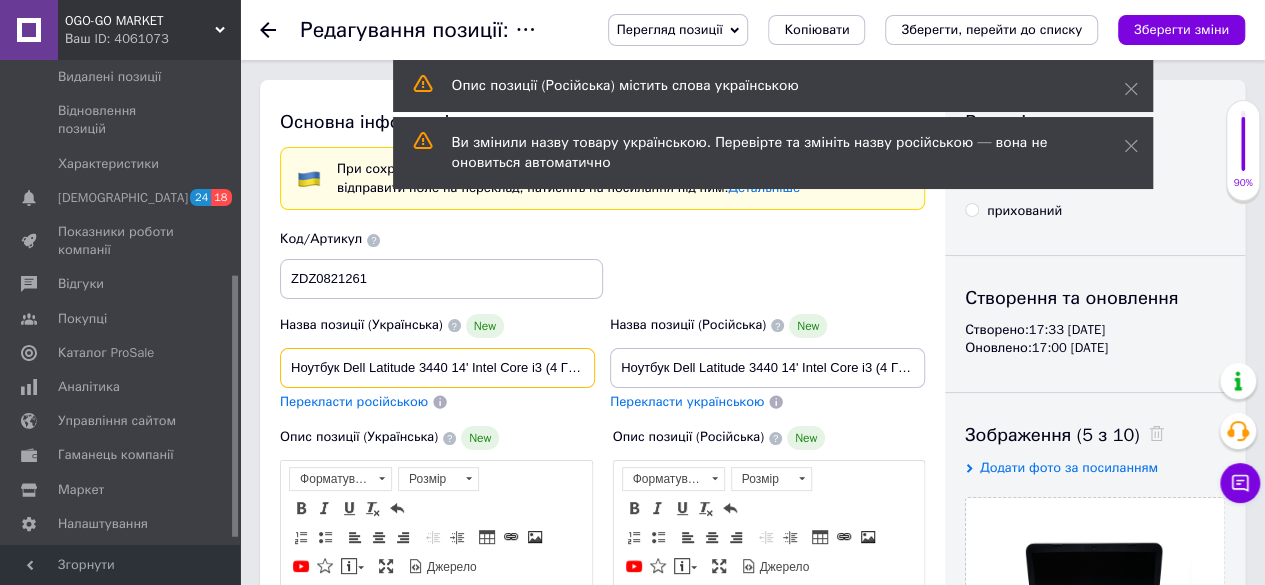 click on "Ноутбук Dell Latitude 3440 14' Intel Core i3 (4 Гб 120 Гб) стан A- Refurbished" at bounding box center [437, 368] 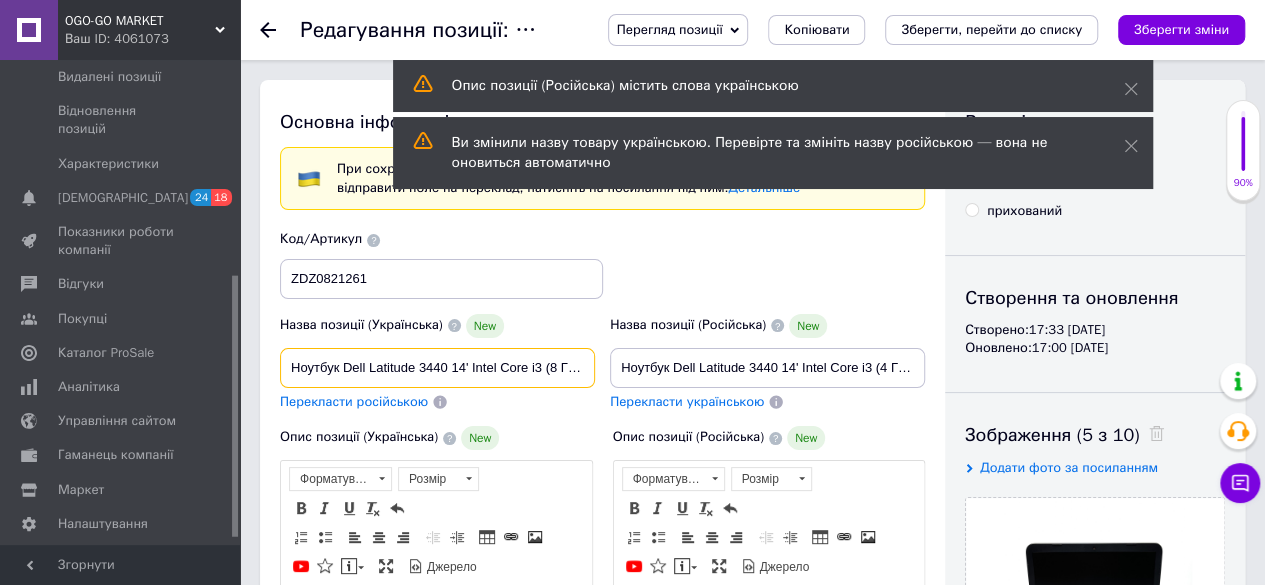 type on "Ноутбук Dell Latitude 3440 14' Intel Core i3 (8 Гб 120 Гб) стан A- Refurbished" 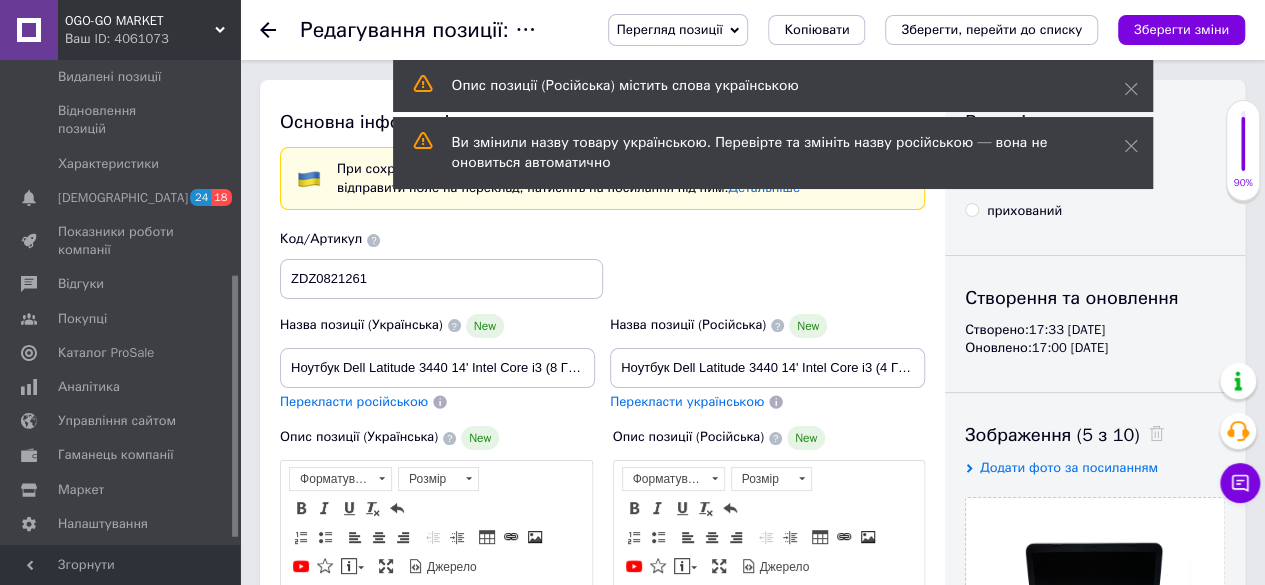 click on "Перекласти російською" at bounding box center (437, 402) 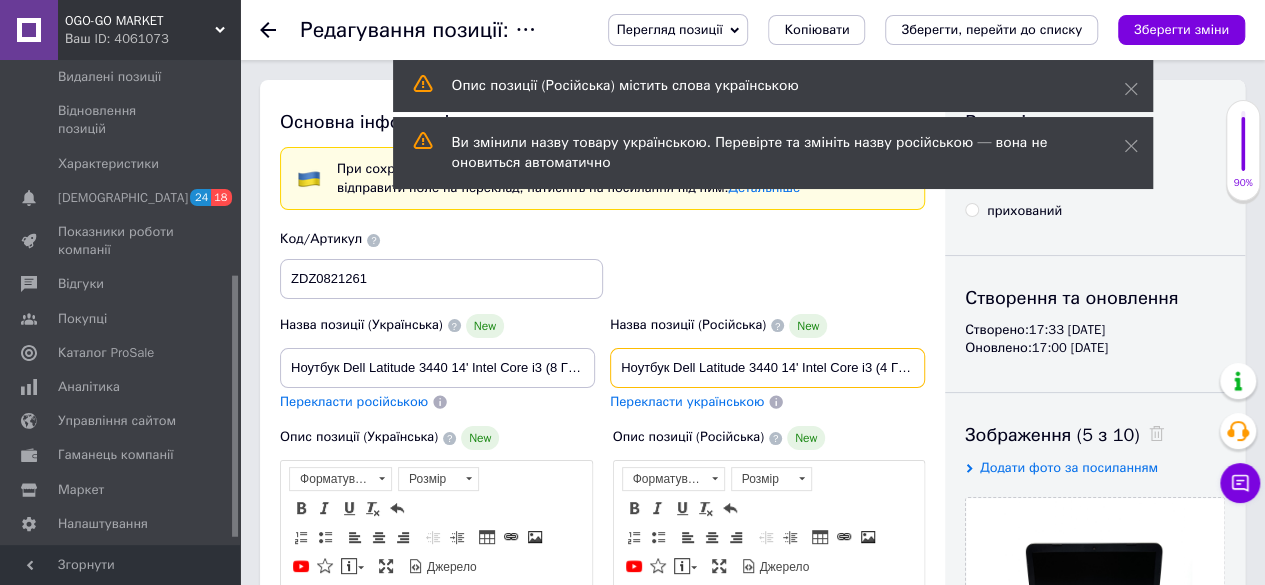 click on "Ноутбук Dell Latitude 3440 14' Intel Core i3 (4 Гб 120 Гб) стан A- Refurbished" at bounding box center [767, 368] 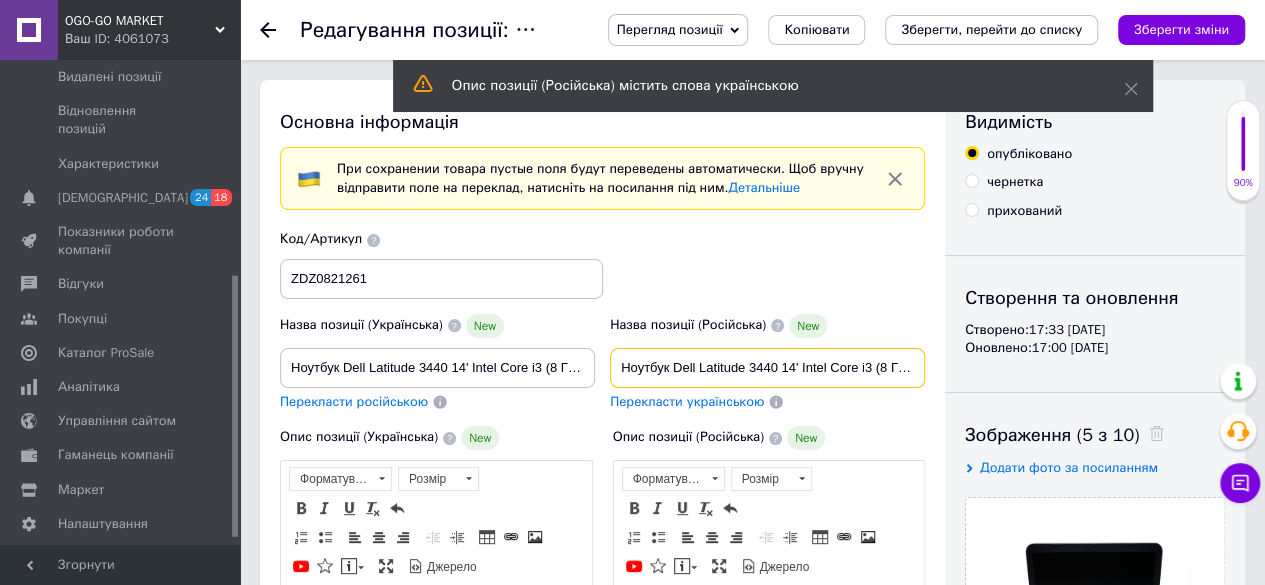 type on "Ноутбук Dell Latitude 3440 14' Intel Core i3 (8 Гб 120 Гб) стан A- Refurbished" 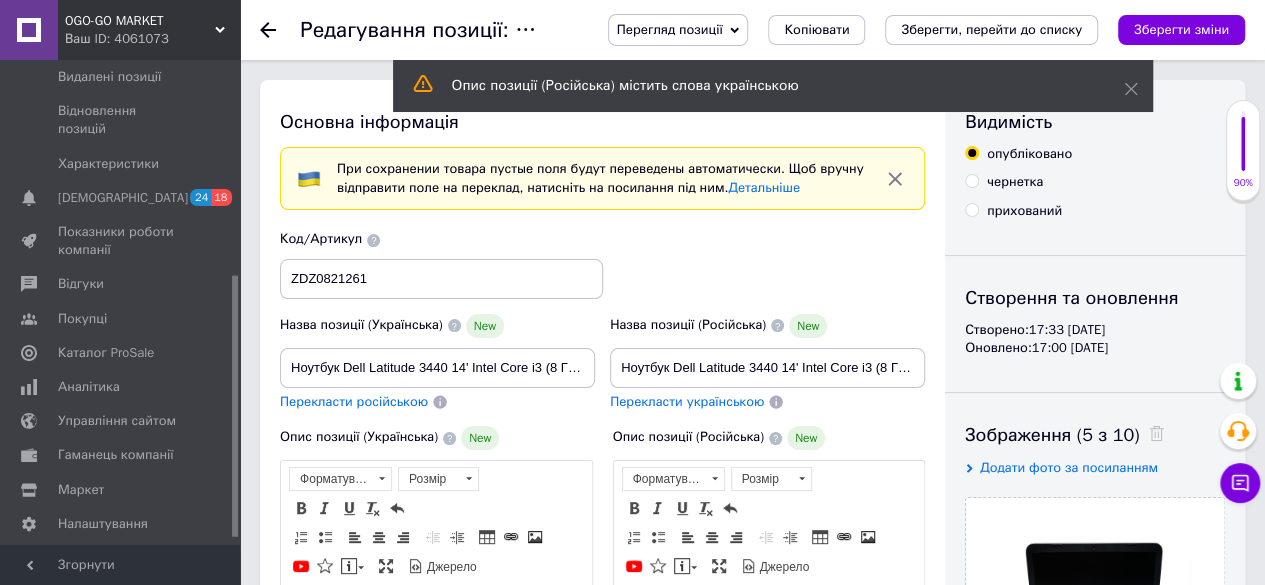 click on "Код/Артикул ZDZ0821261" at bounding box center [603, 264] 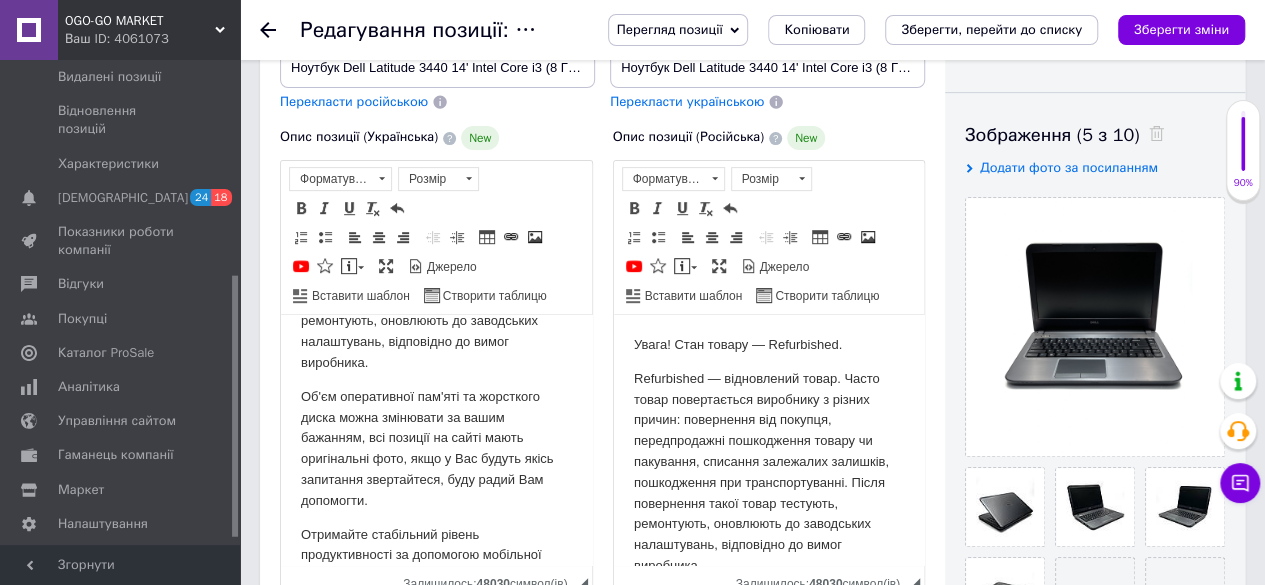 scroll, scrollTop: 200, scrollLeft: 0, axis: vertical 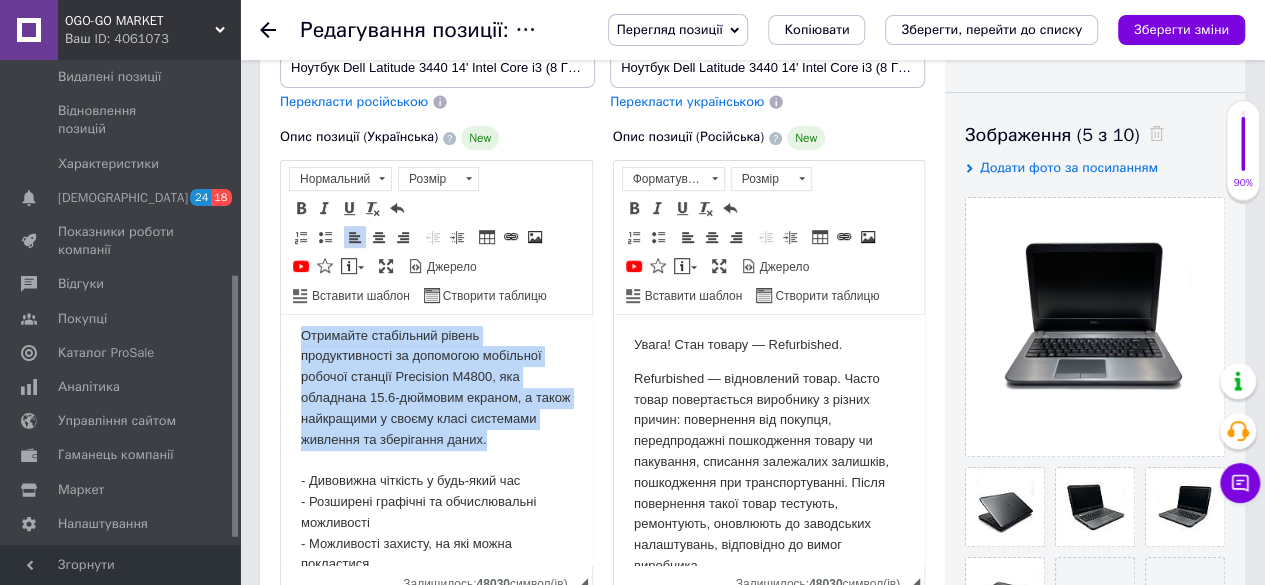 drag, startPoint x: 299, startPoint y: 341, endPoint x: 561, endPoint y: 431, distance: 277.02707 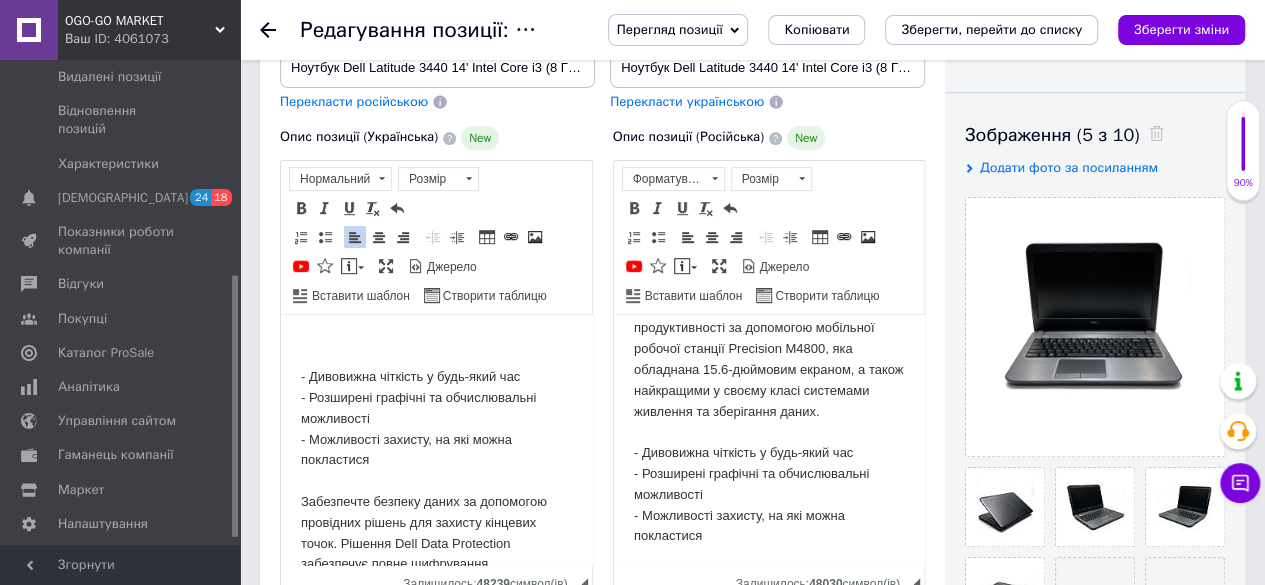 scroll, scrollTop: 400, scrollLeft: 0, axis: vertical 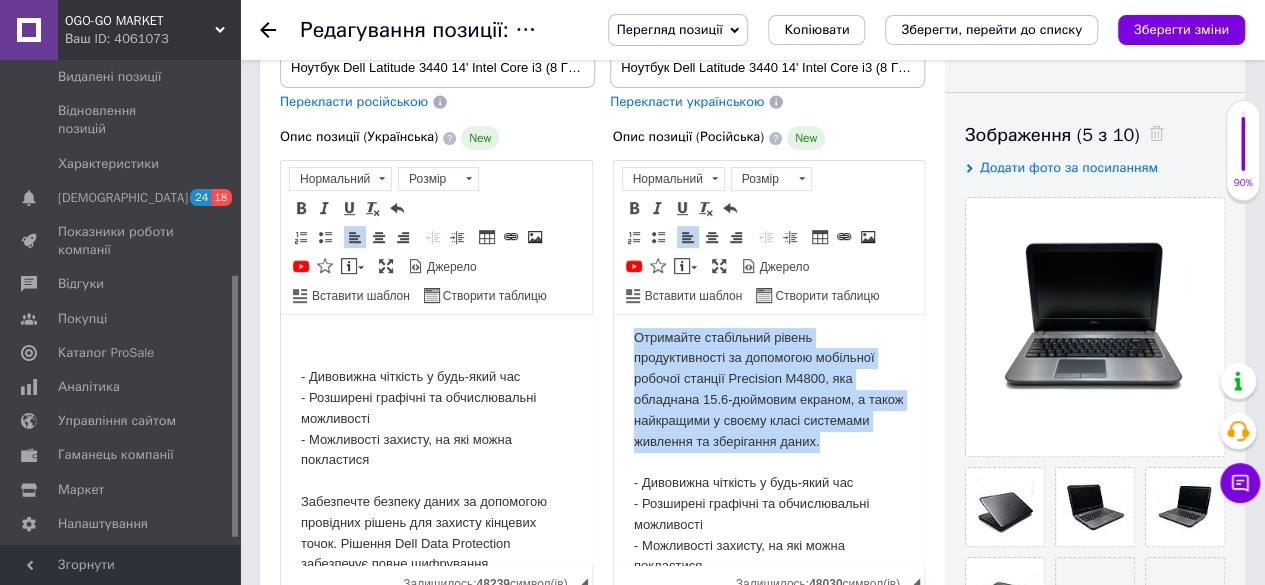 drag, startPoint x: 631, startPoint y: 341, endPoint x: 888, endPoint y: 433, distance: 272.9707 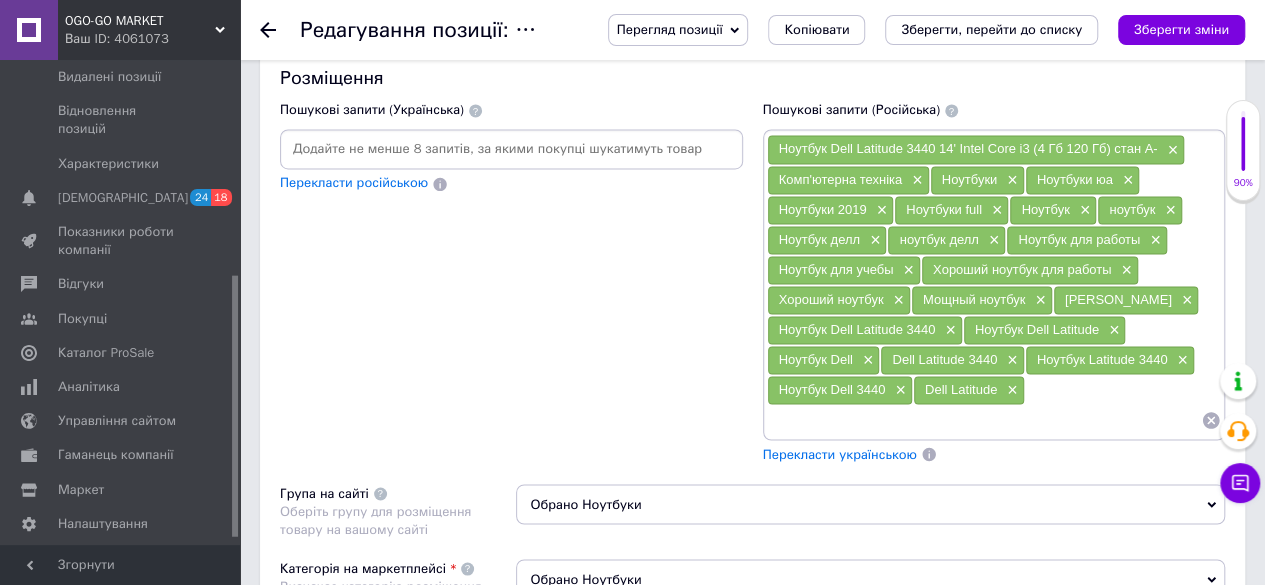 scroll, scrollTop: 1800, scrollLeft: 0, axis: vertical 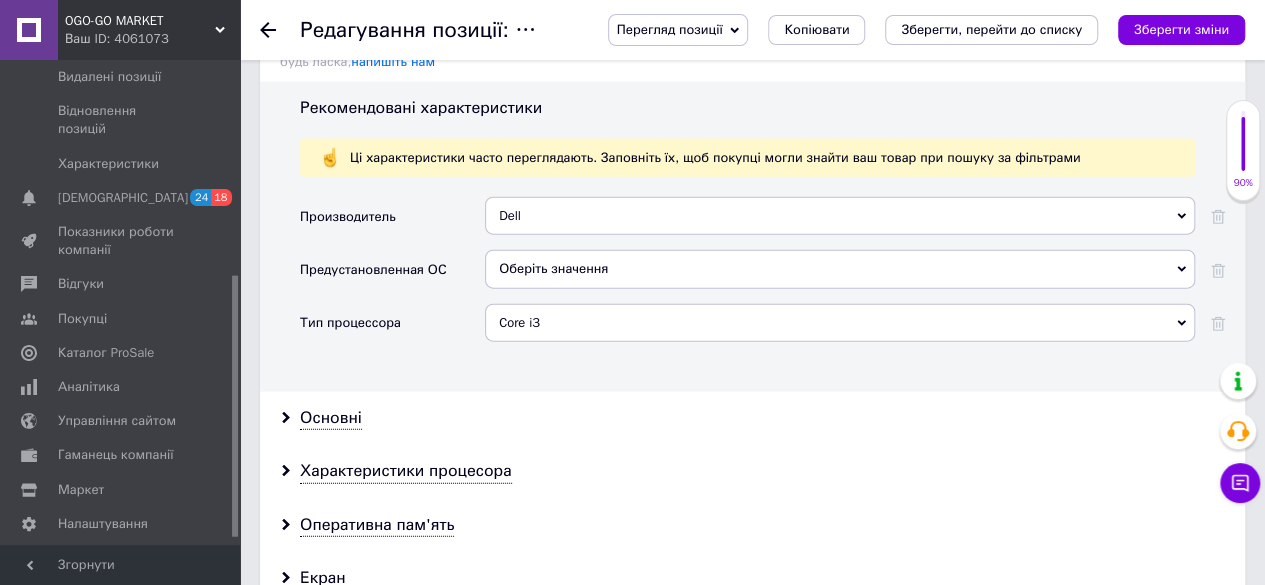 click on "Core i3" at bounding box center [840, 323] 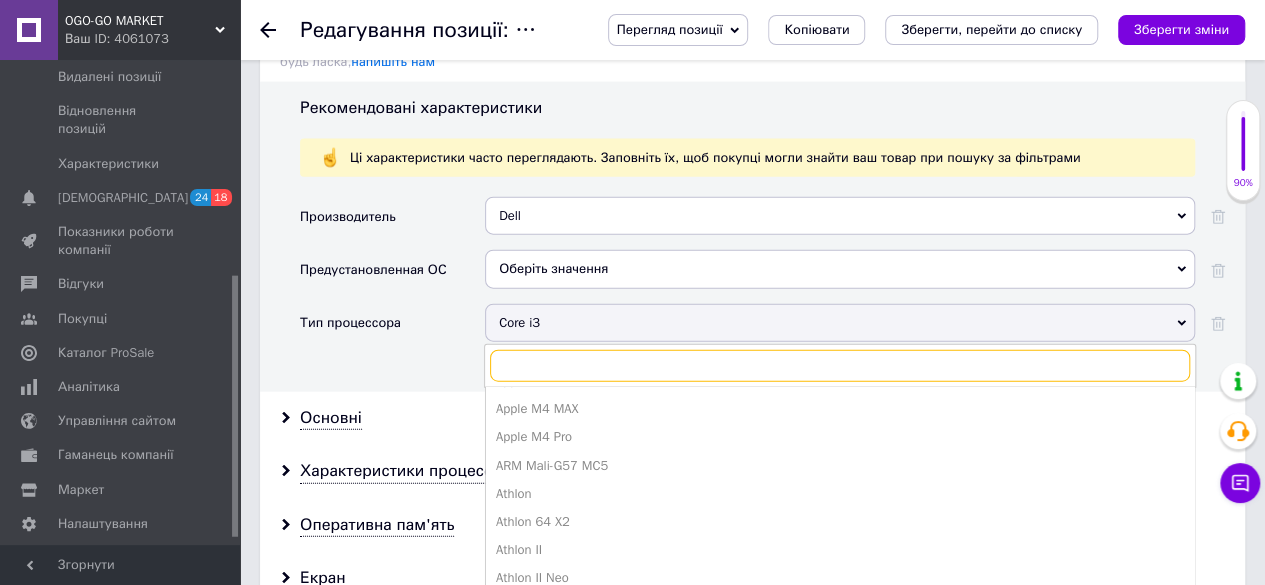 scroll, scrollTop: 1000, scrollLeft: 0, axis: vertical 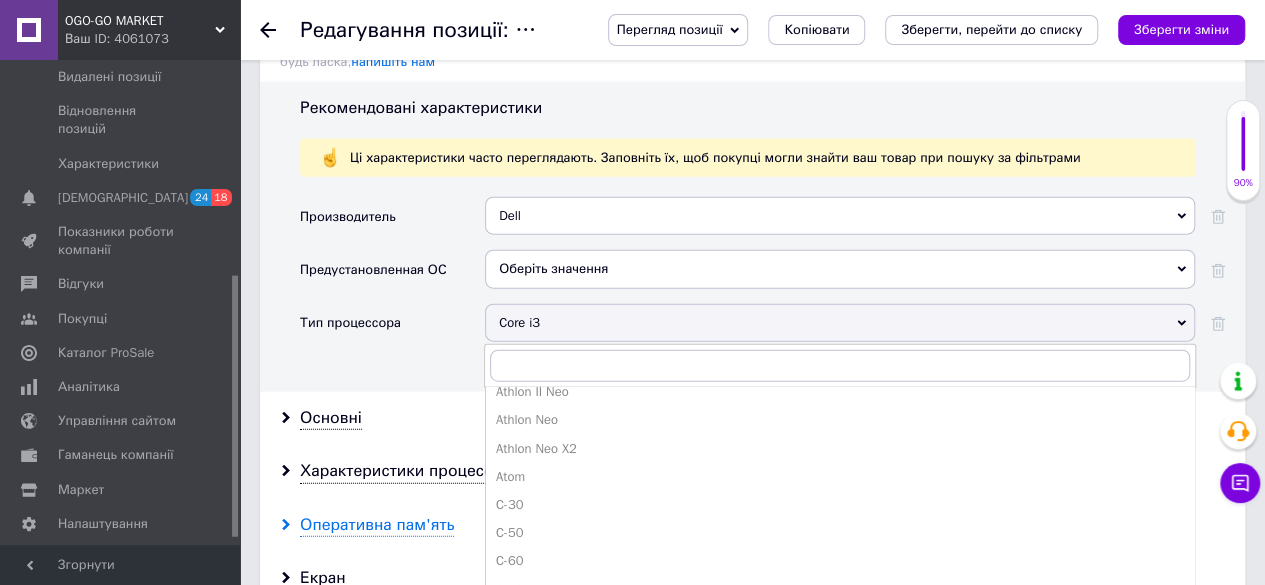 click on "Оперативна пам'ять" at bounding box center (377, 525) 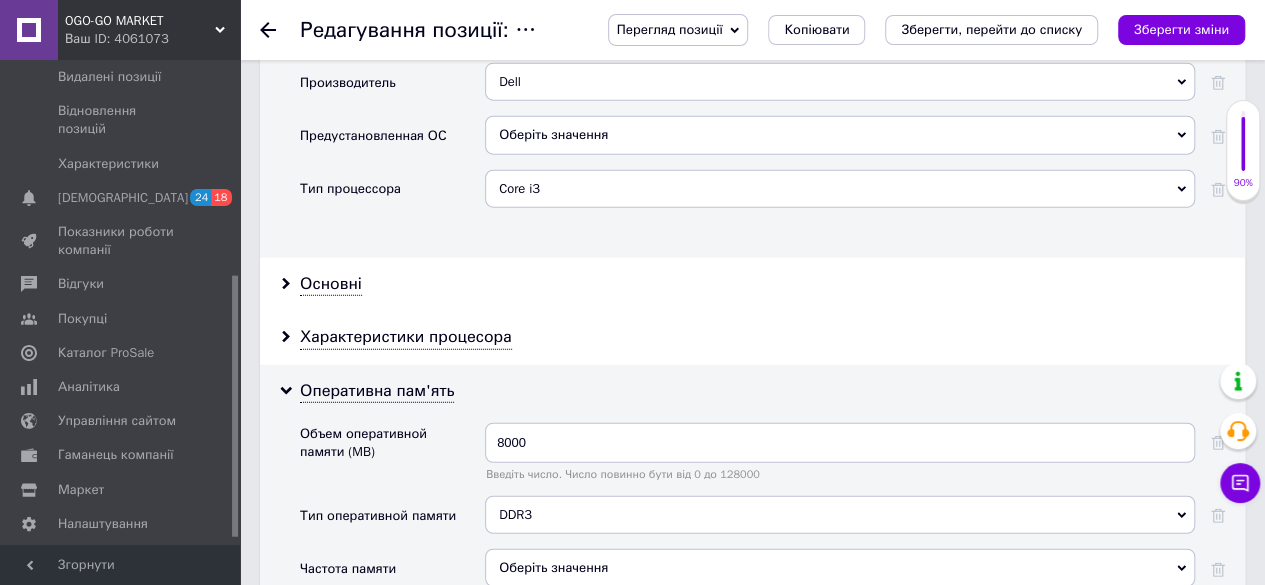 scroll, scrollTop: 2500, scrollLeft: 0, axis: vertical 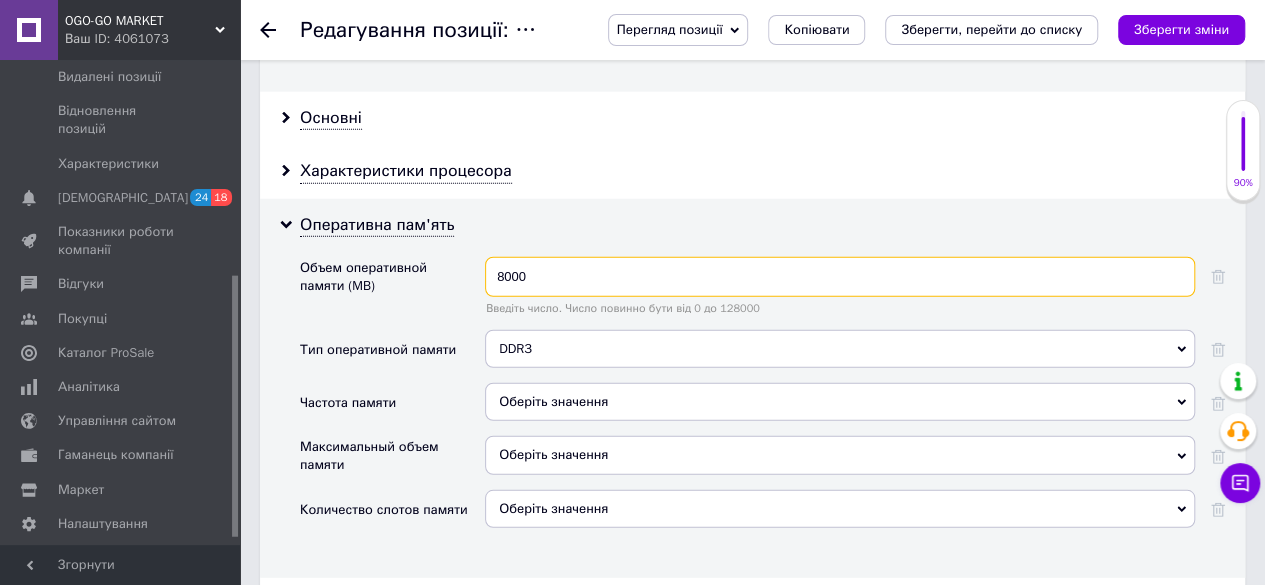 click on "8000" at bounding box center [840, 277] 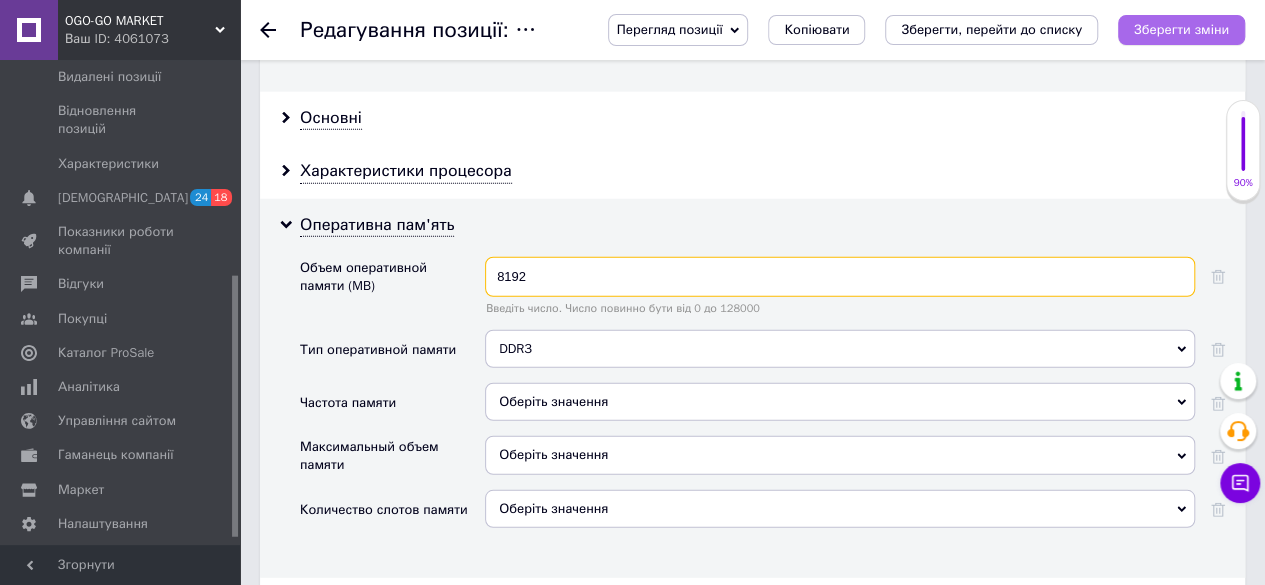 type on "8192" 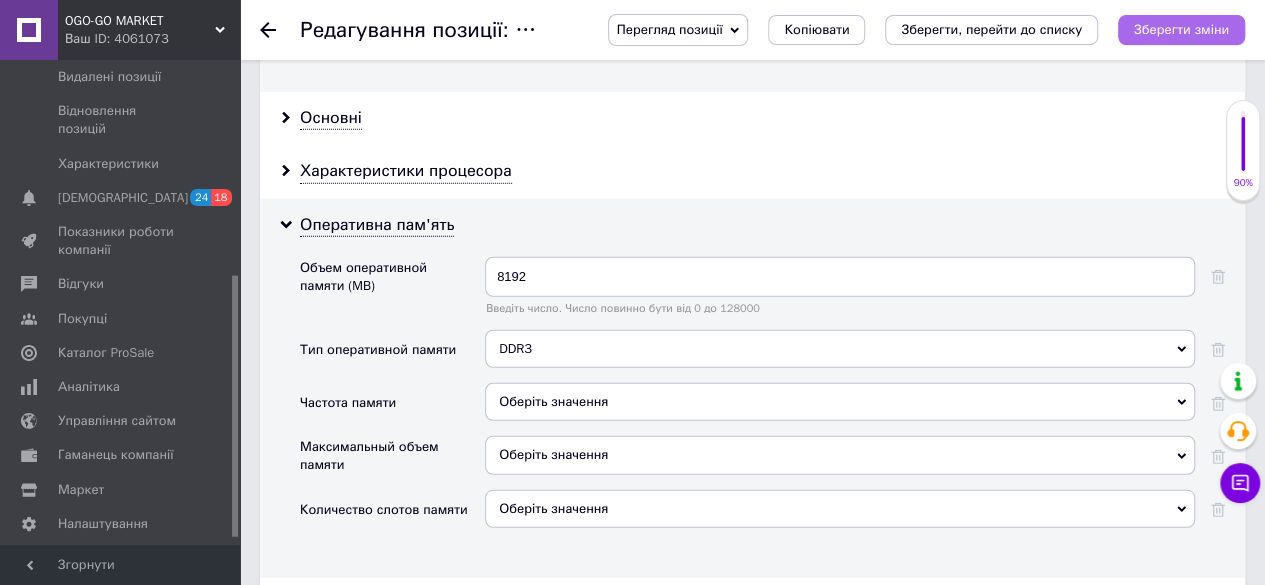 click on "Зберегти зміни" at bounding box center [1181, 29] 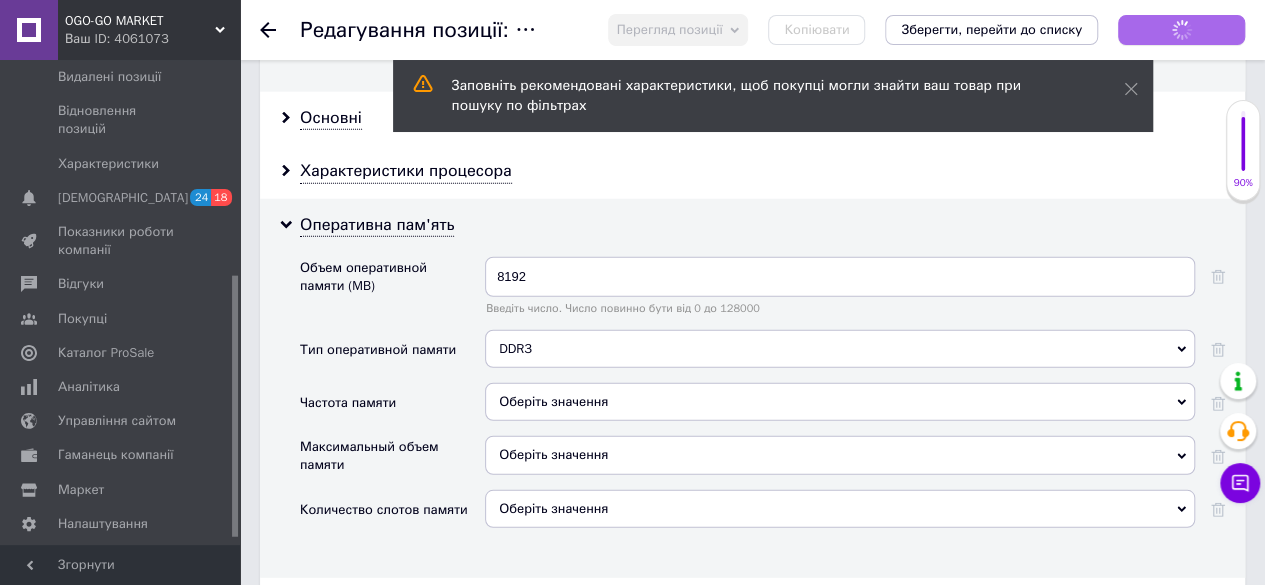scroll, scrollTop: 564, scrollLeft: 0, axis: vertical 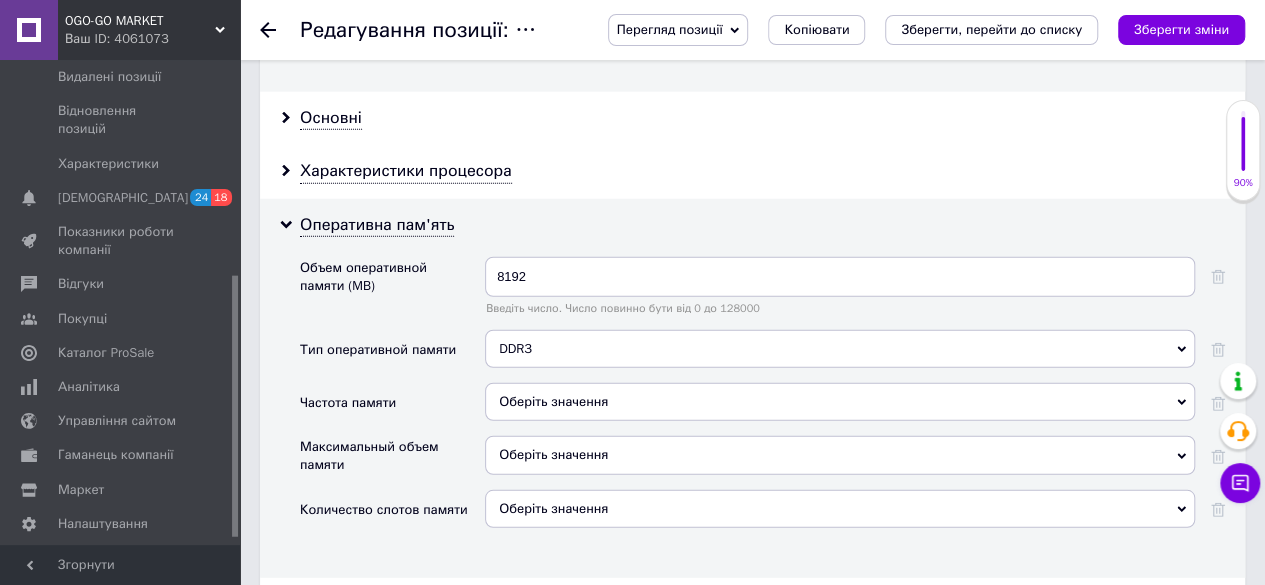 click on "Зберегти зміни" at bounding box center [1181, 29] 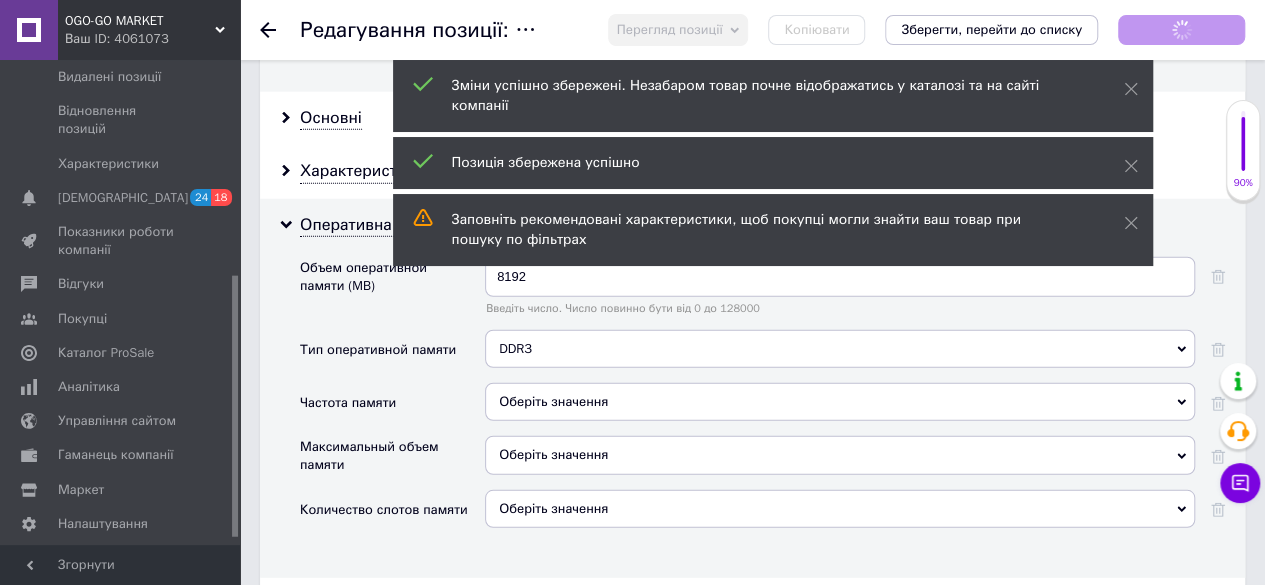 scroll, scrollTop: 564, scrollLeft: 0, axis: vertical 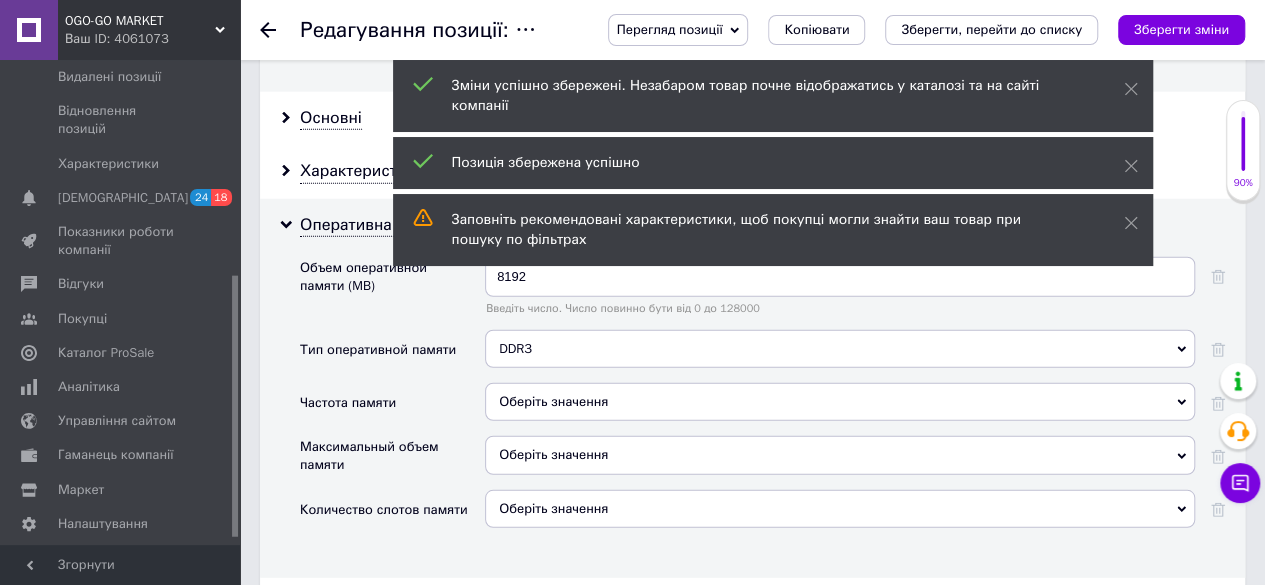 click 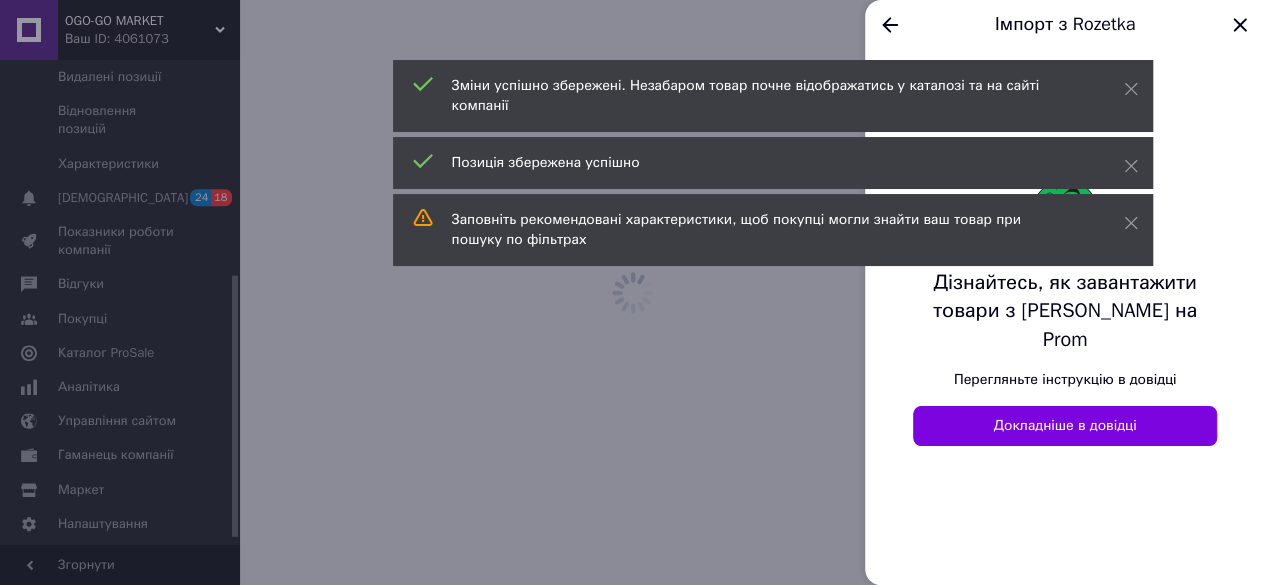 scroll, scrollTop: 0, scrollLeft: 0, axis: both 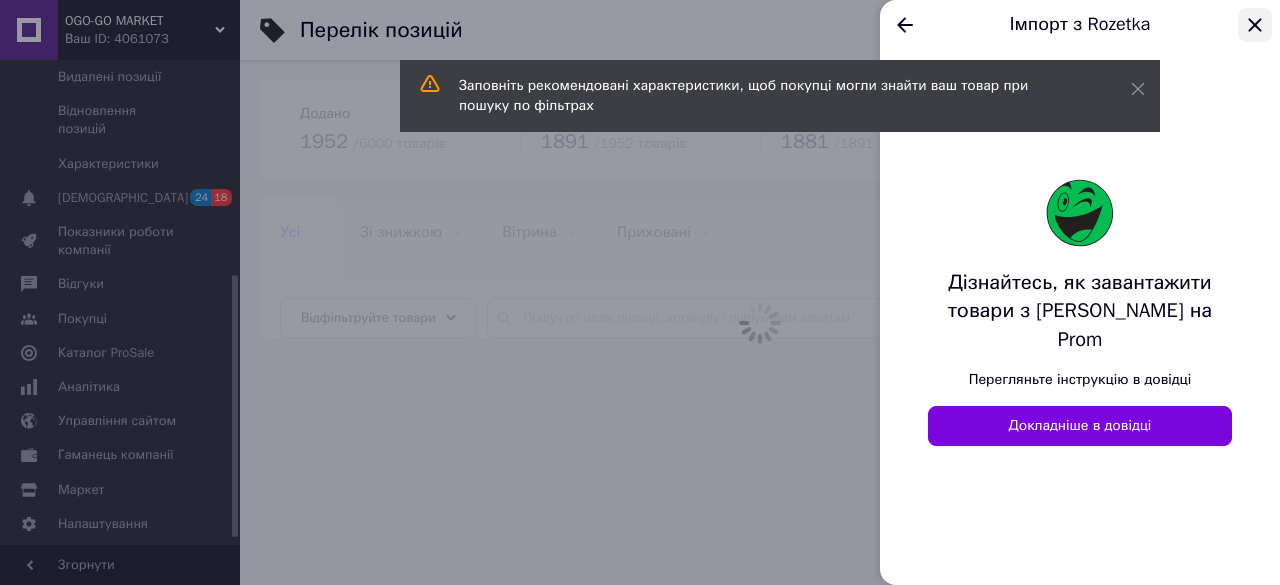 click 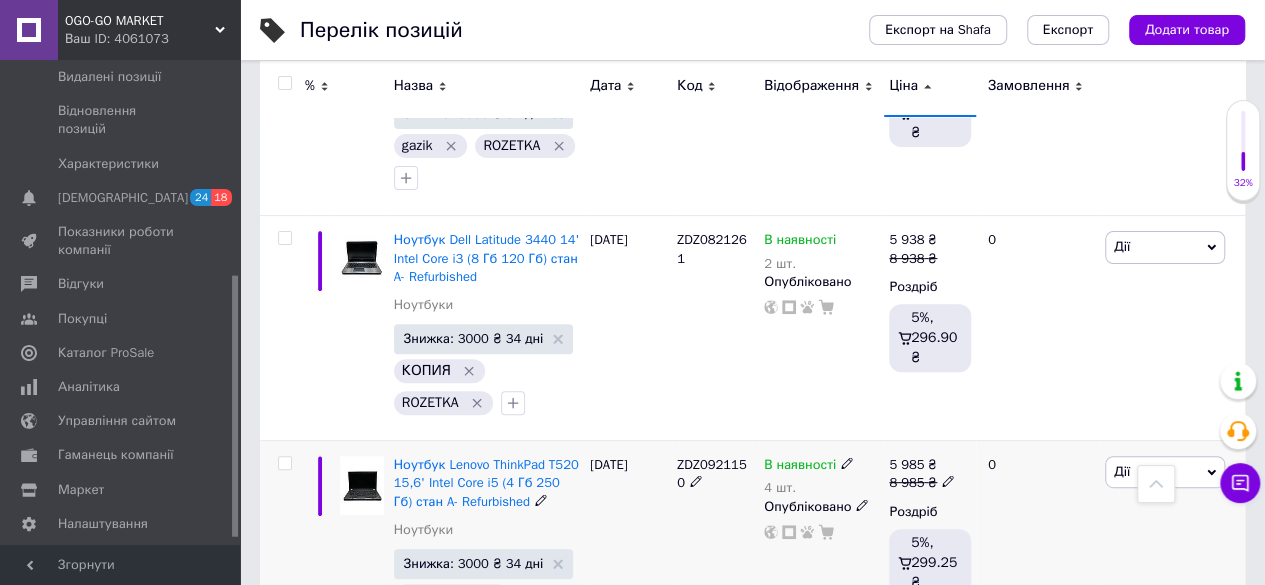 scroll, scrollTop: 11600, scrollLeft: 0, axis: vertical 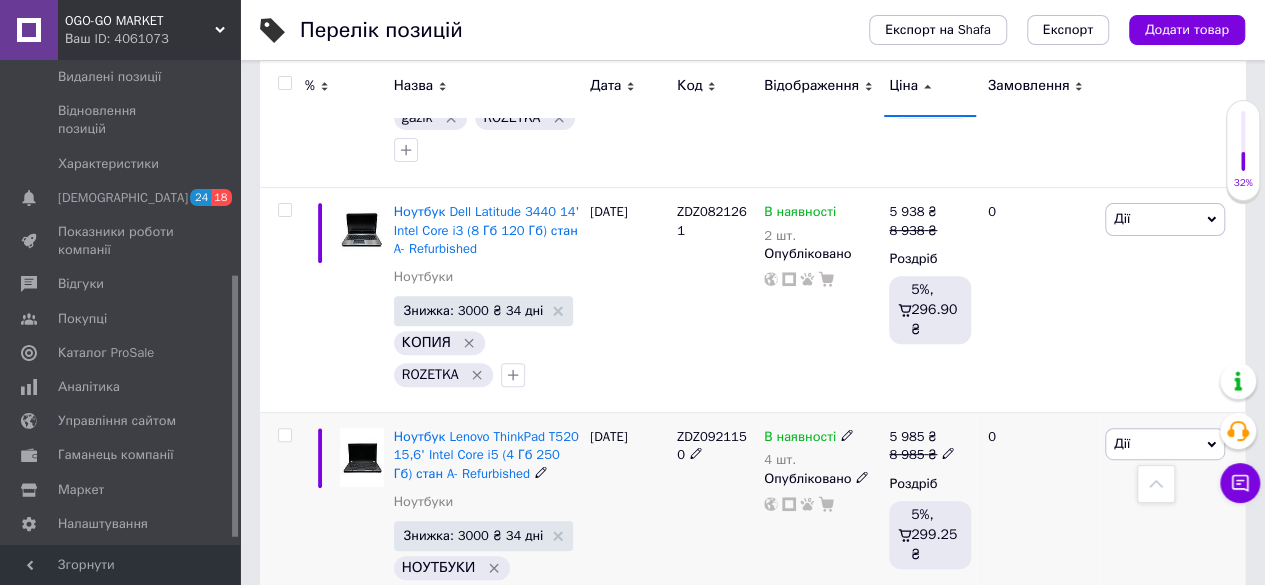 click 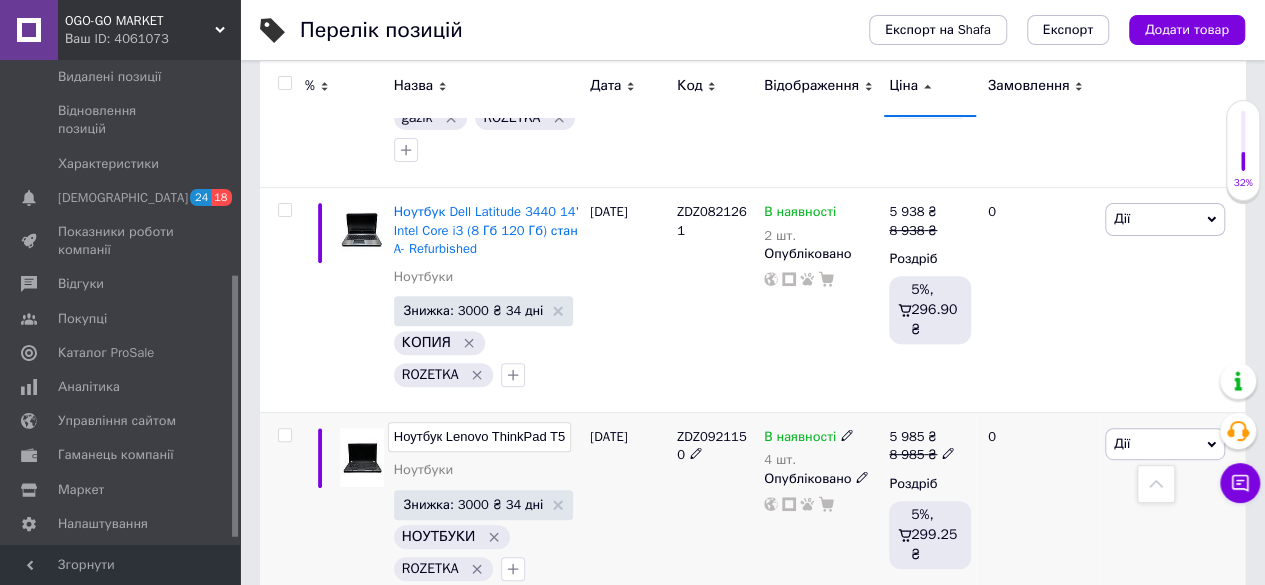 scroll, scrollTop: 0, scrollLeft: 320, axis: horizontal 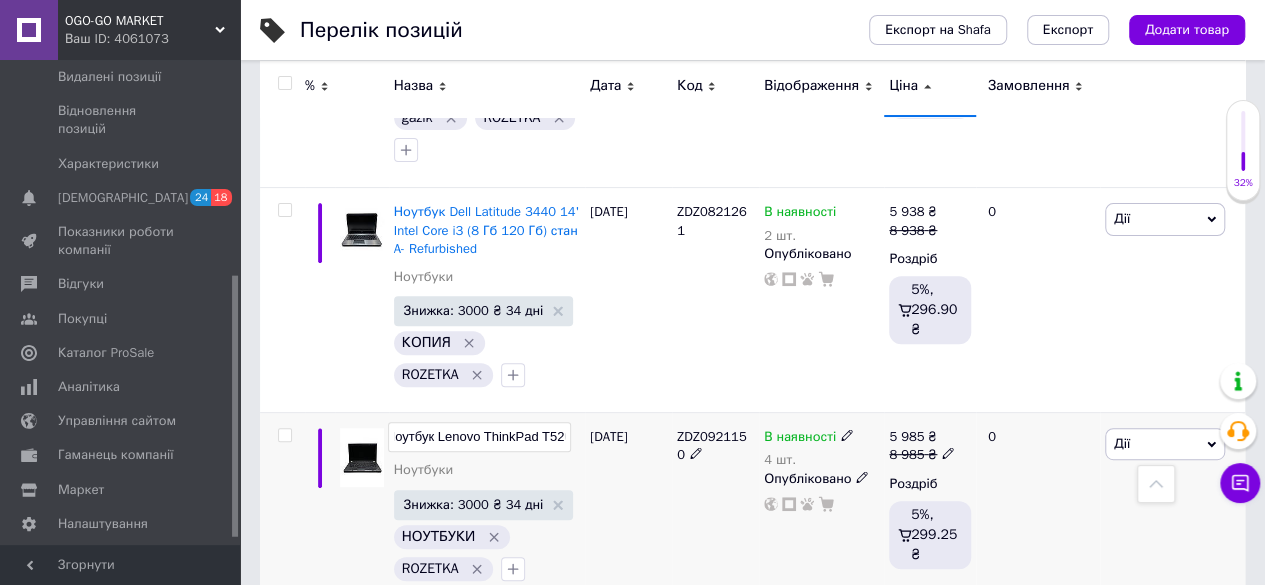 drag, startPoint x: 534, startPoint y: 337, endPoint x: 553, endPoint y: 337, distance: 19 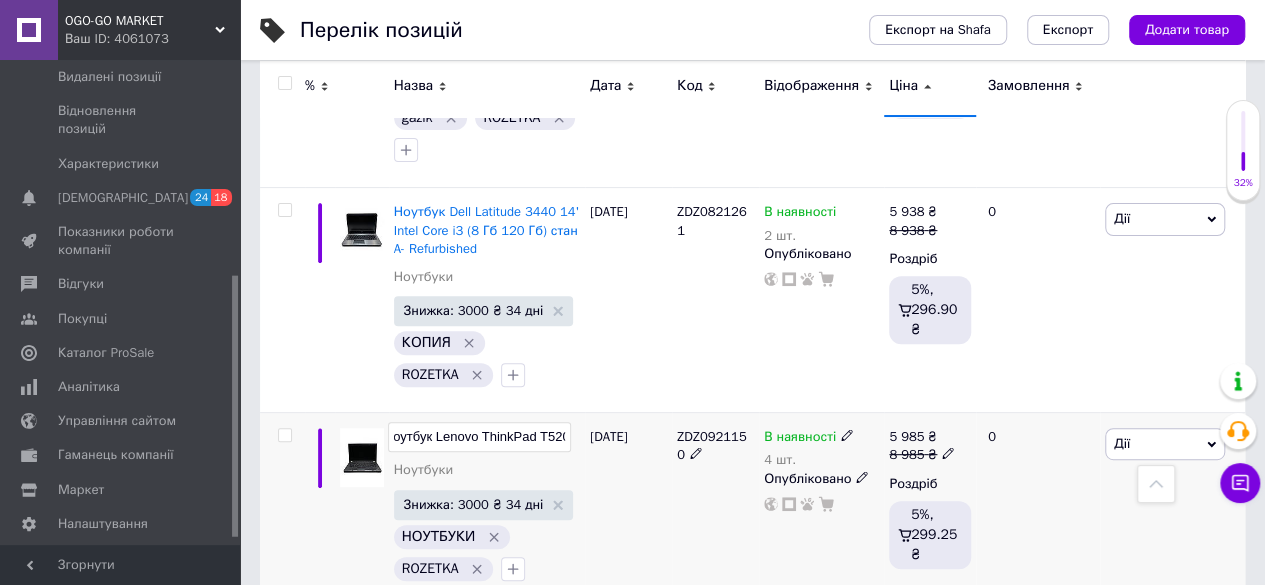 scroll, scrollTop: 0, scrollLeft: 58, axis: horizontal 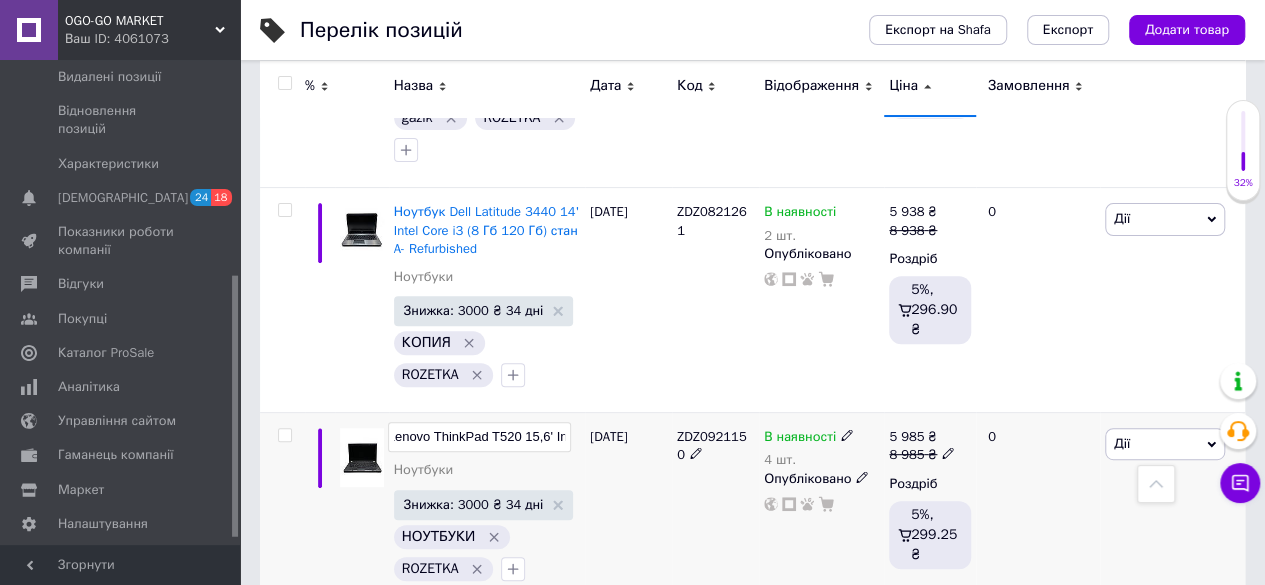 click on "Ноутбук Lenovo ThinkPad T520 15,6' Intel Core i5 (4 Гб 250 Гб) стан A- Refurbished" at bounding box center (479, 437) 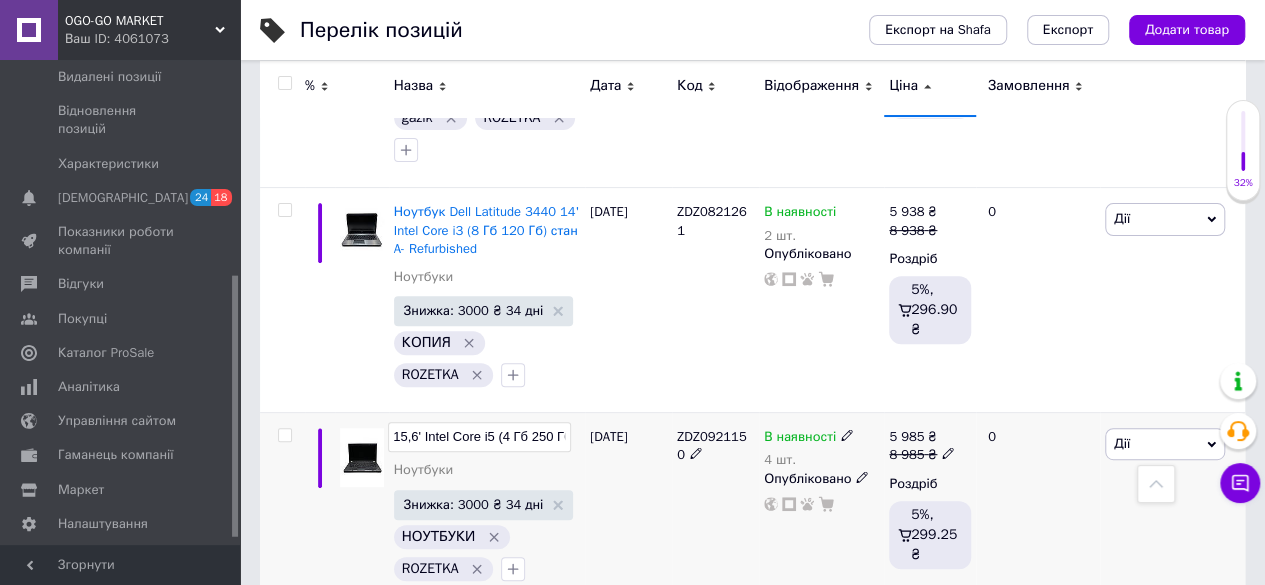 scroll, scrollTop: 0, scrollLeft: 320, axis: horizontal 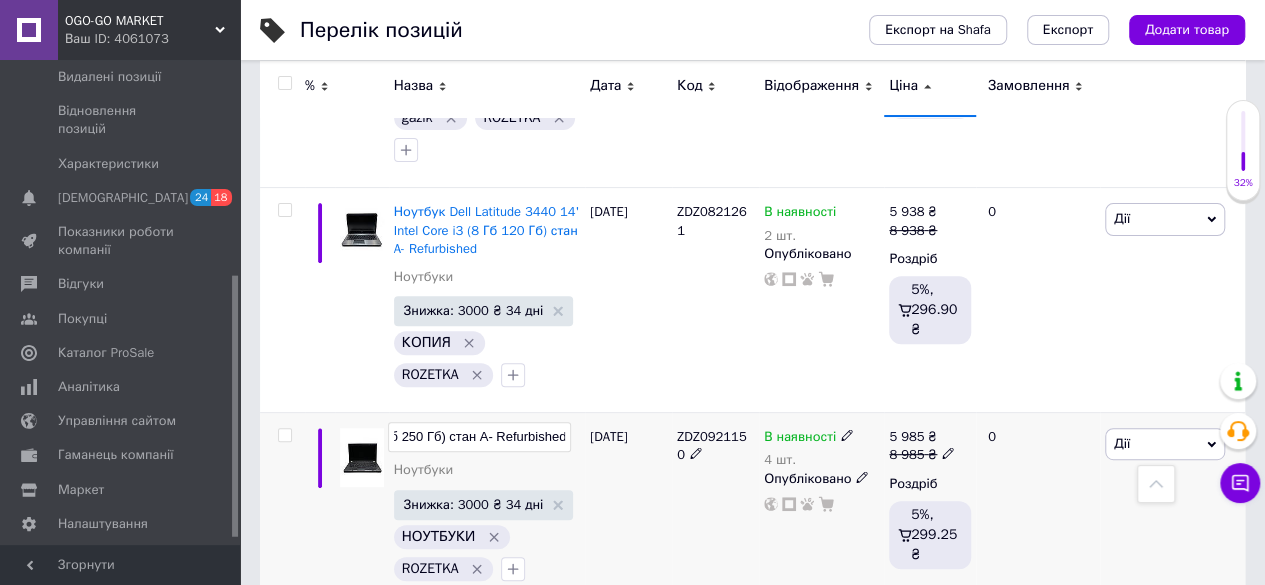 drag, startPoint x: 564, startPoint y: 333, endPoint x: 524, endPoint y: 333, distance: 40 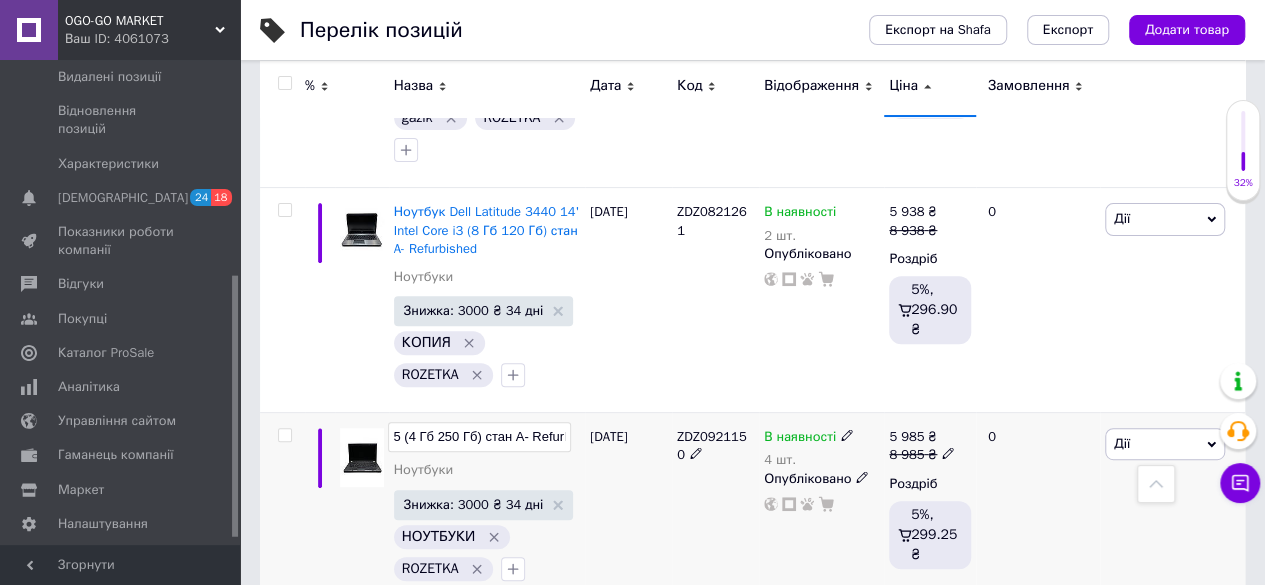 click on "Ноутбук Lenovo ThinkPad T520 15,6' Intel Core i5 (4 Гб 250 Гб) стан A- Refurbished" at bounding box center [479, 437] 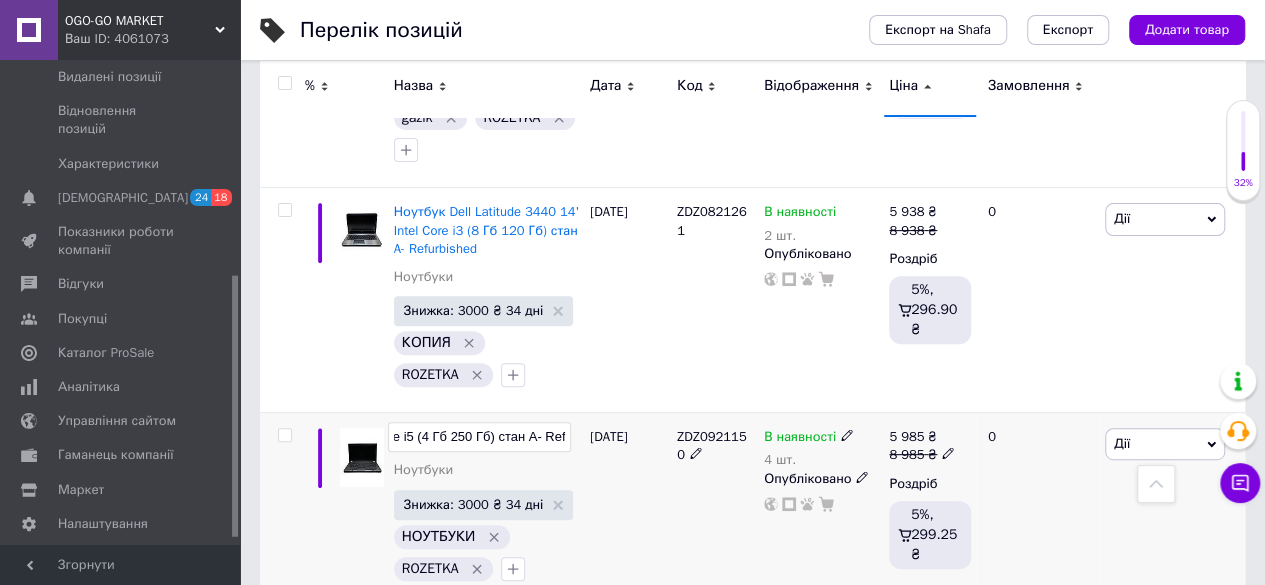 click on "[DATE]" at bounding box center [628, 510] 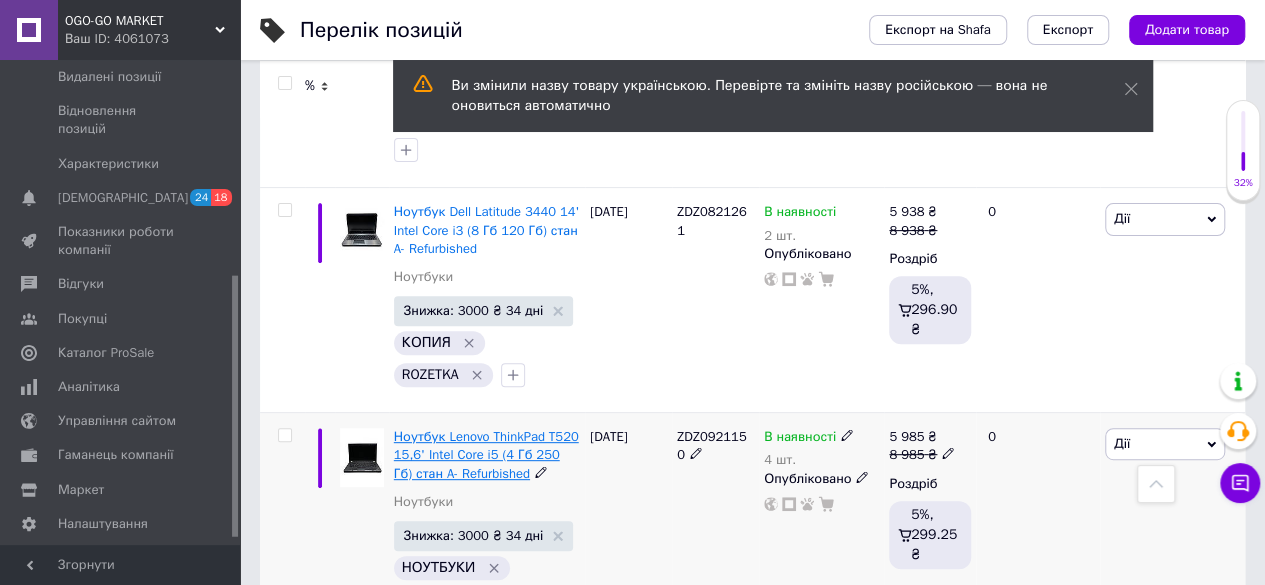 click on "Ноутбук Lenovo ThinkPad T520 15,6' Intel Core i5 (4 Гб 250 Гб) стан A- Refurbished" at bounding box center (486, 454) 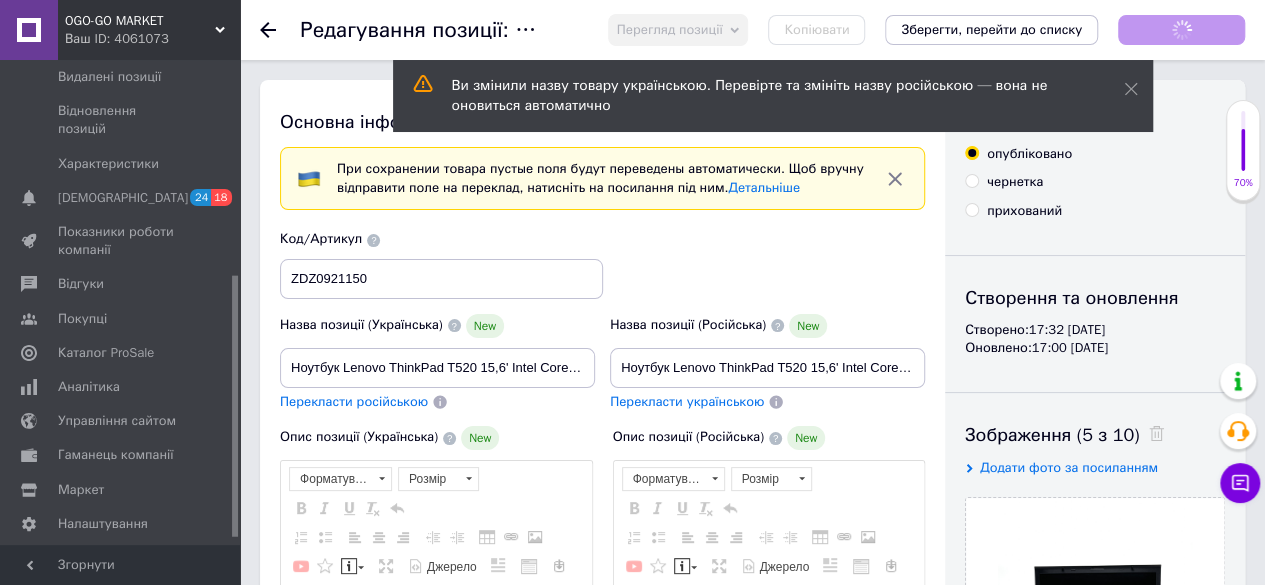 scroll, scrollTop: 0, scrollLeft: 0, axis: both 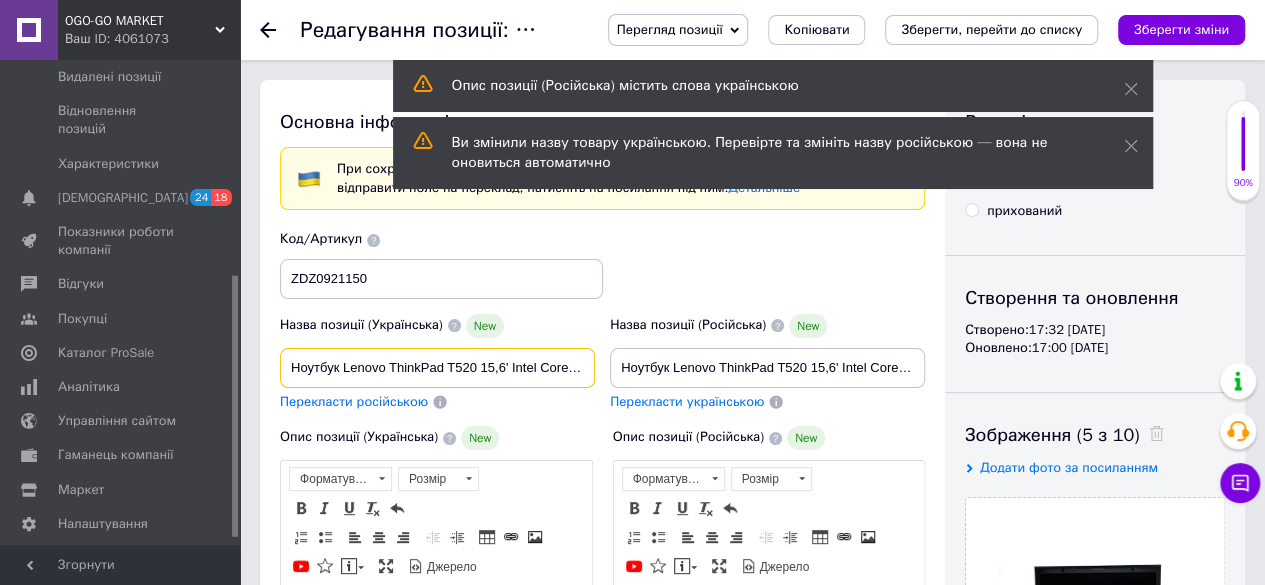 drag, startPoint x: 524, startPoint y: 363, endPoint x: 568, endPoint y: 365, distance: 44.04543 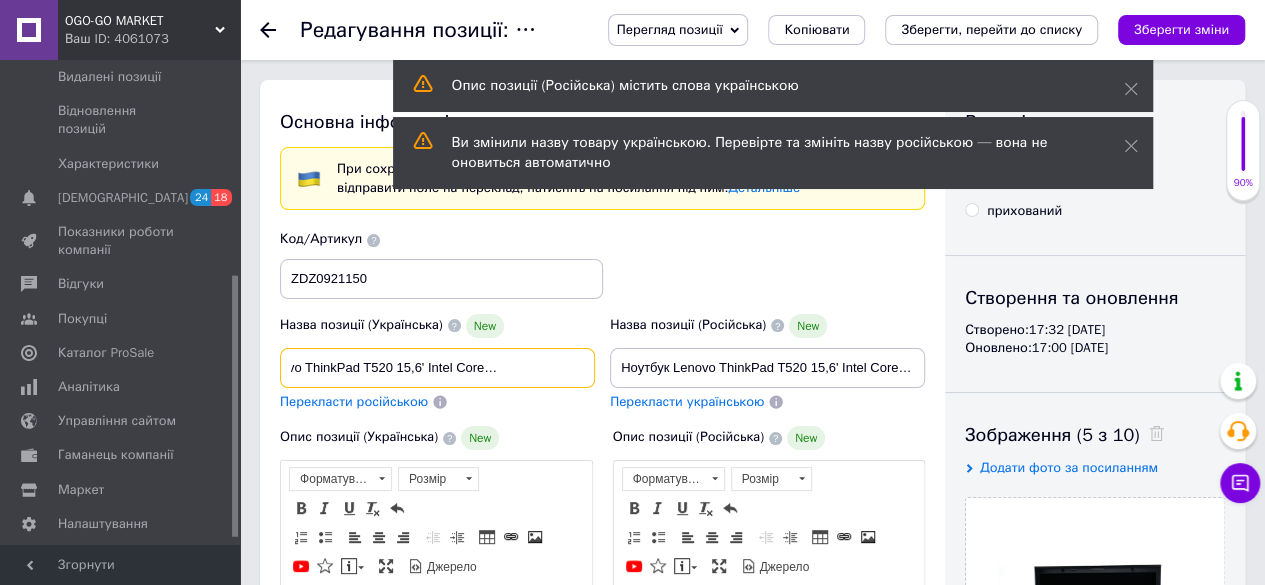 scroll, scrollTop: 0, scrollLeft: 201, axis: horizontal 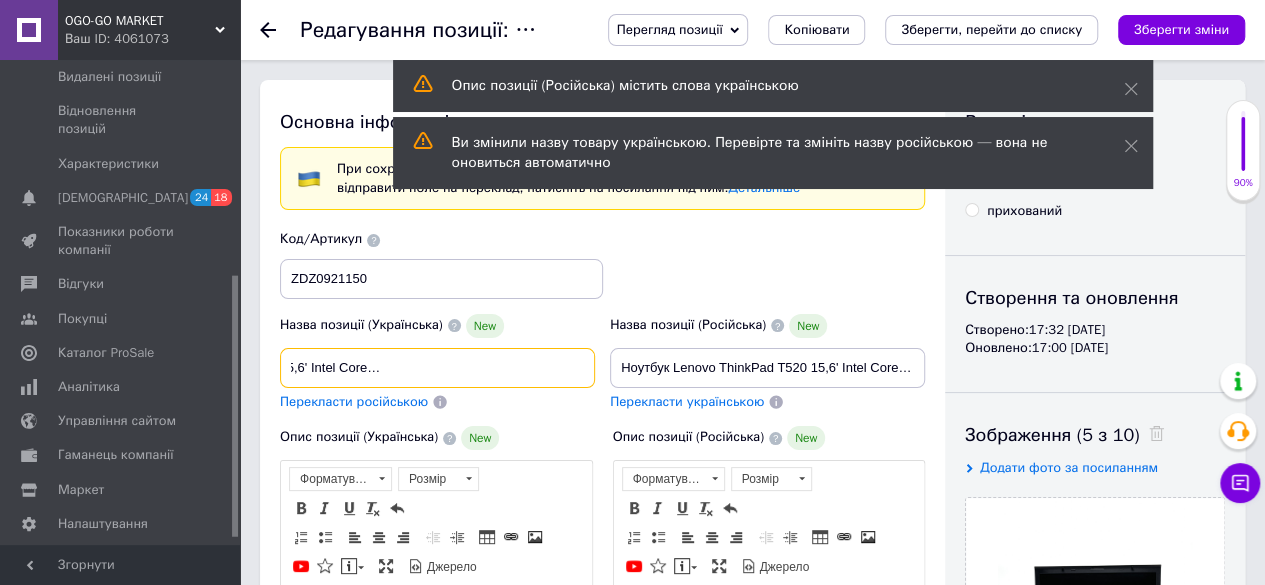 click on "Ноутбук Lenovo ThinkPad T520 15,6' Intel Core i5 (4 Гб 250 Гб) стан A- Refurbished" at bounding box center [437, 368] 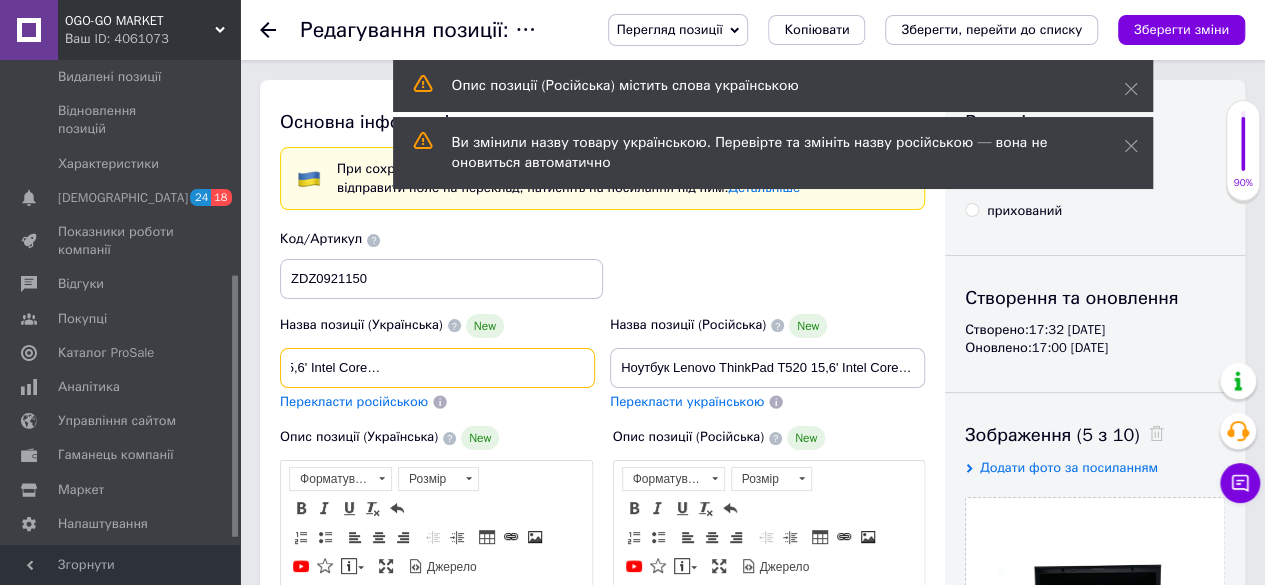 click on "Ноутбук Lenovo ThinkPad T520 15,6' Intel Core i5 (4 Гб 250 Гб) стан A- Refurbished" at bounding box center (437, 368) 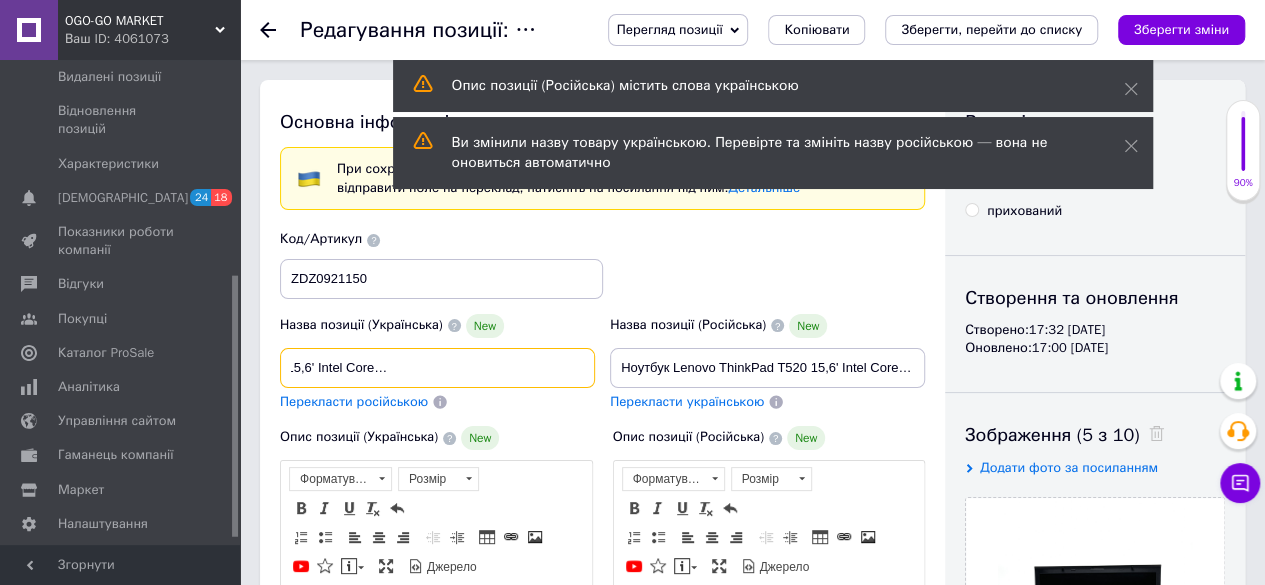 scroll, scrollTop: 0, scrollLeft: 194, axis: horizontal 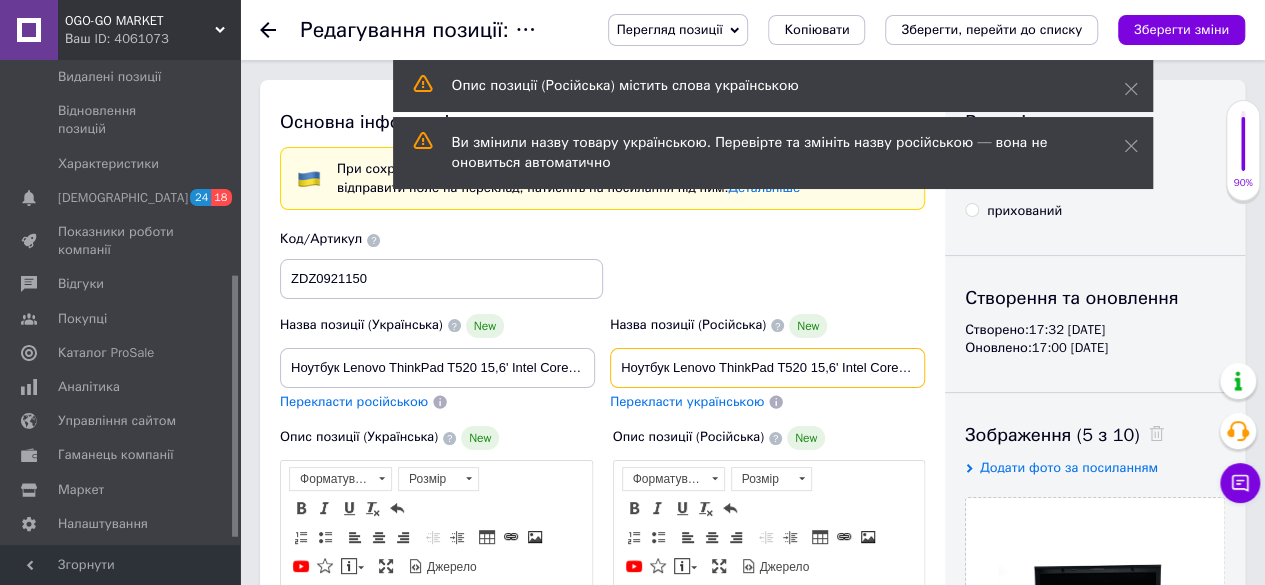 click on "Ноутбук Lenovo ThinkPad T520 15,6' Intel Core i5 (4 Гб 250 Гб) стан A- Refurbished" at bounding box center [767, 368] 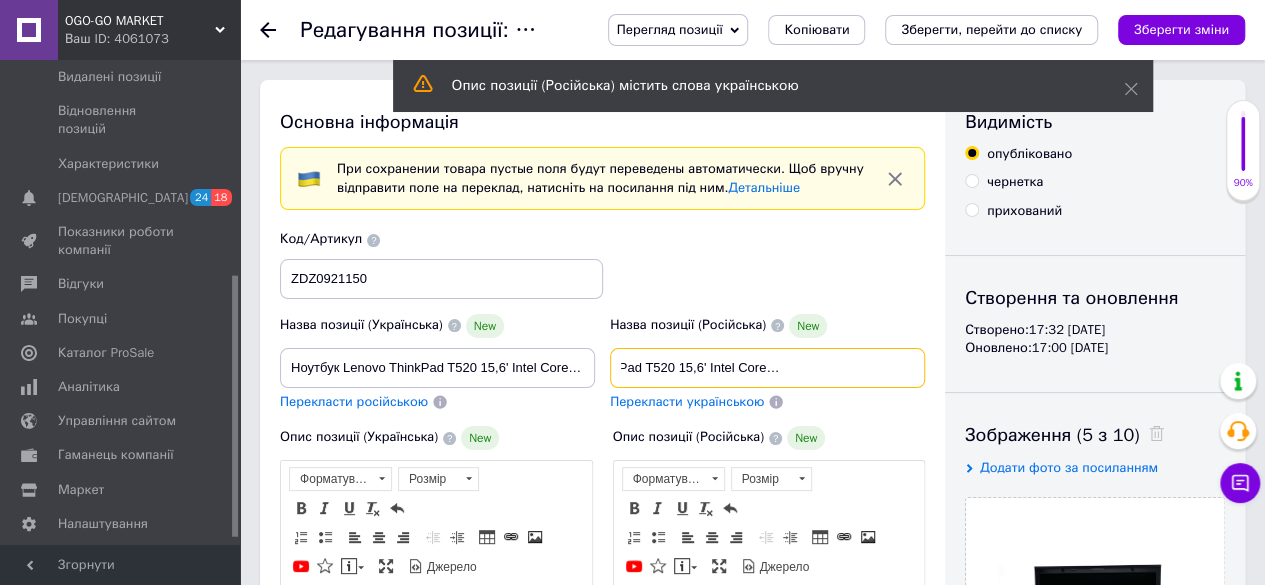 drag, startPoint x: 870, startPoint y: 372, endPoint x: 912, endPoint y: 371, distance: 42.0119 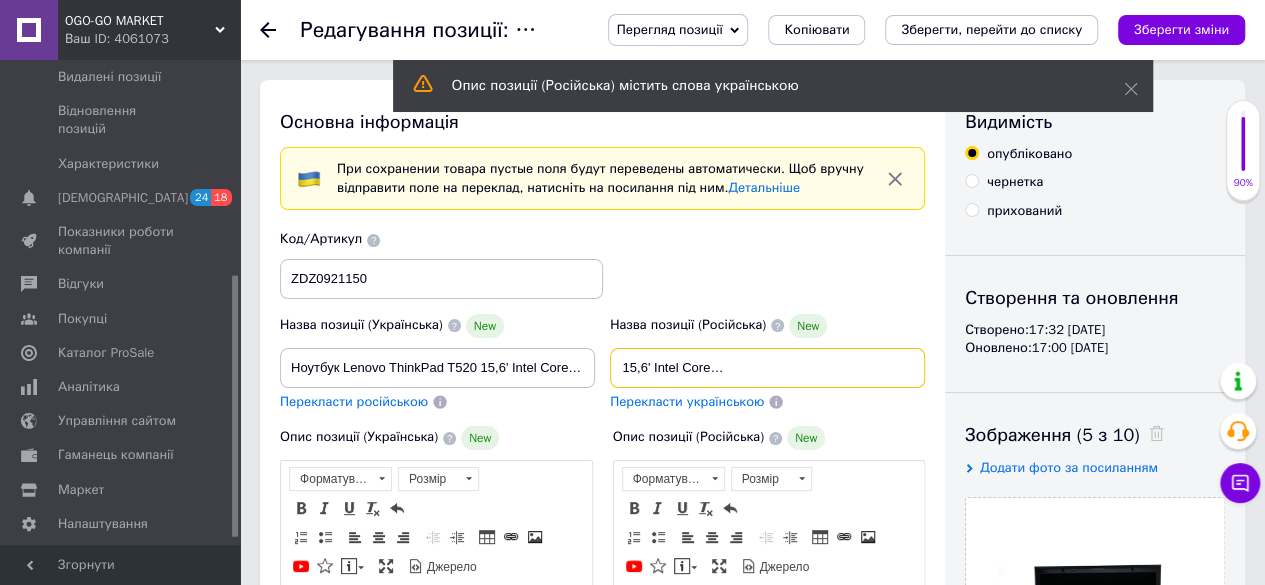 click on "Ноутбук Lenovo ThinkPad T520 15,6' Intel Core i5 (4 Гб 250 Гб) стан A- Refurbished" at bounding box center (767, 368) 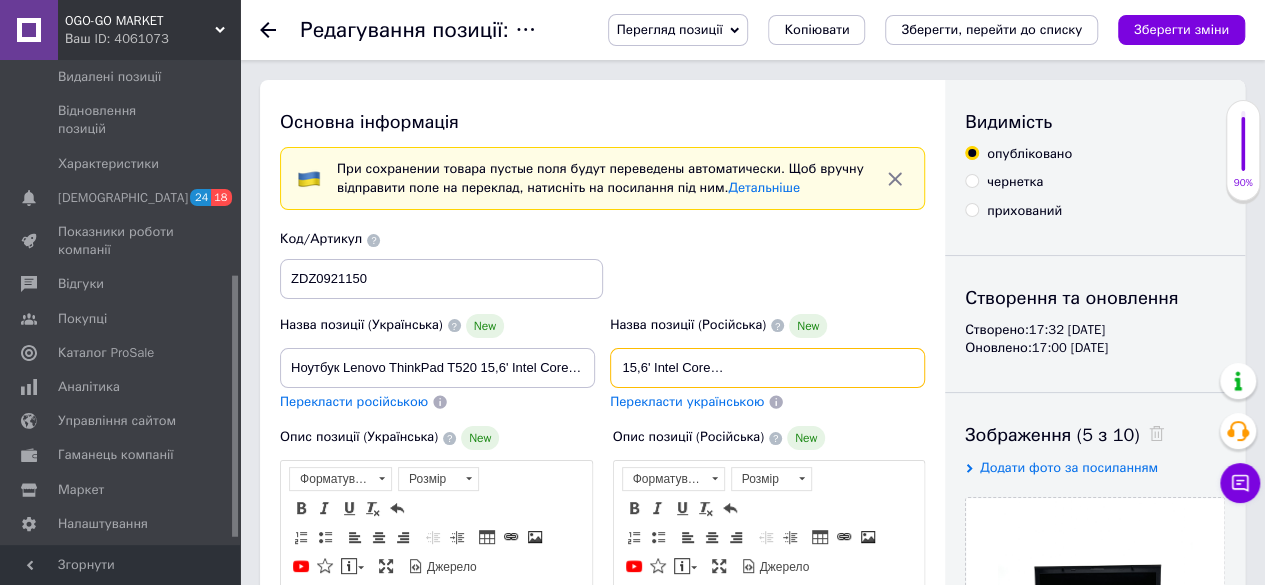 type on "Ноутбук Lenovo ThinkPad T520 15,6' Intel Core i5 (8 Гб 250 Гб) стан A- Refurbished" 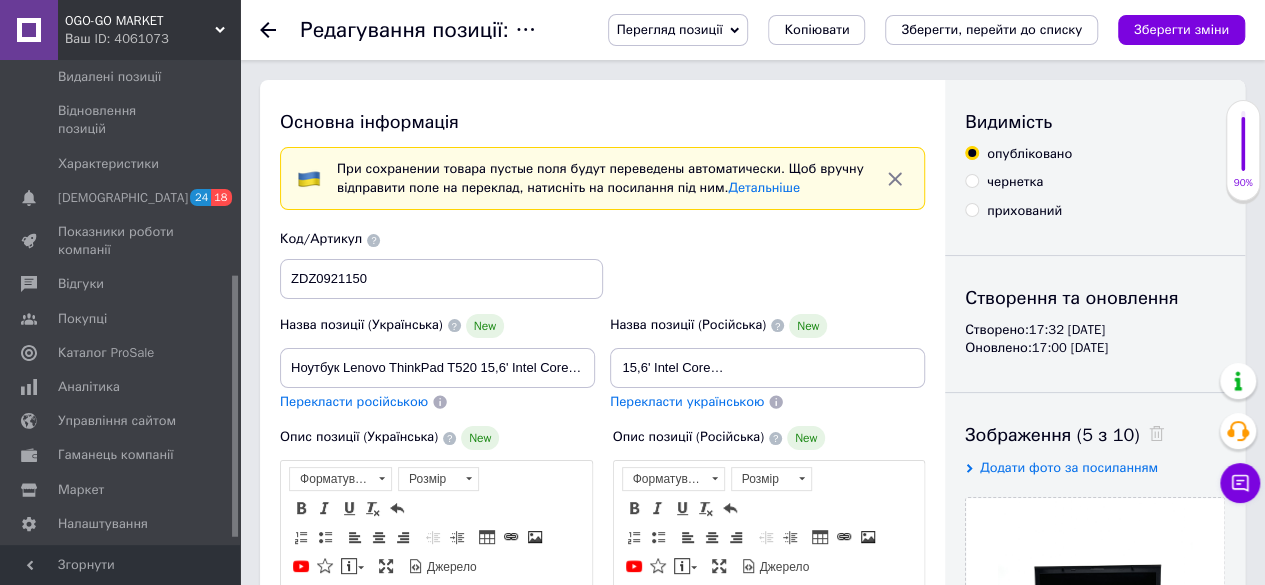 scroll, scrollTop: 0, scrollLeft: 0, axis: both 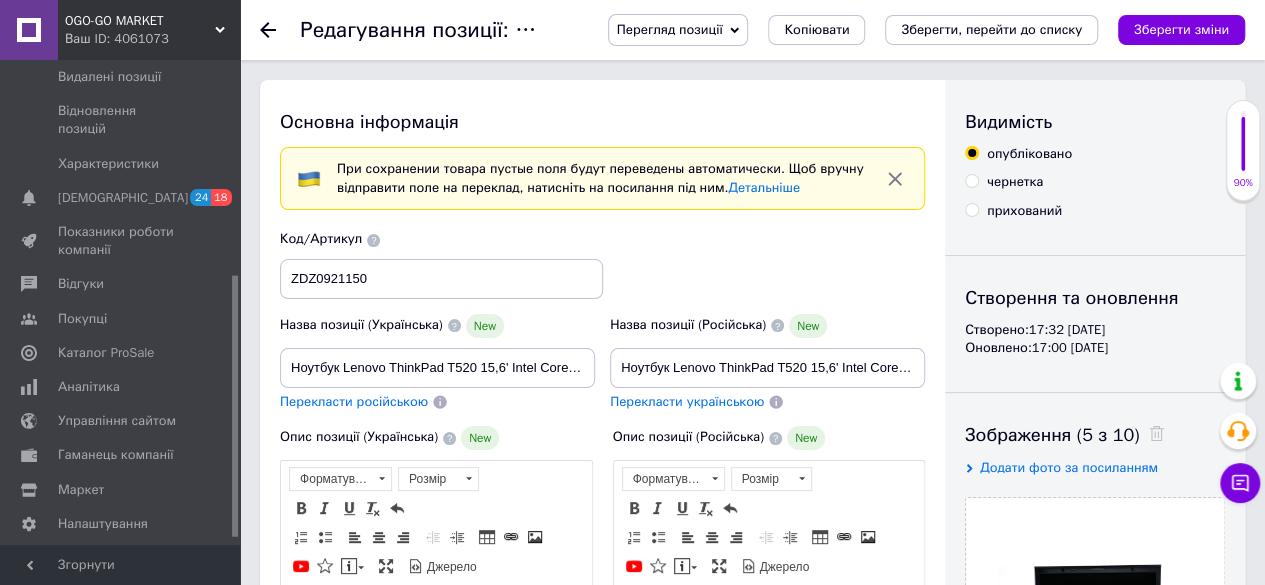click on "Назва позиції (Російська) New Ноутбук Lenovo ThinkPad T520 15,6' Intel Core i5 (8 Гб 250 Гб) стан A- Refurbished Перекласти українською" at bounding box center [768, 362] 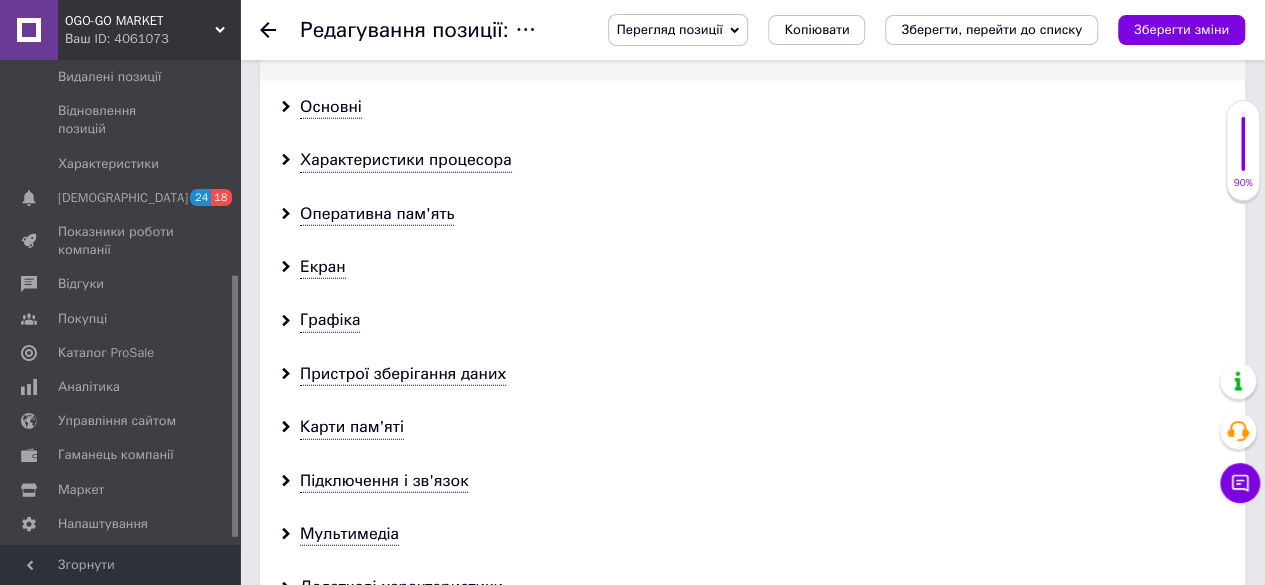scroll, scrollTop: 2600, scrollLeft: 0, axis: vertical 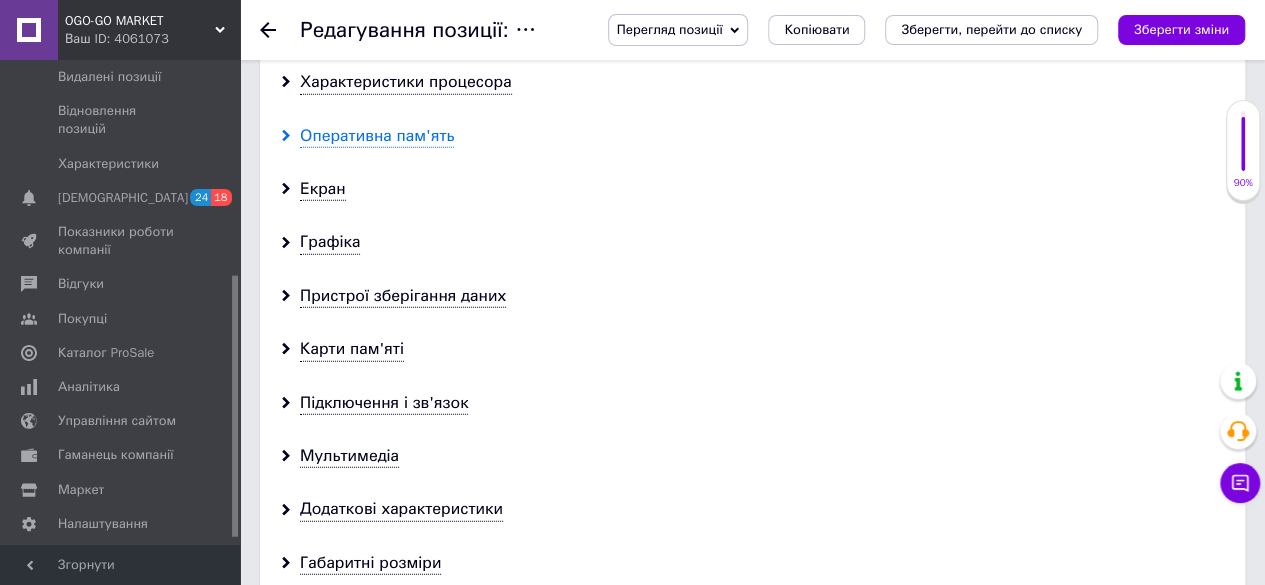 click on "Оперативна пам'ять" at bounding box center [377, 136] 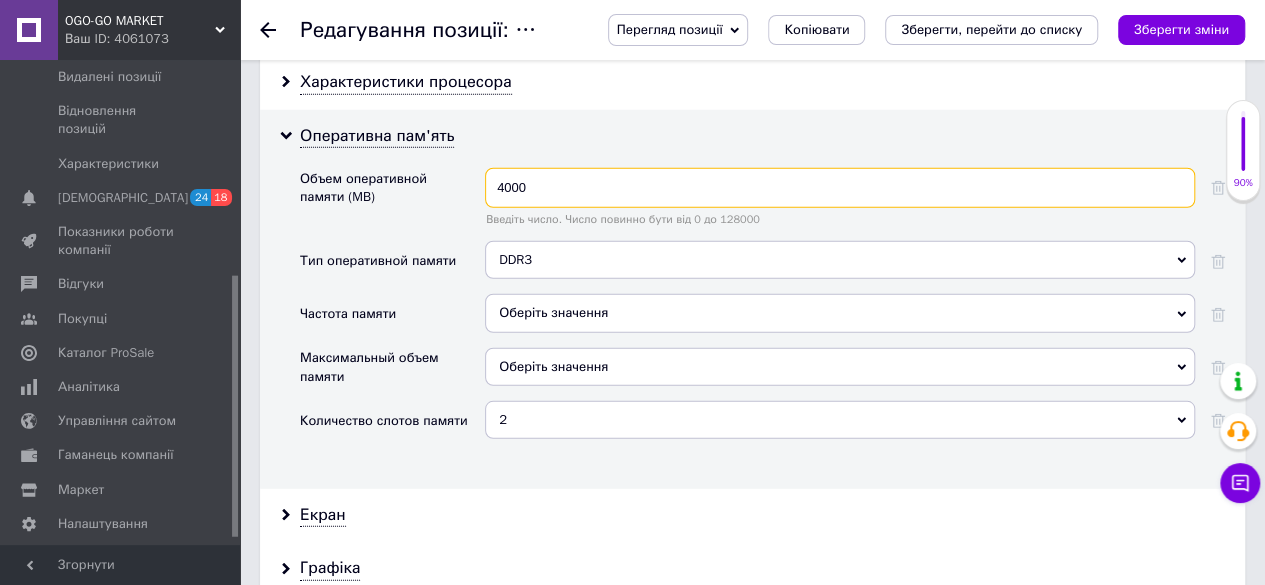 click on "4000" at bounding box center [840, 188] 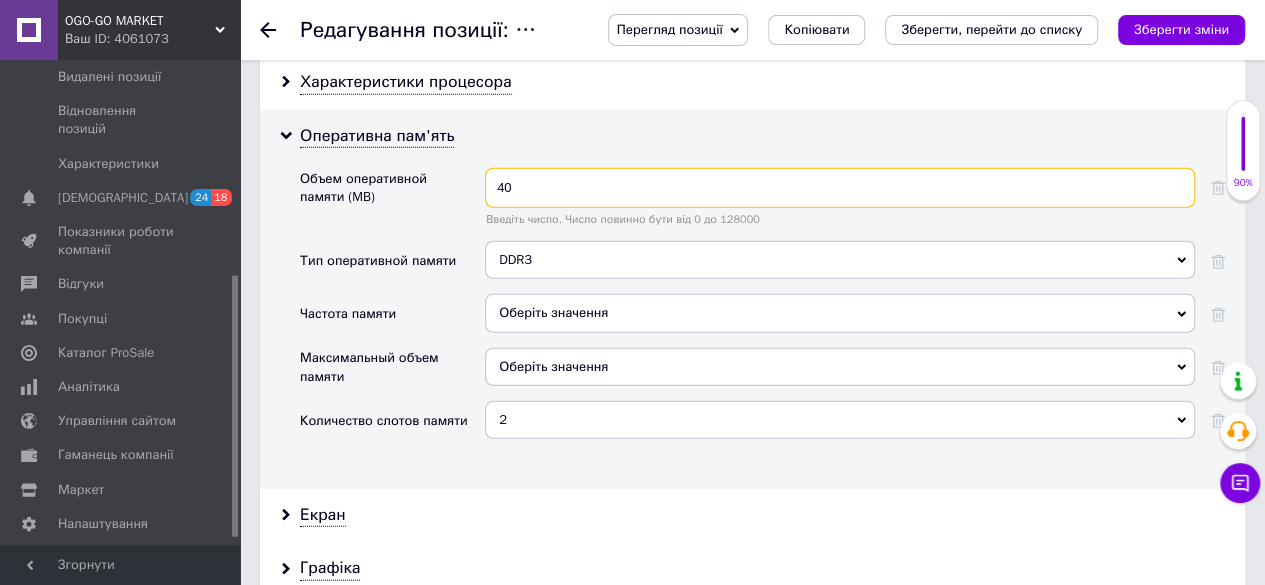 type on "4" 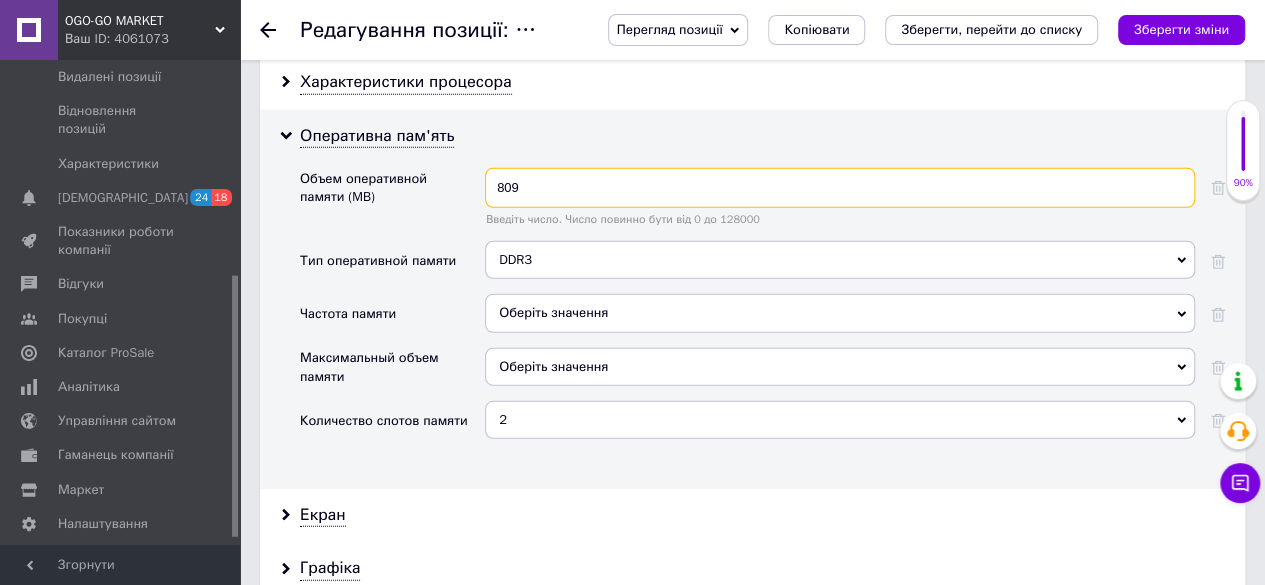 scroll, scrollTop: 2619, scrollLeft: 0, axis: vertical 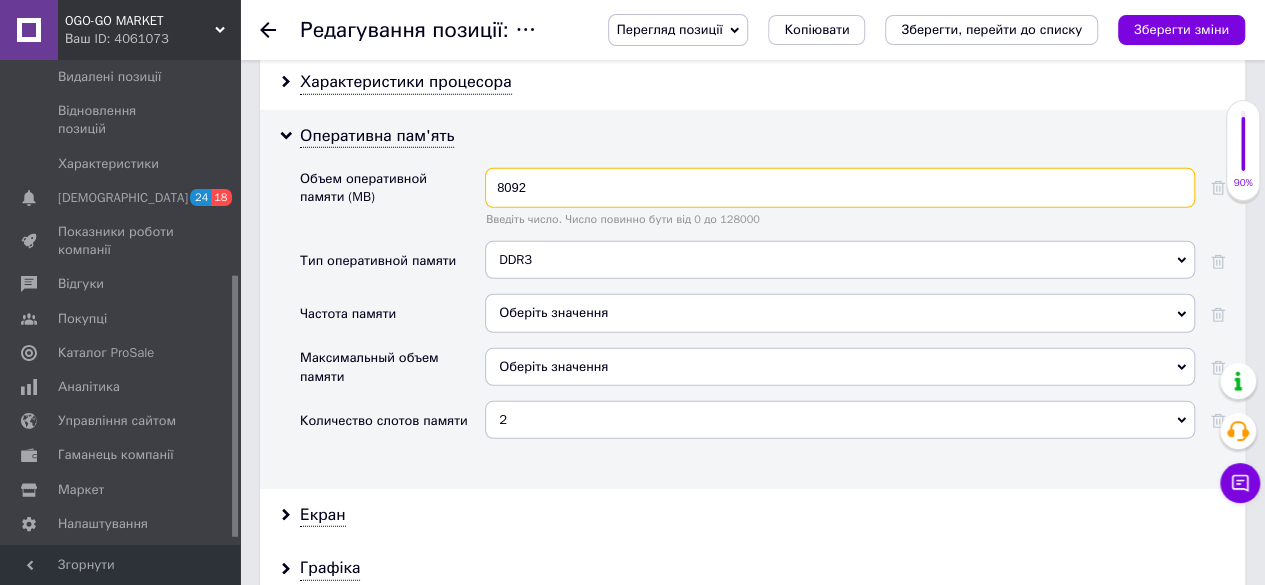 click on "8092" at bounding box center (840, 188) 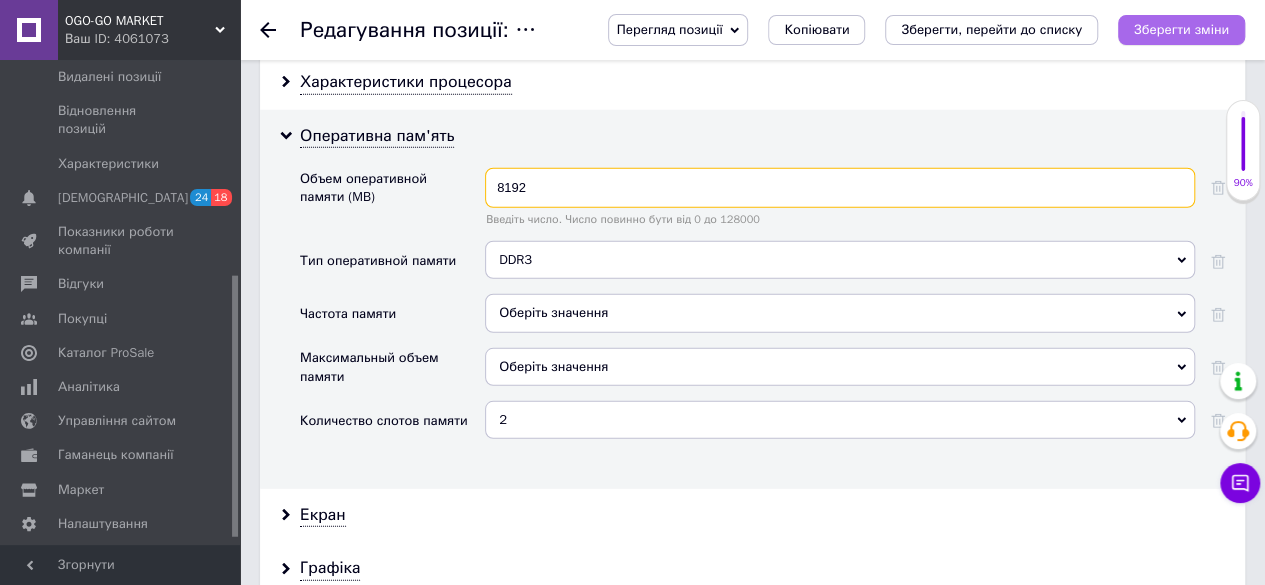 type on "8192" 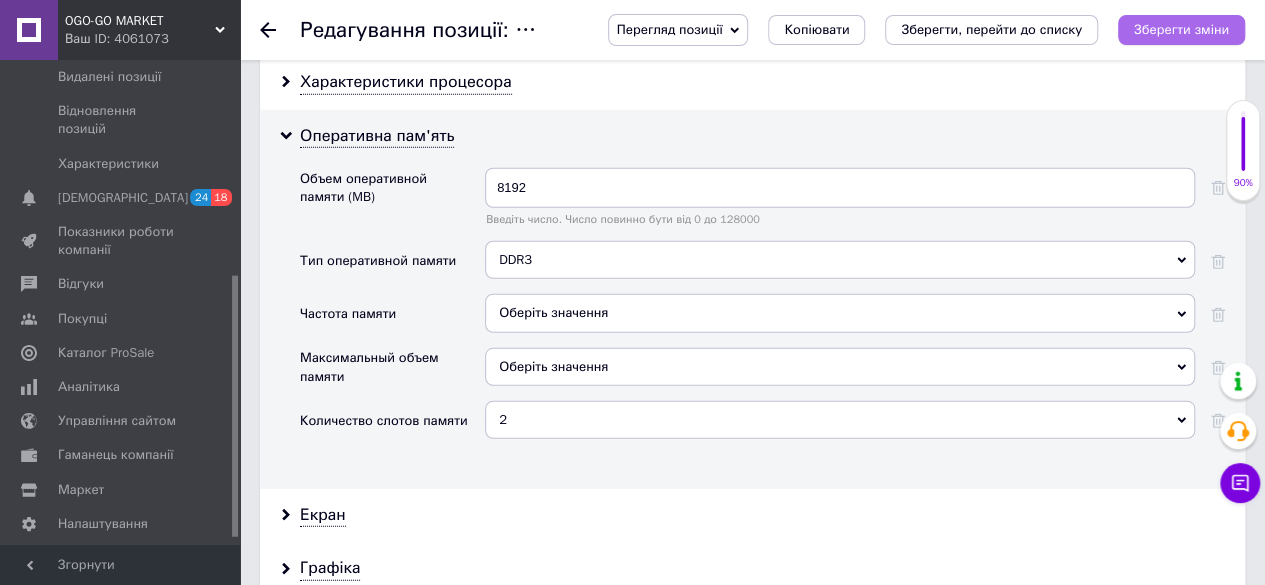click on "Зберегти зміни" at bounding box center (1181, 29) 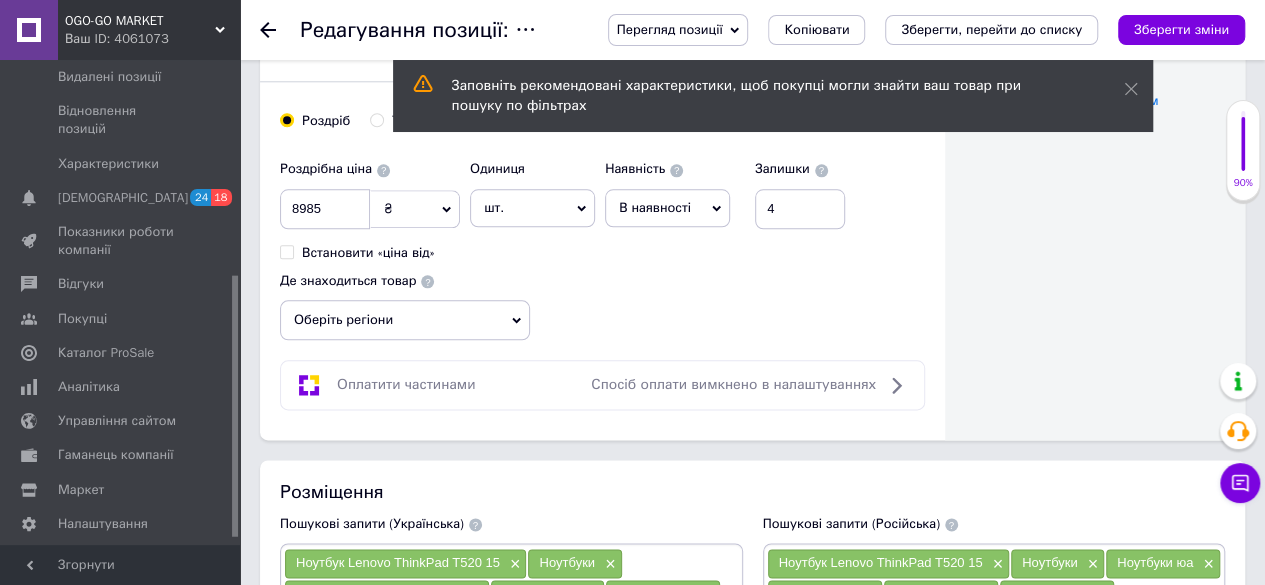 scroll, scrollTop: 1319, scrollLeft: 0, axis: vertical 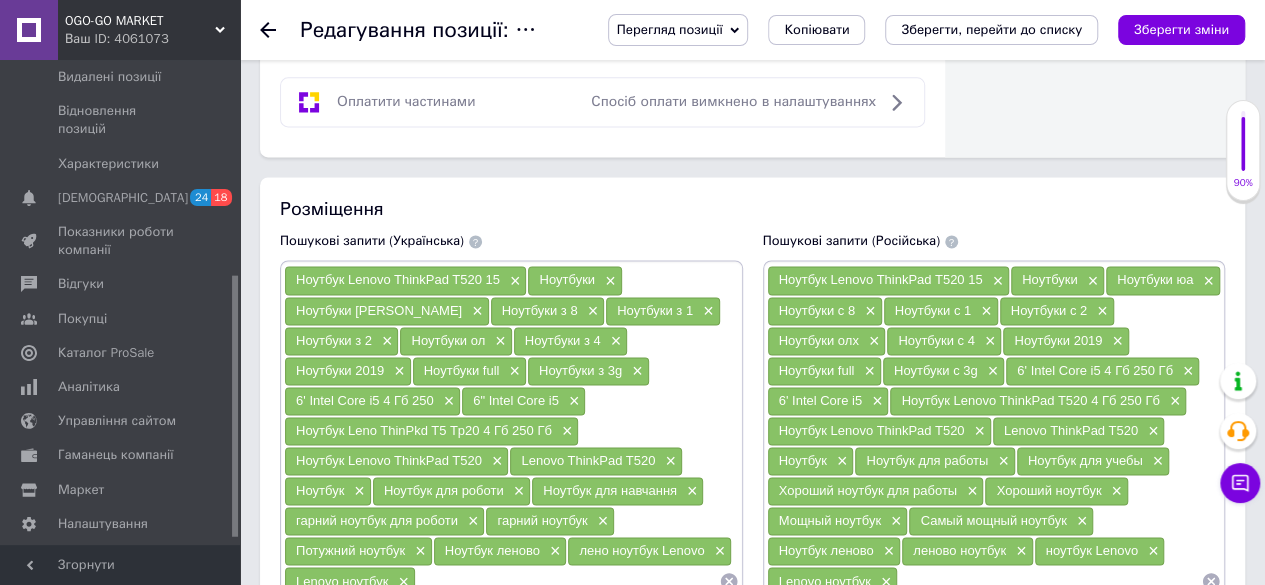 click on "Редагування позиції: Ноутбук Lenovo ThinkPad T520 15,6' Intel Core i5 (4 Гб 250 Гб) стан A- Refurbished Перегляд позиції Зберегти та переглянути на сайті Зберегти та переглянути на маркетплейсі [DOMAIN_NAME] Копіювати Зберегти, перейти до списку Зберегти зміни" at bounding box center (752, 30) 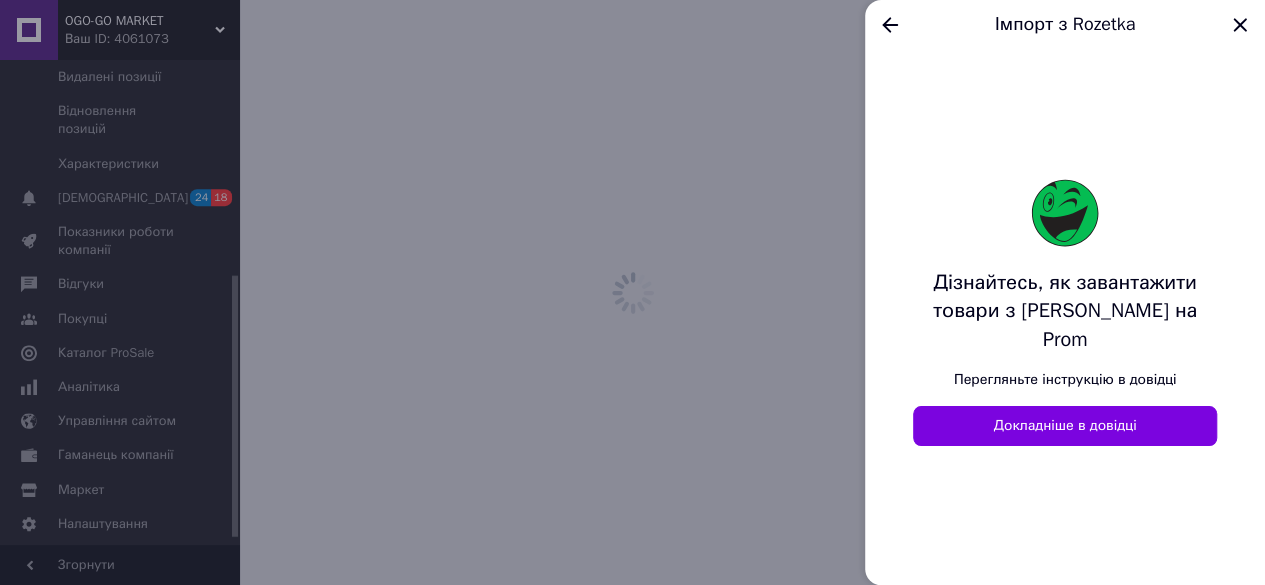 scroll, scrollTop: 0, scrollLeft: 0, axis: both 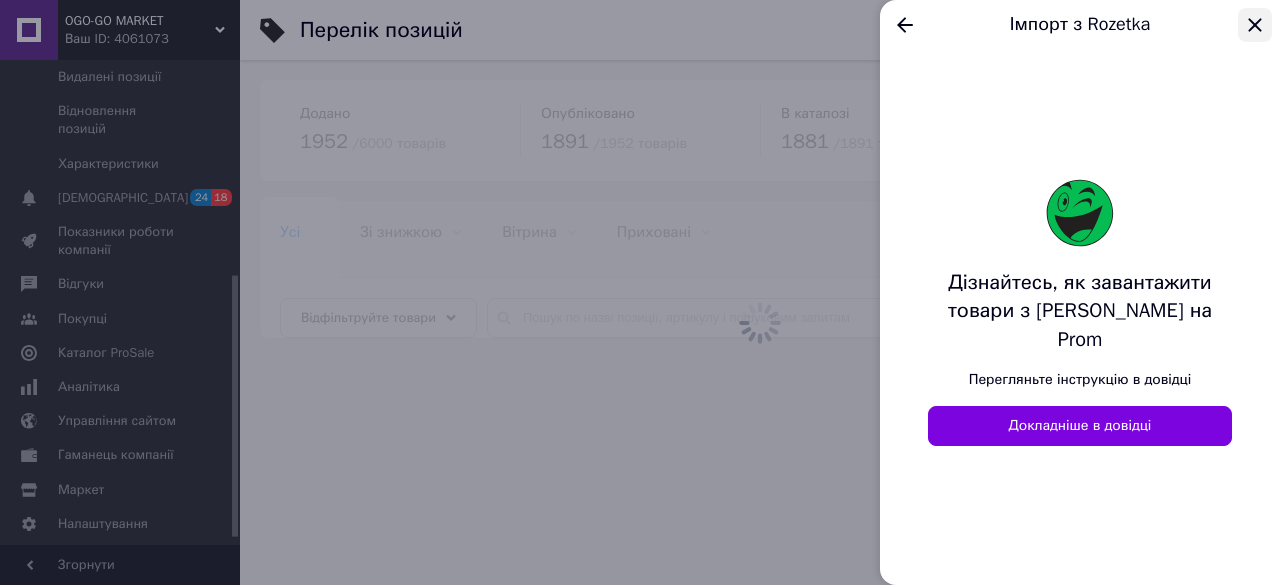 click 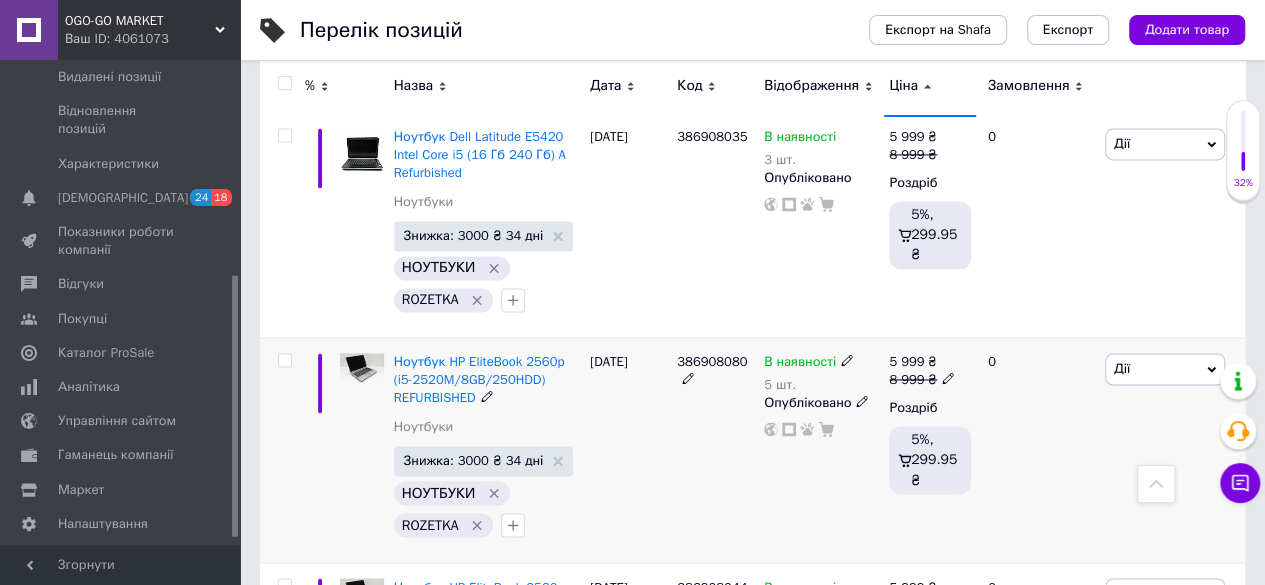 scroll, scrollTop: 12900, scrollLeft: 0, axis: vertical 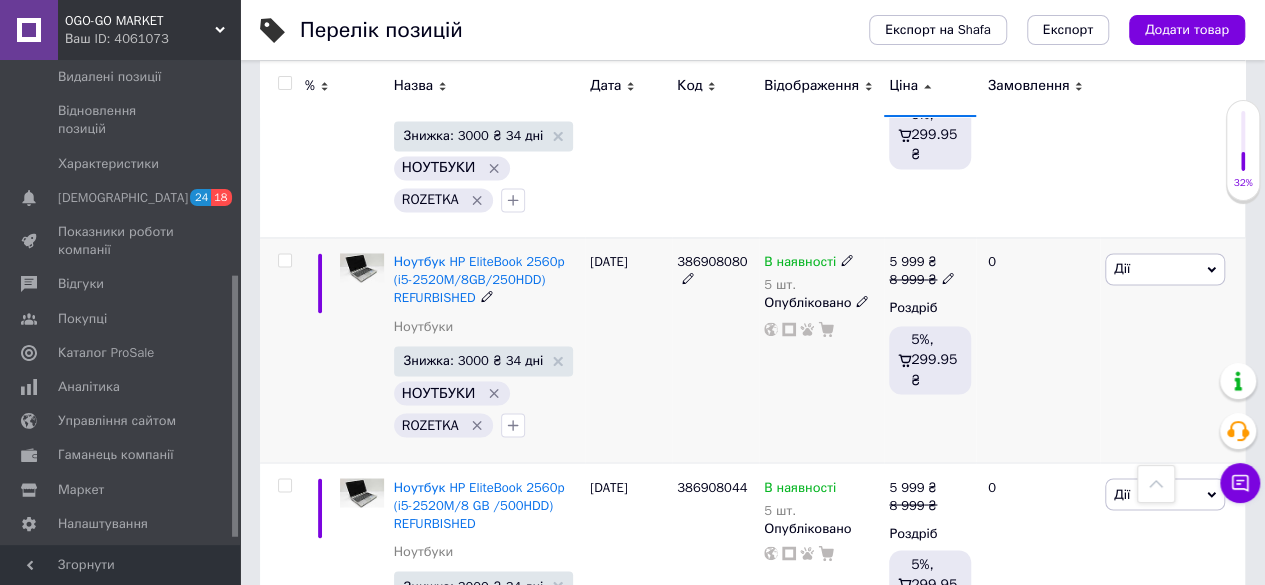 click 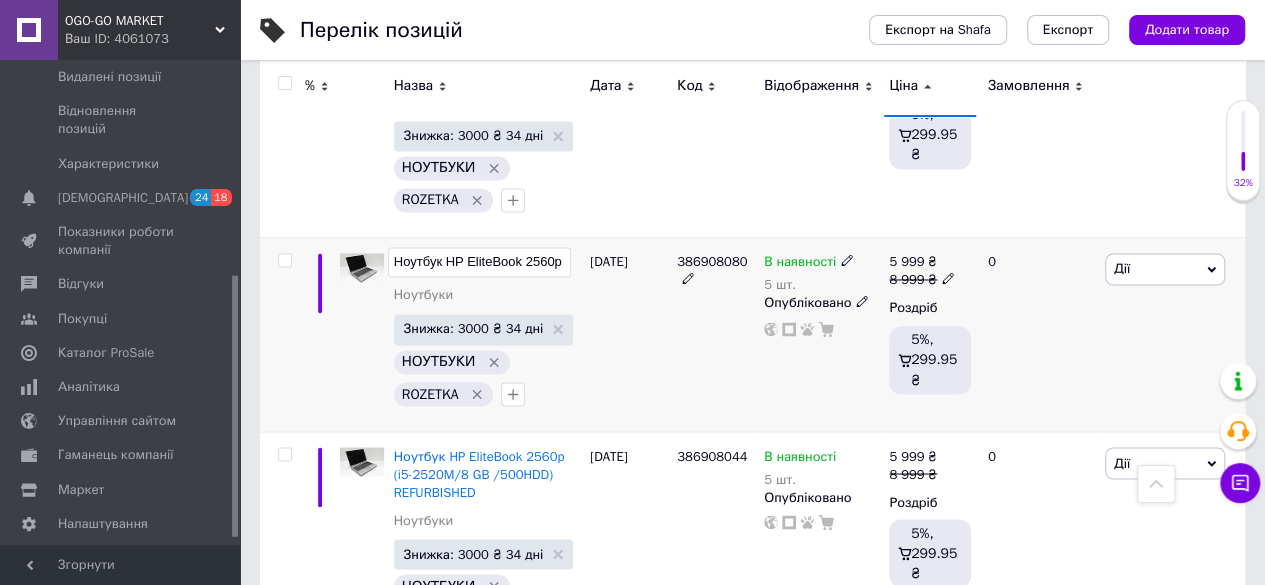 scroll, scrollTop: 0, scrollLeft: 242, axis: horizontal 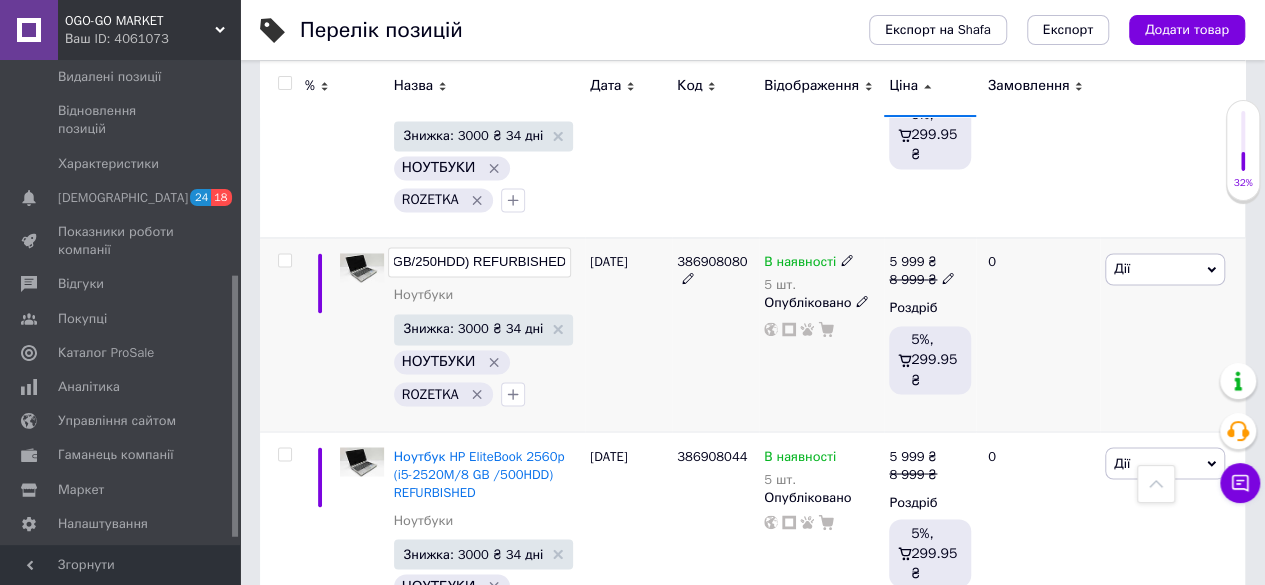 click on "Ноутбук HP EliteBook 2560p (i5-2520M/8GB/250HDD) REFURBISHED" at bounding box center (479, 262) 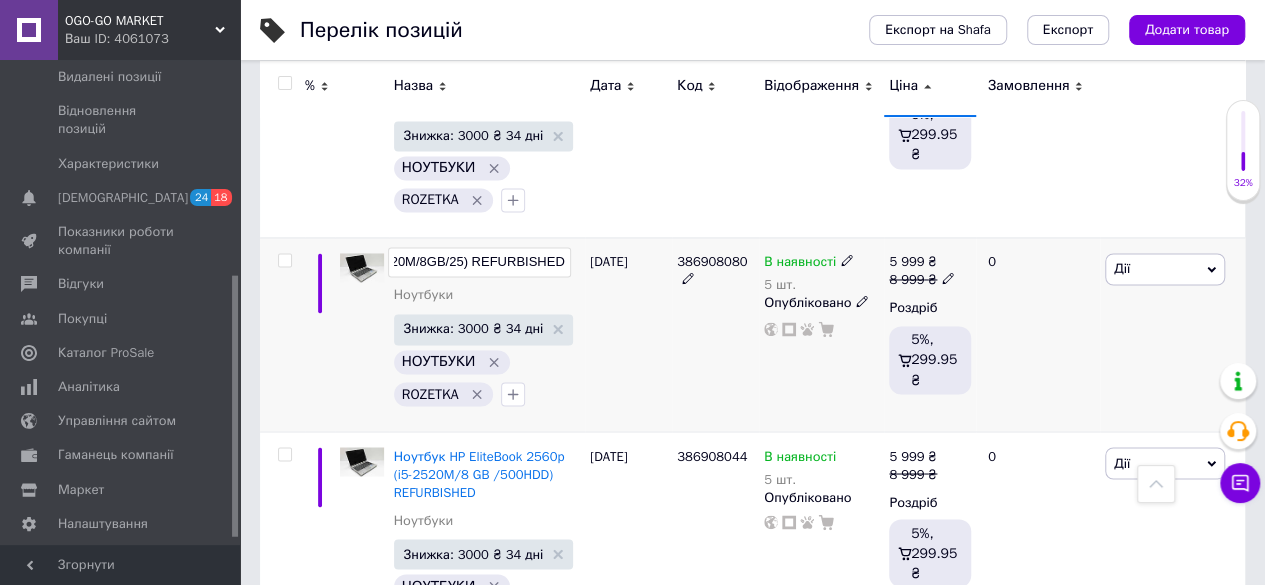 scroll, scrollTop: 0, scrollLeft: 206, axis: horizontal 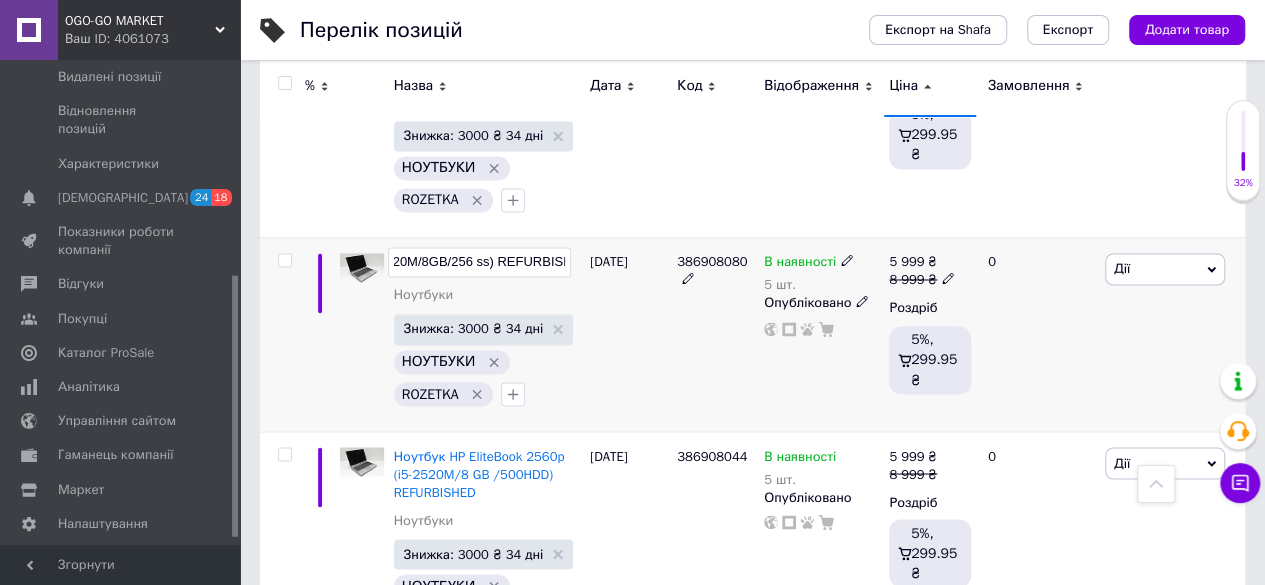 type on "Ноутбук HP EliteBook 2560p (i5-2520M/8GB/256 ssd) REFURBISHED" 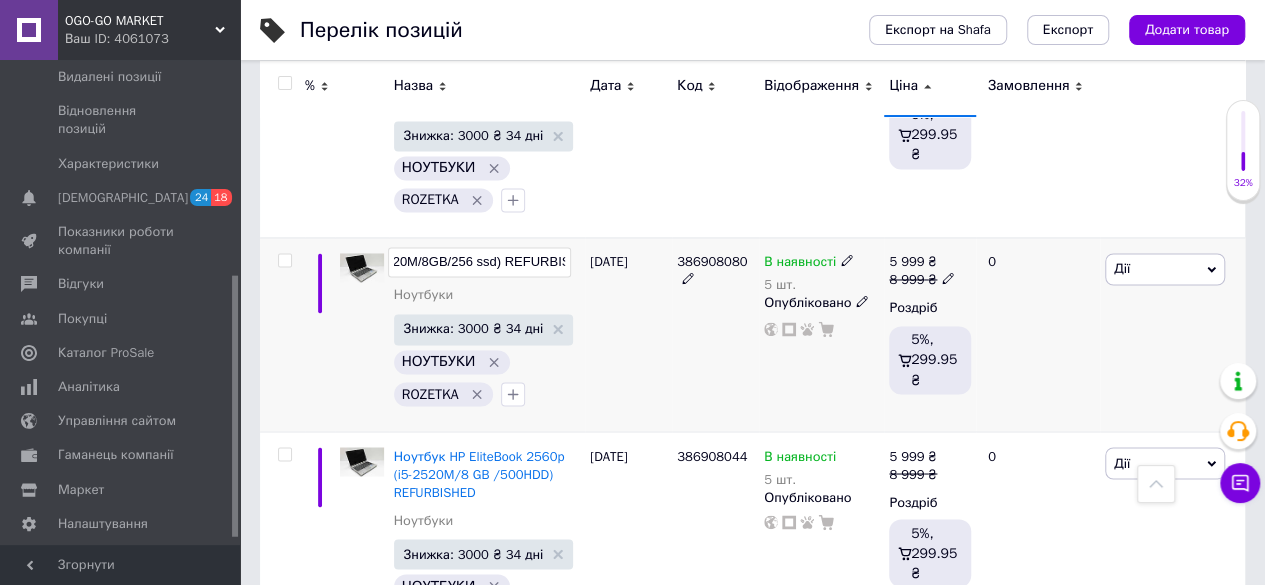 click on "[DATE]" at bounding box center (628, 334) 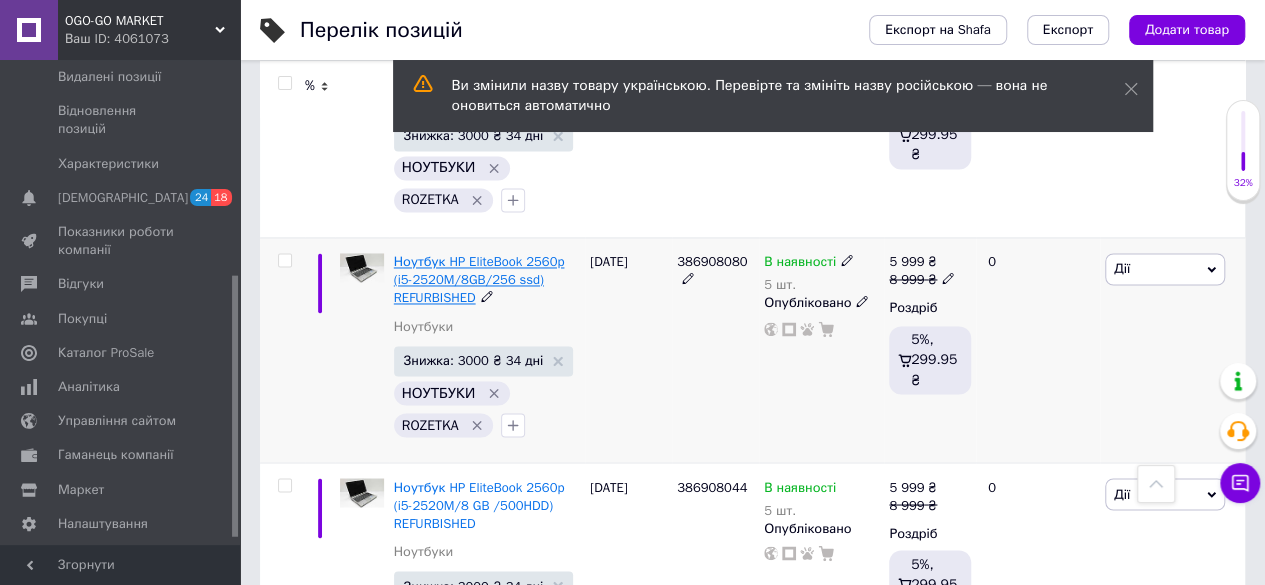 click on "Ноутбук HP EliteBook 2560p (i5-2520M/8GB/256 ssd) REFURBISHED" at bounding box center (479, 279) 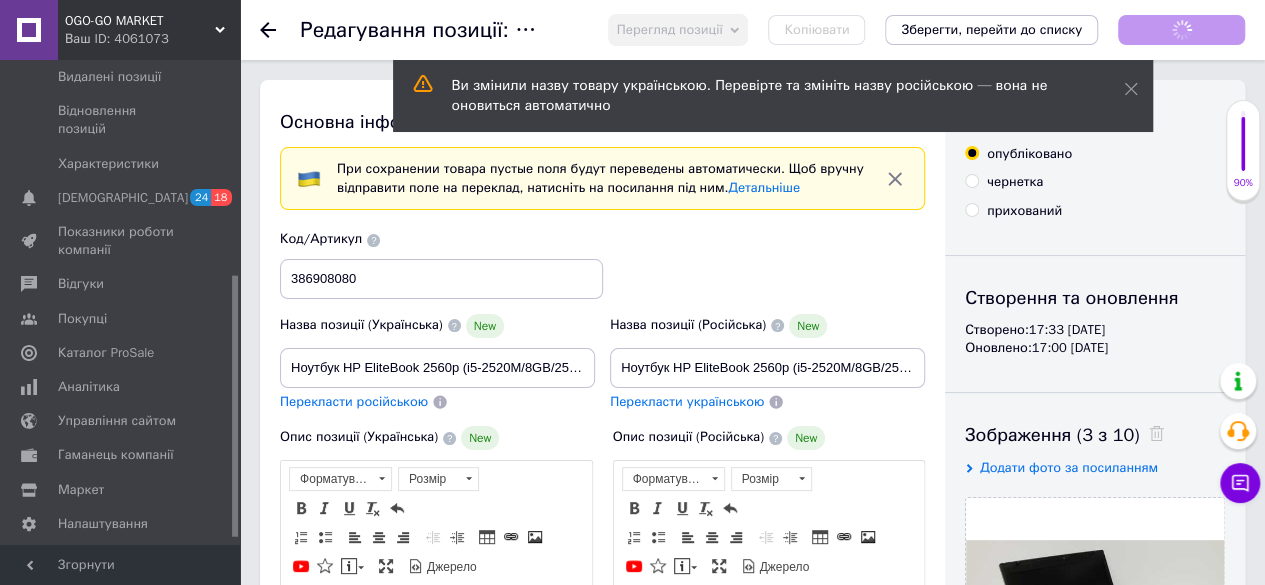 scroll, scrollTop: 0, scrollLeft: 0, axis: both 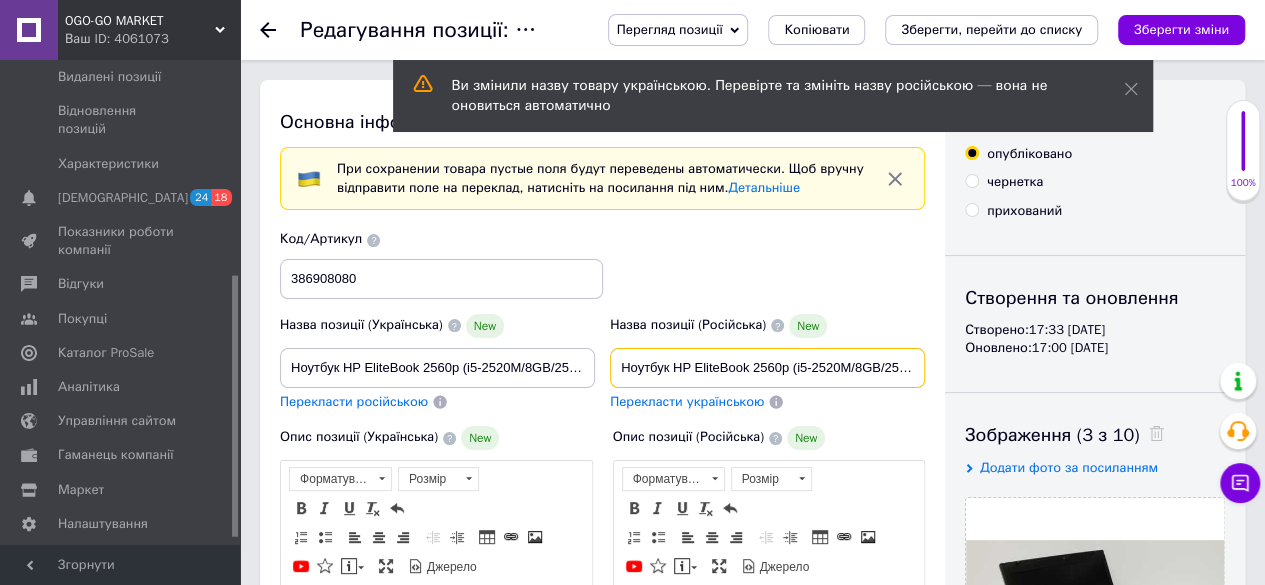click on "Ноутбук HP EliteBook 2560p (i5-2520M/8GB/250HDD) REFURBISHED" at bounding box center (767, 368) 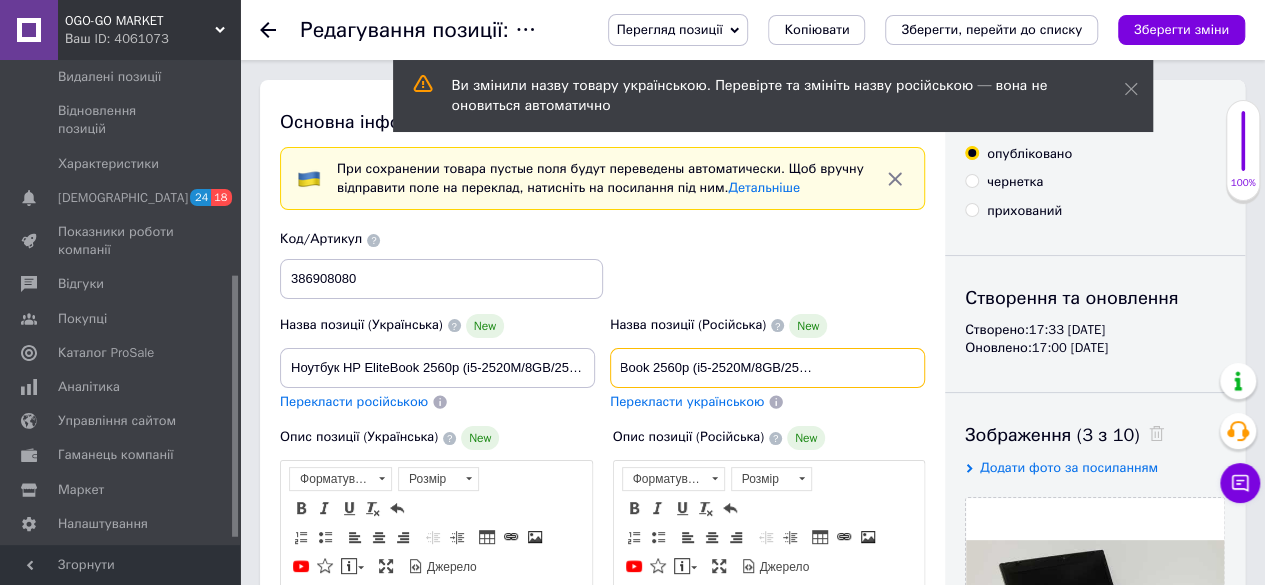 scroll, scrollTop: 0, scrollLeft: 123, axis: horizontal 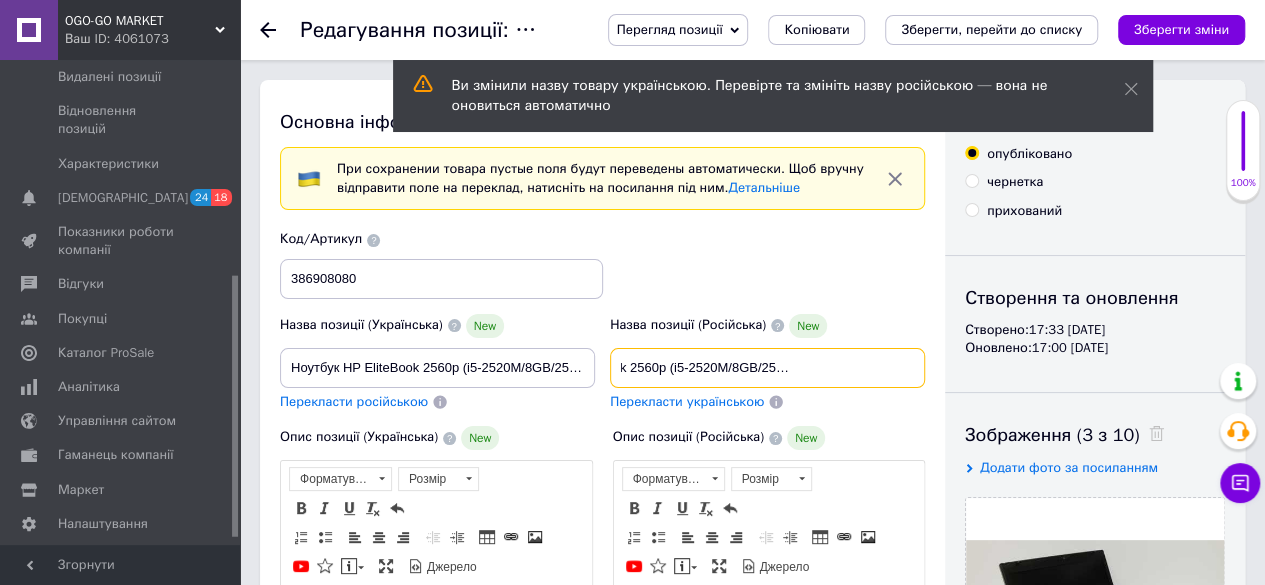 drag, startPoint x: 872, startPoint y: 365, endPoint x: 927, endPoint y: 365, distance: 55 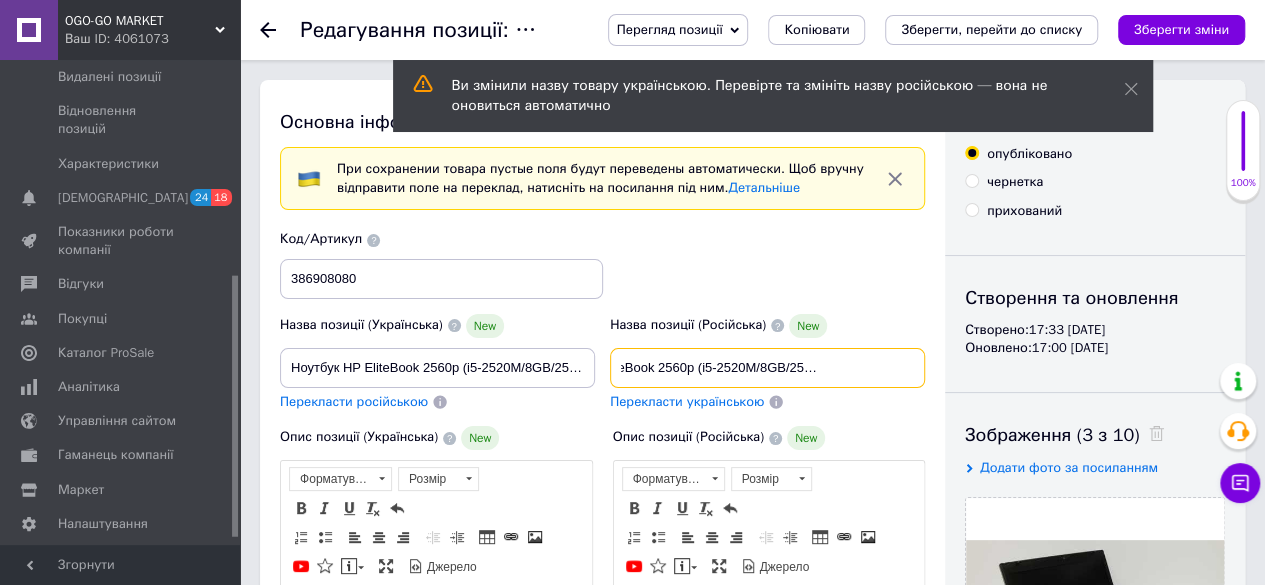 scroll, scrollTop: 0, scrollLeft: 94, axis: horizontal 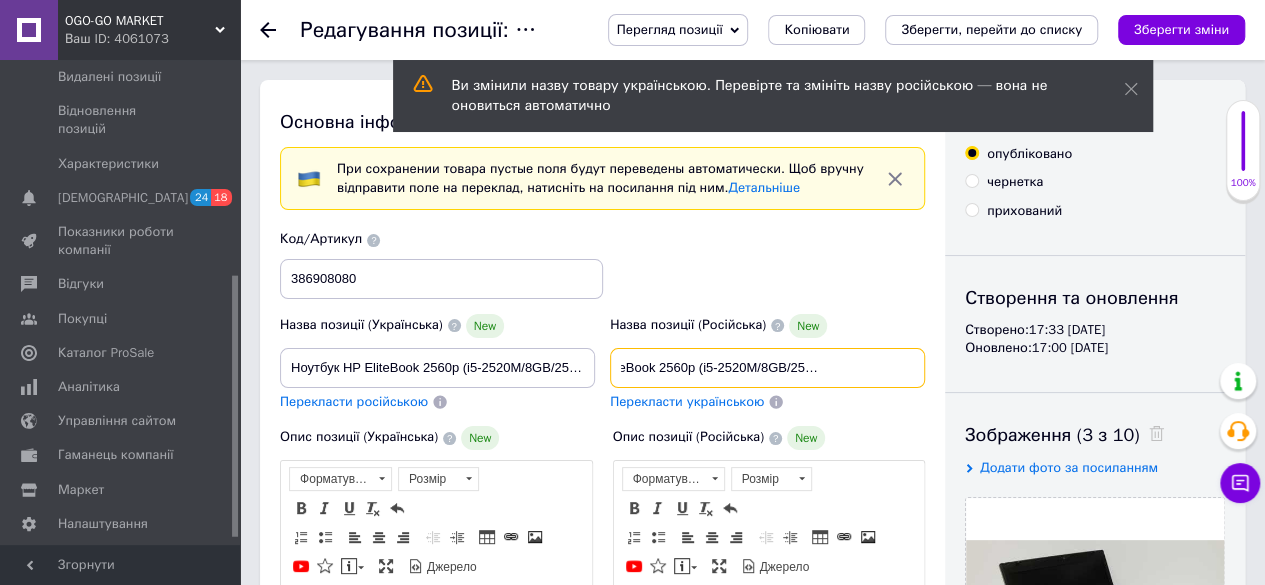 type on "Ноутбук HP EliteBook 2560p (i5-2520M/8GB/250 ssd) REFURBISHED" 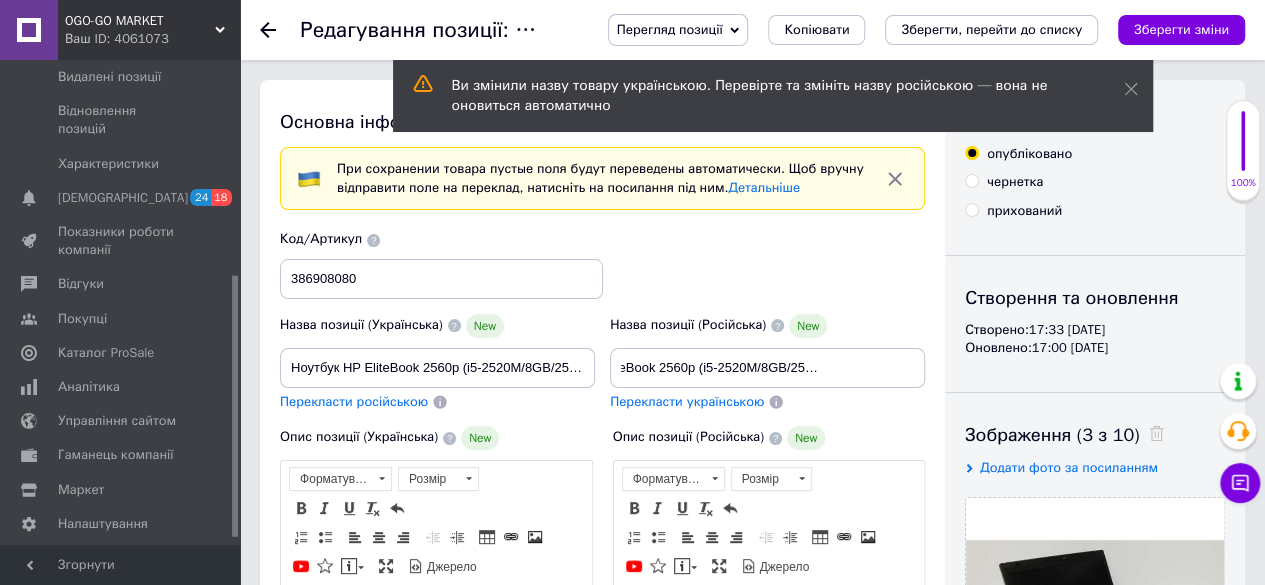 scroll, scrollTop: 0, scrollLeft: 0, axis: both 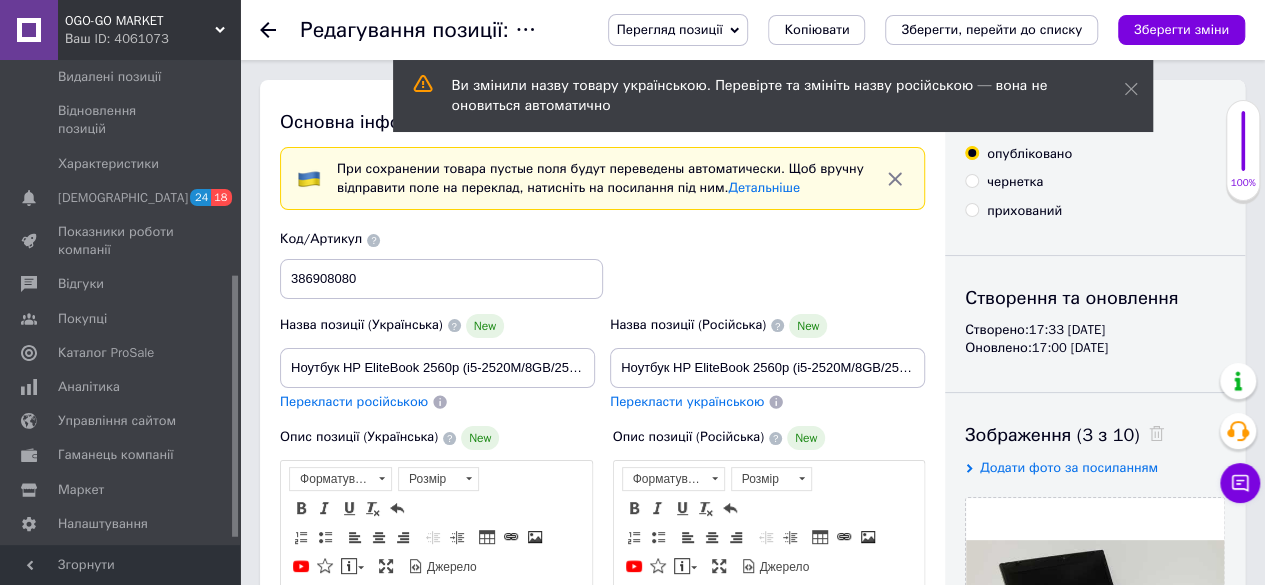 click on "Код/Артикул 386908080" at bounding box center [603, 264] 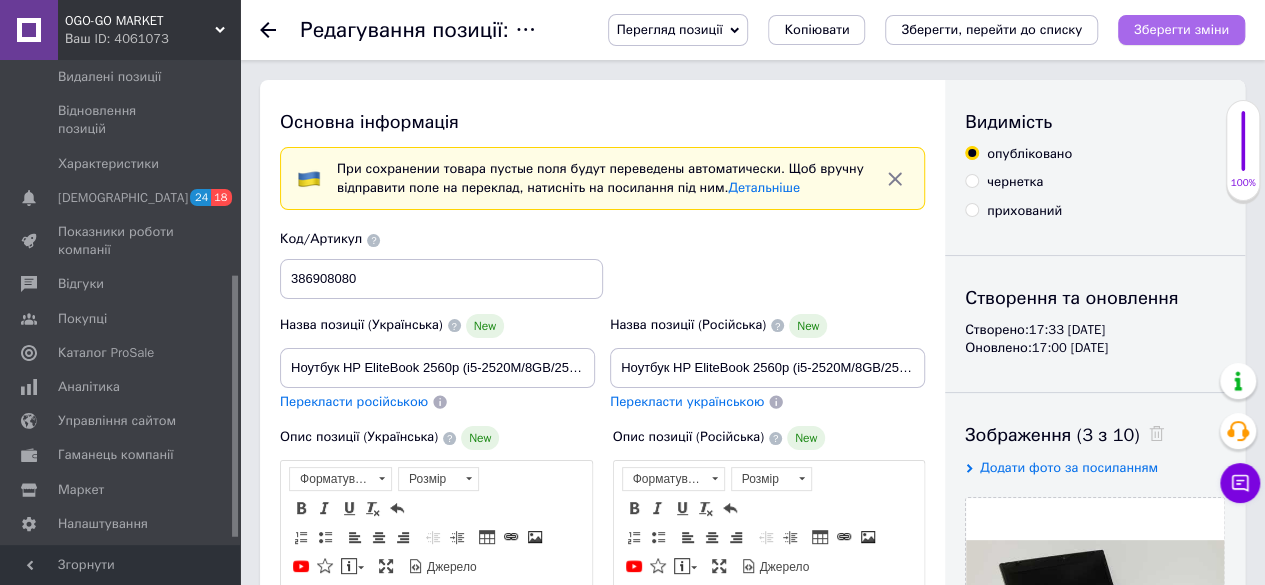 click on "Зберегти зміни" at bounding box center [1181, 29] 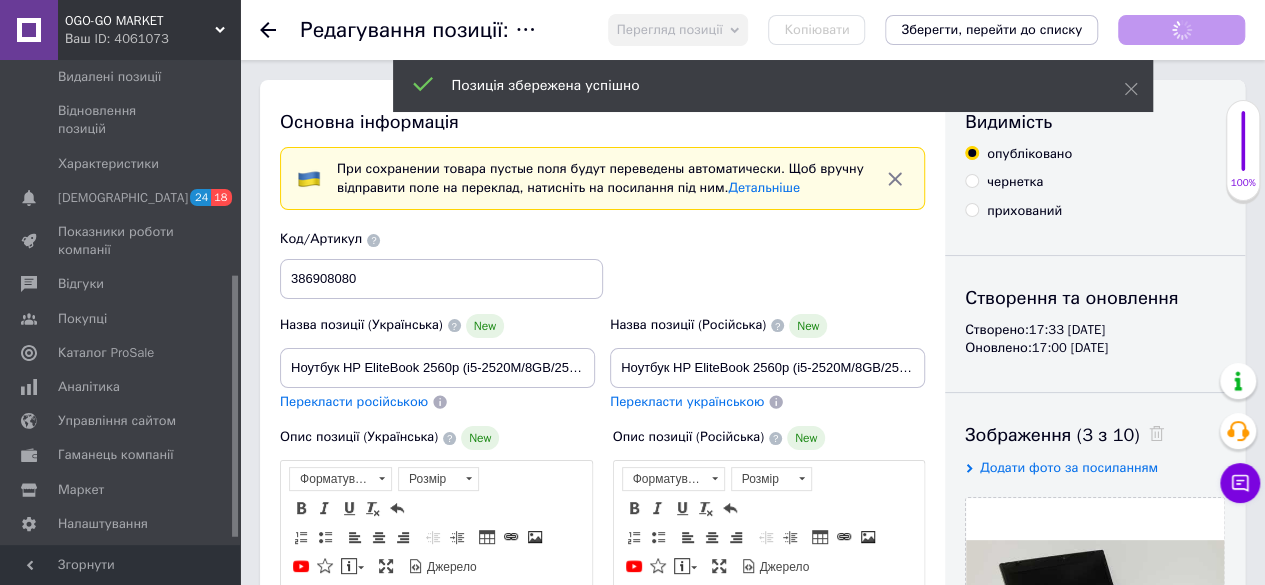 click 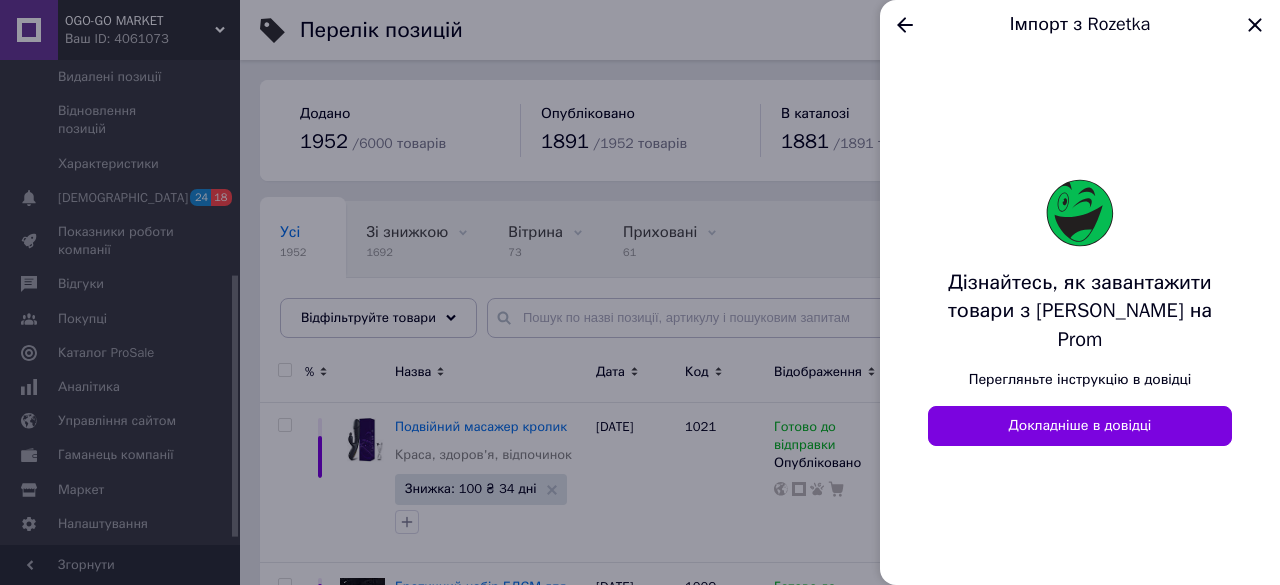 click 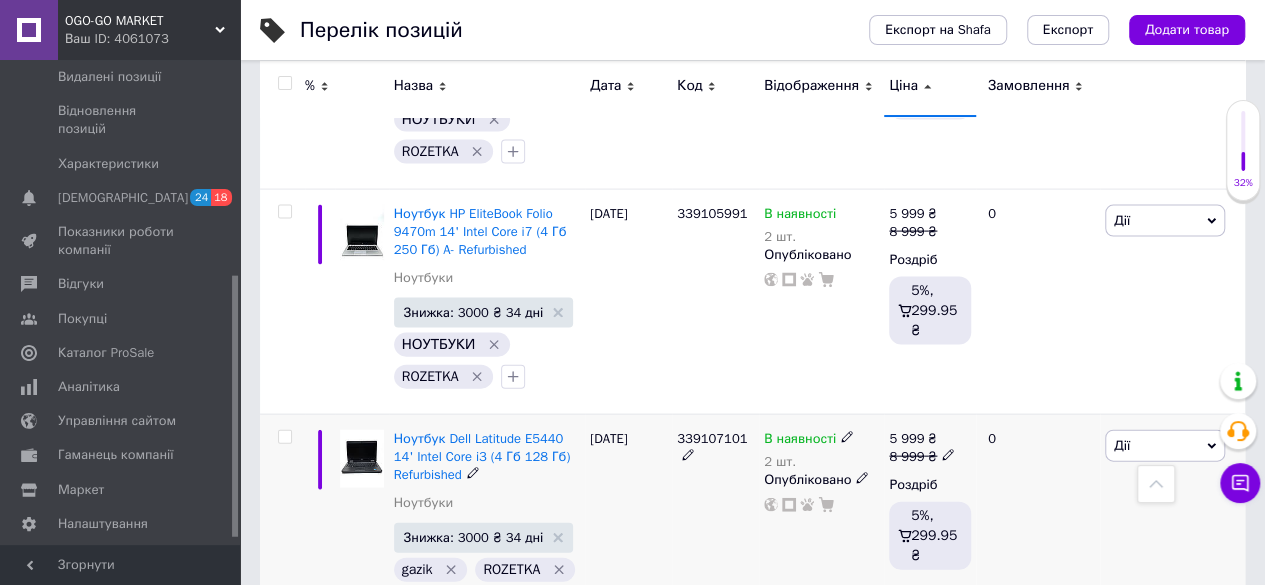 scroll, scrollTop: 13400, scrollLeft: 0, axis: vertical 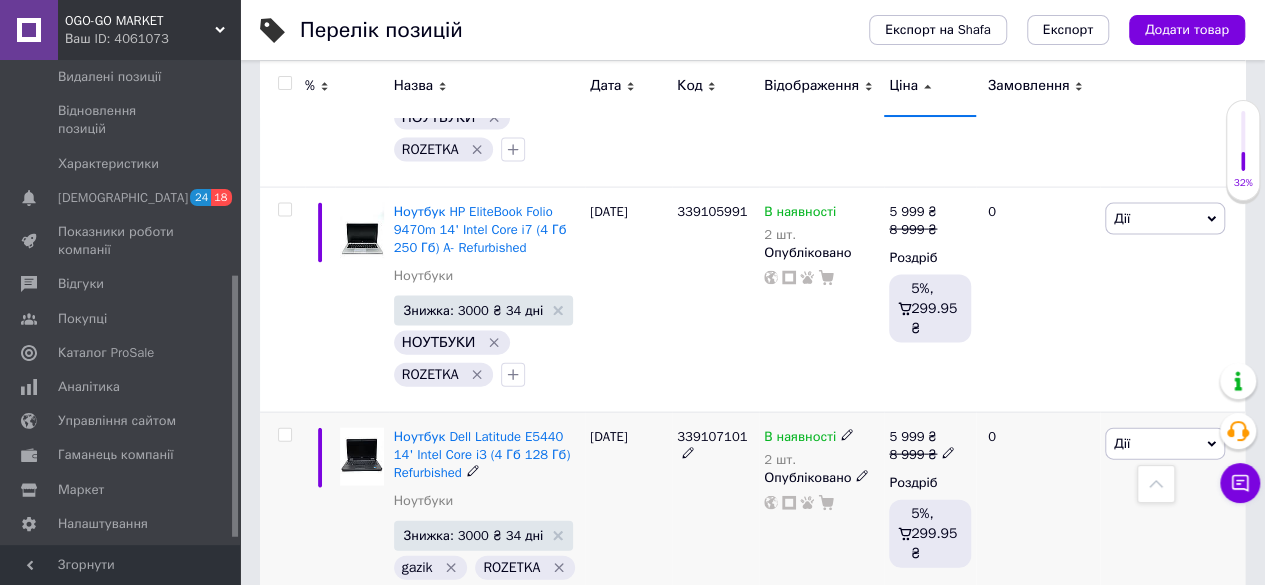 click 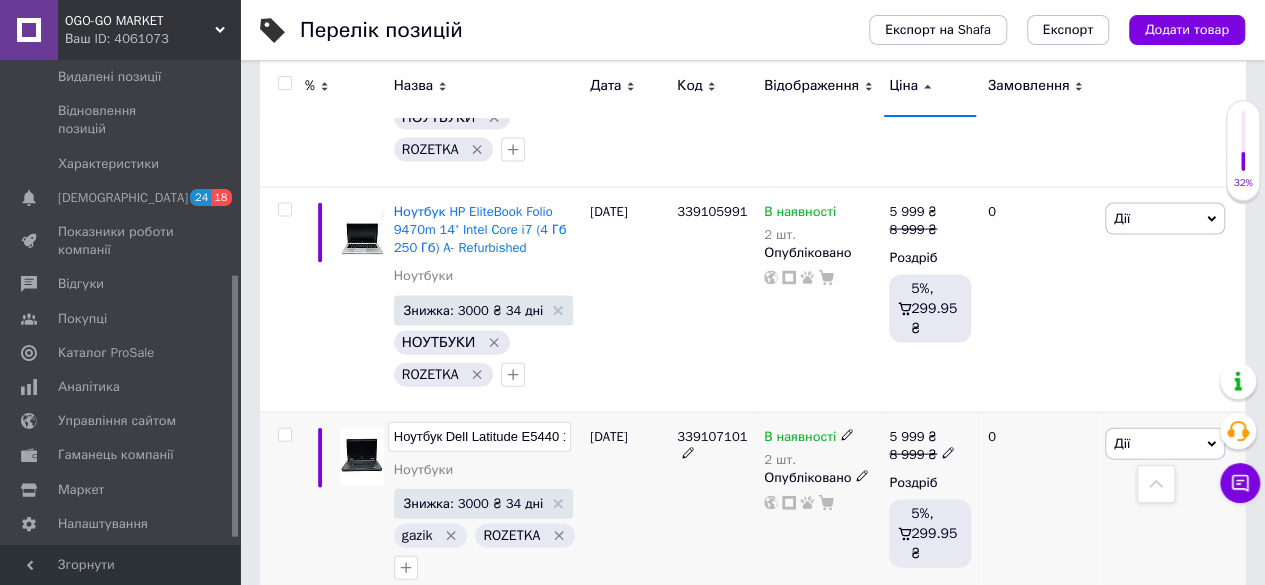 scroll, scrollTop: 0, scrollLeft: 246, axis: horizontal 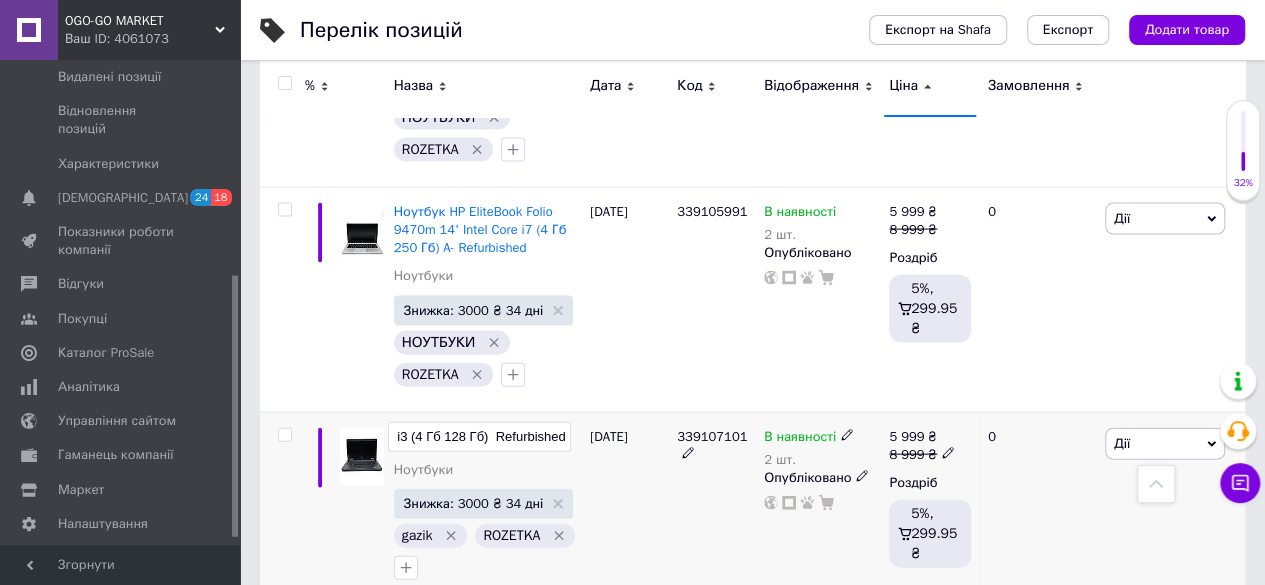 click on "Ноутбук Dell Latitude E5440 14' Intel Core i3 (4 Гб 128 Гб)  Refurbished" at bounding box center (479, 437) 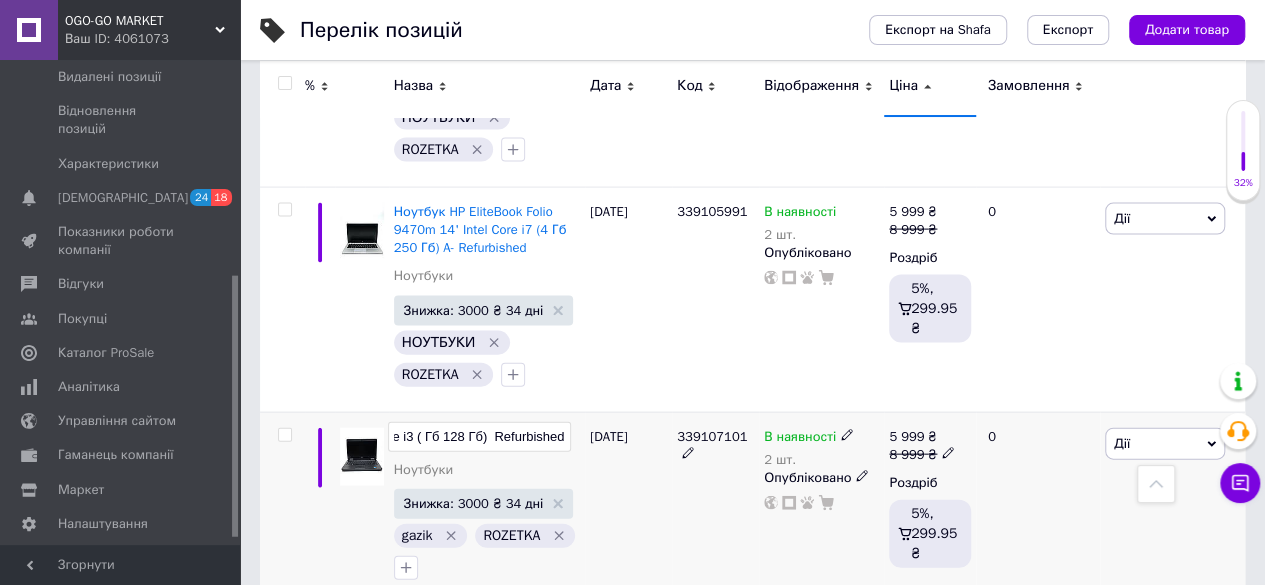 scroll, scrollTop: 0, scrollLeft: 238, axis: horizontal 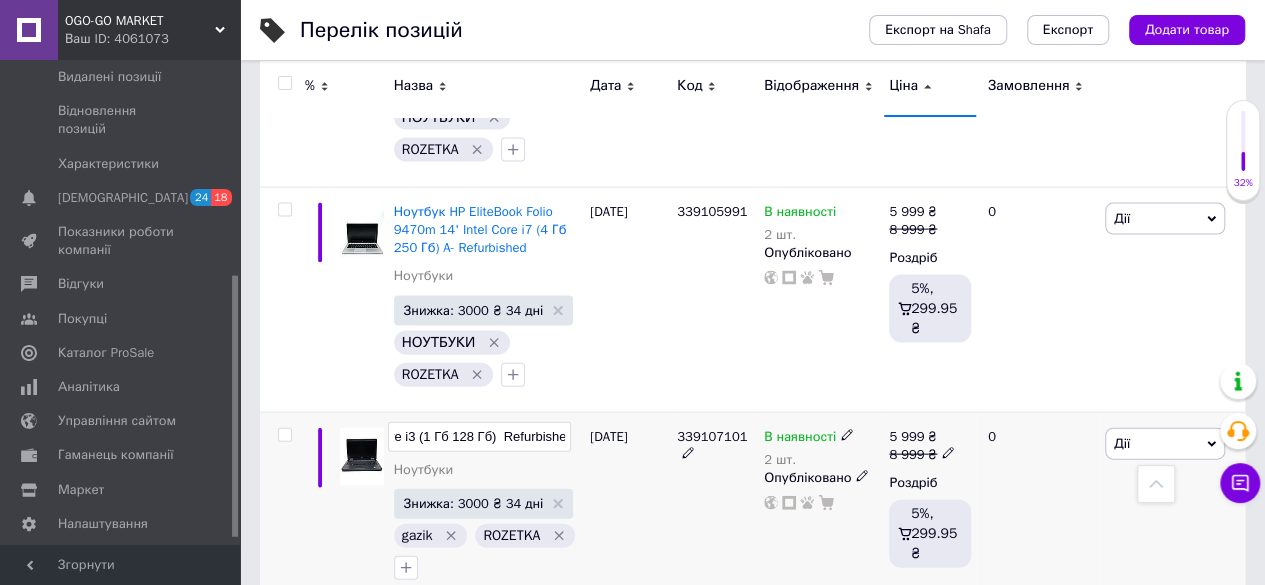 type on "Ноутбук Dell Latitude E5440 14' Intel Core i3 (16 Гб 128 Гб)  Refurbished" 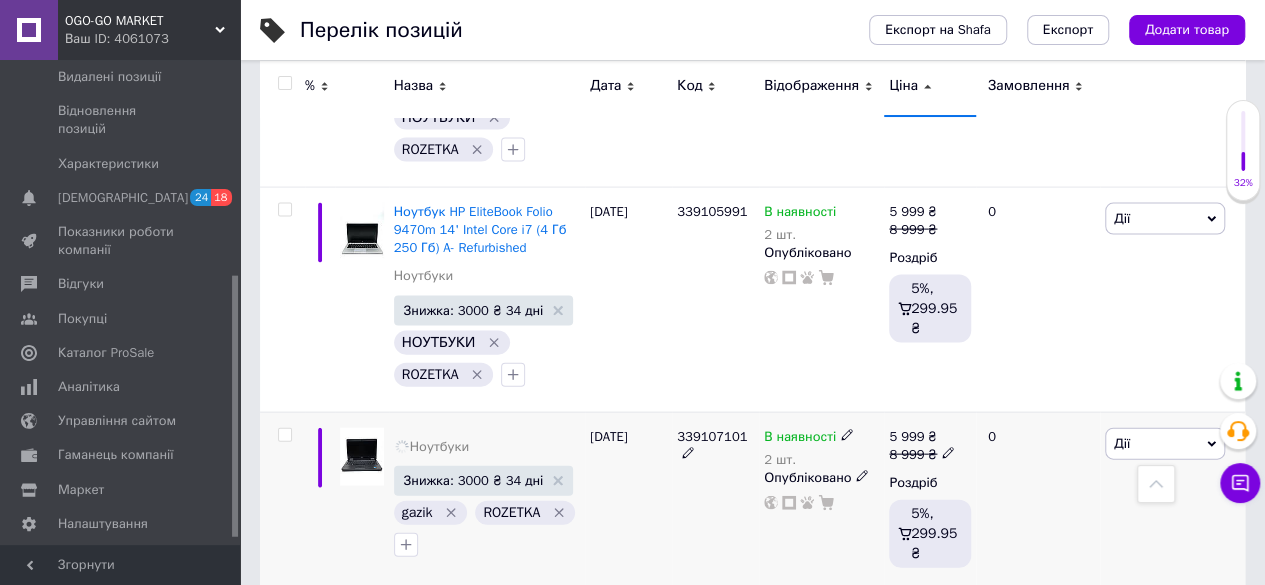 click on "[DATE]" at bounding box center (628, 502) 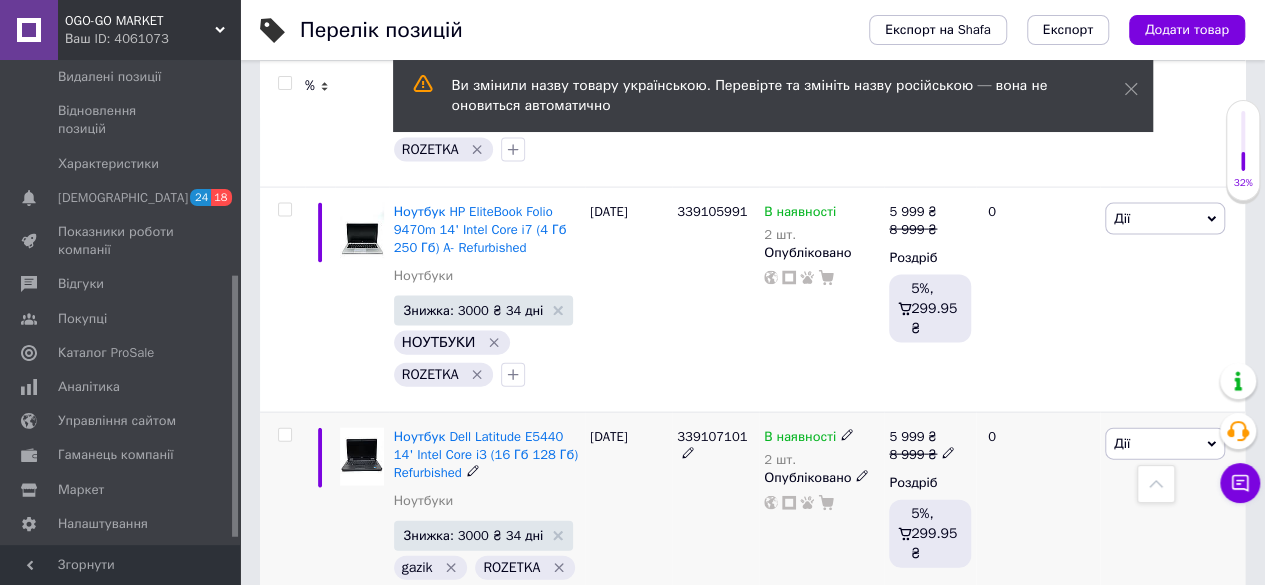 click 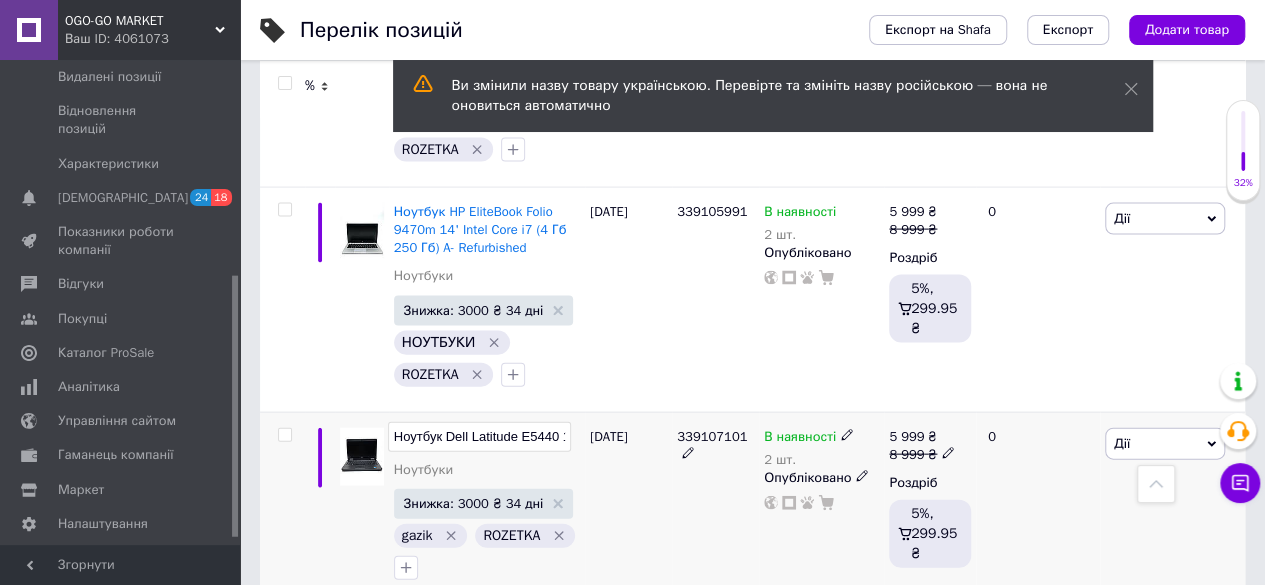 scroll, scrollTop: 0, scrollLeft: 253, axis: horizontal 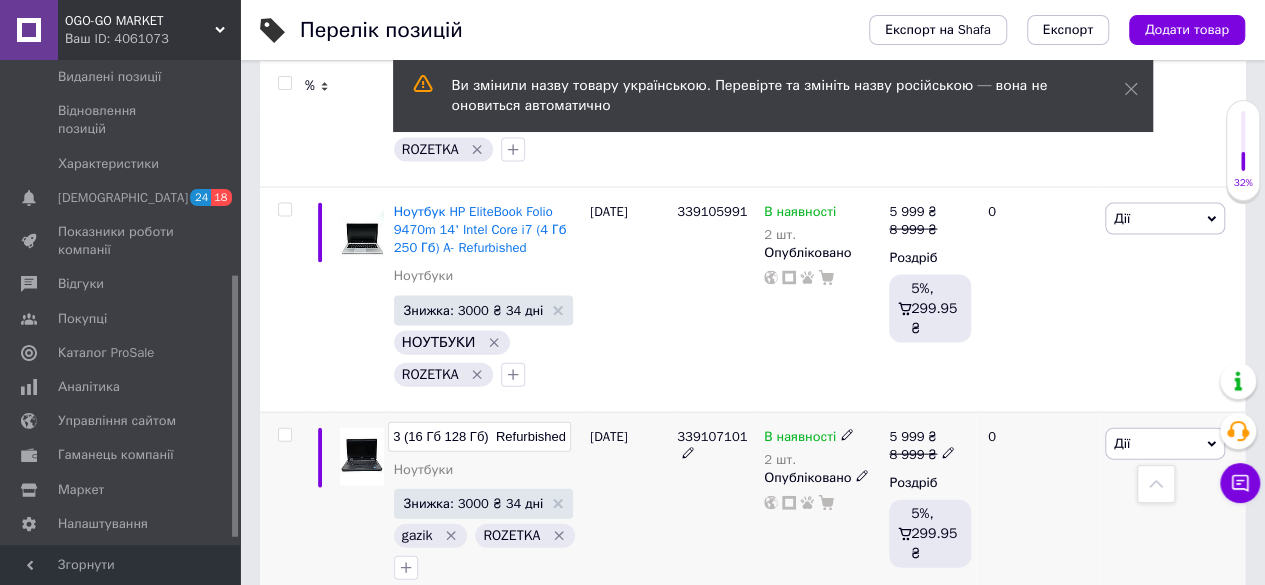click on "Ноутбук Dell Latitude E5440 14' Intel Core i3 (16 Гб 128 Гб)  Refurbished" at bounding box center (479, 437) 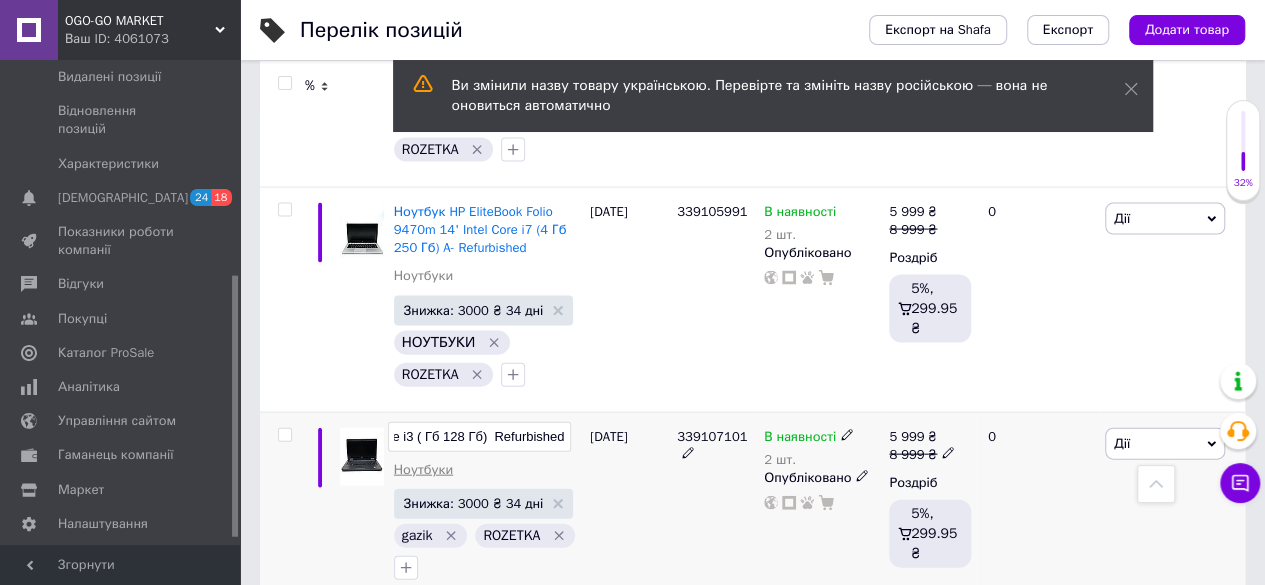 scroll, scrollTop: 0, scrollLeft: 238, axis: horizontal 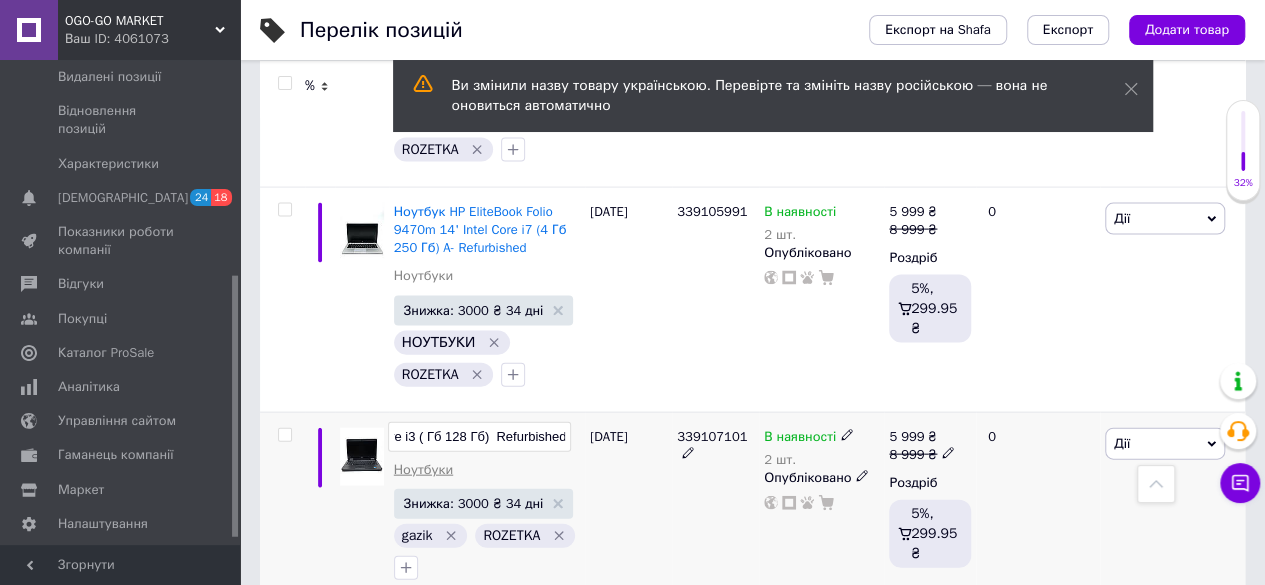 type on "Ноутбук Dell Latitude E5440 14' Intel Core i3 (8 Гб 128 Гб)  Refurbished" 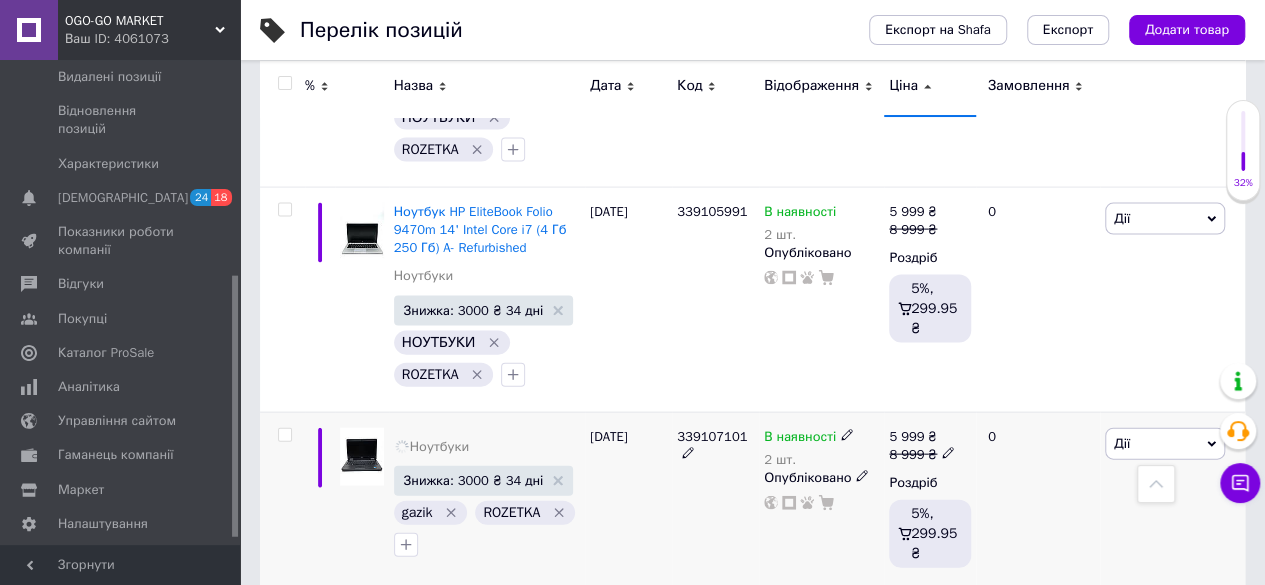click on "[DATE]" at bounding box center [628, 502] 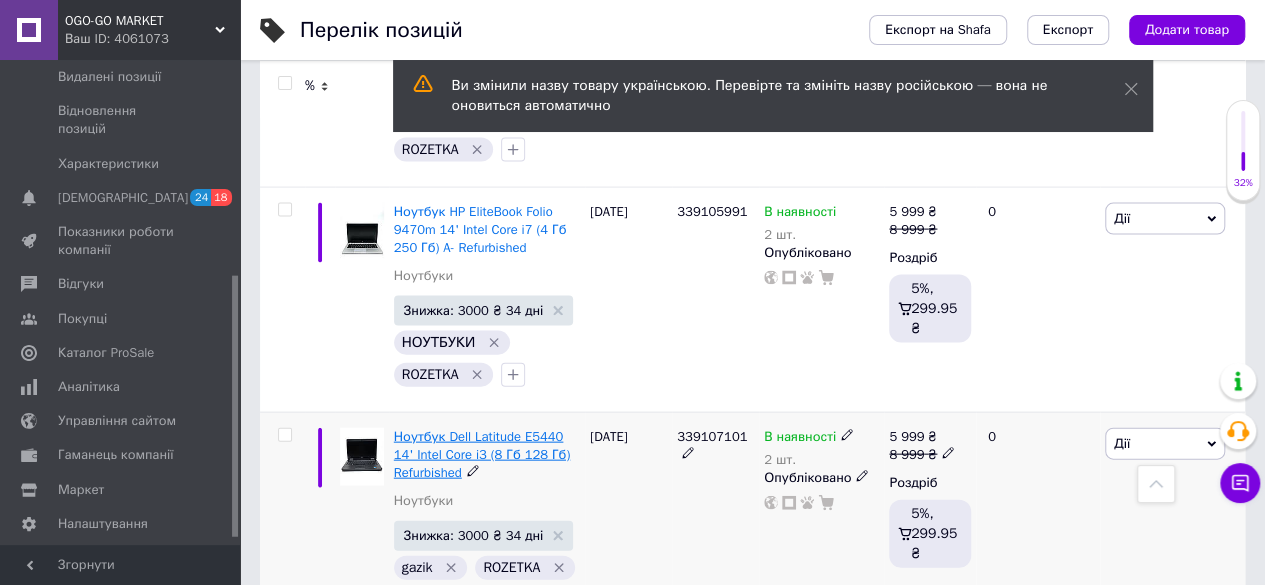 click on "Ноутбук Dell Latitude E5440 14' Intel Core i3 (8 Гб 128 Гб)  Refurbished" at bounding box center (482, 454) 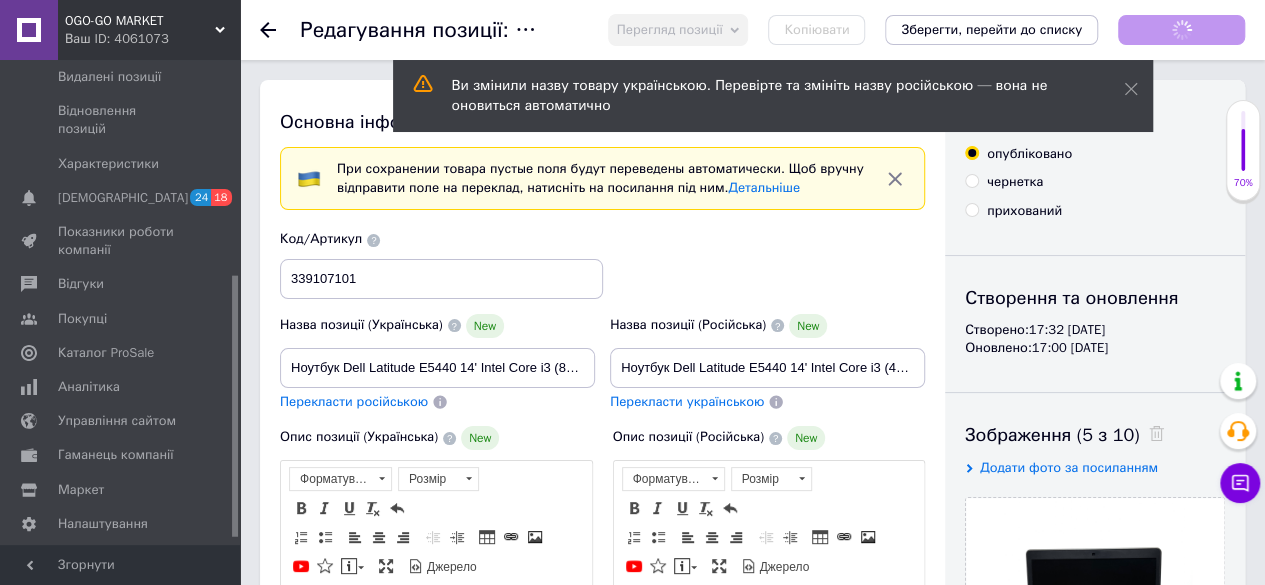 scroll, scrollTop: 0, scrollLeft: 0, axis: both 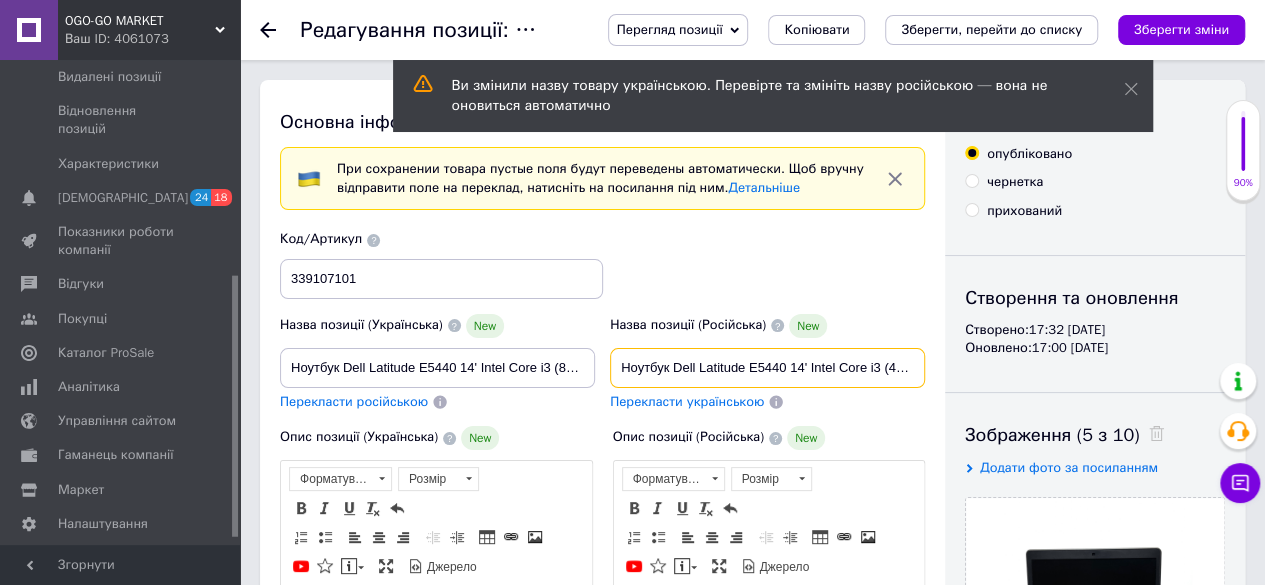 click on "Ноутбук Dell Latitude E5440 14' Intel Core i3 (4 Гб 128 Гб) Refurbished" at bounding box center [767, 368] 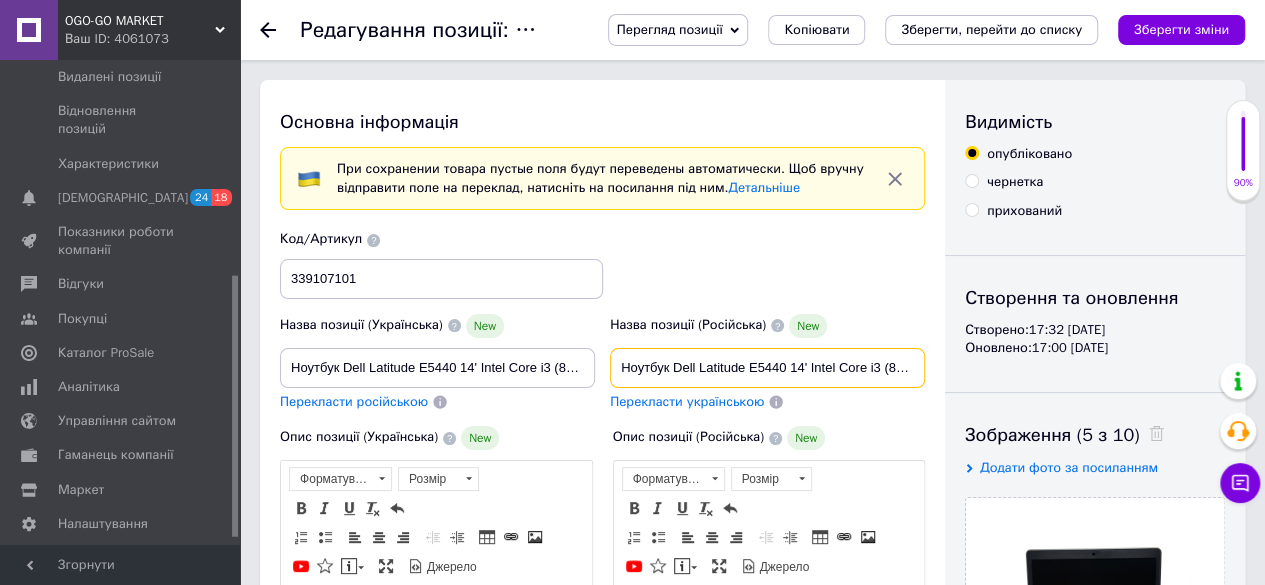 type on "Ноутбук Dell Latitude E5440 14' Intel Core i3 (8 Гб 128 Гб) Refurbished" 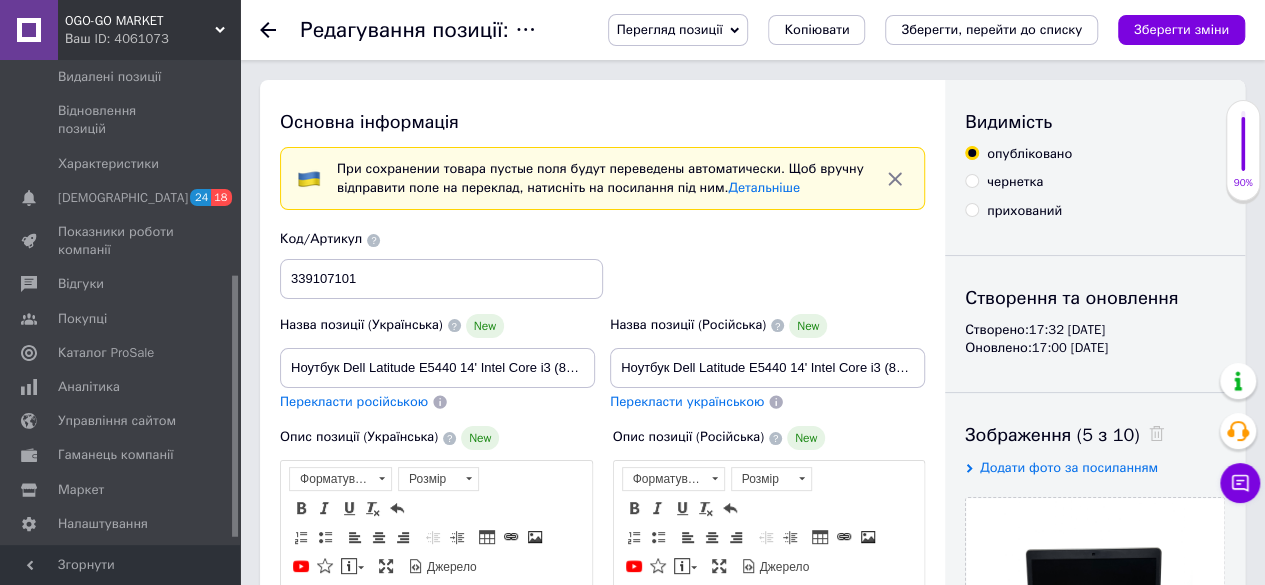 click on "Перекласти українською" at bounding box center [767, 402] 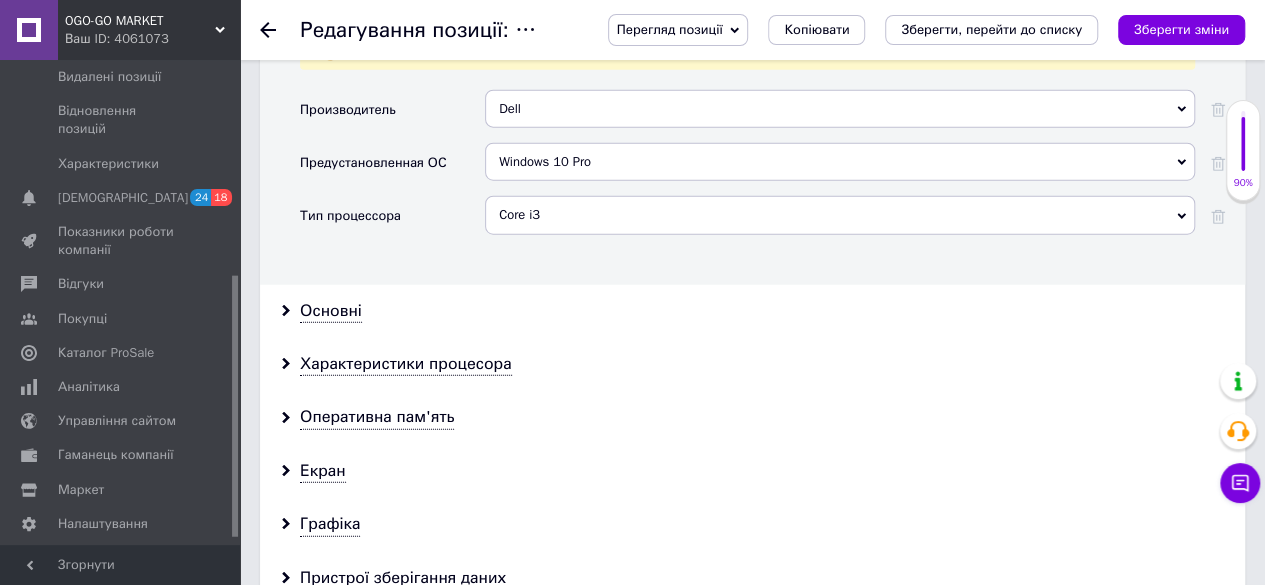 scroll, scrollTop: 2400, scrollLeft: 0, axis: vertical 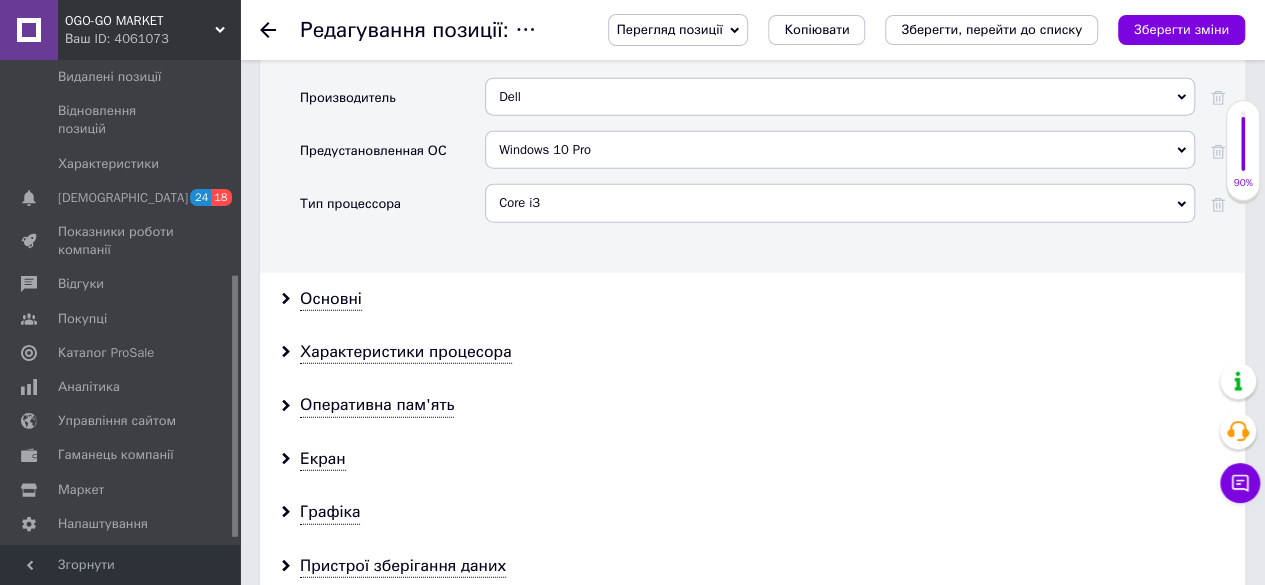 click on "Оперативна пам'ять" at bounding box center [752, 405] 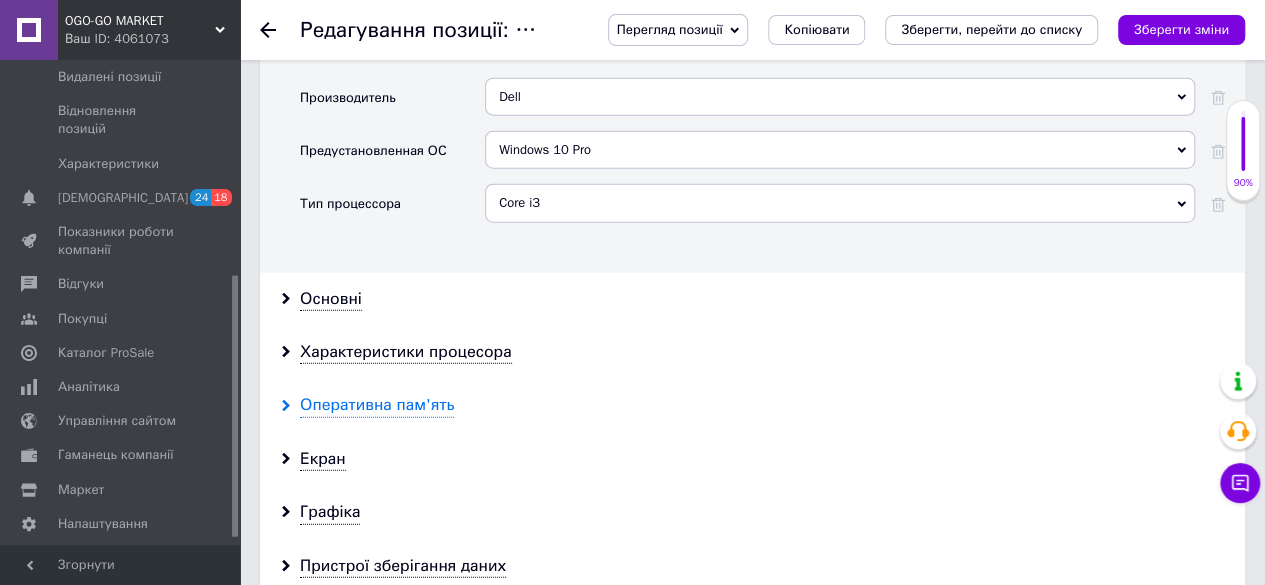 click on "Оперативна пам'ять" at bounding box center [377, 405] 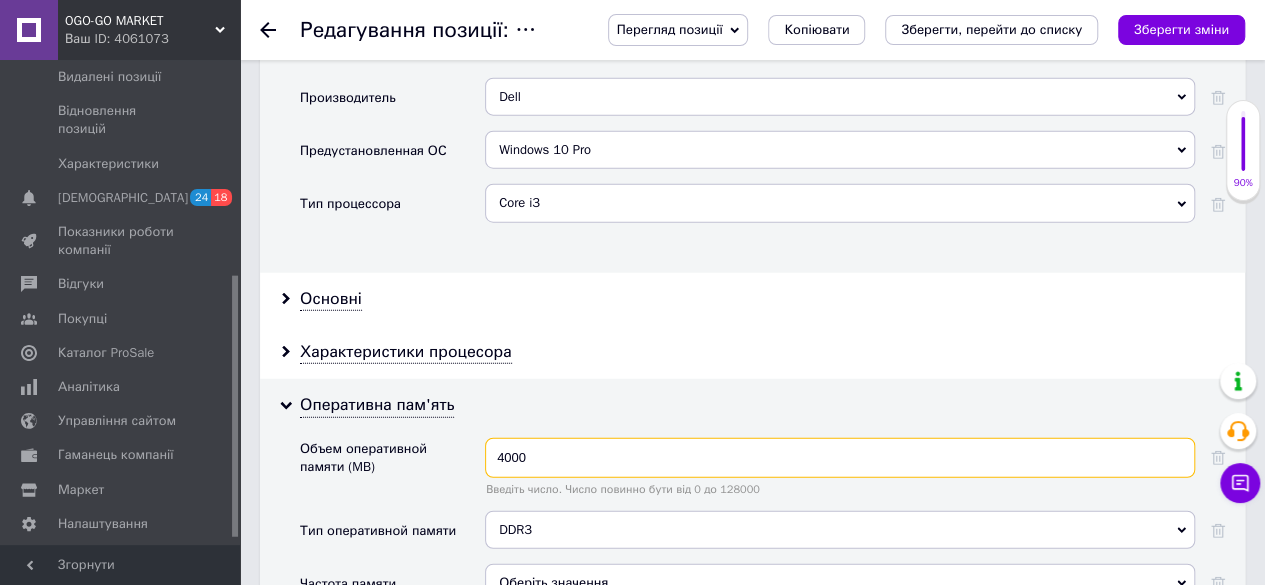 click on "4000" at bounding box center (840, 458) 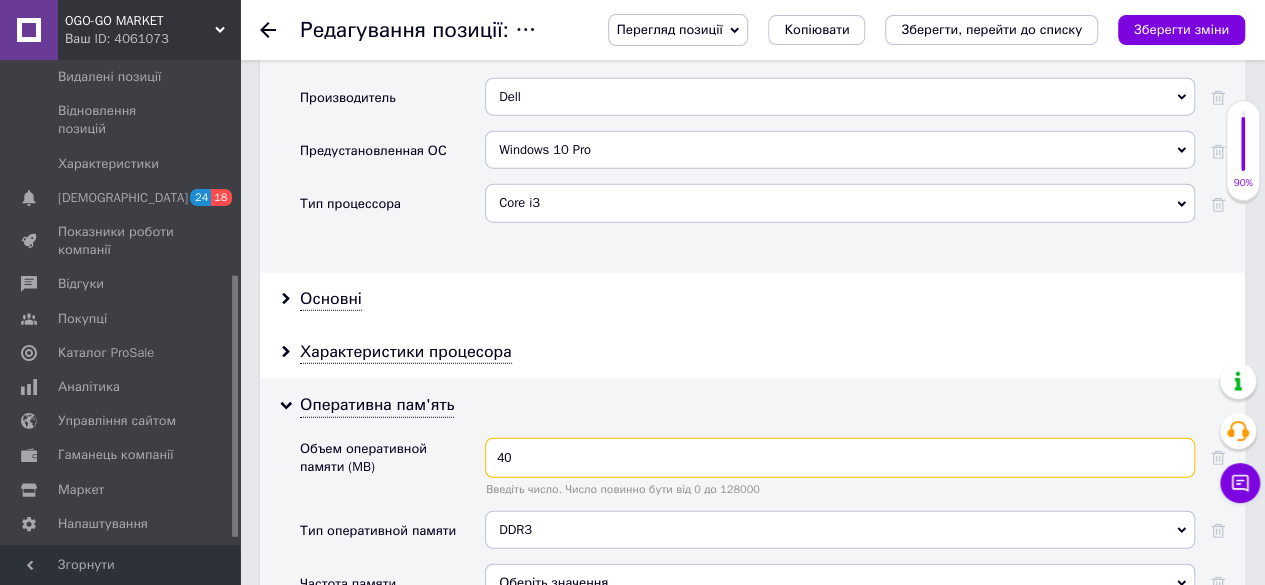 type on "4" 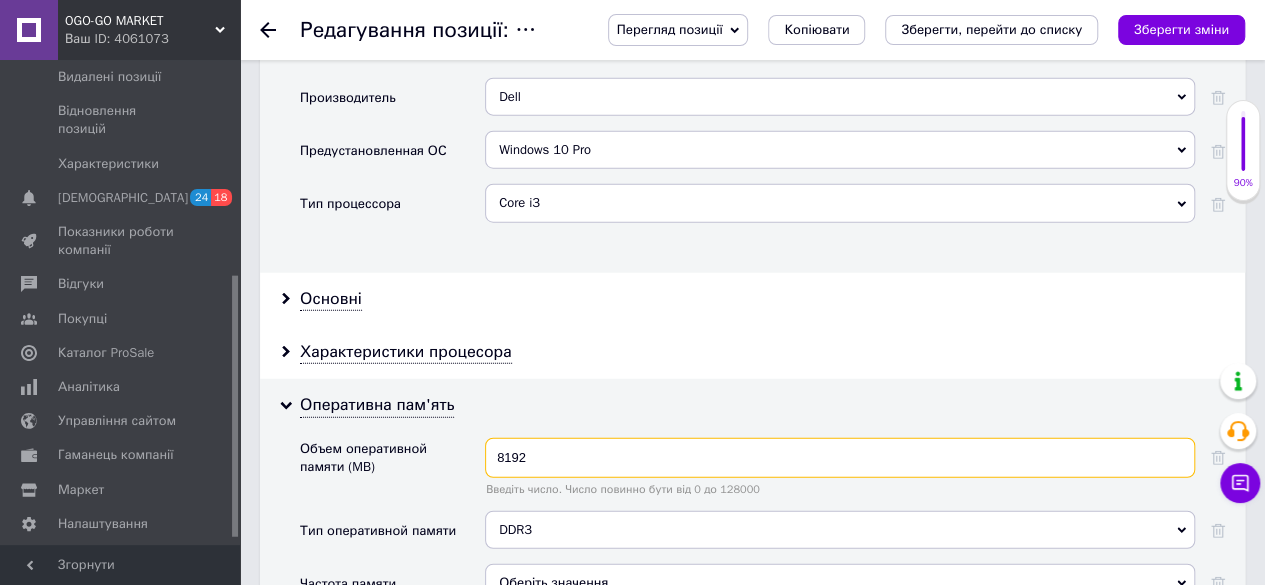 type on "8192" 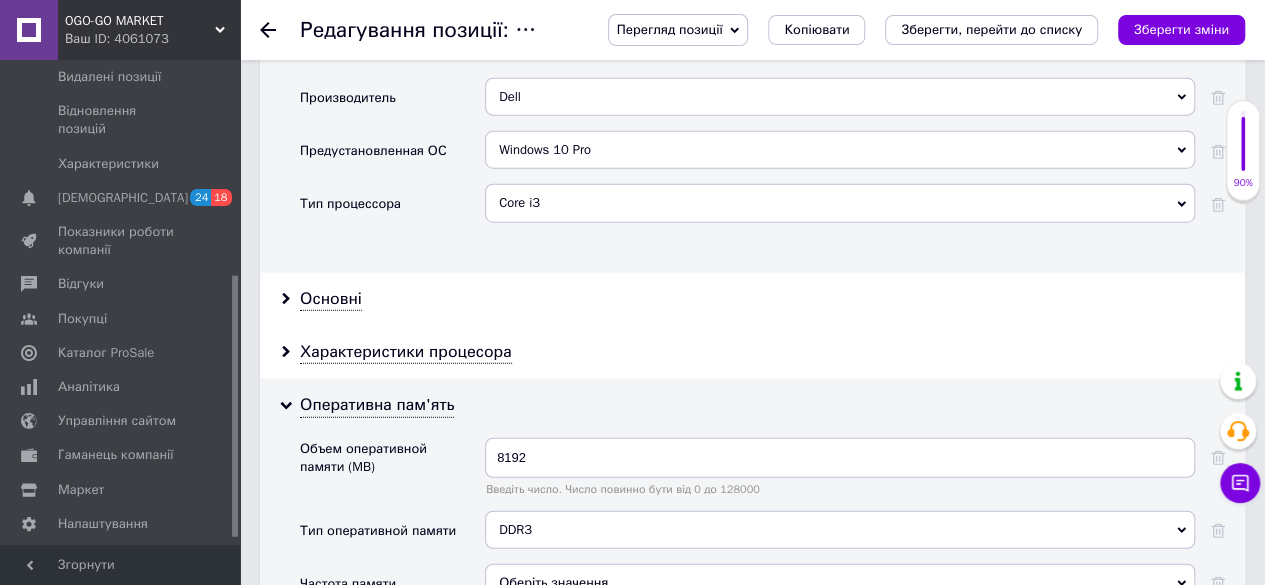 click on "Характеристики процесора" at bounding box center (752, 352) 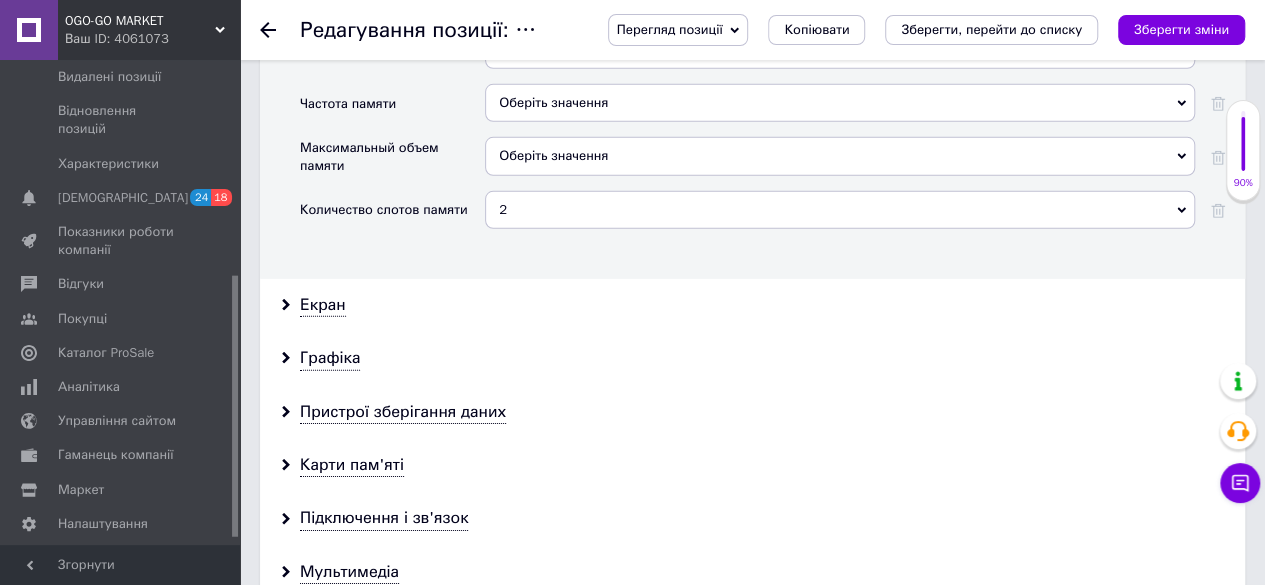 scroll, scrollTop: 2948, scrollLeft: 0, axis: vertical 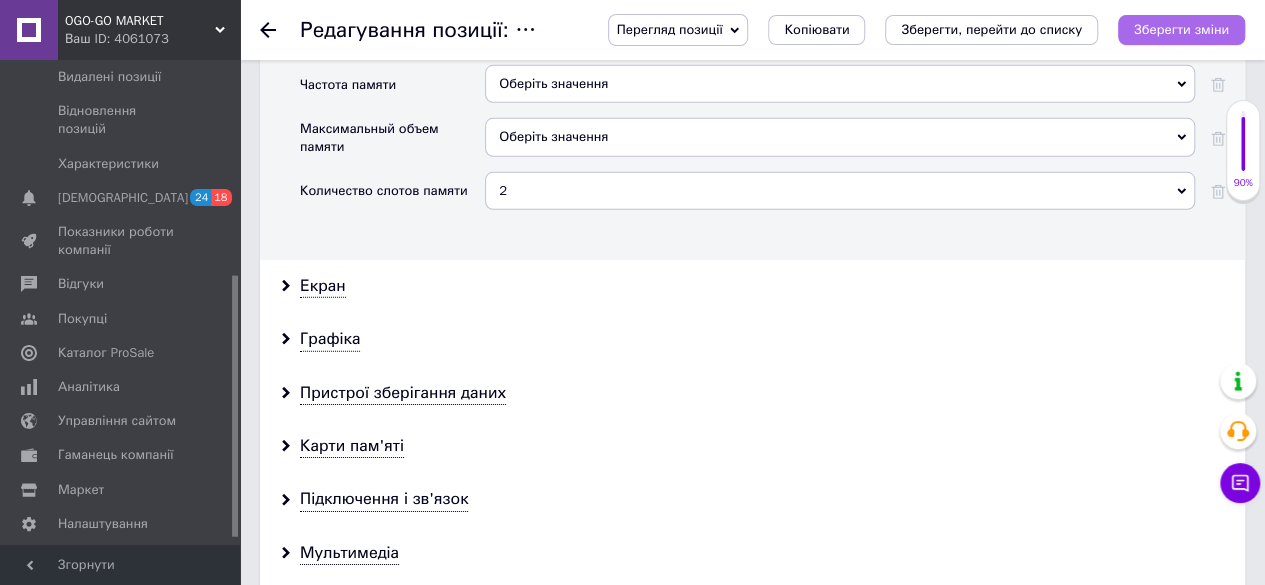 click on "Зберегти зміни" at bounding box center (1181, 29) 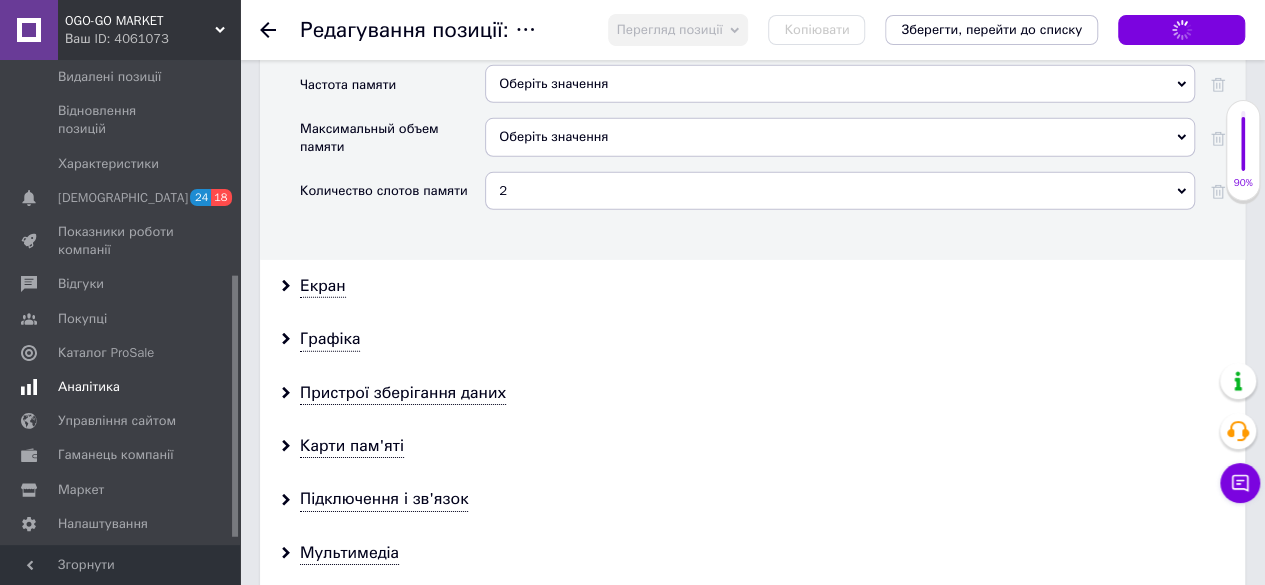 scroll, scrollTop: 2919, scrollLeft: 0, axis: vertical 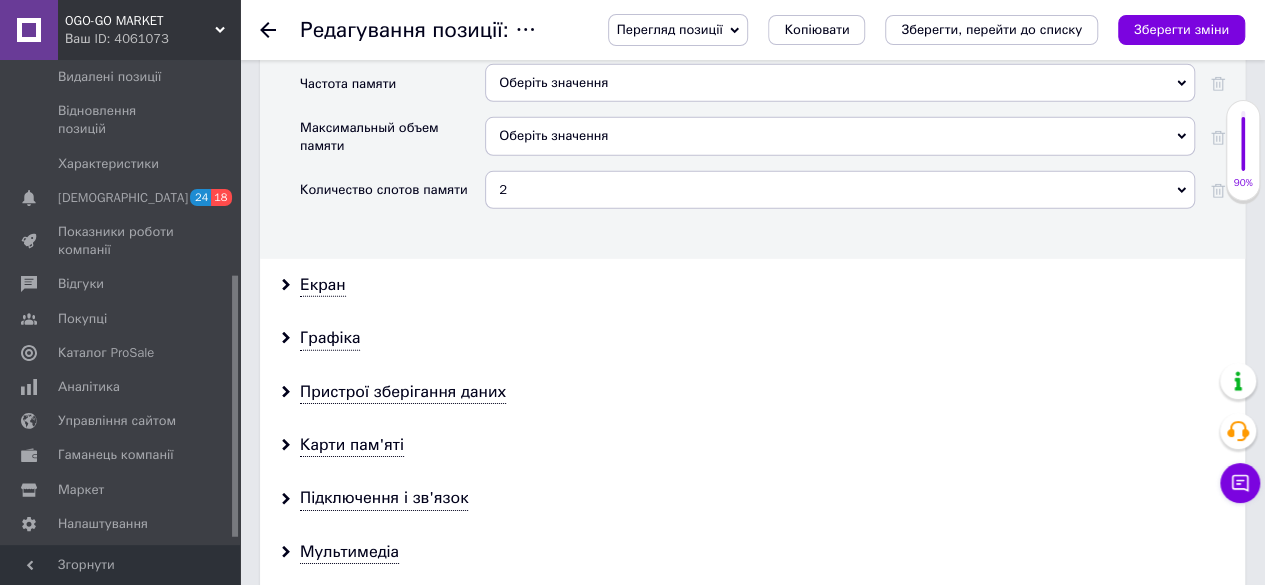 click 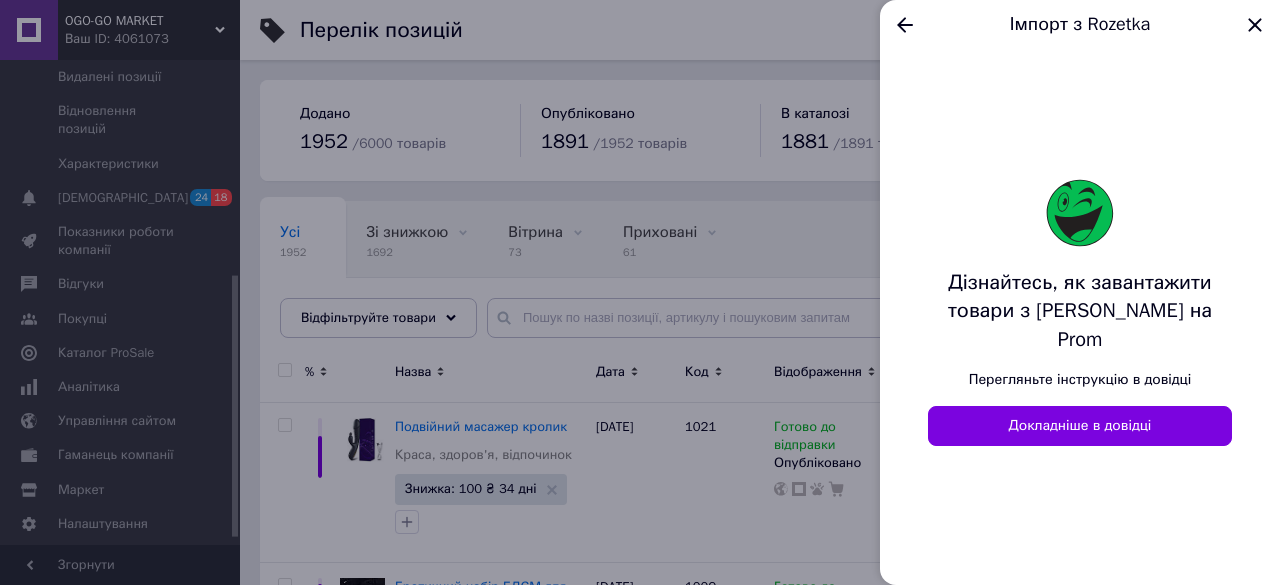 click 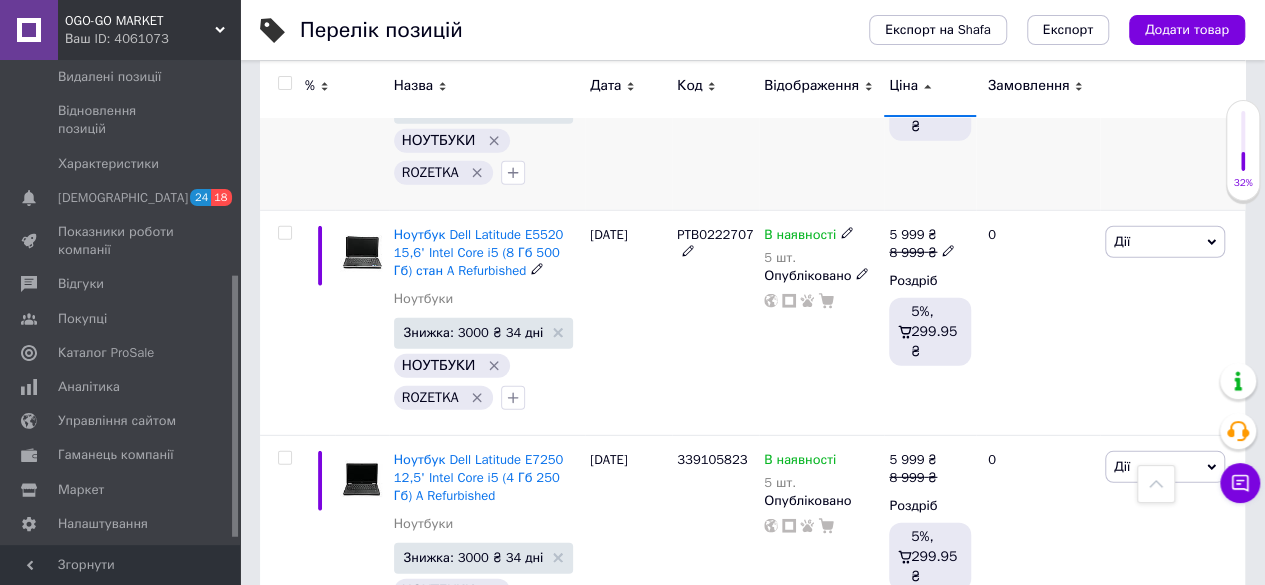 scroll, scrollTop: 14100, scrollLeft: 0, axis: vertical 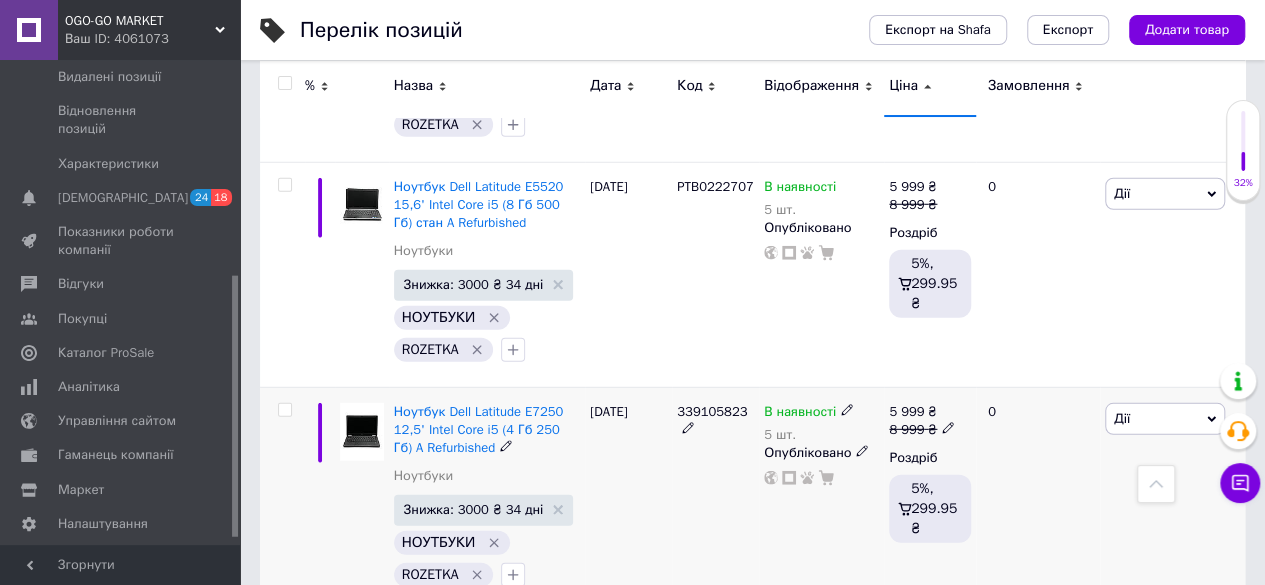 click 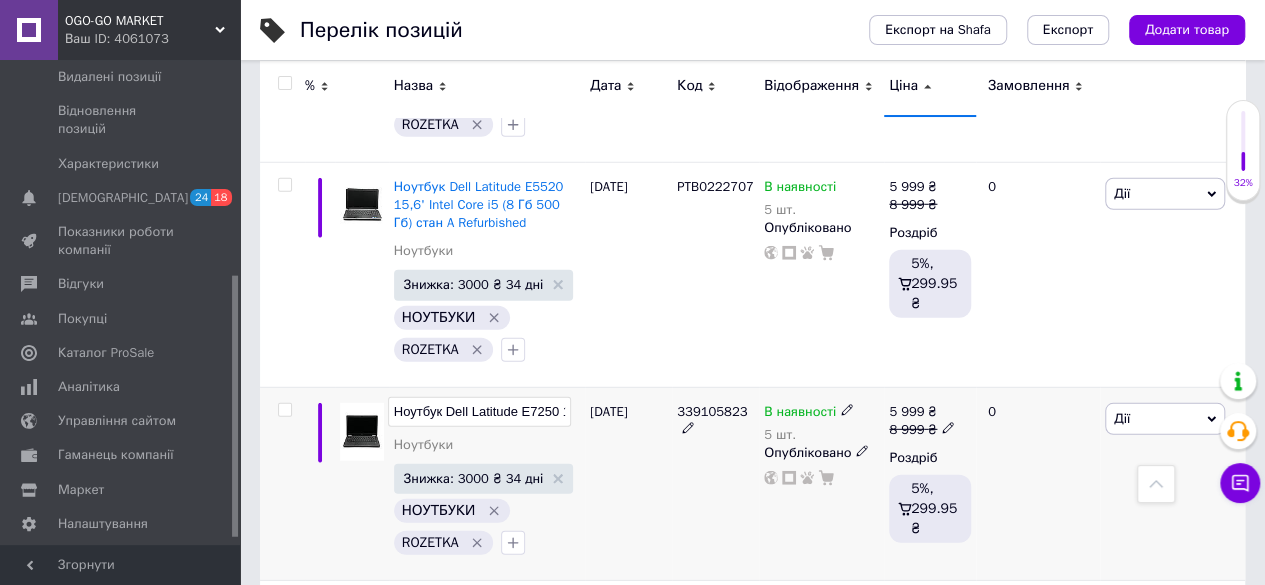 scroll, scrollTop: 0, scrollLeft: 264, axis: horizontal 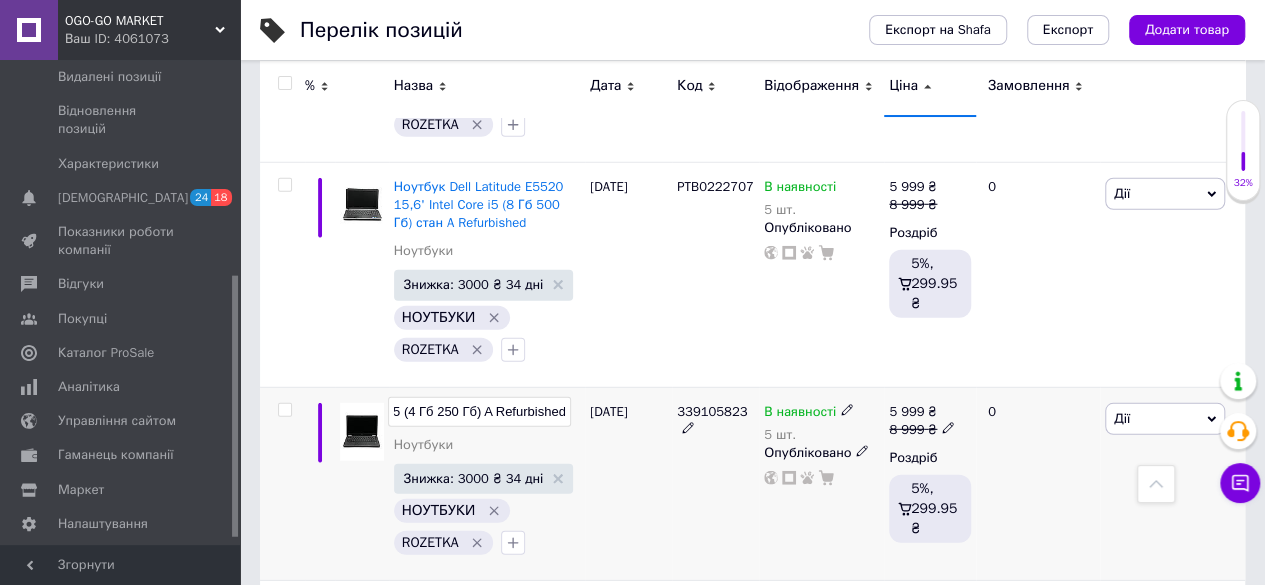 click on "339105823" at bounding box center (715, 484) 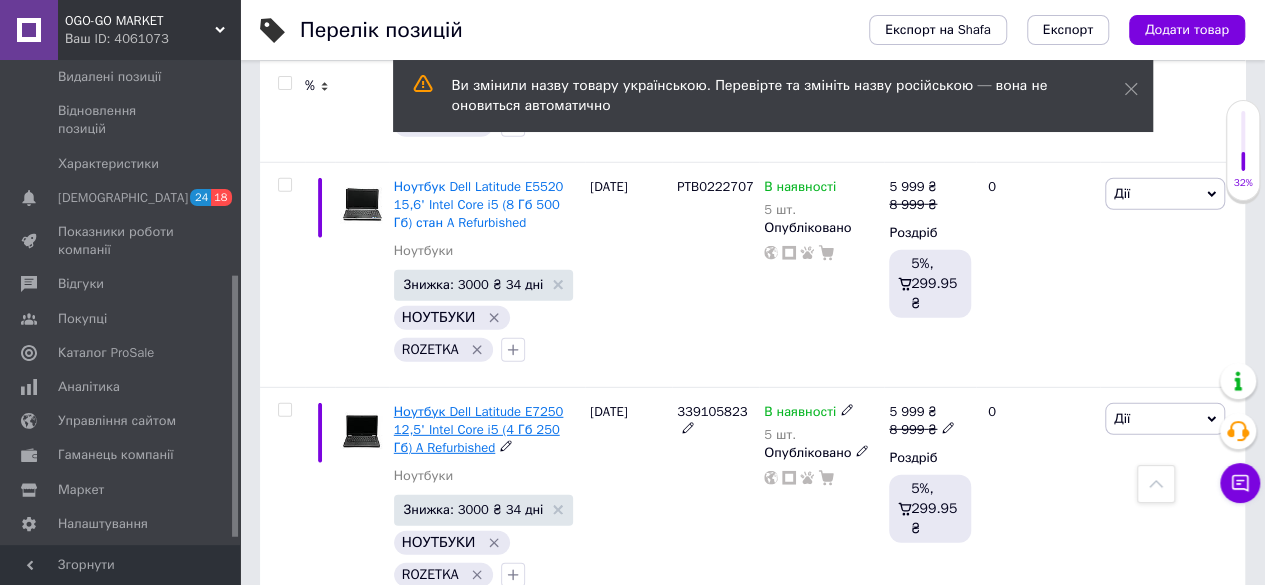 click on "Ноутбук Dell Latitude E7250 12,5' Intel Core i5 (4 Гб 250 Гб) A Refurbished" at bounding box center (479, 429) 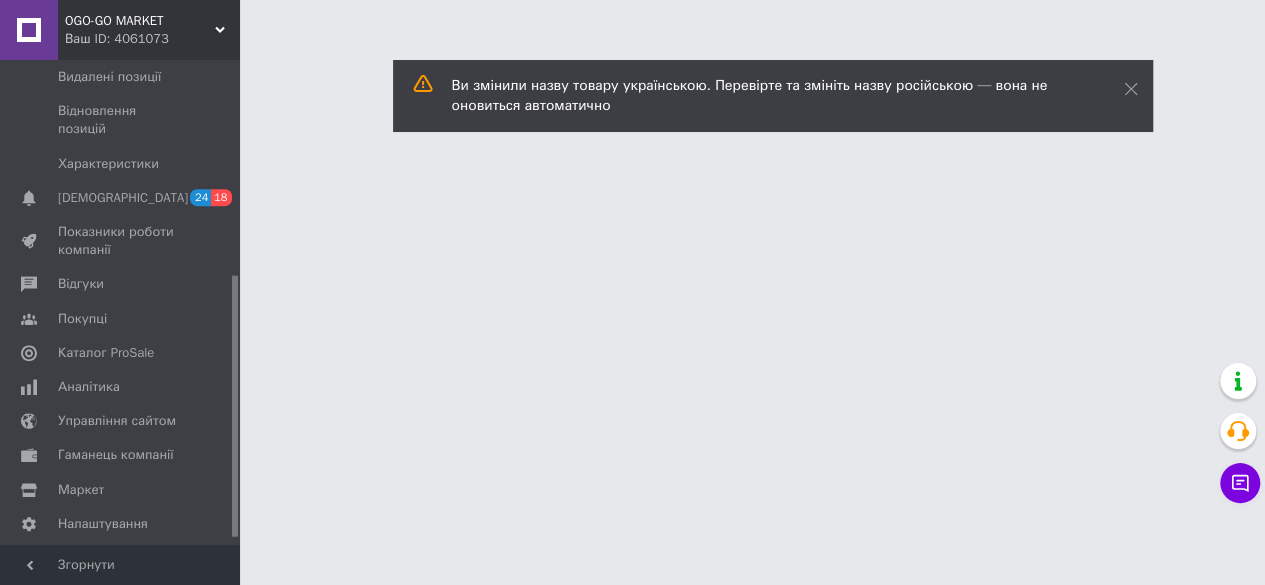 scroll, scrollTop: 0, scrollLeft: 0, axis: both 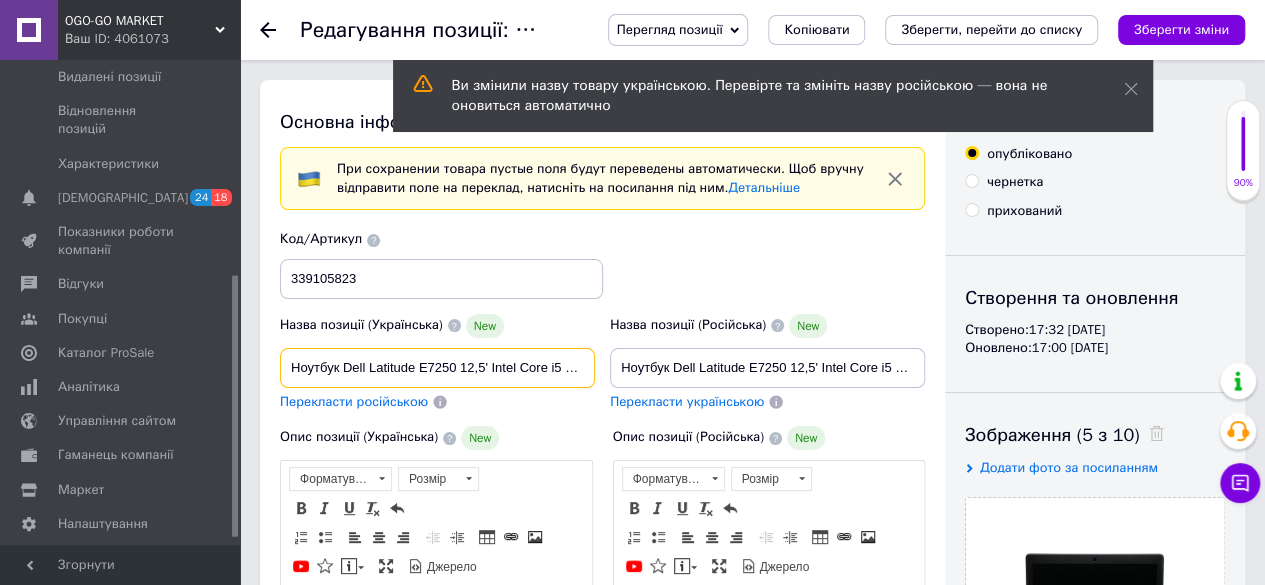 click on "Ноутбук Dell Latitude E7250 12,5' Intel Core i5 (4 Гб 250 Гб) A Refurbished" at bounding box center [437, 368] 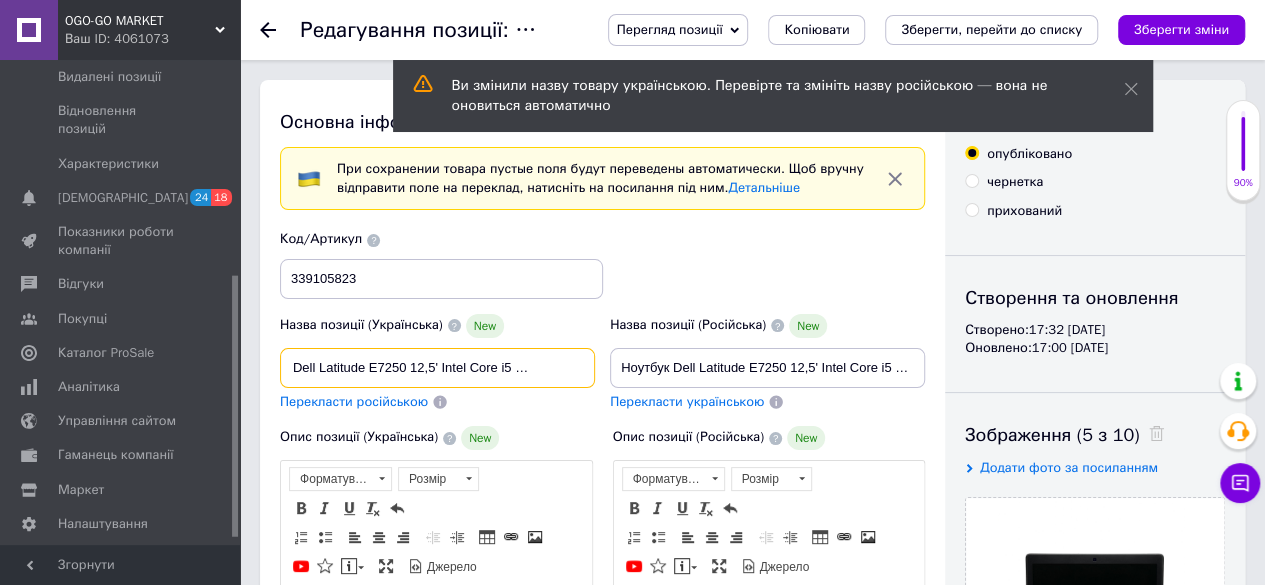 click on "Ноутбук Dell Latitude E7250 12,5' Intel Core i5 (4 Гб 250 Гб) A Refurbished" at bounding box center (437, 368) 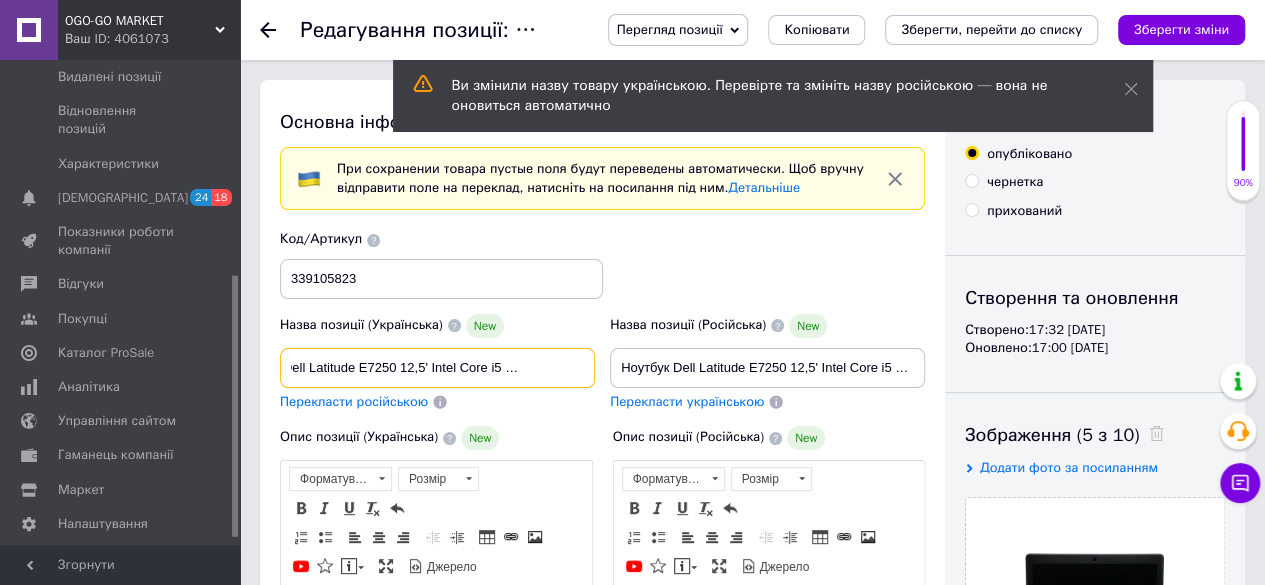 click on "Ноутбук Dell Latitude E7250 12,5' Intel Core i5 (4 Гб 250 Гб) A Refurbished" at bounding box center [437, 368] 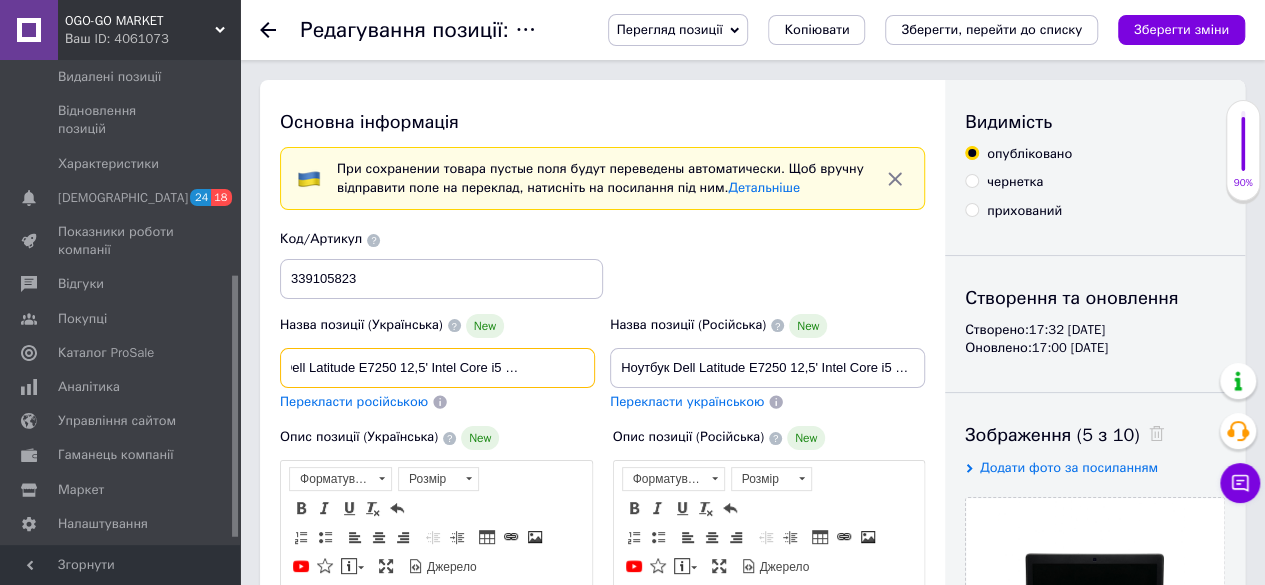 click on "Ноутбук Dell Latitude E7250 12,5' Intel Core i5 (4 Гб 250 Гб) A Refurbished" at bounding box center [437, 368] 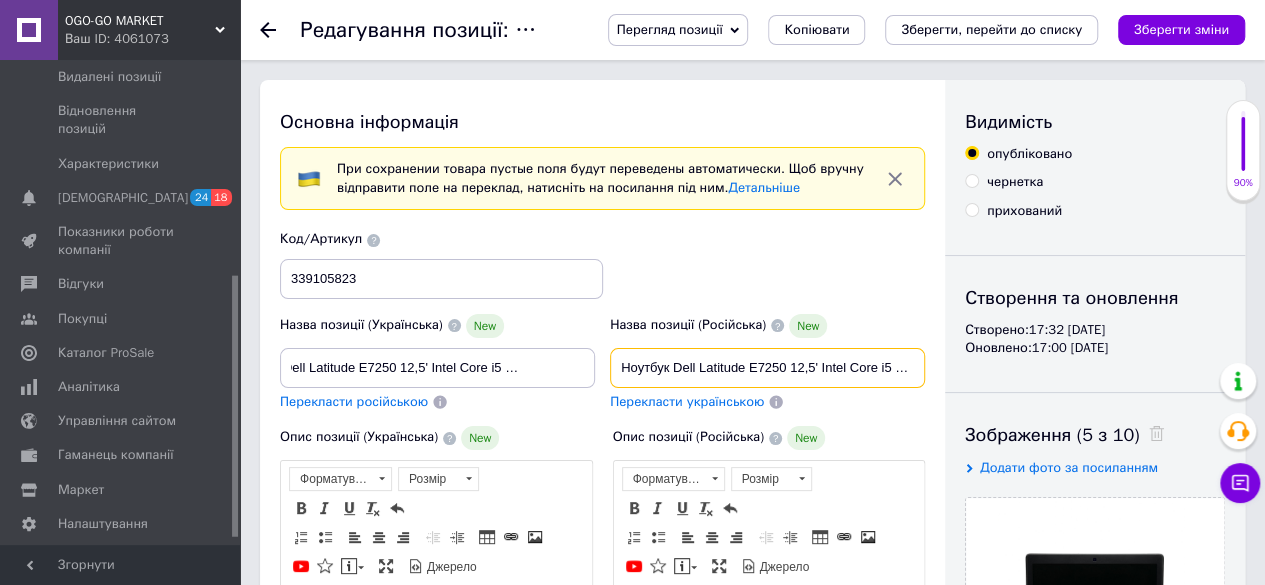 click on "Ноутбук Dell Latitude E7250 12,5' Intel Core i5 (4 Гб 250 Гб) A Refurbished" at bounding box center [767, 368] 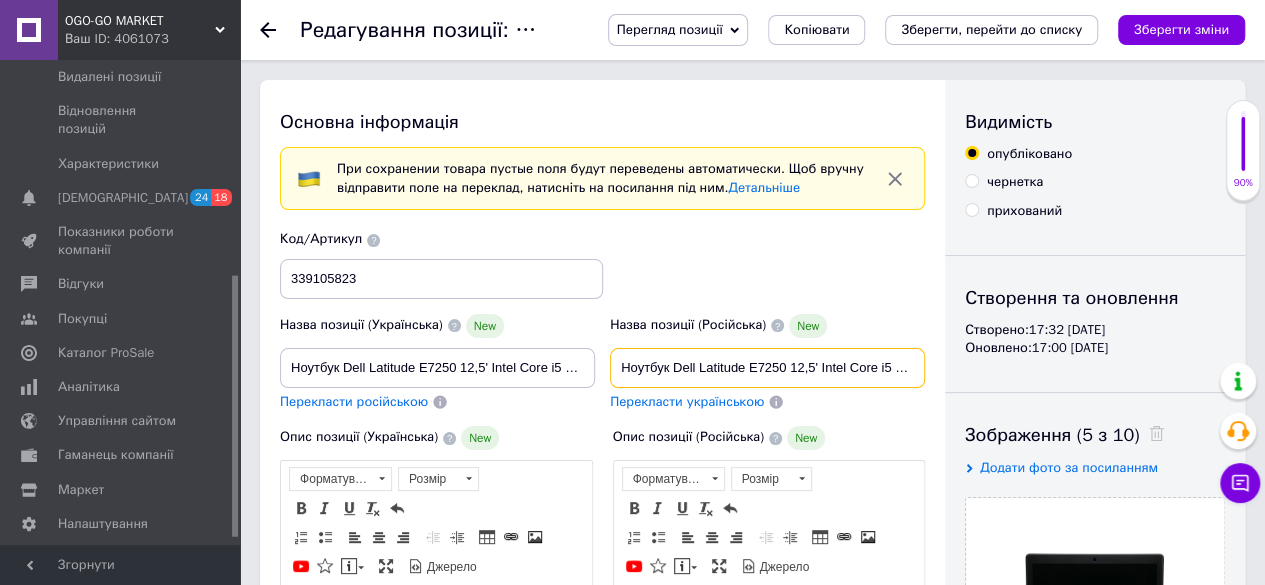 click on "Ноутбук Dell Latitude E7250 12,5' Intel Core i5 (4 Гб 250 Гб) A Refurbished" at bounding box center [767, 368] 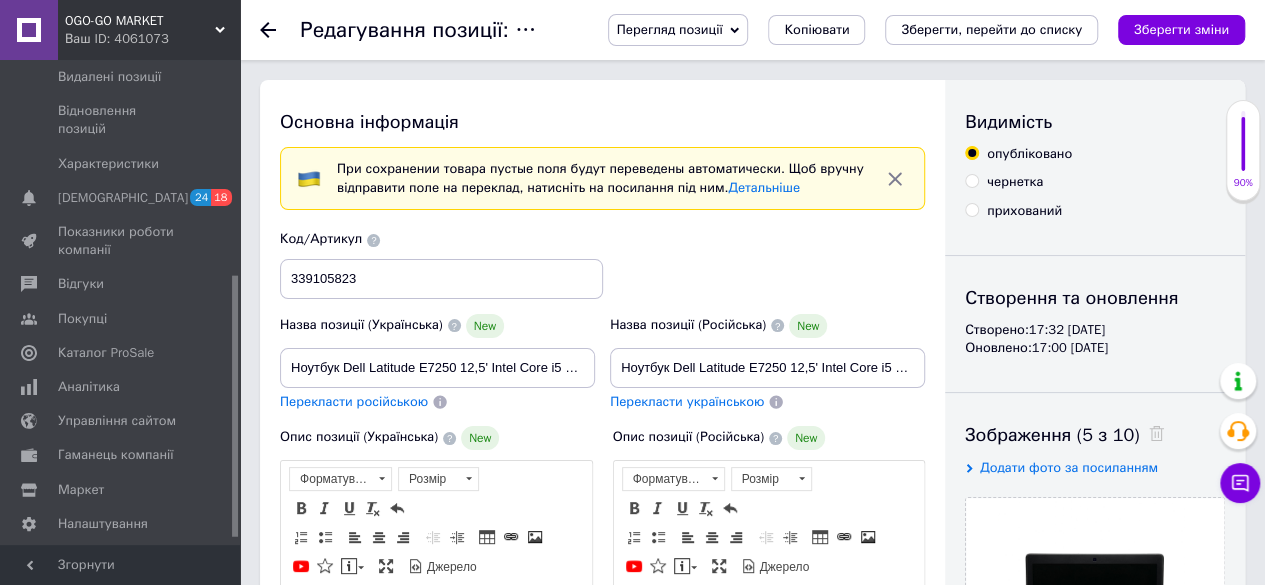 click on "Код/Артикул 339105823" at bounding box center (603, 264) 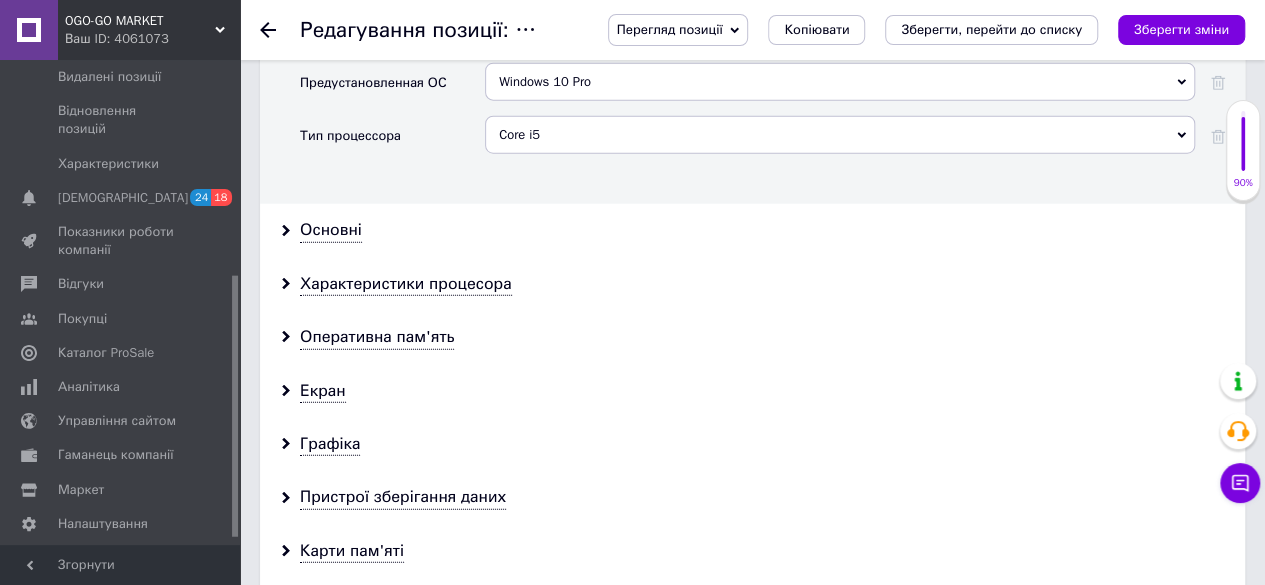 scroll, scrollTop: 2500, scrollLeft: 0, axis: vertical 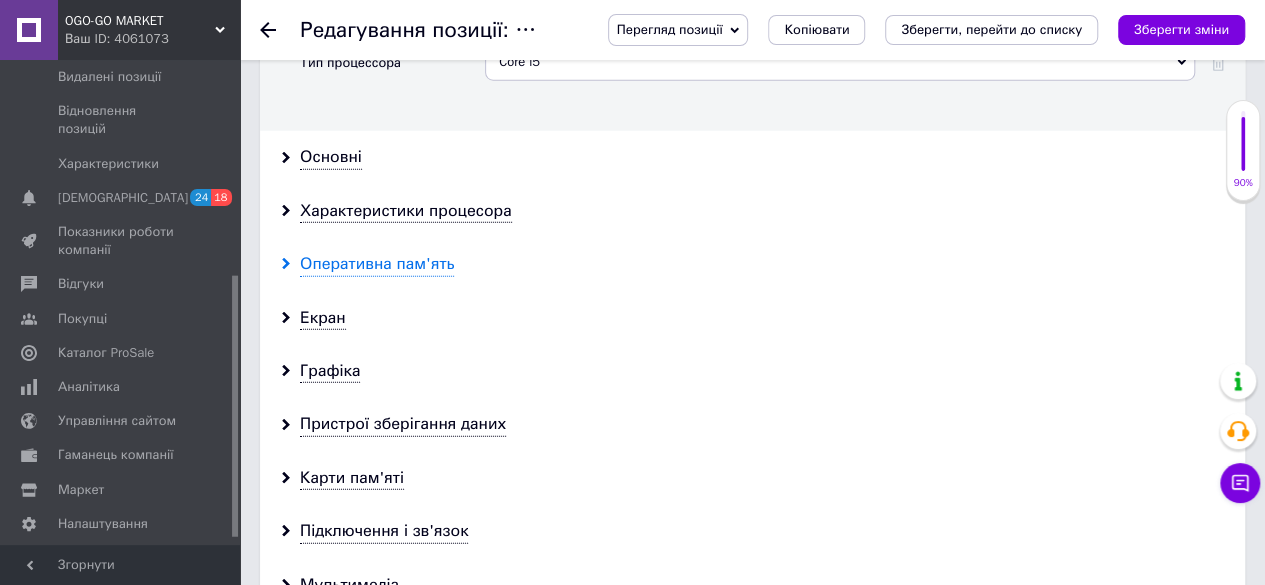 click on "Оперативна пам'ять" at bounding box center (377, 264) 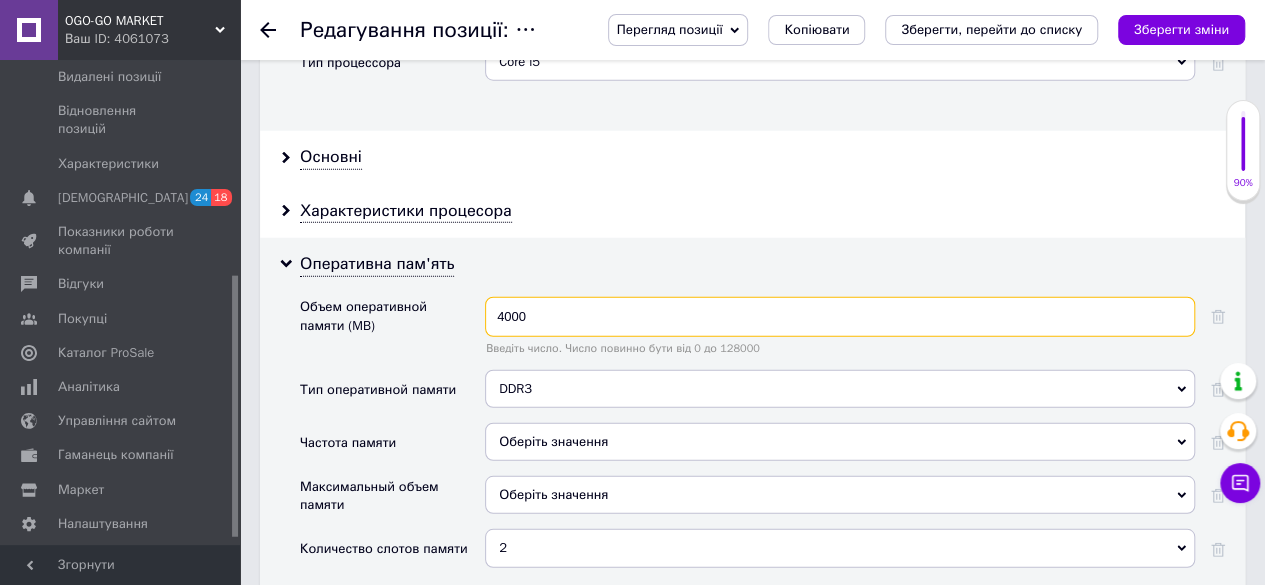 click on "4000" at bounding box center (840, 317) 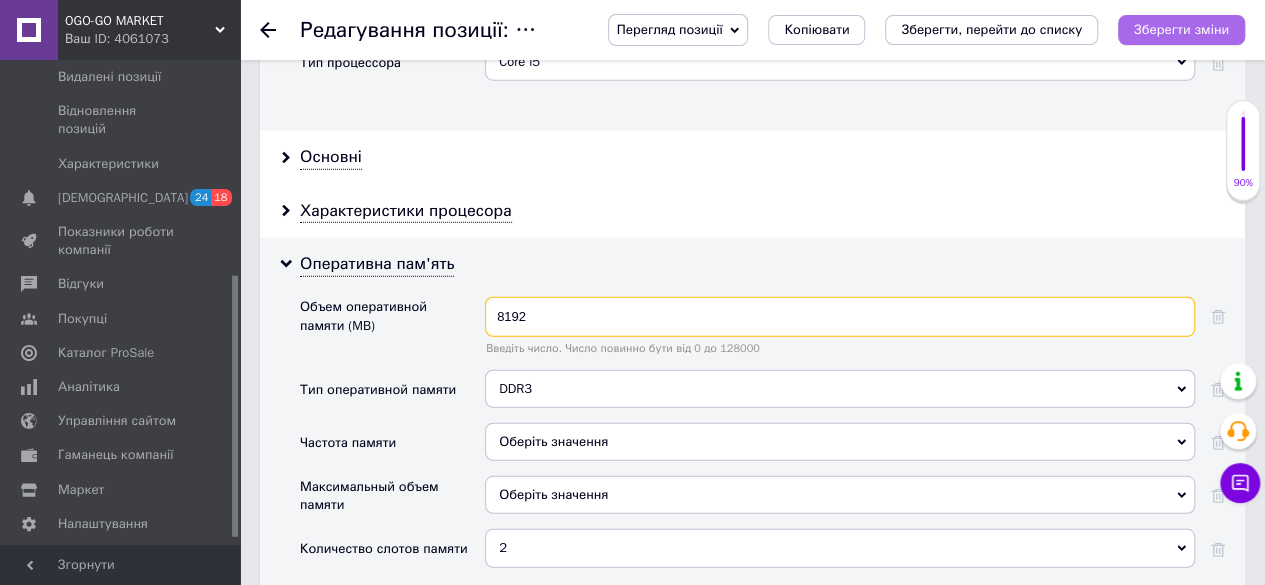 type on "8192" 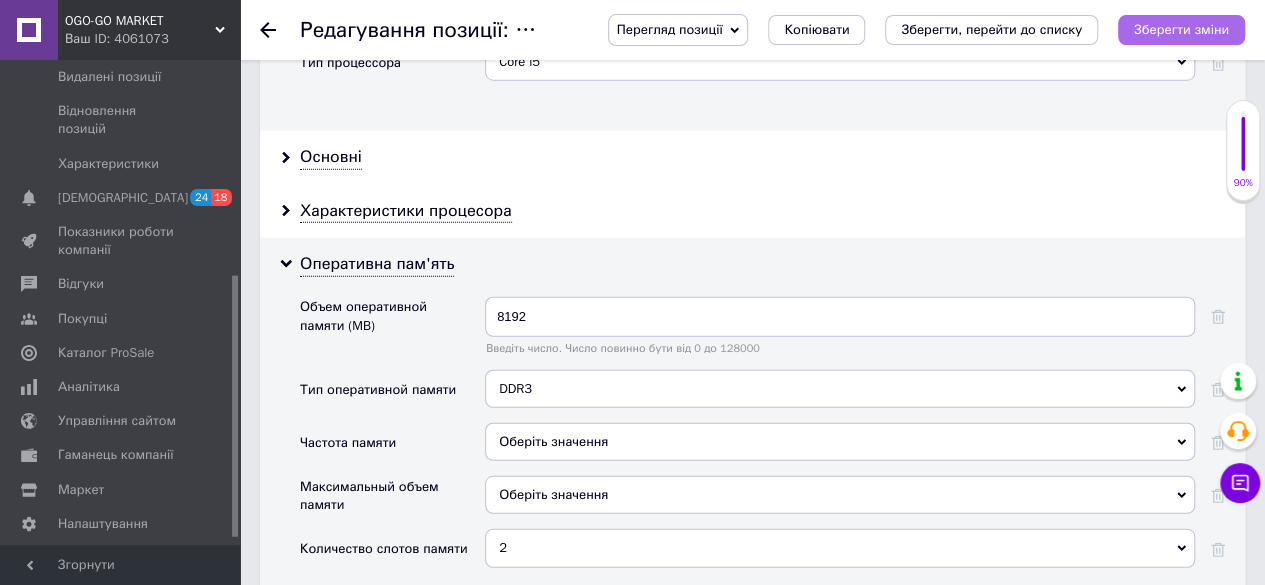 click on "Зберегти зміни" at bounding box center (1181, 29) 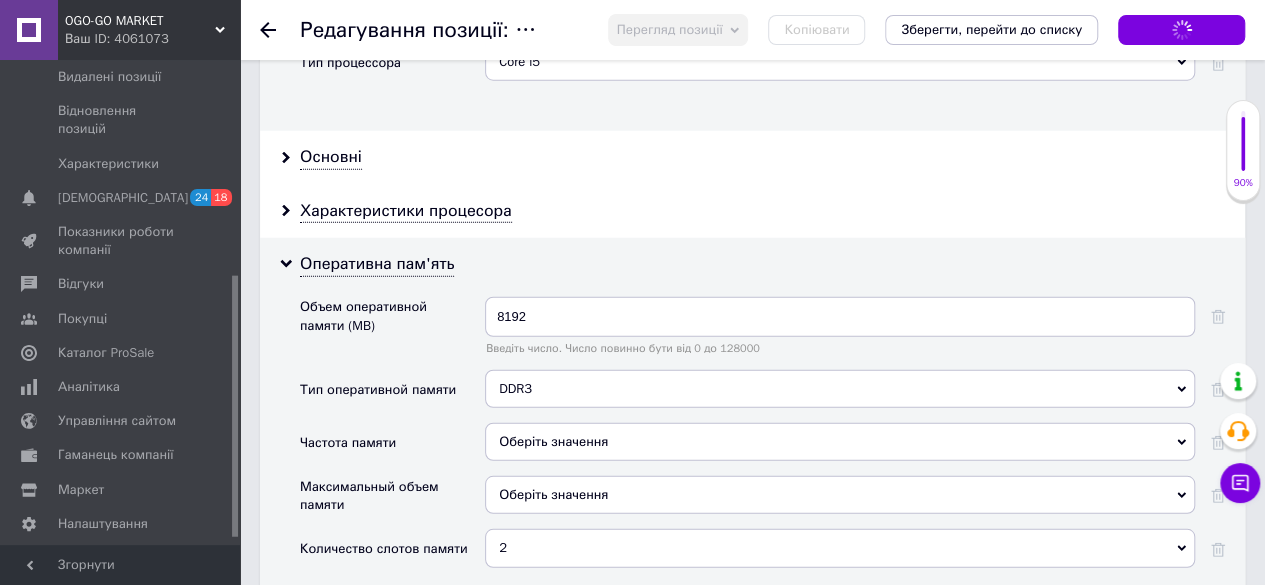 click on "DDR3" at bounding box center (840, 389) 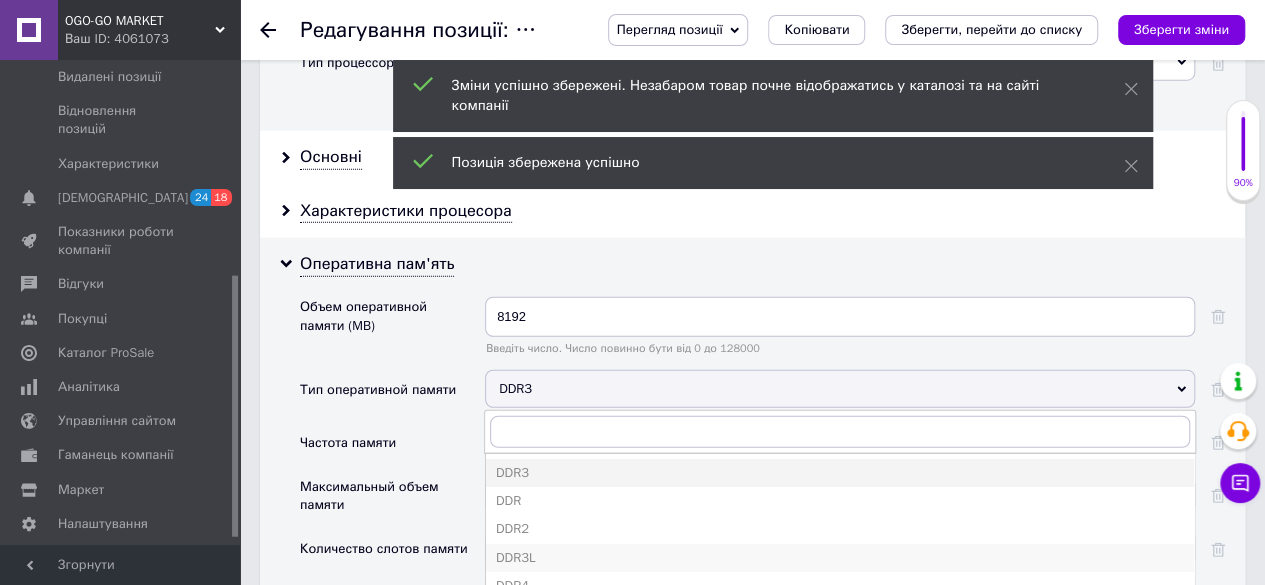 click on "DDR3L" at bounding box center [840, 558] 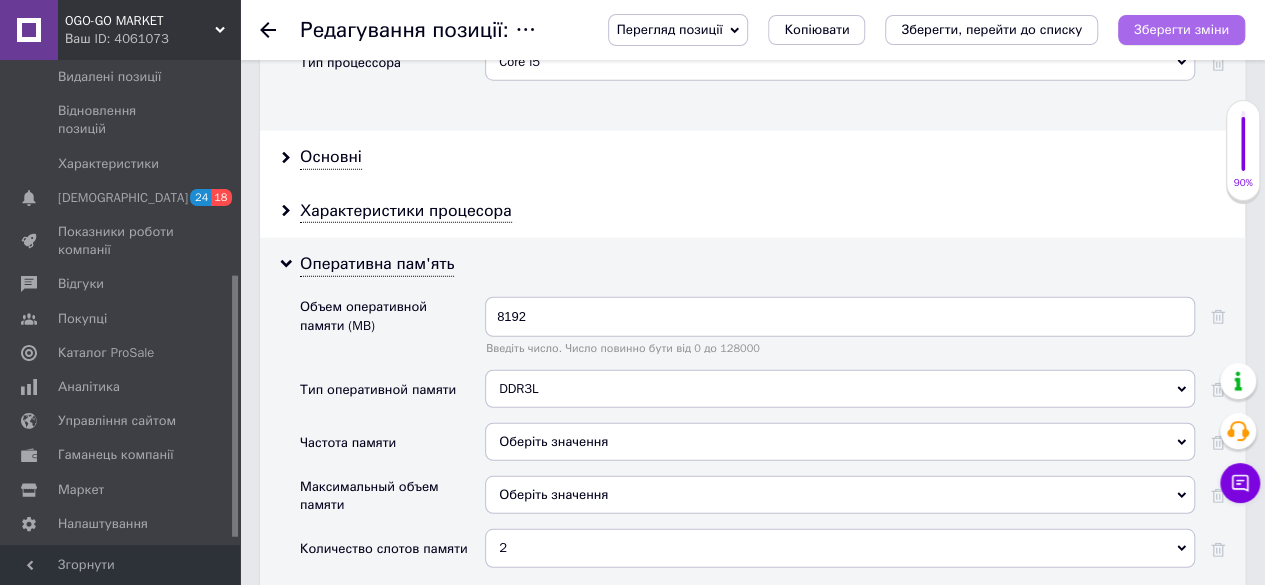 click on "Зберегти зміни" at bounding box center (1181, 29) 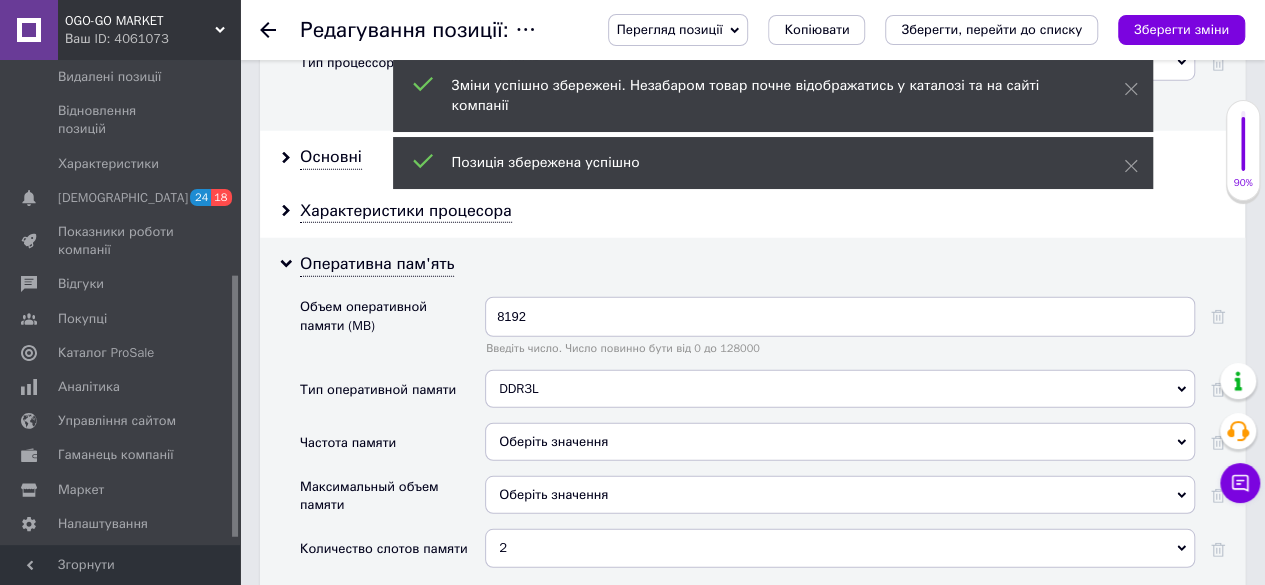 click on "Оберіть значення" at bounding box center (840, 442) 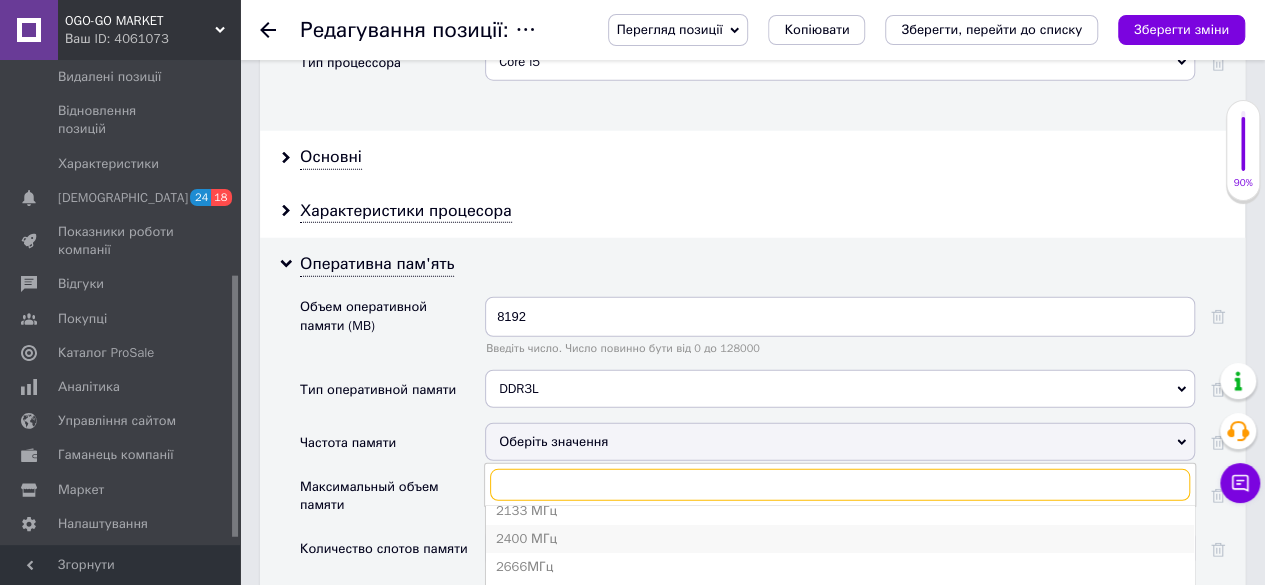 scroll, scrollTop: 0, scrollLeft: 0, axis: both 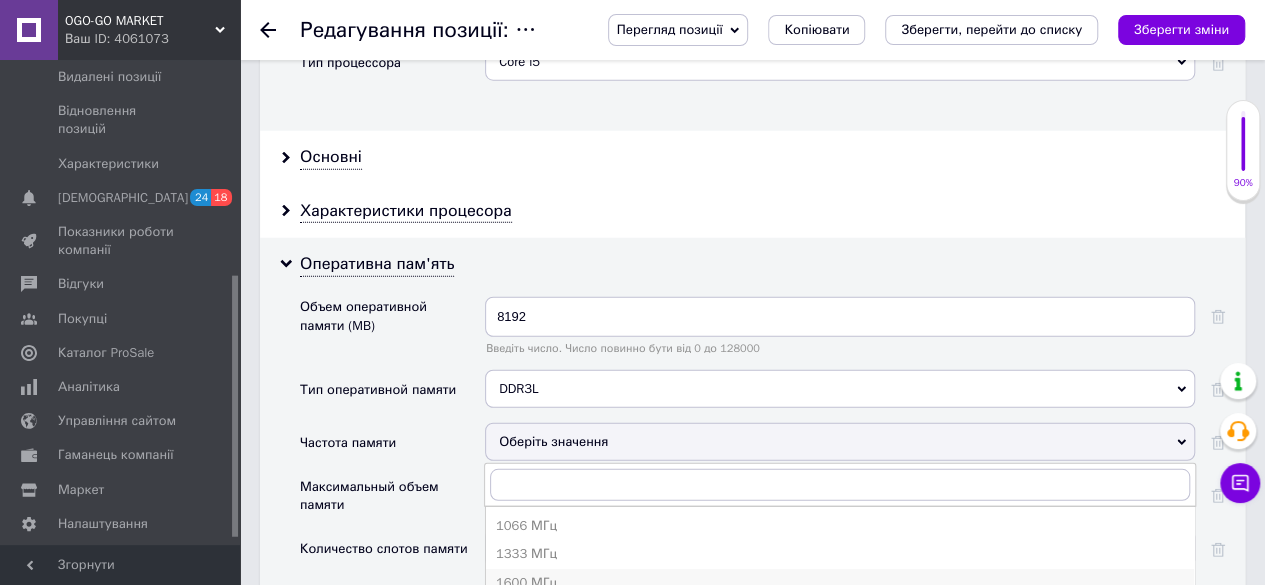 click on "1600 МГц" at bounding box center (840, 583) 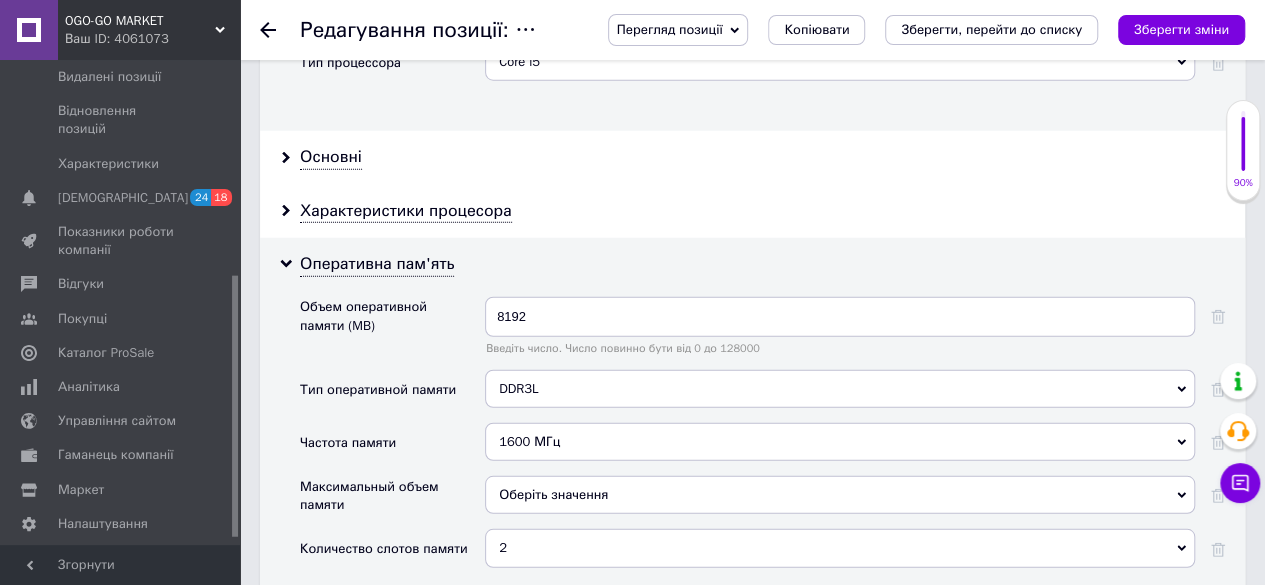 click on "Оберіть значення" at bounding box center [840, 495] 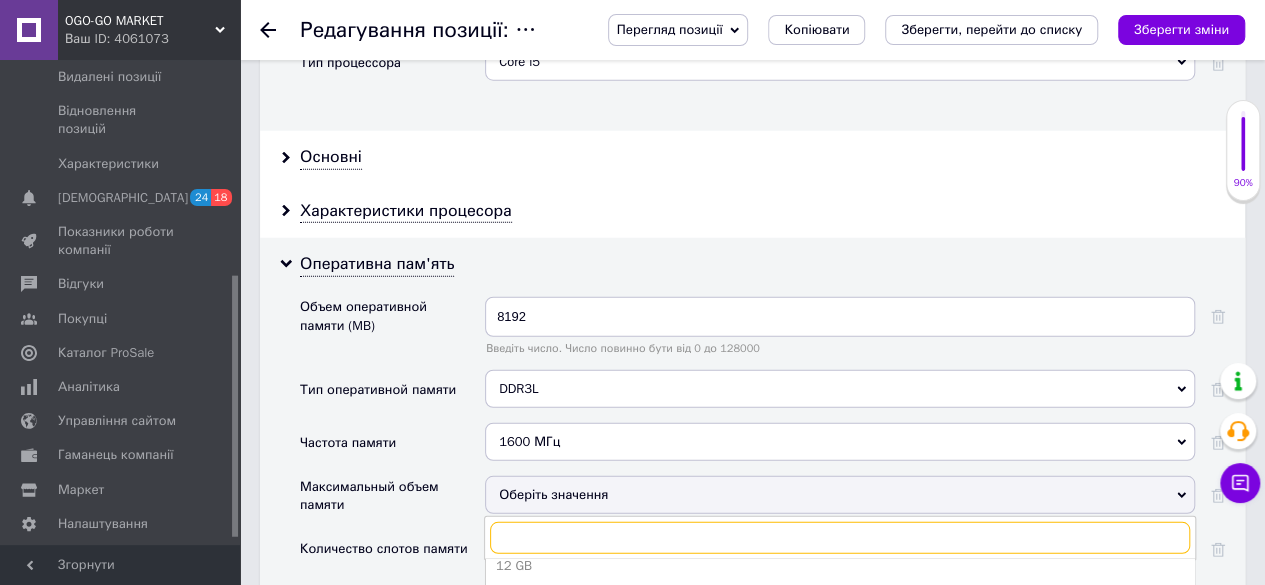scroll, scrollTop: 100, scrollLeft: 0, axis: vertical 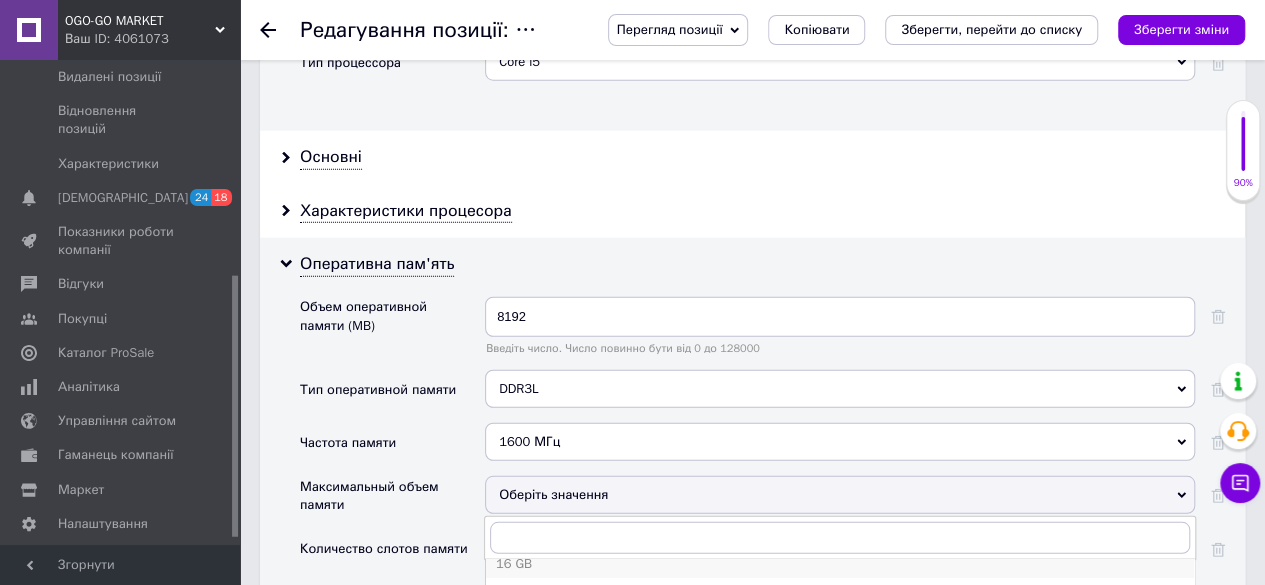 click on "16 GB" at bounding box center [840, 564] 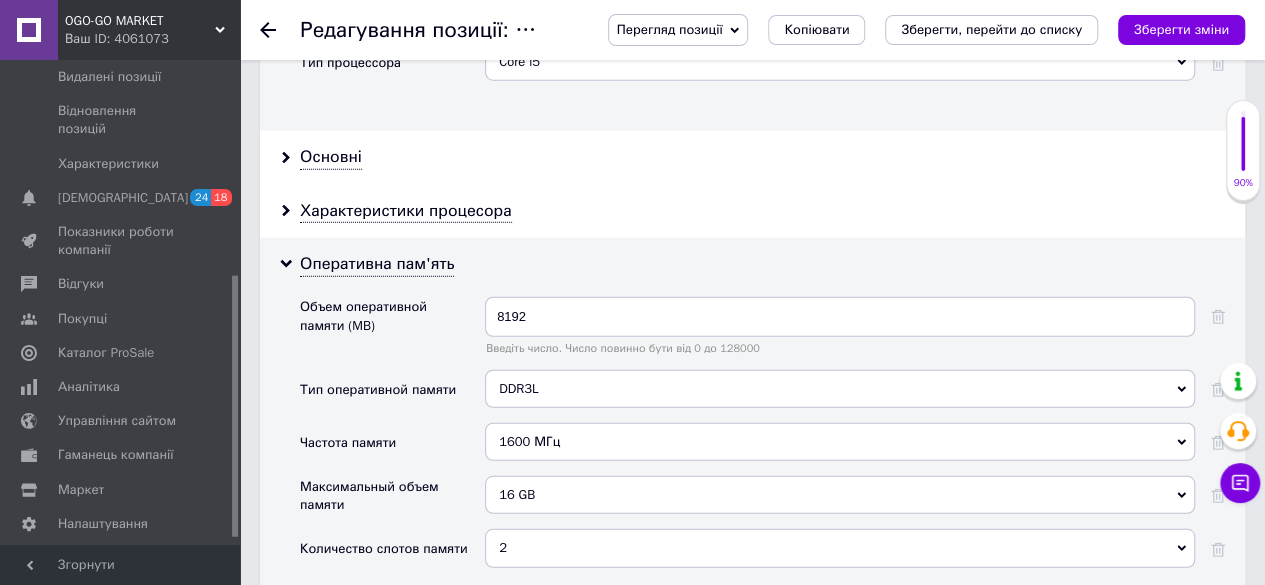 click on "Зберегти зміни" at bounding box center [1181, 30] 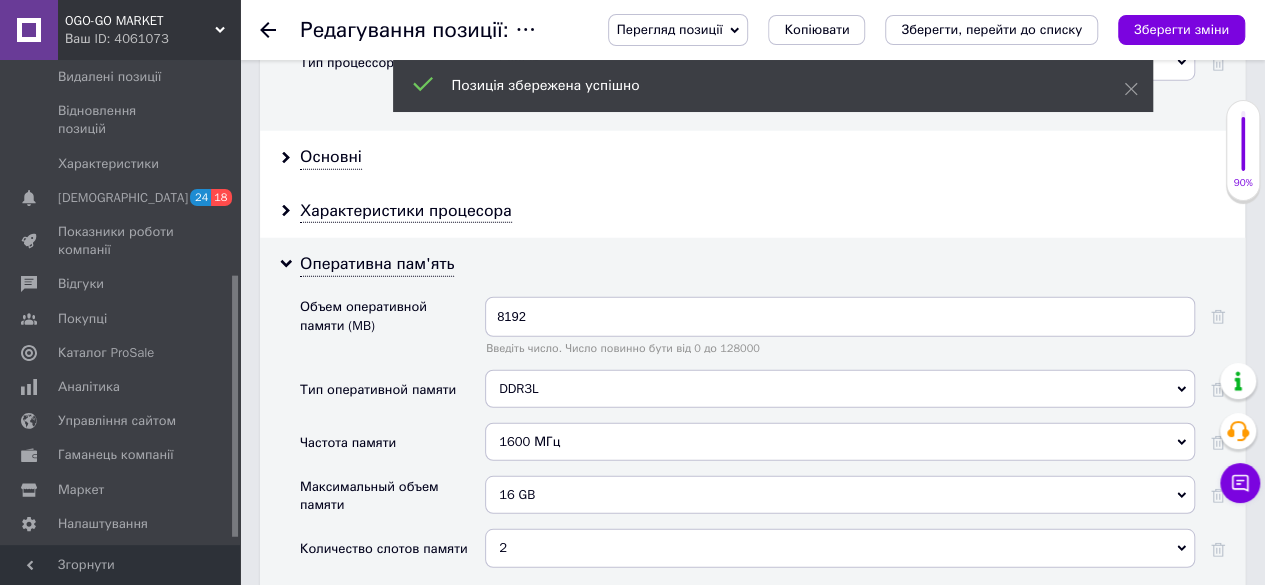 click 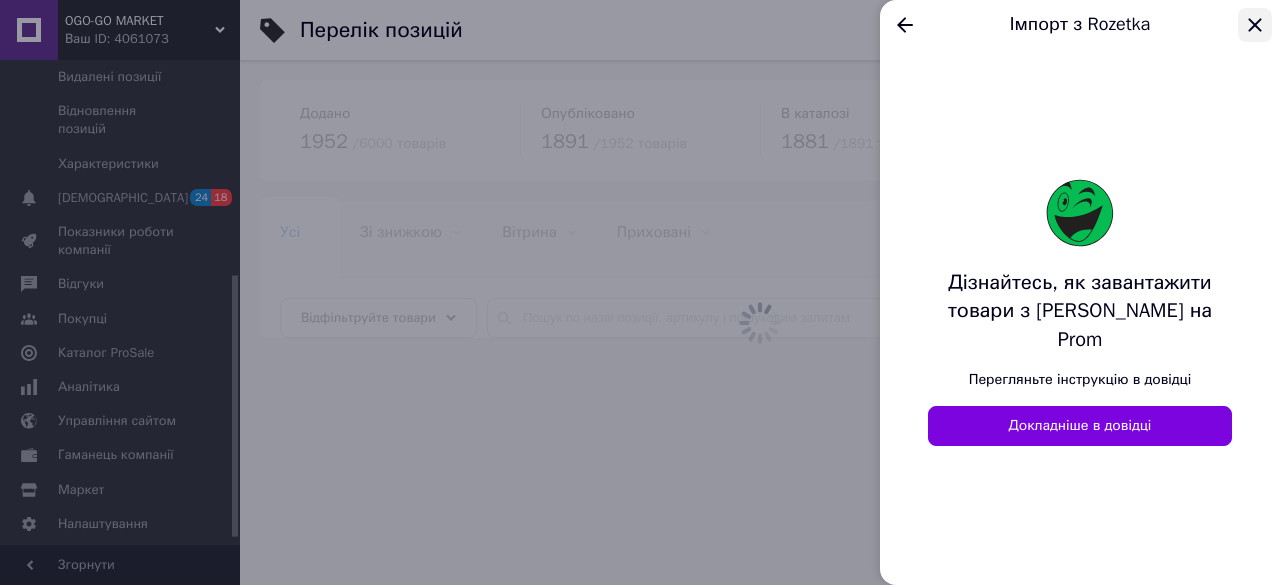 click 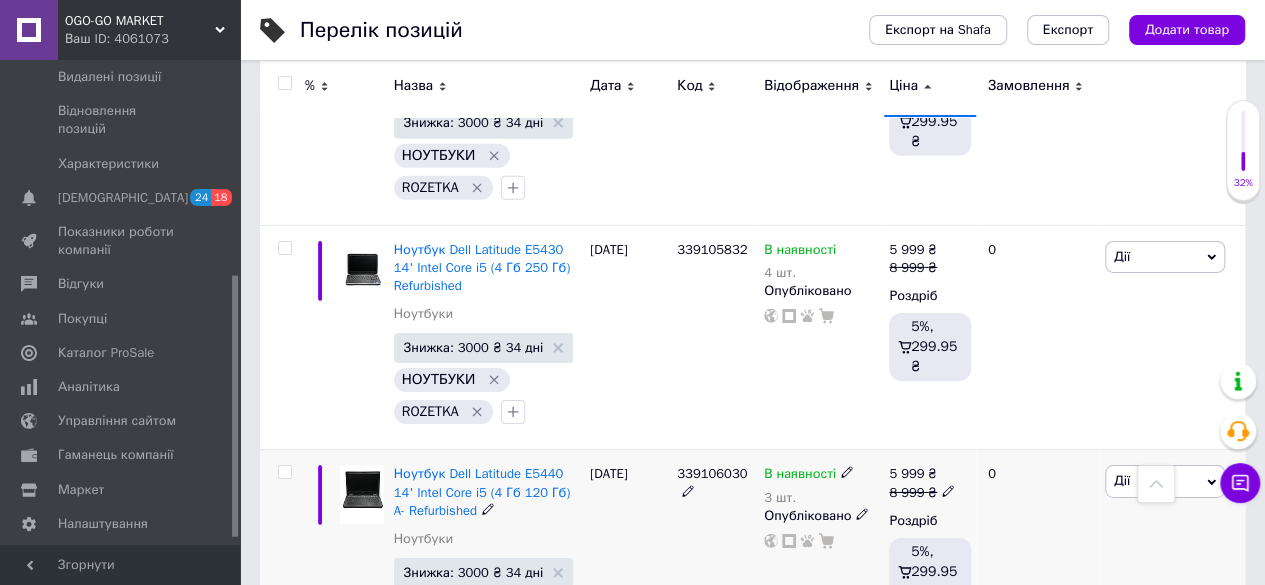scroll, scrollTop: 14400, scrollLeft: 0, axis: vertical 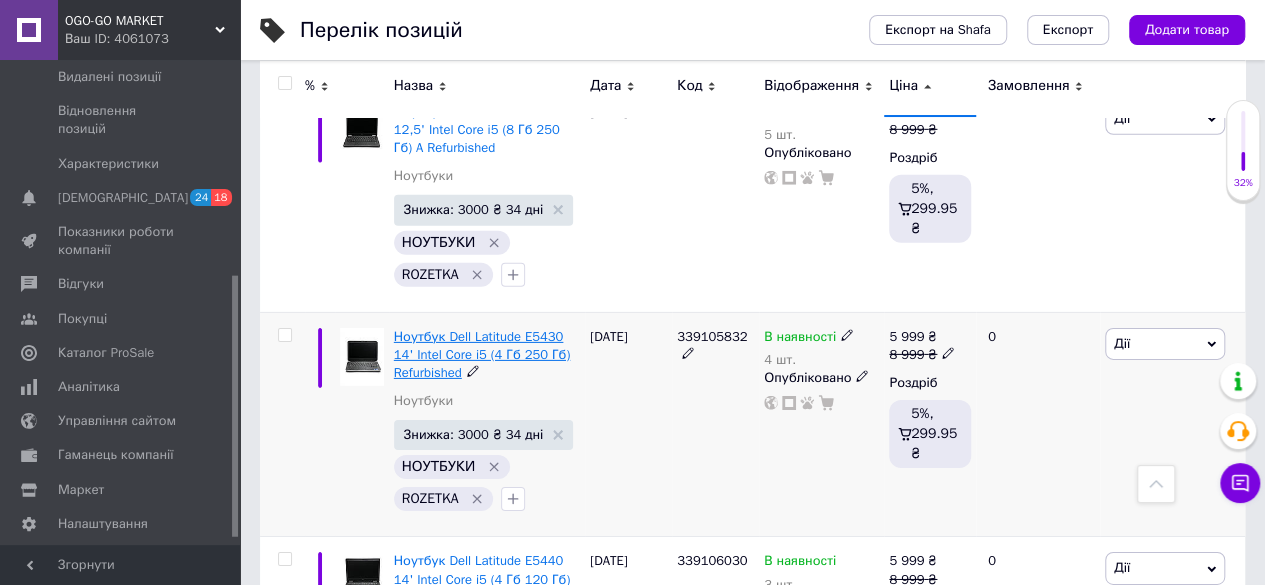 click on "Ноутбук Dell Latitude E5430 14' Intel Core i5 (4 Гб 250 Гб)  Refurbished" at bounding box center [482, 354] 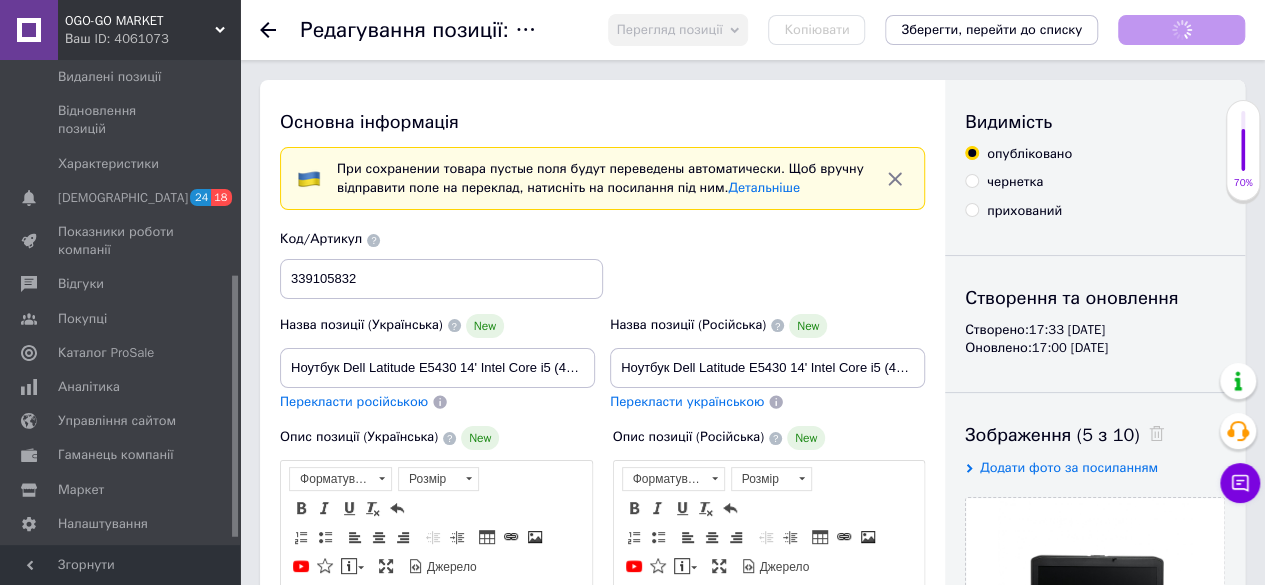 scroll, scrollTop: 0, scrollLeft: 0, axis: both 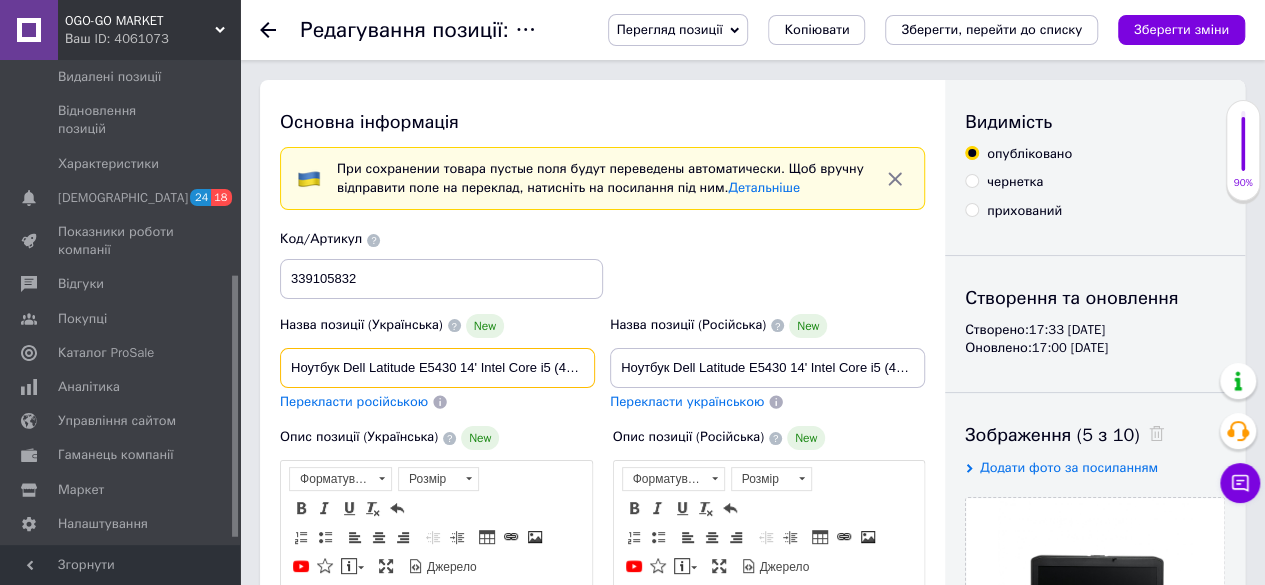 drag, startPoint x: 562, startPoint y: 365, endPoint x: 562, endPoint y: 377, distance: 12 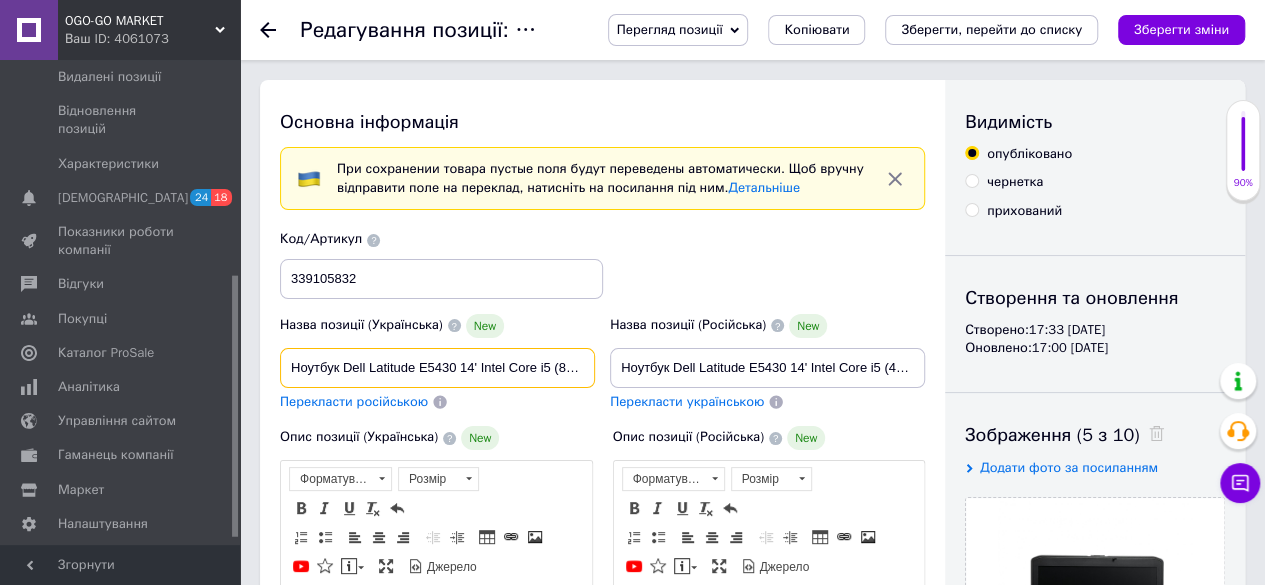 type on "Ноутбук Dell Latitude E5430 14' Intel Core i5 (8 Гб 250 Гб)  Refurbished" 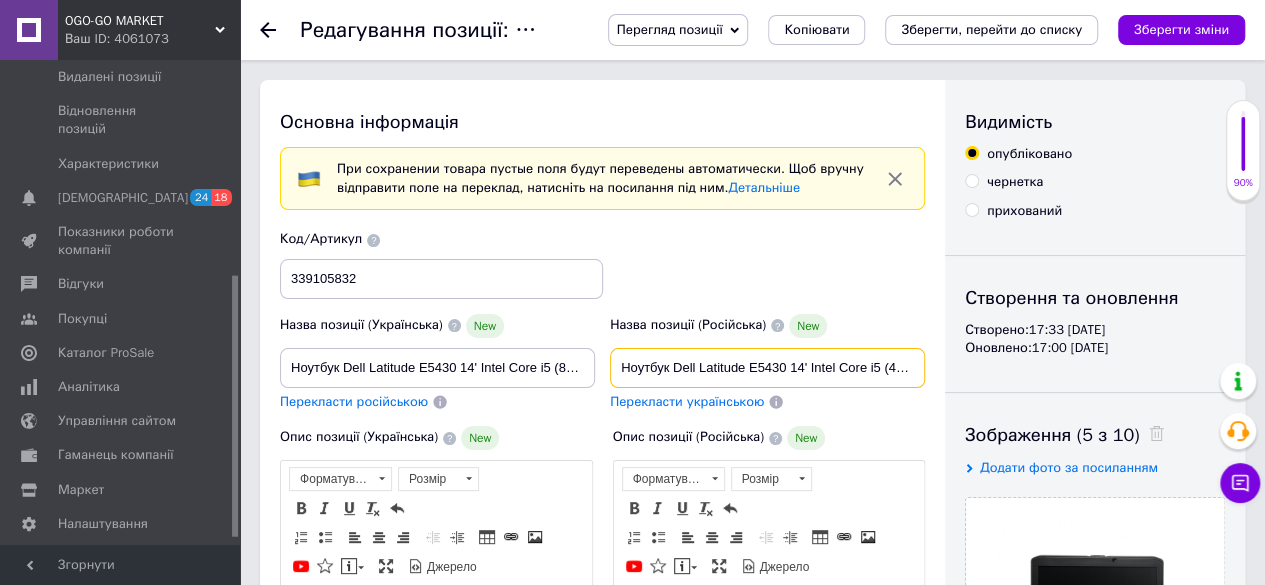 click on "Ноутбук Dell Latitude E5430 14' Intel Core i5 (4 Гб 250 Гб) Refurbished" at bounding box center [767, 368] 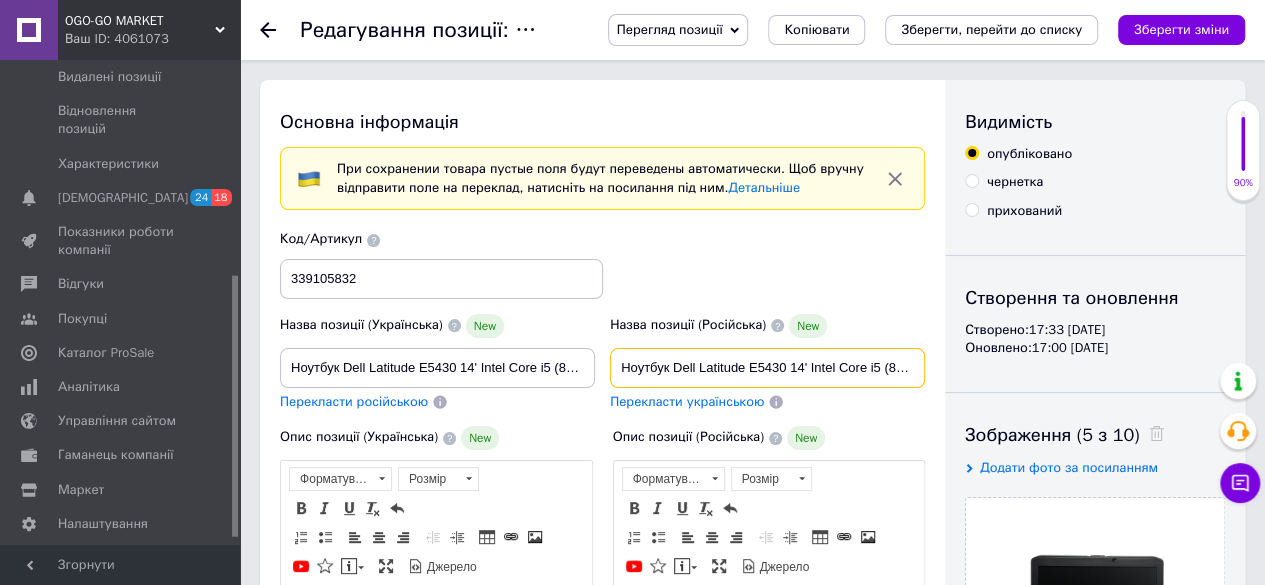 type on "Ноутбук Dell Latitude E5430 14' Intel Core i5 (8 Гб 250 Гб) Refurbished" 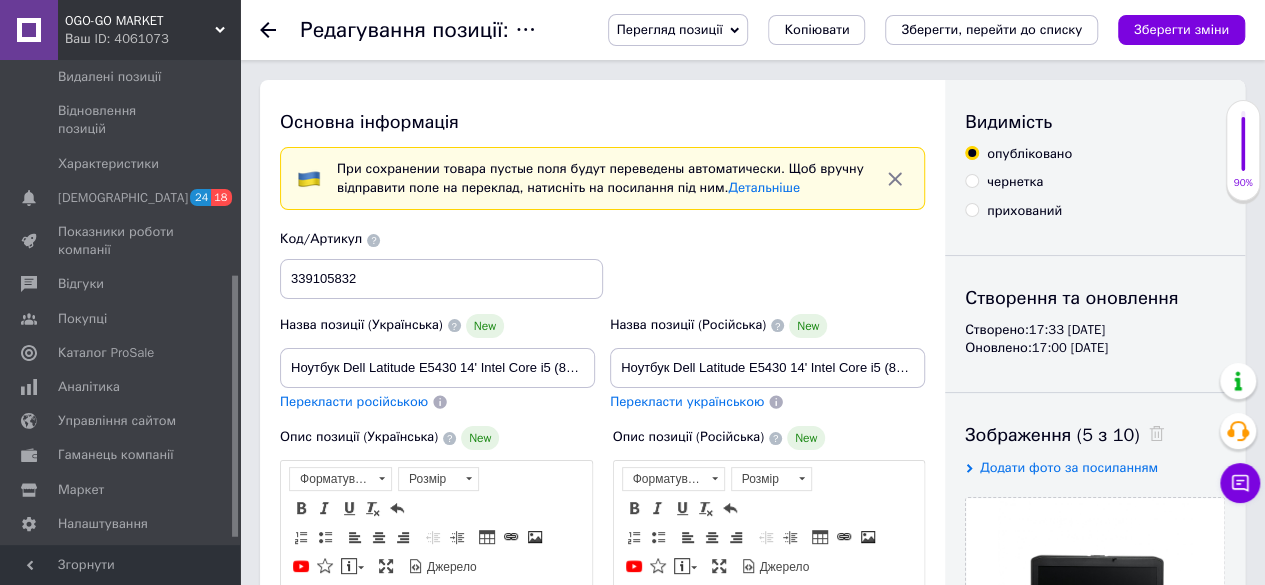 click on "Перекласти українською" at bounding box center (767, 402) 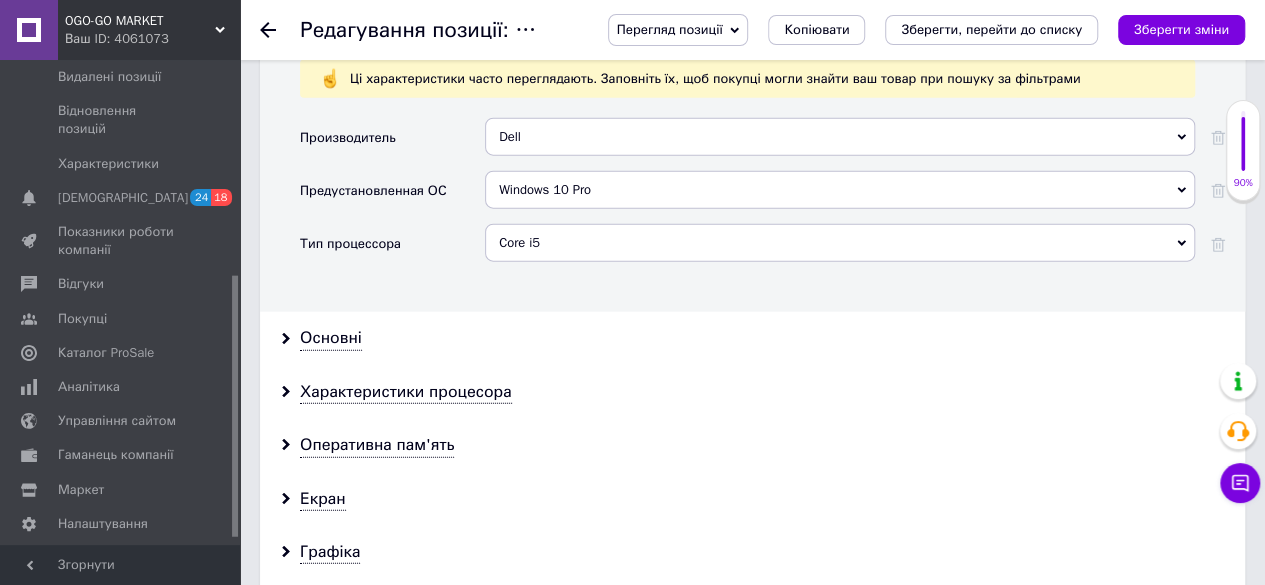 scroll, scrollTop: 2600, scrollLeft: 0, axis: vertical 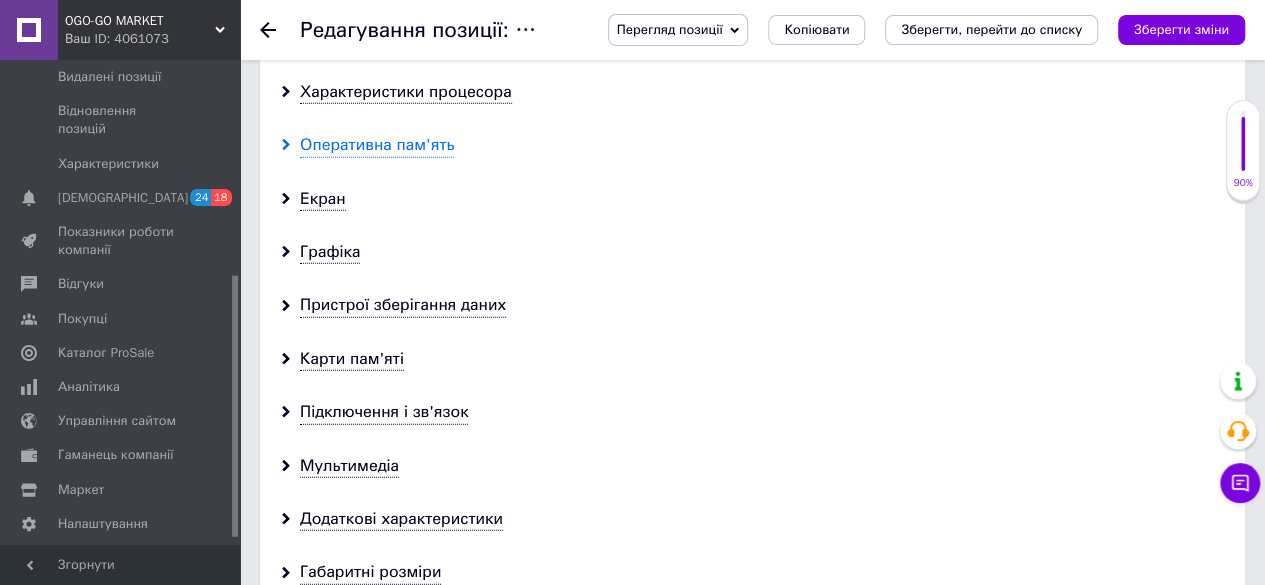 click on "Оперативна пам'ять" at bounding box center (377, 145) 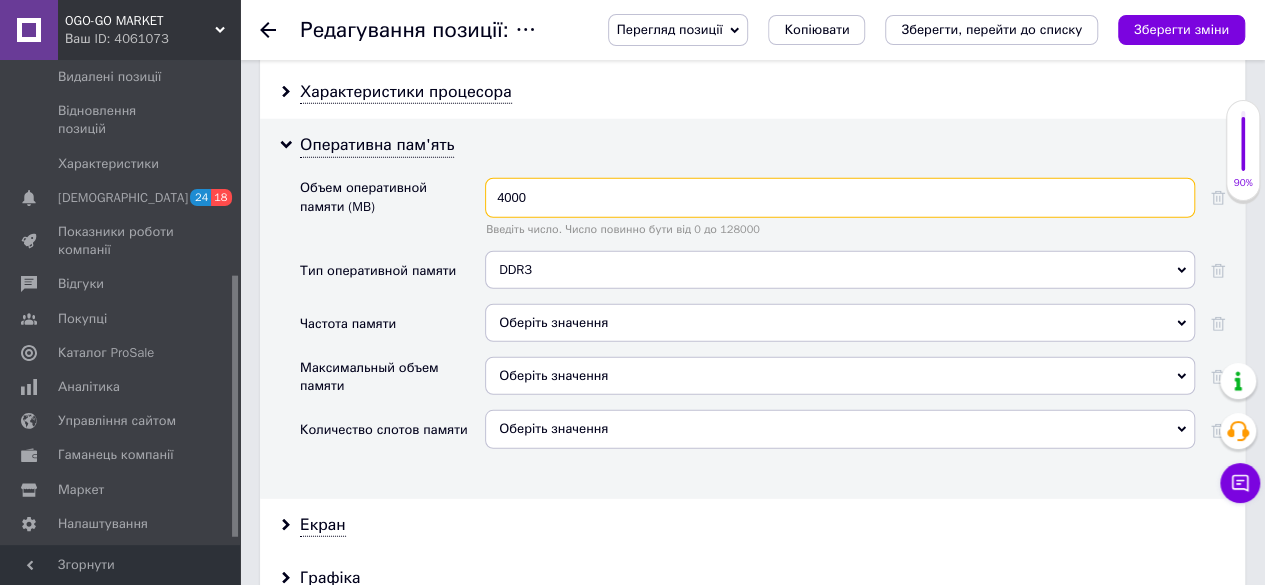 click on "4000" at bounding box center [840, 198] 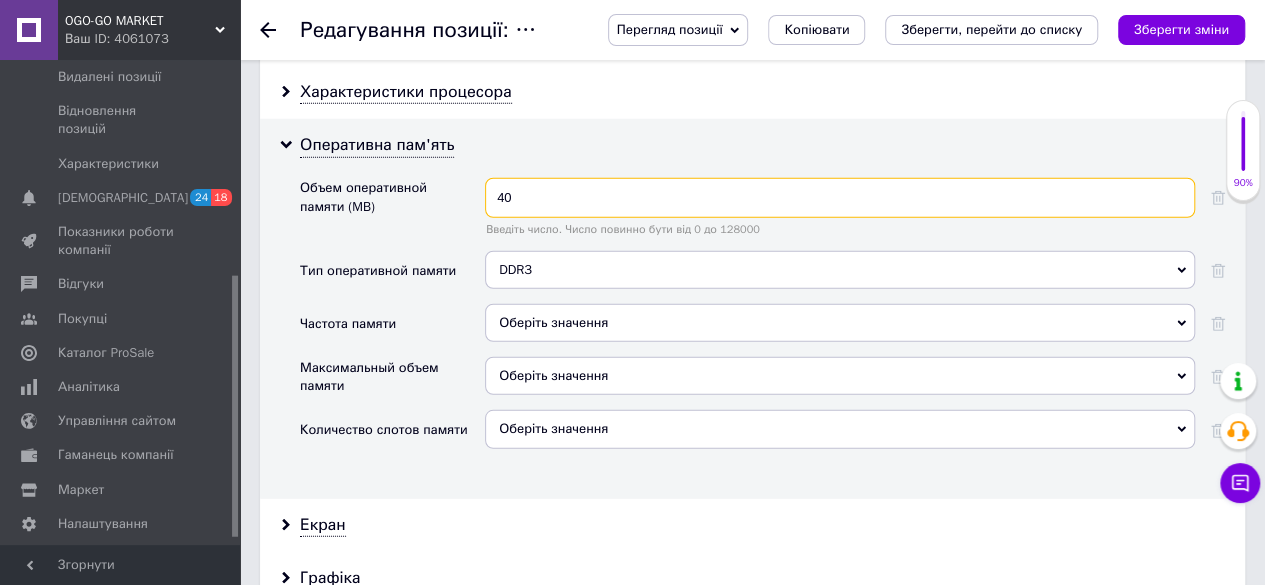 type on "4" 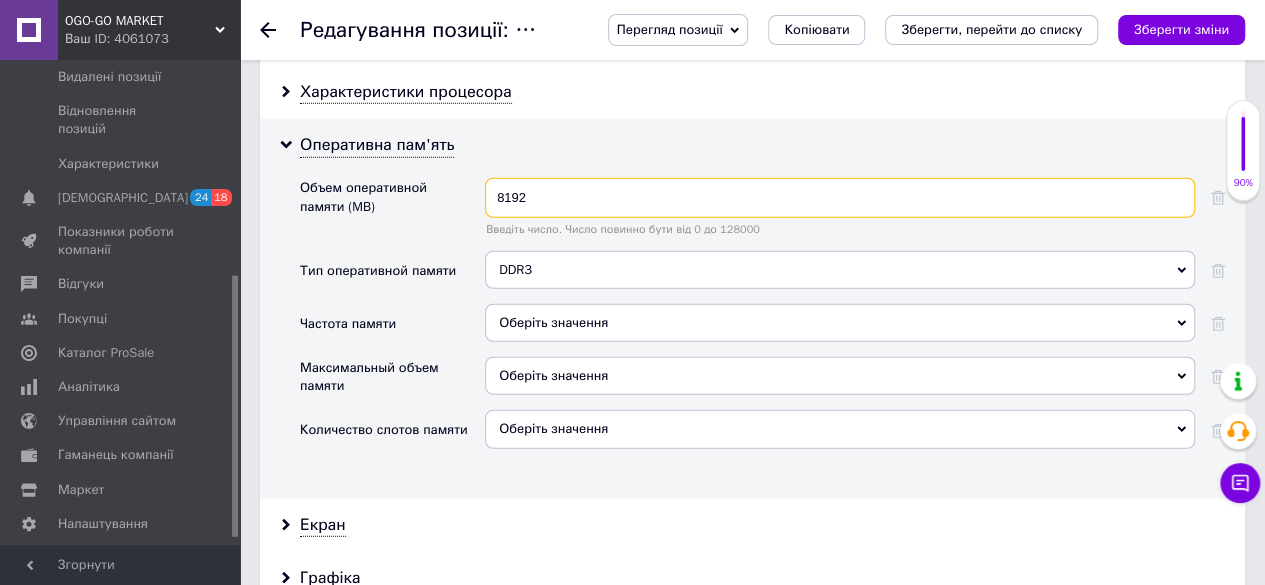 type on "8192" 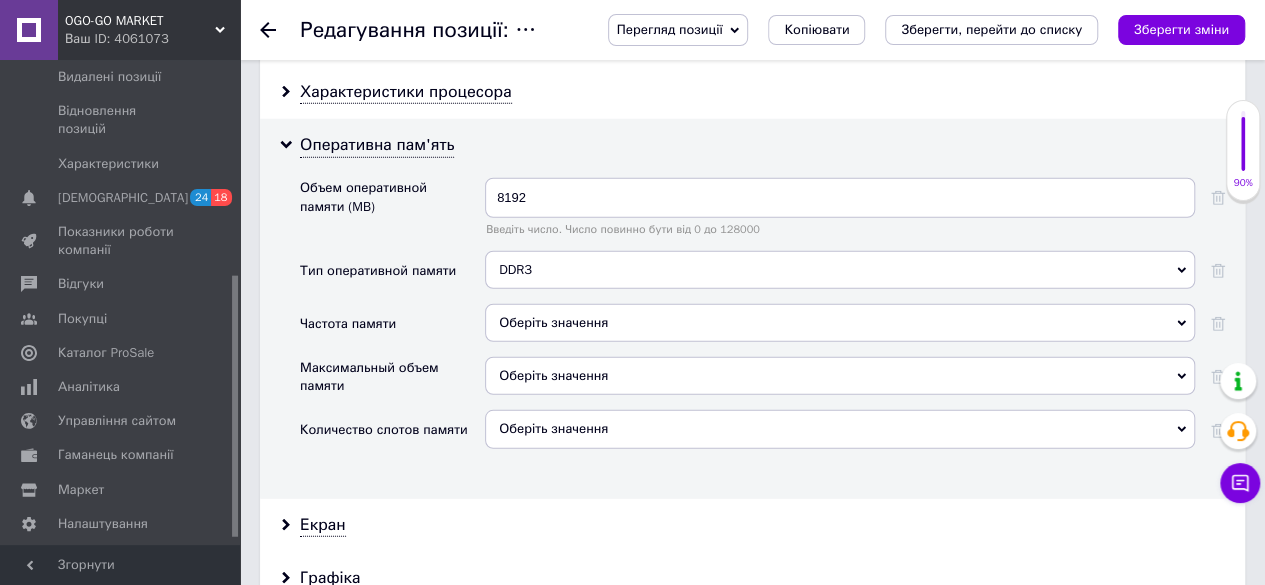 click on "Оберіть значення" at bounding box center (840, 323) 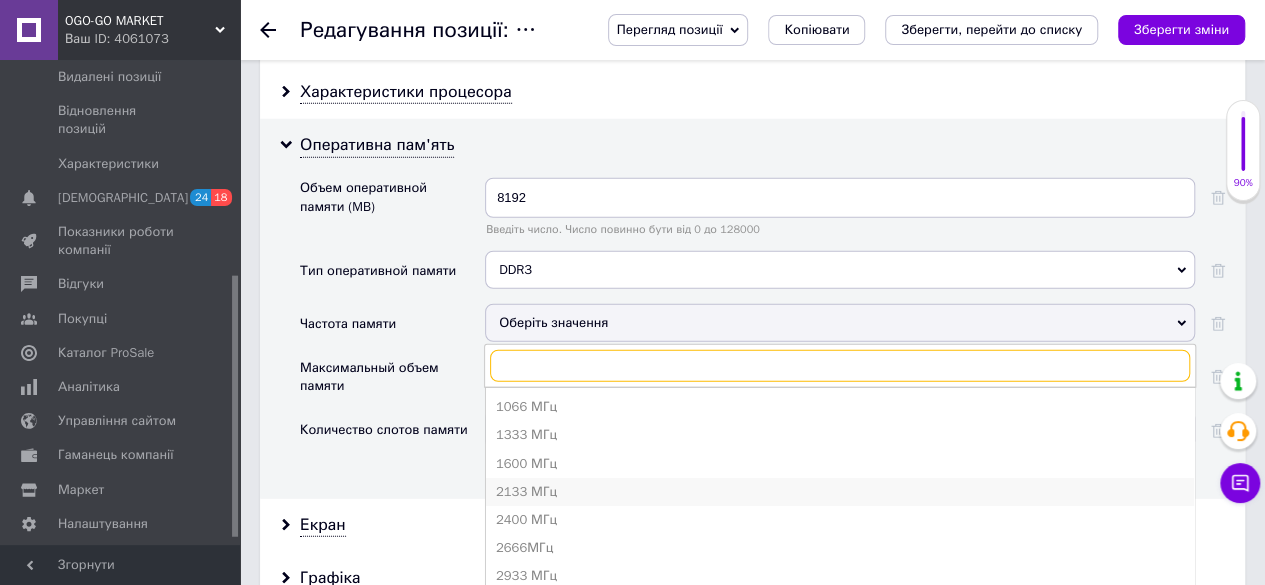 scroll, scrollTop: 2619, scrollLeft: 0, axis: vertical 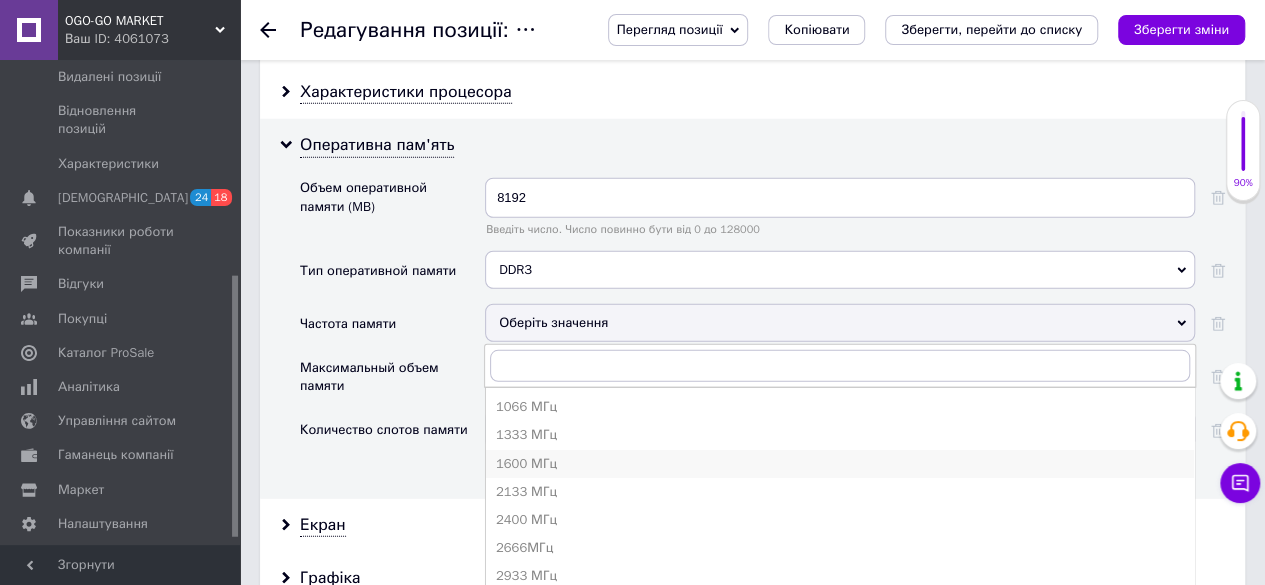 click on "1600 МГц" at bounding box center (840, 464) 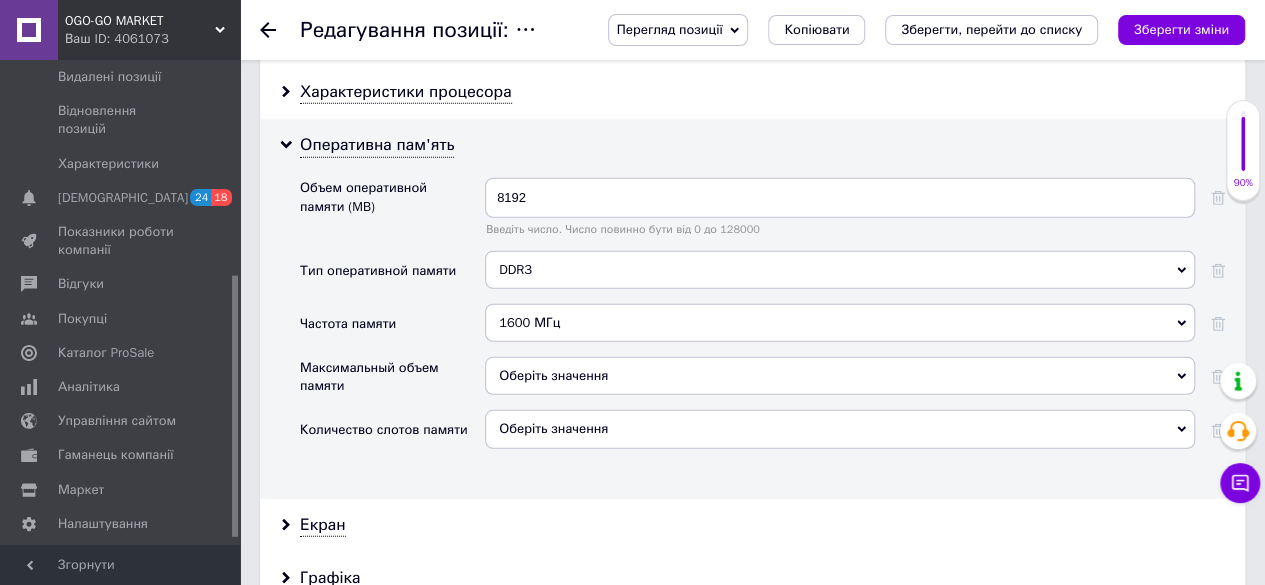 click on "Оберіть значення" at bounding box center [840, 376] 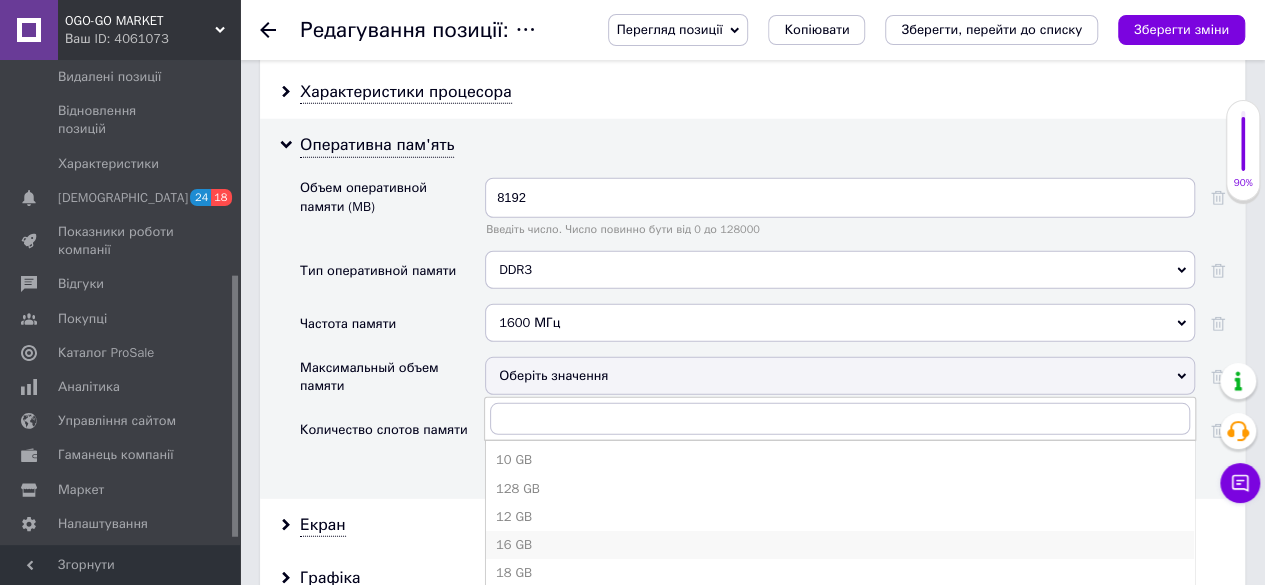 click on "16 GB" at bounding box center [840, 545] 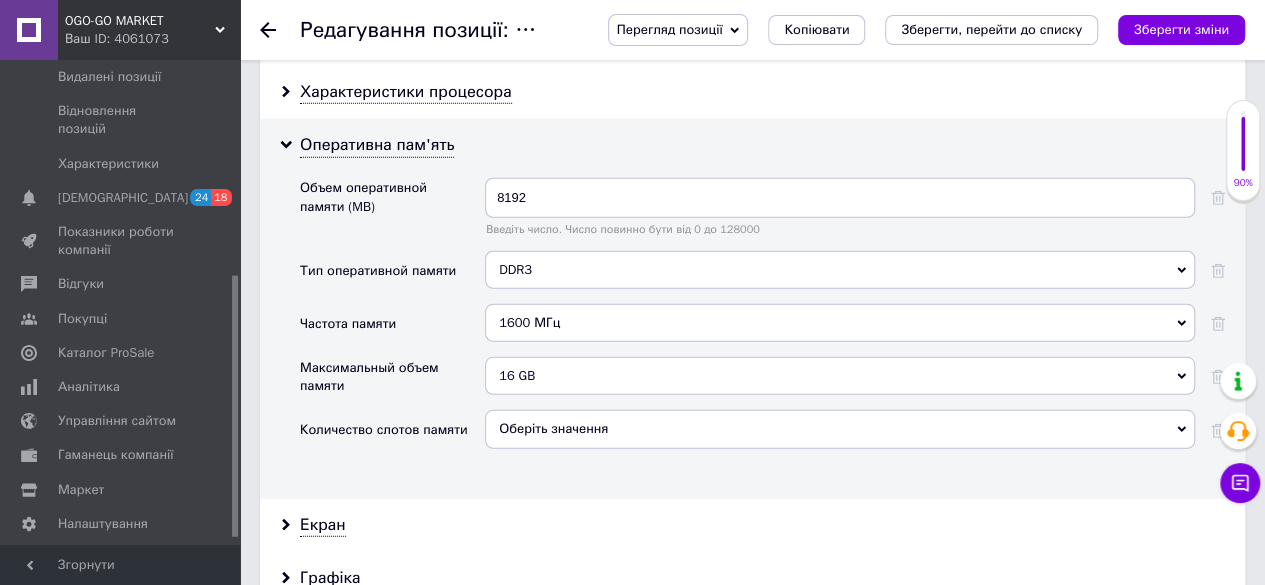 click on "Оберіть значення" at bounding box center [840, 429] 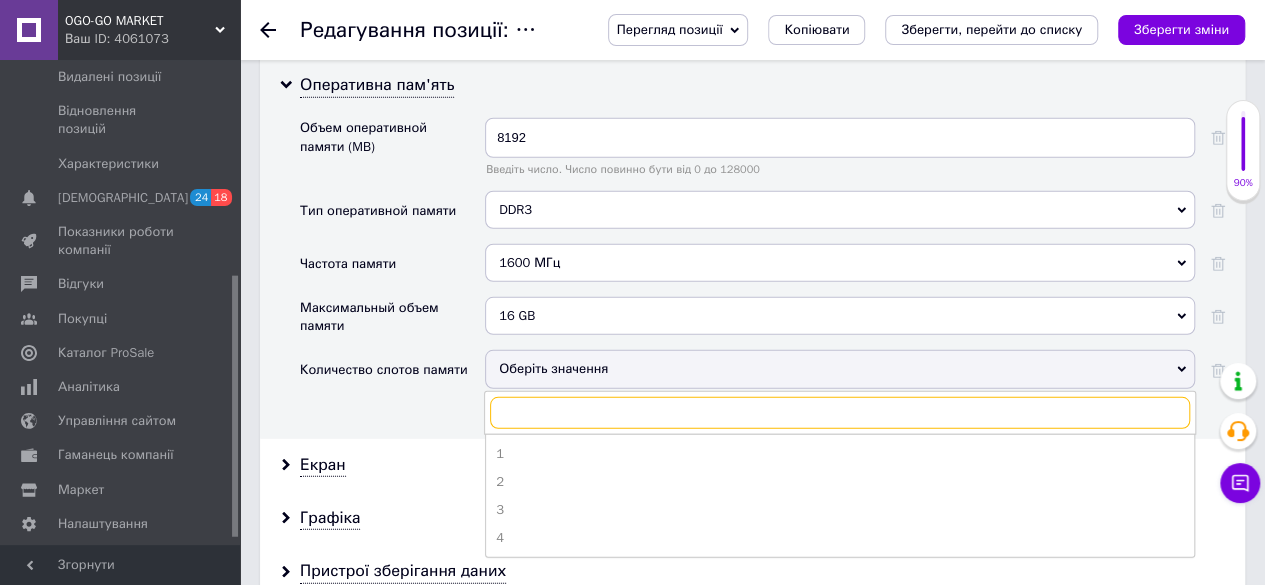 scroll, scrollTop: 2719, scrollLeft: 0, axis: vertical 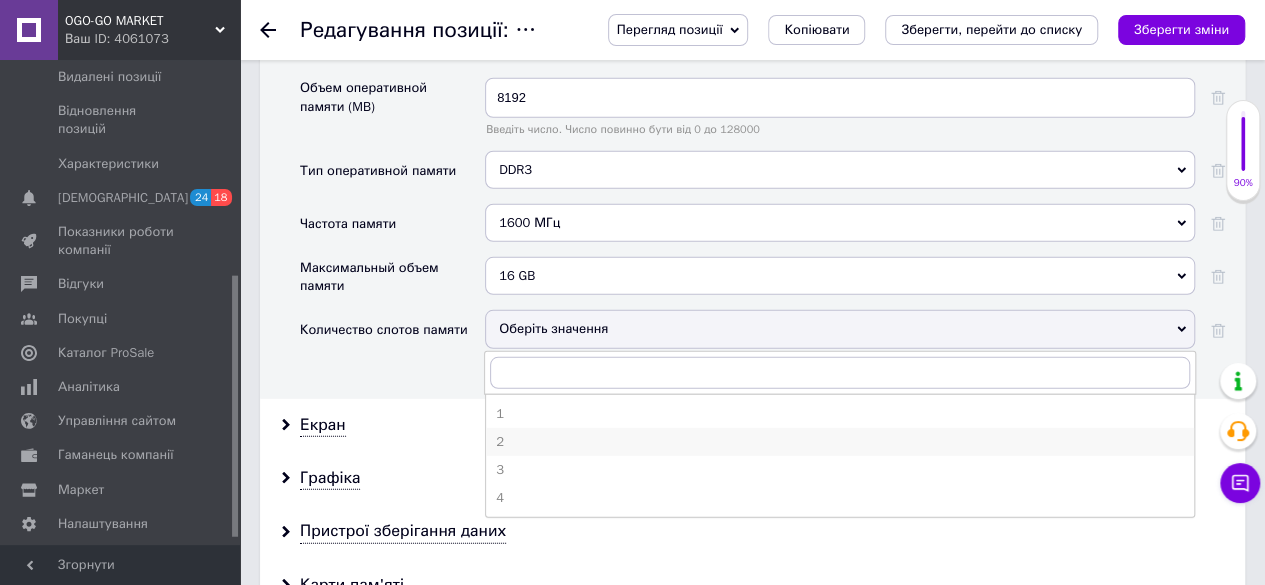 click on "2" at bounding box center [840, 442] 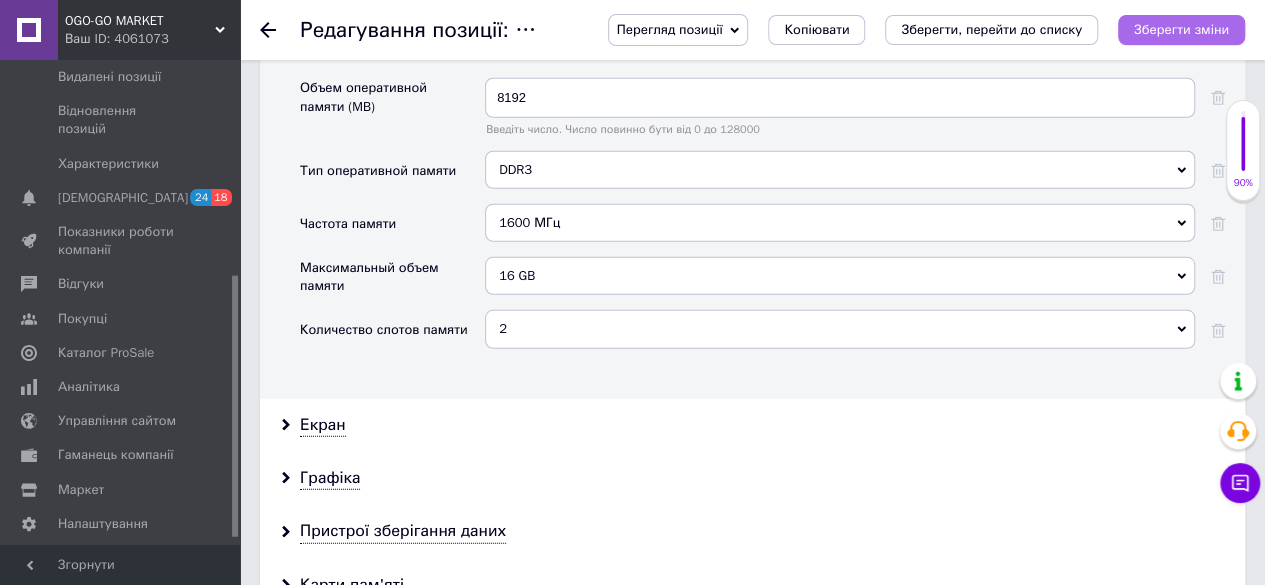 click on "Зберегти зміни" at bounding box center (1181, 30) 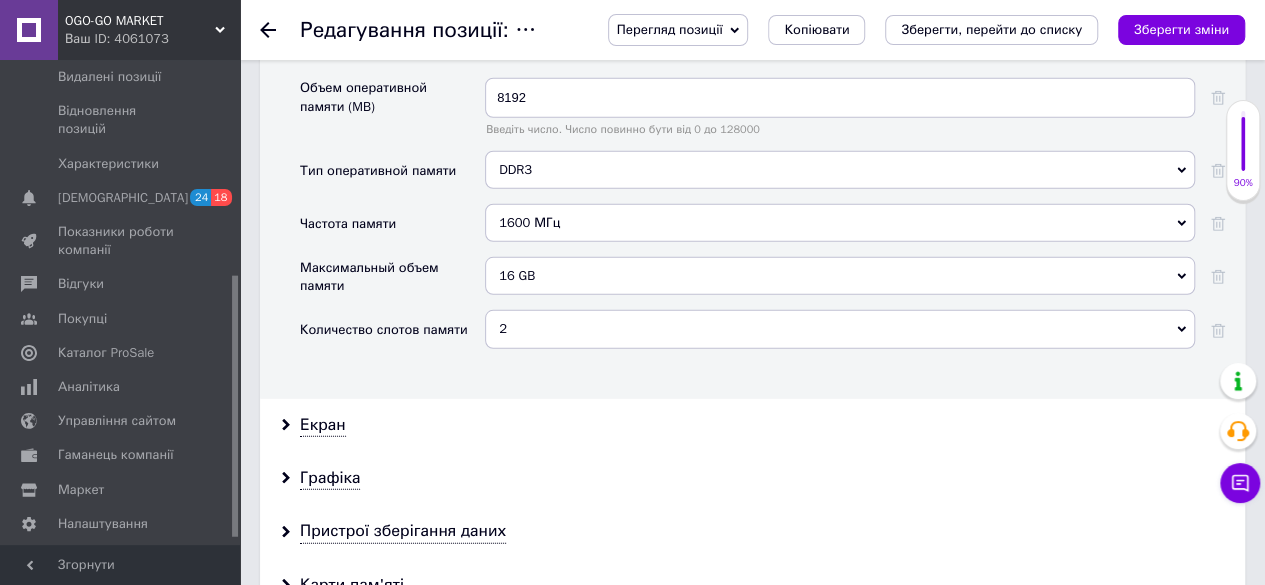 click on "Зберегти зміни" at bounding box center (1181, 29) 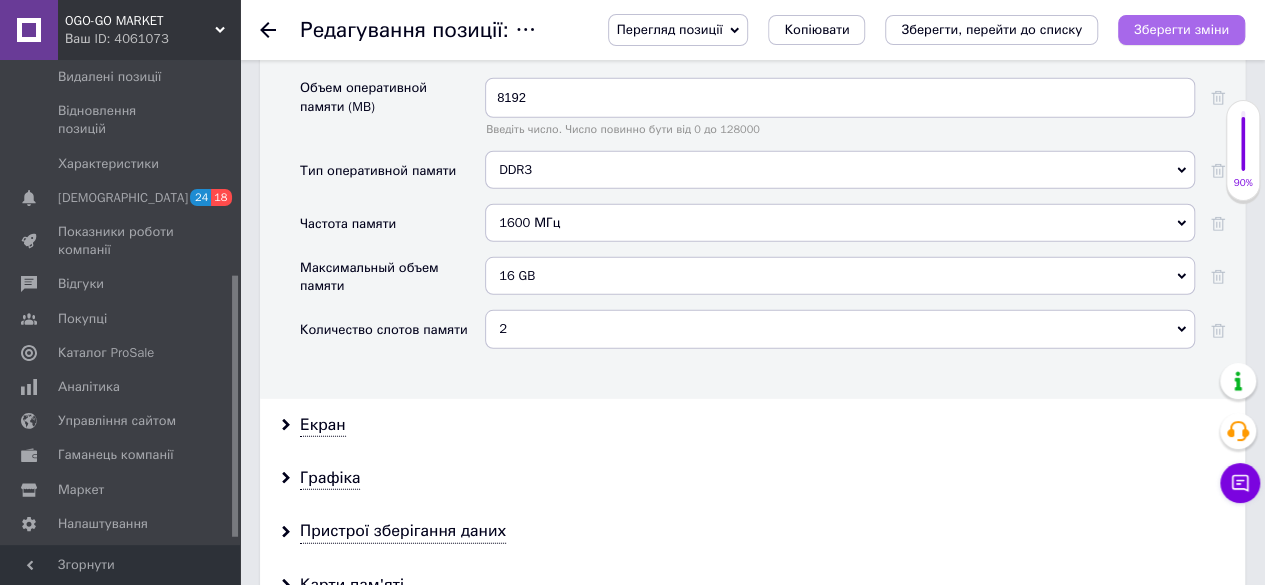 click on "Зберегти зміни" at bounding box center [1181, 29] 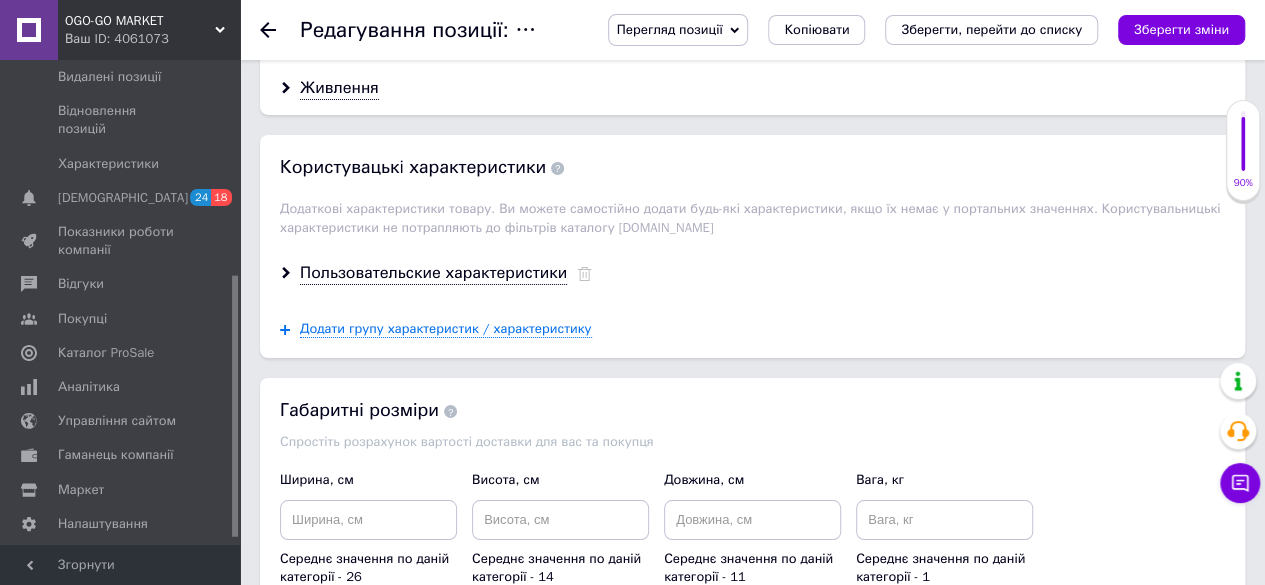 scroll, scrollTop: 3319, scrollLeft: 0, axis: vertical 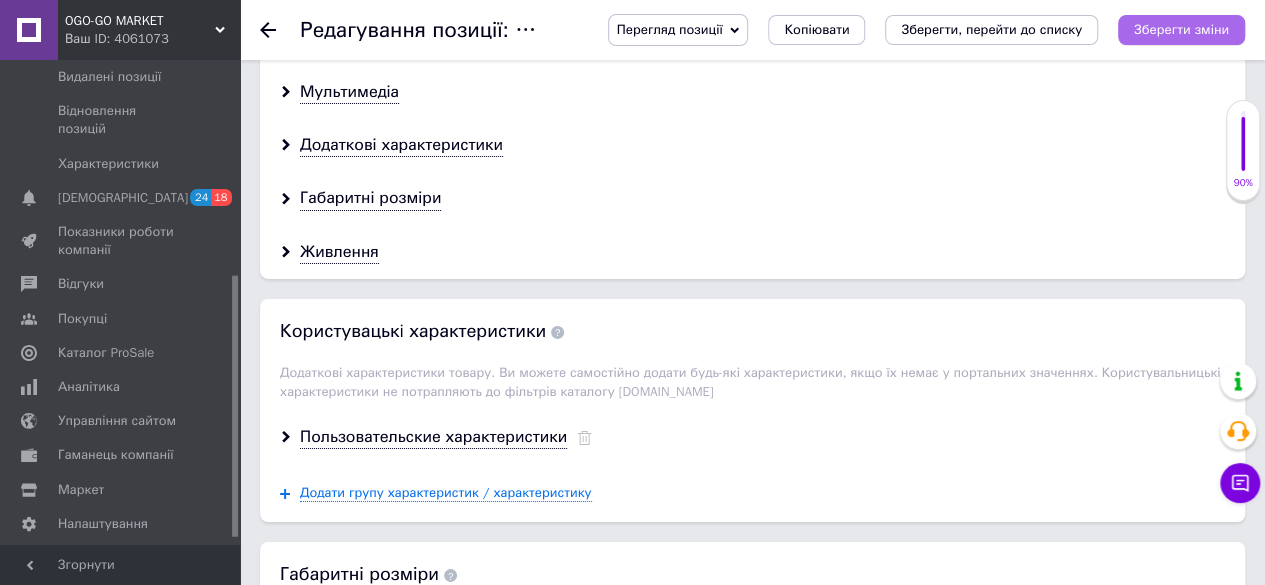 click on "Зберегти зміни" at bounding box center (1181, 29) 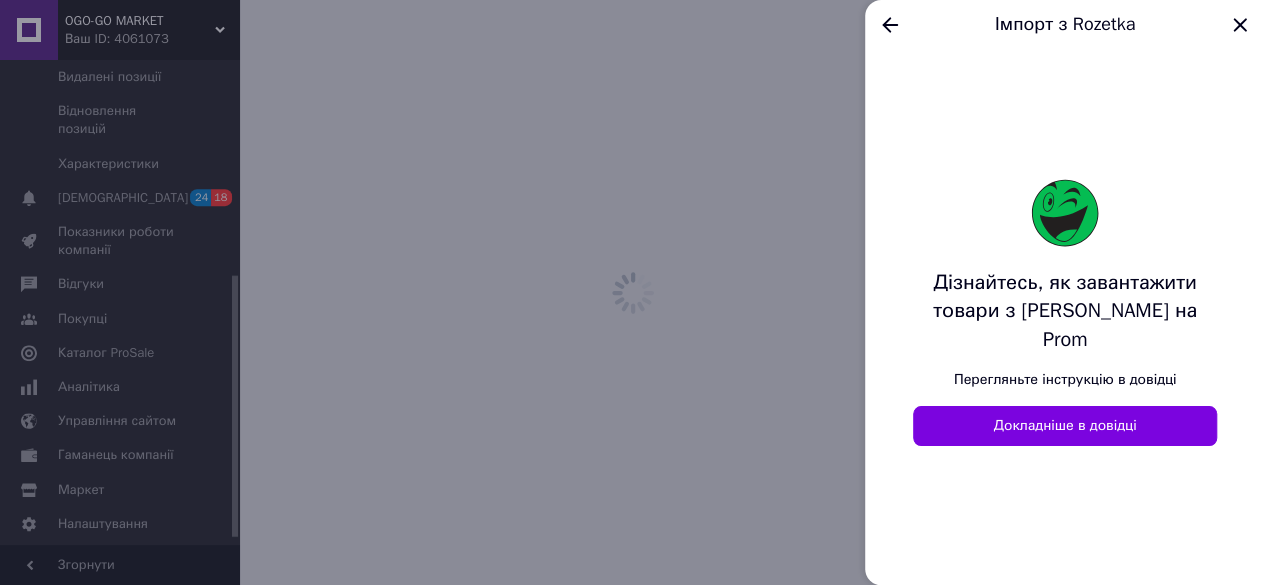 scroll, scrollTop: 0, scrollLeft: 0, axis: both 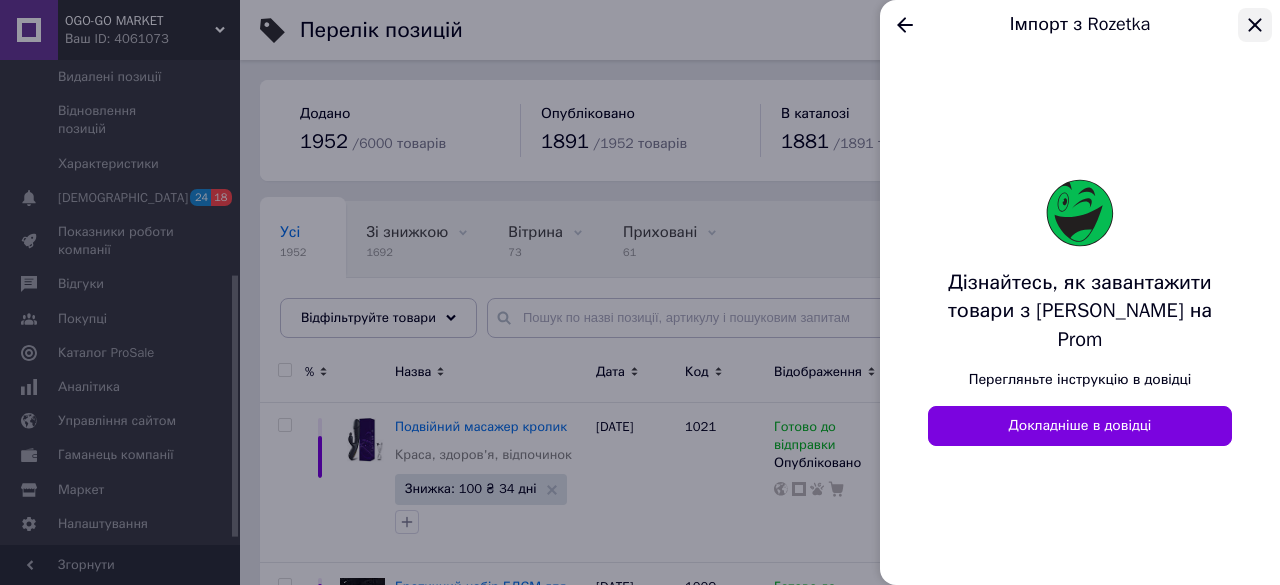 click 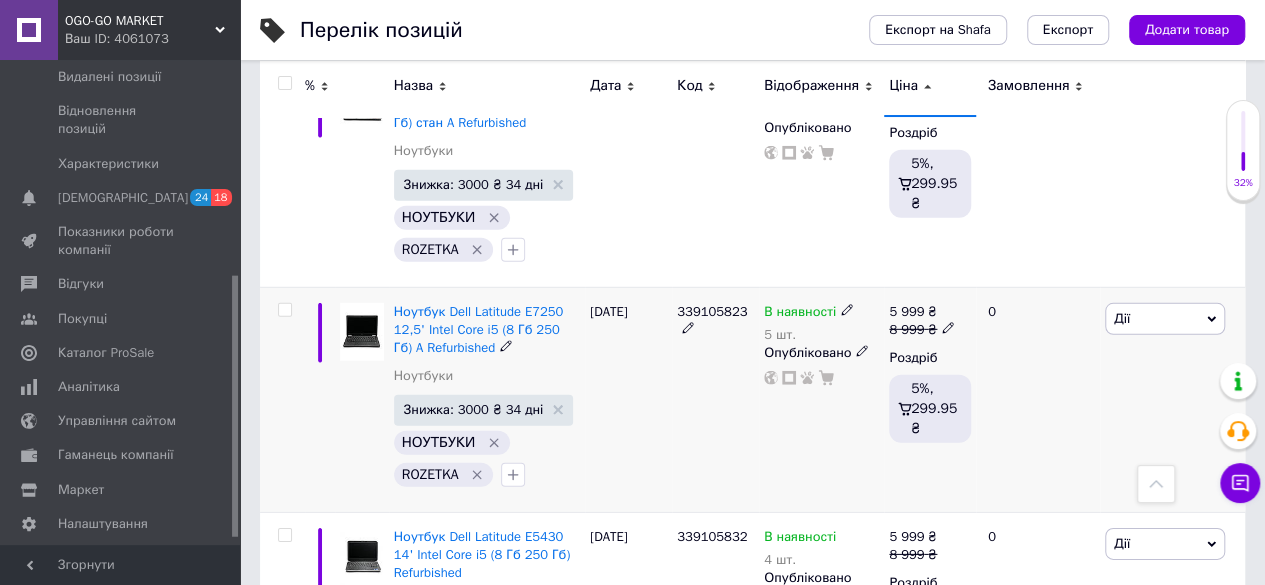 scroll, scrollTop: 14500, scrollLeft: 0, axis: vertical 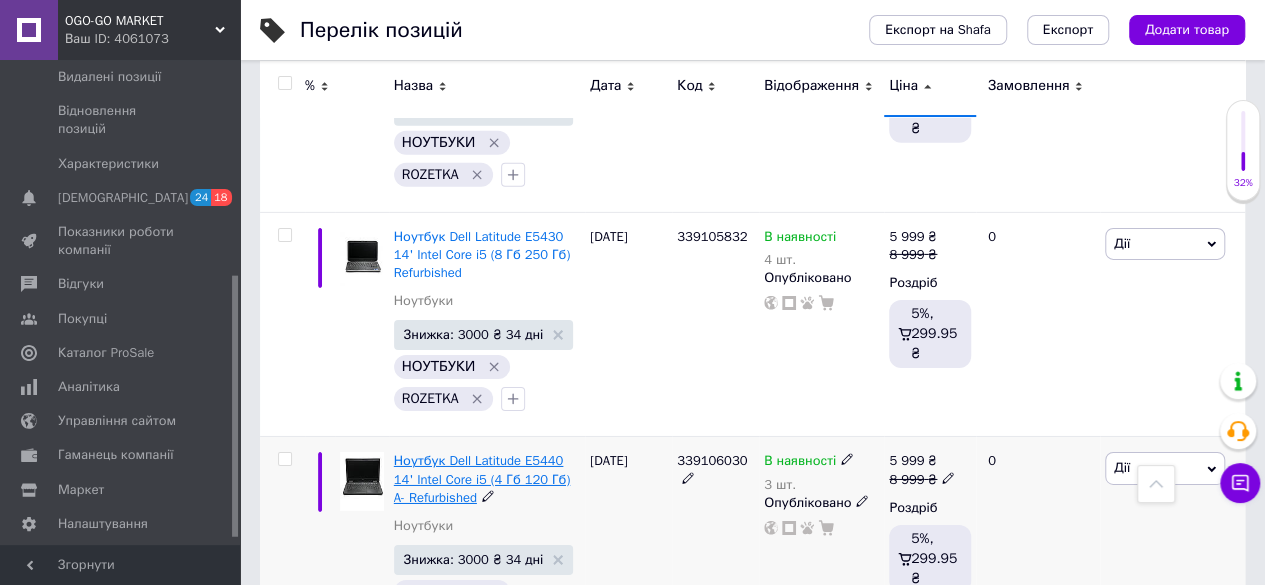 click on "Ноутбук Dell Latitude E5440 14' Intel Core i5 (4 Гб 120 Гб) A- Refurbished" at bounding box center [482, 478] 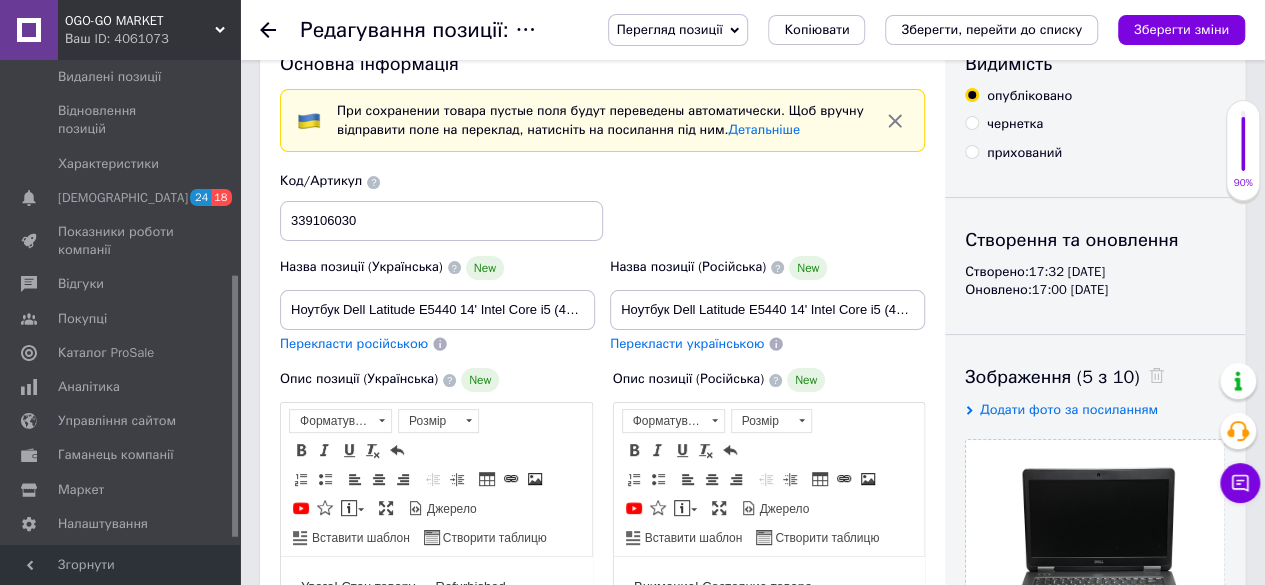 scroll, scrollTop: 100, scrollLeft: 0, axis: vertical 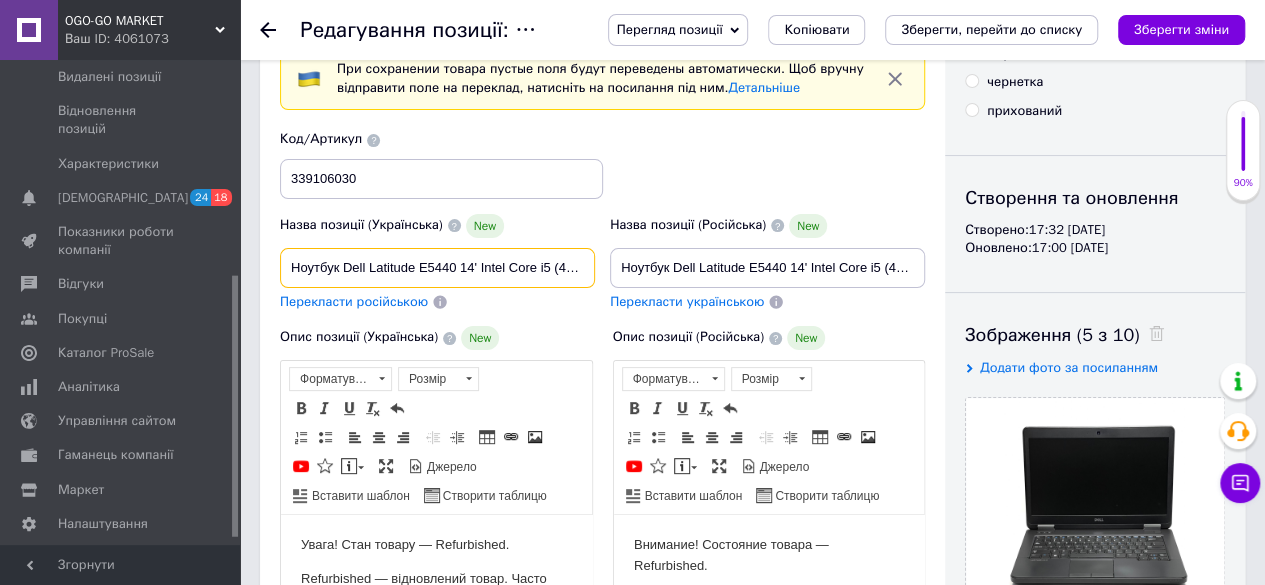 click on "Ноутбук Dell Latitude E5440 14' Intel Core i5 (4 Гб 120 Гб) A- Refurbished" at bounding box center (437, 268) 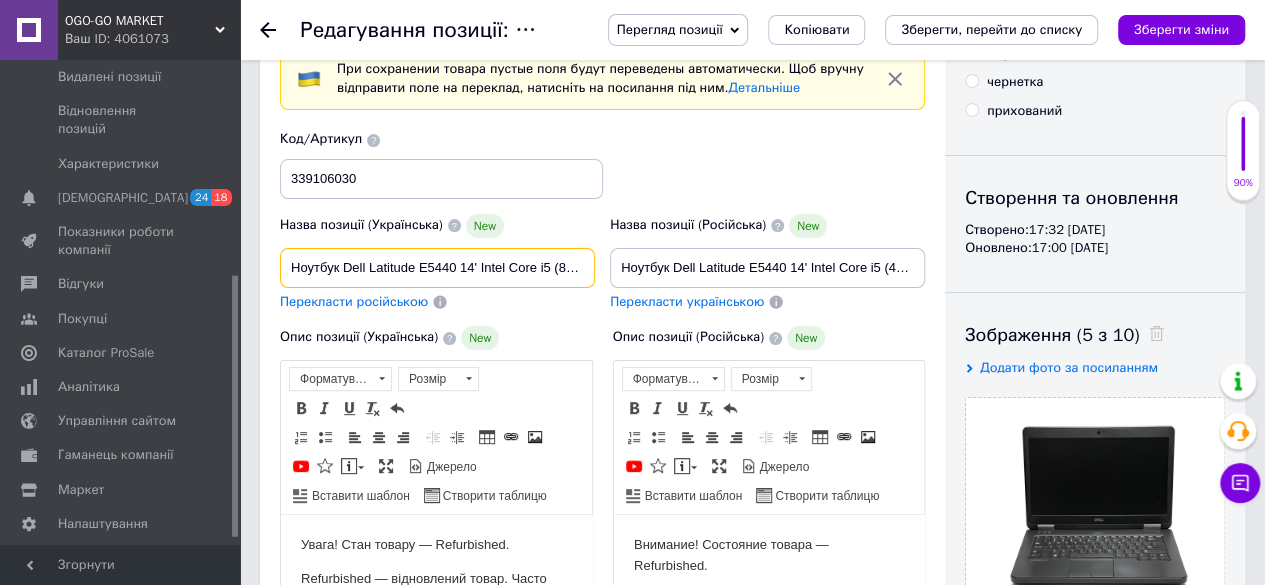 type on "Ноутбук Dell Latitude E5440 14' Intel Core i5 (8 Гб 120 Гб) A- Refurbished" 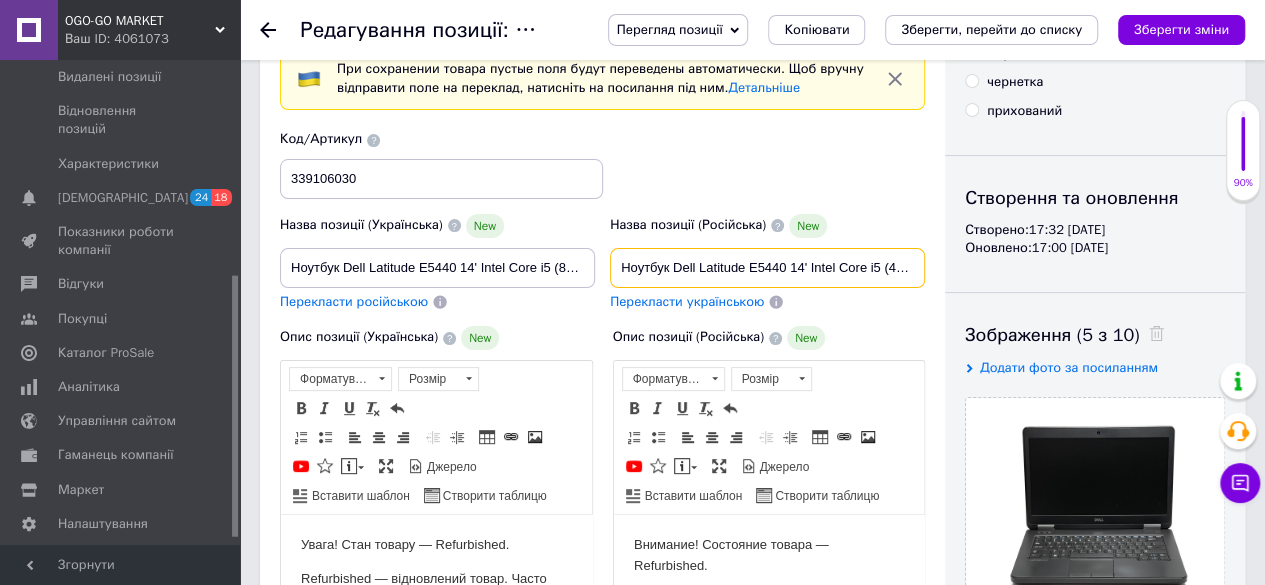 drag, startPoint x: 894, startPoint y: 268, endPoint x: 880, endPoint y: 321, distance: 54.81788 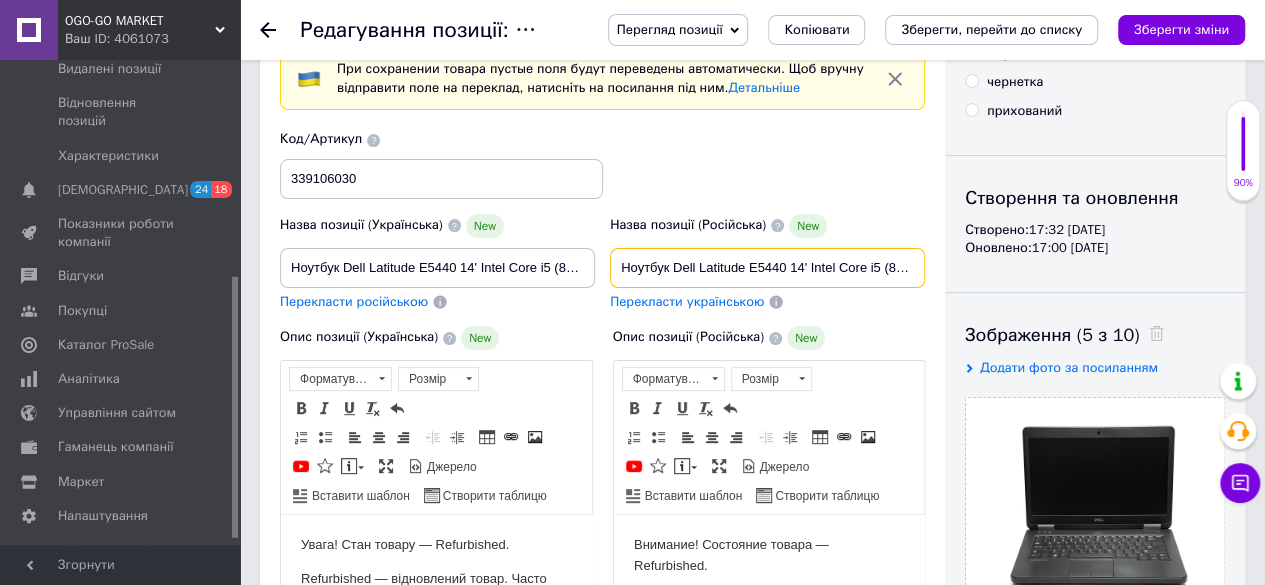 scroll, scrollTop: 412, scrollLeft: 0, axis: vertical 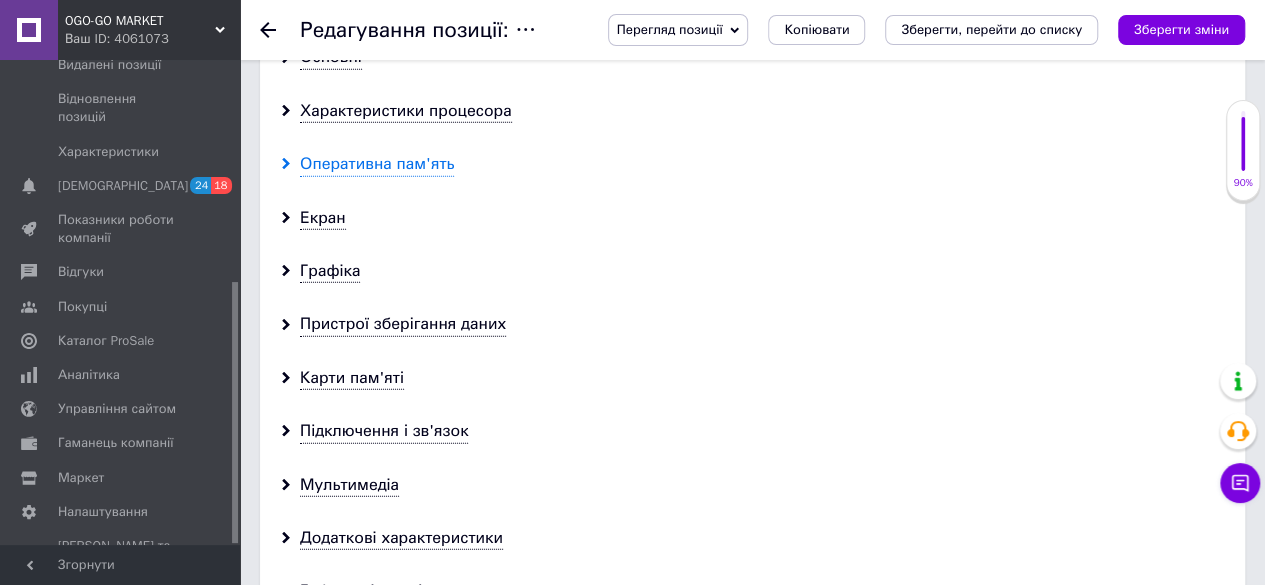 type on "Ноутбук Dell Latitude E5440 14' Intel Core i5 (8 Гб 120 Гб) A- Refurbished" 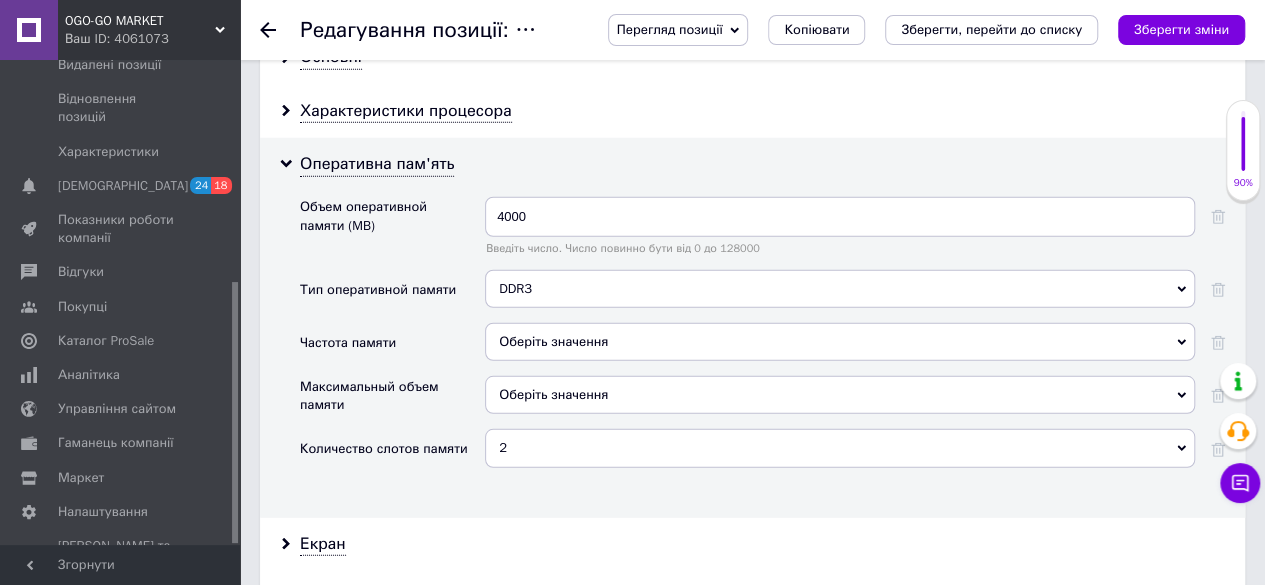 click on "DDR3" at bounding box center [840, 289] 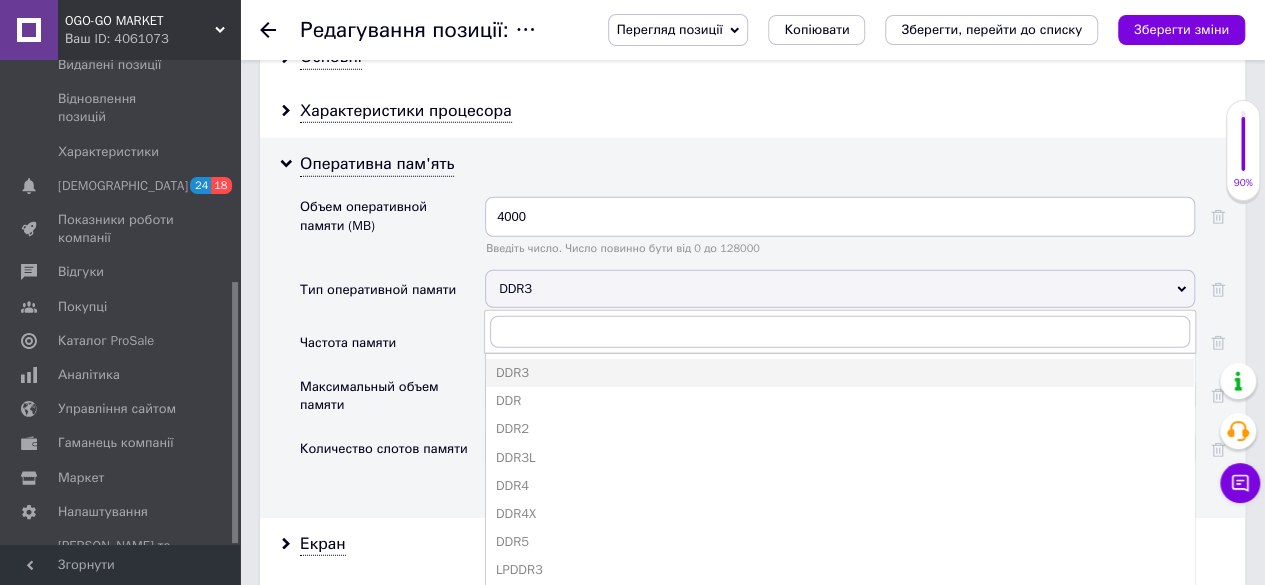 click on "DDR3L" at bounding box center [840, 458] 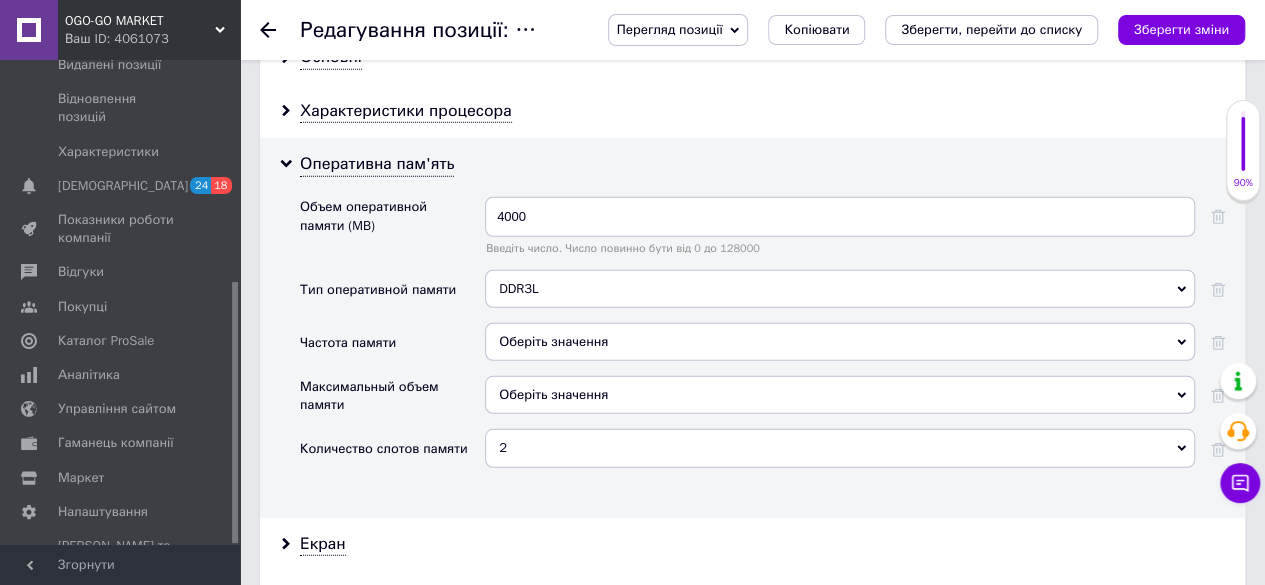 drag, startPoint x: 522, startPoint y: 157, endPoint x: 525, endPoint y: 197, distance: 40.112343 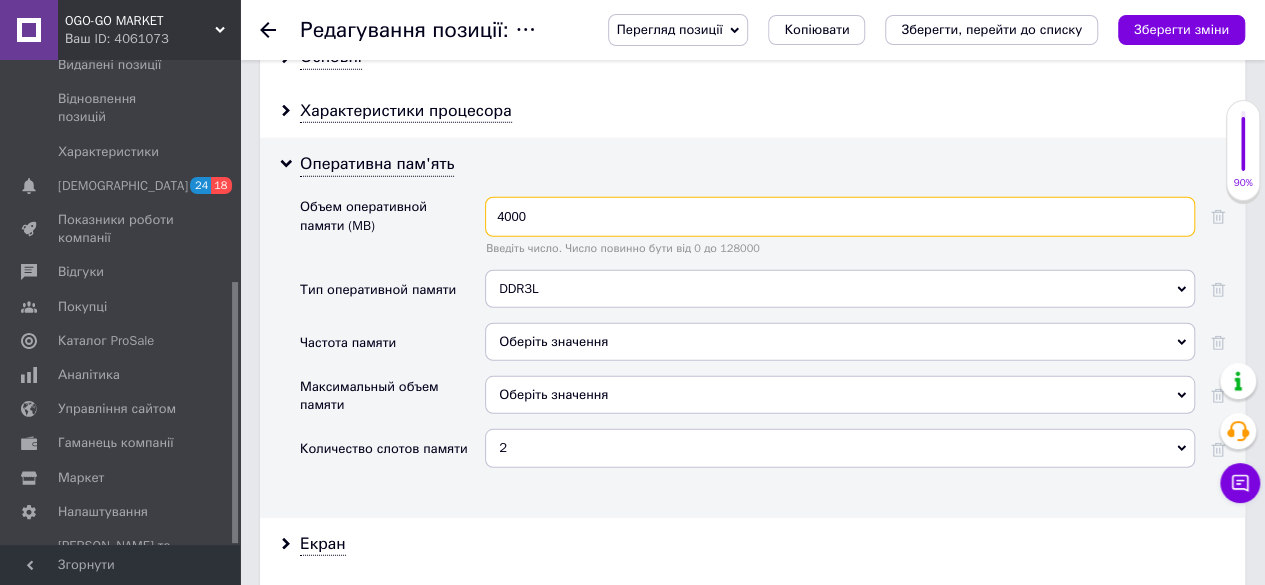 click on "4000" at bounding box center [840, 217] 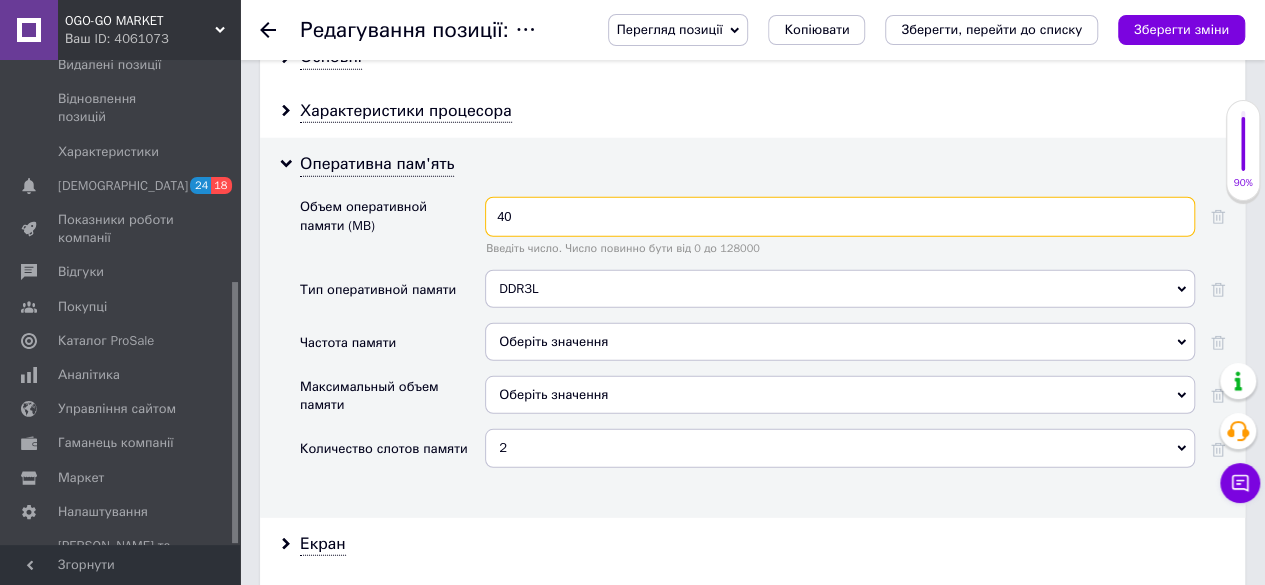 type on "4" 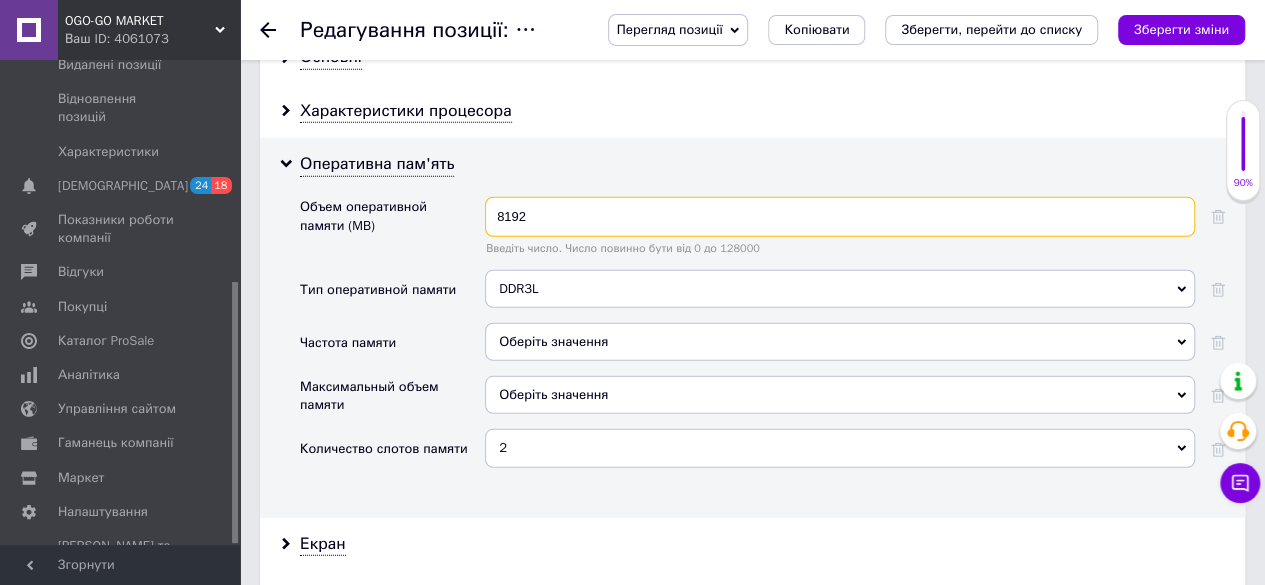 type on "8192" 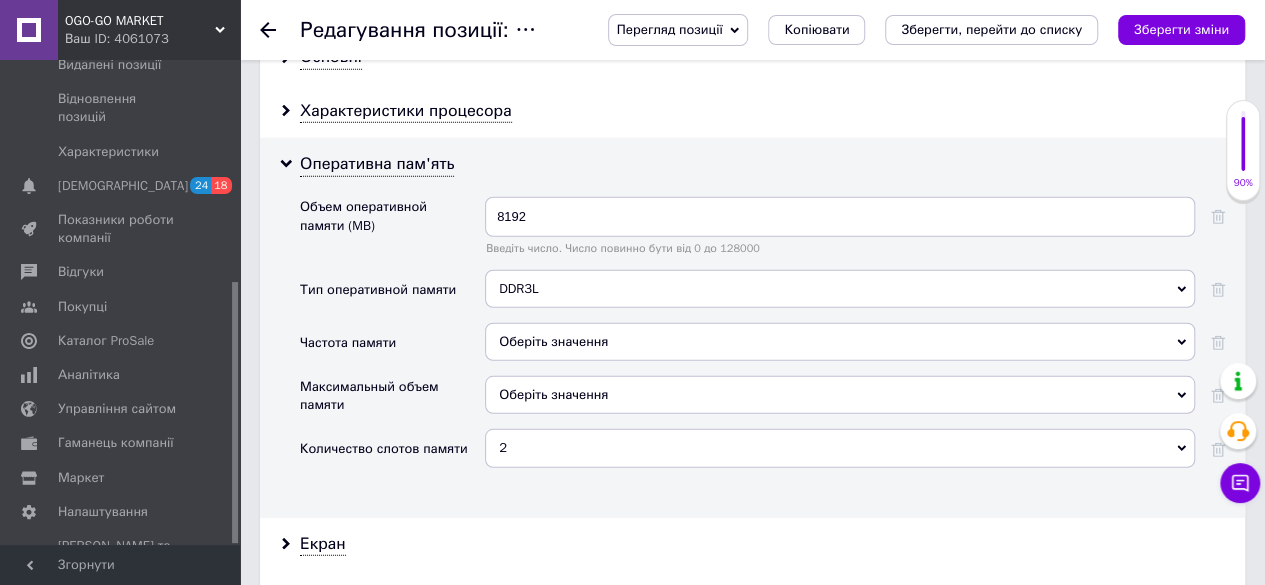 click on "Оберіть значення" at bounding box center [840, 342] 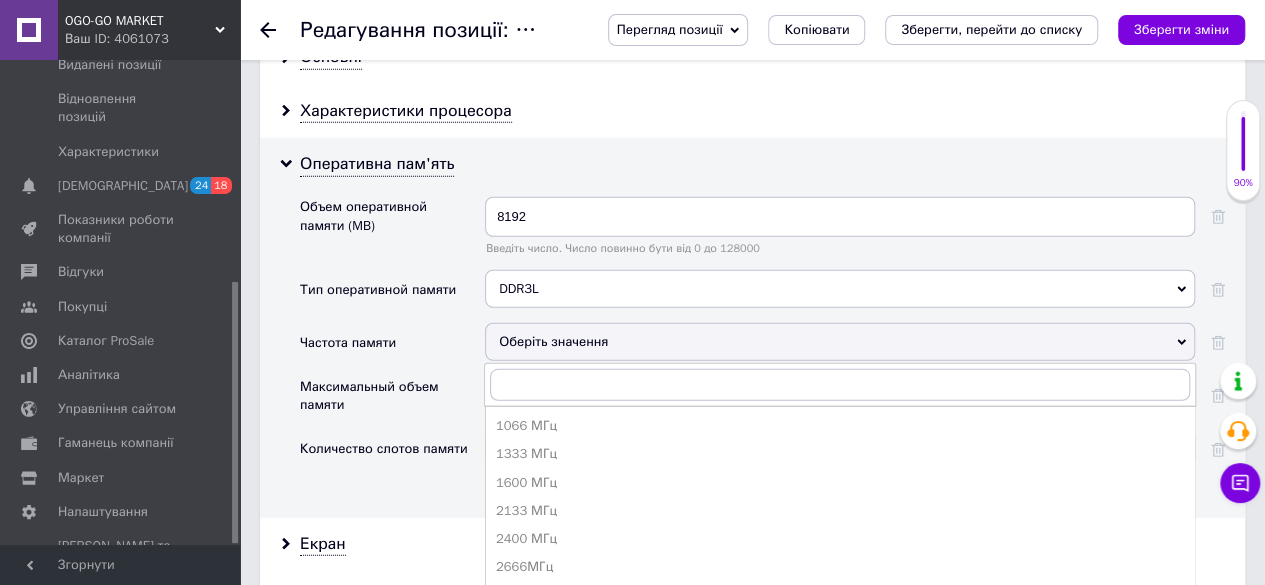 click on "1600 МГц" at bounding box center [840, 483] 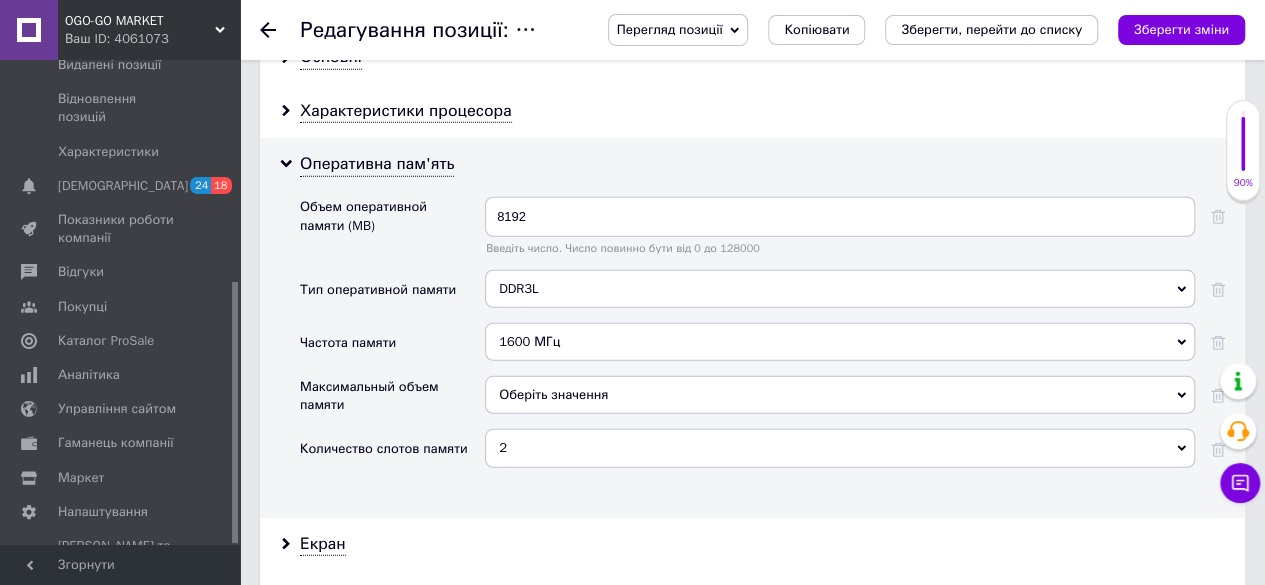click on "Оберіть значення" at bounding box center [840, 395] 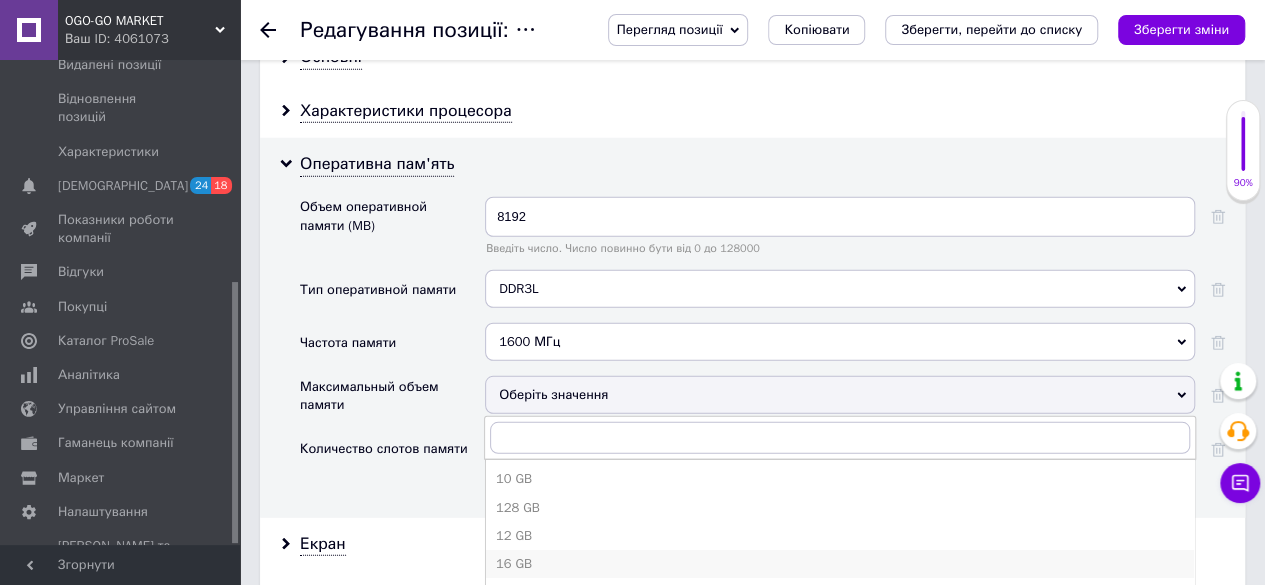 click on "16 GB" at bounding box center [840, 564] 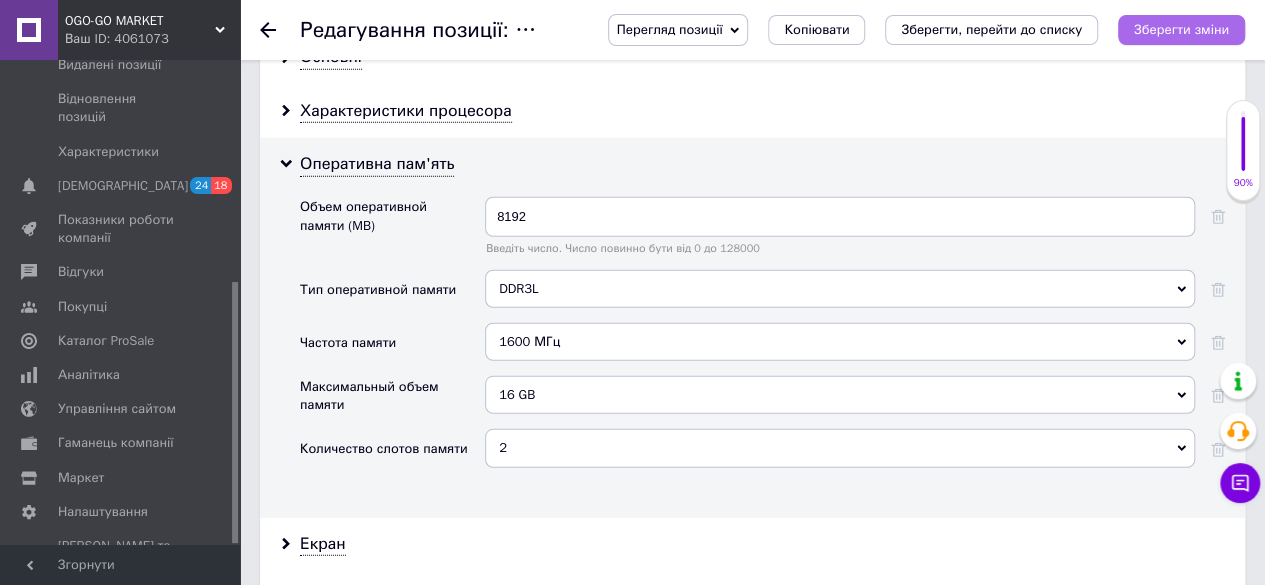 click on "Зберегти зміни" at bounding box center (1181, 30) 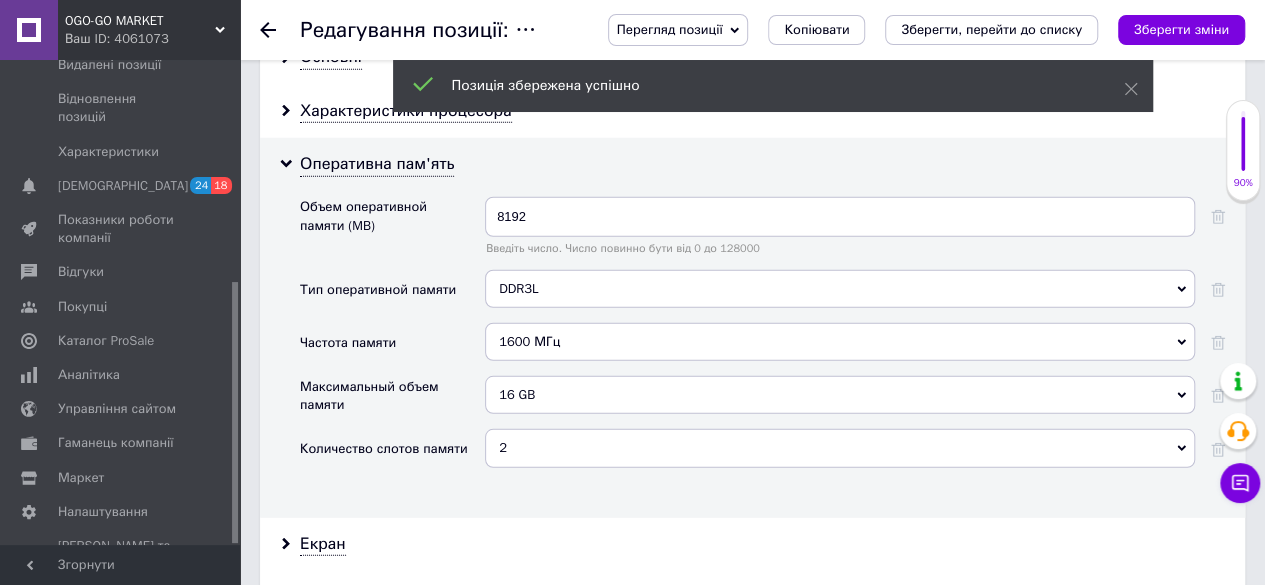 click 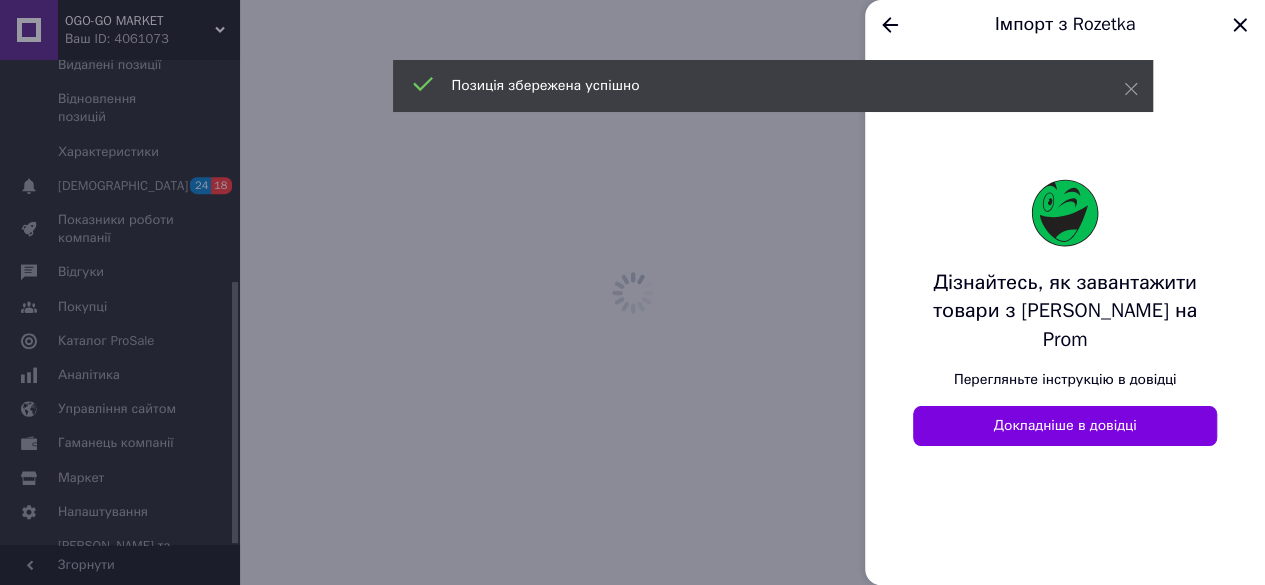scroll, scrollTop: 0, scrollLeft: 0, axis: both 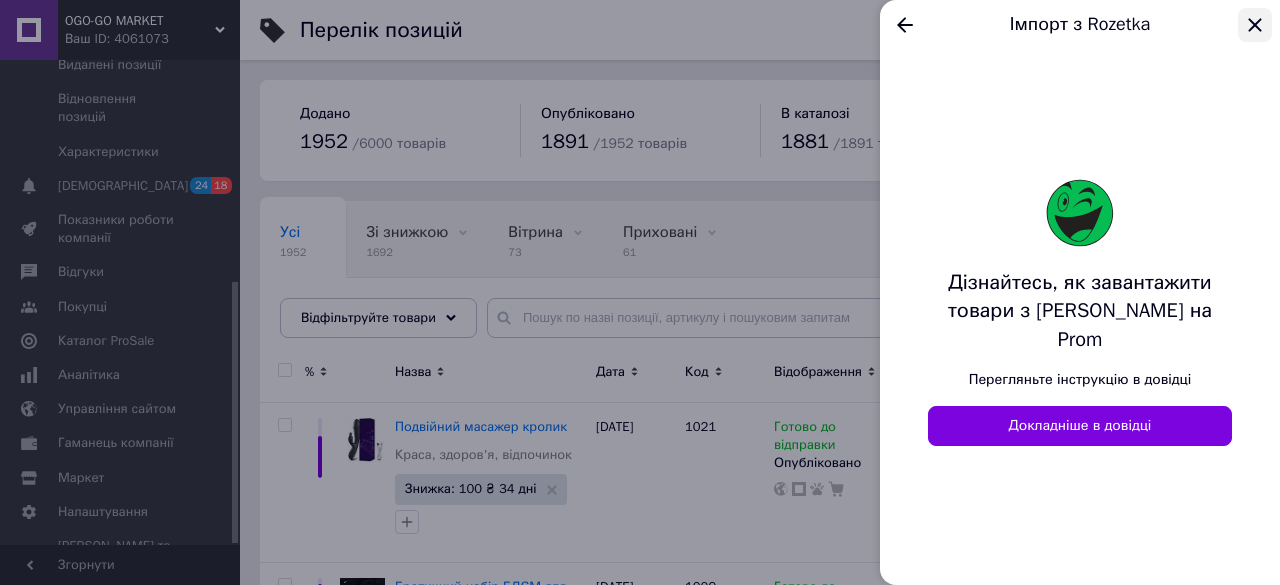 click 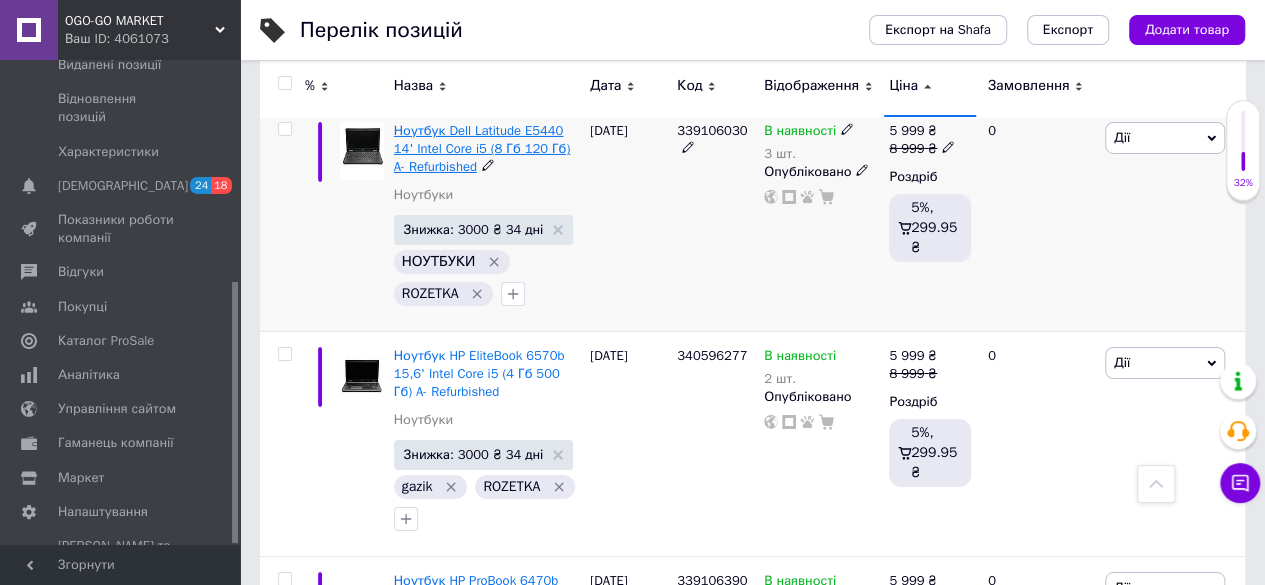 scroll, scrollTop: 14800, scrollLeft: 0, axis: vertical 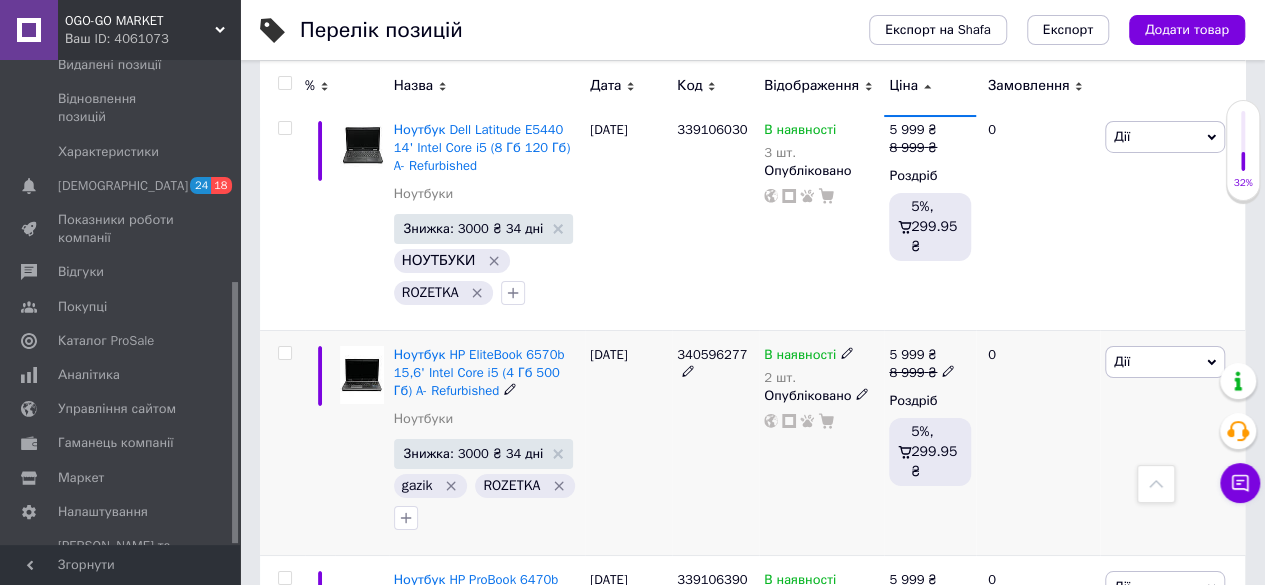 click 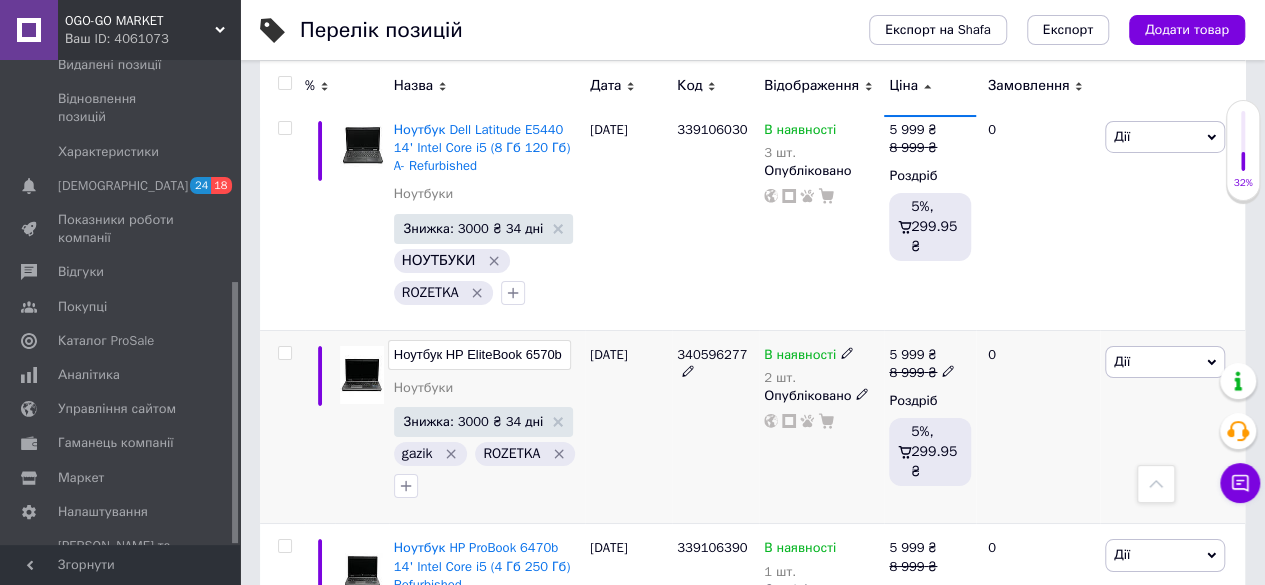 scroll, scrollTop: 0, scrollLeft: 275, axis: horizontal 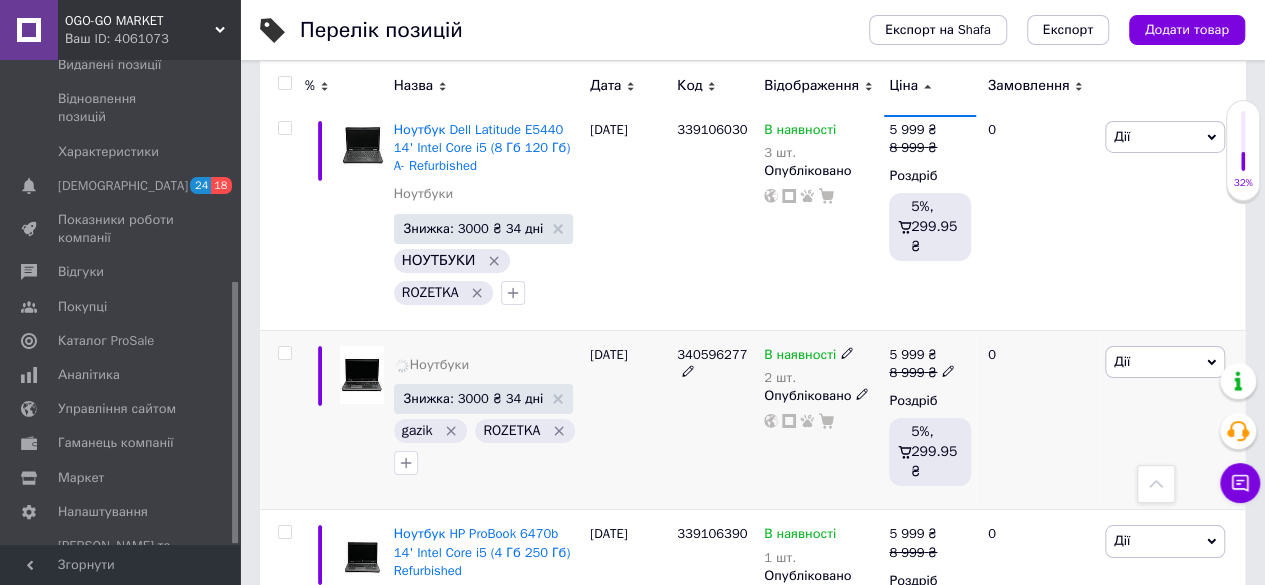 click on "[DATE]" at bounding box center (628, 420) 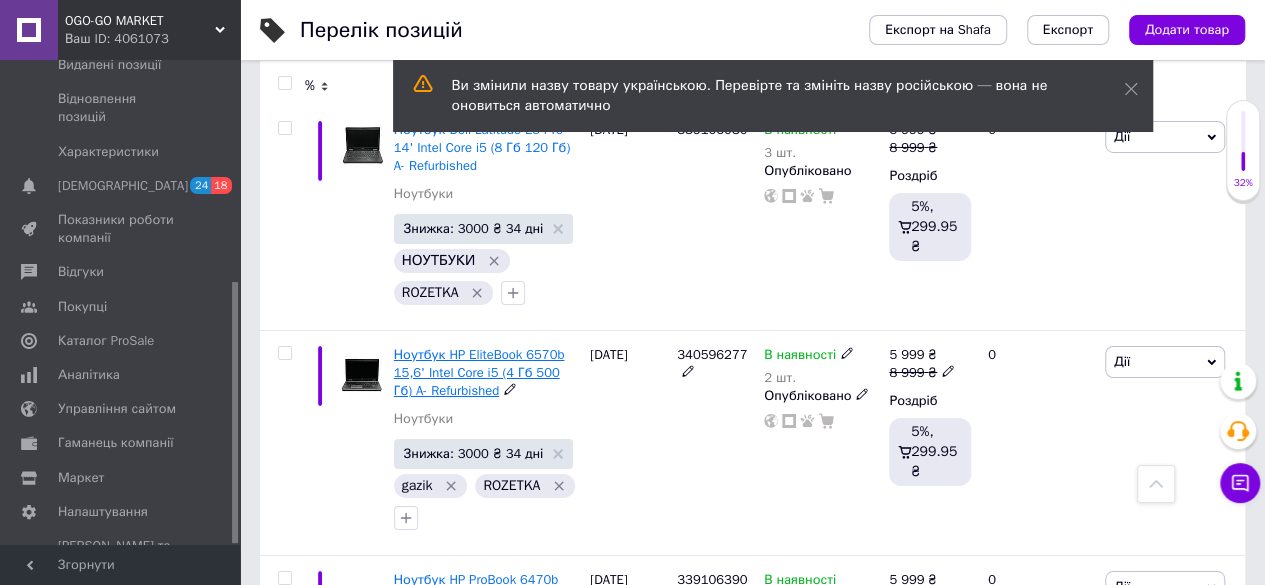 click on "Ноутбук HP EliteBook 6570b 15,6' Intel Core i5 (4 Гб 500 Гб)  A- Refurbished" at bounding box center (479, 372) 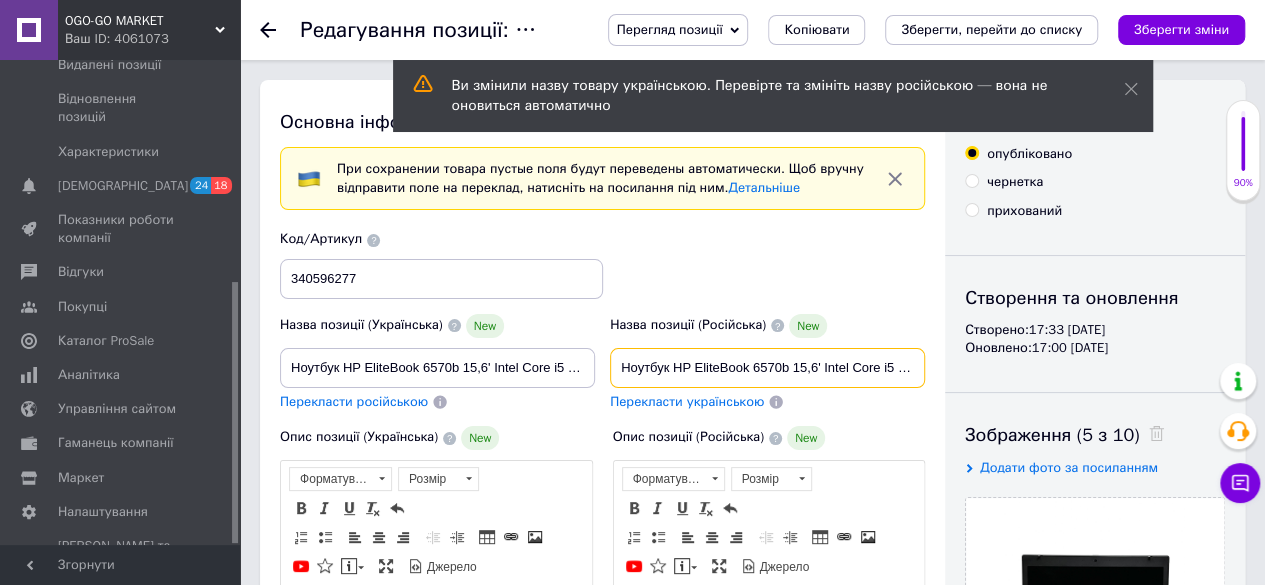 click on "Ноутбук HP EliteBook 6570b 15,6' Intel Core i5 (4 Гб 500 Гб) A- Refurbished" at bounding box center (767, 368) 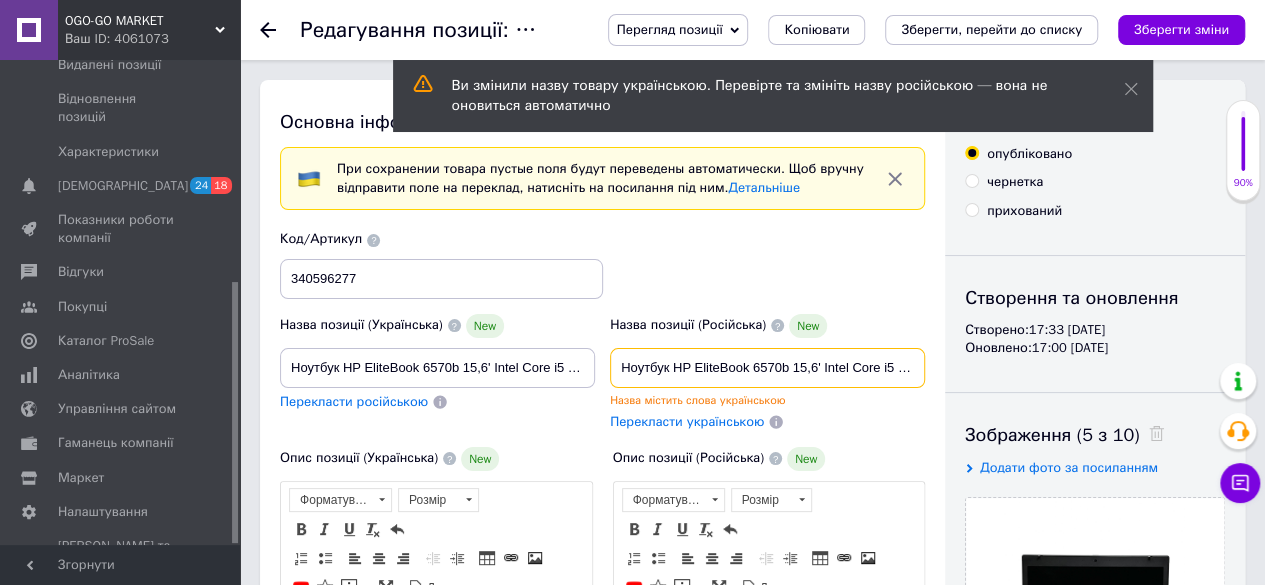 type on "Ноутбук HP EliteBook 6570b 15,6' Intel Core i5 (8 Гб 500 Гб) A- Refurbished" 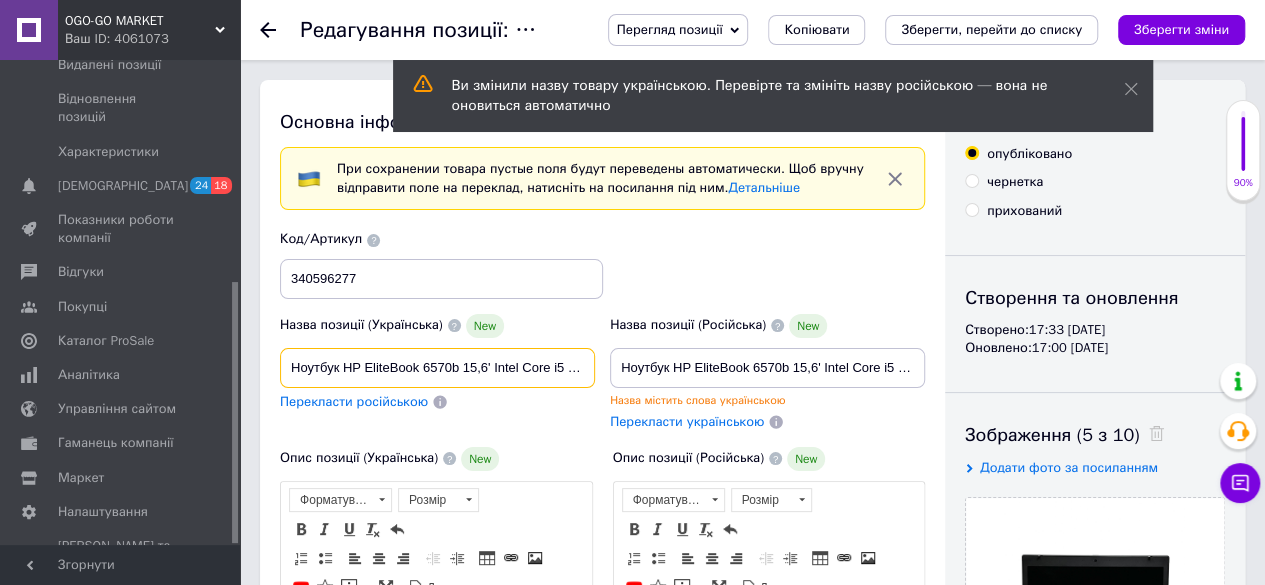 click on "Ноутбук HP EliteBook 6570b 15,6' Intel Core i5 (4 Гб 500 Гб)  A- Refurbished" at bounding box center (437, 368) 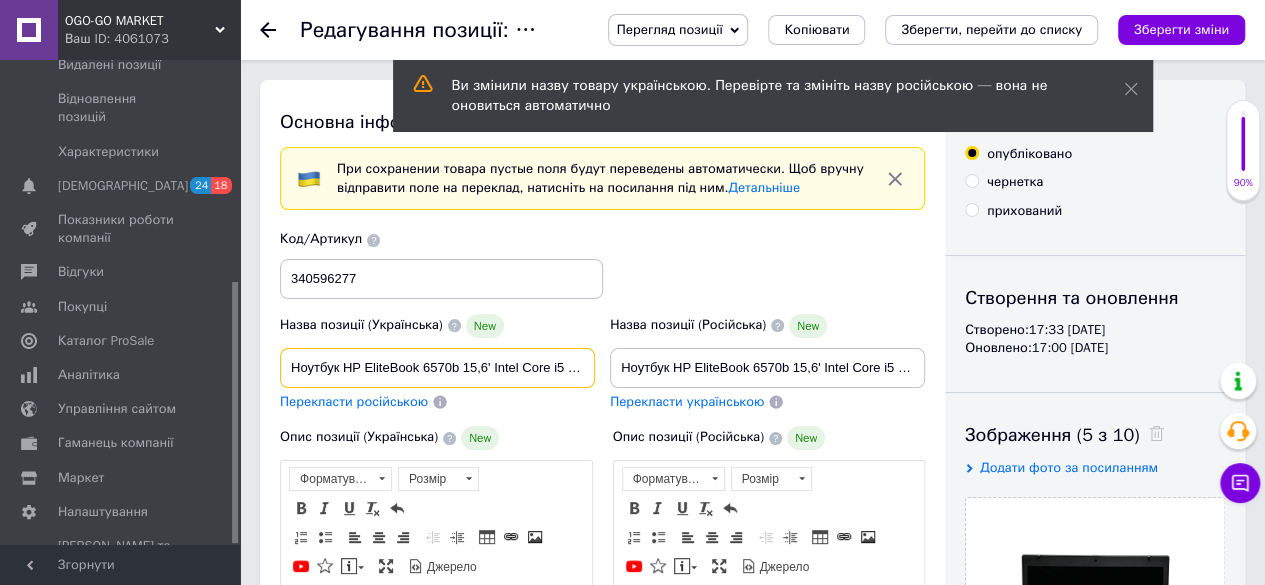 click on "Ноутбук HP EliteBook 6570b 15,6' Intel Core i5 (4 Гб 500 Гб)  A- Refurbished" at bounding box center (437, 368) 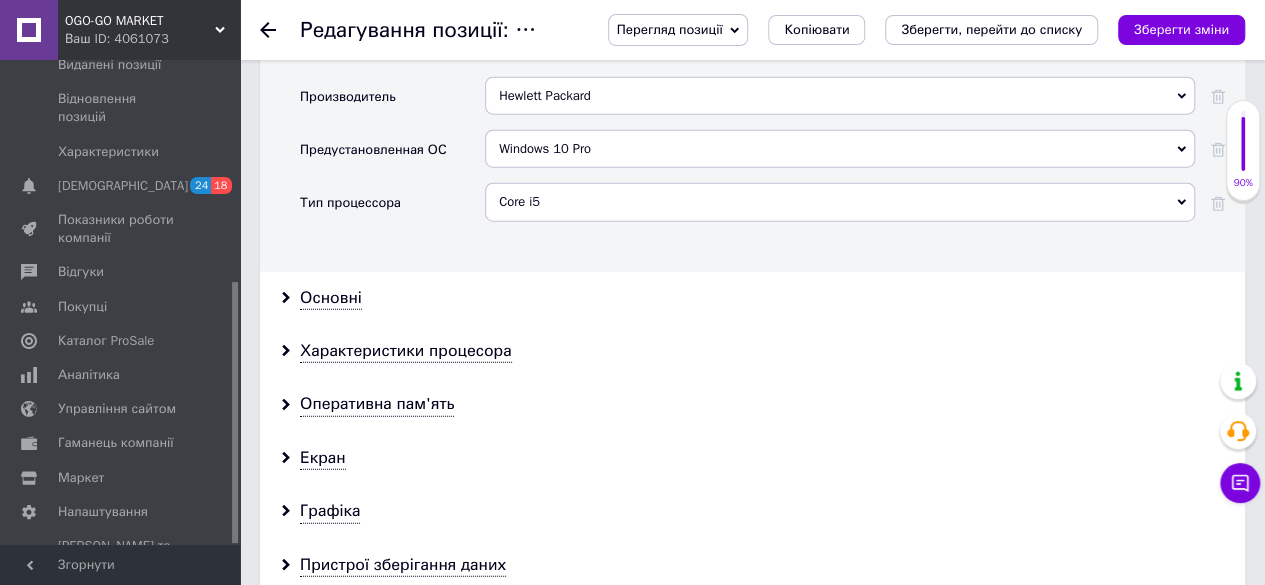 scroll, scrollTop: 2500, scrollLeft: 0, axis: vertical 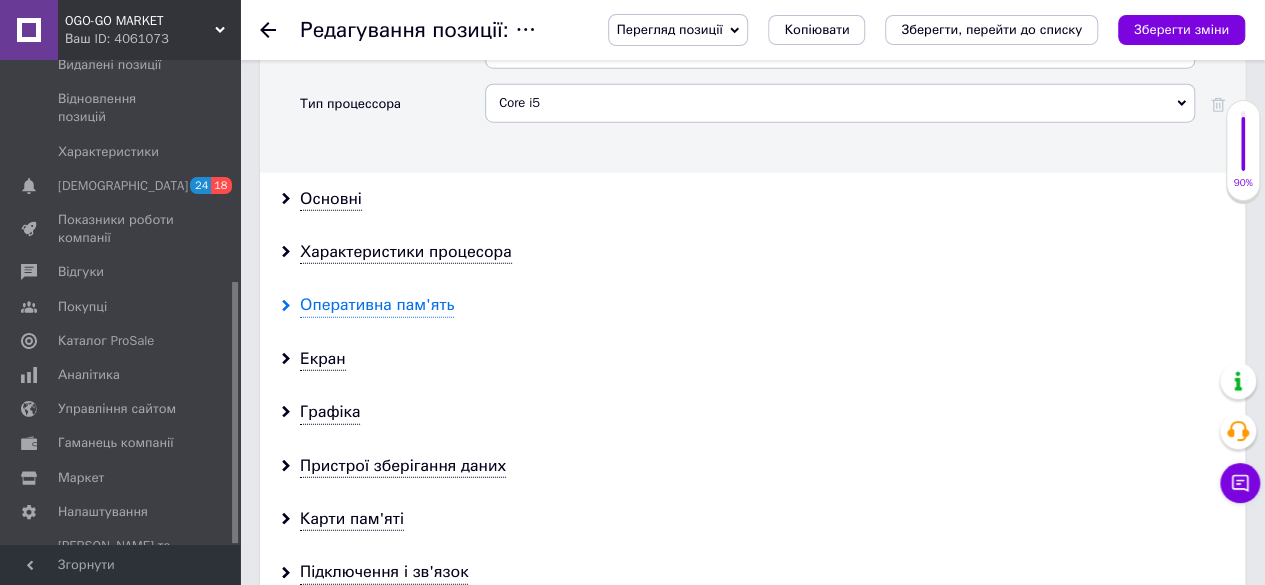 type on "Ноутбук HP EliteBook 6570b 15,6' Intel Core i5 (8 Гб 500 Гб)  A- Refurbished" 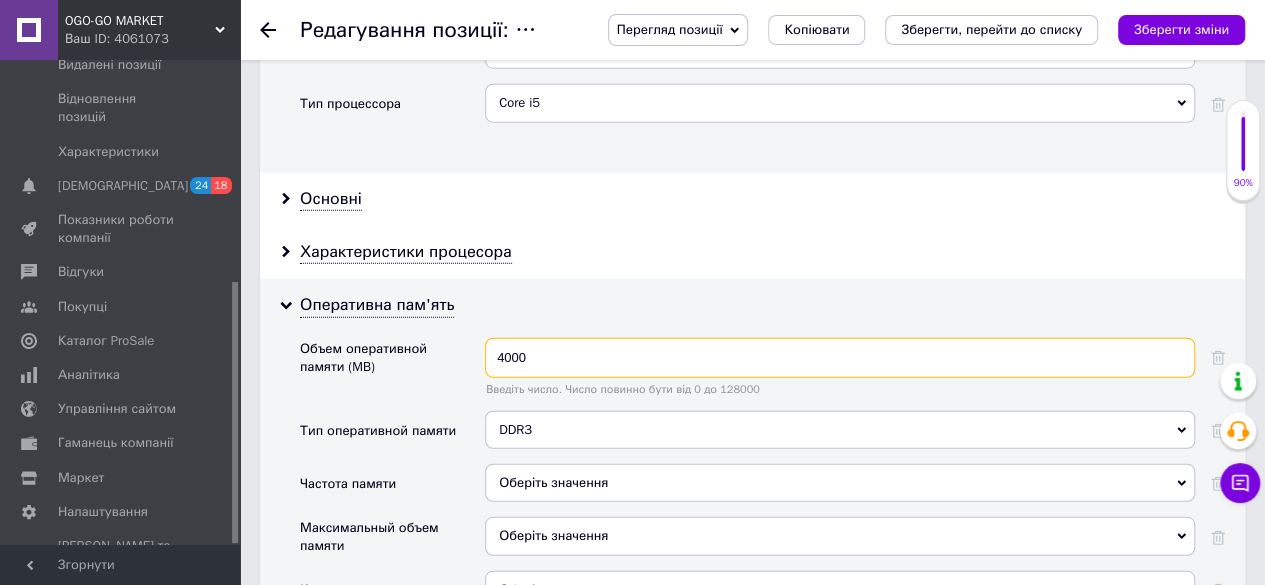 click on "4000" at bounding box center [840, 358] 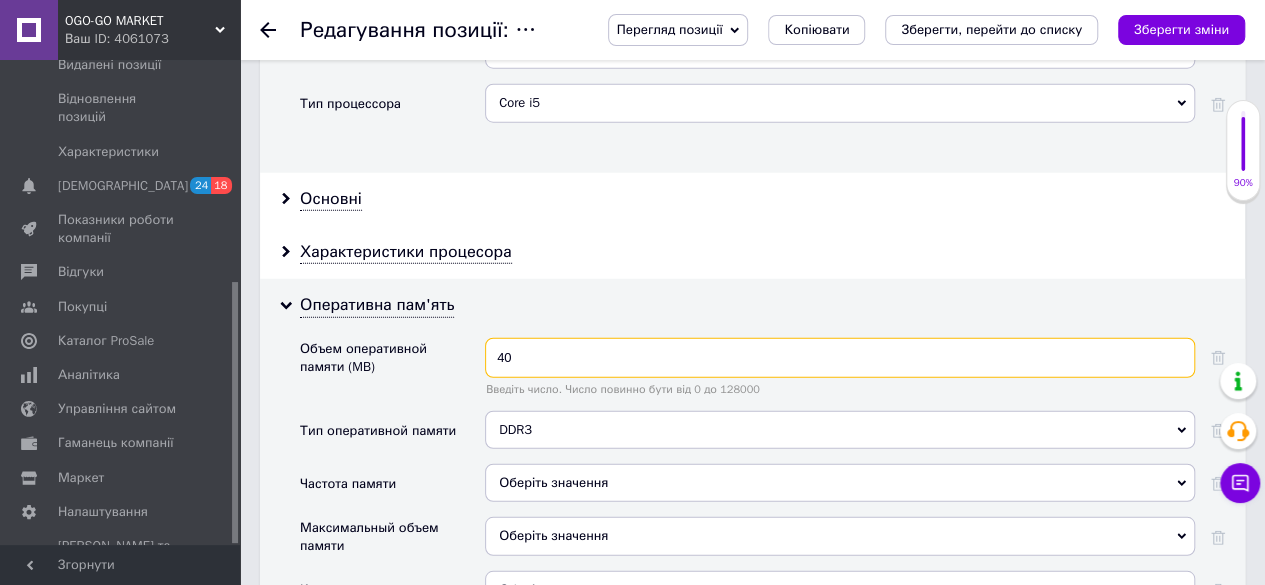 type on "4" 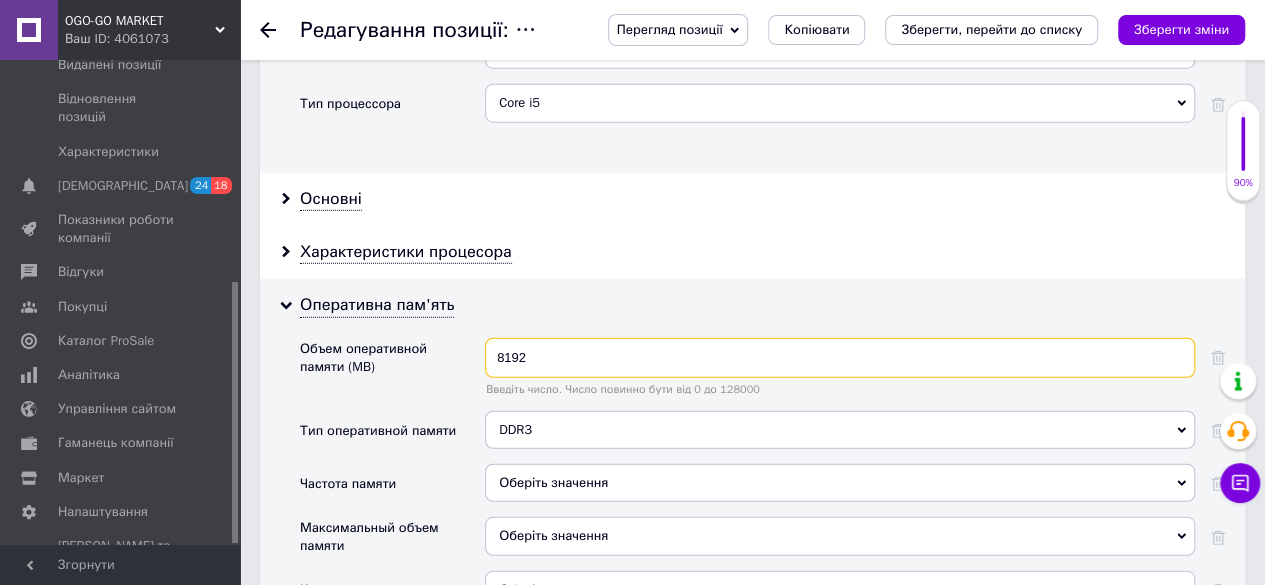 type on "8192" 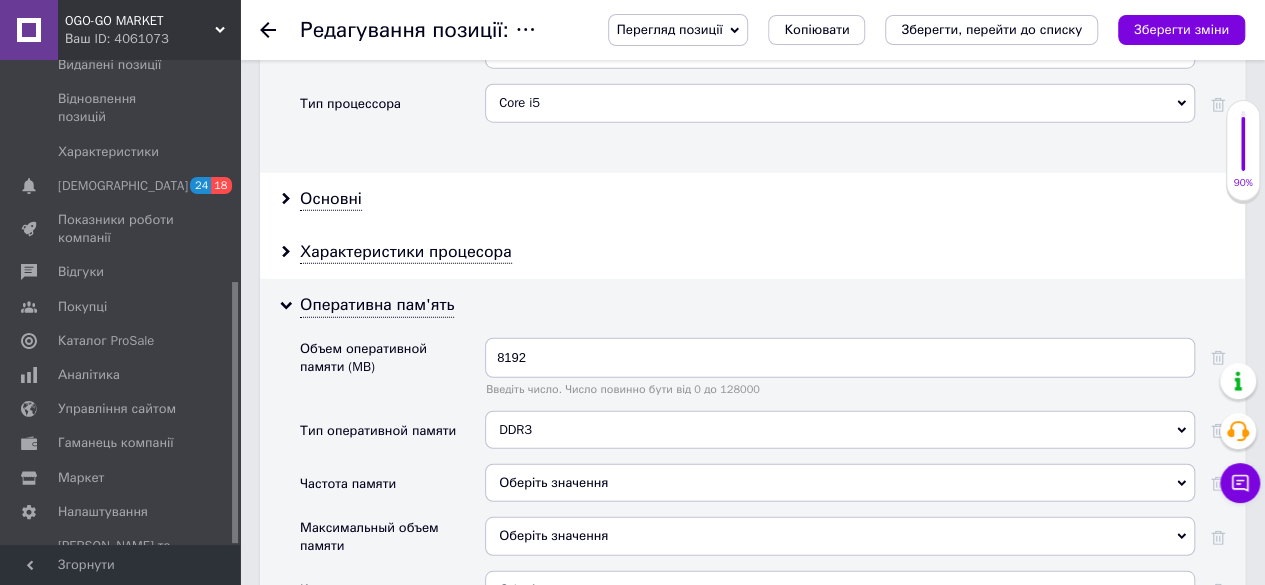 click on "DDR3" at bounding box center (840, 430) 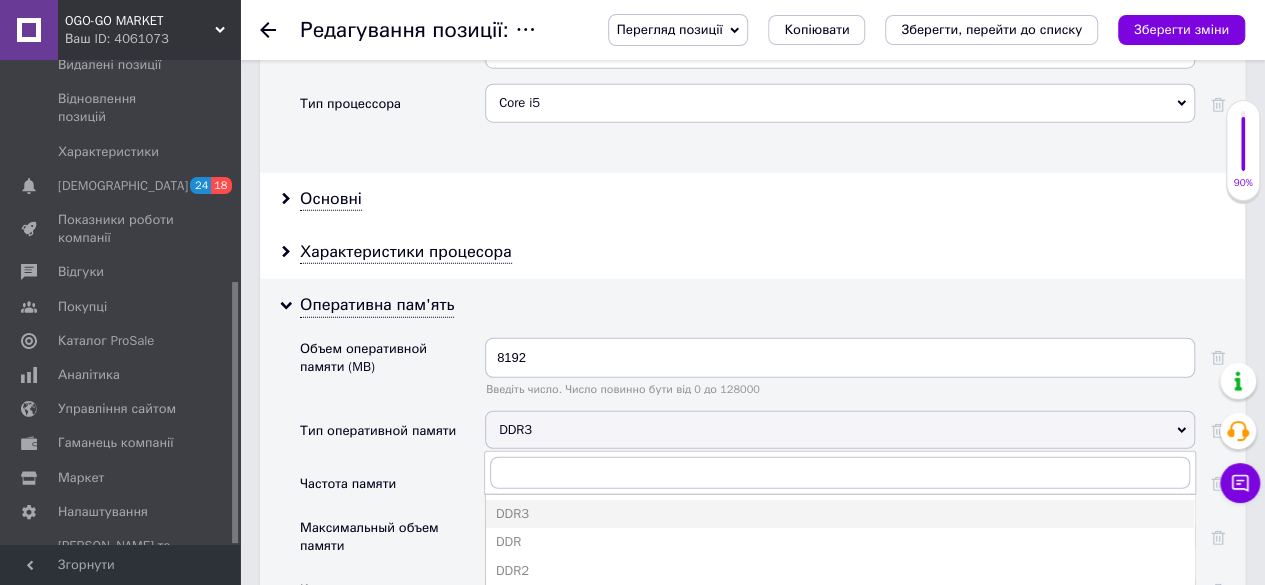 click on "DDR3" at bounding box center (840, 430) 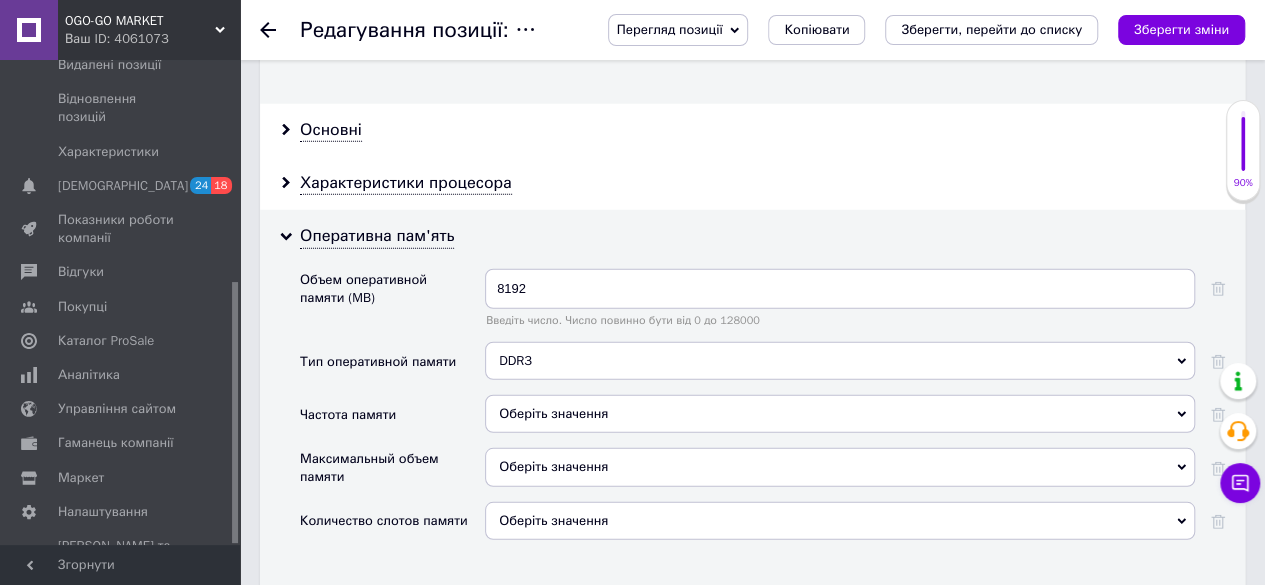 scroll, scrollTop: 2600, scrollLeft: 0, axis: vertical 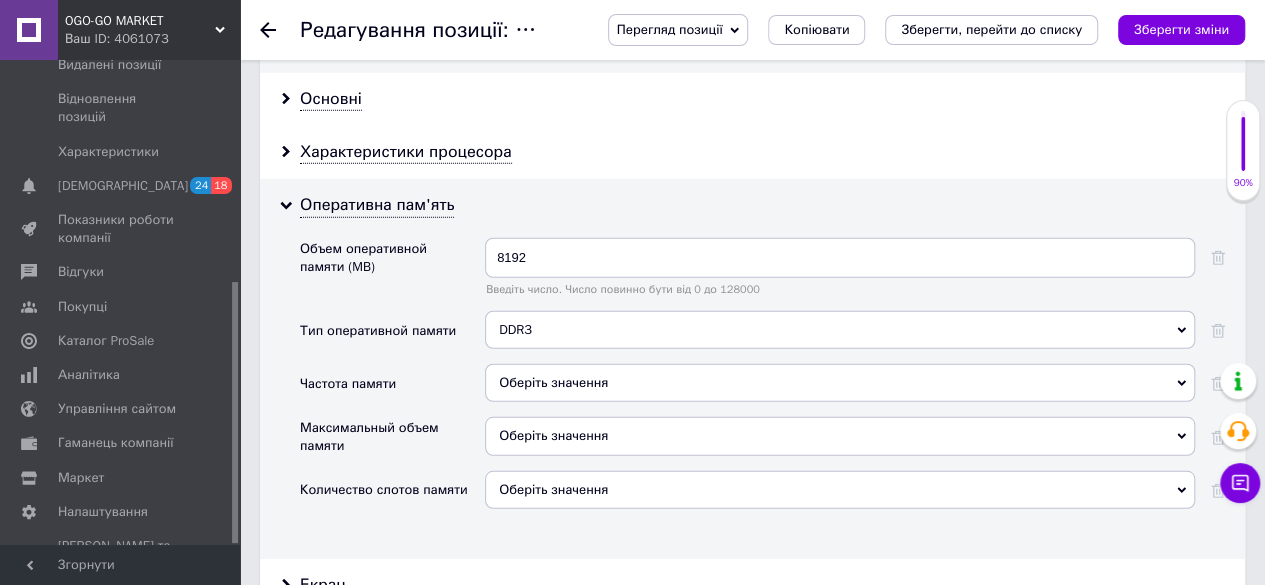 click on "Оберіть значення" at bounding box center (840, 383) 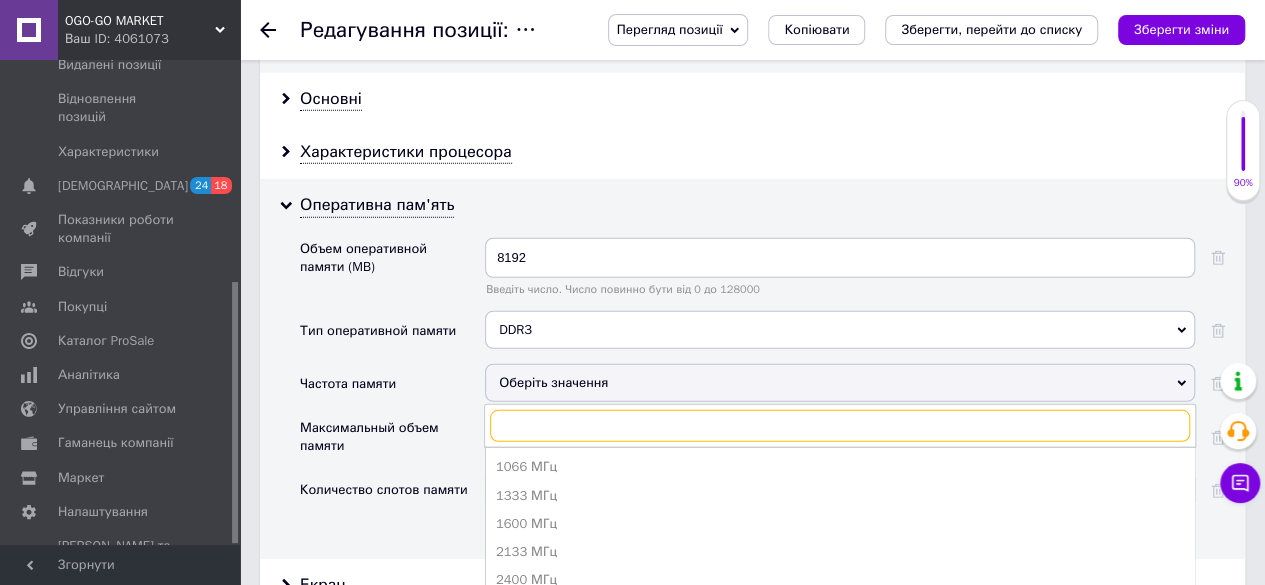 scroll, scrollTop: 2800, scrollLeft: 0, axis: vertical 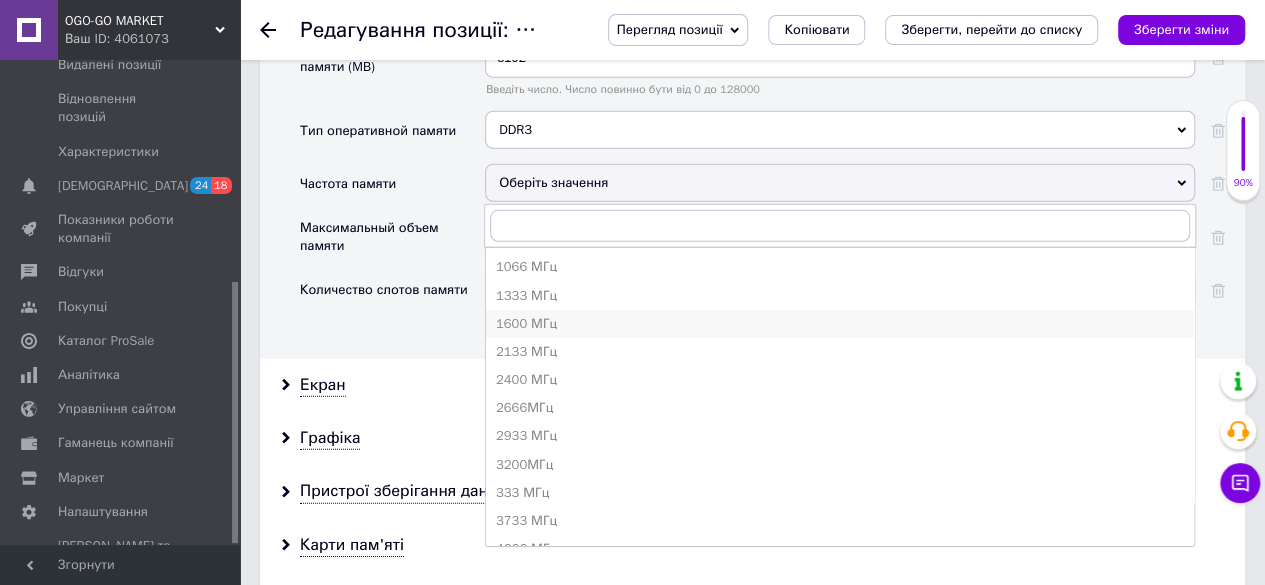 click on "1600 МГц" at bounding box center [840, 324] 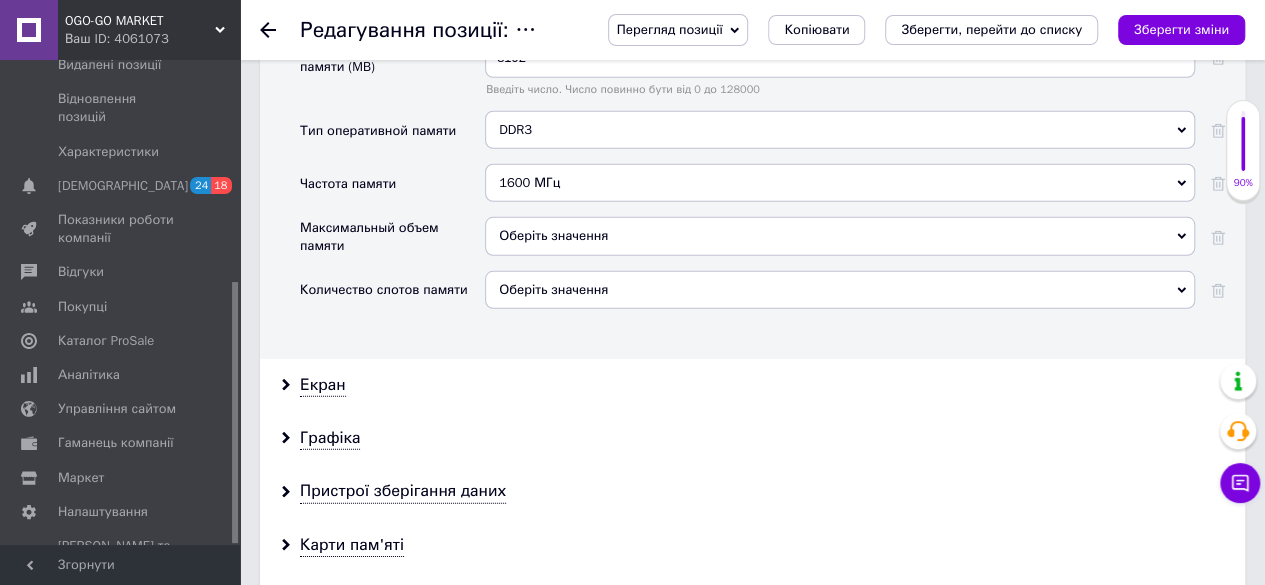 scroll, scrollTop: 2819, scrollLeft: 0, axis: vertical 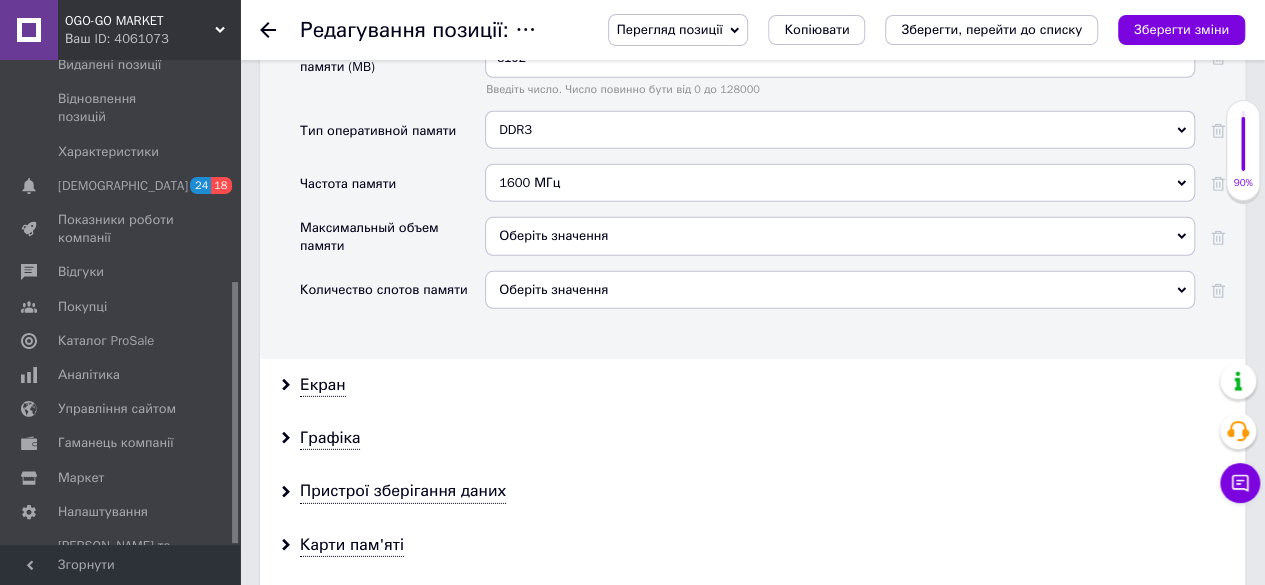 click on "Оберіть значення" at bounding box center (840, 290) 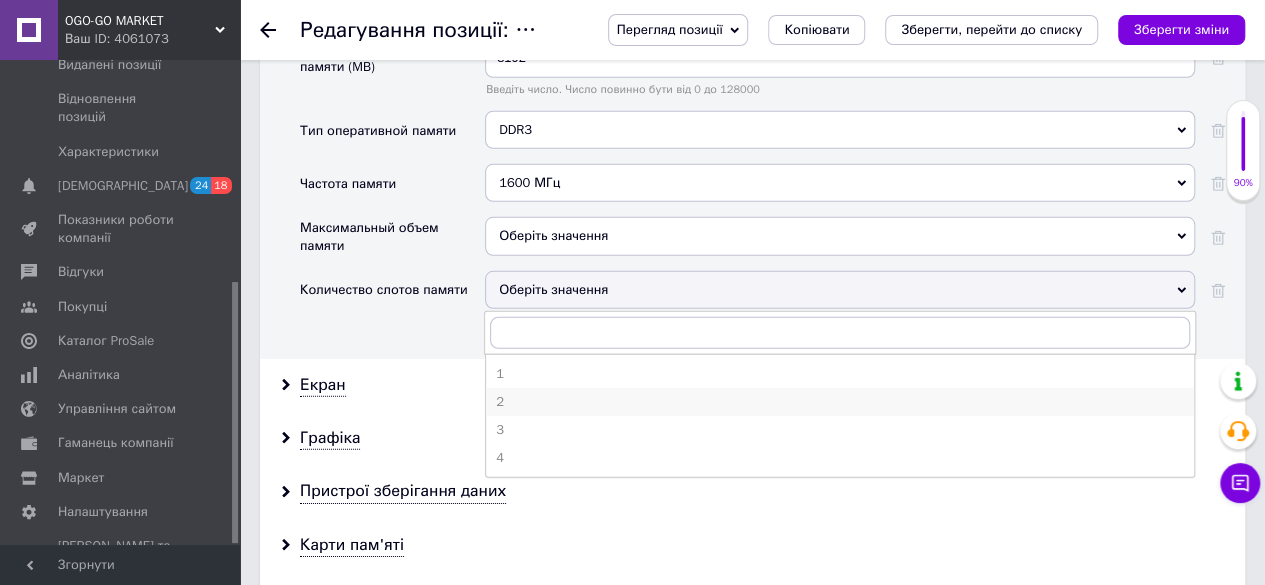 click on "2" at bounding box center (840, 402) 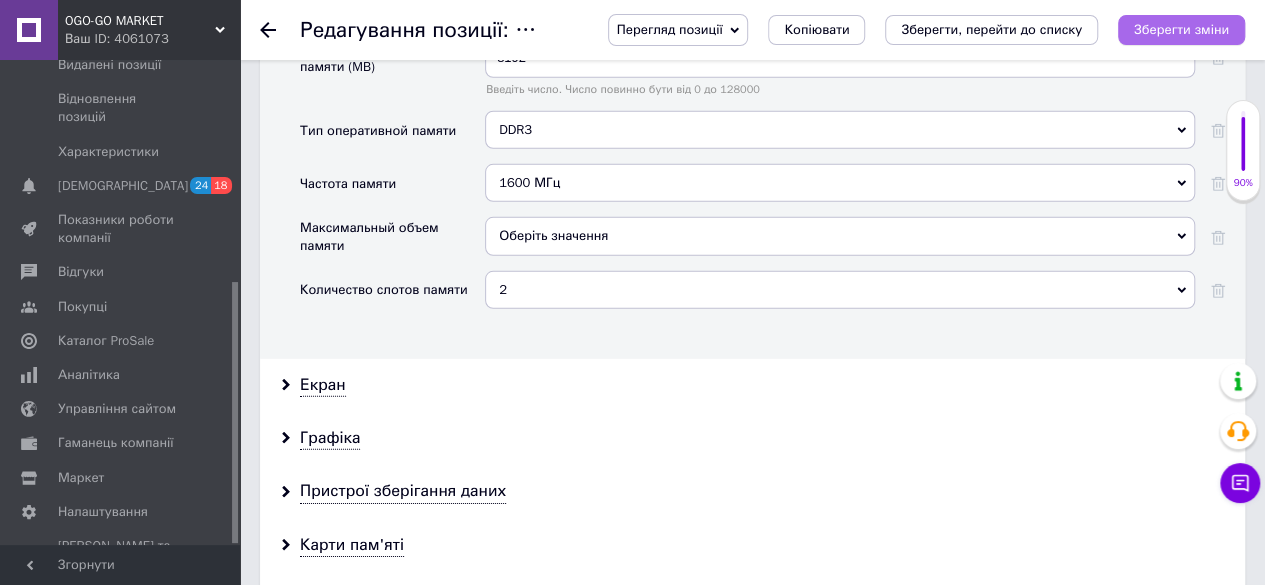 click on "Зберегти зміни" at bounding box center [1181, 29] 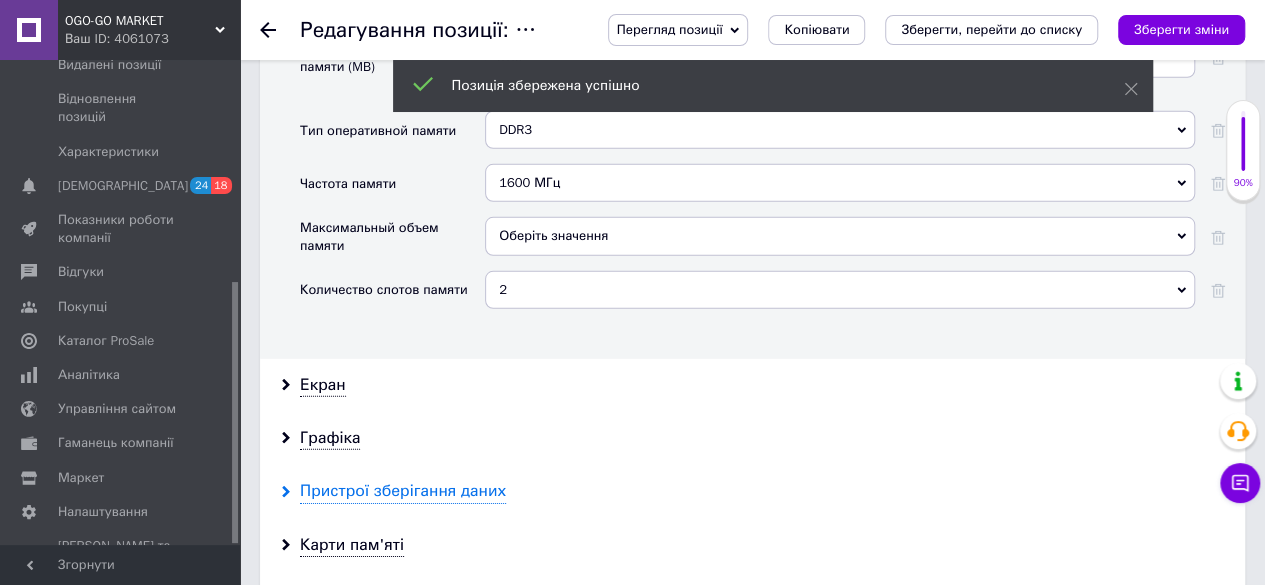 click on "Пристрої зберігання даних" at bounding box center (403, 491) 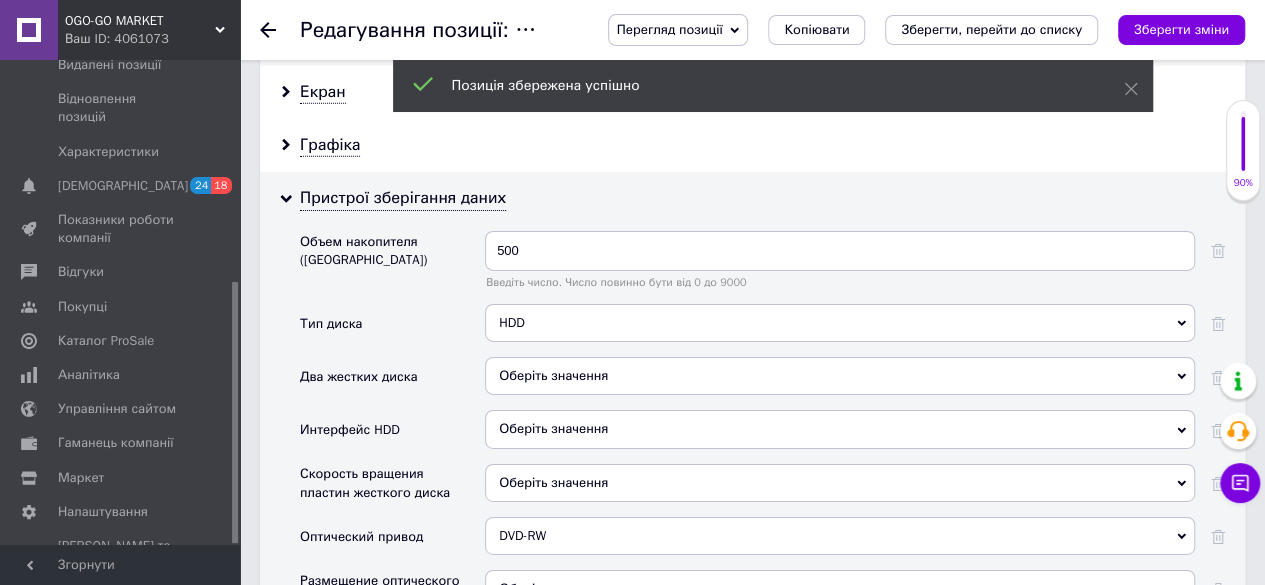scroll, scrollTop: 3119, scrollLeft: 0, axis: vertical 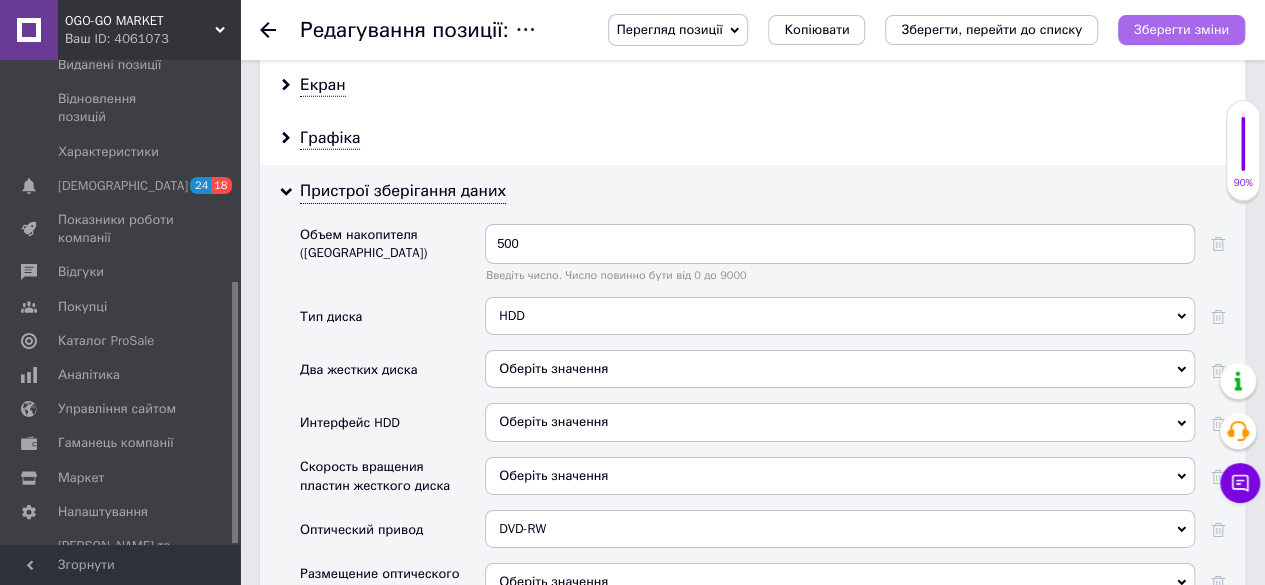 click on "Зберегти зміни" at bounding box center [1181, 29] 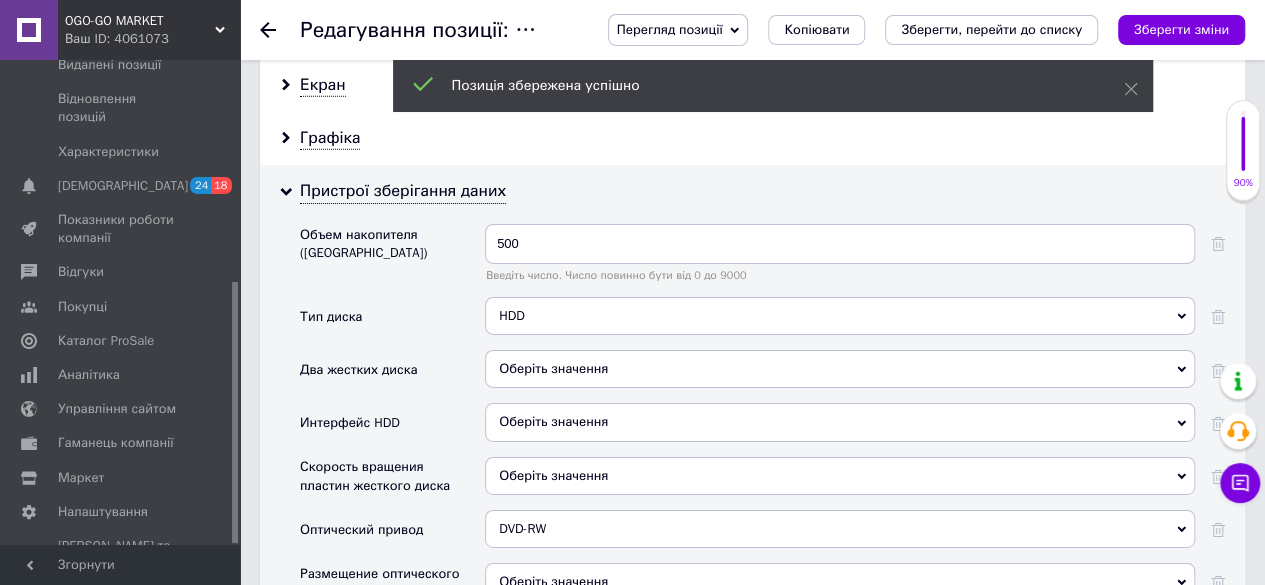 click 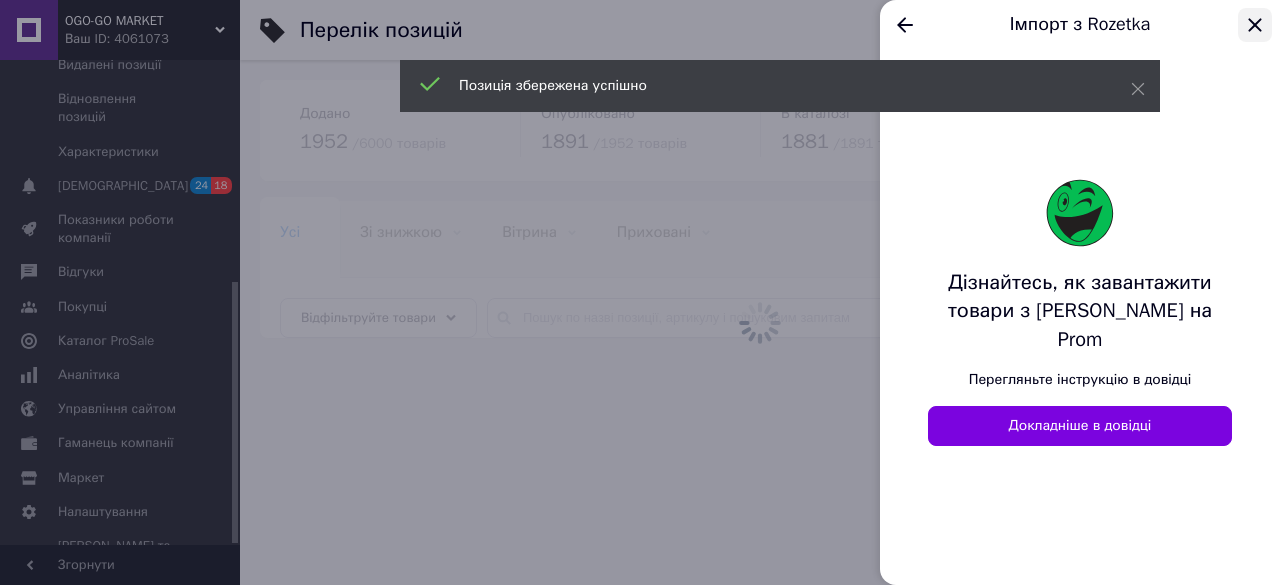 click 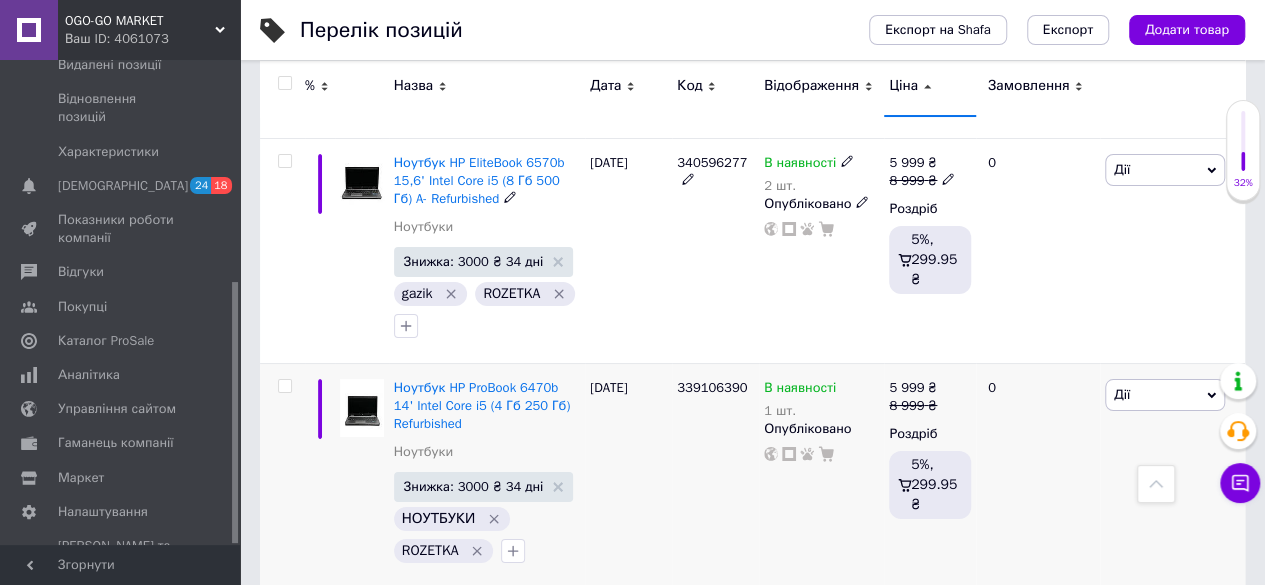 scroll, scrollTop: 15000, scrollLeft: 0, axis: vertical 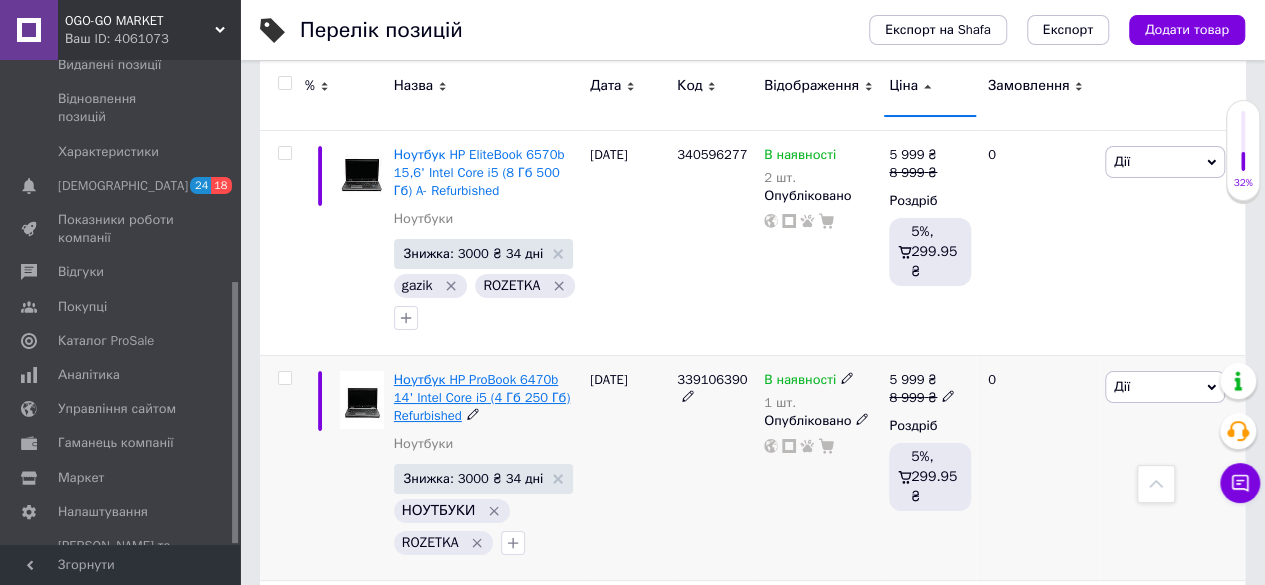 click on "Ноутбук HP ProBook 6470b 14' Intel Core i5 (4 Гб 250 Гб)  Refurbished" at bounding box center [482, 397] 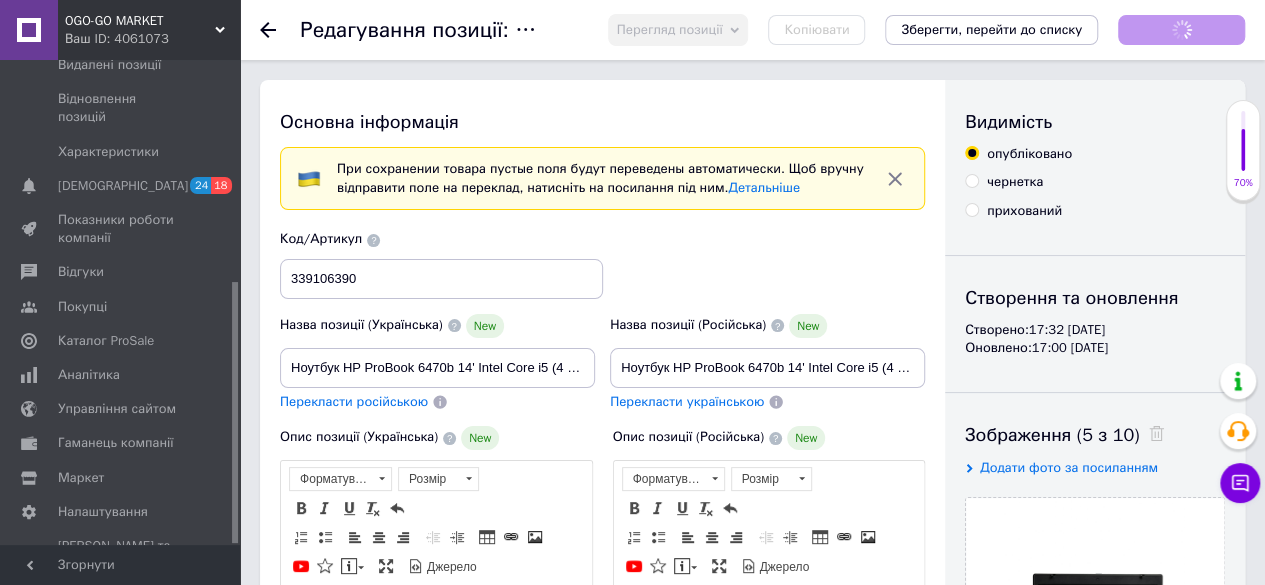 scroll, scrollTop: 0, scrollLeft: 0, axis: both 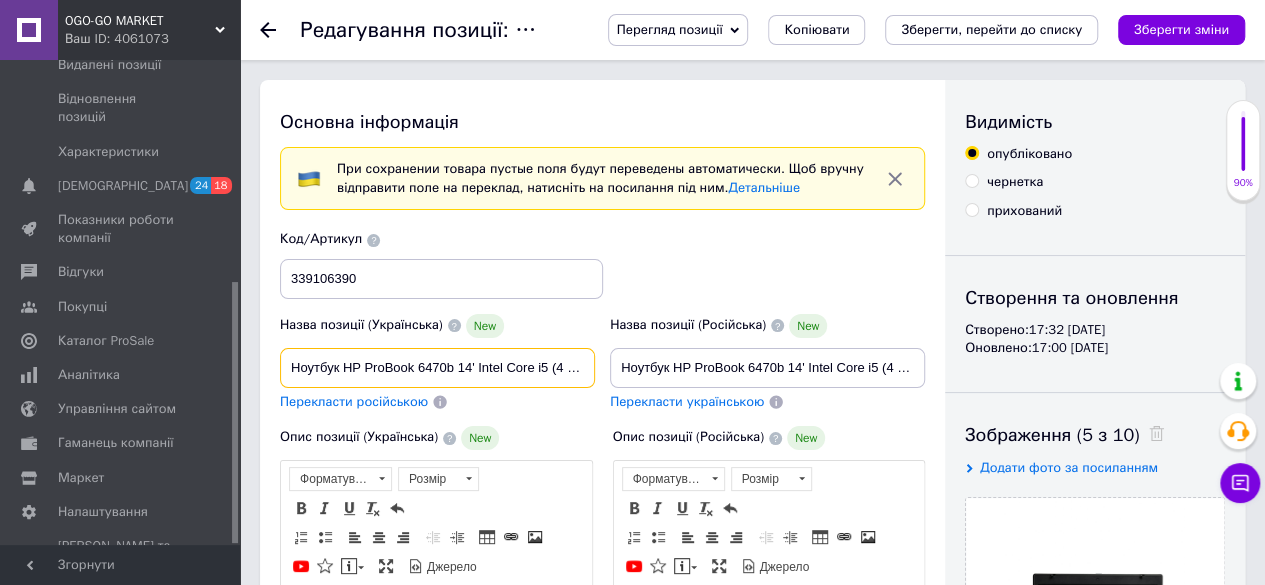 click on "Ноутбук HP ProBook 6470b 14' Intel Core i5 (4 Гб 250 Гб)  Refurbished" at bounding box center [437, 368] 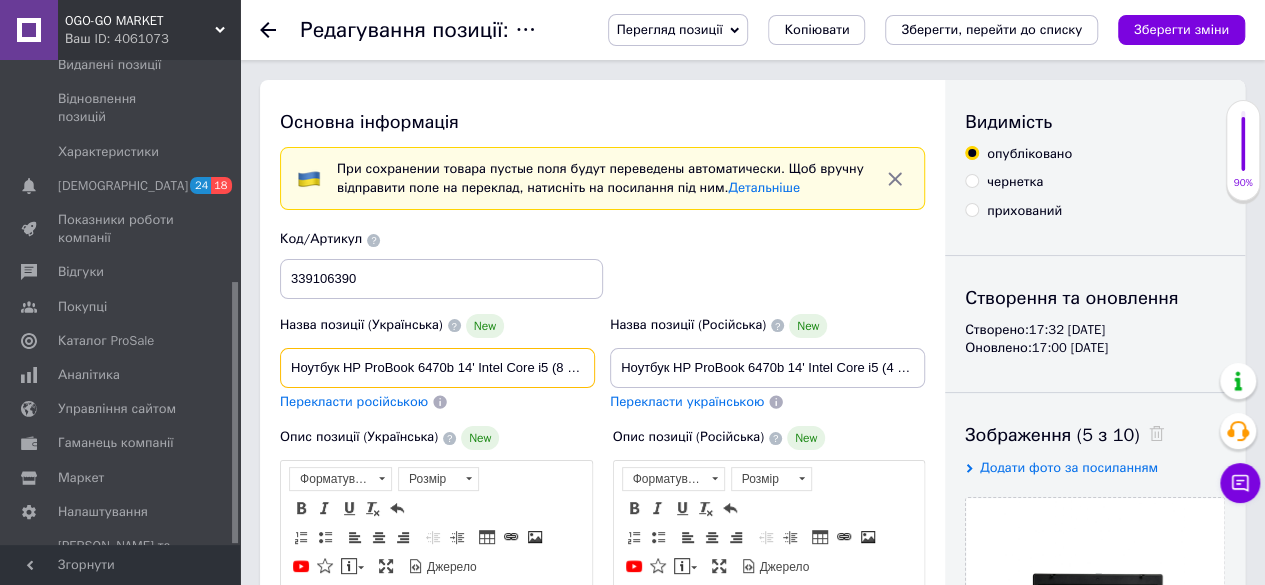 type on "Ноутбук HP ProBook 6470b 14' Intel Core i5 (8 Гб 250 Гб)  Refurbished" 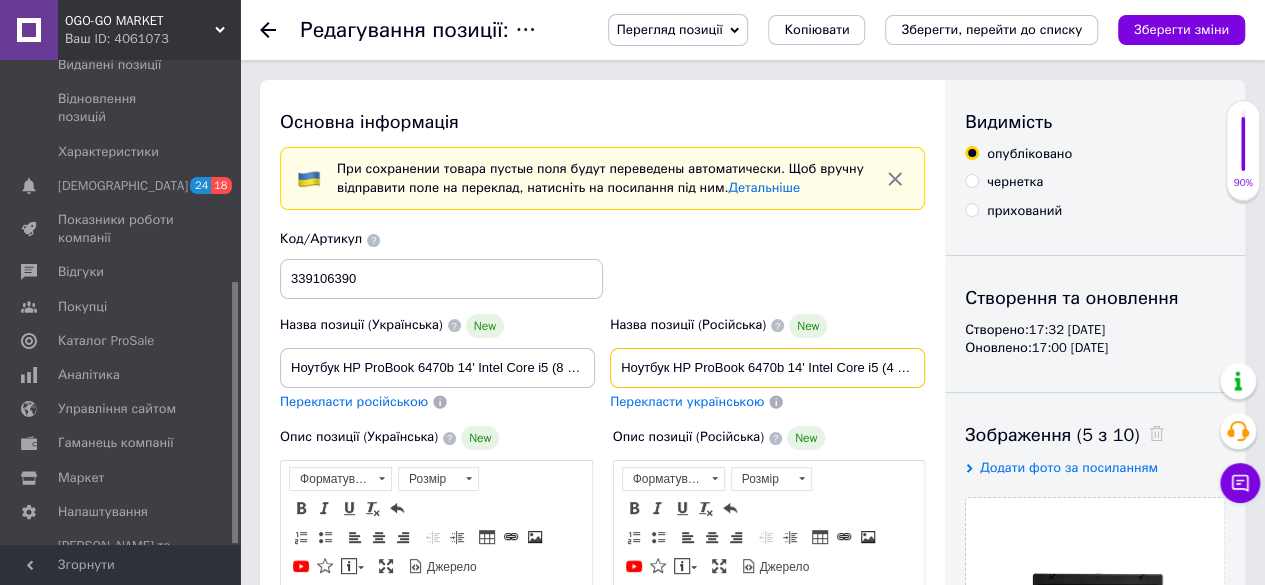 click on "Ноутбук HP ProBook 6470b 14' Intel Core i5 (4 Гб 250 Гб) Refurbished" at bounding box center (767, 368) 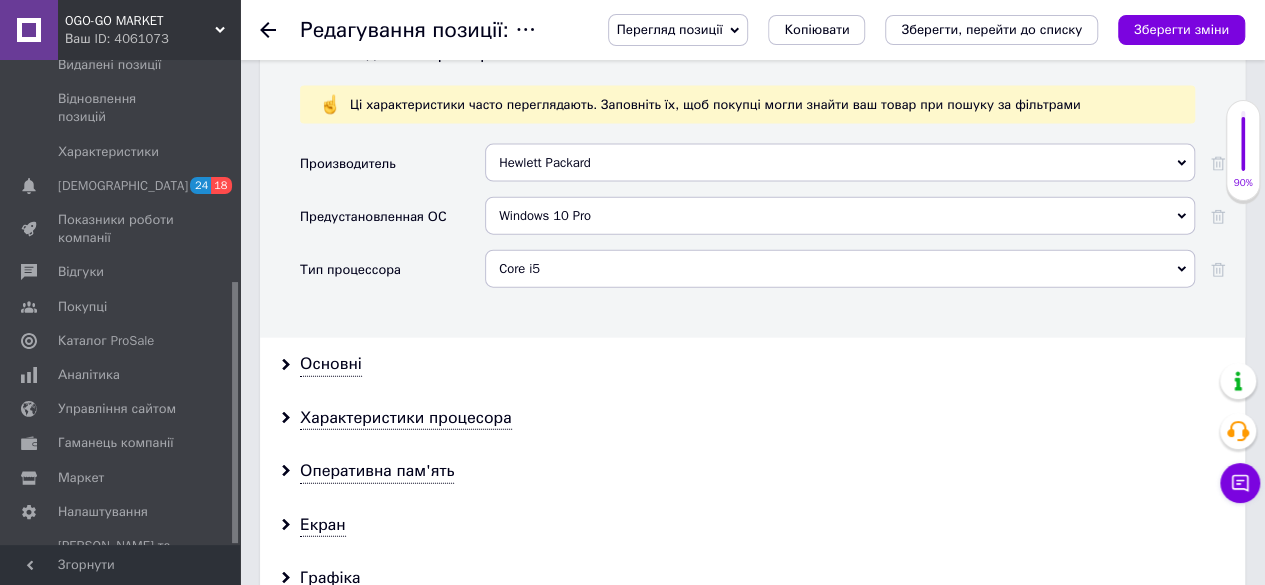 scroll, scrollTop: 2300, scrollLeft: 0, axis: vertical 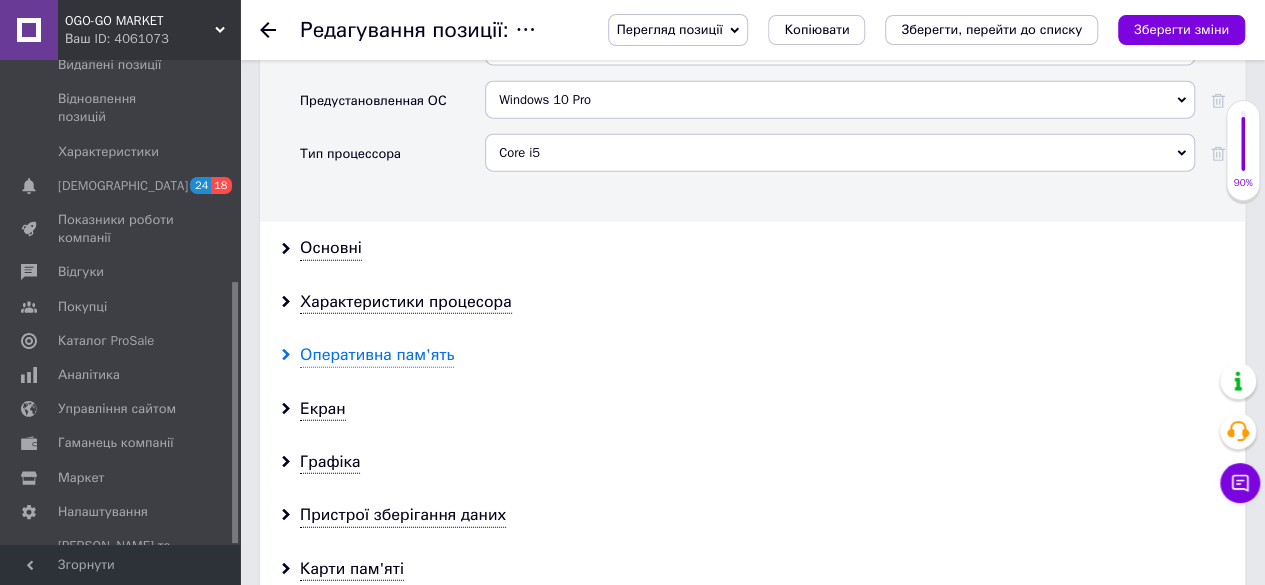 type on "Ноутбук HP ProBook 6470b 14' Intel Core i5 (8 Гб 250 Гб) Refurbished" 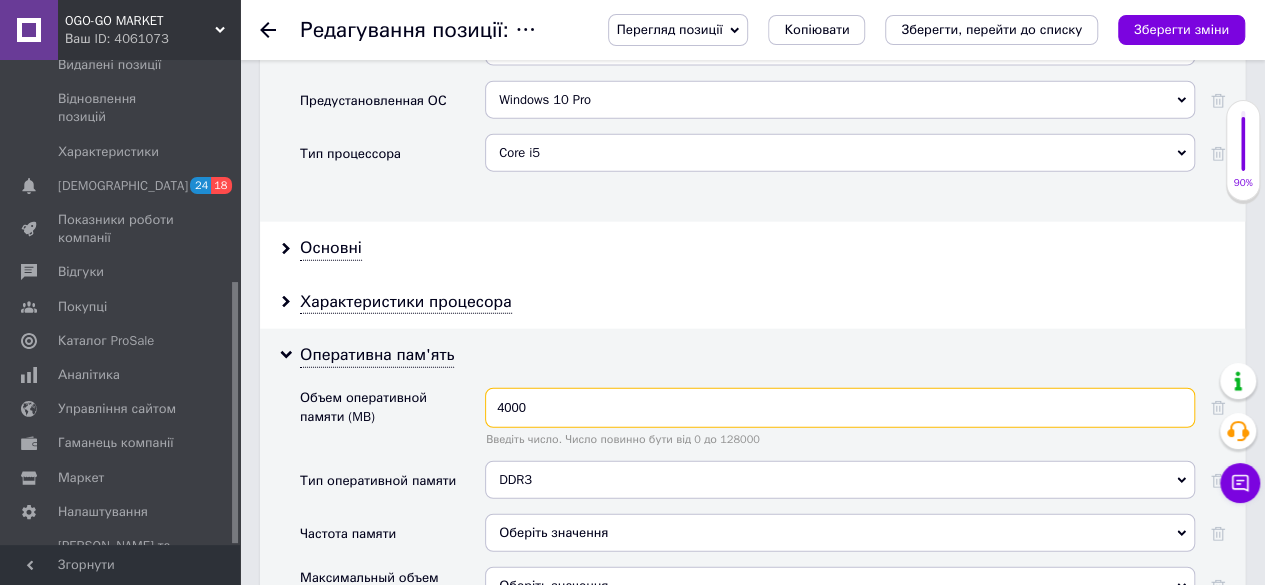click on "4000" at bounding box center (840, 408) 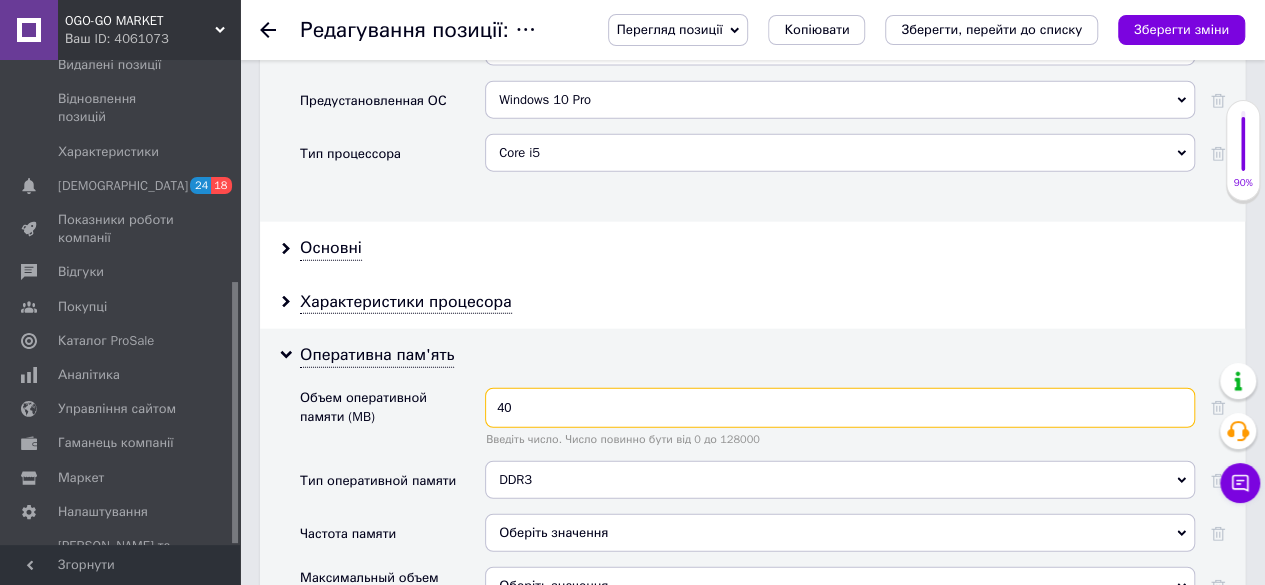 type on "4" 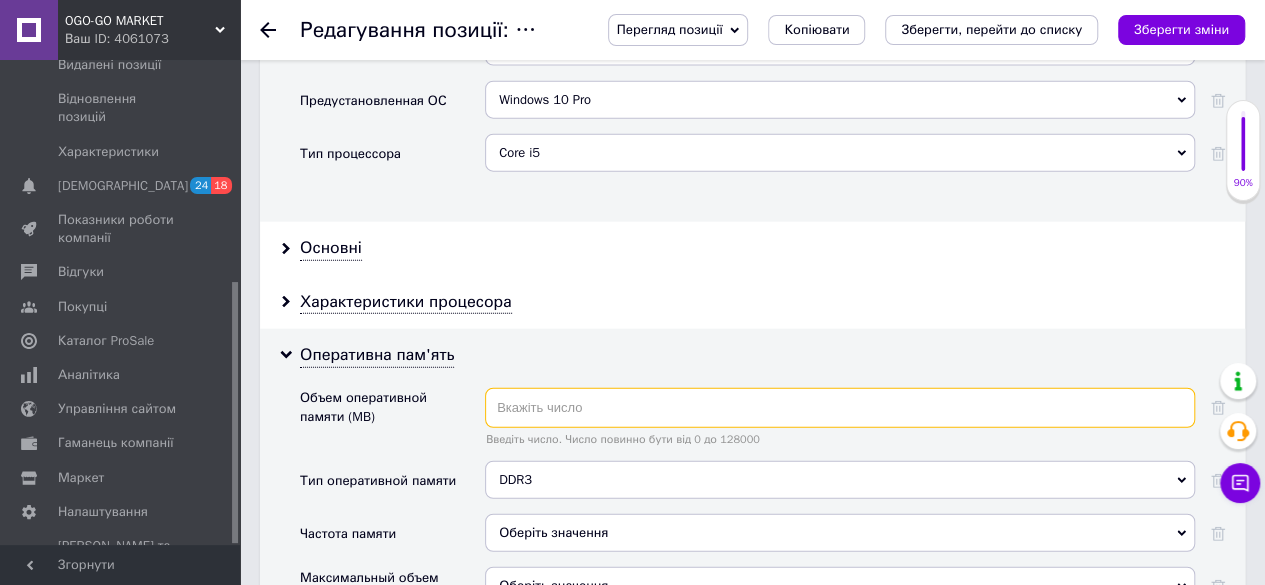 type on "9" 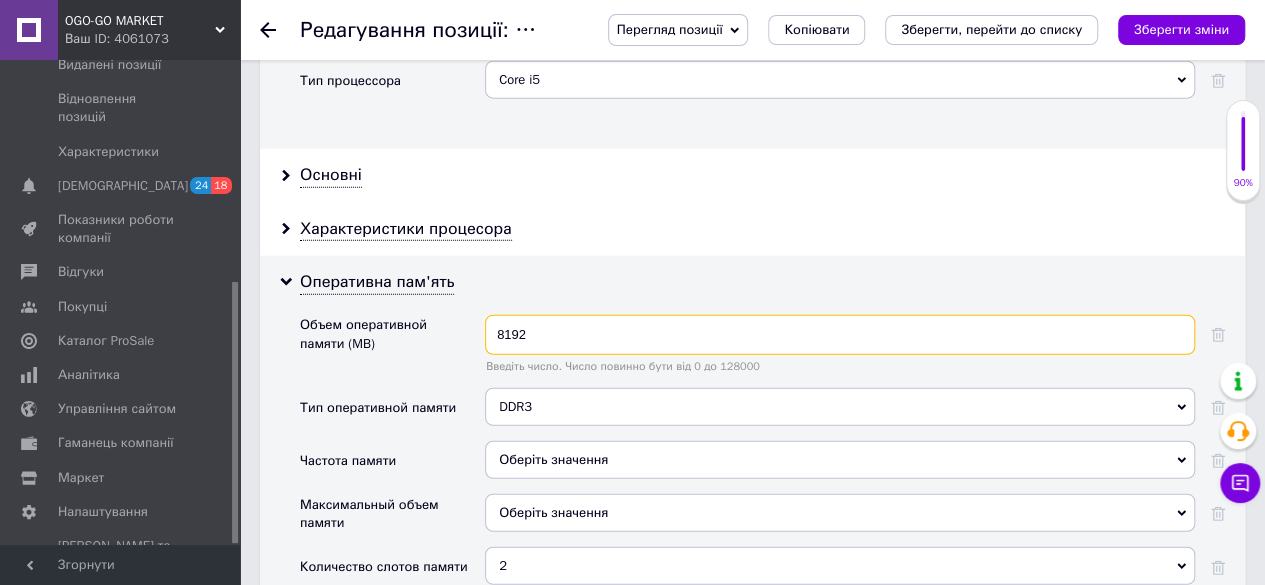 scroll, scrollTop: 2500, scrollLeft: 0, axis: vertical 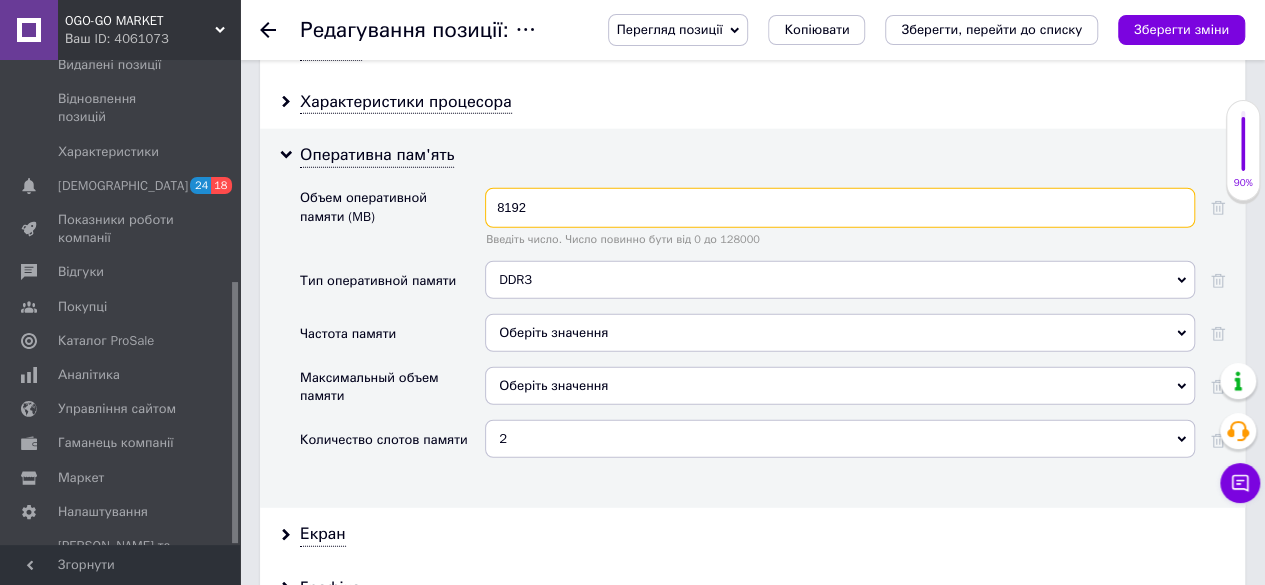 type on "8192" 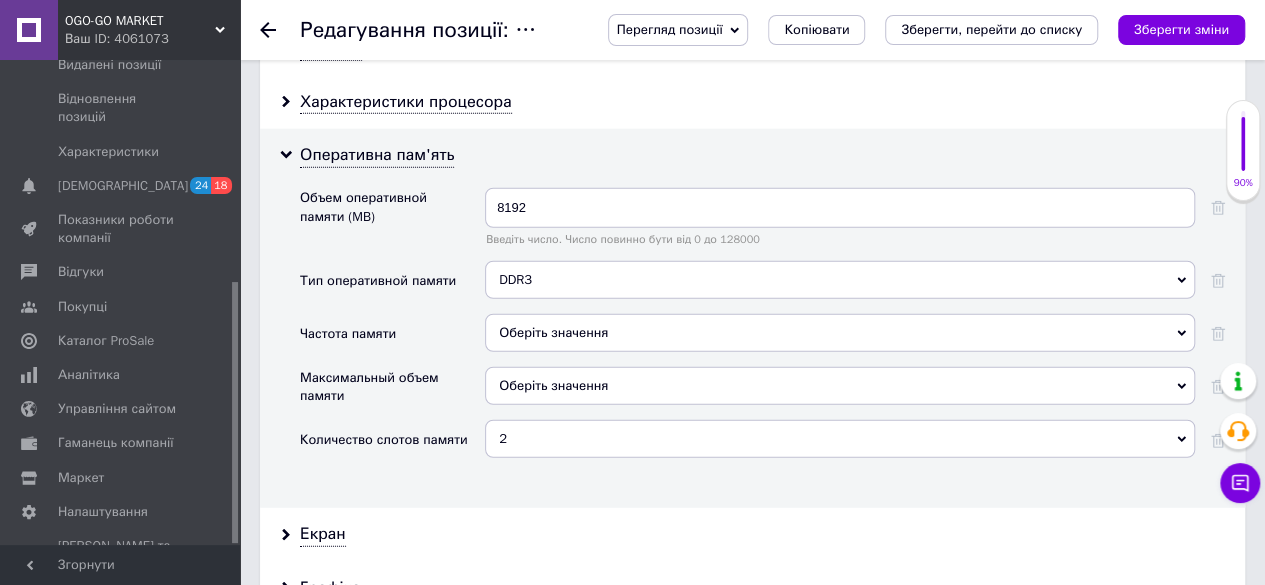 click on "Оберіть значення" at bounding box center (840, 333) 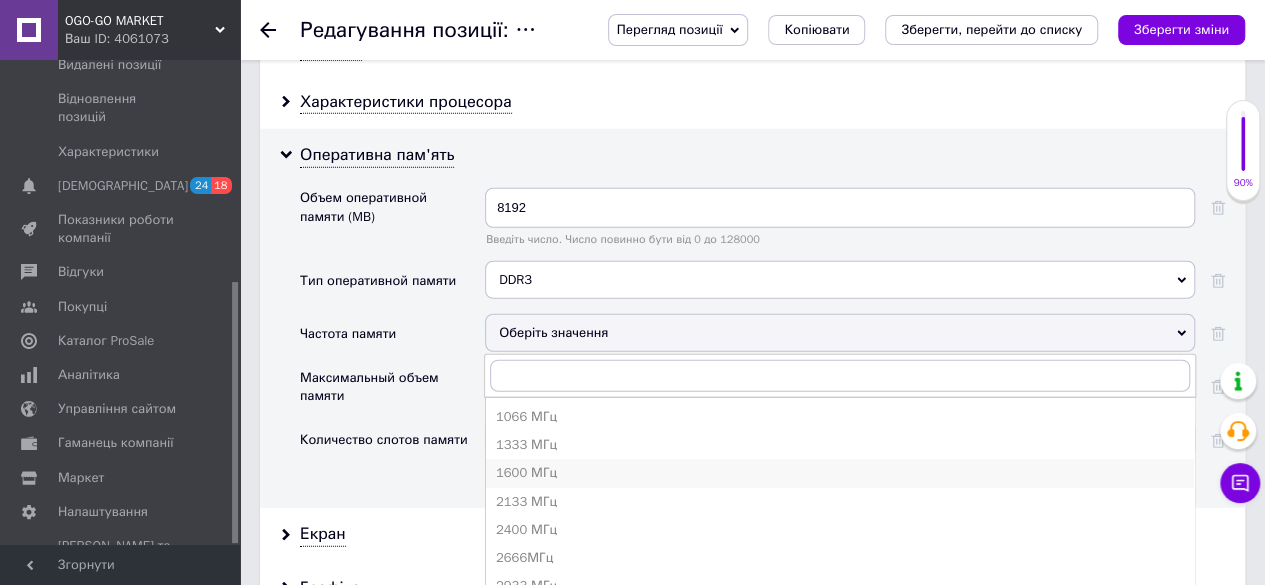 click on "1600 МГц" at bounding box center [840, 473] 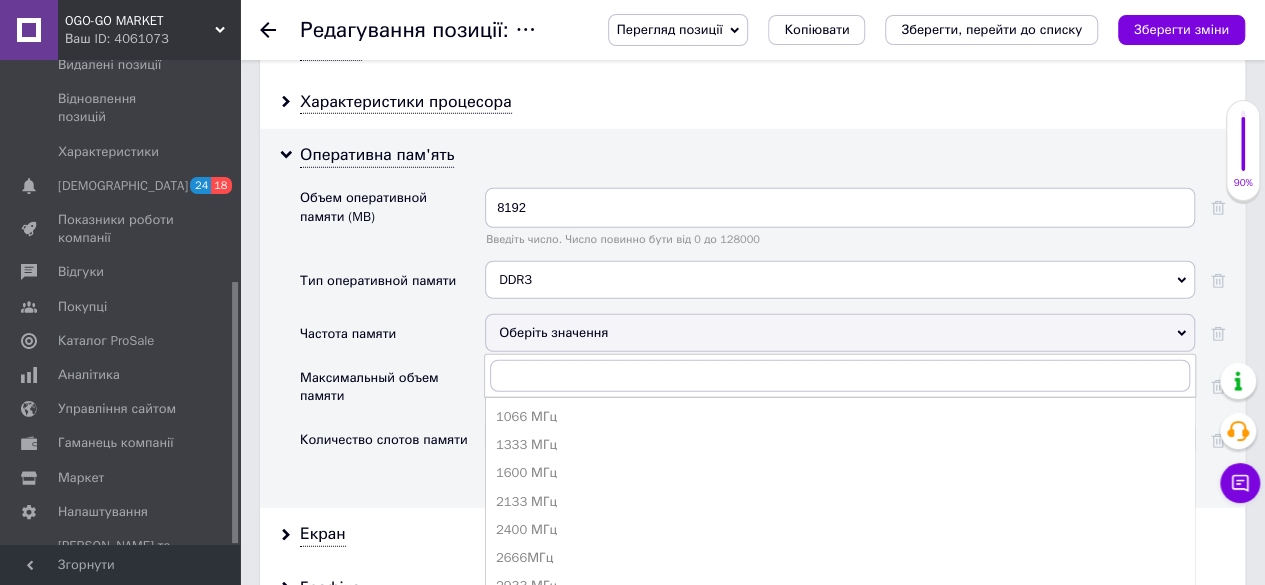 scroll, scrollTop: 2519, scrollLeft: 0, axis: vertical 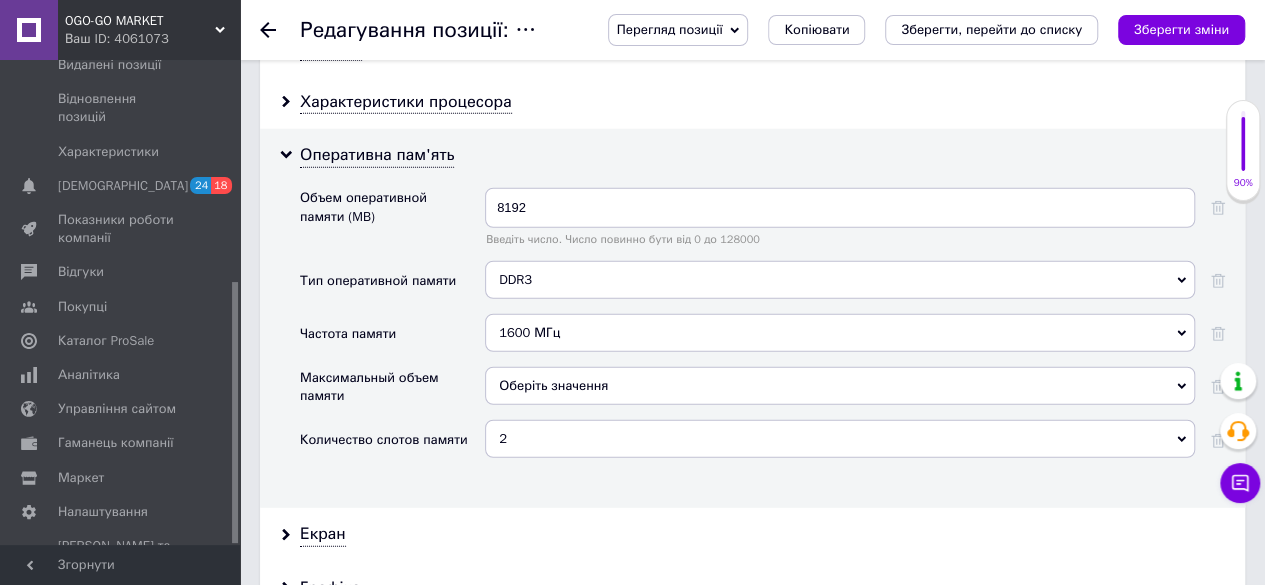click on "Оберіть значення" at bounding box center [840, 386] 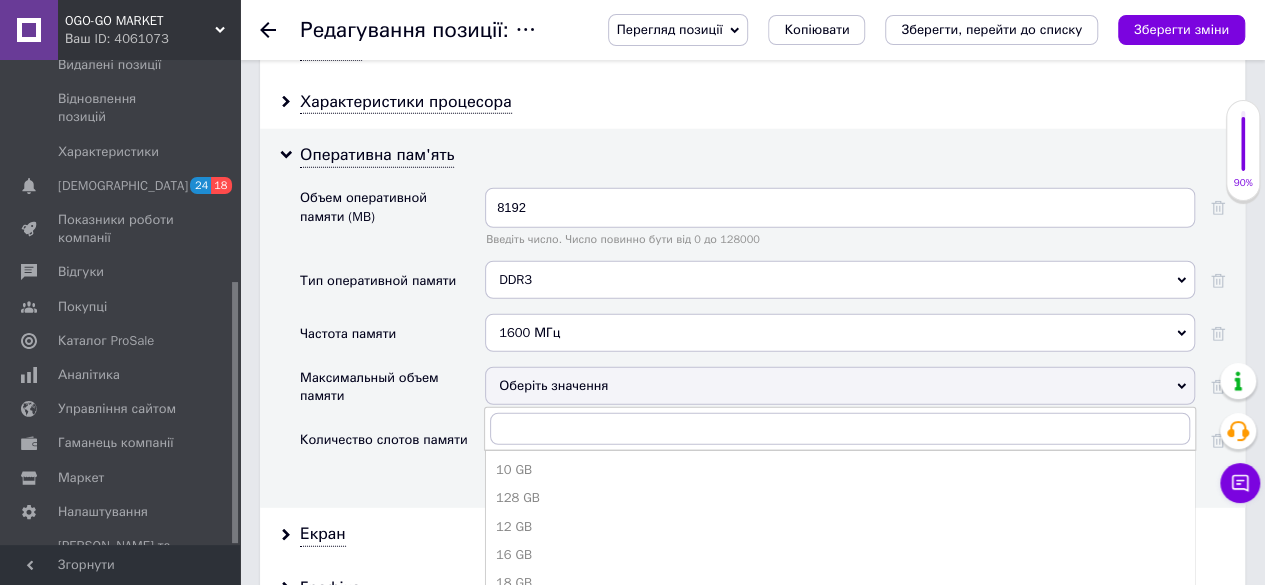click on "16 GB" at bounding box center [840, 555] 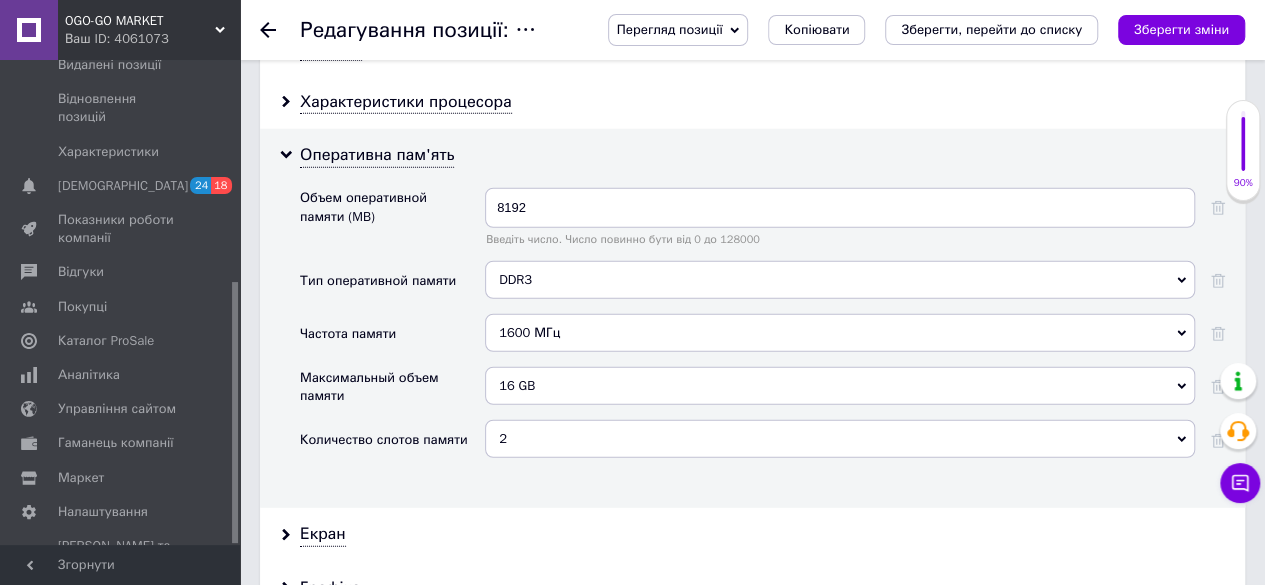 drag, startPoint x: 1154, startPoint y: 29, endPoint x: 1148, endPoint y: 41, distance: 13.416408 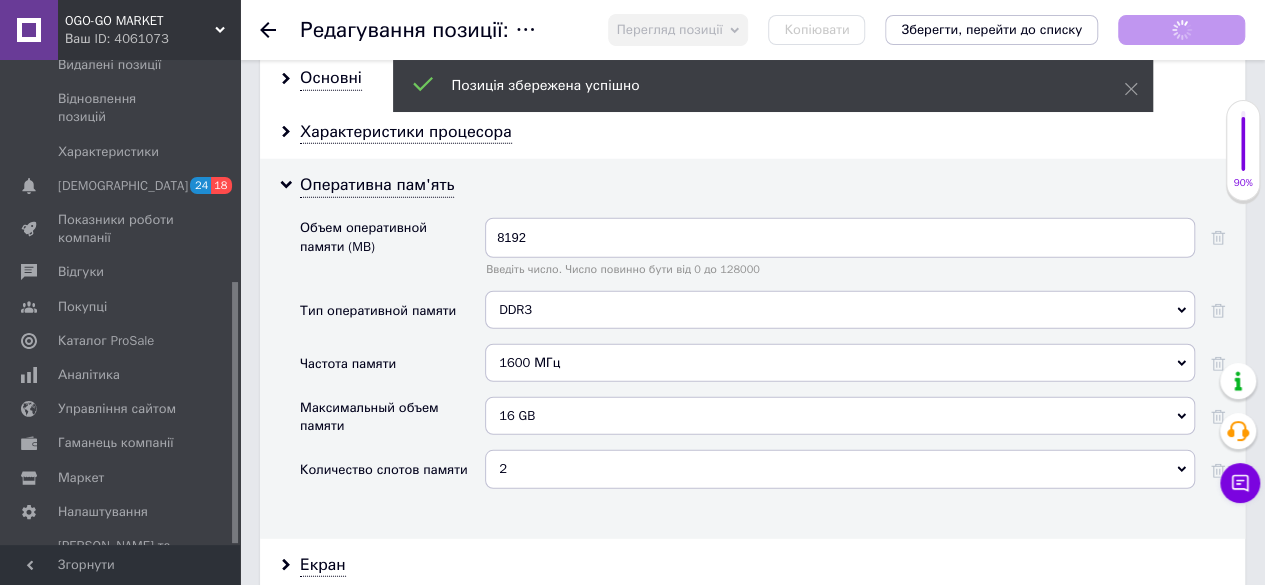 scroll, scrollTop: 2548, scrollLeft: 0, axis: vertical 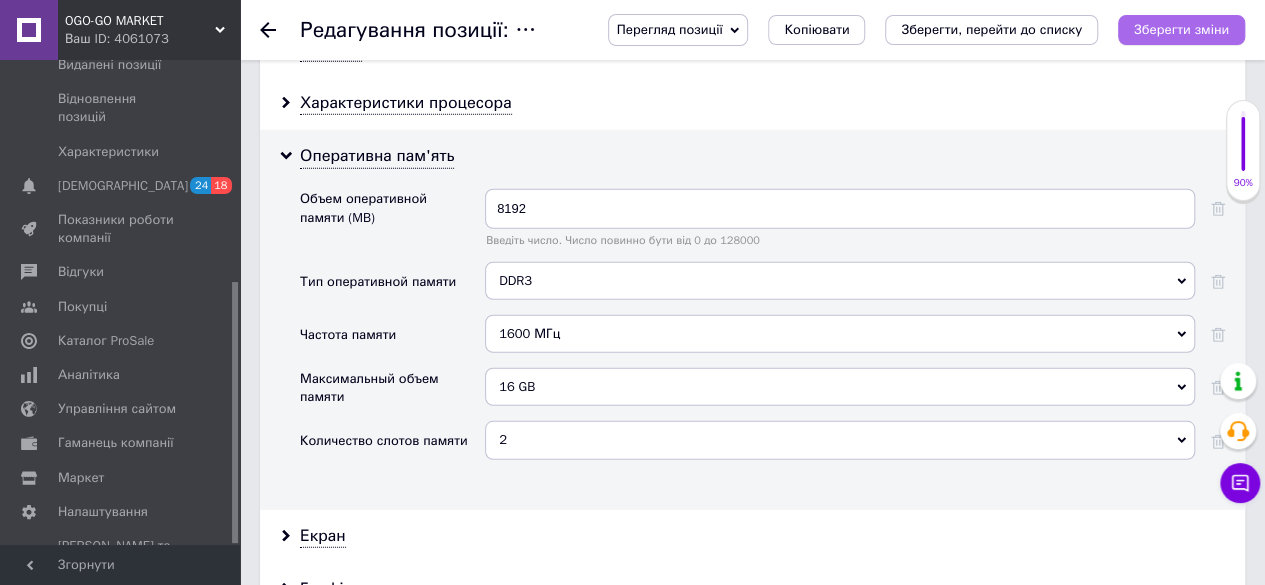 click on "Зберегти зміни" at bounding box center [1181, 29] 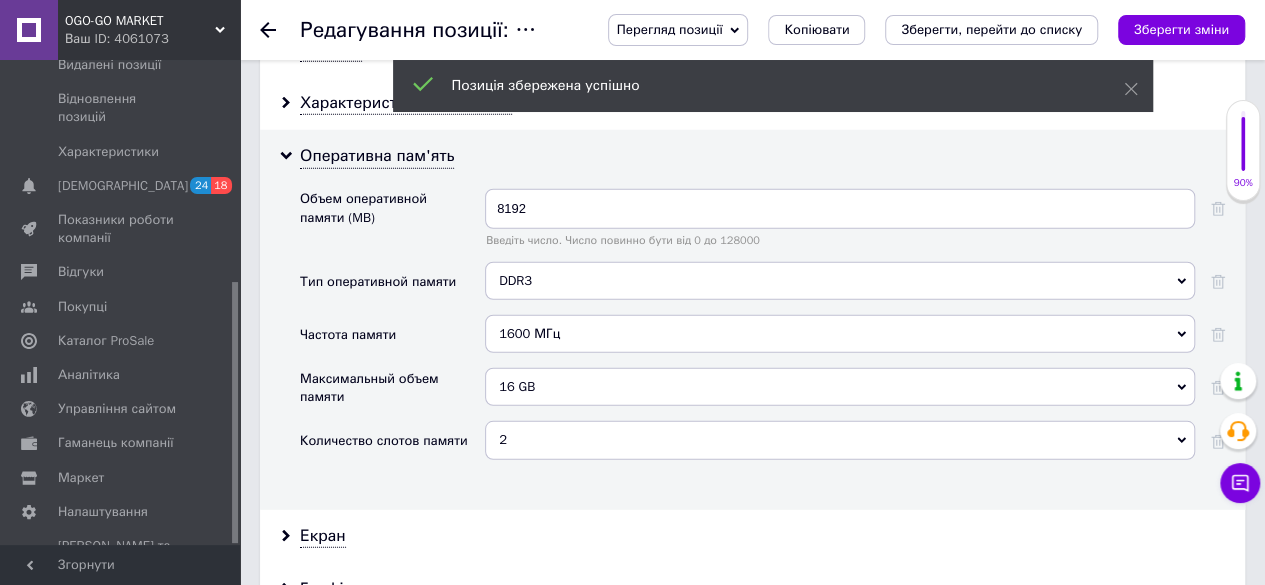click 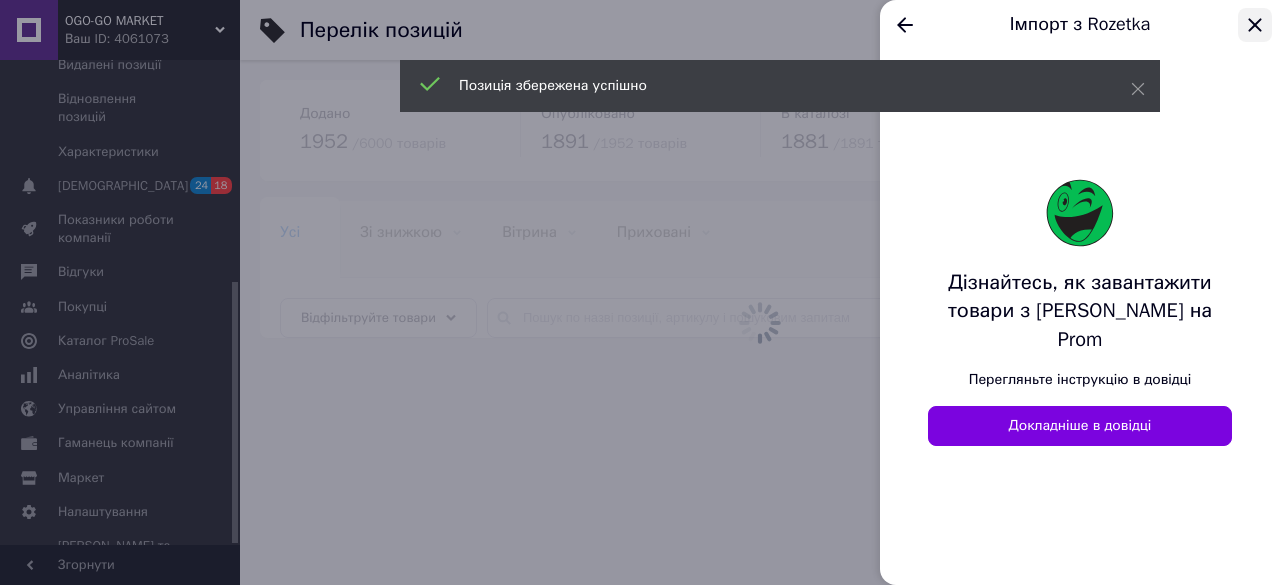 click 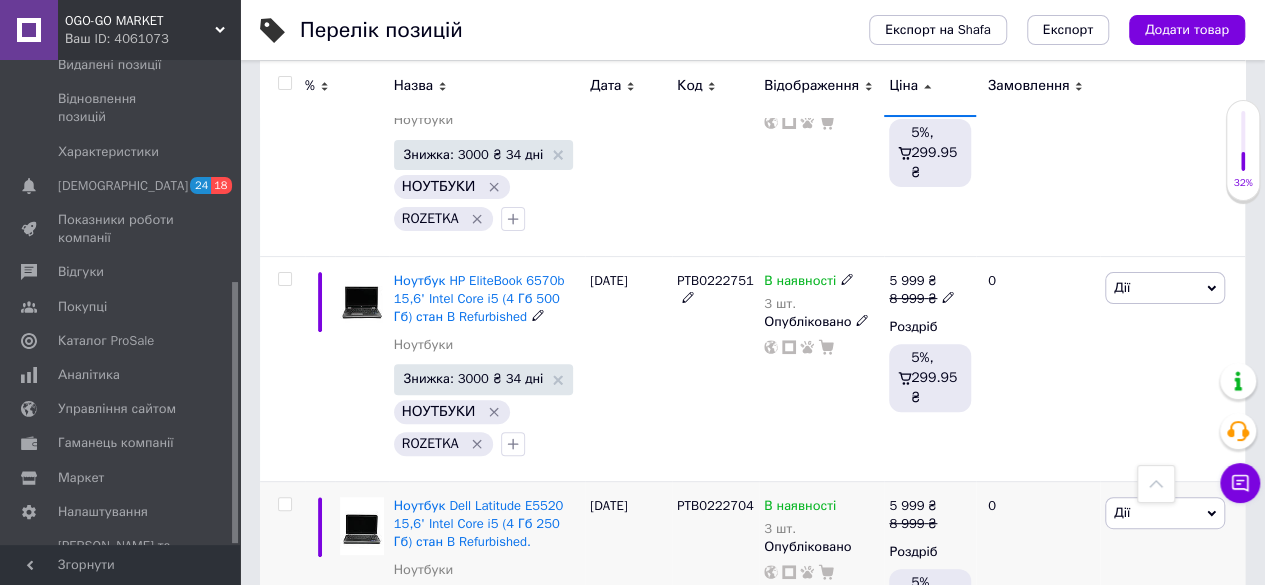 scroll, scrollTop: 15300, scrollLeft: 0, axis: vertical 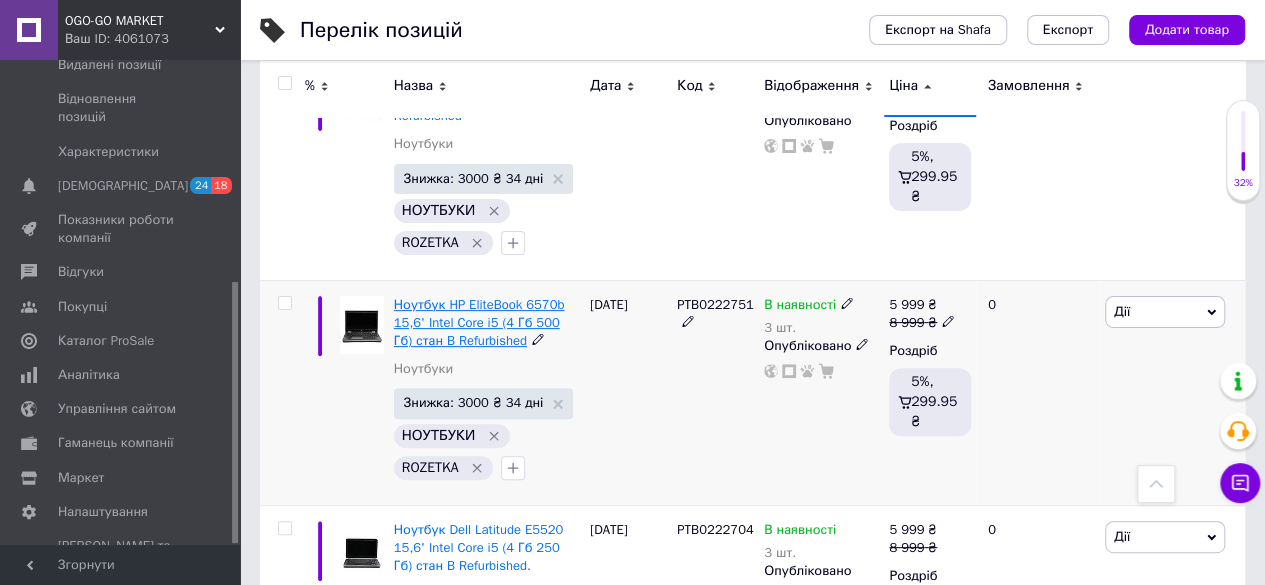 click on "Ноутбук HP EliteBook 6570b 15,6' Intel Core i5 (4 Гб 500 Гб) стан B Refurbished" at bounding box center [479, 322] 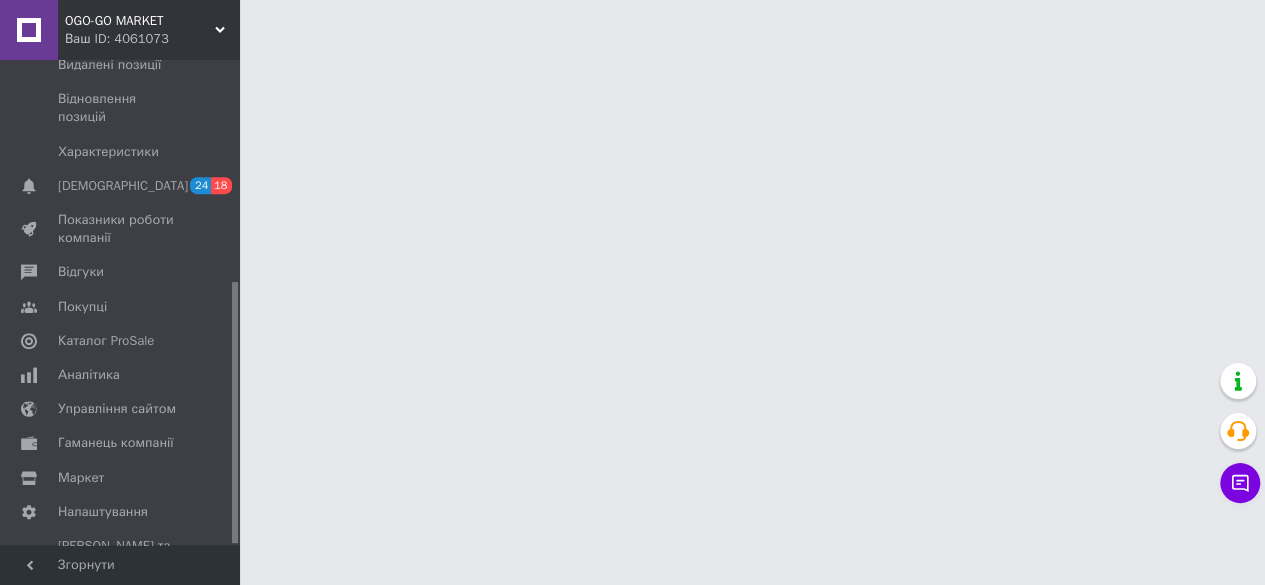 scroll, scrollTop: 0, scrollLeft: 0, axis: both 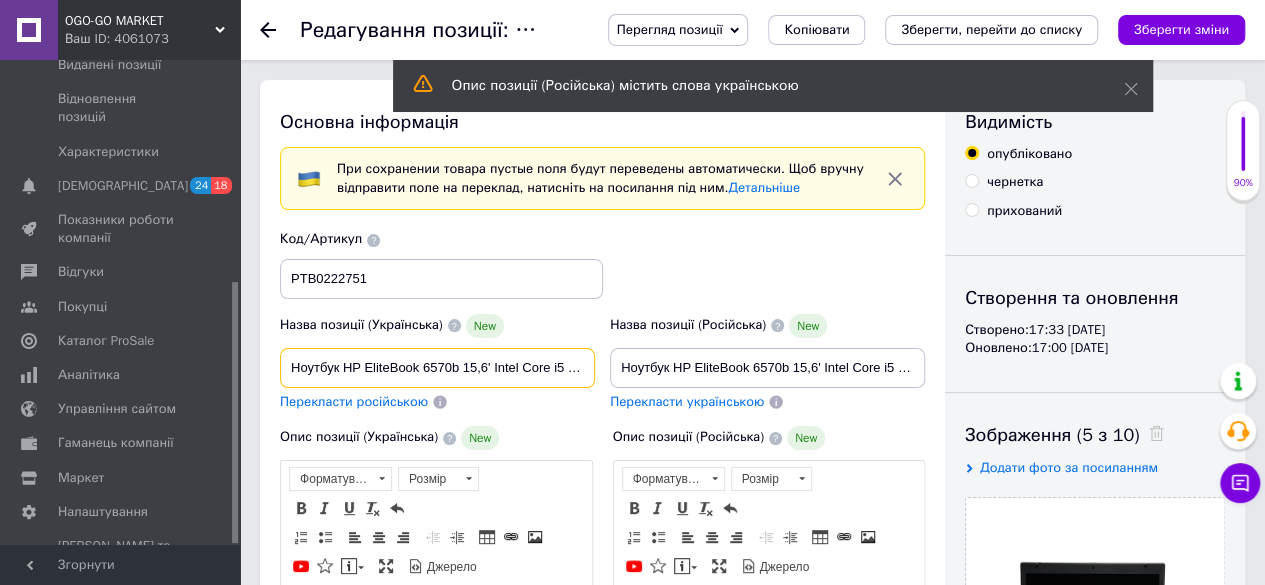 click on "Ноутбук HP EliteBook 6570b 15,6' Intel Core i5 (4 Гб 500 Гб) стан B Refurbished" at bounding box center (437, 368) 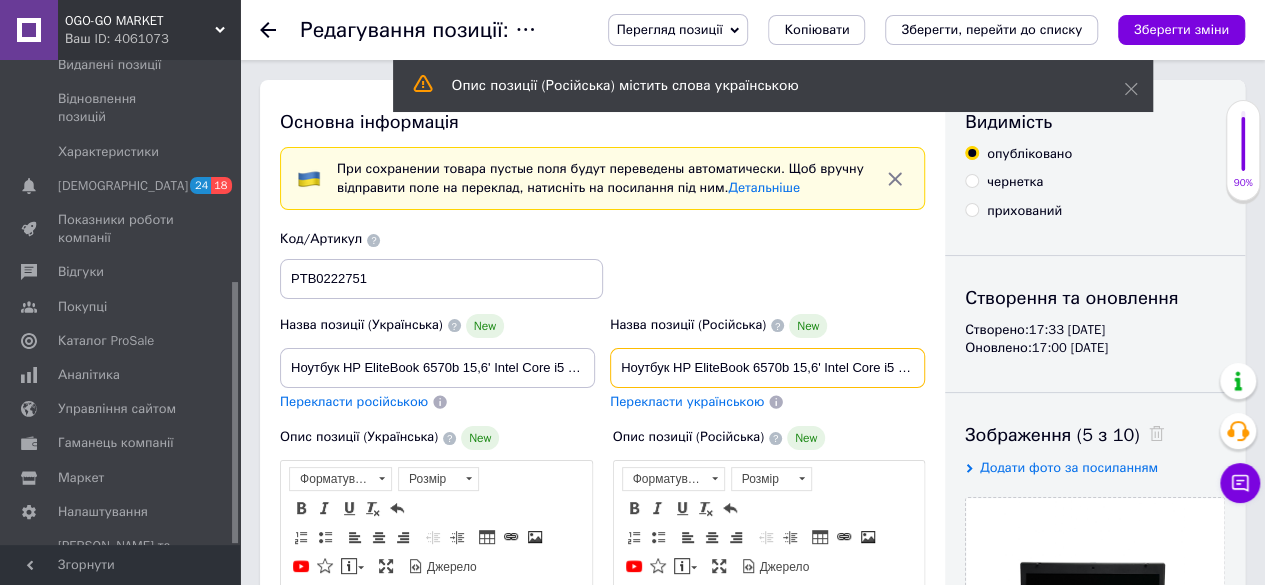scroll, scrollTop: 0, scrollLeft: 1, axis: horizontal 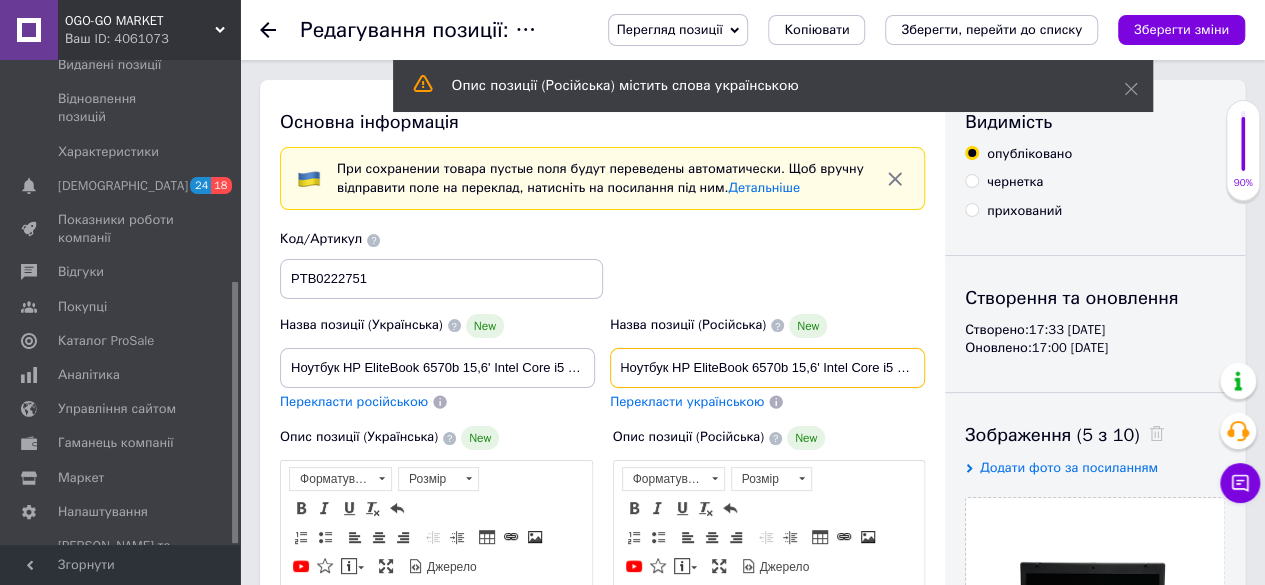 click on "Ноутбук HP EliteBook 6570b 15,6' Intel Core i5 (8 Гб 250 Гб) стан A Refurbished" at bounding box center [767, 368] 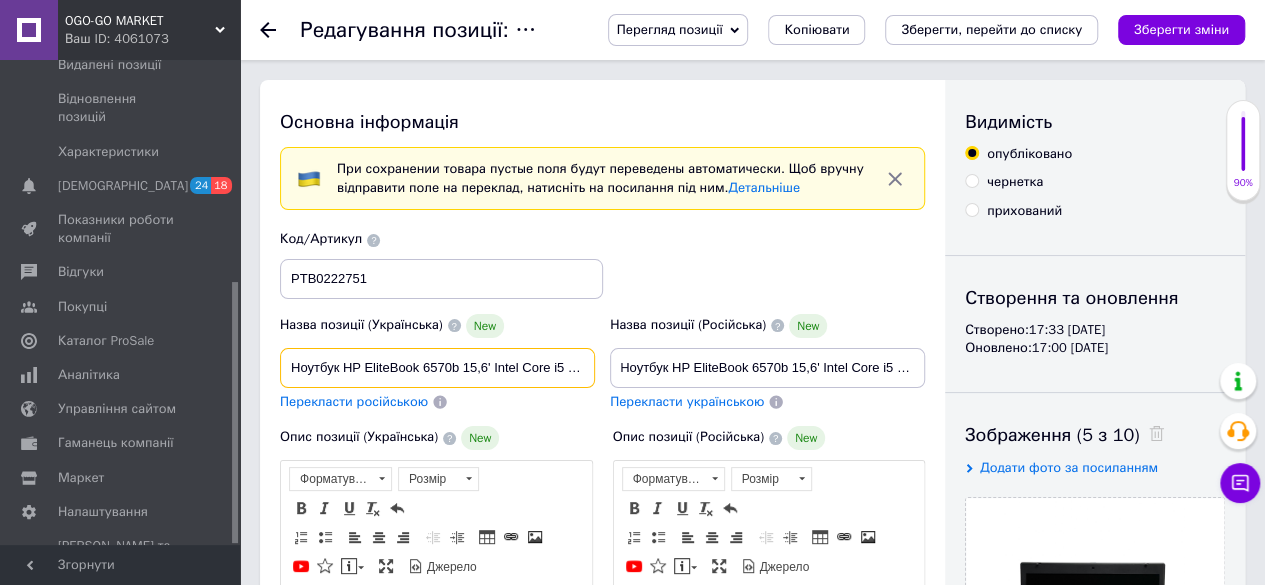 click on "Ноутбук HP EliteBook 6570b 15,6' Intel Core i5 (8 Гб 500 Гб) стан B Refurbished" at bounding box center (437, 368) 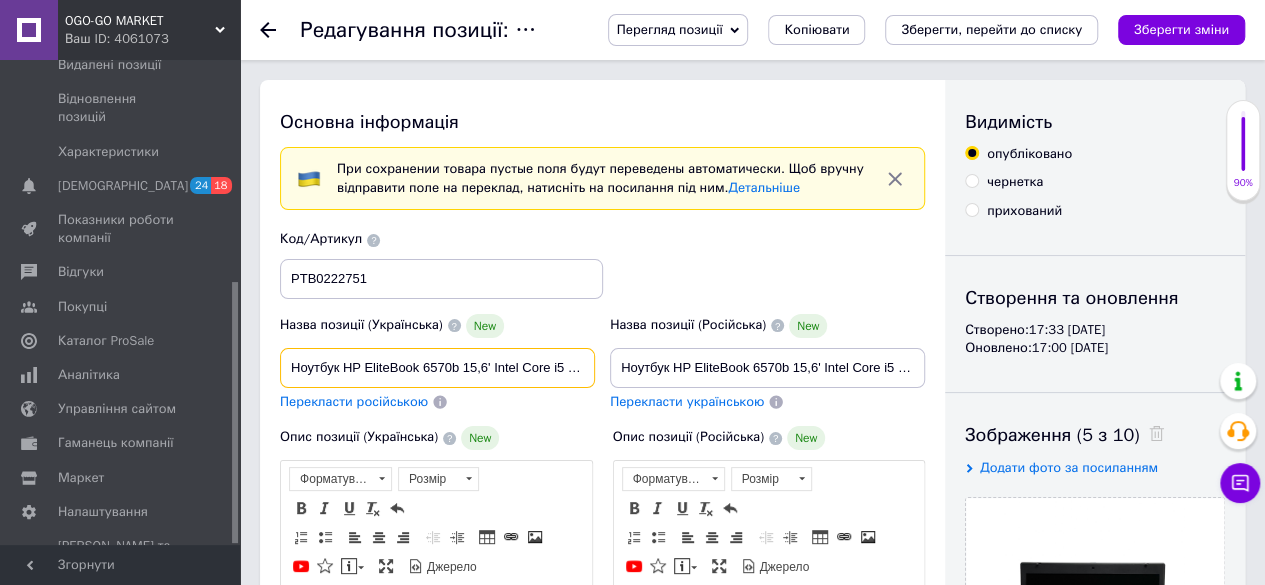 click on "Ноутбук HP EliteBook 6570b 15,6' Intel Core i5 (8 Гб 500 Гб) стан B Refurbished" at bounding box center [437, 368] 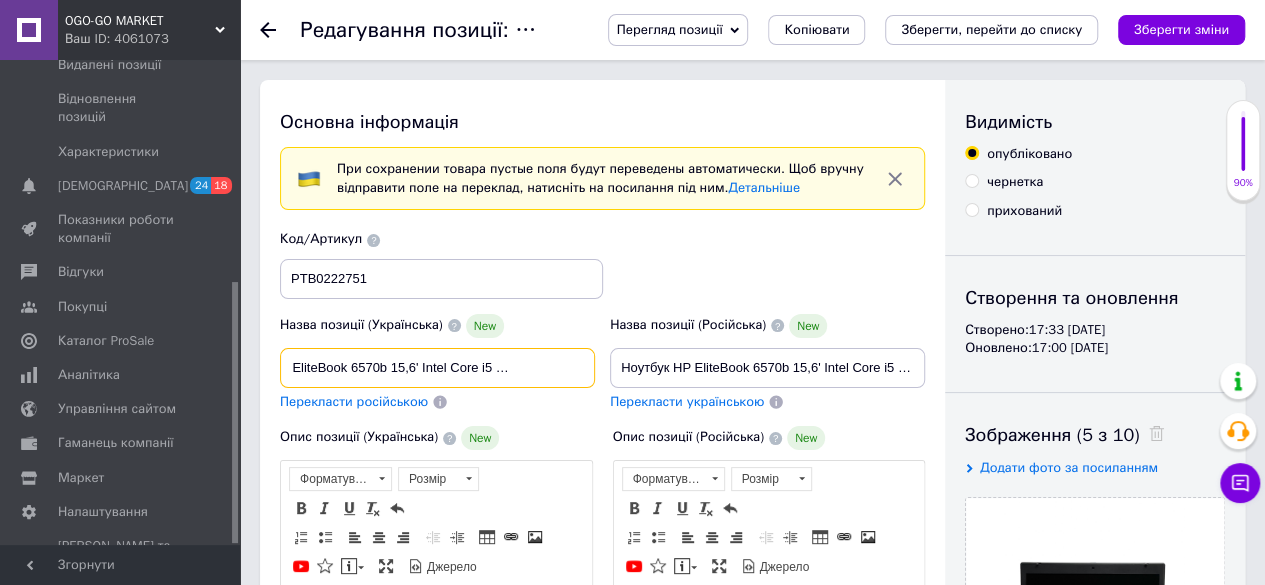 scroll, scrollTop: 0, scrollLeft: 179, axis: horizontal 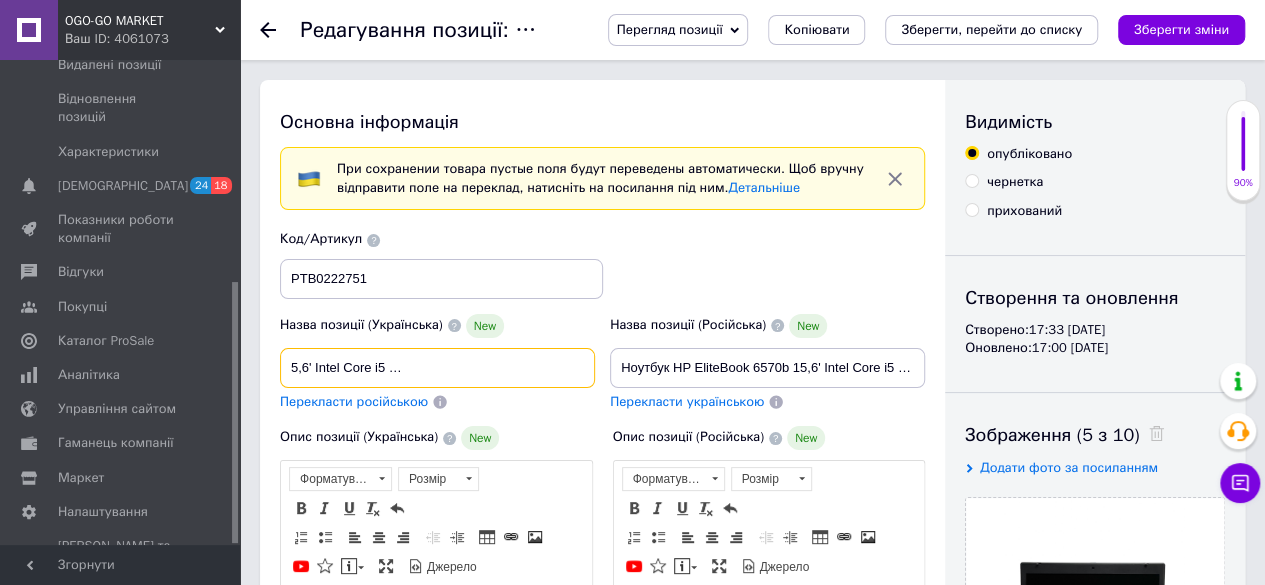 click on "Назва позиції (Українська) New Ноутбук HP EliteBook 6570b 15,6' Intel Core i5 (8 Гб 500 Гб) стан B Refurbished Перекласти російською Код/Артикул PTB0222751 Назва позиції (Російська) New Ноутбук HP EliteBook 6570b 15,6' Intel Core i5 (8 Гб 250 Гб) стан A Refurbished Перекласти українською" at bounding box center [603, 321] 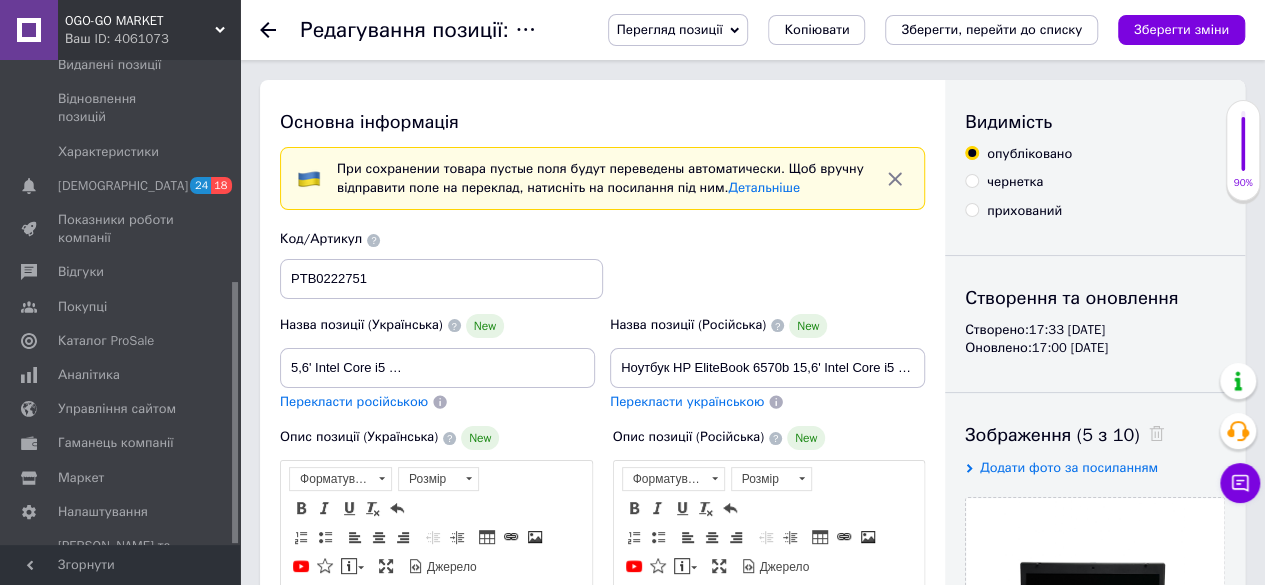 scroll, scrollTop: 0, scrollLeft: 0, axis: both 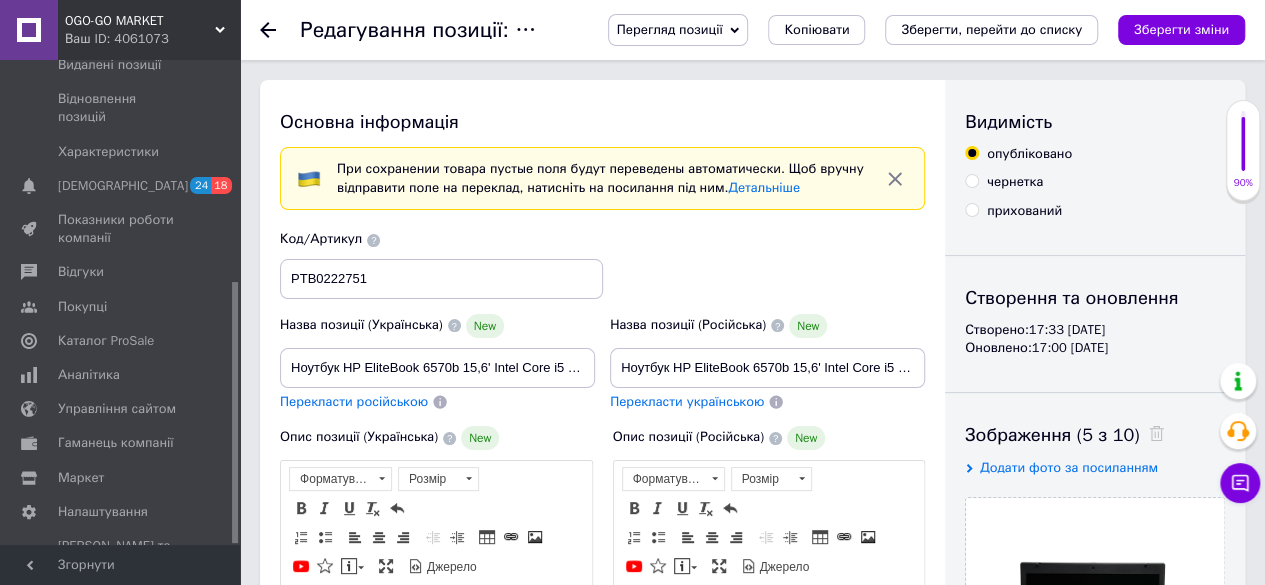 click on "Назва позиції (Українська) New" at bounding box center [437, 326] 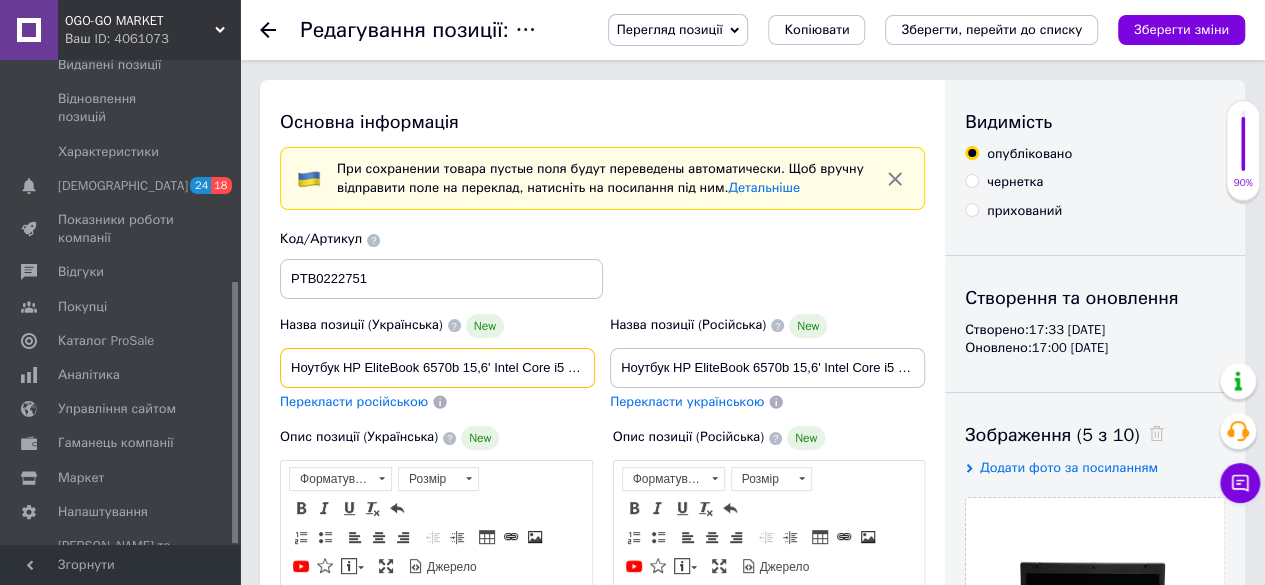 scroll, scrollTop: 0, scrollLeft: 179, axis: horizontal 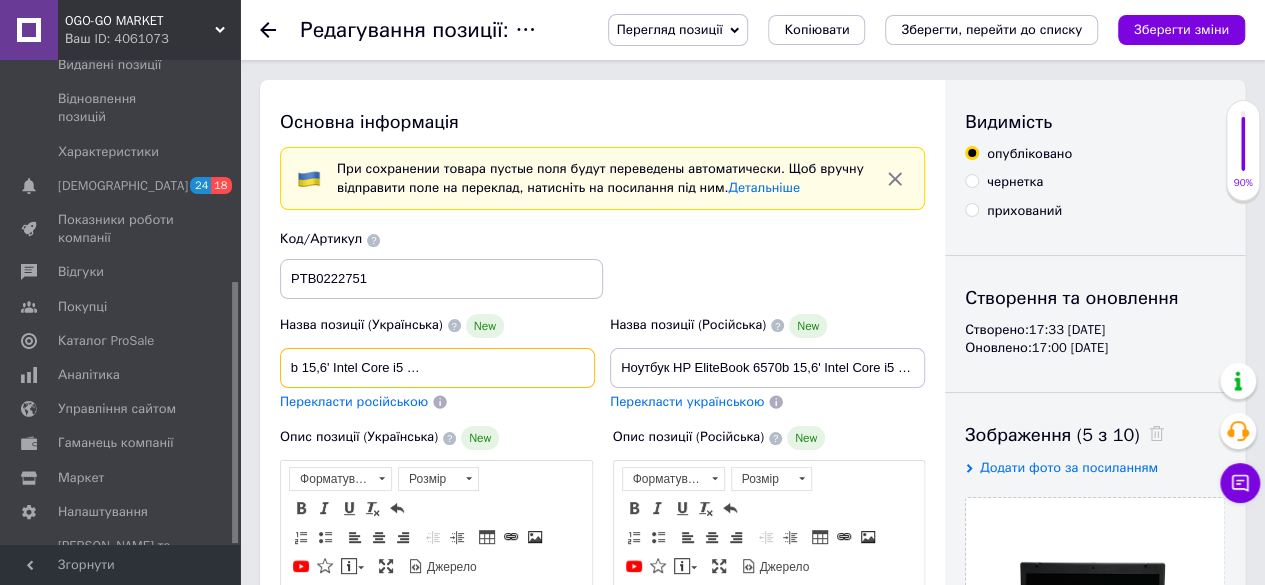 drag, startPoint x: 504, startPoint y: 373, endPoint x: 606, endPoint y: 379, distance: 102.176315 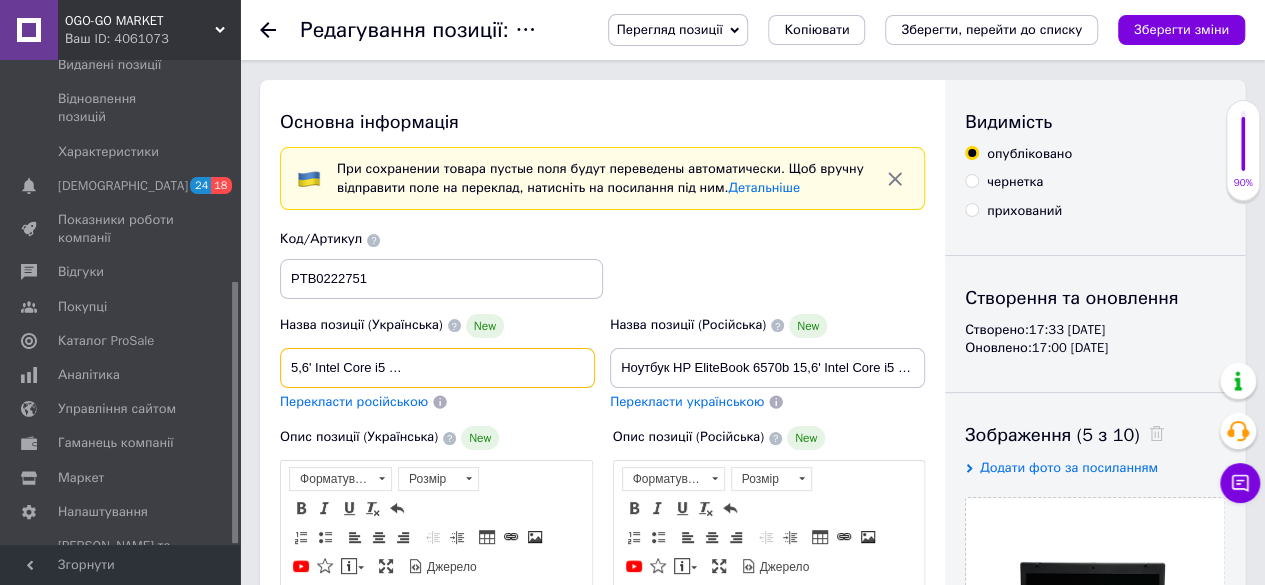 click on "Ноутбук HP EliteBook 6570b 15,6' Intel Core i5 (8 Гб 500 Гб) стан B Refurbished" at bounding box center (437, 368) 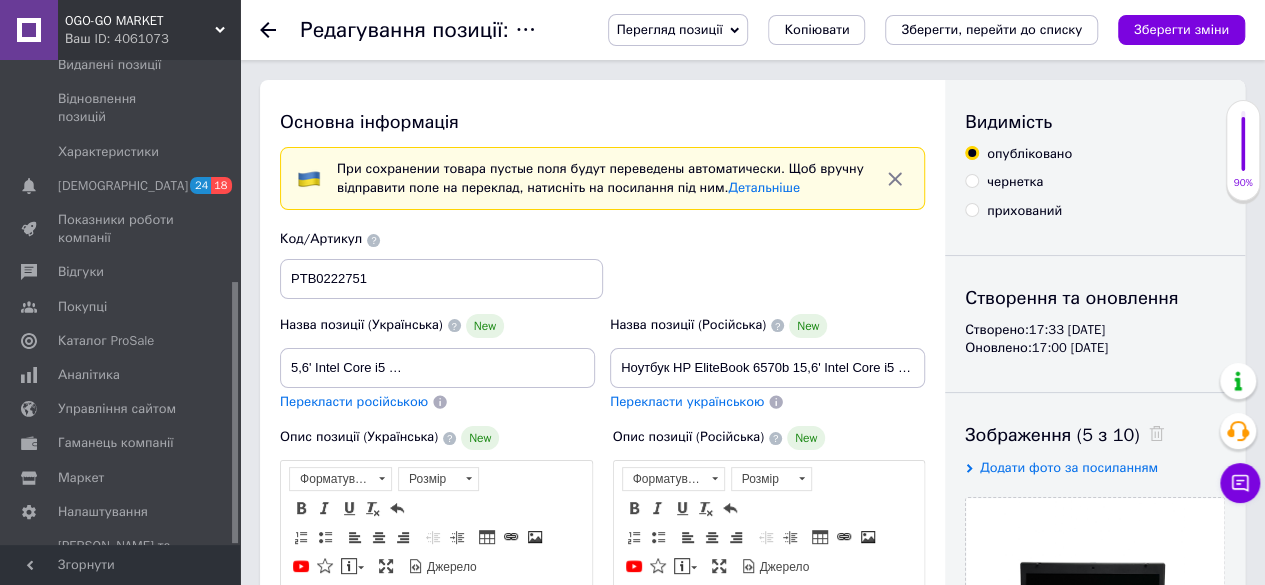 scroll, scrollTop: 0, scrollLeft: 0, axis: both 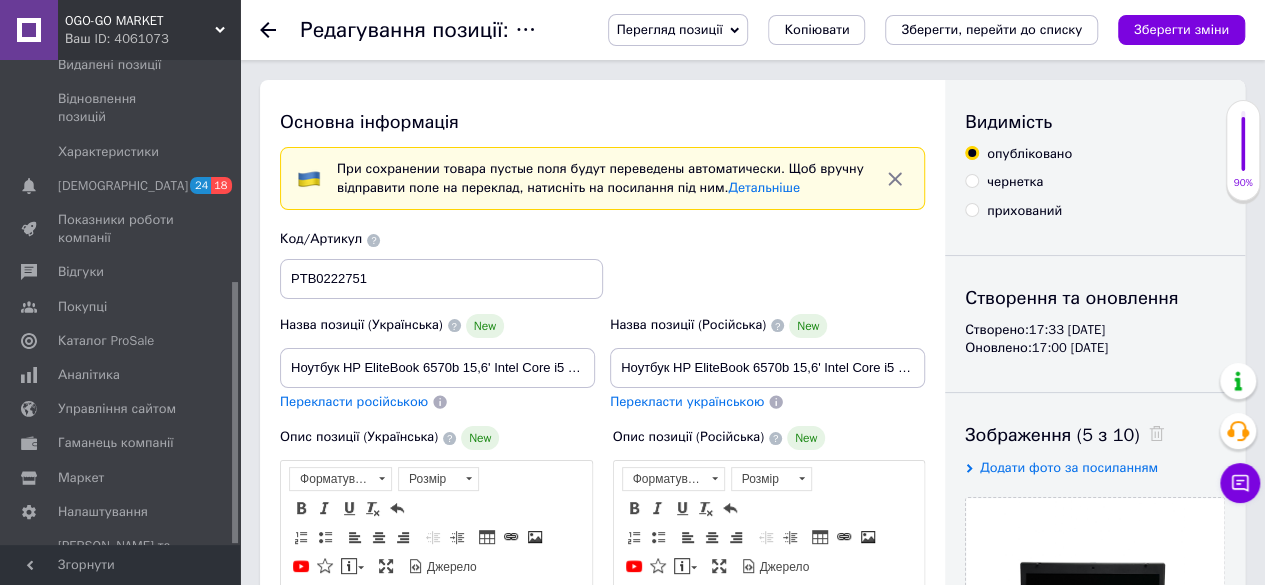 click on "Назва позиції (Українська) New Ноутбук HP EliteBook 6570b 15,6' Intel Core i5 (8 Гб 500 Гб) стан B Refurbished Перекласти російською Код/Артикул PTB0222751 Назва позиції (Російська) New Ноутбук HP EliteBook 6570b 15,6' Intel Core i5 (8 Гб 250 Гб) стан A Refurbished Перекласти українською" at bounding box center [603, 321] 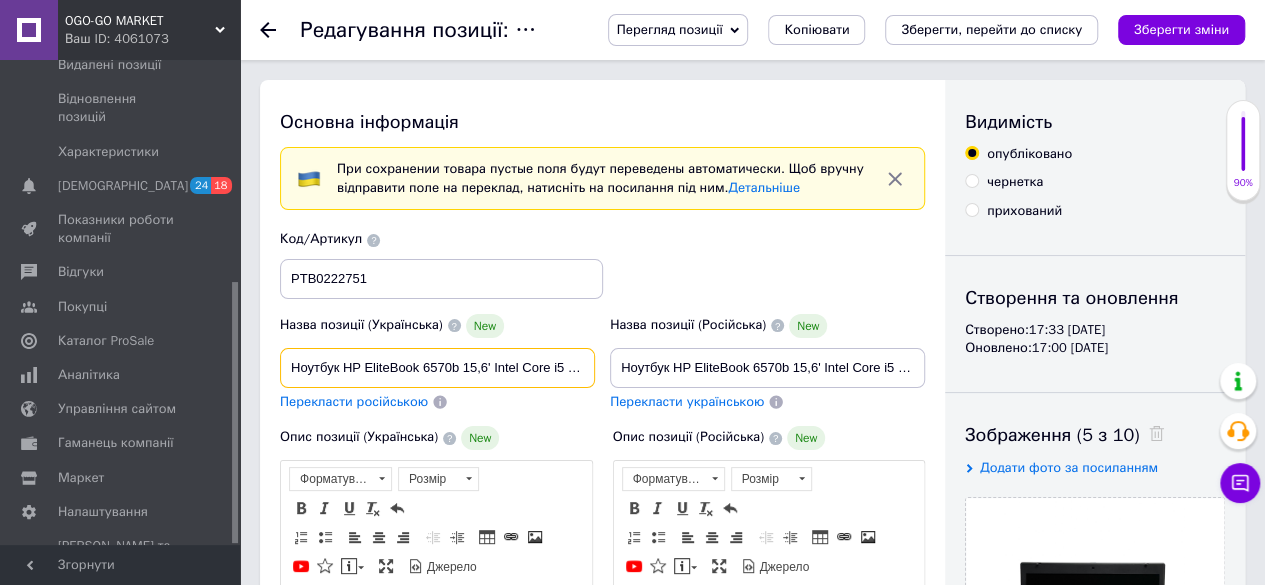 scroll, scrollTop: 0, scrollLeft: 179, axis: horizontal 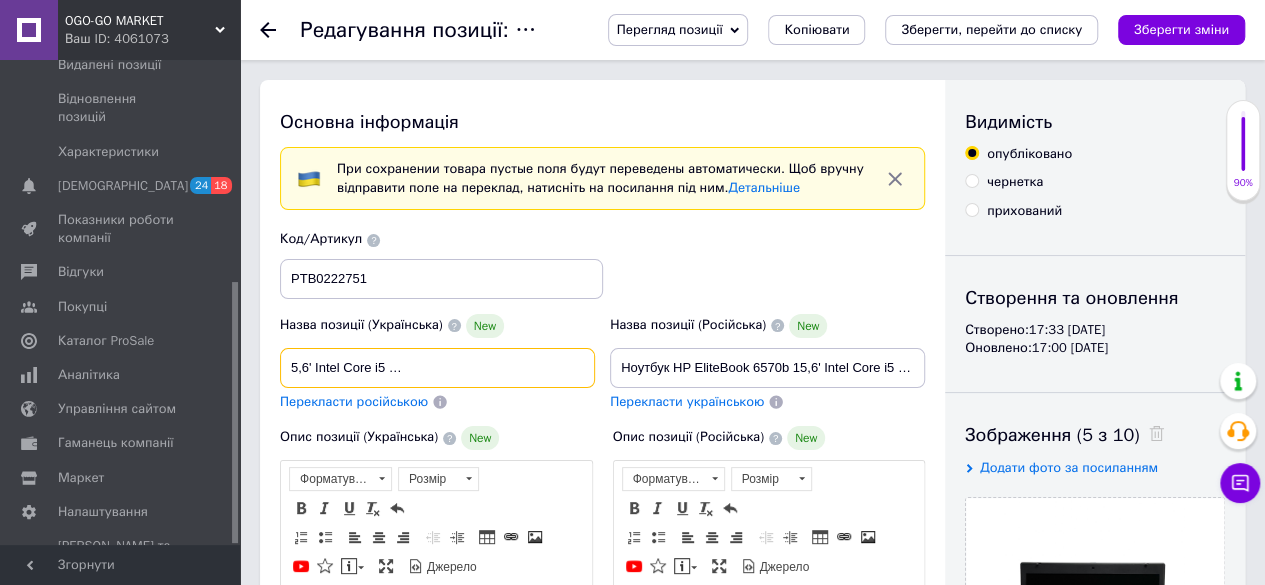 drag, startPoint x: 483, startPoint y: 371, endPoint x: 634, endPoint y: 381, distance: 151.33076 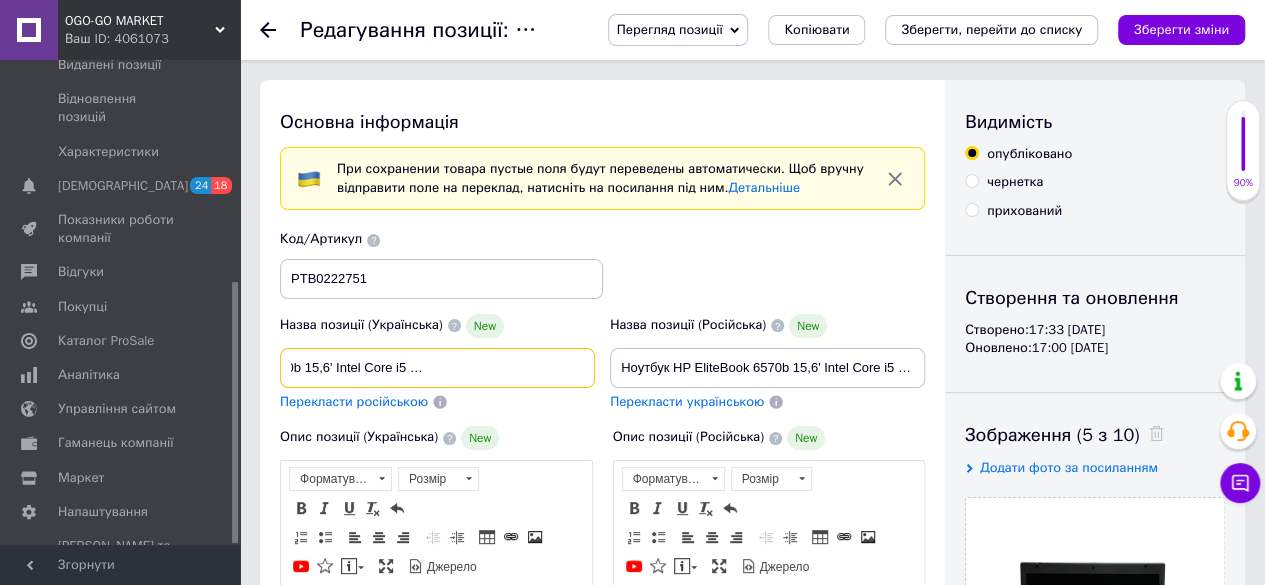 scroll, scrollTop: 0, scrollLeft: 157, axis: horizontal 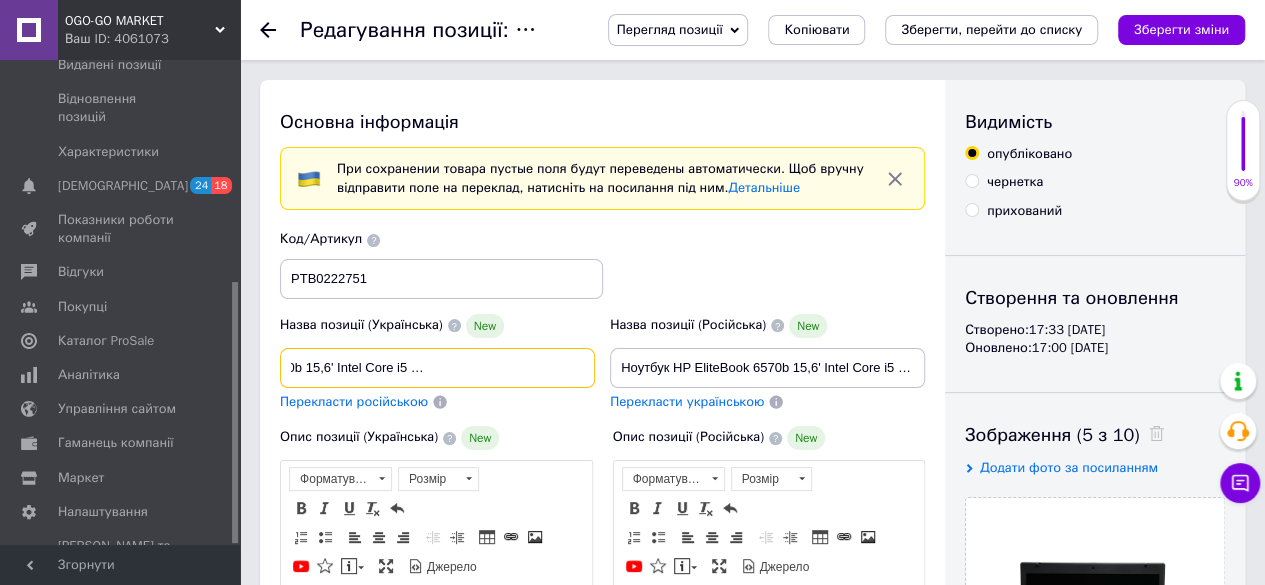 type on "Ноутбук HP EliteBook 6570b 15,6' Intel Core i5 (8 Гб 256 Гб) стан B Refurbished" 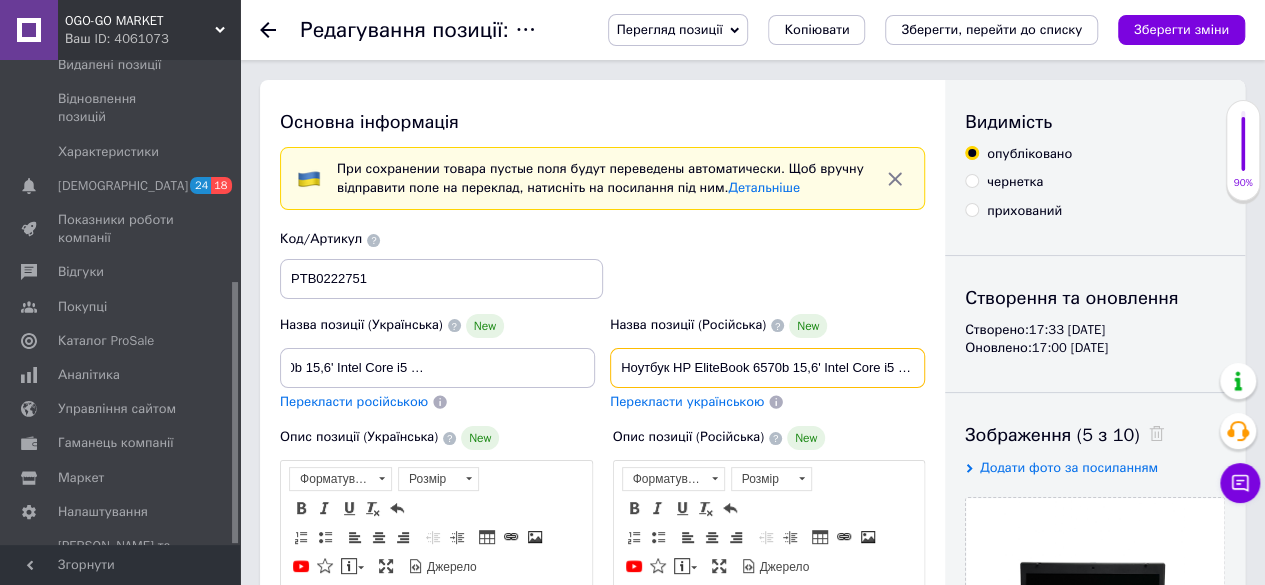 scroll, scrollTop: 0, scrollLeft: 0, axis: both 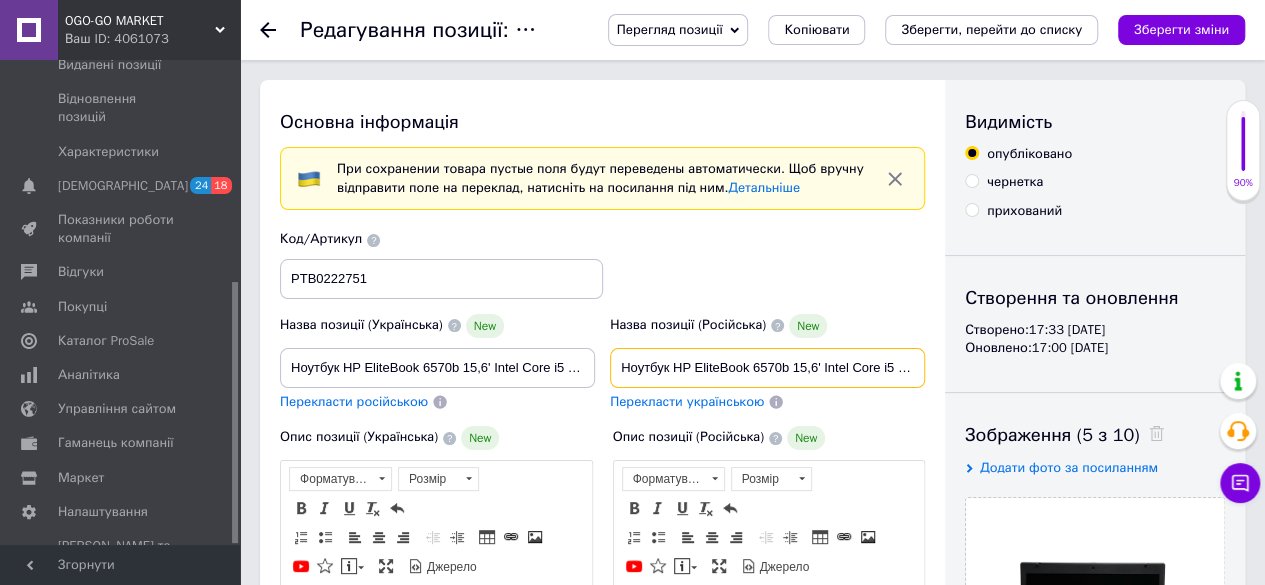 click on "Ноутбук HP EliteBook 6570b 15,6' Intel Core i5 (8 Гб 250 Гб) стан A Refurbished" at bounding box center [767, 368] 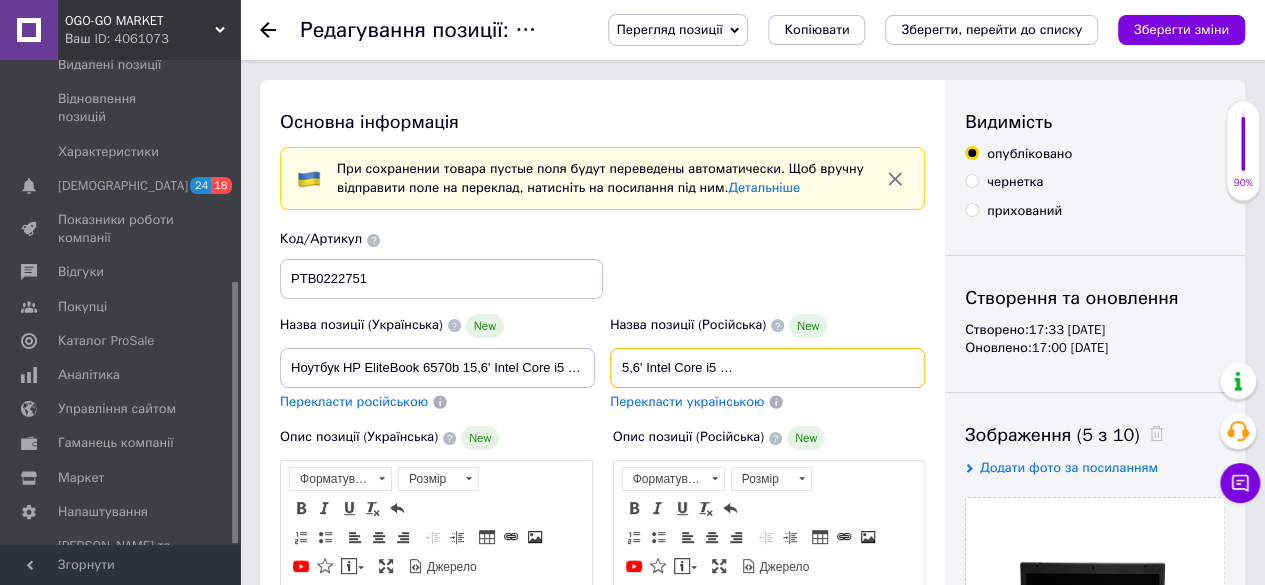 drag, startPoint x: 921, startPoint y: 371, endPoint x: 939, endPoint y: 371, distance: 18 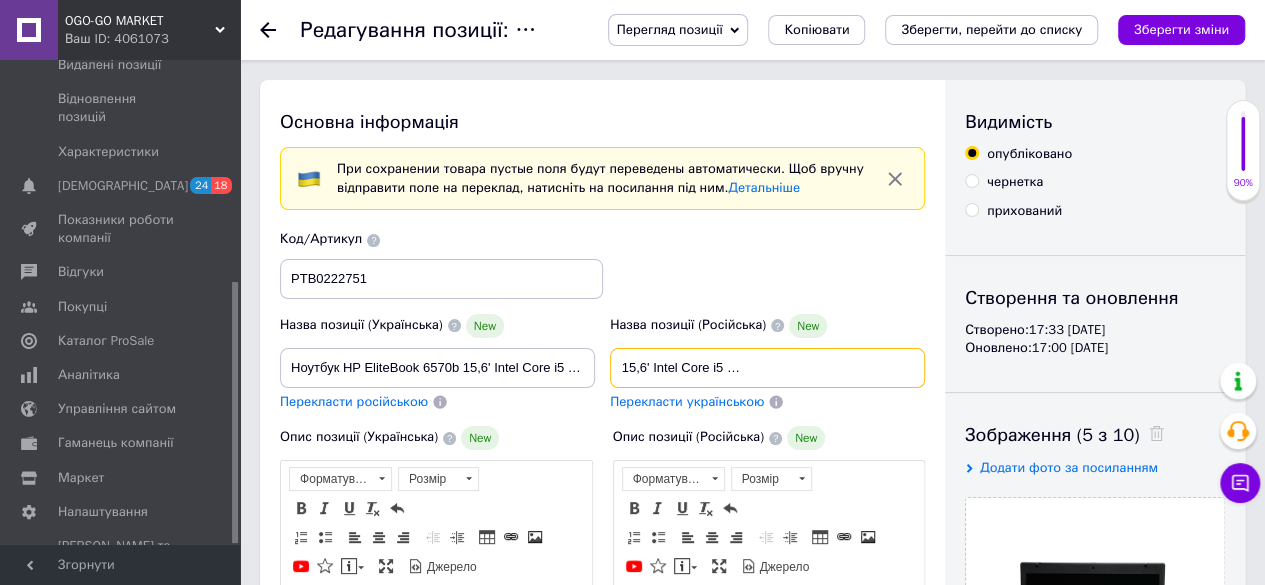 scroll, scrollTop: 0, scrollLeft: 171, axis: horizontal 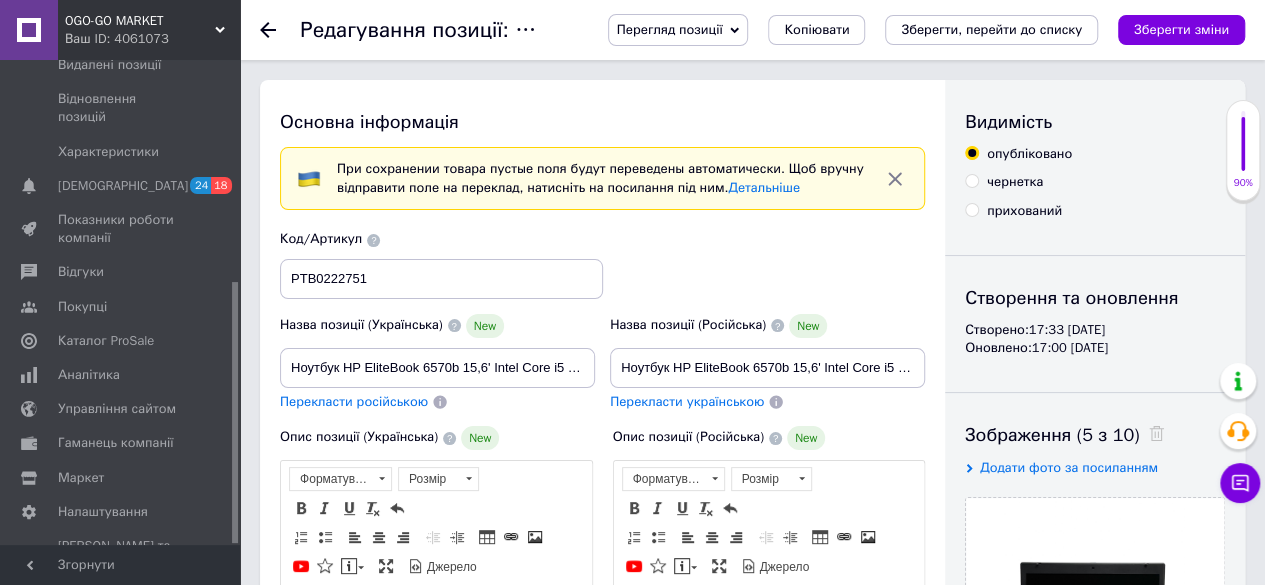 click on "Назва позиції (Російська) New" at bounding box center [767, 326] 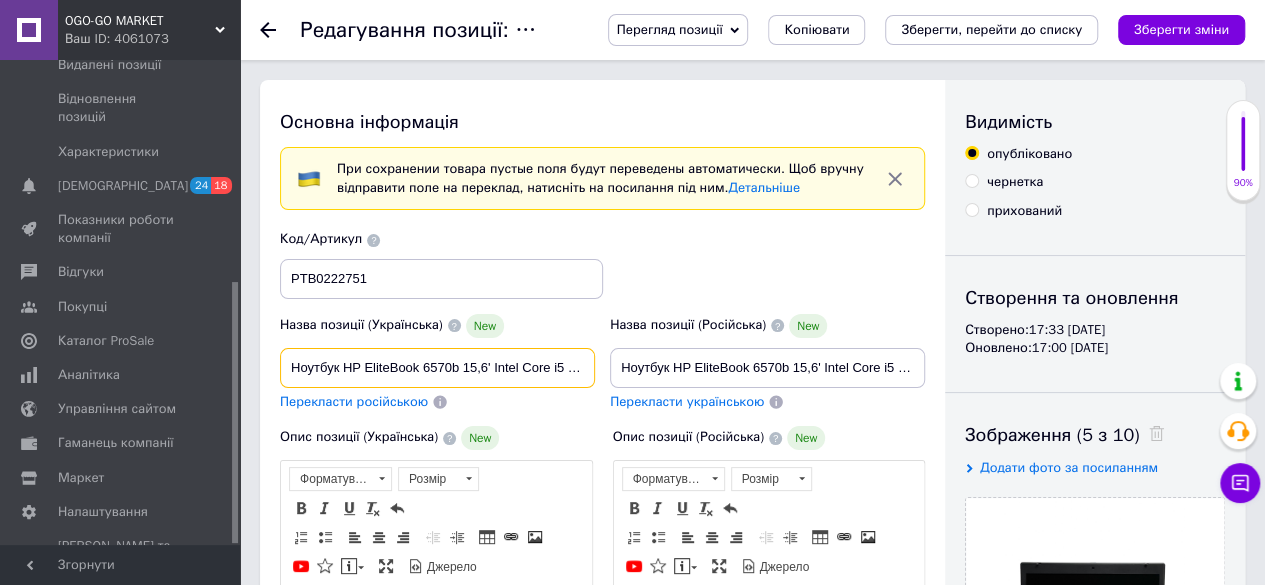 click on "Ноутбук HP EliteBook 6570b 15,6' Intel Core i5 (8 Гб 256 Гб) стан B Refurbished" at bounding box center [437, 368] 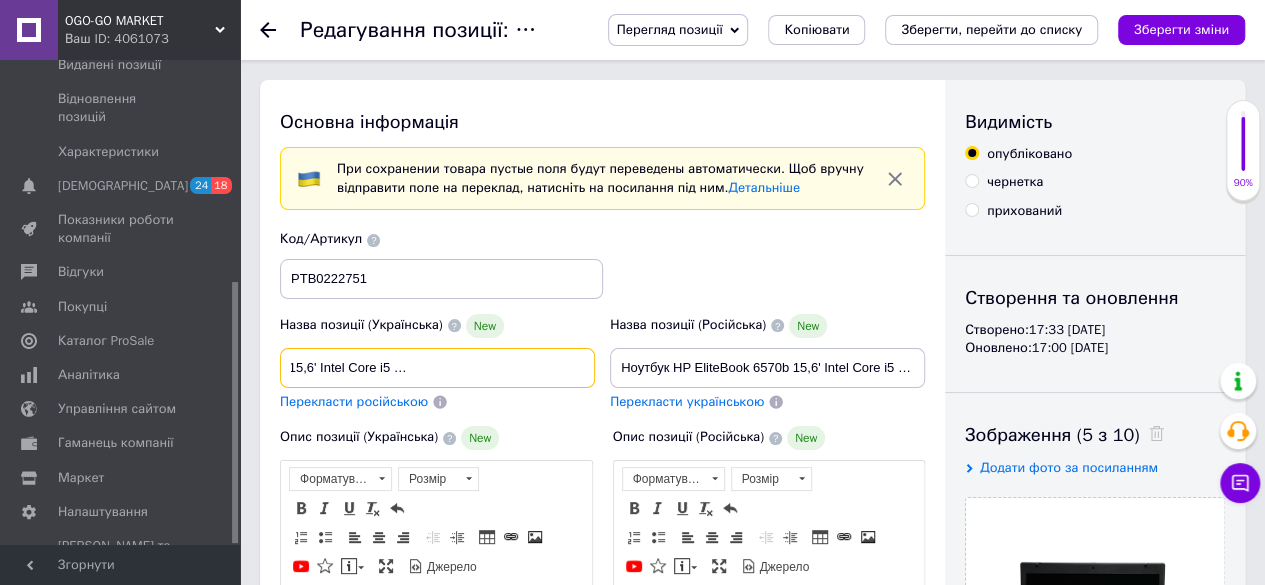 drag, startPoint x: 610, startPoint y: 383, endPoint x: 659, endPoint y: 391, distance: 49.648766 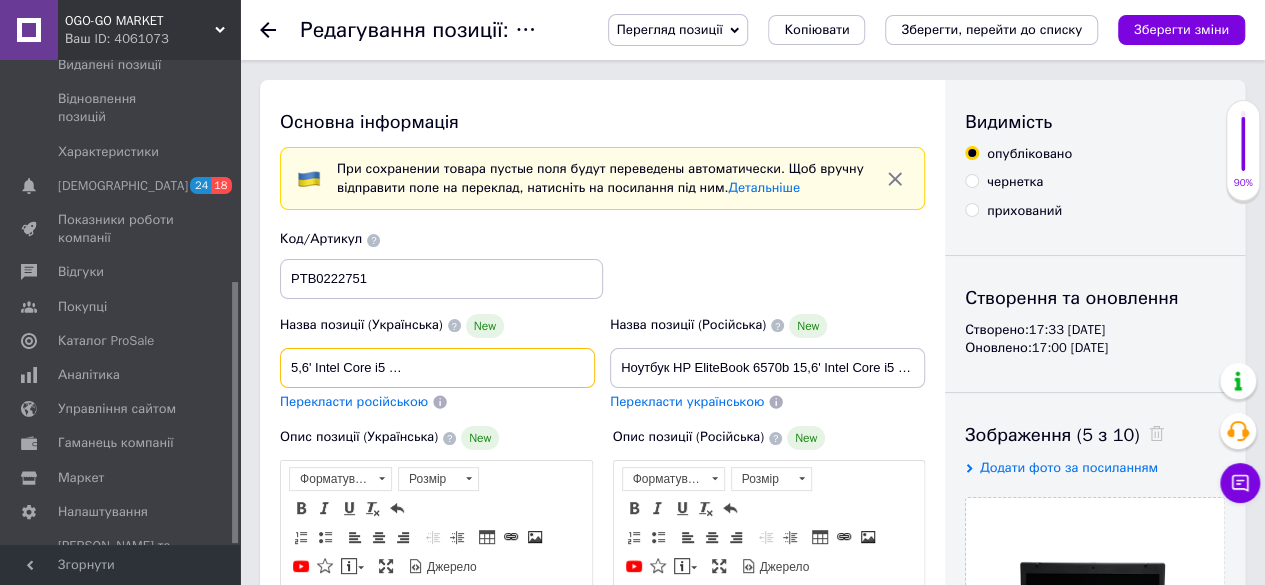 click on "Ноутбук HP EliteBook 6570b 15,6' Intel Core i5 (8 Гб 256 Гб) стан B Refurbished" at bounding box center (437, 368) 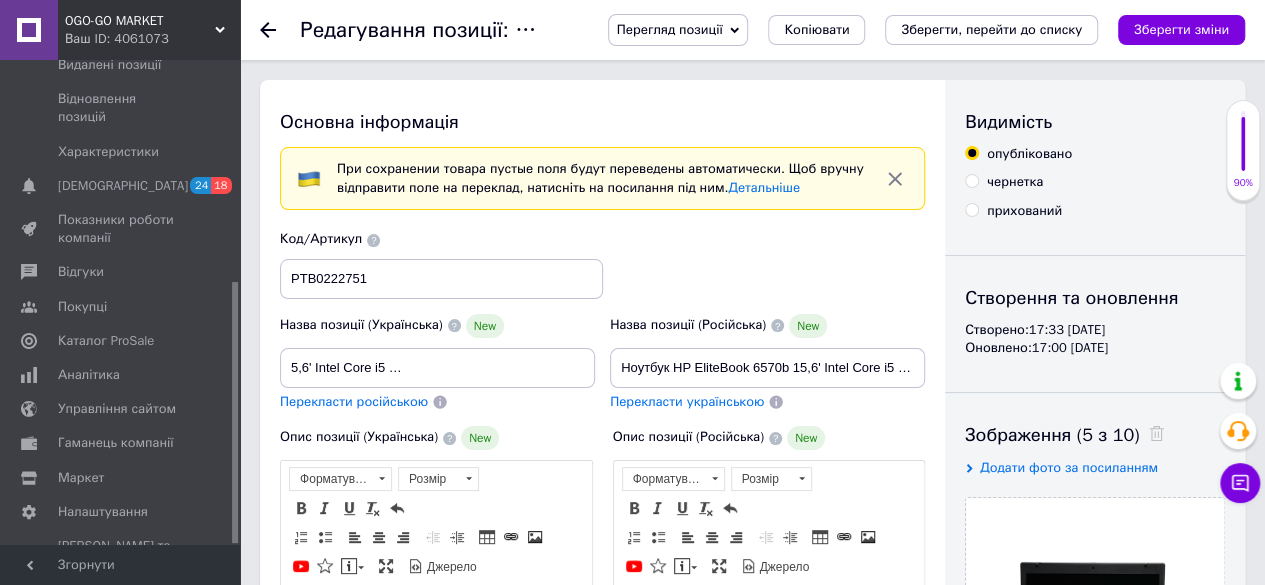scroll, scrollTop: 0, scrollLeft: 0, axis: both 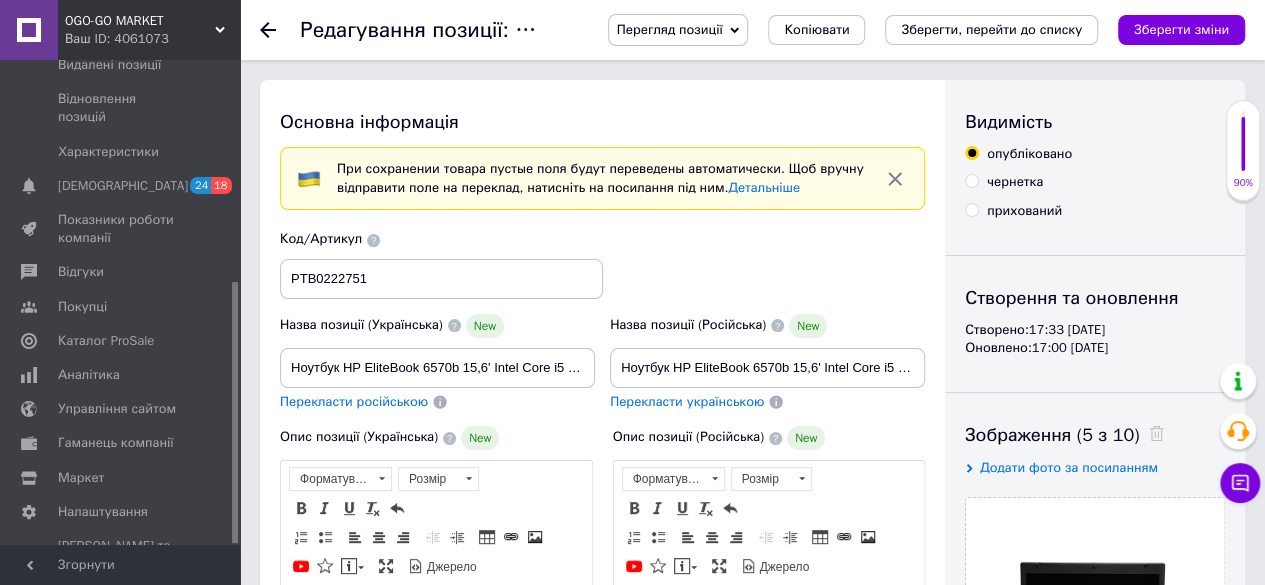 click on "Перекласти російською" at bounding box center (437, 402) 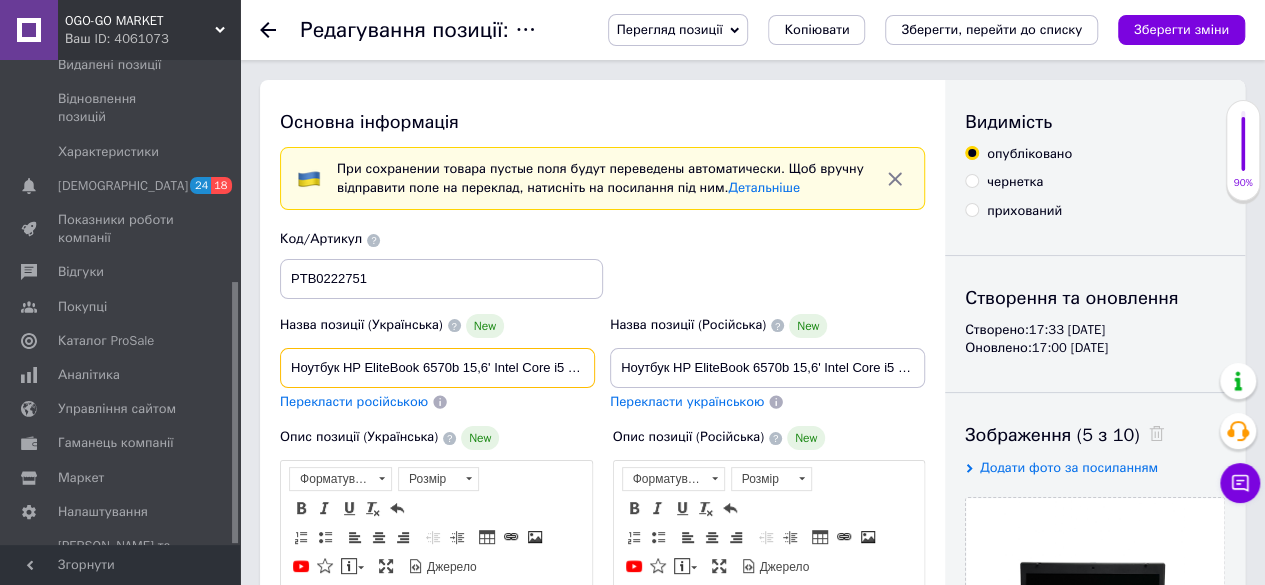 drag, startPoint x: 454, startPoint y: 367, endPoint x: 562, endPoint y: 371, distance: 108.07405 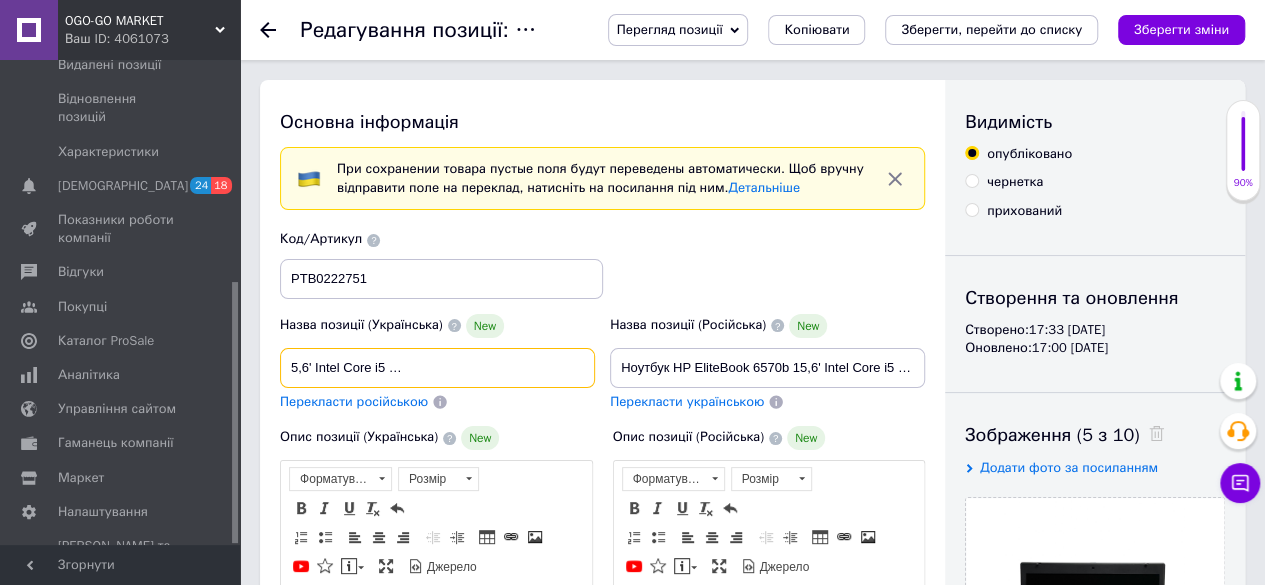 drag, startPoint x: 570, startPoint y: 363, endPoint x: 620, endPoint y: 381, distance: 53.14132 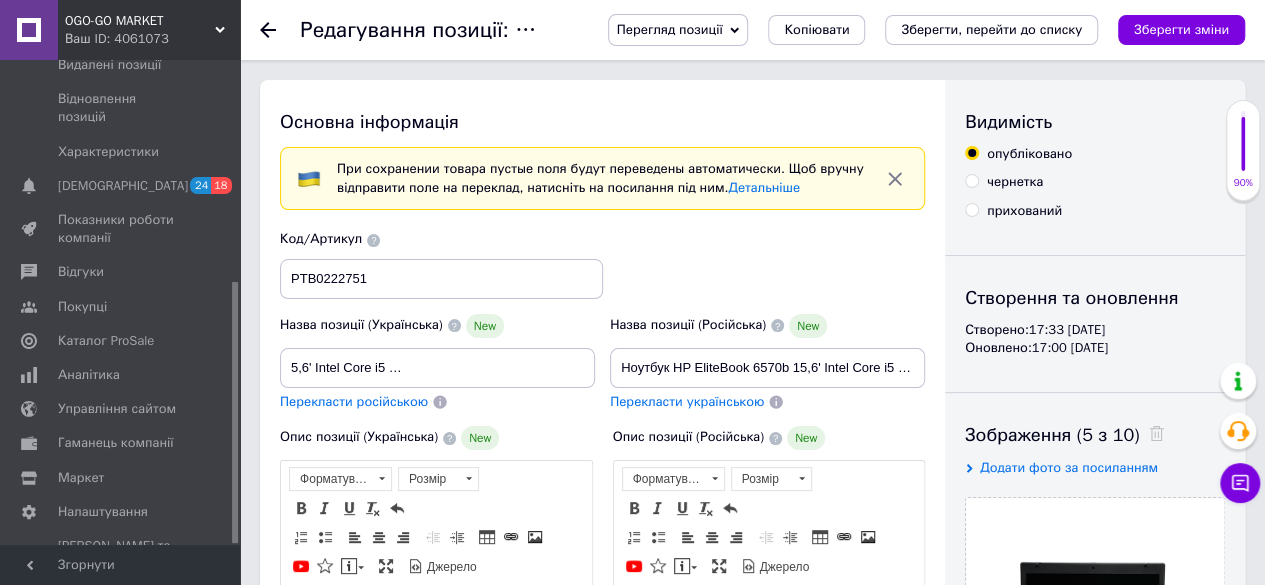 scroll, scrollTop: 0, scrollLeft: 0, axis: both 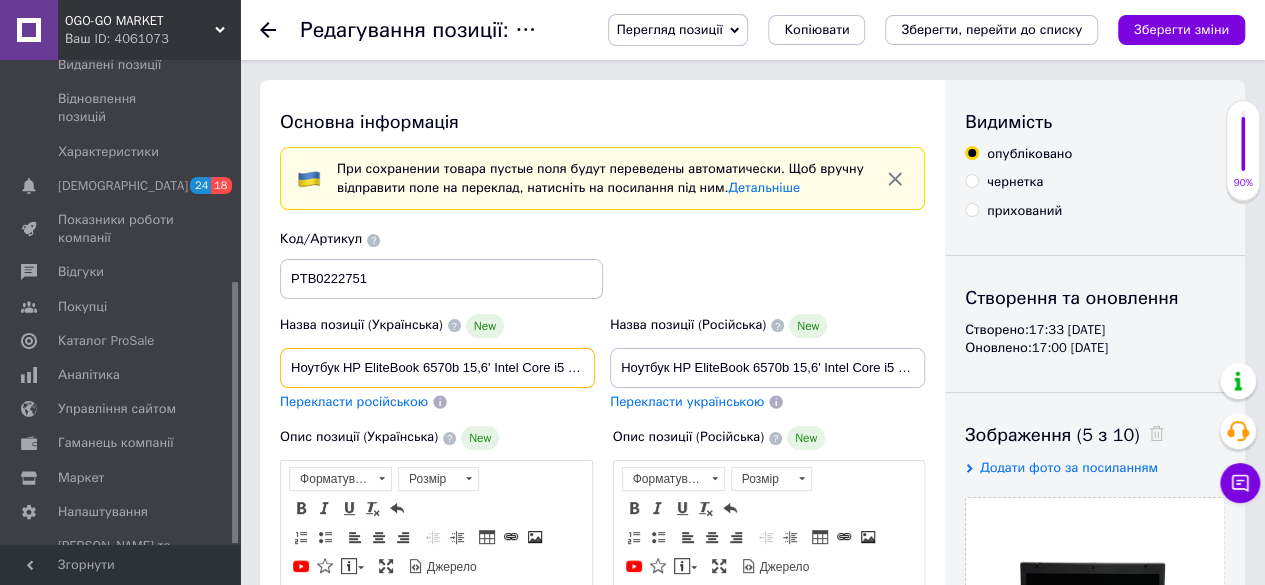 click on "Ноутбук HP EliteBook 6570b 15,6' Intel Core i5 (8 Гб 256  Гб) стан B Refurbished" at bounding box center [437, 368] 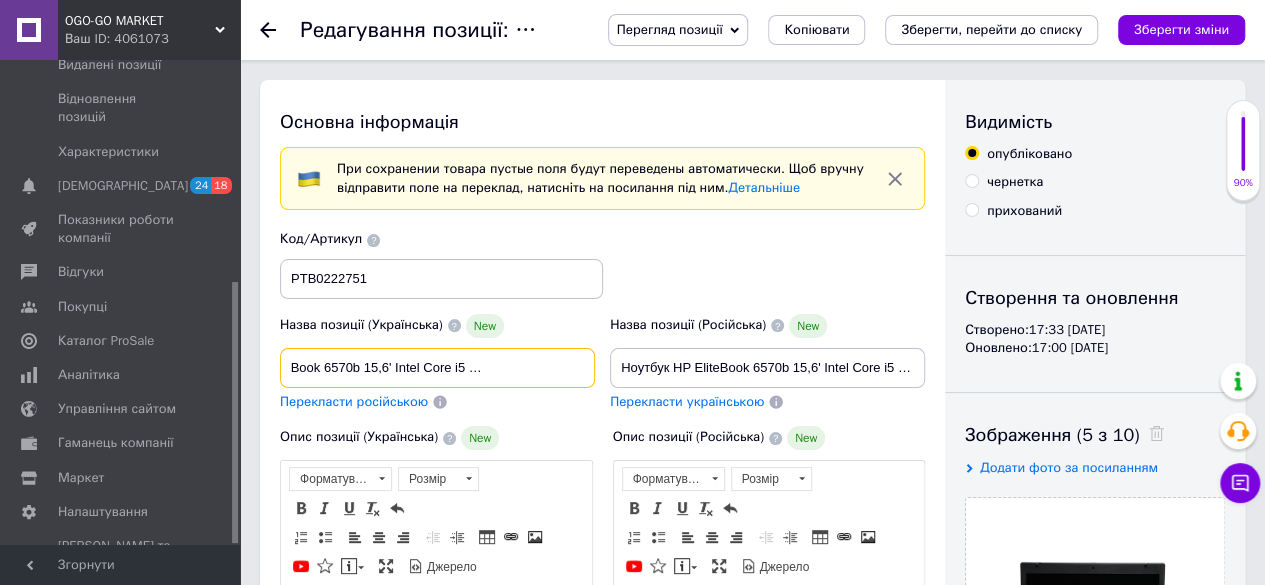scroll, scrollTop: 0, scrollLeft: 182, axis: horizontal 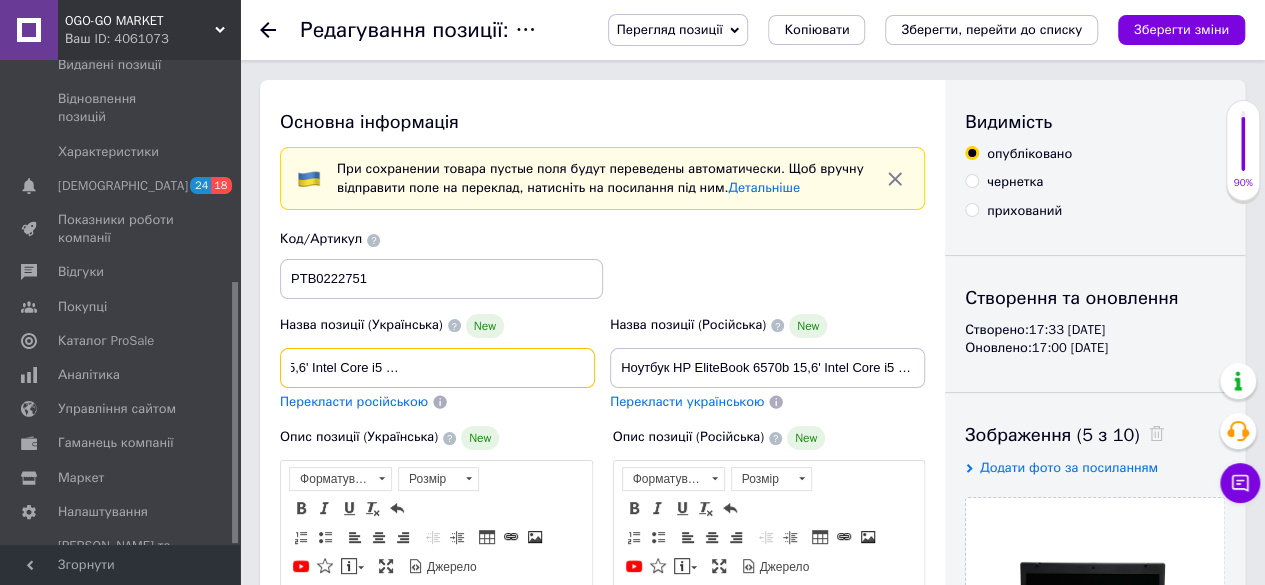 click on "Ноутбук HP EliteBook 6570b 15,6' Intel Core i5 (8 Гб 256  Гб) стан B Refurbished" at bounding box center [437, 368] 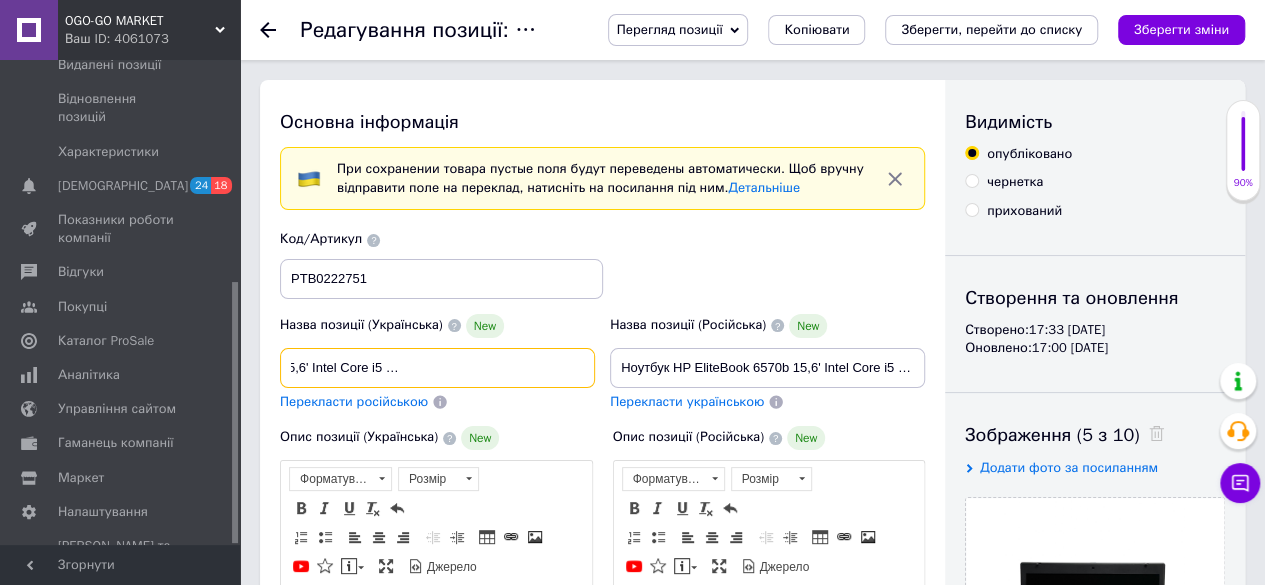 click on "Ноутбук HP EliteBook 6570b 15,6' Intel Core i5 (8 Гб 256  Гб) стан B Refurbished" at bounding box center [437, 368] 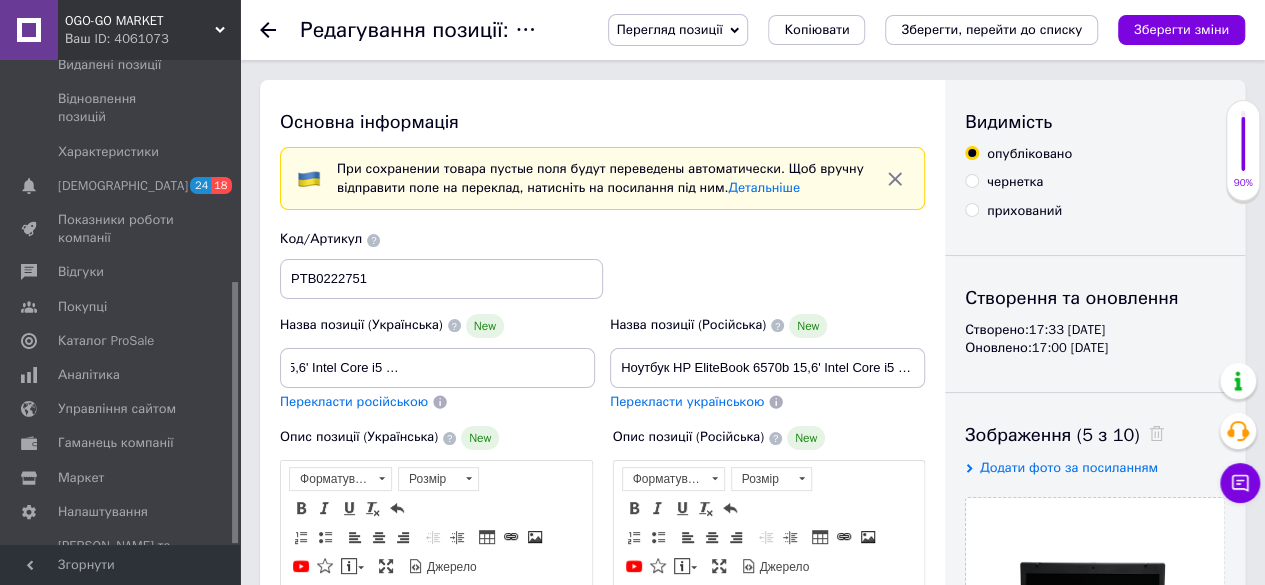 scroll, scrollTop: 0, scrollLeft: 0, axis: both 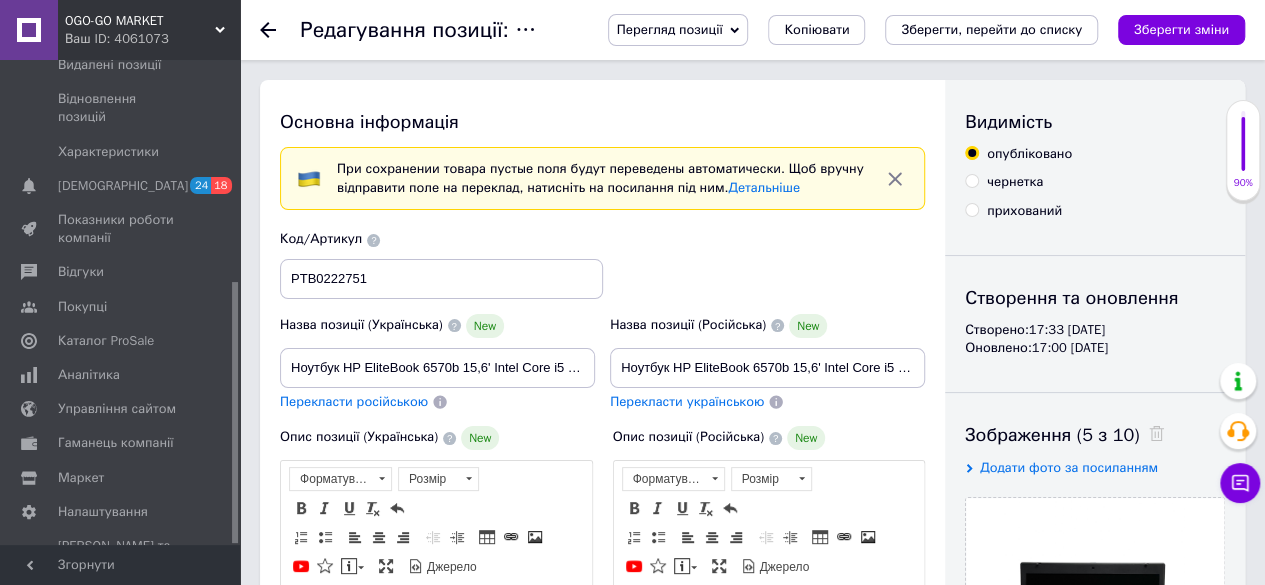 click on "Перекласти російською" at bounding box center (437, 402) 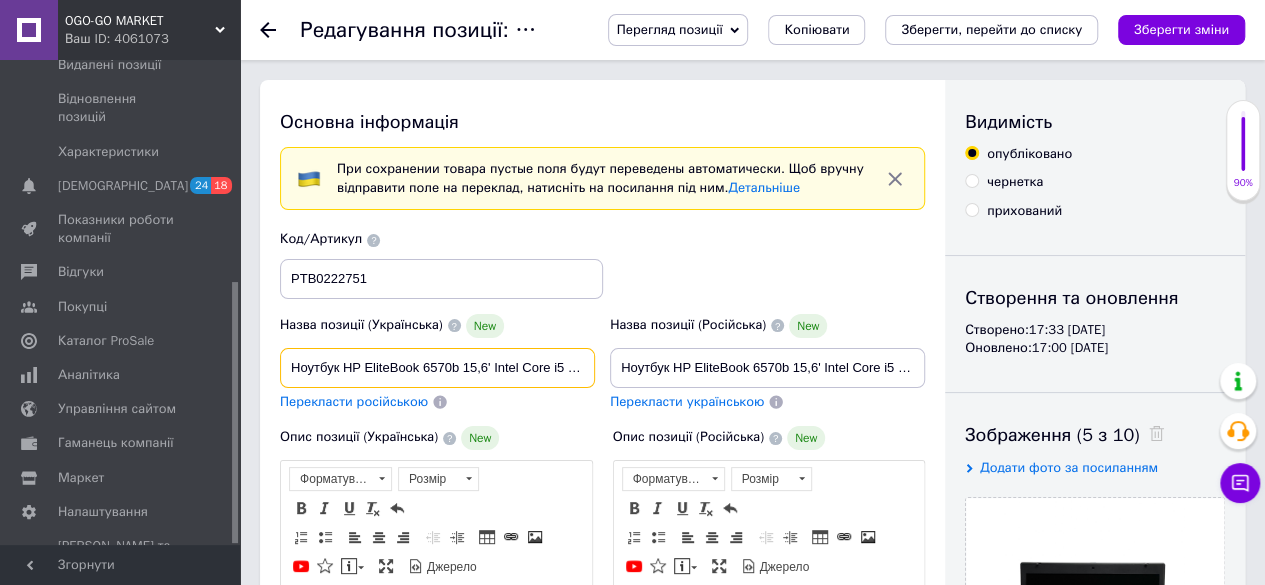 click on "Ноутбук HP EliteBook 6570b 15,6' Intel Core i5 (8 Гб 256   Гб) стан B Refurbished" at bounding box center [437, 368] 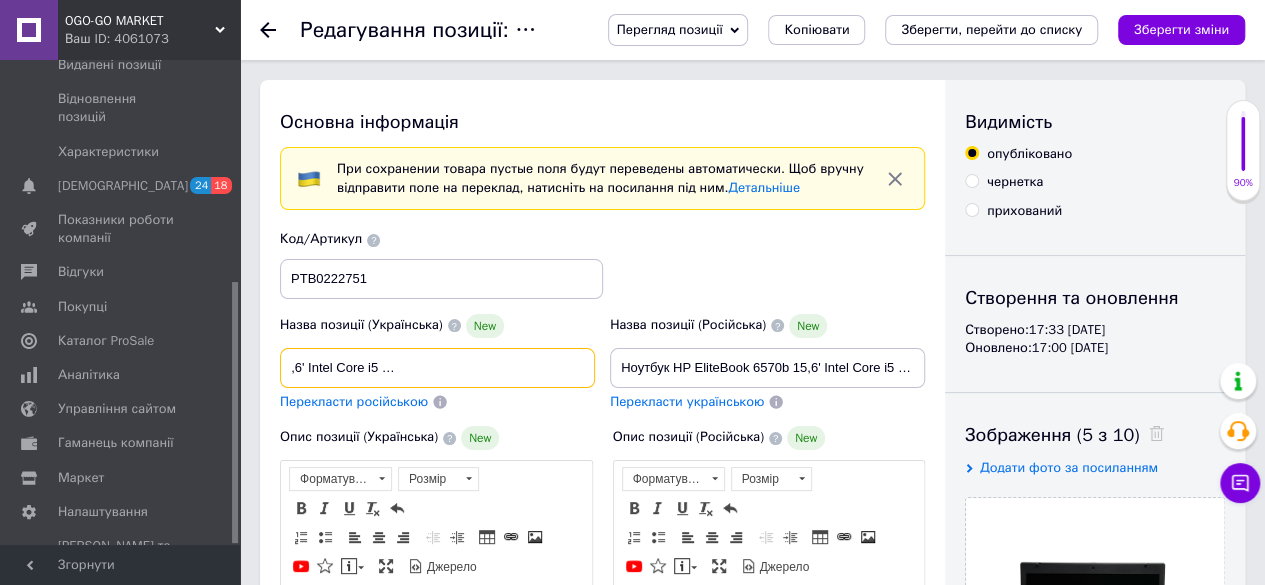 drag, startPoint x: 630, startPoint y: 387, endPoint x: 641, endPoint y: 388, distance: 11.045361 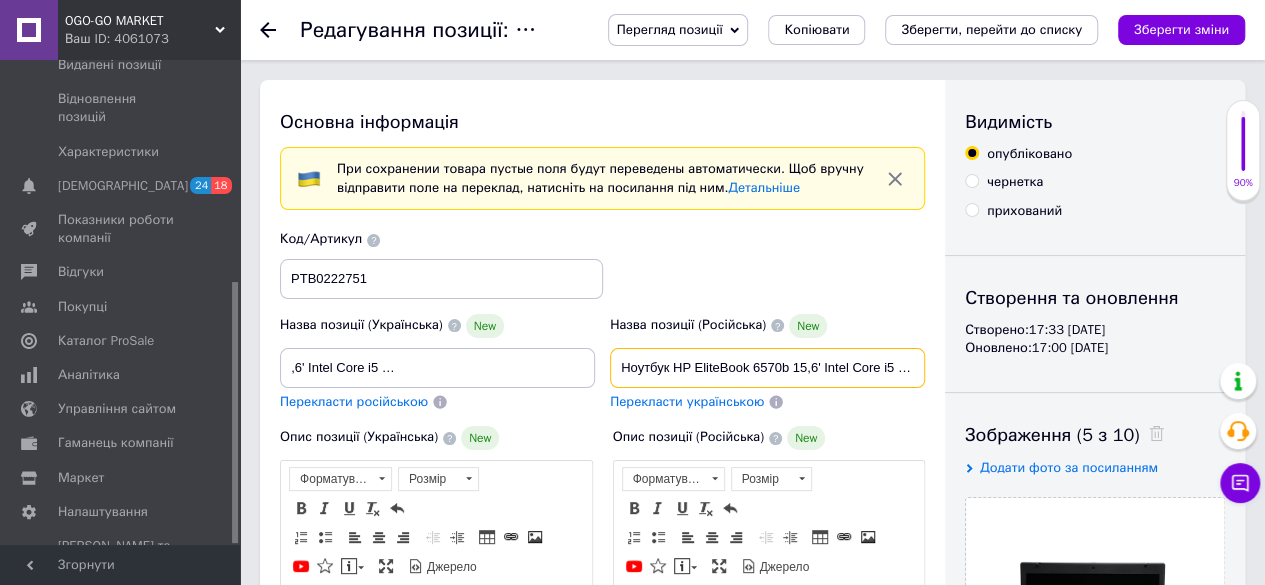 scroll, scrollTop: 0, scrollLeft: 0, axis: both 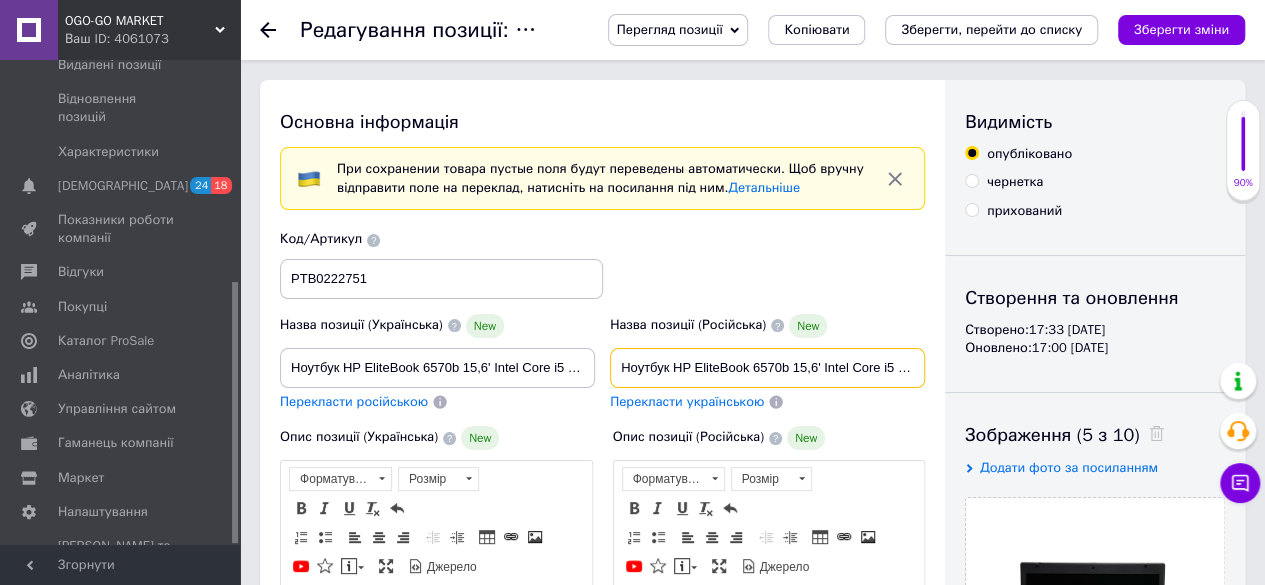click on "Ноутбук HP EliteBook 6570b 15,6' Intel Core i5 (8 Гб 256 Гб) стан A Refurbished" at bounding box center [767, 368] 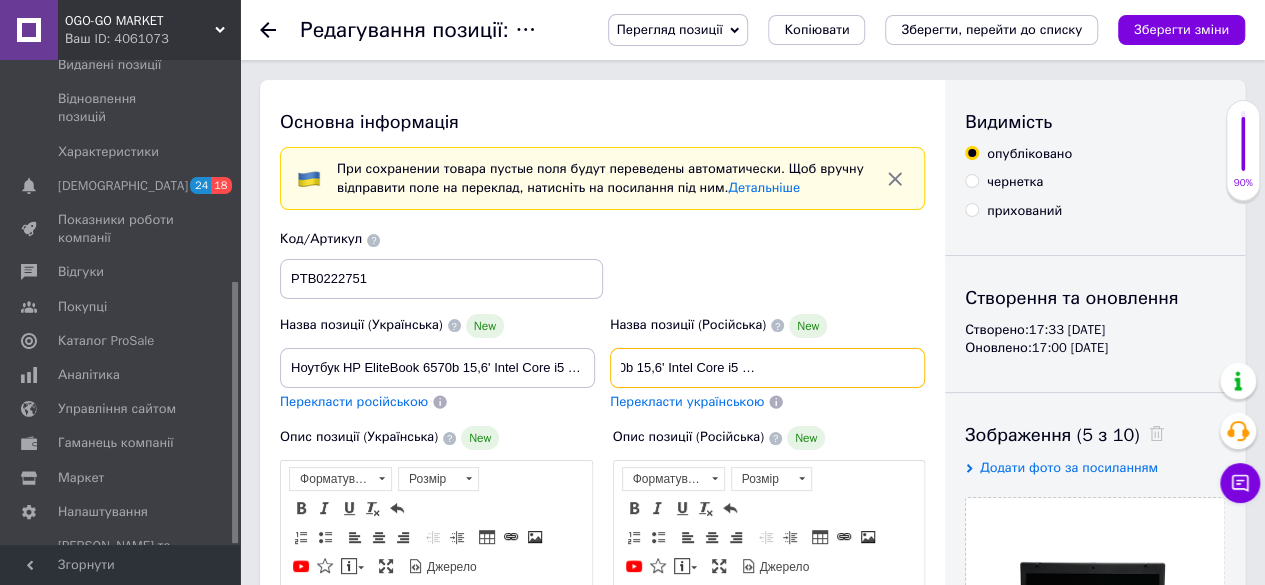 scroll, scrollTop: 0, scrollLeft: 178, axis: horizontal 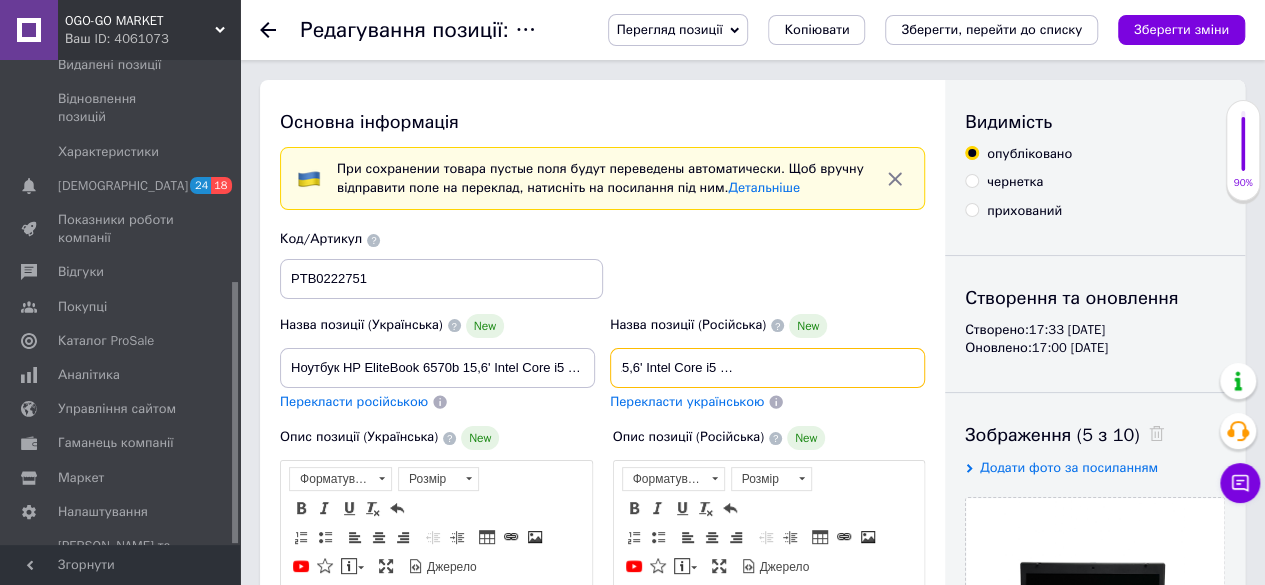 drag, startPoint x: 903, startPoint y: 361, endPoint x: 924, endPoint y: 366, distance: 21.587032 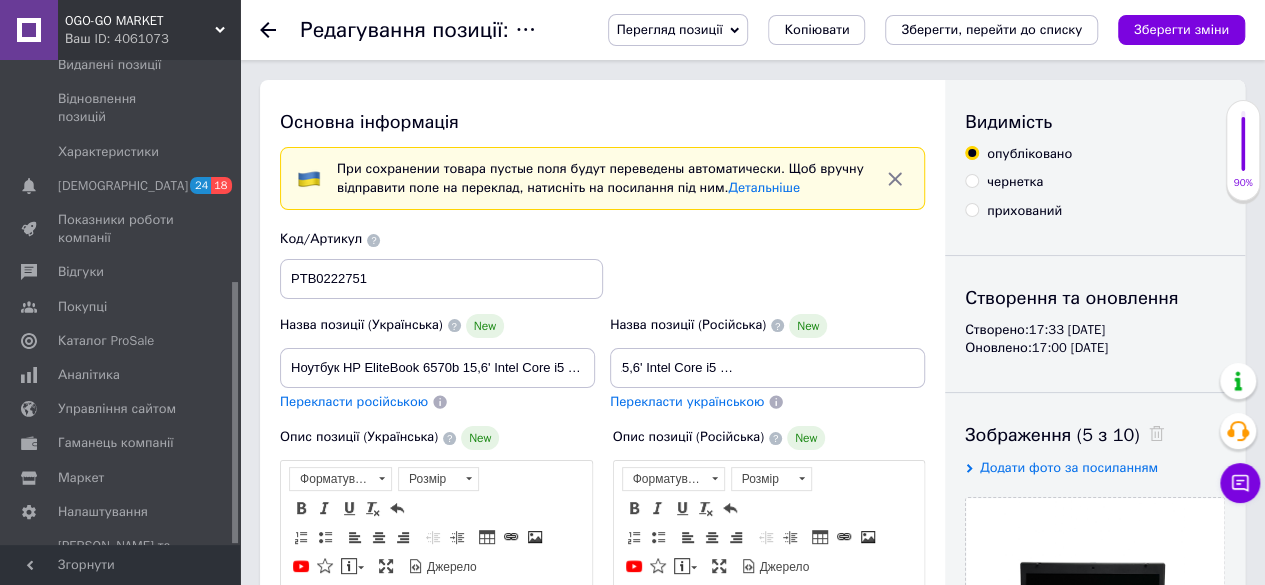 scroll, scrollTop: 0, scrollLeft: 0, axis: both 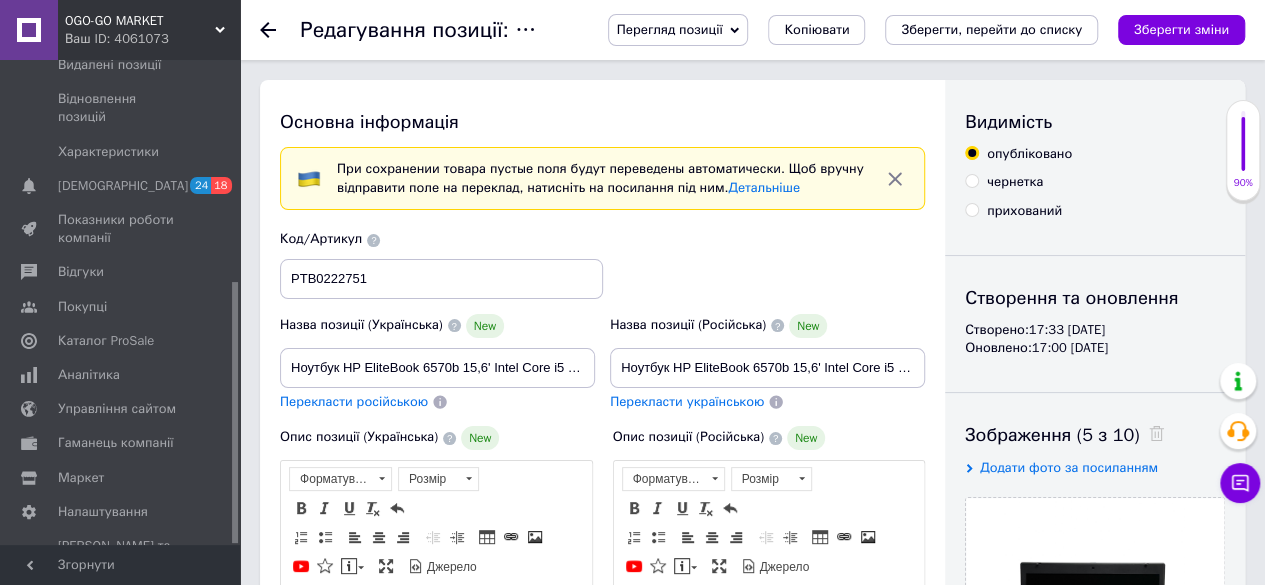 click on "Опис позиції (Російська) New" at bounding box center (769, 438) 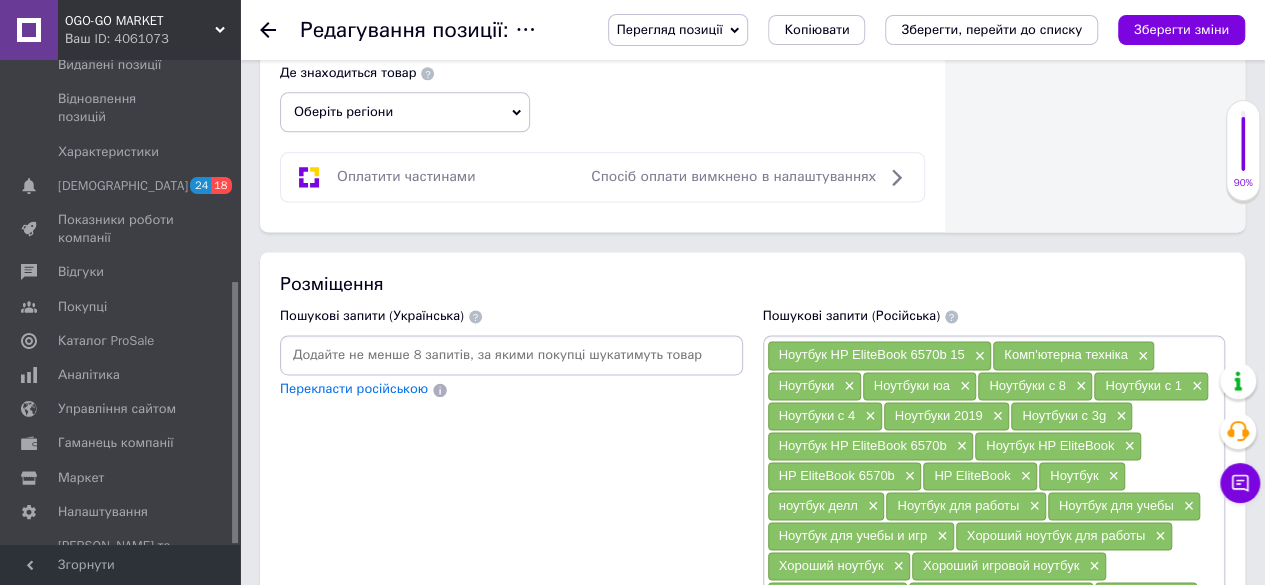 scroll, scrollTop: 1100, scrollLeft: 0, axis: vertical 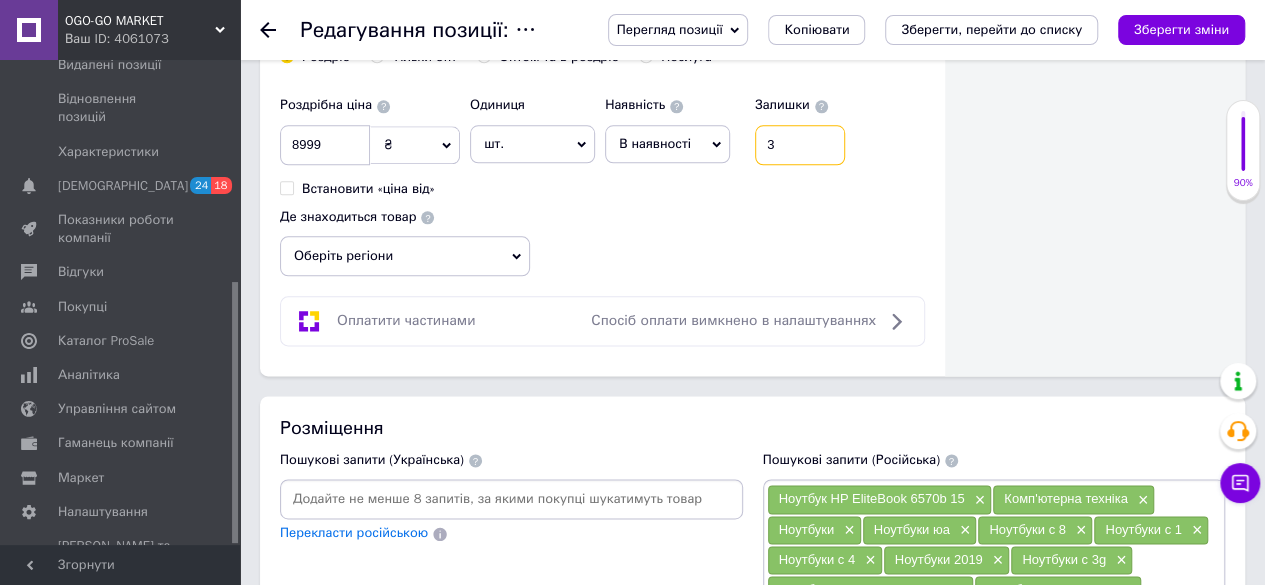 click on "3" at bounding box center (800, 145) 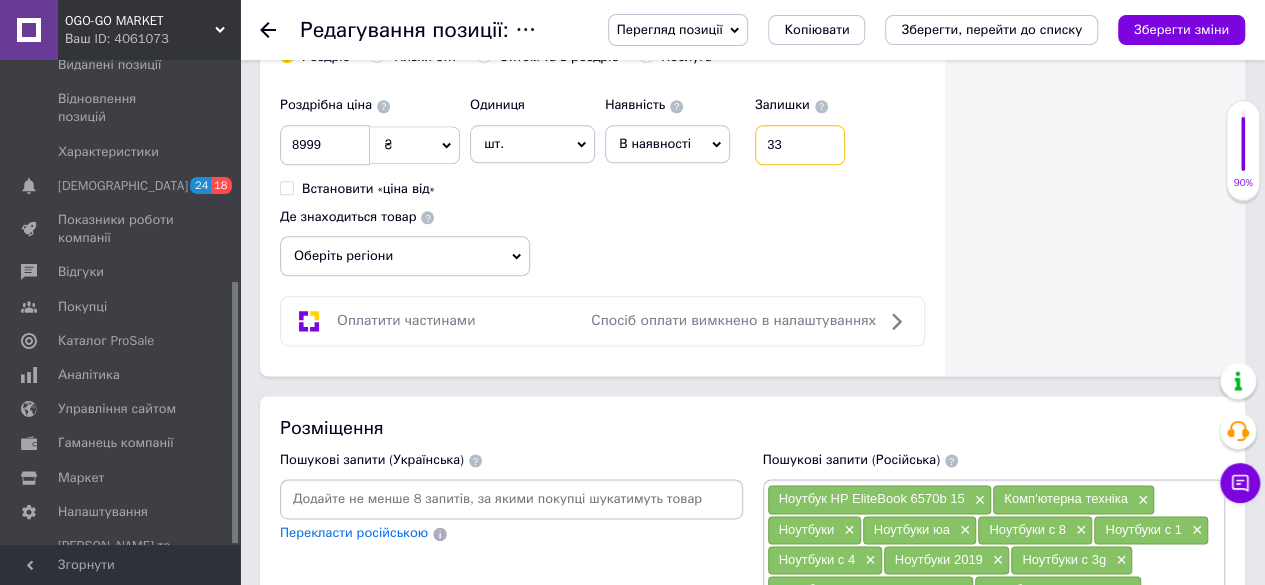 type on "33" 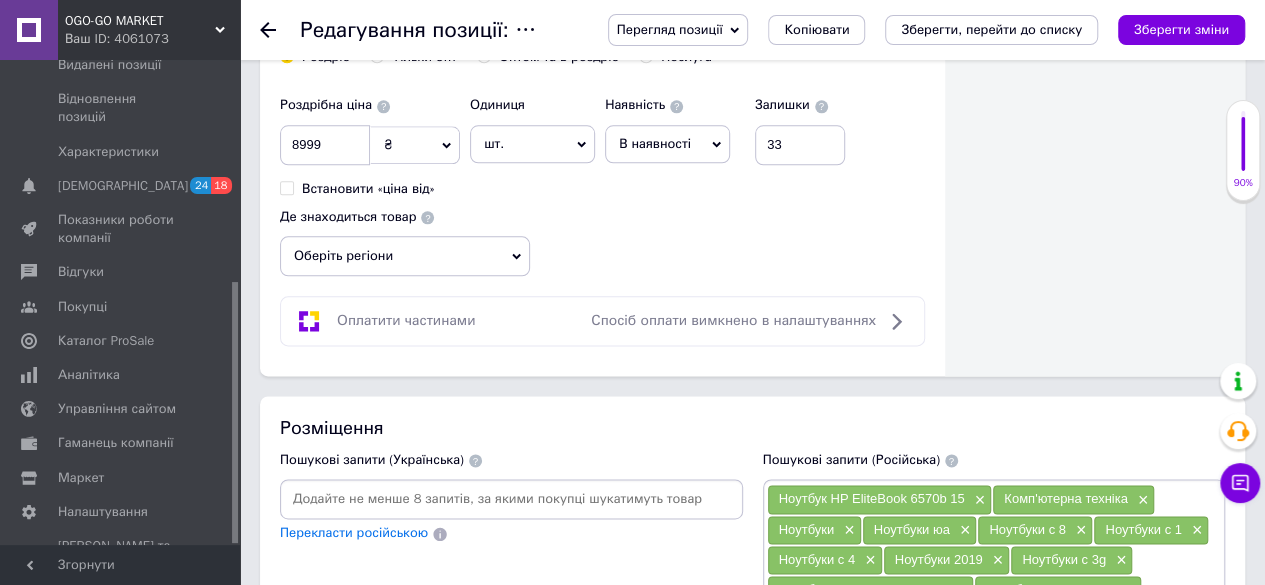 click on "Роздрібна ціна 8999 ₴ $ EUR CHF GBP ¥ PLN ₸ MDL HUF KGS CNY TRY KRW lei Встановити «ціна від» Одиниця шт. Популярне комплект упаковка кв.м пара м кг пог.м послуга т а автоцистерна ампула б балон банка блістер бобіна бочка [PERSON_NAME] бухта в ват виїзд відро г г га година гр/кв.м гігакалорія д дав два місяці день доба доза є єврокуб з зміна к кВт каністра карат кв.дм кв.м кв.см кв.фут квартал кг кг/кв.м км колесо комплект коробка куб.дм куб.м л л лист м м мВт мл мм моток місяць мішок н набір номер о об'єкт од. п палетомісце пара партія пач пог.м послуга посівна одиниця птахомісце півроку пігулка" at bounding box center [602, 181] 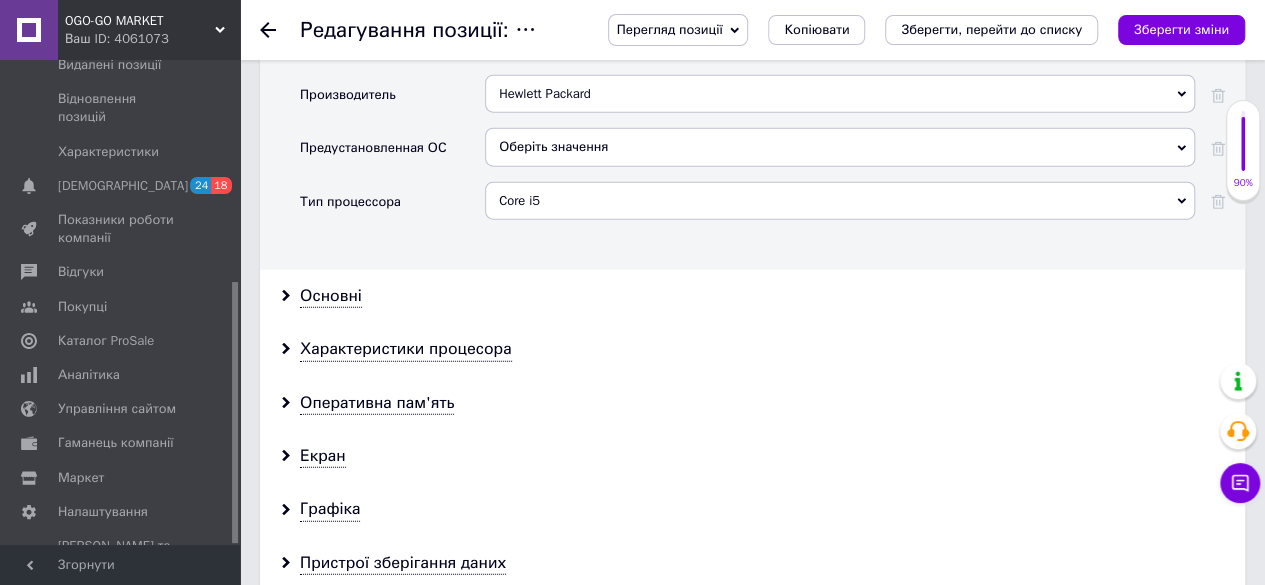 scroll, scrollTop: 2500, scrollLeft: 0, axis: vertical 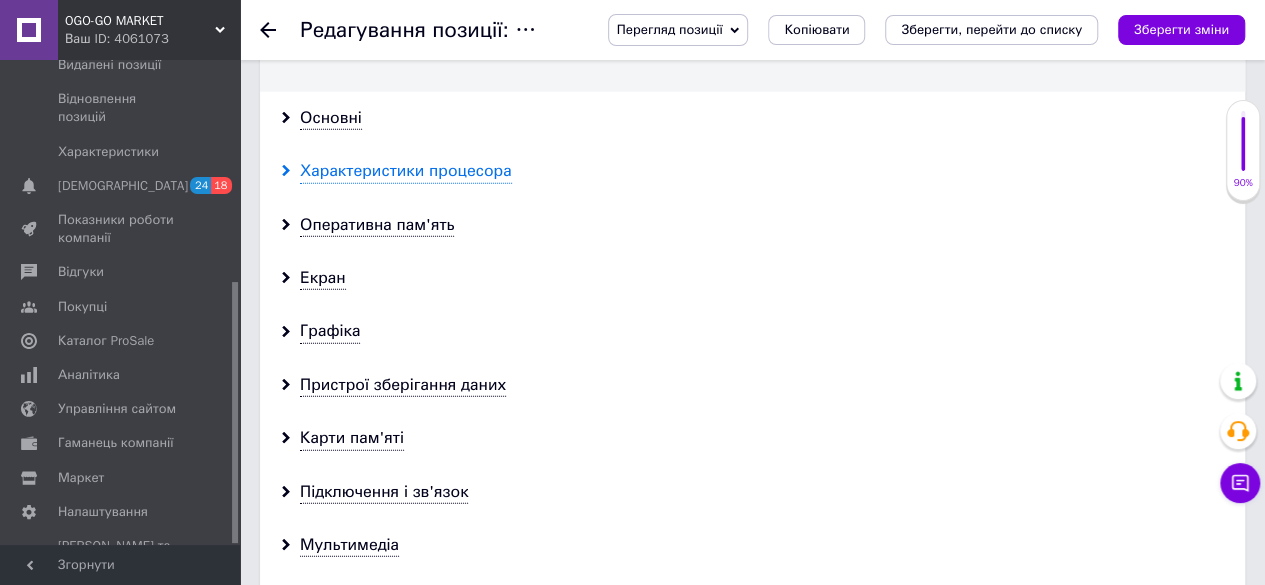 click on "Характеристики процесора" at bounding box center (406, 171) 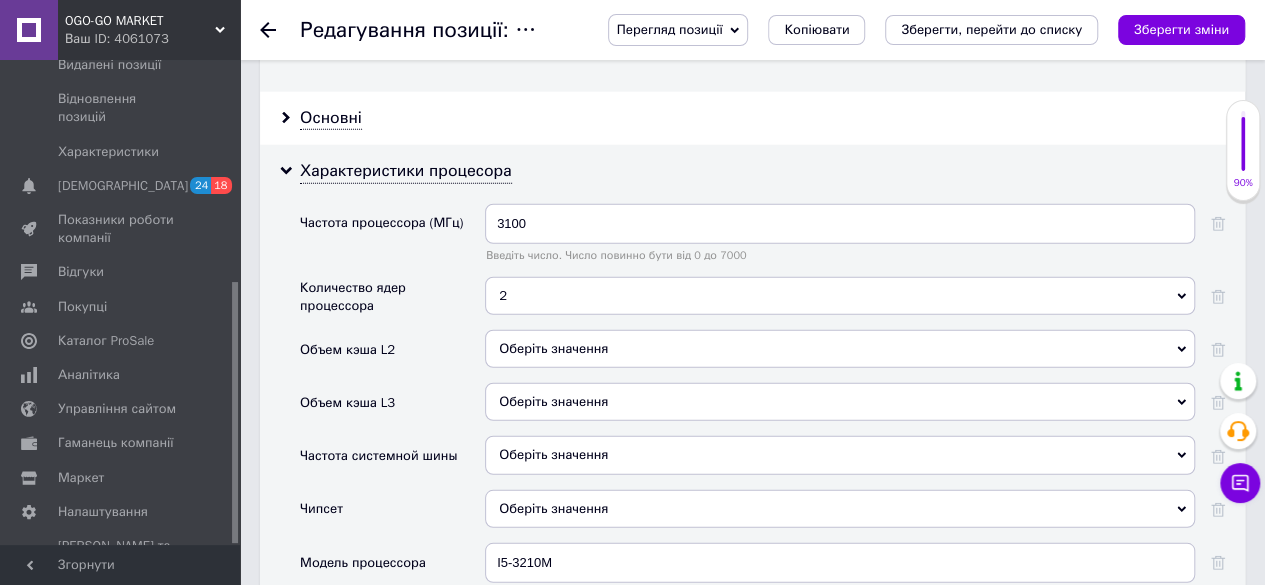 scroll, scrollTop: 0, scrollLeft: 0, axis: both 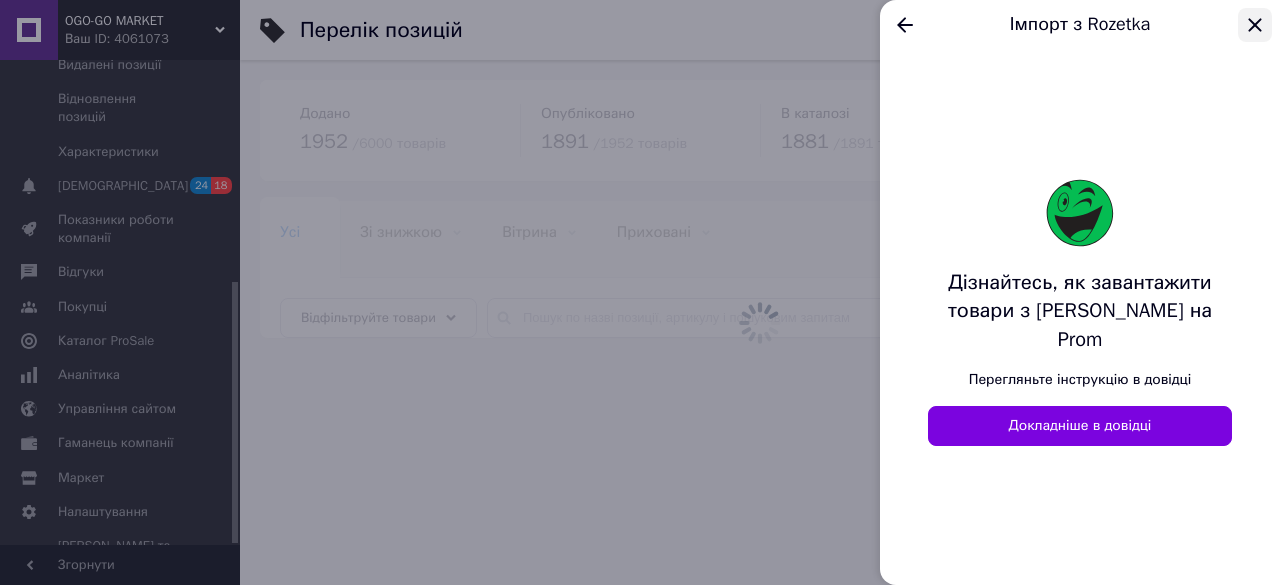 click 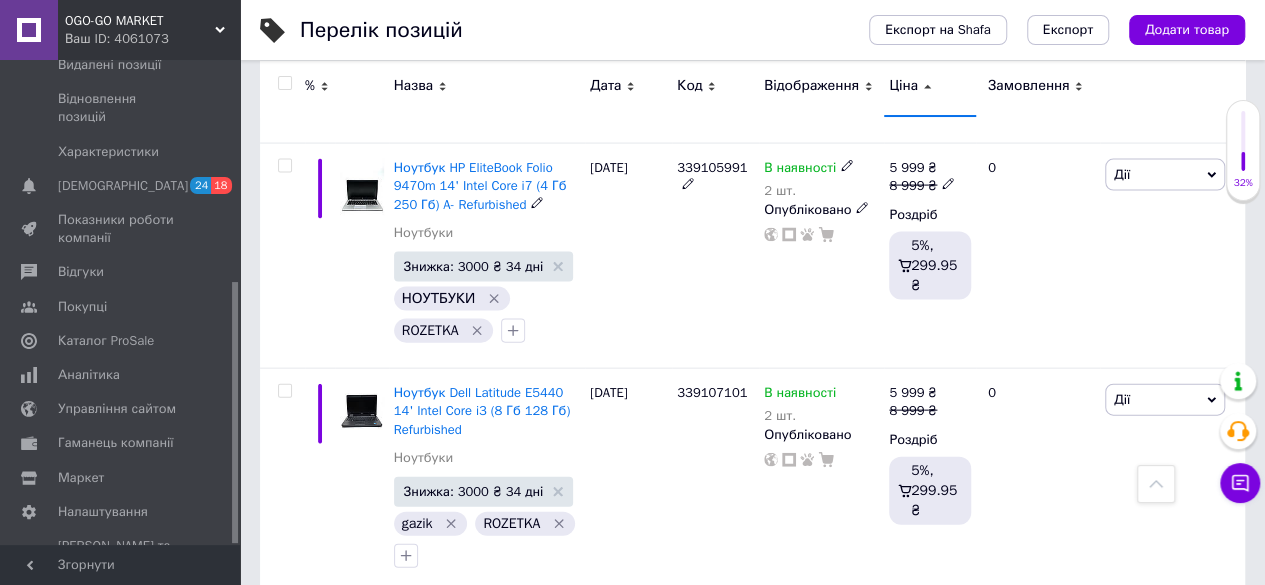 scroll, scrollTop: 13500, scrollLeft: 0, axis: vertical 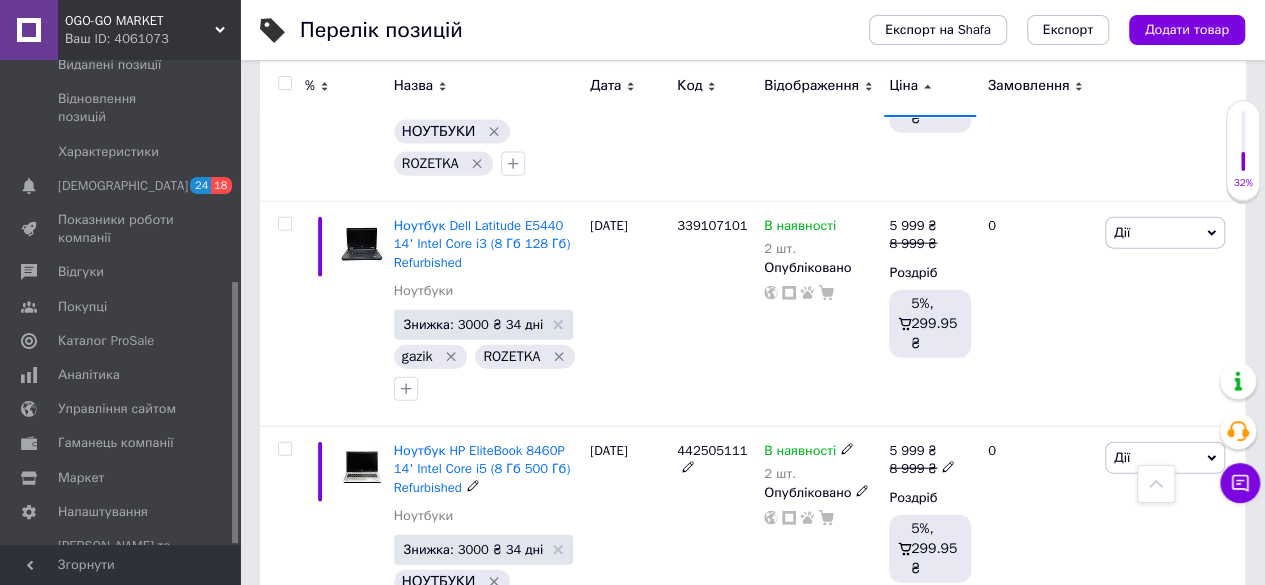 click on "Ноутбук HP EliteBook 8460P 14' Intel Core i5 (8 Гб 500 Гб) Refurbished Ноутбуки Знижка: 3000 ₴ 34 дні НОУТБУКИ   ROZETKA" at bounding box center (487, 539) 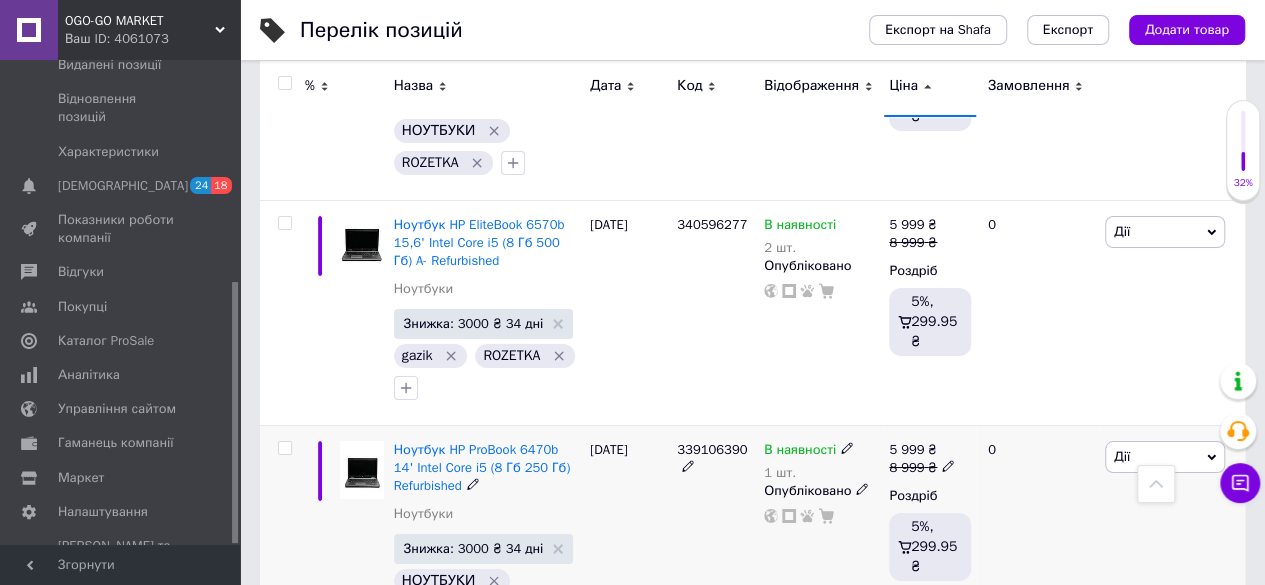 scroll, scrollTop: 14900, scrollLeft: 0, axis: vertical 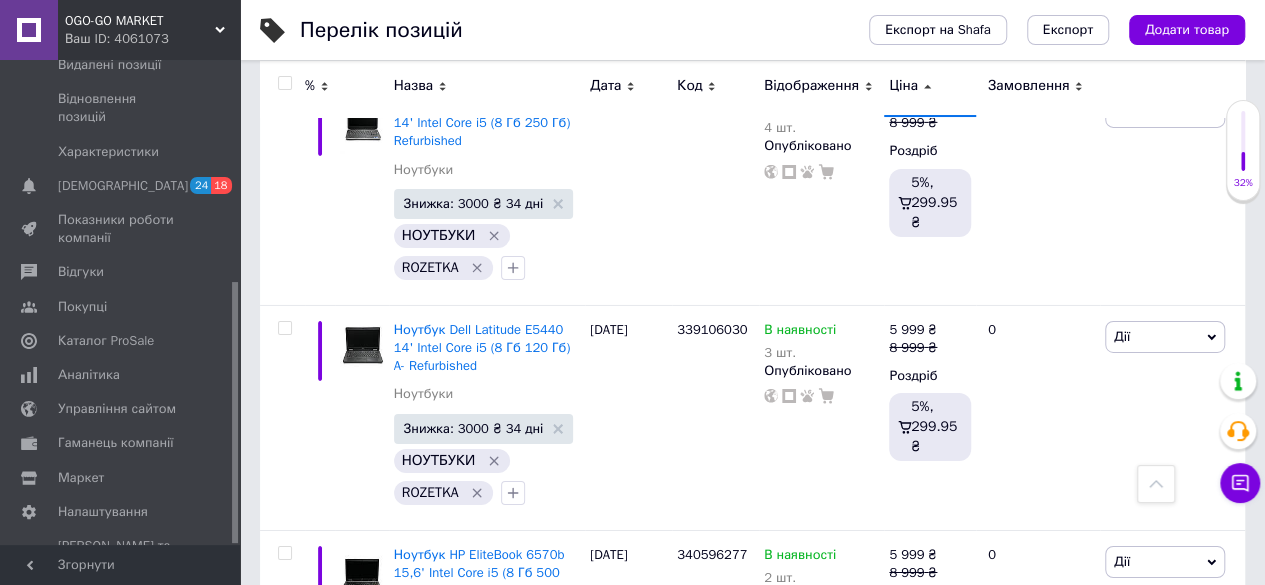 click on "% Назва Дата Код Відображення Ціна Замовлення Подвійний масажер кролик Краса, здоров'я, відпочинок Знижка: 100 ₴ 34 дні [DATE] 1021 Готово до відправки Опубліковано 1 000   ₴ 1 100   ₴ Роздріб 18%, 180 ₴ 0 Дії Редагувати Підняти на початок групи Копіювати Знижка Подарунок Супутні Приховати Ярлик Додати на вітрину Додати в кампанію Каталог ProSale Видалити Еротичний набір БДСМ для рольових [PERSON_NAME] БДСМ набір 15 предметів для рольових садо-[PERSON_NAME], здоров'я, відпочинок Знижка: 110 ₴ 34 дні [DATE] 1009 Готово до відправки Опубліковано 991   ₴ 1 101   ₴ Роздріб 0 Дії 1143 899" at bounding box center [752, -3280] 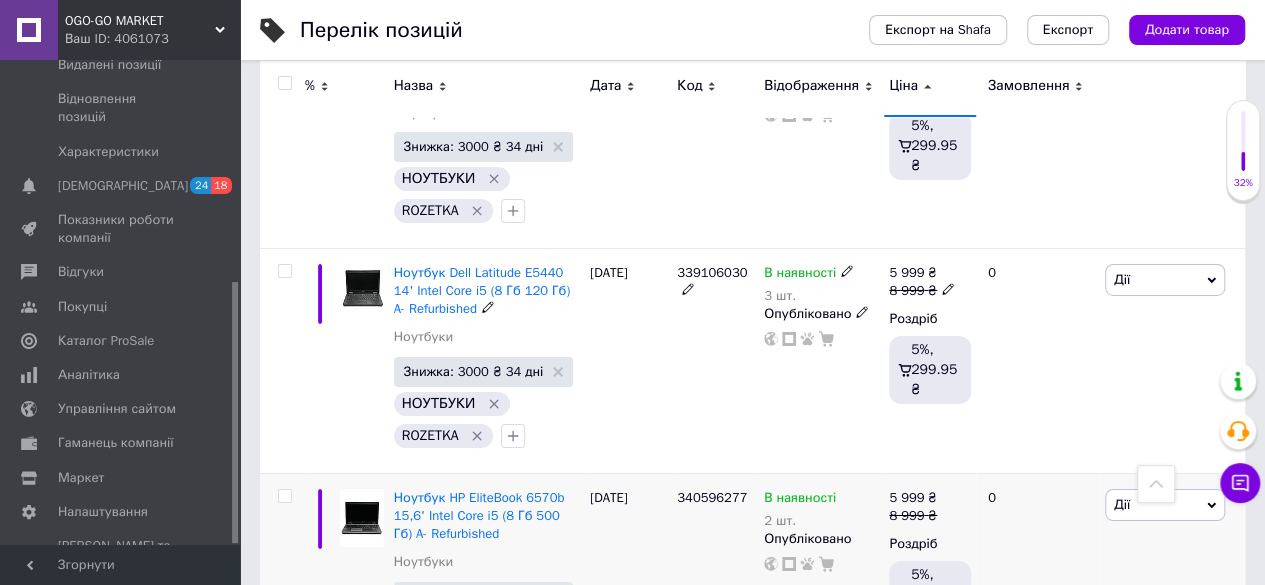 click on "% Назва Дата Код Відображення Ціна Замовлення Подвійний масажер кролик Краса, здоров'я, відпочинок Знижка: 100 ₴ 34 дні [DATE] 1021 Готово до відправки Опубліковано 1 000   ₴ 1 100   ₴ Роздріб 18%, 180 ₴ 0 Дії Редагувати Підняти на початок групи Копіювати Знижка Подарунок Супутні Приховати Ярлик Додати на вітрину Додати в кампанію Каталог ProSale Видалити Еротичний набір БДСМ для рольових [PERSON_NAME] БДСМ набір 15 предметів для рольових садо-[PERSON_NAME], здоров'я, відпочинок Знижка: 110 ₴ 34 дні [DATE] 1009 Готово до відправки Опубліковано 991   ₴ 1 101   ₴ Роздріб 0 Дії 1143 899" at bounding box center (752, -3337) 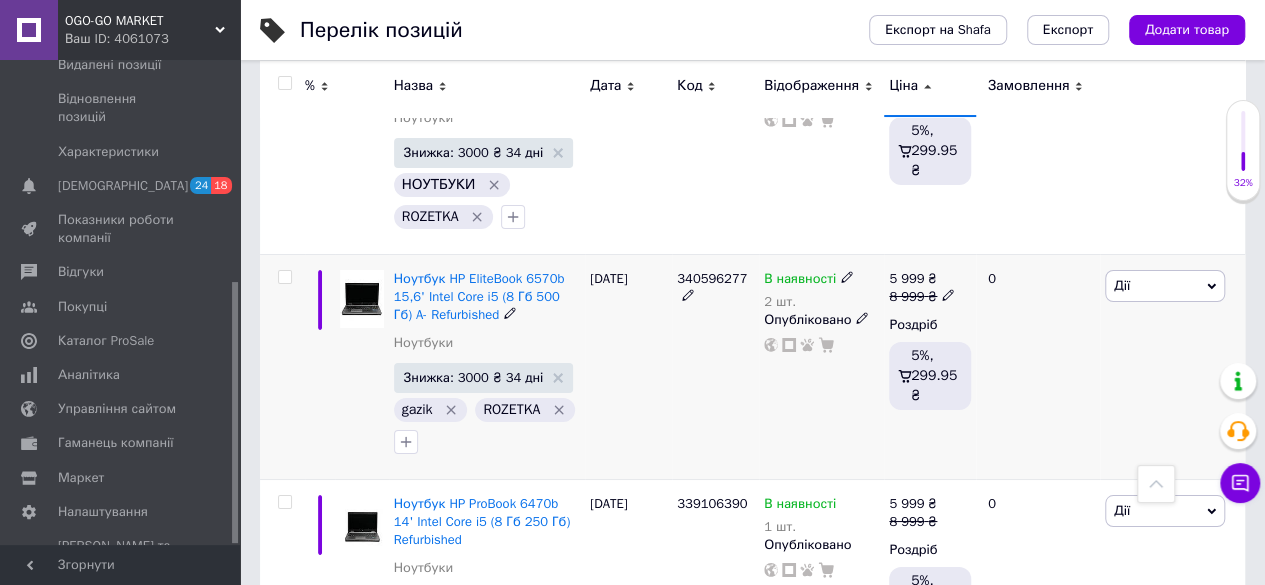 scroll, scrollTop: 15000, scrollLeft: 0, axis: vertical 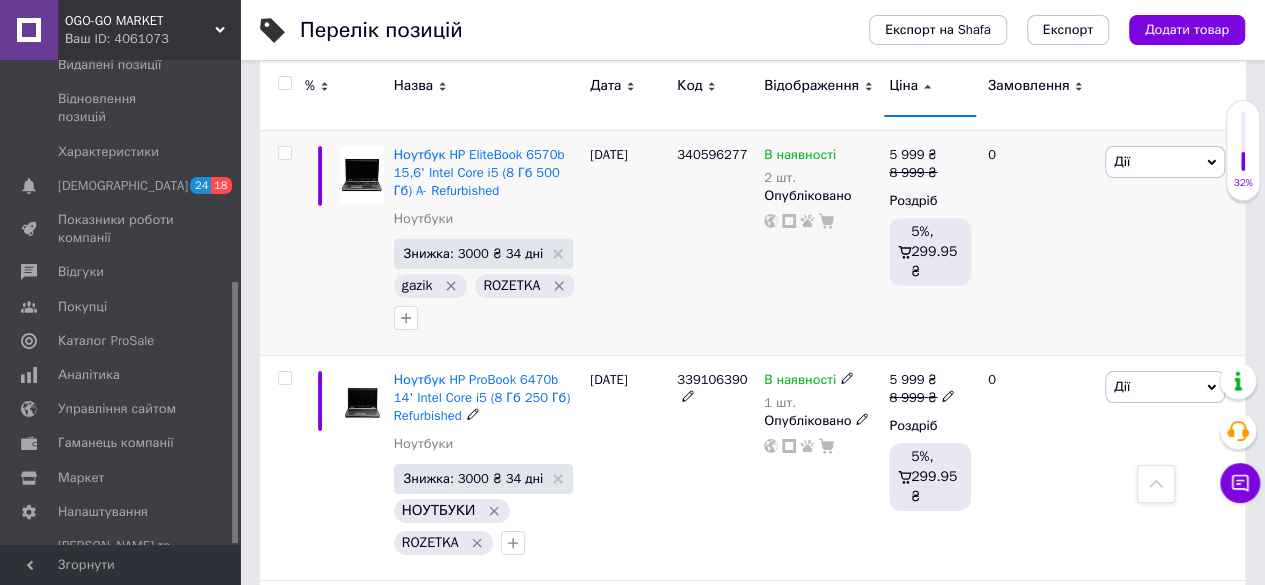 click on "НОУТБУКИ" at bounding box center (452, 511) 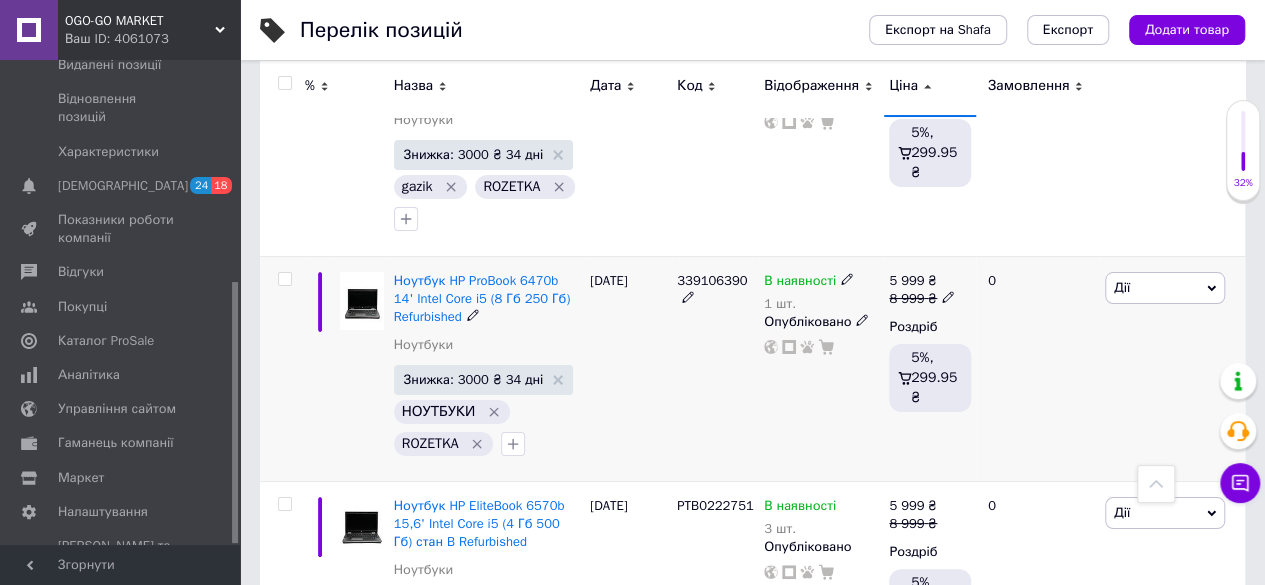 scroll, scrollTop: 15100, scrollLeft: 0, axis: vertical 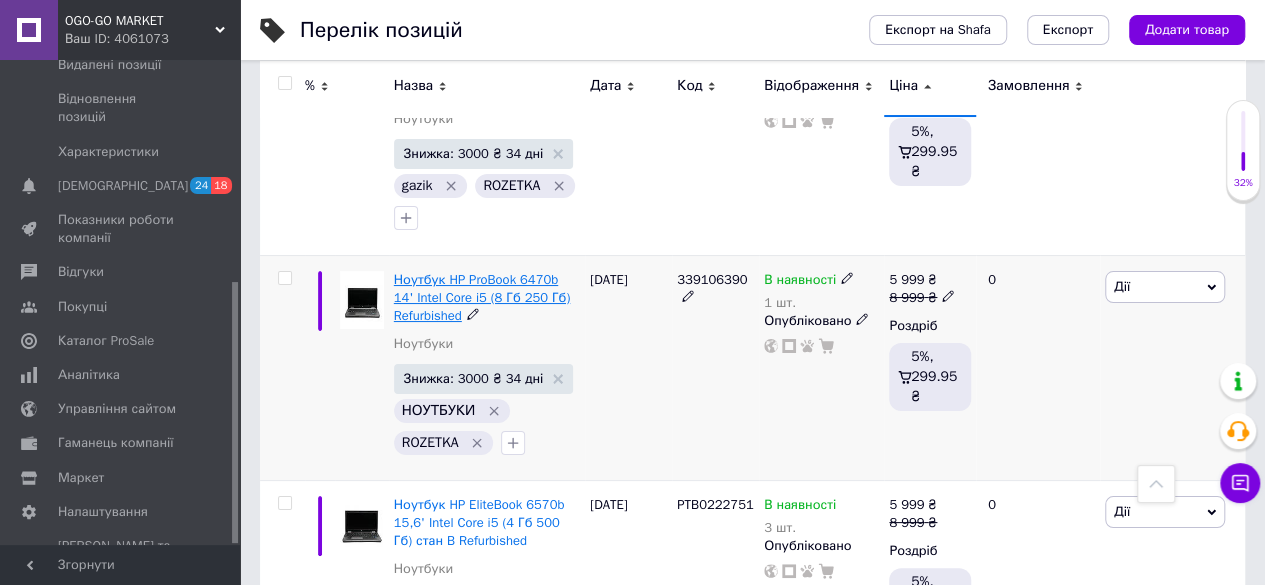 click on "Ноутбук HP ProBook 6470b 14' Intel Core i5 (8 Гб 250 Гб)  Refurbished" at bounding box center [482, 297] 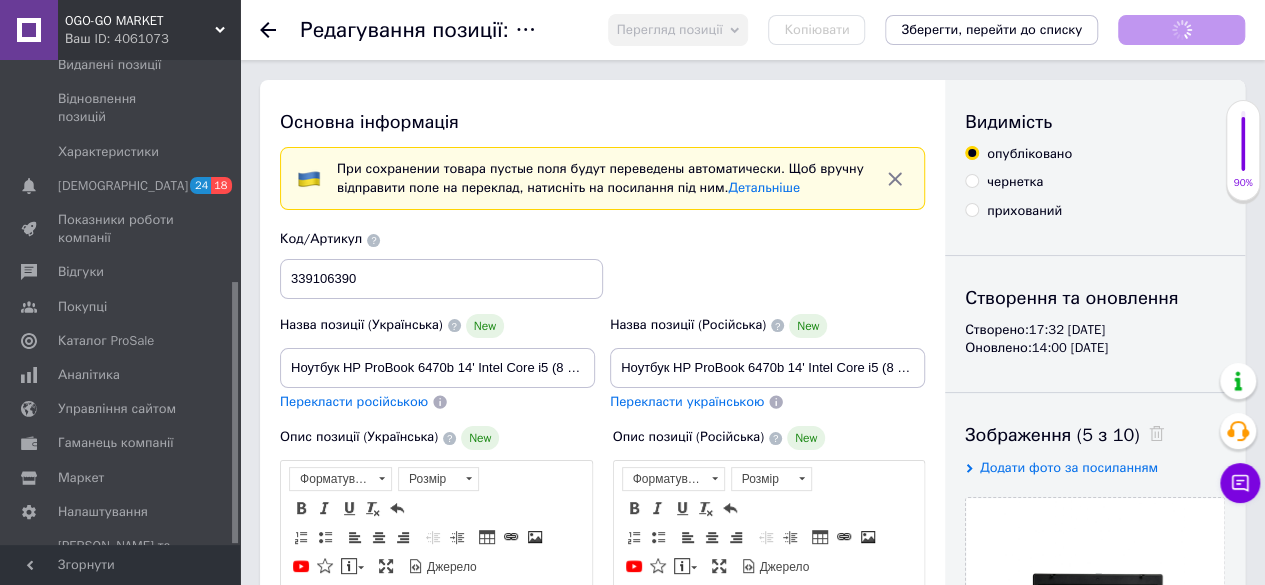 scroll, scrollTop: 0, scrollLeft: 0, axis: both 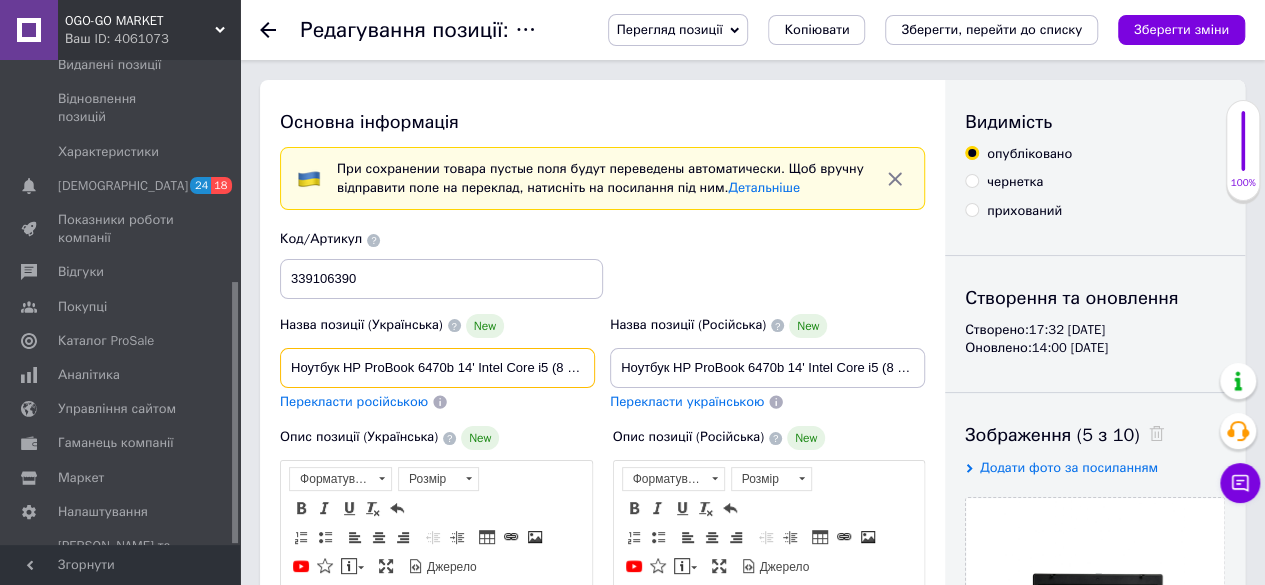 click on "Ноутбук HP ProBook 6470b 14' Intel Core i5 (8 Гб 250 Гб)  Refurbished" at bounding box center [437, 368] 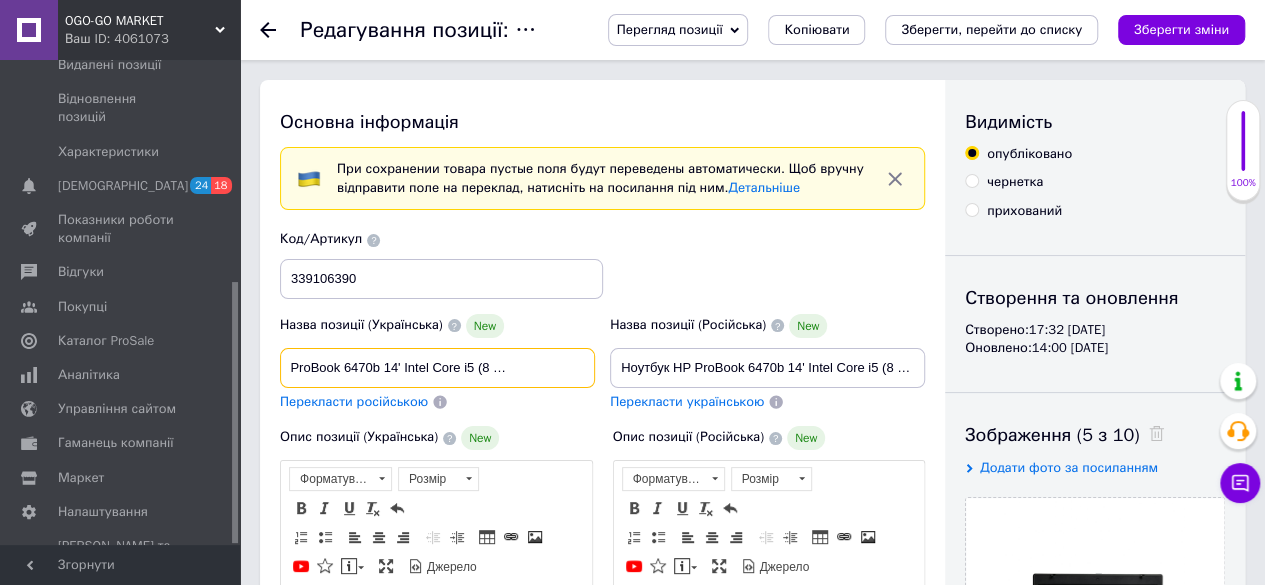 scroll, scrollTop: 0, scrollLeft: 124, axis: horizontal 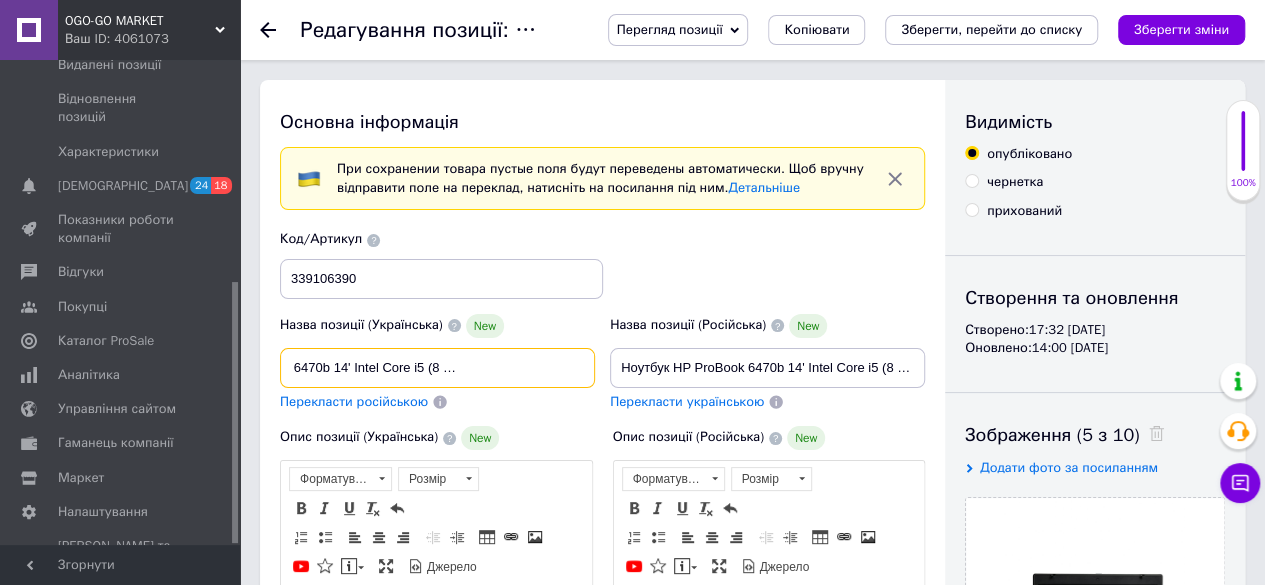 drag, startPoint x: 568, startPoint y: 365, endPoint x: 596, endPoint y: 365, distance: 28 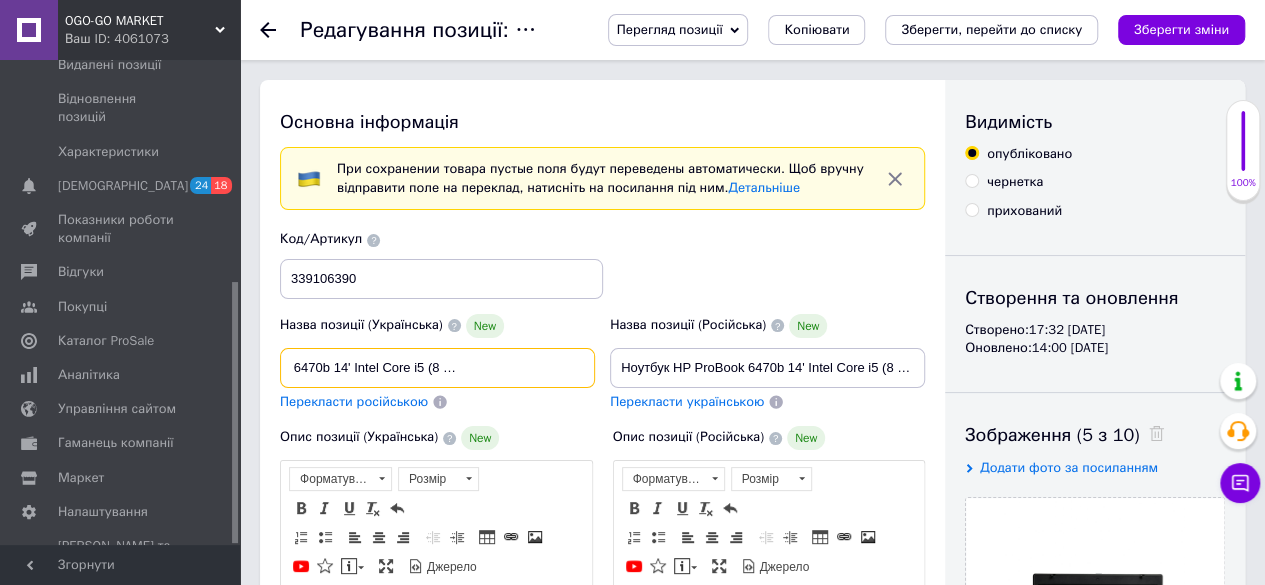 click on "Назва позиції (Українська) New Ноутбук HP ProBook 6470b 14' Intel Core i5 (8 Гб 250 Гб)  Refurbished Перекласти російською" at bounding box center [438, 362] 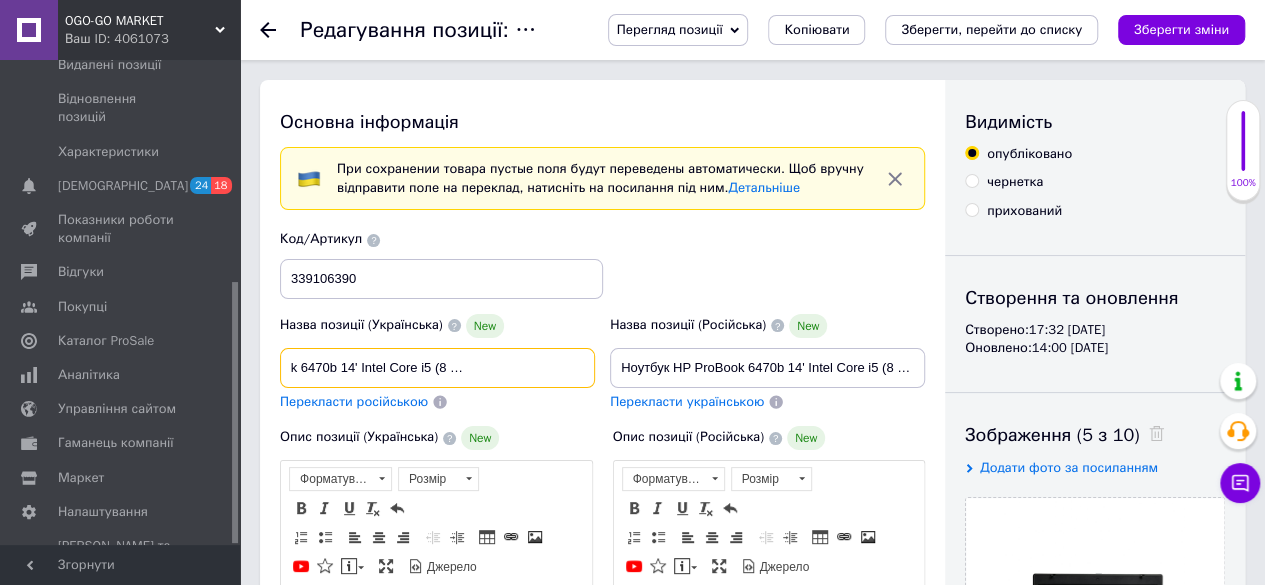 scroll, scrollTop: 0, scrollLeft: 116, axis: horizontal 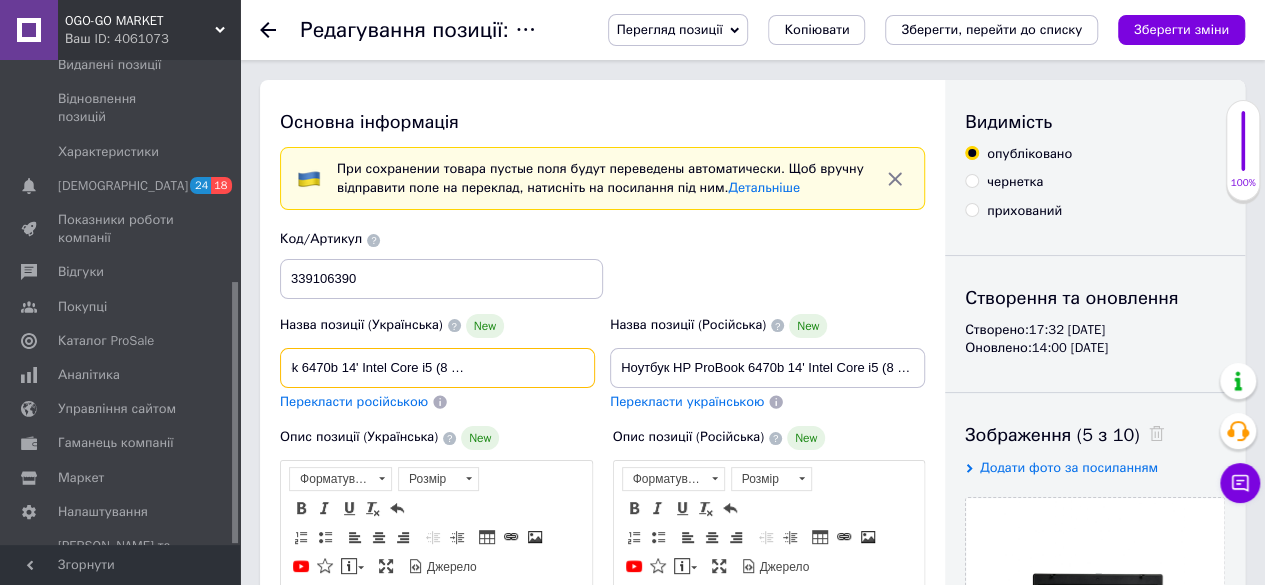 type on "Ноутбук HP ProBook 6470b 14' Intel Core i5 (8 Гб 256 SSD Гб)  Refurbished" 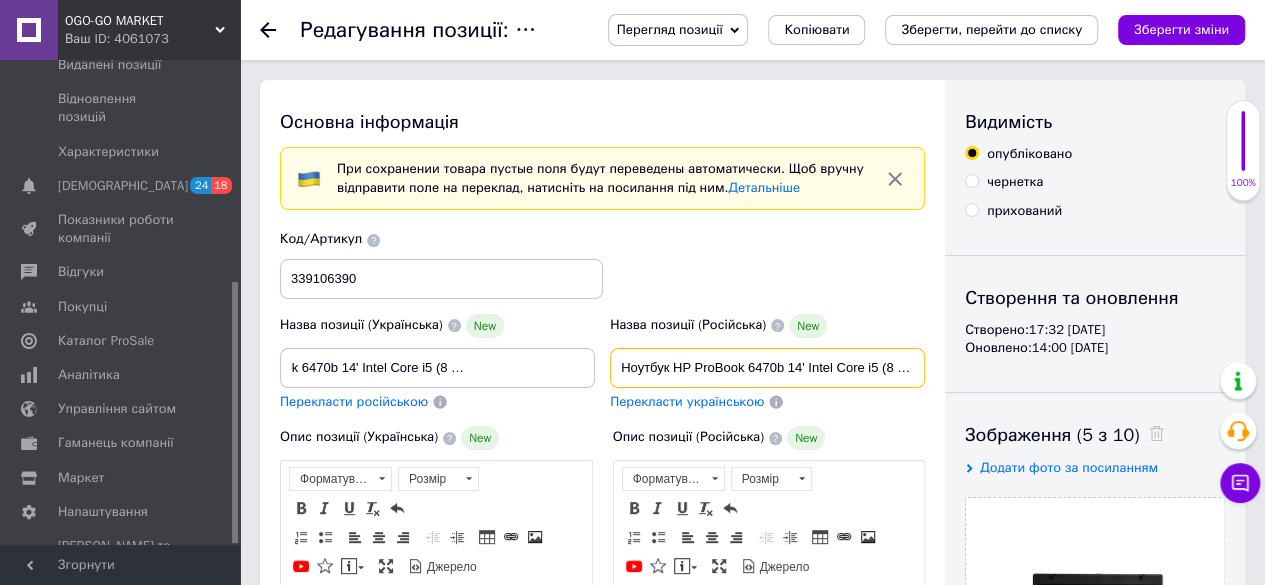 scroll, scrollTop: 0, scrollLeft: 0, axis: both 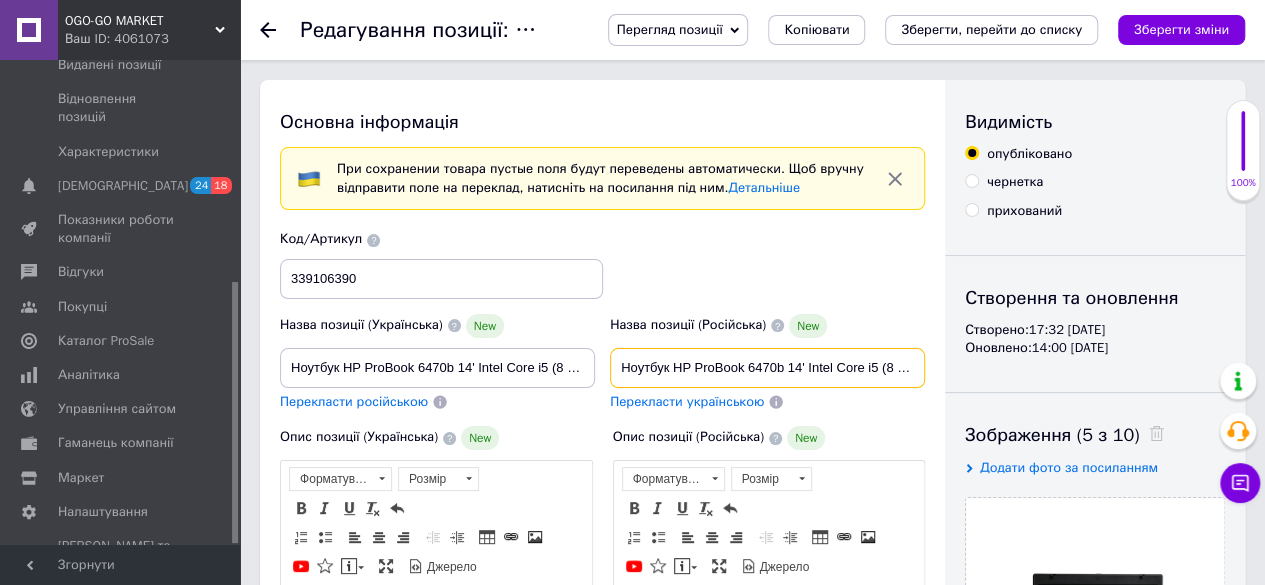 click on "Ноутбук HP ProBook 6470b 14' Intel Core i5 (8 Гб 250 Гб) Refurbished" at bounding box center (767, 368) 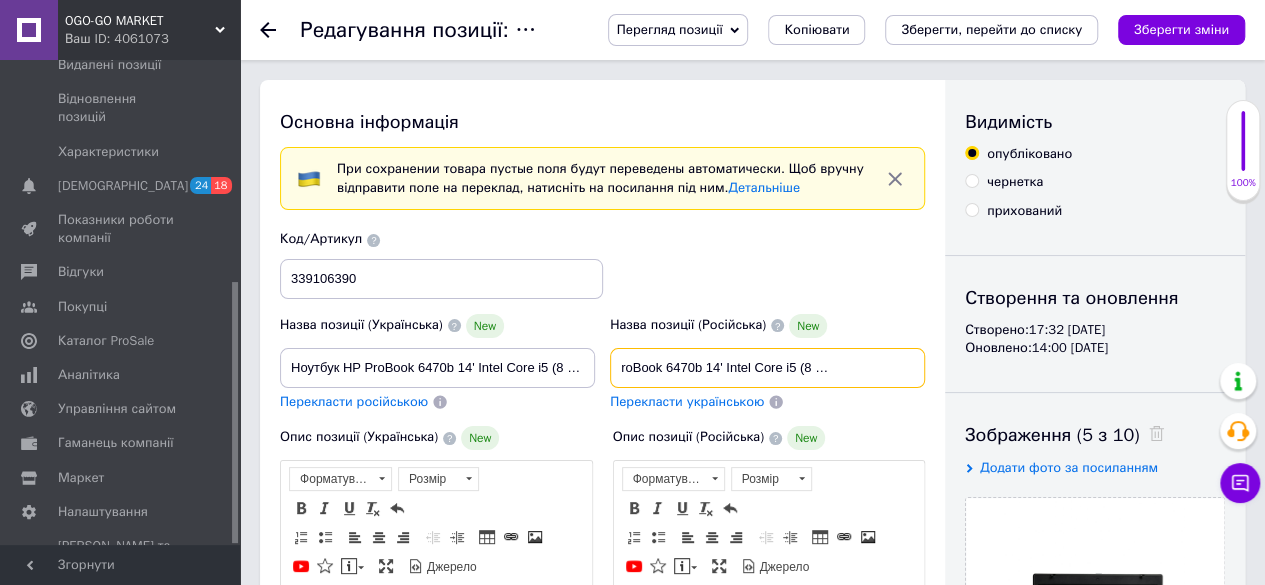 scroll, scrollTop: 0, scrollLeft: 120, axis: horizontal 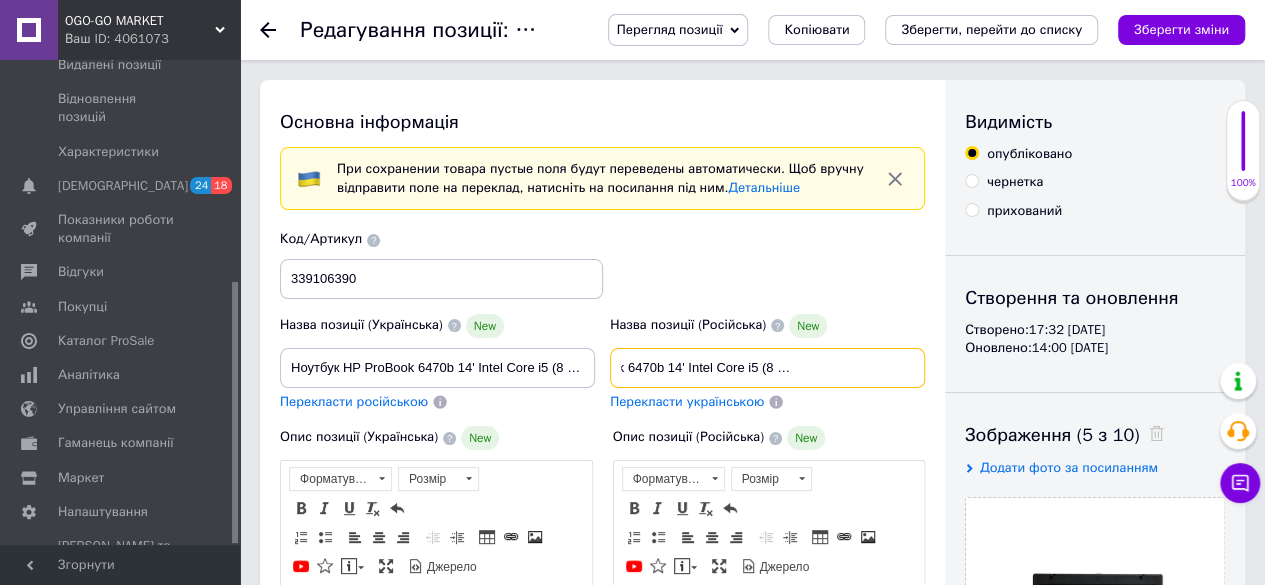 drag, startPoint x: 892, startPoint y: 369, endPoint x: 917, endPoint y: 369, distance: 25 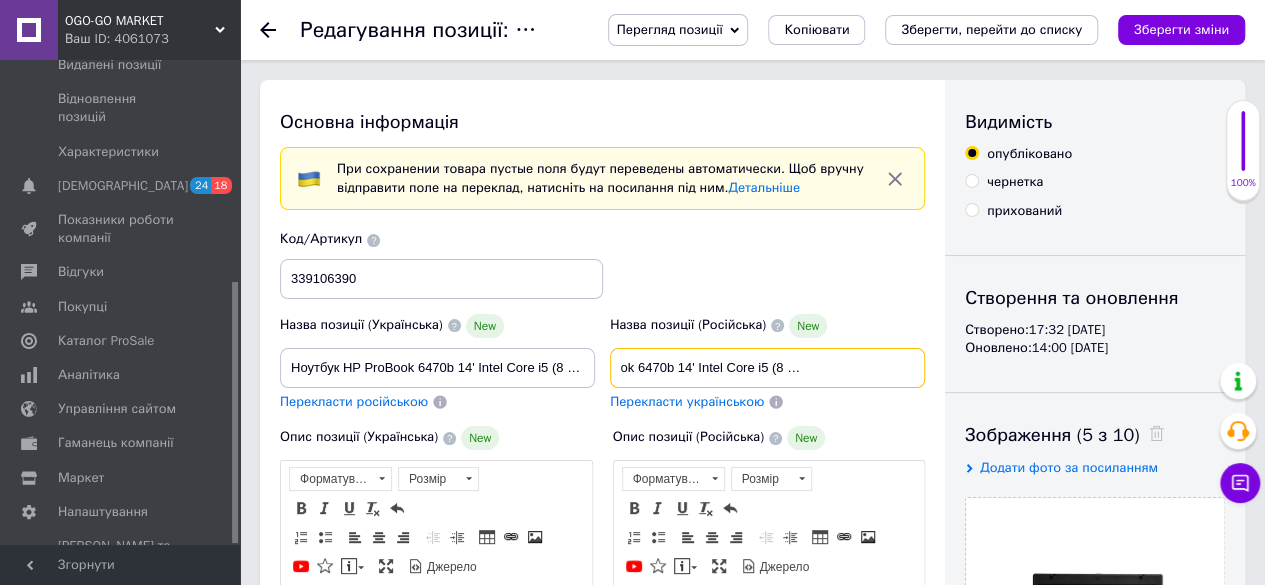scroll, scrollTop: 0, scrollLeft: 110, axis: horizontal 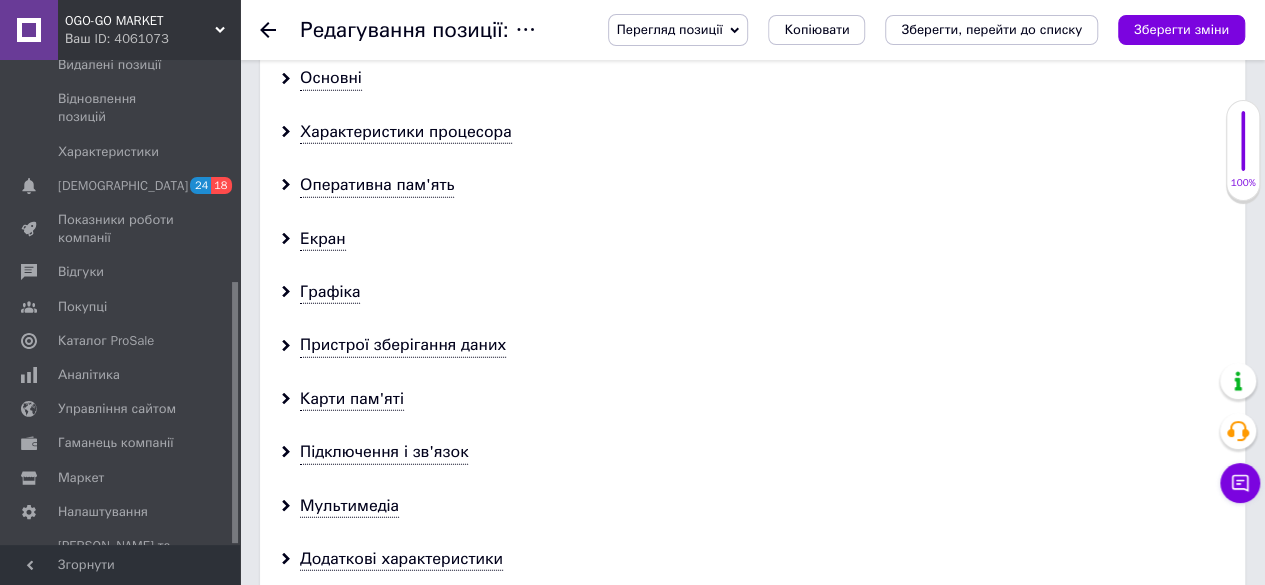 type on "Ноутбук HP ProBook 6470b 14' Intel Core i5 (8 Гб 256 SSD Гб) Refurbished" 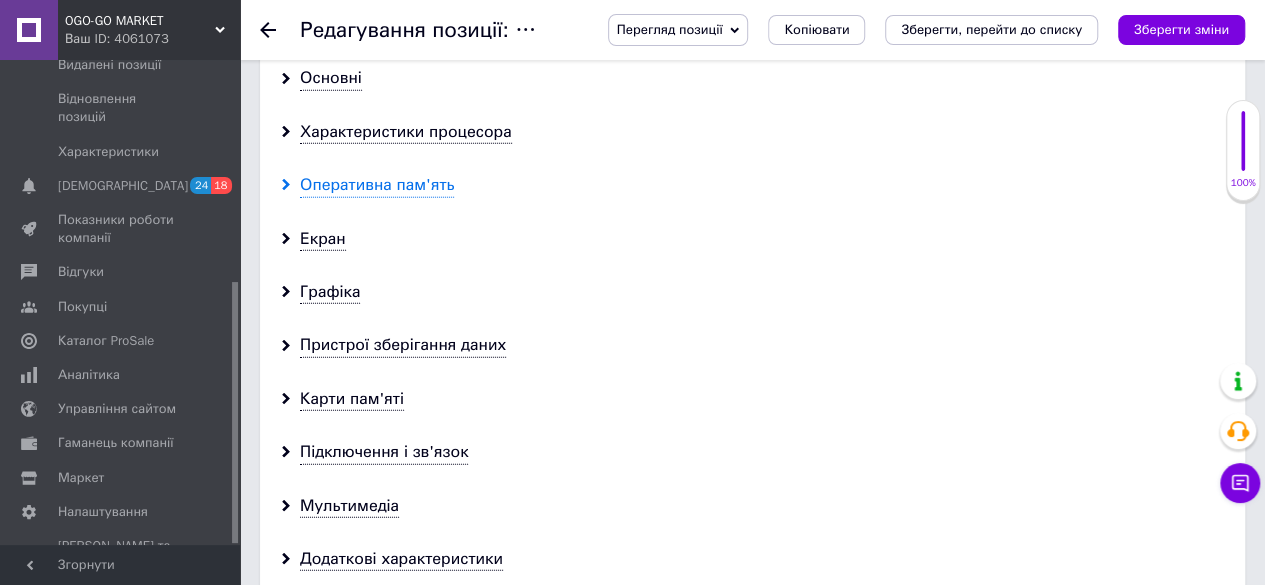 click on "Оперативна пам'ять" at bounding box center (377, 185) 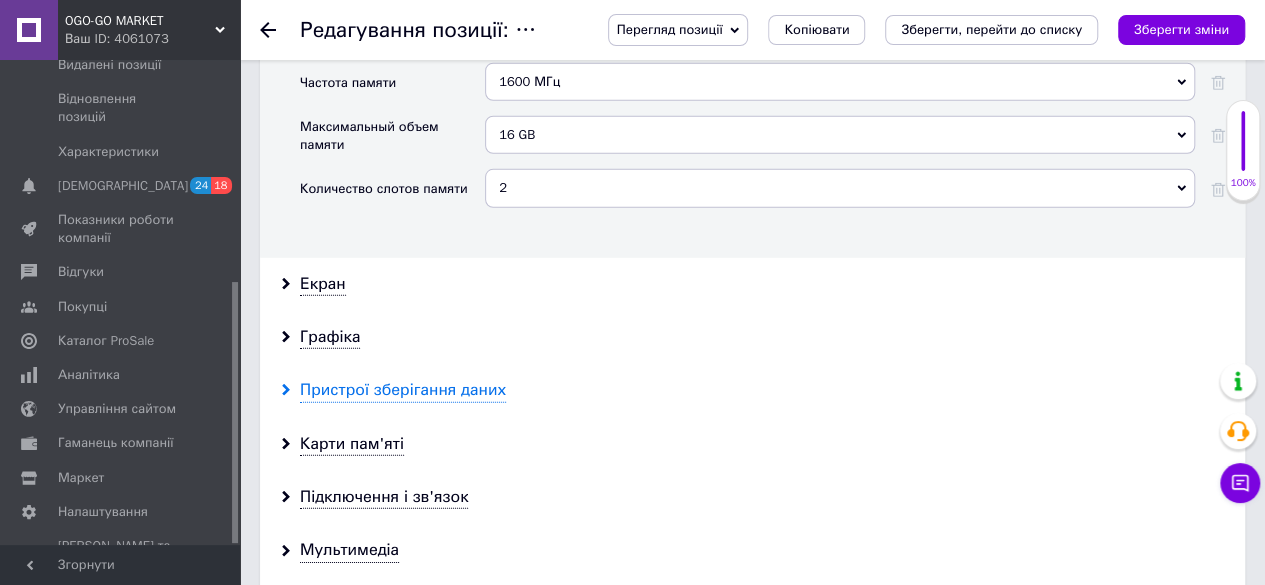 scroll, scrollTop: 2819, scrollLeft: 0, axis: vertical 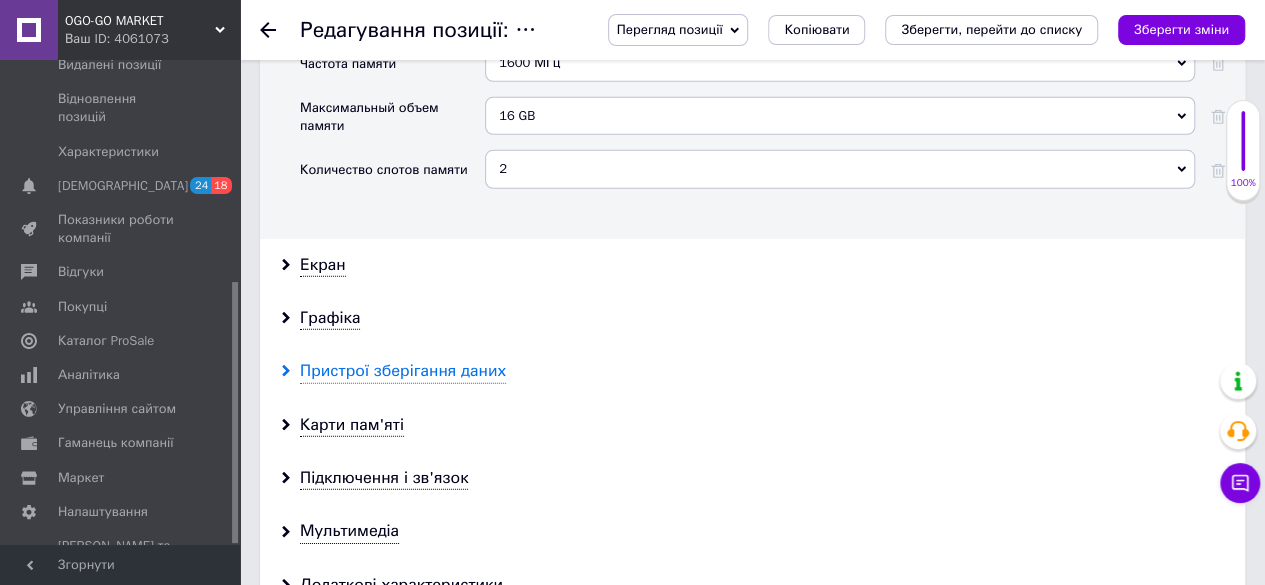 click on "Пристрої зберігання даних" at bounding box center (403, 371) 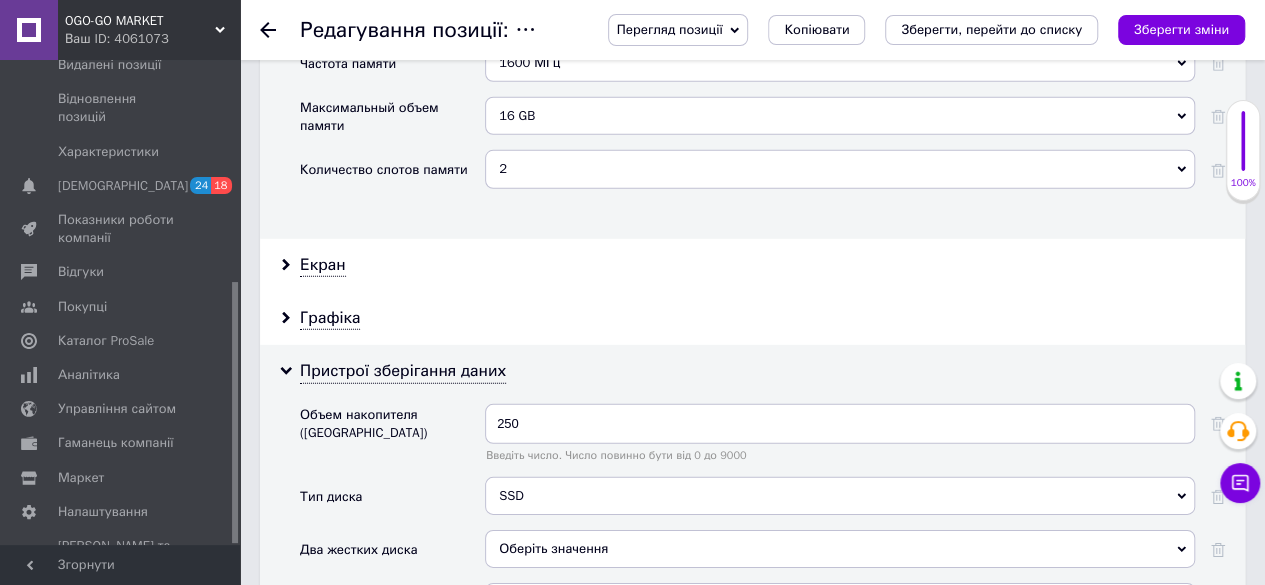 click on "Зберегти зміни" at bounding box center (1181, 29) 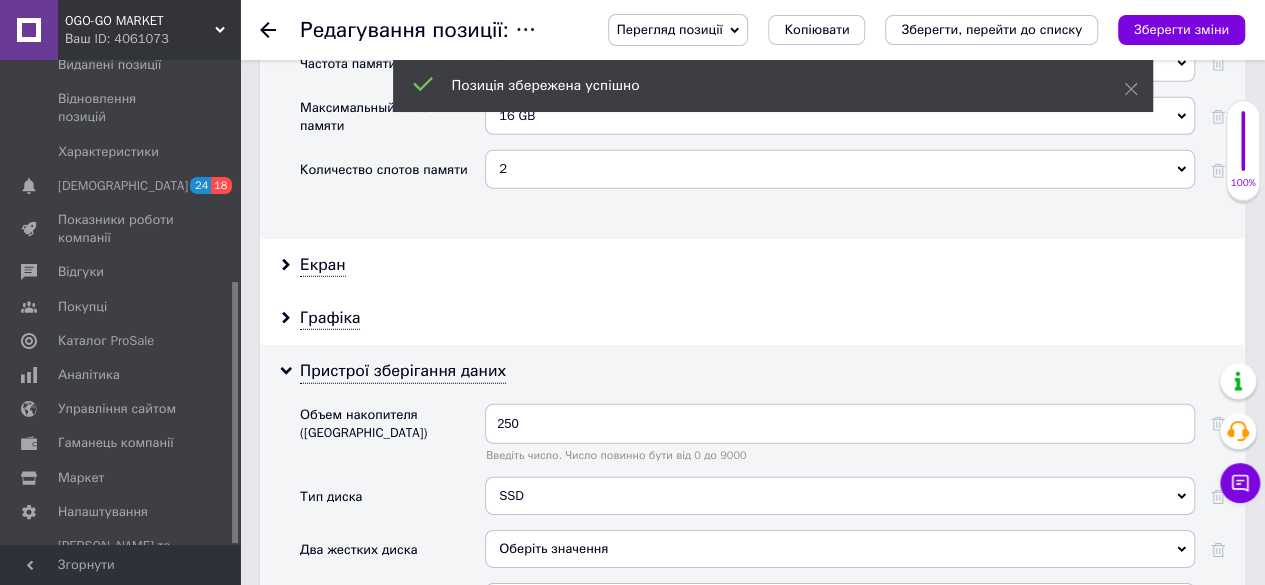 click 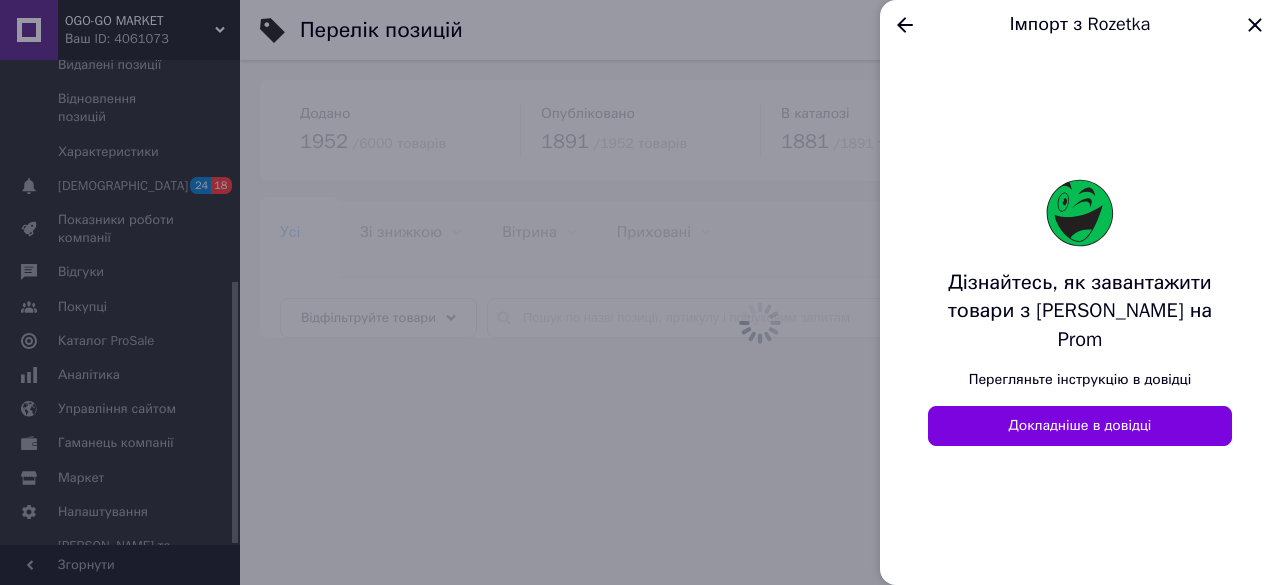 drag, startPoint x: 1268, startPoint y: 19, endPoint x: 1239, endPoint y: 33, distance: 32.202484 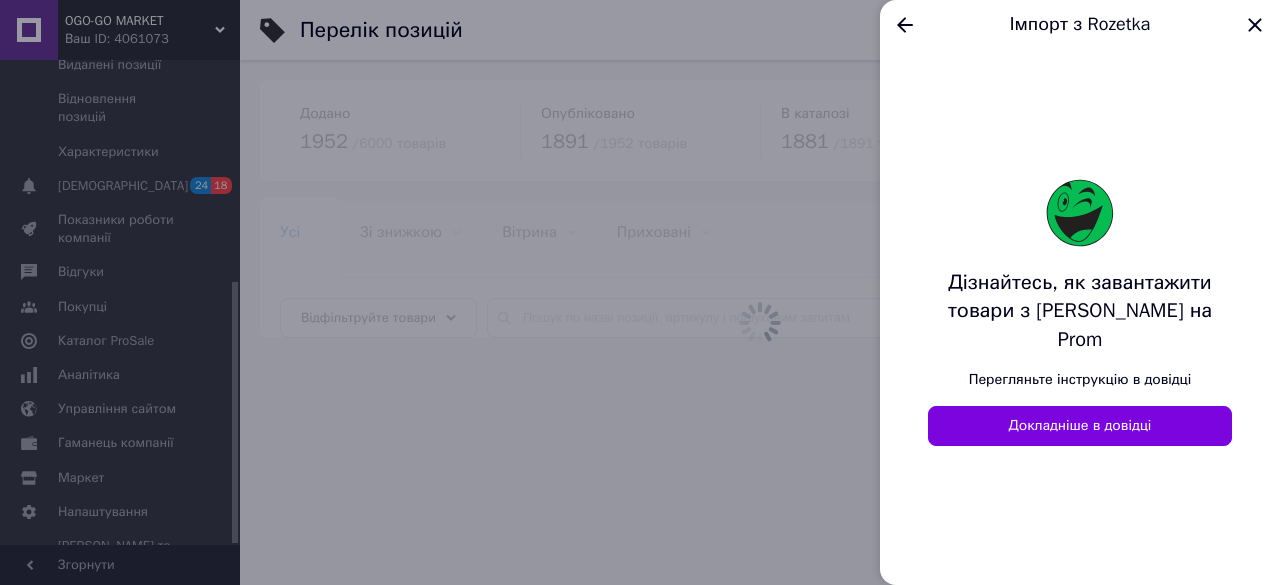 click at bounding box center [1255, 25] 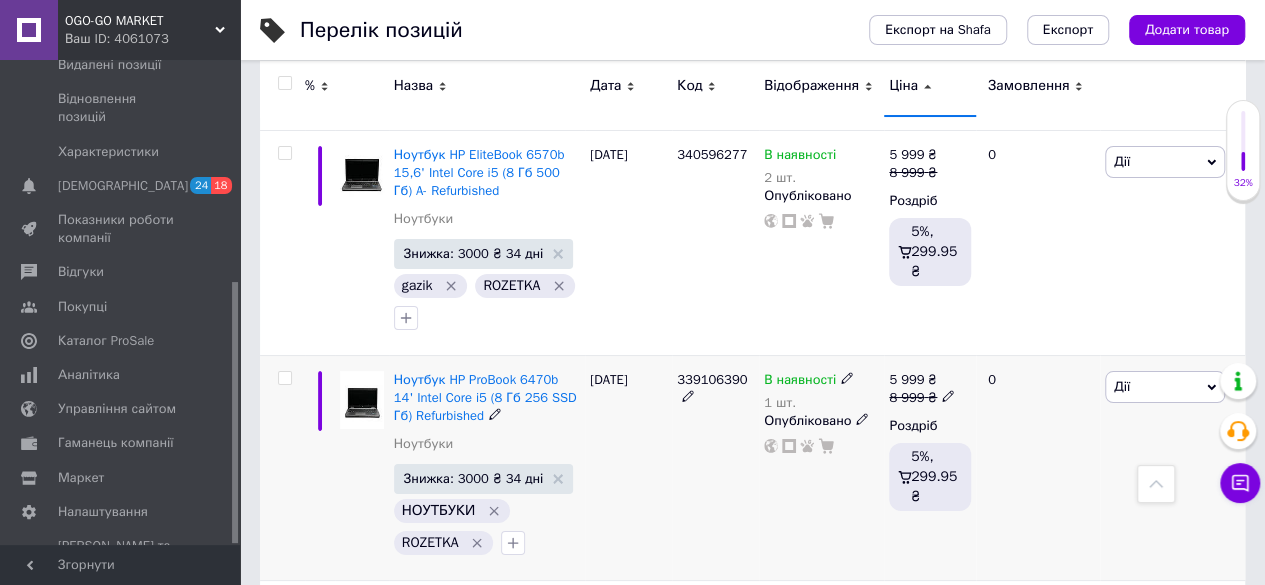 scroll, scrollTop: 15200, scrollLeft: 0, axis: vertical 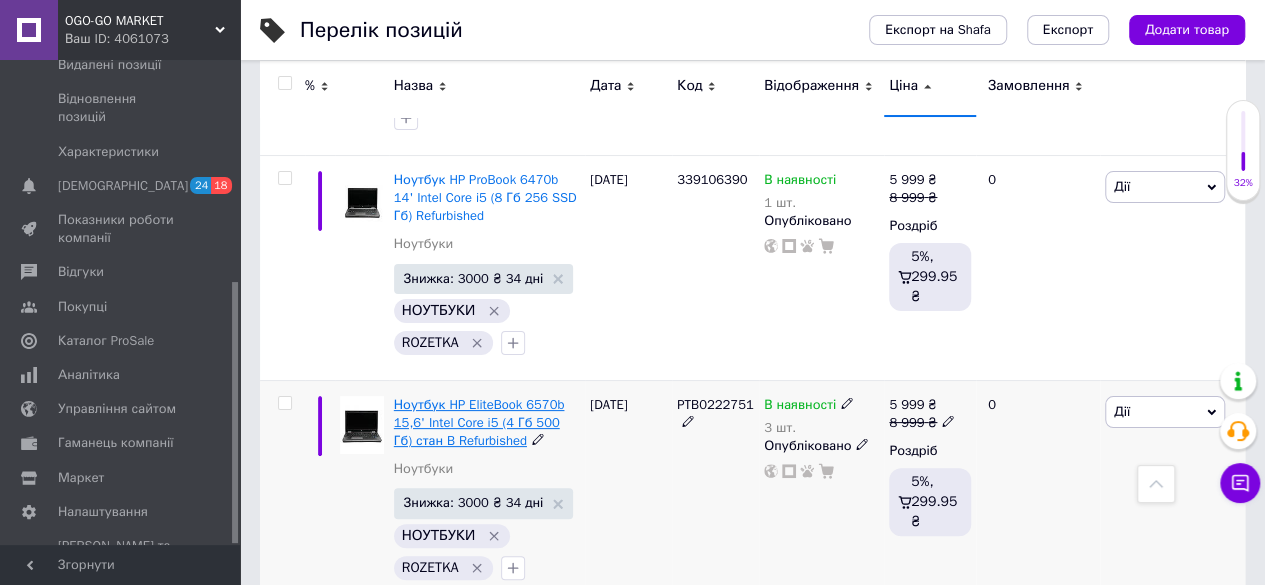 click on "Ноутбук HP EliteBook 6570b 15,6' Intel Core i5 (4 Гб 500 Гб) стан B Refurbished" at bounding box center [479, 422] 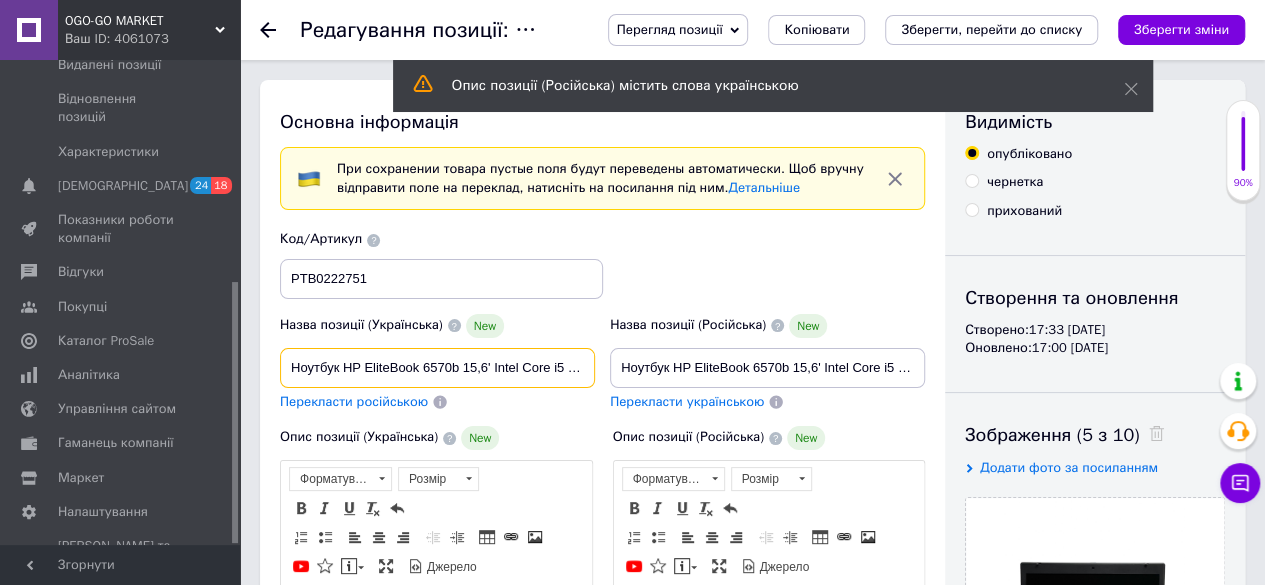 click on "Ноутбук HP EliteBook 6570b 15,6' Intel Core i5 (4 Гб 500 Гб) стан B Refurbished" at bounding box center (437, 368) 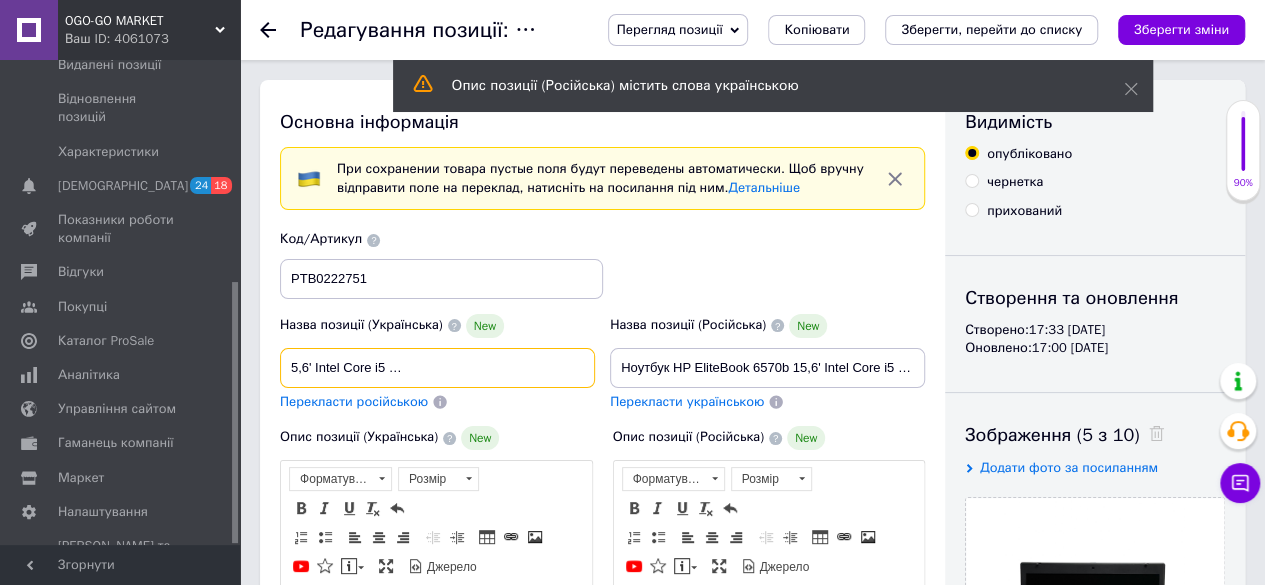 drag, startPoint x: 576, startPoint y: 363, endPoint x: 597, endPoint y: 365, distance: 21.095022 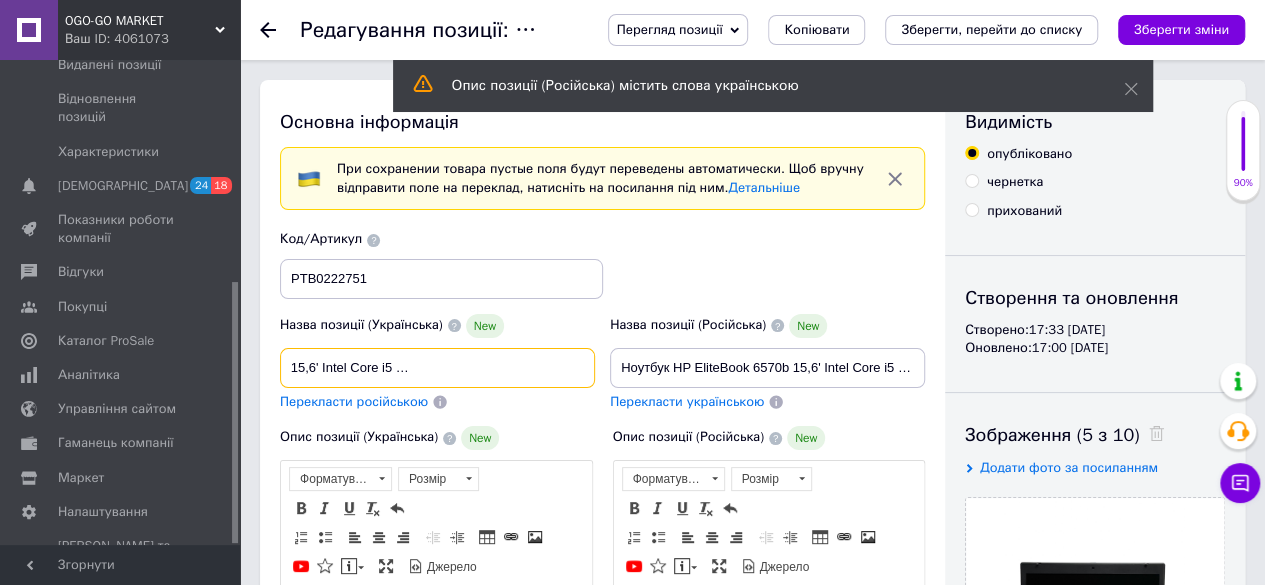 scroll, scrollTop: 0, scrollLeft: 172, axis: horizontal 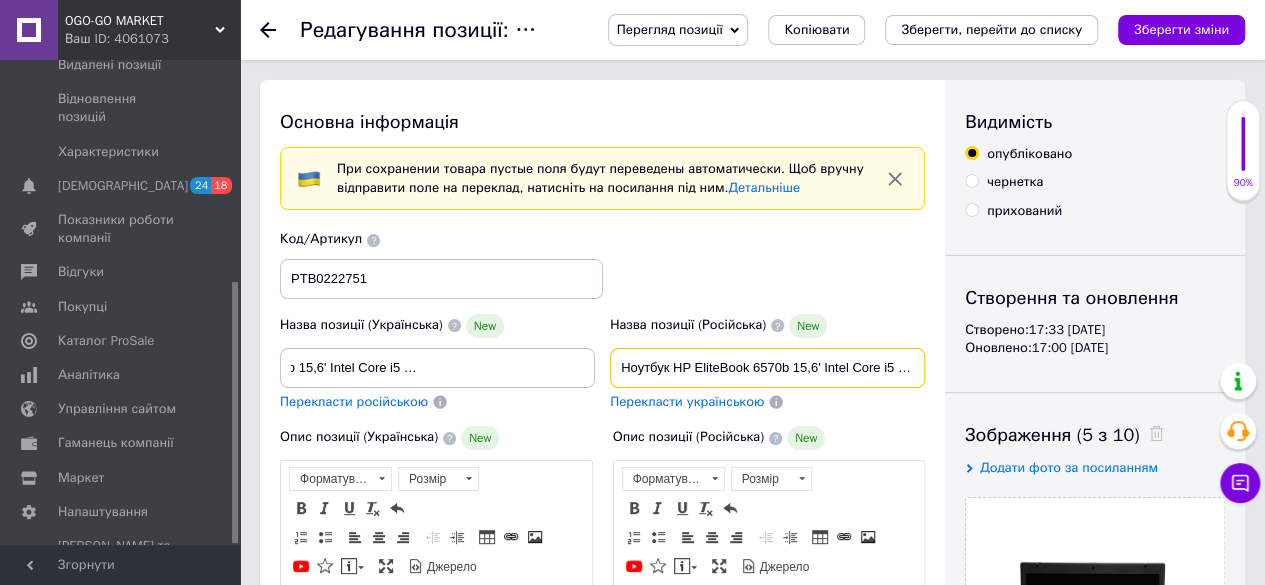 click on "Ноутбук HP EliteBook 6570b 15,6' Intel Core i5 (8 Гб 250 Гб) стан A Refurbished" at bounding box center [767, 368] 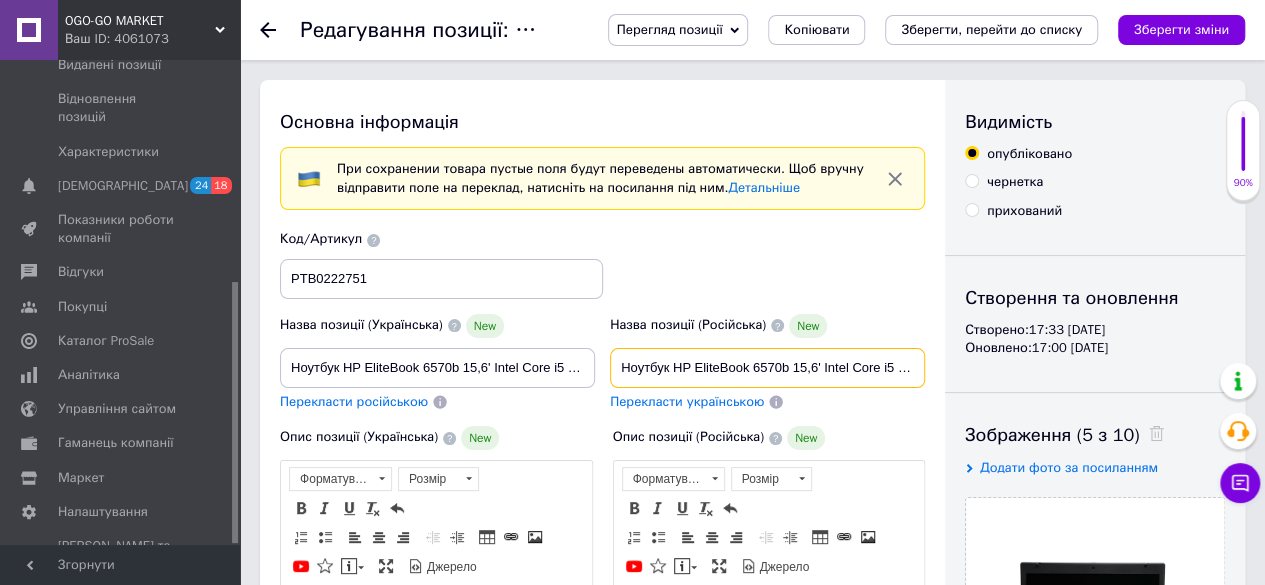 scroll, scrollTop: 0, scrollLeft: 178, axis: horizontal 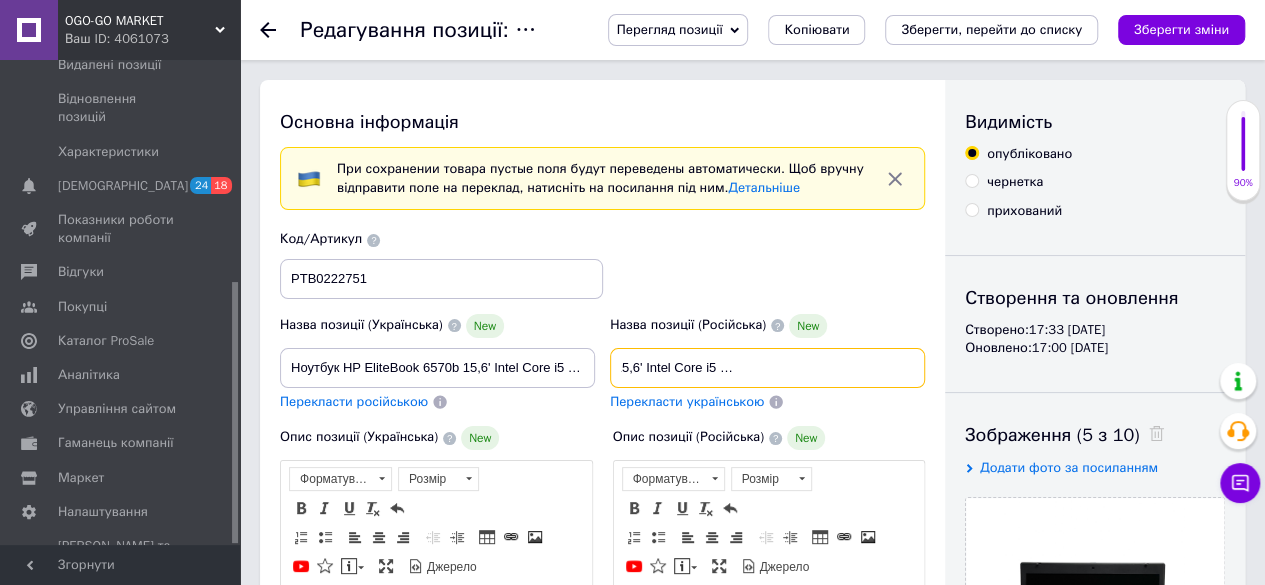 drag, startPoint x: 870, startPoint y: 368, endPoint x: 932, endPoint y: 368, distance: 62 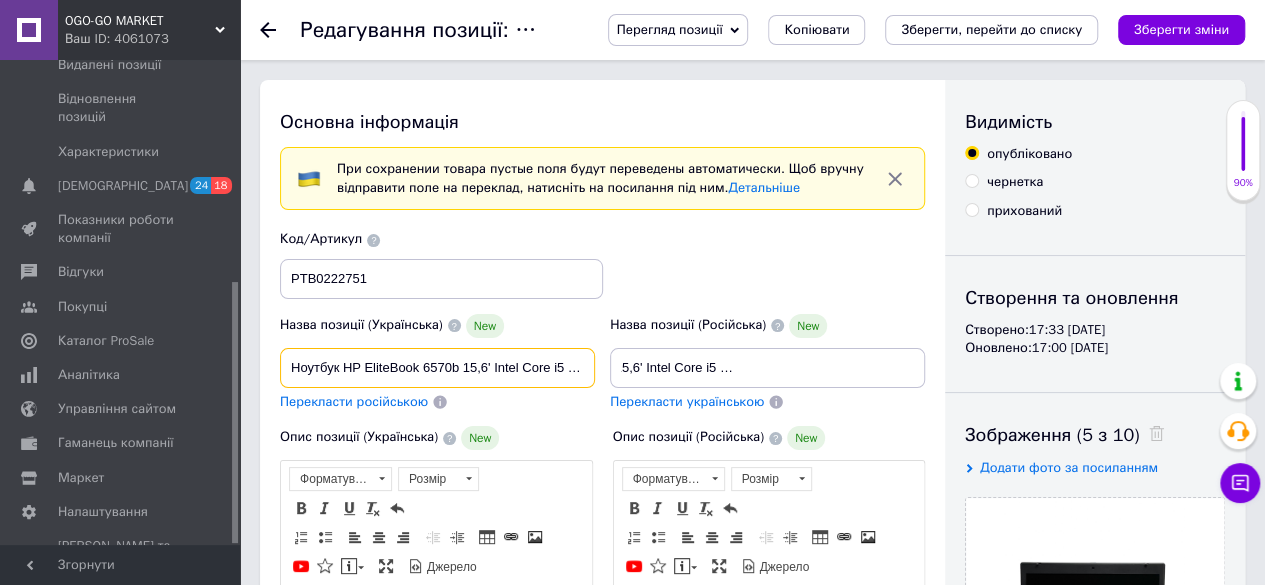 click on "Ноутбук HP EliteBook 6570b 15,6' Intel Core i5 (8 Гб 240 Гб) стан B Refurbished" at bounding box center [437, 368] 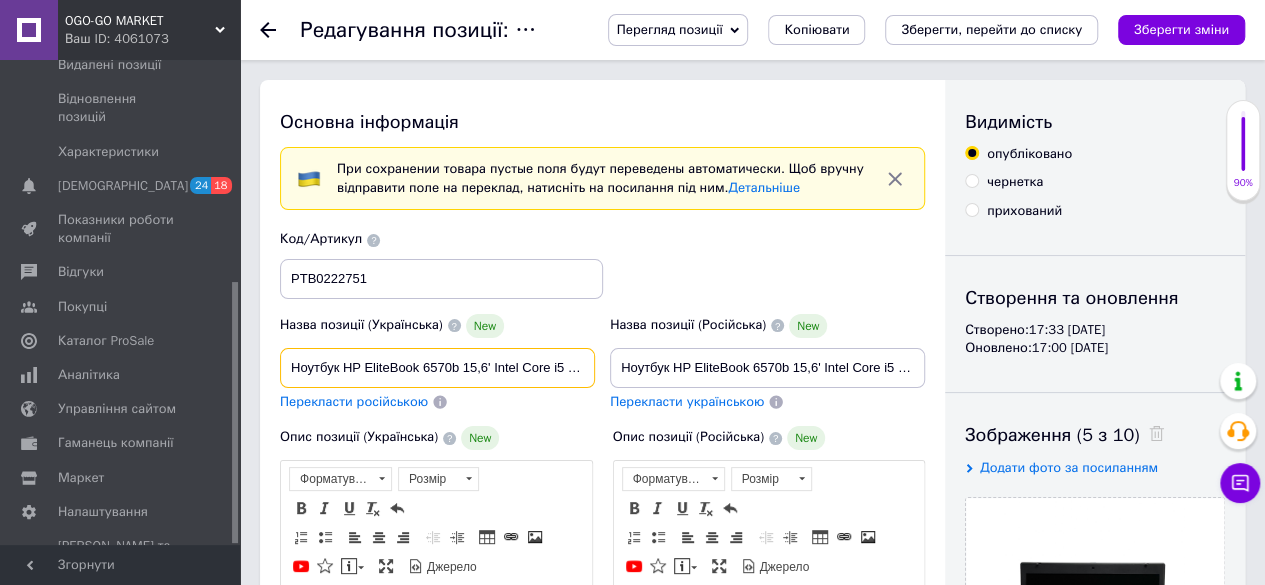 click on "Ноутбук HP EliteBook 6570b 15,6' Intel Core i5 (8 Гб 240 Гб) стан B Refurbished" at bounding box center [437, 368] 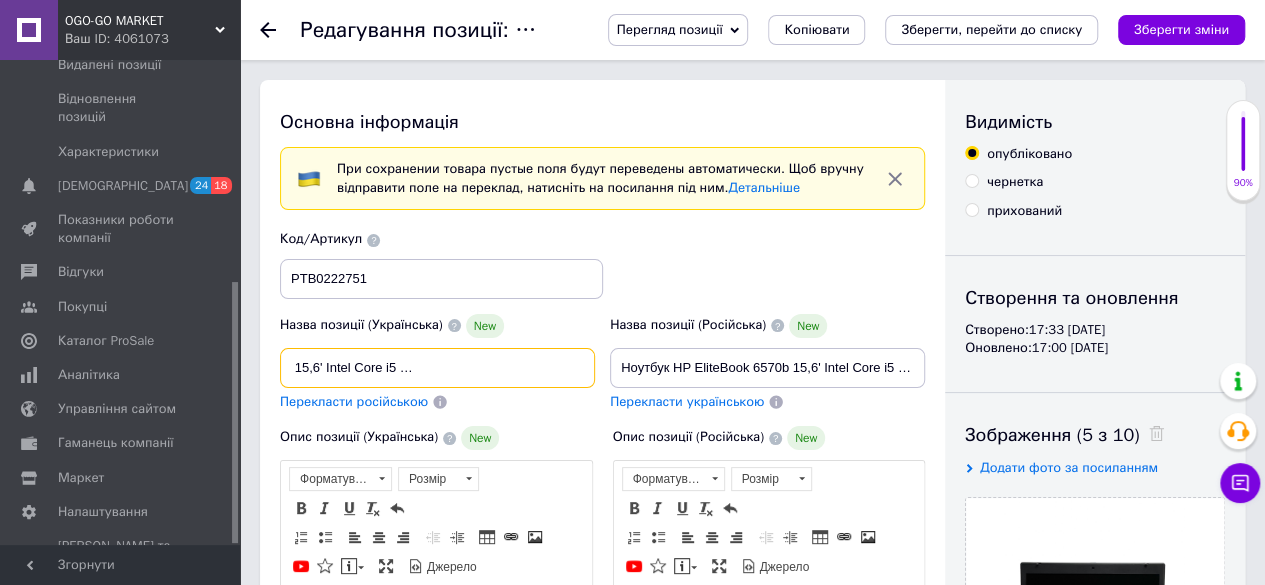 drag, startPoint x: 589, startPoint y: 371, endPoint x: 601, endPoint y: 373, distance: 12.165525 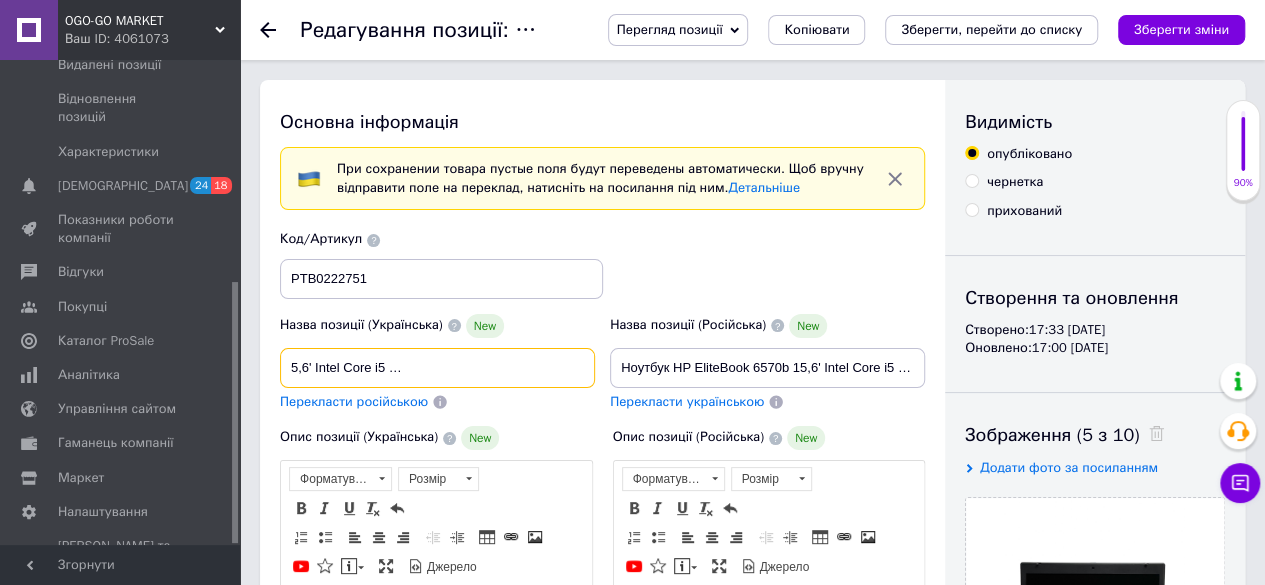 click on "Ноутбук HP EliteBook 6570b 15,6' Intel Core i5 (8 Гб 240 Гб) стан B Refurbished" at bounding box center [437, 368] 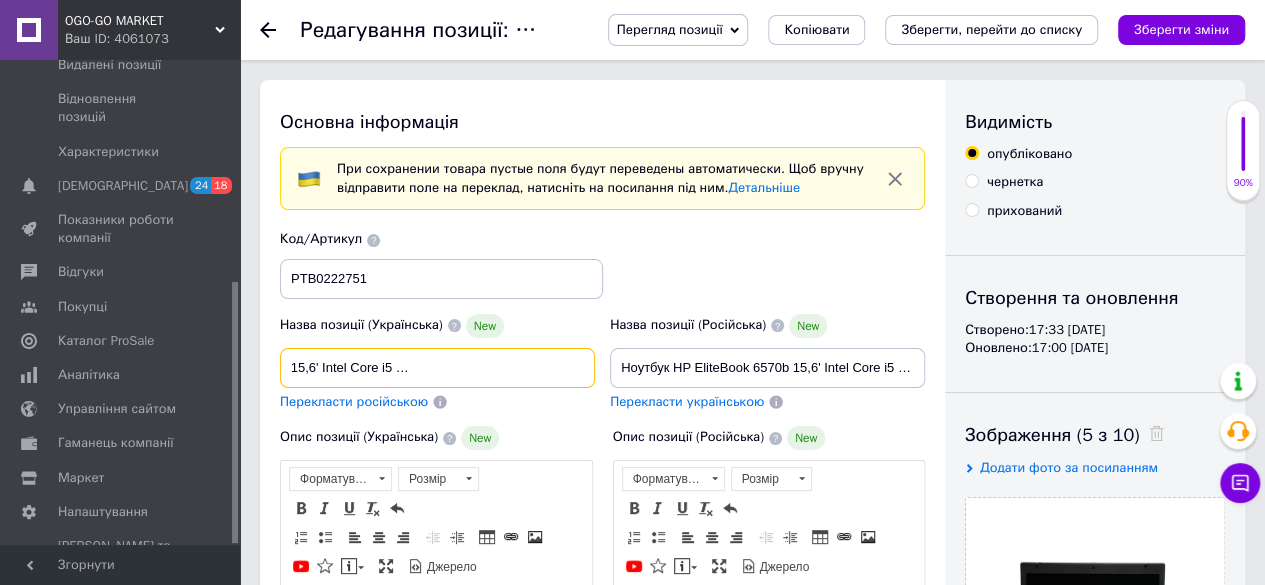 scroll, scrollTop: 0, scrollLeft: 172, axis: horizontal 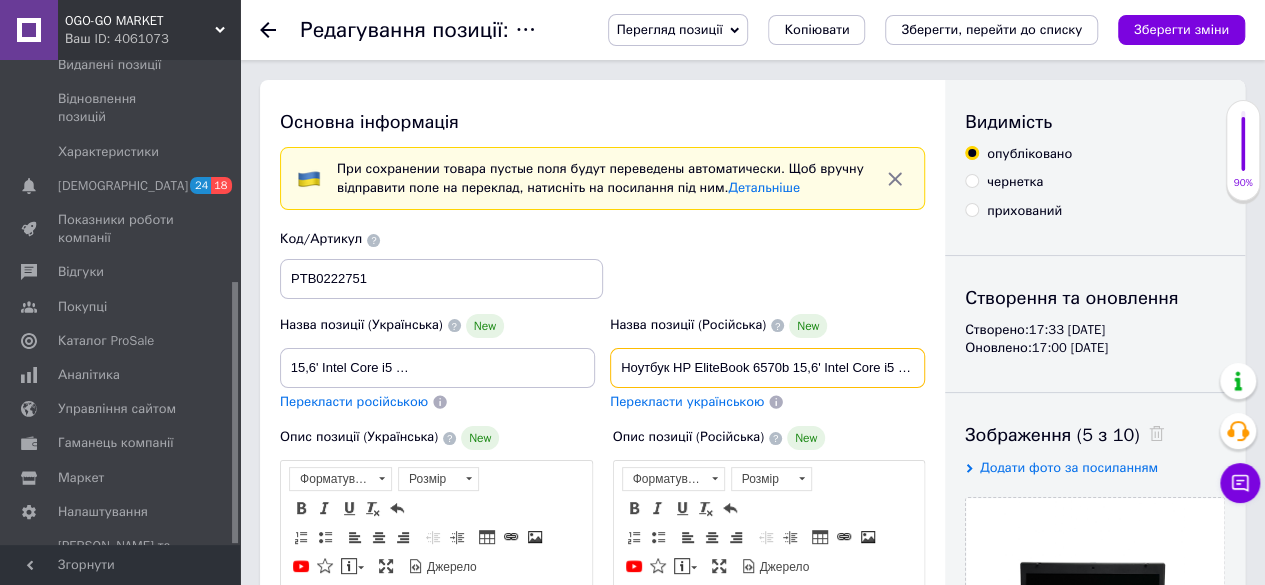 click on "Ноутбук HP EliteBook 6570b 15,6' Intel Core i5 (8 Гб 250 Гб) стан A Refurbished" at bounding box center [767, 368] 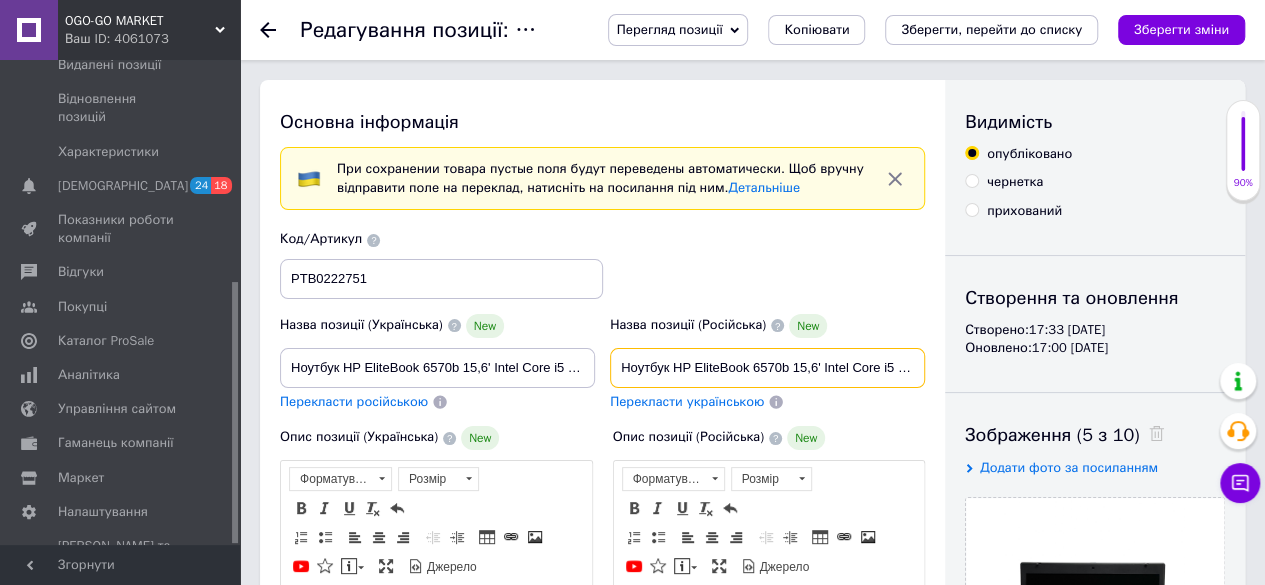 click on "Ноутбук HP EliteBook 6570b 15,6' Intel Core i5 (8 Гб 250 Гб) стан A Refurbished" at bounding box center (767, 368) 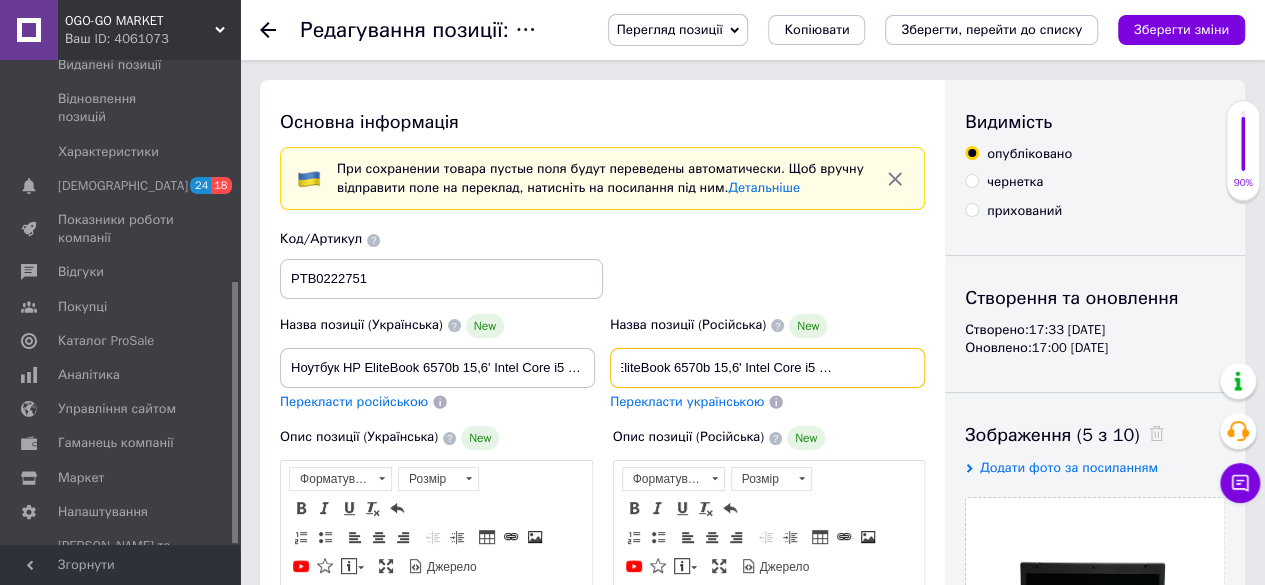 drag, startPoint x: 894, startPoint y: 367, endPoint x: 938, endPoint y: 369, distance: 44.04543 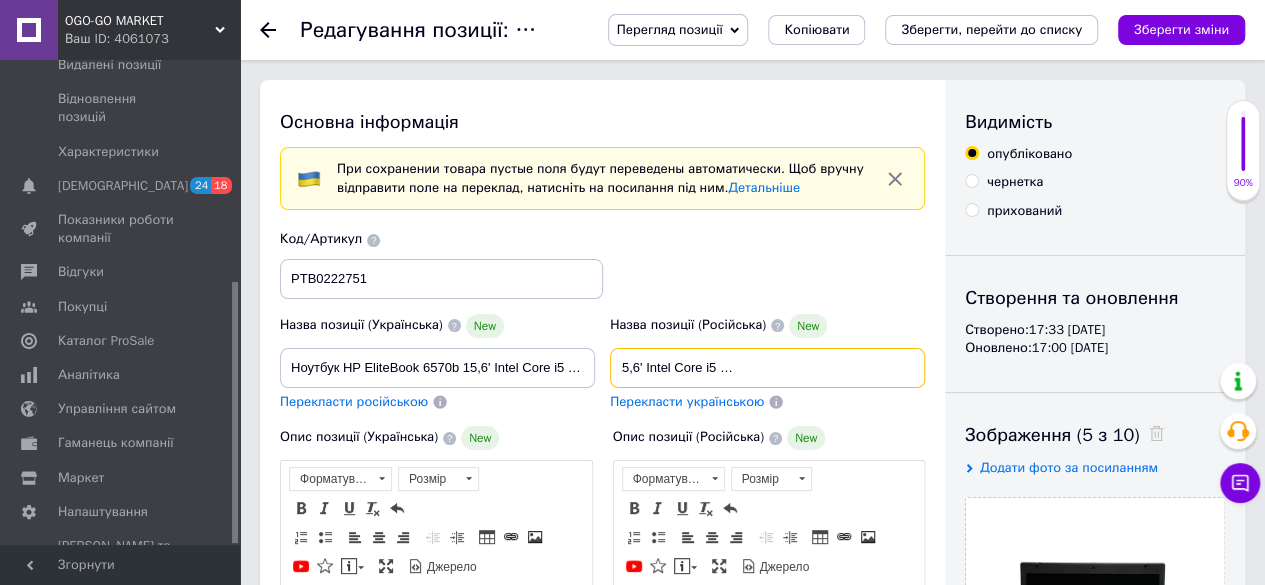 click on "Ноутбук HP EliteBook 6570b 15,6' Intel Core i5 (8 Гб 250 Гб) стан A Refurbished" at bounding box center (767, 368) 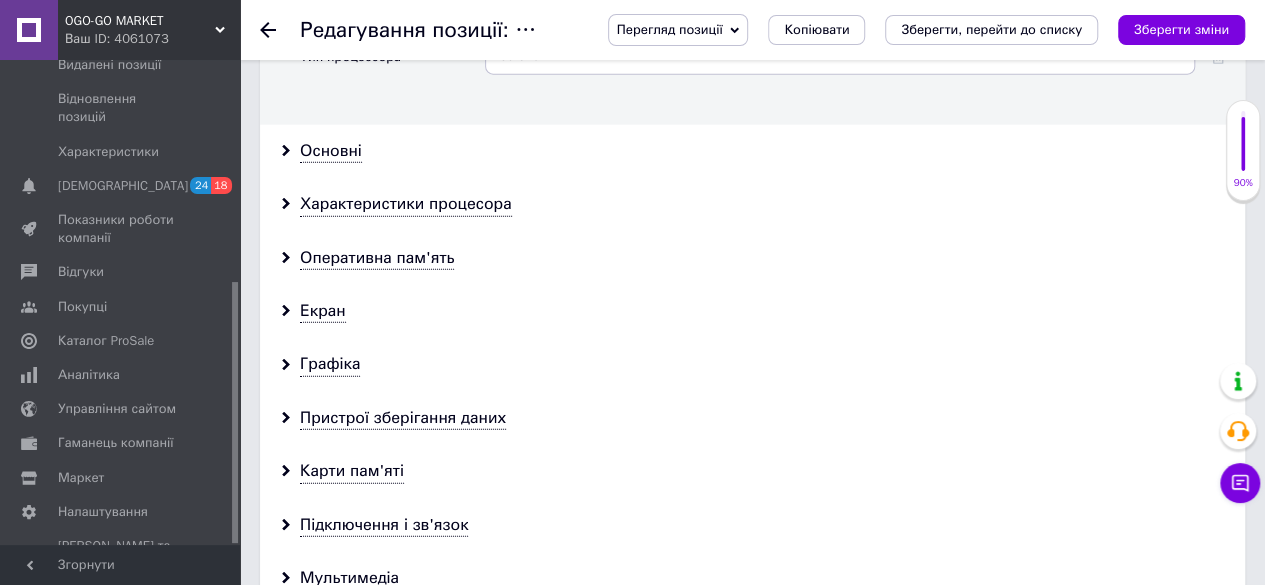 scroll, scrollTop: 2500, scrollLeft: 0, axis: vertical 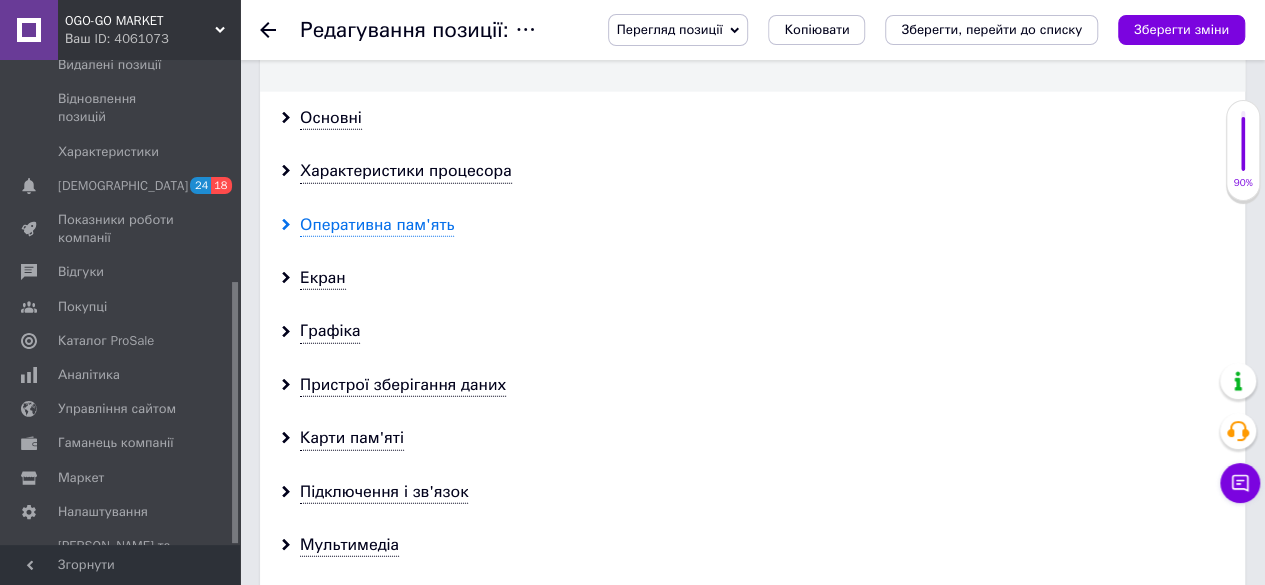 type on "Ноутбук HP EliteBook 6570b 15,6' Intel Core i5 (8 Гб 250 SSD Гб) стан A Refurbished" 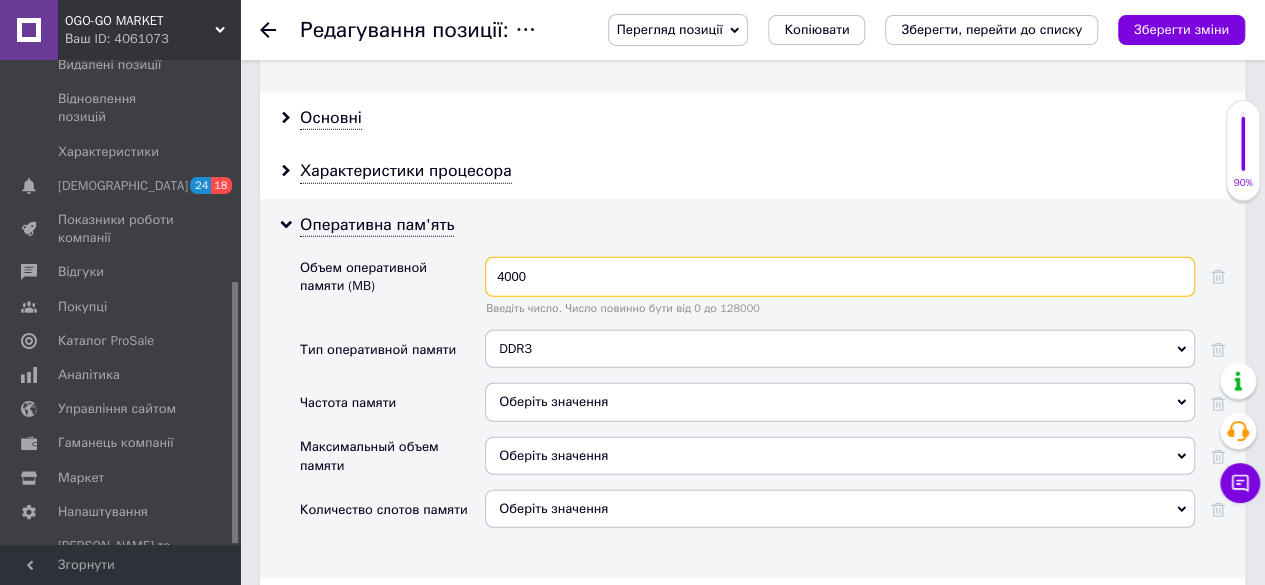 click on "4000" at bounding box center (840, 277) 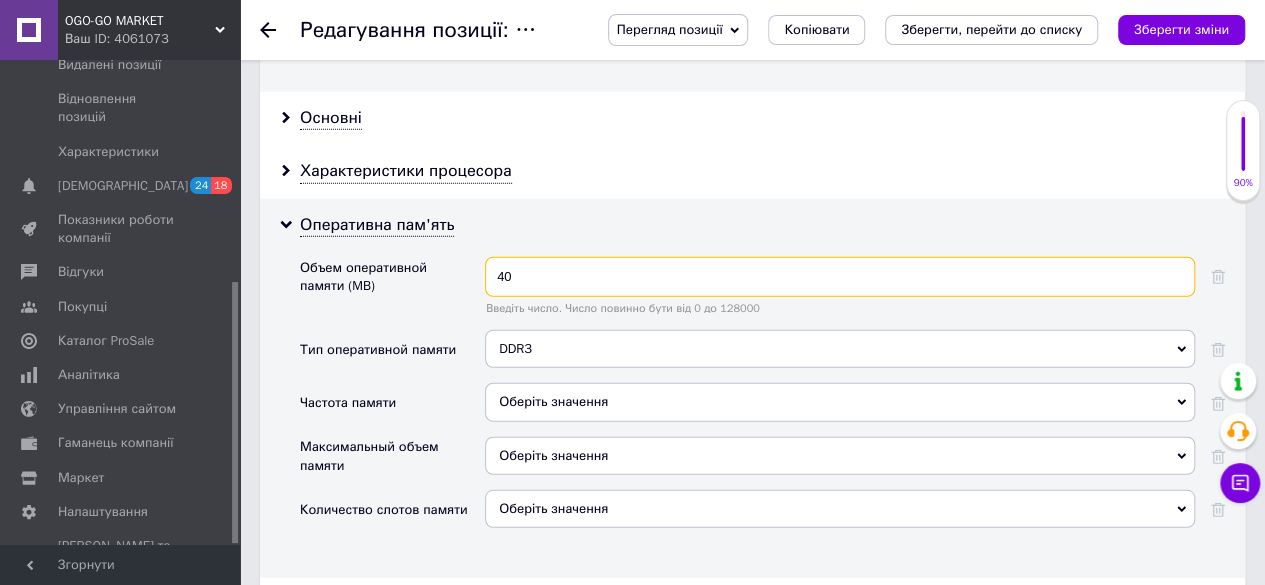 type on "4" 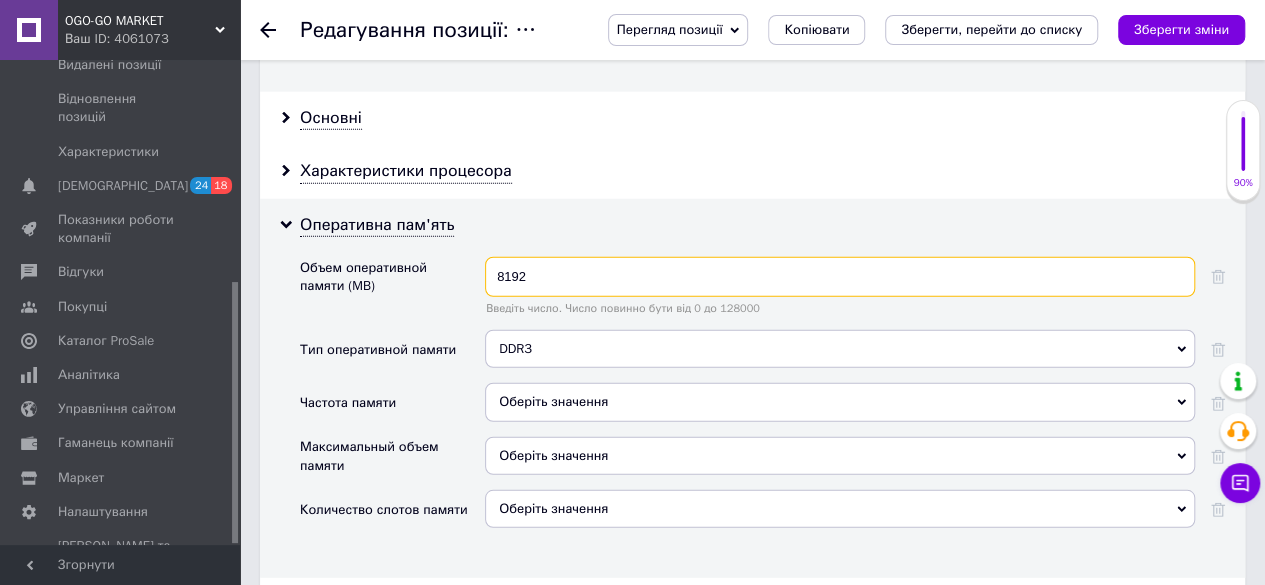 type on "8192" 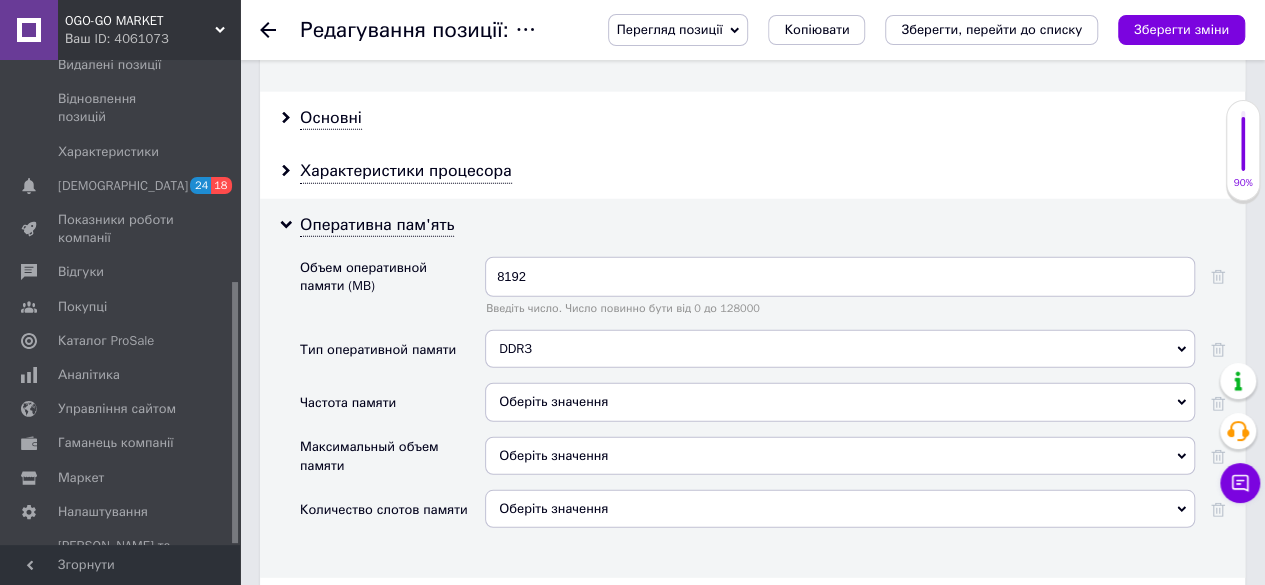 click on "Оберіть значення" at bounding box center (840, 402) 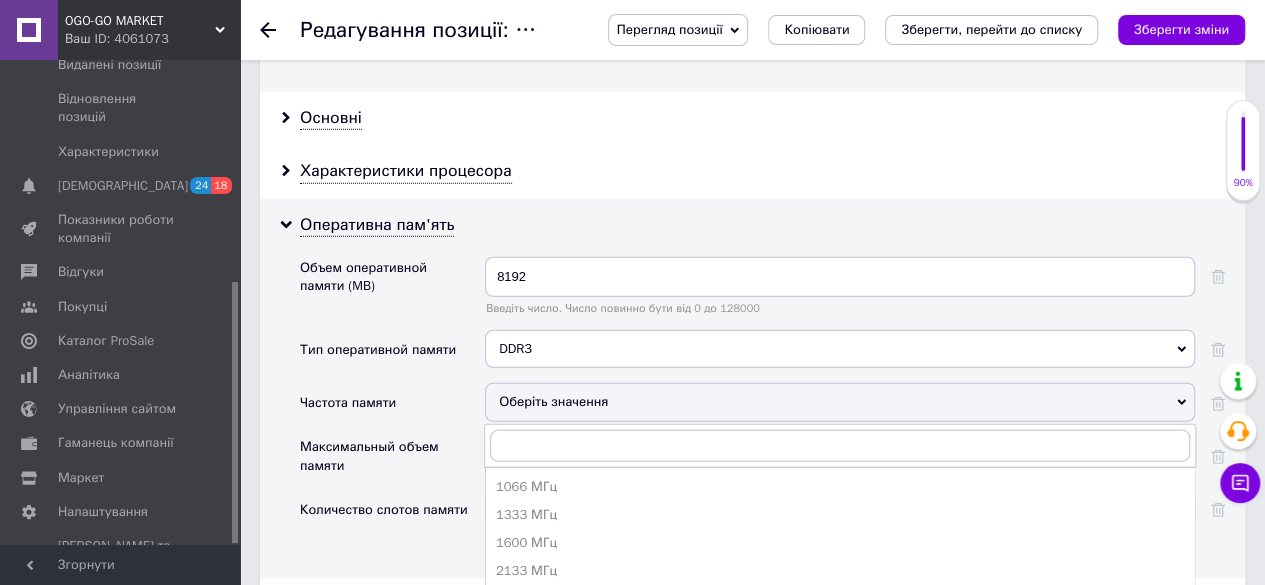 drag, startPoint x: 546, startPoint y: 525, endPoint x: 540, endPoint y: 513, distance: 13.416408 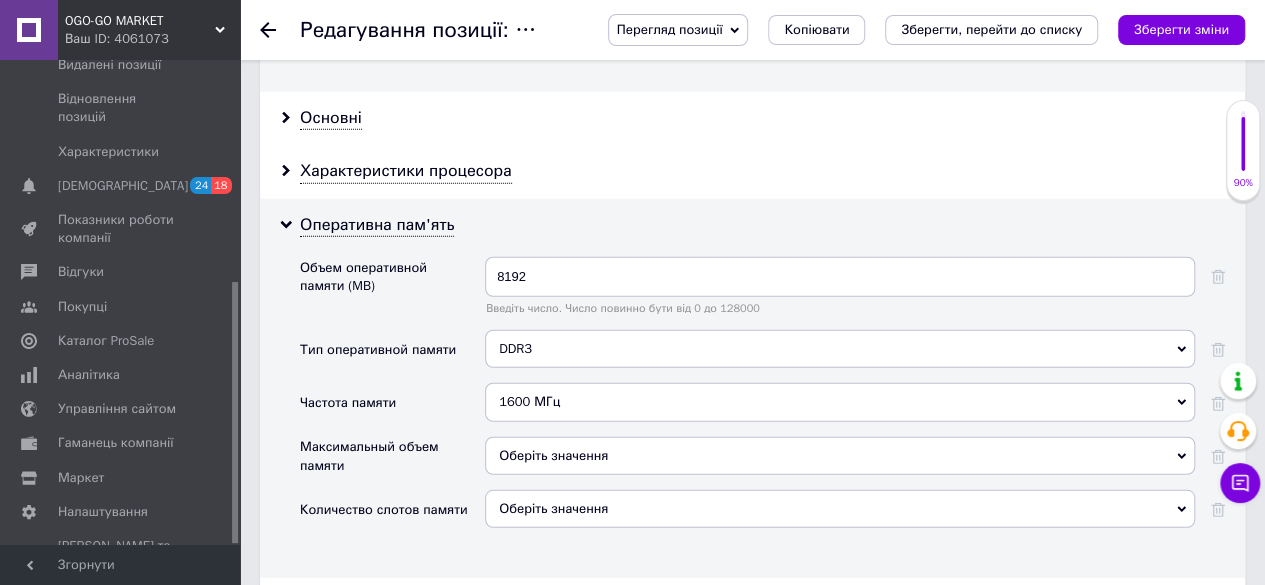 click on "Оберіть значення" at bounding box center [840, 456] 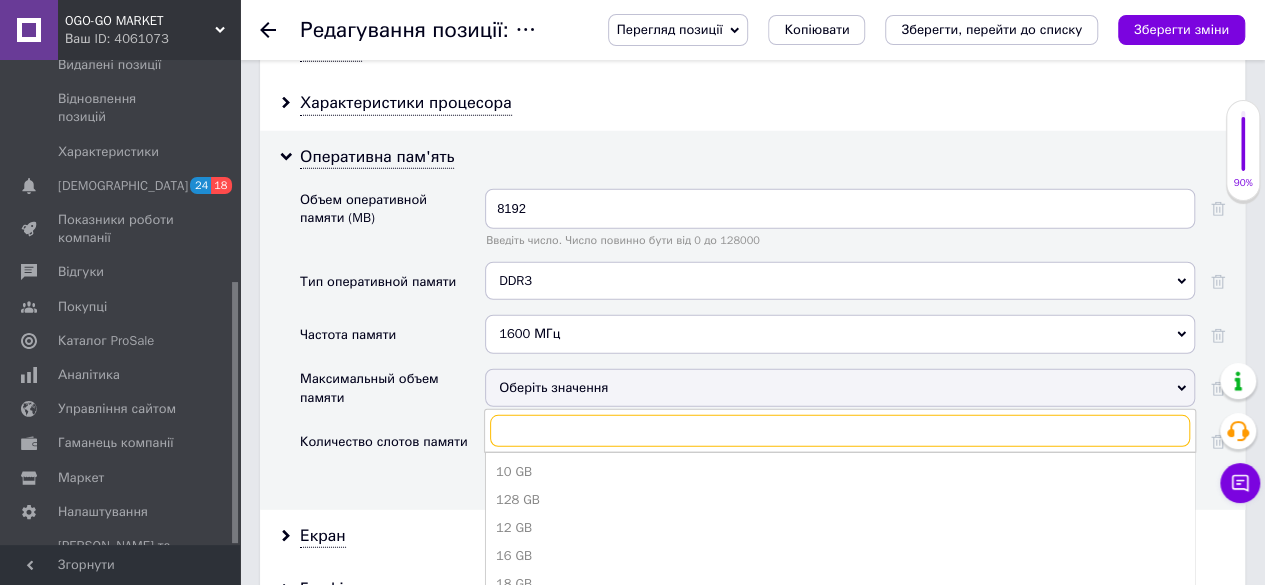 scroll, scrollTop: 2600, scrollLeft: 0, axis: vertical 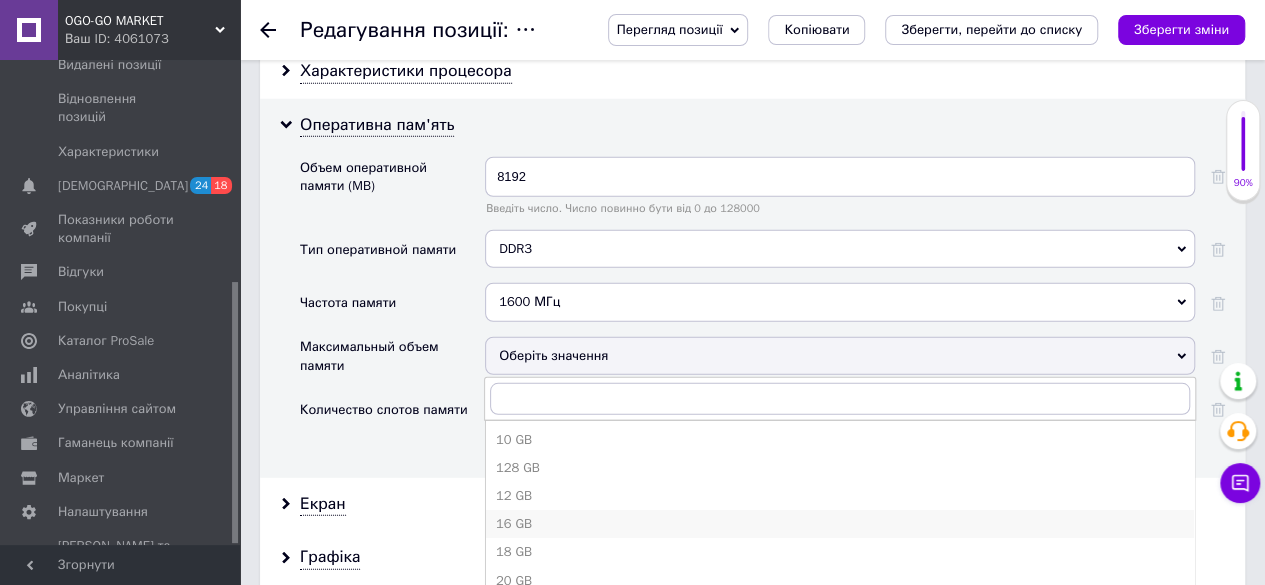 click on "16 GB" at bounding box center (840, 524) 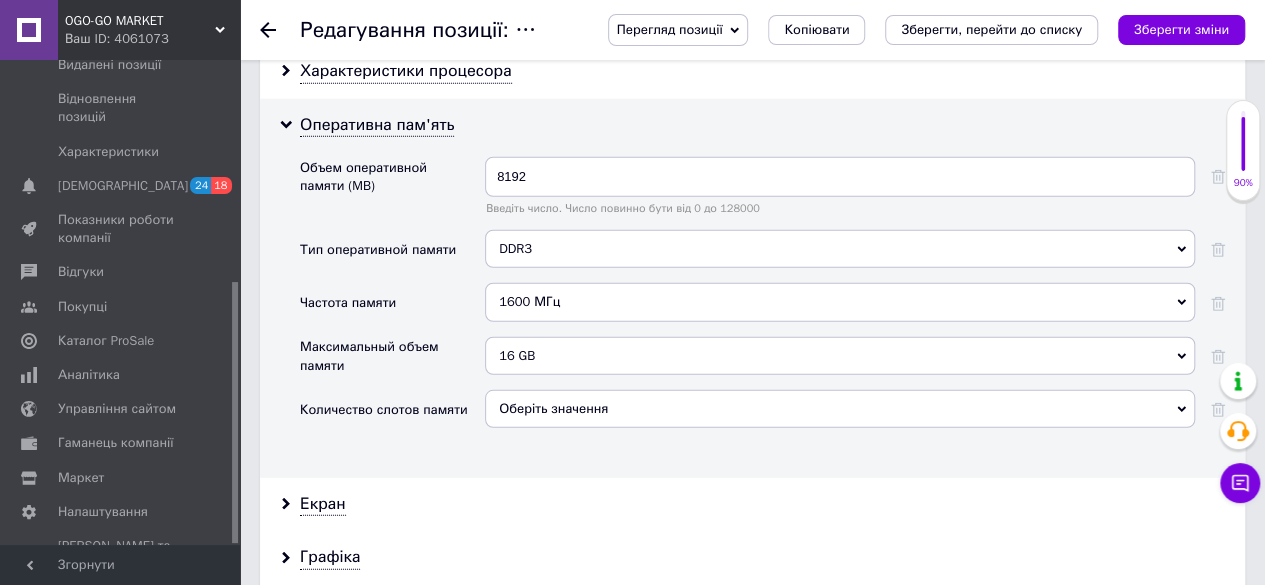 click on "Оберіть значення" at bounding box center (840, 409) 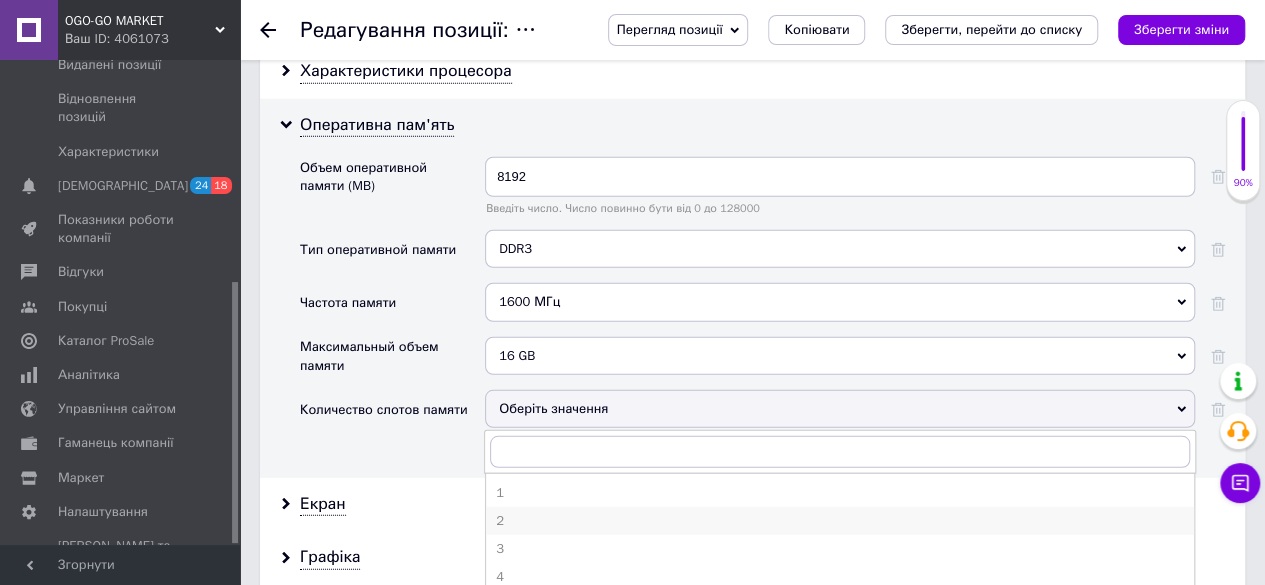 click on "2" at bounding box center (840, 521) 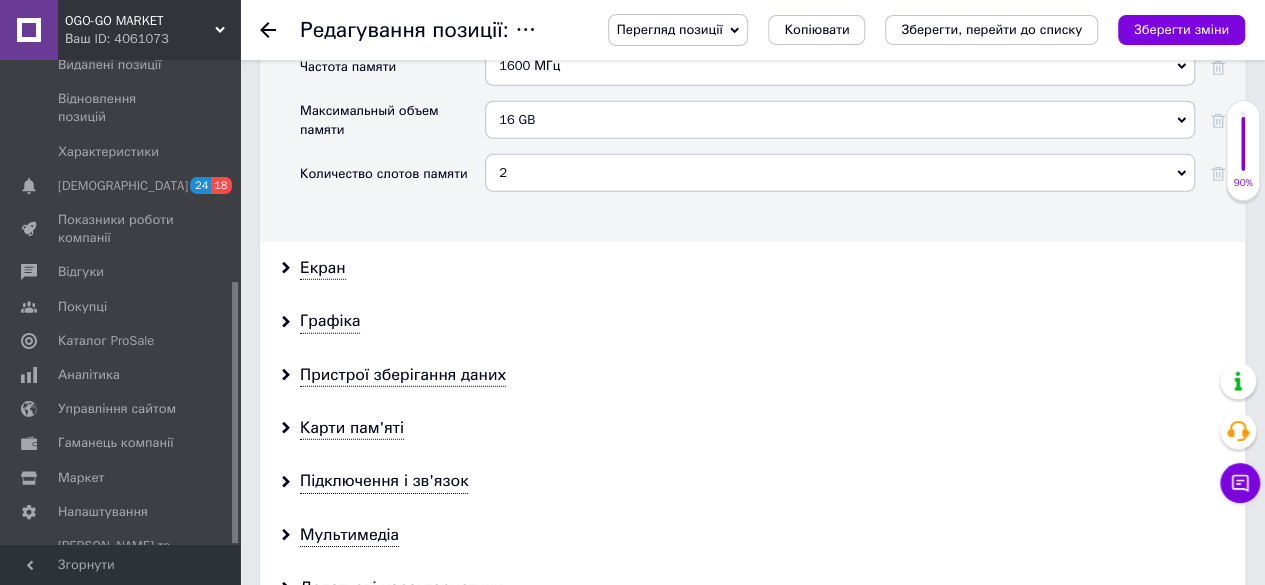 scroll, scrollTop: 2900, scrollLeft: 0, axis: vertical 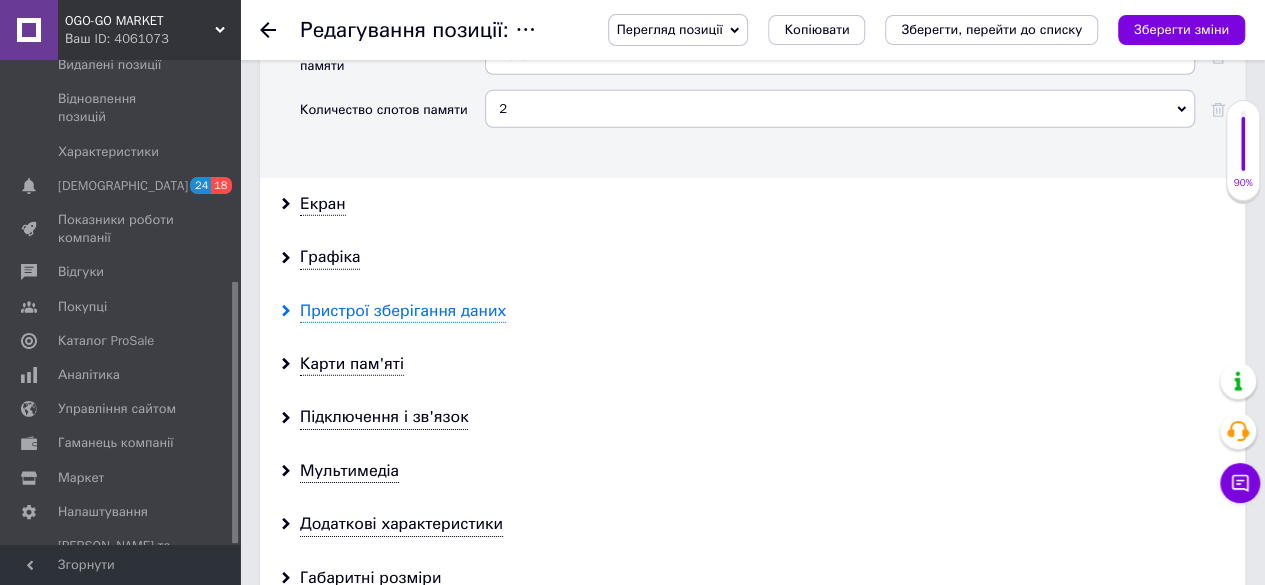 click on "Пристрої зберігання даних" at bounding box center [403, 311] 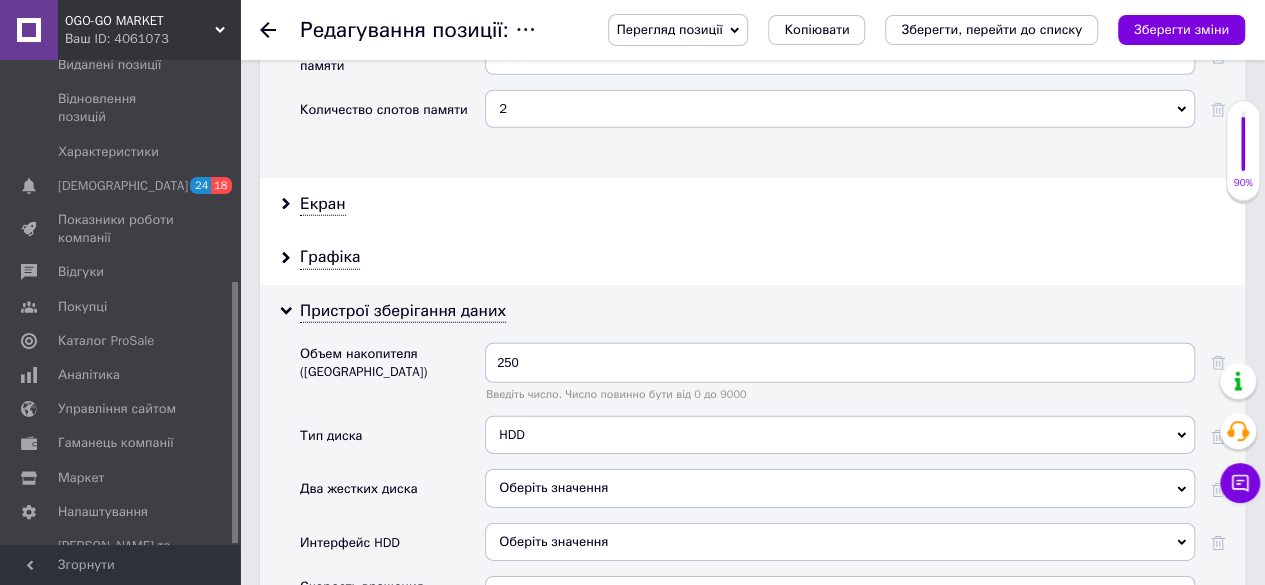 click on "HDD" at bounding box center [840, 435] 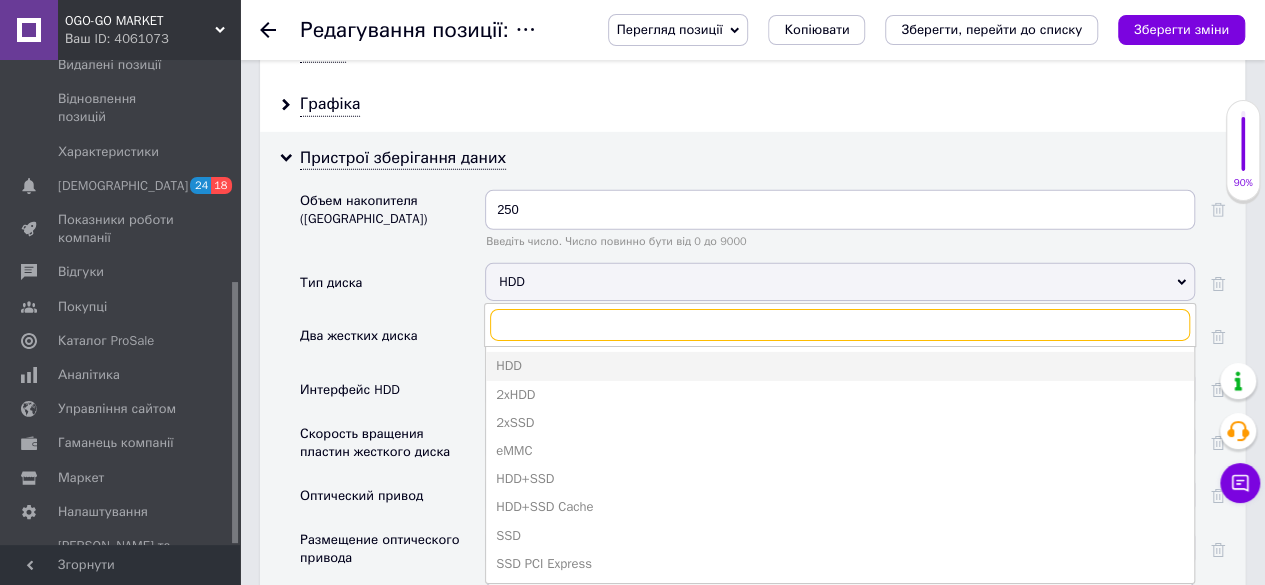 scroll, scrollTop: 3100, scrollLeft: 0, axis: vertical 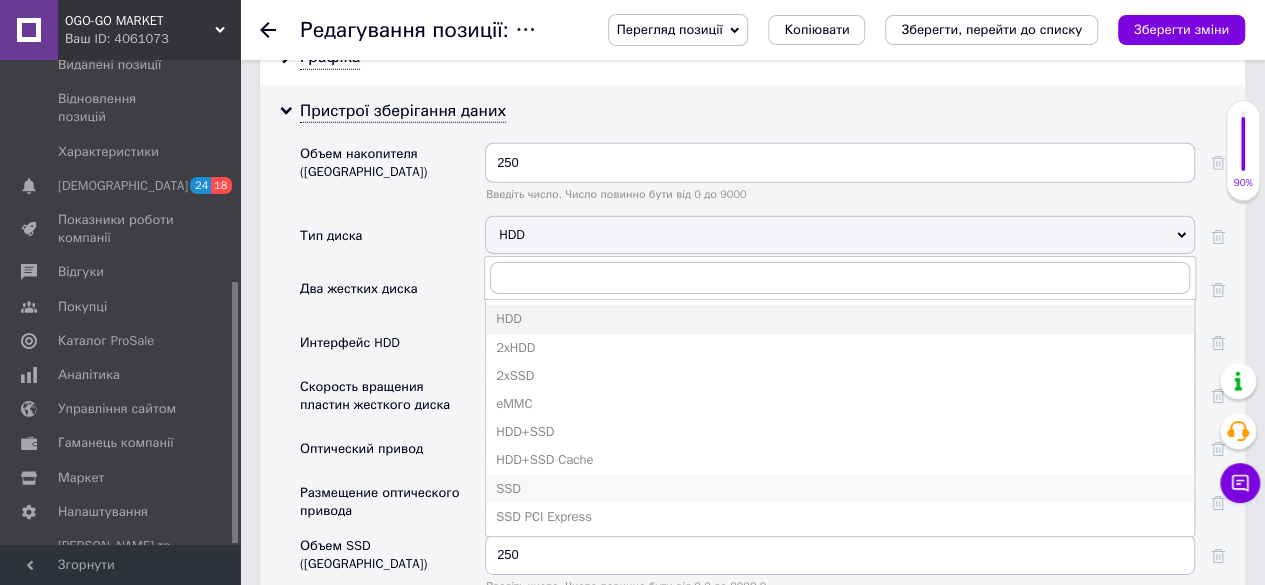 click on "SSD" at bounding box center [840, 489] 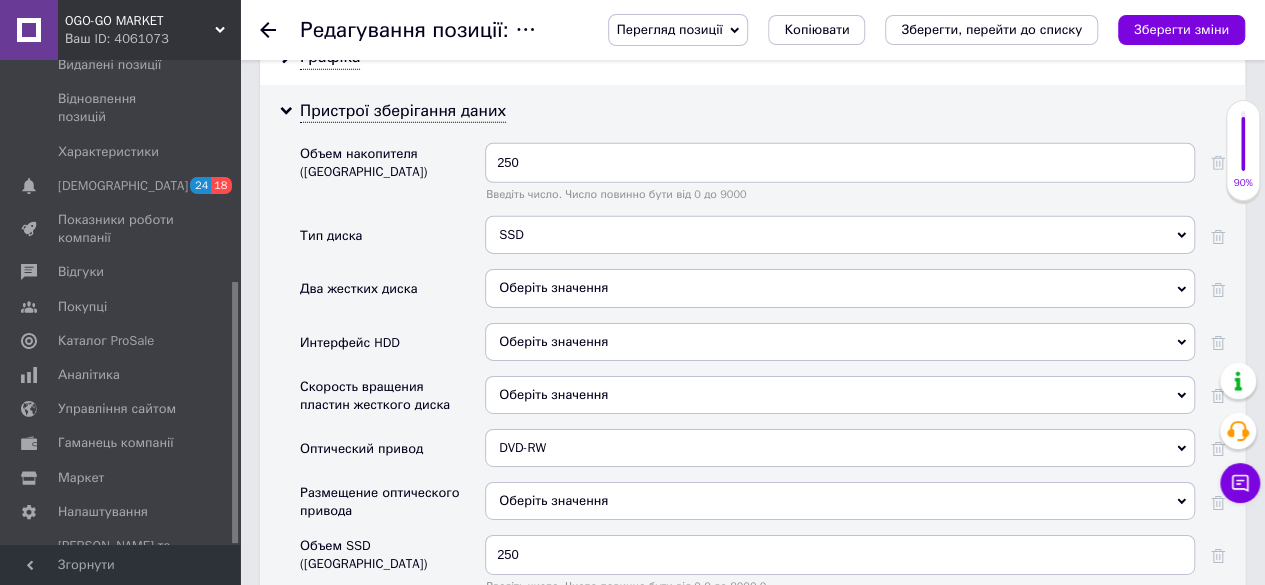 click on "Оберіть значення" at bounding box center [840, 342] 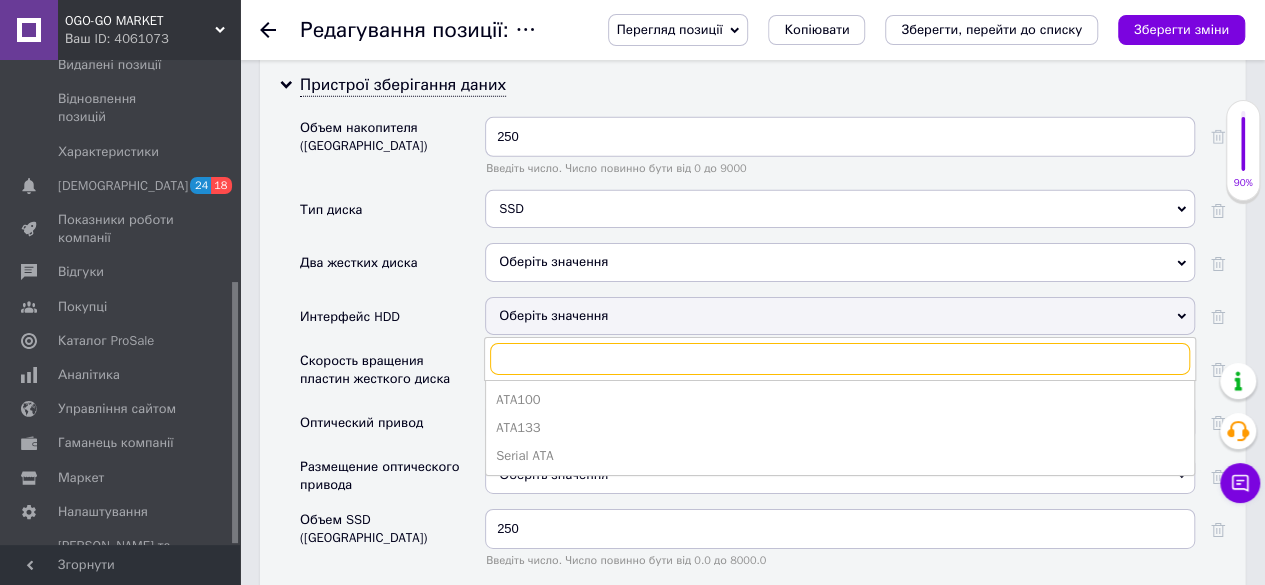 scroll, scrollTop: 3100, scrollLeft: 0, axis: vertical 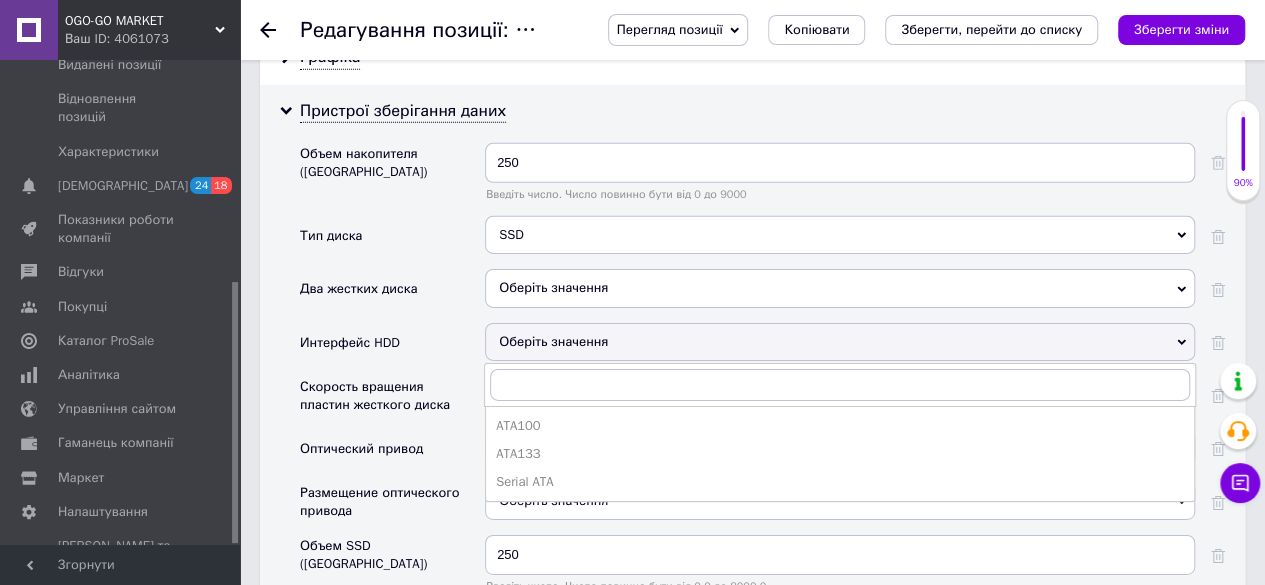 click on "Пристрої зберігання даних Объем накопителя ([GEOGRAPHIC_DATA]) 250 Введіть число. Число повинно бути від 0 до 9000 Тип диска SSD HDD 2xHDD 2xSSD eMMC HDD+SSD HDD+SSD Cache SSD SSD PCI Express Два жестких диска Оберіть значення Так Ні Интерфейс HDD Оберіть значення ATA100 ATA133 Serial ATA Скорость вращения пластин жесткого диска Оберіть значення Оптический привод DVD-RW DVD-RW Размещение оптического привода Оберіть значення Объем SSD (GB) 250 Введіть число. Число повинно бути від 0.0 до 8000.0" at bounding box center (752, 364) 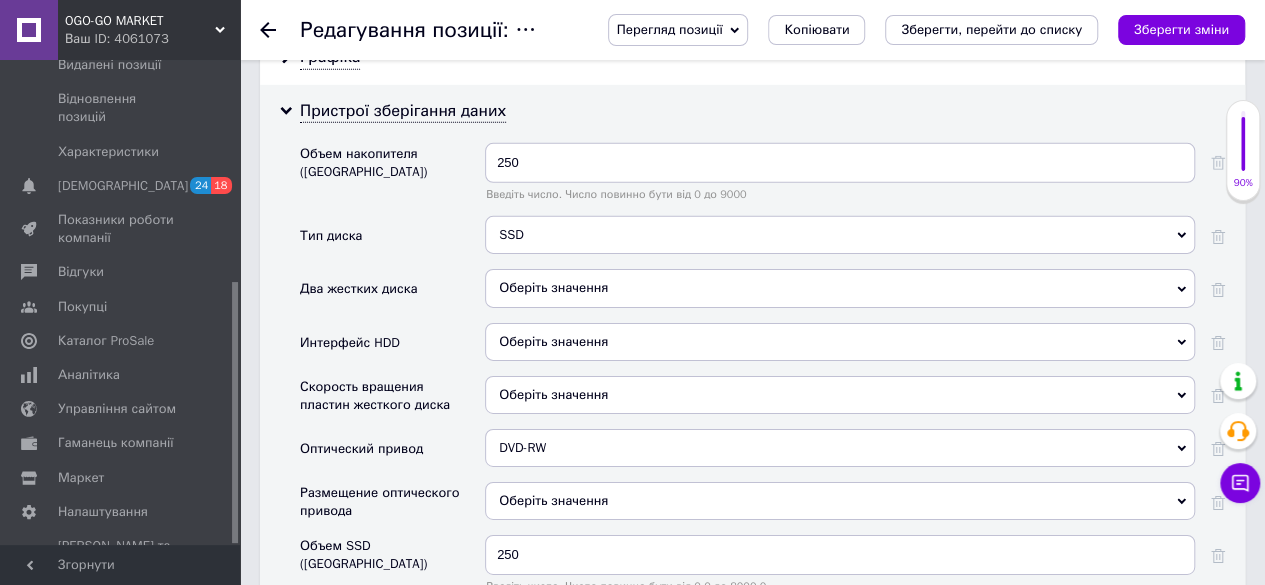 click on "Оберіть значення" at bounding box center (840, 395) 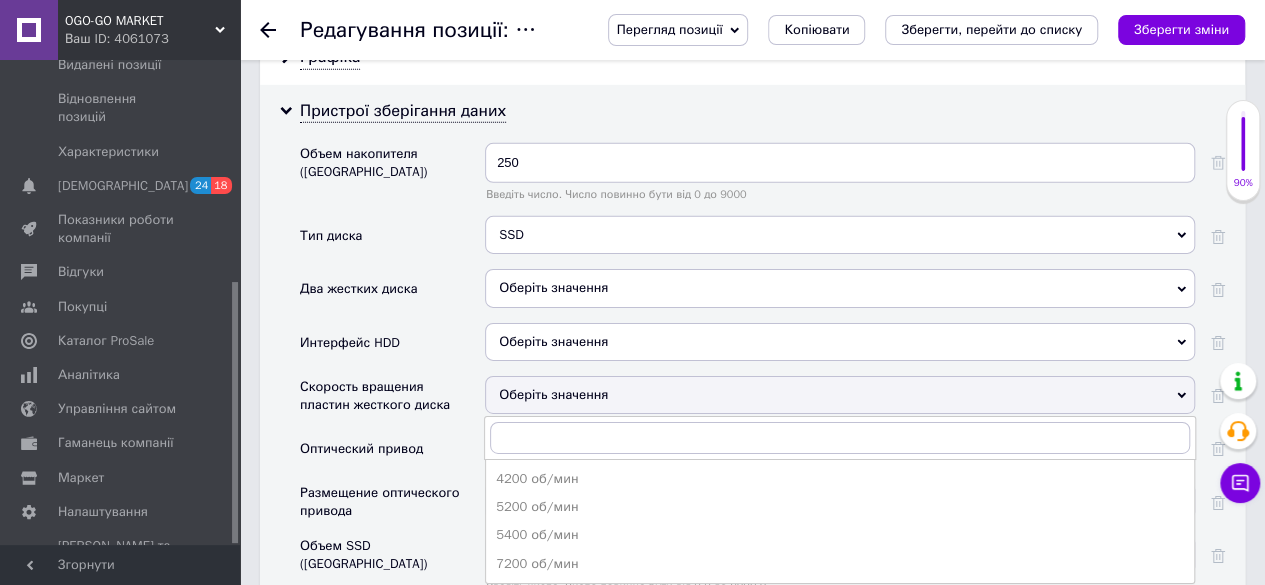 click on "Оберіть значення" at bounding box center (840, 395) 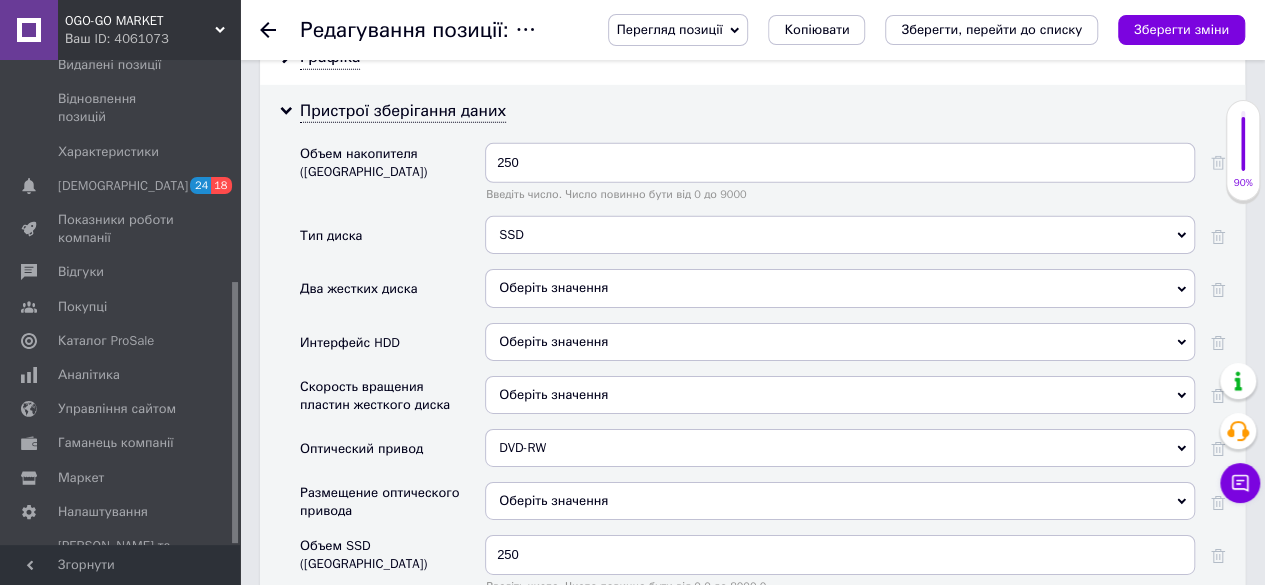 click on "Оберіть значення" at bounding box center (553, 287) 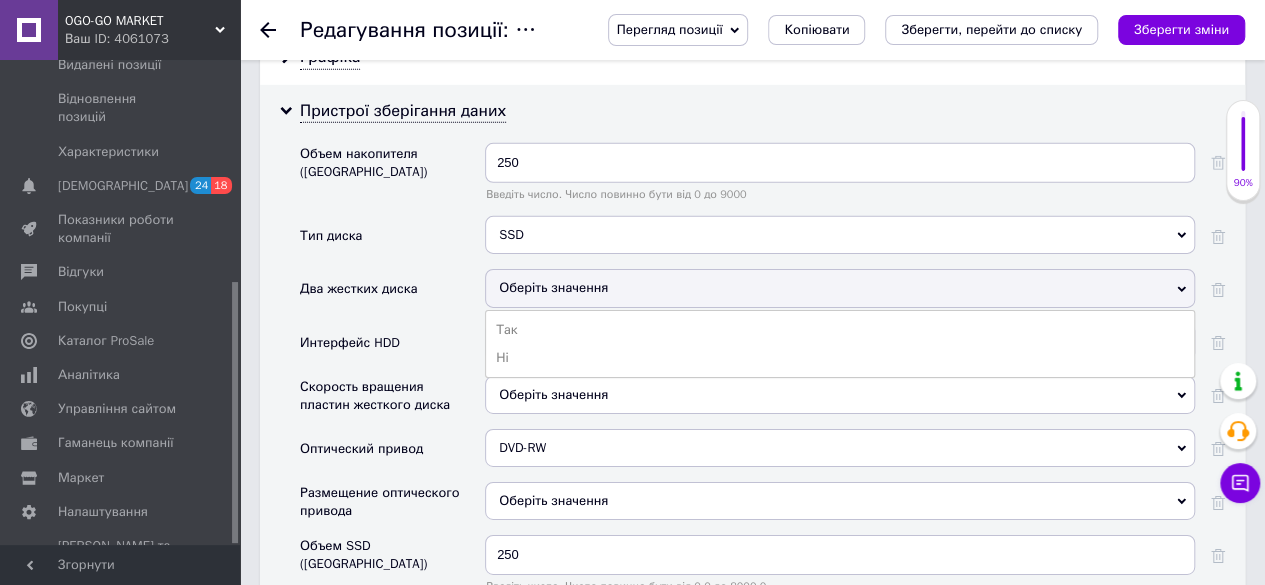 click on "Оберіть значення" at bounding box center [553, 287] 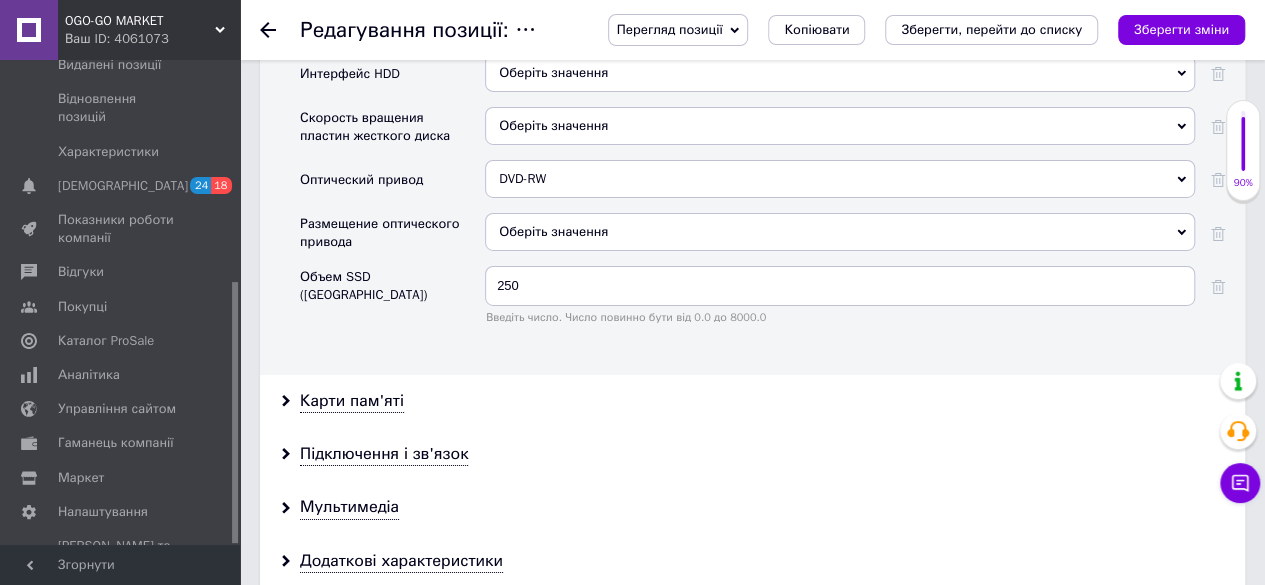 scroll, scrollTop: 3400, scrollLeft: 0, axis: vertical 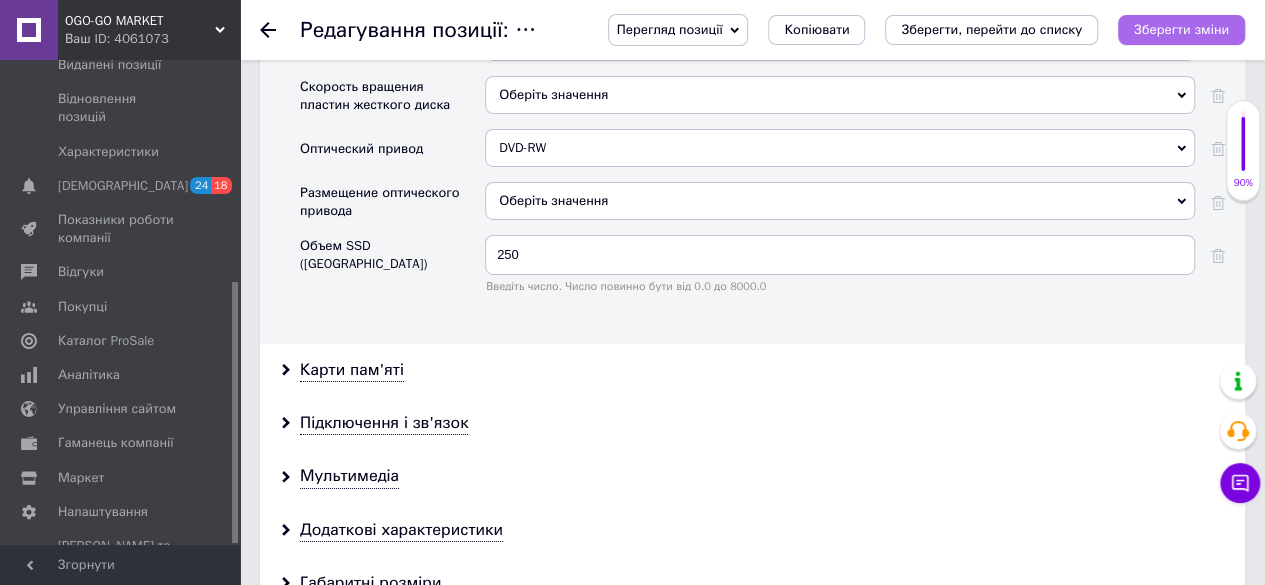 click on "Зберегти зміни" at bounding box center (1181, 30) 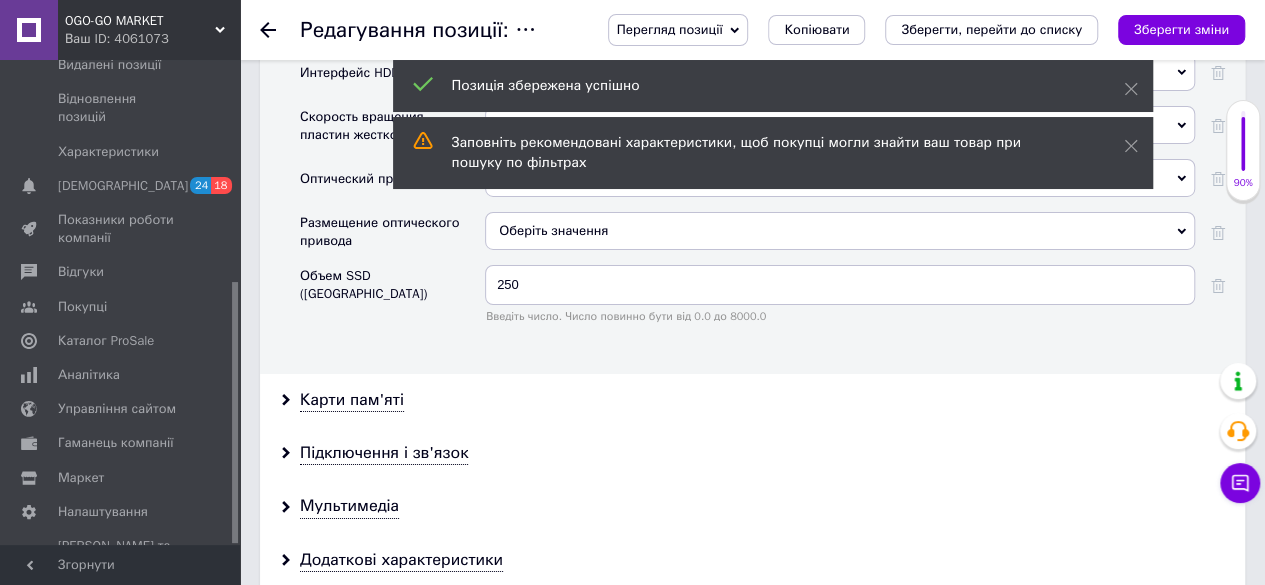 click 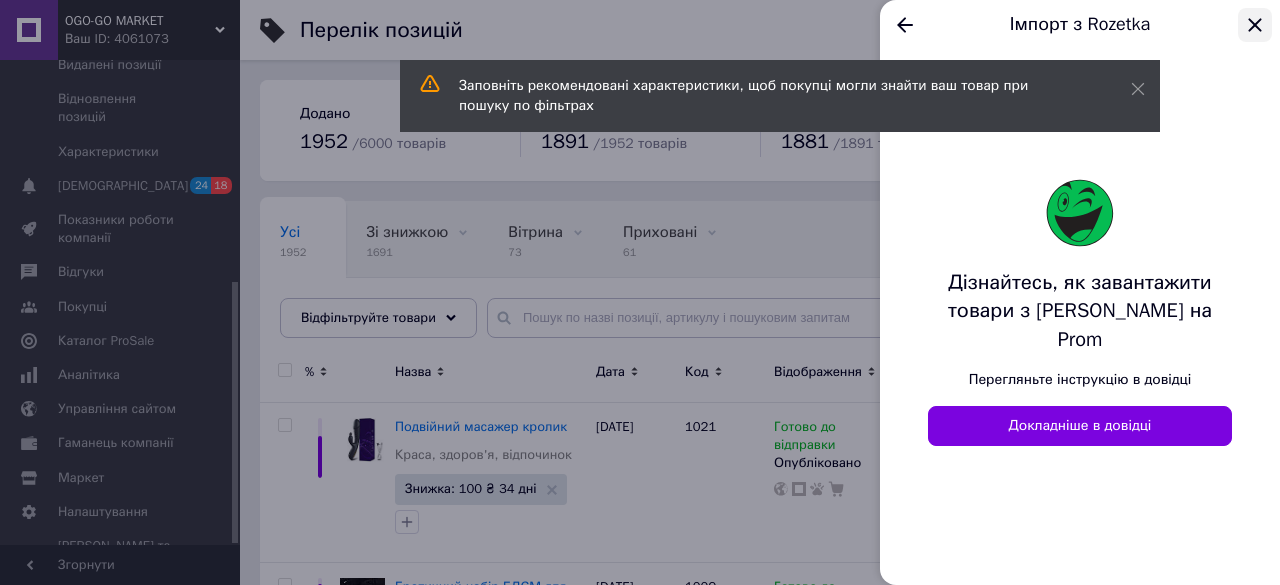 click 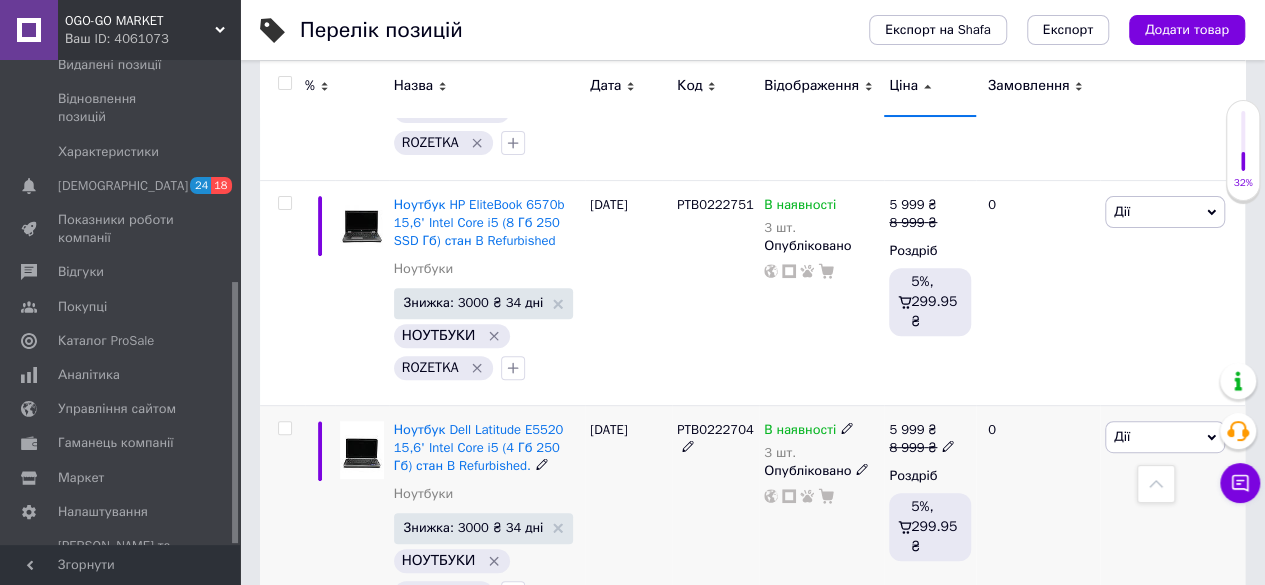 scroll, scrollTop: 15300, scrollLeft: 0, axis: vertical 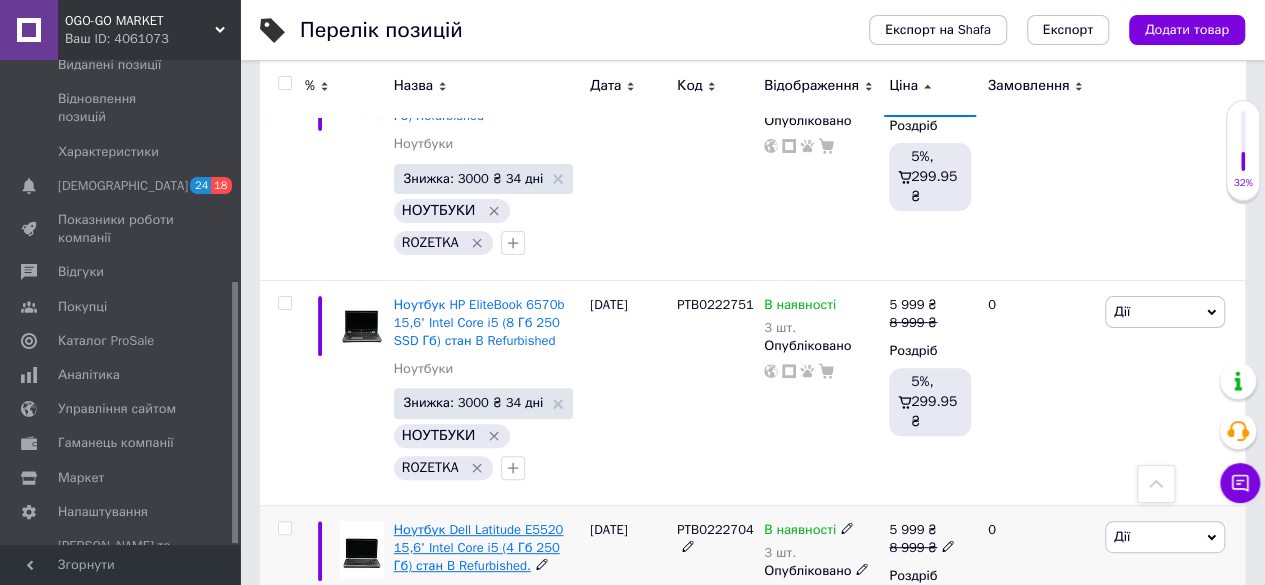 click on "Ноутбук Dell Latitude E5520 15,6' Intel Core i5 (4 Гб 250 Гб) стан B Refurbished." at bounding box center [479, 547] 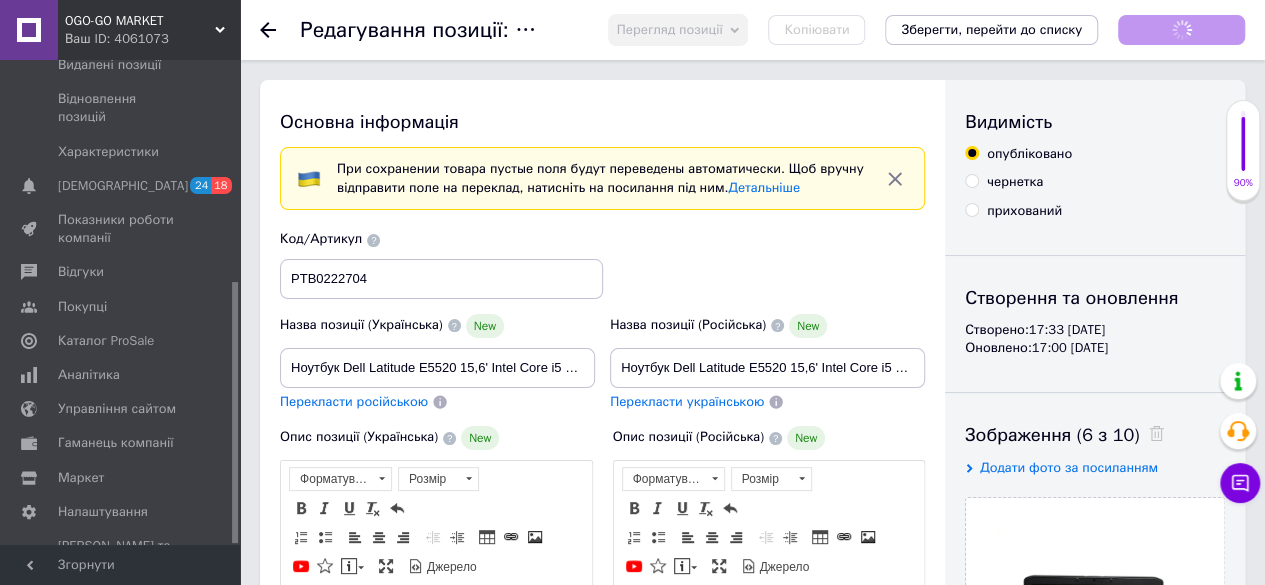 scroll, scrollTop: 0, scrollLeft: 0, axis: both 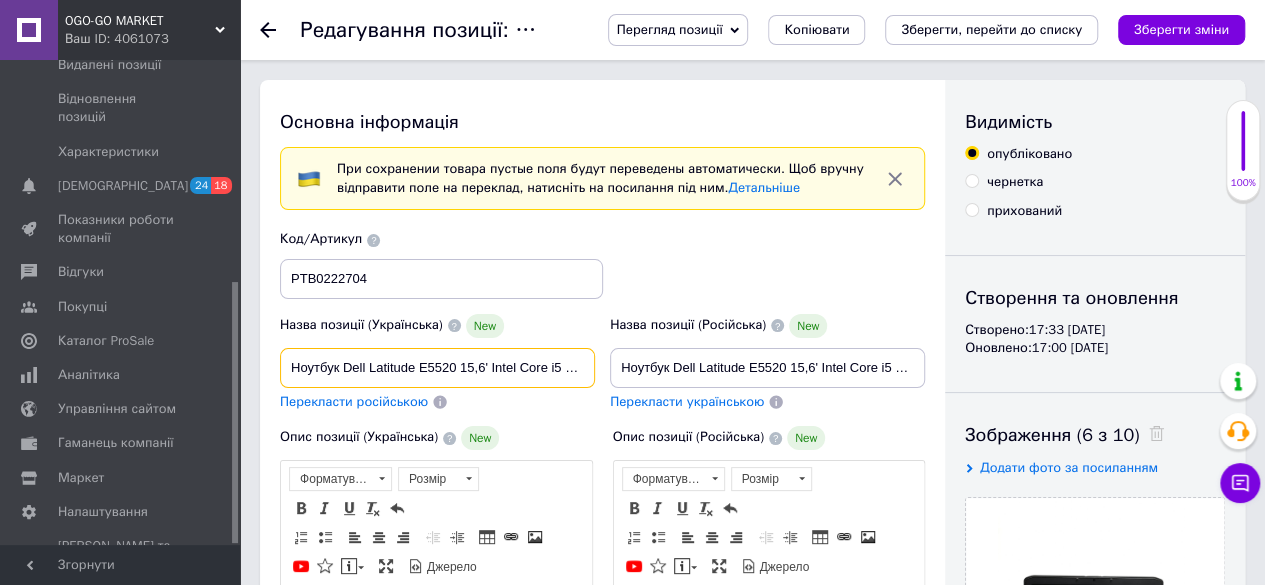 click on "Ноутбук Dell Latitude E5520 15,6' Intel Core i5 (4 Гб 250 Гб) стан B Refurbished." at bounding box center [437, 368] 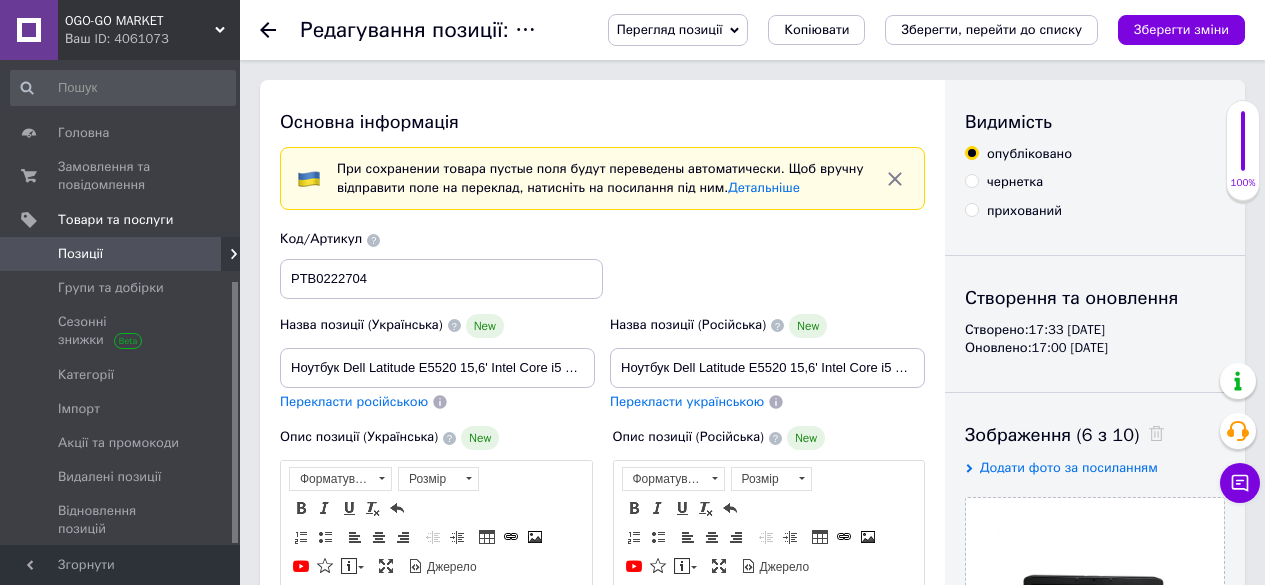 scroll, scrollTop: 0, scrollLeft: 0, axis: both 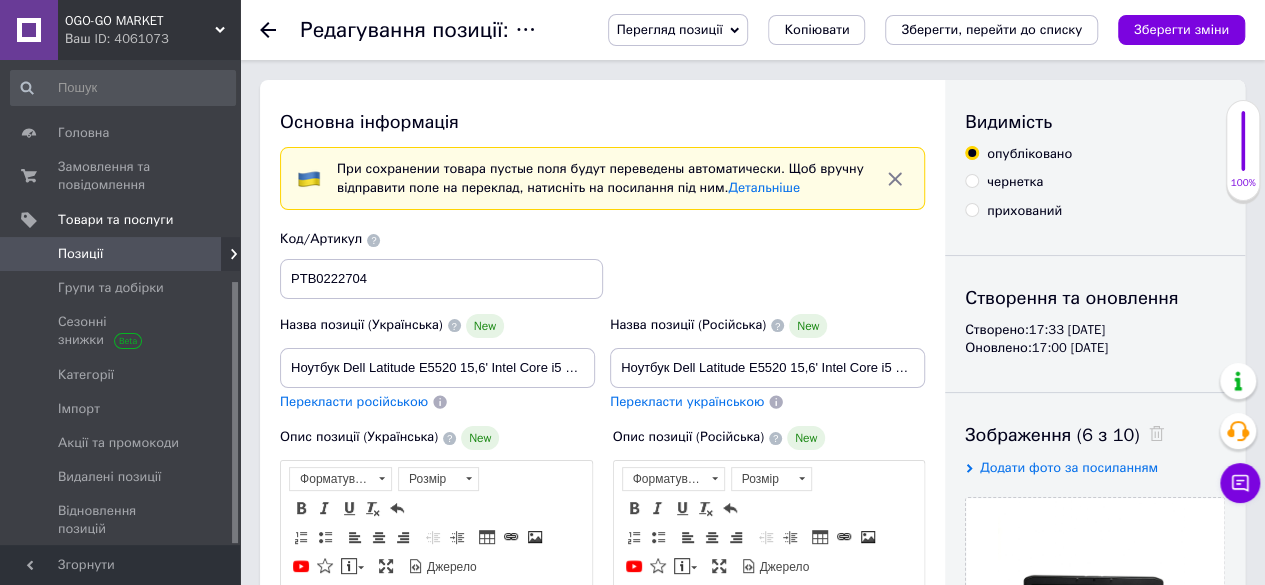 click on "Ноутбук Dell Latitude E5520 15,6' Intel Core i5 (4 Гб 250 Гб) стан B Refurbished." at bounding box center (437, 368) 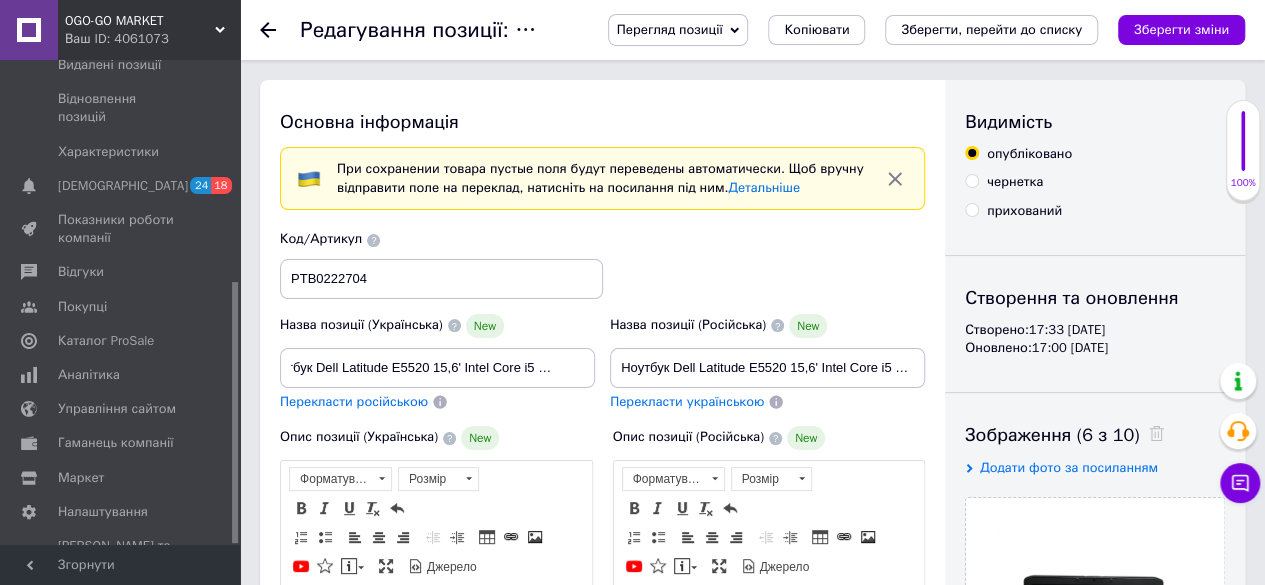 click on "Ноутбук Dell Latitude E5520 15,6' Intel Core i5 (4 Гб 250 Гб) стан B Refurbished." at bounding box center (437, 368) 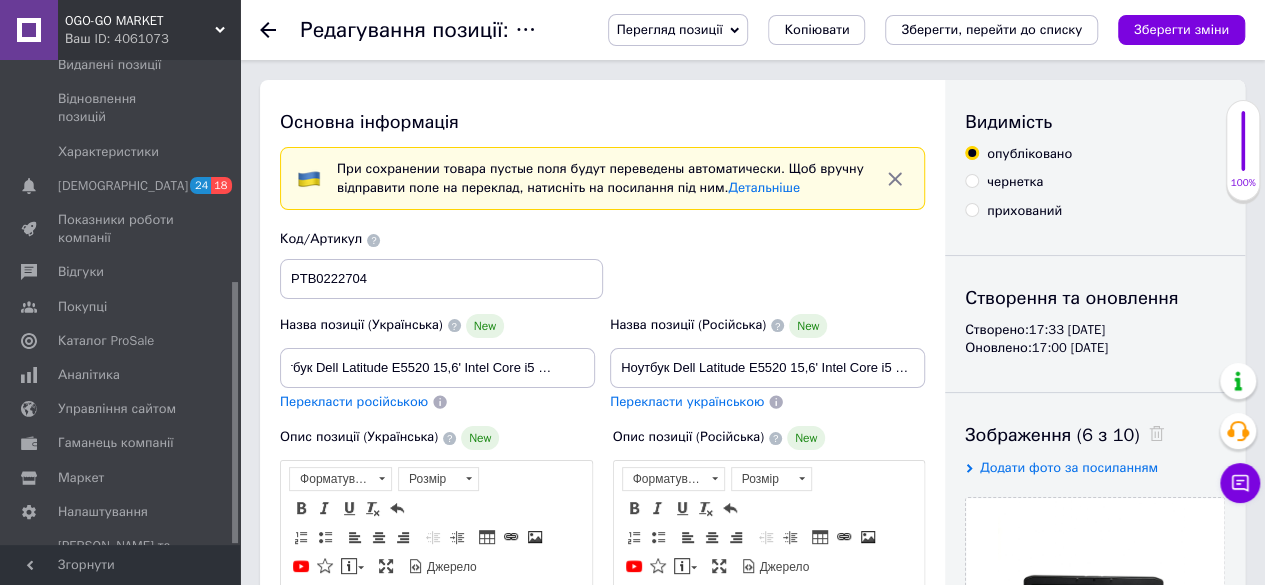 type on "Ноутбук Dell Latitude E5520 15,6' Intel Core i5 (16 Гб 250 Гб) стан B Refurbished." 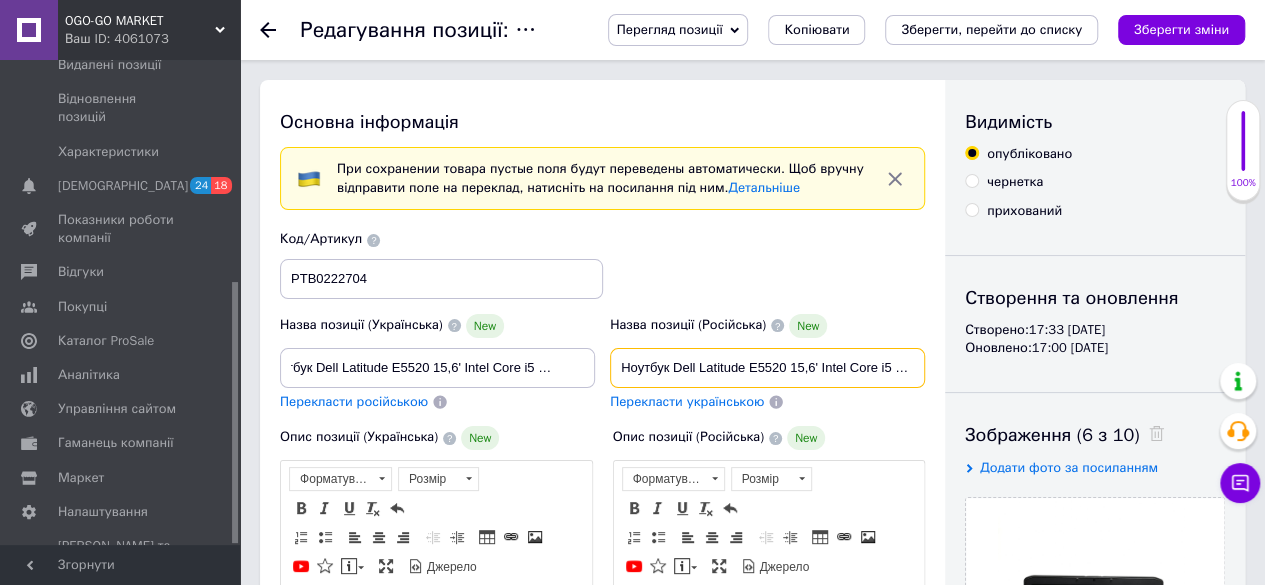 scroll, scrollTop: 0, scrollLeft: 0, axis: both 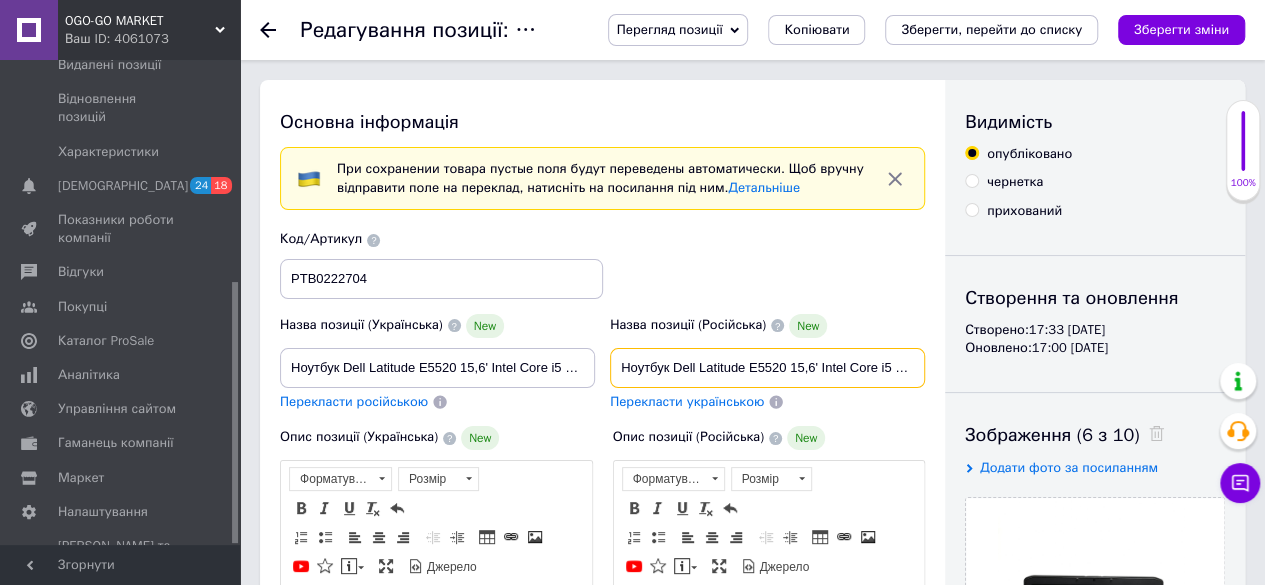 click on "Ноутбук Dell Latitude E5520 15,6' Intel Core i5 (8 Гб 250 Гб)  Refurbished." at bounding box center [767, 368] 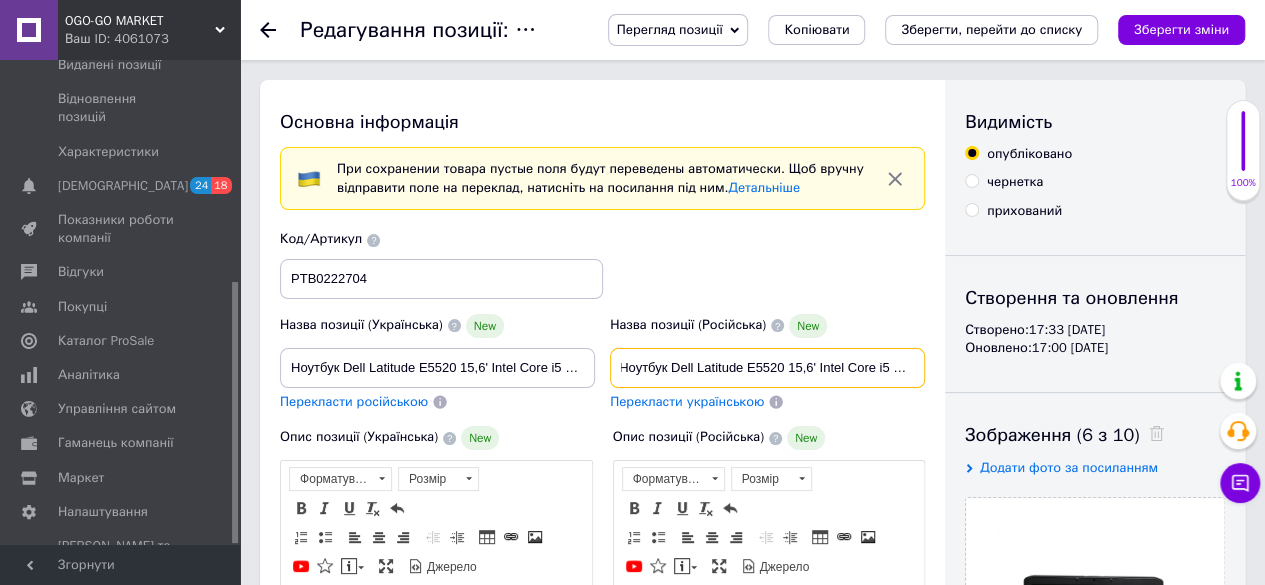 type on "Ноутбук Dell Latitude E5520 15,6' Intel Core i5 (16 Гб 250 Гб)  Refurbished." 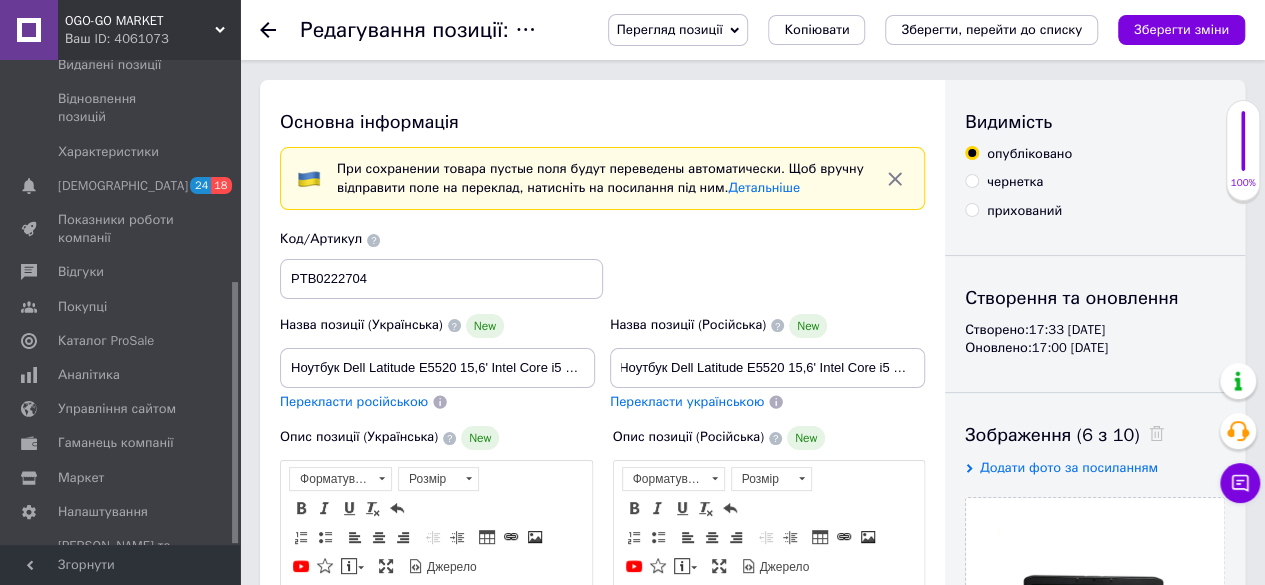 scroll, scrollTop: 0, scrollLeft: 0, axis: both 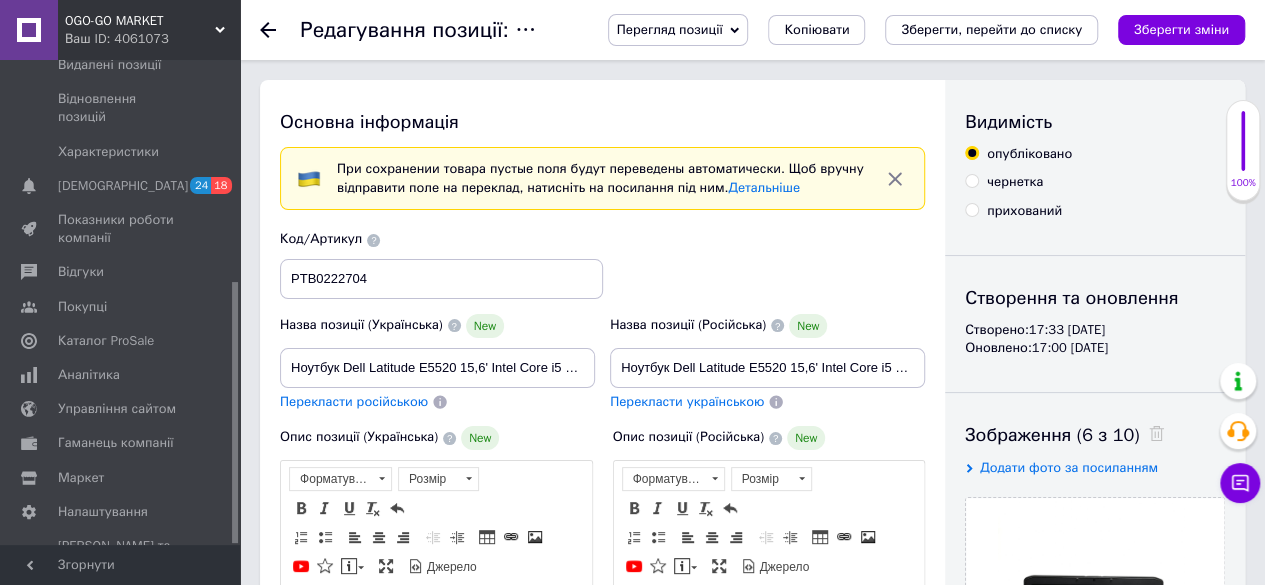 click on "Назва позиції (Російська) New" at bounding box center [767, 326] 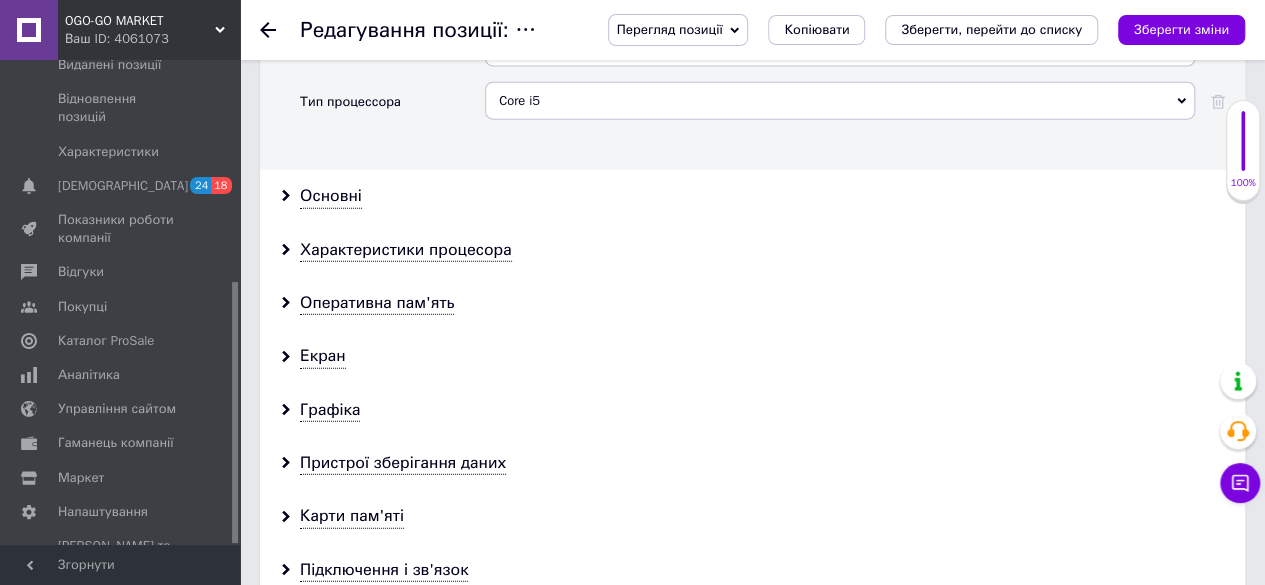 scroll, scrollTop: 2300, scrollLeft: 0, axis: vertical 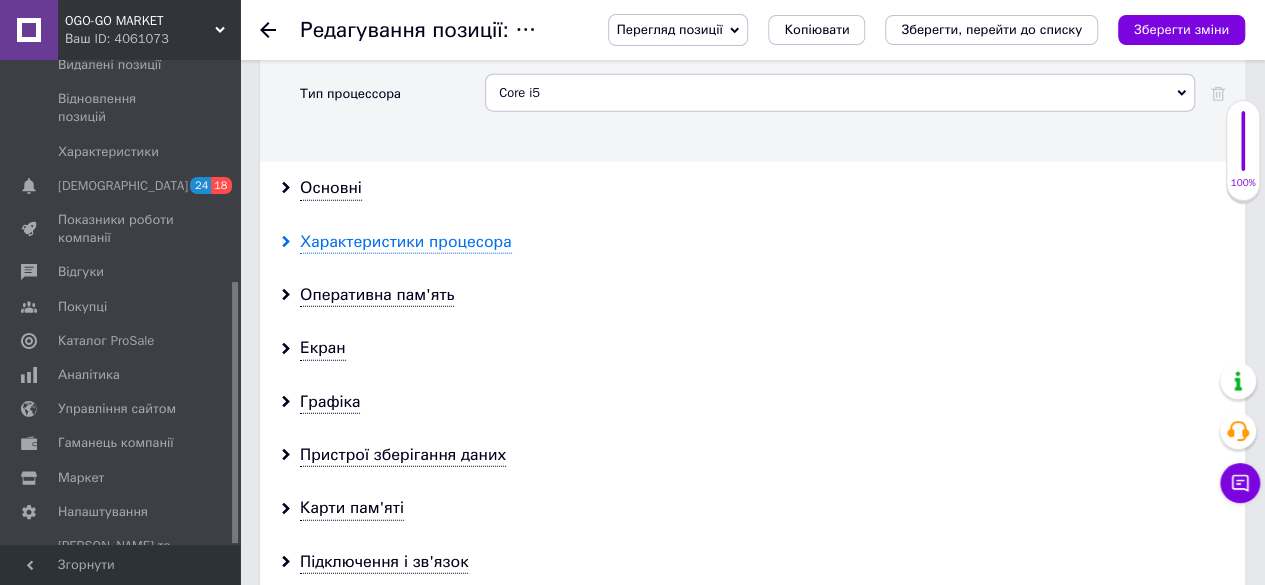 click on "Характеристики процесора" at bounding box center [406, 242] 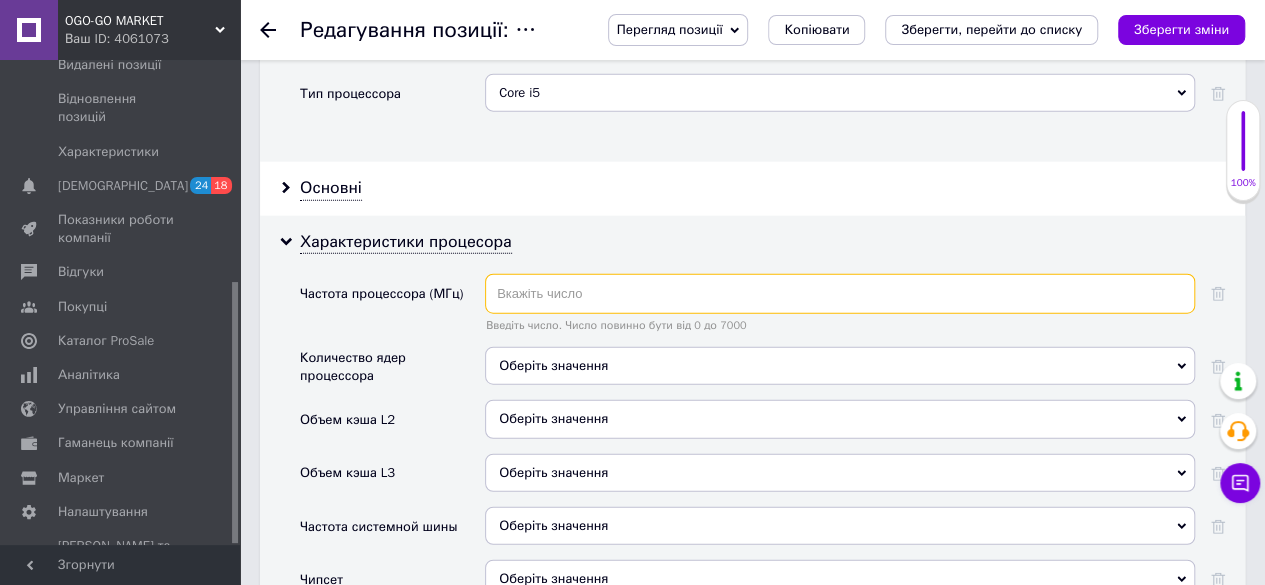 click at bounding box center [840, 294] 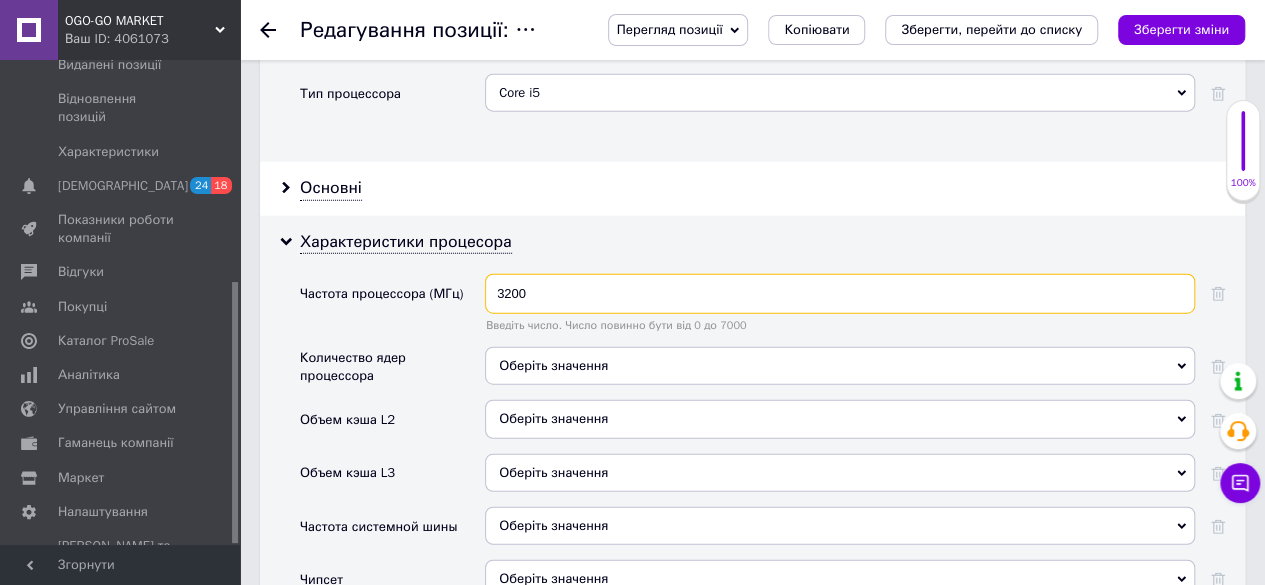 type on "3200" 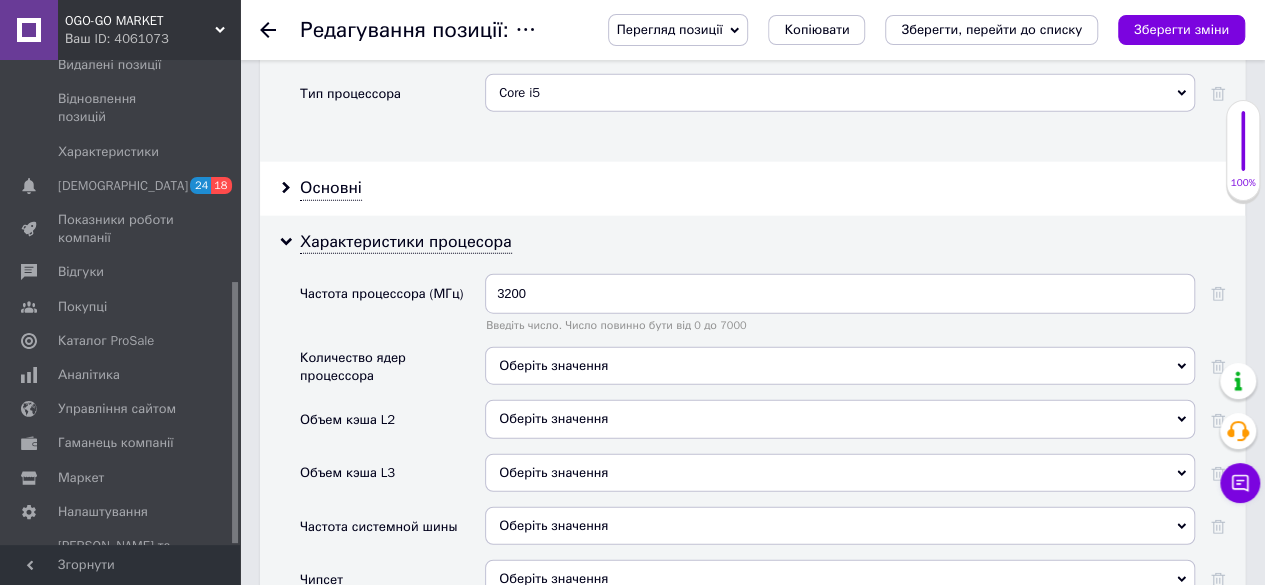 click on "Оберіть значення" at bounding box center [840, 373] 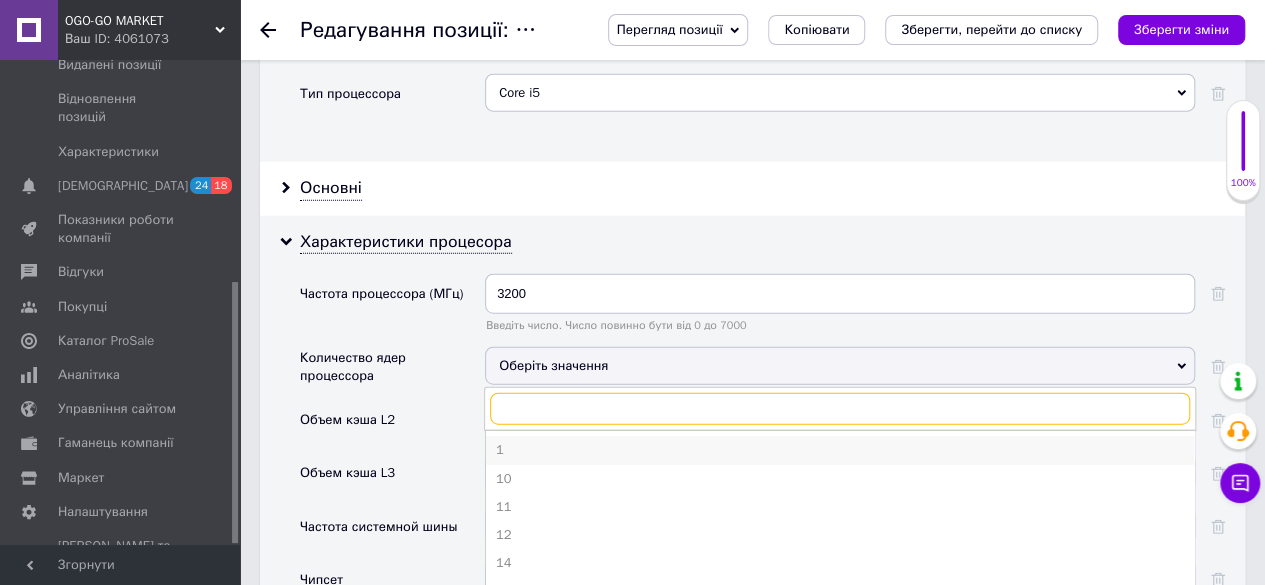 scroll, scrollTop: 2319, scrollLeft: 0, axis: vertical 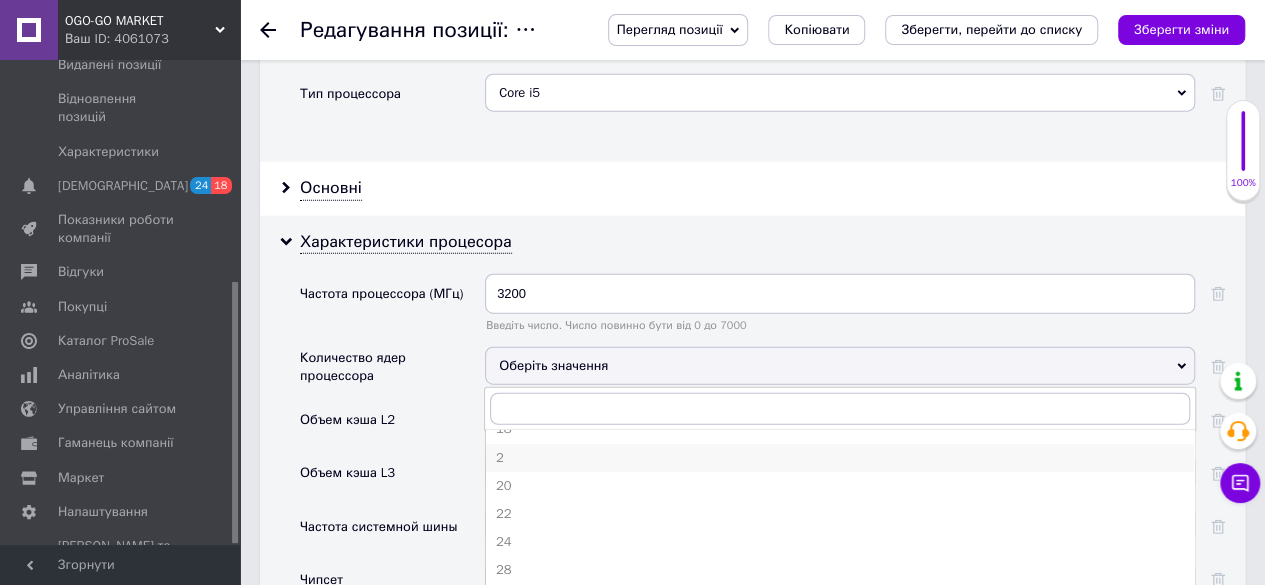 click on "2" at bounding box center [840, 458] 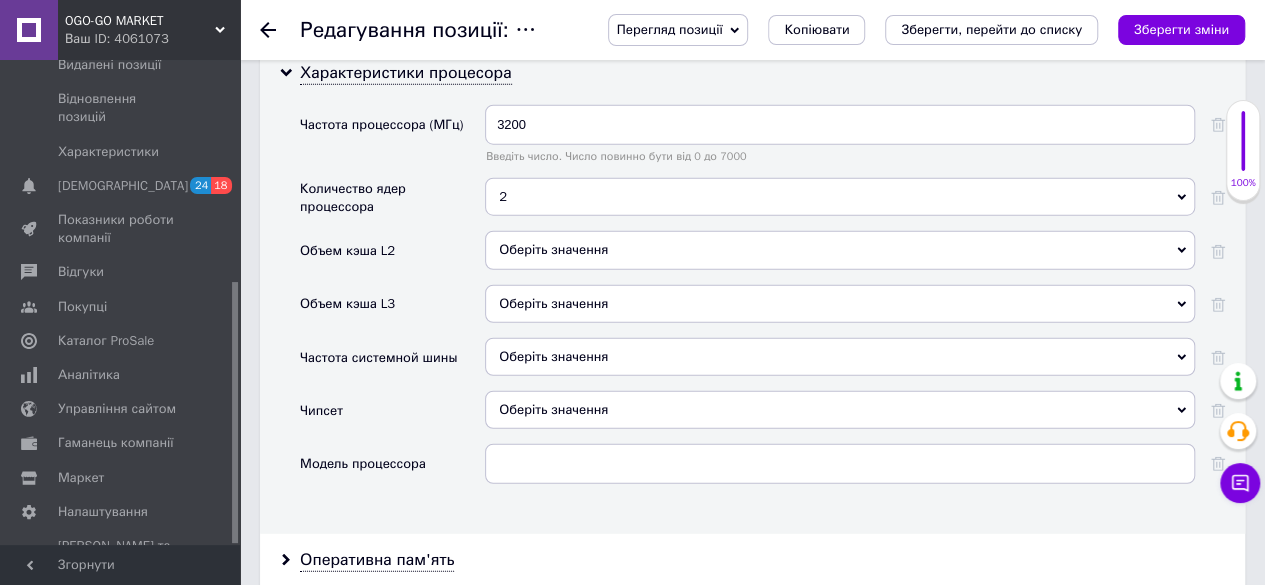 scroll, scrollTop: 2519, scrollLeft: 0, axis: vertical 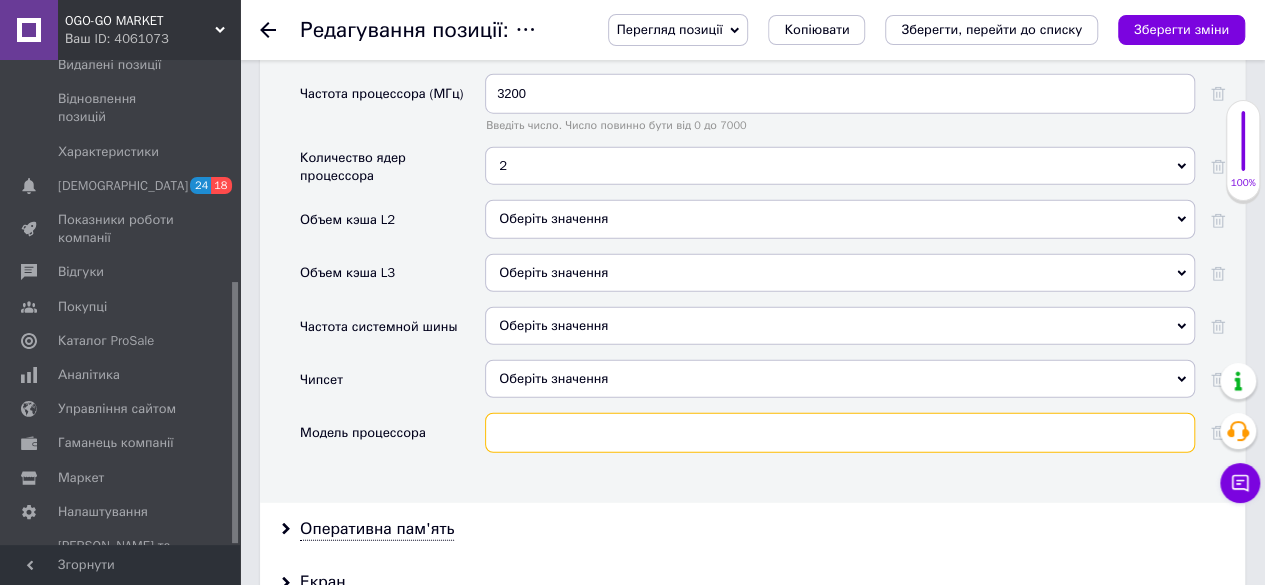 click at bounding box center [840, 433] 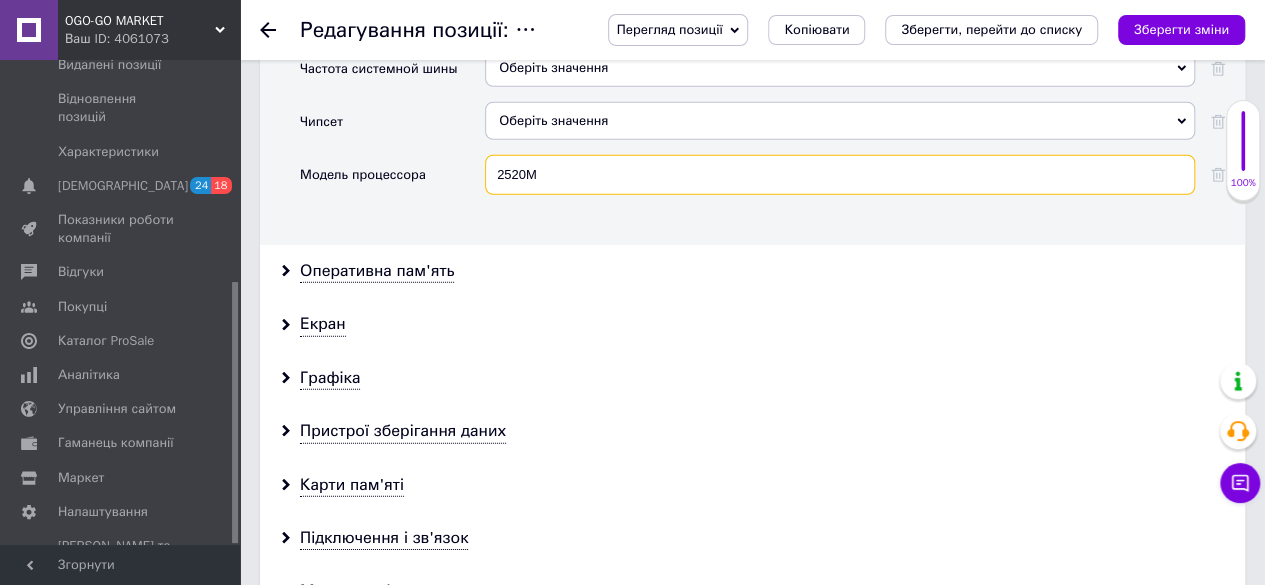 scroll, scrollTop: 2819, scrollLeft: 0, axis: vertical 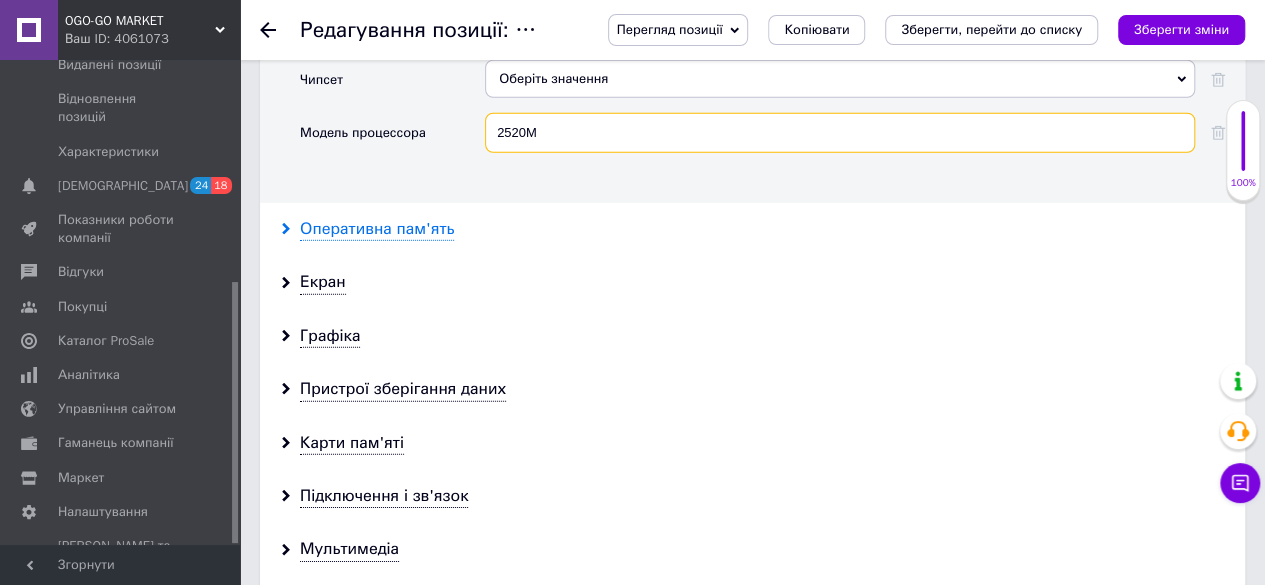 type on "2520M" 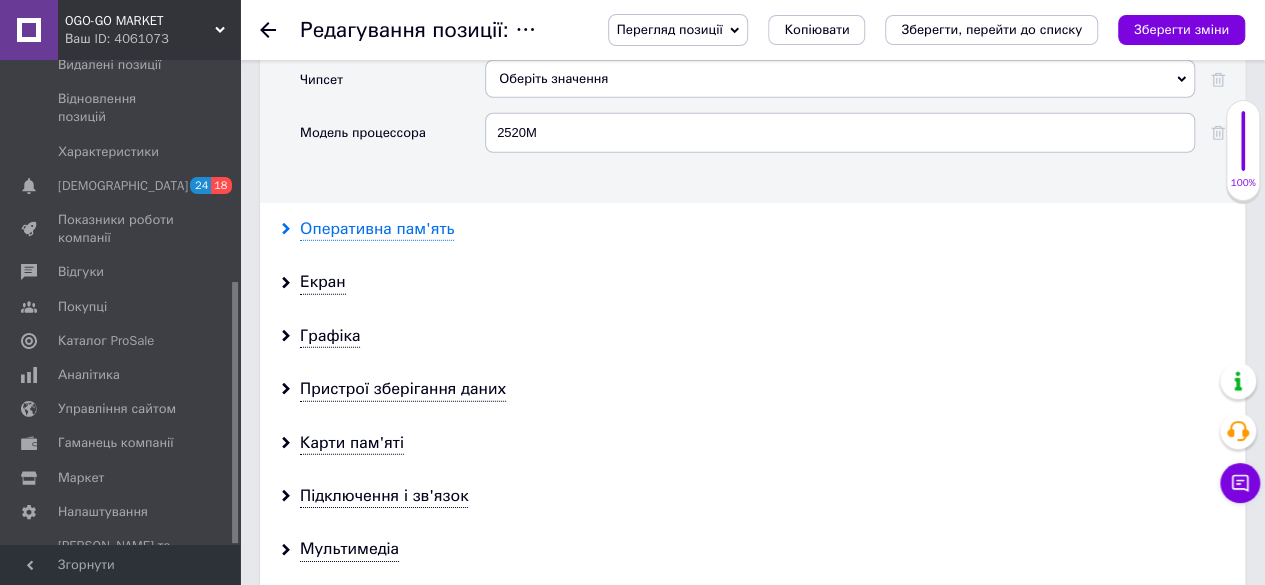 click on "Оперативна пам'ять" at bounding box center (377, 229) 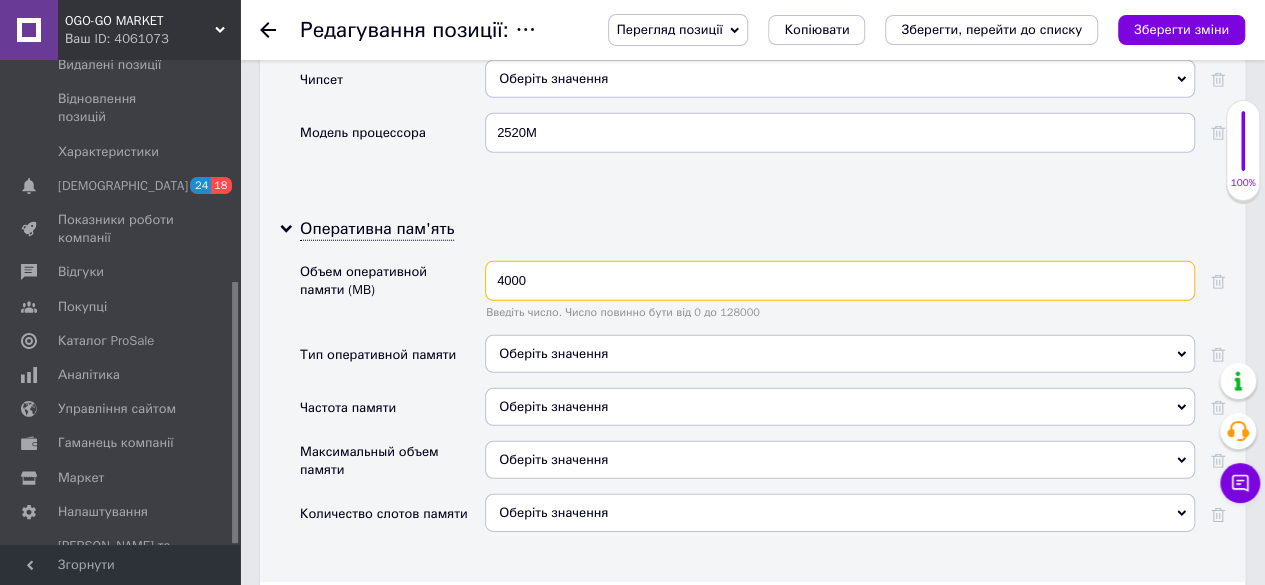 click on "4000" at bounding box center [840, 281] 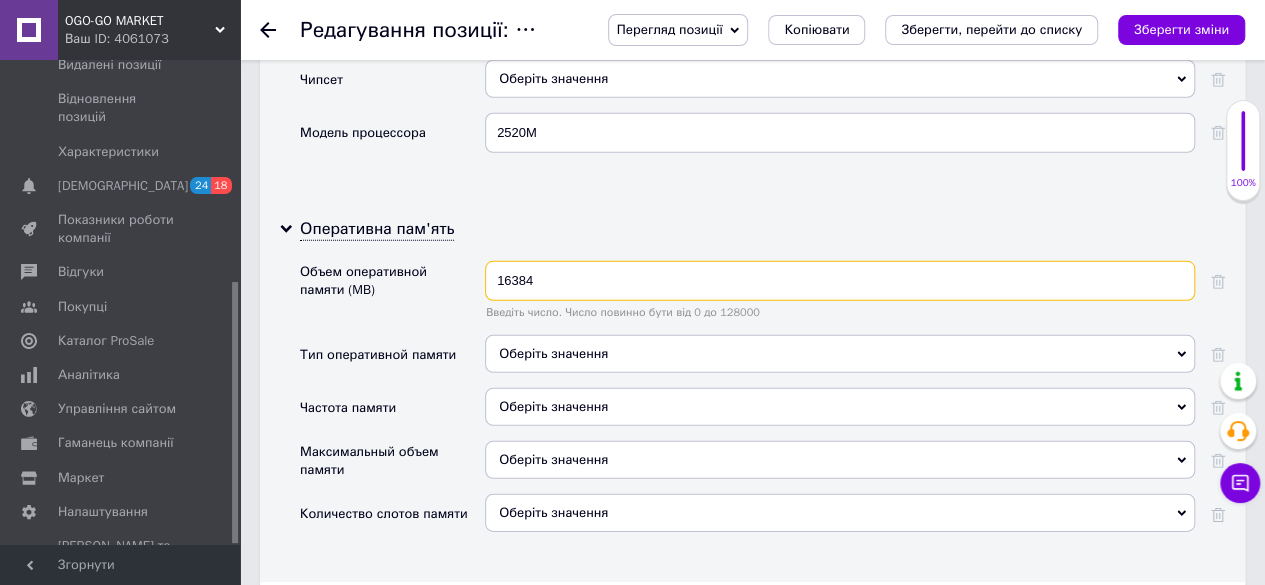 type on "16384" 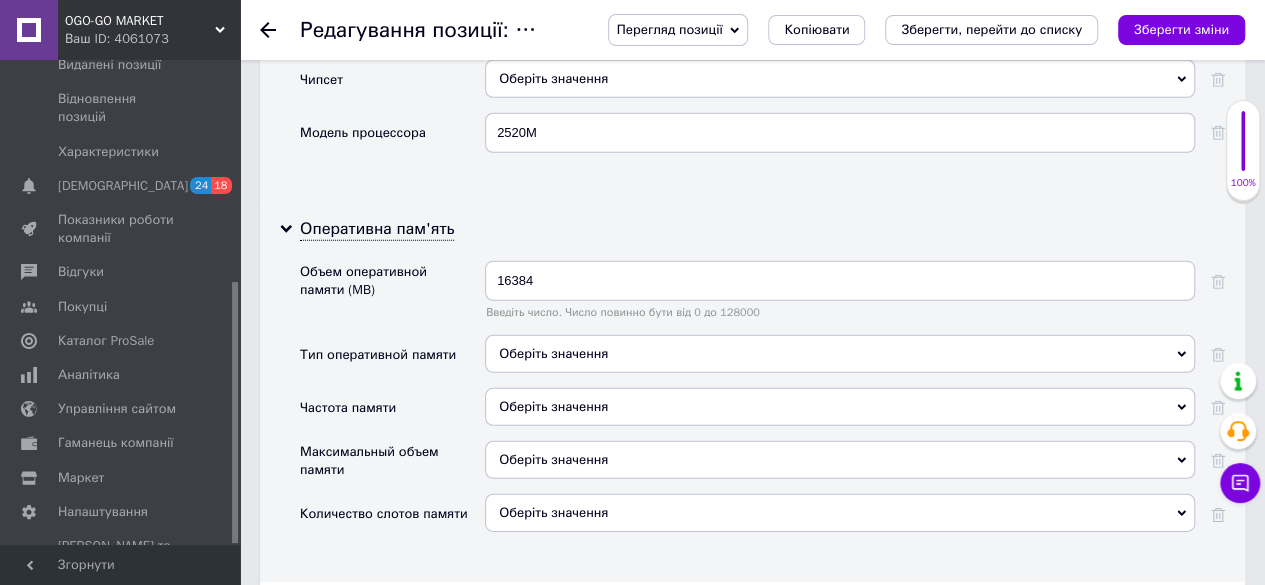 click on "Оберіть значення" at bounding box center (840, 354) 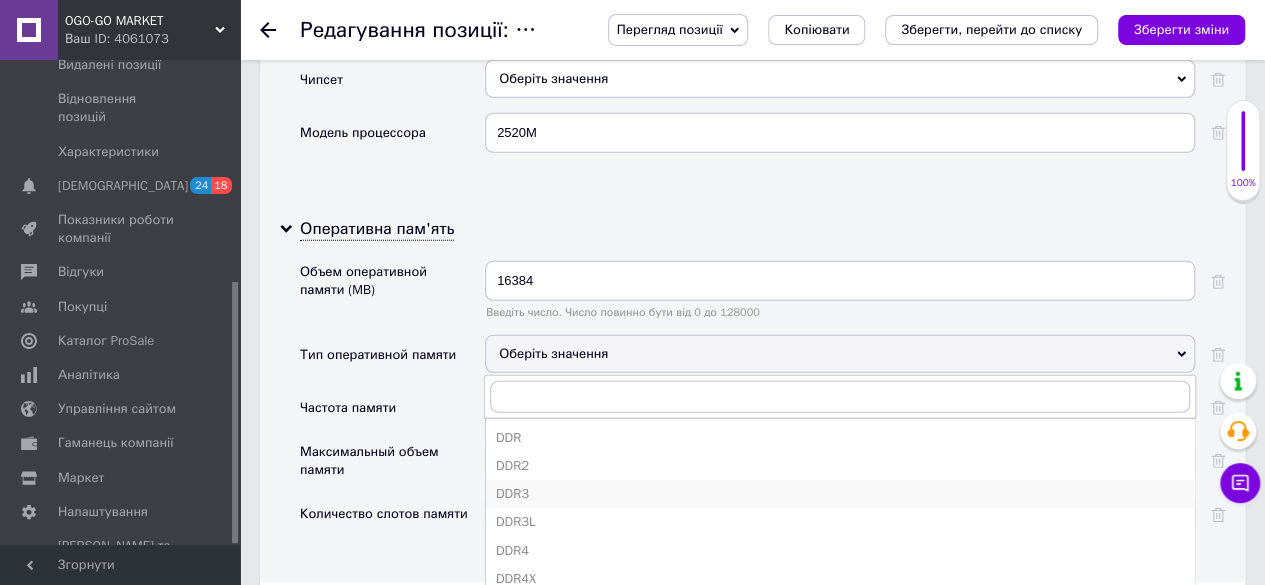 click on "DDR3" at bounding box center [840, 494] 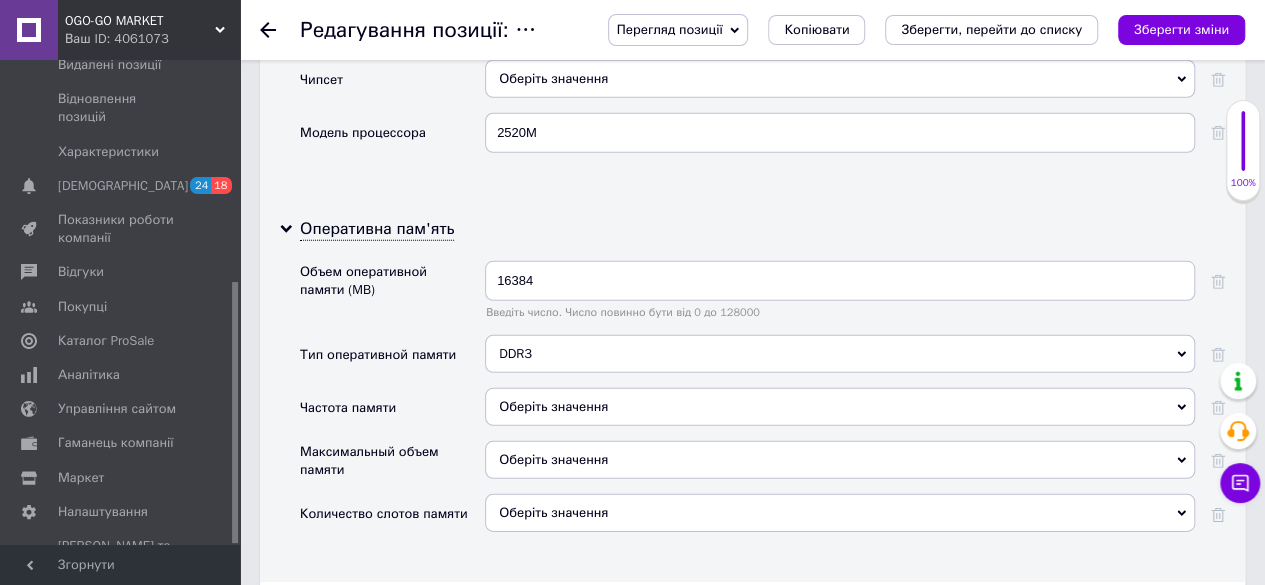 click on "Оберіть значення" at bounding box center [840, 407] 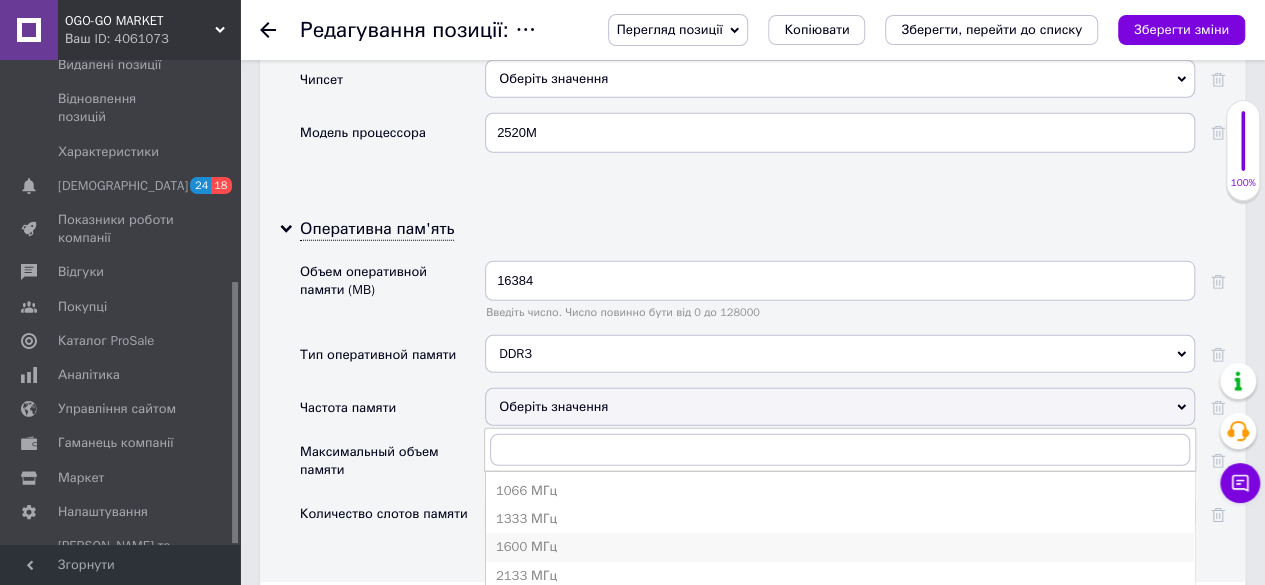 click on "1600 МГц" at bounding box center (840, 547) 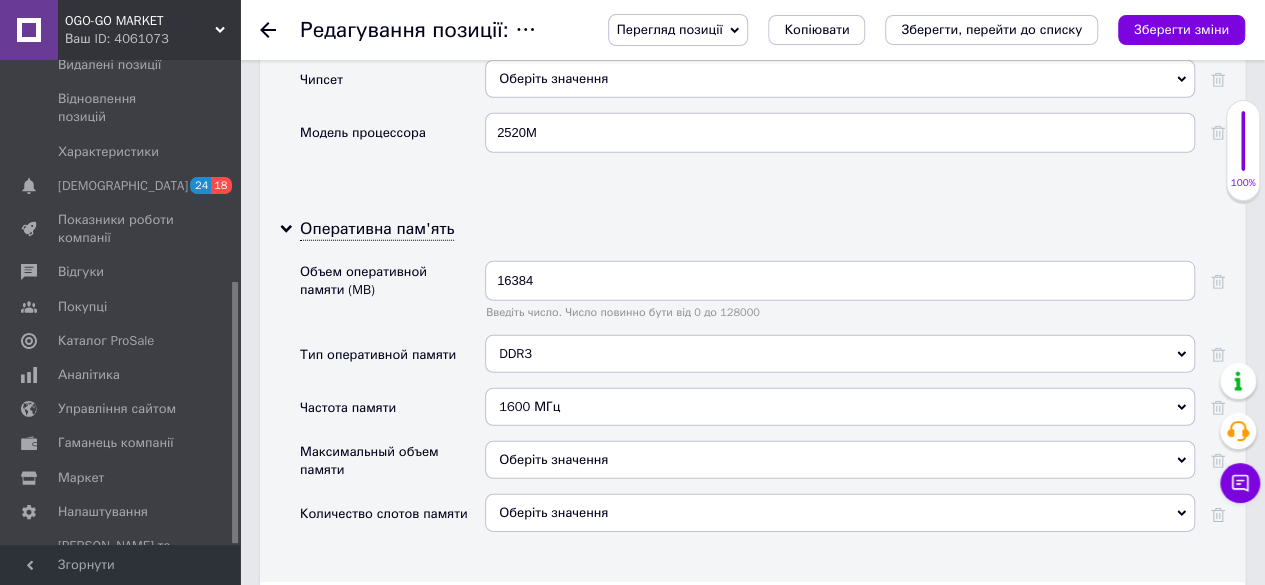 click on "Оберіть значення" at bounding box center (840, 460) 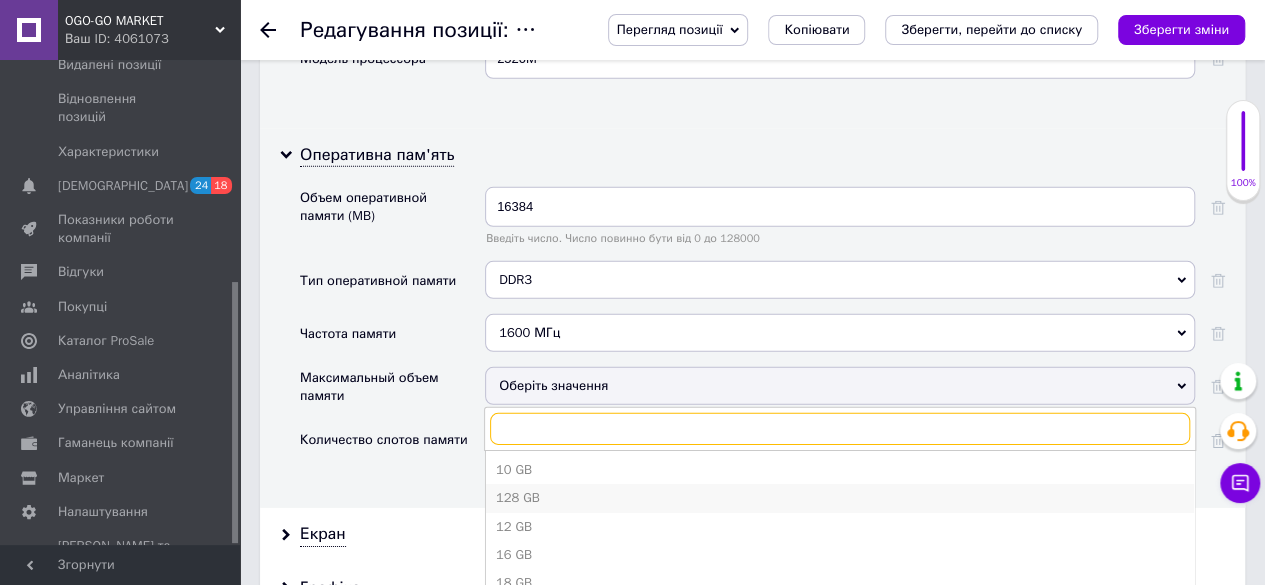 scroll, scrollTop: 3119, scrollLeft: 0, axis: vertical 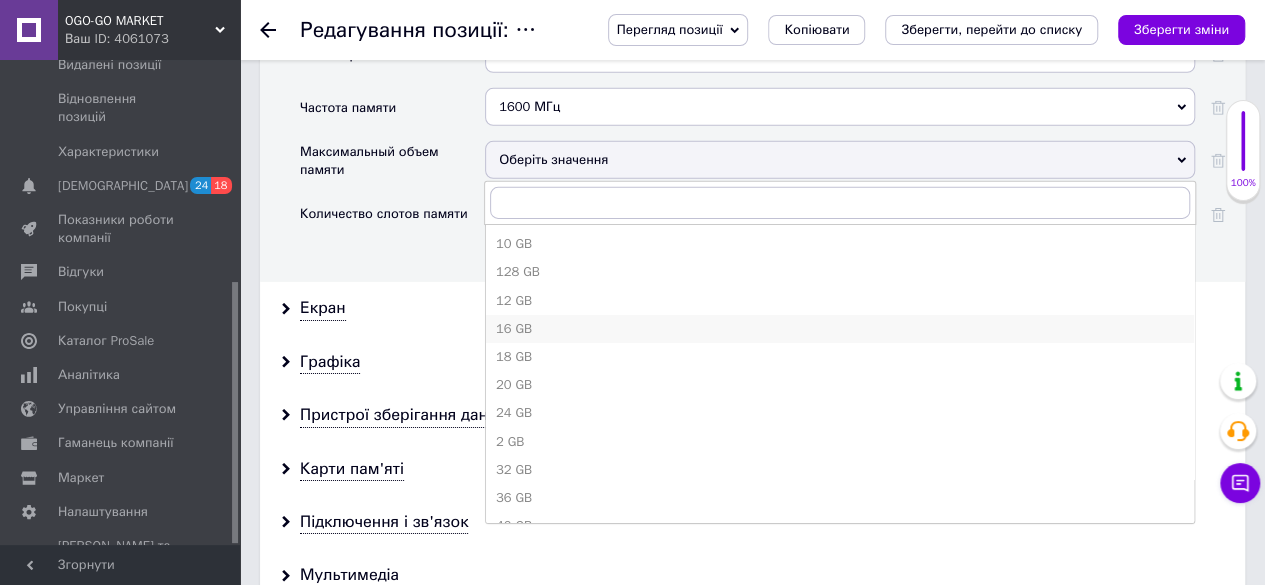 click on "16 GB" at bounding box center (840, 329) 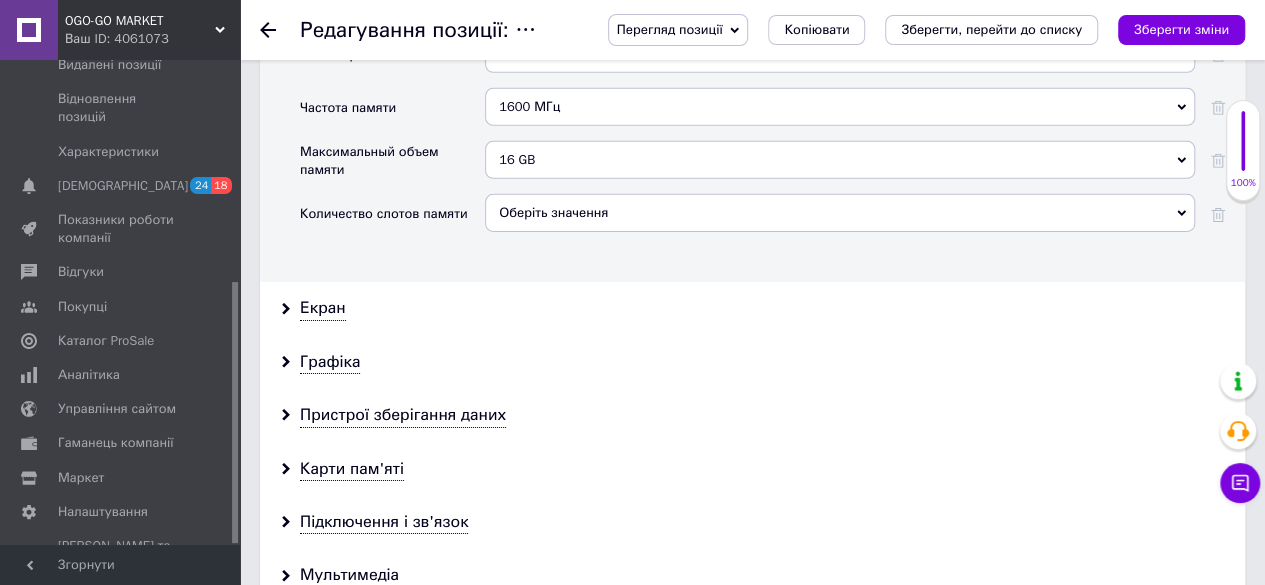 click on "Оберіть значення" at bounding box center (840, 213) 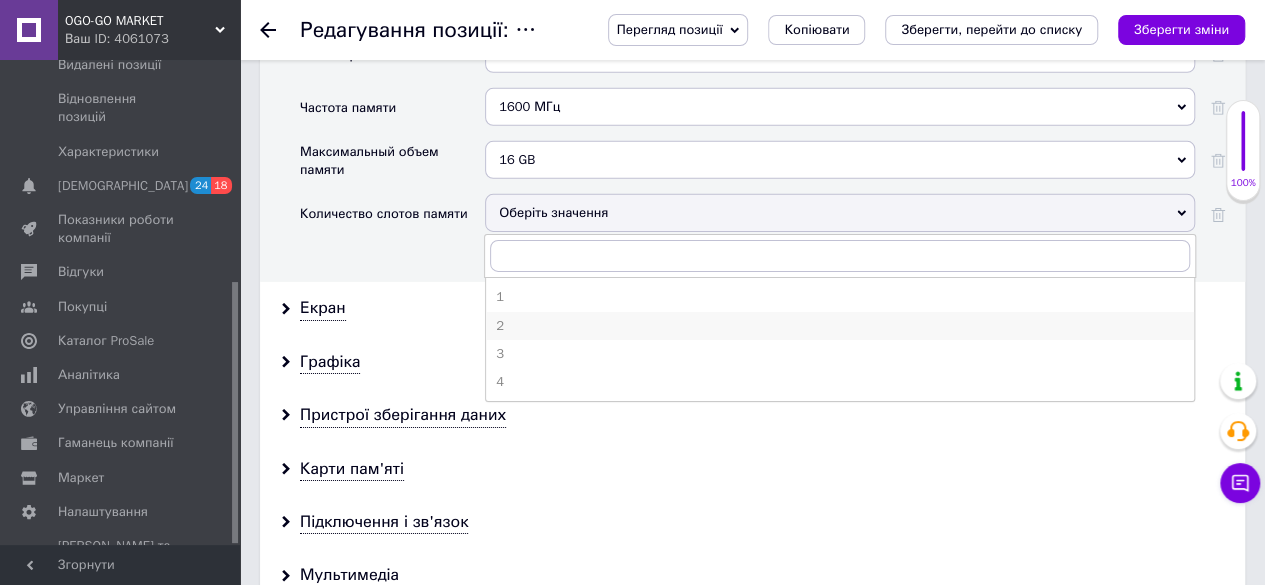 click on "2" at bounding box center (840, 326) 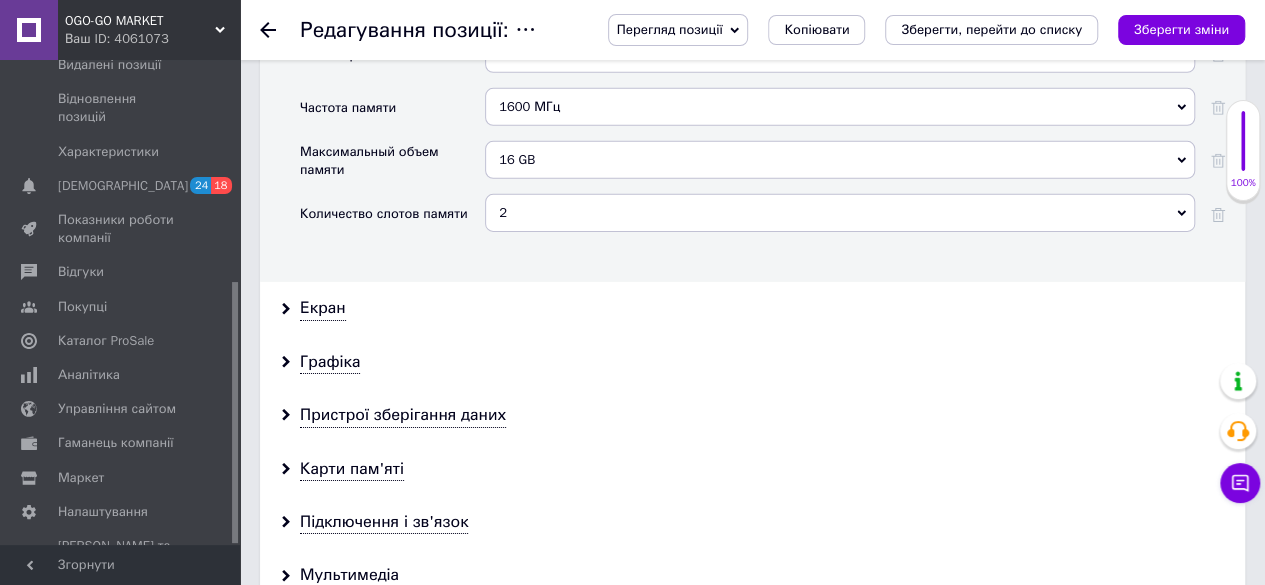 click on "Зберегти зміни" at bounding box center (1181, 29) 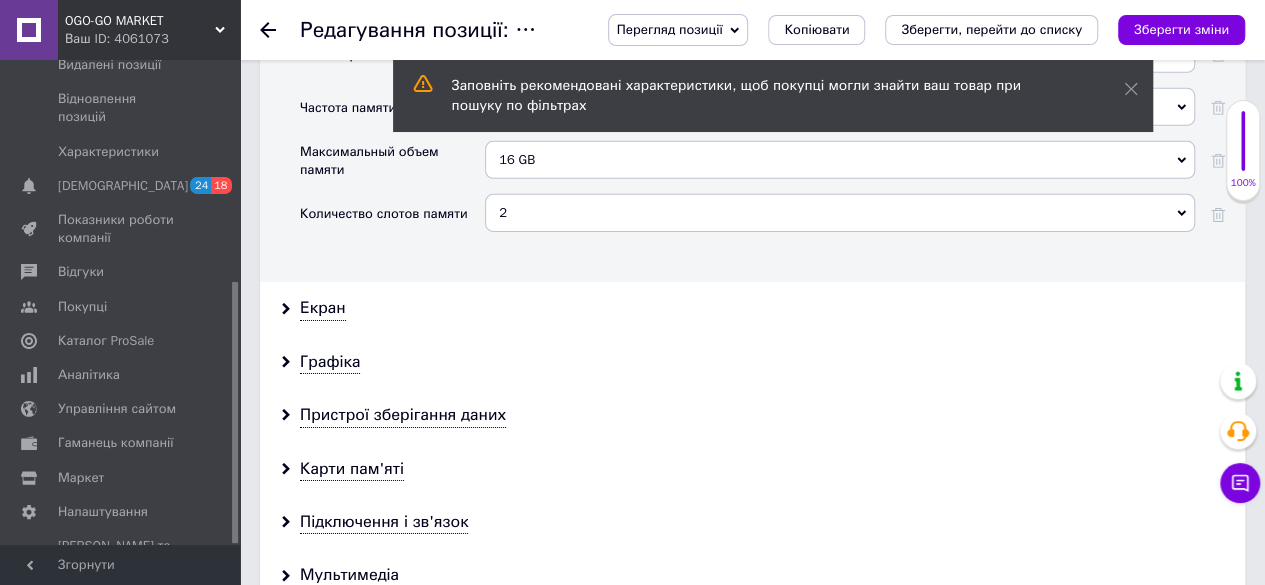 click 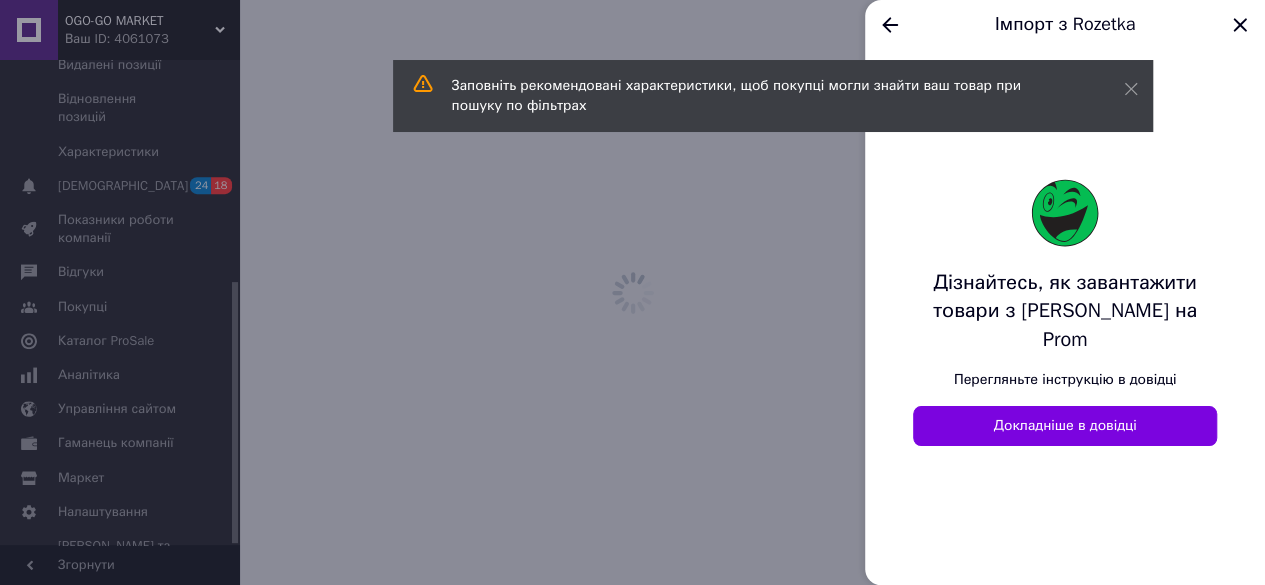 scroll, scrollTop: 0, scrollLeft: 0, axis: both 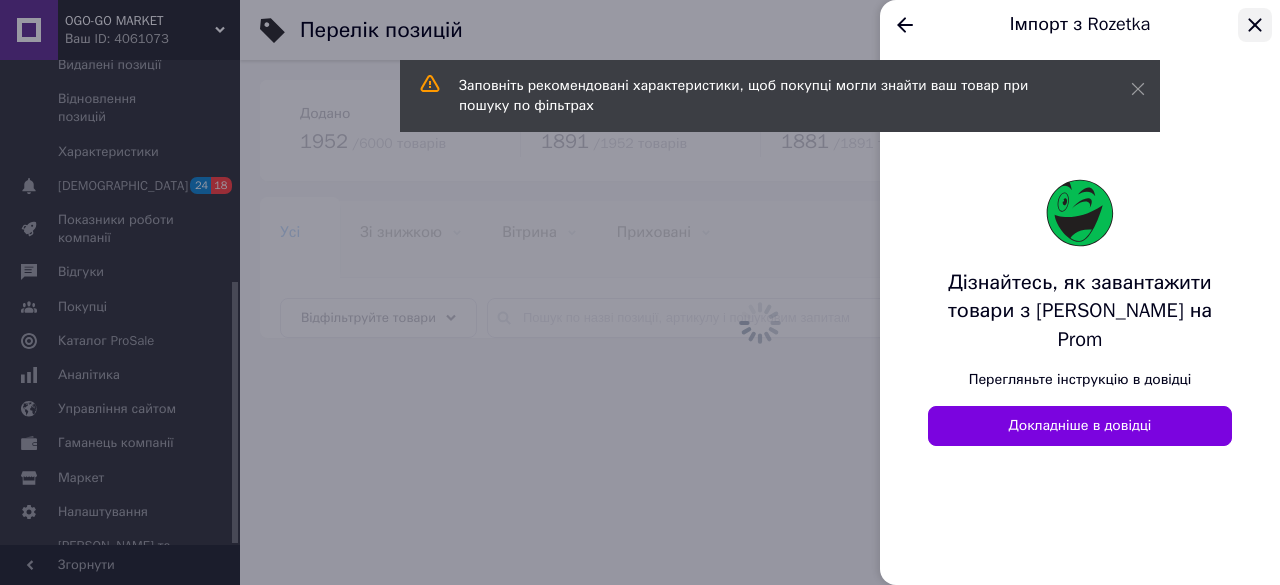 click 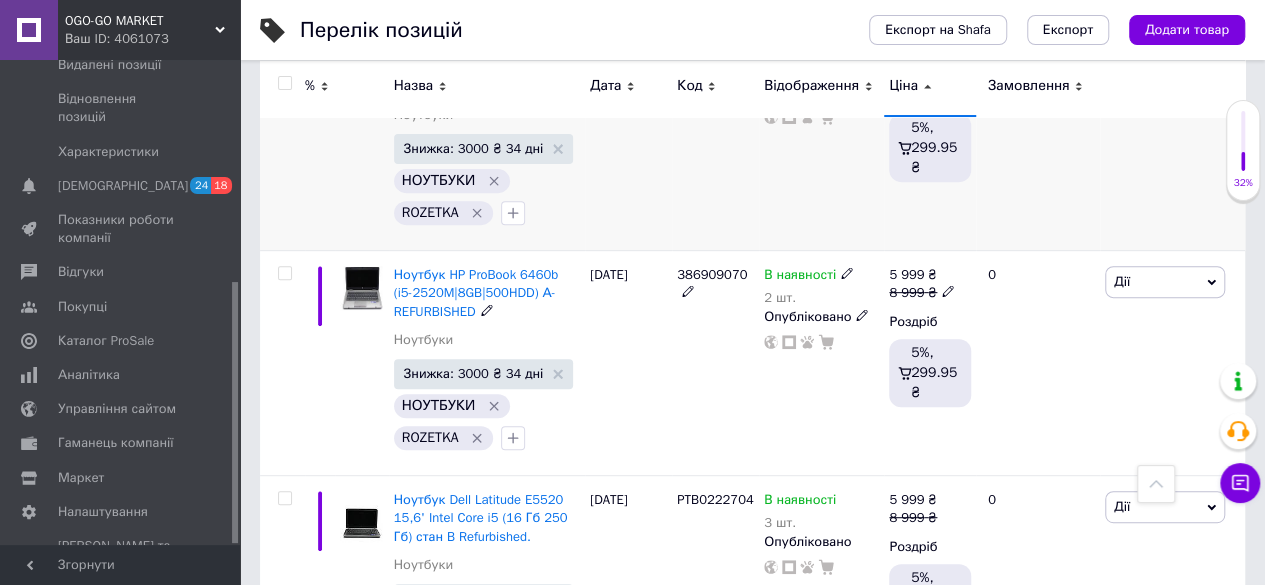 scroll, scrollTop: 15500, scrollLeft: 0, axis: vertical 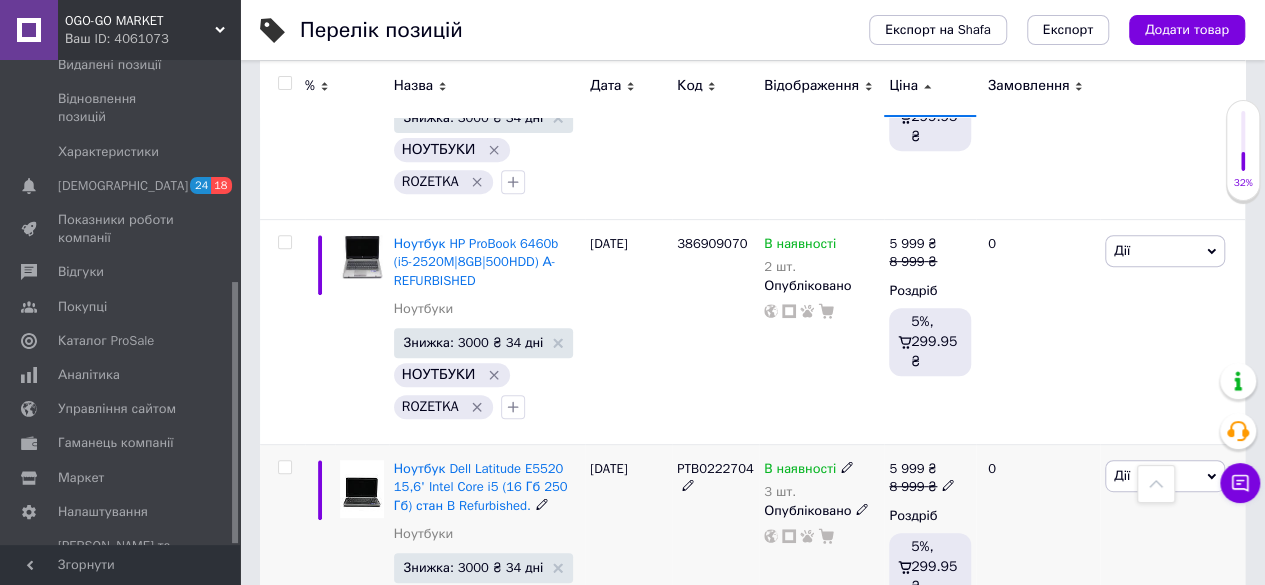 click 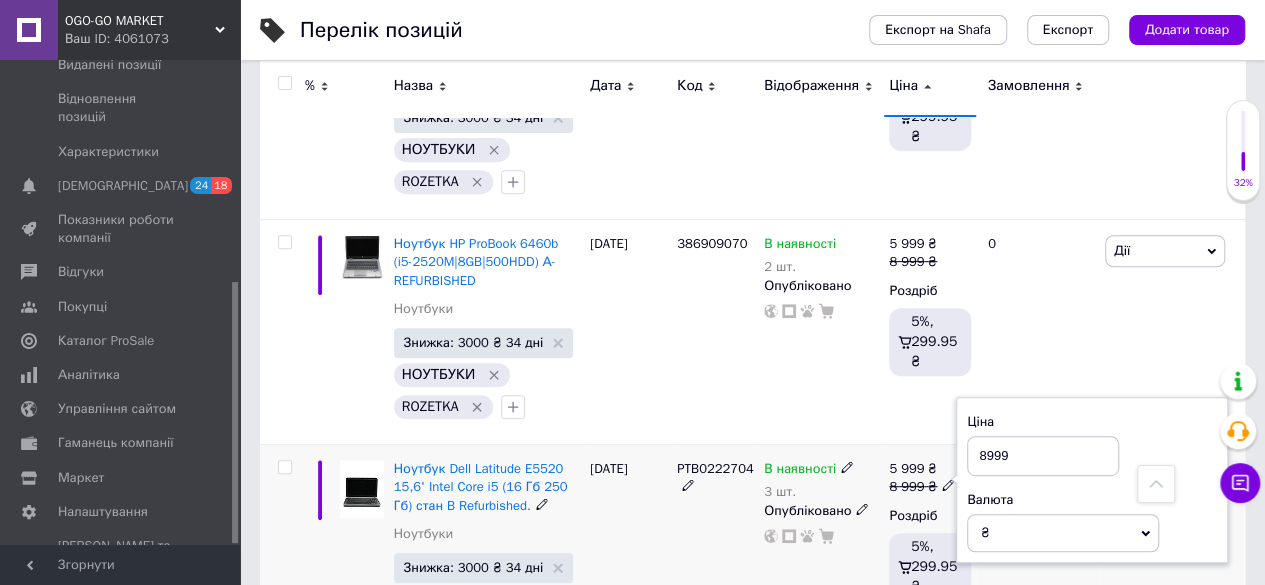 click on "8999" at bounding box center (1043, 456) 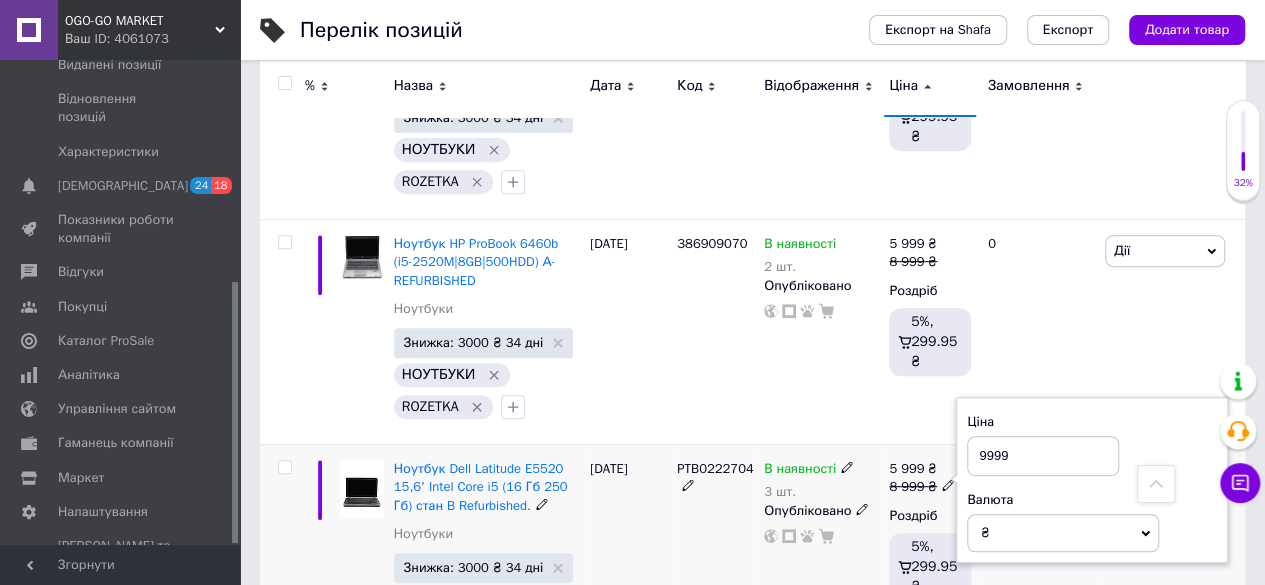 type on "9999" 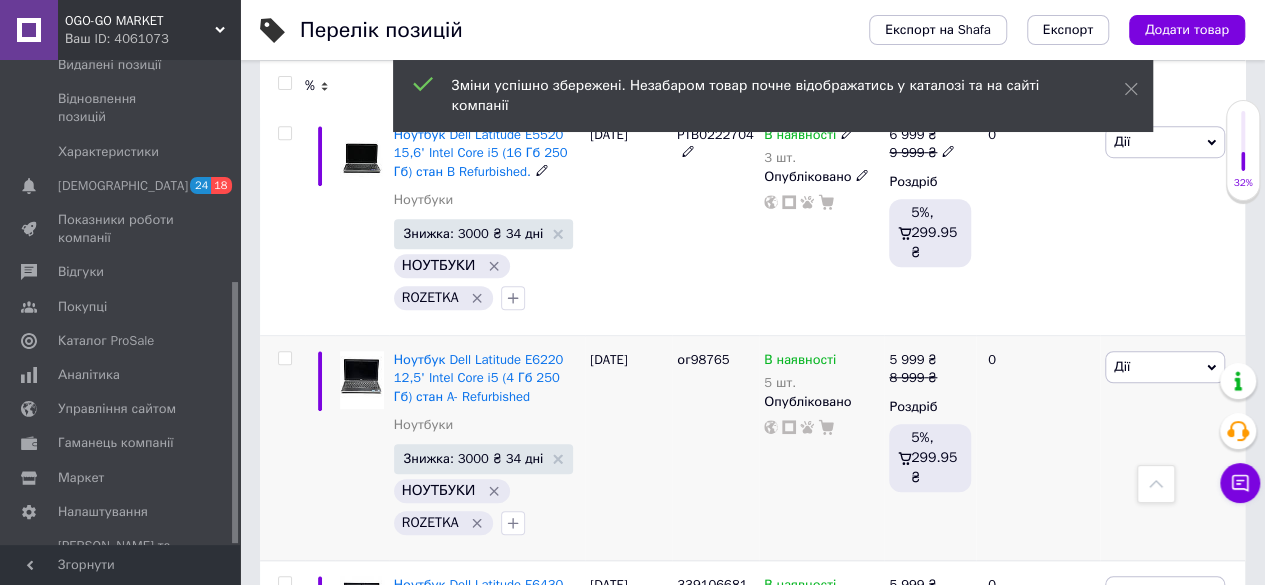scroll, scrollTop: 15900, scrollLeft: 0, axis: vertical 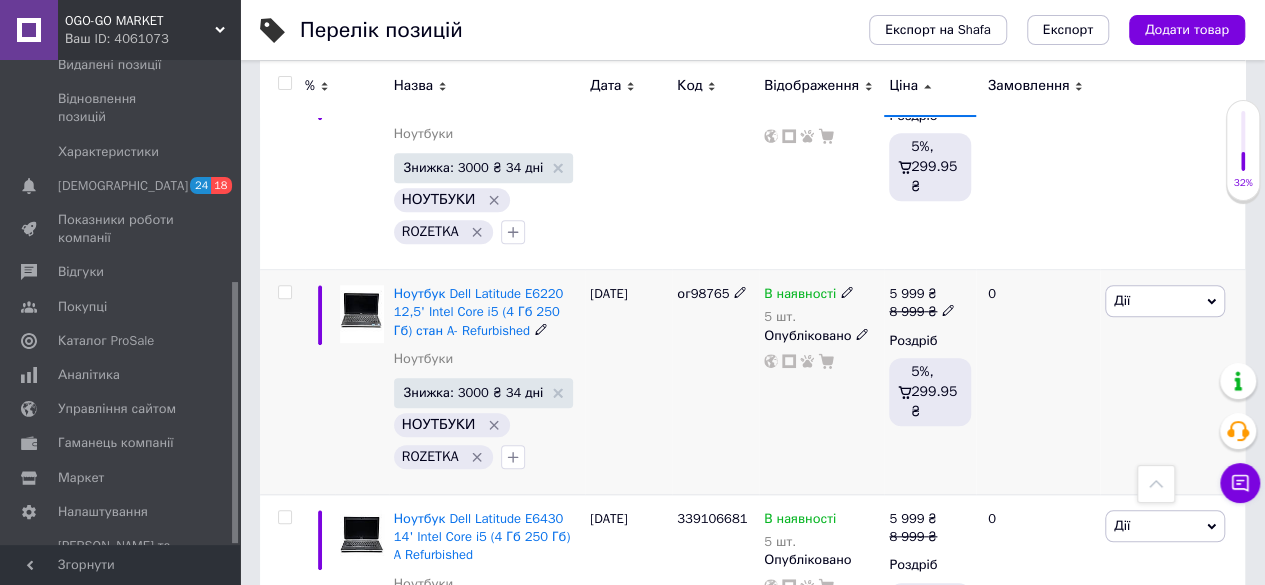 click 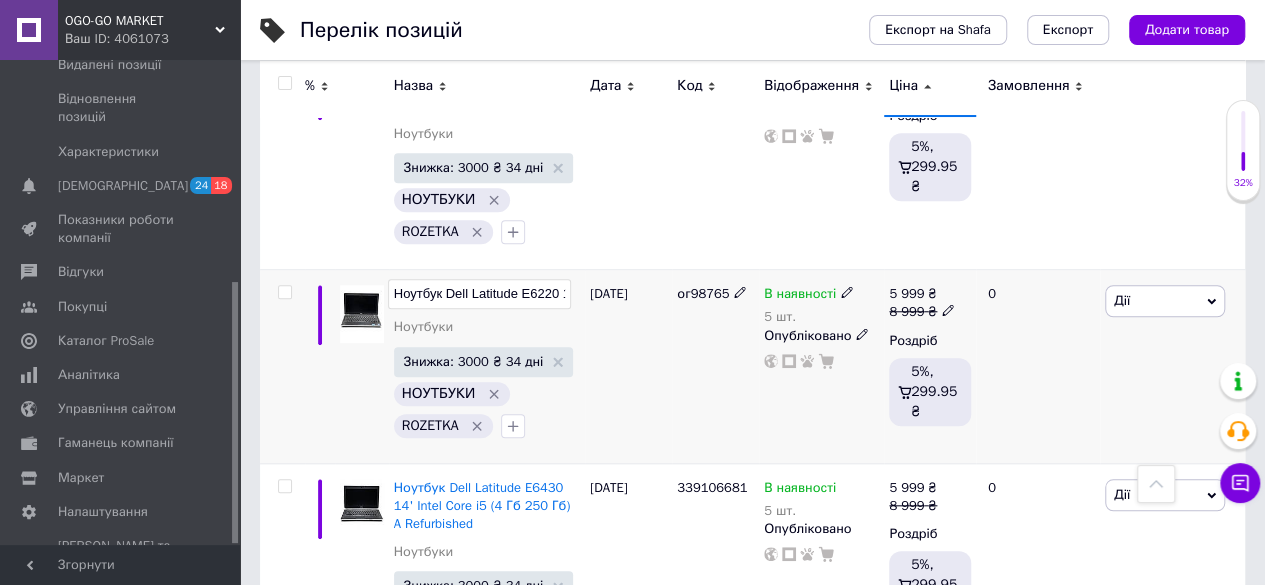 scroll, scrollTop: 0, scrollLeft: 300, axis: horizontal 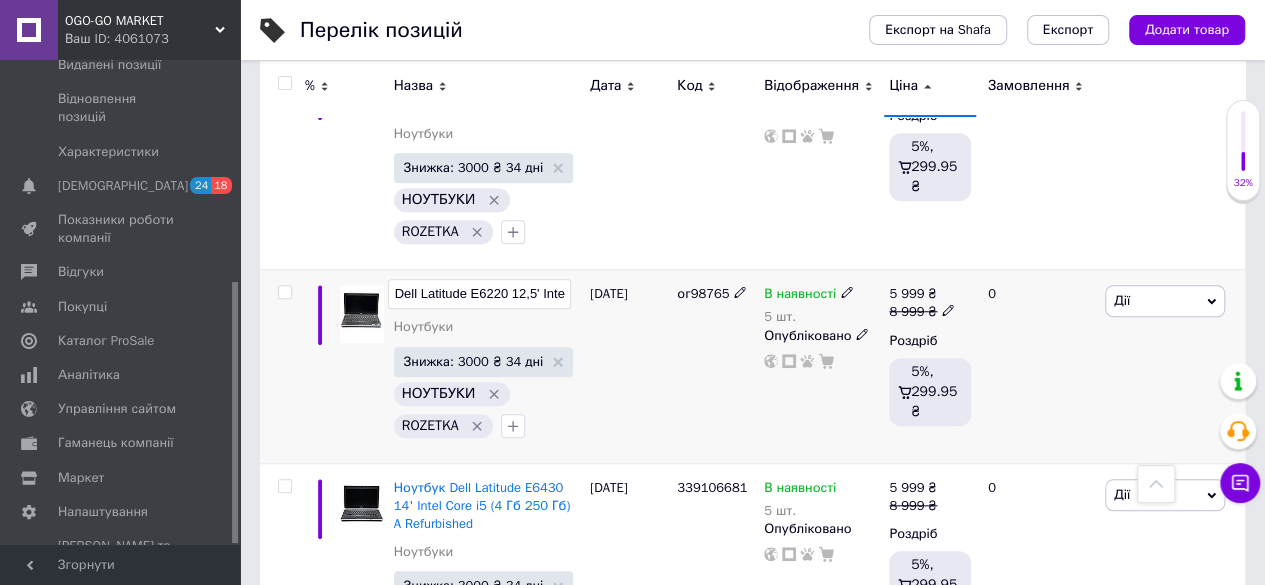 drag, startPoint x: 434, startPoint y: 207, endPoint x: 384, endPoint y: 225, distance: 53.14132 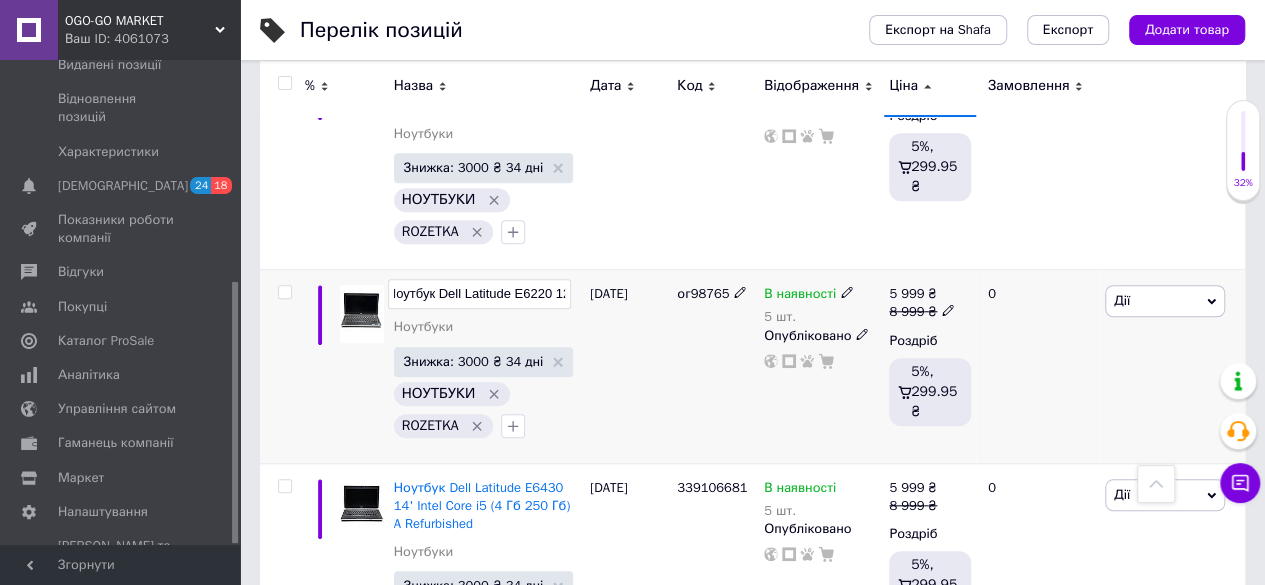 click on "[DATE]" at bounding box center [628, 367] 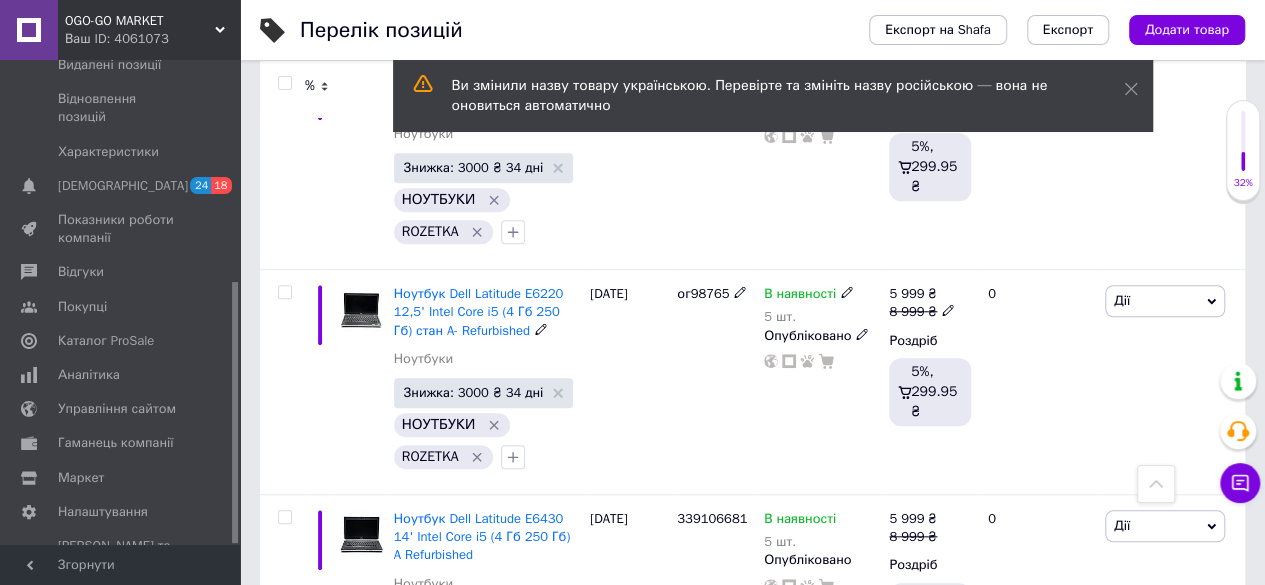 click on "Ноутбук Dell Latitude E6220 12,5' Intel Core i5 (4 Гб 250 Гб) стан A- Refurbished" at bounding box center [479, 311] 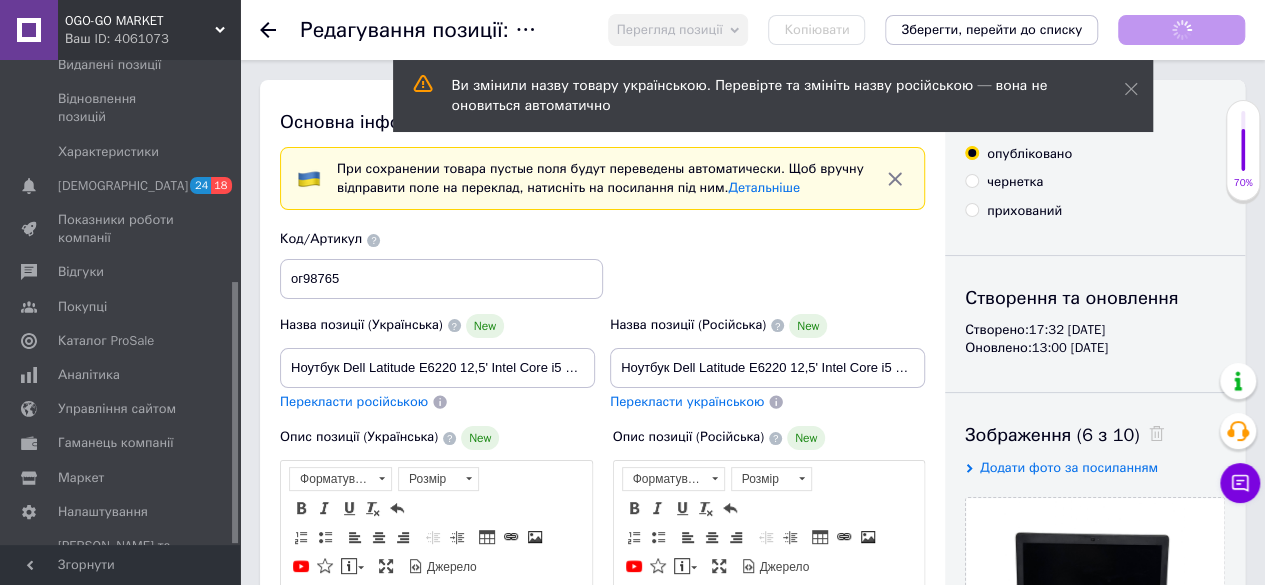 scroll, scrollTop: 0, scrollLeft: 0, axis: both 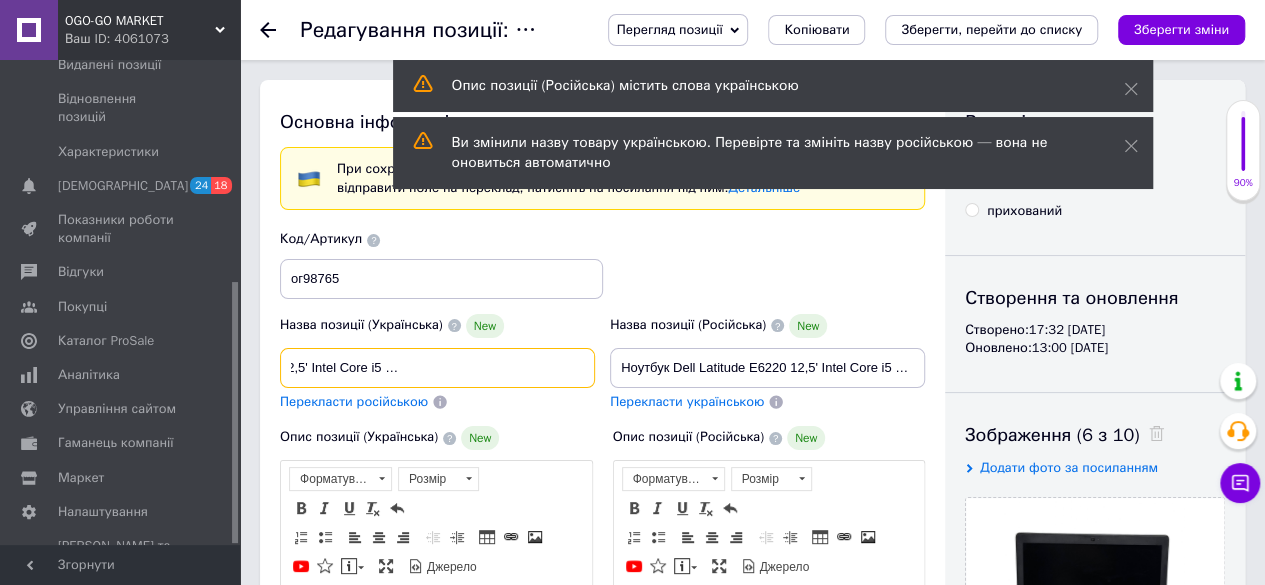 drag, startPoint x: 562, startPoint y: 372, endPoint x: 622, endPoint y: 379, distance: 60.40695 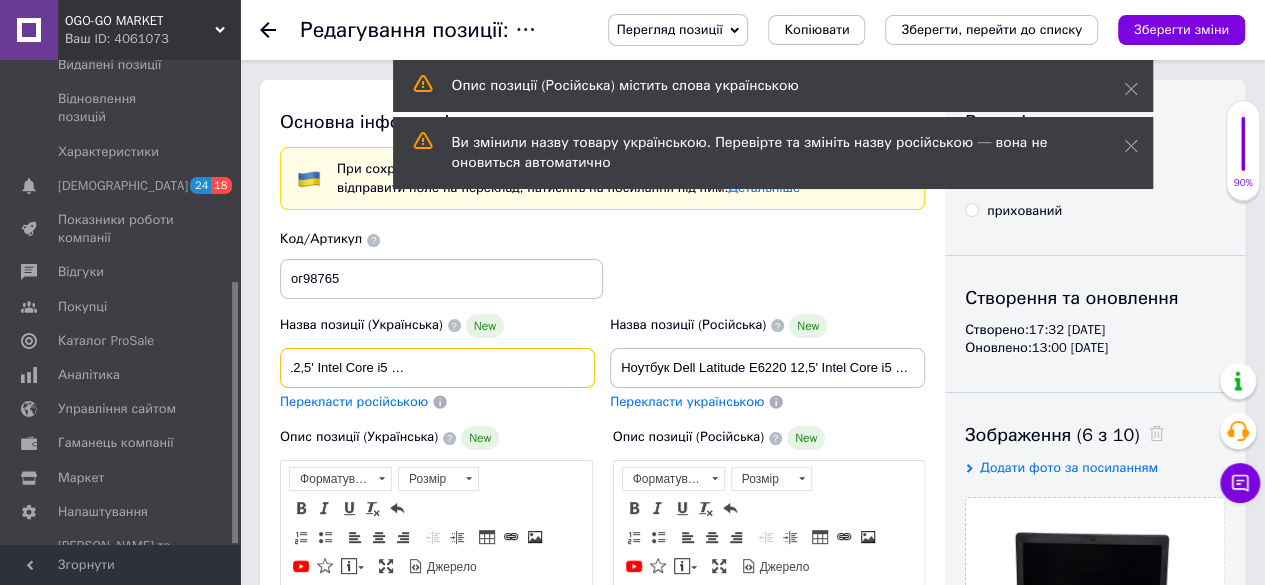 scroll, scrollTop: 0, scrollLeft: 173, axis: horizontal 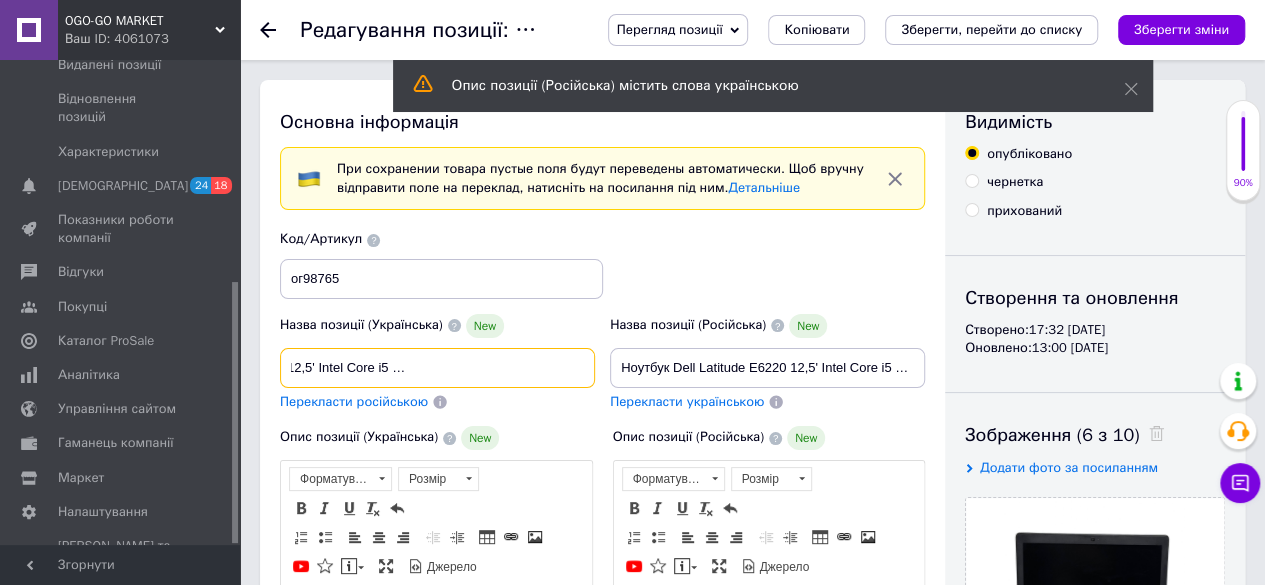 click on "Ноутбук Dell Latitude E6220 12,5' Intel Core i5 (16  Гб 250 Гб) стан A- Refurbished" at bounding box center (437, 368) 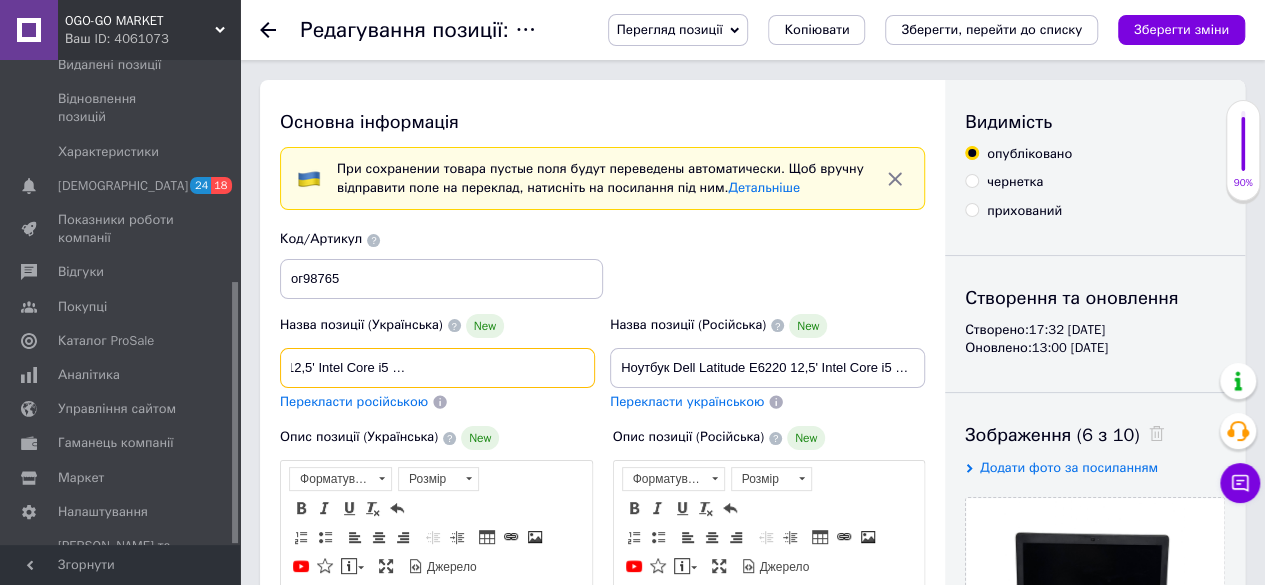 type on "Ноутбук Dell Latitude E6220 12,5' Intel Core i5 (16  Гб 250 SSD  Гб) стан A- Refurbished" 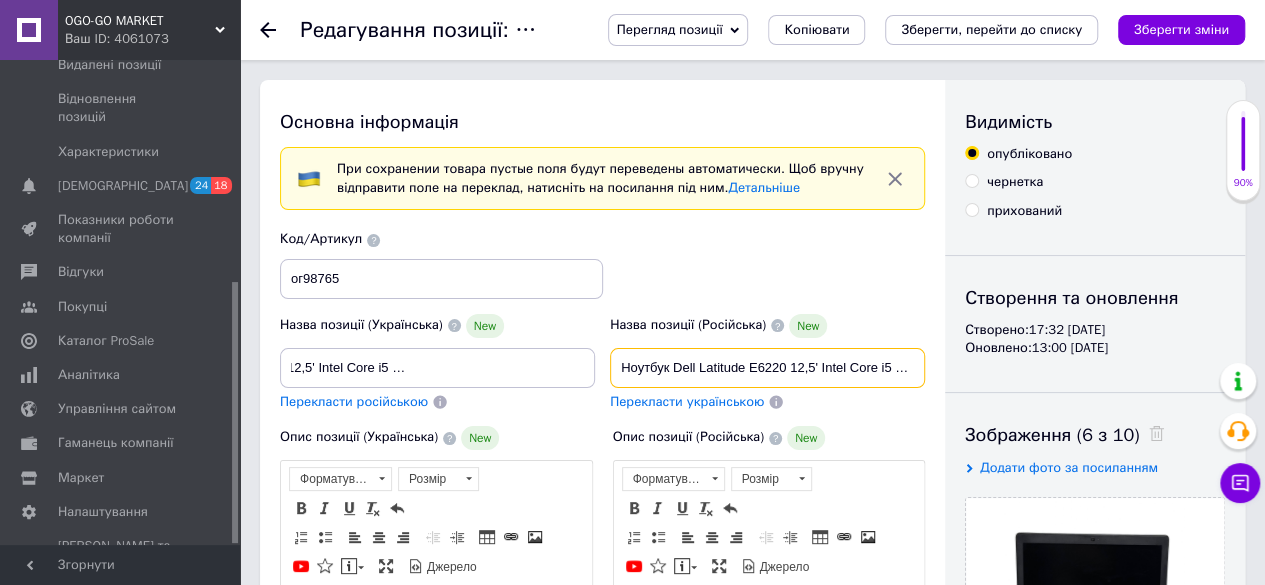scroll, scrollTop: 0, scrollLeft: 0, axis: both 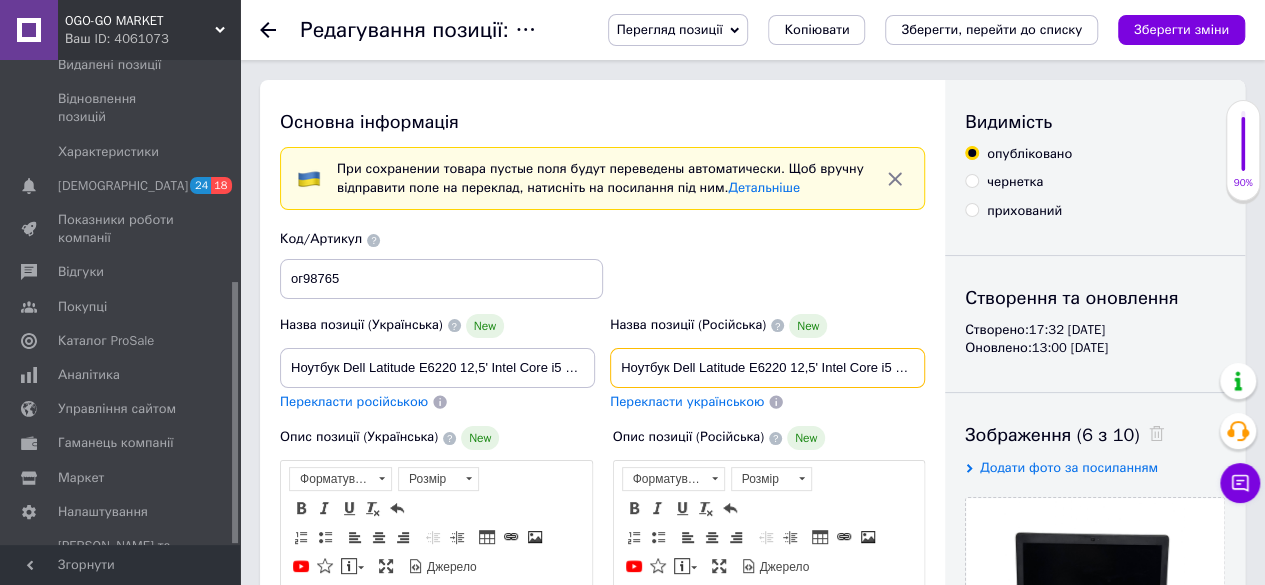 click on "Ноутбук Dell Latitude E6220 12,5' Intel Core i5 (8 Гб 250 Гб) стан A- Refurbished" at bounding box center [767, 368] 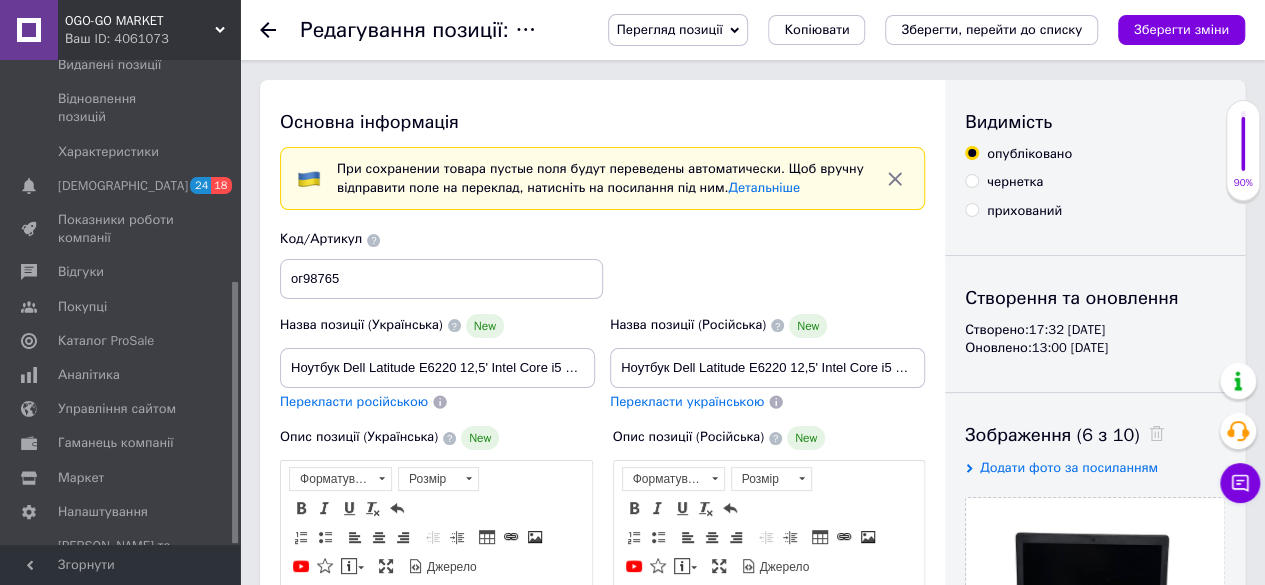 click on "Перекласти українською" at bounding box center [767, 402] 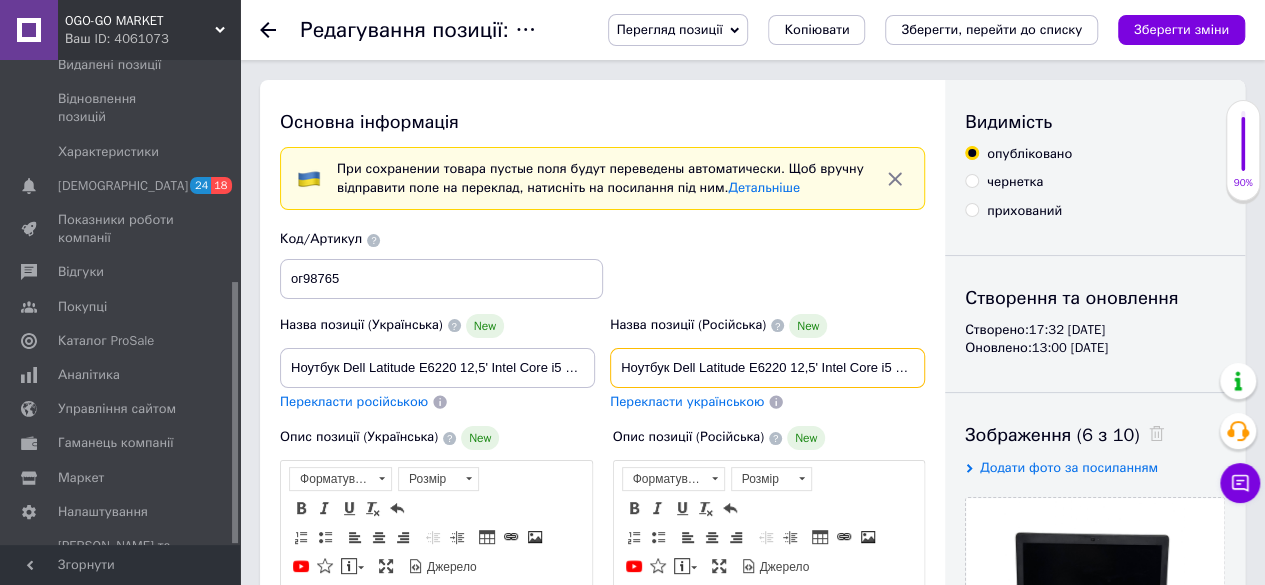 click on "Ноутбук Dell Latitude E6220 12,5' Intel Core i5 (8 Гб 250 Гб) стан A- Refurbished" at bounding box center [767, 368] 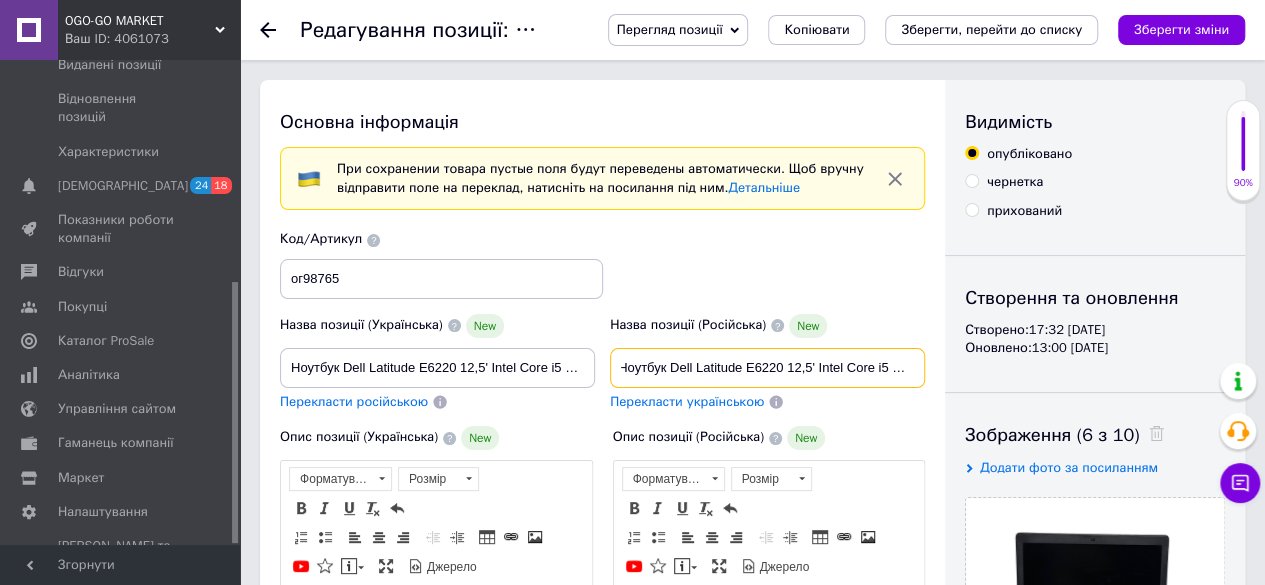 click on "Ноутбук Dell Latitude E6220 12,5' Intel Core i5 (8 Гб 250 Гб) стан A- Refurbished" at bounding box center [767, 368] 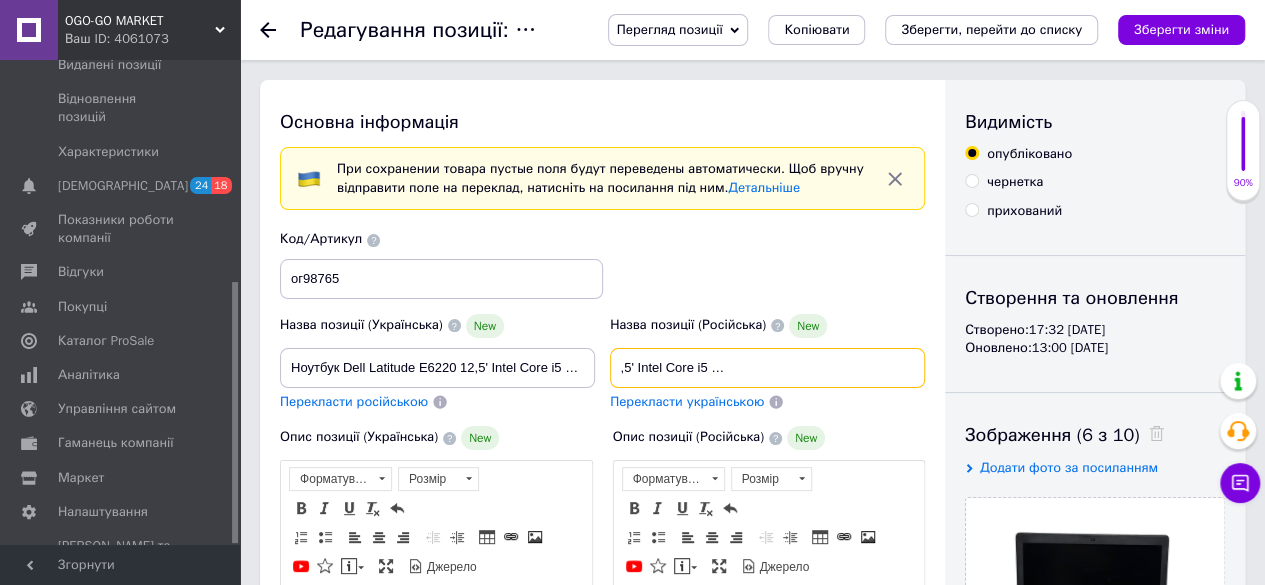 scroll, scrollTop: 0, scrollLeft: 188, axis: horizontal 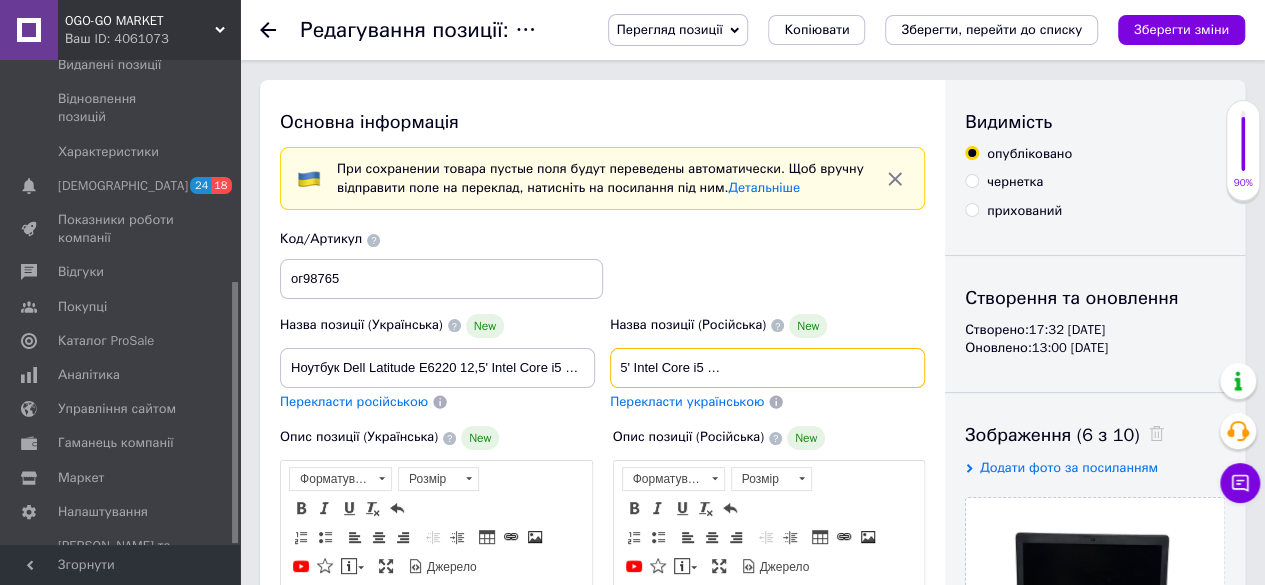 drag, startPoint x: 880, startPoint y: 368, endPoint x: 956, endPoint y: 367, distance: 76.00658 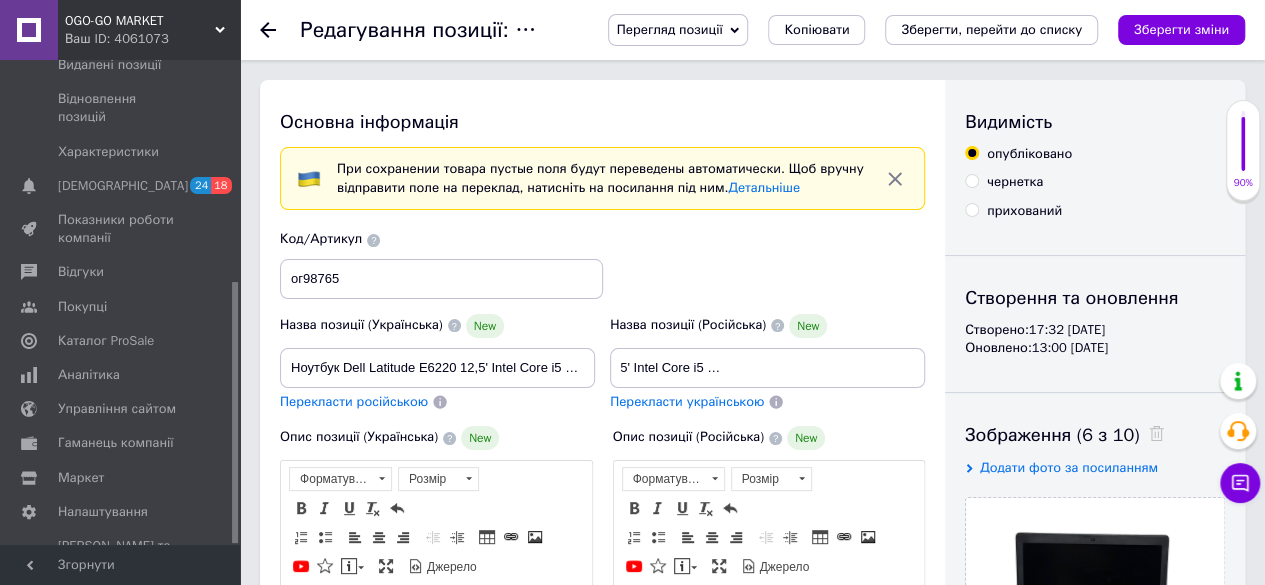 scroll, scrollTop: 0, scrollLeft: 0, axis: both 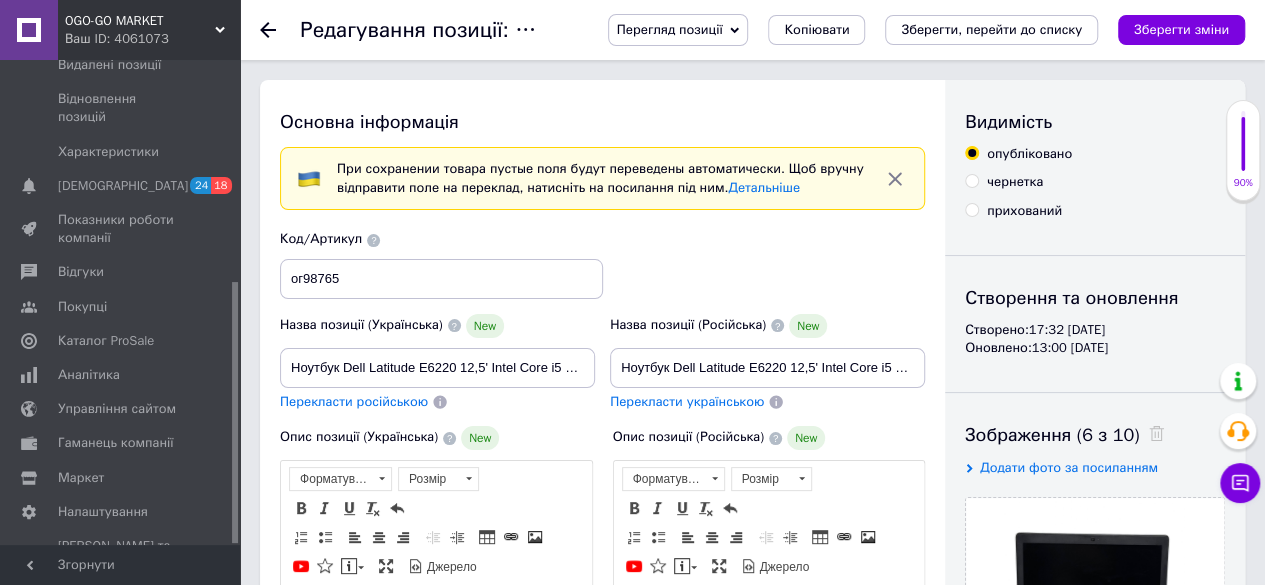 click on "Назва позиції (Російська) New Ноутбук Dell Latitude E6220 12,5' Intel Core i5 (16 Гб 250  SSD Гб) стан A- Refurbished Перекласти українською" at bounding box center (768, 362) 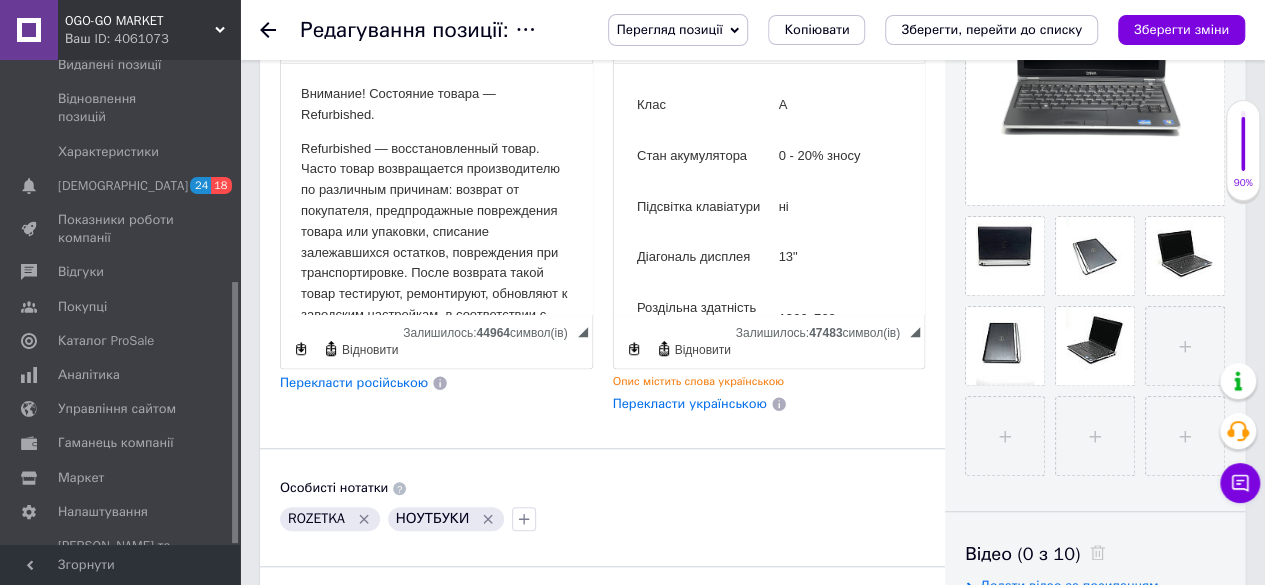 scroll, scrollTop: 600, scrollLeft: 0, axis: vertical 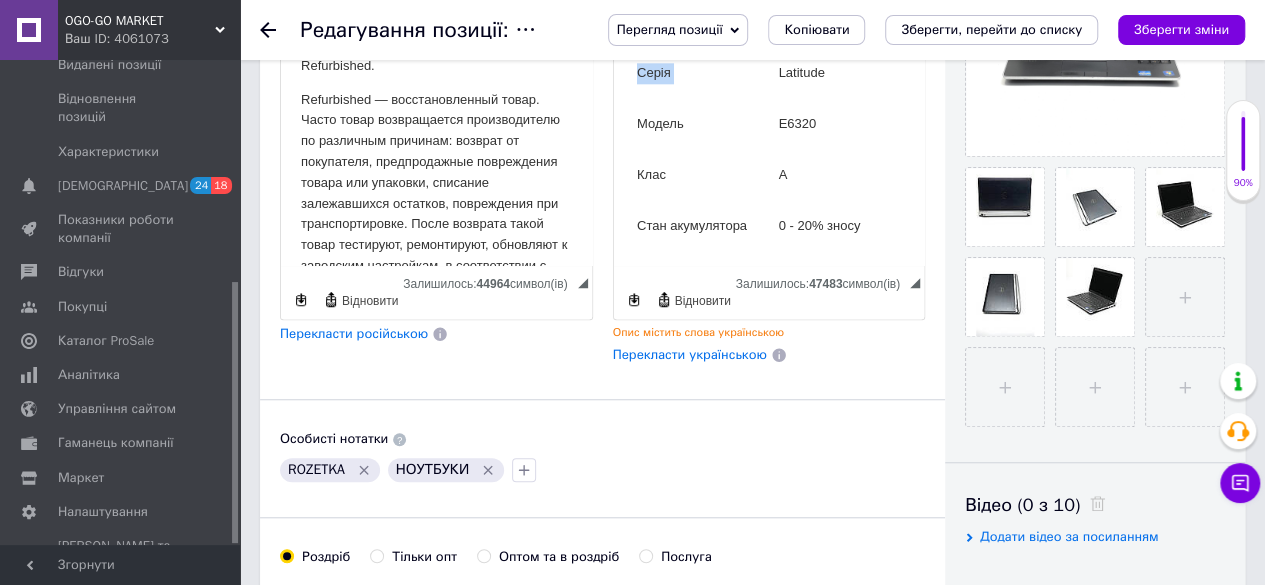 click on "Внимание! Состояние товара — Refurbished. Refurbished — восстановленный товар. Часто товар возвращается производителю по различным причинам: возврат от покупателя, предпродажные повреждения товара или упаковки, списание залежавшихся остатков, повреждения при транспортировке. После возврата такой товар тестируют, ремонтируют, обновляют к заводским настройкам, в соответствии с требованиями производителя. Характеристики В наявності В наявності Виробник Dell Серія Latitude Модель E6320 Клас A Стан акумулятора 0 - 20% зносу Підсвітка клавіатури ні Діагональ дисплея 13" 1366x768 2" at bounding box center (768, 228) 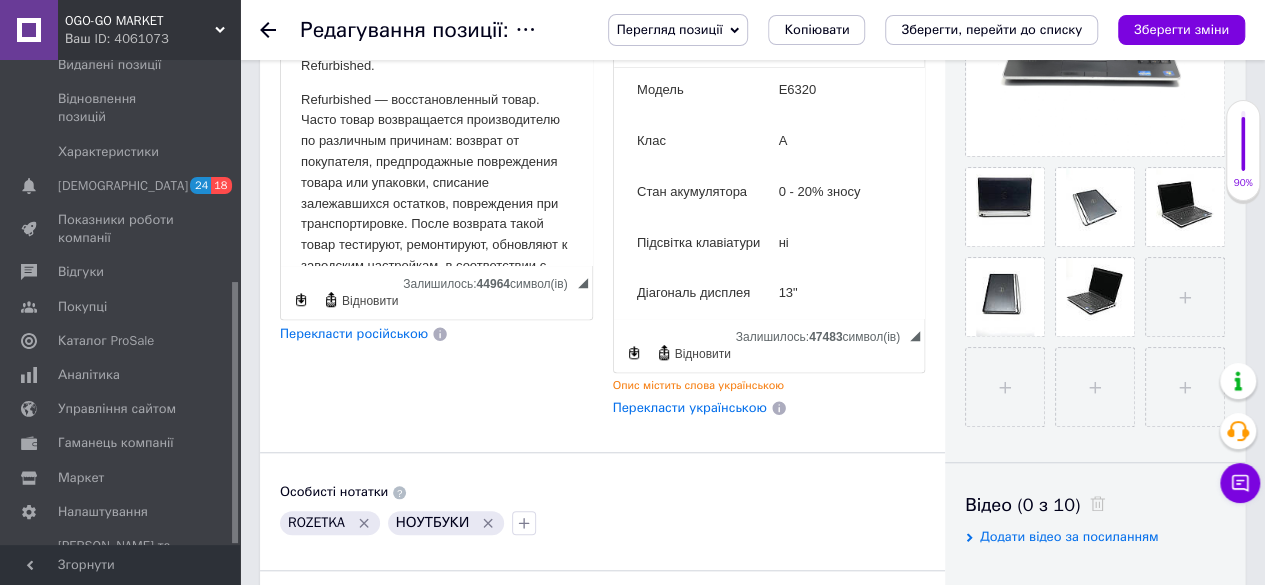 scroll, scrollTop: 1300, scrollLeft: 0, axis: vertical 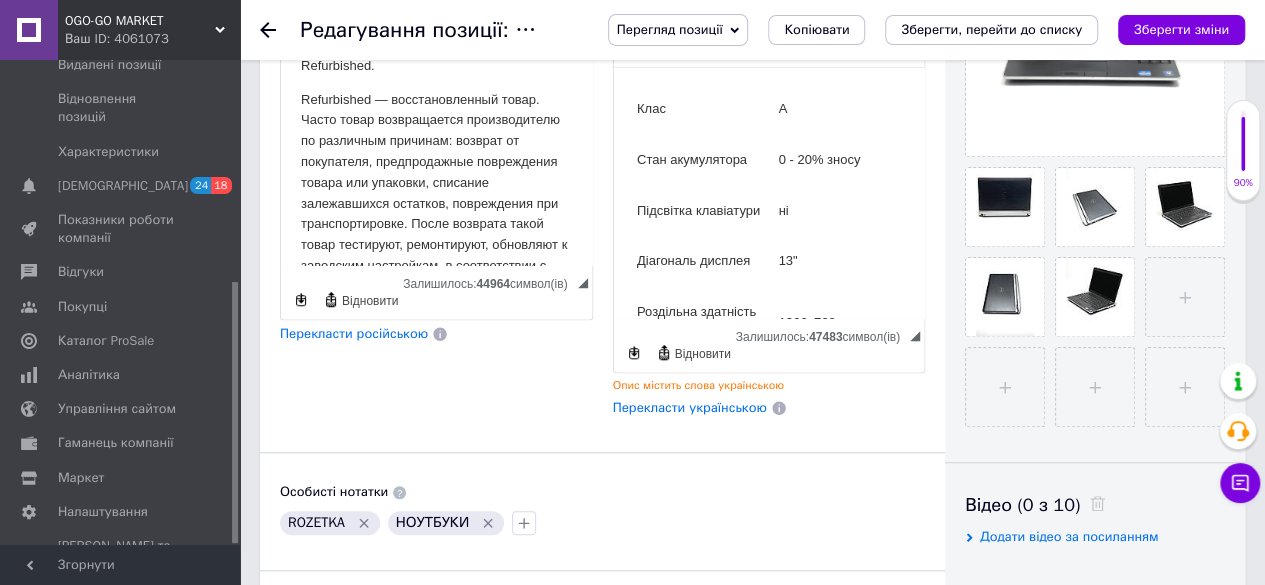 click on "E6320" at bounding box center (839, 58) 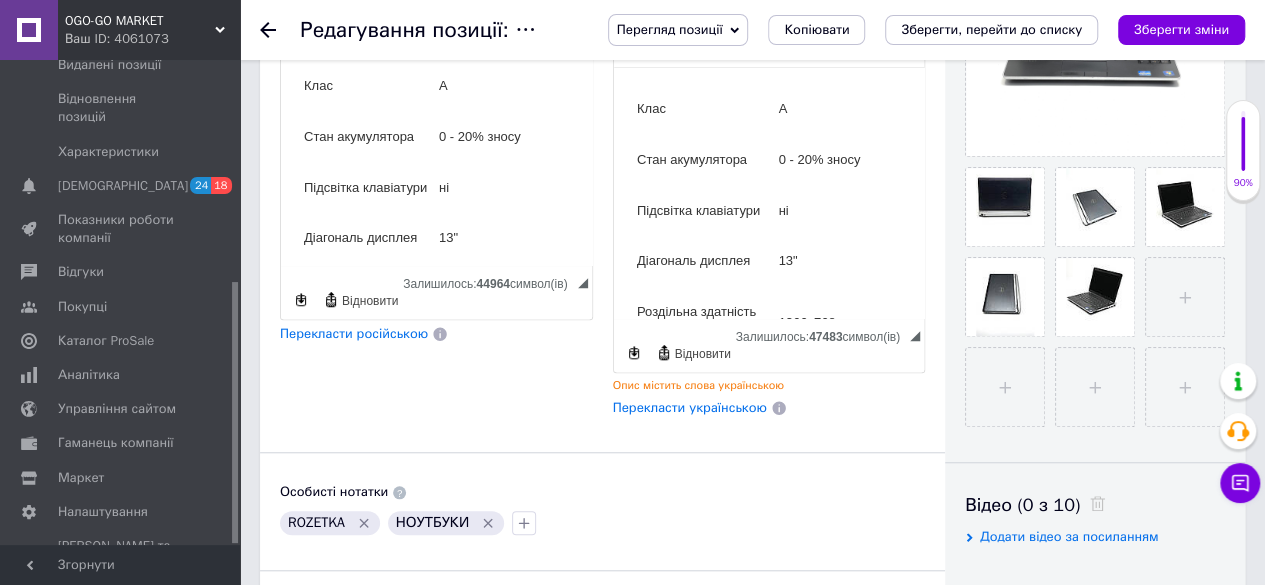 scroll, scrollTop: 1300, scrollLeft: 0, axis: vertical 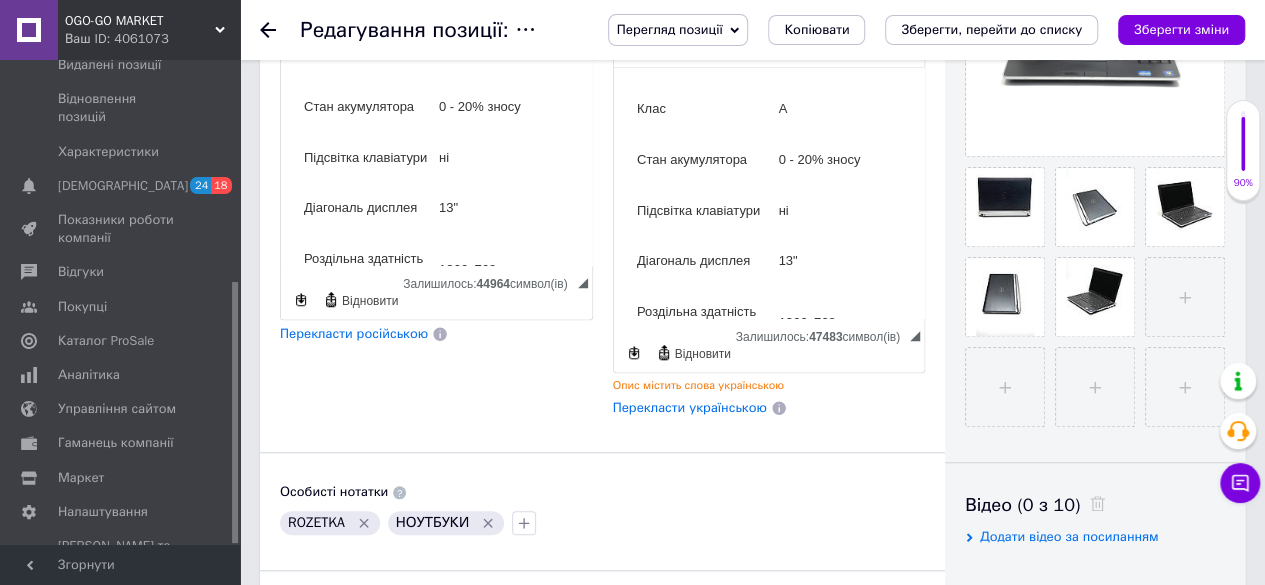 click on "E6320" at bounding box center (550, 5) 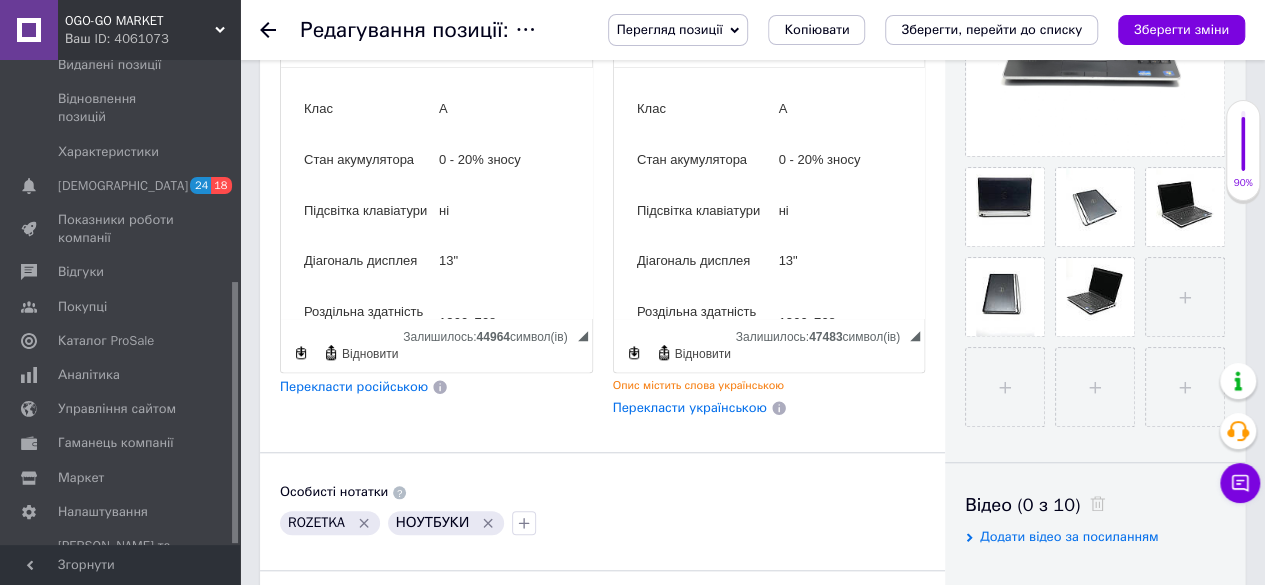 click on "E6320" at bounding box center (550, 58) 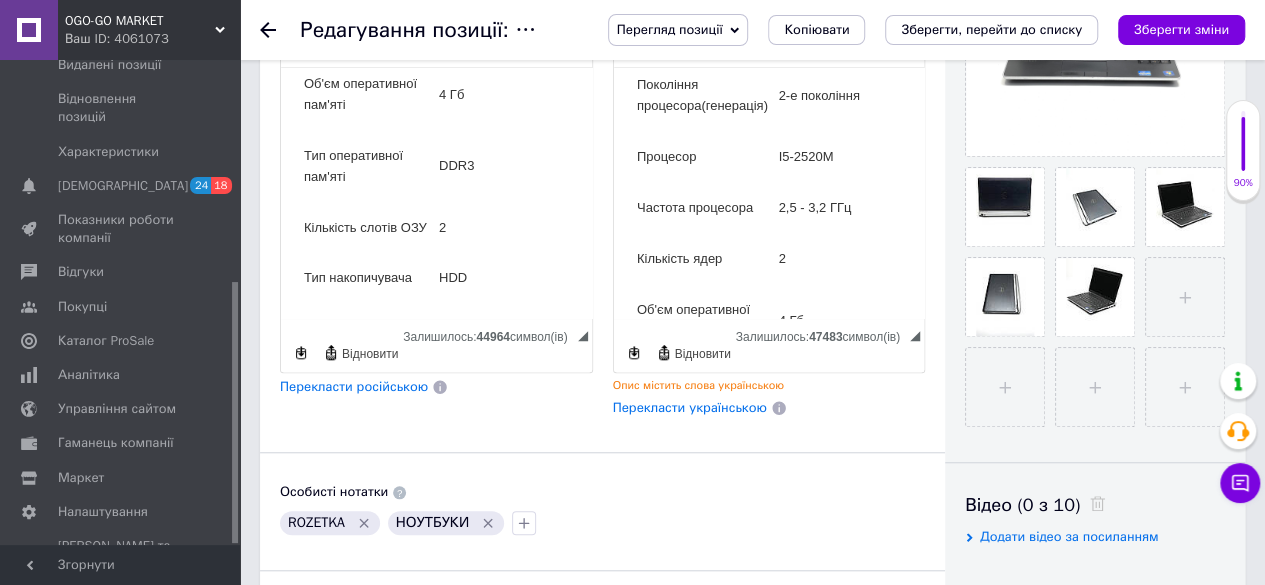 scroll, scrollTop: 2000, scrollLeft: 0, axis: vertical 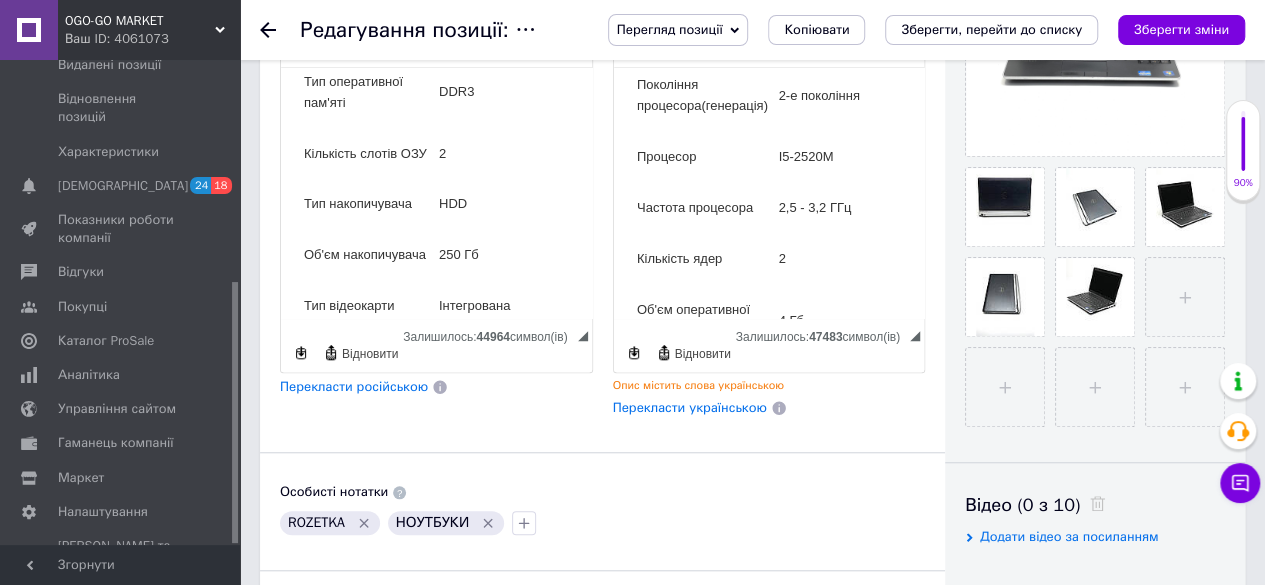 click on "4 Гб" at bounding box center [550, 20] 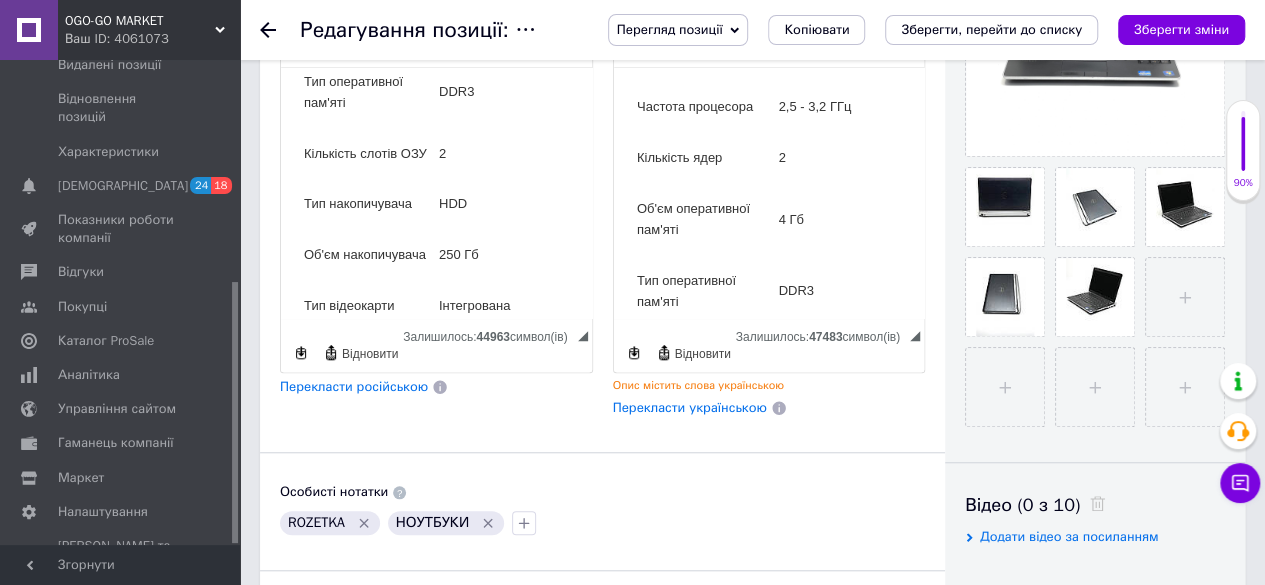 scroll, scrollTop: 1900, scrollLeft: 0, axis: vertical 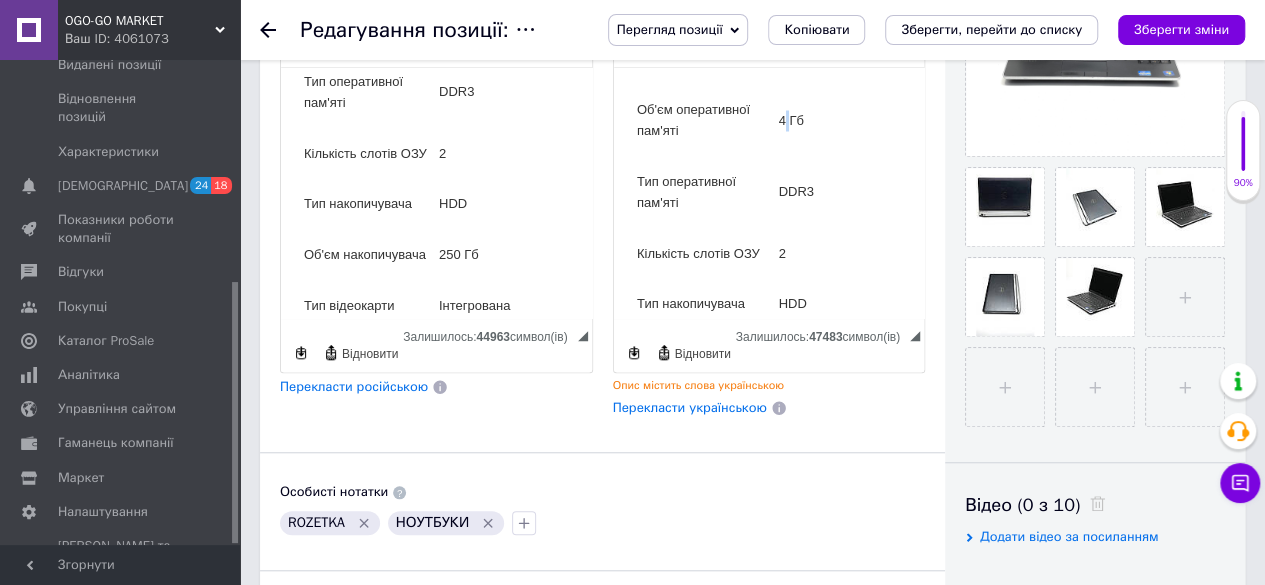click on "4 Гб" at bounding box center (839, 120) 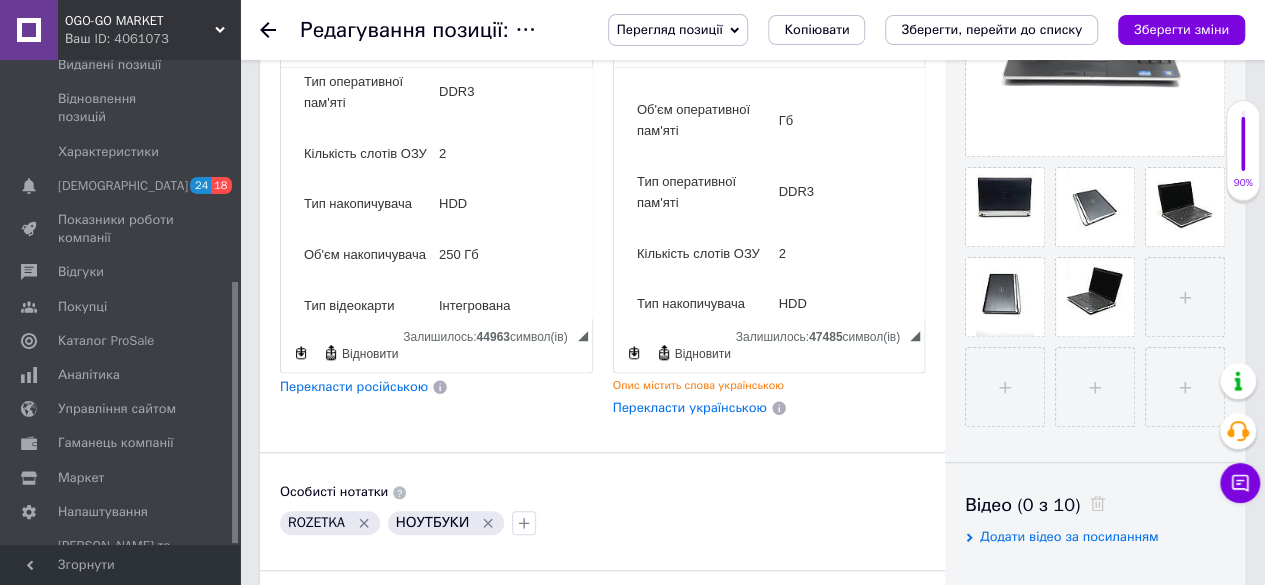 click on "Об'єм оперативної пам'яті" at bounding box center [705, 120] 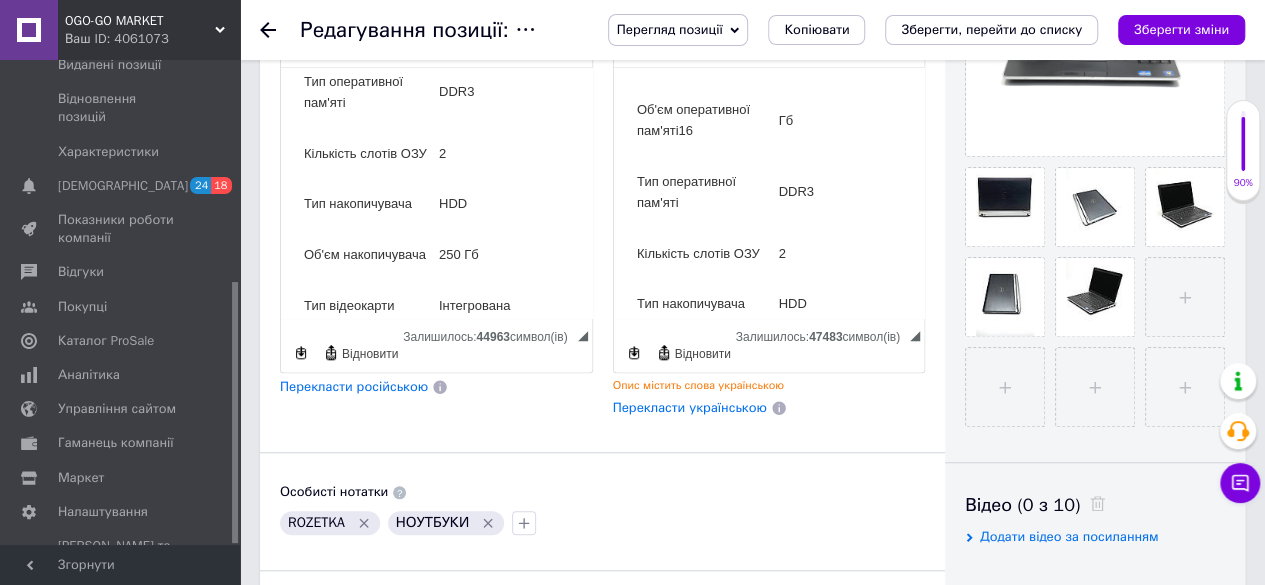 click on "Об'єм оперативної пам'яті16" at bounding box center [705, 120] 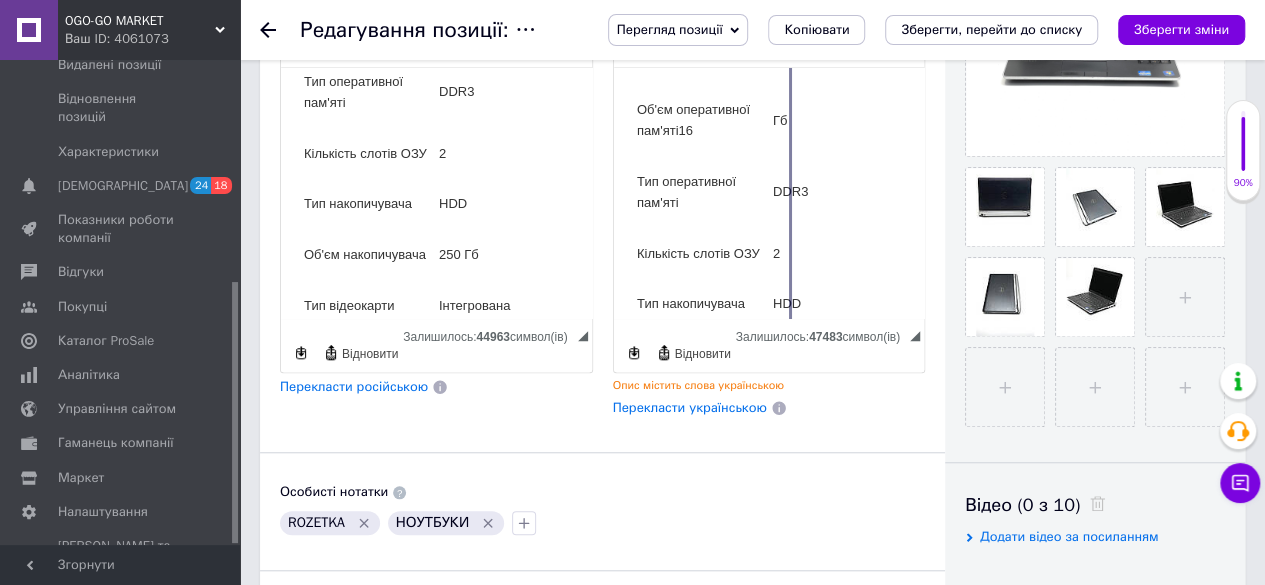 drag, startPoint x: 771, startPoint y: 206, endPoint x: 785, endPoint y: 206, distance: 14 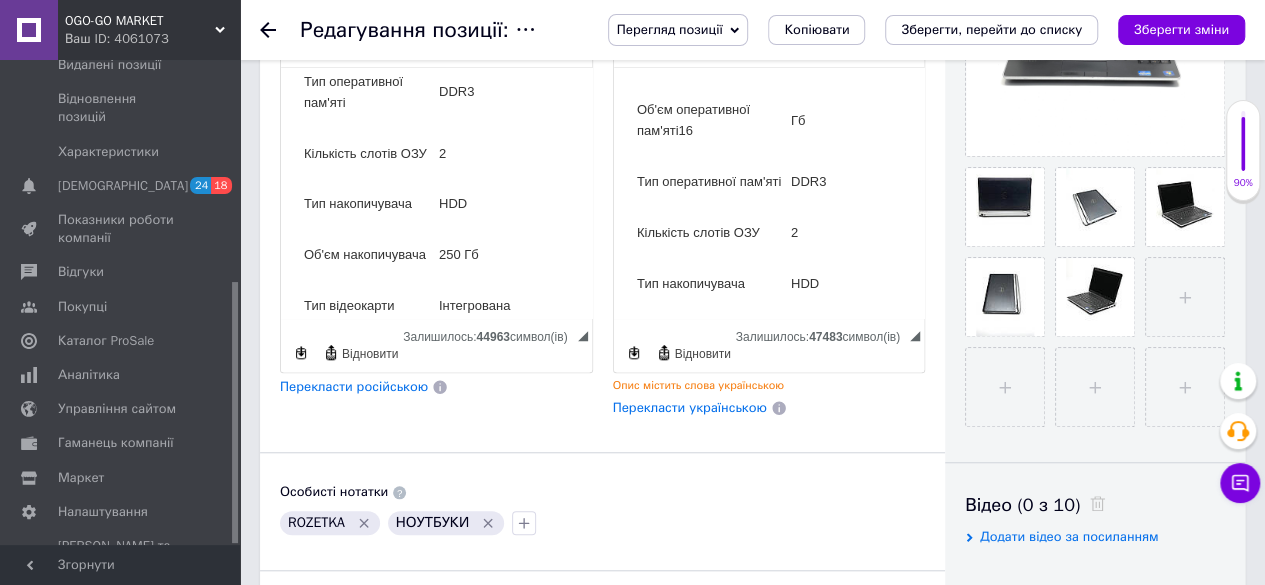 click on "Об'єм оперативної пам'яті16" at bounding box center (711, 120) 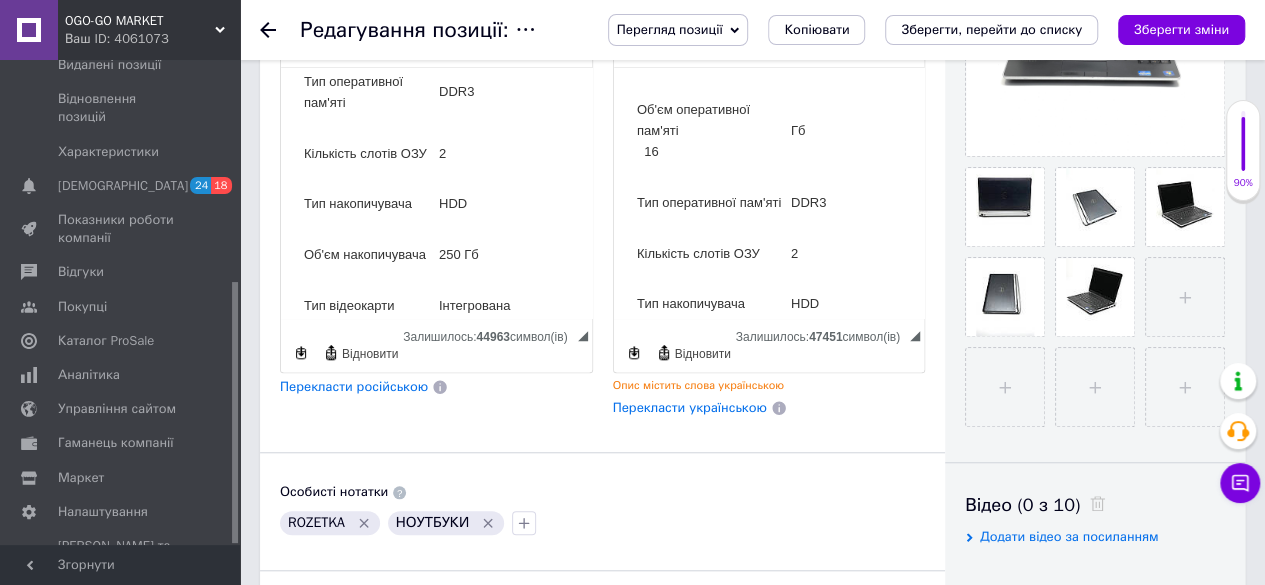 click on "Об'єм оперативної пам'яті                                16" at bounding box center (711, 130) 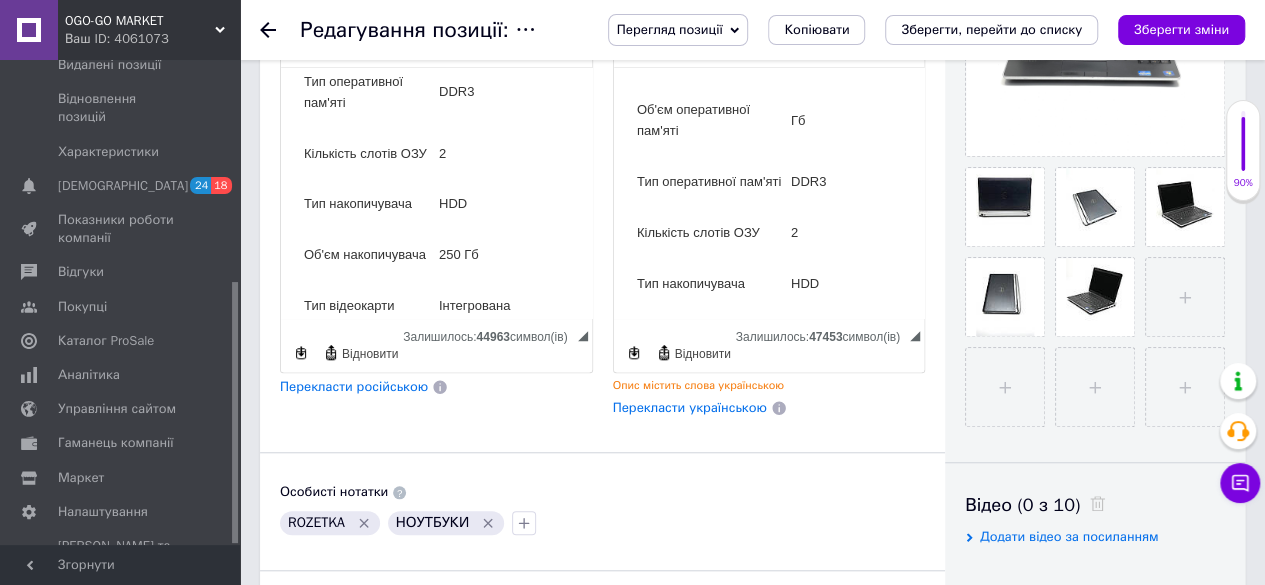 click on "Об'єм оперативної пам'яті" at bounding box center (711, 120) 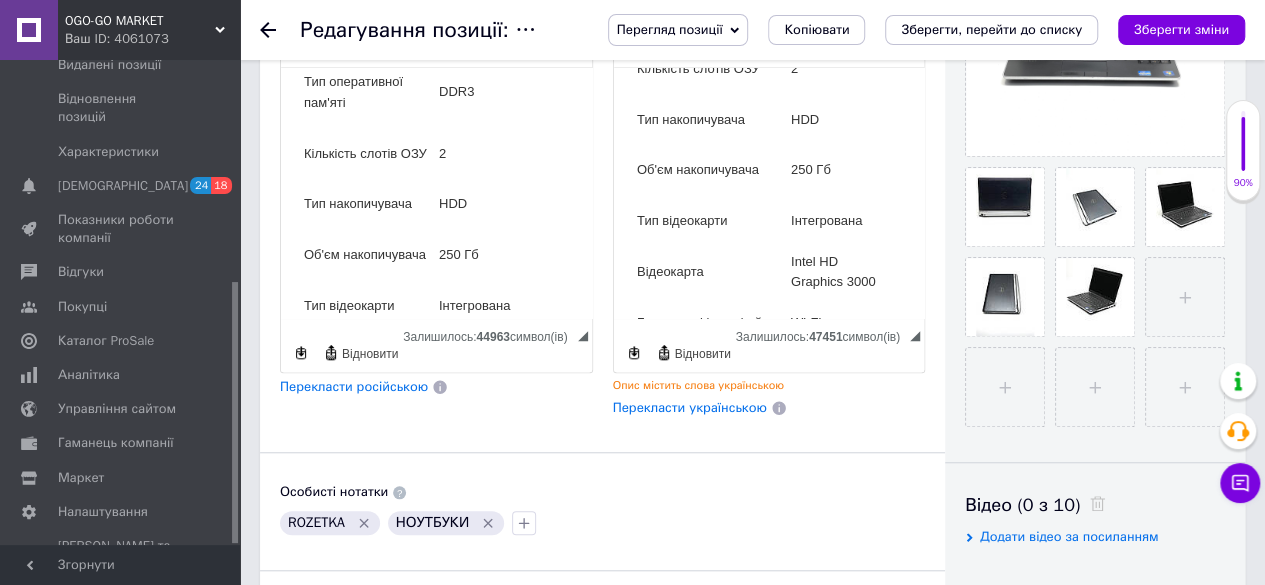 scroll, scrollTop: 2100, scrollLeft: 0, axis: vertical 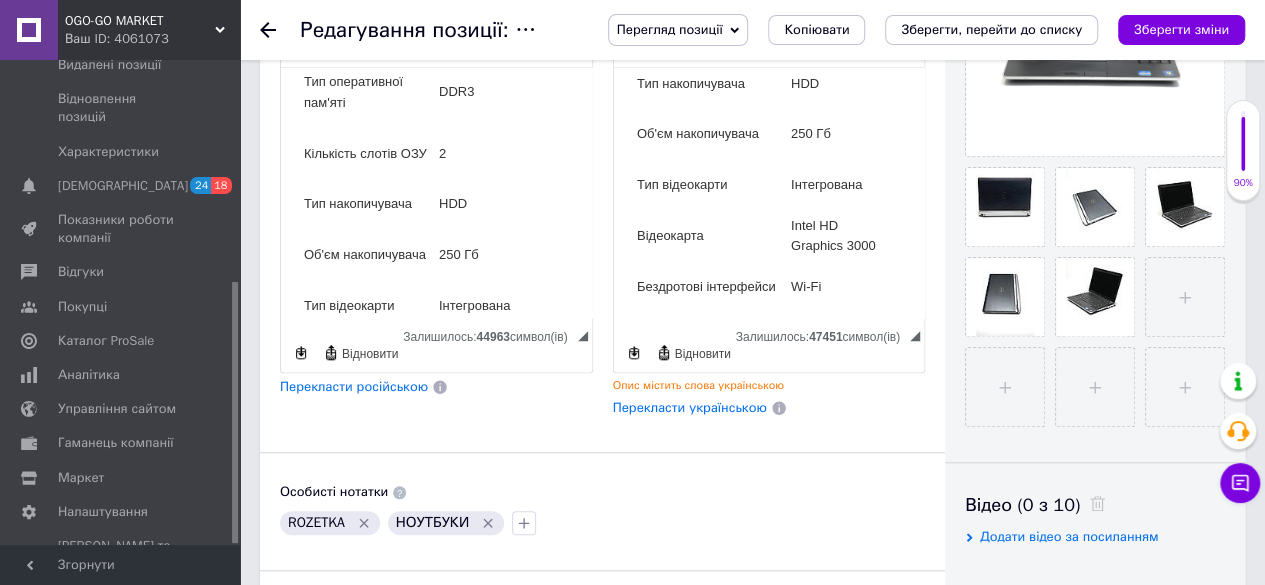 click on "HDD" at bounding box center (837, 83) 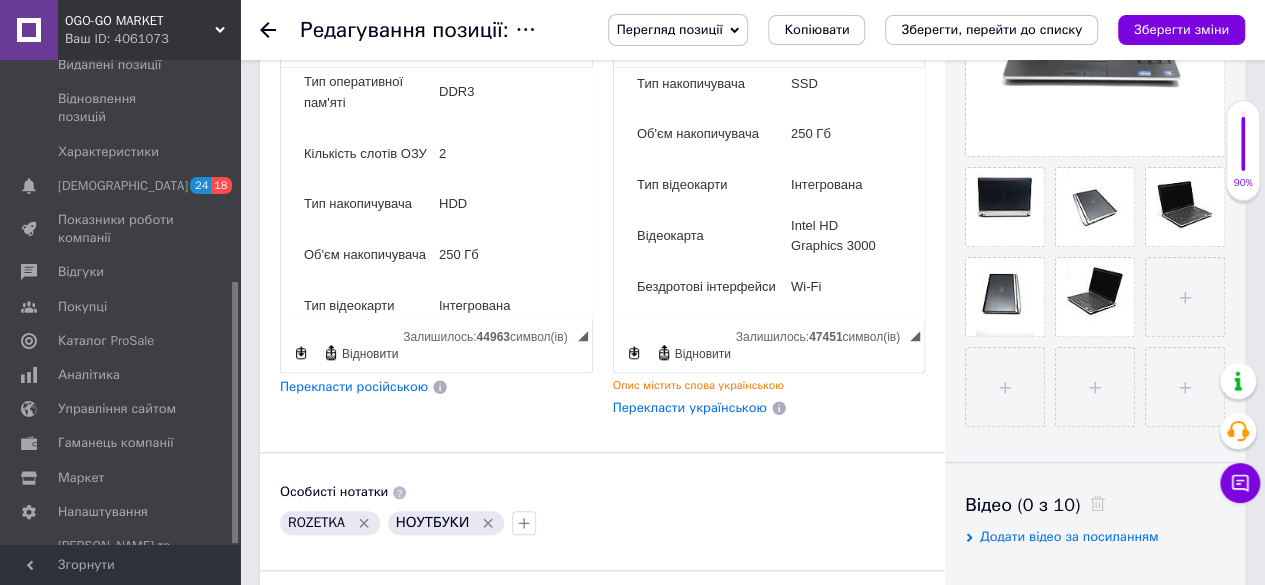 click on "HDD" at bounding box center (550, 203) 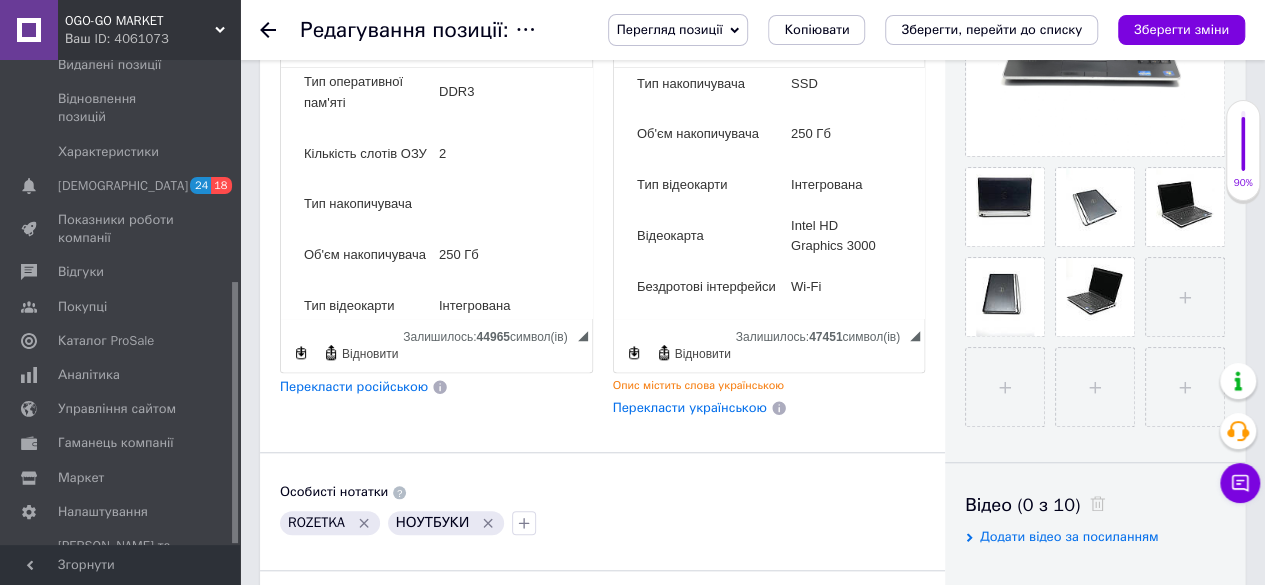 click at bounding box center (550, 203) 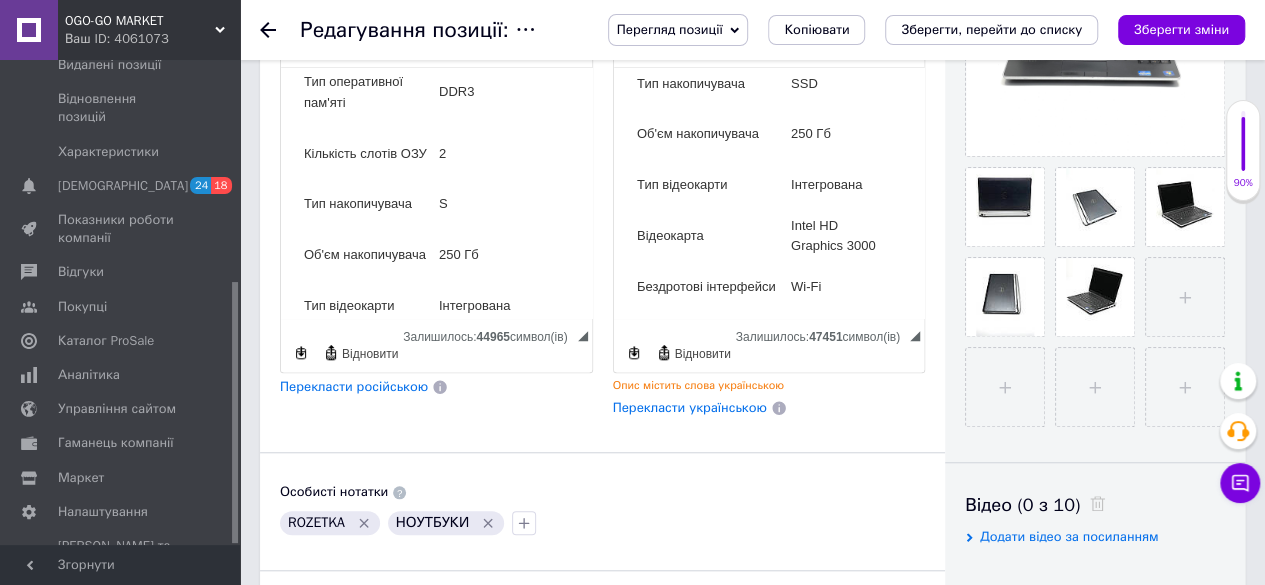 click on "S" at bounding box center [550, 203] 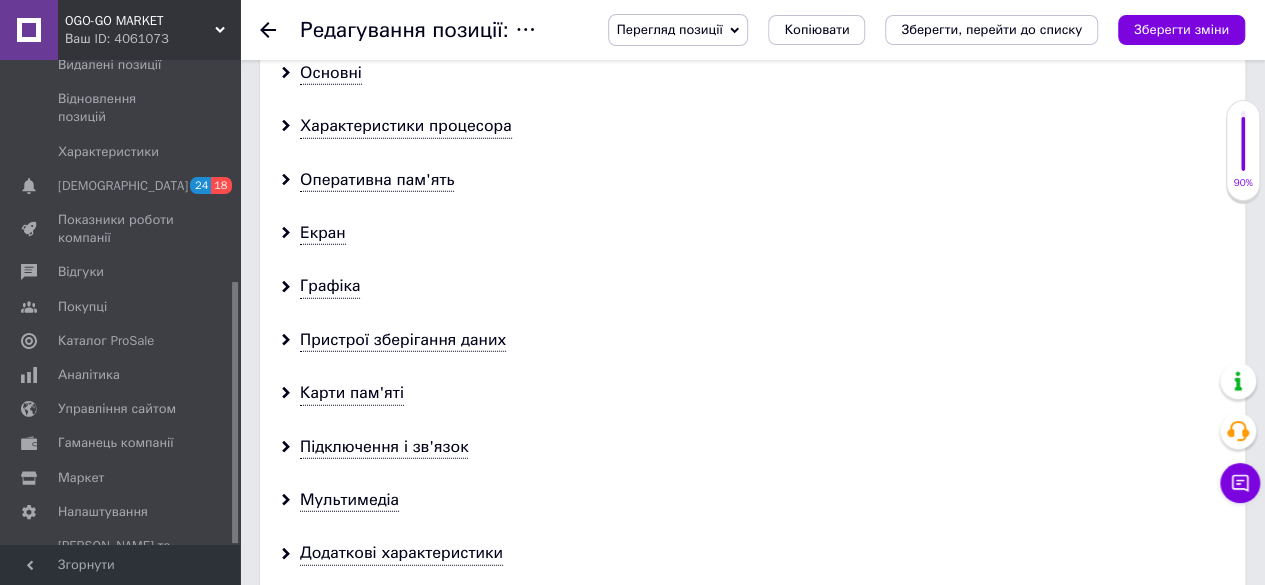scroll, scrollTop: 2700, scrollLeft: 0, axis: vertical 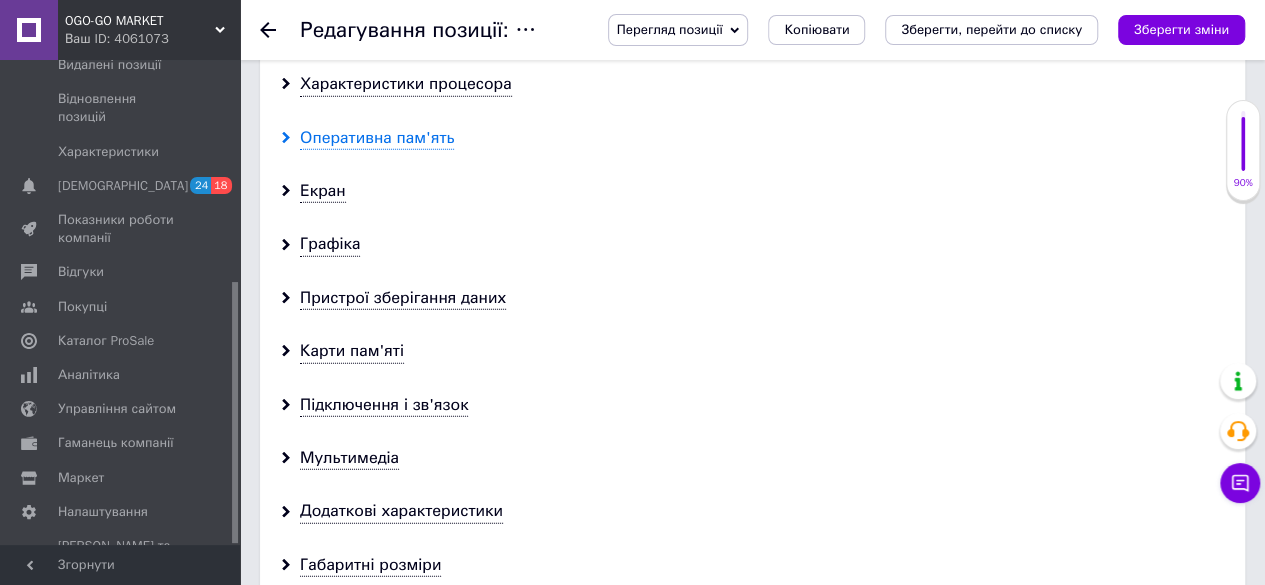 click on "Оперативна пам'ять" at bounding box center (377, 138) 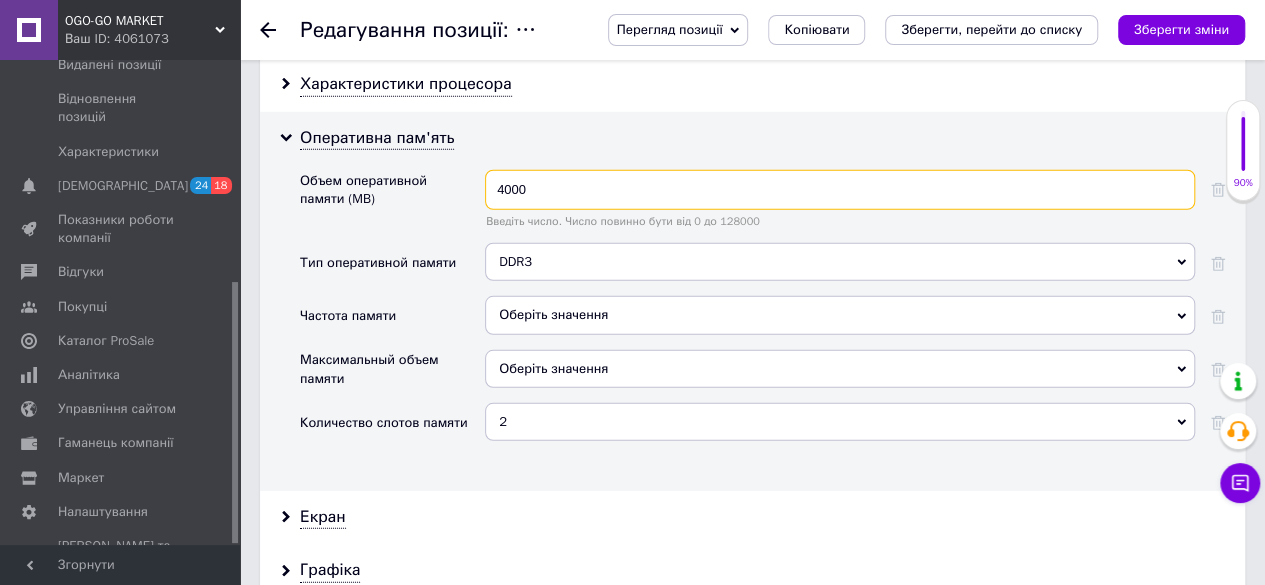 click on "4000" at bounding box center [840, 190] 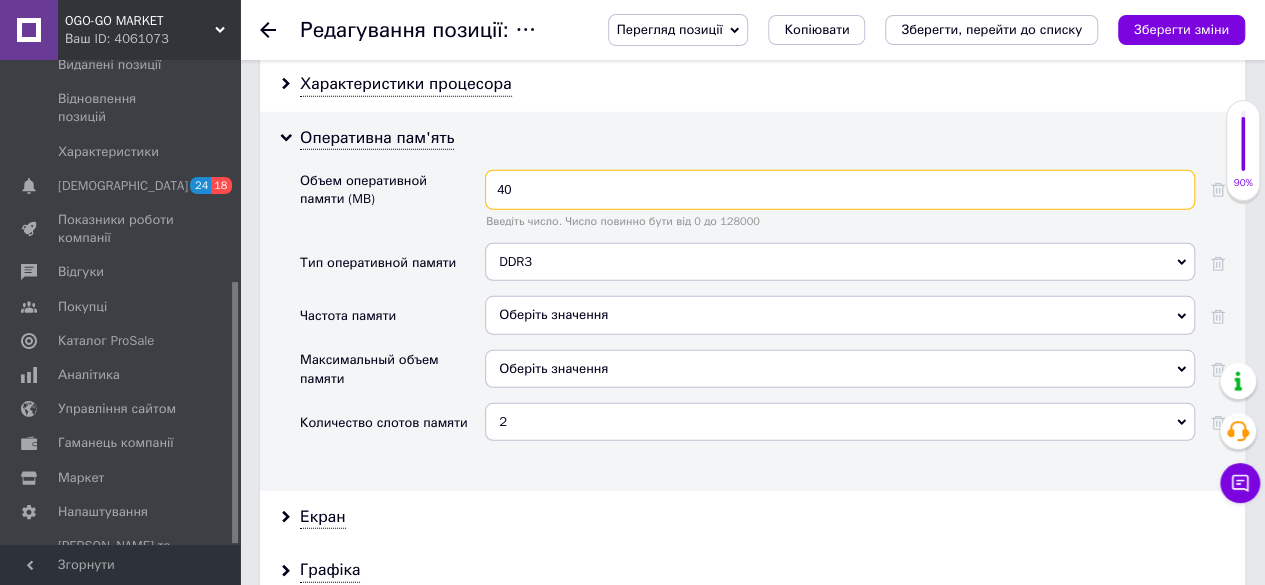 type on "4" 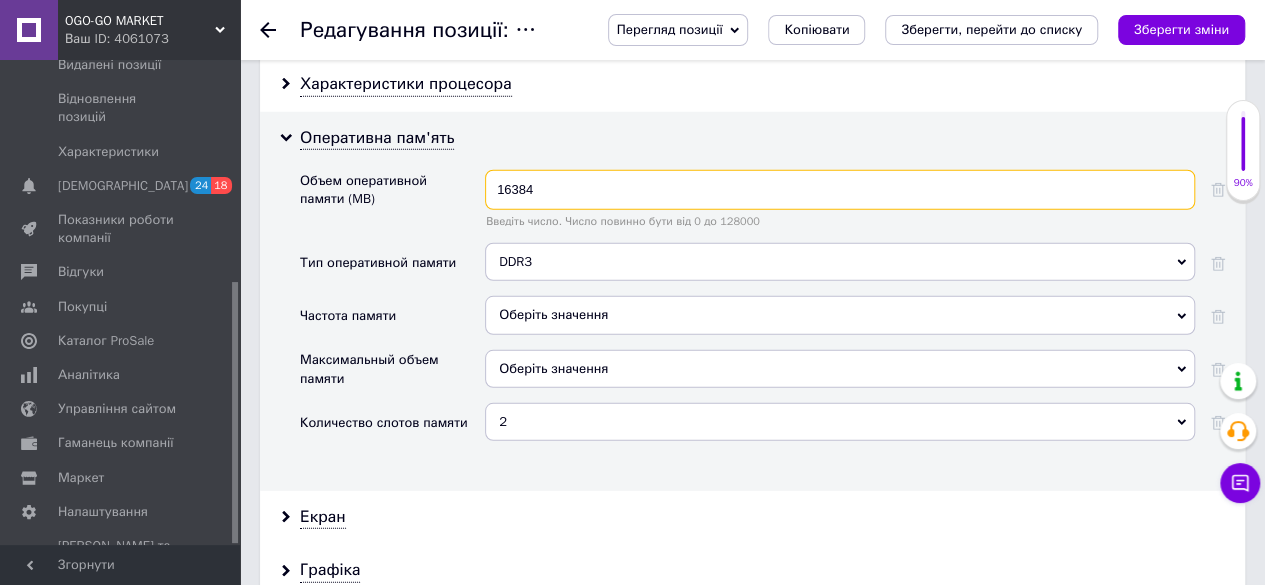 type on "16384" 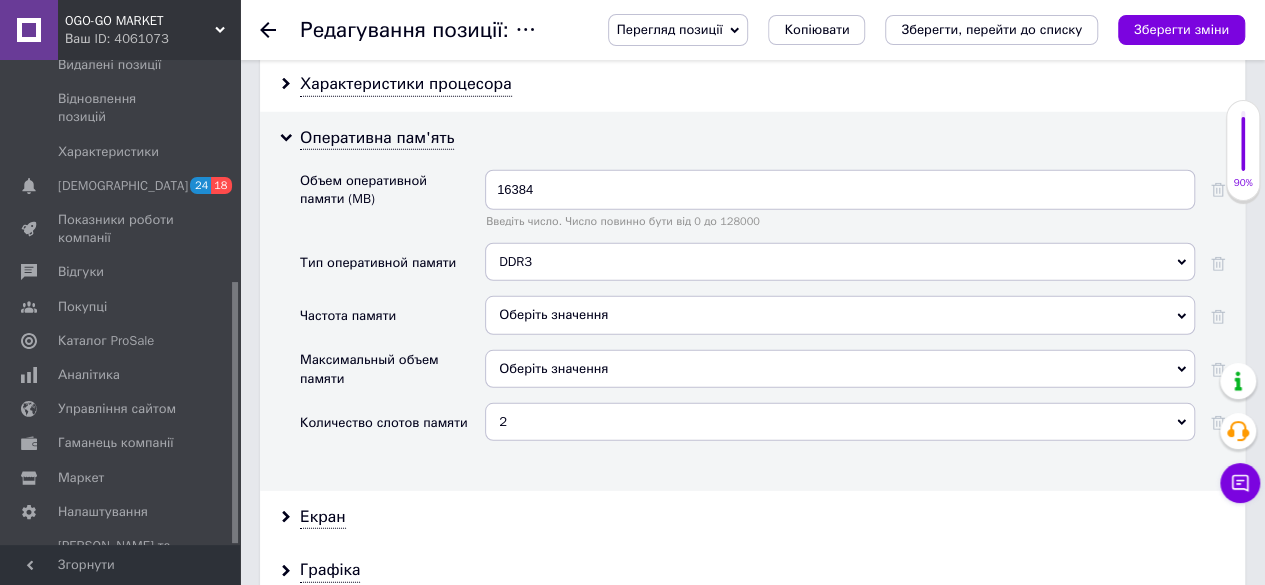 click on "Оберіть значення" at bounding box center (840, 315) 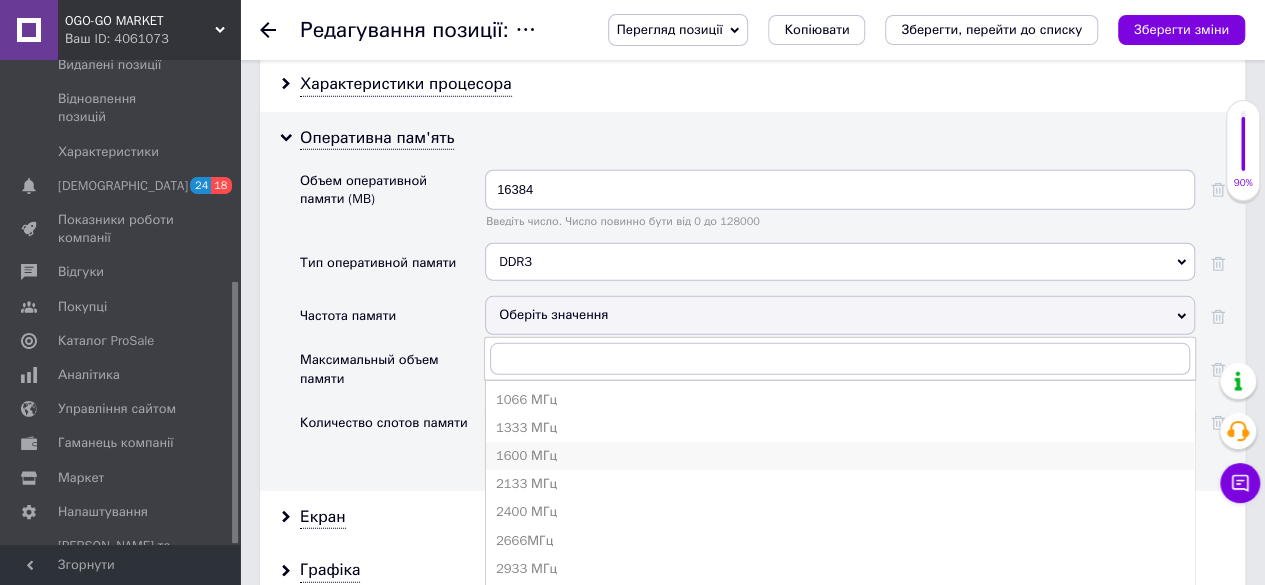 click on "1600 МГц" at bounding box center (840, 456) 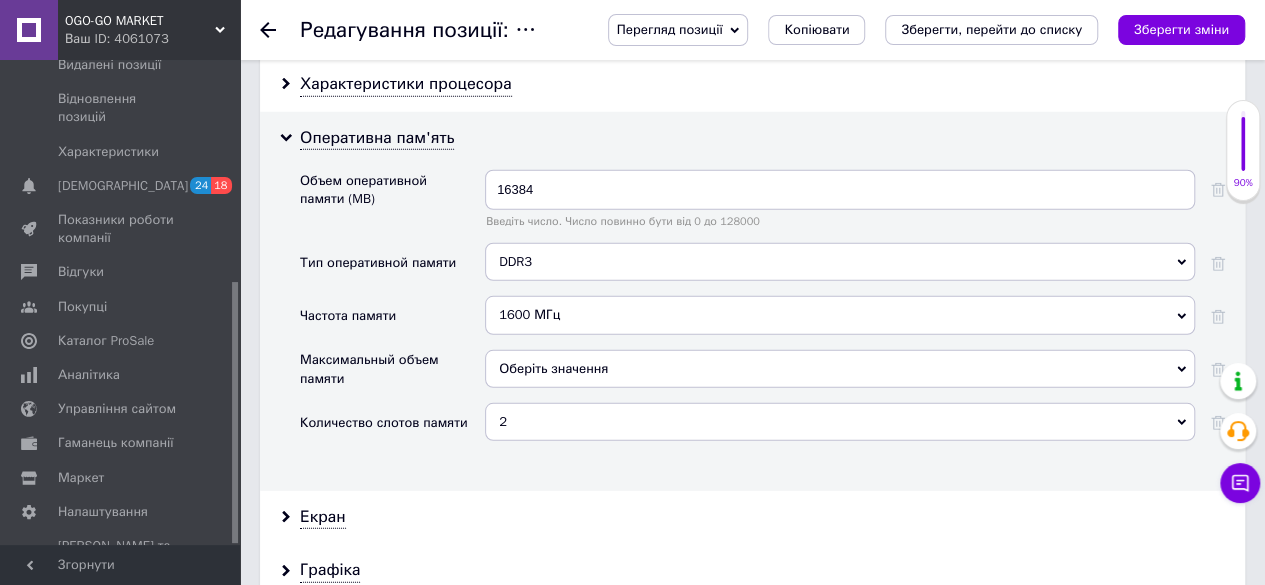 click on "Оберіть значення" at bounding box center [840, 369] 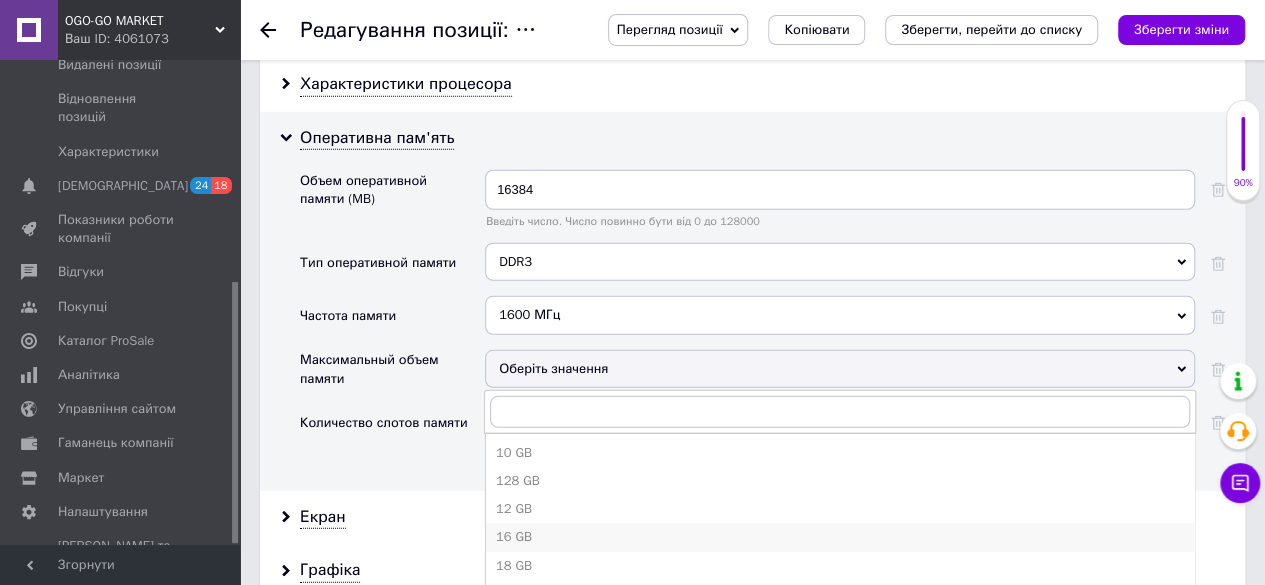 click on "16 GB" at bounding box center [840, 537] 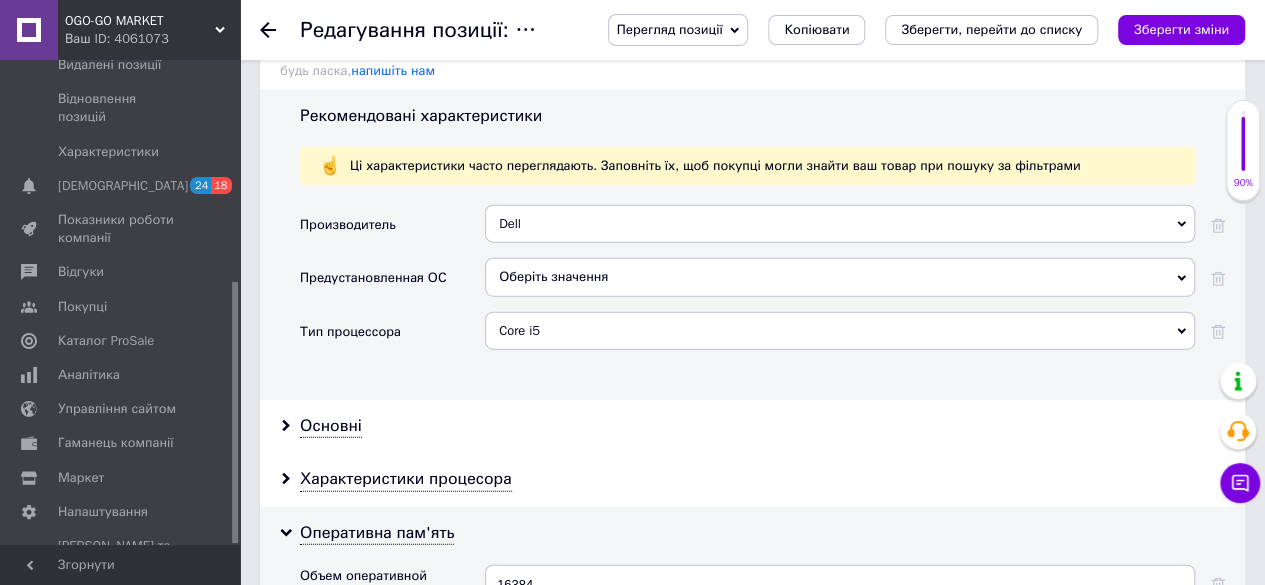 scroll, scrollTop: 2300, scrollLeft: 0, axis: vertical 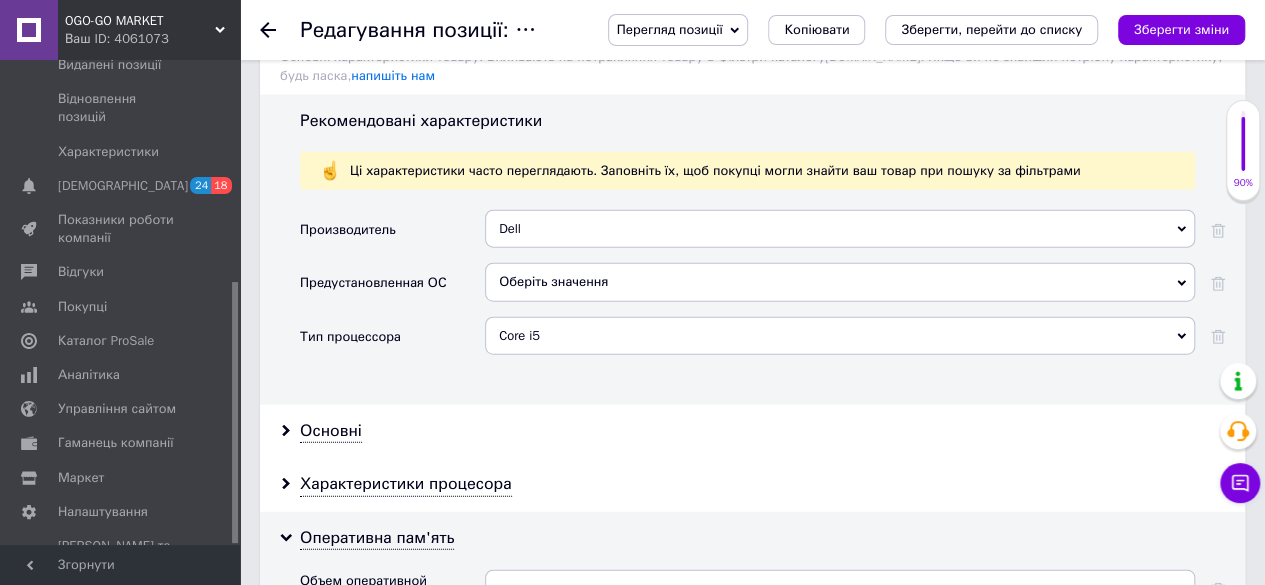 click on "Производитель Dell Dell Предустановленная ОС Оберіть значення Тип процессора Core i5 Core i5" at bounding box center (762, 300) 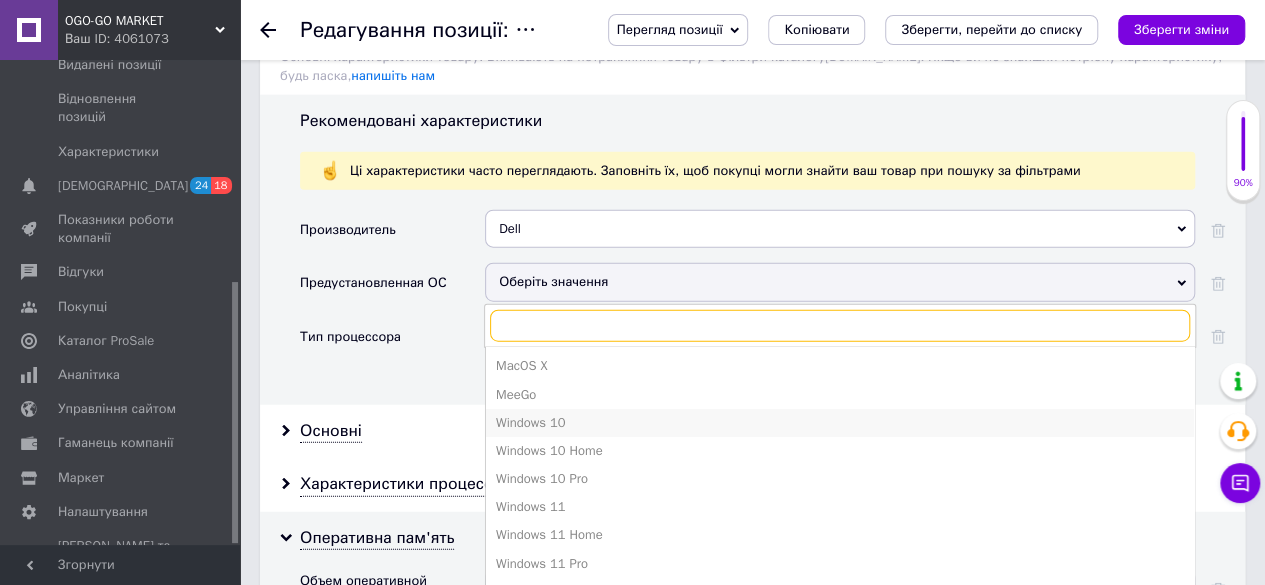 scroll, scrollTop: 300, scrollLeft: 0, axis: vertical 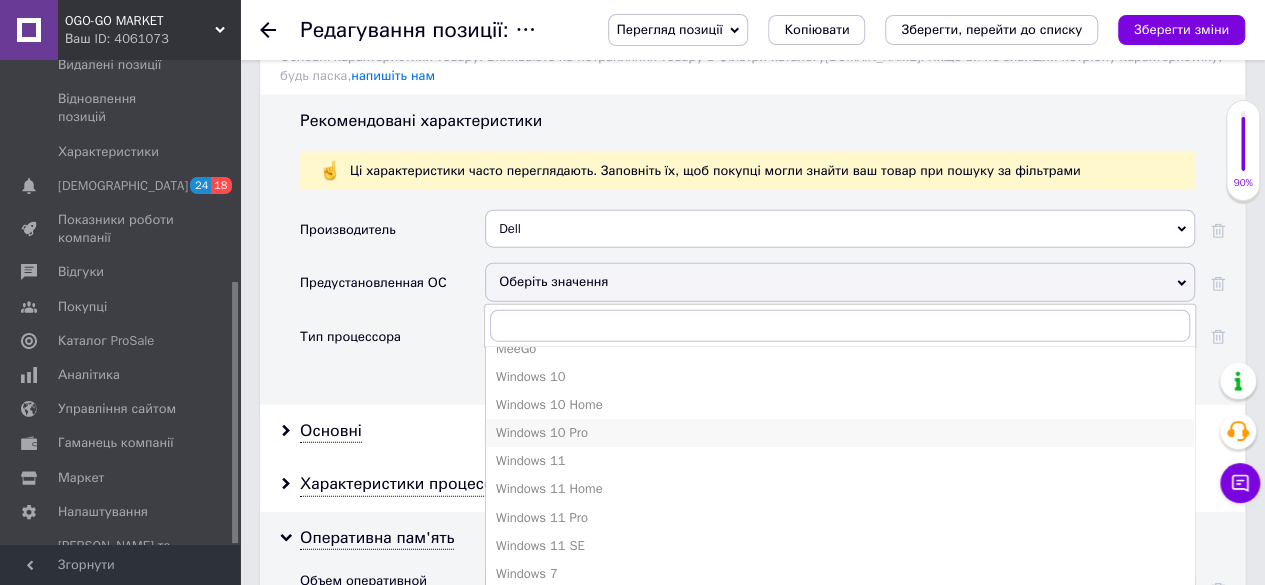 click on "Windows 10 Pro" at bounding box center [840, 433] 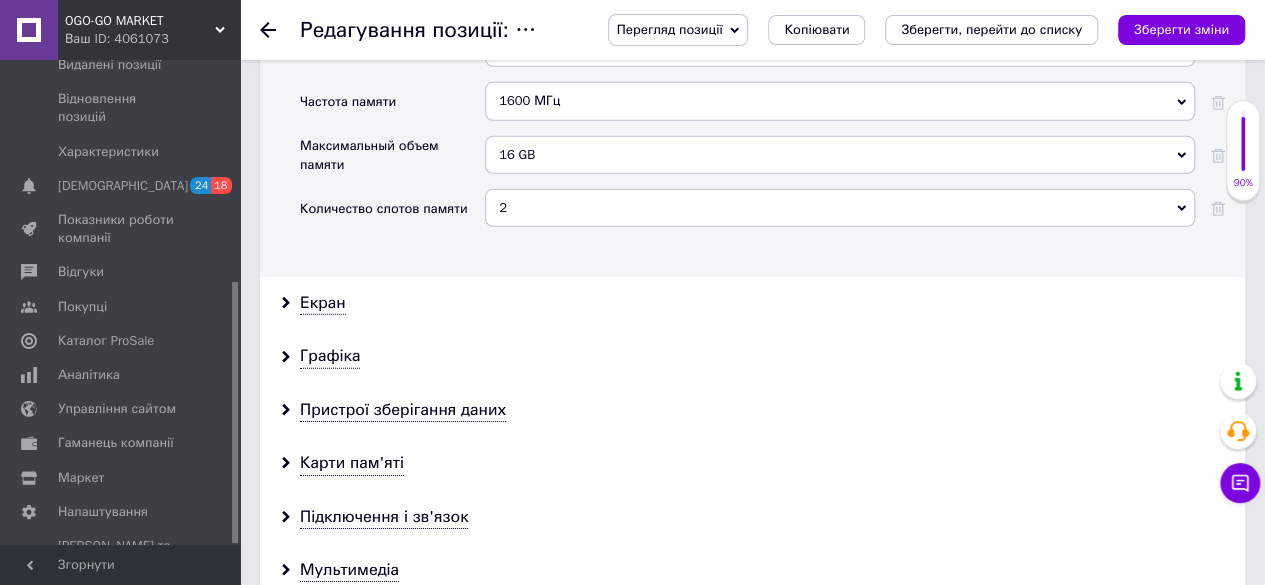 scroll, scrollTop: 3000, scrollLeft: 0, axis: vertical 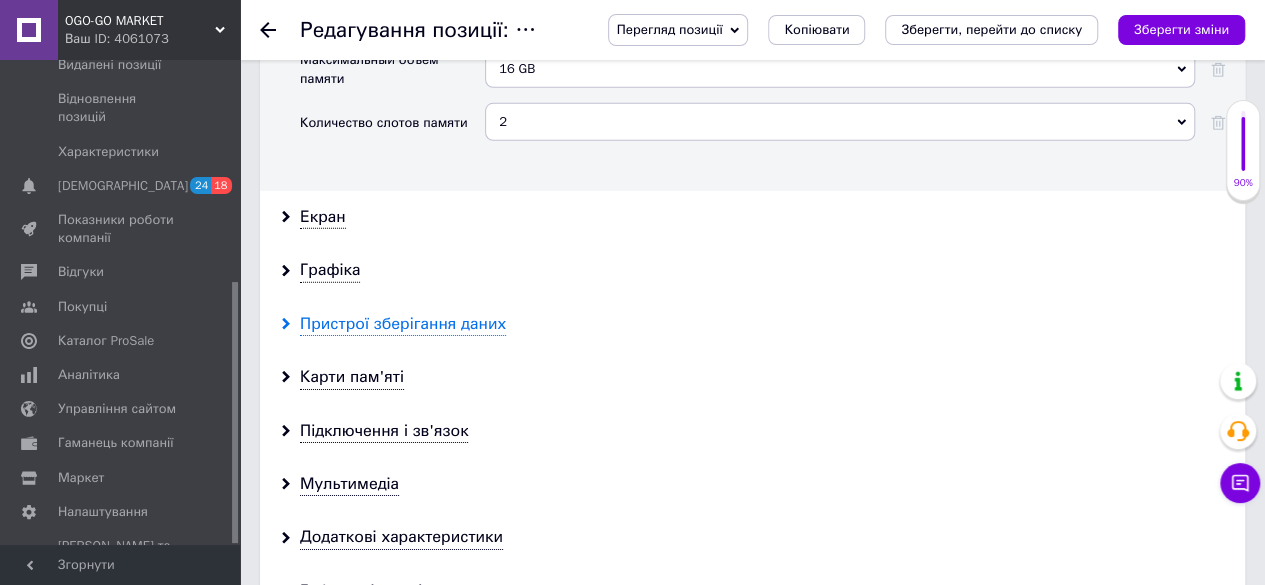 click on "Пристрої зберігання даних" at bounding box center [403, 324] 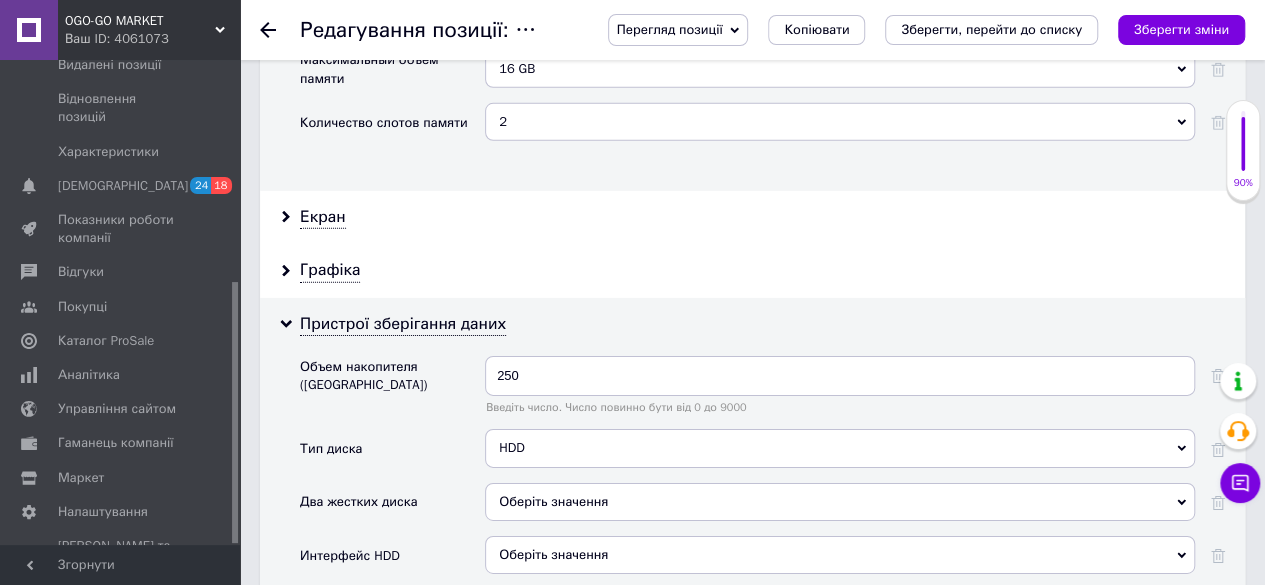click on "HDD" at bounding box center (840, 448) 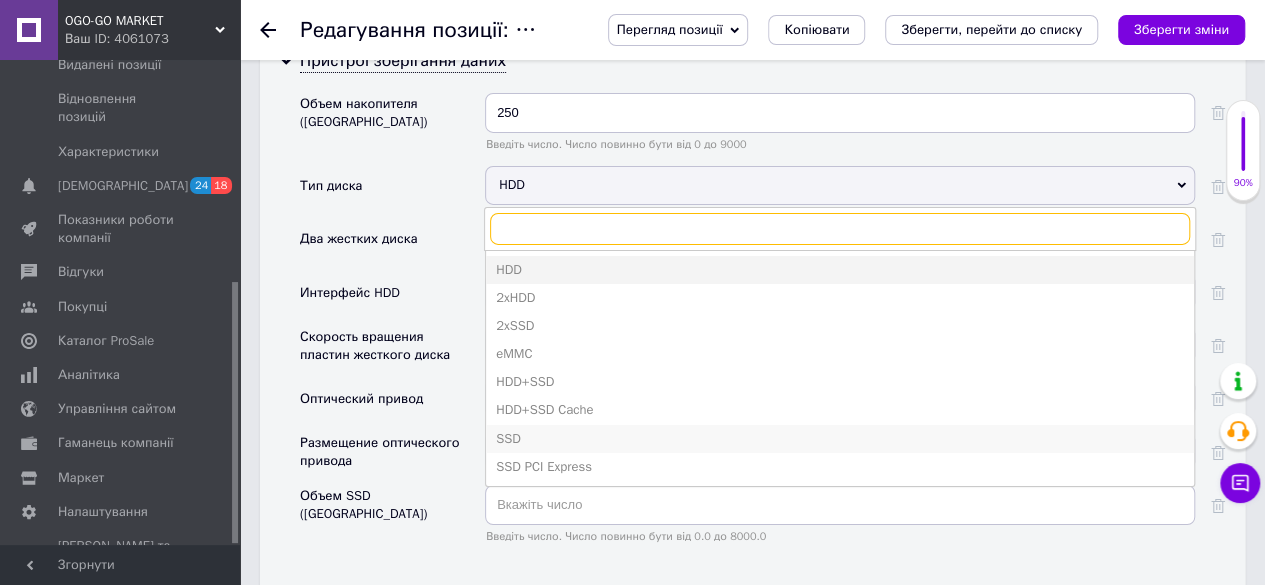 scroll, scrollTop: 3300, scrollLeft: 0, axis: vertical 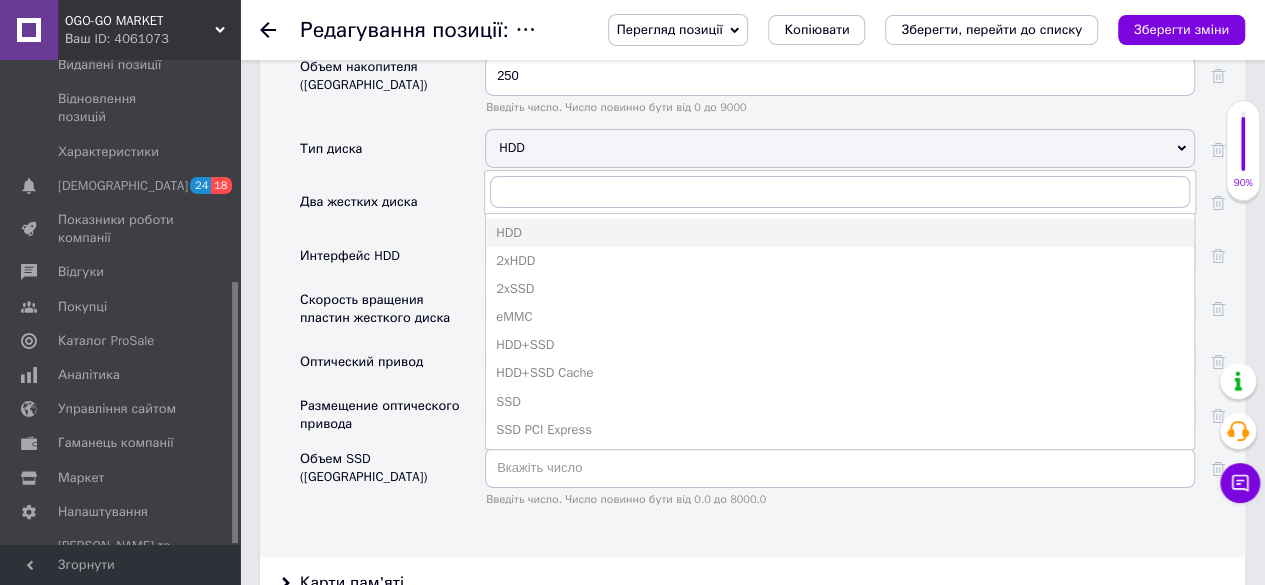click on "SSD" at bounding box center (840, 402) 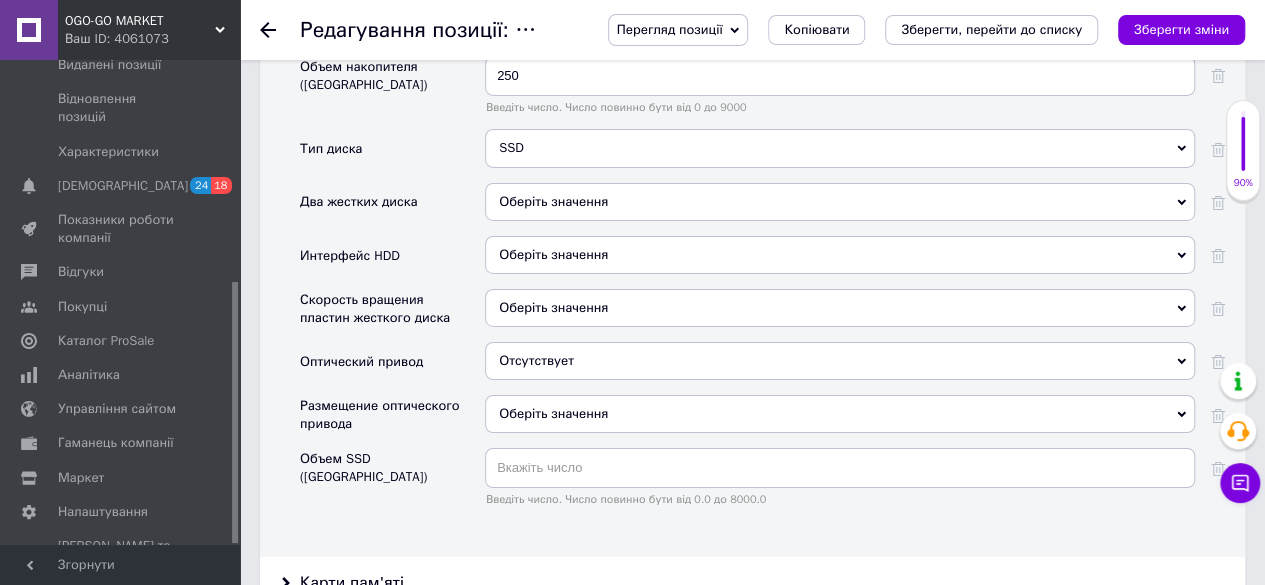 click on "Отсутствует" at bounding box center (840, 361) 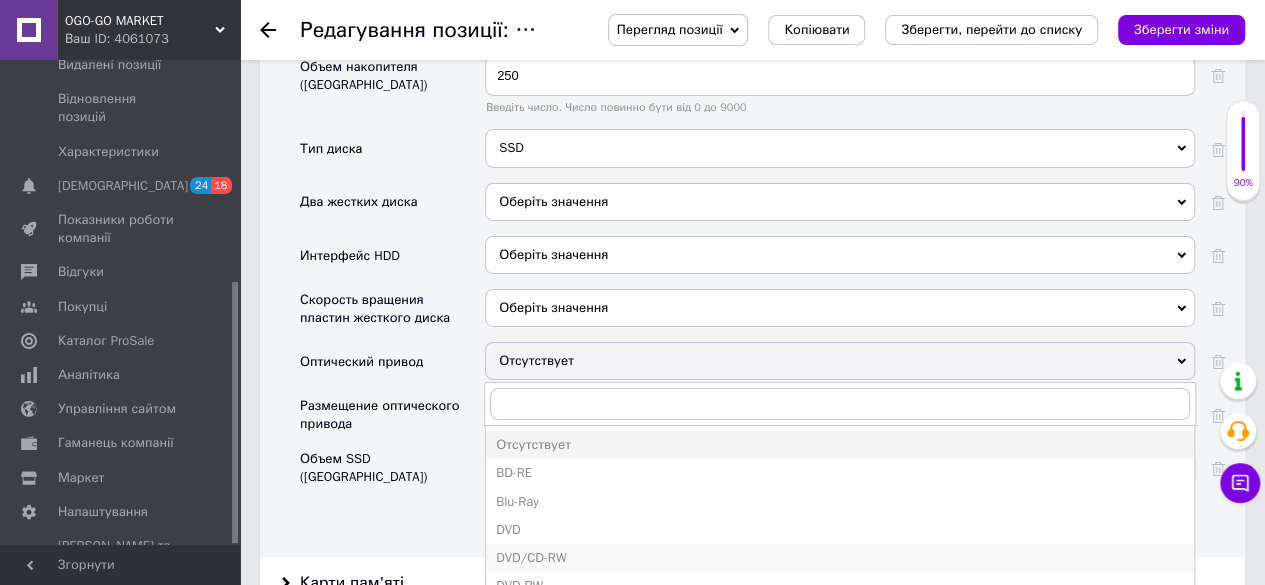 click on "DVD/CD-RW" at bounding box center [840, 558] 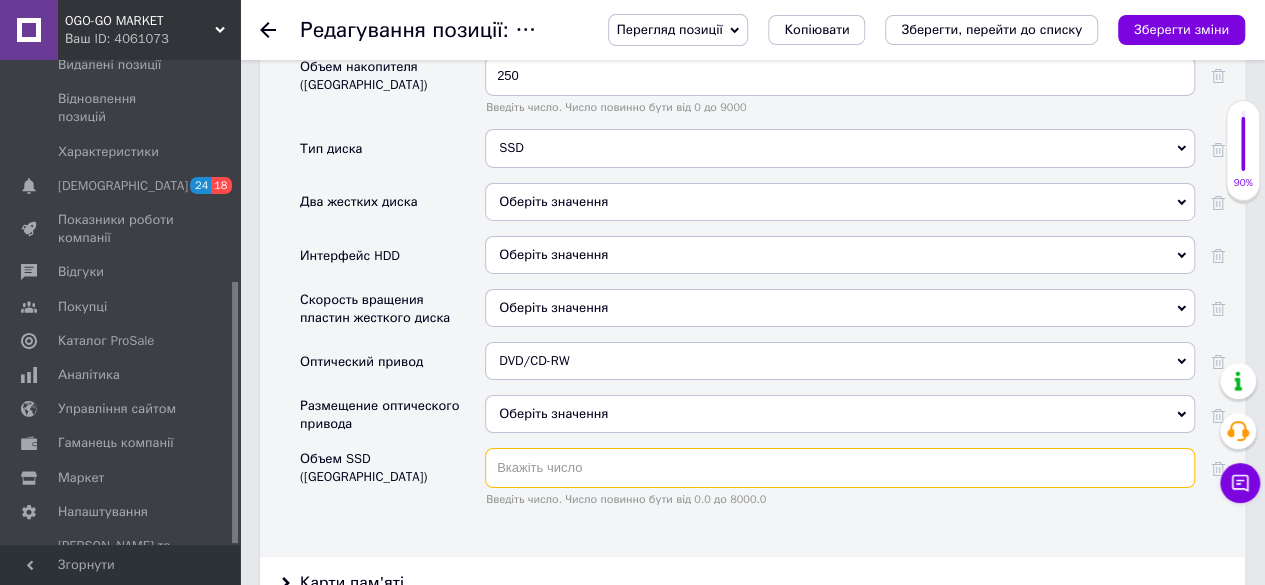 click at bounding box center (840, 468) 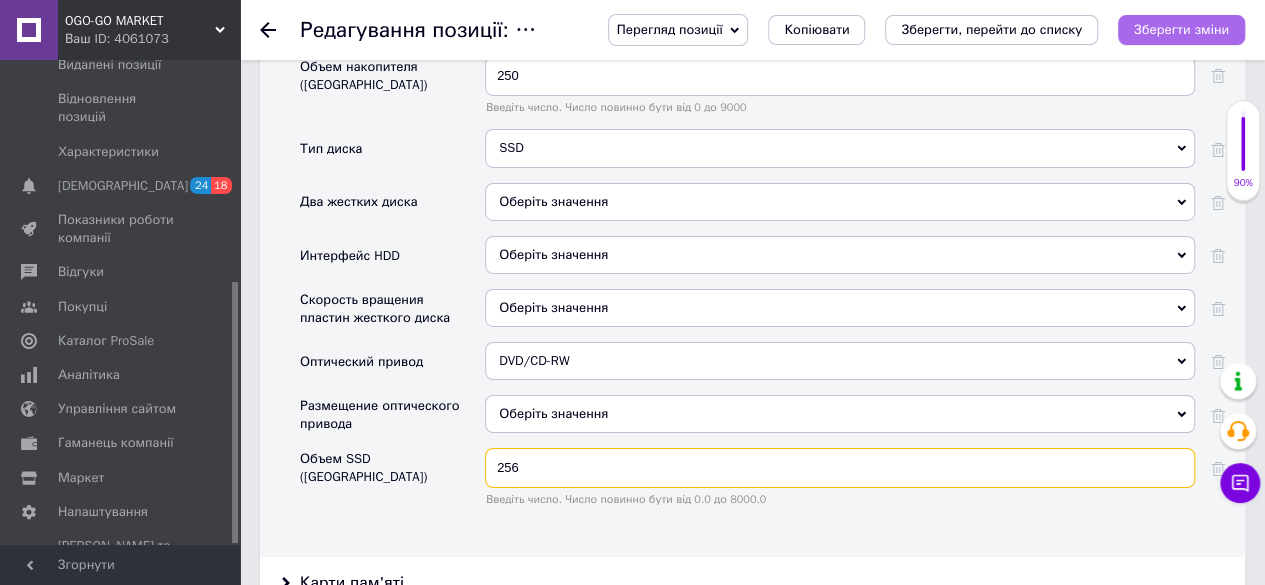 type on "256" 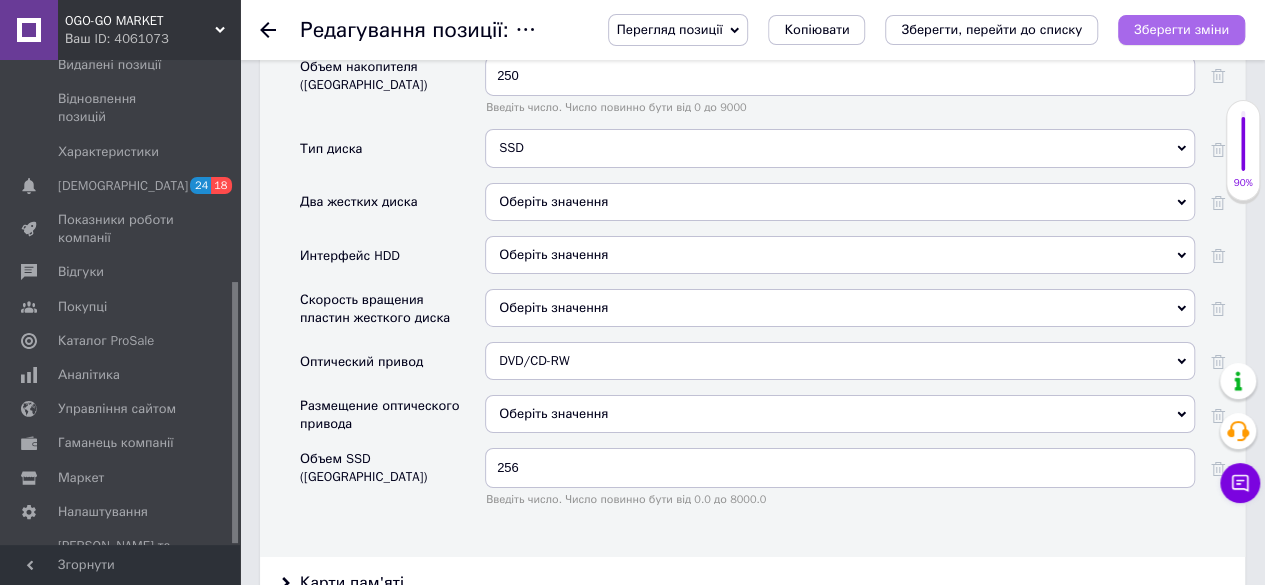 click on "Зберегти зміни" at bounding box center (1181, 29) 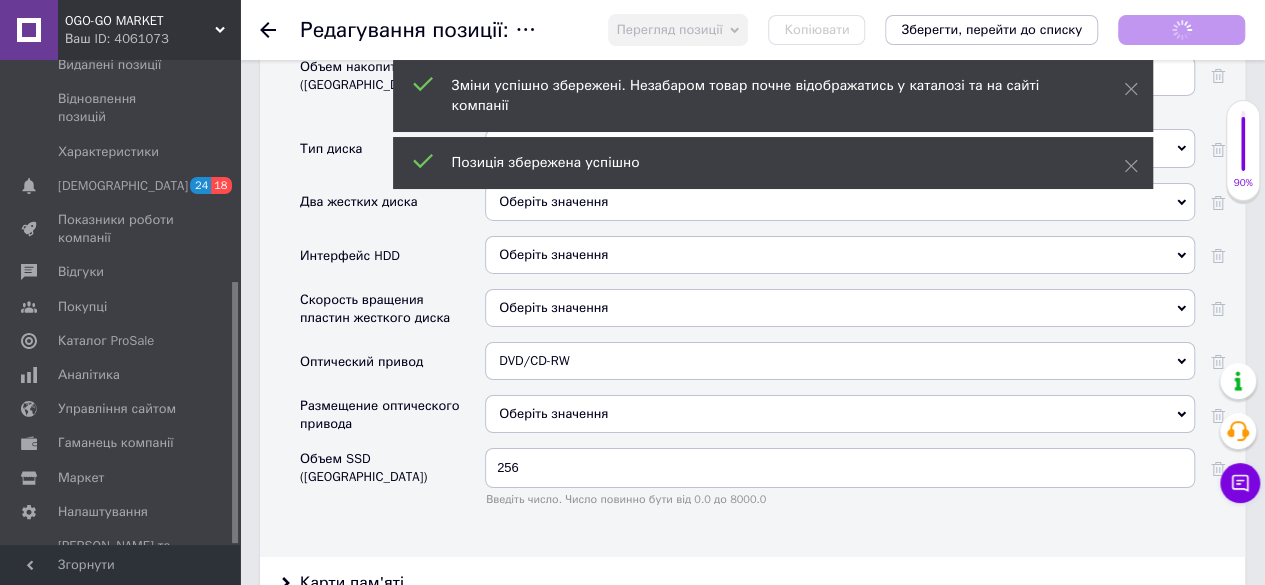 scroll, scrollTop: 1818, scrollLeft: 0, axis: vertical 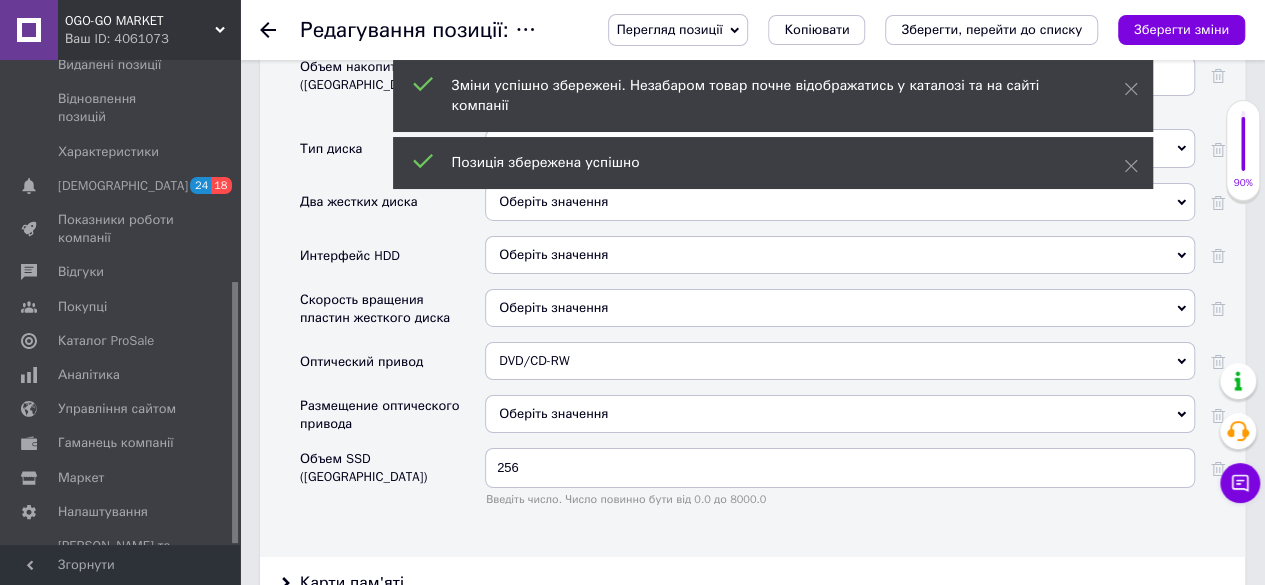 click 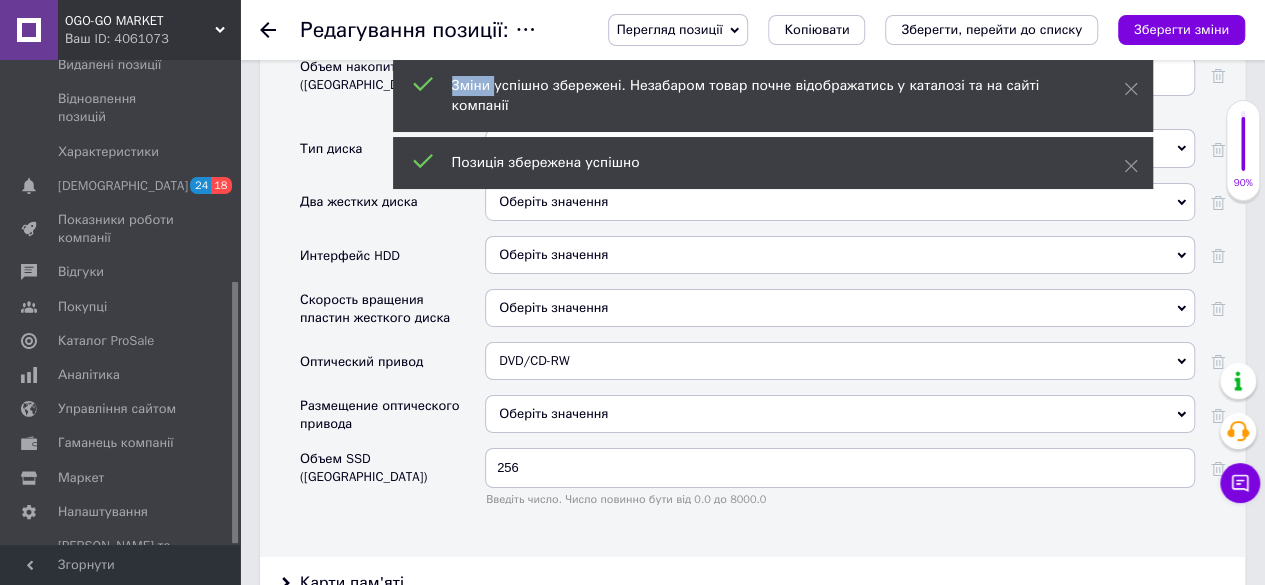 click 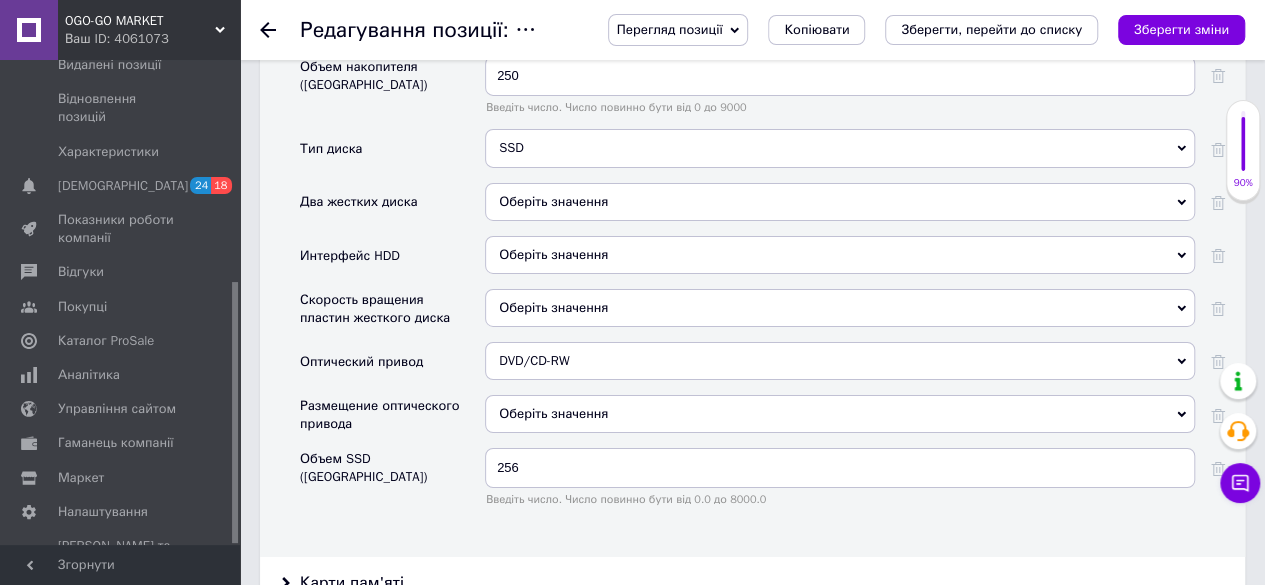 click 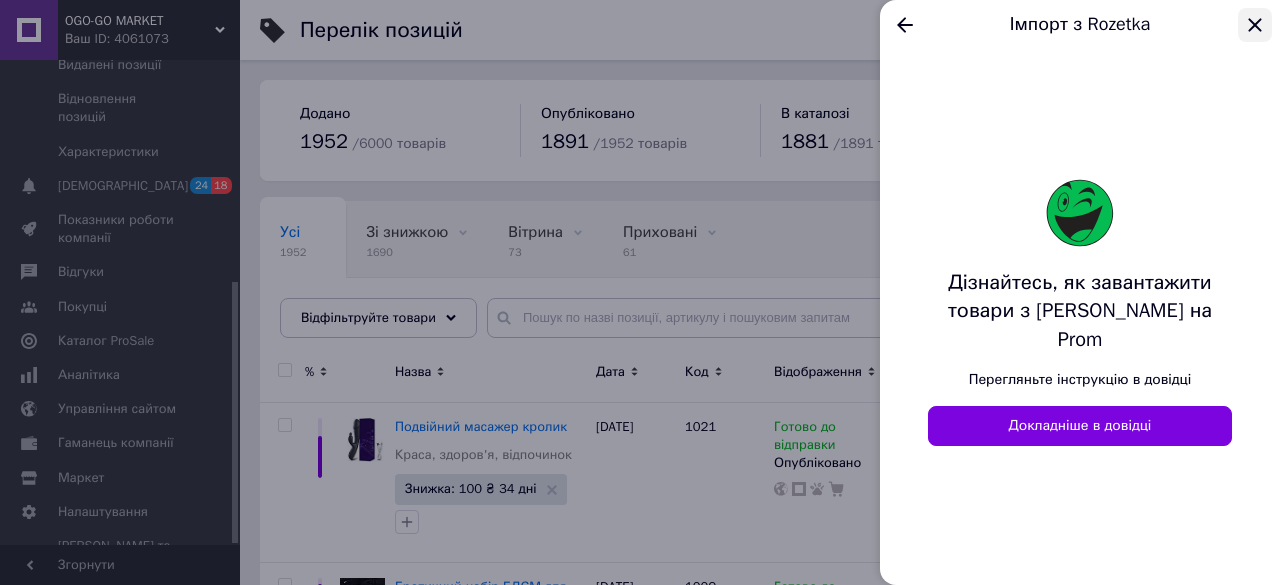 click 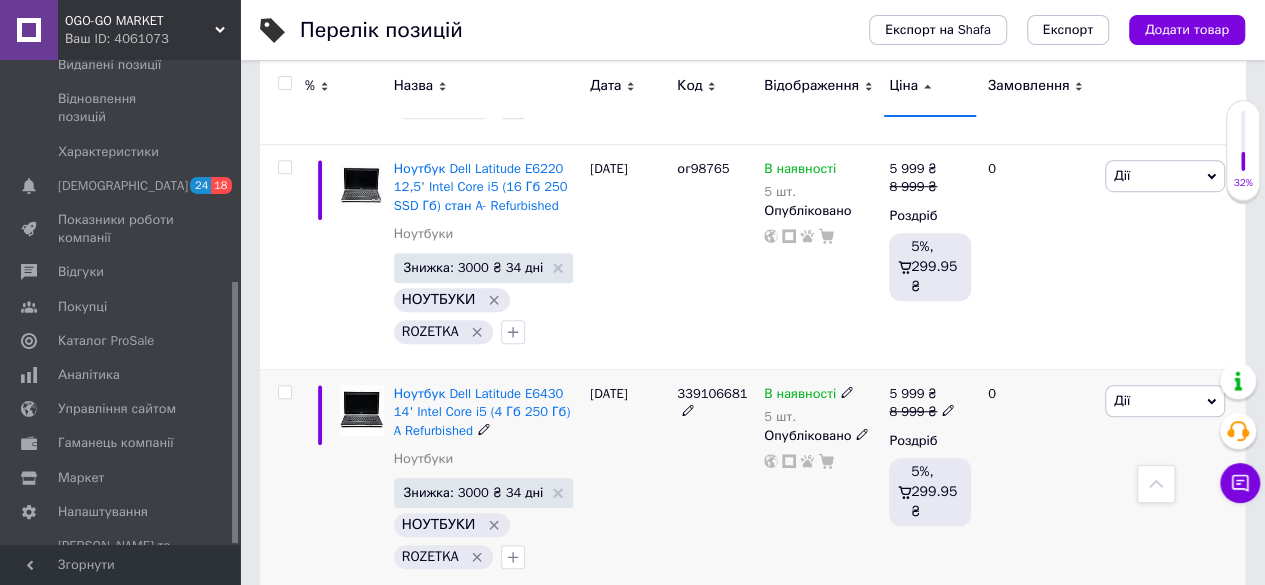 scroll, scrollTop: 15700, scrollLeft: 0, axis: vertical 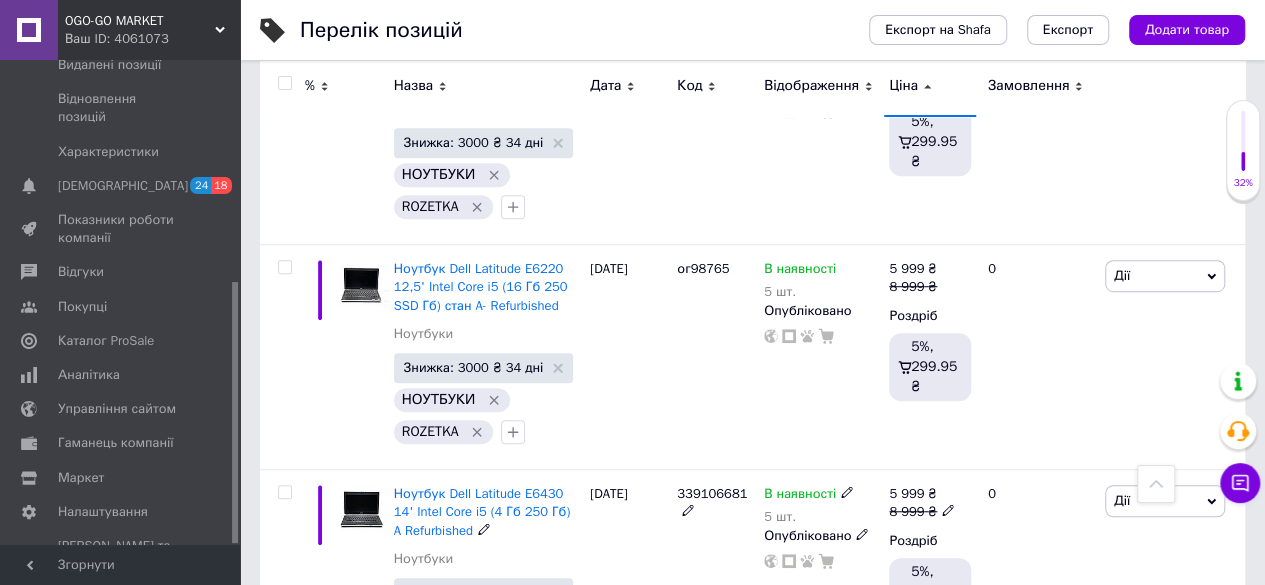 click on "Ноутбук Dell Latitude E6430 14' Intel Core i5 (4 Гб 250 Гб) A Refurbished" at bounding box center (482, 511) 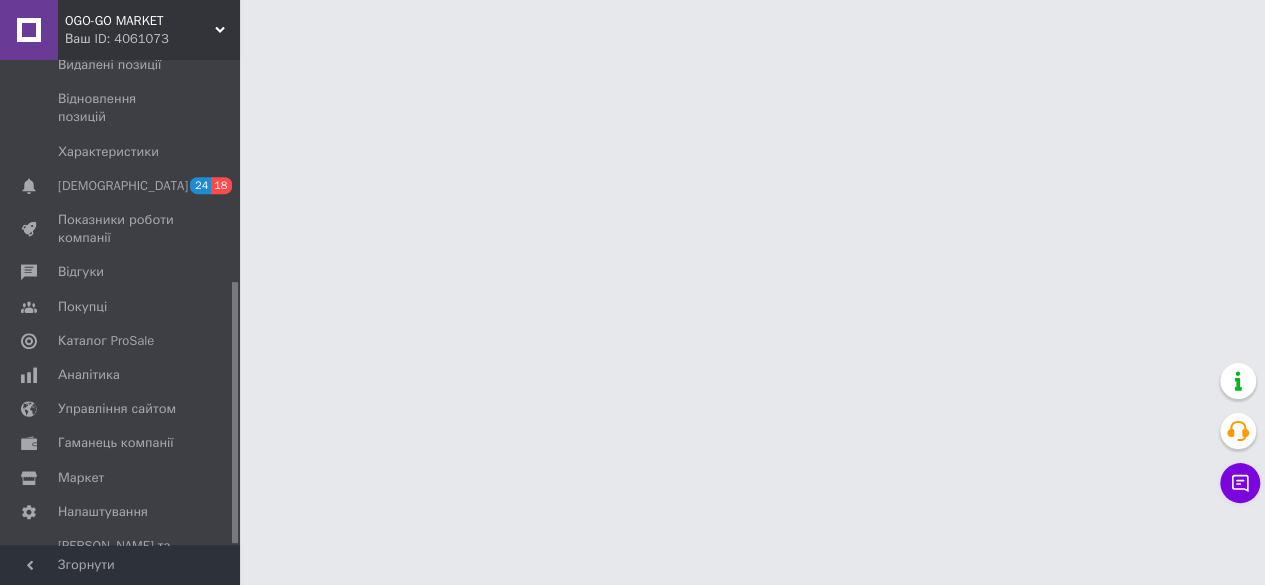 scroll, scrollTop: 0, scrollLeft: 0, axis: both 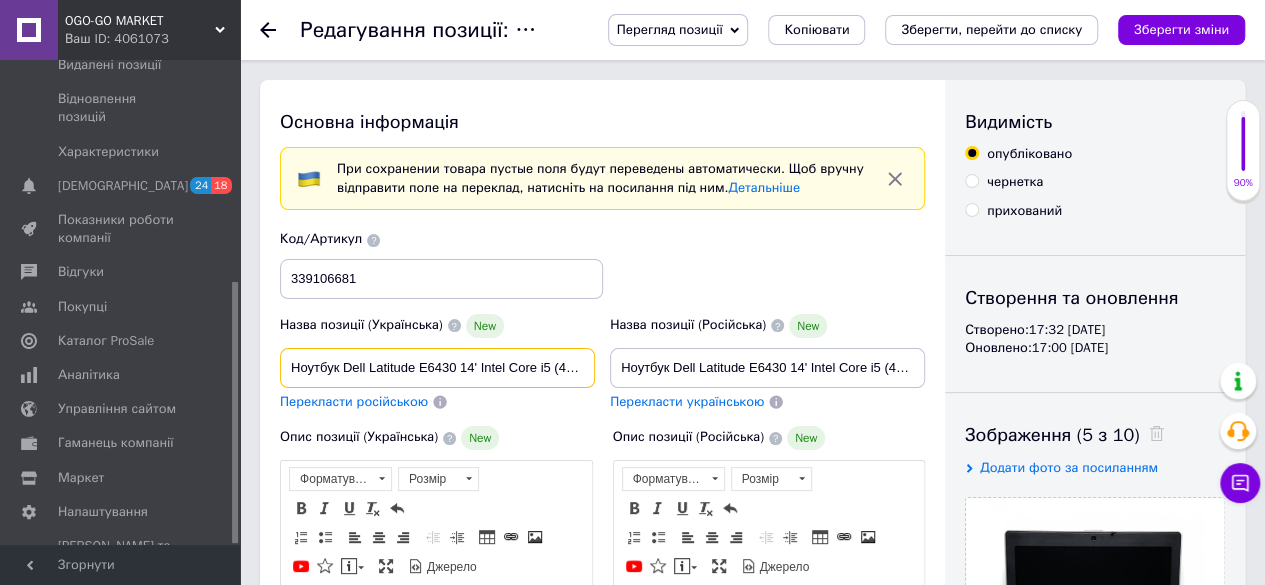 click on "Ноутбук Dell Latitude E6430 14' Intel Core i5 (4 Гб 250 Гб) A Refurbished" at bounding box center [437, 368] 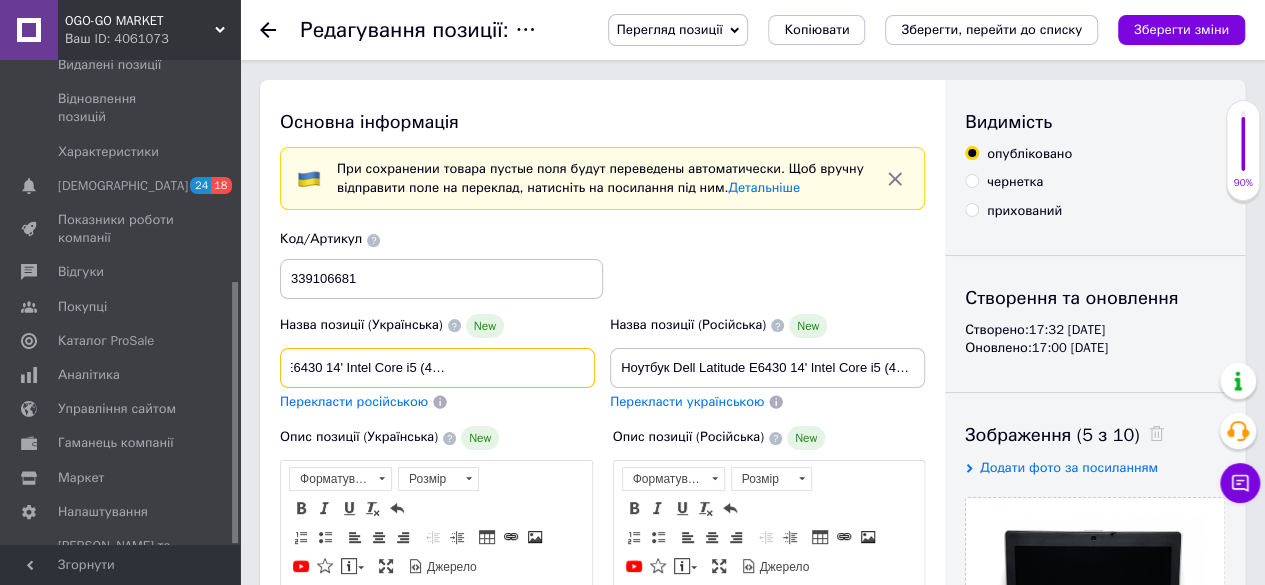 drag, startPoint x: 514, startPoint y: 354, endPoint x: 739, endPoint y: 395, distance: 228.70505 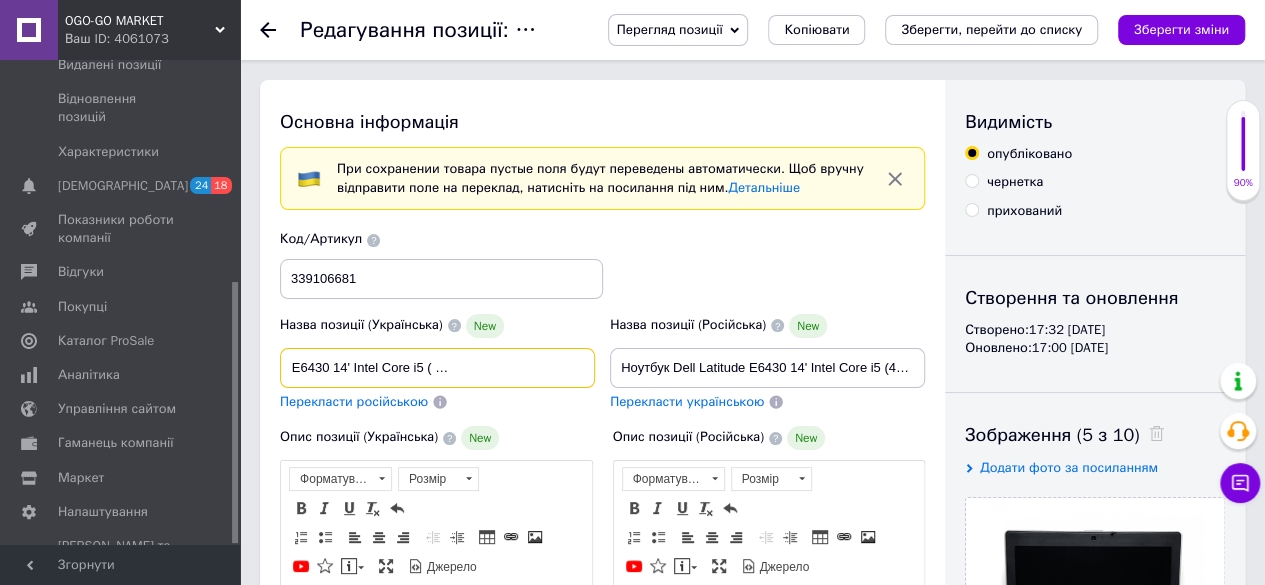scroll, scrollTop: 0, scrollLeft: 126, axis: horizontal 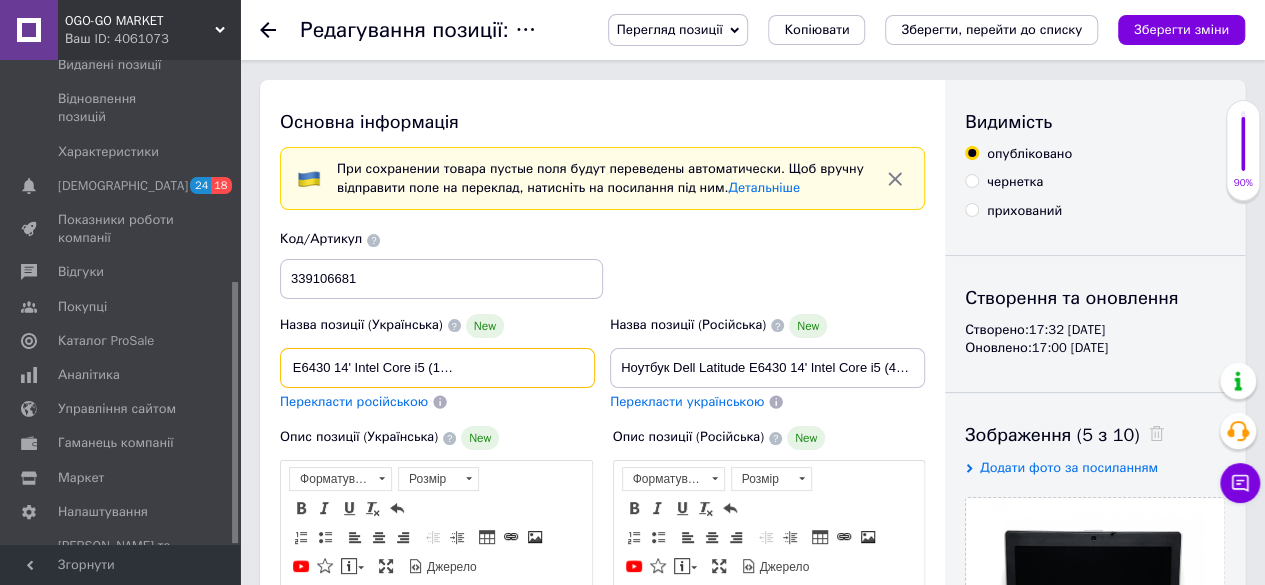 click on "Ноутбук Dell Latitude E6430 14' Intel Core i5 (16 Гб 250 Гб) A Refurbished" at bounding box center (437, 368) 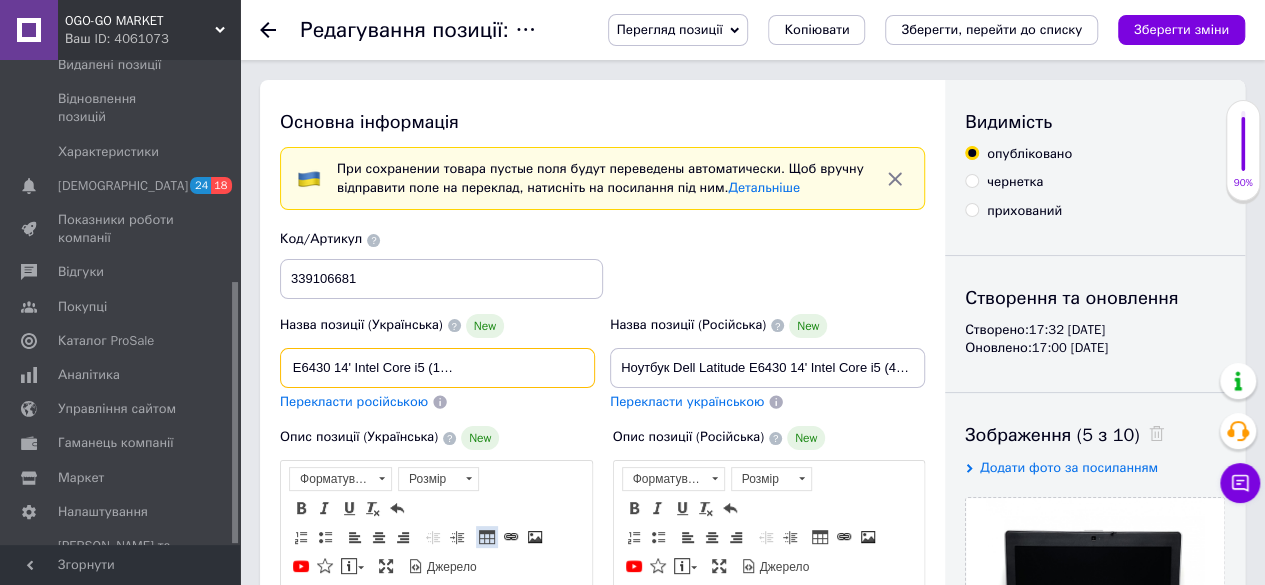 paste on "роцесор i5 3320m" 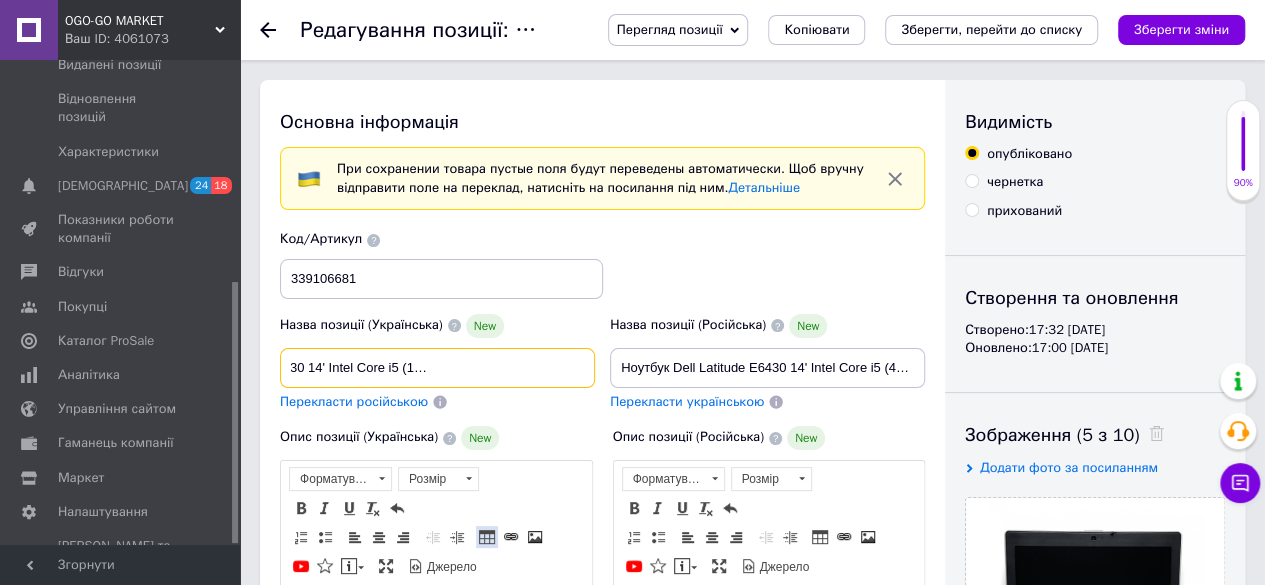 scroll, scrollTop: 0, scrollLeft: 156, axis: horizontal 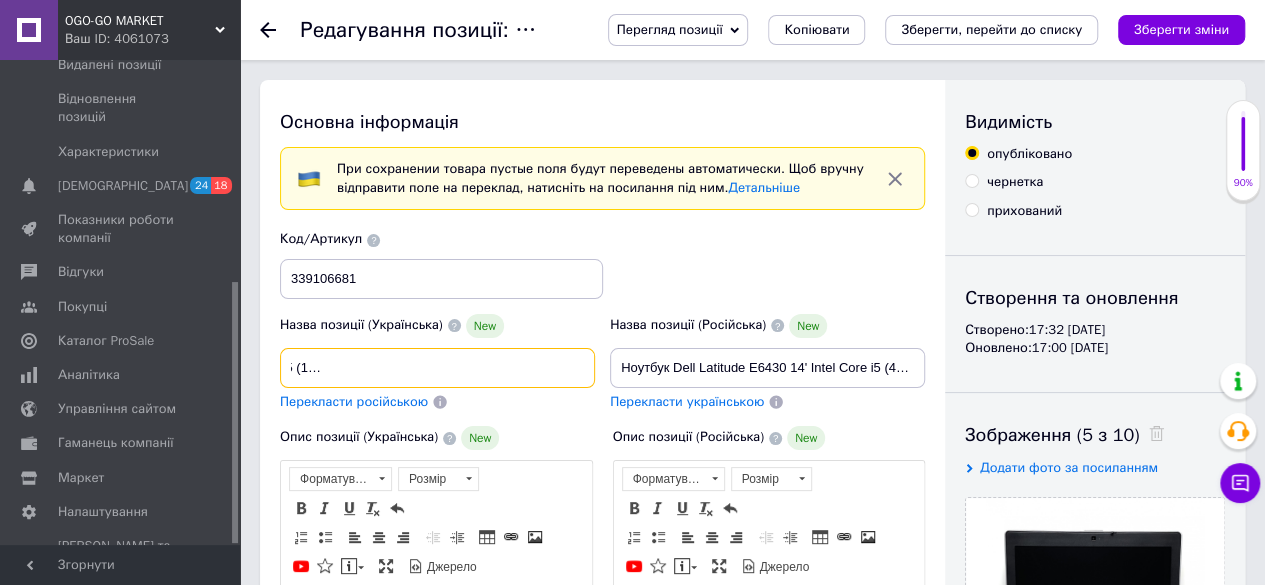 drag, startPoint x: 523, startPoint y: 365, endPoint x: 641, endPoint y: 389, distance: 120.41595 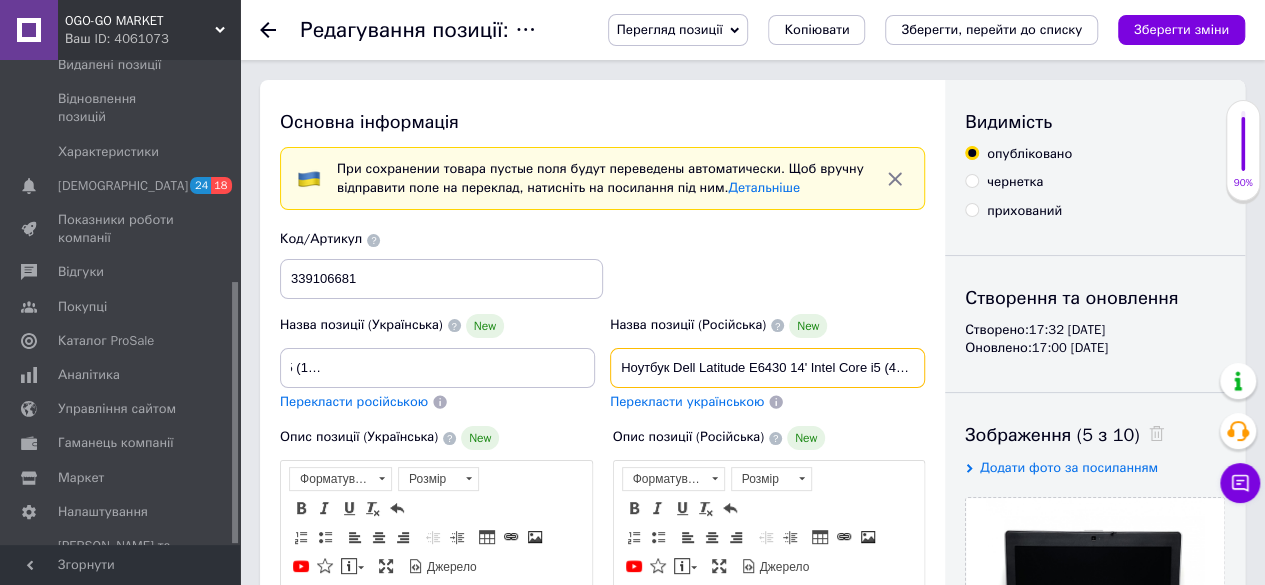 scroll, scrollTop: 0, scrollLeft: 0, axis: both 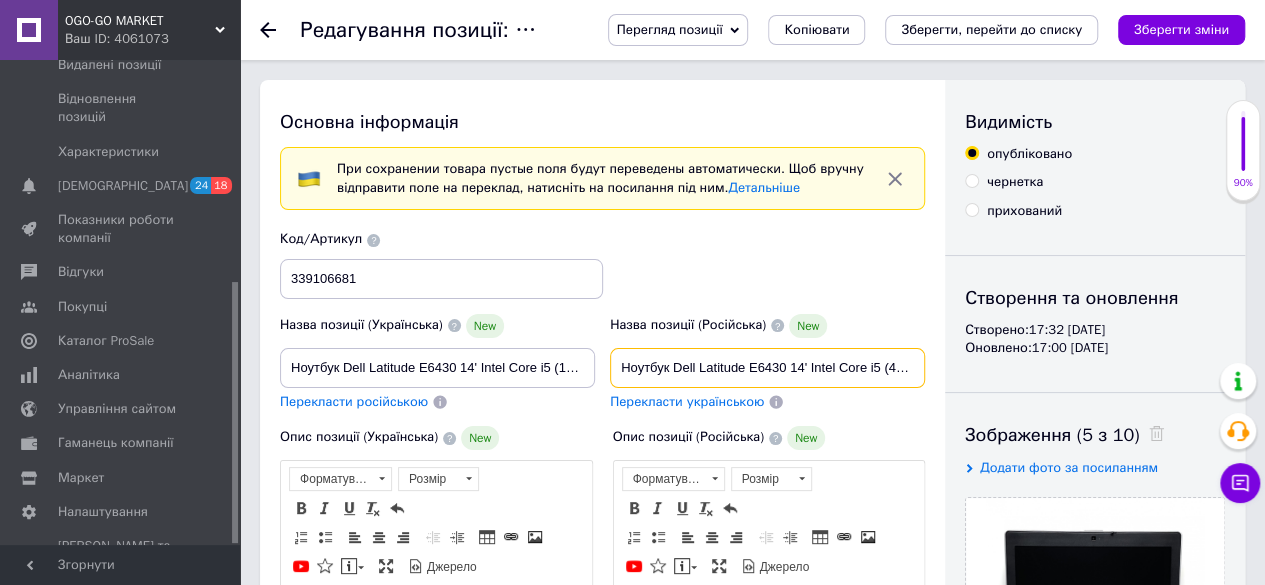 click on "Ноутбук Dell Latitude E6430 14' Intel Core i5 (4 Гб 250 Гб) A Refurbished" at bounding box center (767, 368) 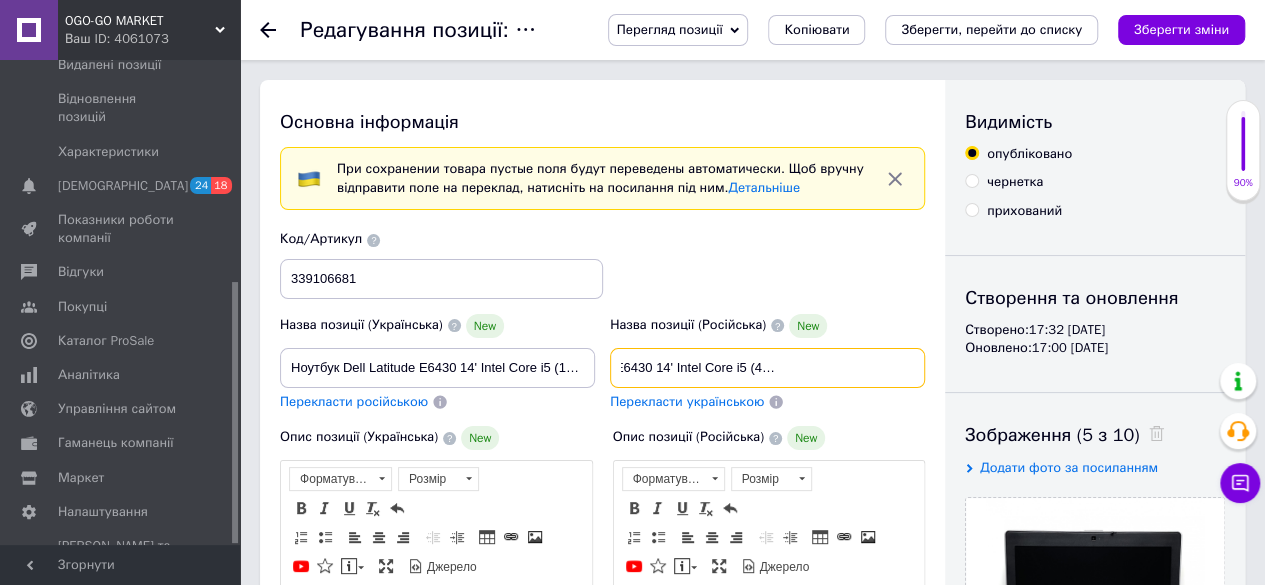 drag, startPoint x: 880, startPoint y: 363, endPoint x: 982, endPoint y: 369, distance: 102.176315 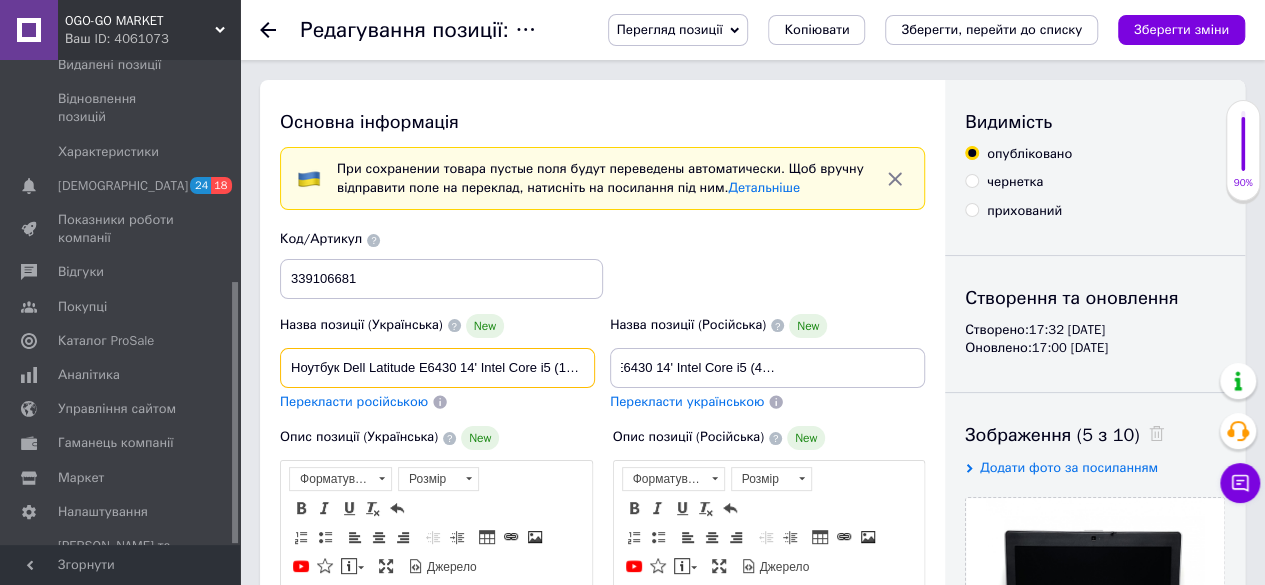 click on "Ноутбук Dell Latitude E6430 14' Intel Core i5 (16 Гб 250 SSD процесор i5 3320m Гб) A Refurbished" at bounding box center [437, 368] 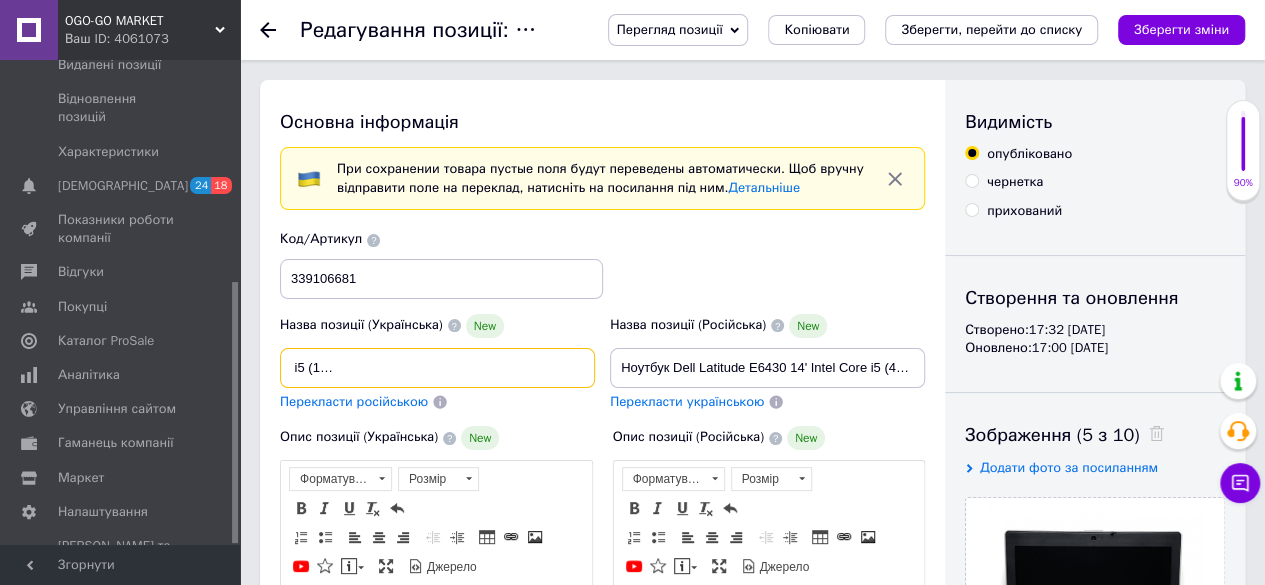 scroll, scrollTop: 0, scrollLeft: 289, axis: horizontal 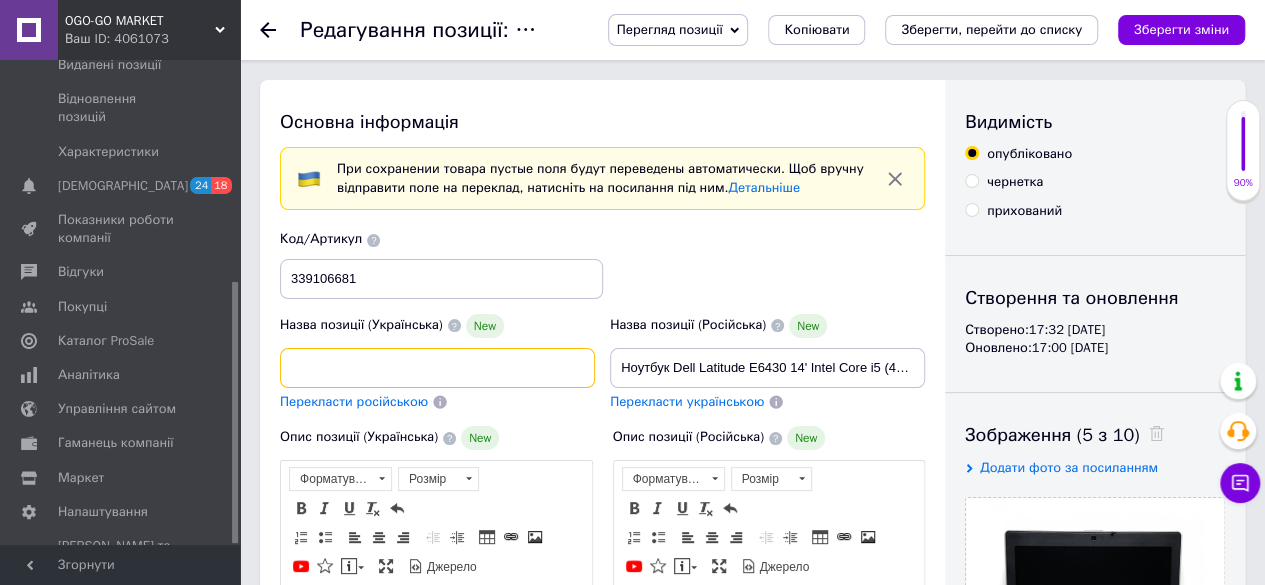 drag, startPoint x: 510, startPoint y: 371, endPoint x: 472, endPoint y: 389, distance: 42.047592 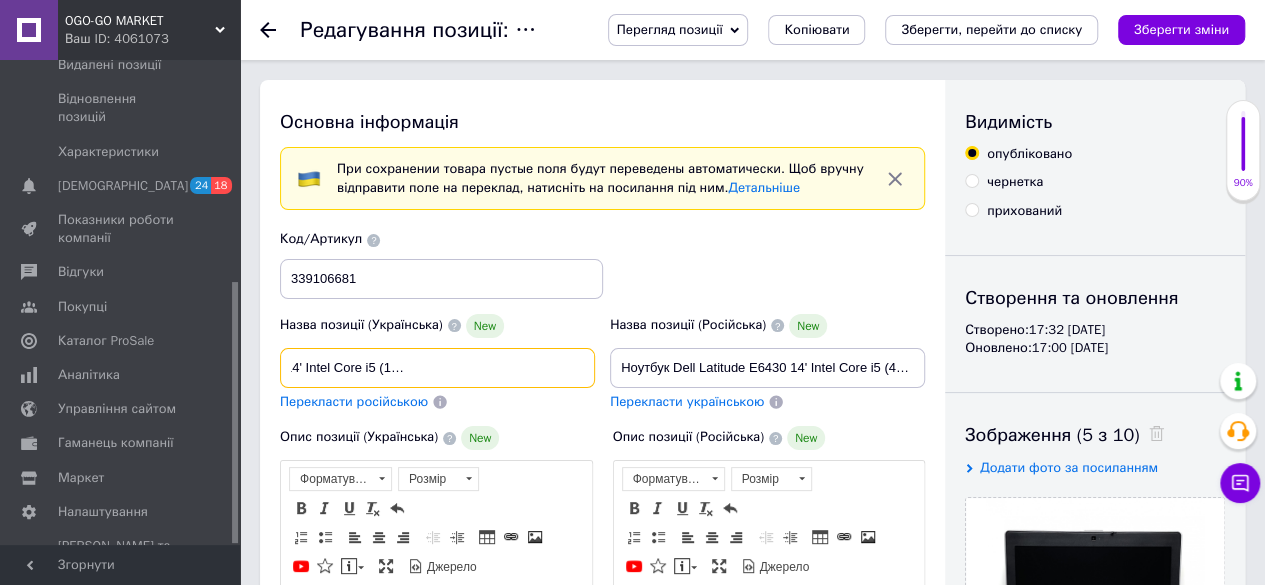 scroll, scrollTop: 0, scrollLeft: 175, axis: horizontal 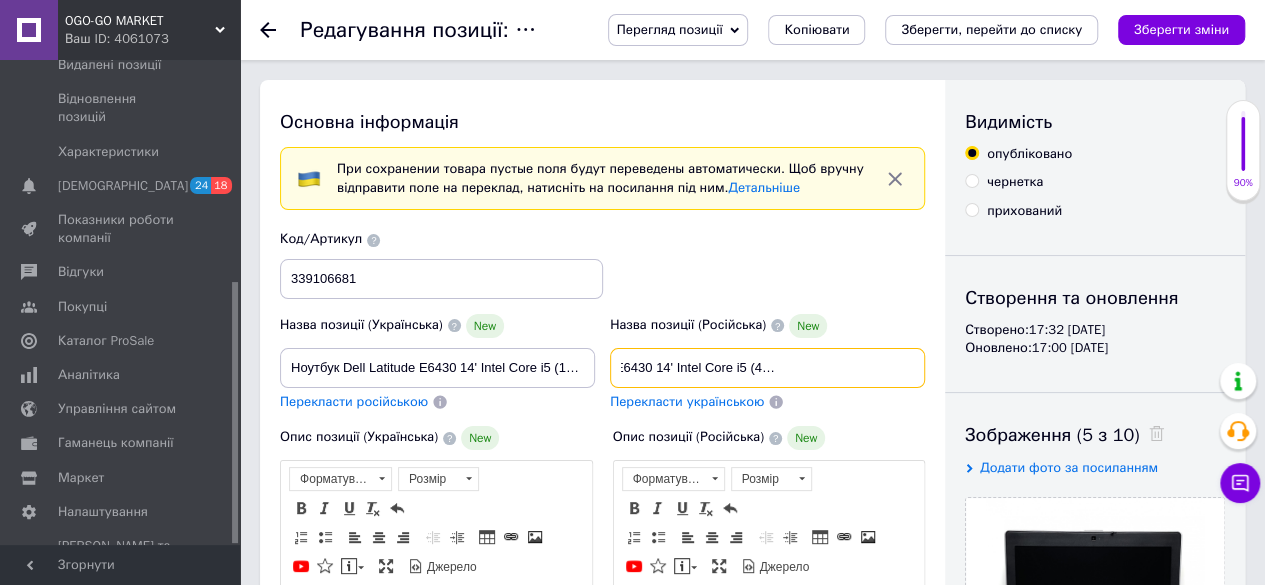 drag, startPoint x: 846, startPoint y: 367, endPoint x: 990, endPoint y: 372, distance: 144.08678 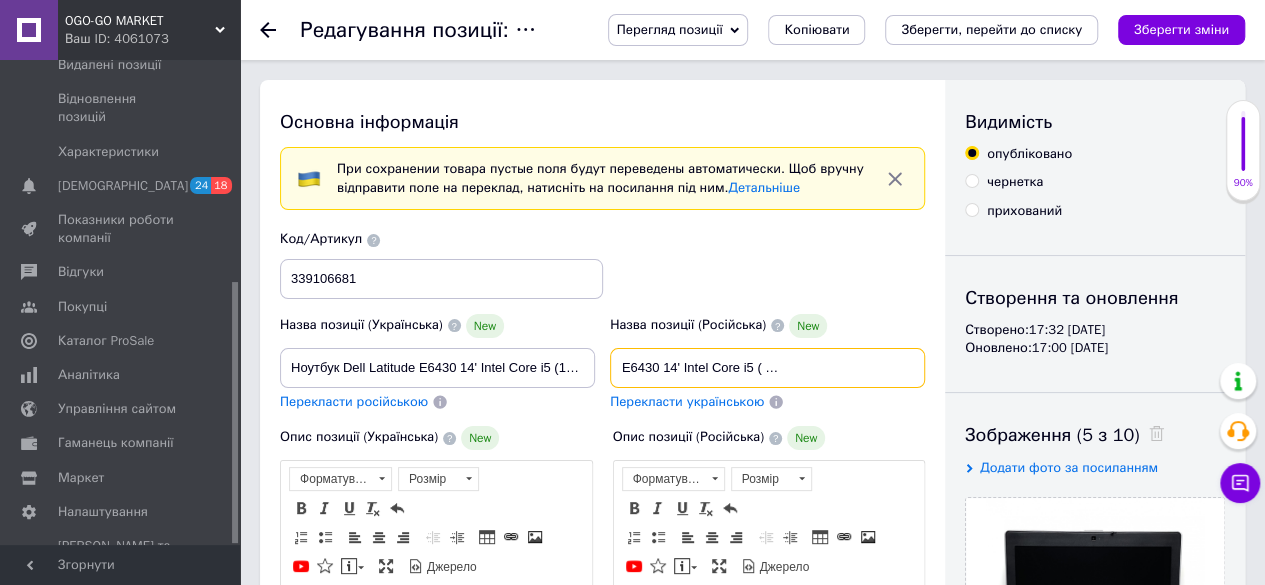 scroll, scrollTop: 0, scrollLeft: 126, axis: horizontal 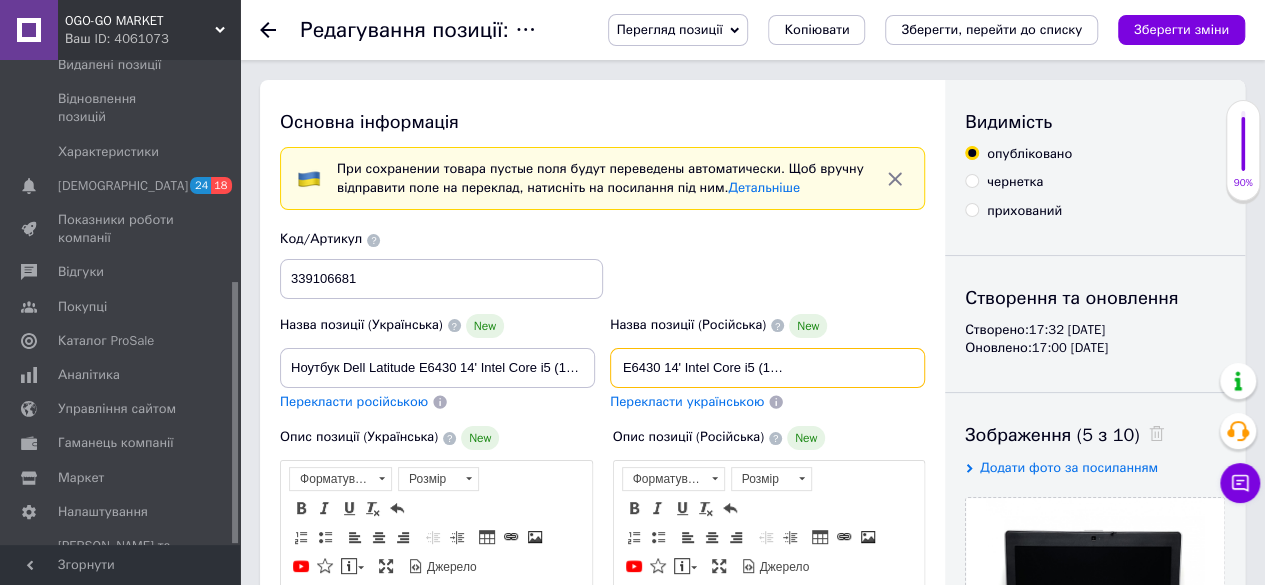 click on "Ноутбук Dell Latitude E6430 14' Intel Core i5 (16 Гб 250 Гб) A Refurbished" at bounding box center (767, 368) 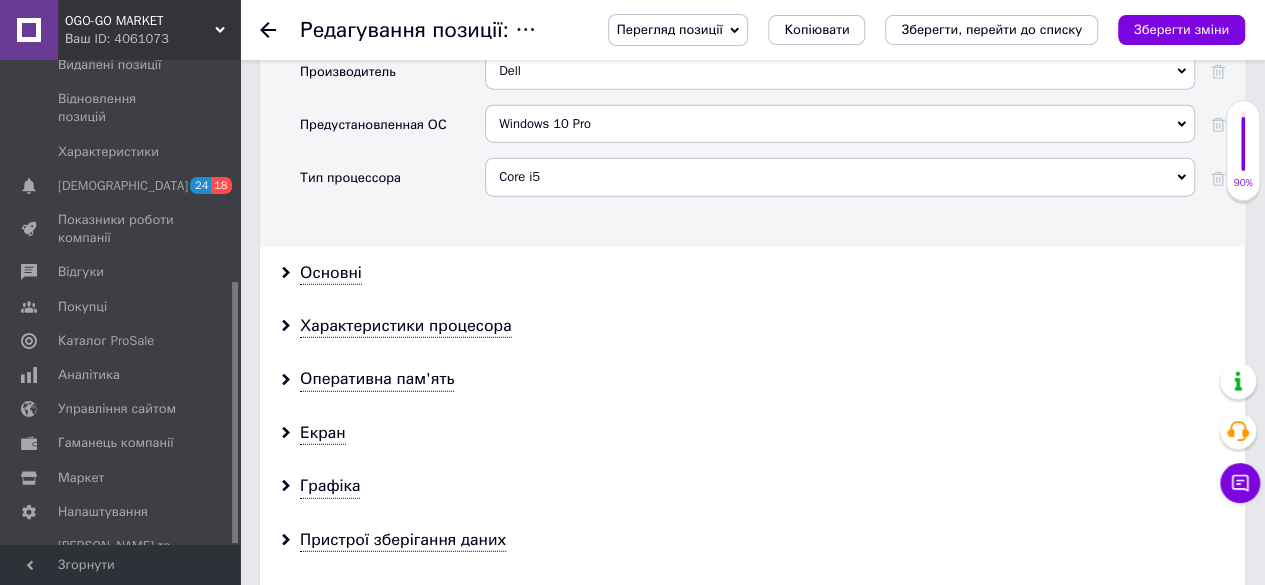 scroll, scrollTop: 2500, scrollLeft: 0, axis: vertical 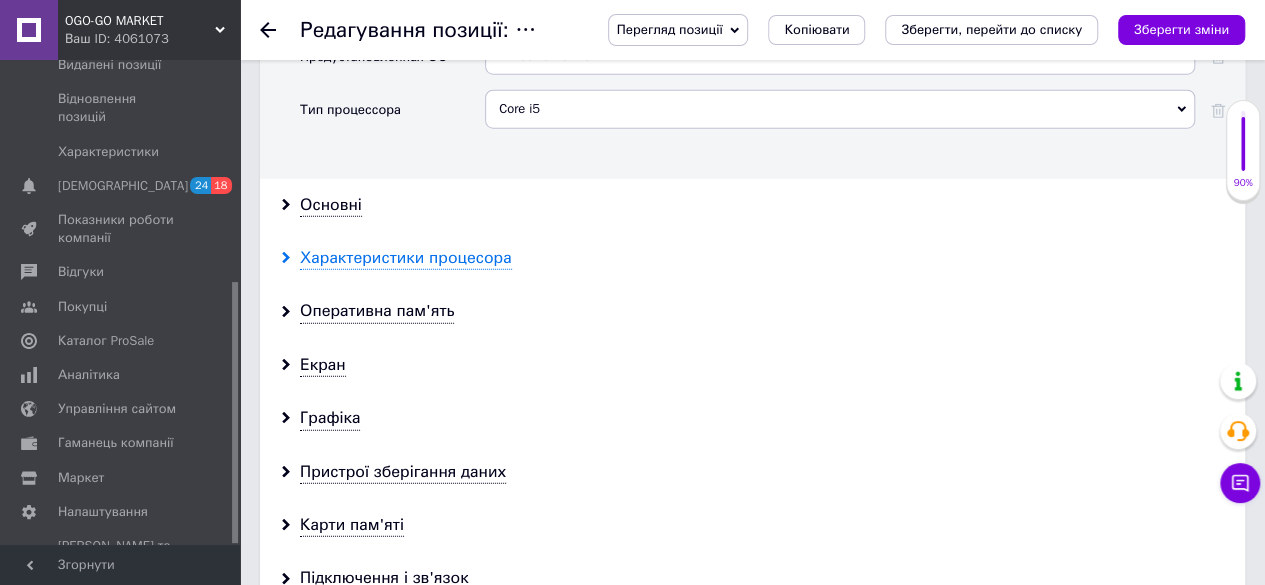type on "Ноутбук Dell Latitude E6430 14' Intel Core i5 (16 Гб 250  SSD   Гб) A Refurbished" 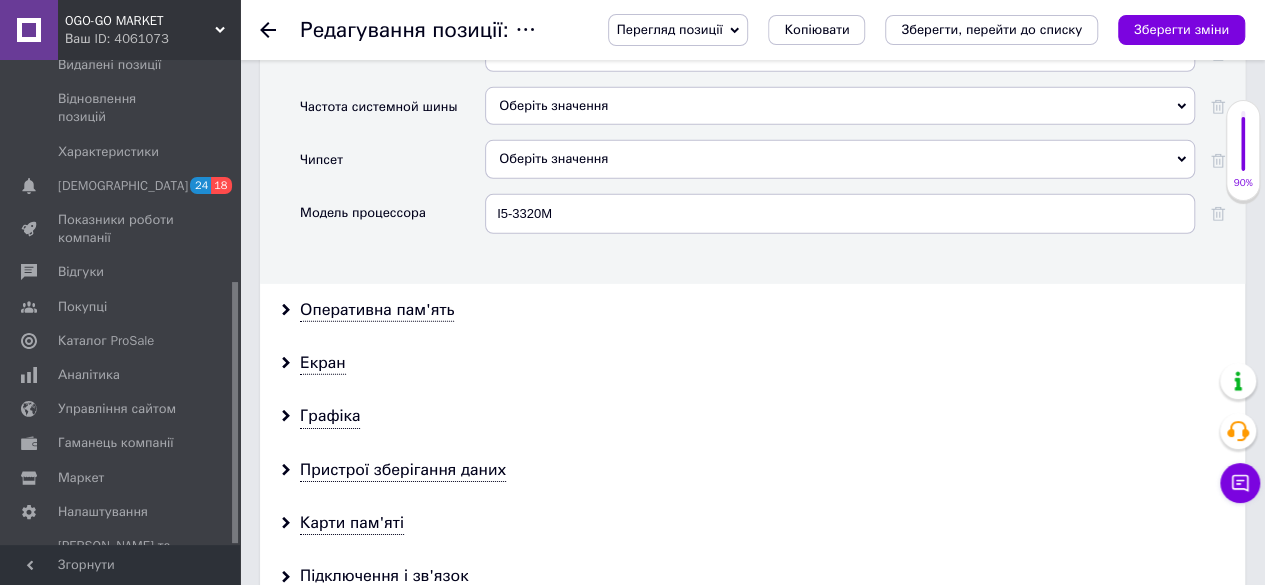 scroll, scrollTop: 3000, scrollLeft: 0, axis: vertical 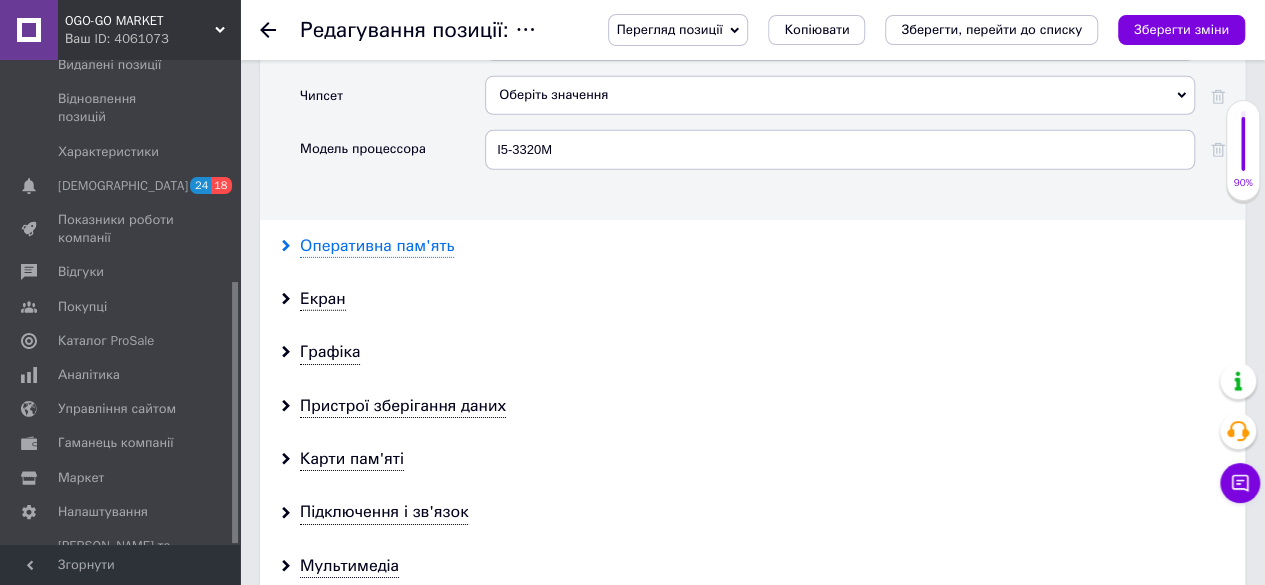 click on "Оперативна пам'ять" at bounding box center [377, 246] 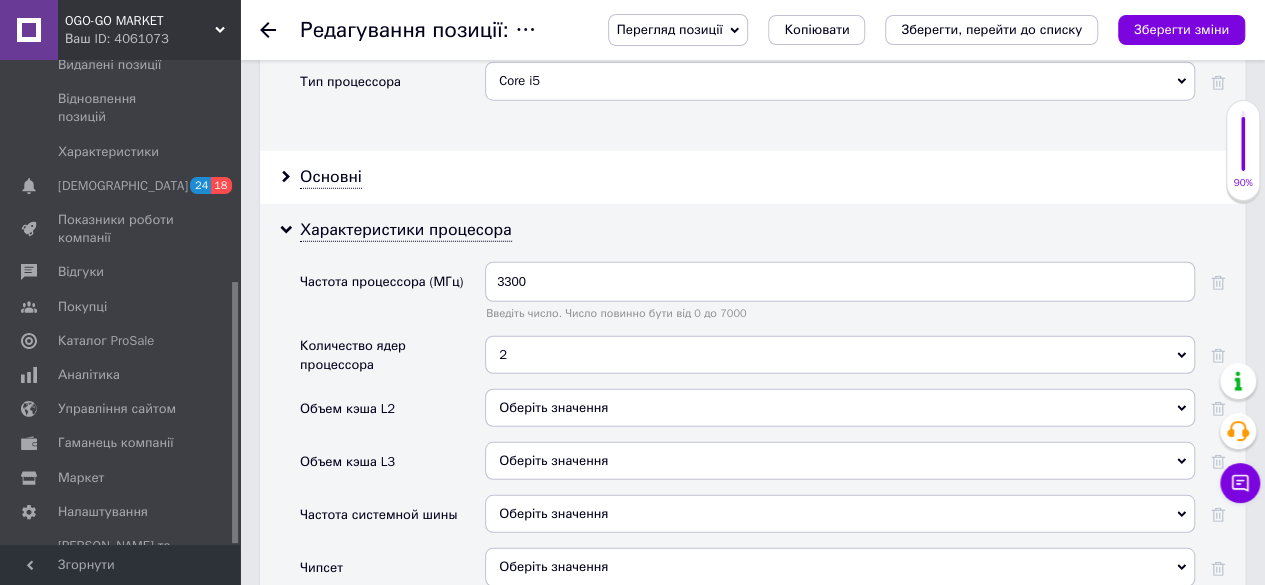 scroll, scrollTop: 2500, scrollLeft: 0, axis: vertical 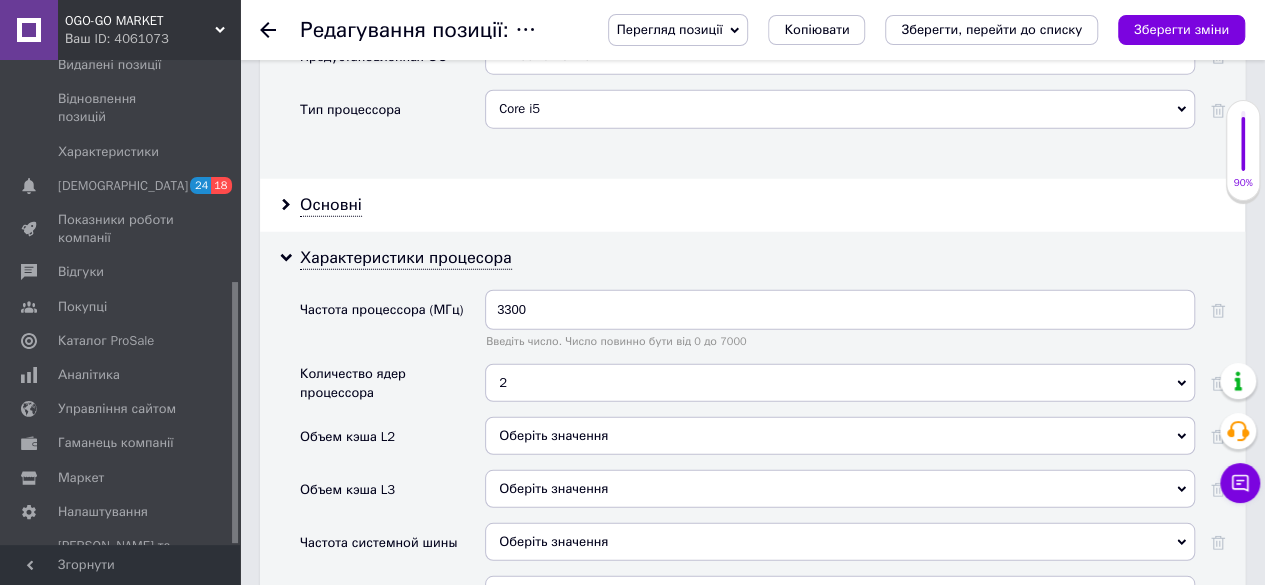 click on "2" at bounding box center [840, 383] 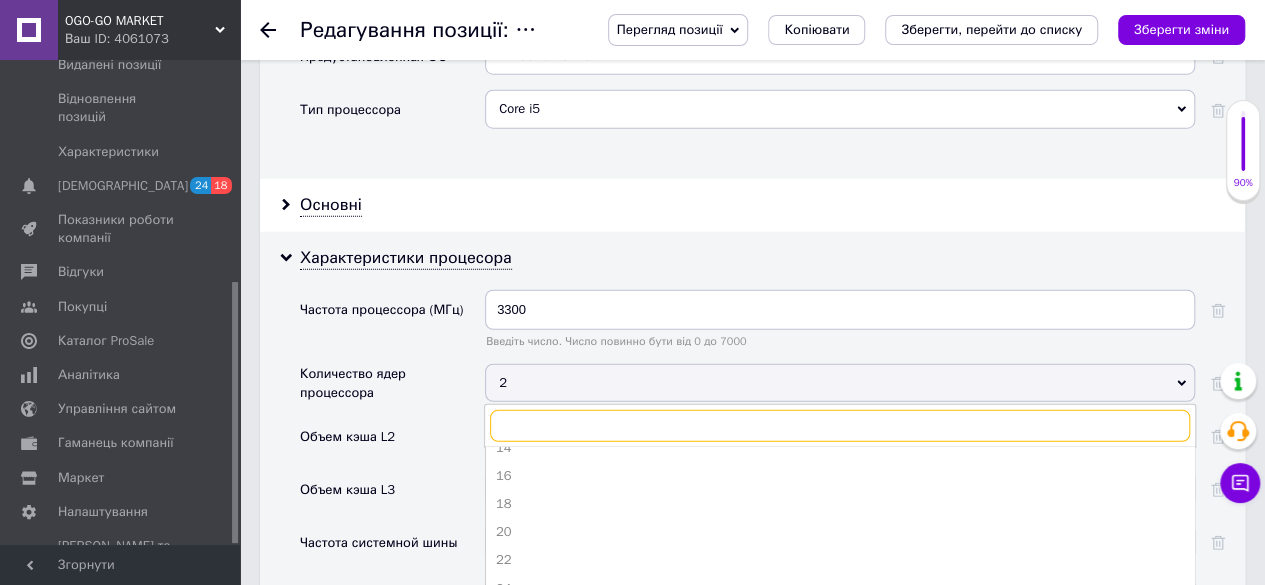 scroll, scrollTop: 190, scrollLeft: 0, axis: vertical 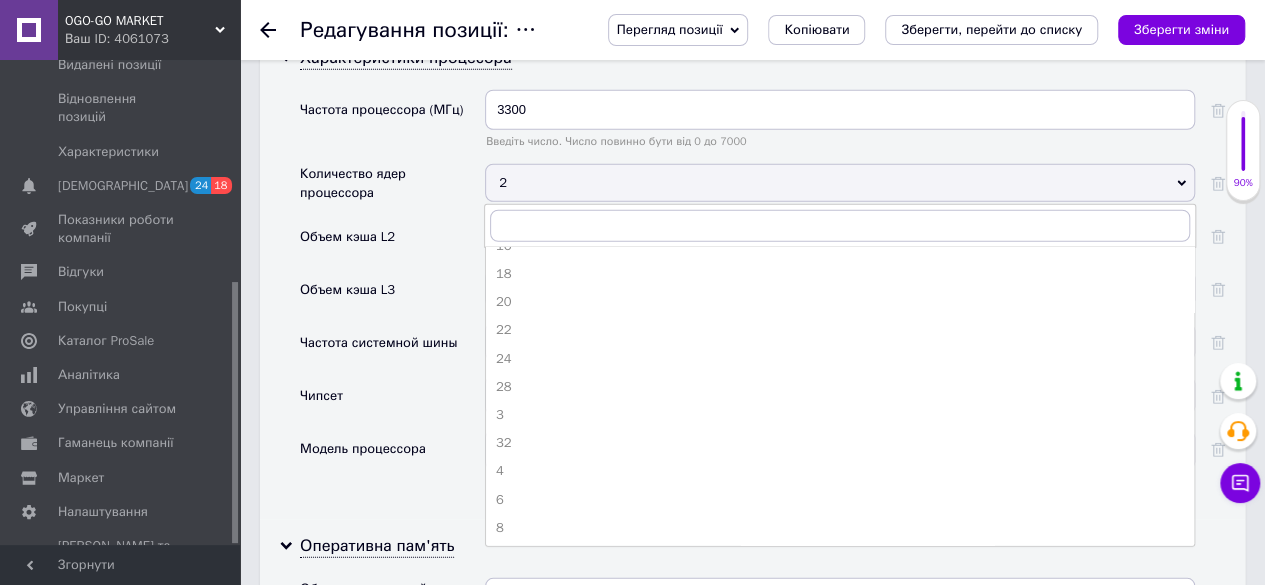 click on "2" at bounding box center (840, 183) 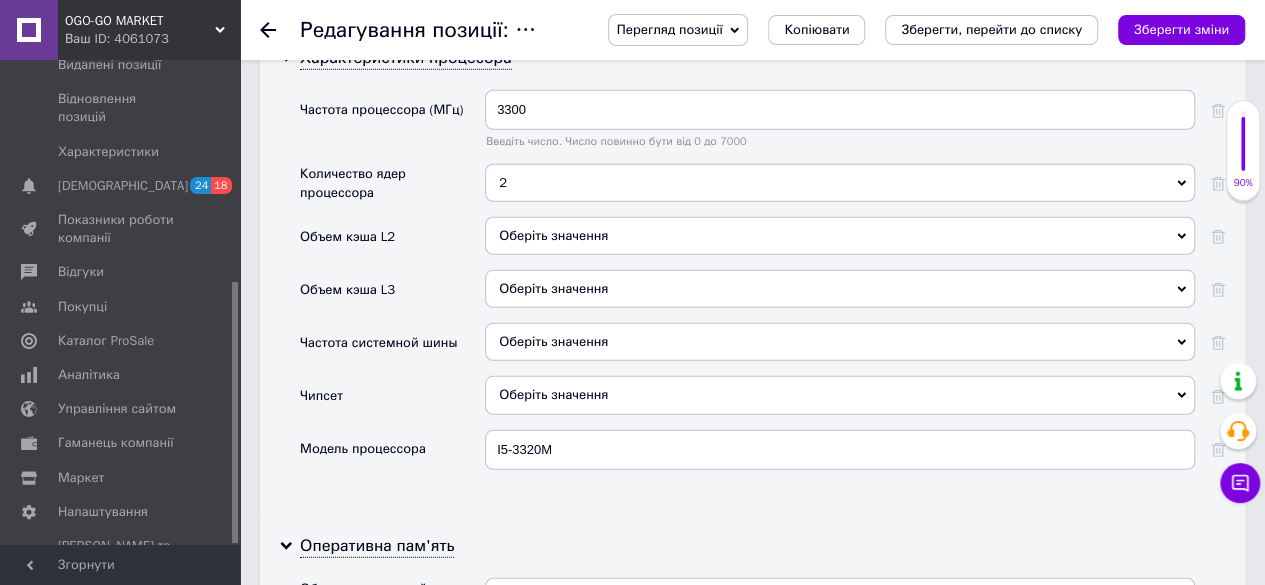 scroll, scrollTop: 3000, scrollLeft: 0, axis: vertical 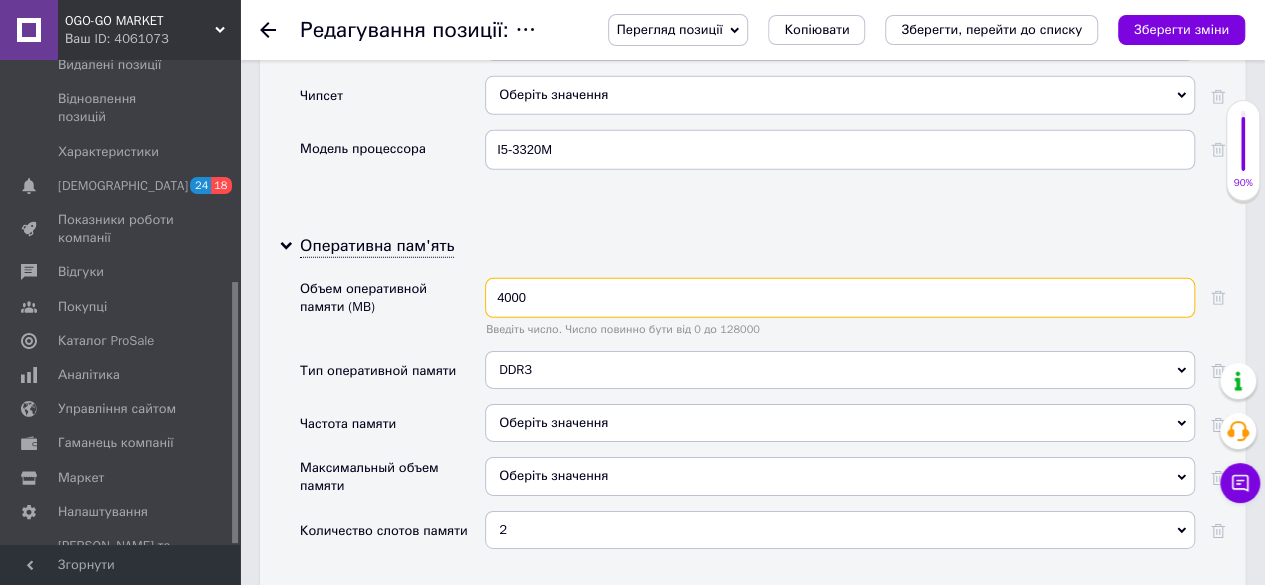 click on "4000" at bounding box center [840, 298] 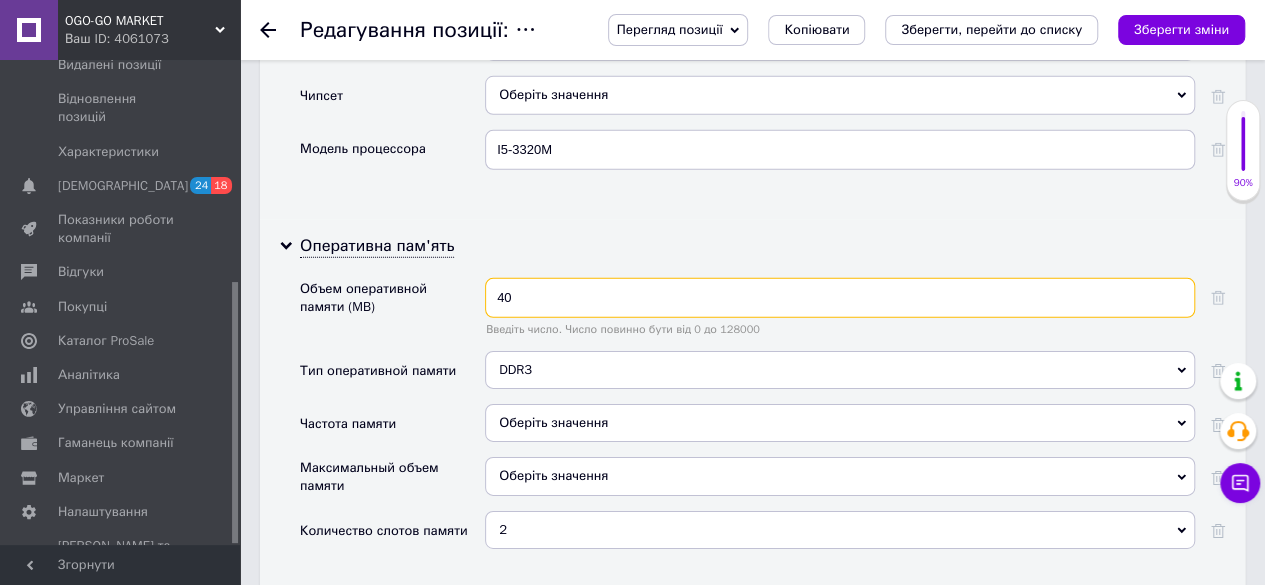 type on "4" 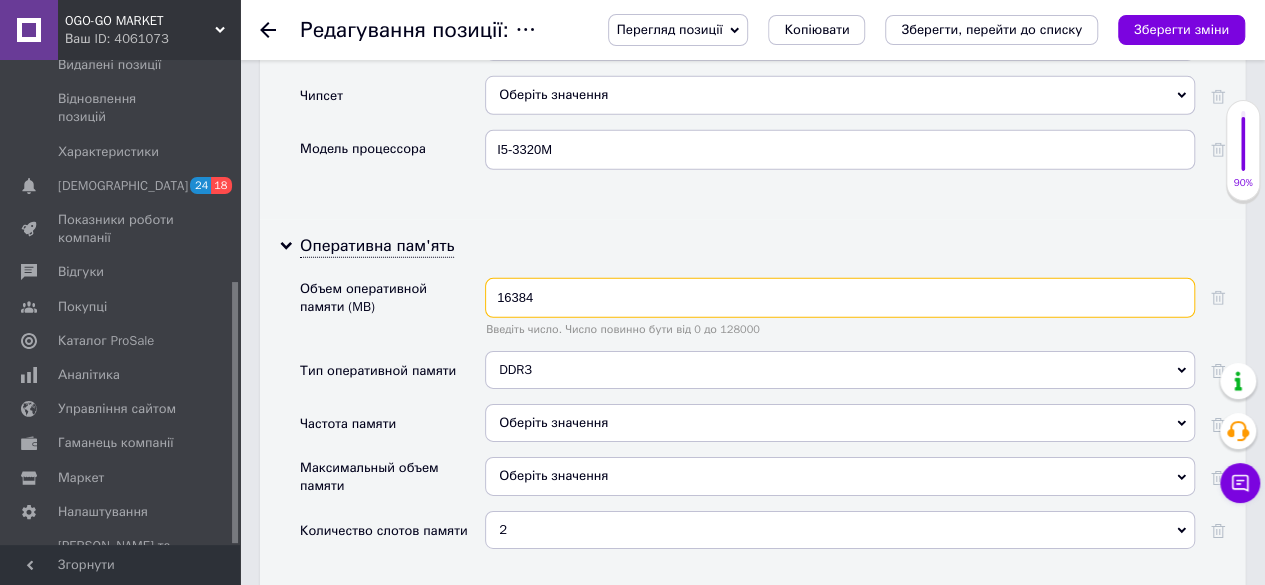 type on "16384" 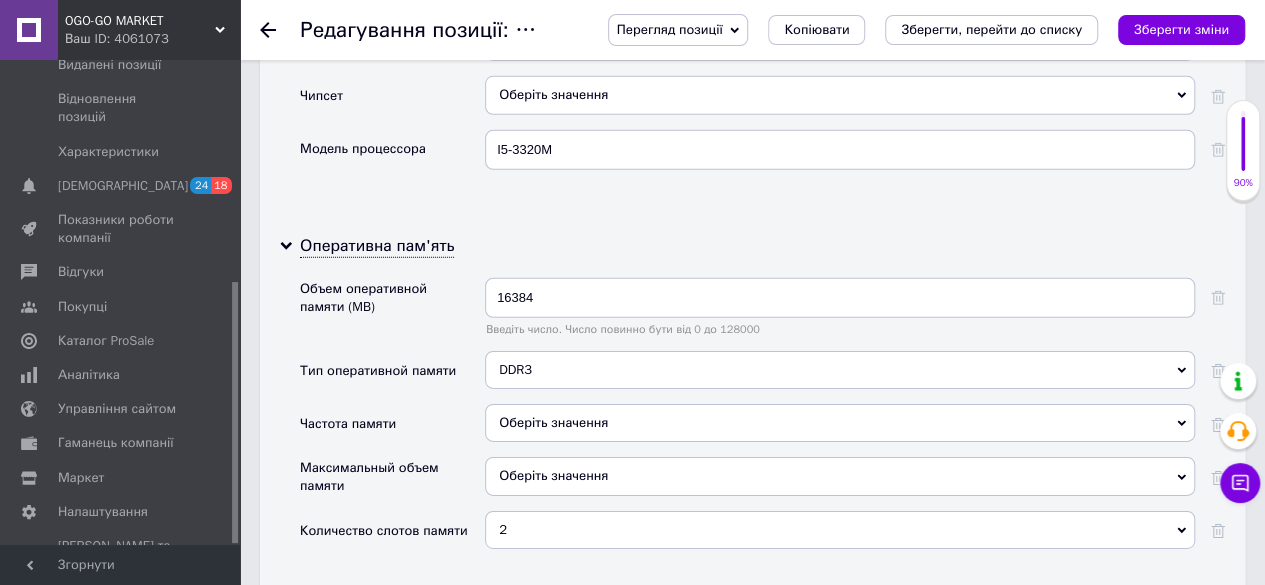 click on "Оберіть значення" at bounding box center (840, 423) 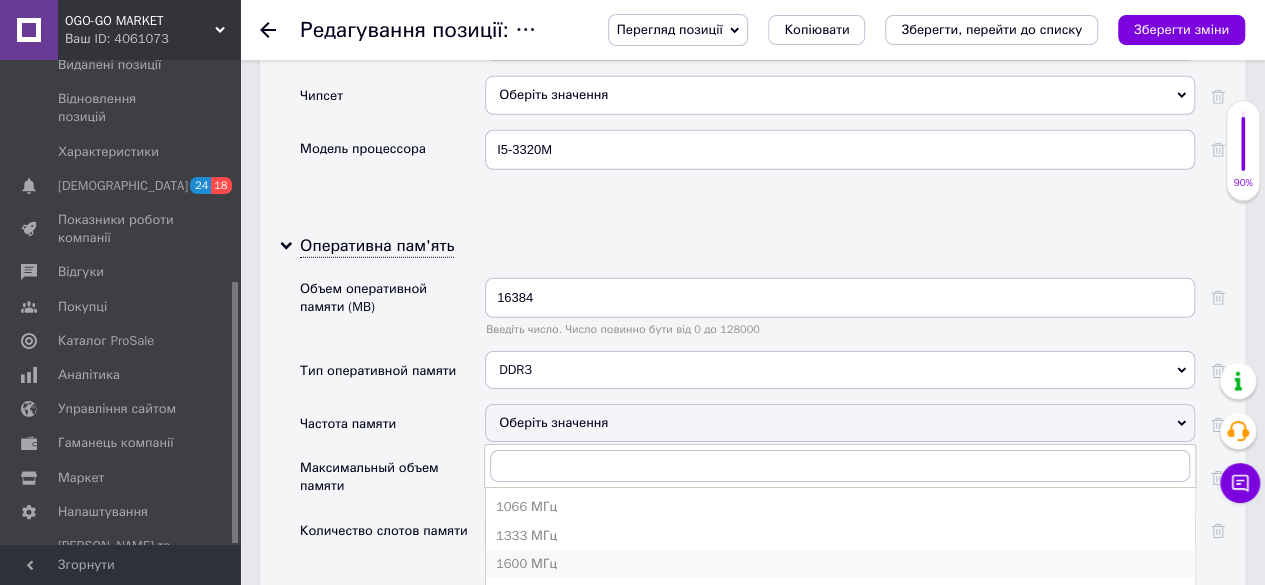 click on "1600 МГц" at bounding box center (840, 564) 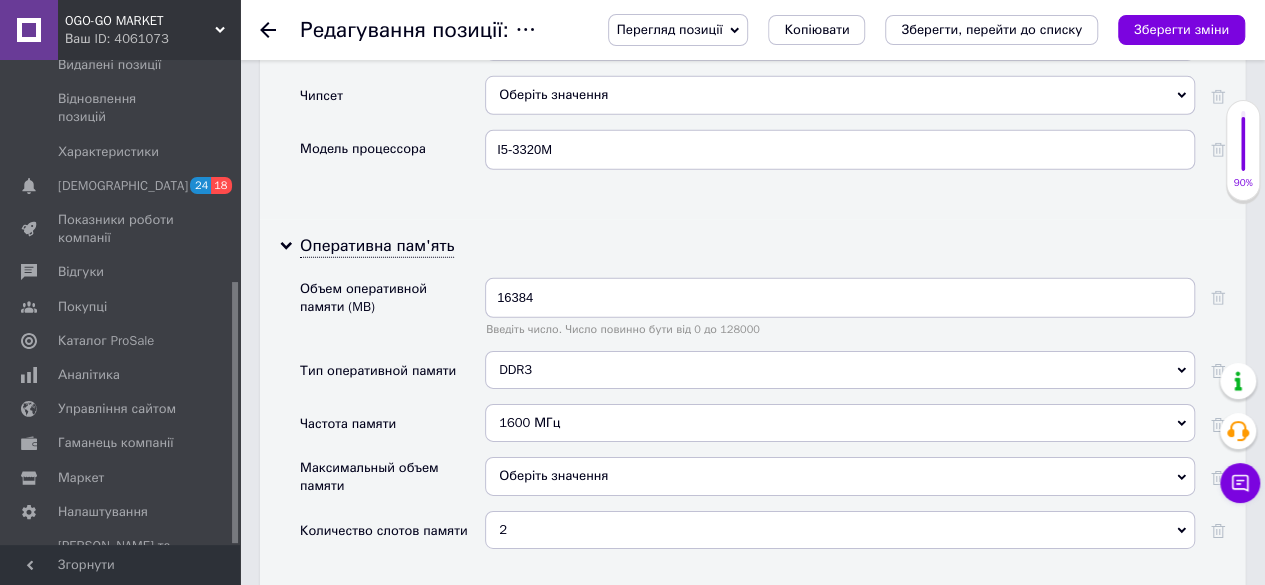 click on "Оберіть значення" at bounding box center [840, 476] 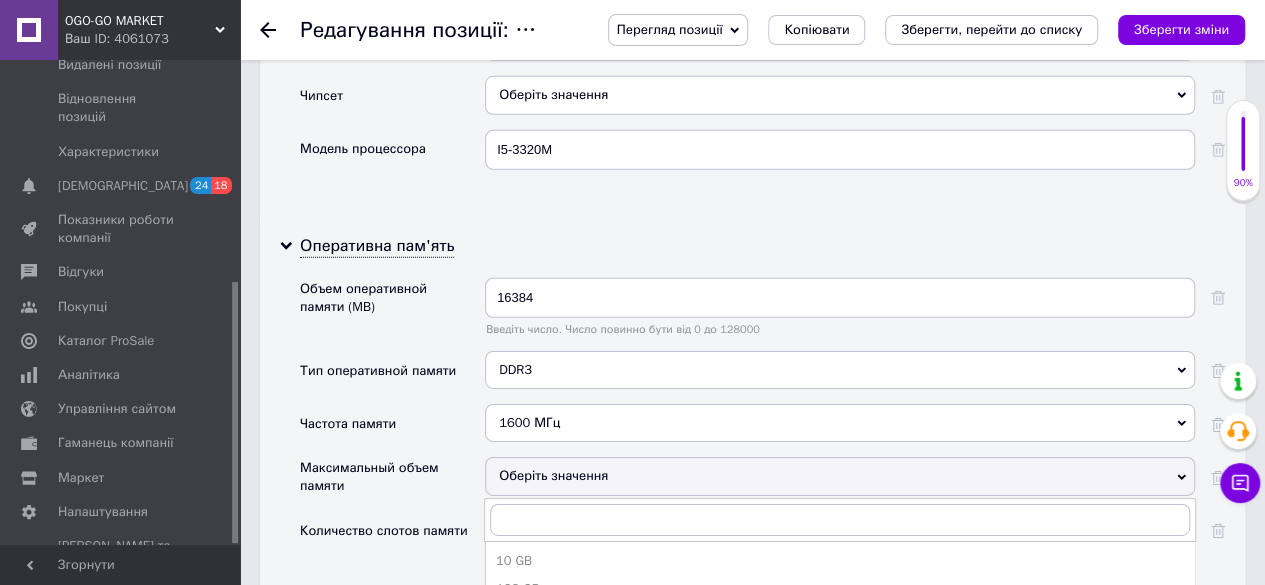 click on "16 GB" at bounding box center (840, 645) 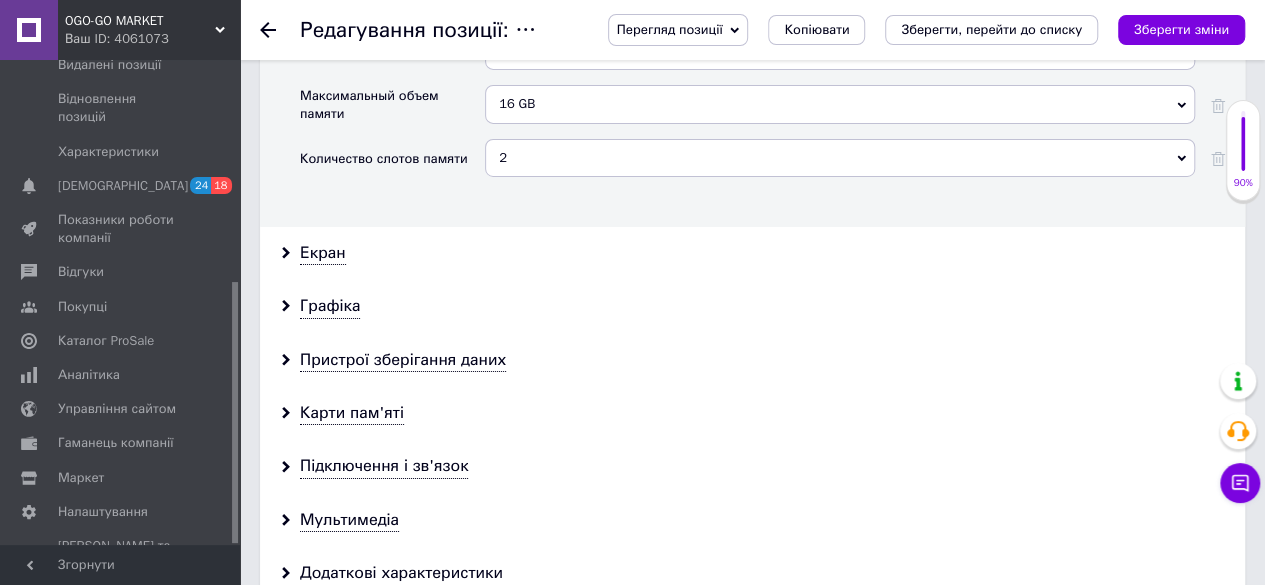 scroll, scrollTop: 3400, scrollLeft: 0, axis: vertical 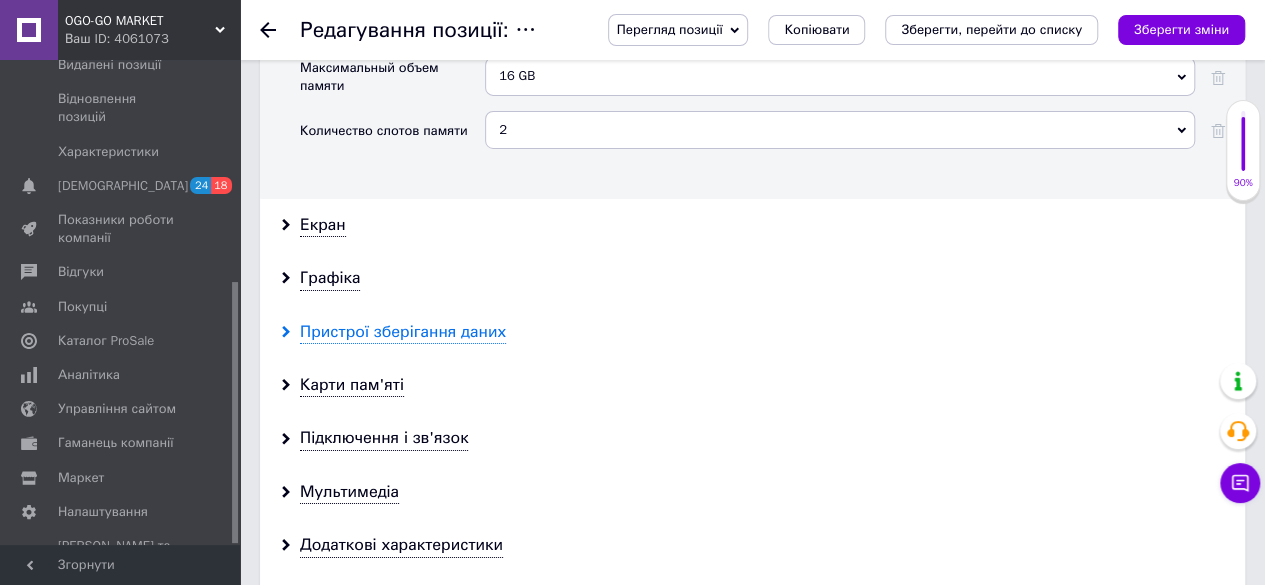 click on "Пристрої зберігання даних" at bounding box center (403, 332) 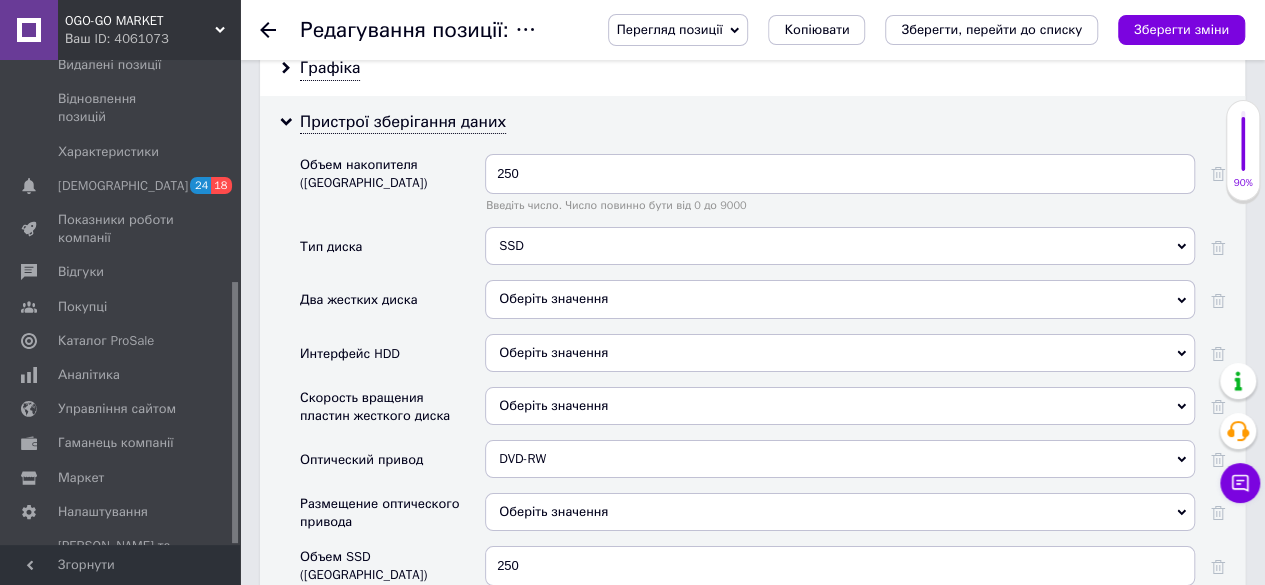 scroll, scrollTop: 3700, scrollLeft: 0, axis: vertical 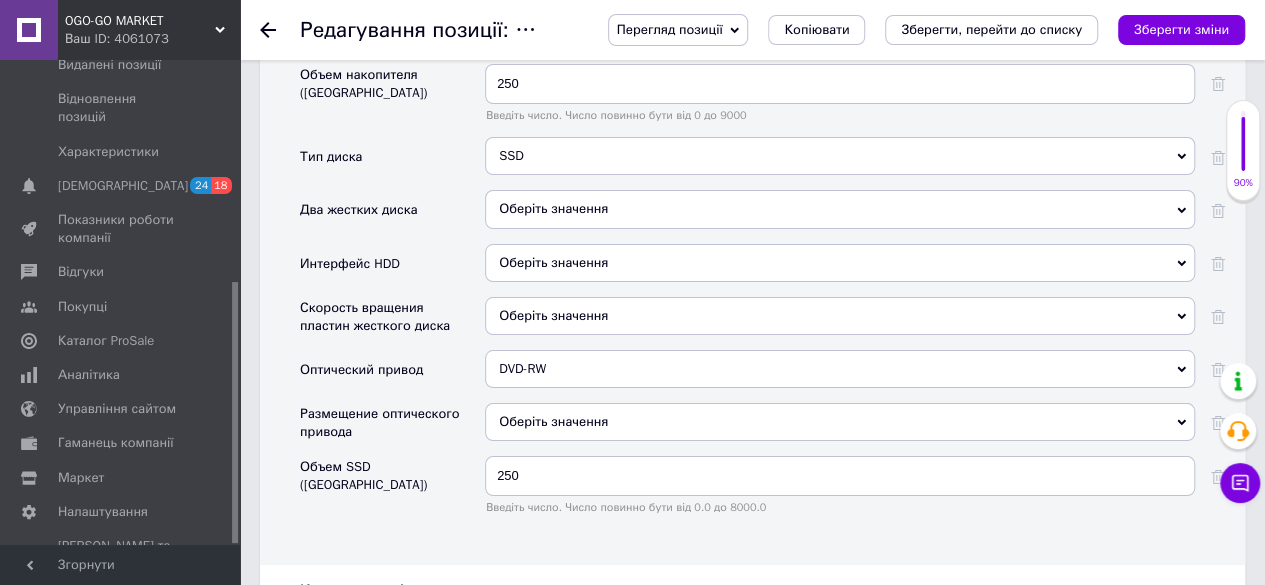 click on "Зберегти зміни" at bounding box center [1181, 29] 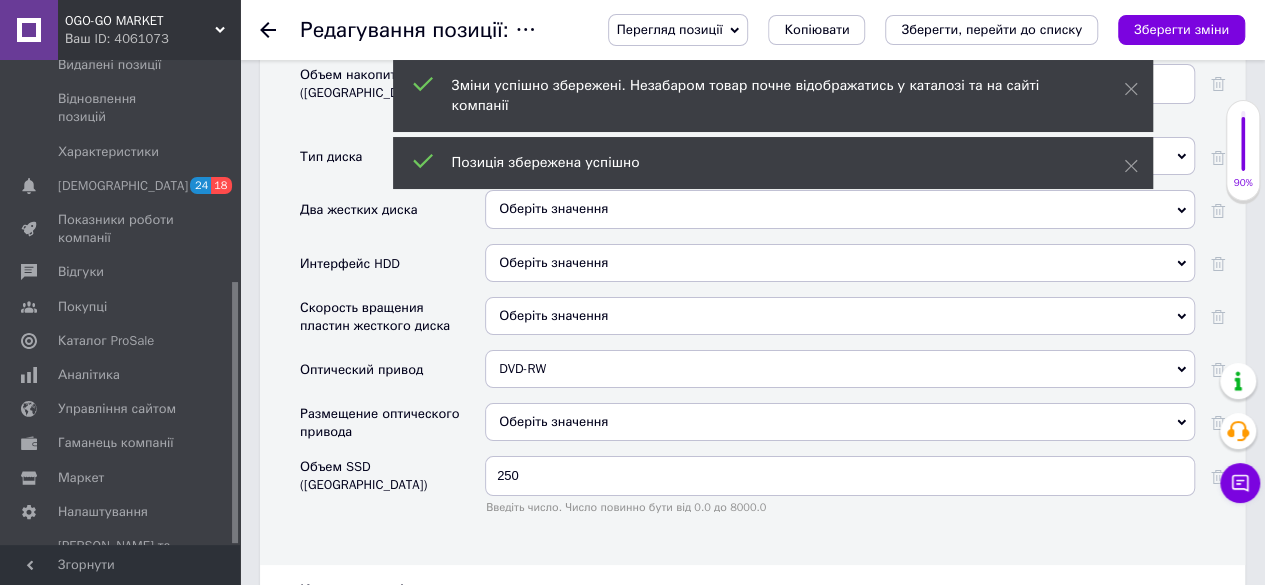 click 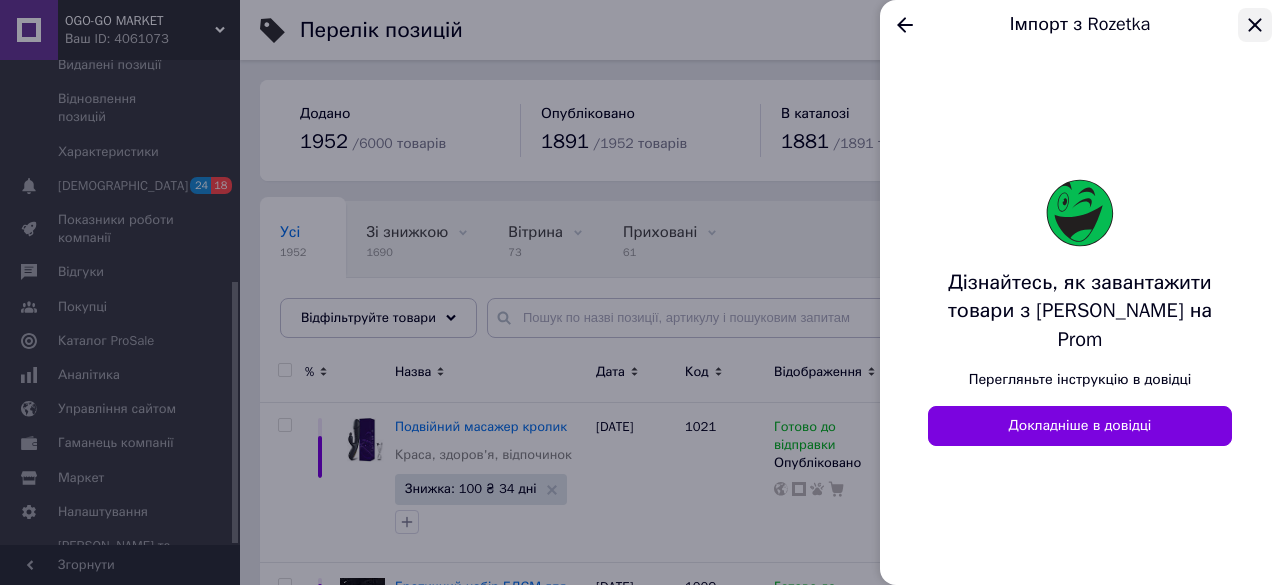 click 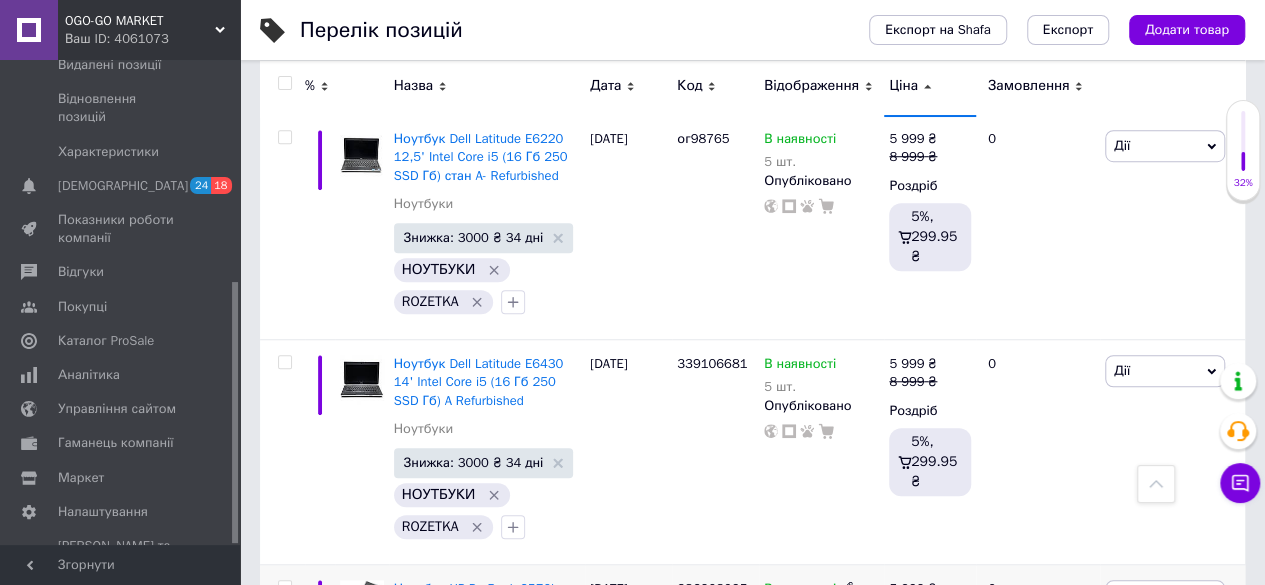 scroll, scrollTop: 15800, scrollLeft: 0, axis: vertical 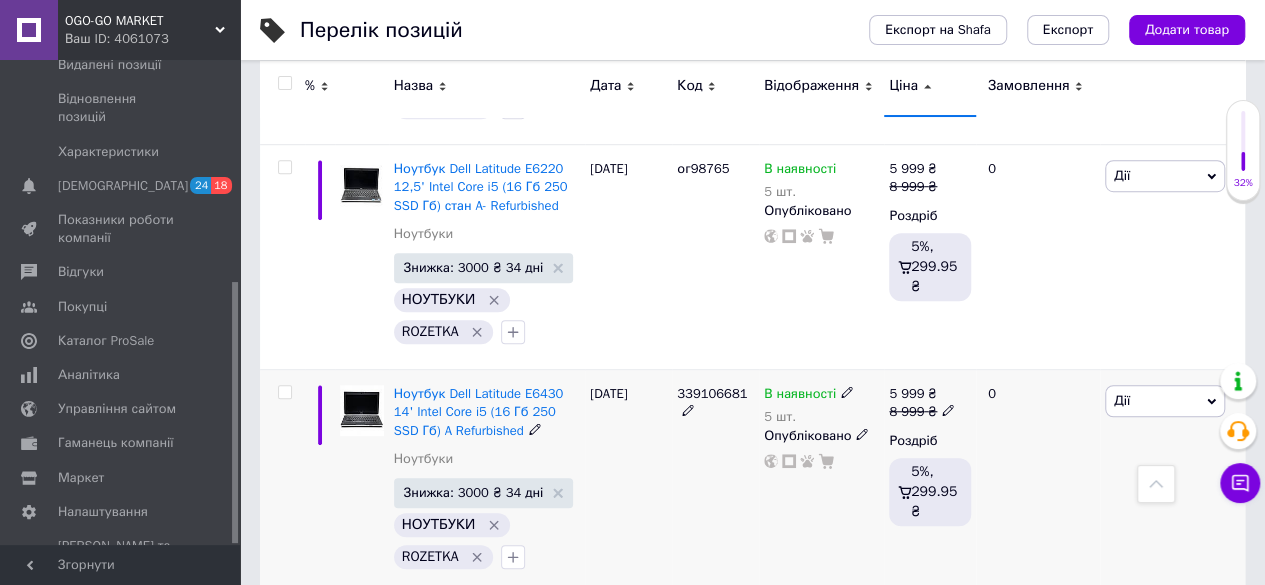 click 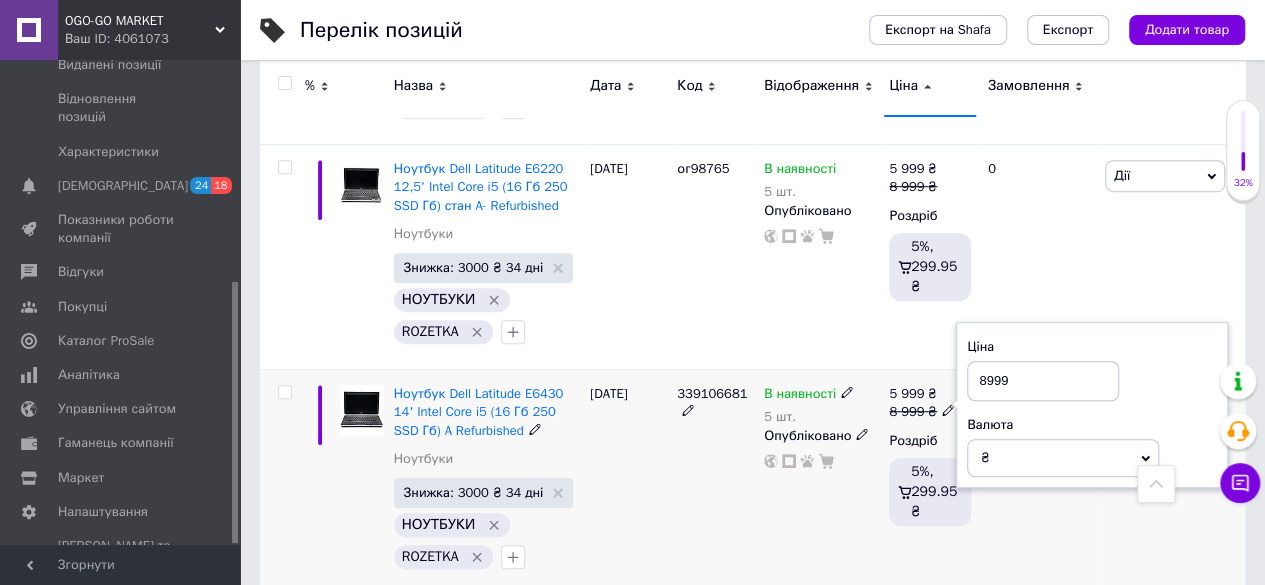 click on "8999" at bounding box center [1043, 381] 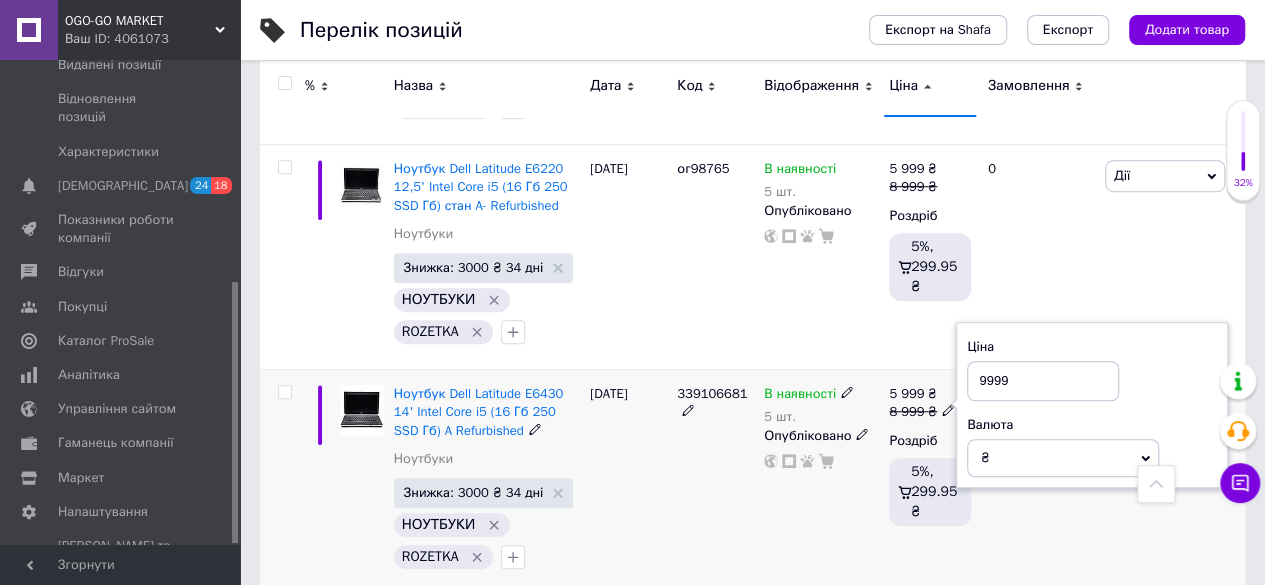 type on "9999" 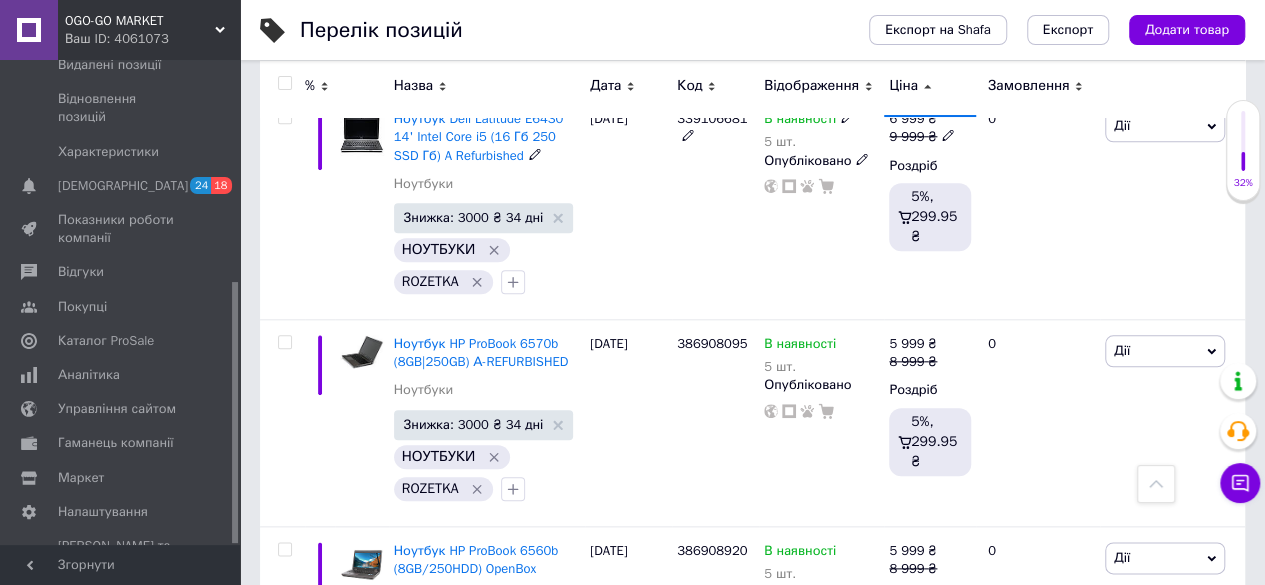 scroll, scrollTop: 16100, scrollLeft: 0, axis: vertical 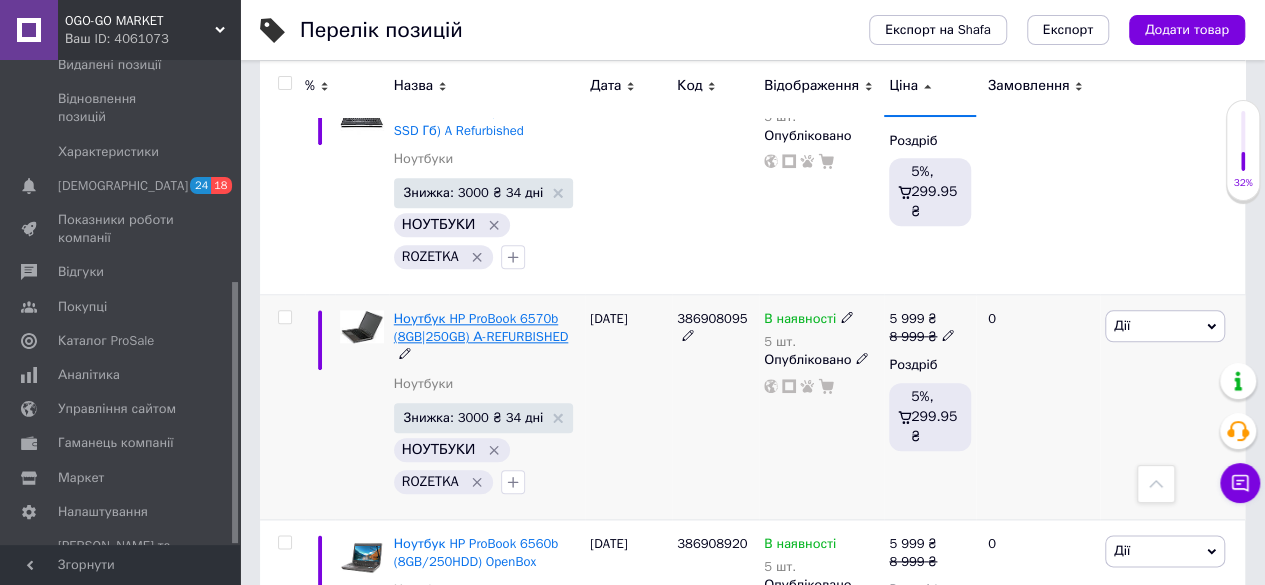 click on "Ноутбук HP ProBook 6570b (8GB|250GB) А-REFURBISHED" at bounding box center [481, 327] 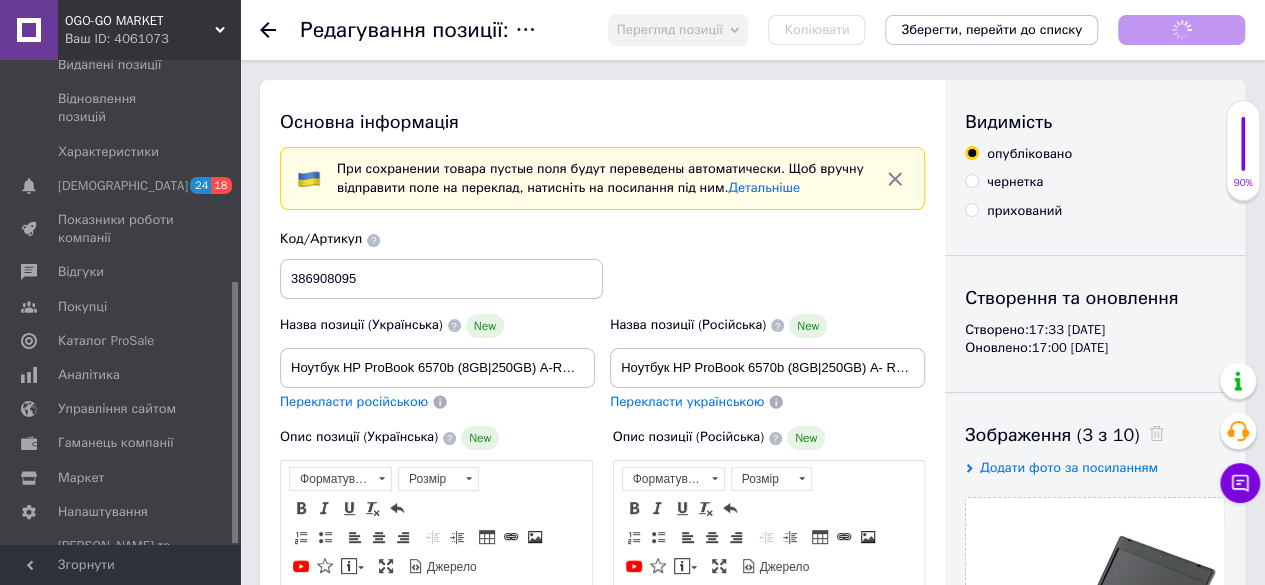 scroll, scrollTop: 0, scrollLeft: 0, axis: both 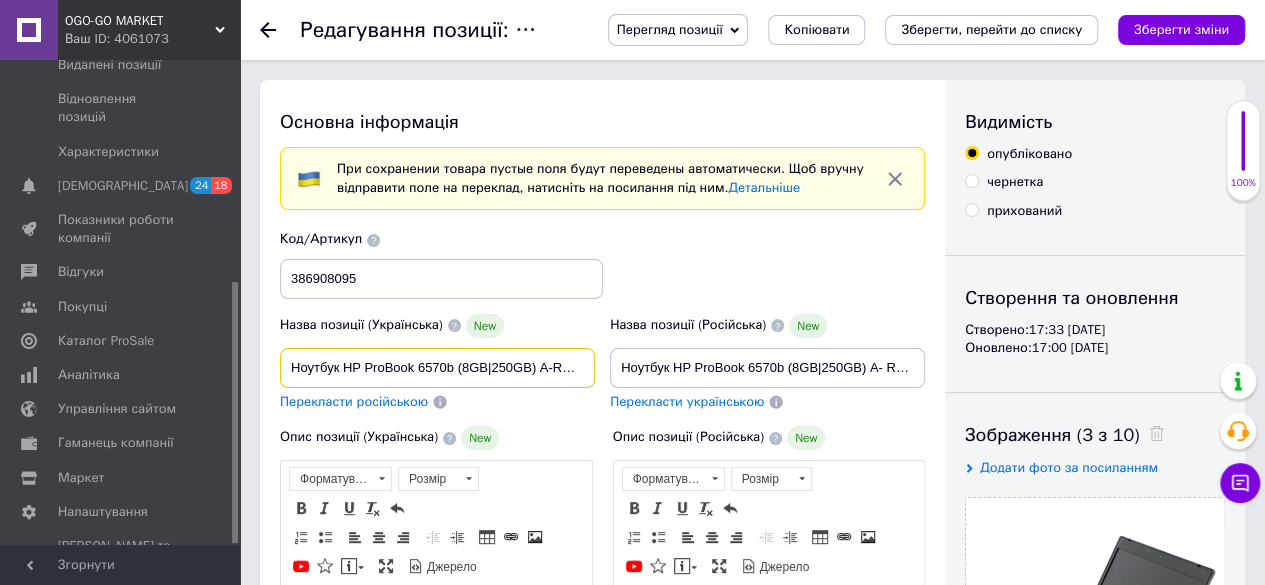 click on "Ноутбук HP ProBook 6570b (8GB|250GB) А-REFURBISHED" at bounding box center (437, 368) 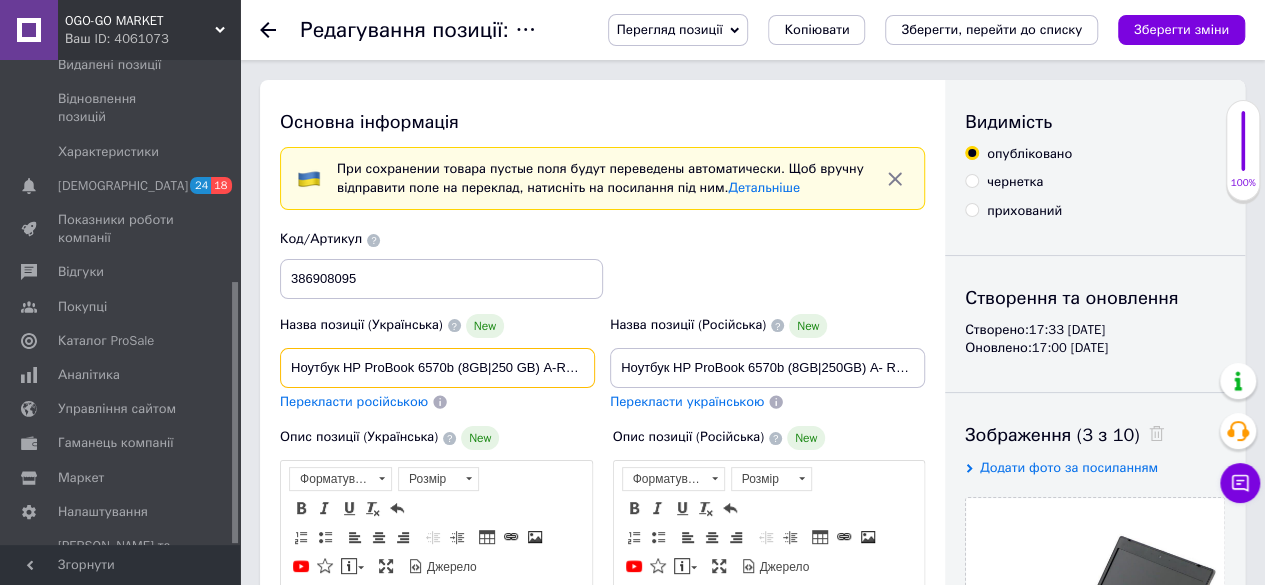 paste on "SSD" 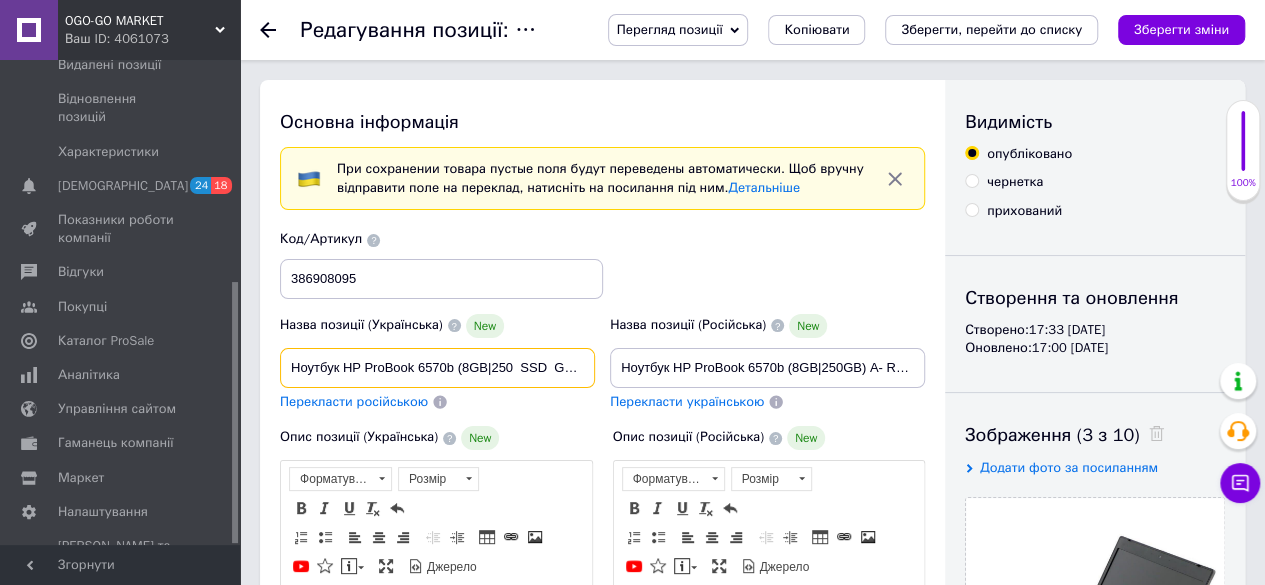 type on "Ноутбук HP ProBook 6570b (8GB|250  SSD  GB) А-REFURBISHED" 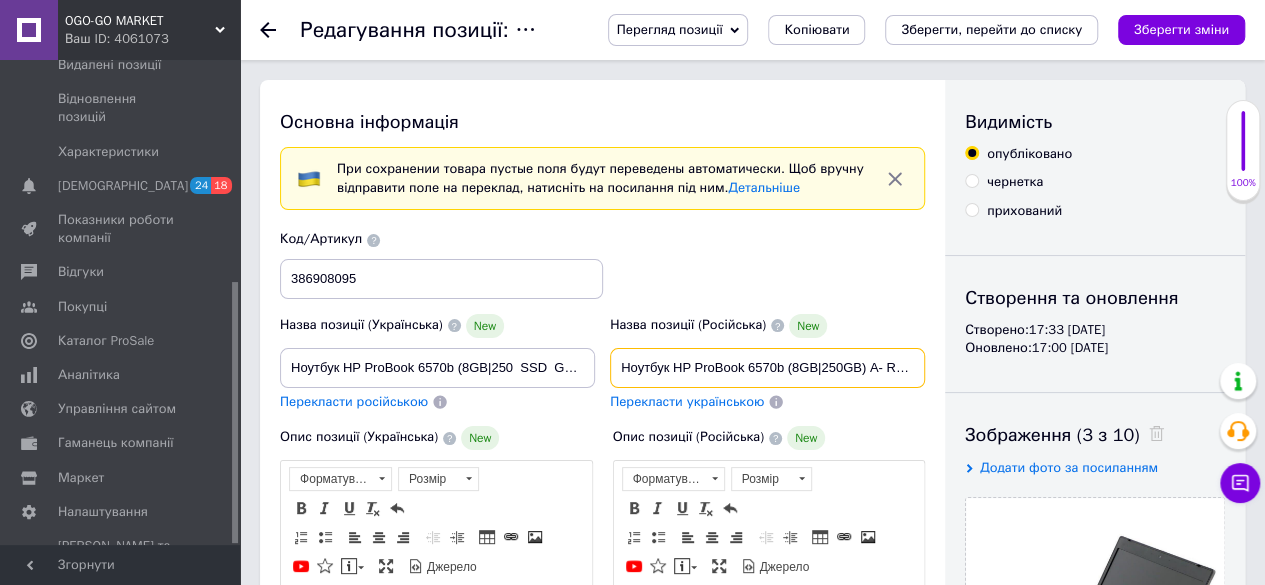 click on "Ноутбук HP ProBook 6570b (8GB|250GB) А- REFURBISHED" at bounding box center (767, 368) 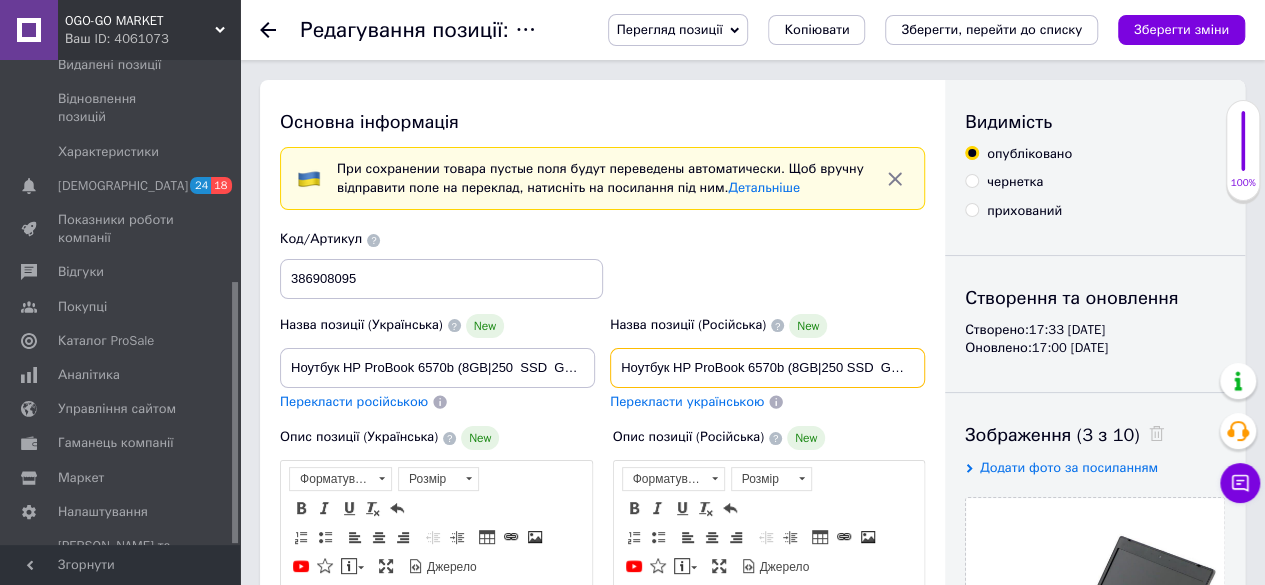 click on "Ноутбук HP ProBook 6570b (8GB|250 SSD  GB) А- REFURBISHED" at bounding box center (767, 368) 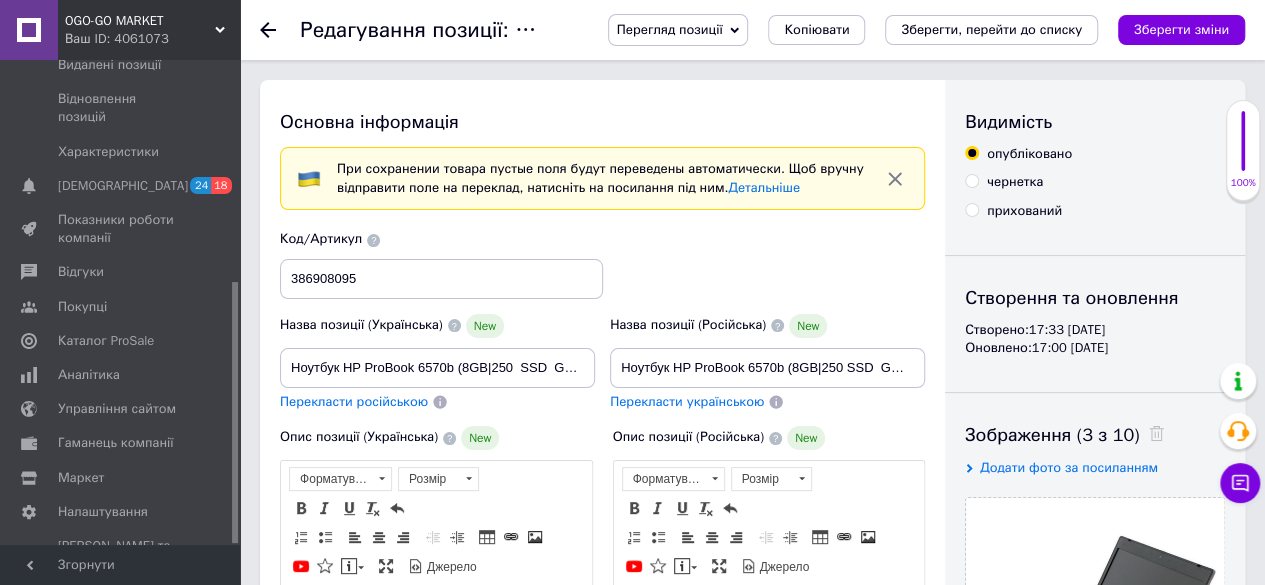 click on "Назва позиції (Російська) New Ноутбук HP ProBook 6570b (8GB|250 SSD  GB) А- REFURBISHED Перекласти українською" at bounding box center [768, 362] 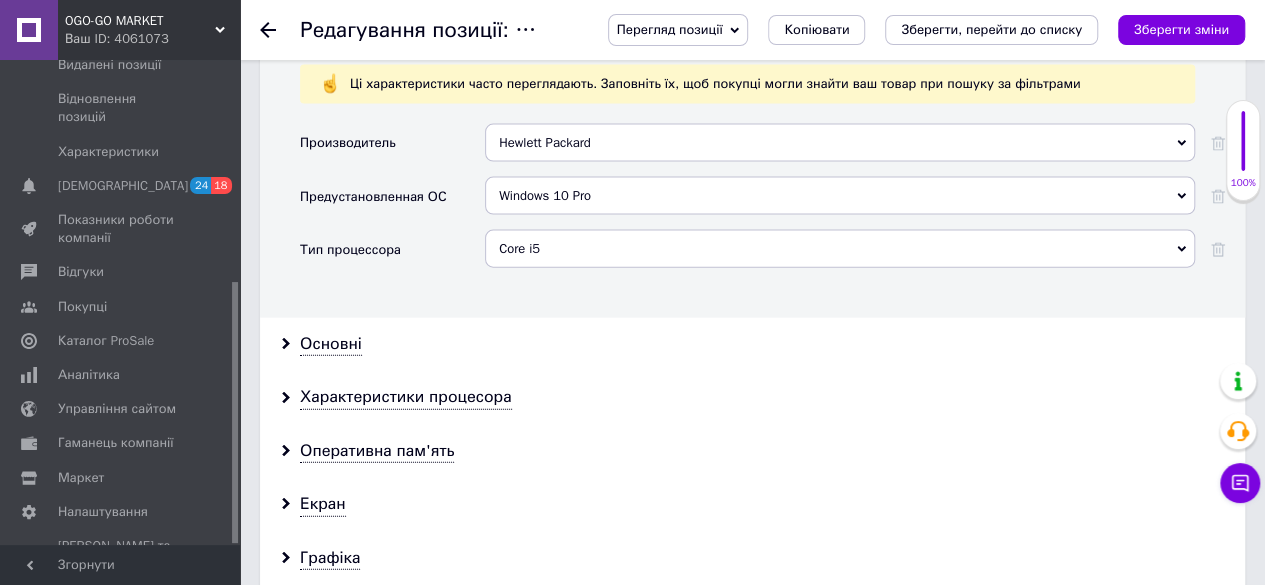 scroll, scrollTop: 2200, scrollLeft: 0, axis: vertical 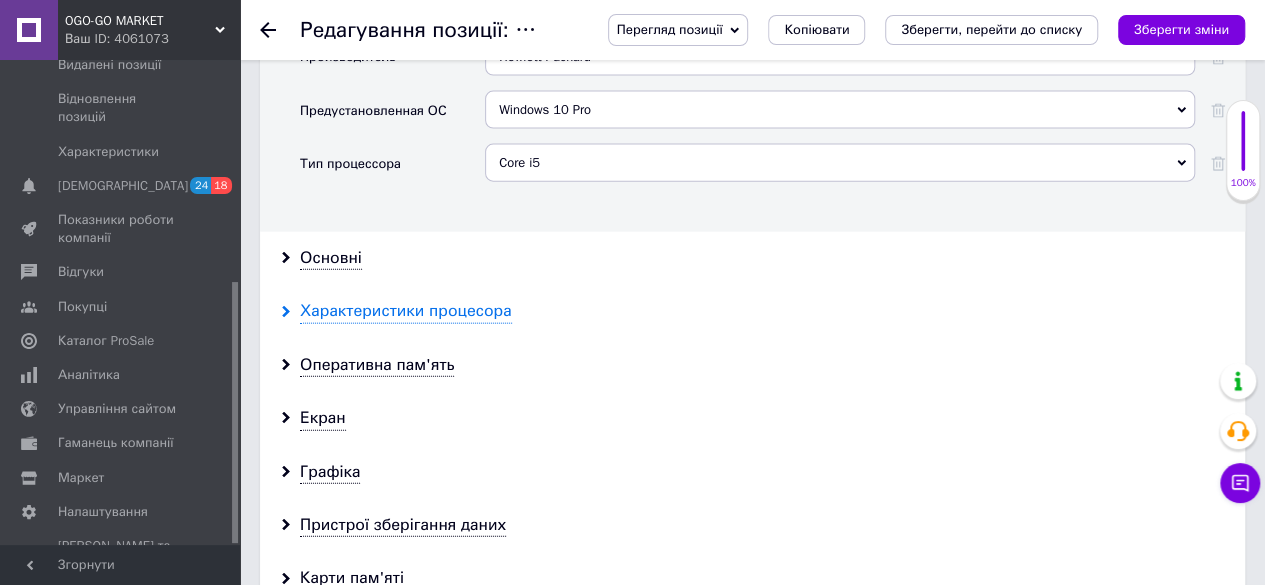 click on "Характеристики процесора" at bounding box center [406, 311] 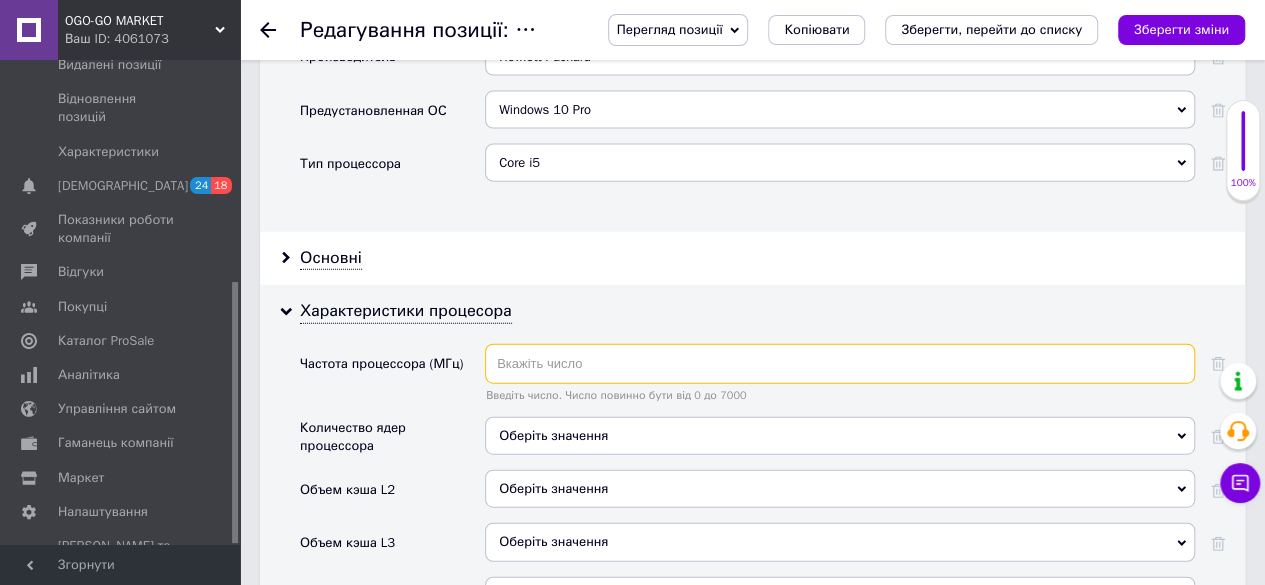 click at bounding box center [840, 364] 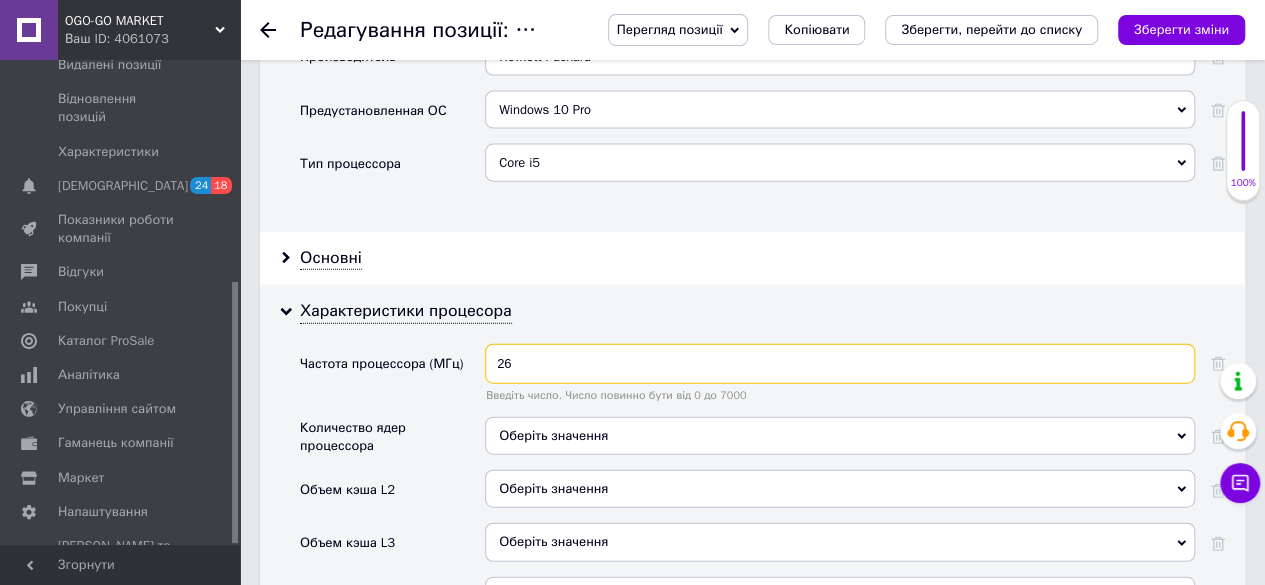 type on "2" 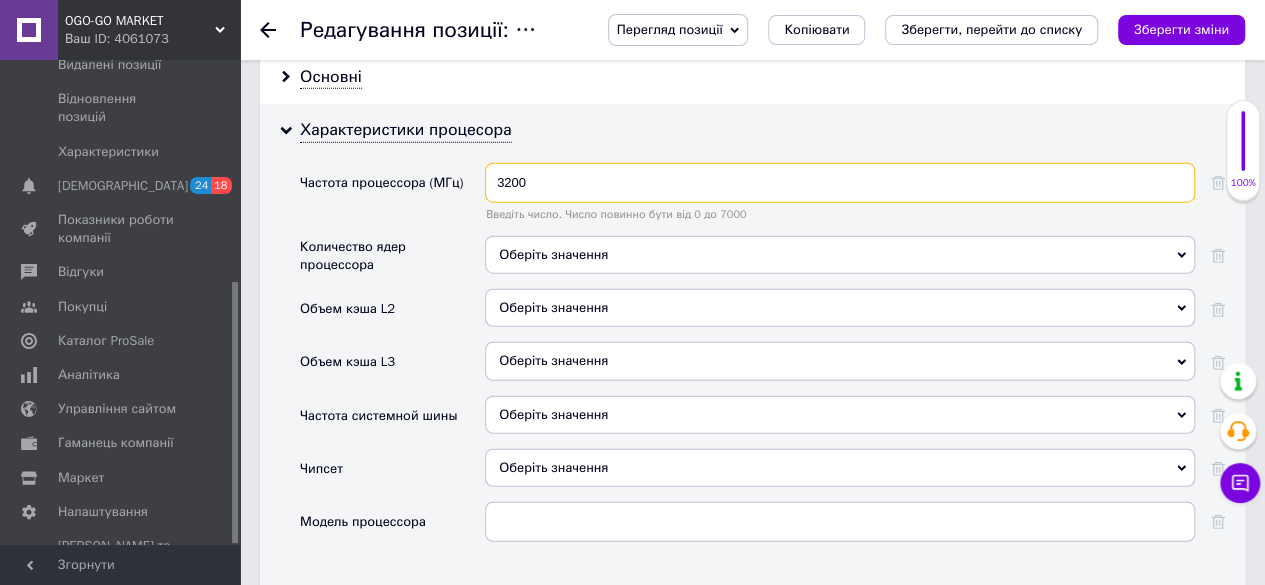 scroll, scrollTop: 2419, scrollLeft: 0, axis: vertical 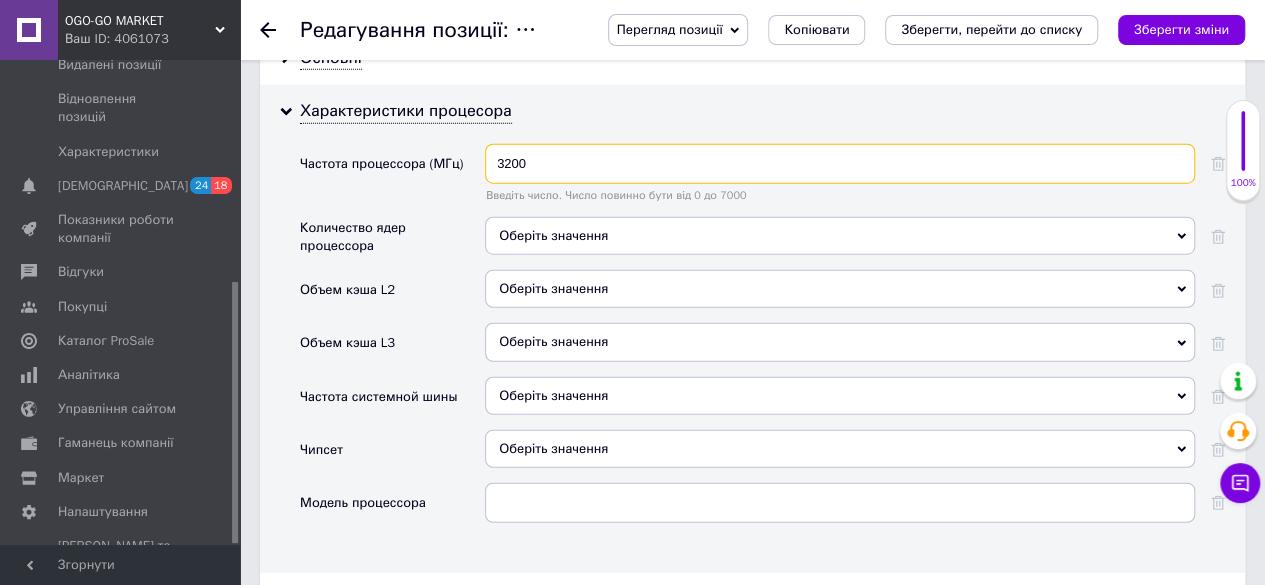 type on "3200" 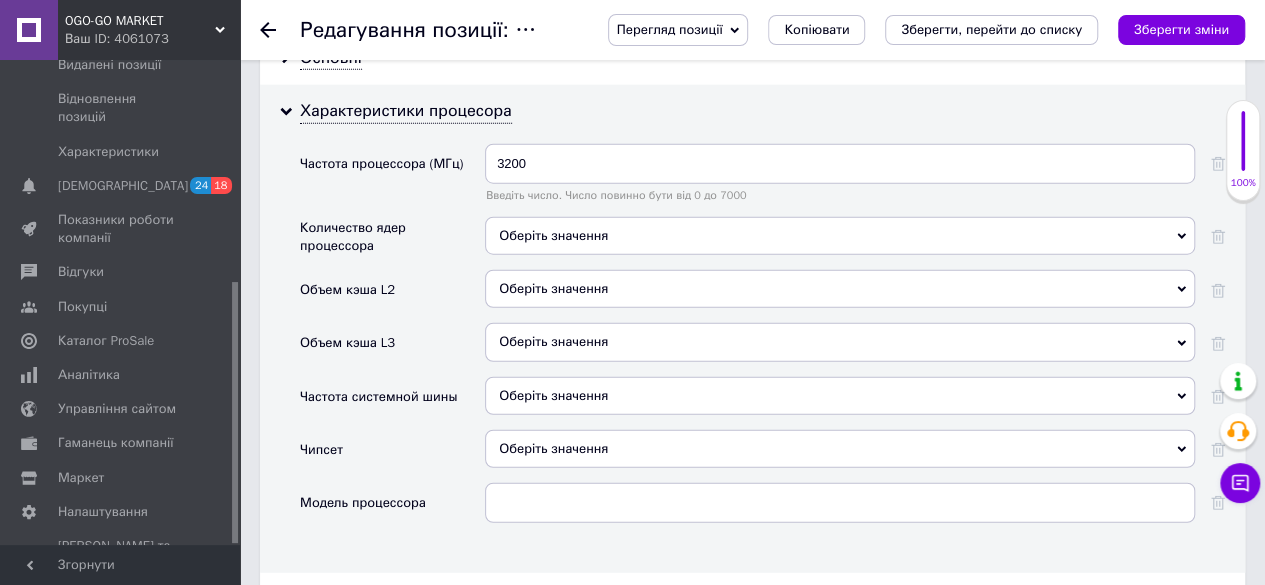 click on "Оберіть значення" at bounding box center [840, 236] 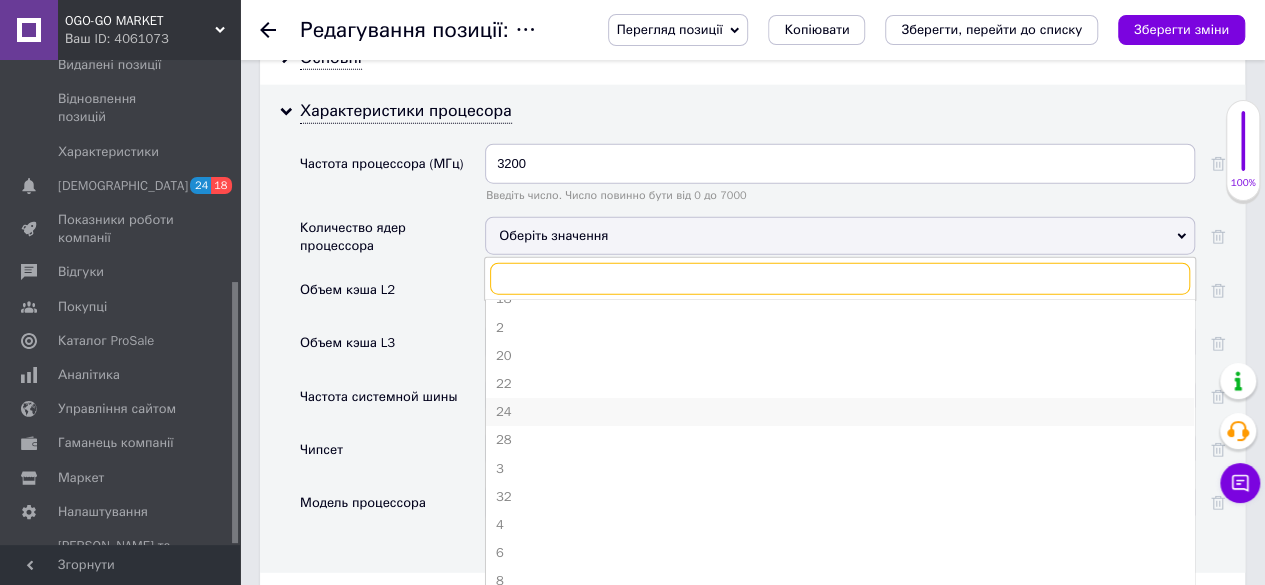 scroll, scrollTop: 190, scrollLeft: 0, axis: vertical 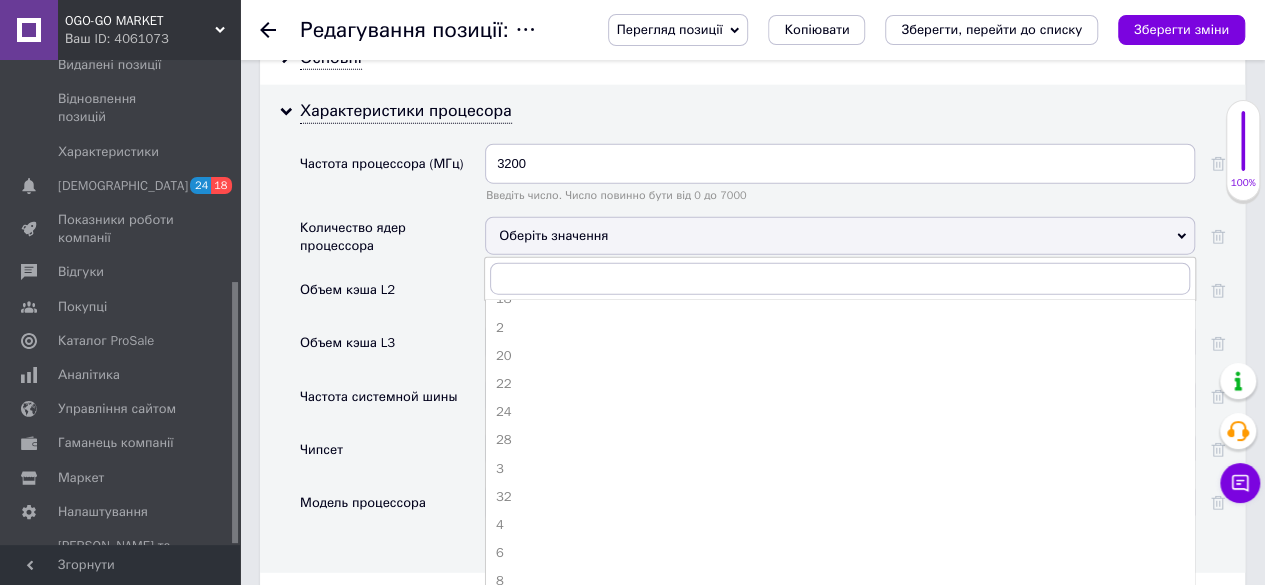 click on "2" at bounding box center (840, 328) 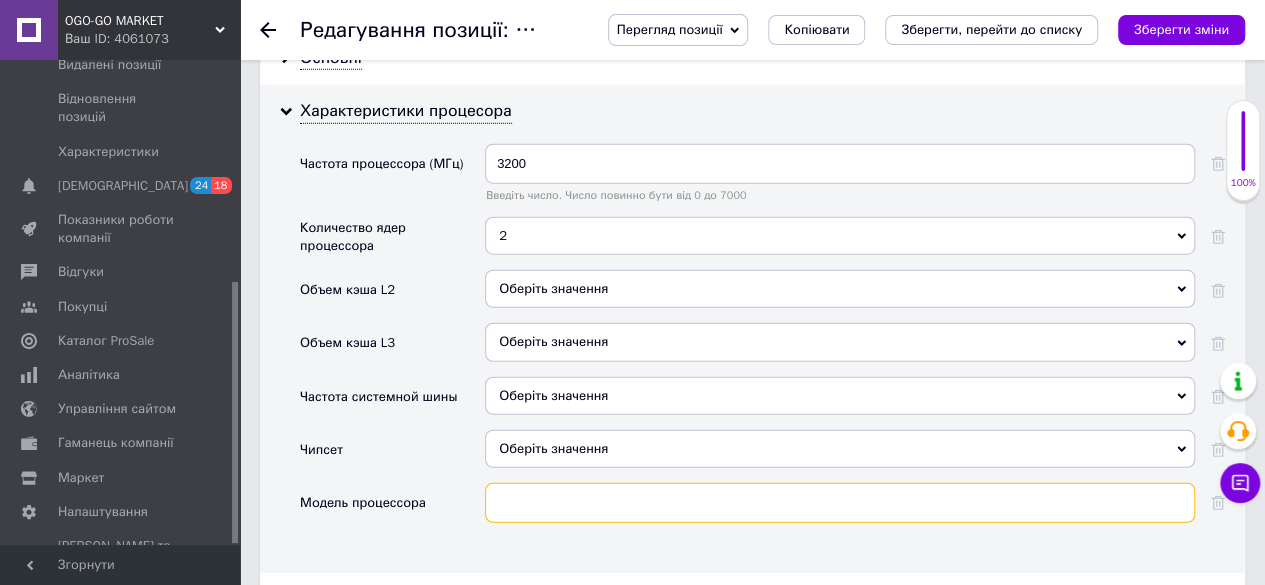 click at bounding box center [840, 503] 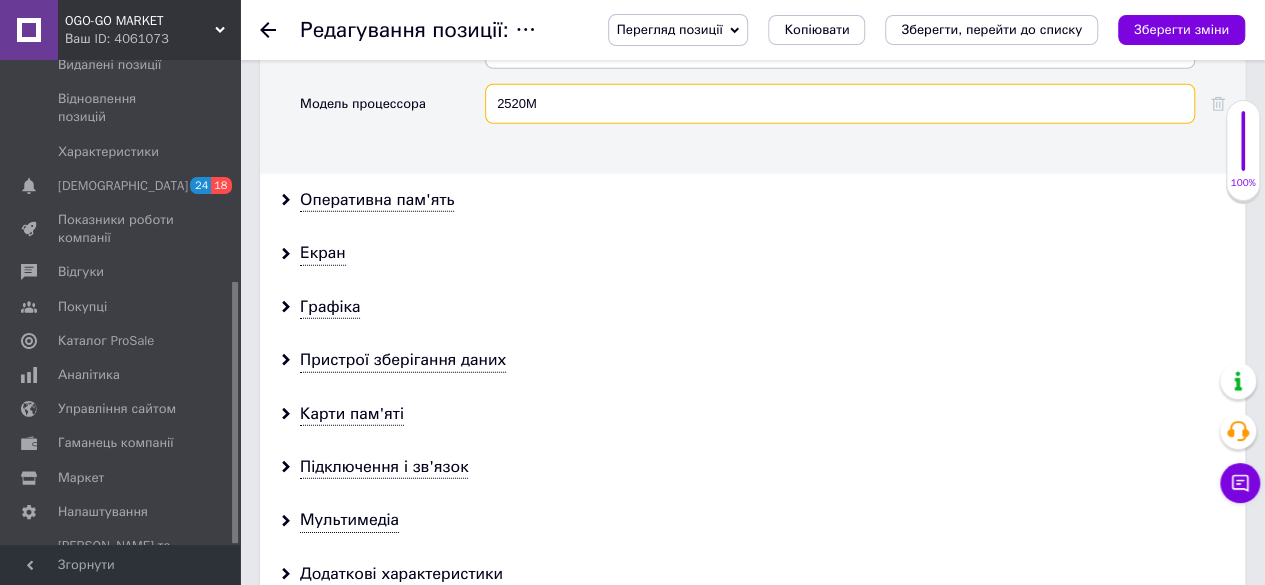 scroll, scrollTop: 2819, scrollLeft: 0, axis: vertical 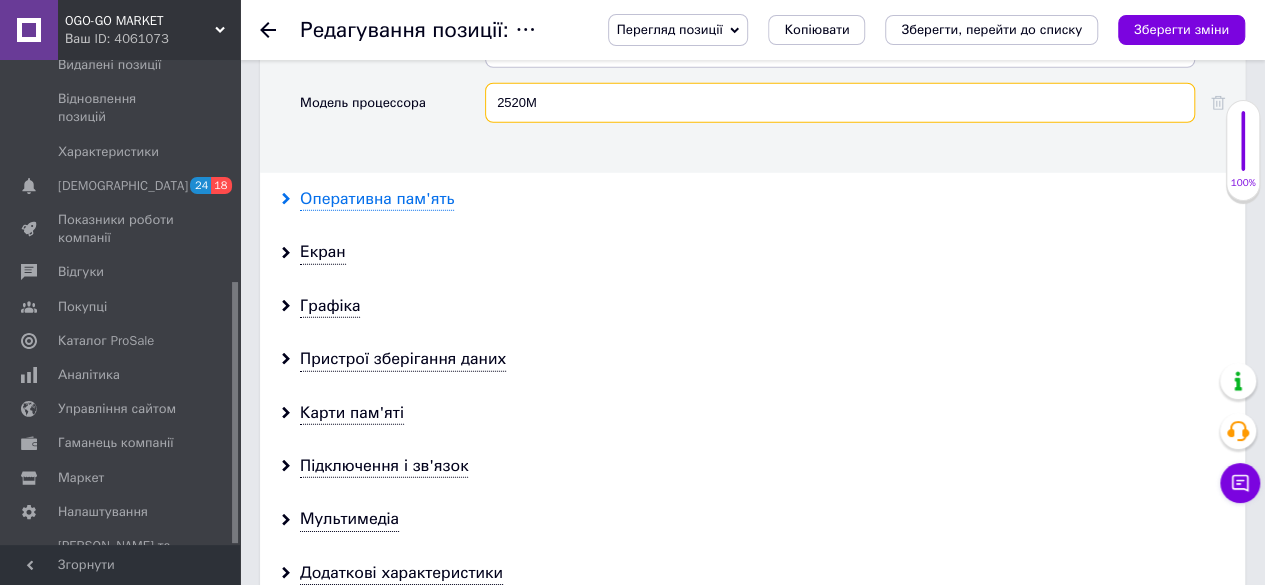 type on "2520M" 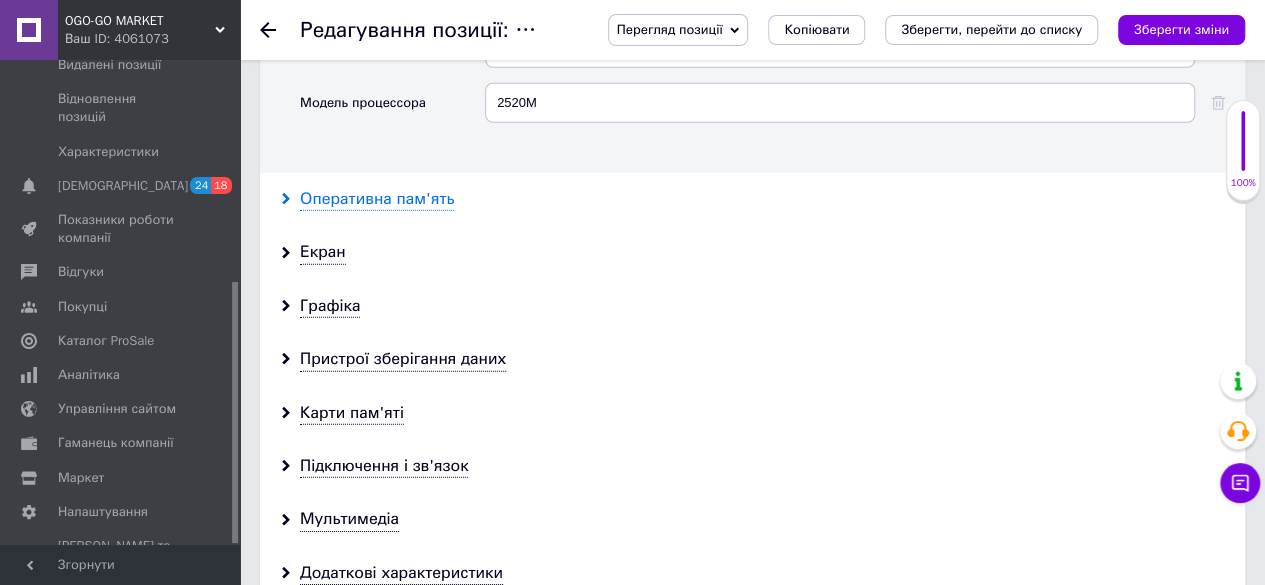 click on "Оперативна пам'ять" at bounding box center (377, 199) 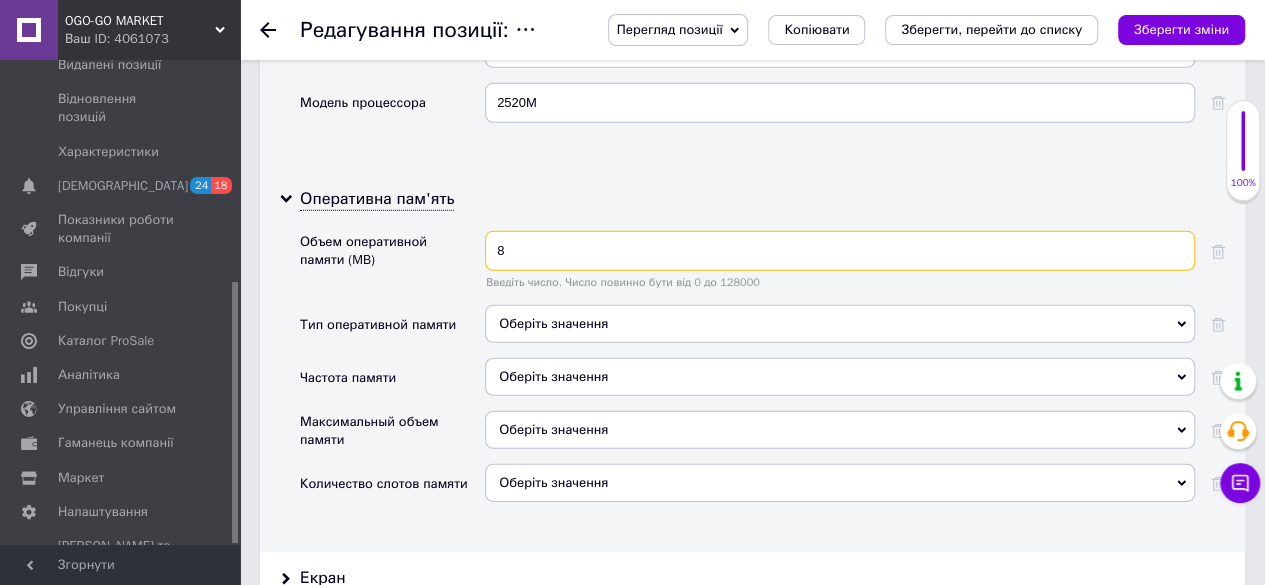 click on "8" at bounding box center (840, 251) 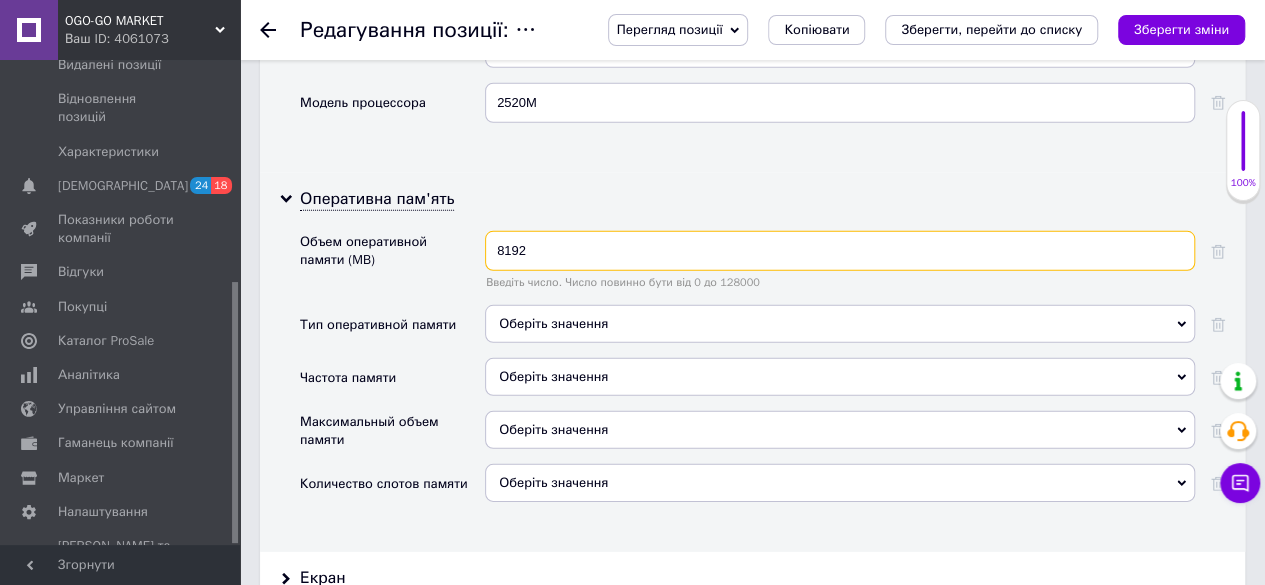 type on "8192" 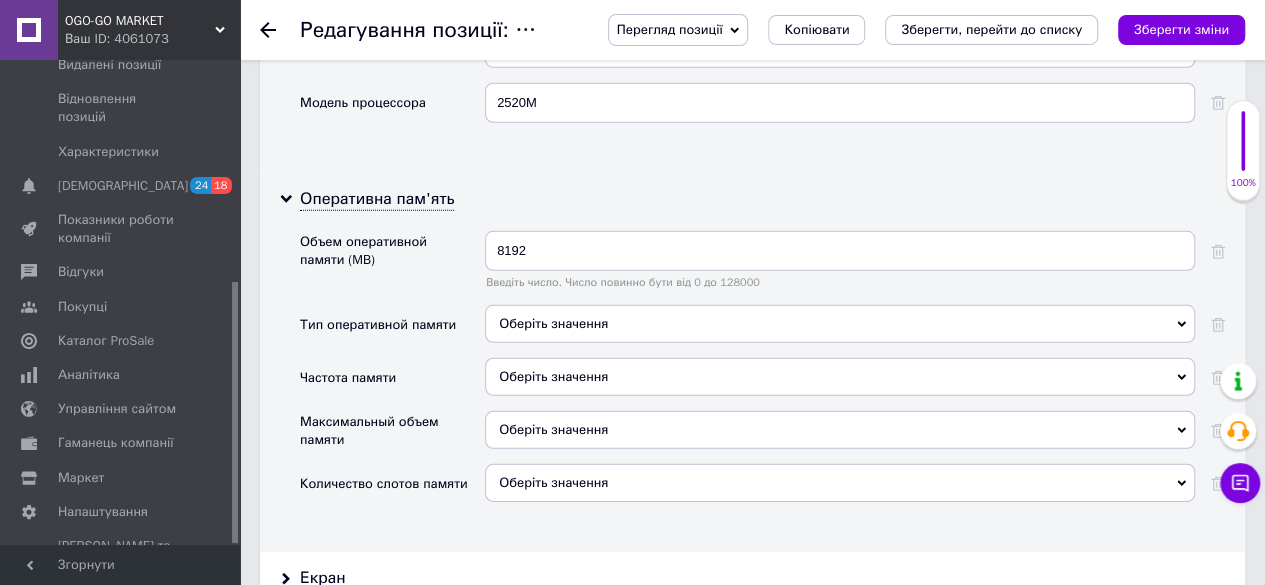 click on "Оберіть значення" at bounding box center [840, 324] 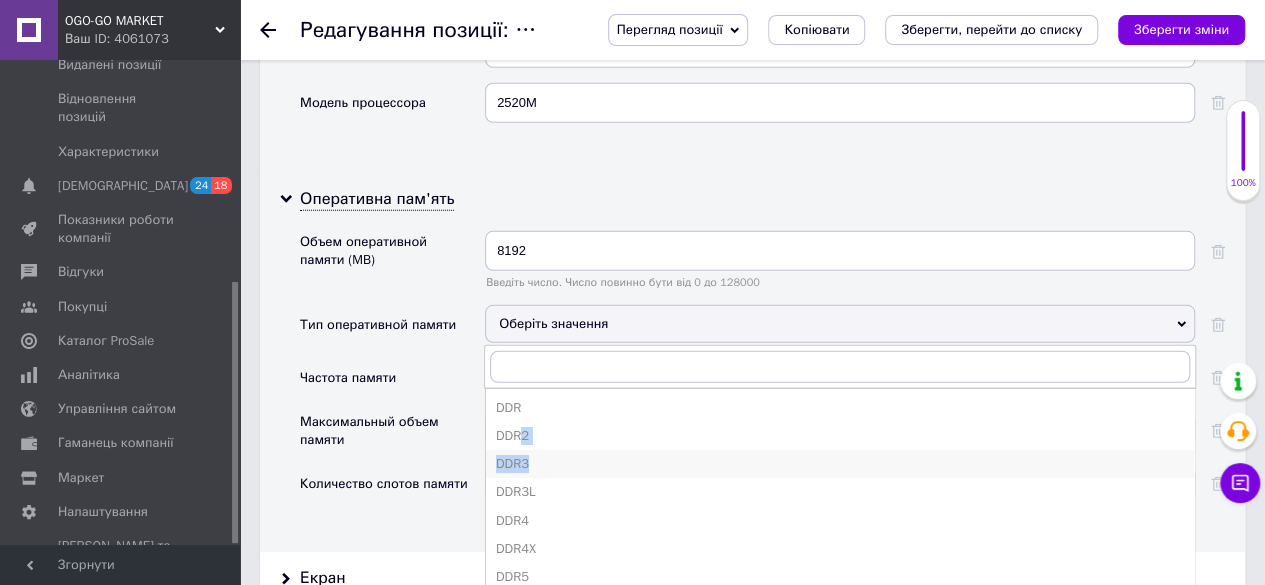 drag, startPoint x: 521, startPoint y: 419, endPoint x: 534, endPoint y: 445, distance: 29.068884 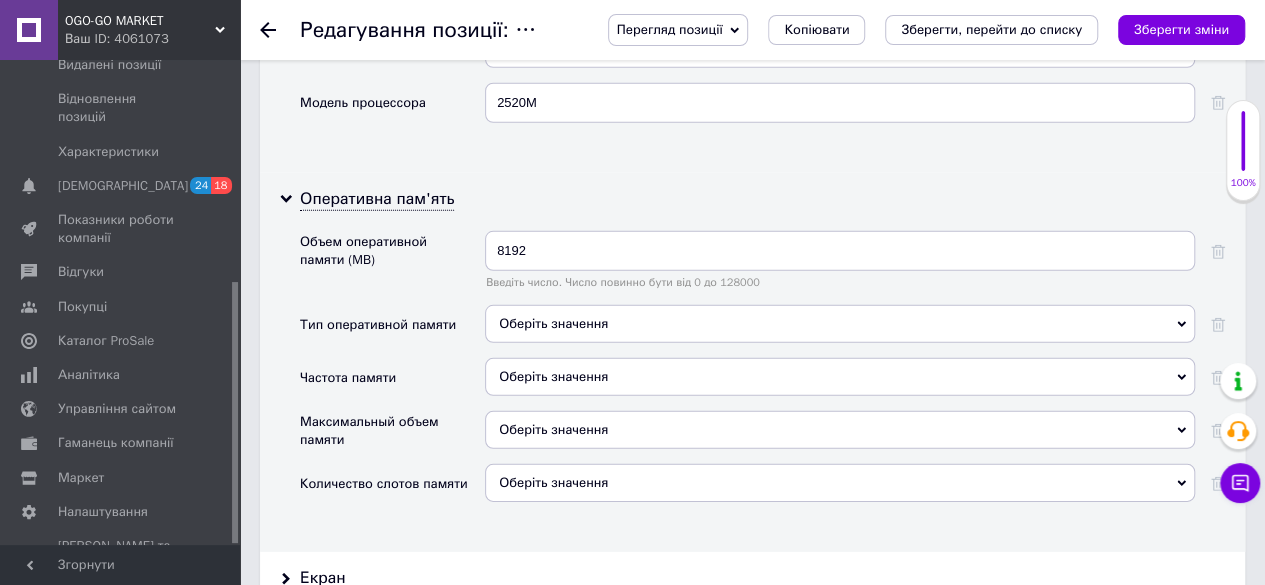 click on "Оберіть значення" at bounding box center (840, 324) 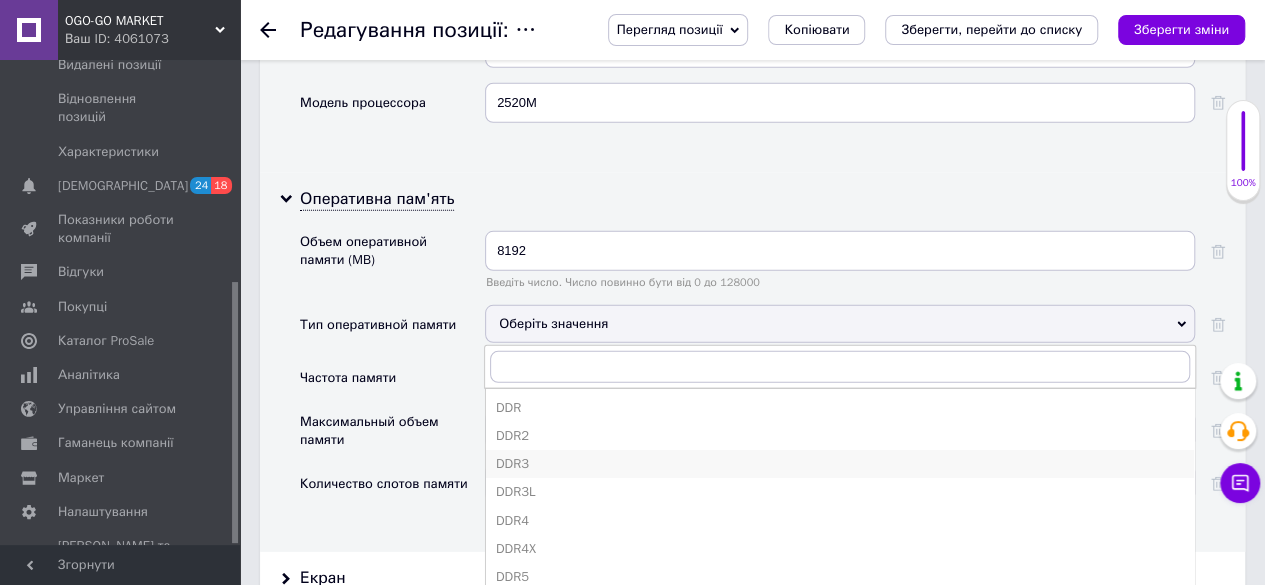 click on "DDR3" at bounding box center [840, 464] 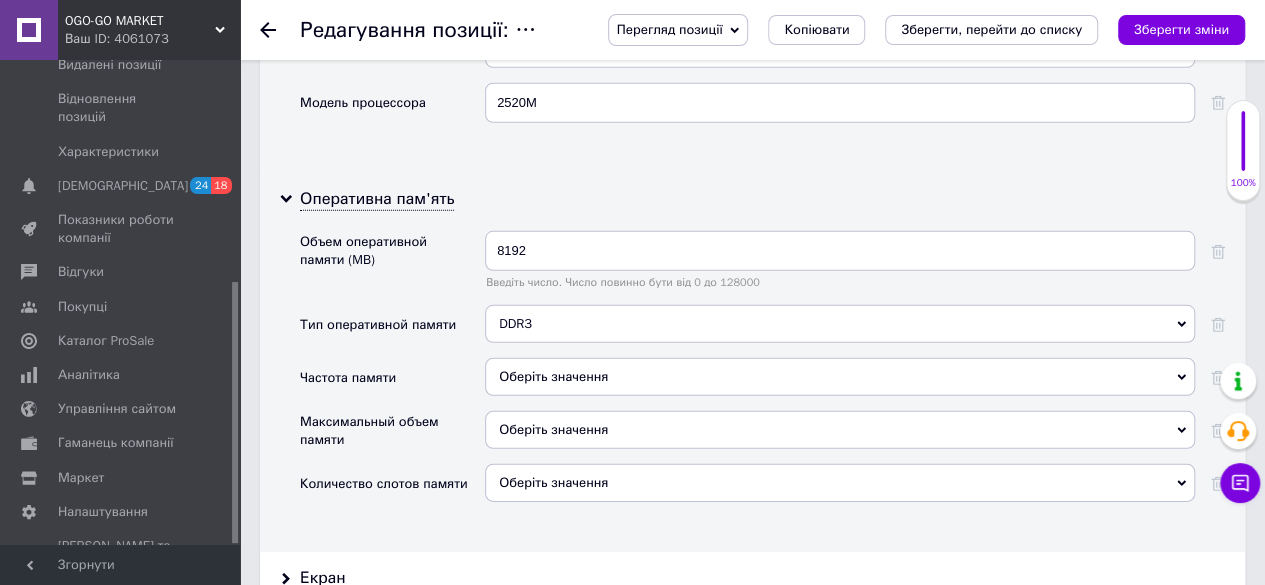 click on "Оберіть значення" at bounding box center (840, 377) 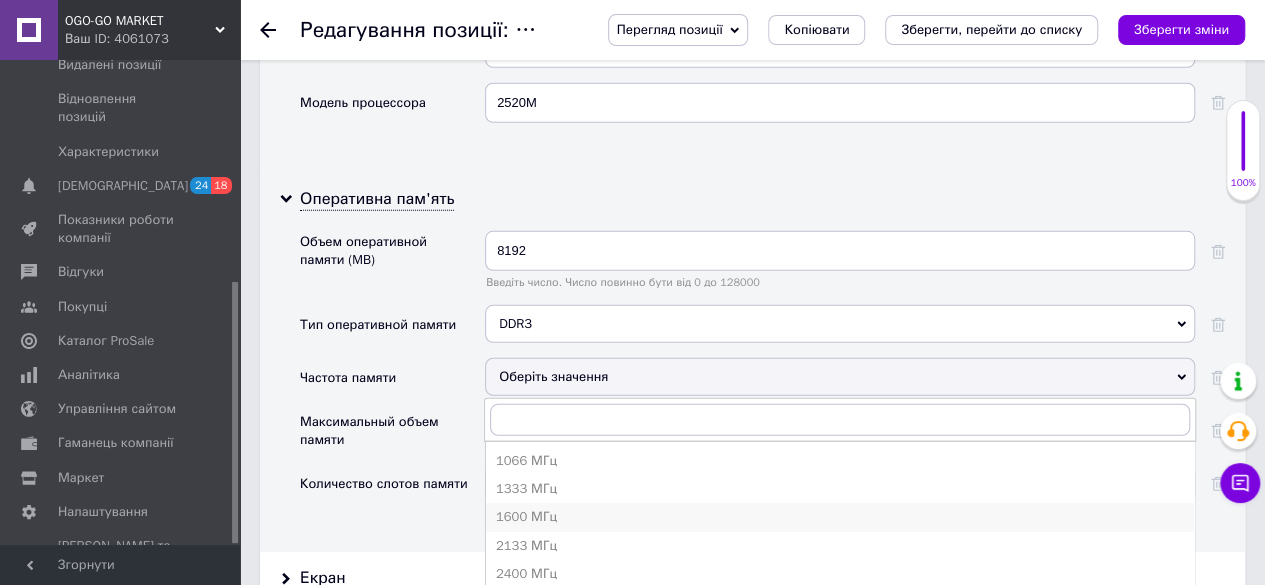 click on "1600 МГц" at bounding box center [840, 517] 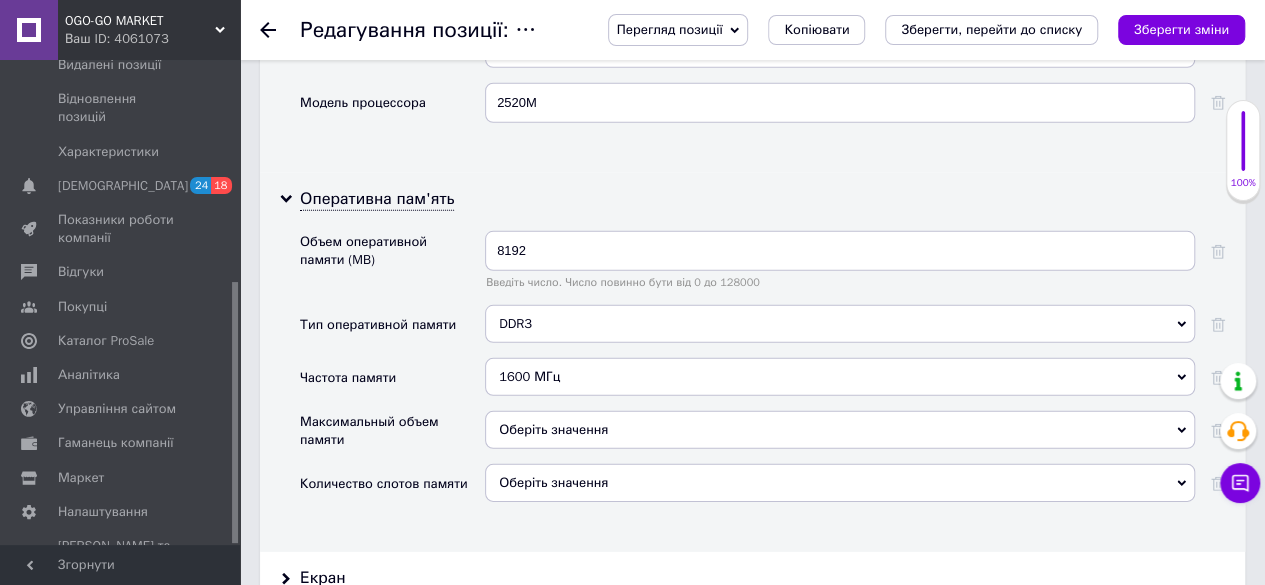 click on "Оберіть значення" at bounding box center [840, 430] 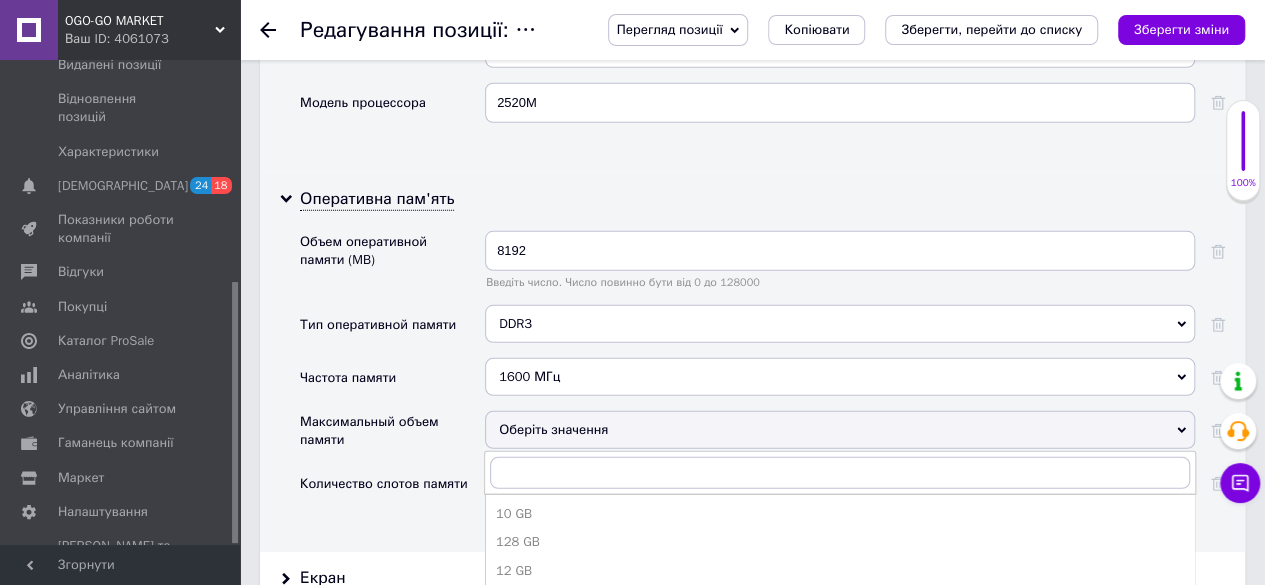 click on "16 GB" at bounding box center (840, 599) 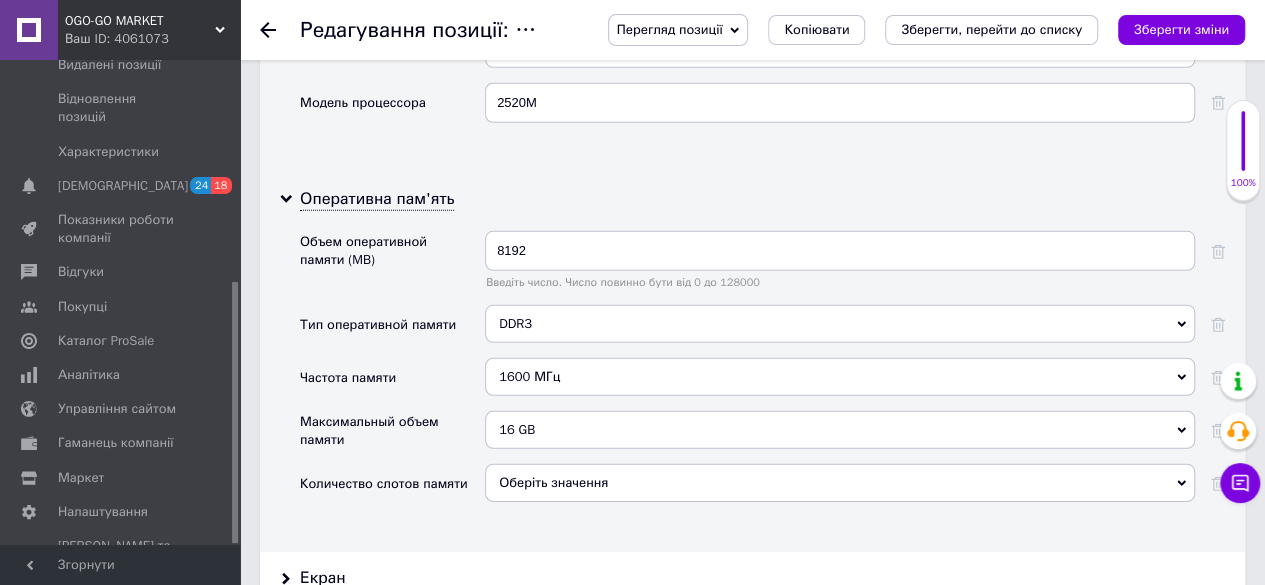 click on "Оберіть значення" at bounding box center [840, 483] 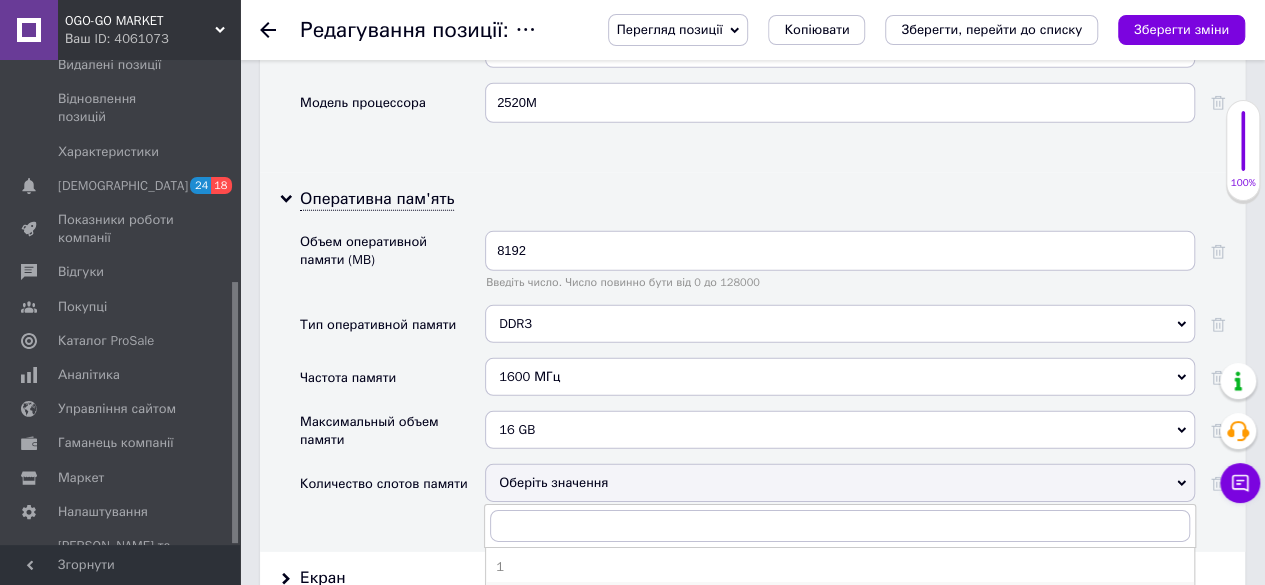 click on "2" at bounding box center (840, 596) 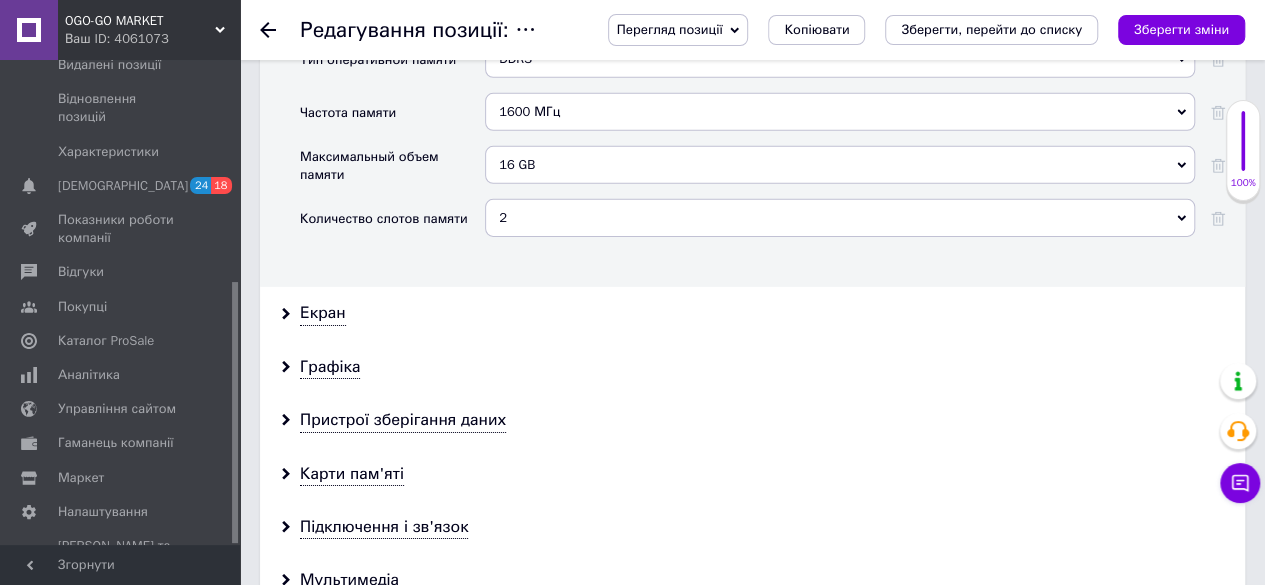 scroll, scrollTop: 3119, scrollLeft: 0, axis: vertical 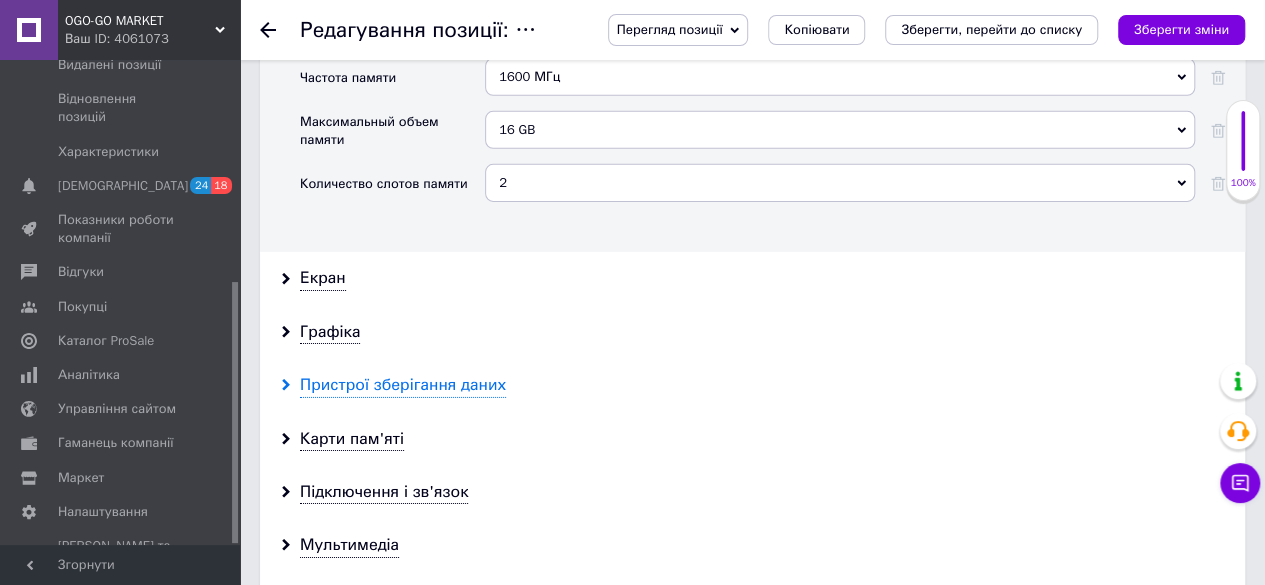 click on "Пристрої зберігання даних" at bounding box center (403, 385) 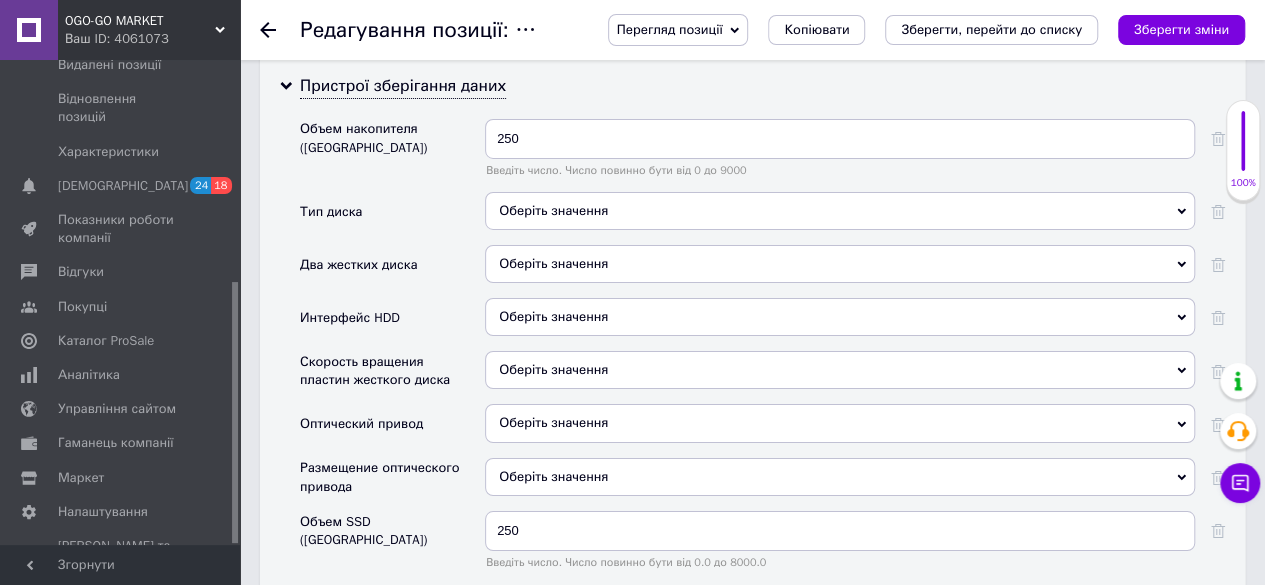 scroll, scrollTop: 3419, scrollLeft: 0, axis: vertical 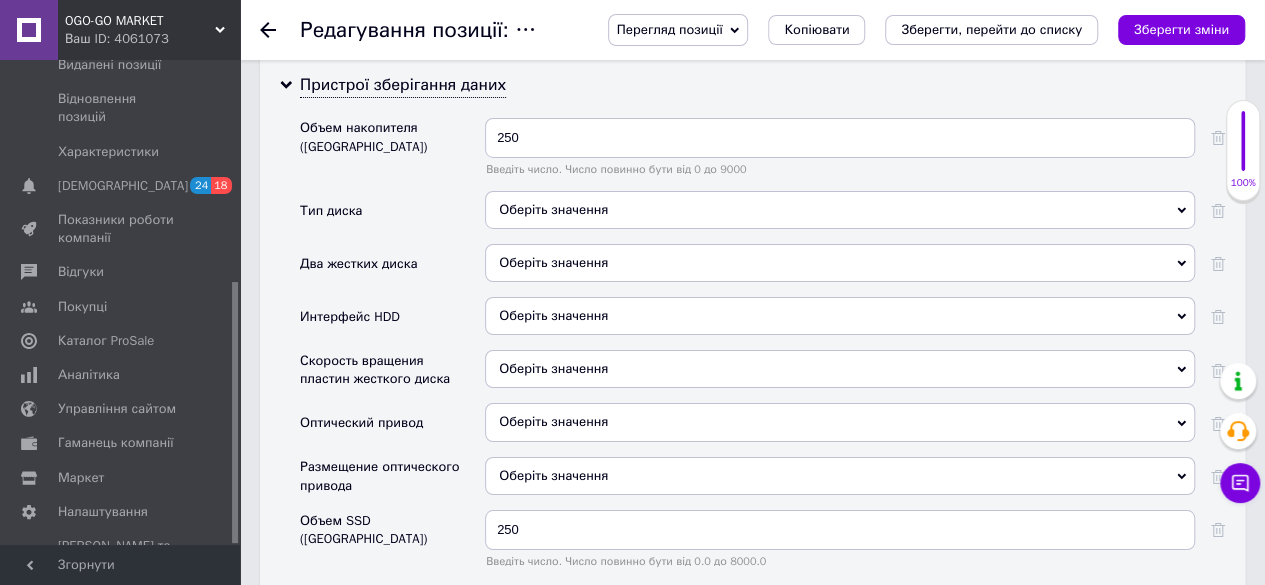 click on "Оберіть значення" at bounding box center (840, 210) 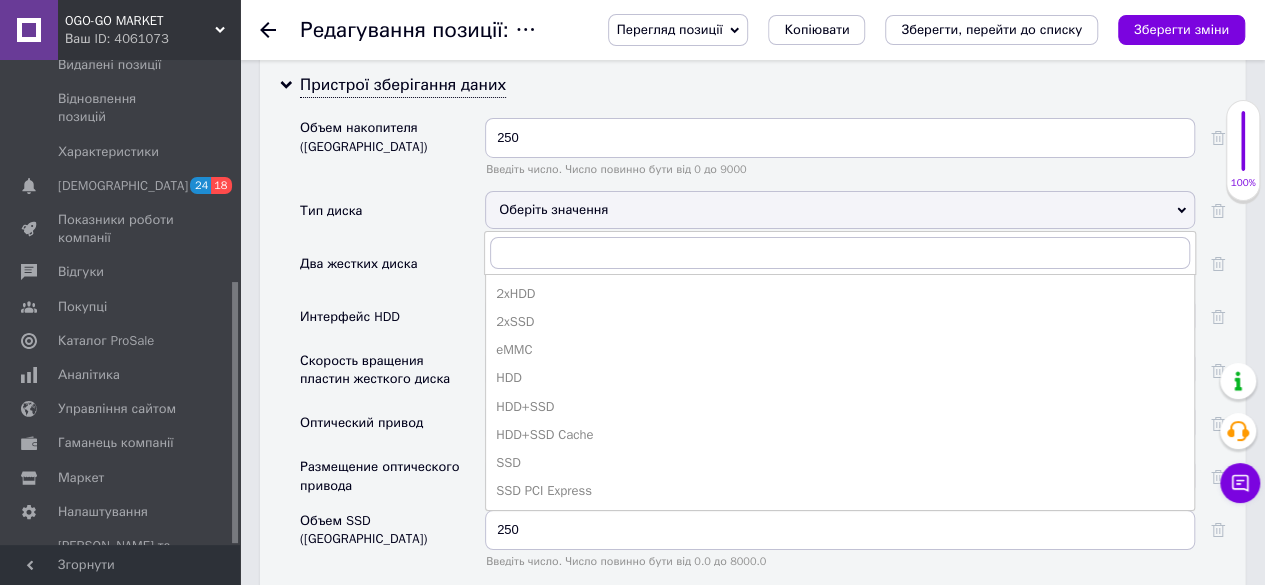click on "SSD" at bounding box center (840, 463) 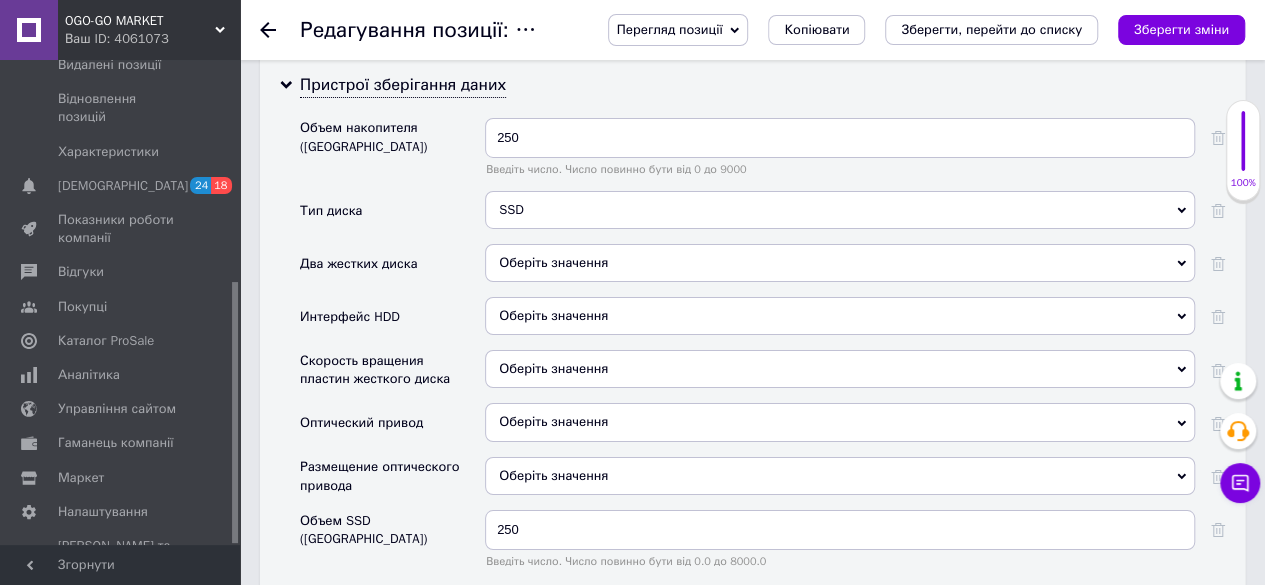 click on "Оберіть значення" at bounding box center [840, 422] 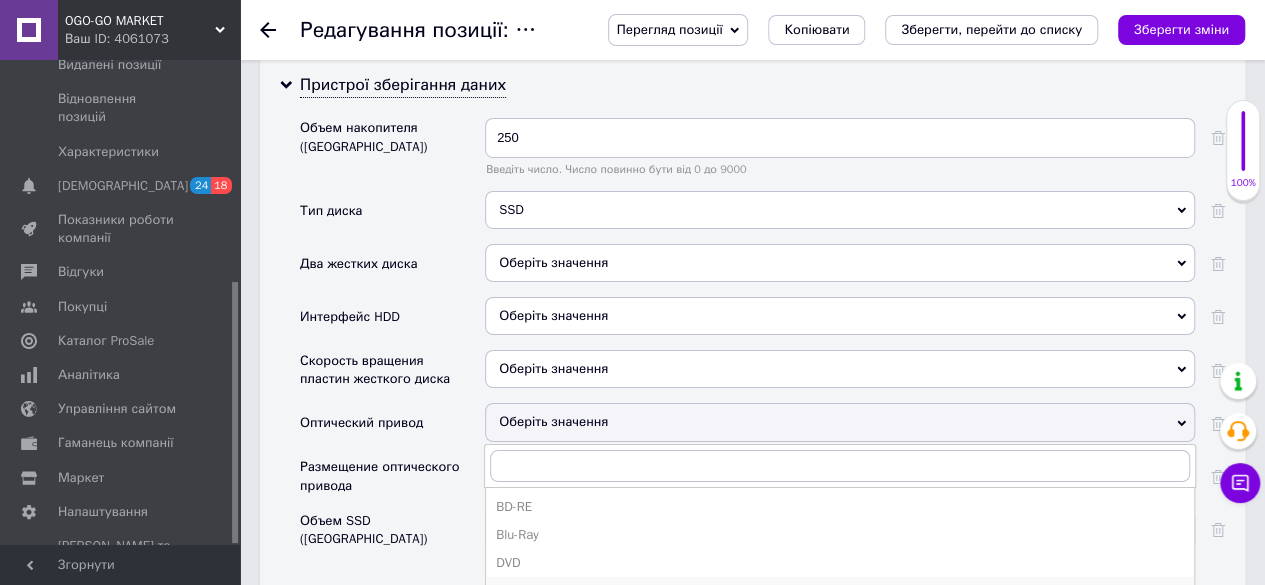 click on "DVD/CD-RW" at bounding box center (840, 591) 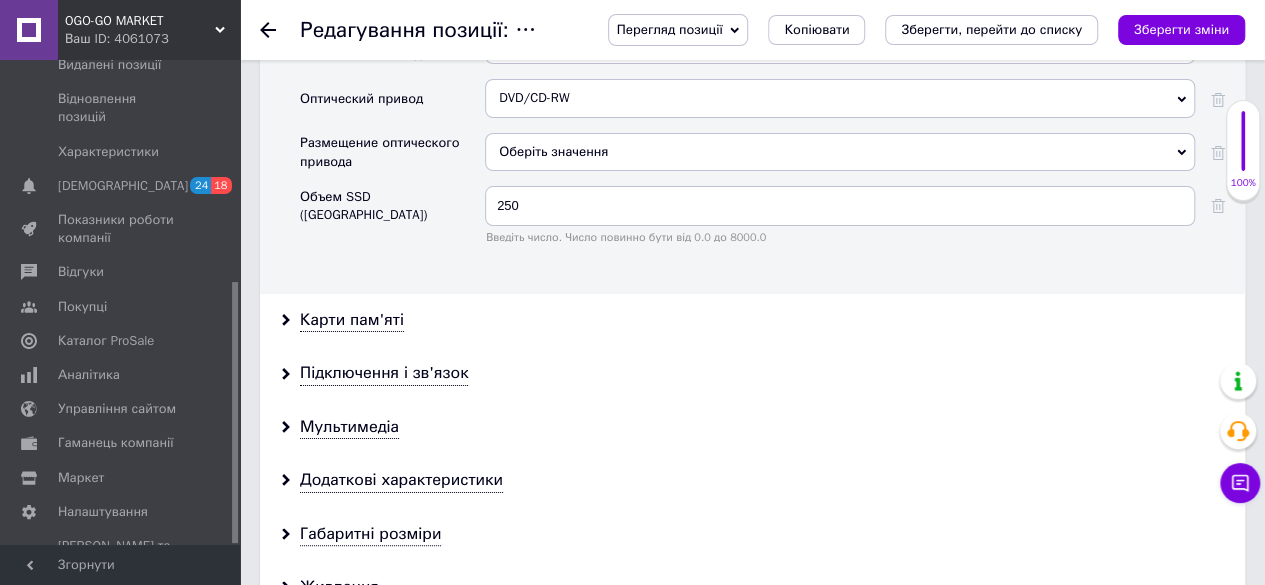 scroll, scrollTop: 3819, scrollLeft: 0, axis: vertical 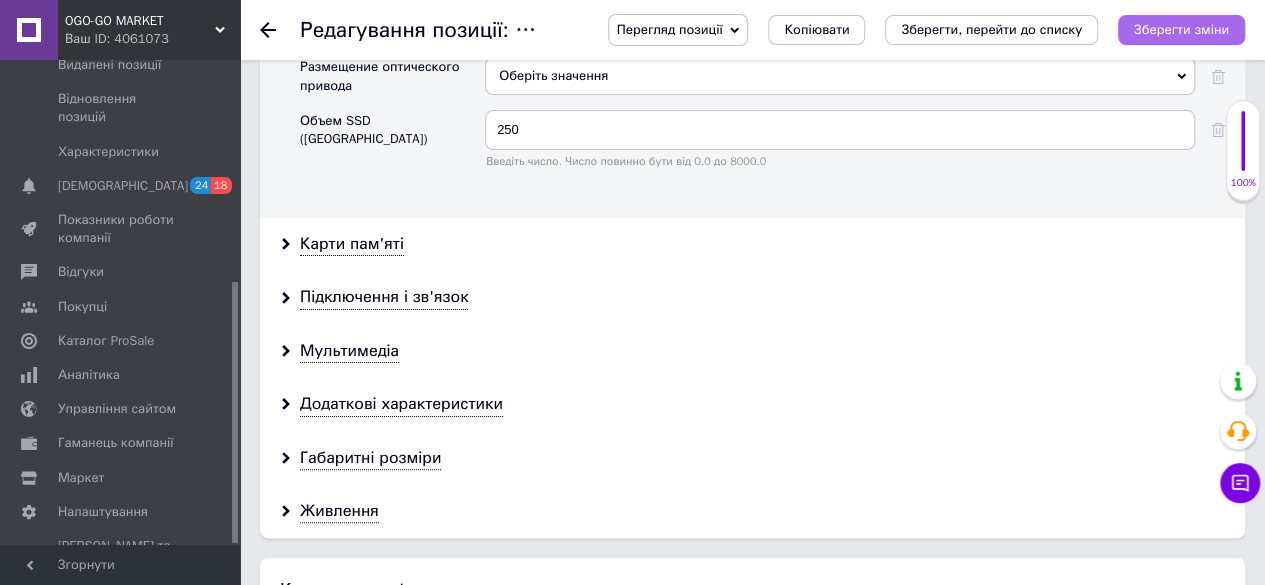 click on "Зберегти зміни" at bounding box center [1181, 29] 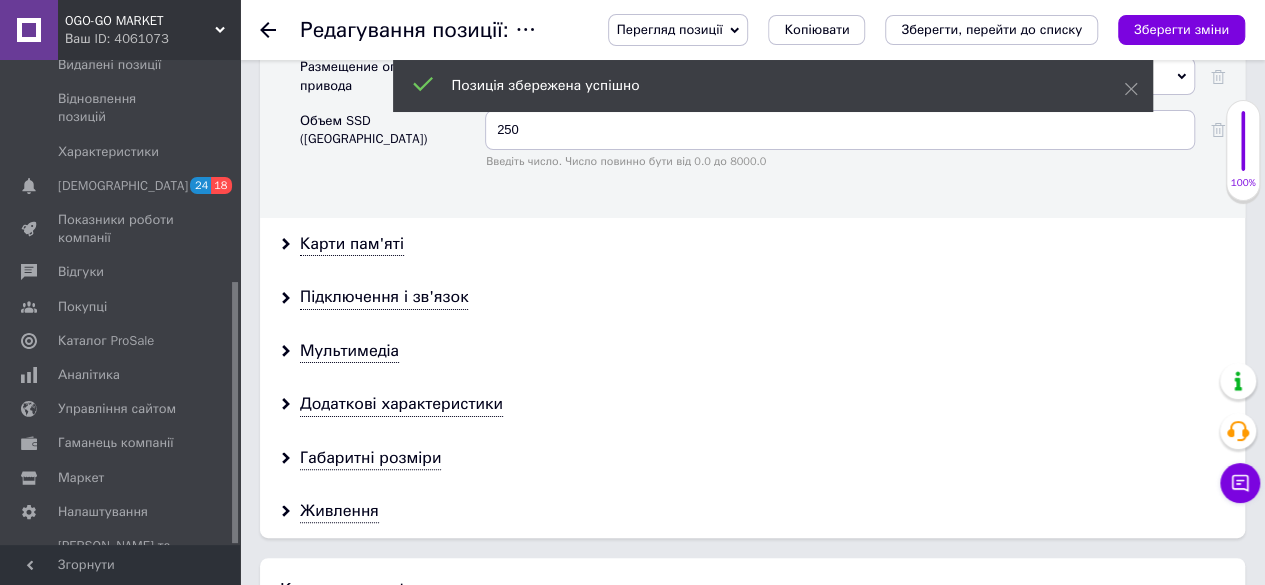 click 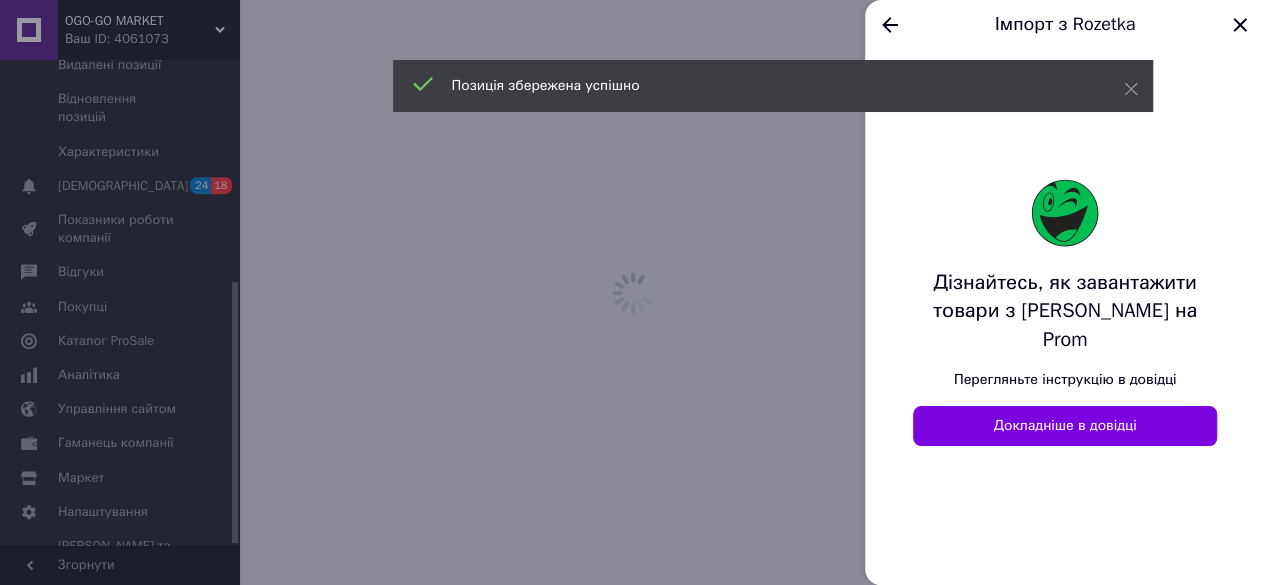 scroll, scrollTop: 0, scrollLeft: 0, axis: both 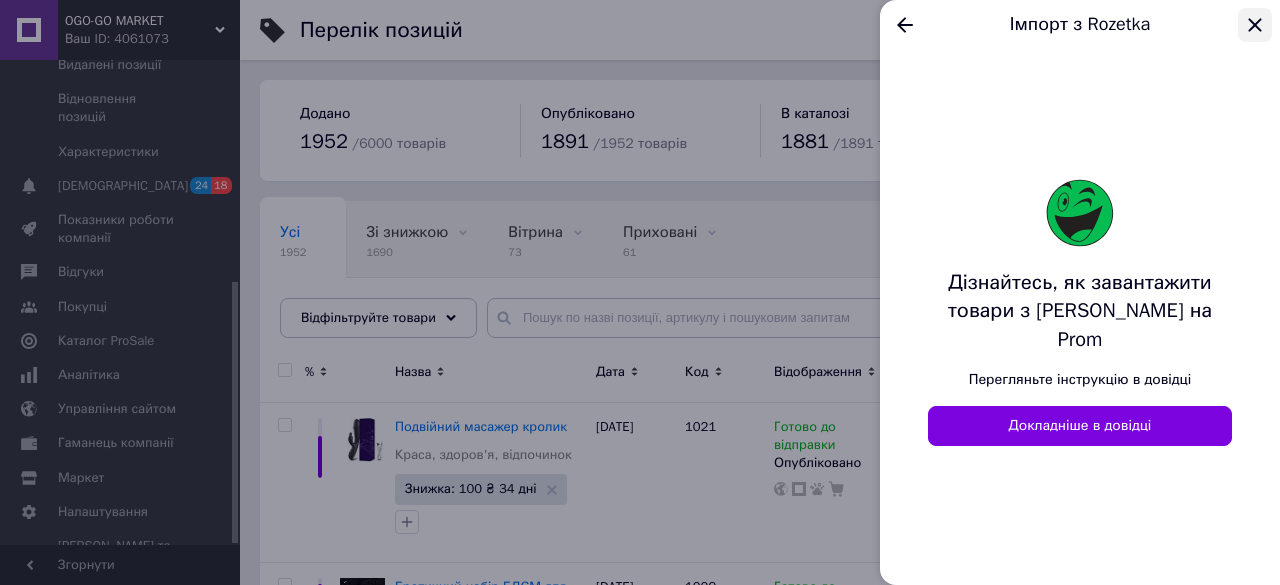 click 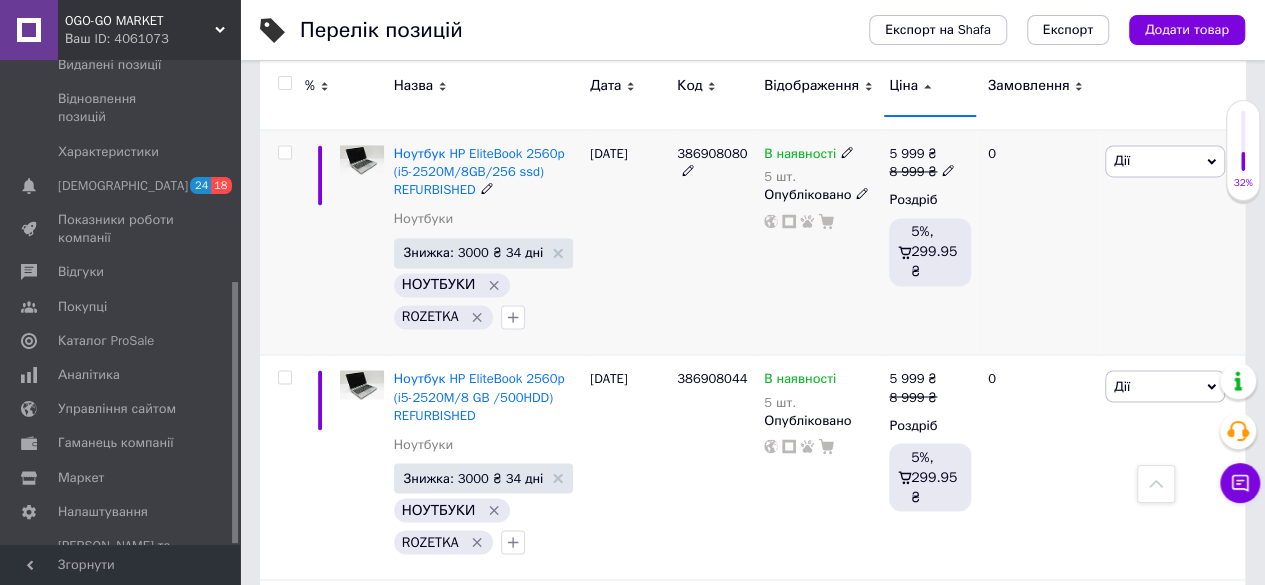 scroll, scrollTop: 12900, scrollLeft: 0, axis: vertical 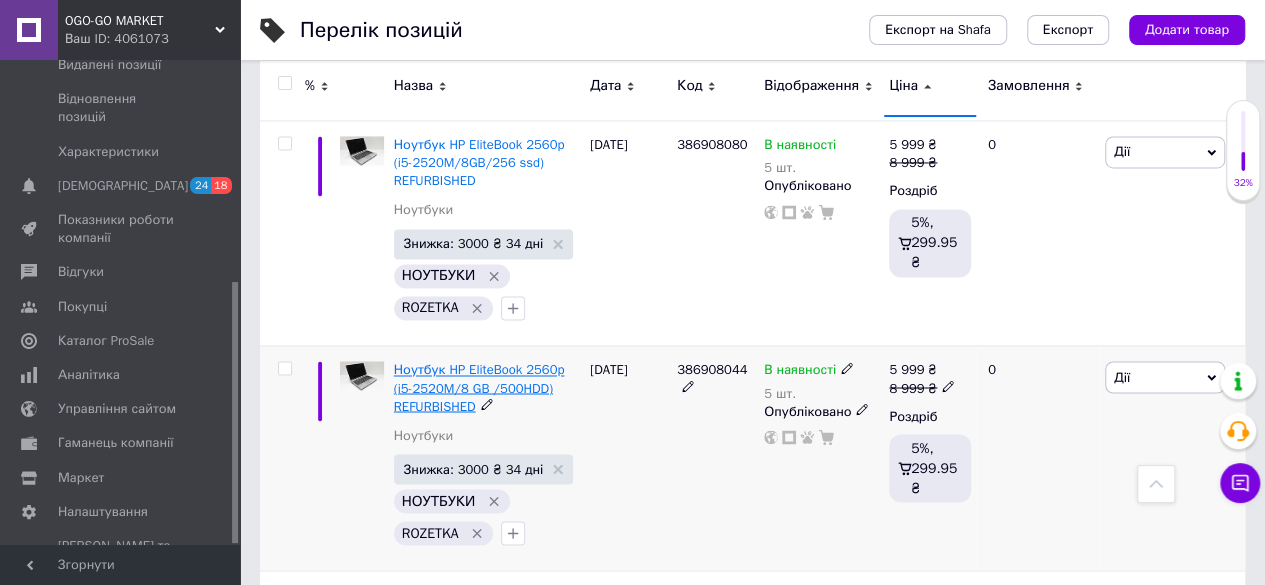 click on "Ноутбук HP EliteBook 2560p (i5-2520M/8 GB /500HDD) REFURBISHED" at bounding box center [479, 387] 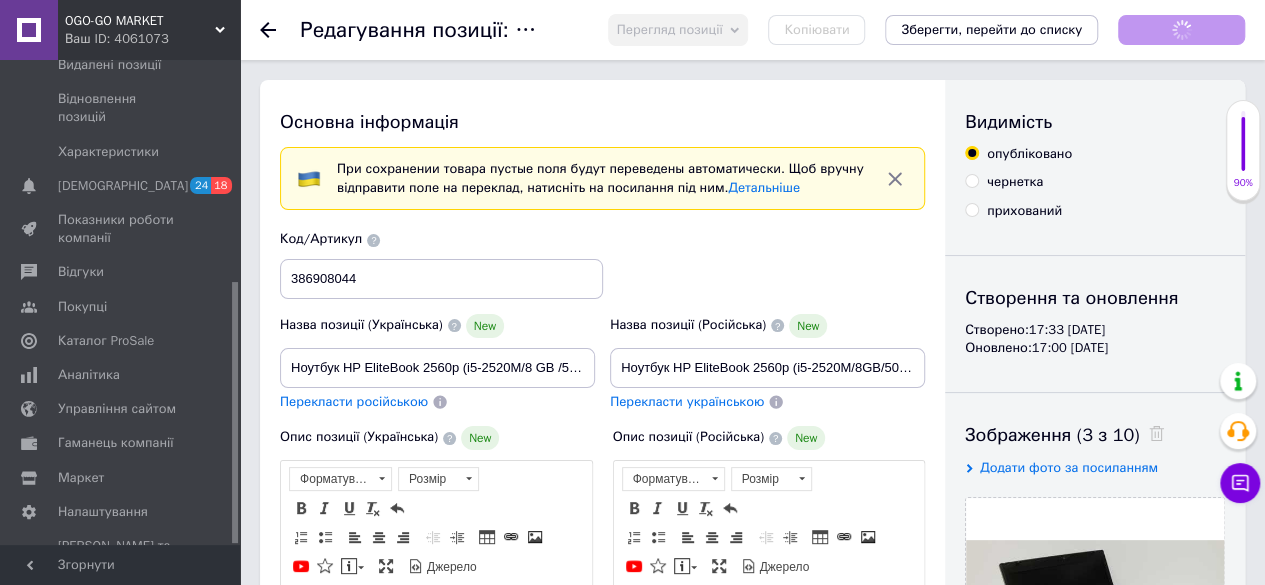 scroll, scrollTop: 0, scrollLeft: 0, axis: both 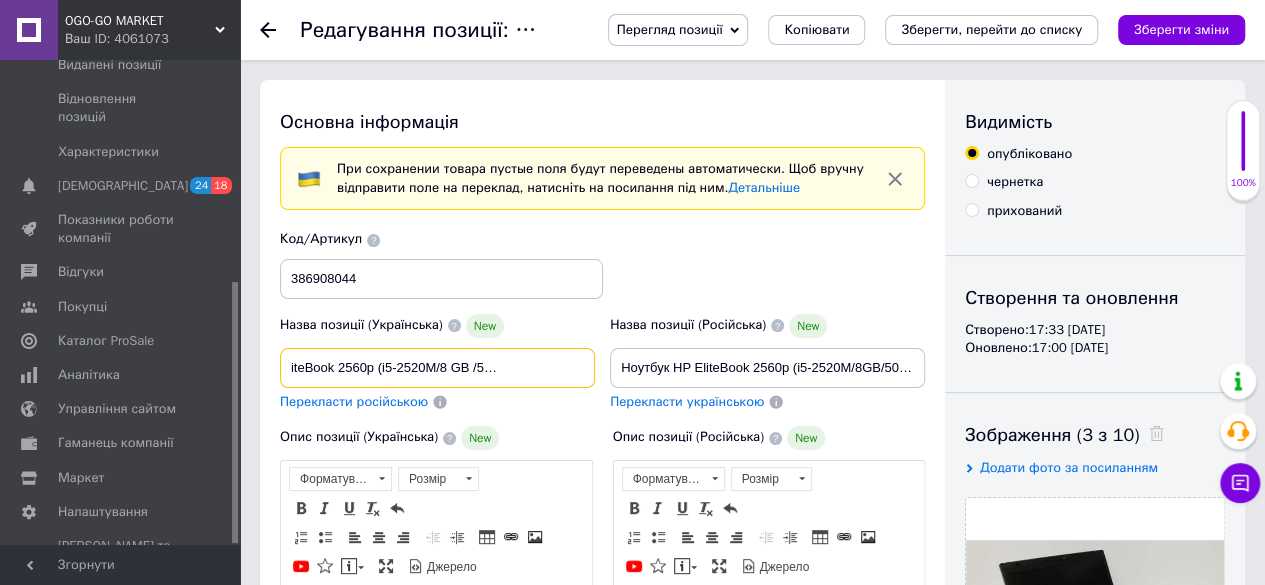 drag, startPoint x: 566, startPoint y: 367, endPoint x: 583, endPoint y: 372, distance: 17.720045 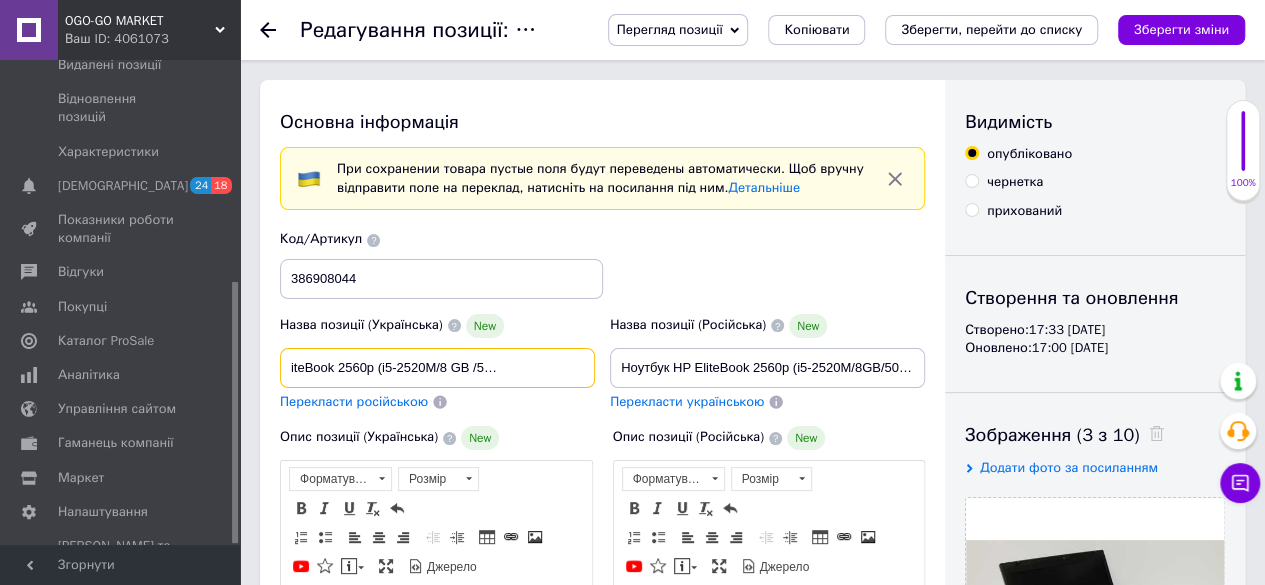 click on "Ноутбук HP EliteBook 2560p (i5-2520M/8 GB /500HDD) REFURBISHED" at bounding box center [437, 368] 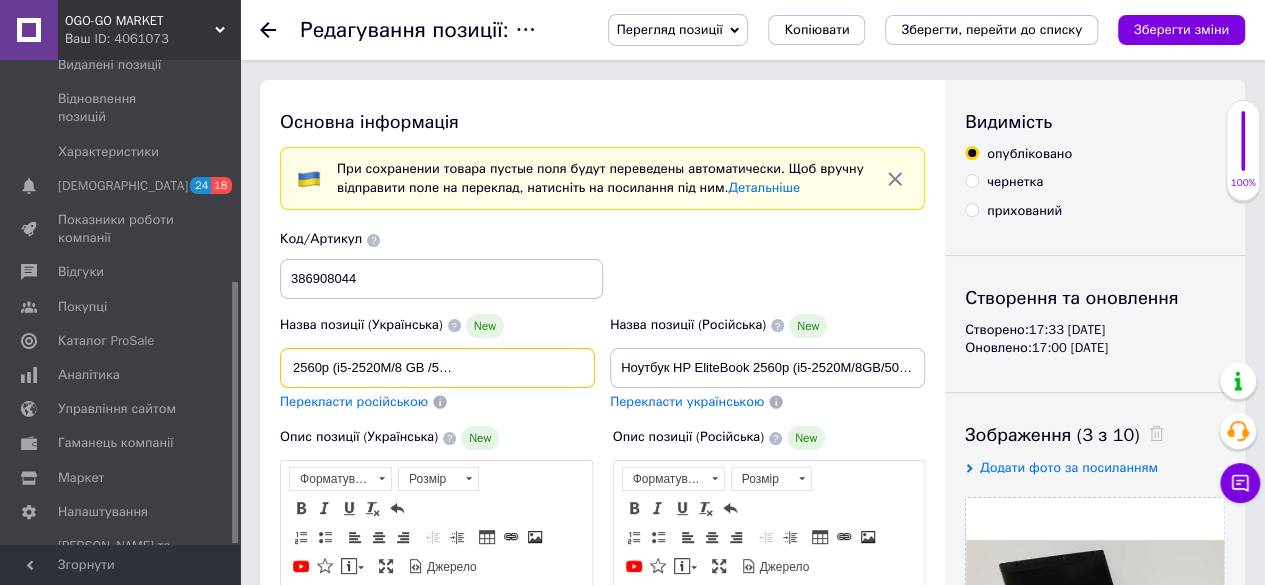 click on "Ноутбук HP EliteBook 2560p (i5-2520M/8 GB /500HDD) REFURBISHED" at bounding box center (437, 368) 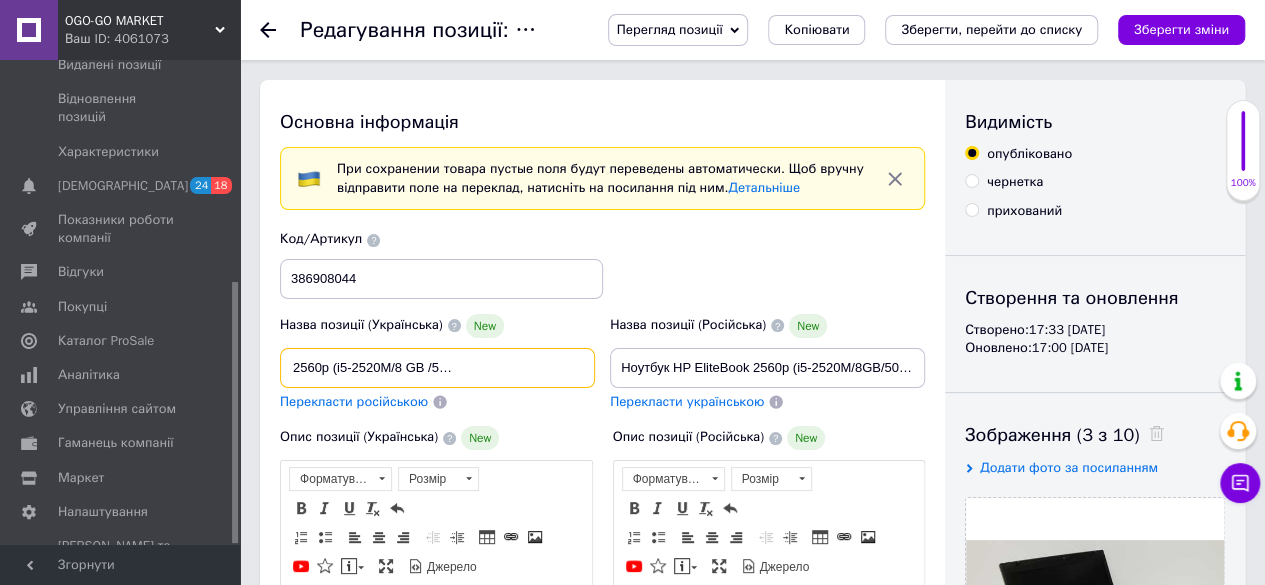drag, startPoint x: 478, startPoint y: 369, endPoint x: 457, endPoint y: 371, distance: 21.095022 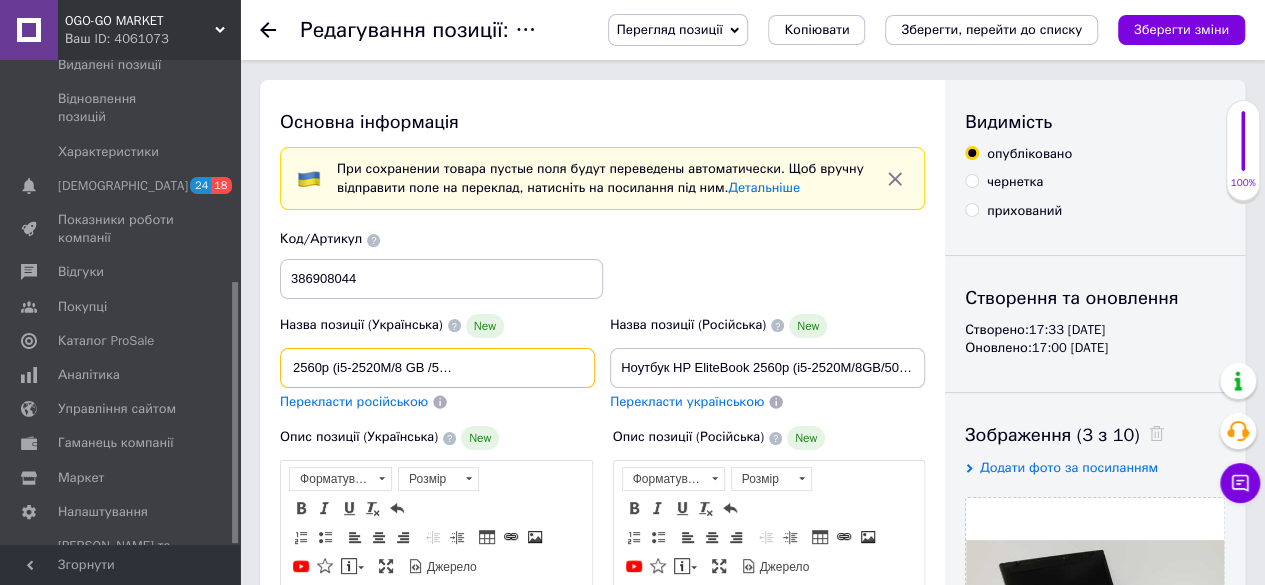 click on "Ноутбук HP EliteBook 2560p (i5-2520M/8 GB /500HDD) REFURBISHED" at bounding box center (437, 368) 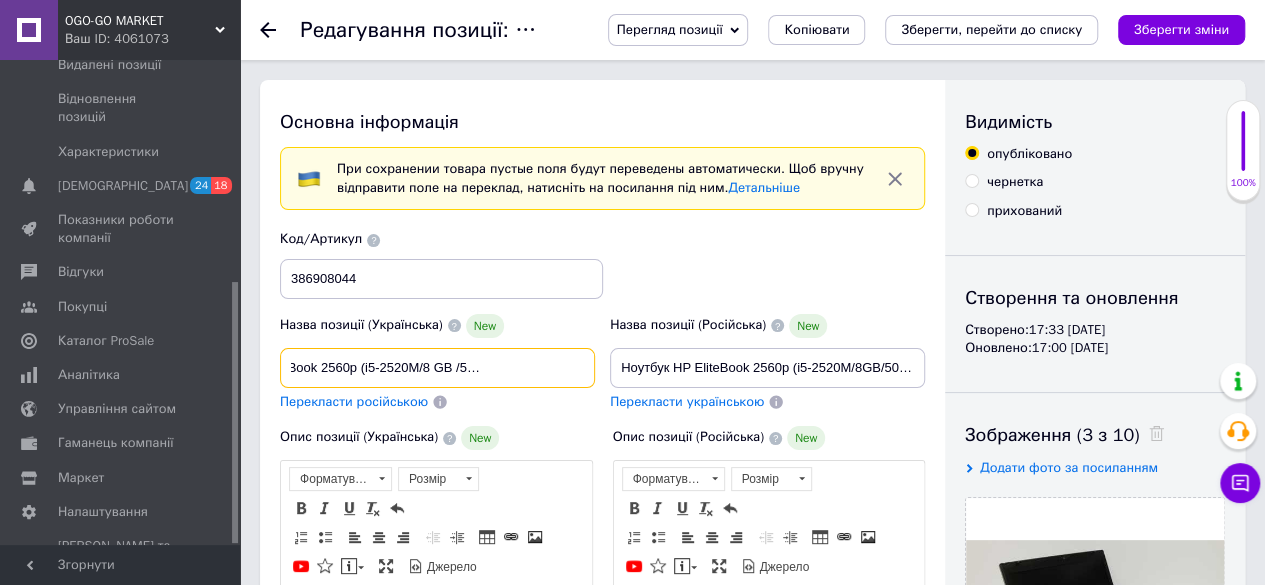 scroll, scrollTop: 0, scrollLeft: 102, axis: horizontal 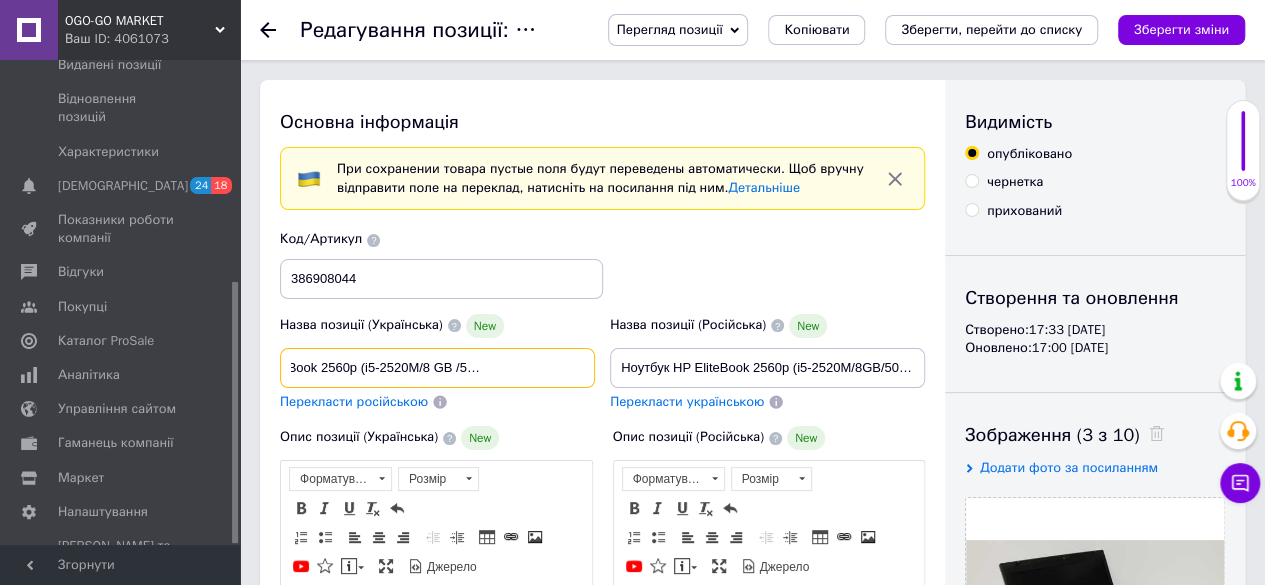 type on "Ноутбук HP EliteBook 2560p (i5-2520M/8 GB /500 SSD  ) REFURBISHED" 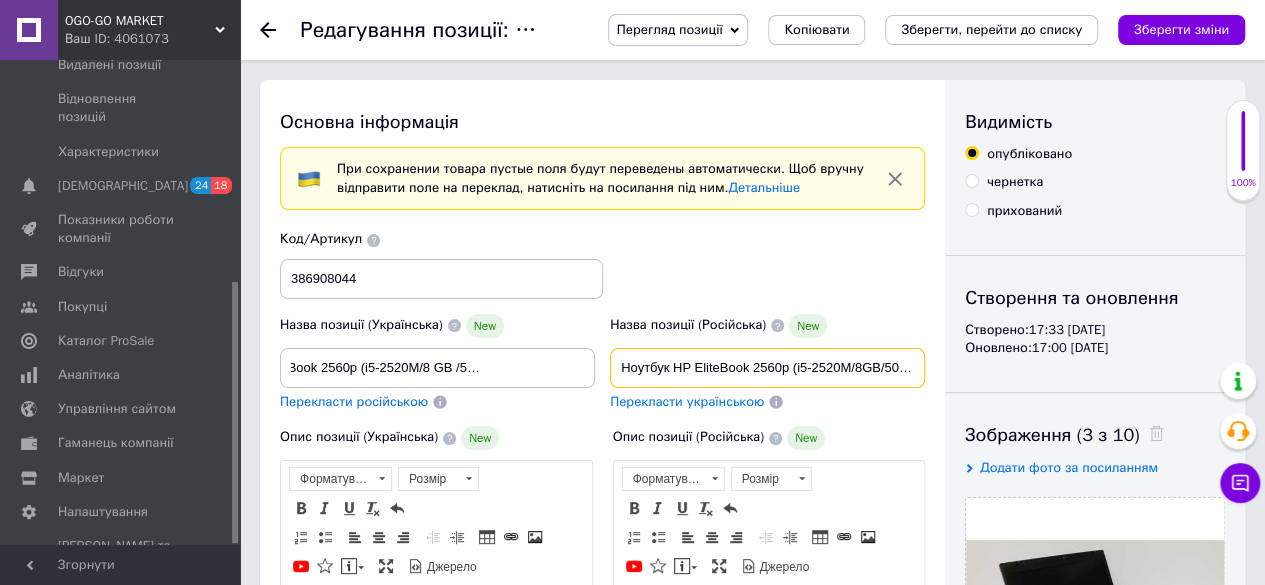 scroll, scrollTop: 0, scrollLeft: 0, axis: both 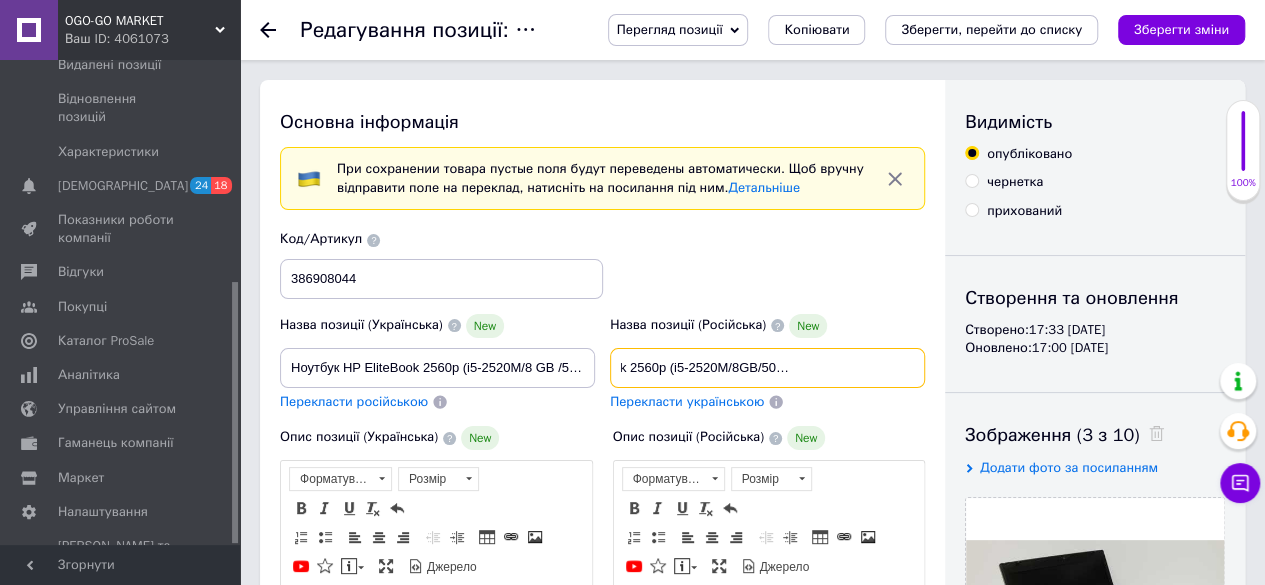 drag, startPoint x: 862, startPoint y: 361, endPoint x: 928, endPoint y: 370, distance: 66.61081 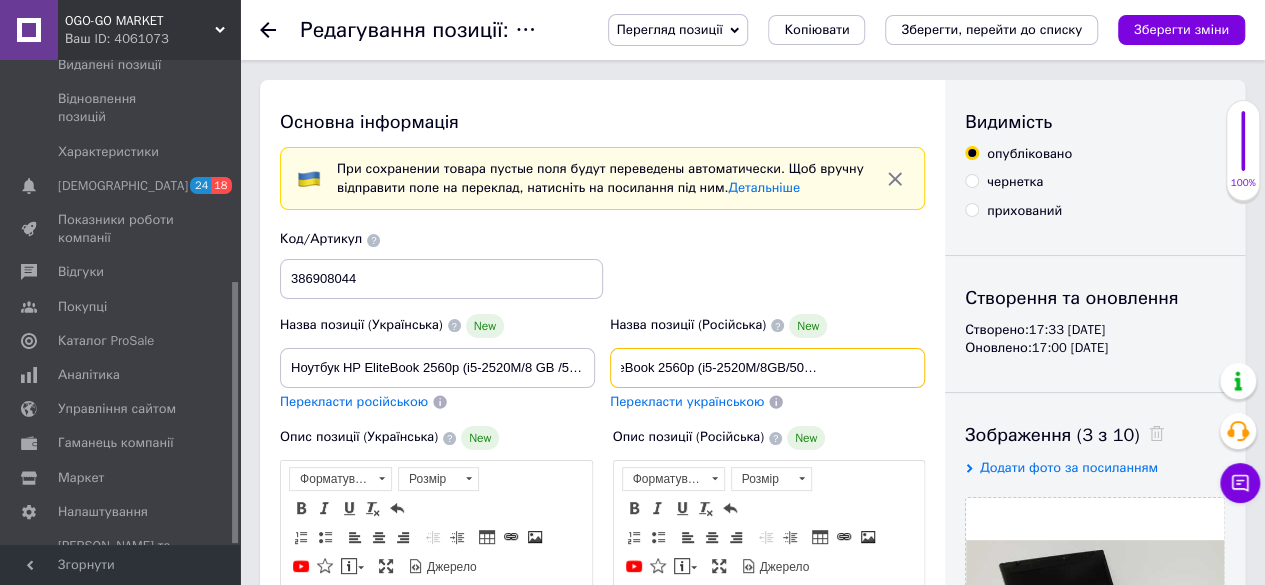 scroll, scrollTop: 0, scrollLeft: 94, axis: horizontal 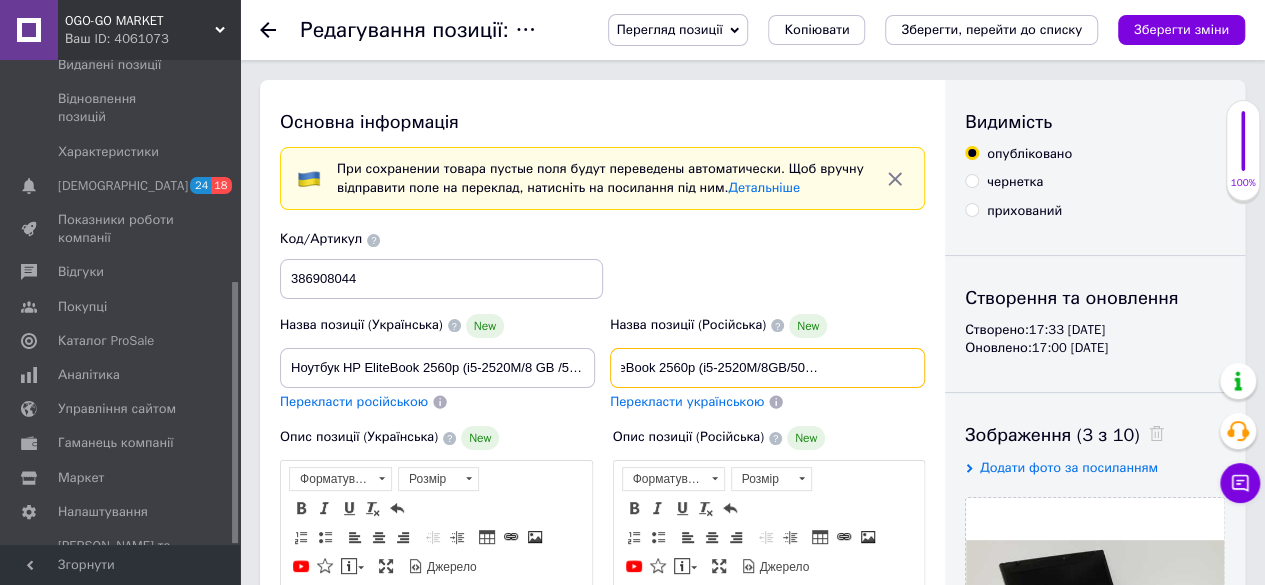 paste on "SSD" 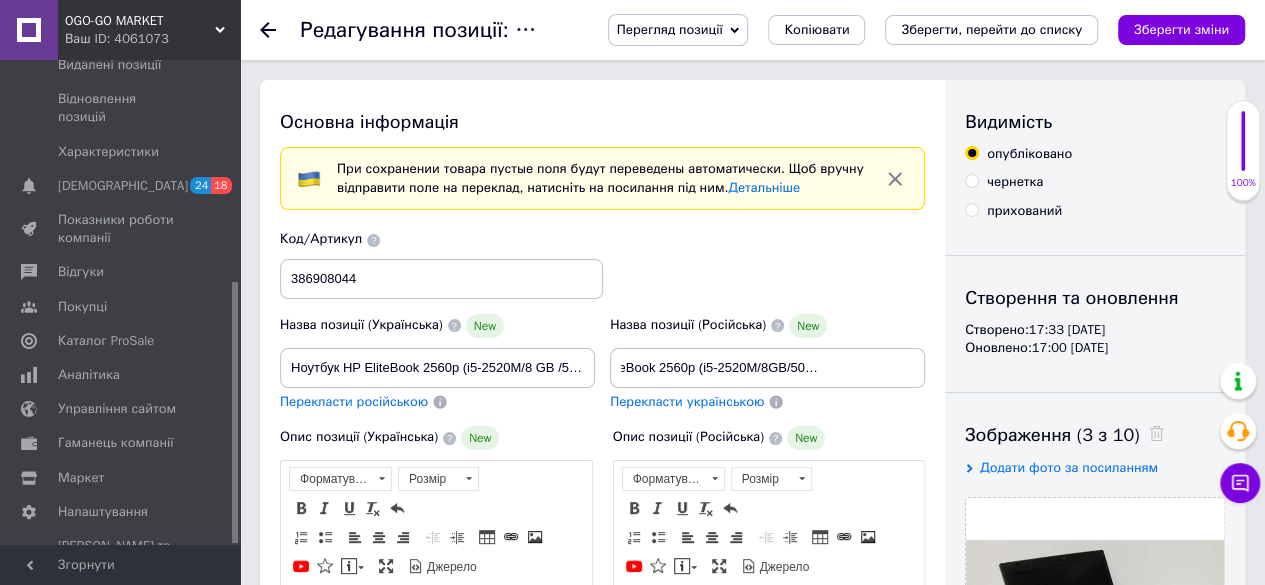 scroll, scrollTop: 0, scrollLeft: 0, axis: both 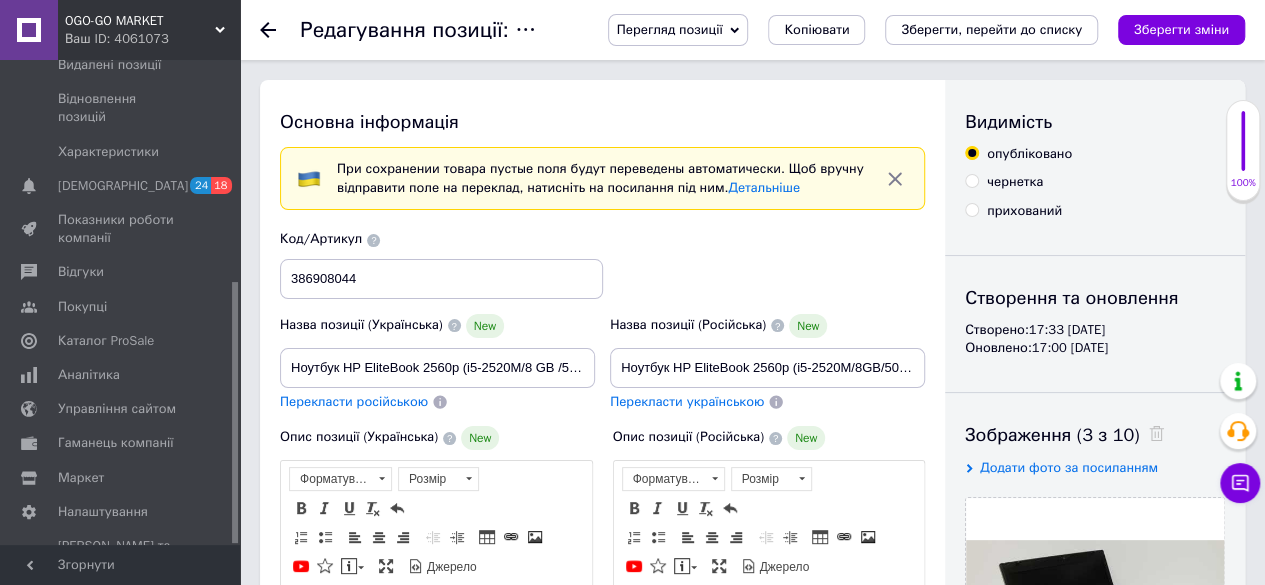 click on "Перекласти українською" at bounding box center (767, 402) 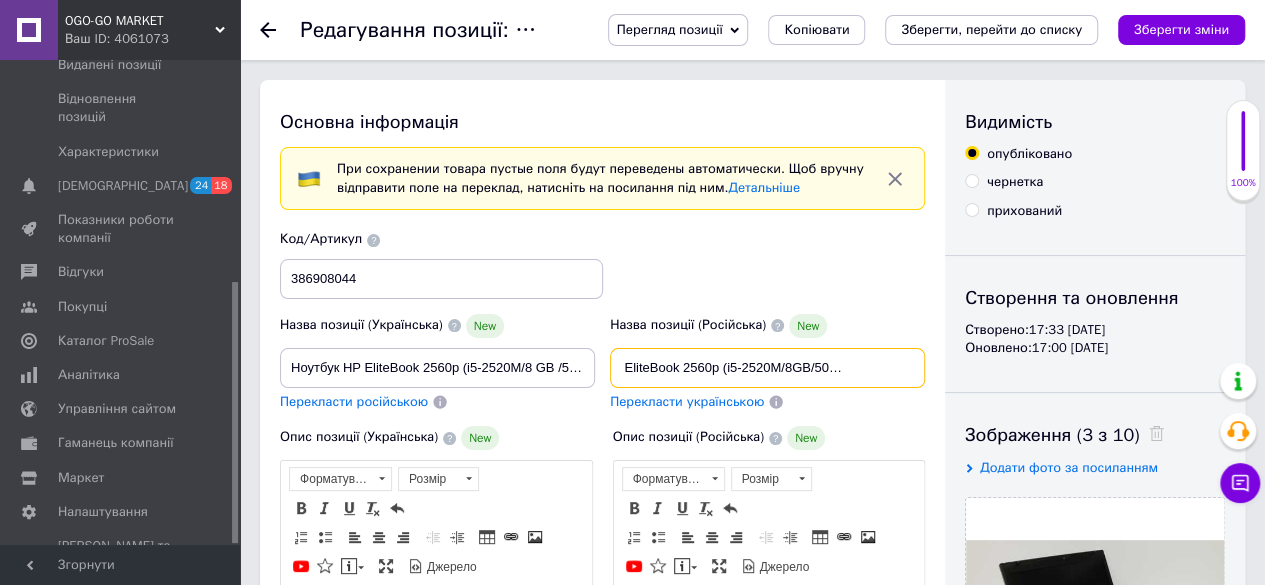 scroll, scrollTop: 0, scrollLeft: 132, axis: horizontal 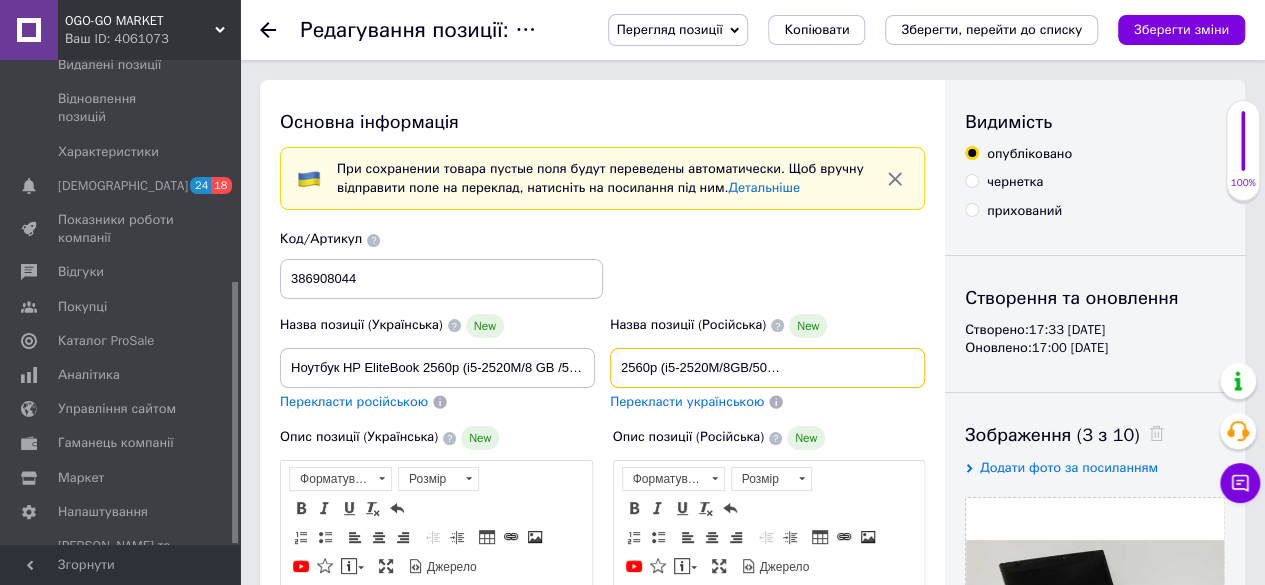 drag, startPoint x: 814, startPoint y: 359, endPoint x: 930, endPoint y: 374, distance: 116.965805 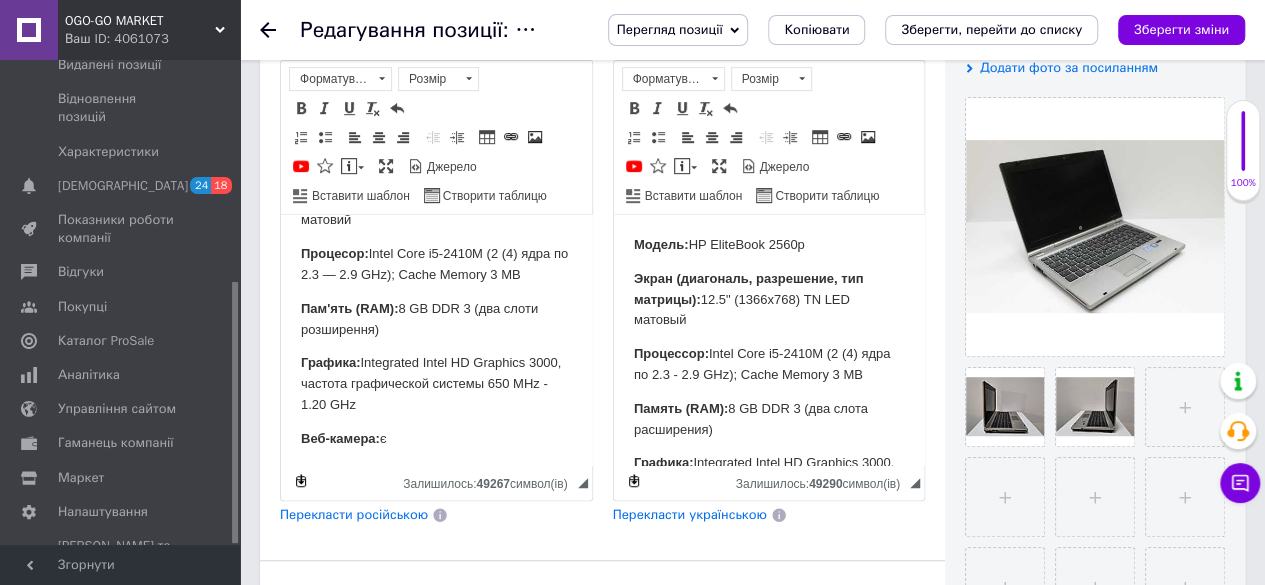 scroll, scrollTop: 0, scrollLeft: 0, axis: both 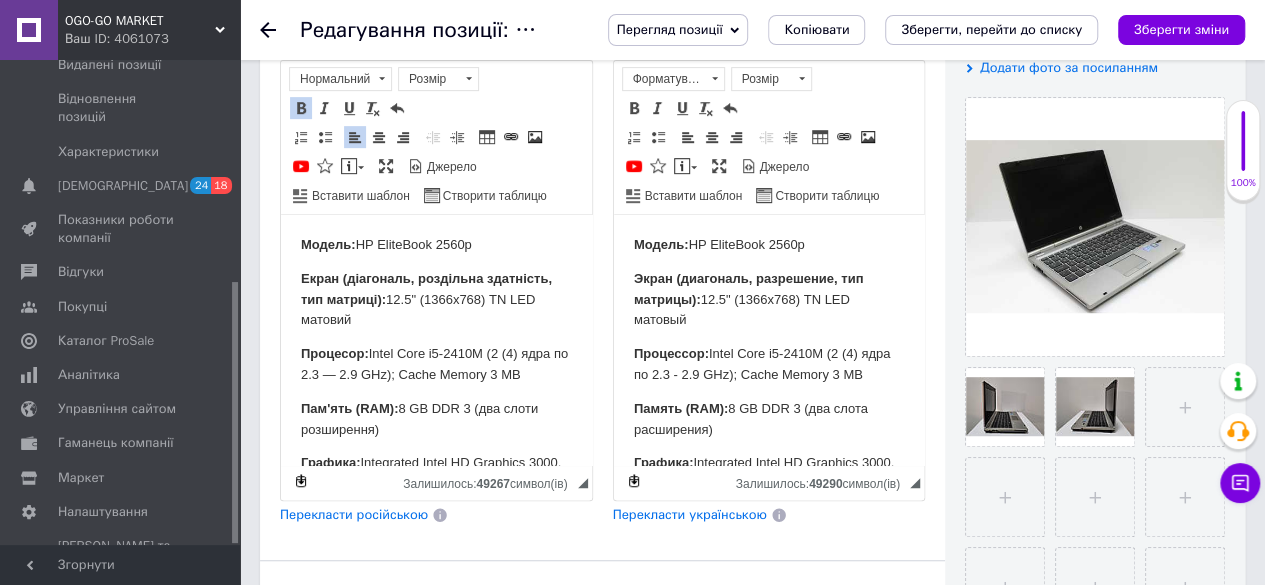 click on "Процесор:  Intel Core i5-2410M (2 (4) ядра по 2.3 — 2.9 GHz); Cache Memory 3 MB" at bounding box center (436, 365) 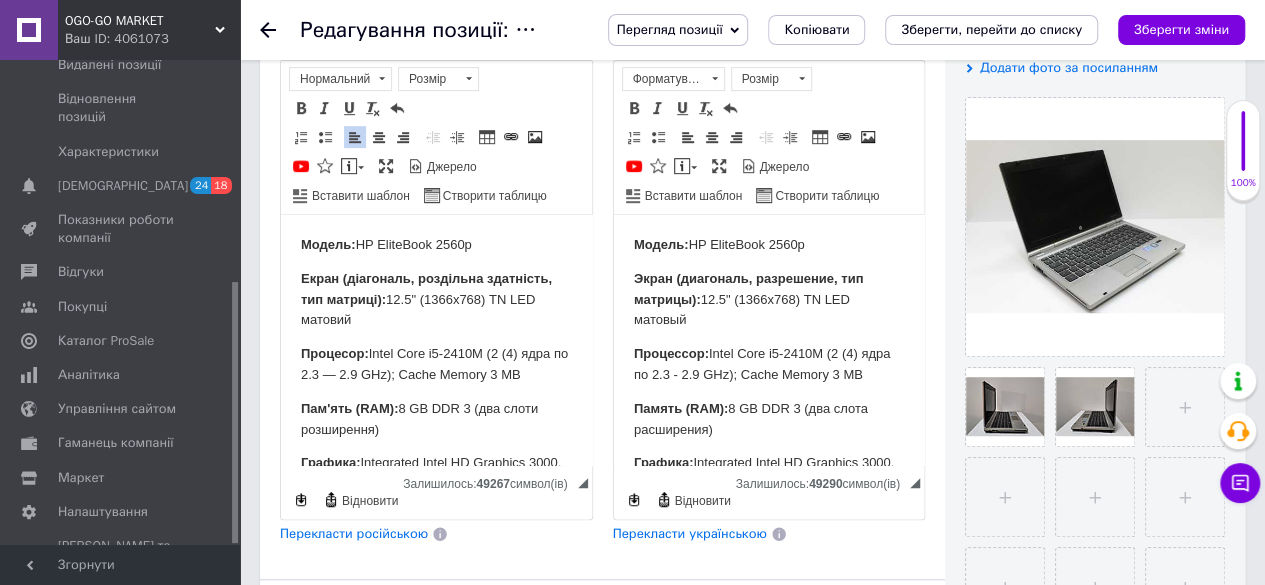 click on "Процесор:  Intel Core i5-2410M (2 (4) ядра по 2.3 — 2.9 GHz); Cache Memory 3 MB" at bounding box center (436, 365) 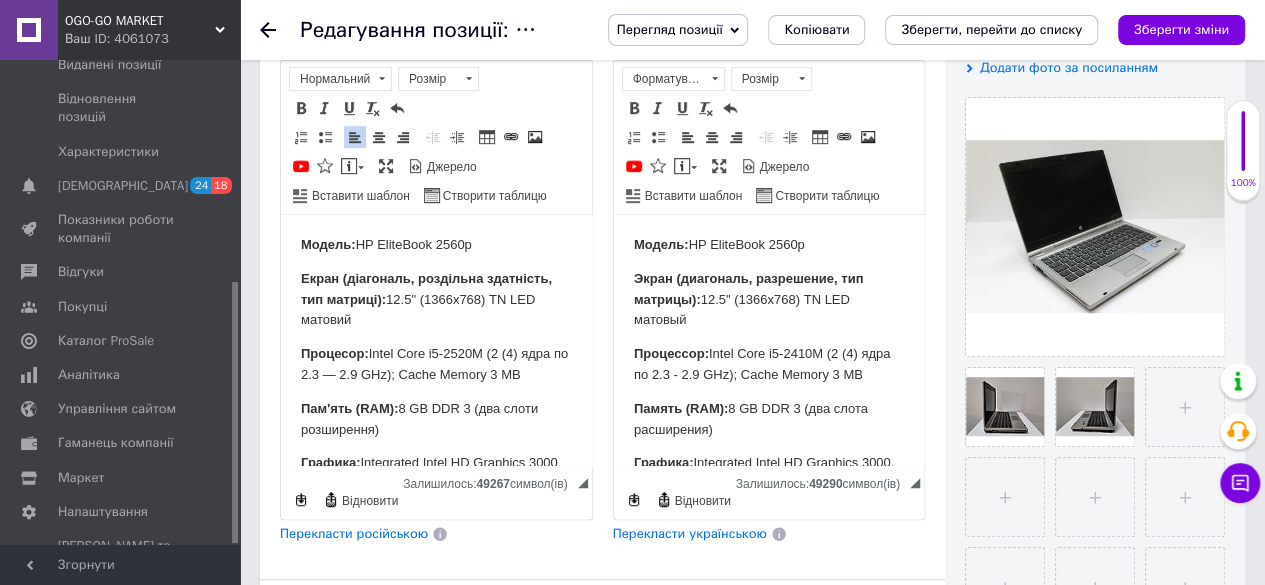 click on "Процессор:  Intel Core i5-2410M (2 (4) ядра по 2.3 - 2.9 GHz); Cache Memory 3 MB" at bounding box center (768, 365) 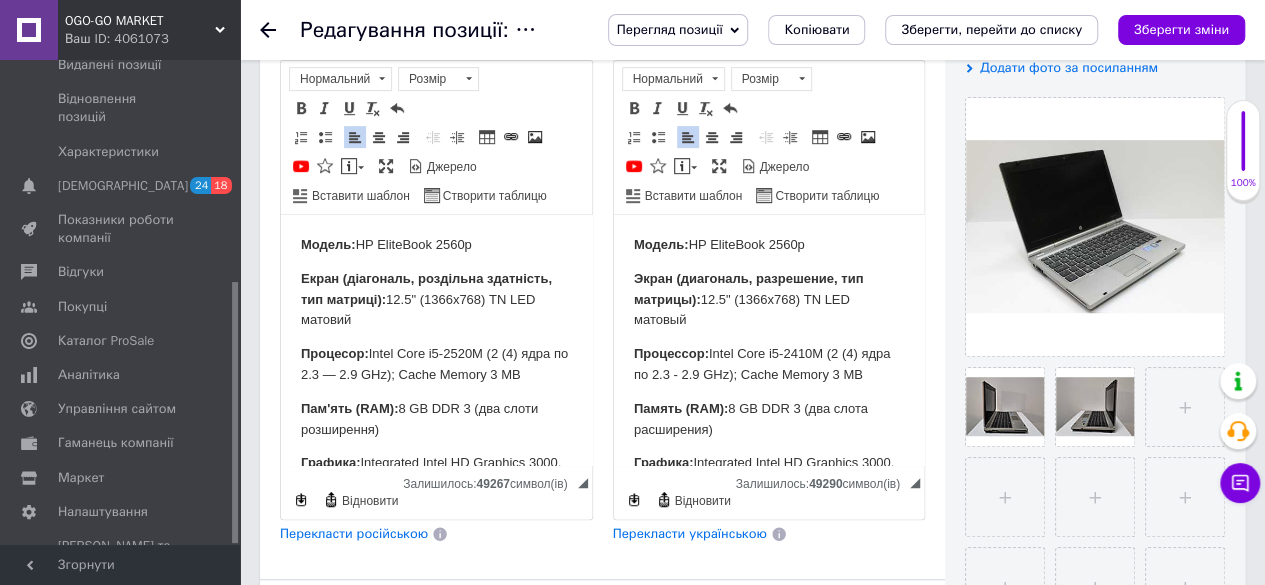 click on "Процессор:  Intel Core i5-2410M (2 (4) ядра по 2.3 - 2.9 GHz); Cache Memory 3 MB" at bounding box center (768, 365) 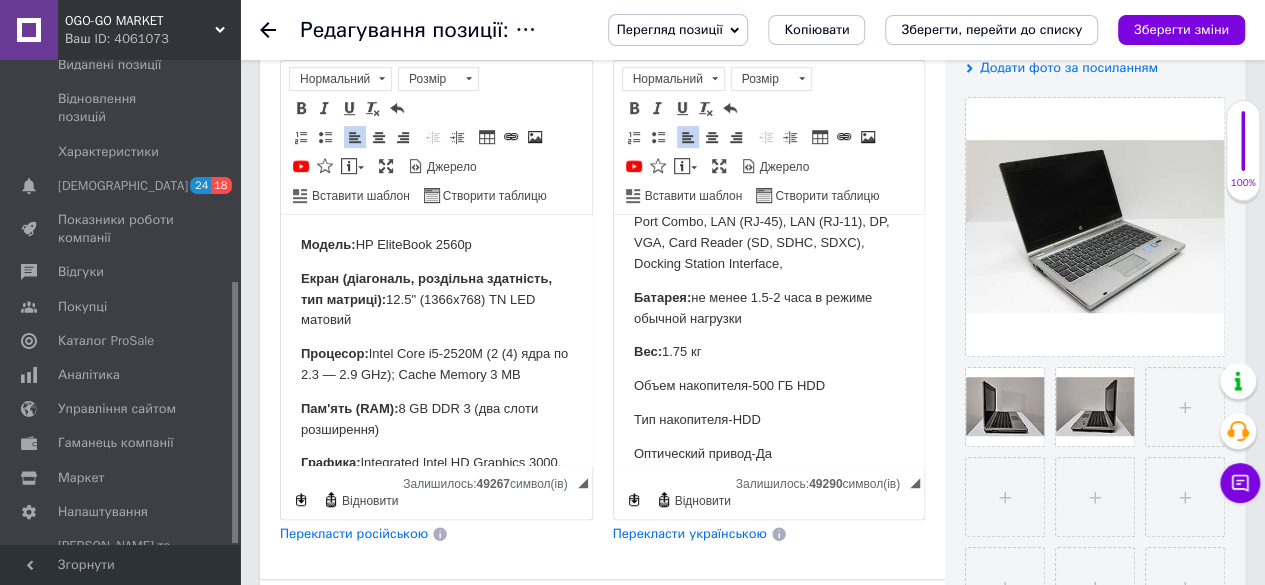 scroll, scrollTop: 400, scrollLeft: 0, axis: vertical 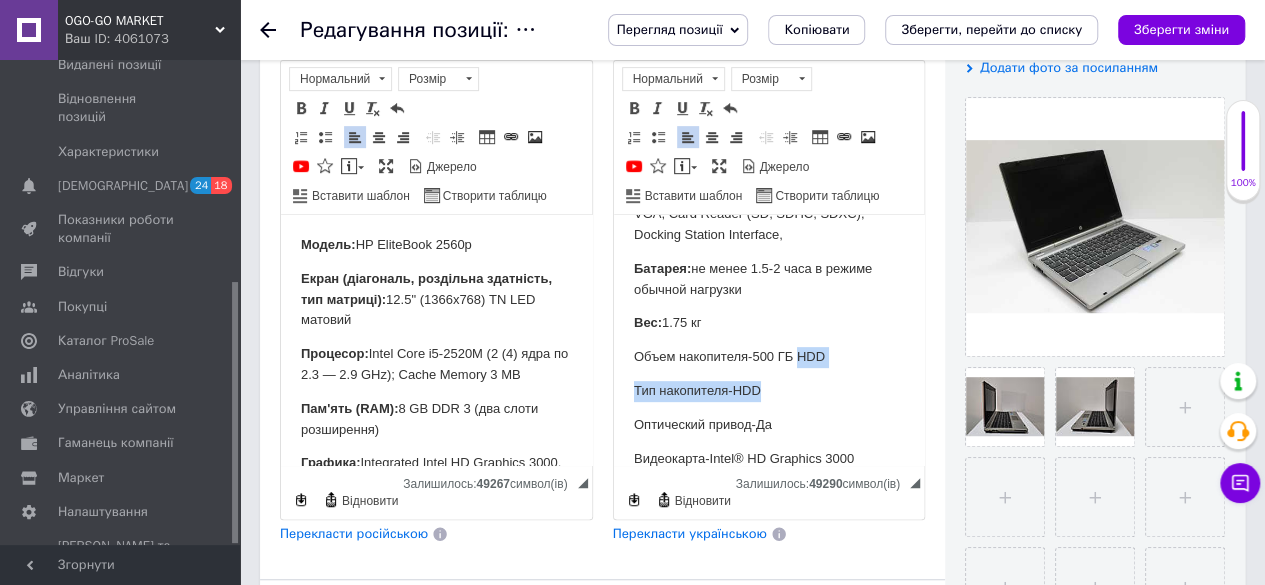 drag, startPoint x: 796, startPoint y: 378, endPoint x: 882, endPoint y: 408, distance: 91.08238 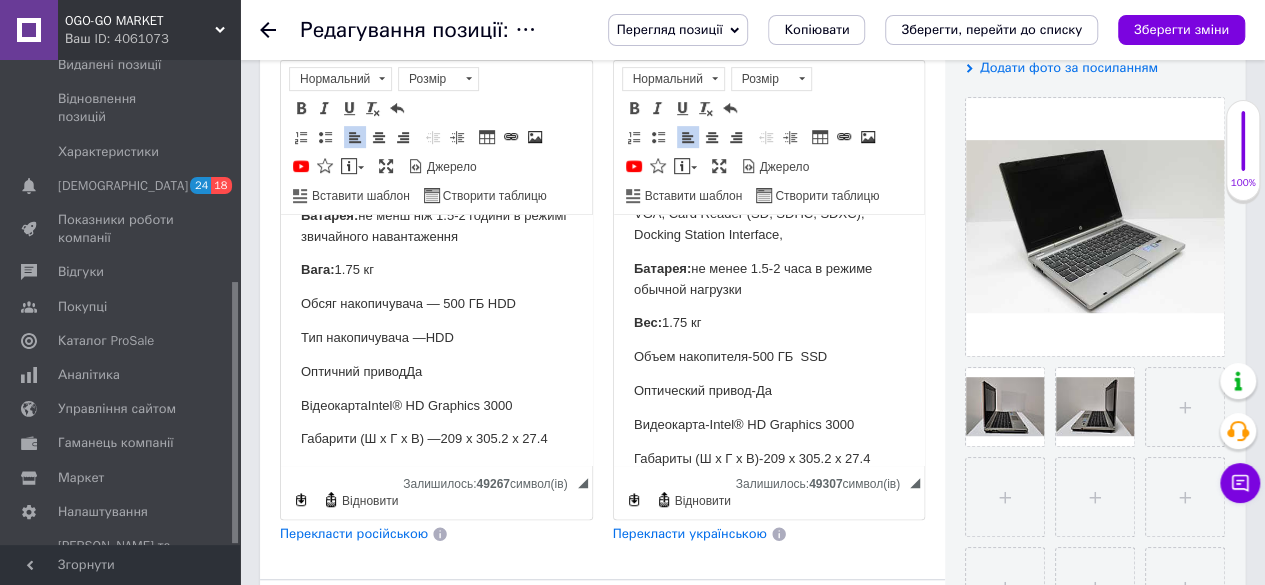 scroll, scrollTop: 458, scrollLeft: 0, axis: vertical 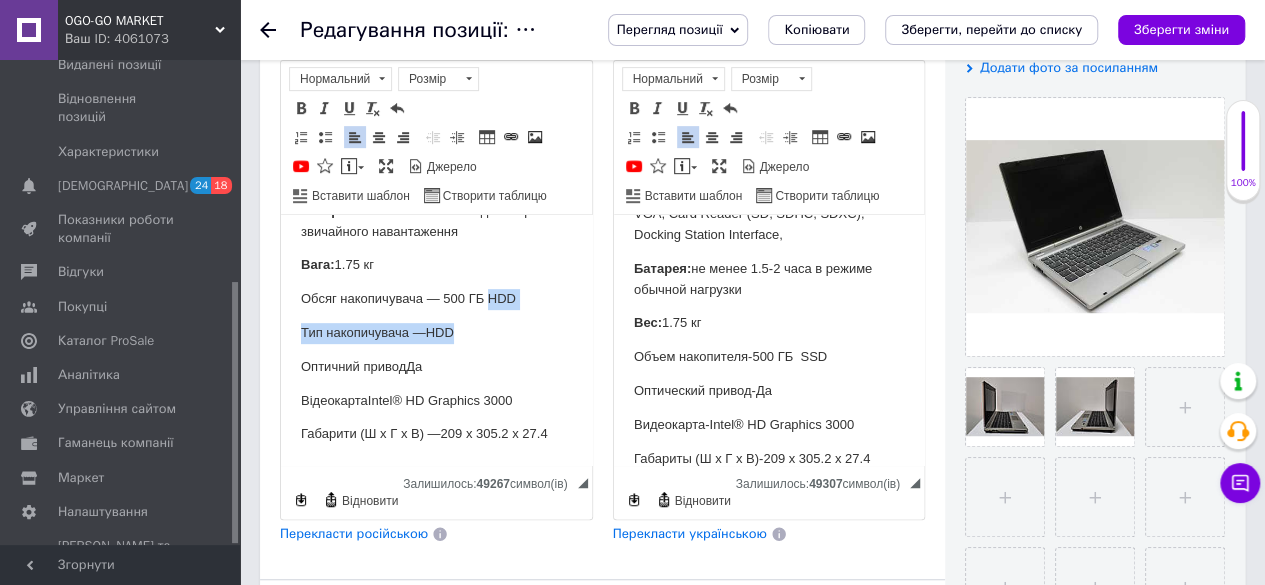 drag, startPoint x: 488, startPoint y: 305, endPoint x: 533, endPoint y: 323, distance: 48.466484 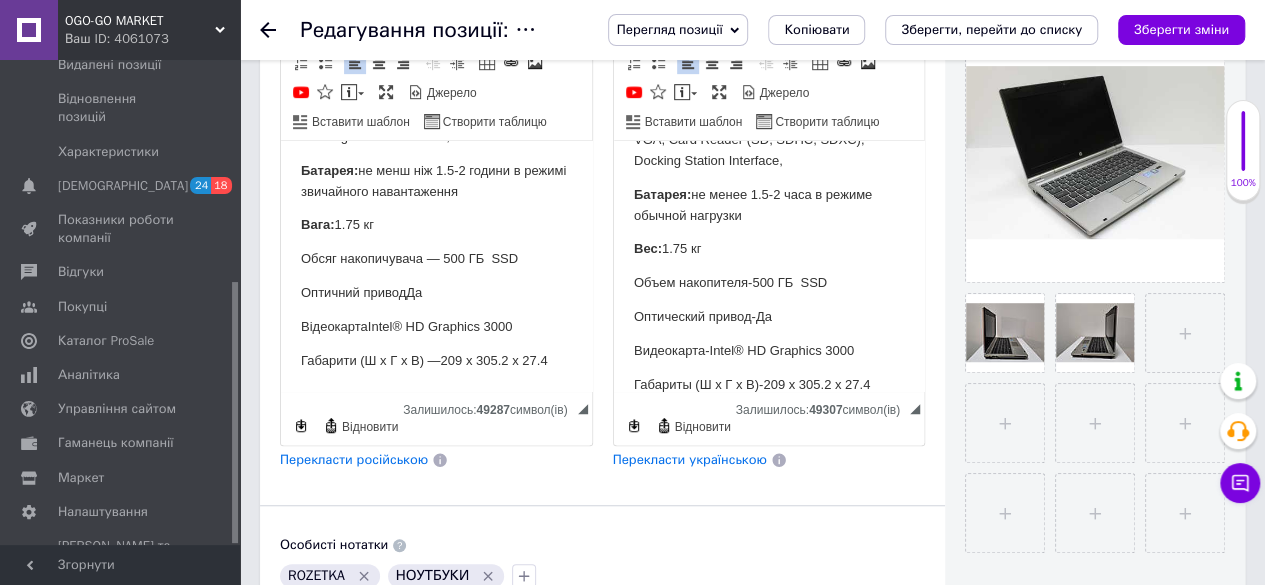 scroll, scrollTop: 500, scrollLeft: 0, axis: vertical 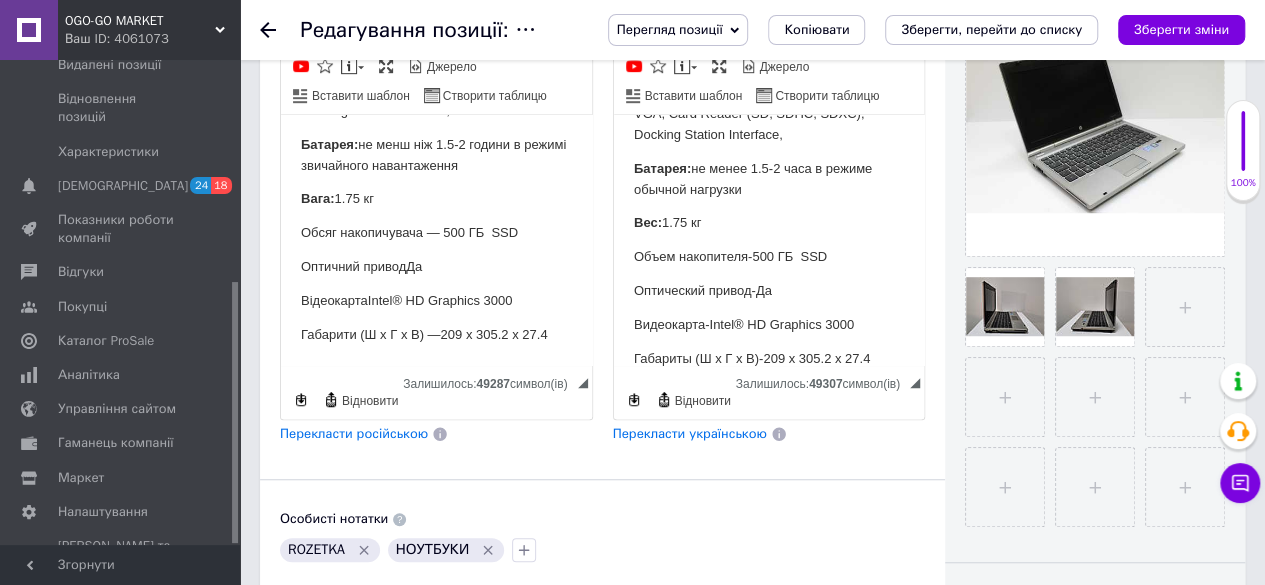 click on "Оптичний приводДа" at bounding box center (436, 267) 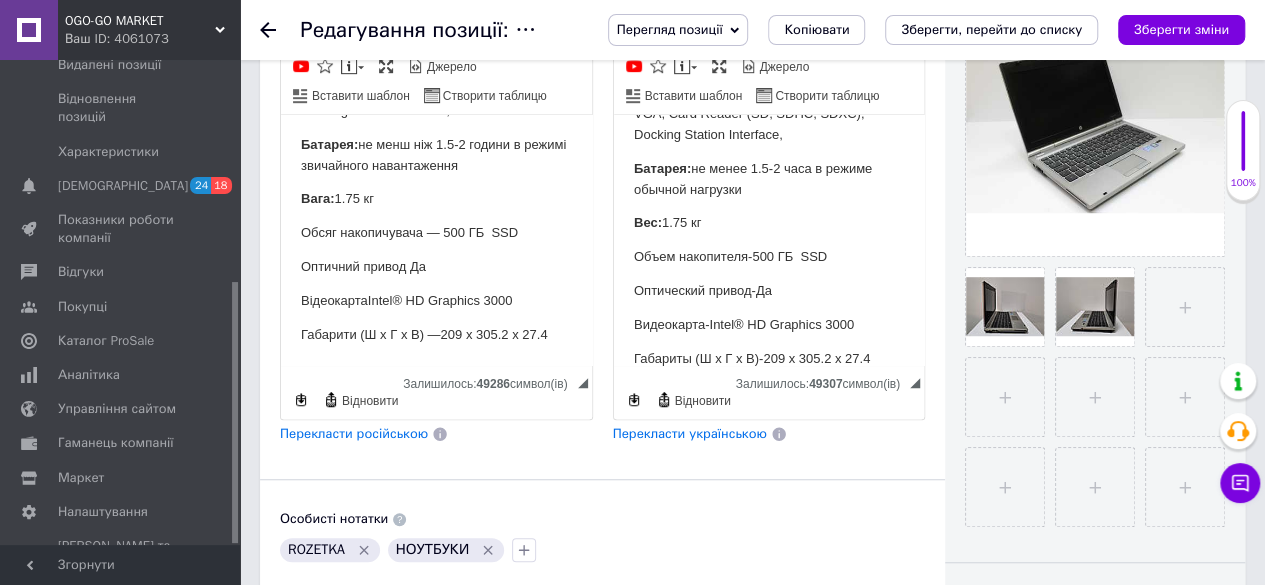 click on "ВідеокартаIntel® HD Graphics 3000" at bounding box center [436, 301] 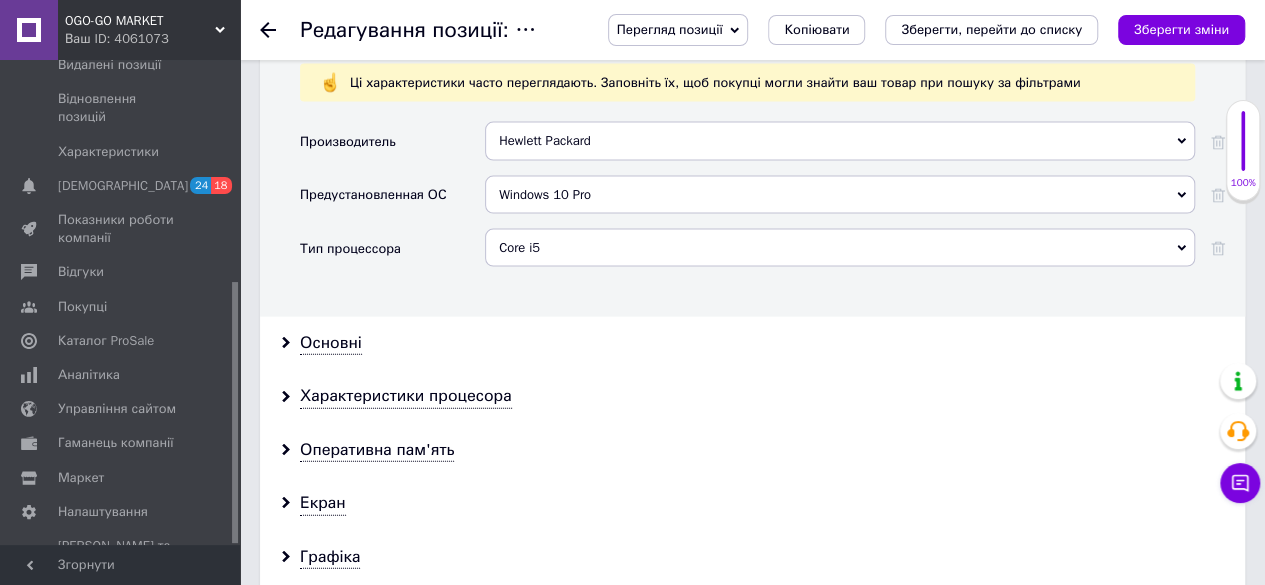 scroll, scrollTop: 2100, scrollLeft: 0, axis: vertical 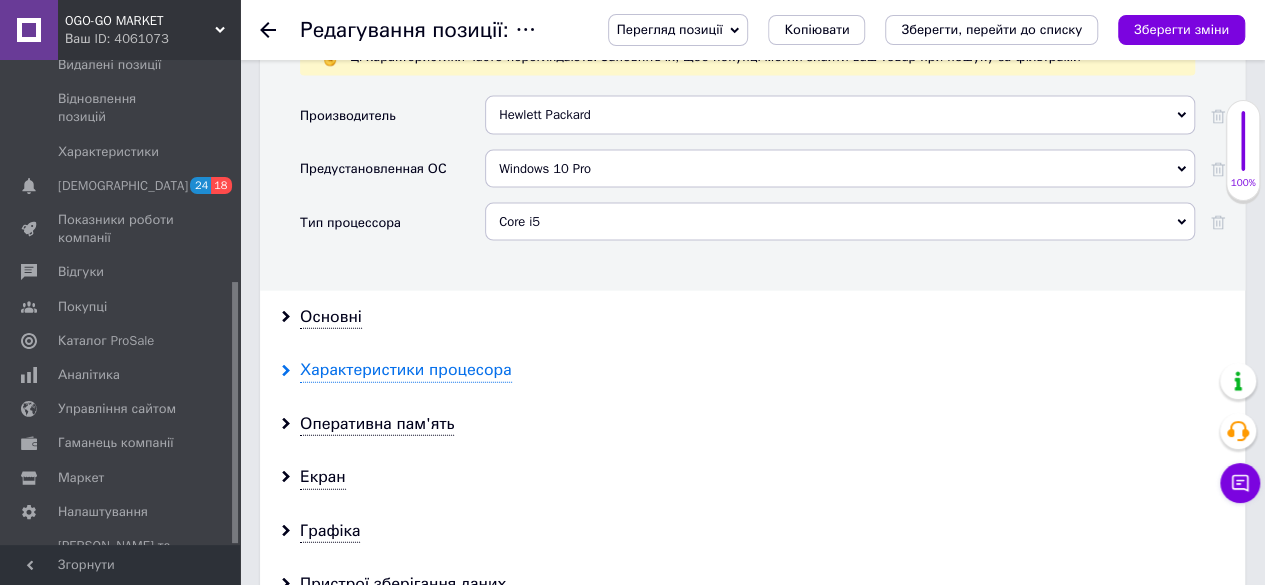 click on "Характеристики процесора" at bounding box center (406, 370) 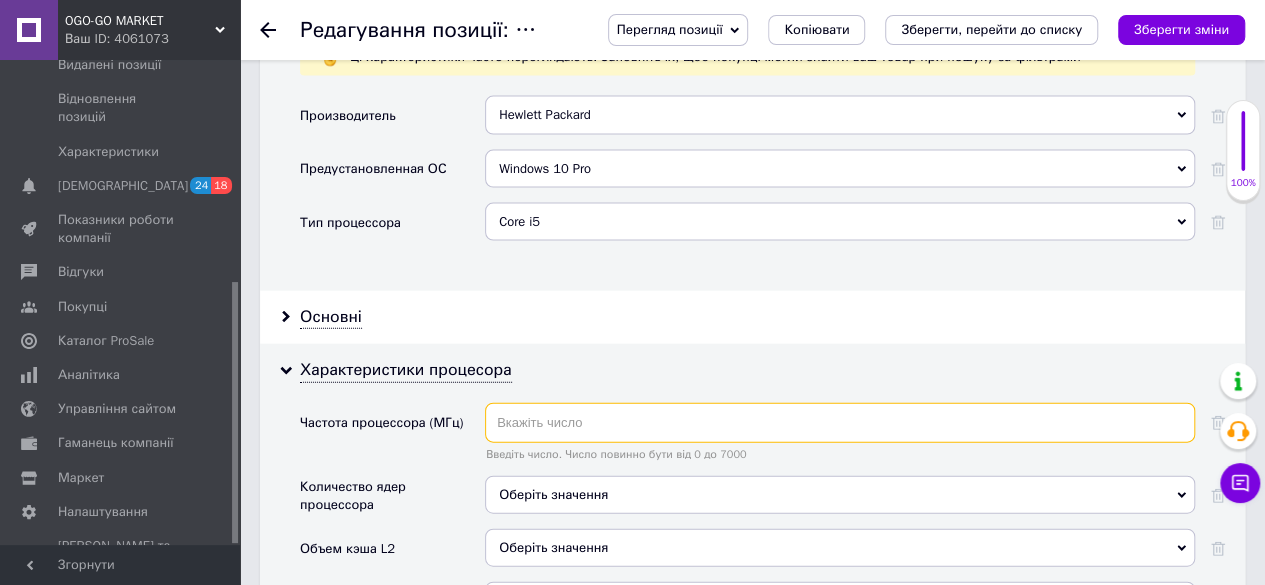click at bounding box center [840, 423] 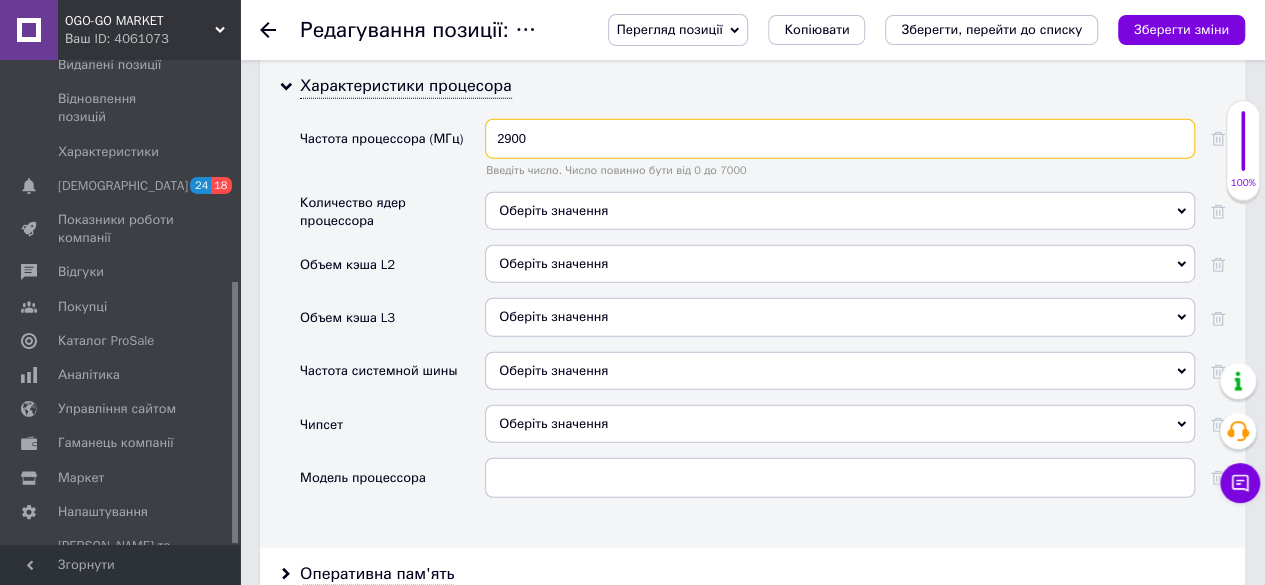 scroll, scrollTop: 2400, scrollLeft: 0, axis: vertical 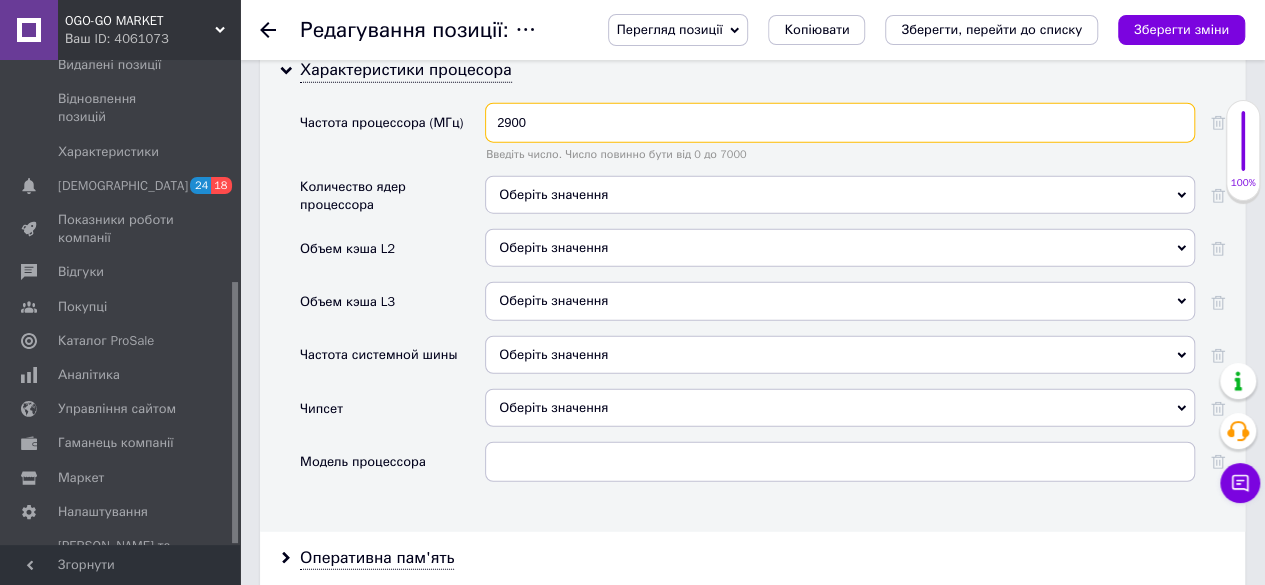 type on "2900" 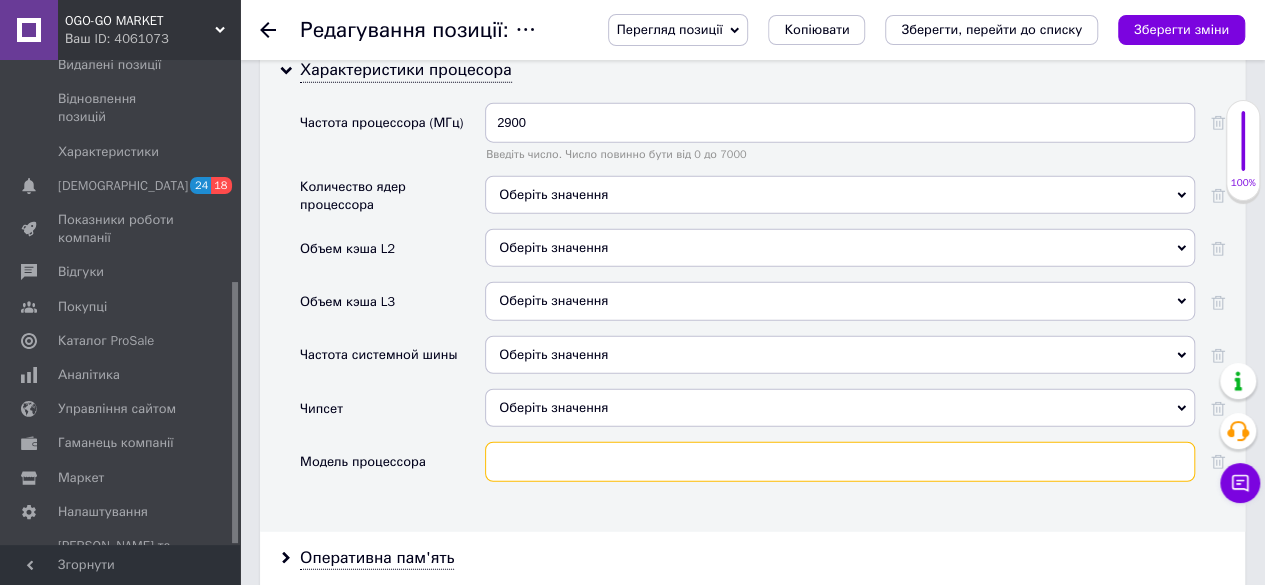 click at bounding box center [840, 462] 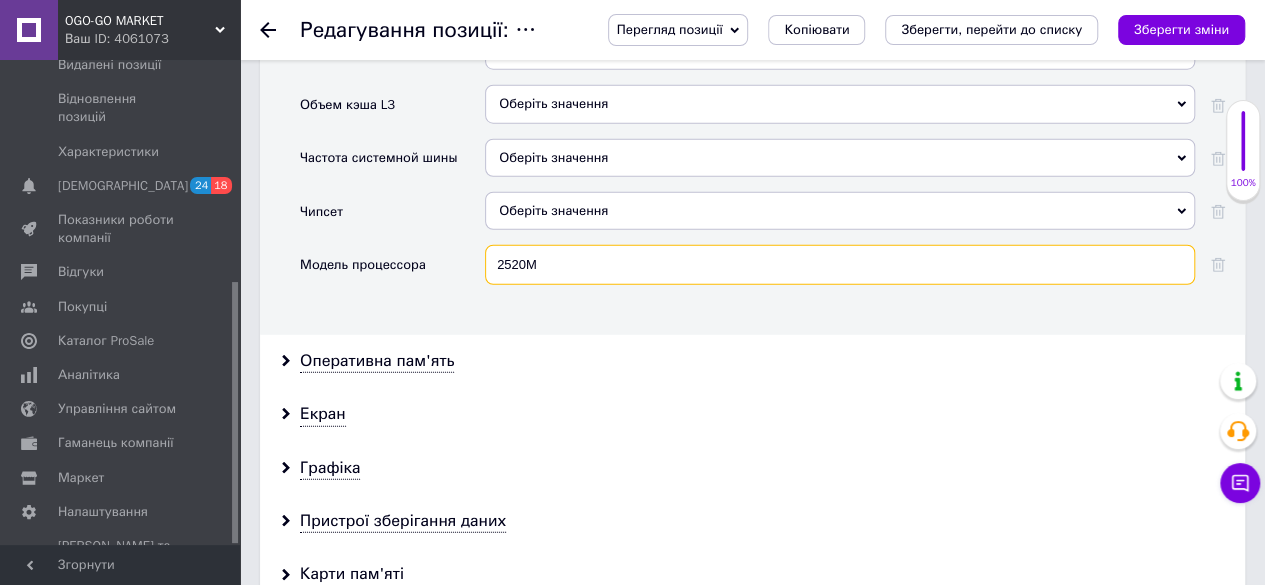 scroll, scrollTop: 2600, scrollLeft: 0, axis: vertical 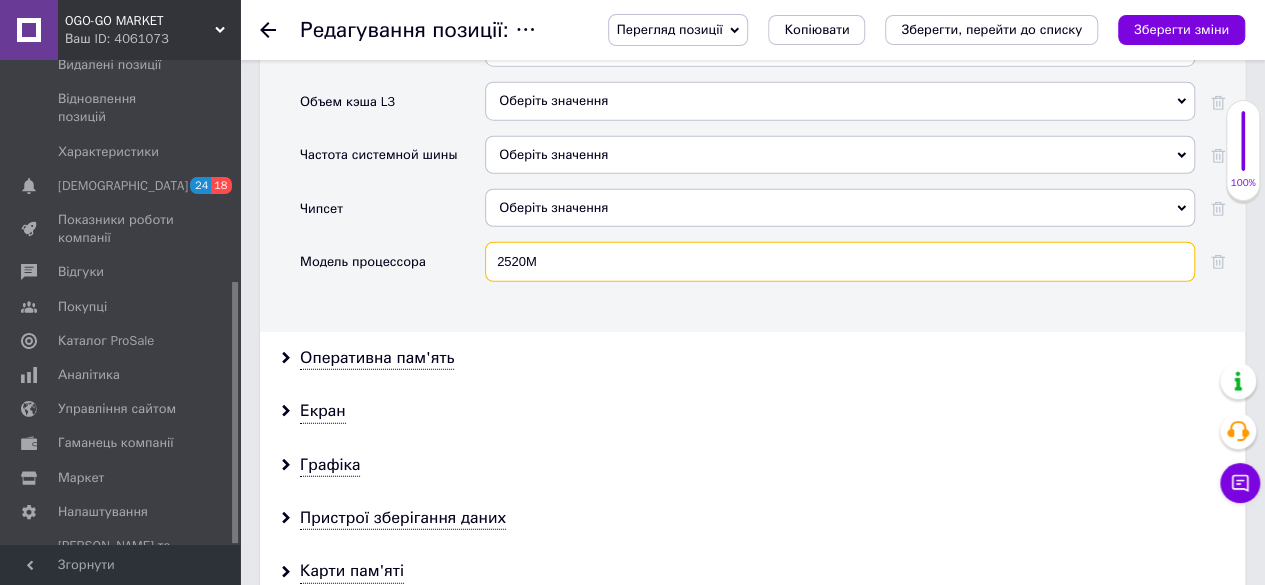 type on "2520M" 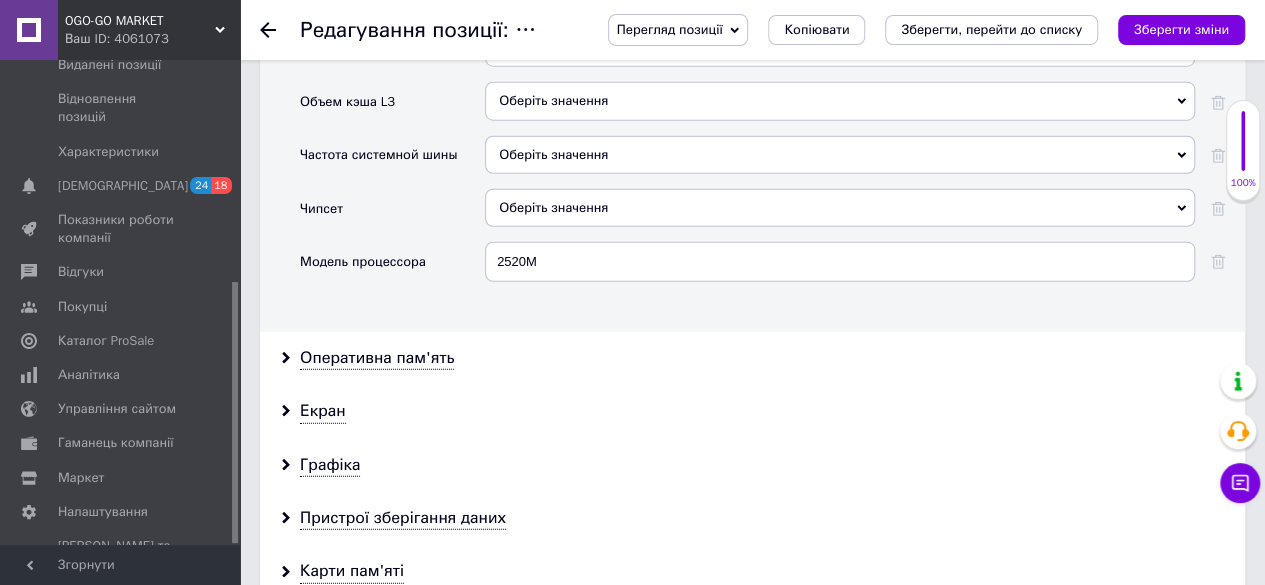 click on "Оперативна пам'ять" at bounding box center (752, 358) 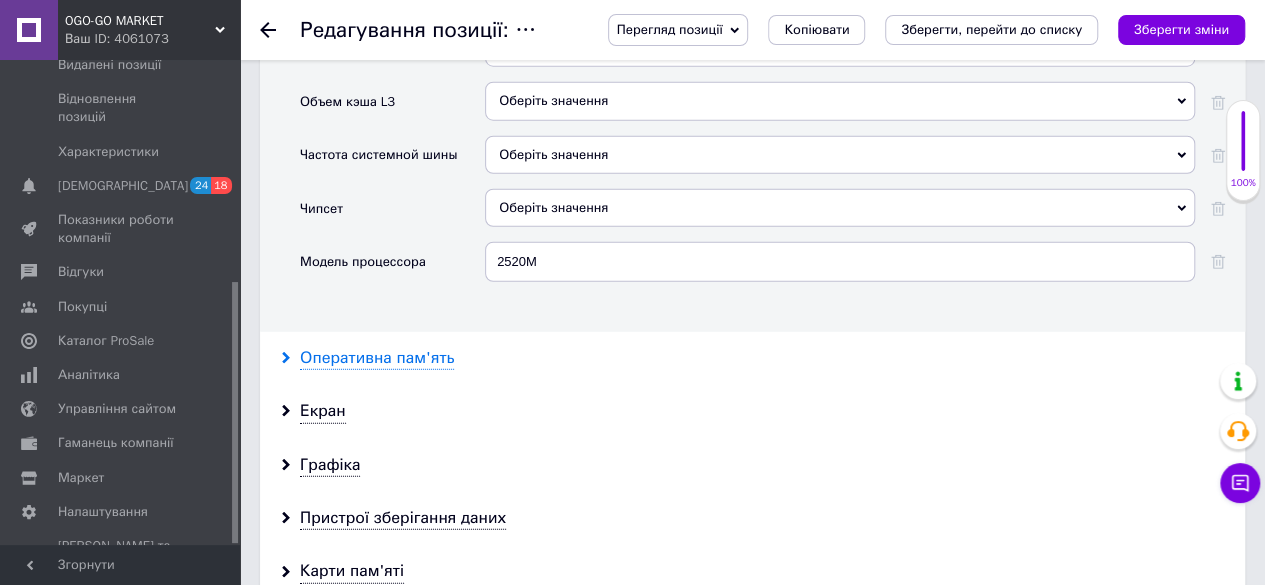 click on "Оперативна пам'ять" at bounding box center [377, 358] 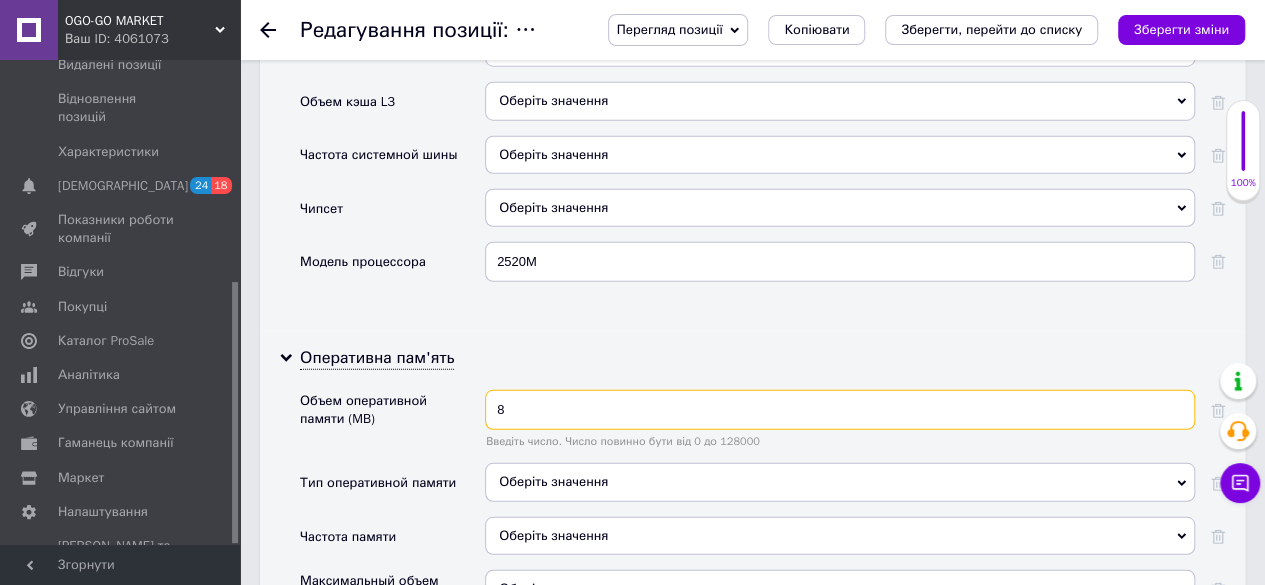 click on "8" at bounding box center (840, 410) 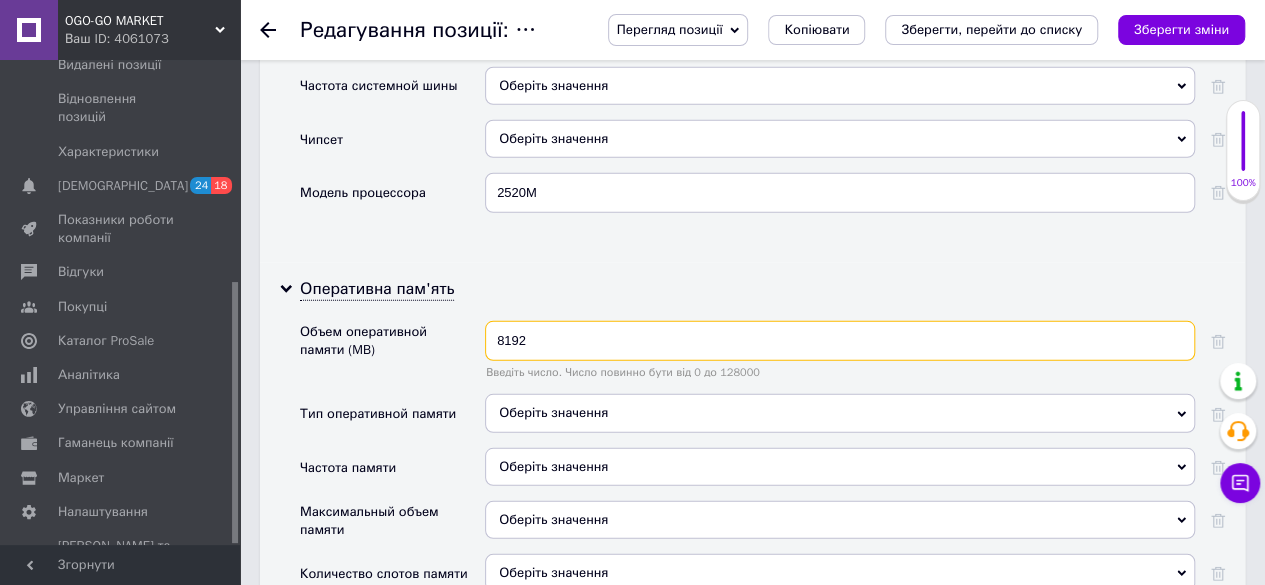 scroll, scrollTop: 2700, scrollLeft: 0, axis: vertical 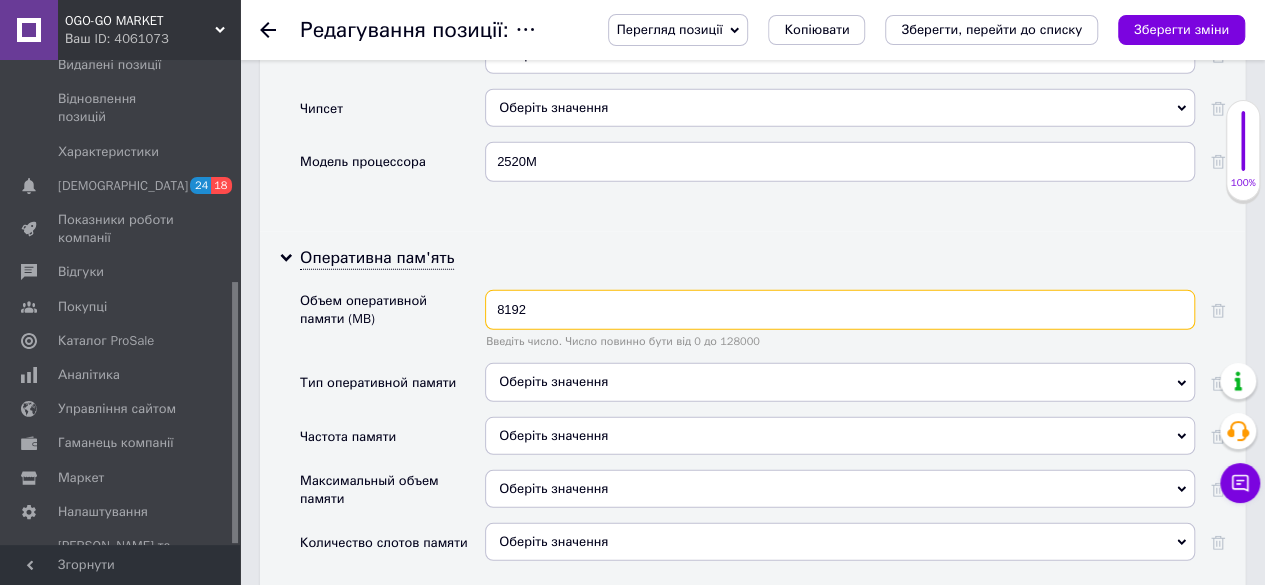 type on "8192" 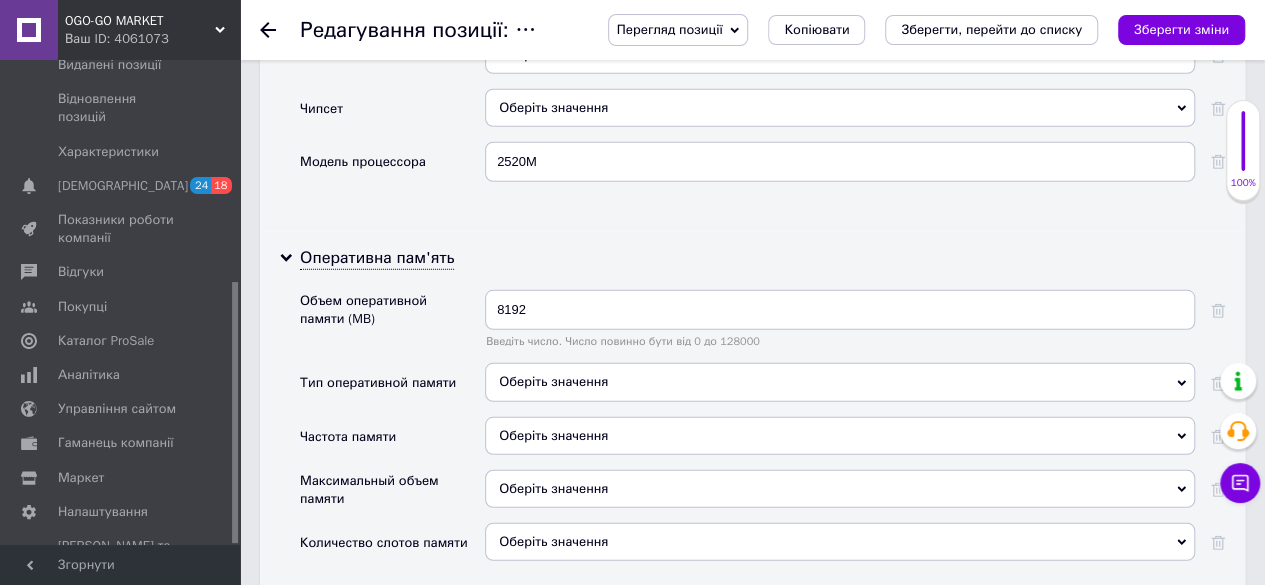 click on "Оберіть значення" at bounding box center (840, 382) 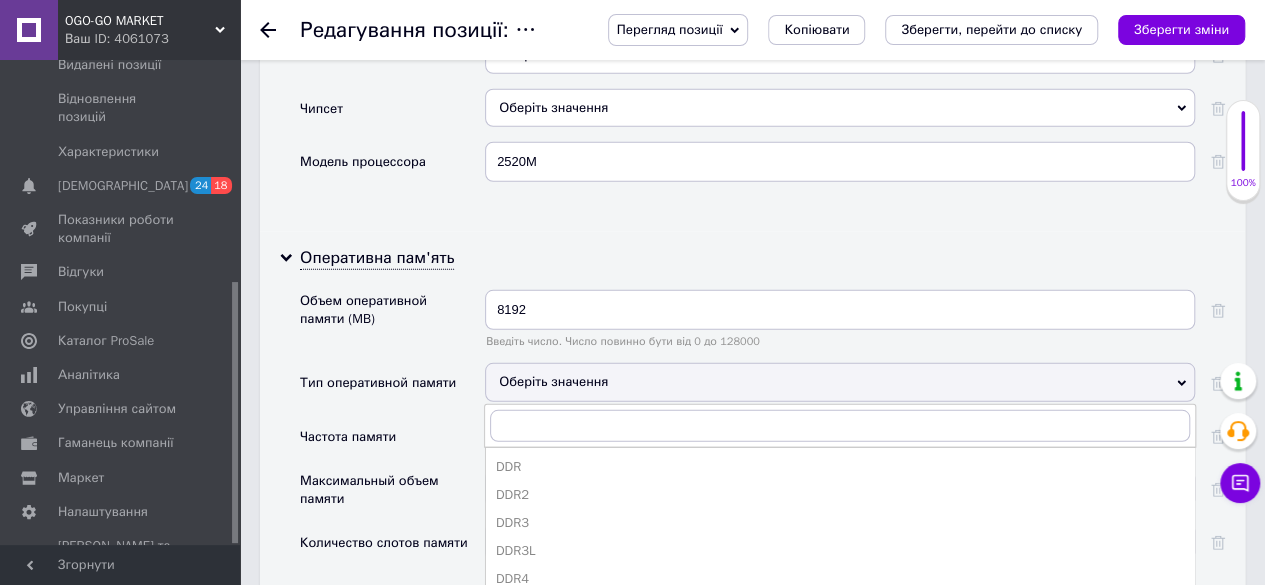click on "DDR3" at bounding box center (840, 523) 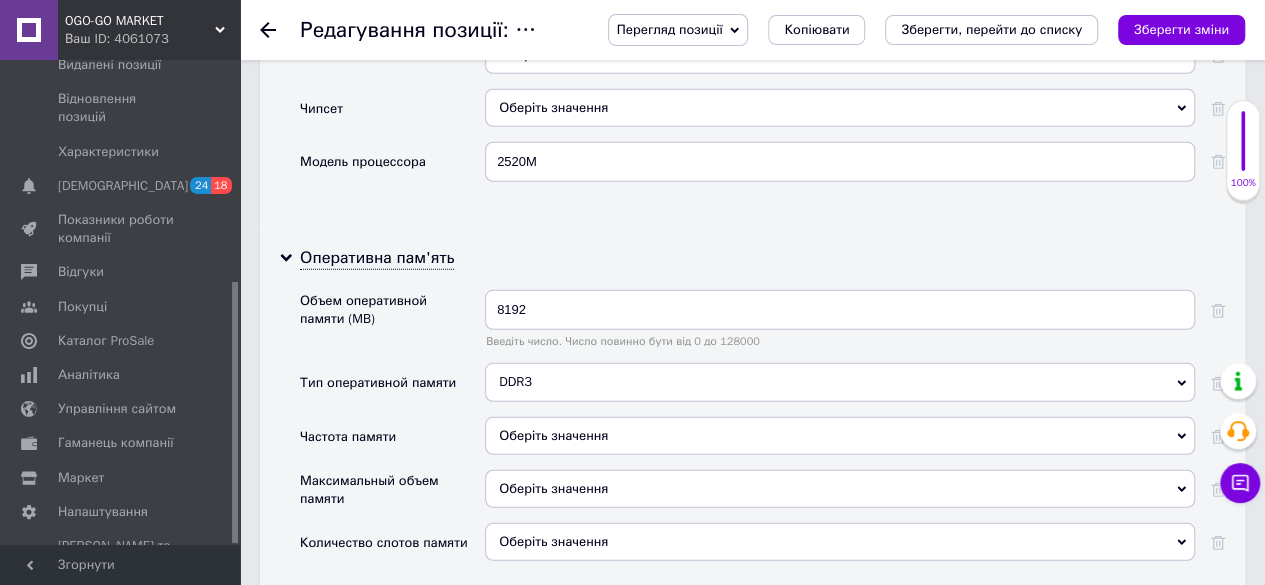 click on "Оберіть значення" at bounding box center [840, 436] 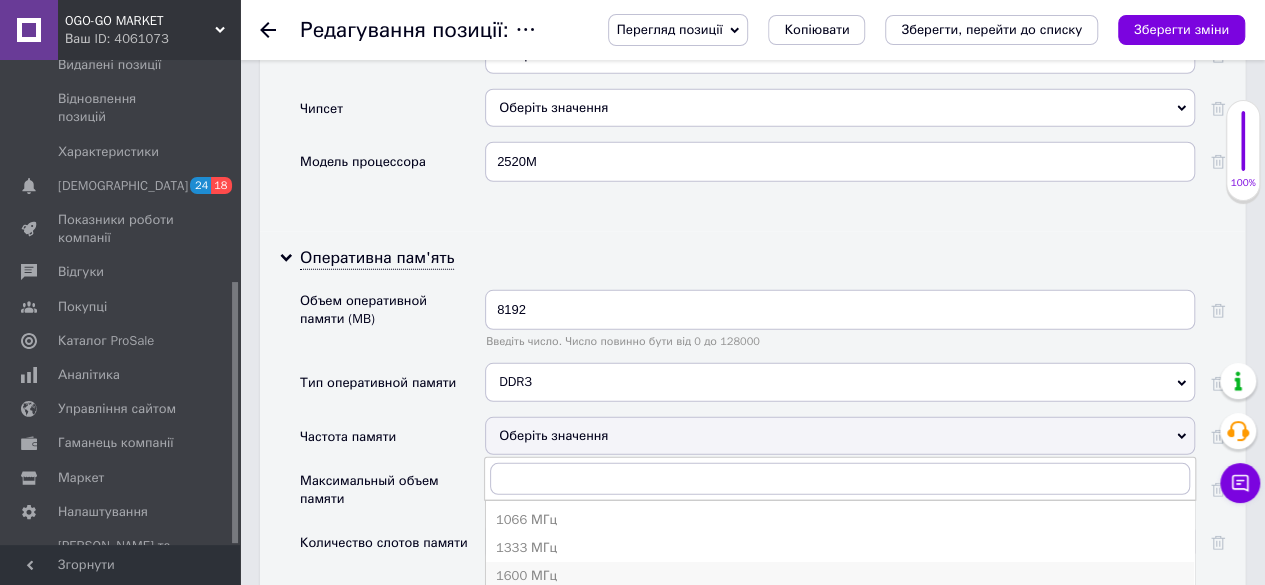 click on "1600 МГц" at bounding box center [840, 576] 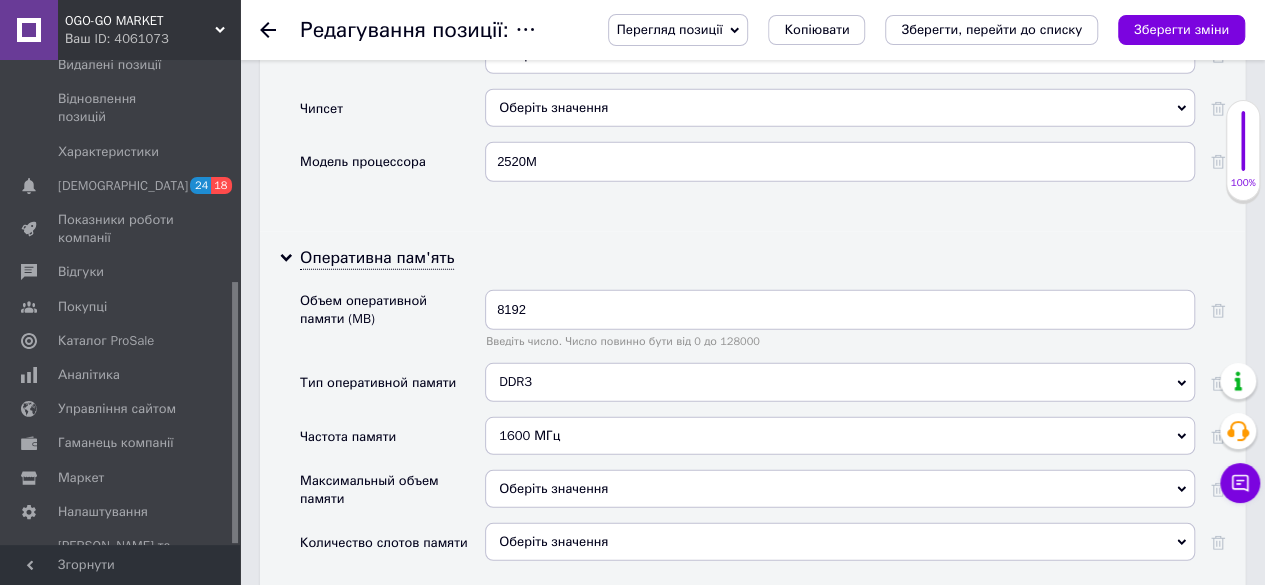 click on "Оберіть значення" at bounding box center (840, 489) 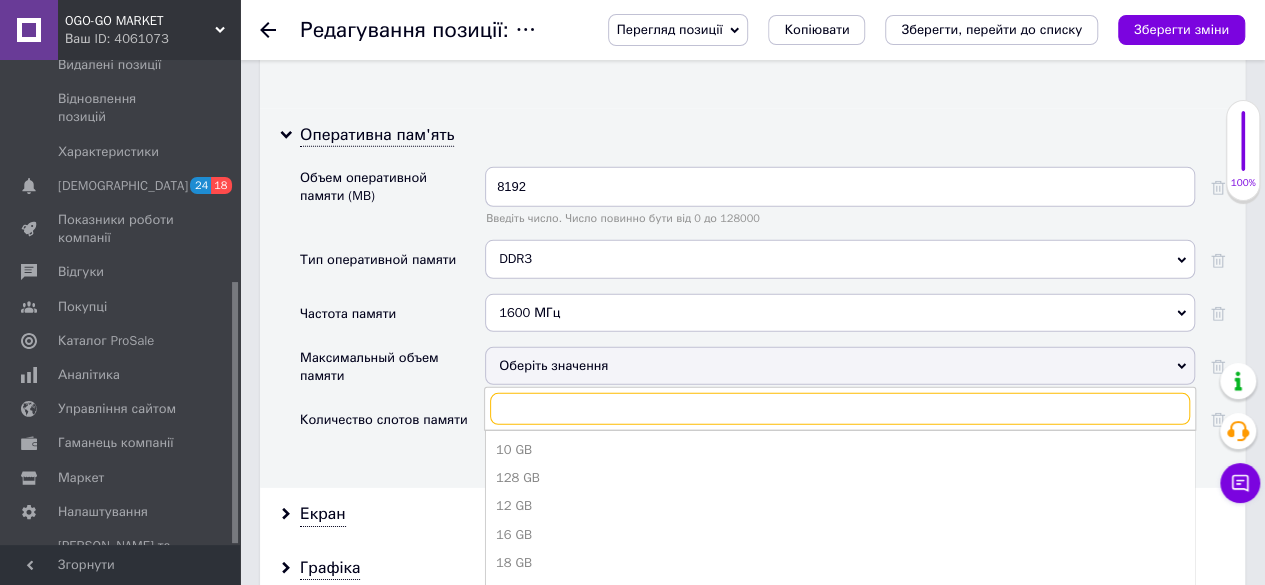 scroll, scrollTop: 2900, scrollLeft: 0, axis: vertical 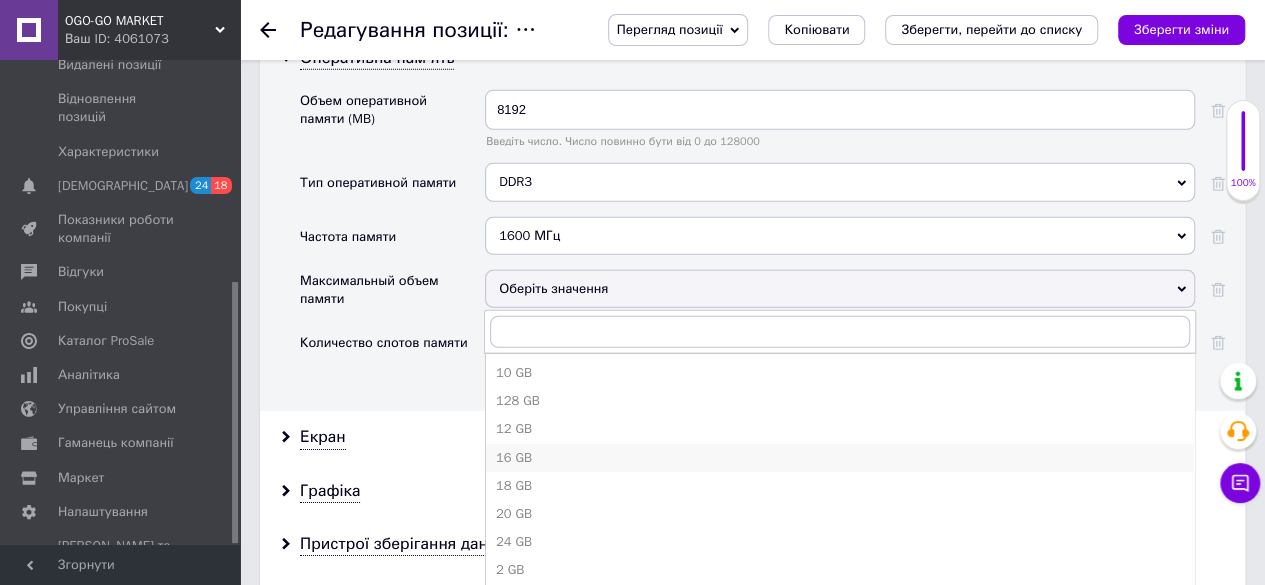 click on "16 GB" at bounding box center (840, 458) 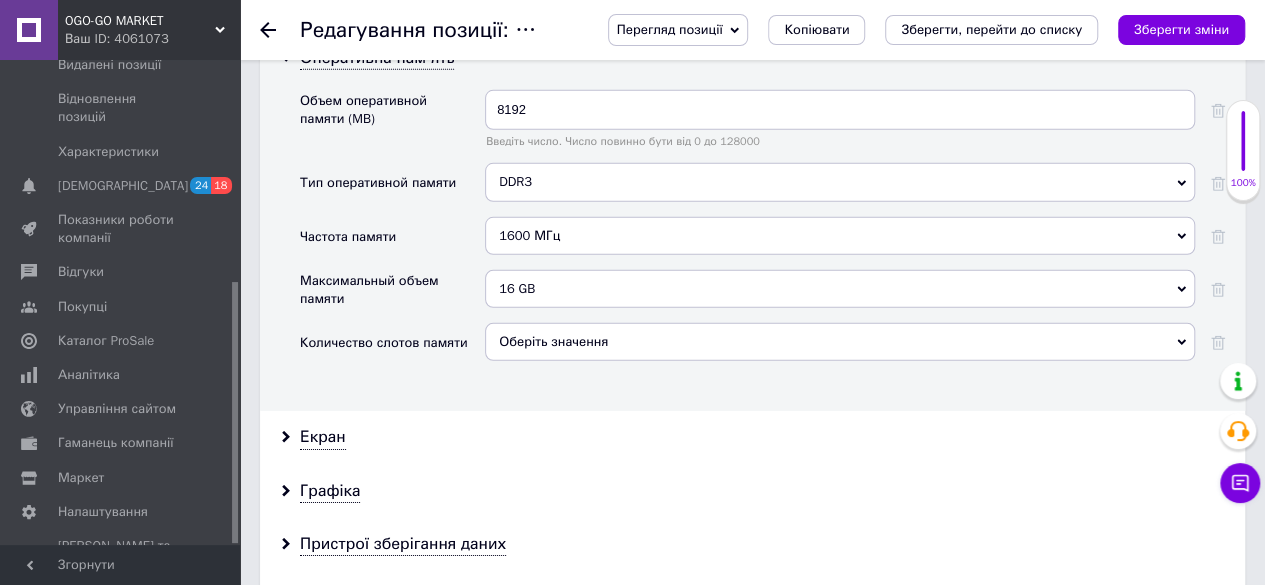 click on "Оберіть значення" at bounding box center (840, 342) 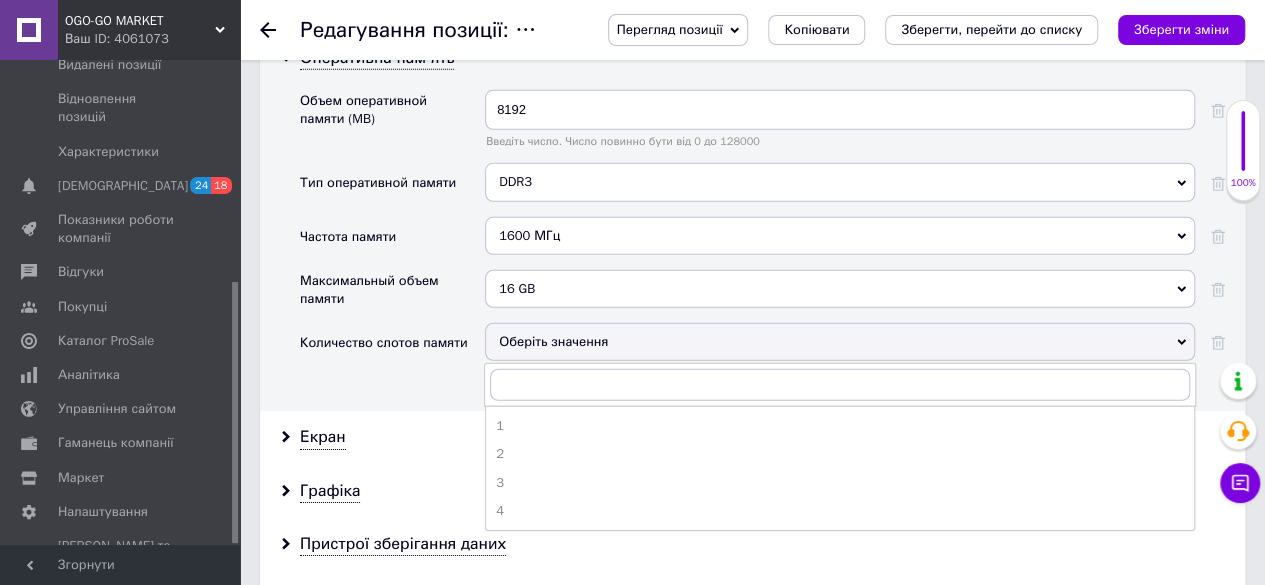 click on "2" at bounding box center [840, 454] 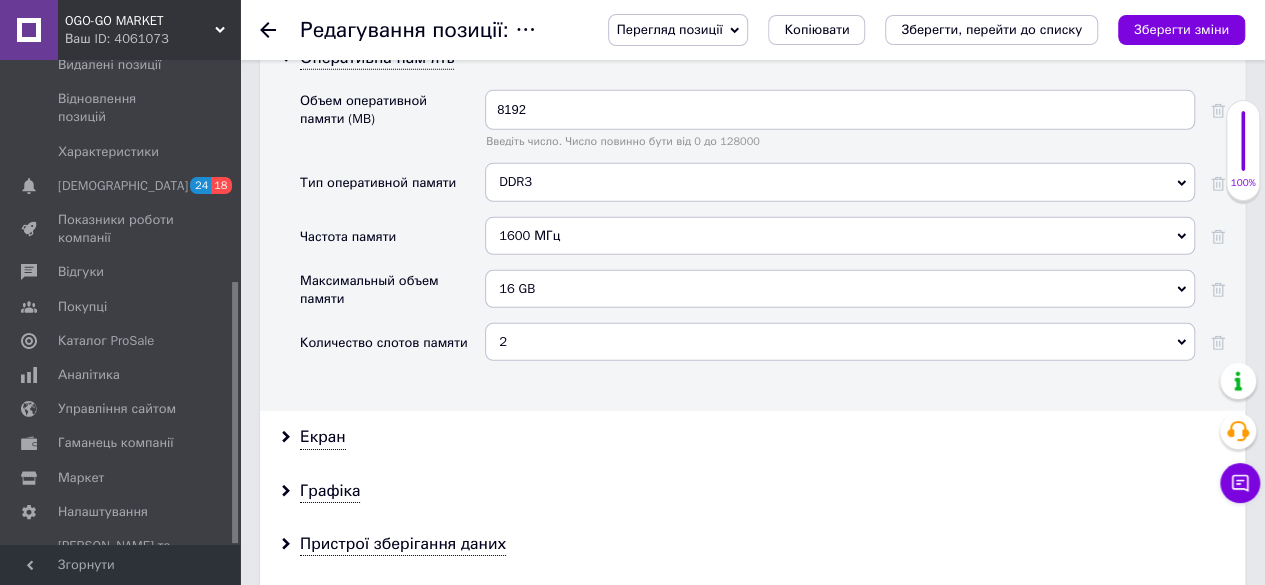 scroll, scrollTop: 3000, scrollLeft: 0, axis: vertical 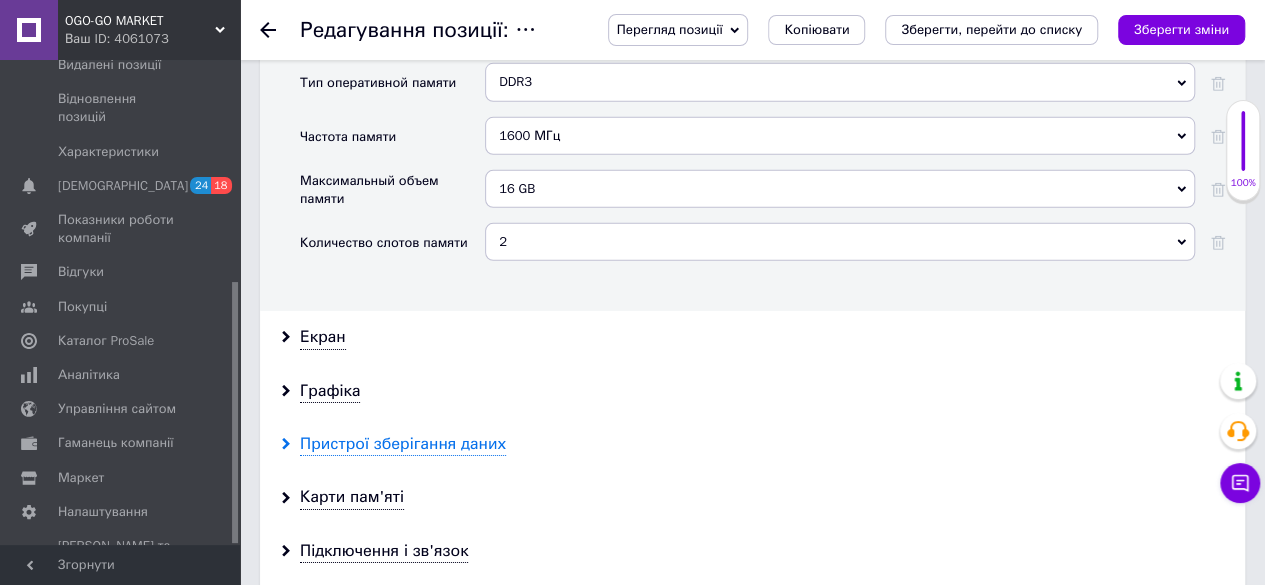 click on "Пристрої зберігання даних" at bounding box center (403, 444) 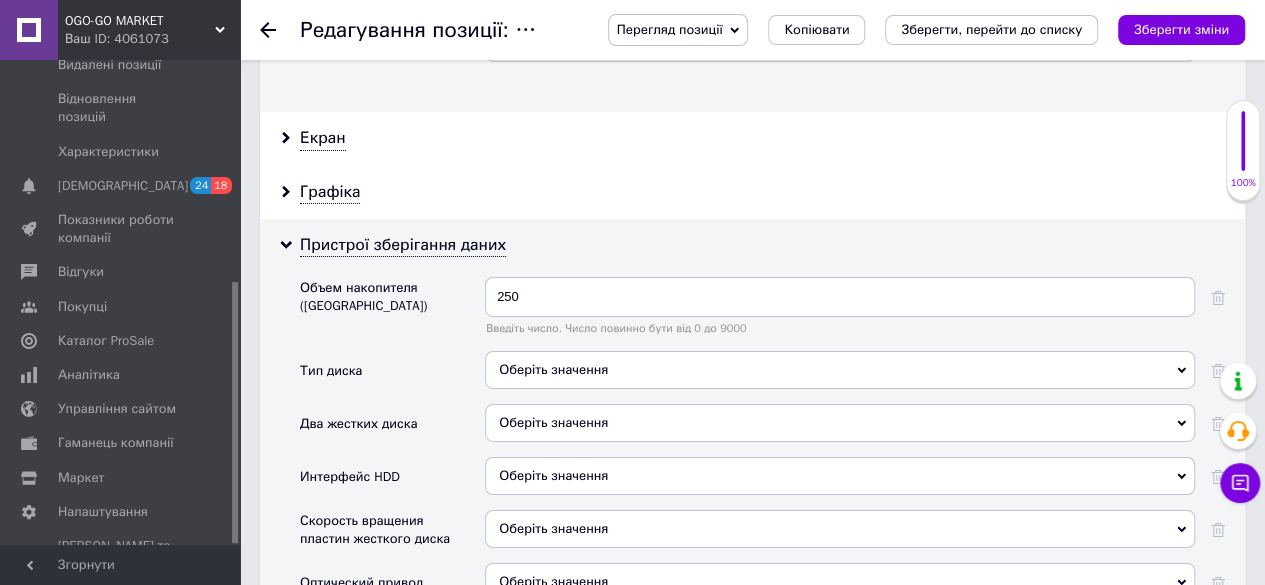 scroll, scrollTop: 3200, scrollLeft: 0, axis: vertical 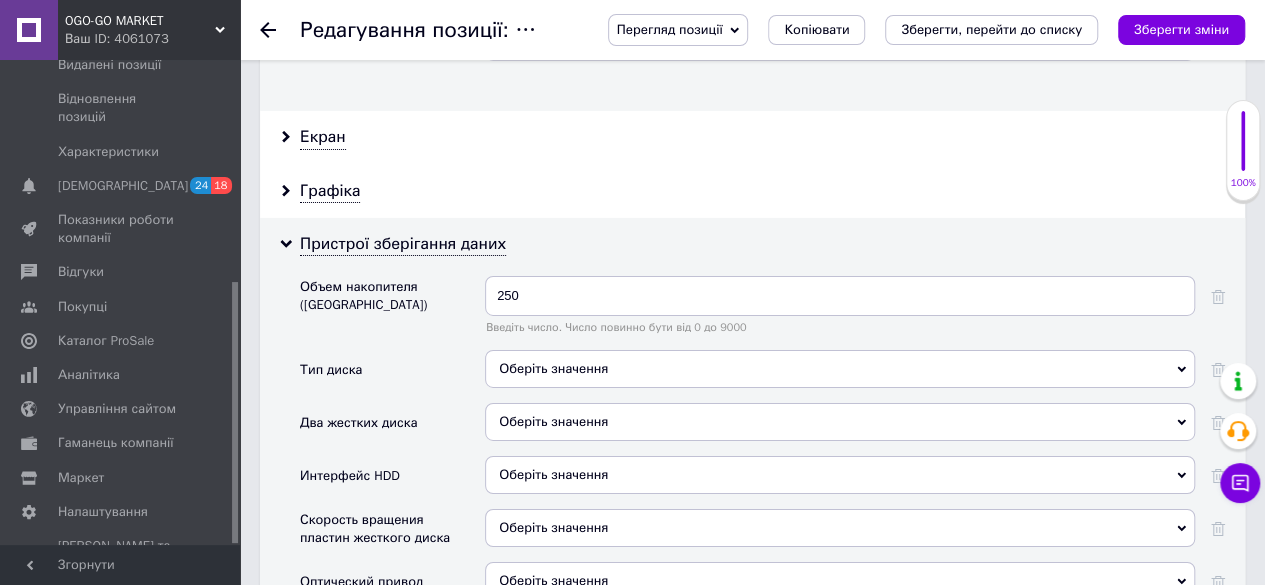click on "Оберіть значення" at bounding box center [840, 369] 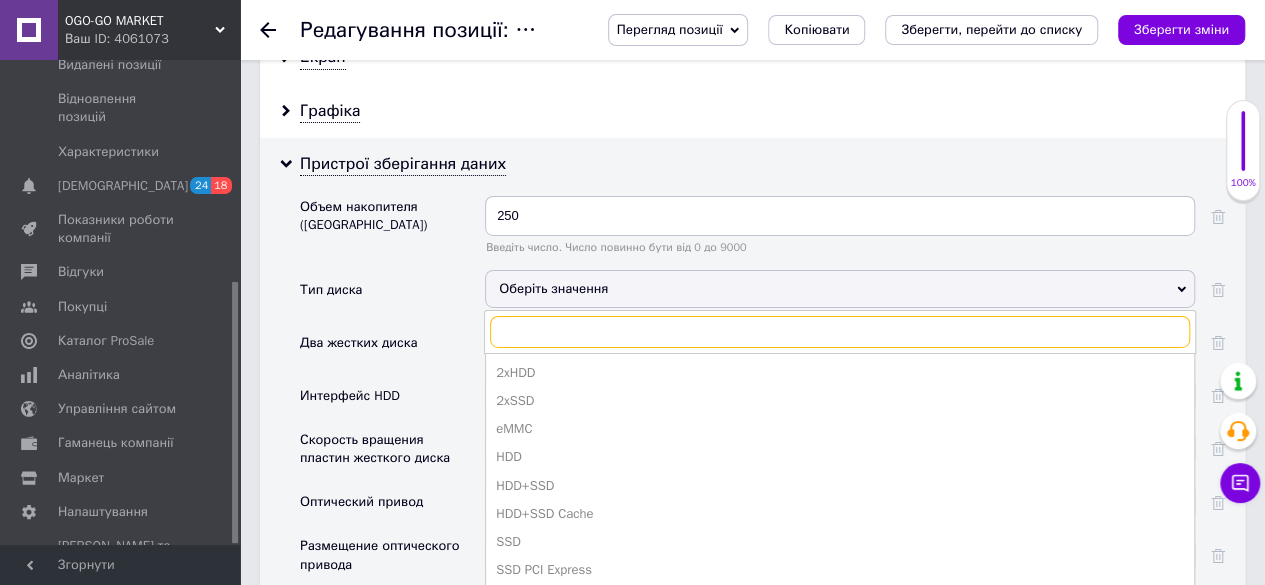 scroll, scrollTop: 3400, scrollLeft: 0, axis: vertical 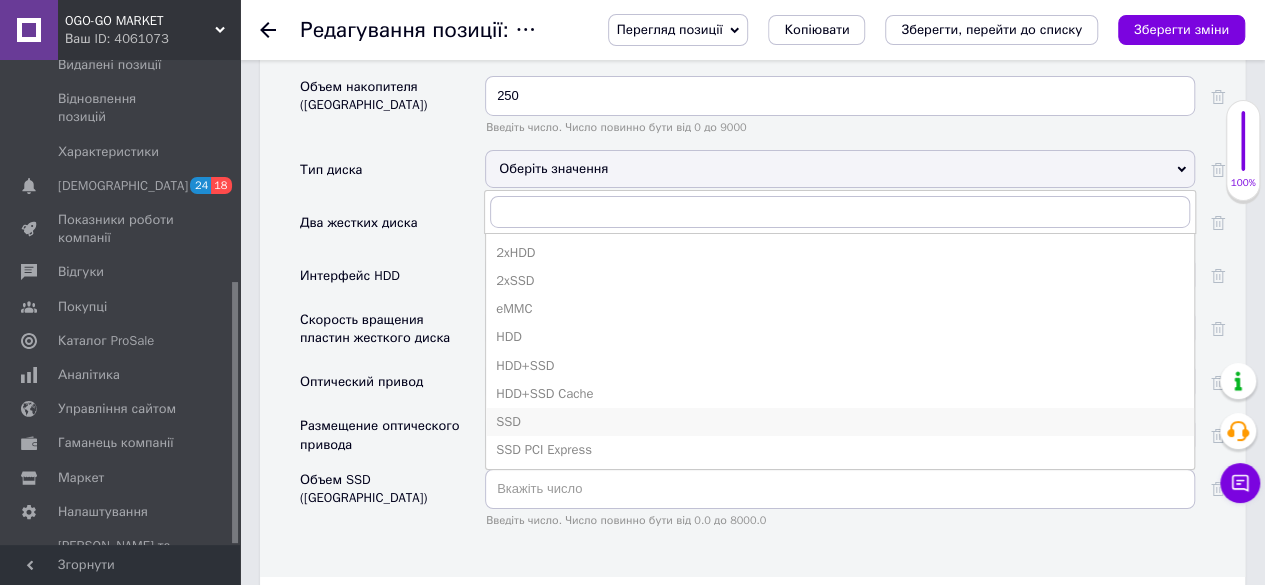 click on "SSD" at bounding box center [840, 422] 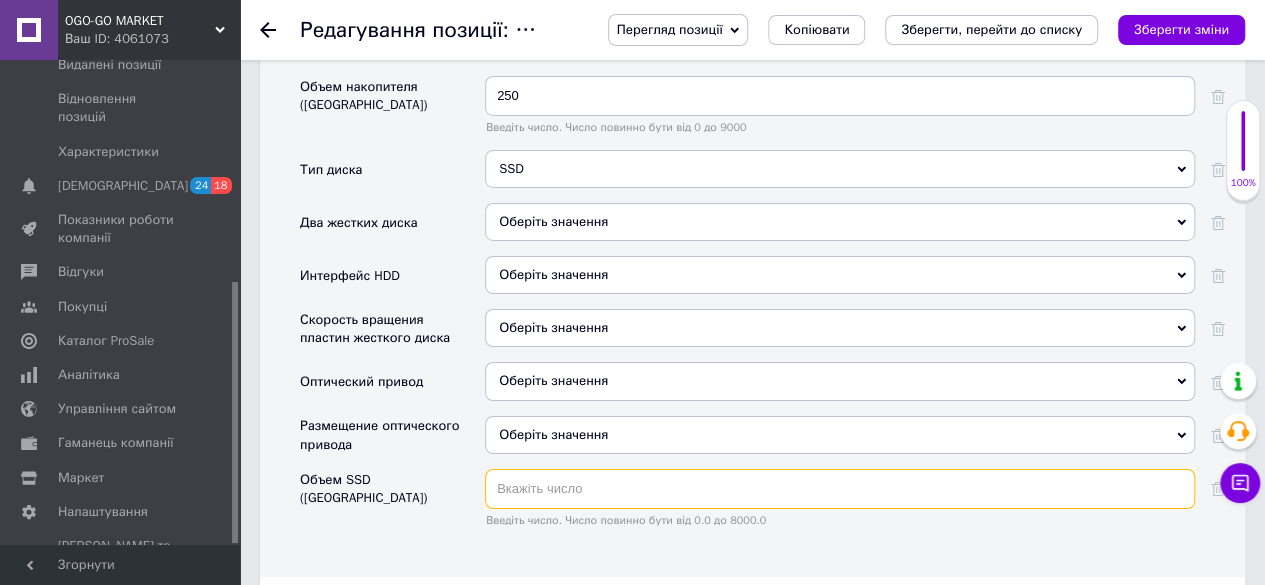 click at bounding box center [840, 489] 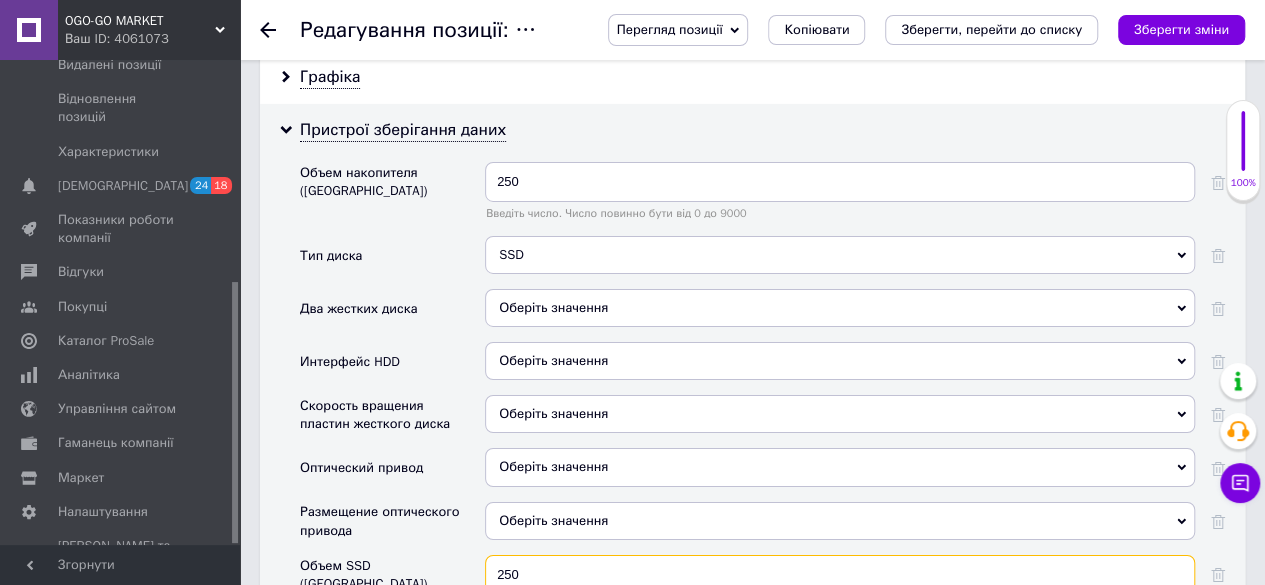 scroll, scrollTop: 3400, scrollLeft: 0, axis: vertical 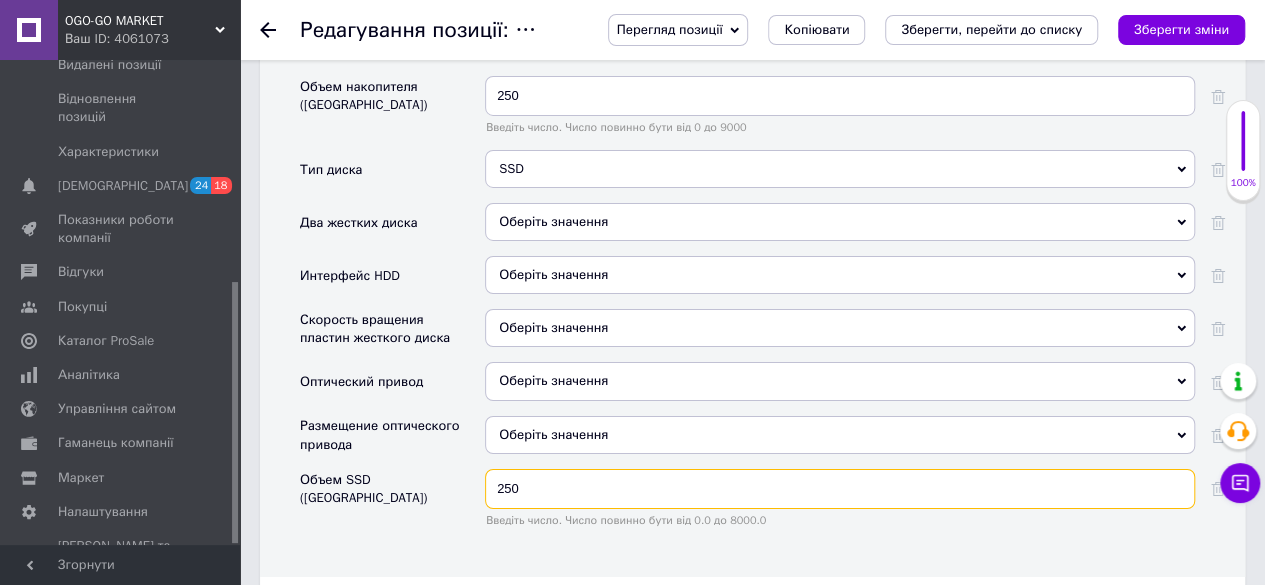 type on "250" 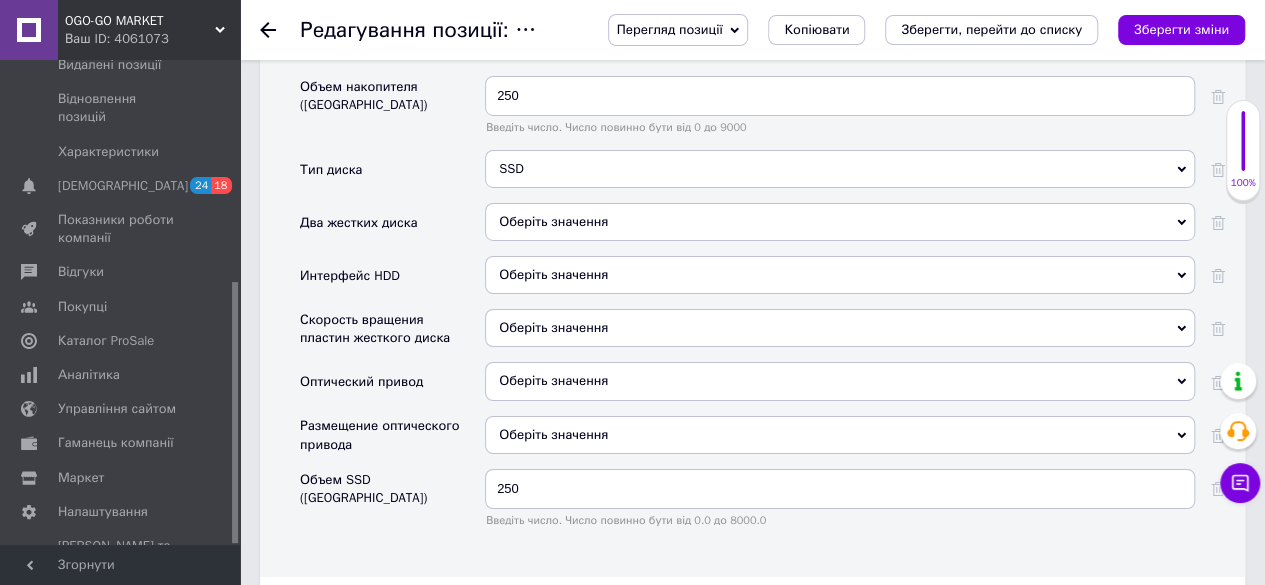 click on "Оберіть значення" at bounding box center (840, 435) 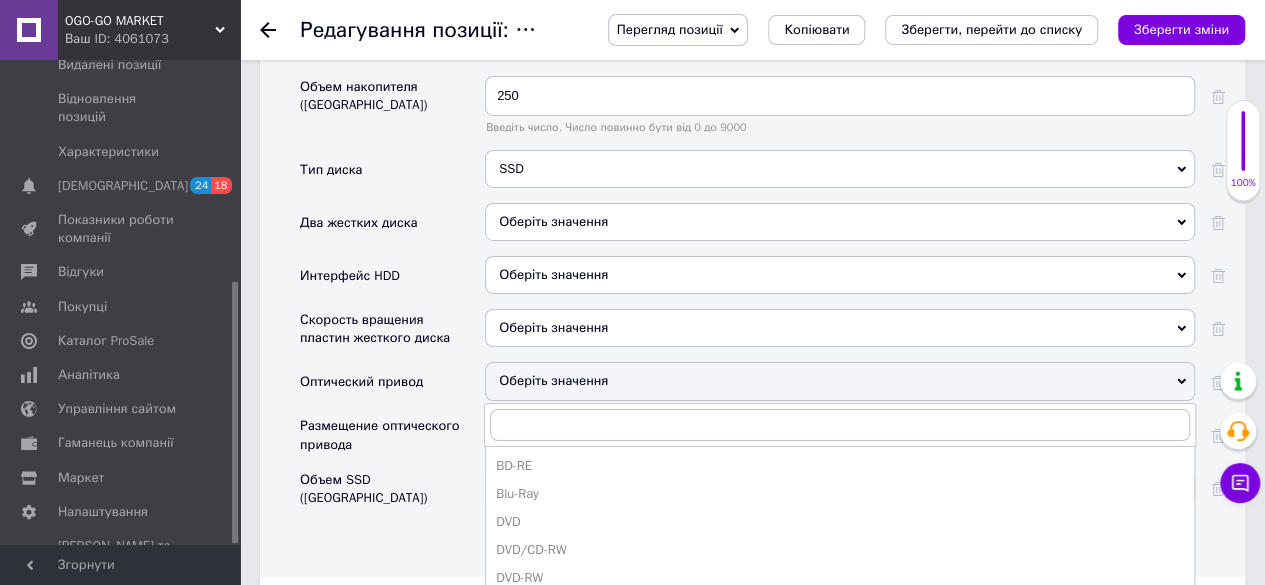 click on "DVD/CD-RW" at bounding box center (840, 550) 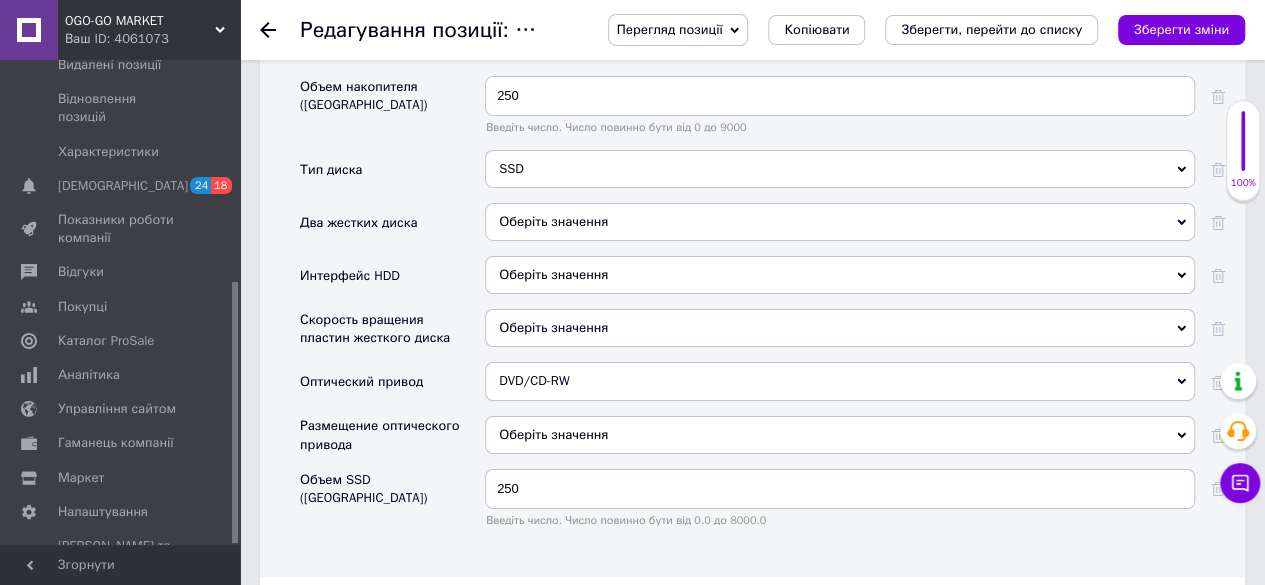 click on "Перегляд позиції Зберегти та переглянути на сайті Зберегти та переглянути на маркетплейсі Bigl.ua Копіювати Зберегти, перейти до списку Зберегти зміни" at bounding box center [906, 30] 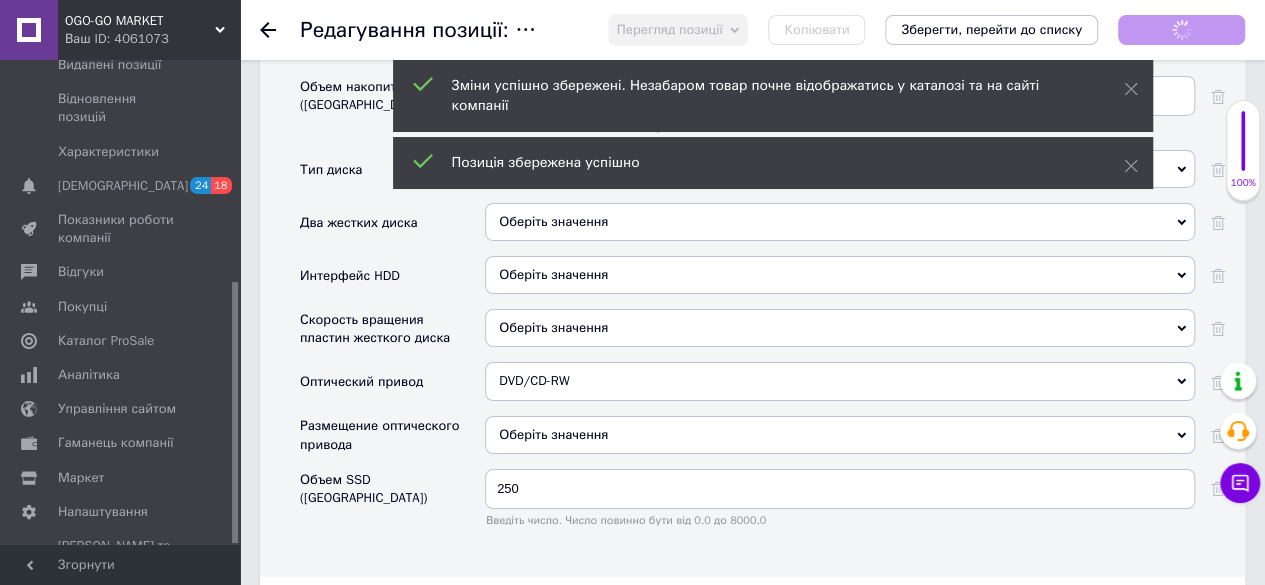 scroll, scrollTop: 242, scrollLeft: 0, axis: vertical 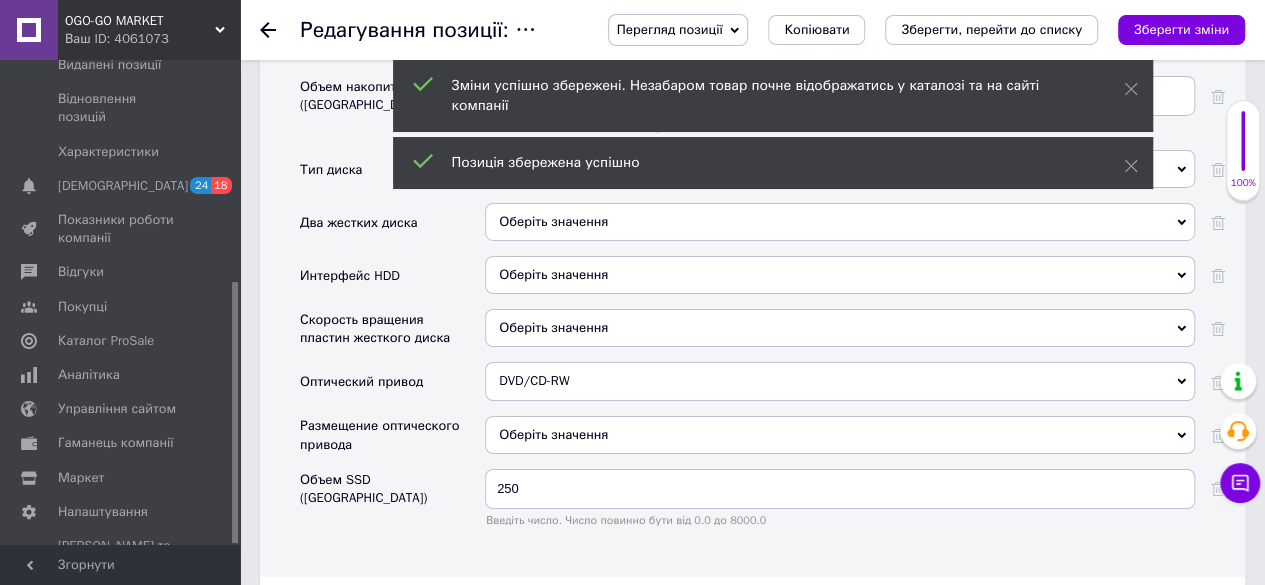 click 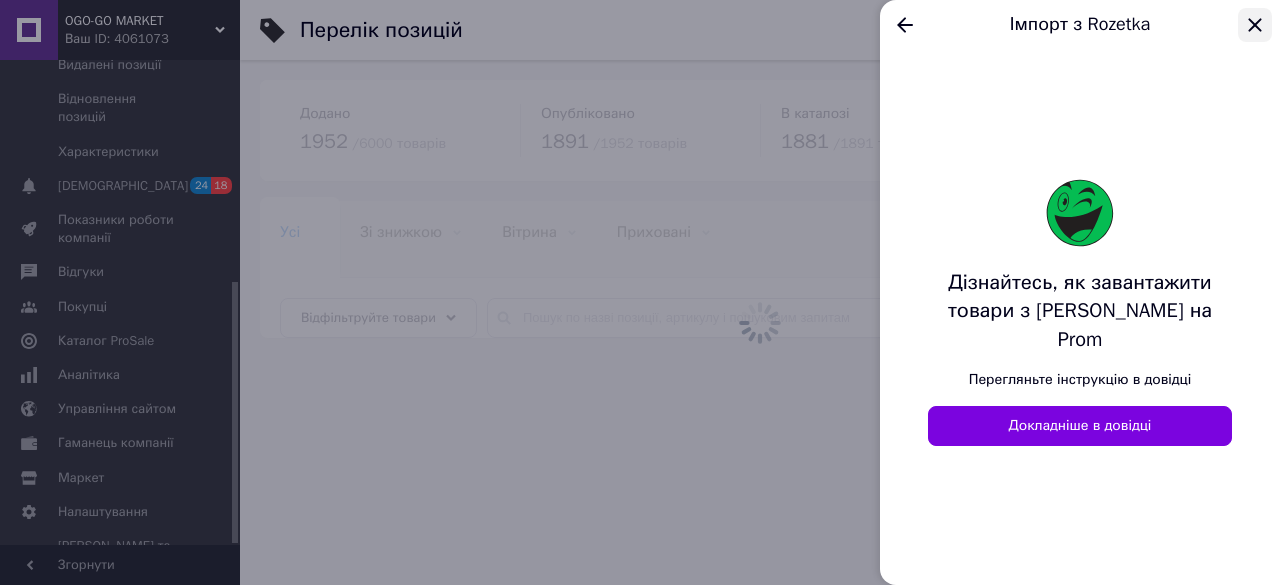 click 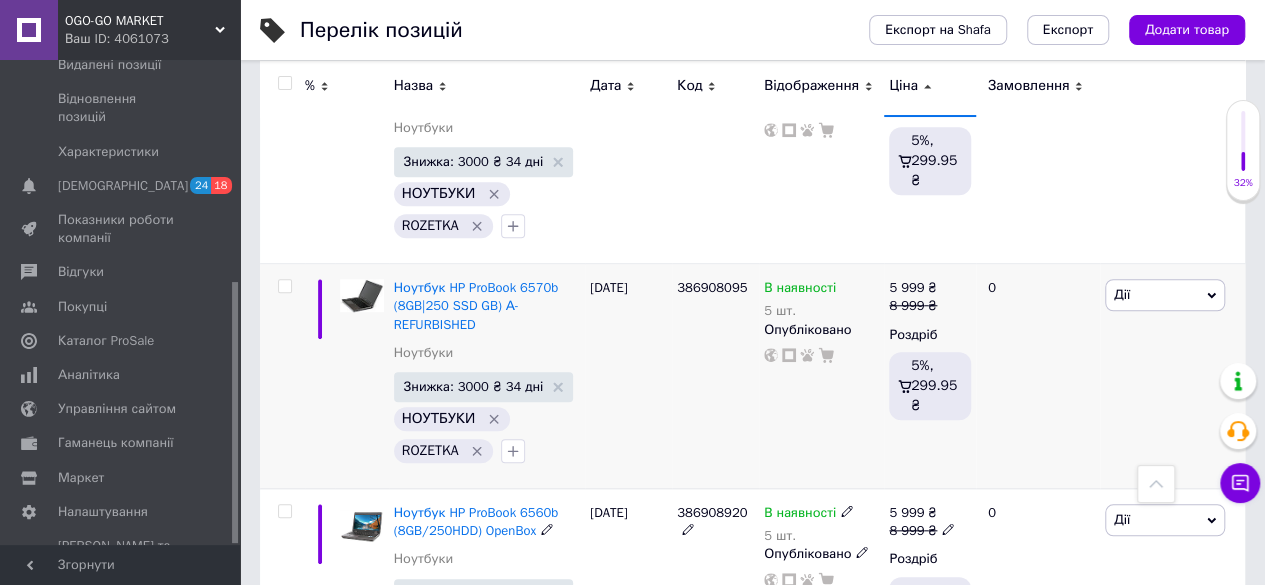 scroll, scrollTop: 15881, scrollLeft: 0, axis: vertical 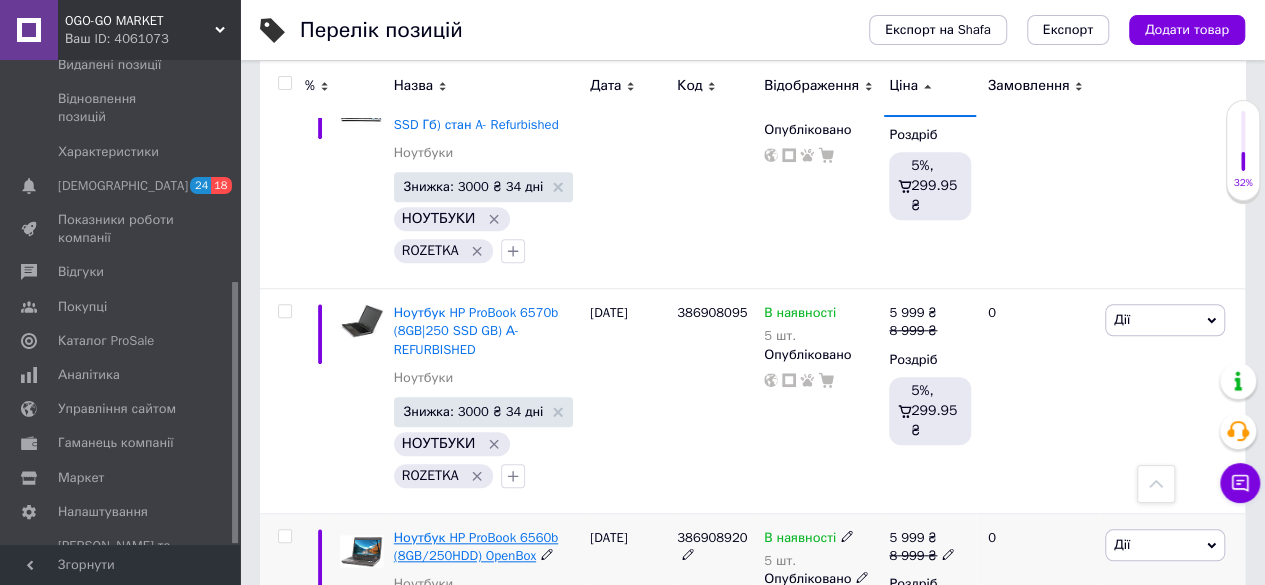 click on "Ноутбук HP ProBook 6560b (8GB/250HDD) OpenBox" at bounding box center (476, 546) 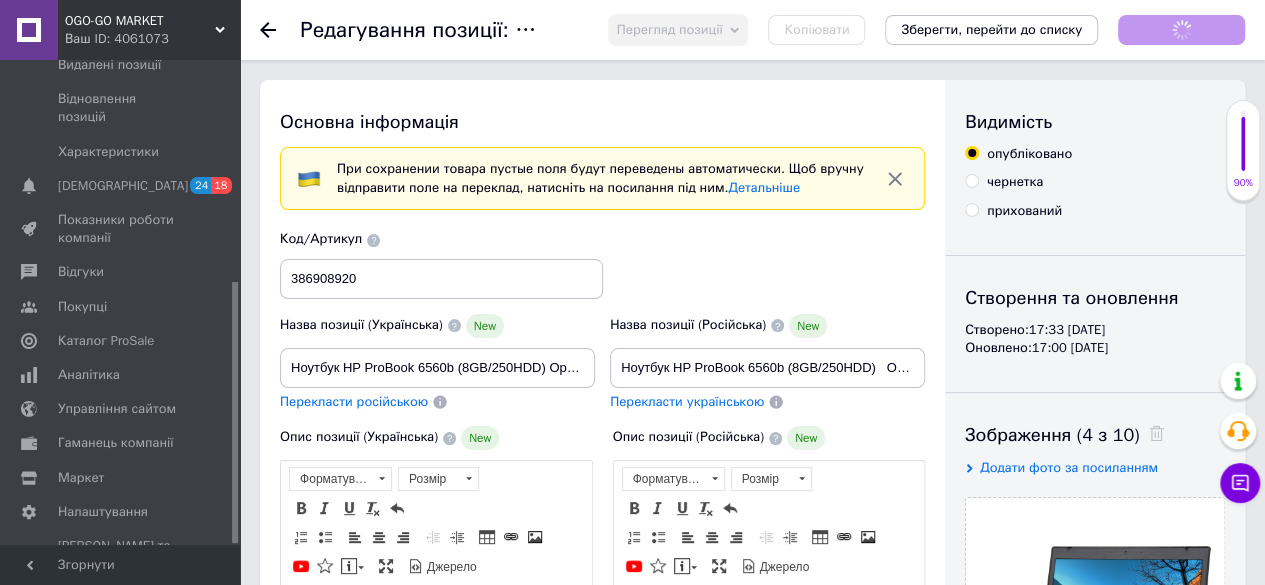 scroll, scrollTop: 0, scrollLeft: 0, axis: both 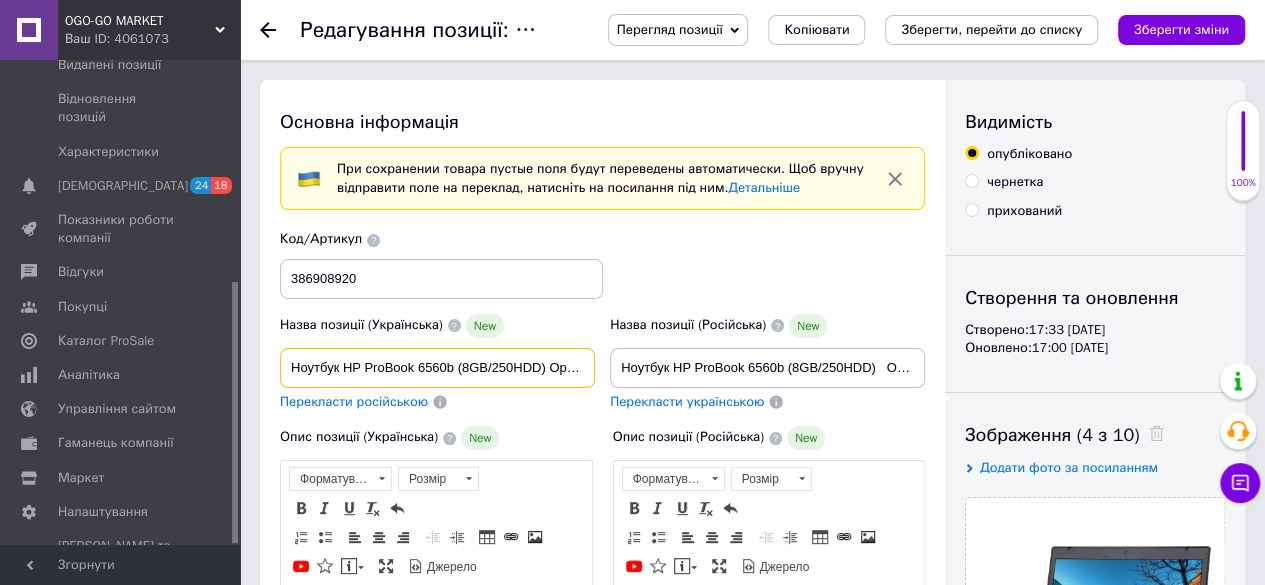drag, startPoint x: 537, startPoint y: 364, endPoint x: 517, endPoint y: 369, distance: 20.615528 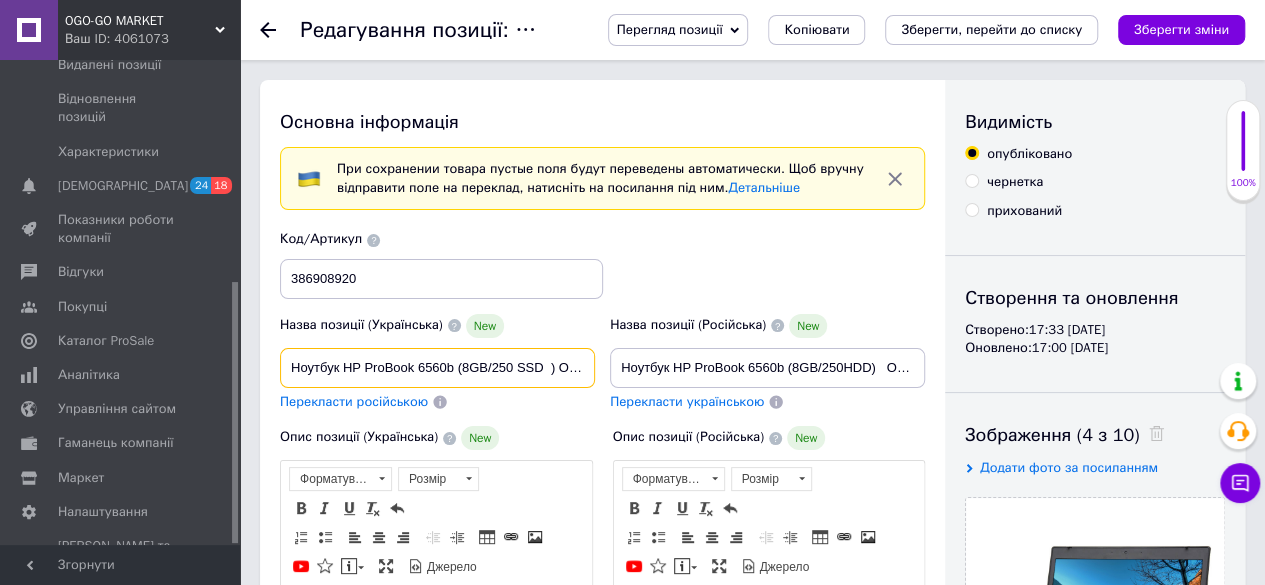 type on "Ноутбук HP ProBook 6560b (8GB/250 SSD  ) OpenBox" 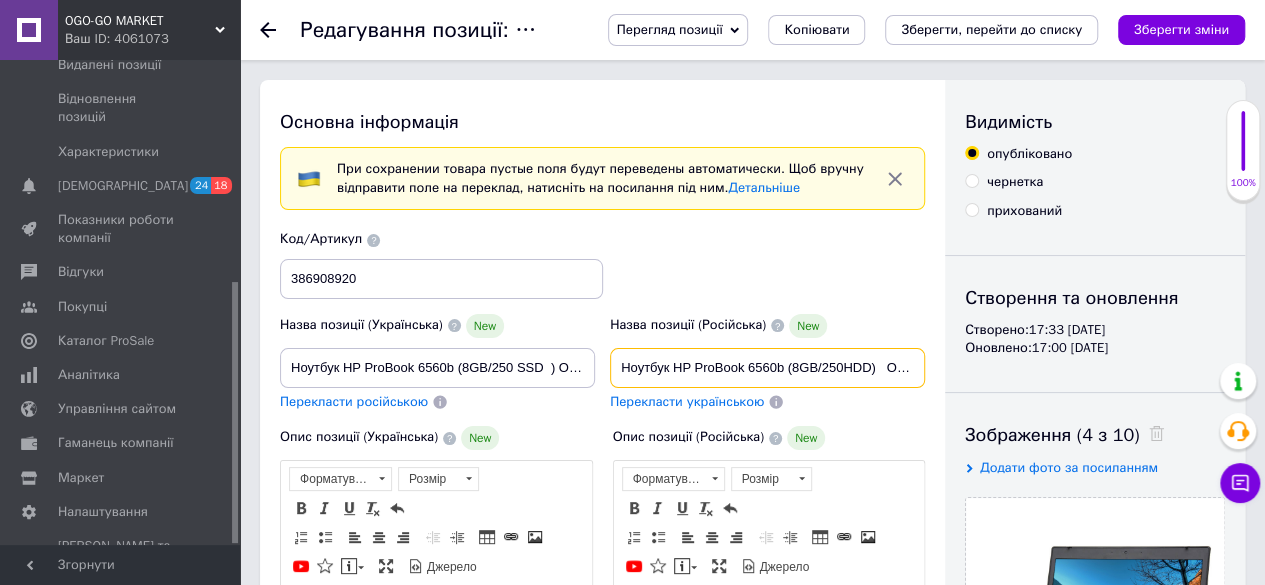 drag, startPoint x: 842, startPoint y: 365, endPoint x: 865, endPoint y: 371, distance: 23.769728 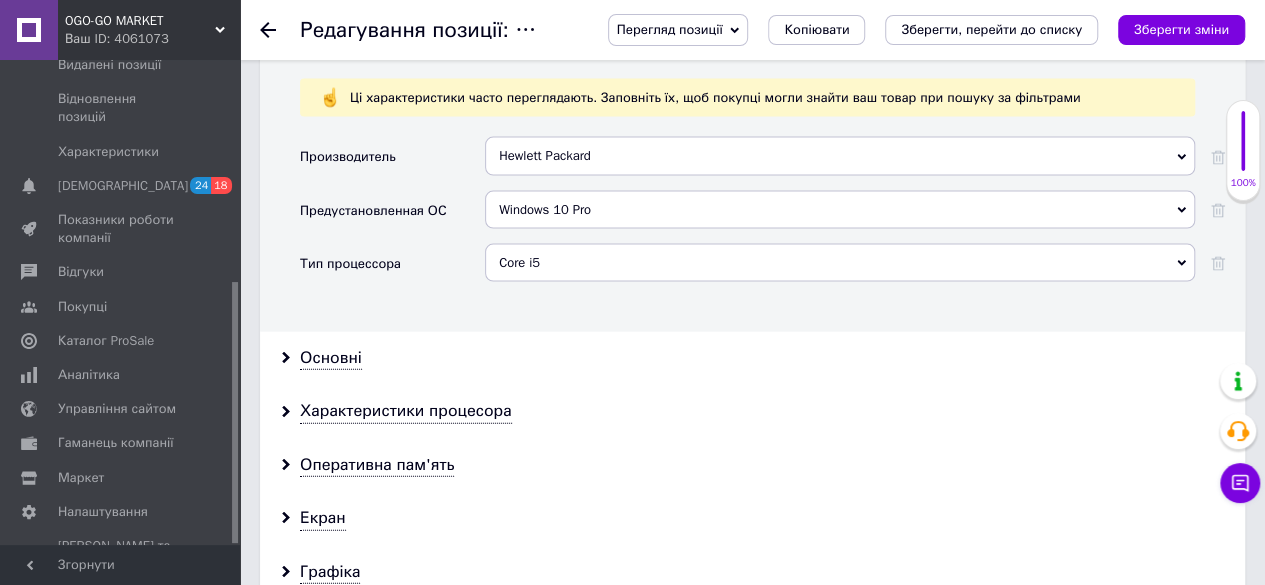scroll, scrollTop: 2100, scrollLeft: 0, axis: vertical 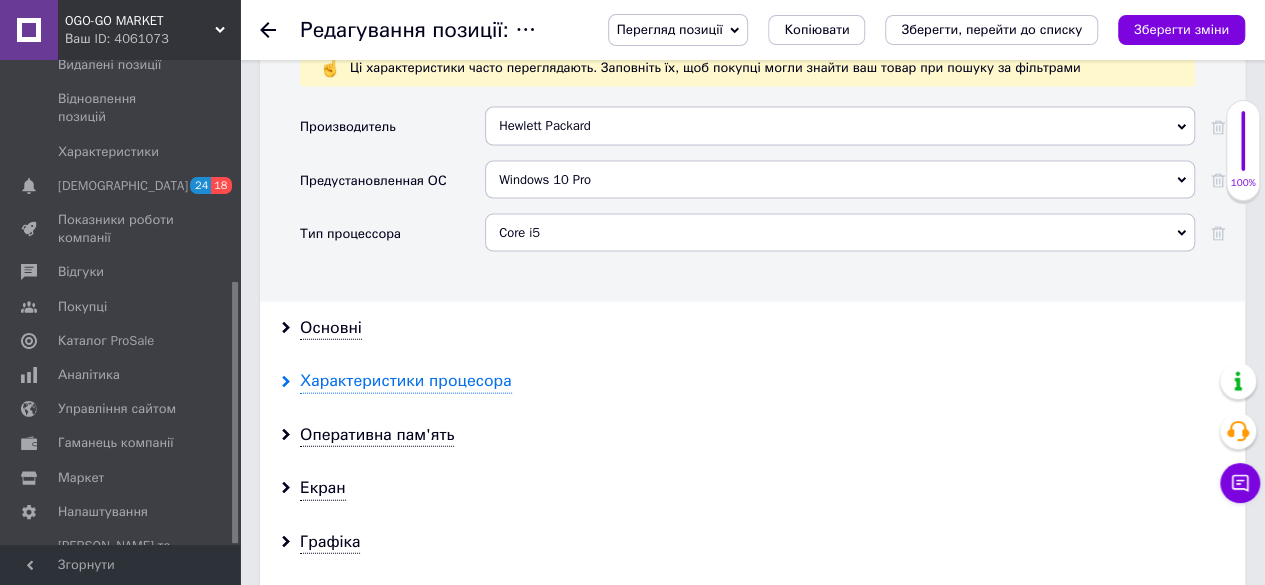 type on "Ноутбук HP ProBook 6560b (8GB/250 SSD  )   OpenBox" 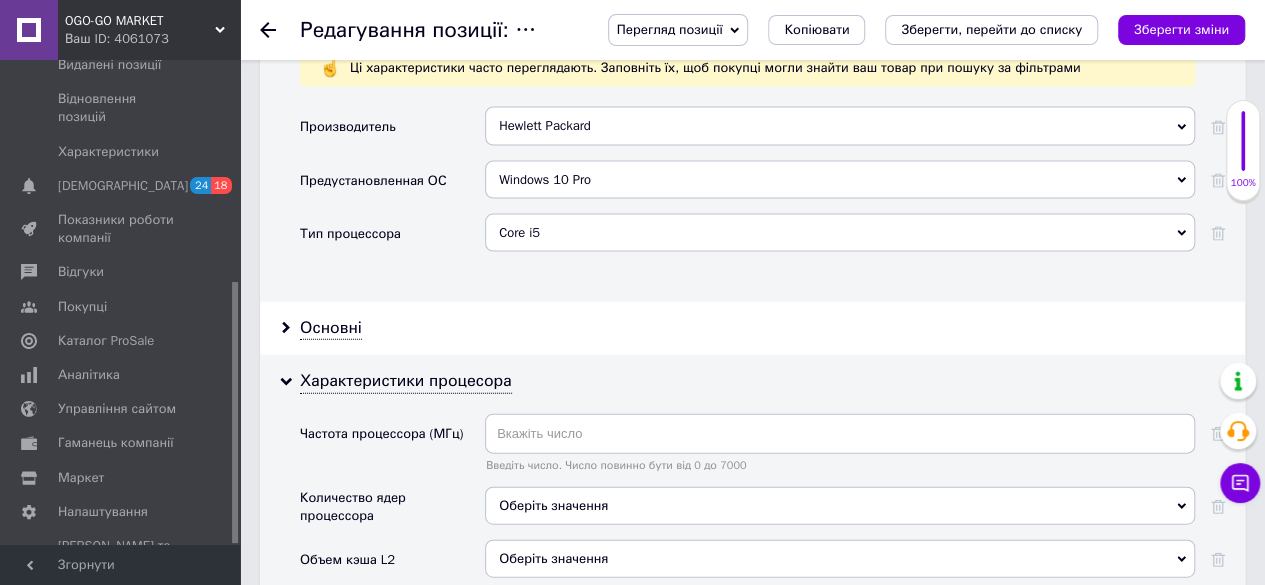 scroll, scrollTop: 2300, scrollLeft: 0, axis: vertical 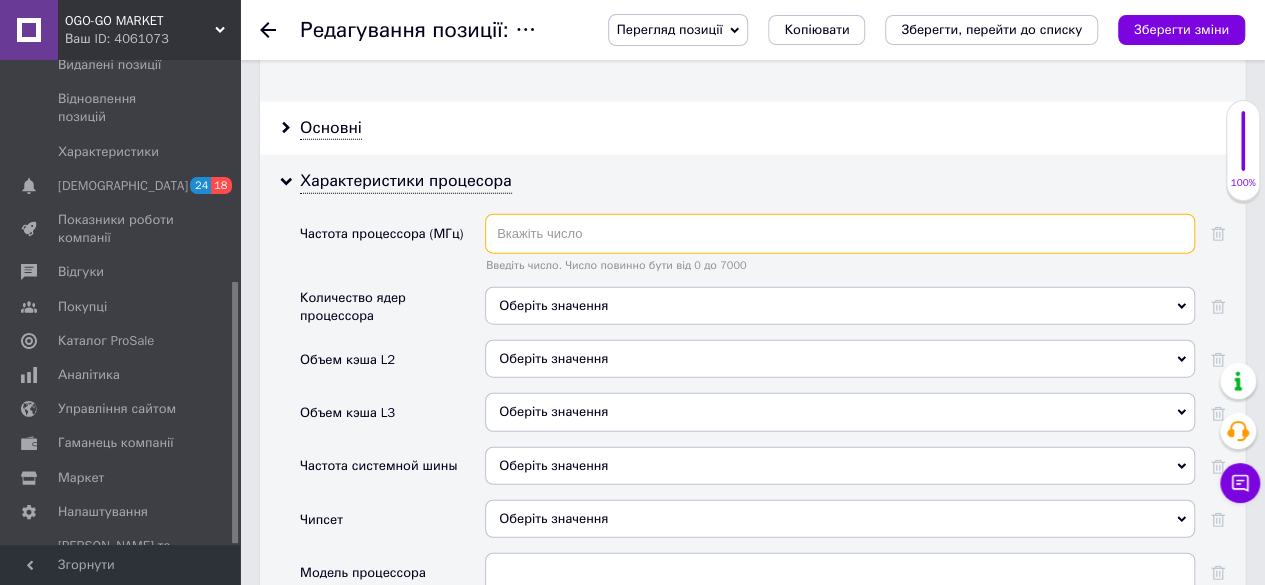 drag, startPoint x: 576, startPoint y: 219, endPoint x: 576, endPoint y: 231, distance: 12 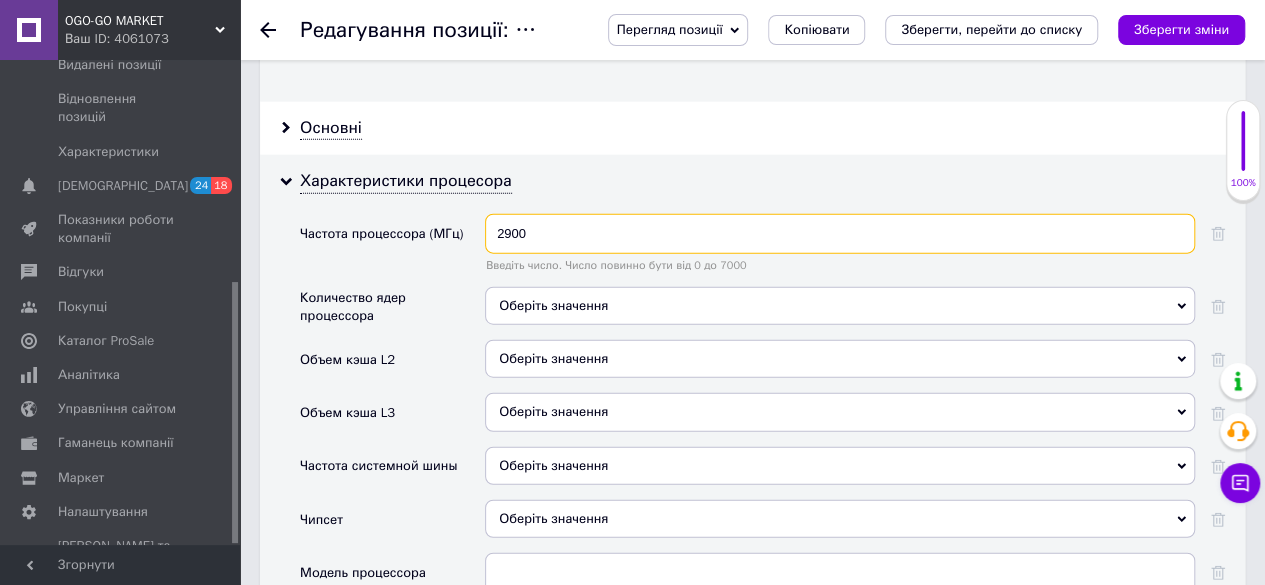 scroll, scrollTop: 2318, scrollLeft: 0, axis: vertical 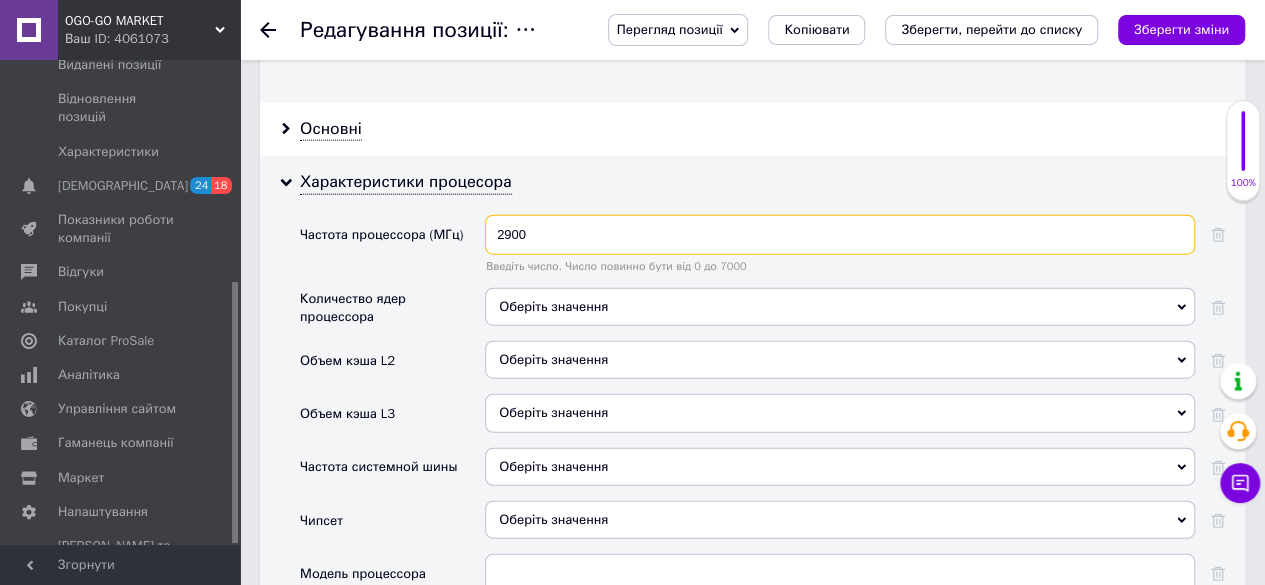type on "2900" 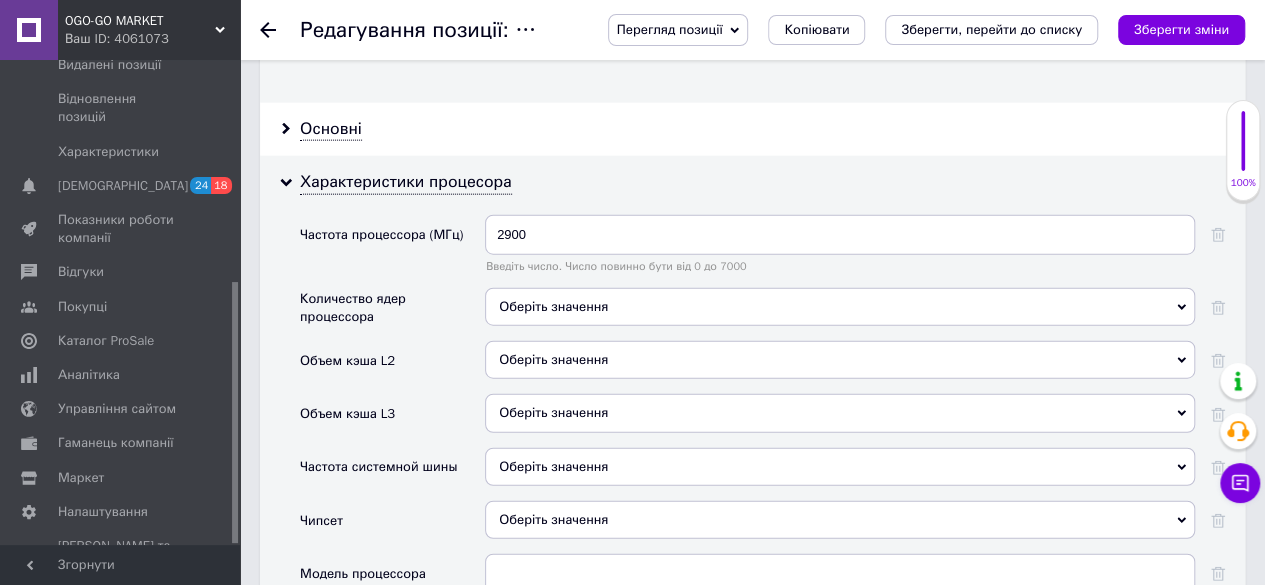 click on "Оберіть значення" at bounding box center [840, 307] 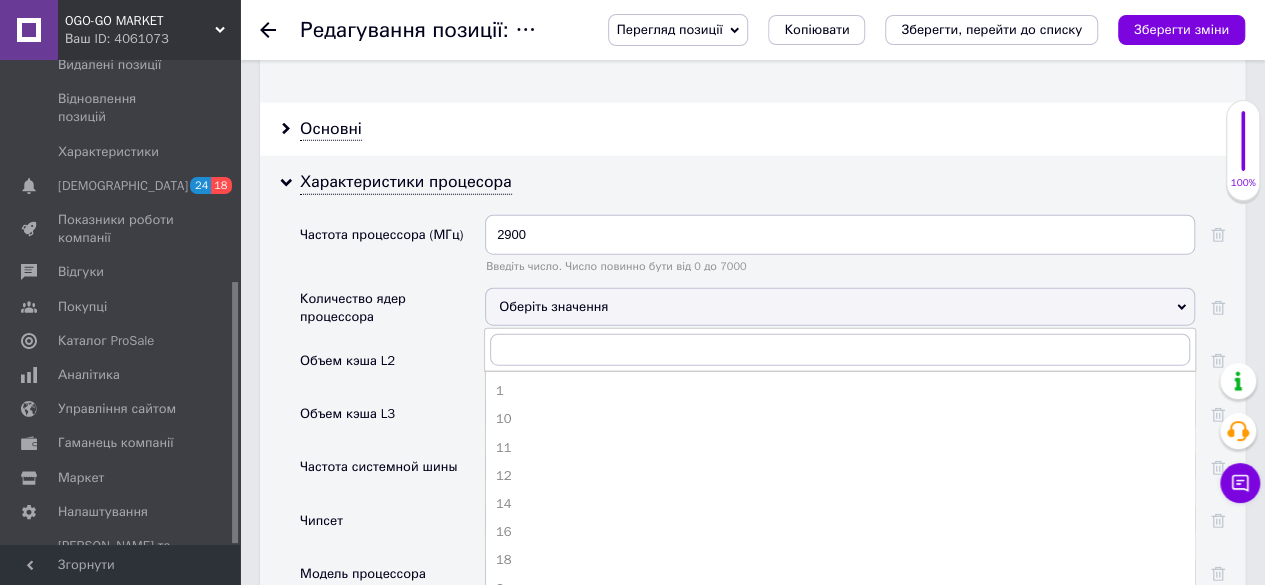 click on "2" at bounding box center [840, 589] 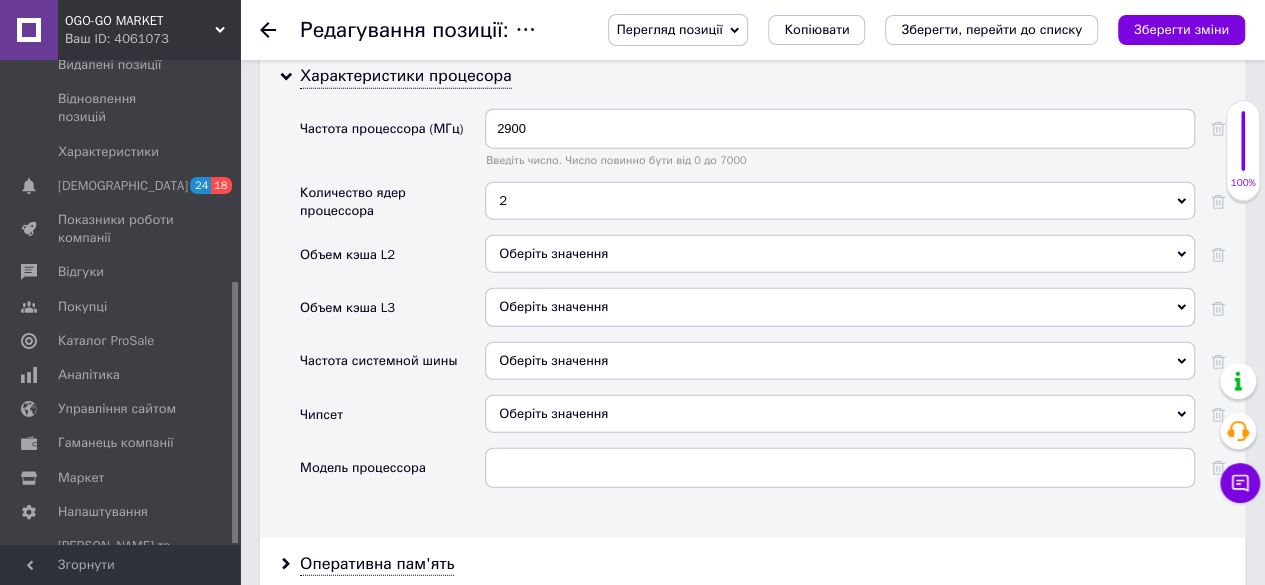 scroll, scrollTop: 2518, scrollLeft: 0, axis: vertical 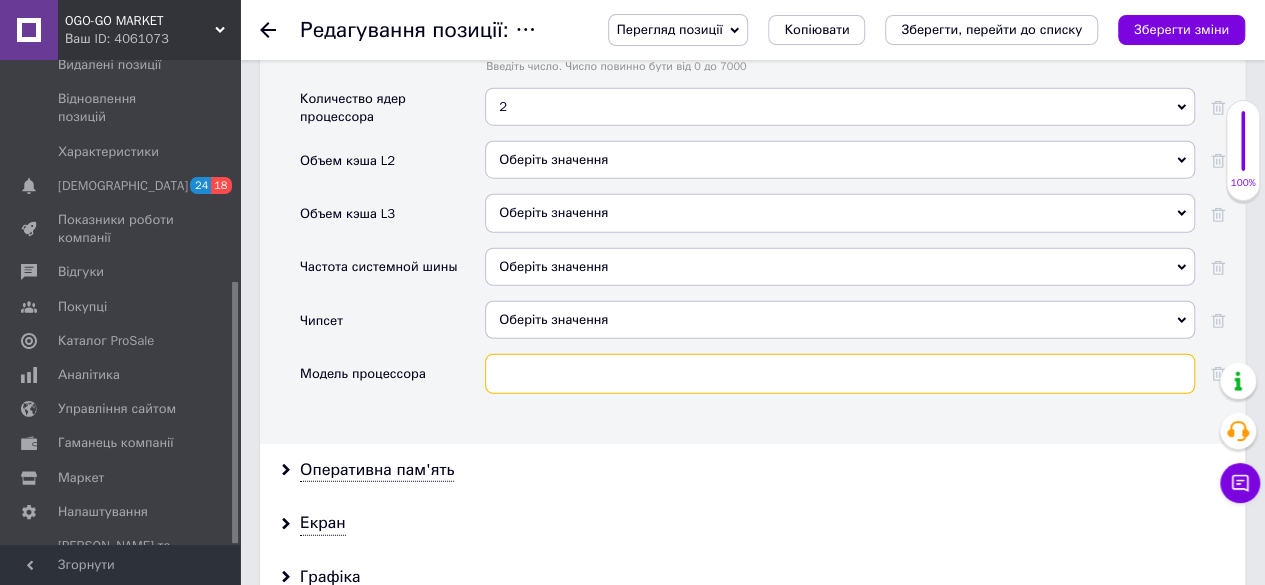 click at bounding box center [840, 374] 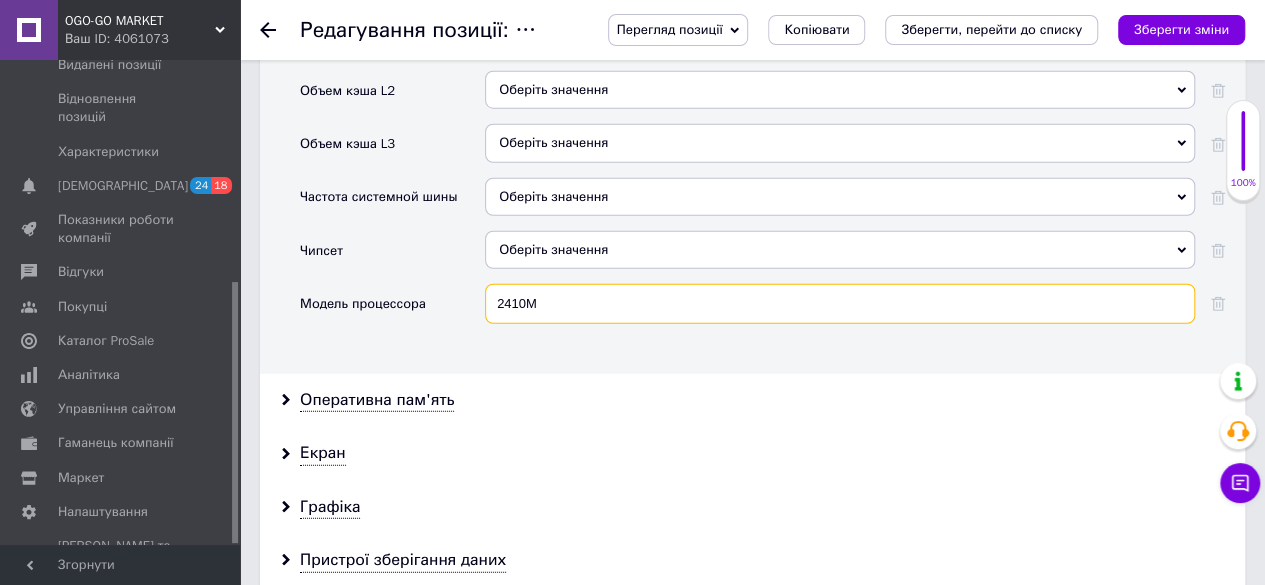 scroll, scrollTop: 2618, scrollLeft: 0, axis: vertical 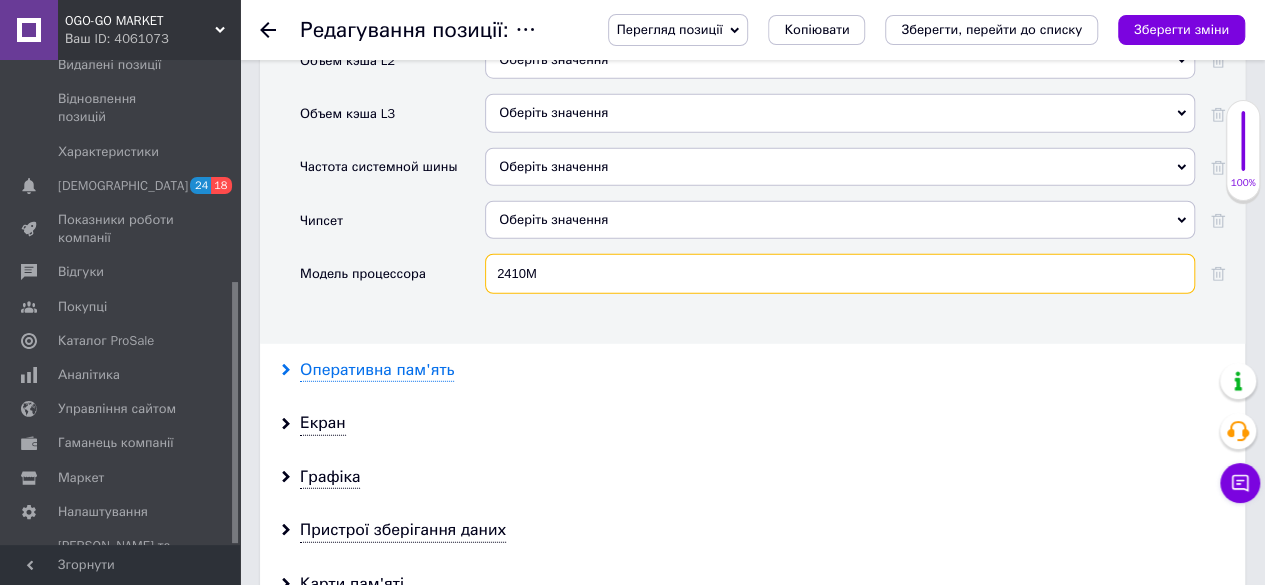 type on "2410M" 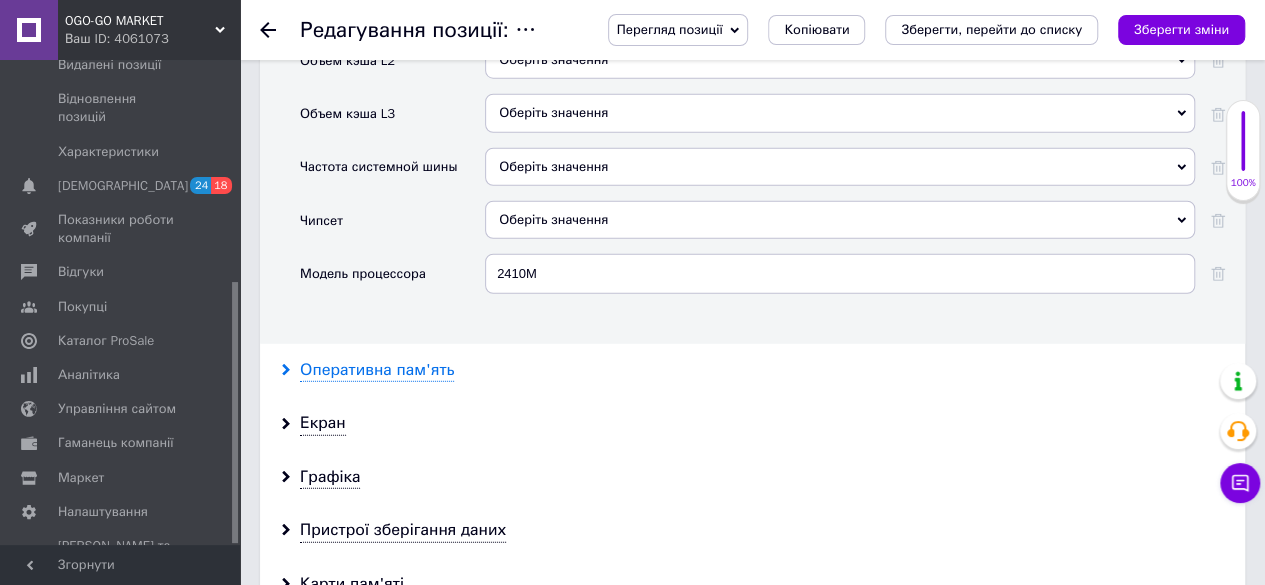 click on "Оперативна пам'ять" at bounding box center [377, 370] 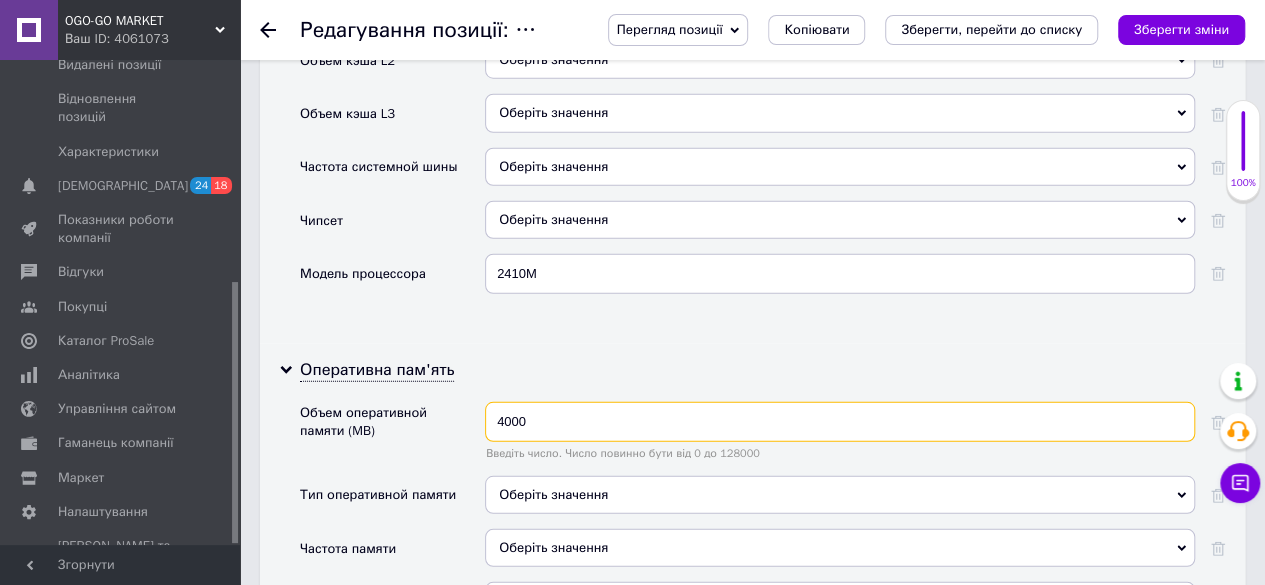 click on "4000" at bounding box center [840, 422] 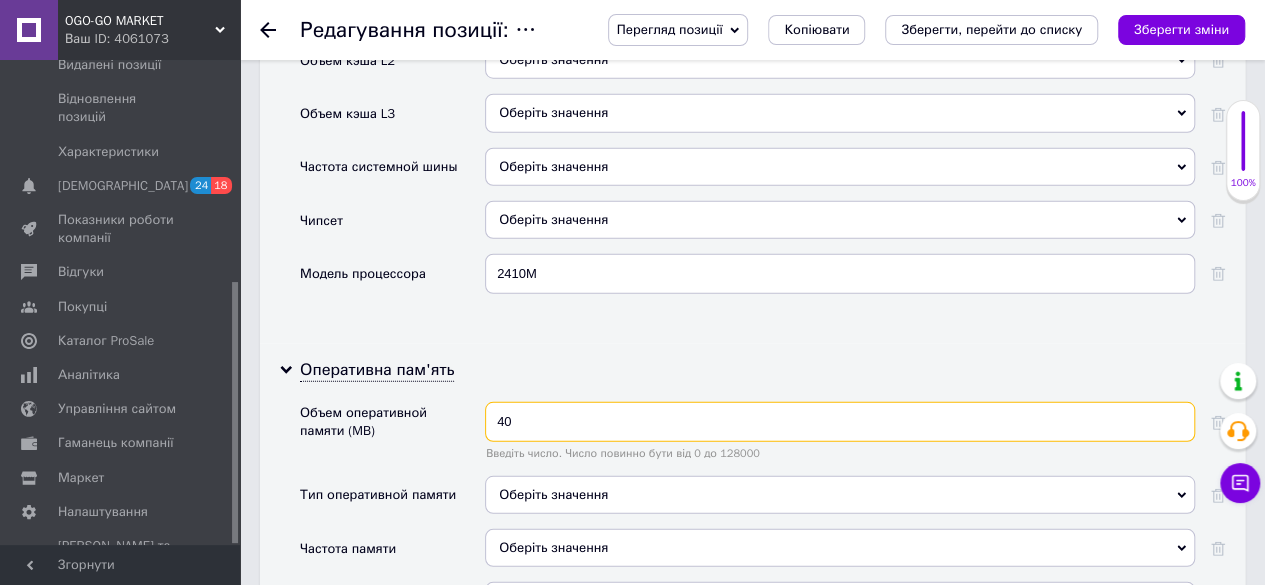 type on "4" 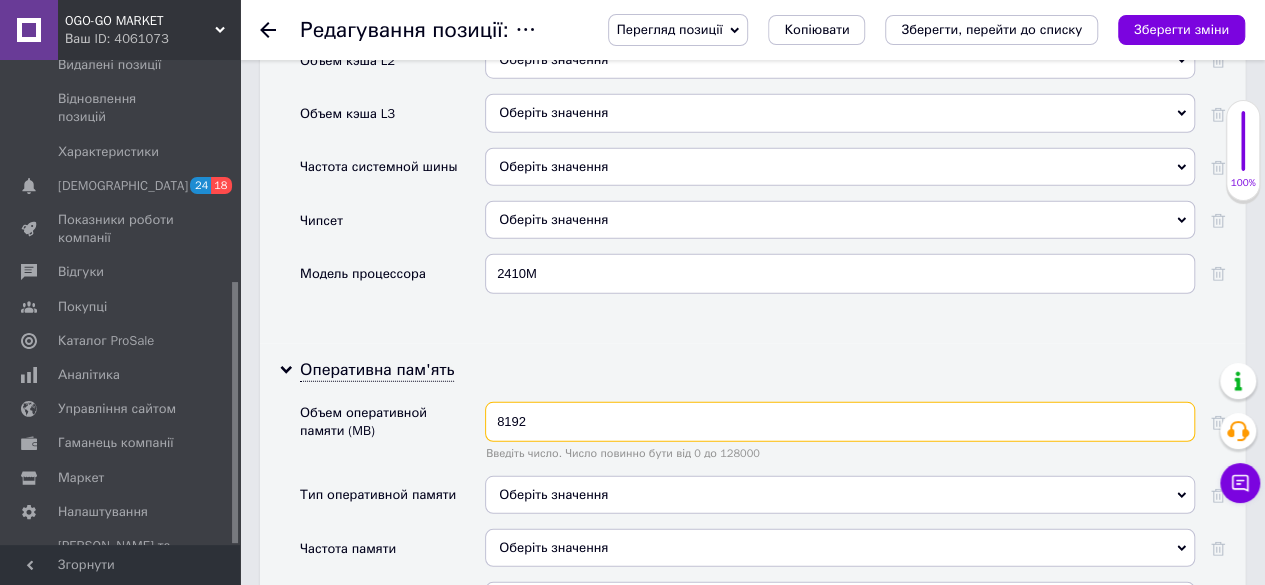 type on "8192" 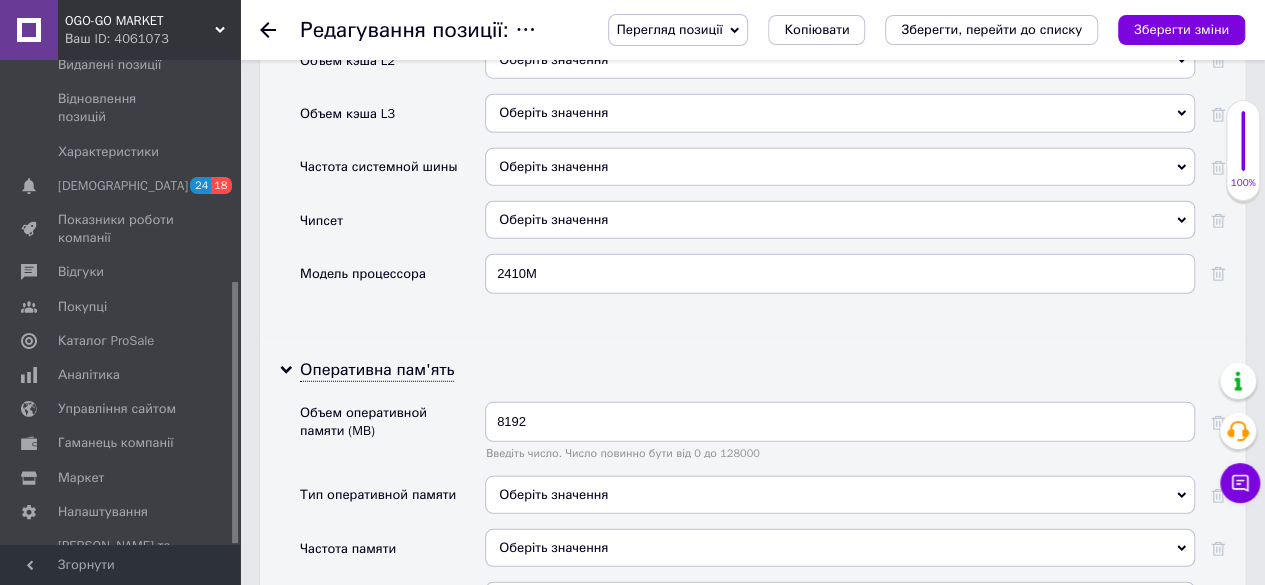 click on "Оберіть значення" at bounding box center (840, 495) 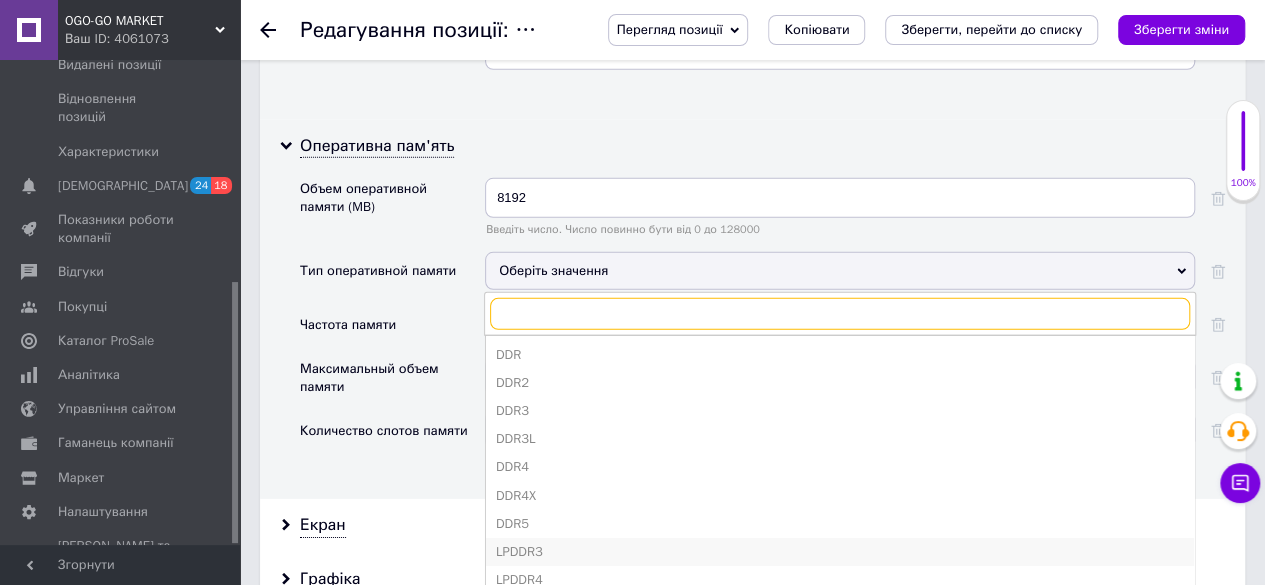 scroll, scrollTop: 2918, scrollLeft: 0, axis: vertical 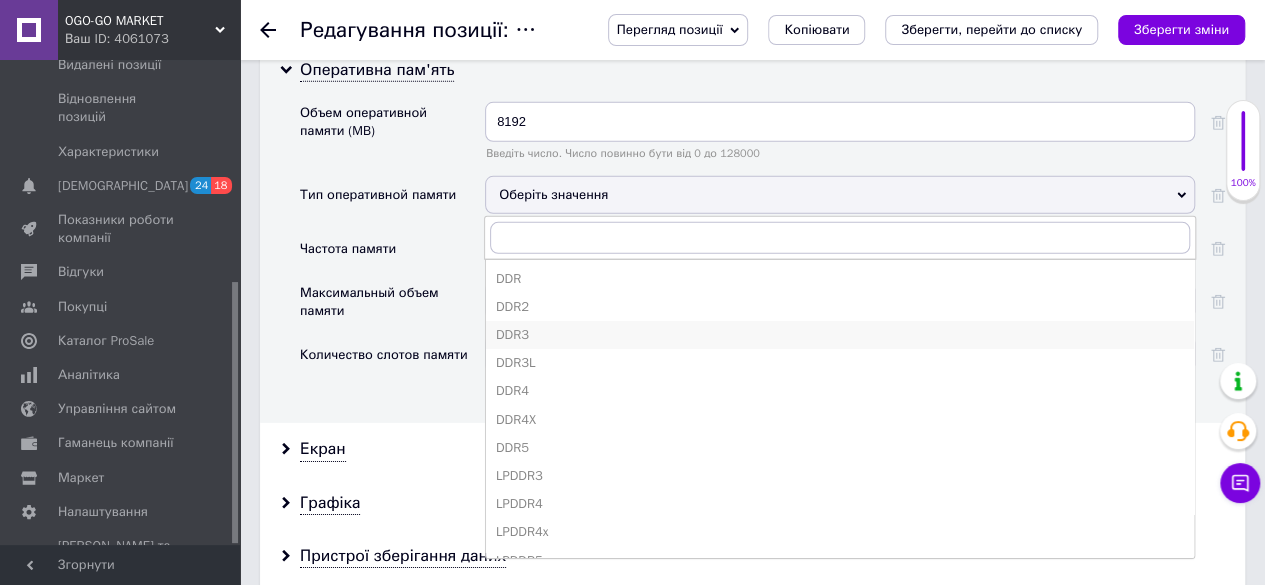click on "DDR3" at bounding box center [840, 335] 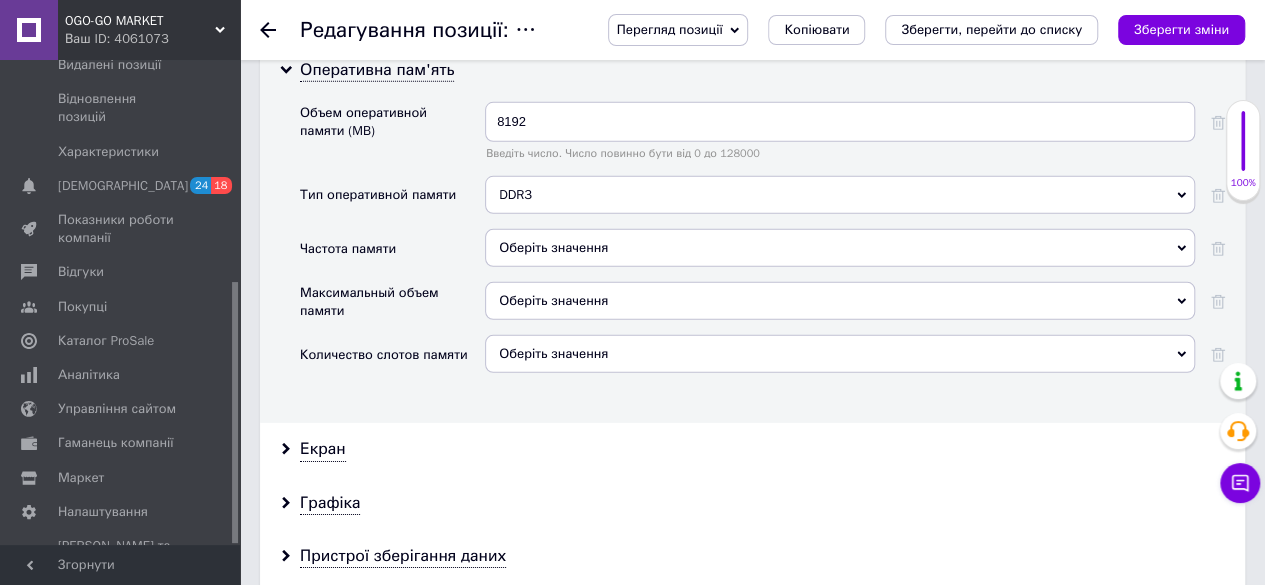 click on "Оберіть значення" at bounding box center (840, 248) 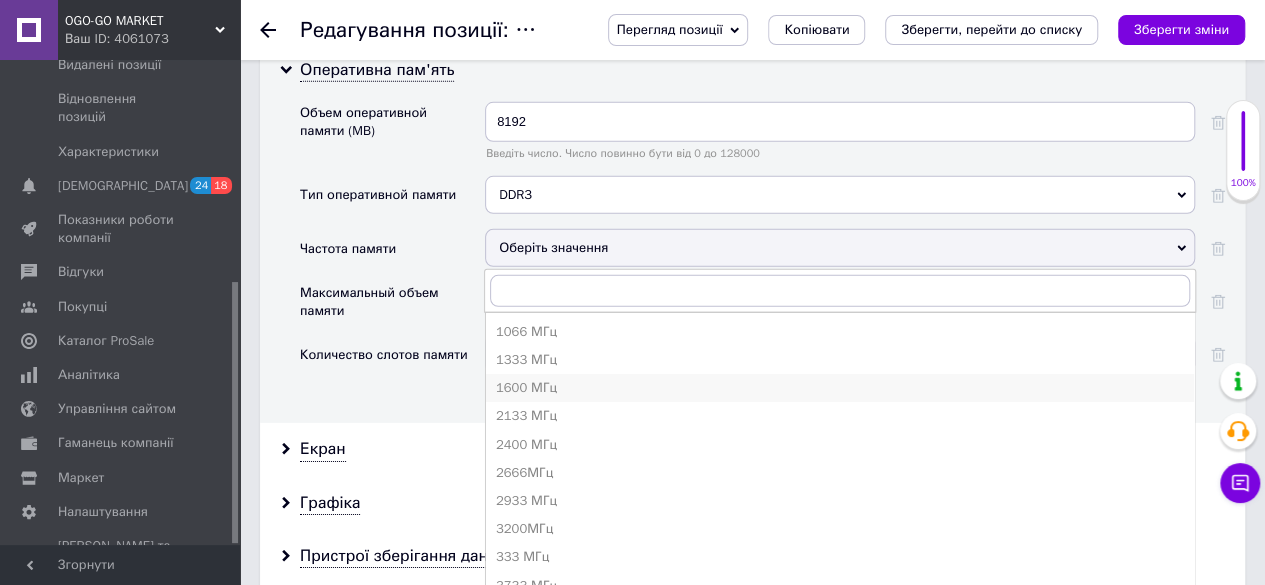 click on "1600 МГц" at bounding box center [840, 388] 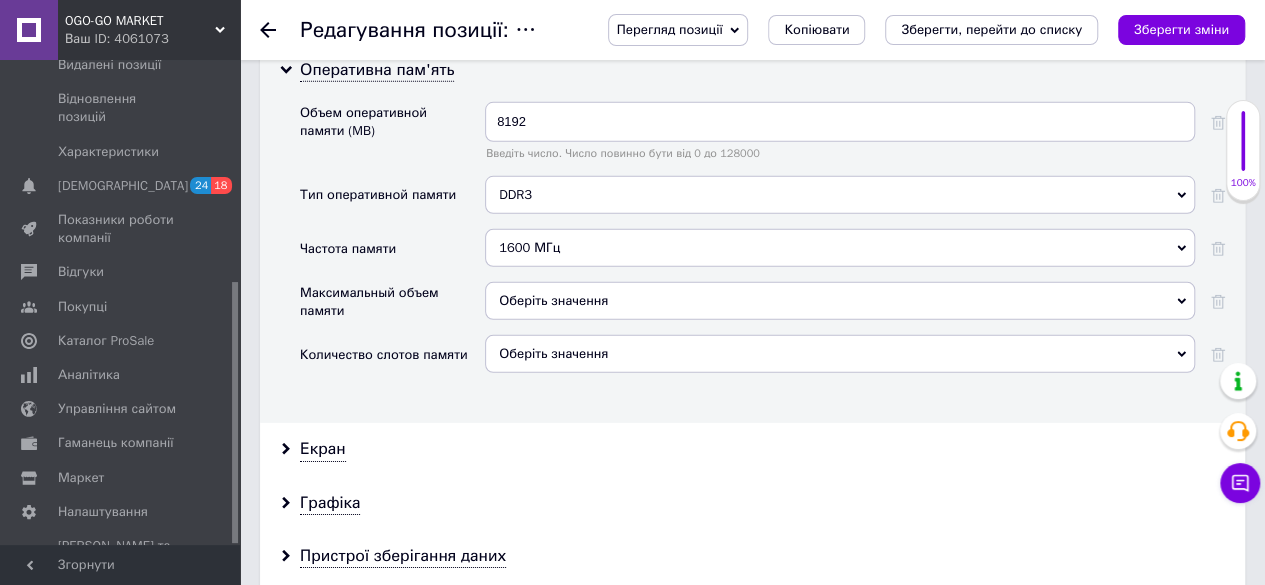 click on "Оберіть значення" at bounding box center (840, 301) 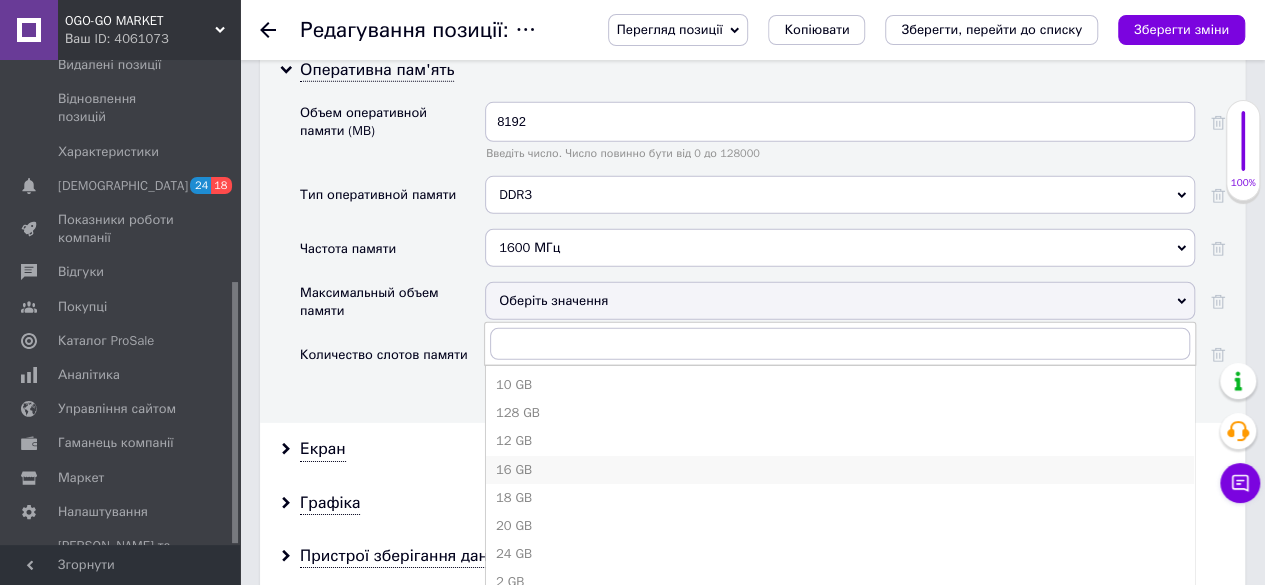click on "16 GB" at bounding box center (840, 470) 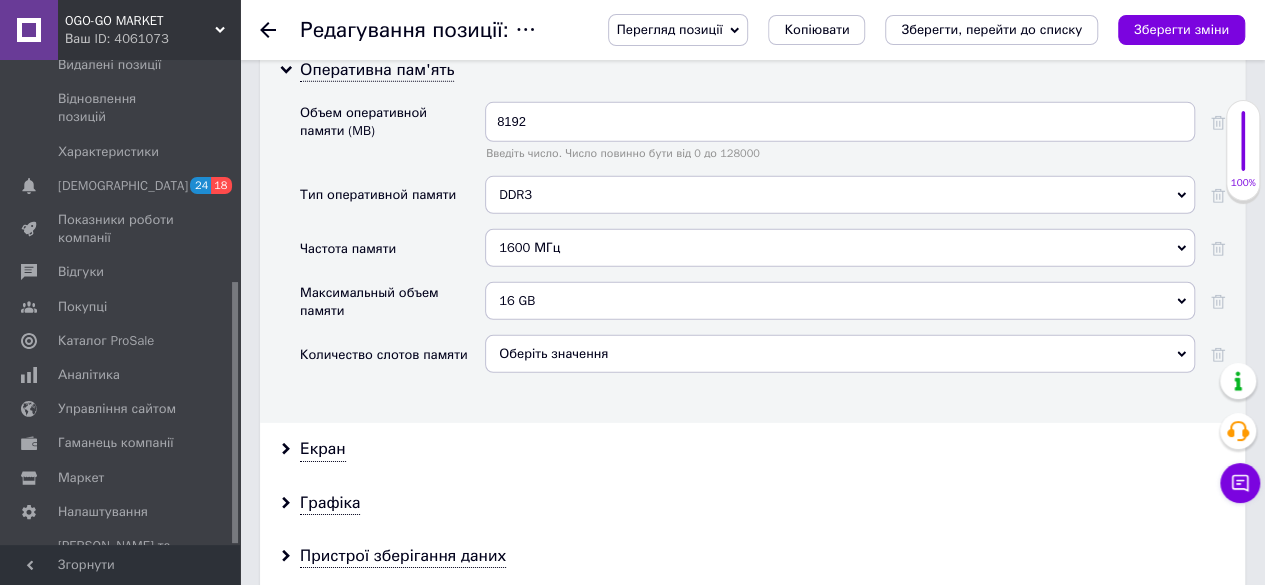 click on "Оберіть значення" at bounding box center [840, 354] 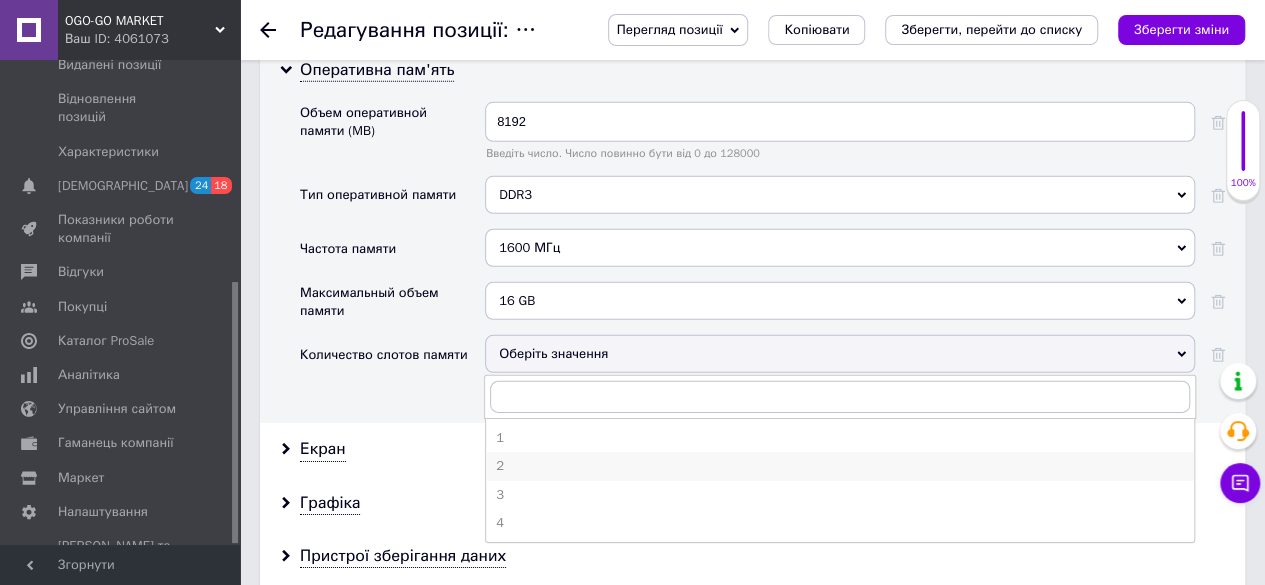 click on "2" at bounding box center [840, 466] 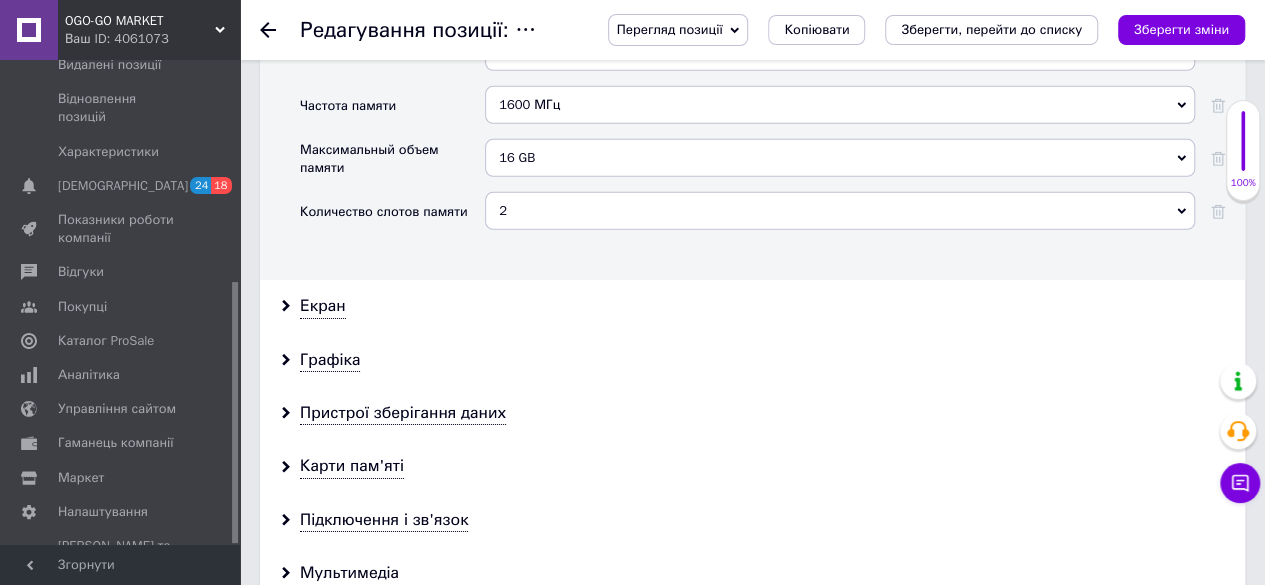 scroll, scrollTop: 3118, scrollLeft: 0, axis: vertical 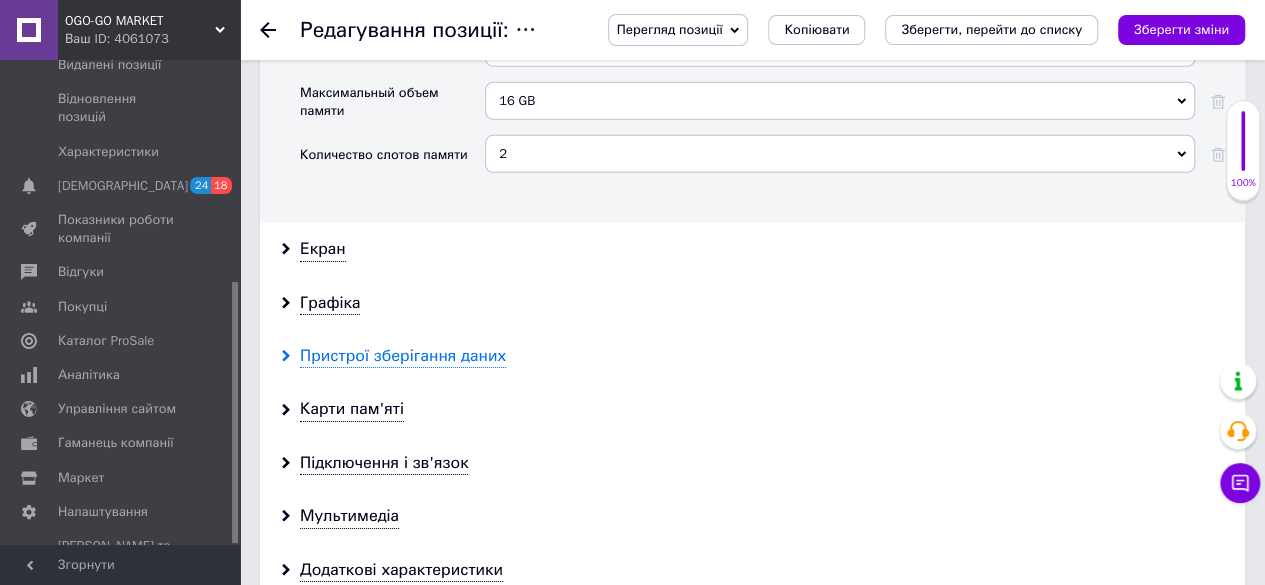 click on "Пристрої зберігання даних" at bounding box center [403, 356] 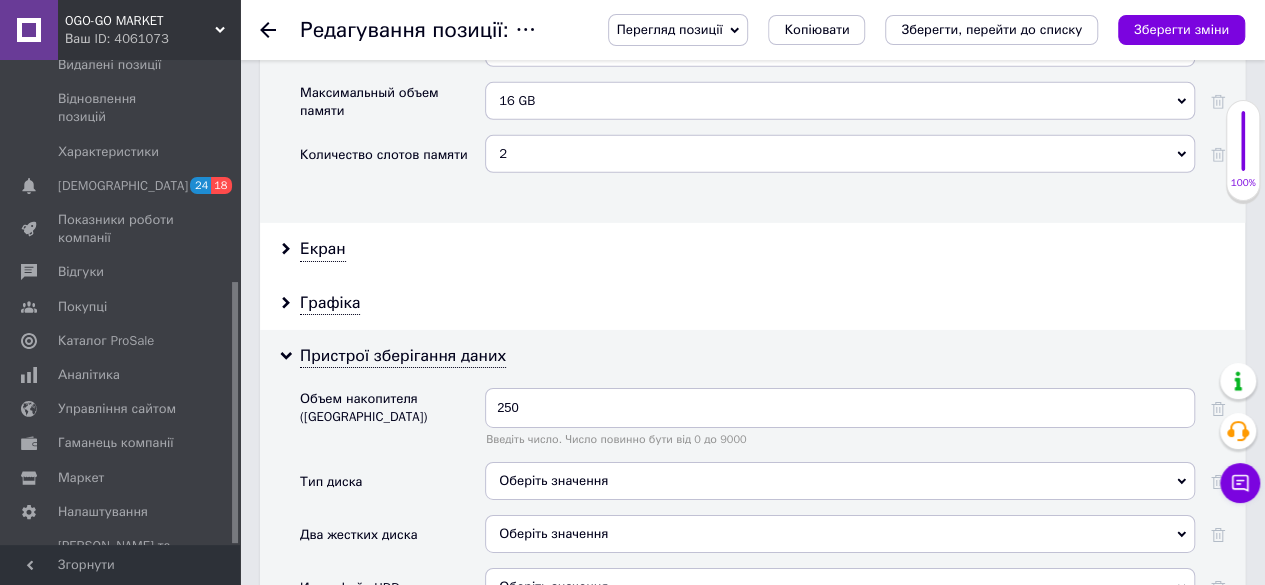 scroll, scrollTop: 3318, scrollLeft: 0, axis: vertical 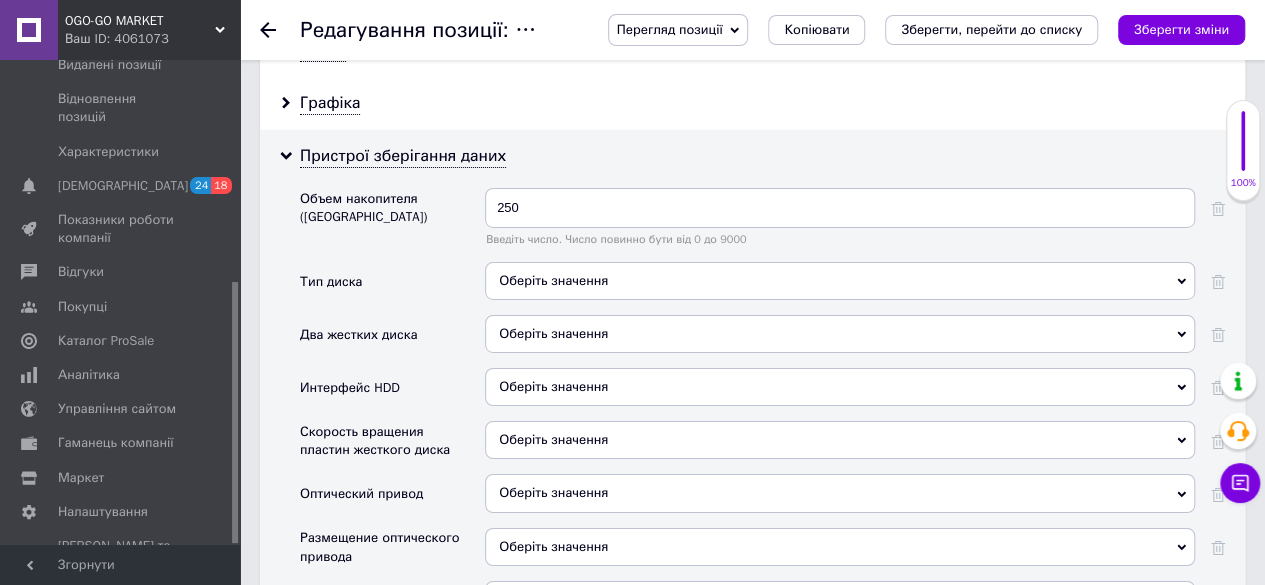 click on "Оберіть значення" at bounding box center (840, 281) 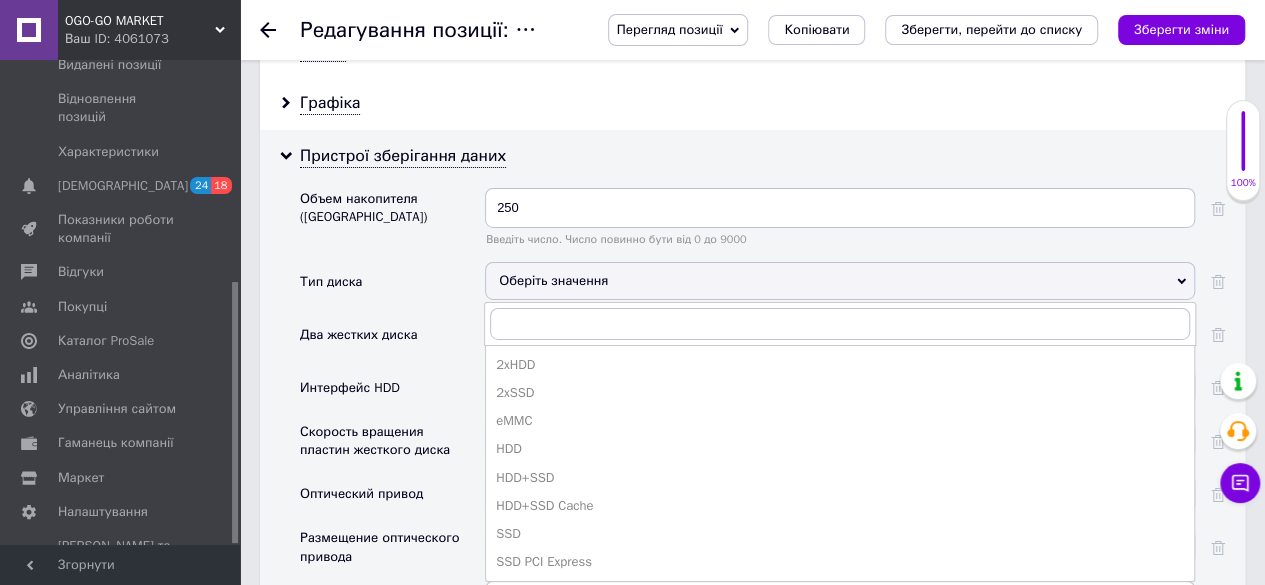 click on "SSD" at bounding box center [840, 534] 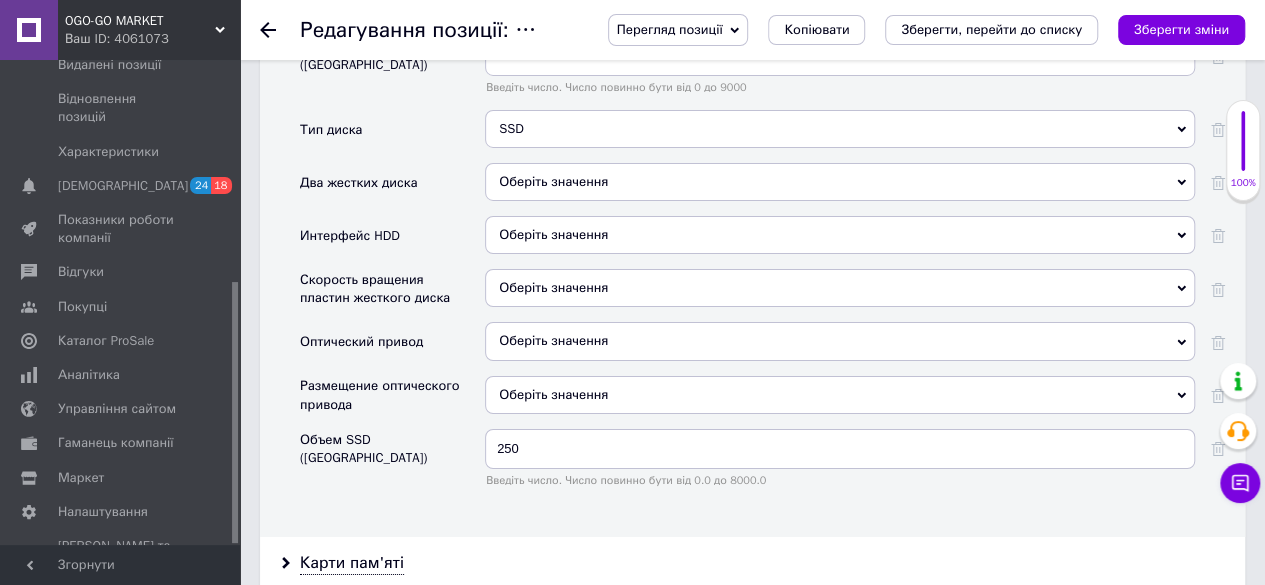 scroll, scrollTop: 3518, scrollLeft: 0, axis: vertical 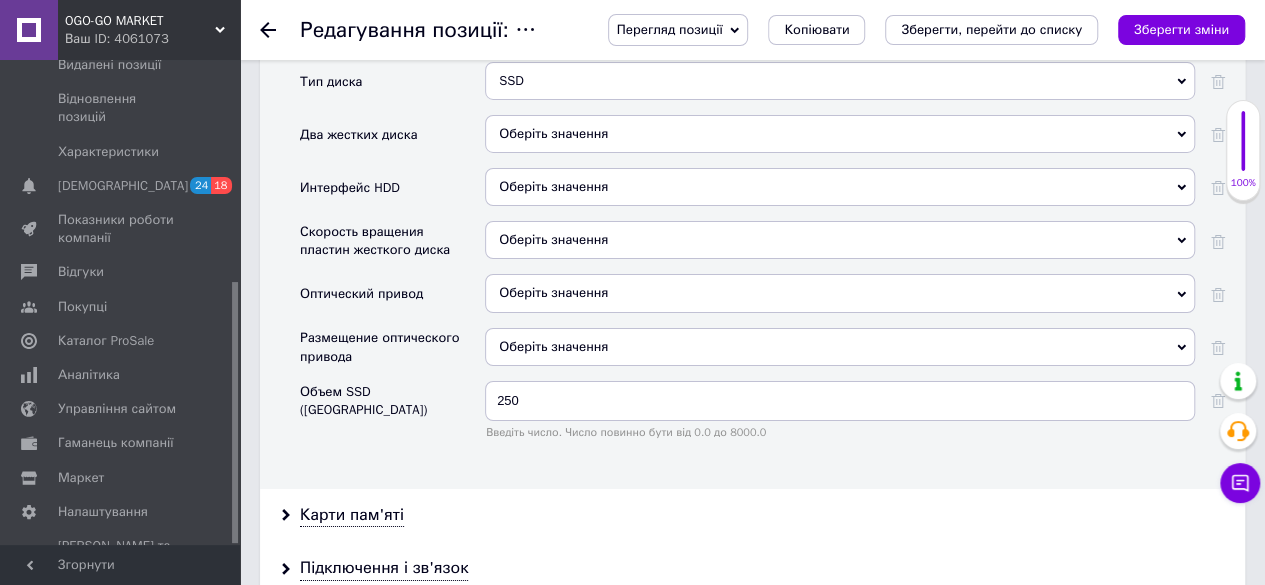 click on "Оберіть значення" at bounding box center (840, 293) 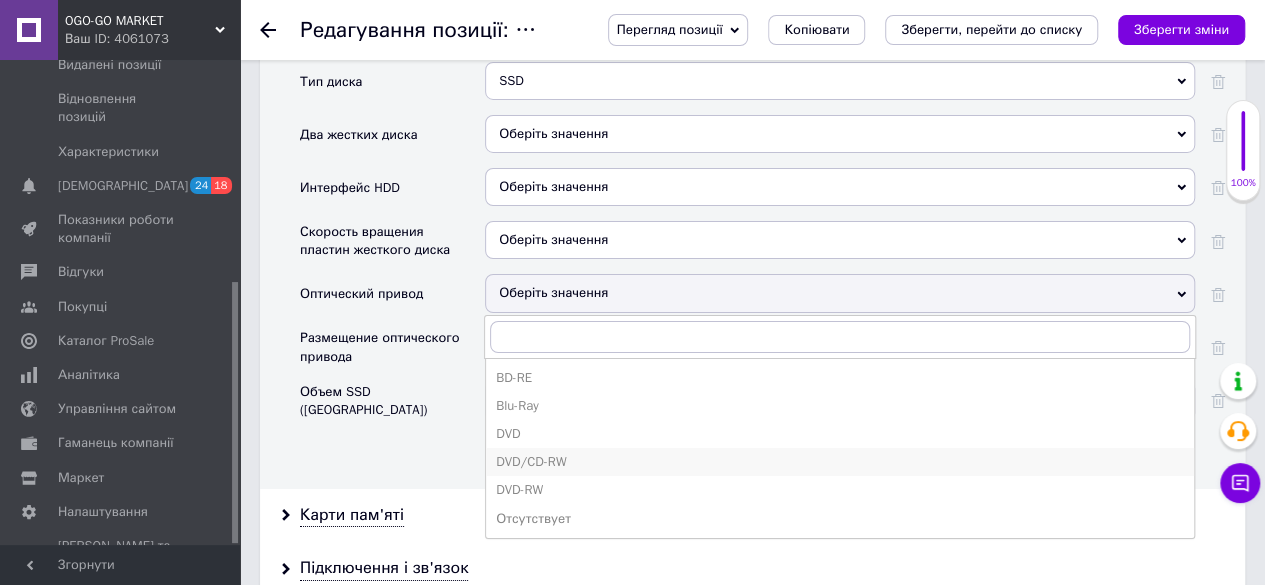 click on "DVD/CD-RW" at bounding box center [840, 462] 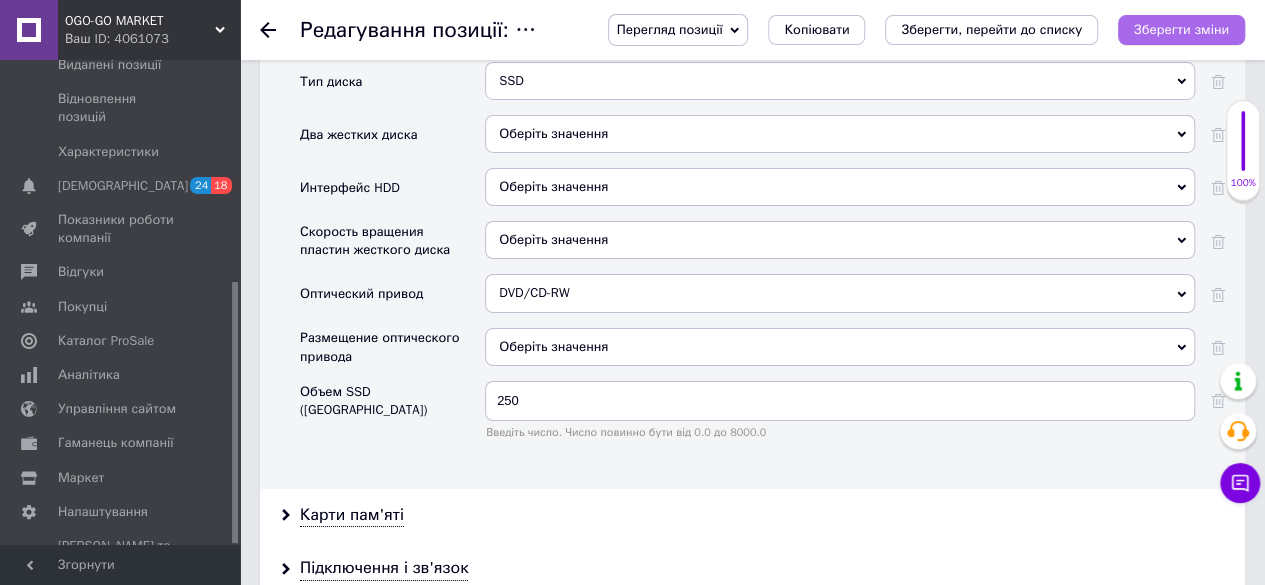 click on "Зберегти зміни" at bounding box center [1181, 29] 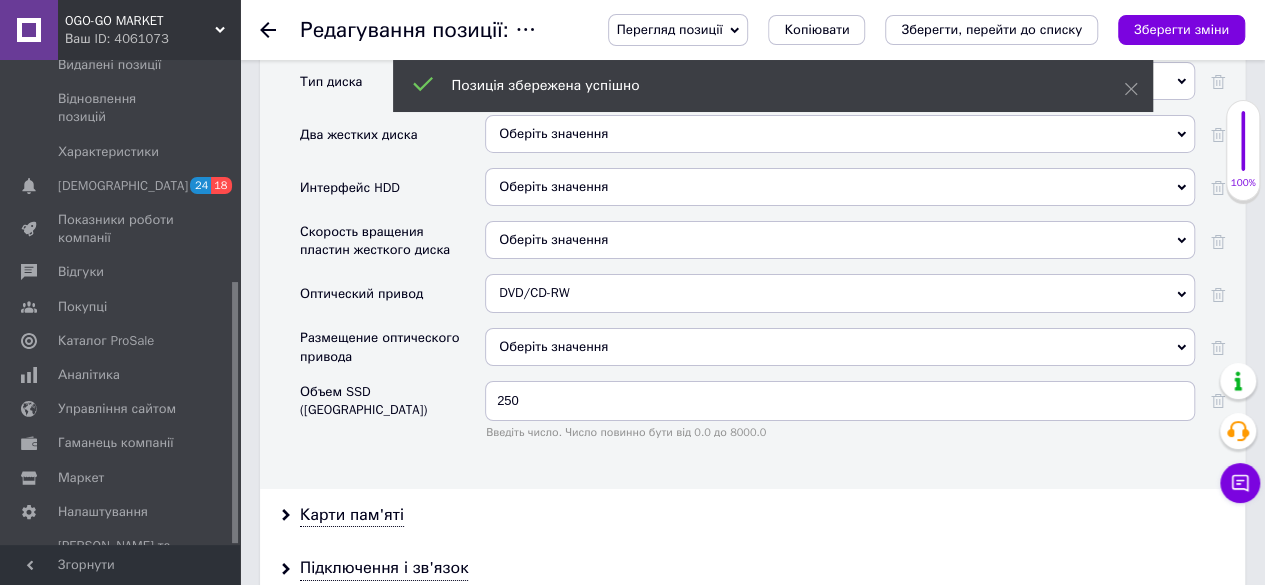 click 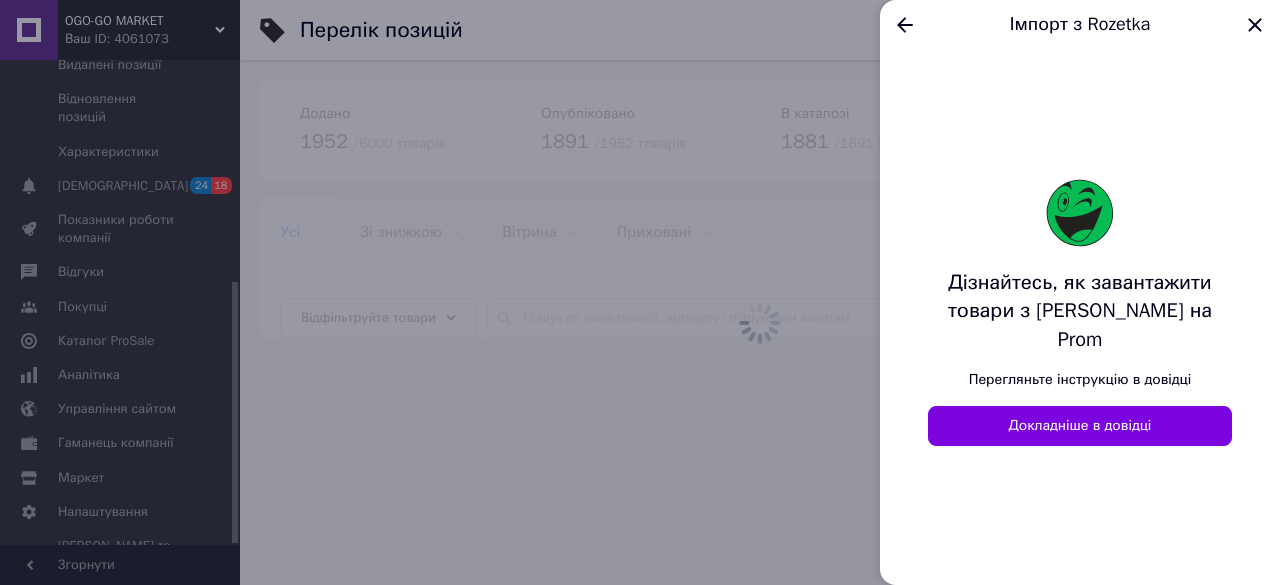 click 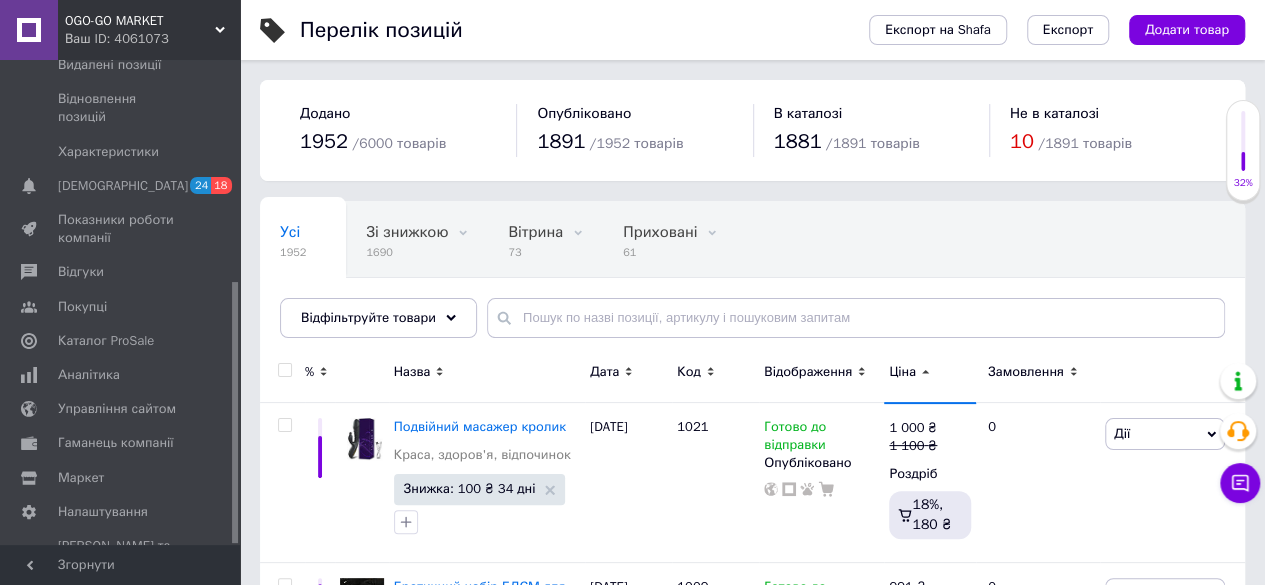 drag, startPoint x: 301, startPoint y: 31, endPoint x: 1278, endPoint y: 161, distance: 985.61096 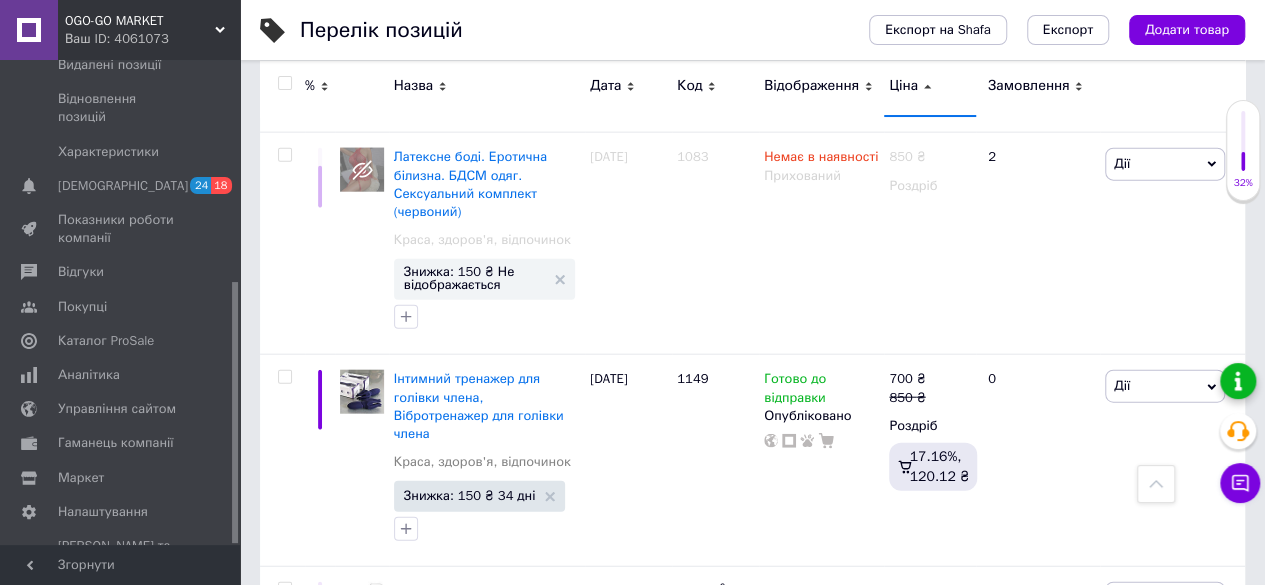 scroll, scrollTop: 14440, scrollLeft: 0, axis: vertical 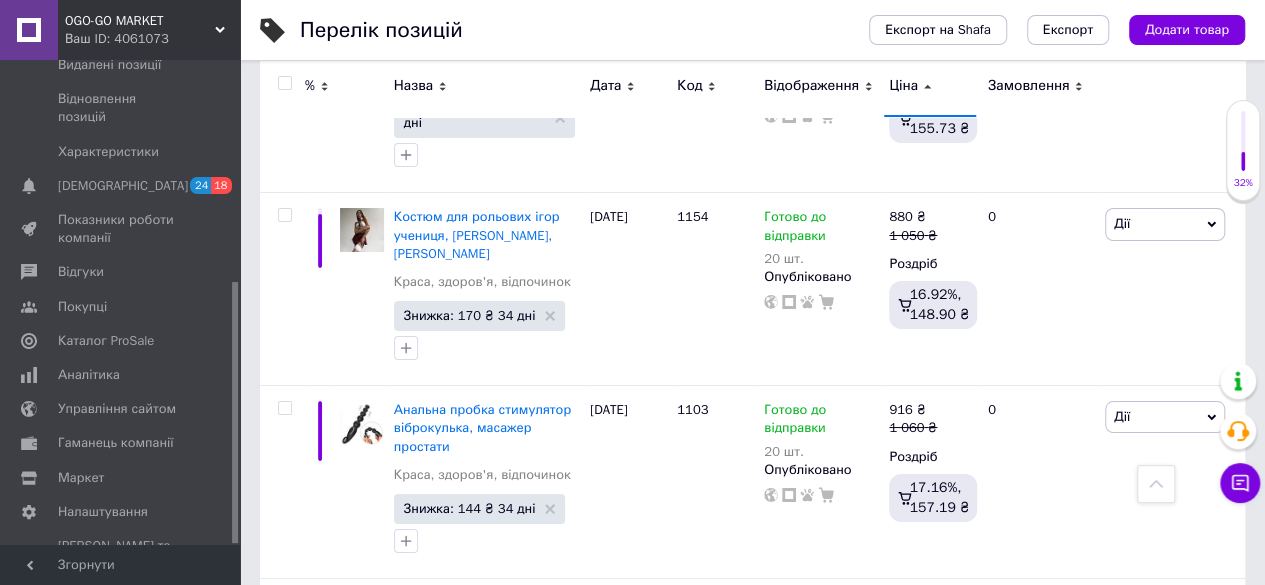click on "3" at bounding box center (494, 812) 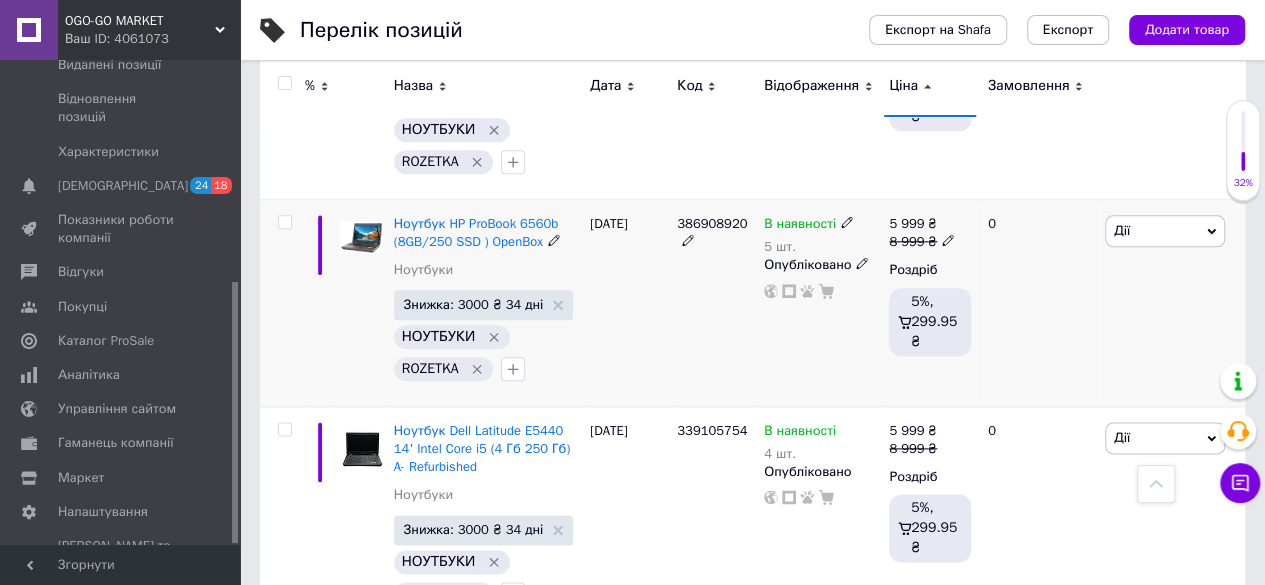 scroll, scrollTop: 16240, scrollLeft: 0, axis: vertical 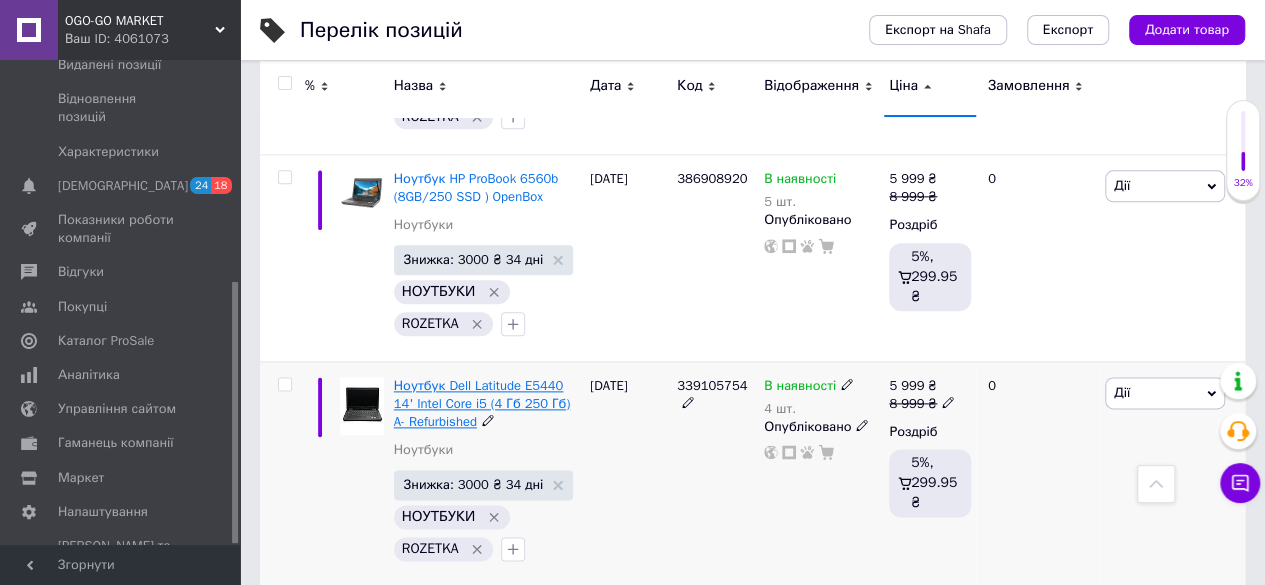 click on "Ноутбук Dell Latitude E5440 14' Intel Core i5 (4 Гб 250 Гб) A- Refurbished" at bounding box center (482, 403) 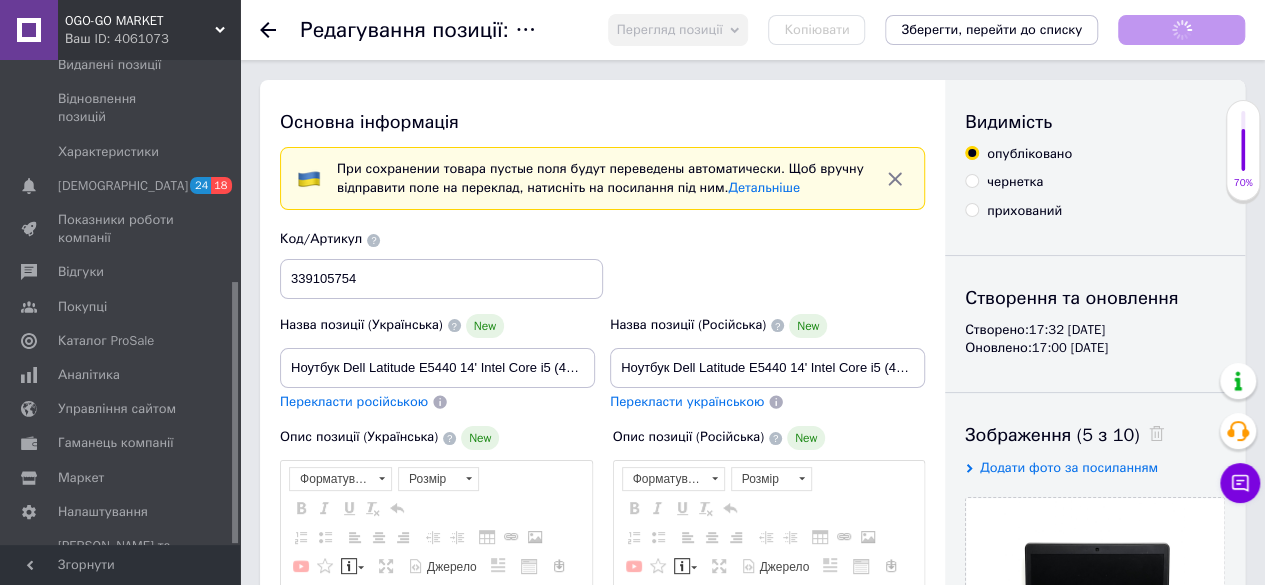 scroll, scrollTop: 0, scrollLeft: 0, axis: both 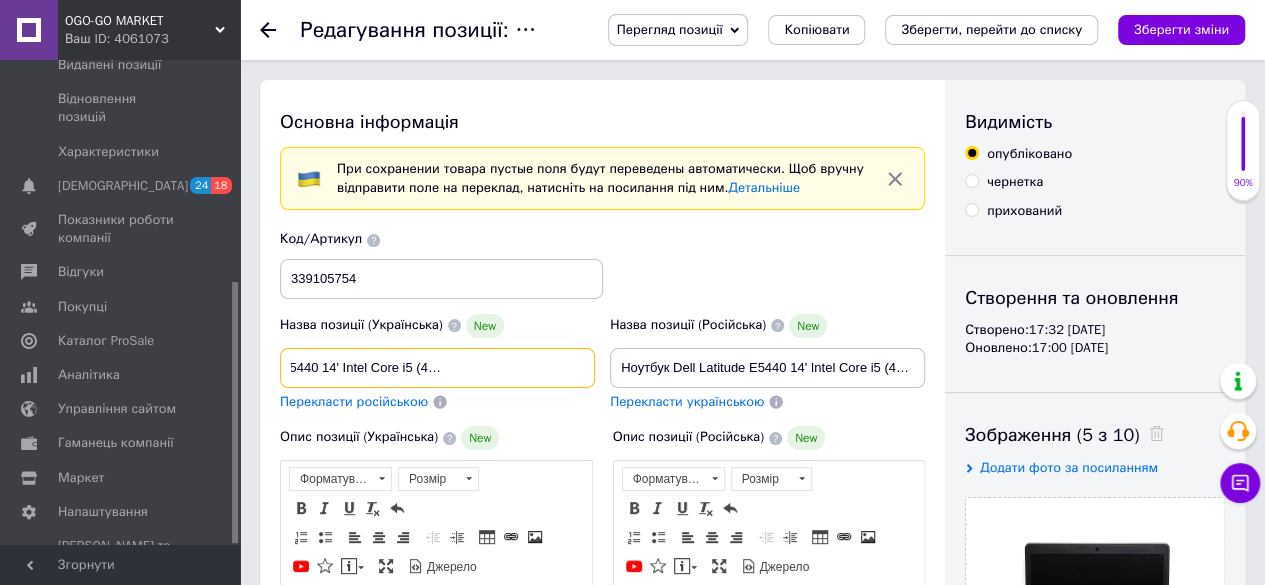 drag, startPoint x: 500, startPoint y: 365, endPoint x: 658, endPoint y: 380, distance: 158.71043 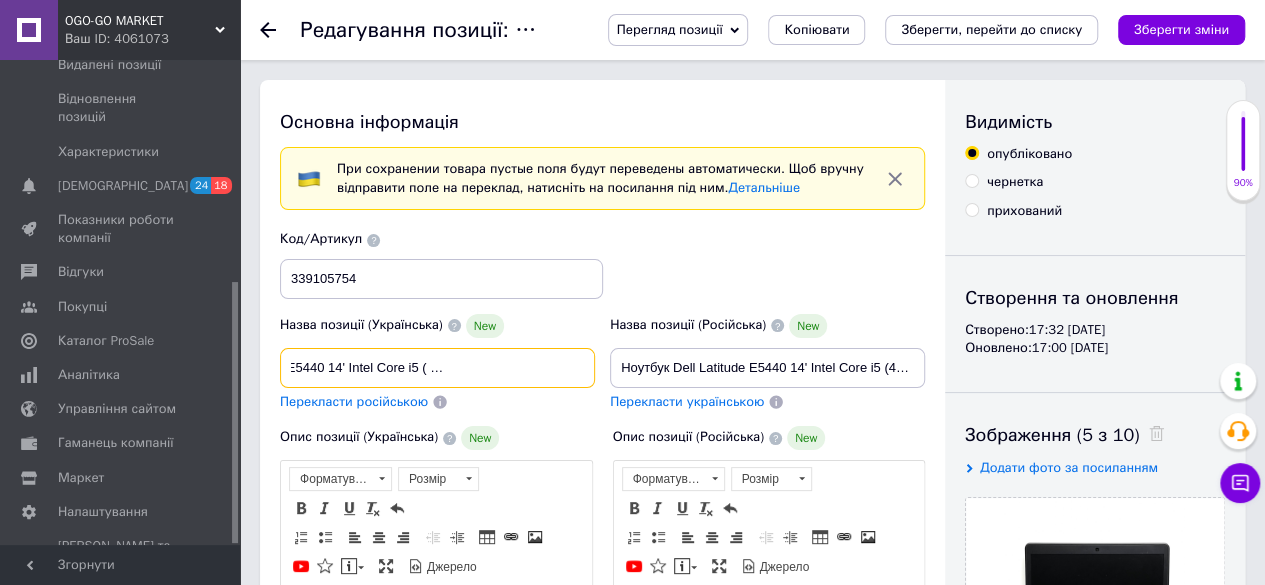 scroll, scrollTop: 0, scrollLeft: 131, axis: horizontal 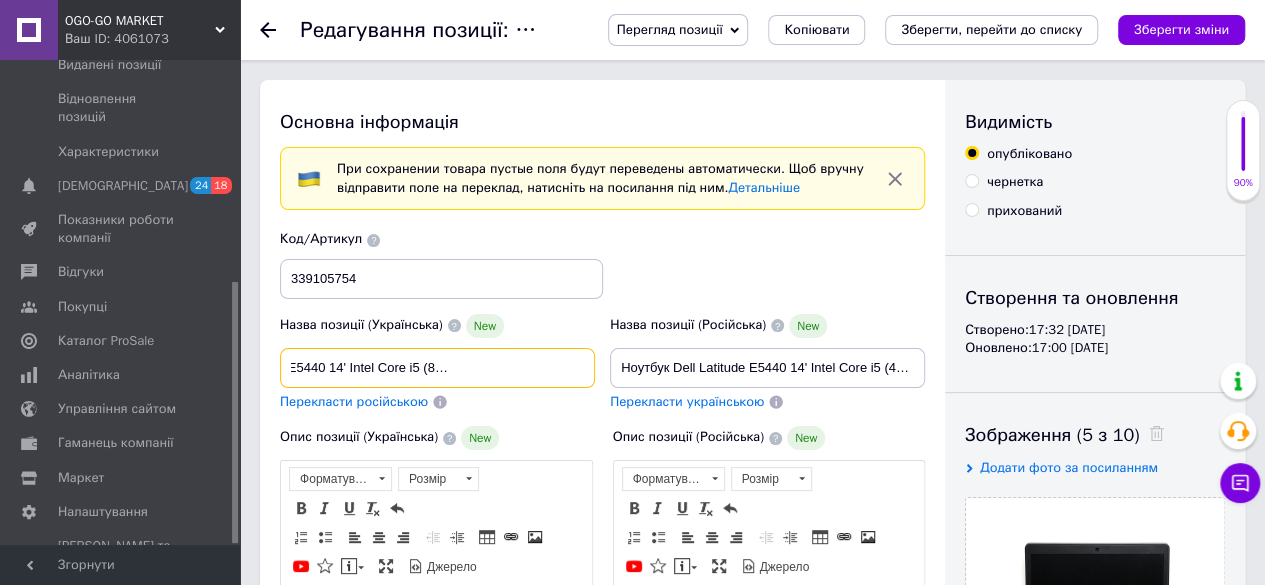 drag, startPoint x: 474, startPoint y: 360, endPoint x: 504, endPoint y: 404, distance: 53.25411 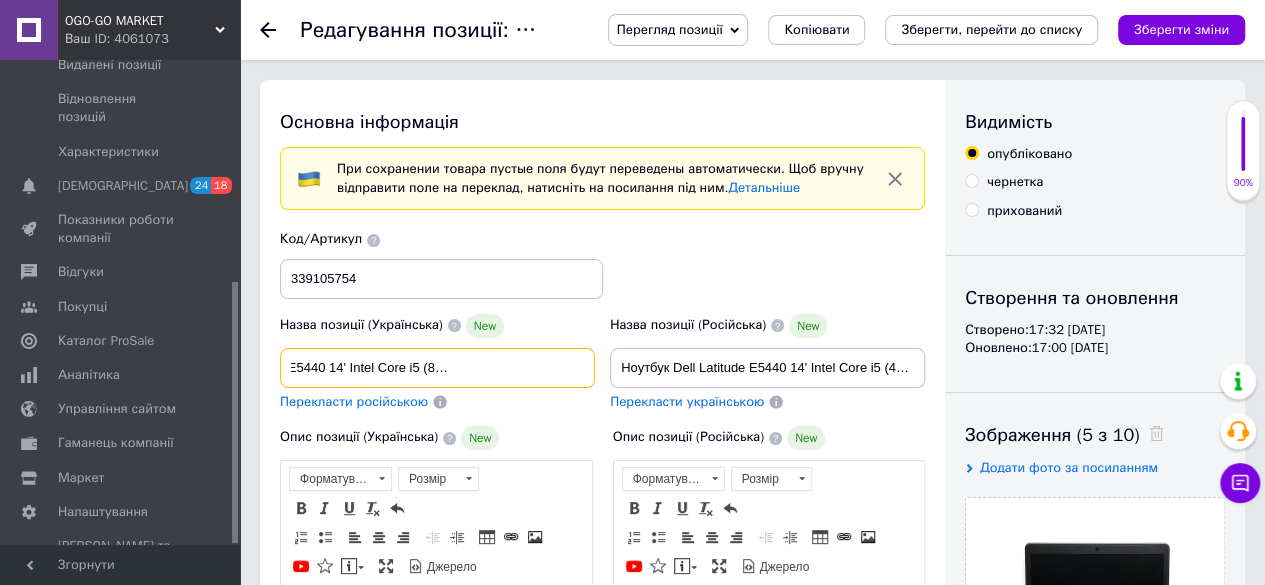 paste on "SSD" 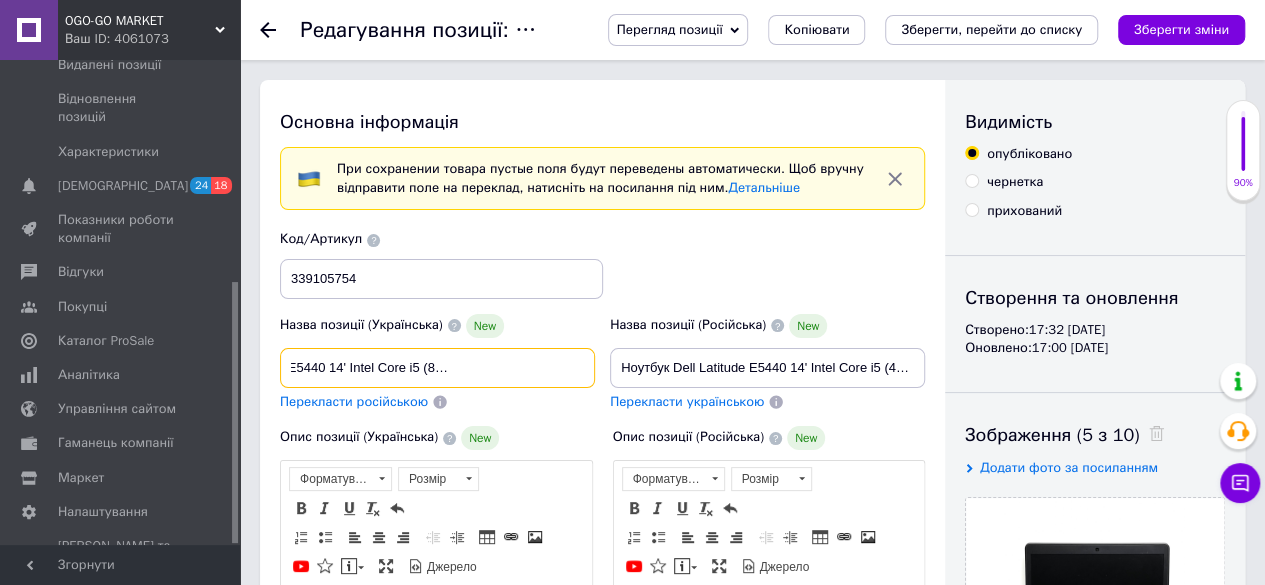 type on "Ноутбук Dell Latitude E5440 14' Intel Core i5 (8 Гб 250 SSD   Гб) A- Refurbished" 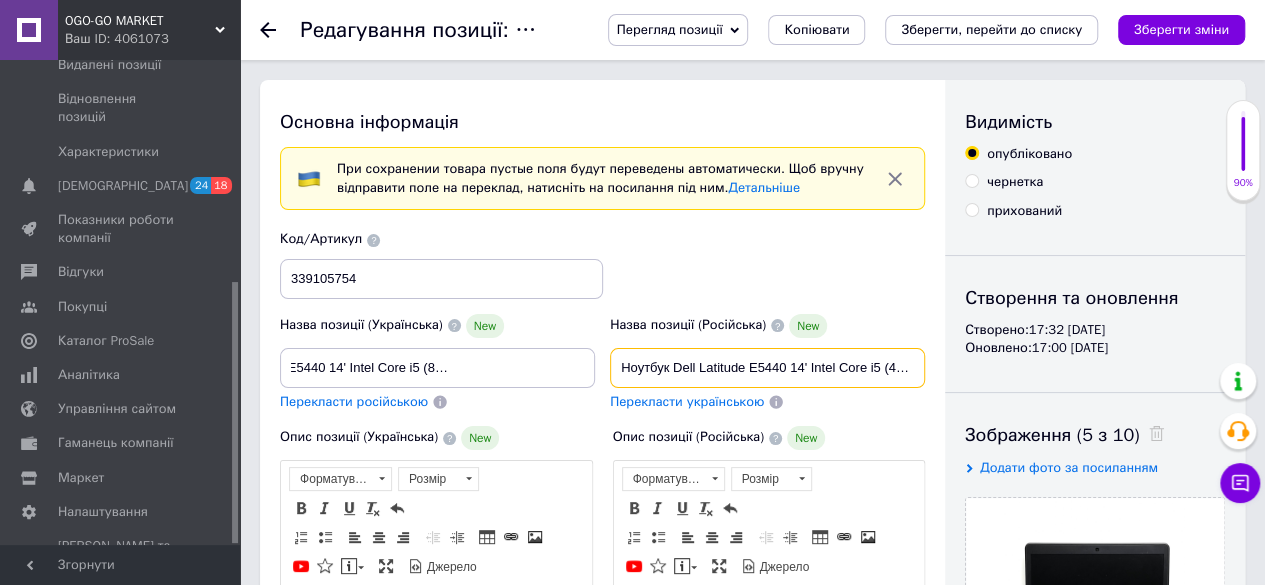 scroll, scrollTop: 0, scrollLeft: 0, axis: both 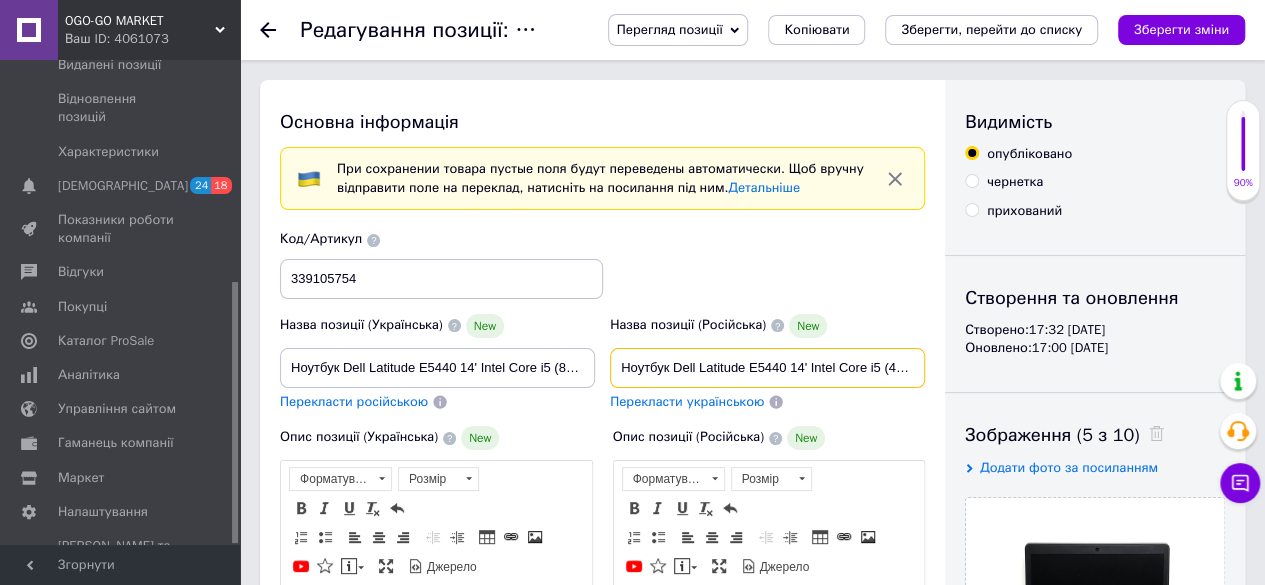 click on "Ноутбук Dell Latitude E5440 14' Intel Core i5 (4 Гб 250 Гб) A- Refurbished" at bounding box center (767, 368) 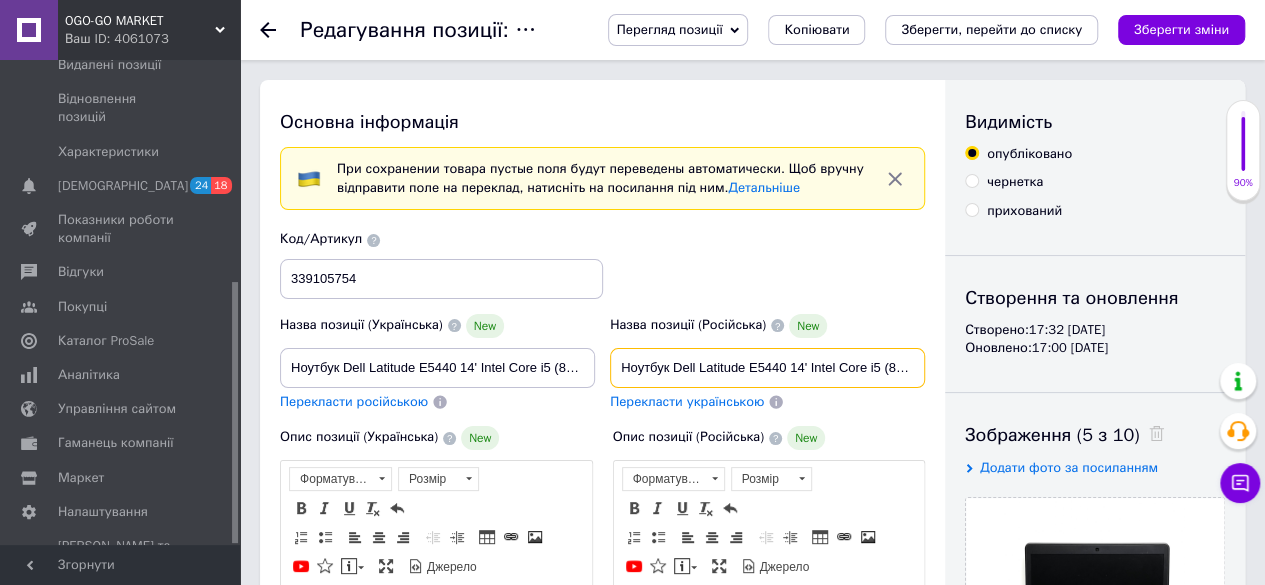 scroll, scrollTop: 0, scrollLeft: 138, axis: horizontal 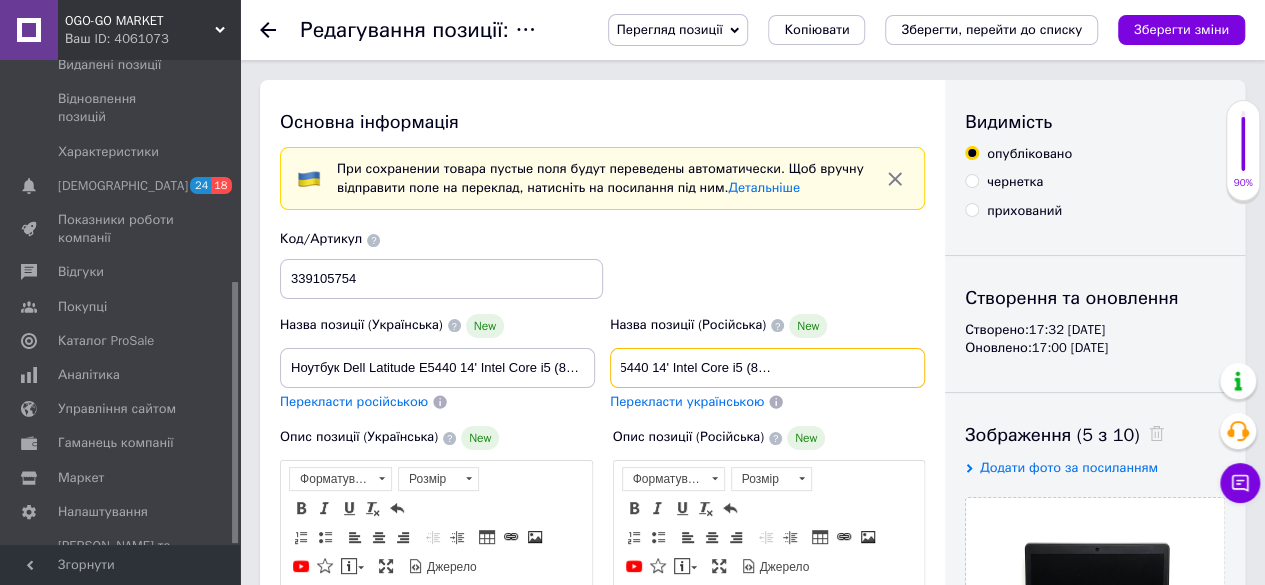 drag, startPoint x: 892, startPoint y: 370, endPoint x: 965, endPoint y: 367, distance: 73.061615 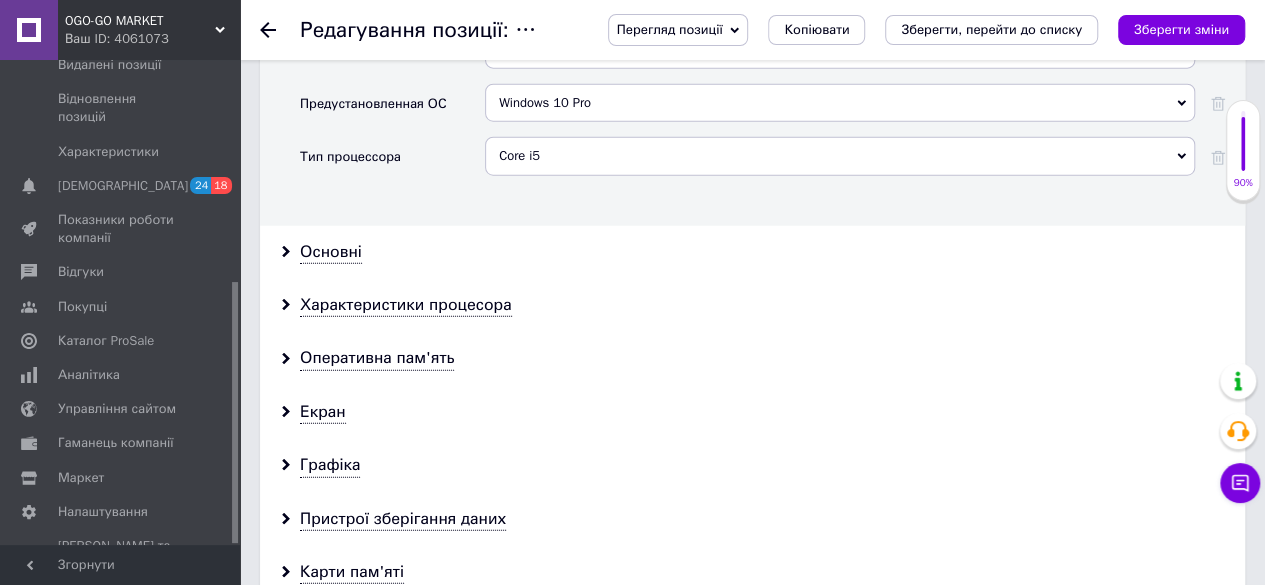 scroll, scrollTop: 2519, scrollLeft: 0, axis: vertical 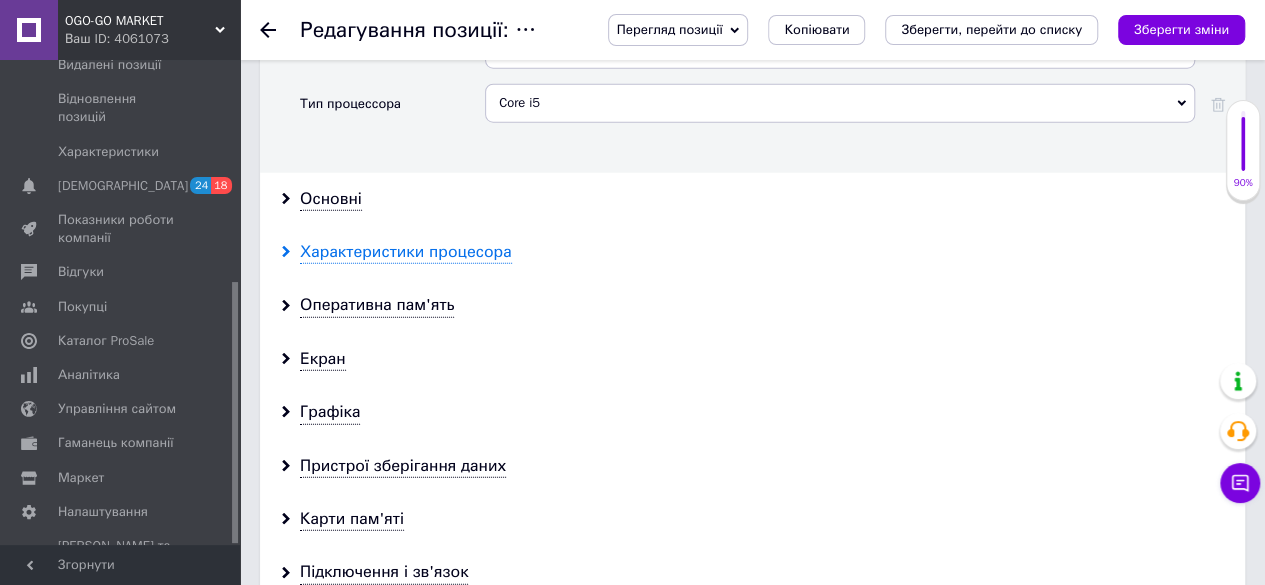 type on "Ноутбук Dell Latitude E5440 14' Intel Core i5 (8 Гб 250  SSD   Гб) A- Refurbished" 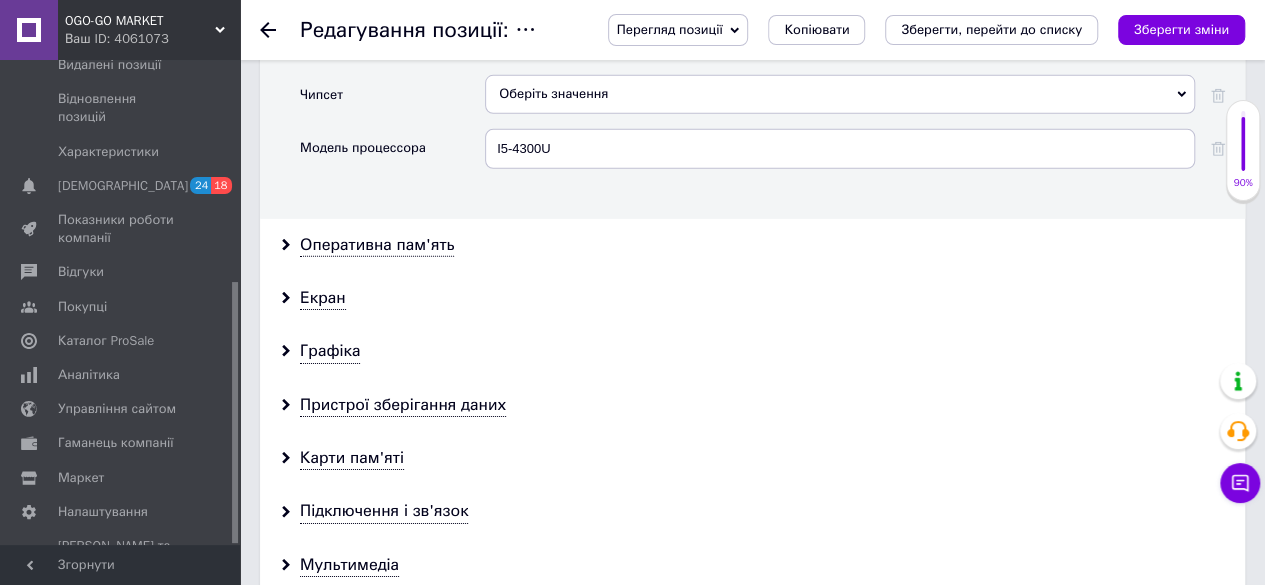 scroll, scrollTop: 3119, scrollLeft: 0, axis: vertical 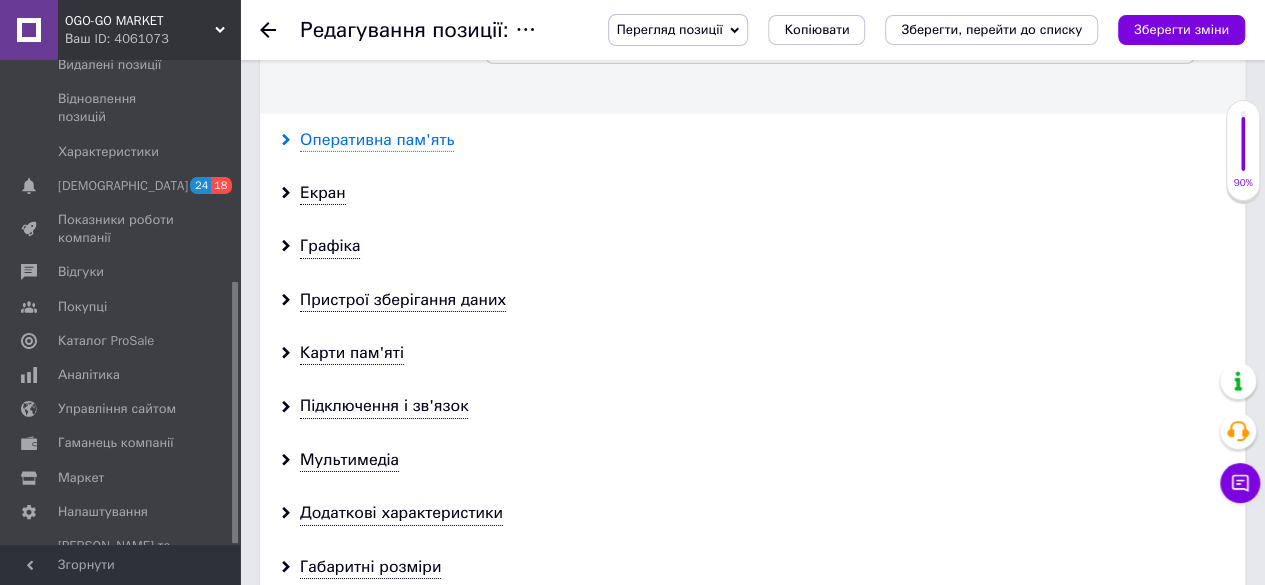 click on "Оперативна пам'ять" at bounding box center [377, 140] 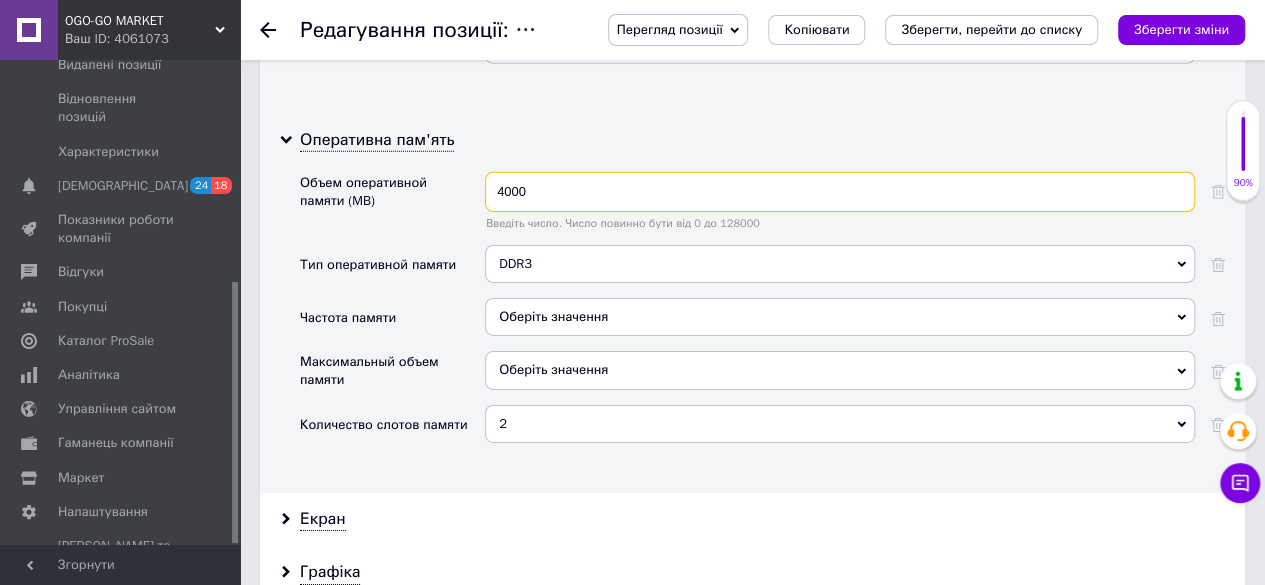 click on "4000" at bounding box center (840, 192) 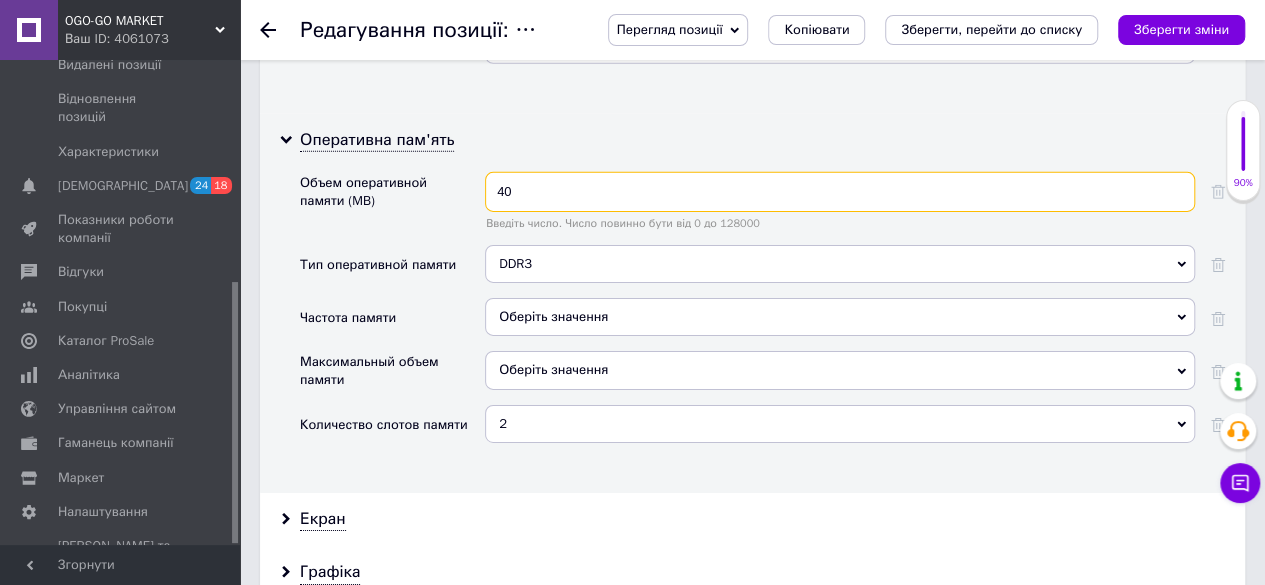 type on "4" 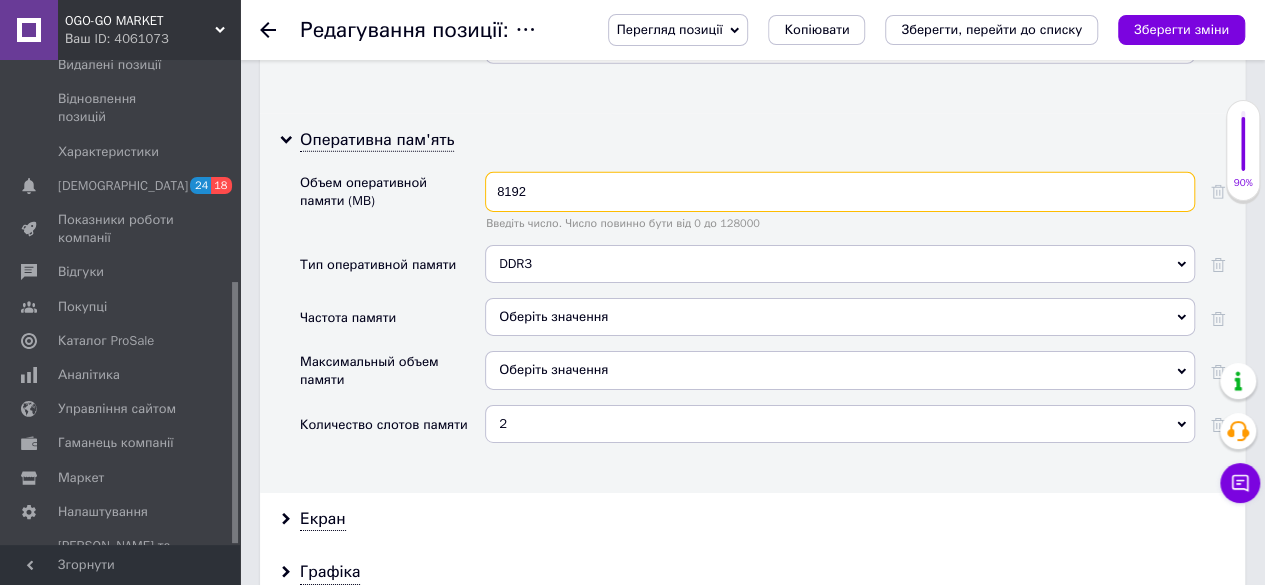 type on "8192" 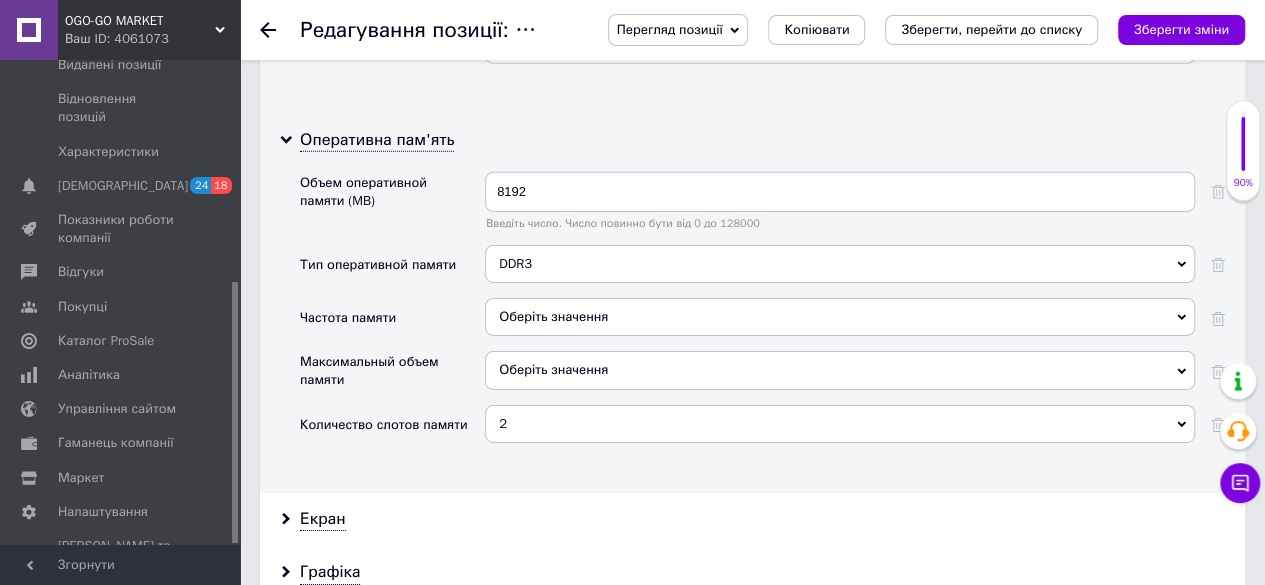 click on "Оберіть значення" at bounding box center (840, 317) 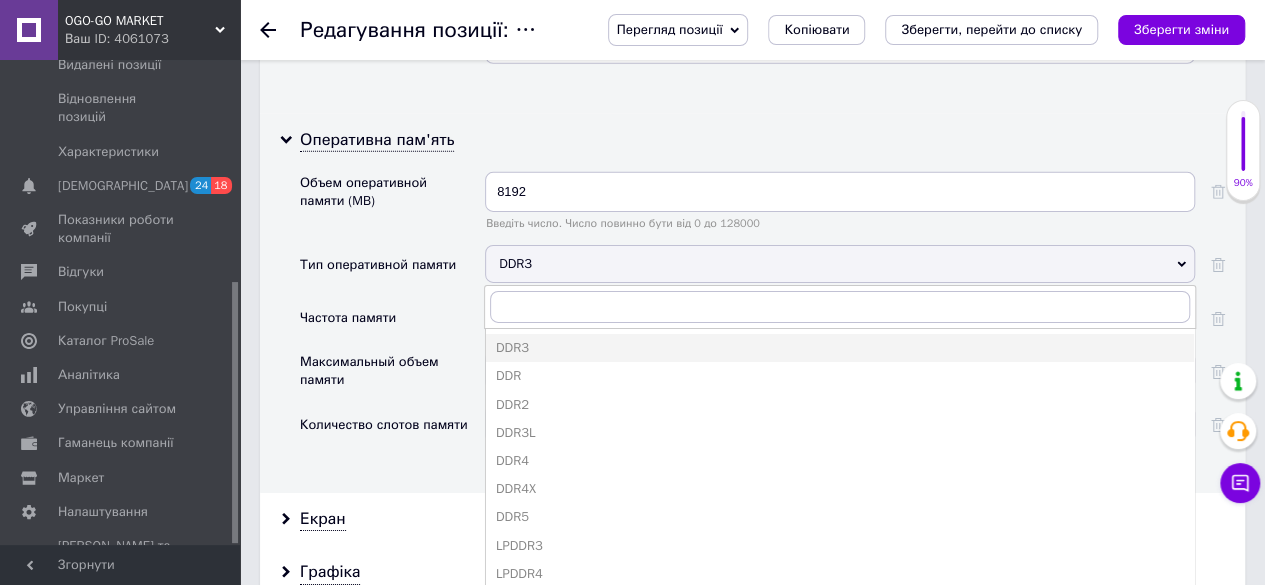 click on "DDR3" at bounding box center (840, 264) 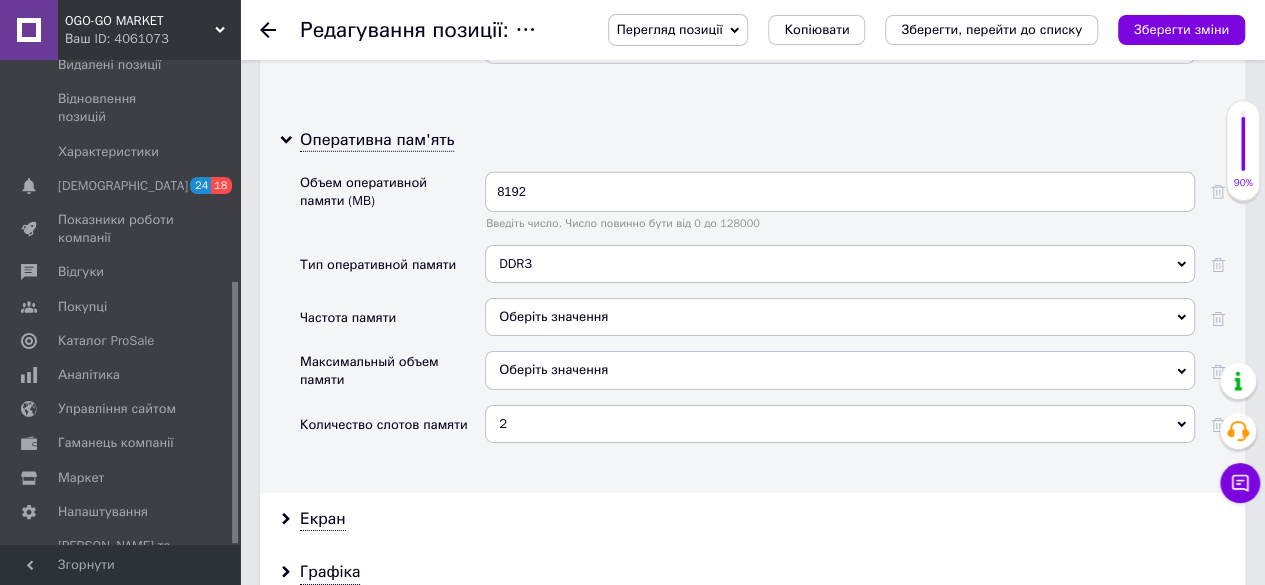 click on "DDR3" at bounding box center (840, 264) 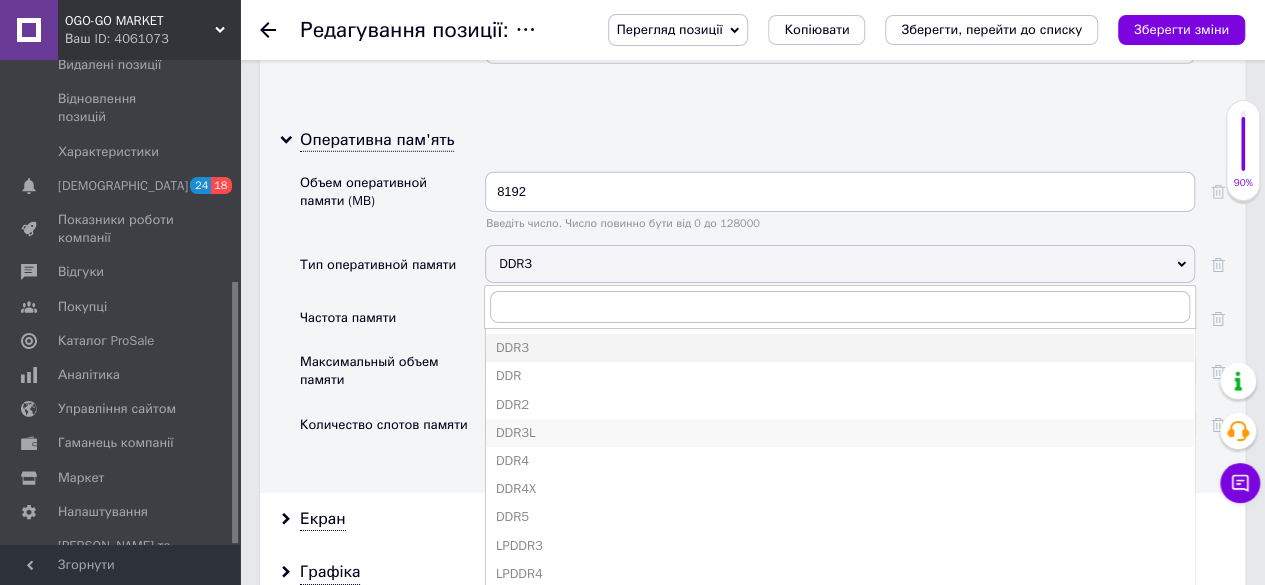 click on "DDR3L" at bounding box center [840, 433] 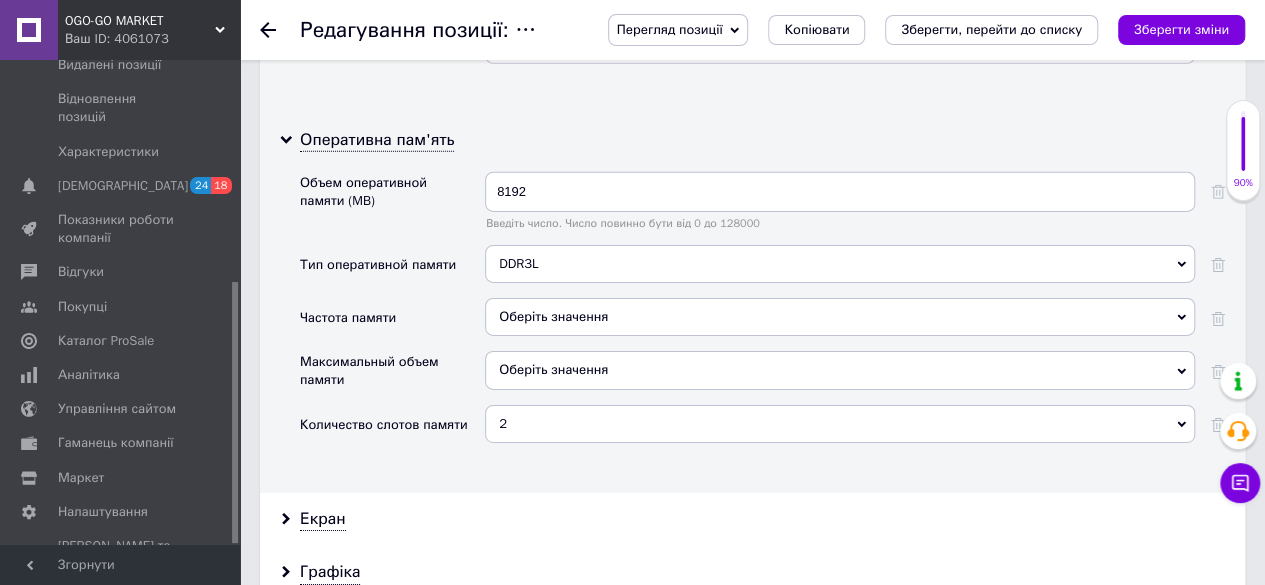 click on "Оберіть значення" at bounding box center (840, 317) 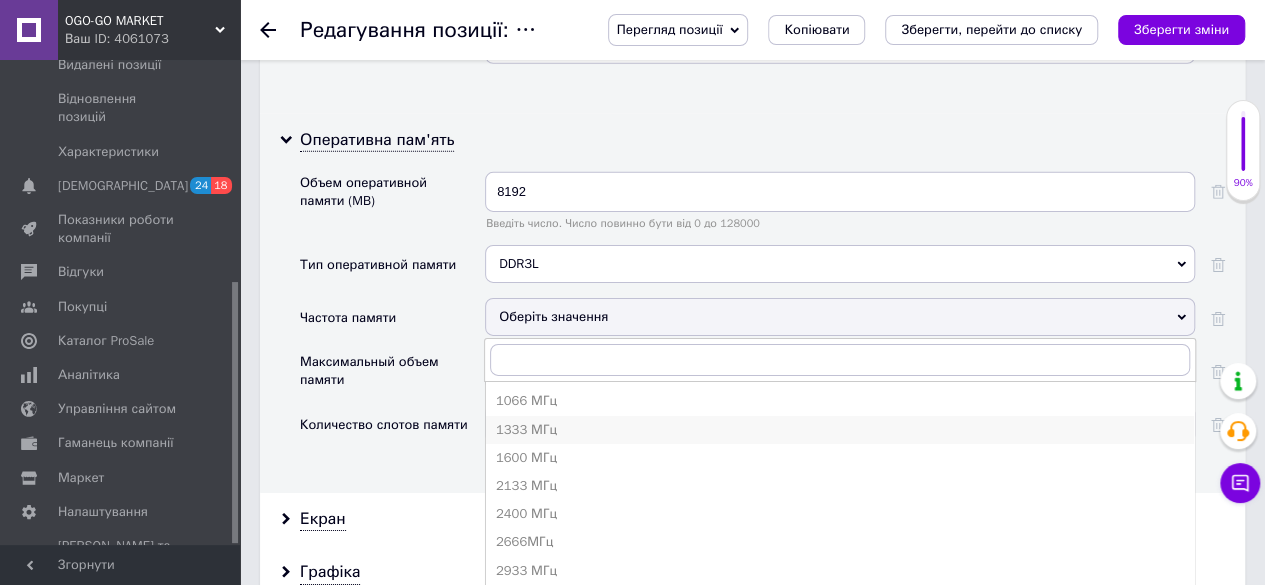 click on "1333 МГц" at bounding box center [840, 430] 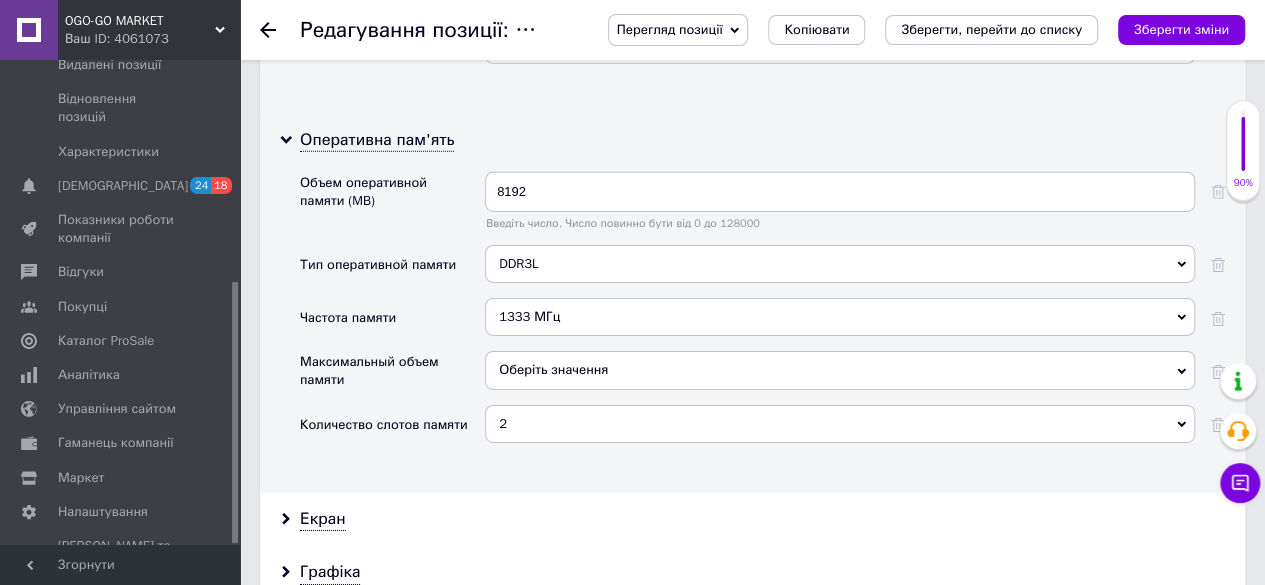 click on "1333 МГц" at bounding box center [840, 317] 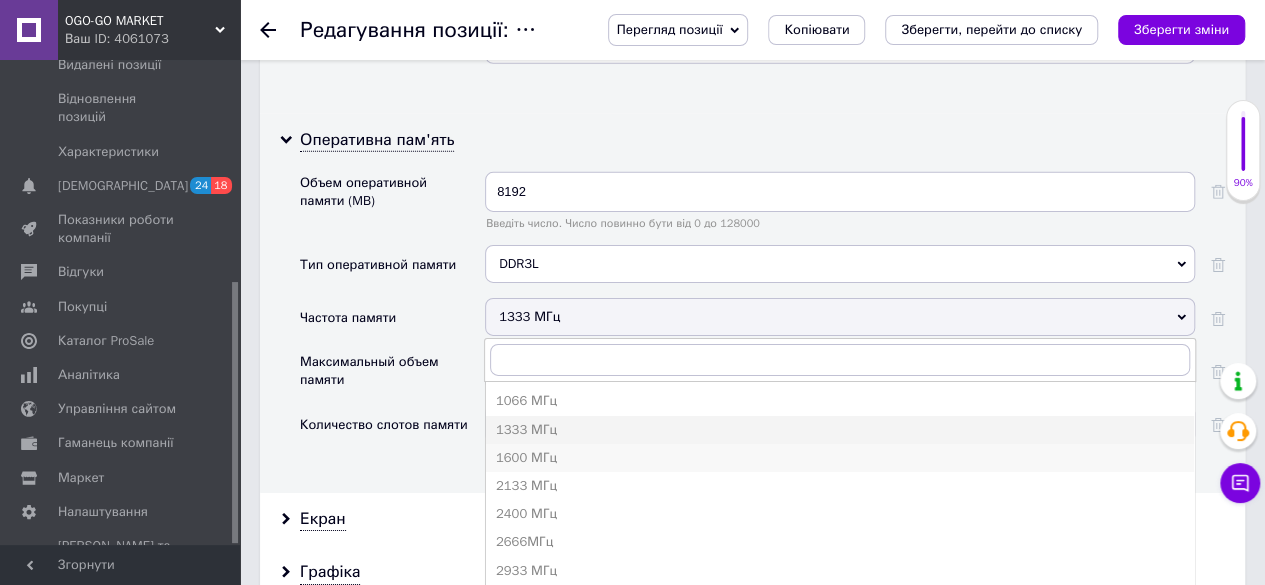 click on "1600 МГц" at bounding box center [840, 458] 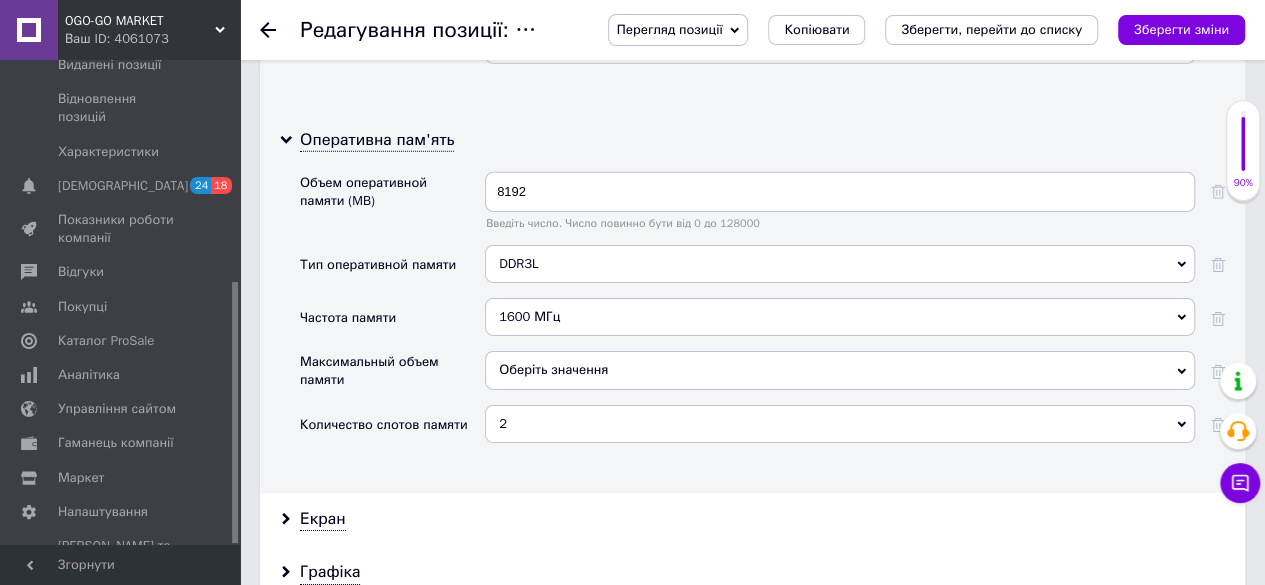 click on "Оберіть значення" at bounding box center [840, 370] 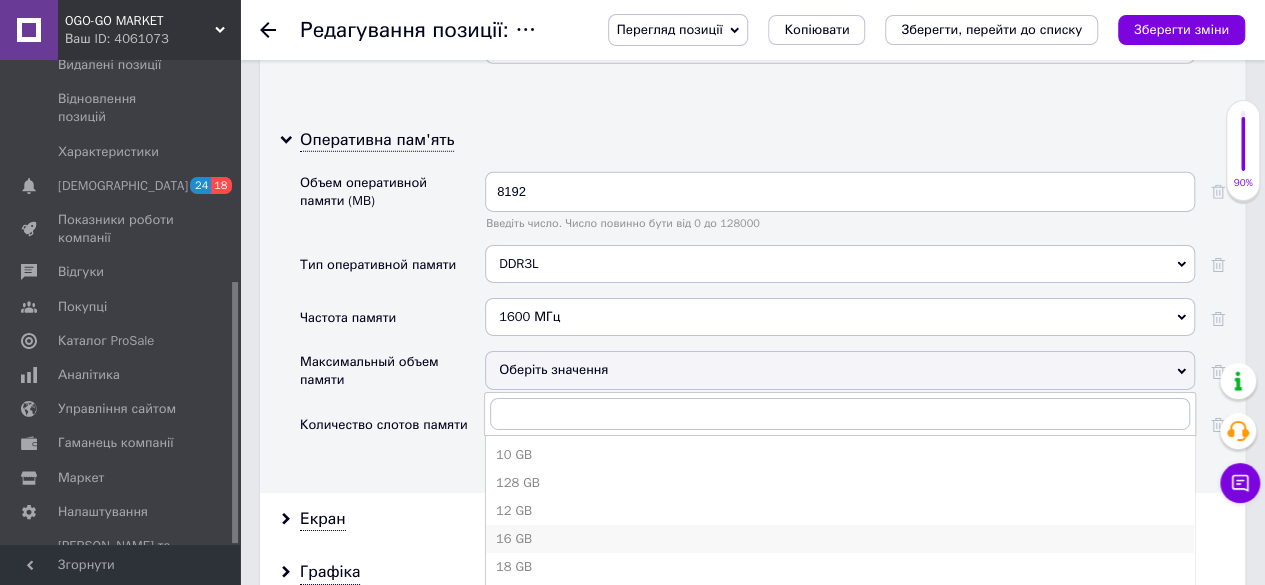click on "16 GB" at bounding box center (840, 539) 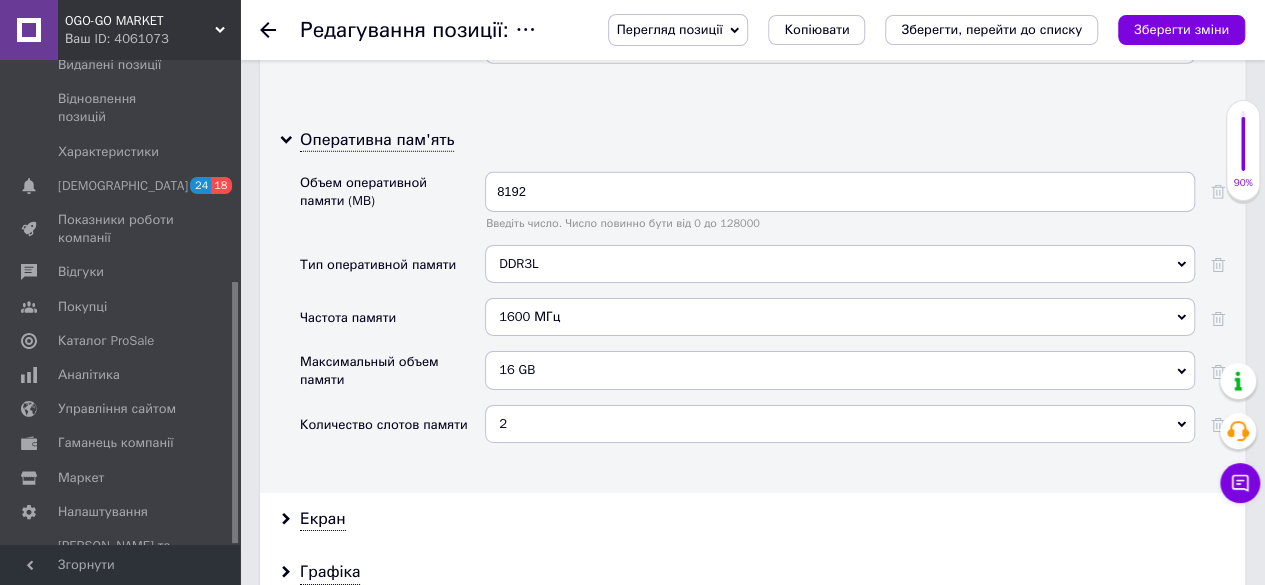 click on "2" at bounding box center [840, 424] 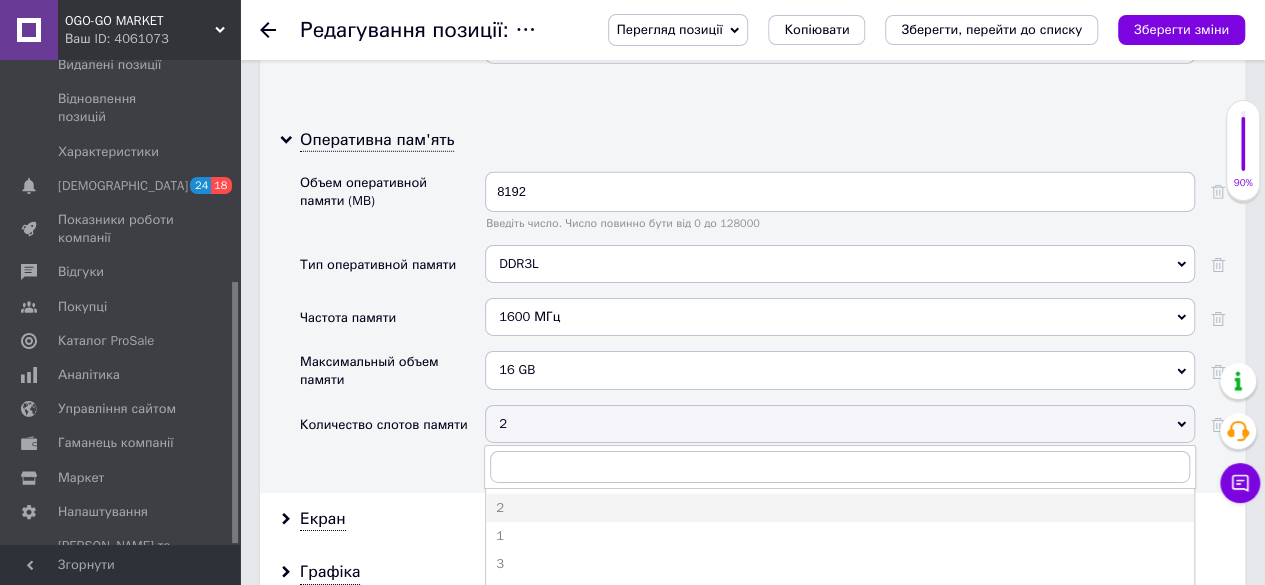 click on "Екран" at bounding box center [752, 519] 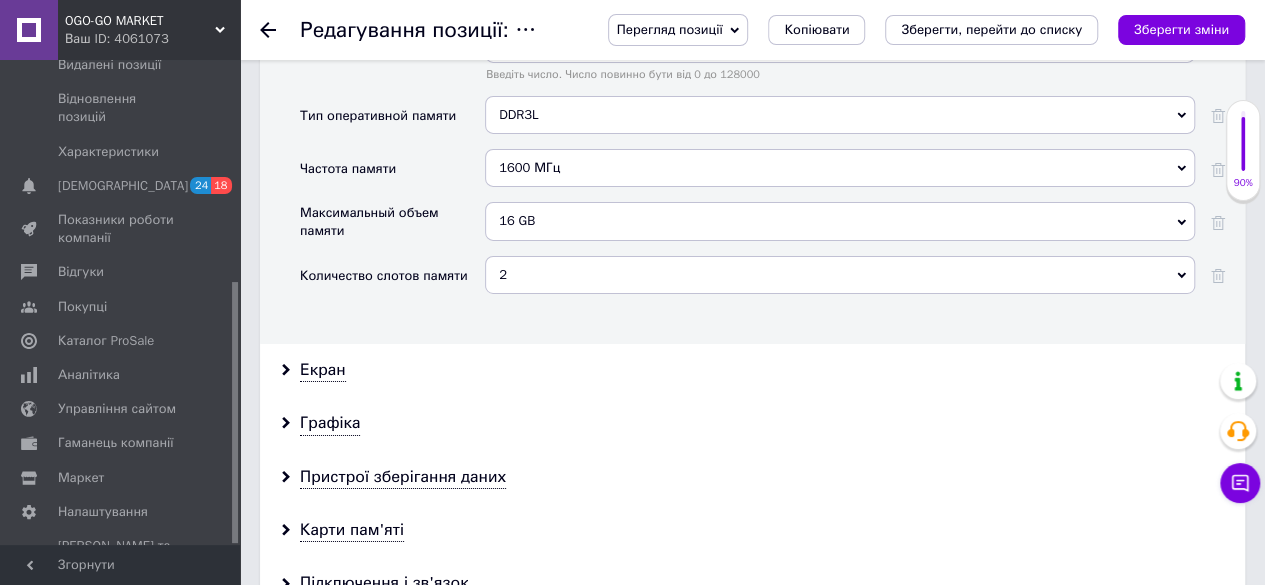 scroll, scrollTop: 3419, scrollLeft: 0, axis: vertical 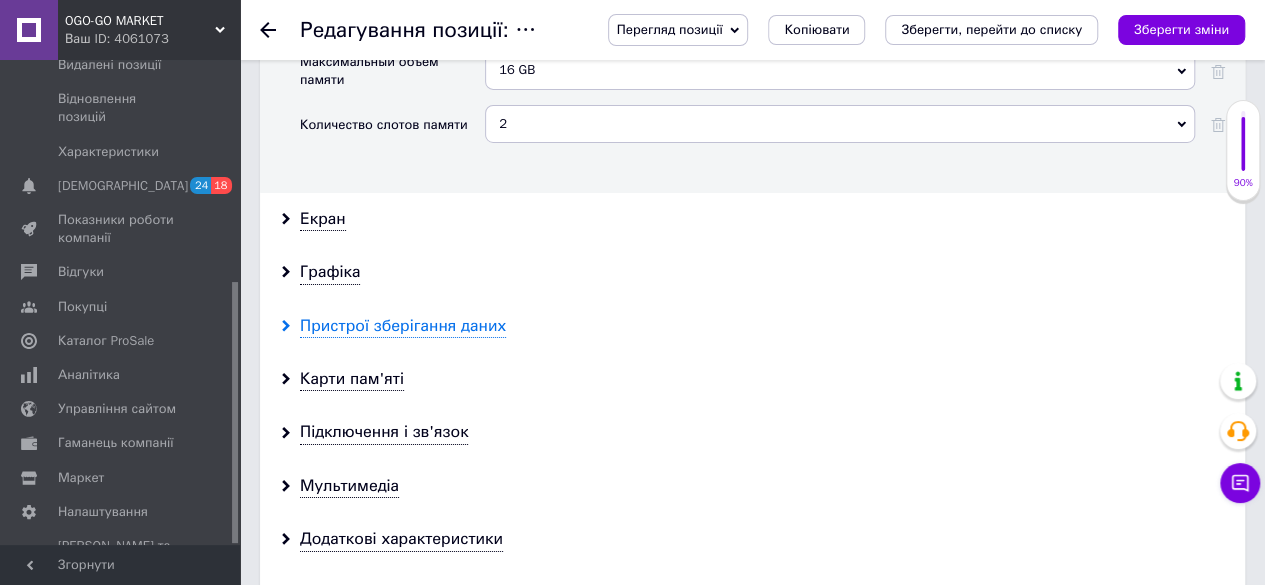 click on "Пристрої зберігання даних" at bounding box center [403, 326] 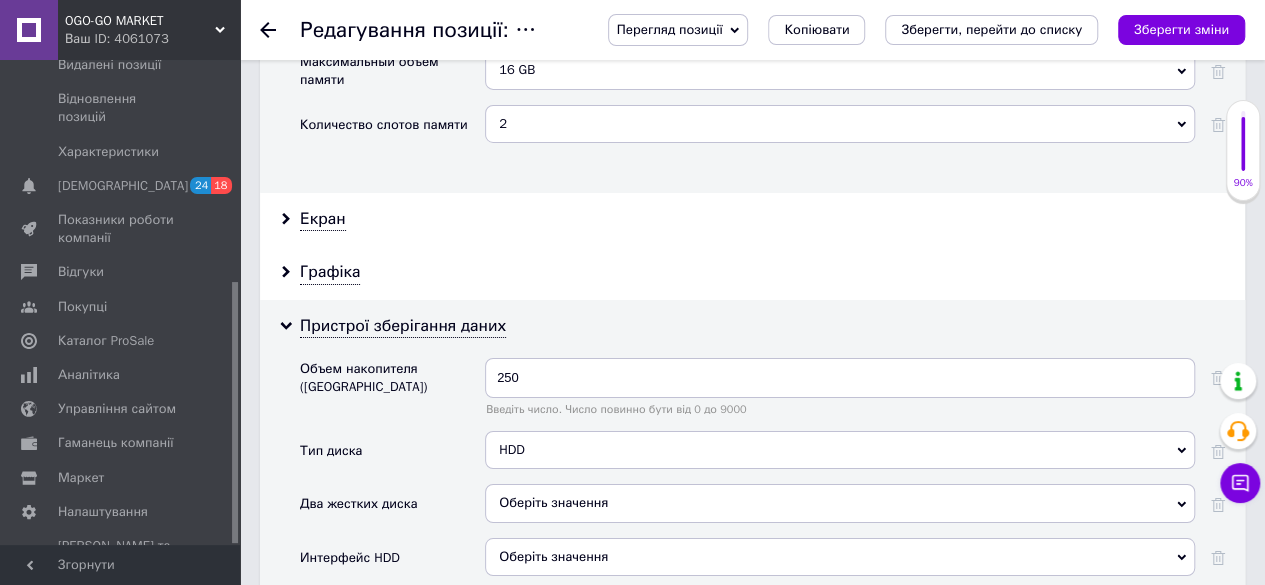 click on "HDD" at bounding box center [840, 450] 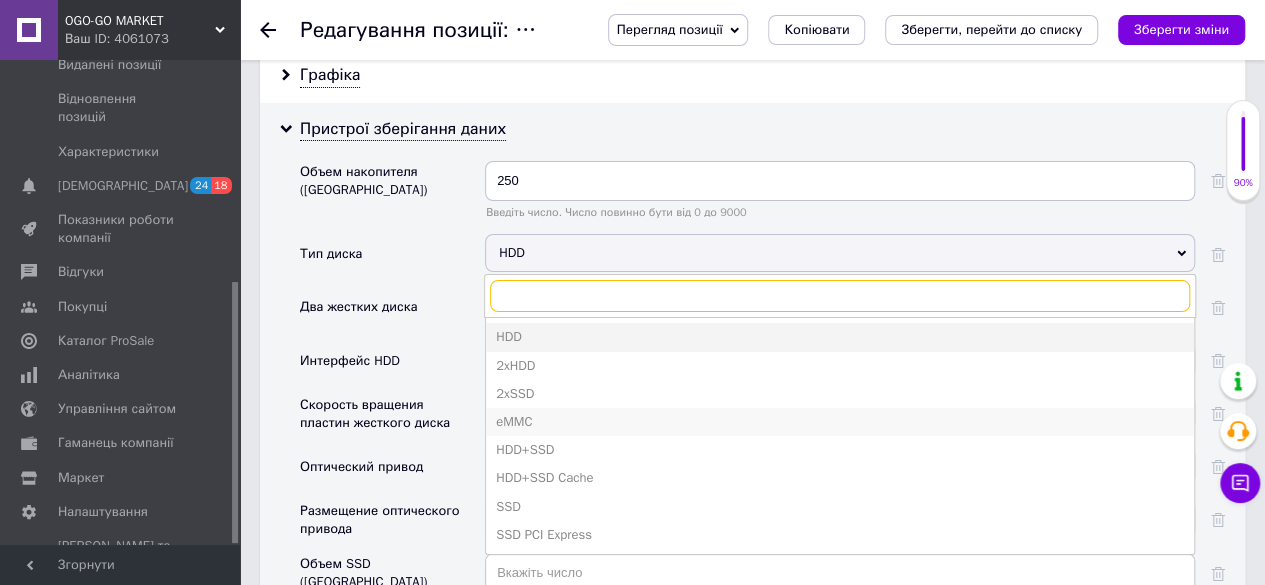 scroll, scrollTop: 3619, scrollLeft: 0, axis: vertical 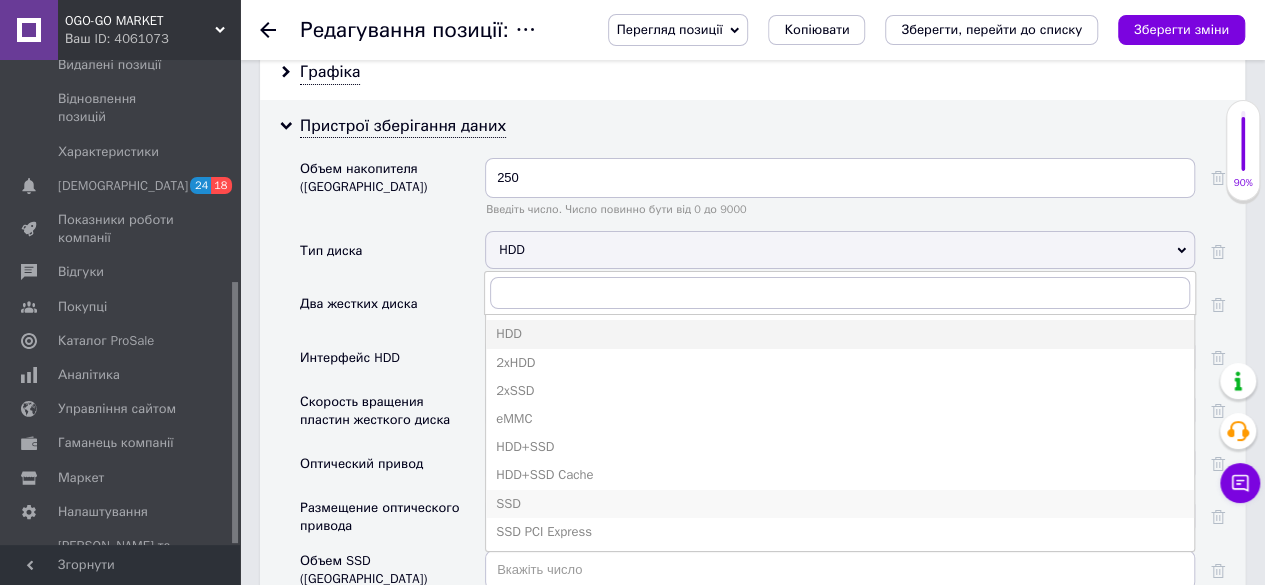click on "SSD" at bounding box center [840, 504] 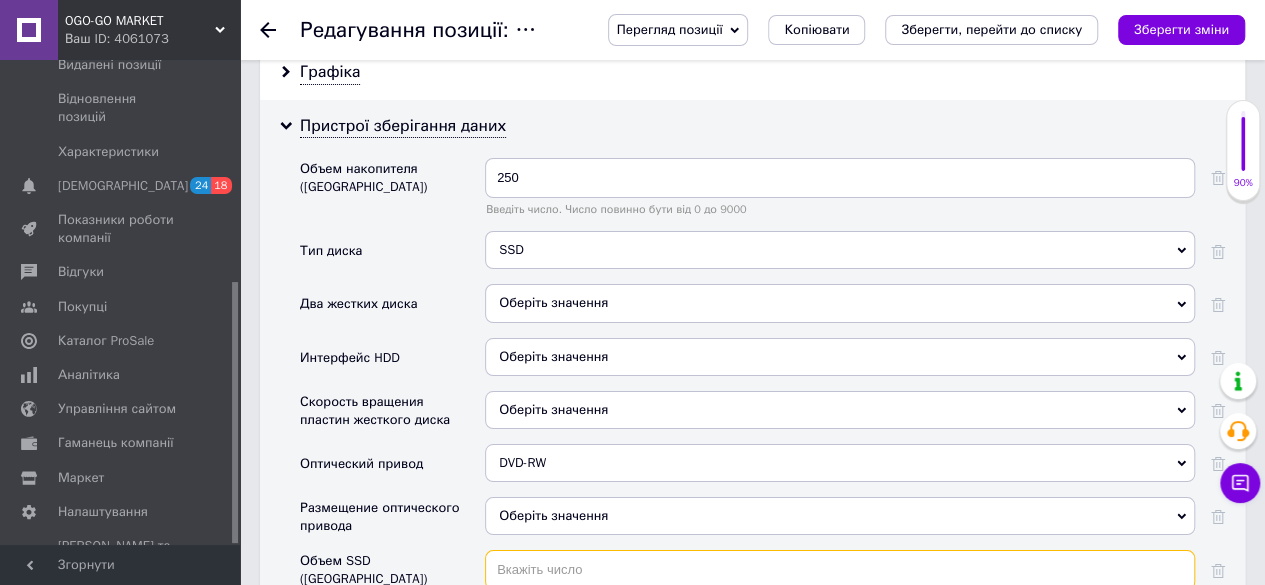 click at bounding box center (840, 570) 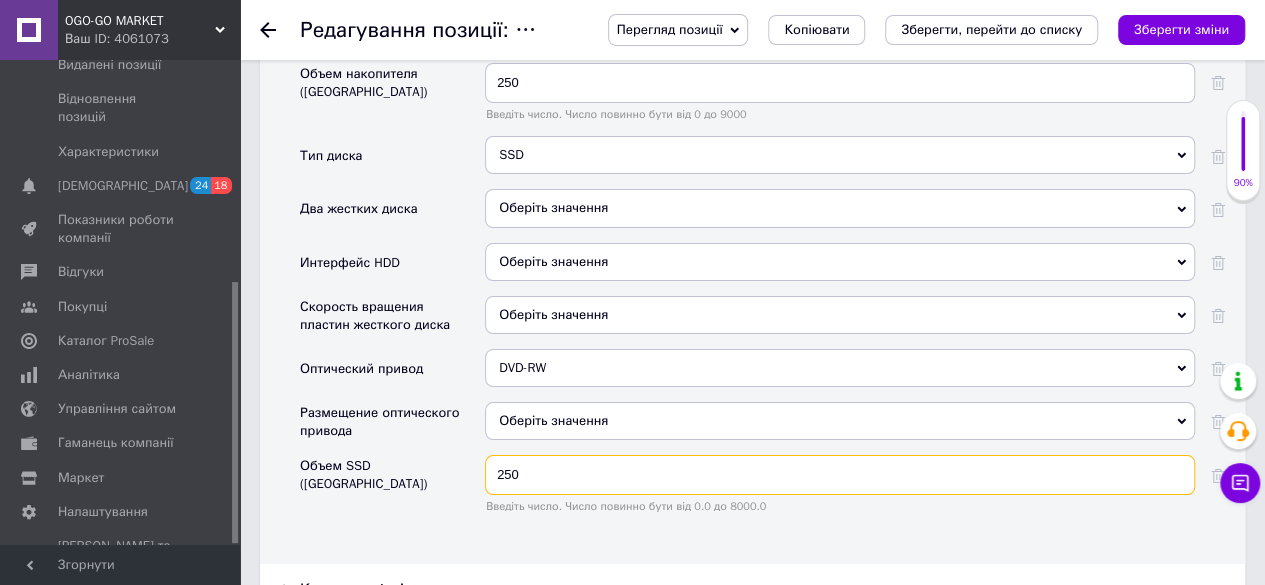scroll, scrollTop: 3919, scrollLeft: 0, axis: vertical 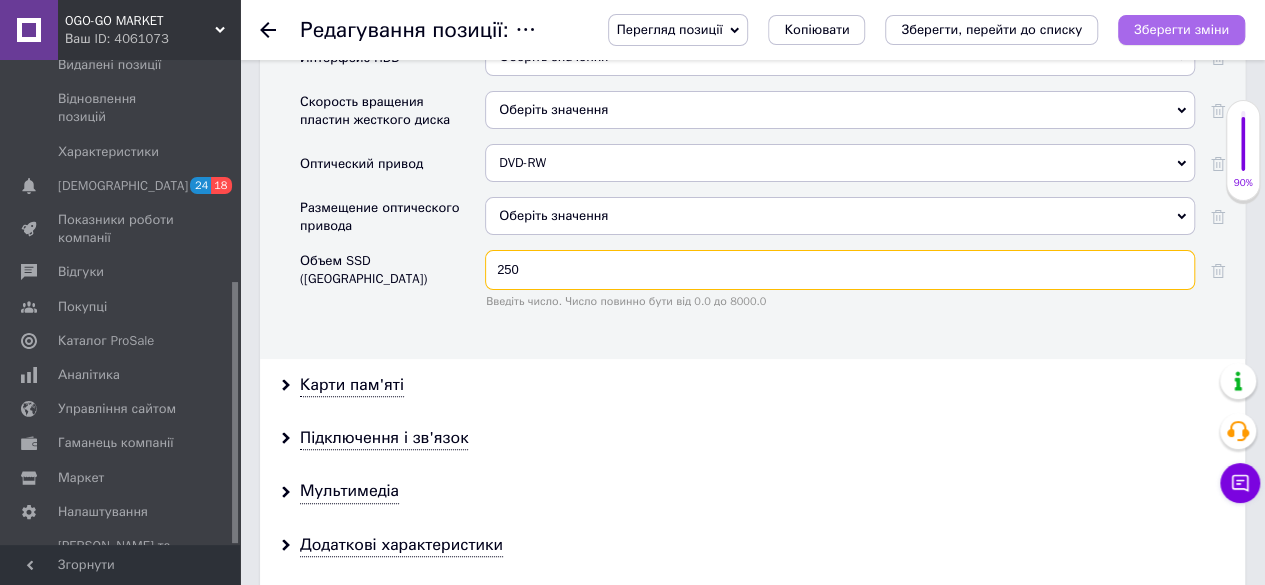 type on "250" 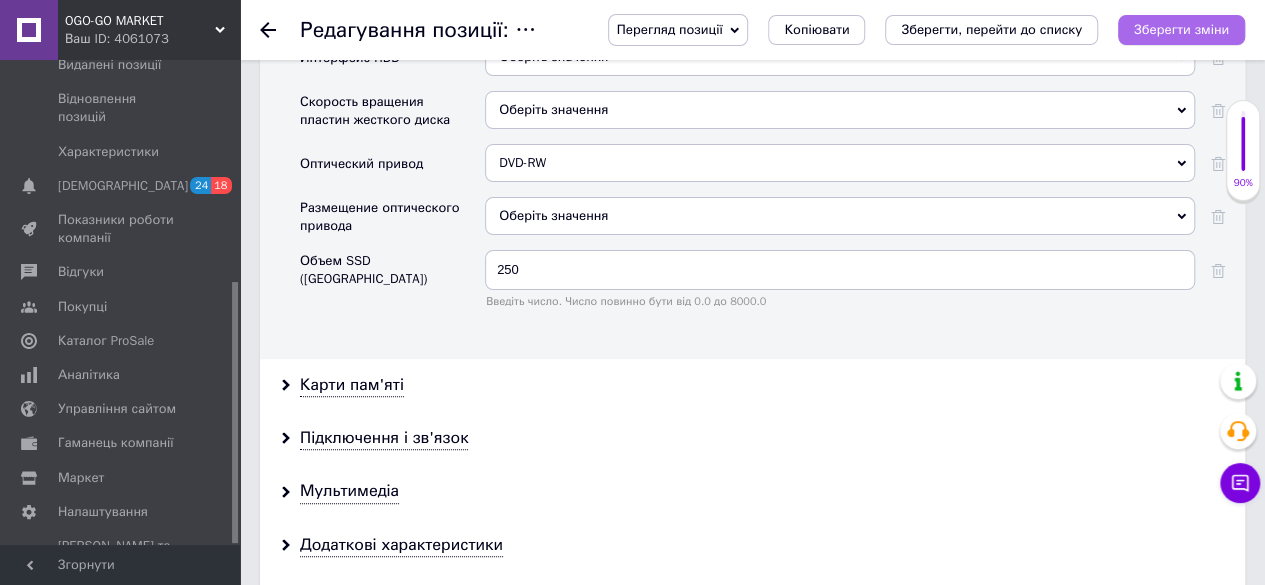 click on "Зберегти зміни" at bounding box center (1181, 29) 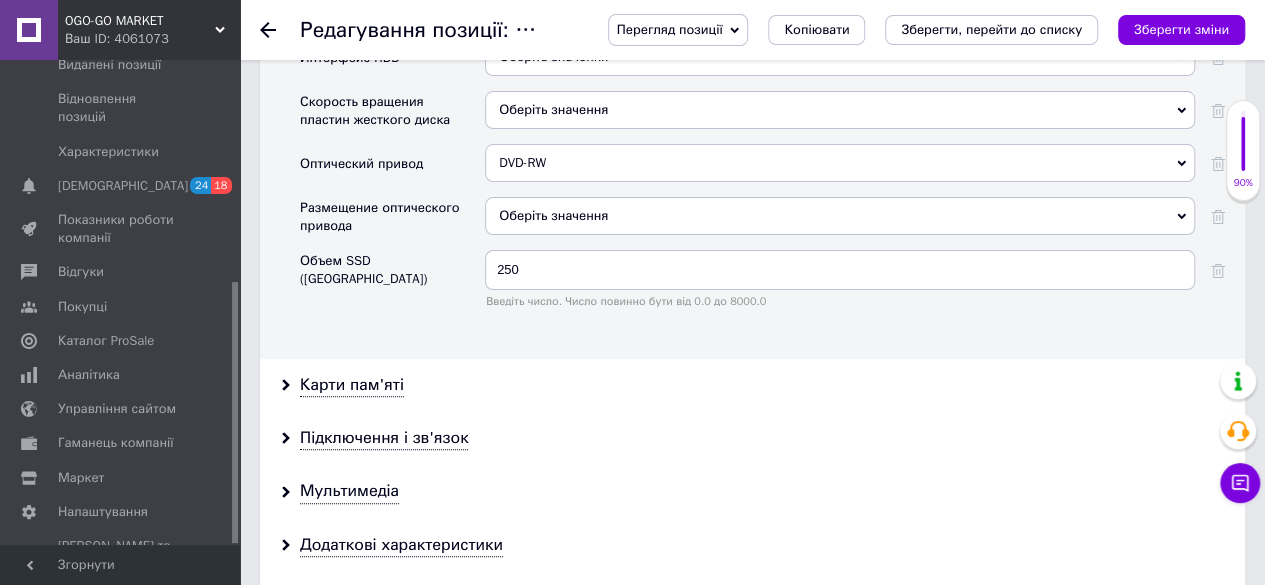 click 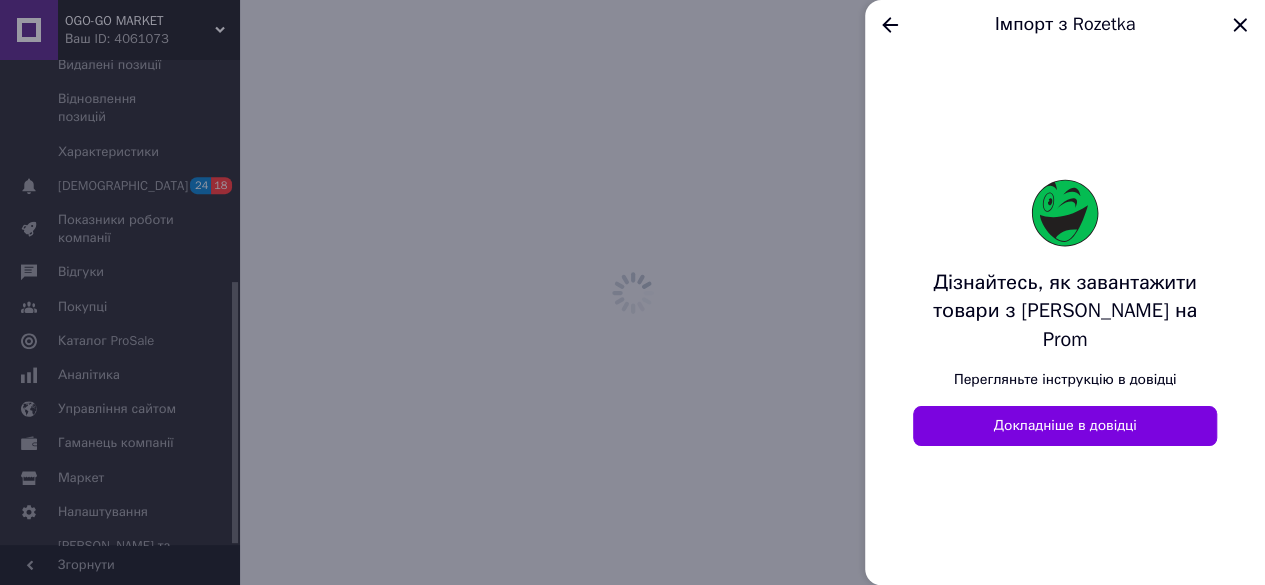 scroll, scrollTop: 0, scrollLeft: 0, axis: both 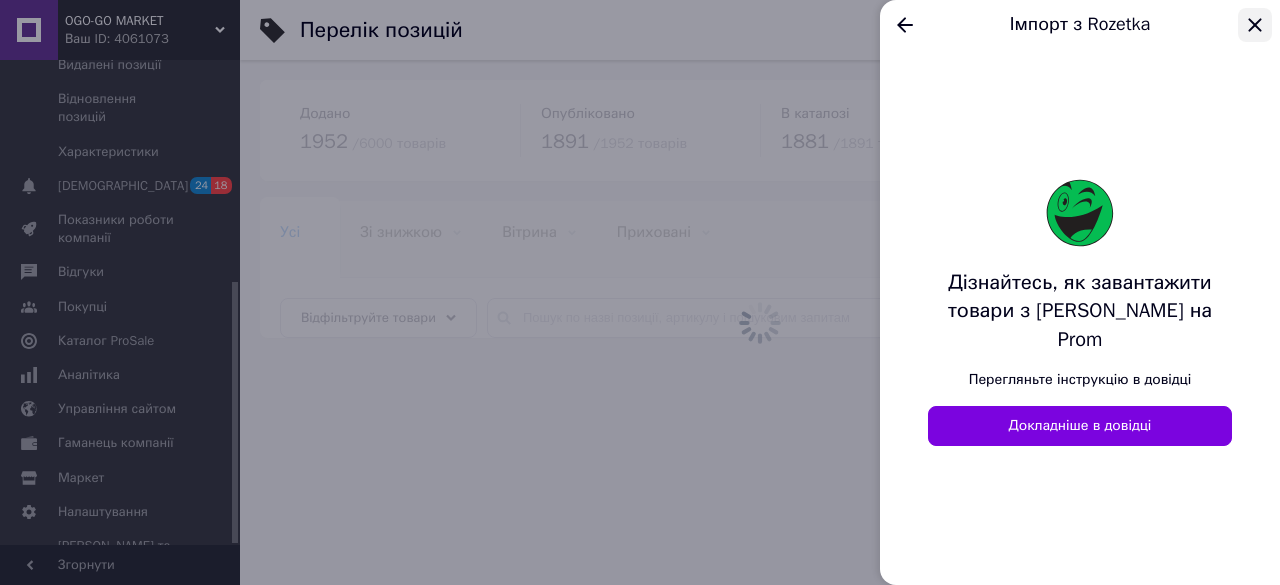 drag, startPoint x: 1264, startPoint y: 34, endPoint x: 1240, endPoint y: 35, distance: 24.020824 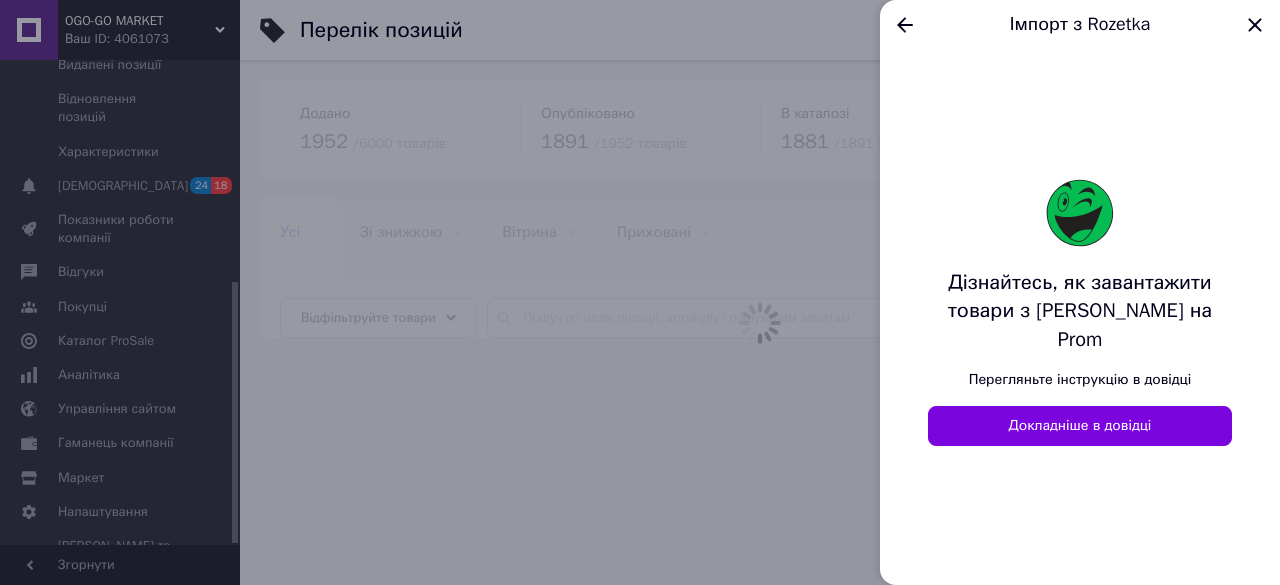 click 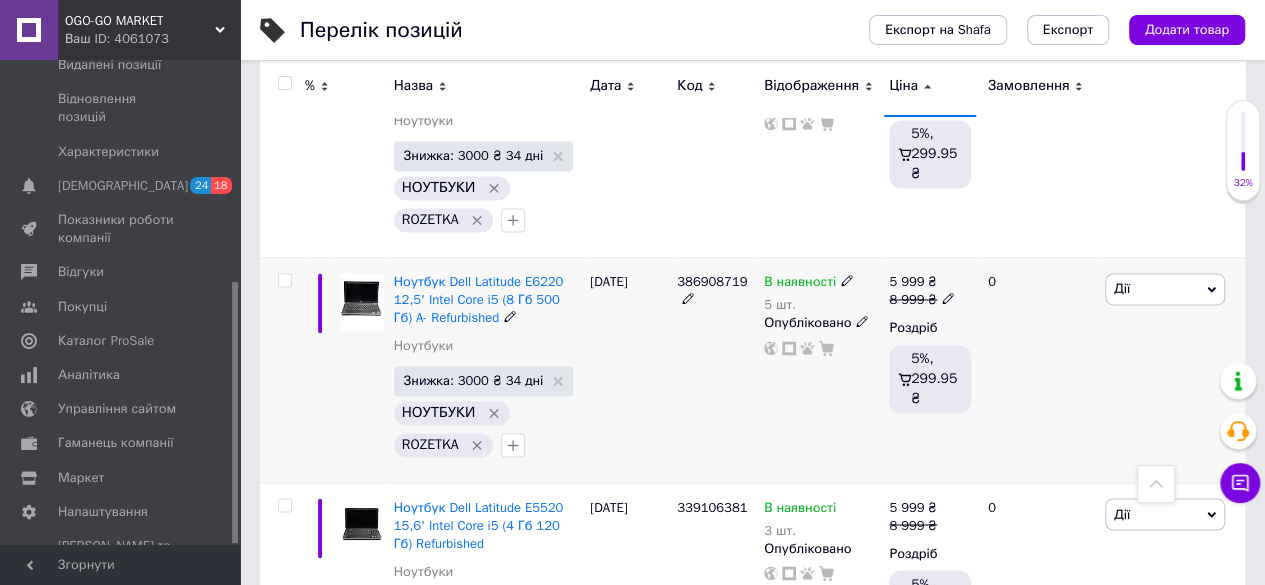 scroll, scrollTop: 16600, scrollLeft: 0, axis: vertical 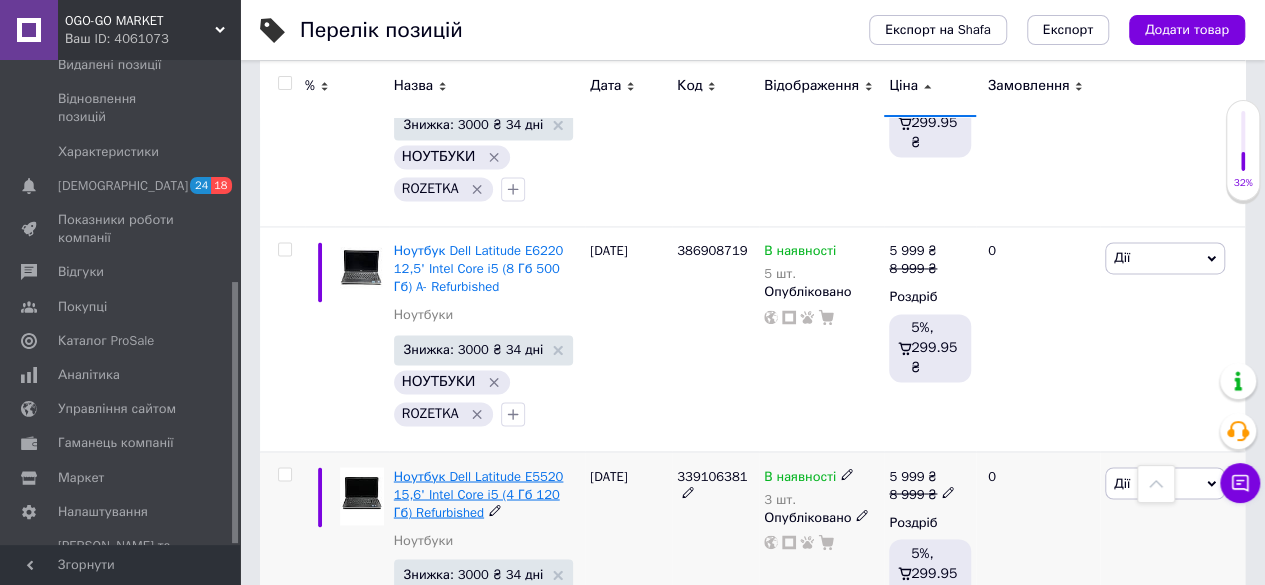 click on "Ноутбук Dell Latitude E5520 15,6' Intel Core i5 (4 Гб 120 Гб)  Refurbished" at bounding box center [479, 493] 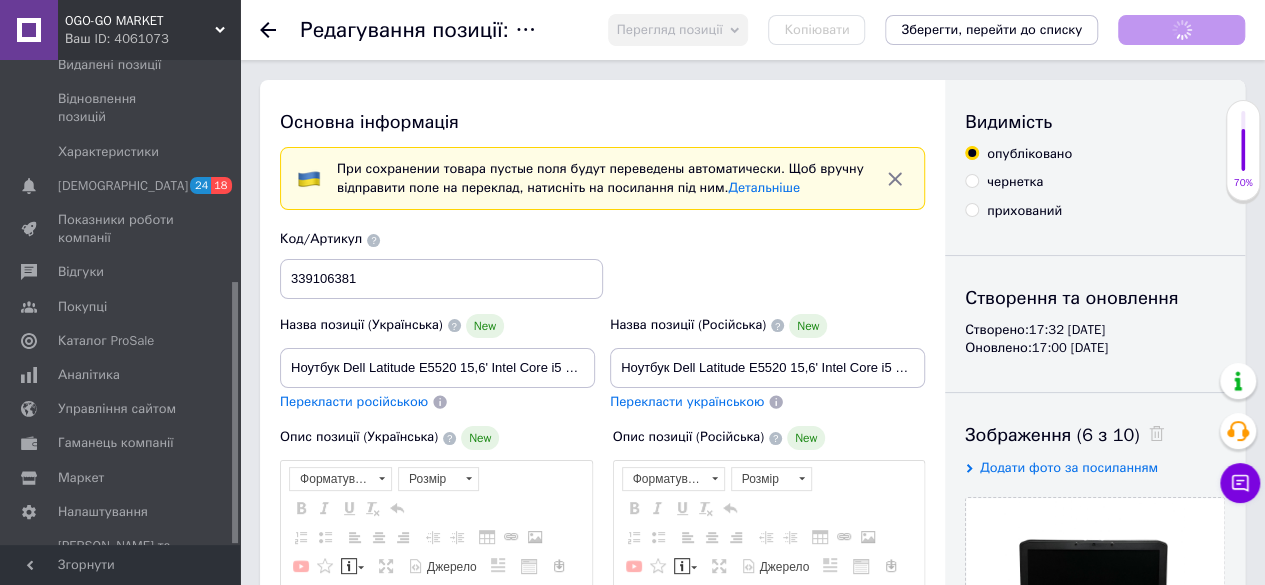 scroll, scrollTop: 0, scrollLeft: 0, axis: both 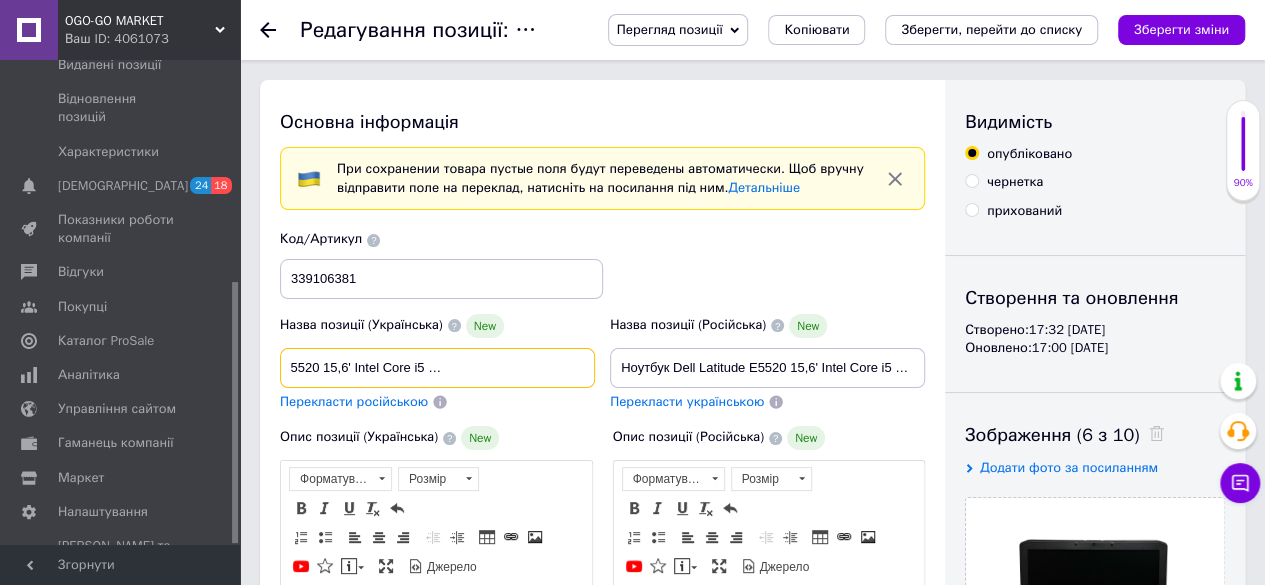 drag, startPoint x: 570, startPoint y: 364, endPoint x: 598, endPoint y: 364, distance: 28 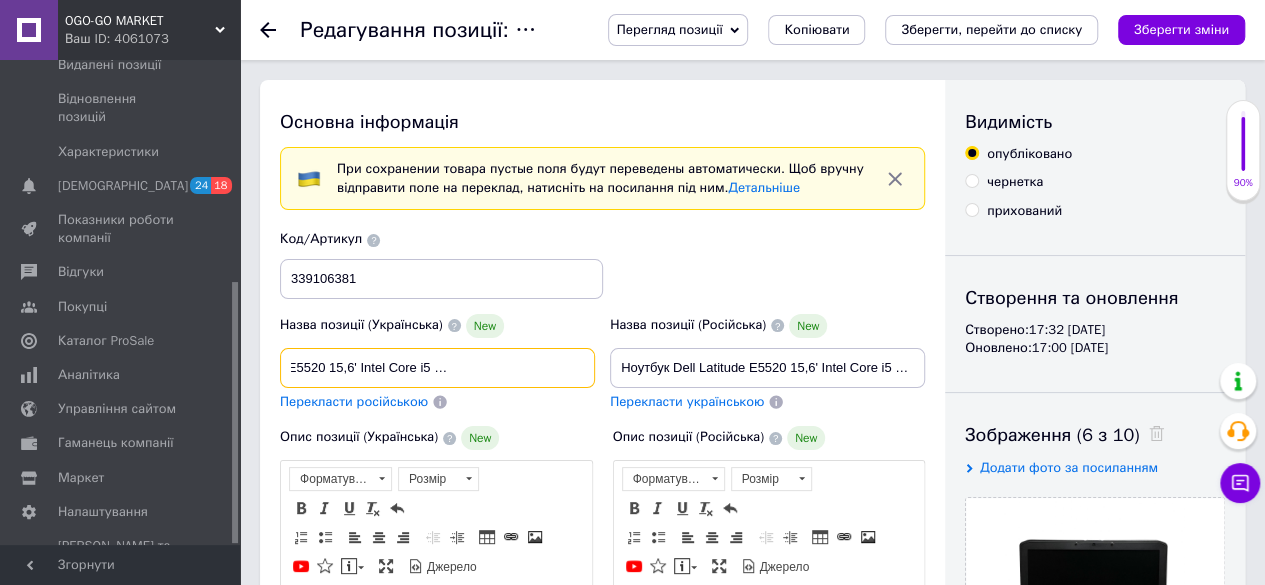 scroll, scrollTop: 0, scrollLeft: 130, axis: horizontal 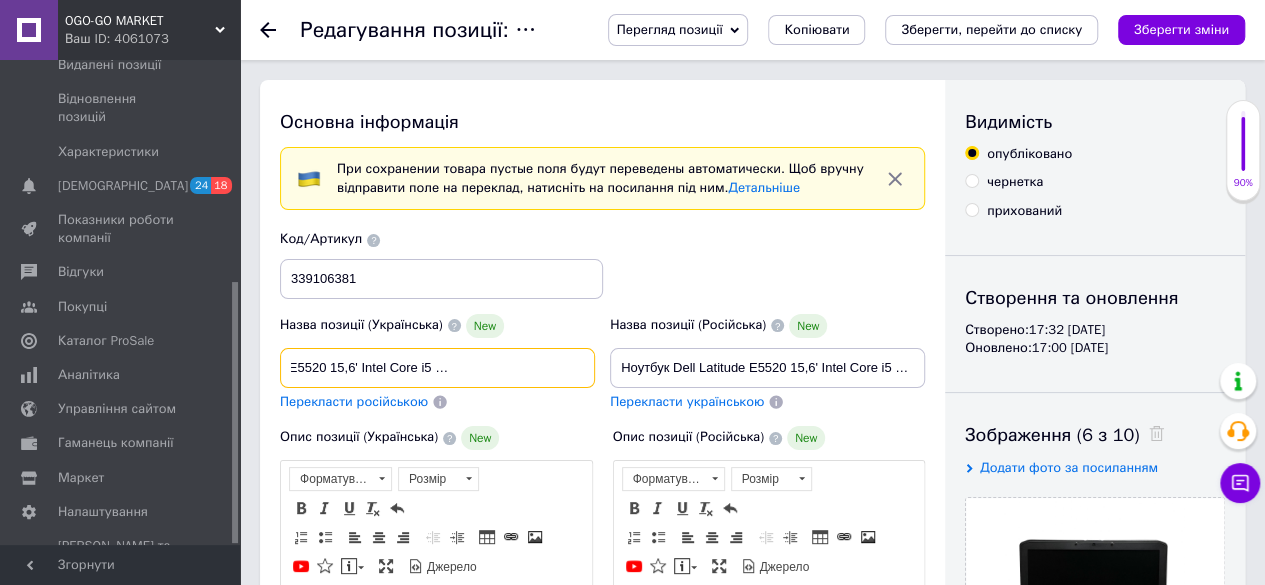 type on "Ноутбук Dell Latitude E5520 15,6' Intel Core i5 (8 Гб 120 Гб)  Refurbished" 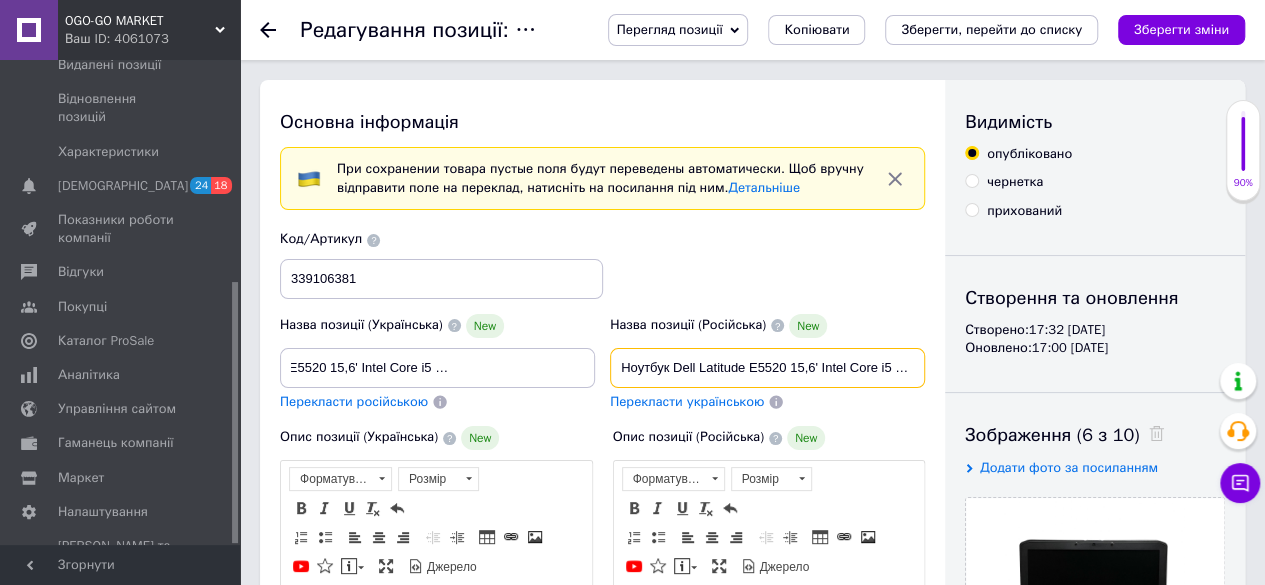 scroll, scrollTop: 0, scrollLeft: 0, axis: both 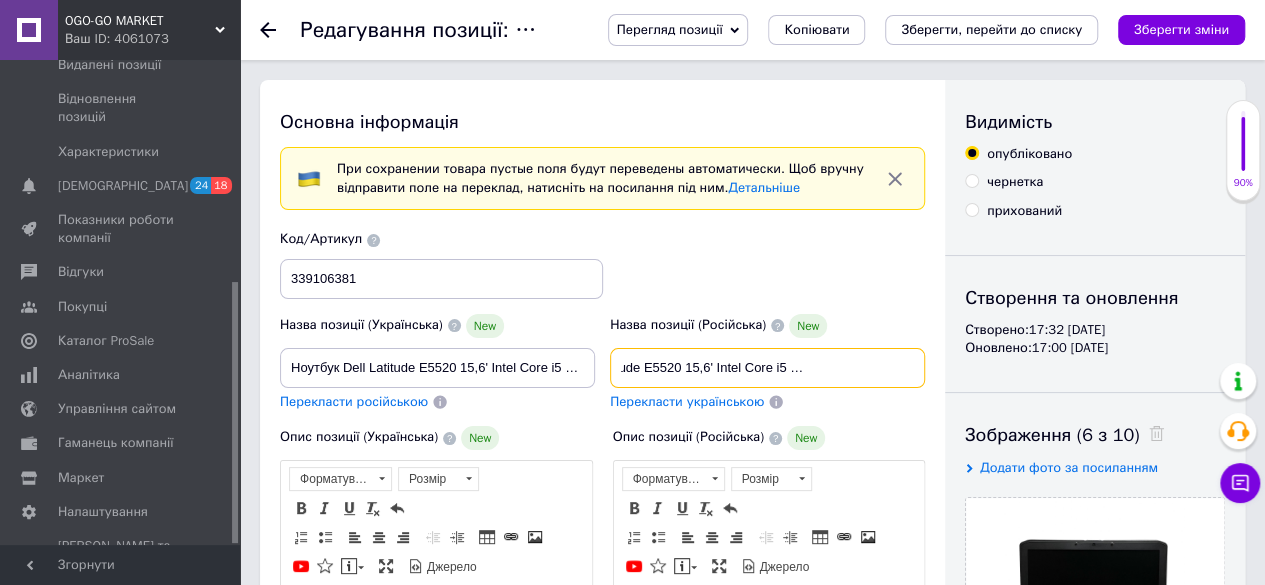 drag, startPoint x: 876, startPoint y: 367, endPoint x: 920, endPoint y: 373, distance: 44.407207 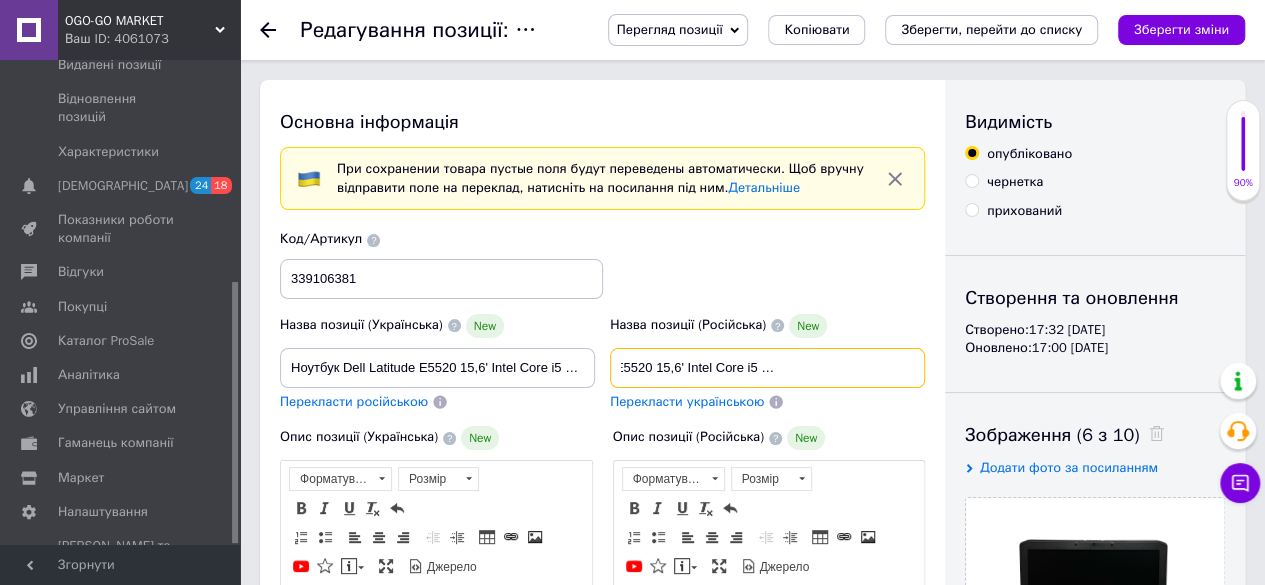 click on "Ноутбук Dell Latitude E5520 15,6' Intel Core i5 (4 Гб 120 Гб) Refurbished" at bounding box center (767, 368) 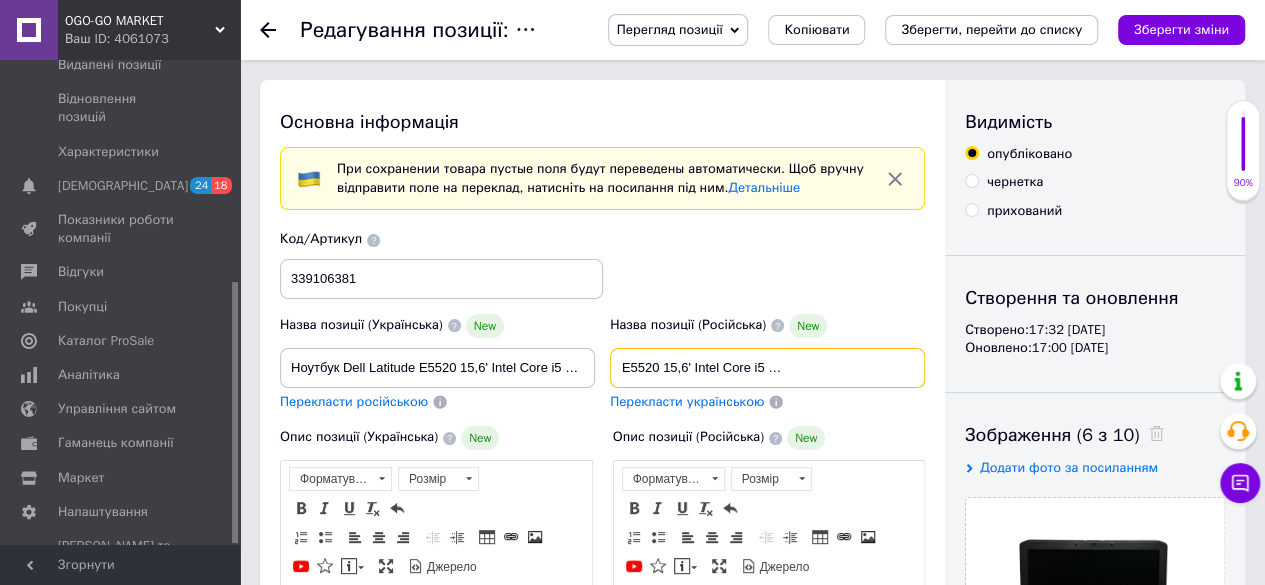 scroll, scrollTop: 0, scrollLeft: 126, axis: horizontal 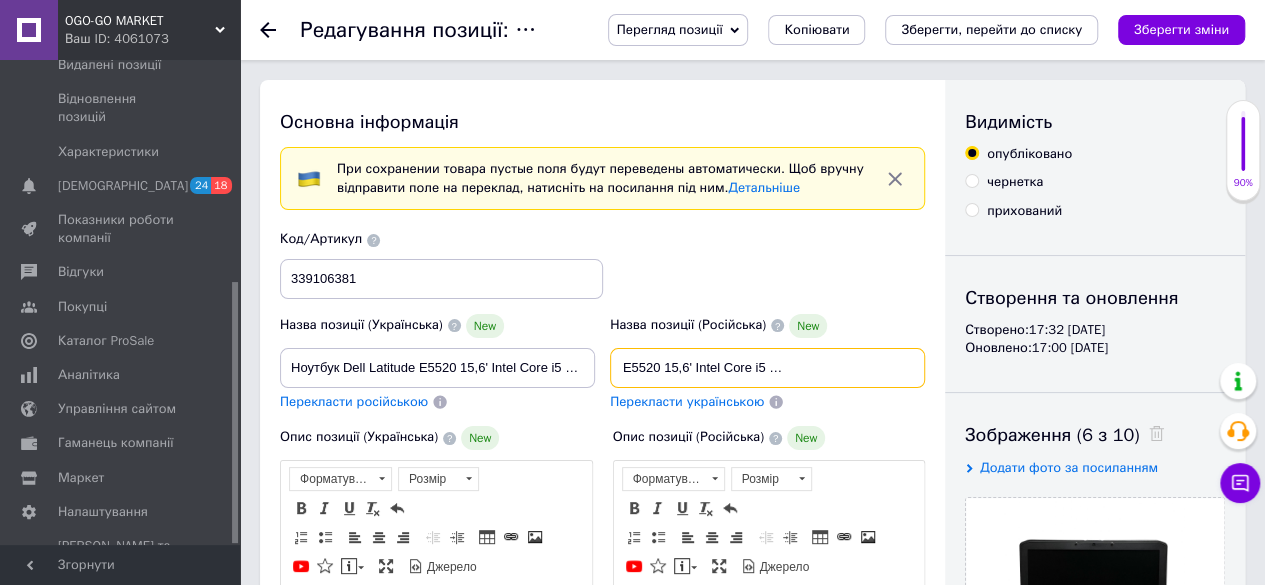click on "Ноутбук Dell Latitude E5520 15,6' Intel Core i5 (8 Гб 120 Гб) Refurbished" at bounding box center (767, 368) 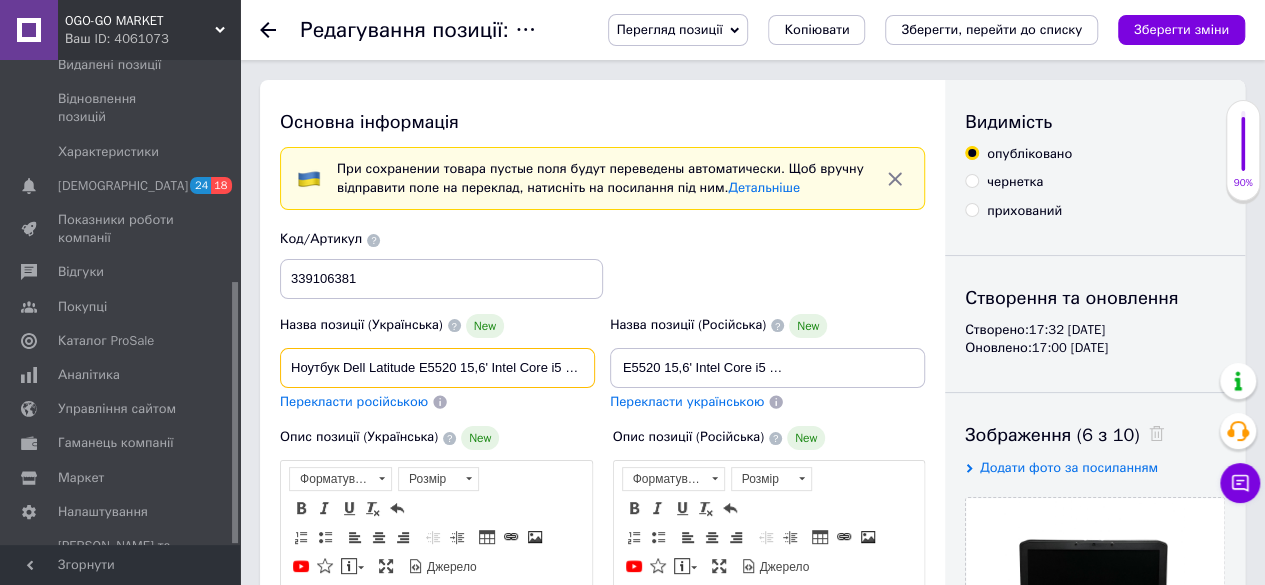 scroll, scrollTop: 0, scrollLeft: 0, axis: both 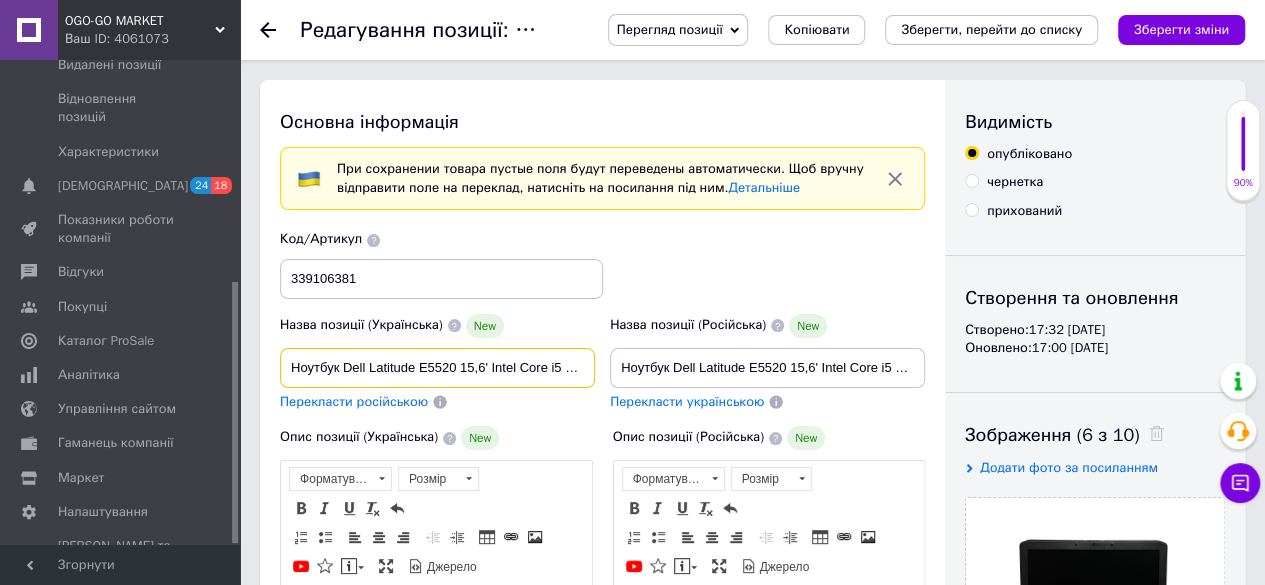 click on "Ноутбук Dell Latitude E5520 15,6' Intel Core i5 (8 Гб 120 Гб)  Refurbished" at bounding box center [437, 368] 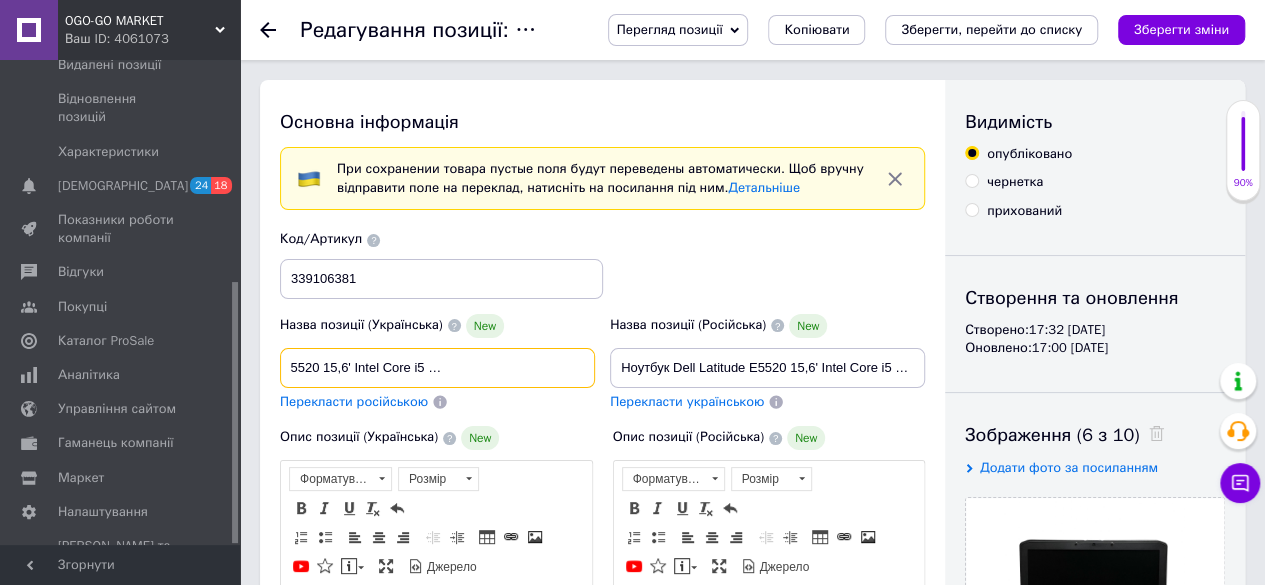 drag, startPoint x: 569, startPoint y: 352, endPoint x: 602, endPoint y: 374, distance: 39.661064 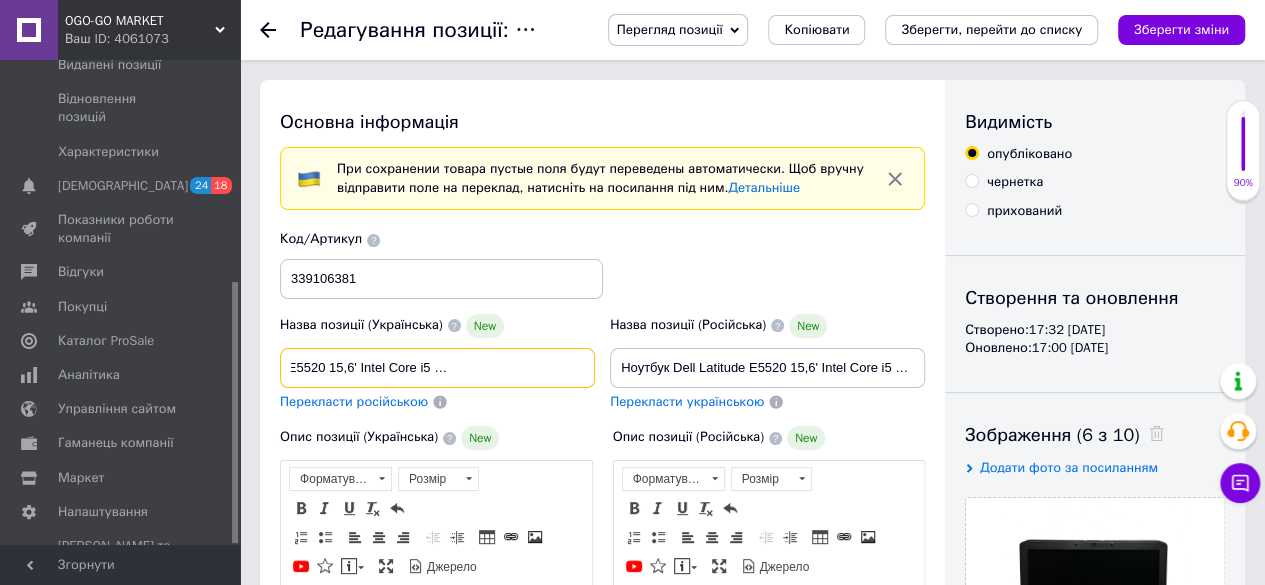 scroll, scrollTop: 0, scrollLeft: 130, axis: horizontal 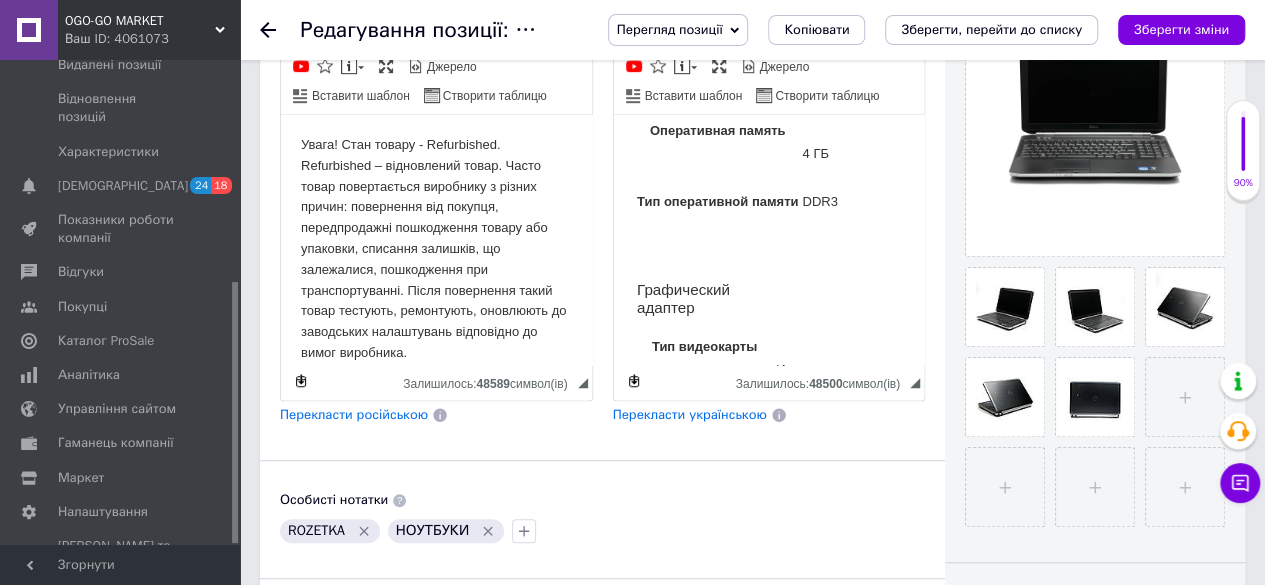 type on "Ноутбук Dell Latitude E5520 15,6' Intel Core i5 (8 Гб 128 Гб)  Refurbished" 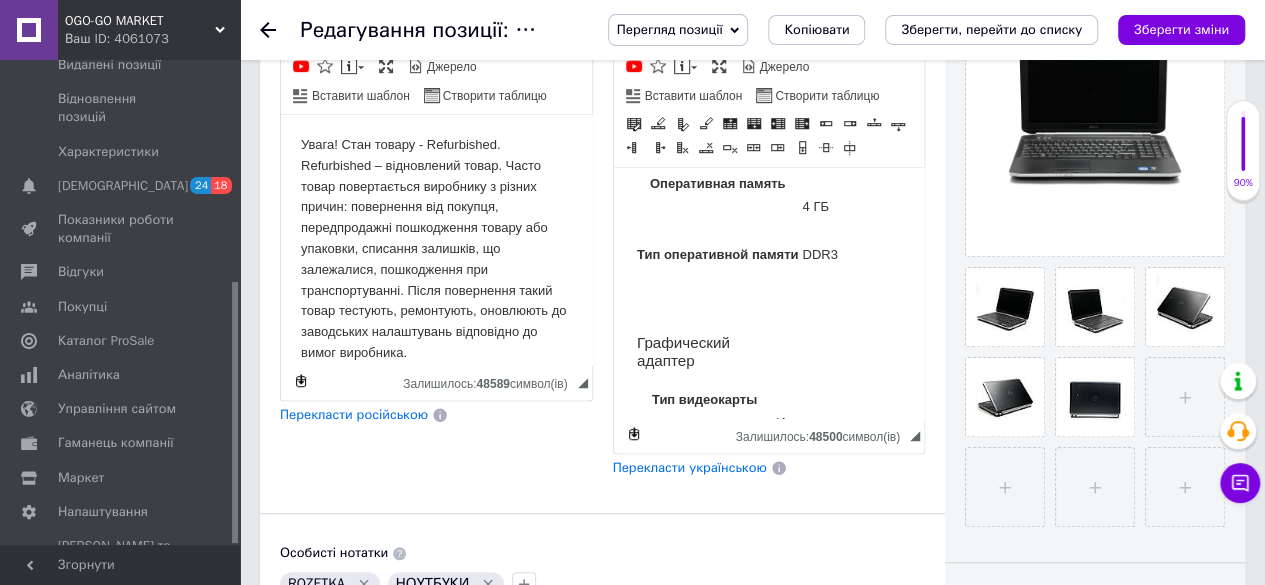 type 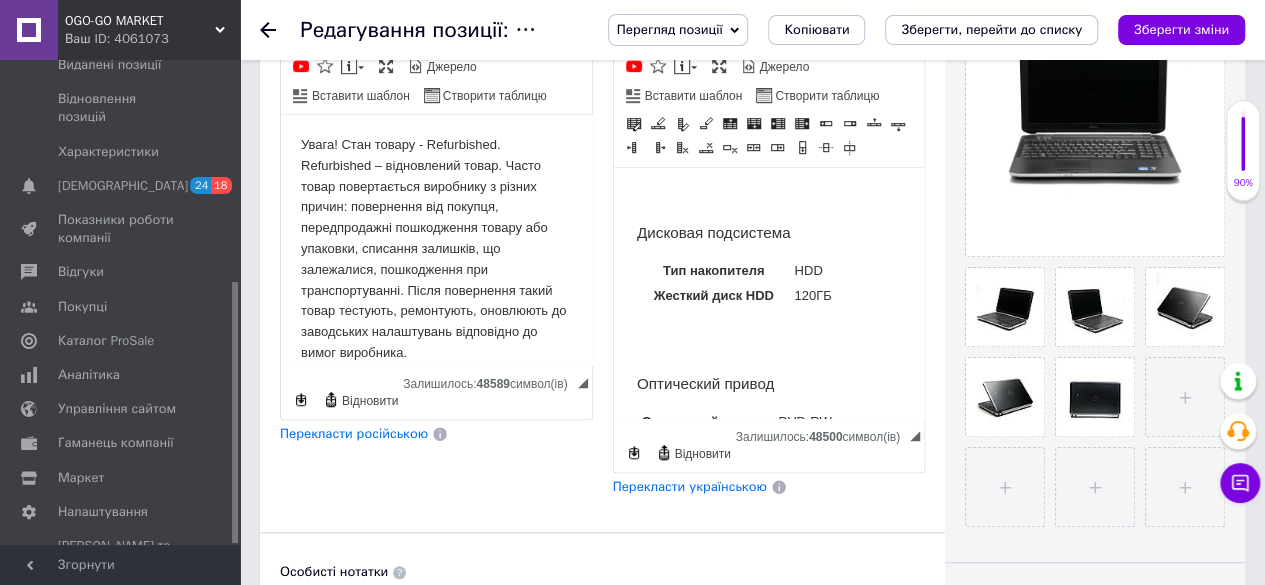 scroll, scrollTop: 1400, scrollLeft: 0, axis: vertical 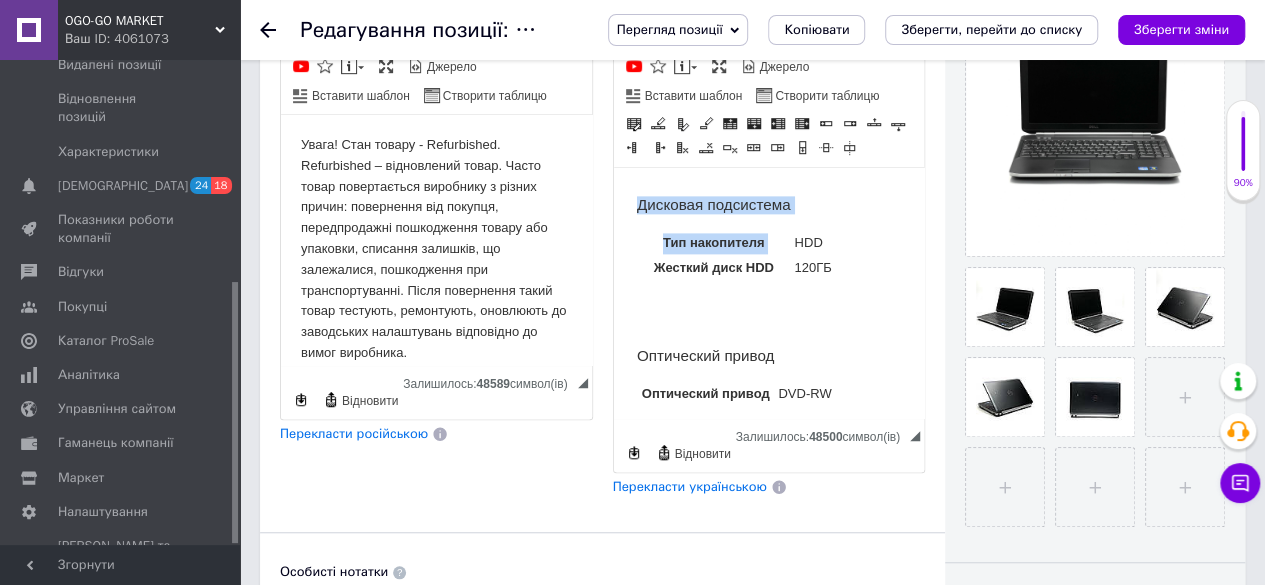 drag, startPoint x: 797, startPoint y: 306, endPoint x: 847, endPoint y: 305, distance: 50.01 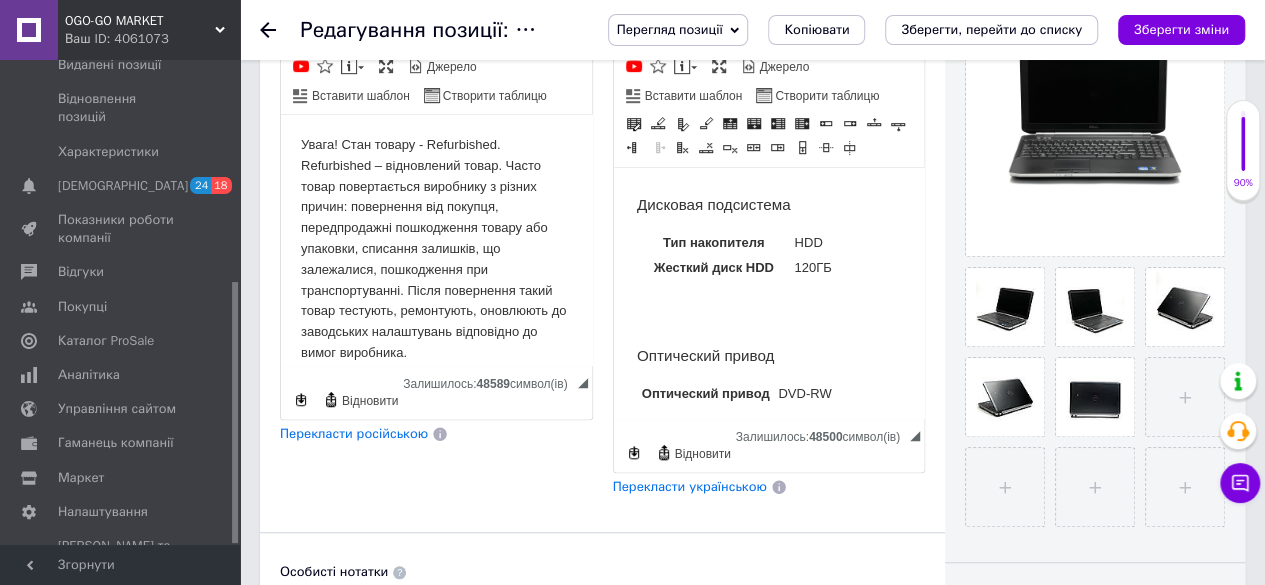 click on "Внимание! Состояние товара — Refurbished. Refurbished — восстановленный товар. Часто товар возвращается производителю по различным причинам: возврат от покупателя, предпродажные повреждения товара или упаковки, списание залежавшихся остатков, повреждения при транспортировке. После возврата такой товар тестируют, ремонтируют, обновляют к заводским настройкам, в соответствии с требованиями производителя. Характеристики     Дисплей Диагональ дисплея 15.6" Разрешение дисплея  1366x768 Тип матрицы TN    Процессор Процессор Intel Core i5-2540M (2.6 ГГц) Количество ядер 2 ядра    DDR3" at bounding box center [768, 52] 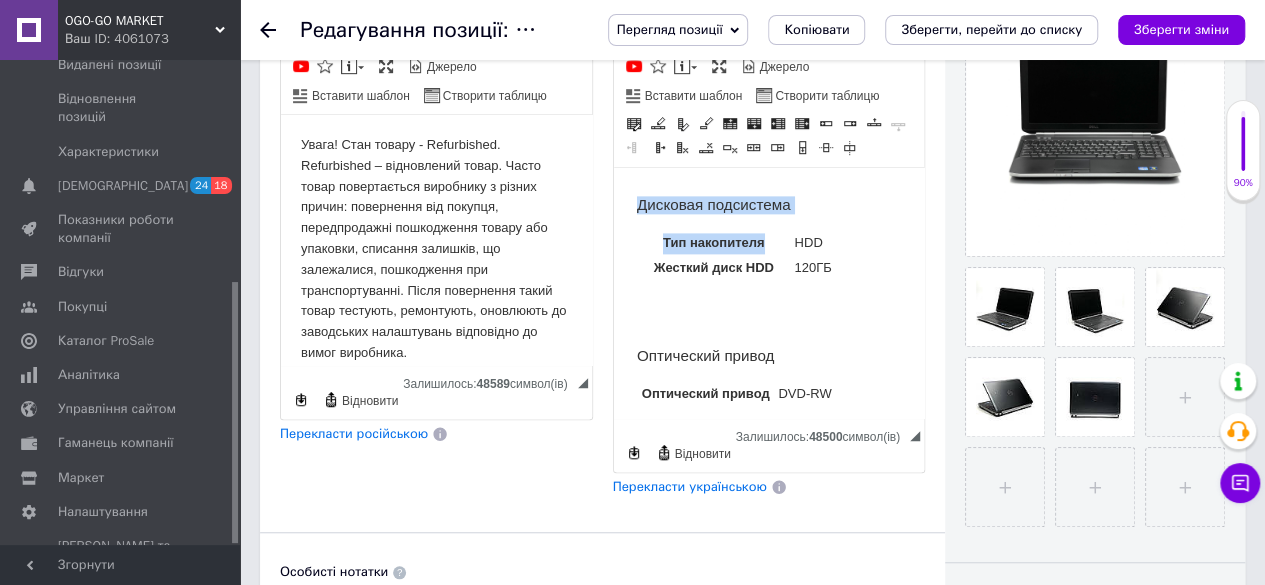 drag, startPoint x: 790, startPoint y: 306, endPoint x: 862, endPoint y: 335, distance: 77.62087 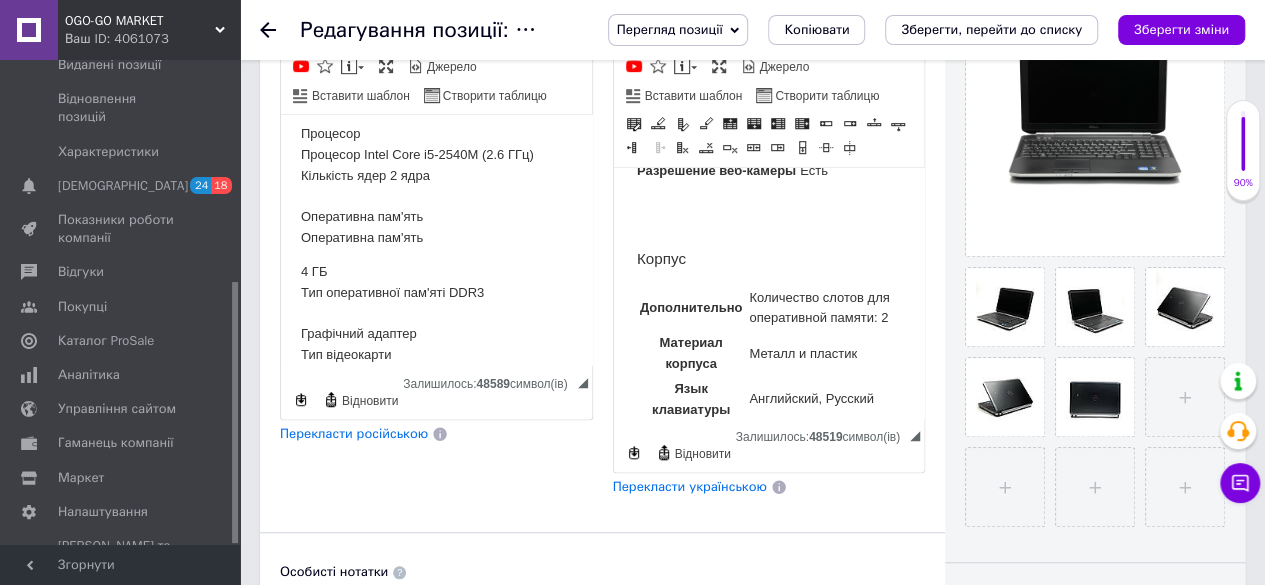 scroll, scrollTop: 600, scrollLeft: 0, axis: vertical 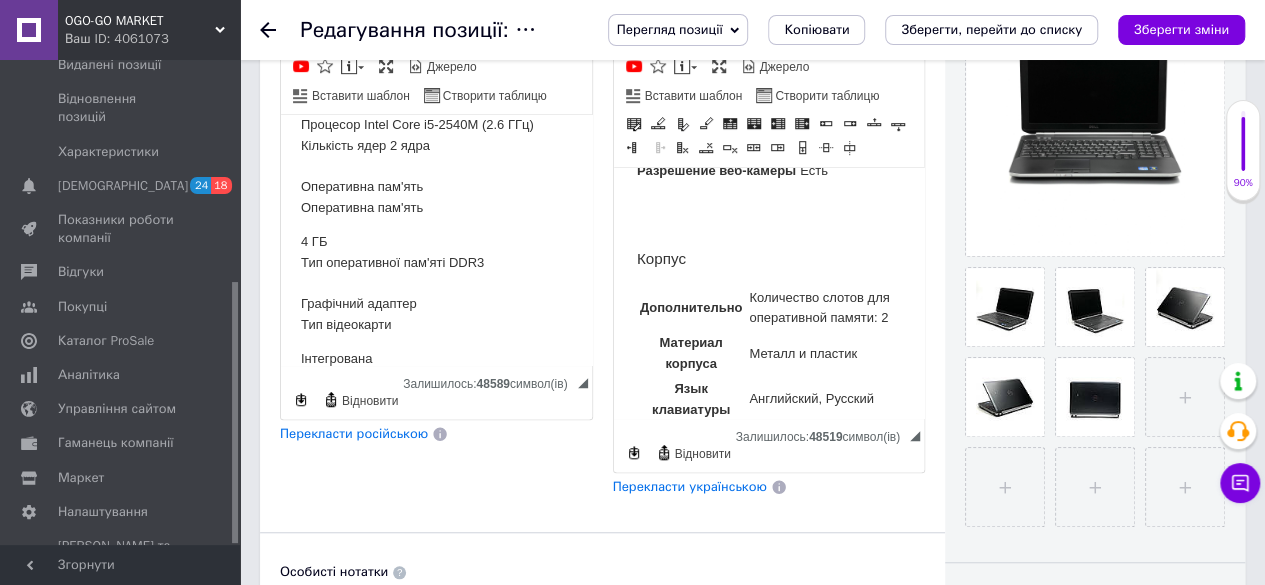 click on "4 ГБ Тип оперативної пам'яті DDR3     Графічний адаптер Тип відеокарти" at bounding box center (436, 284) 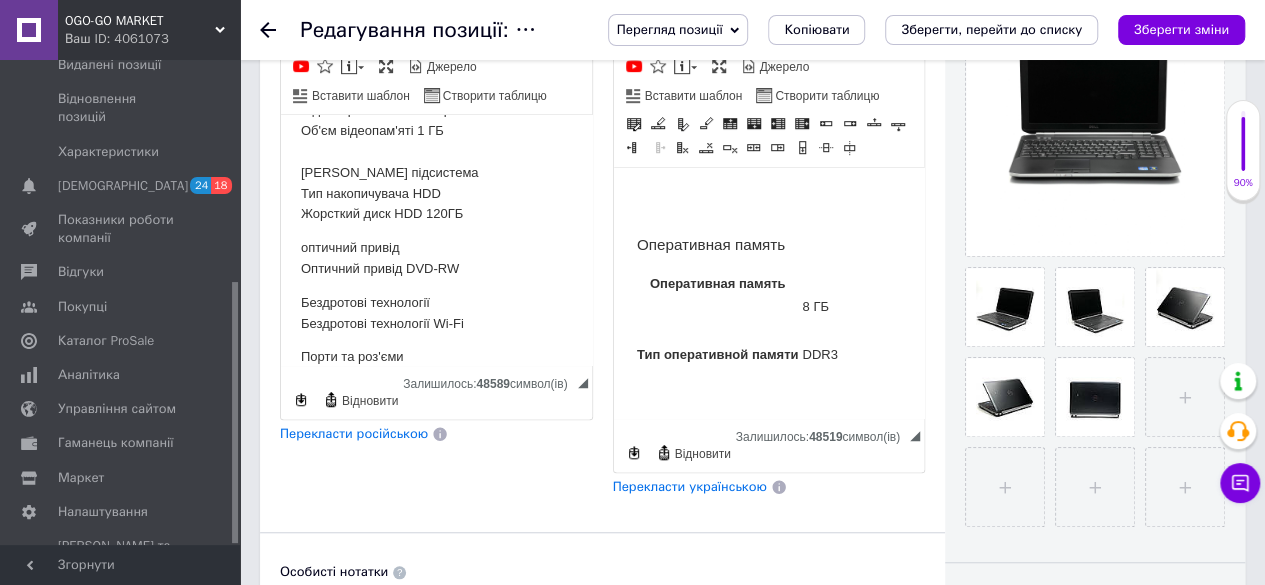 scroll, scrollTop: 817, scrollLeft: 0, axis: vertical 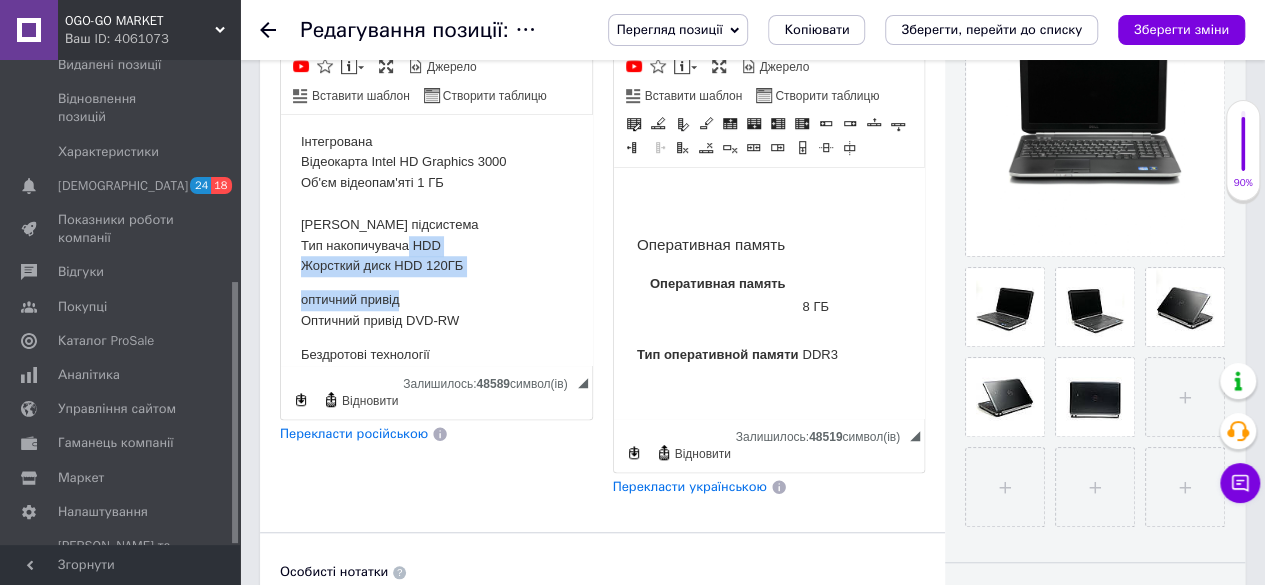 drag, startPoint x: 408, startPoint y: 244, endPoint x: 453, endPoint y: 287, distance: 62.241467 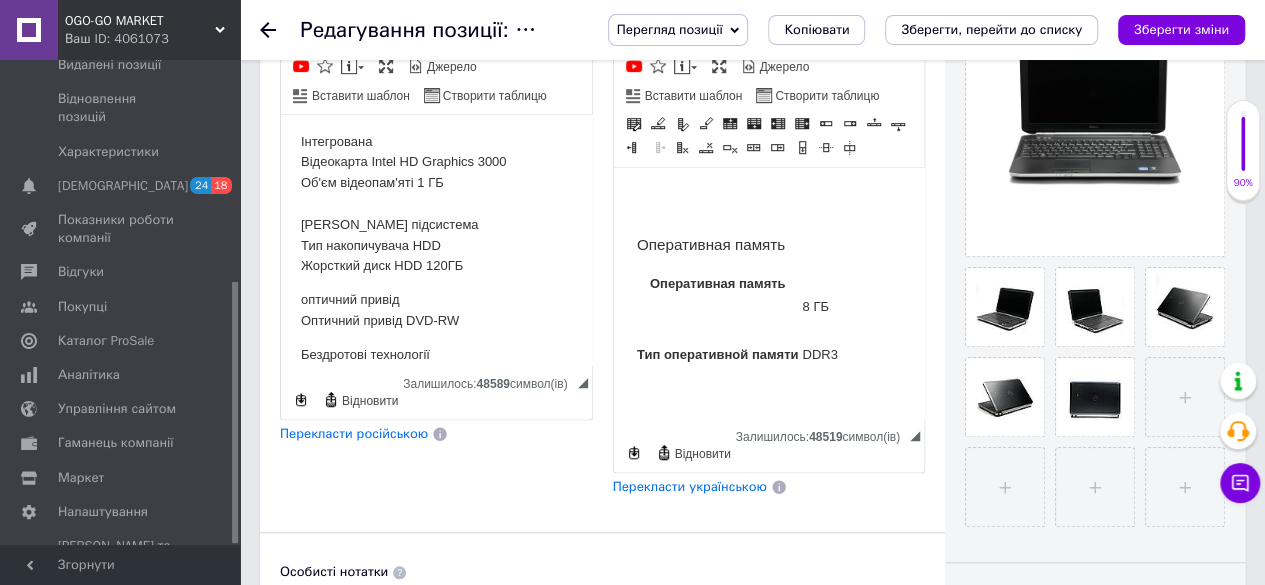 click on "Інтегрована Відеокарта Intel HD Graphics 3000 Об'єм відеопам'яті 1 ГБ    Дискова підсистема Тип накопичувача HDD Жорсткий диск HDD 120ГБ" at bounding box center [436, 205] 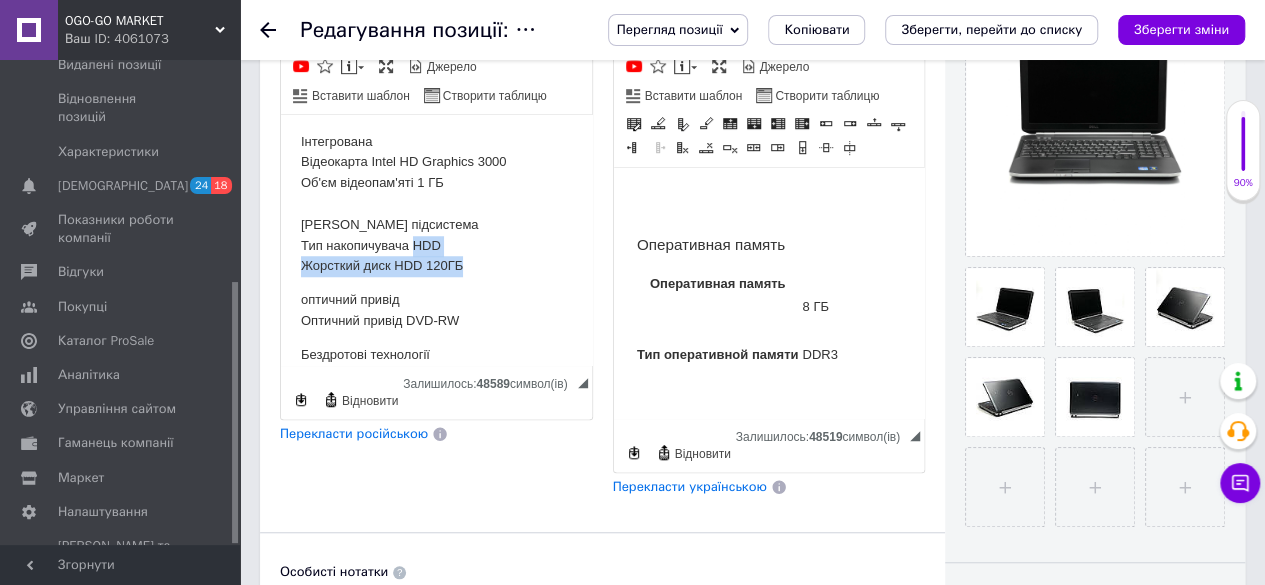 drag, startPoint x: 411, startPoint y: 242, endPoint x: 465, endPoint y: 262, distance: 57.58472 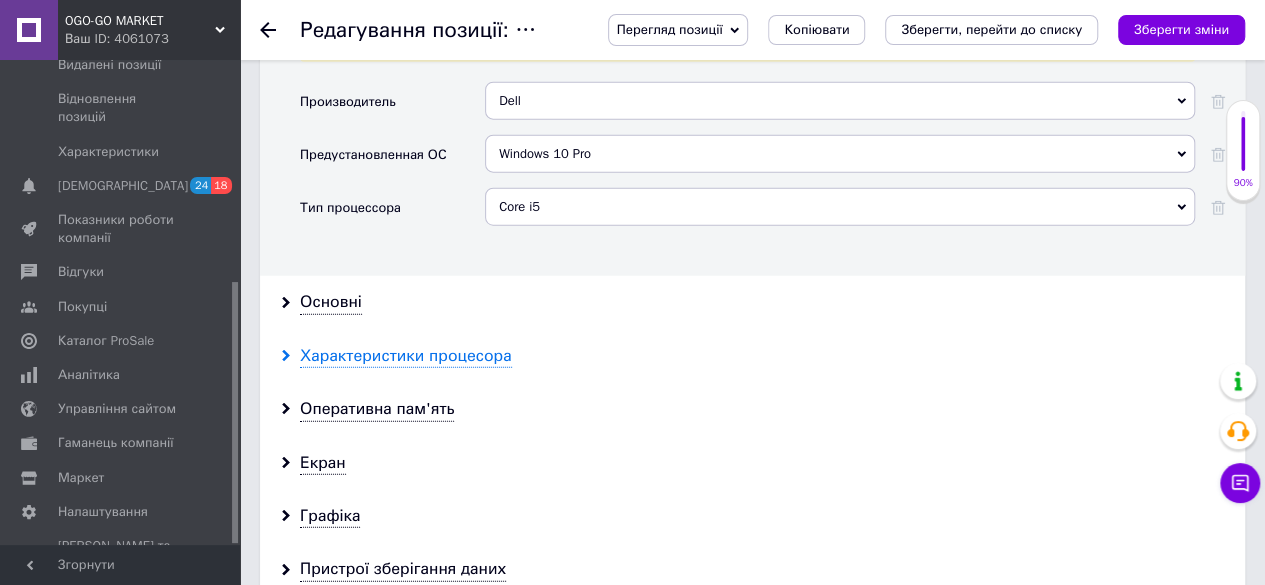 scroll, scrollTop: 2400, scrollLeft: 0, axis: vertical 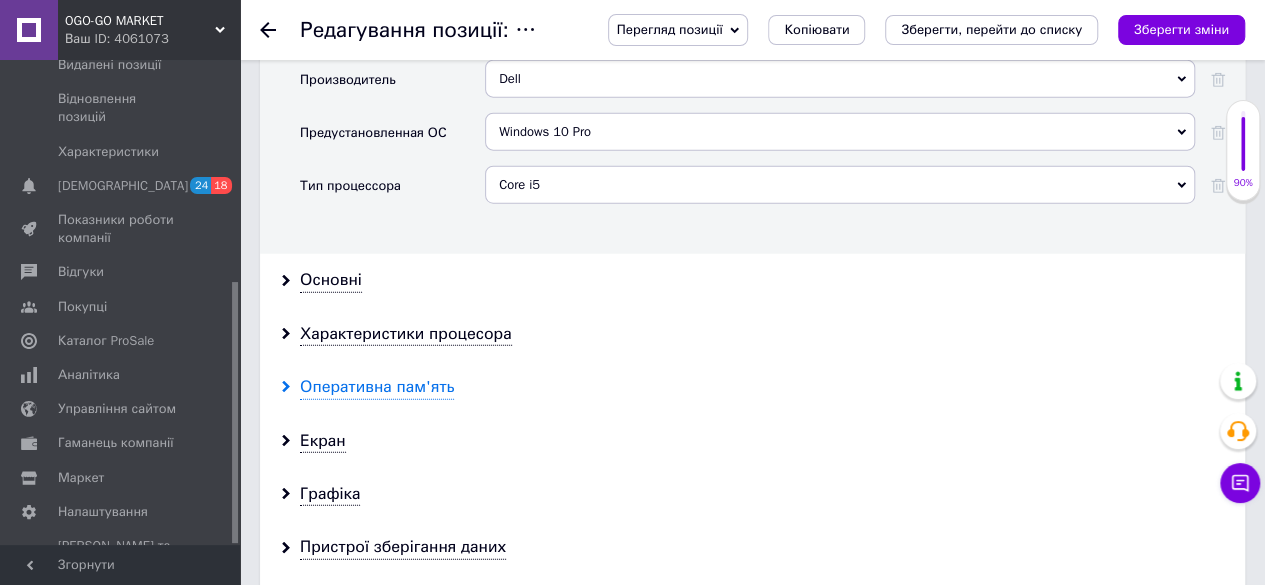 click on "Оперативна пам'ять" at bounding box center [377, 387] 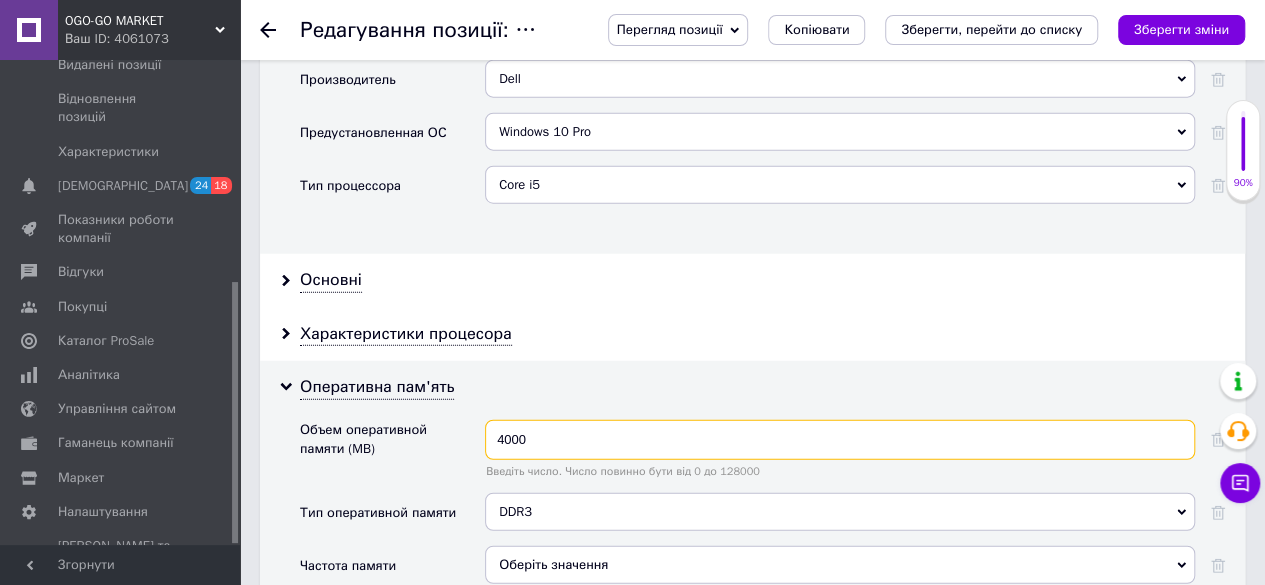 click on "4000" at bounding box center [840, 440] 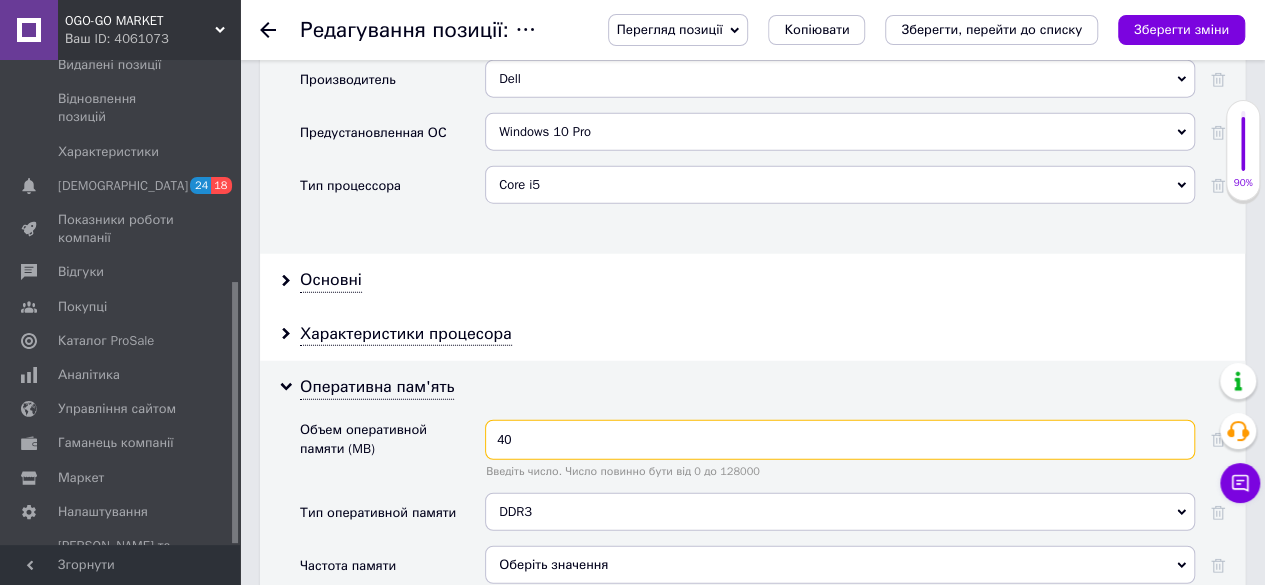 type on "4" 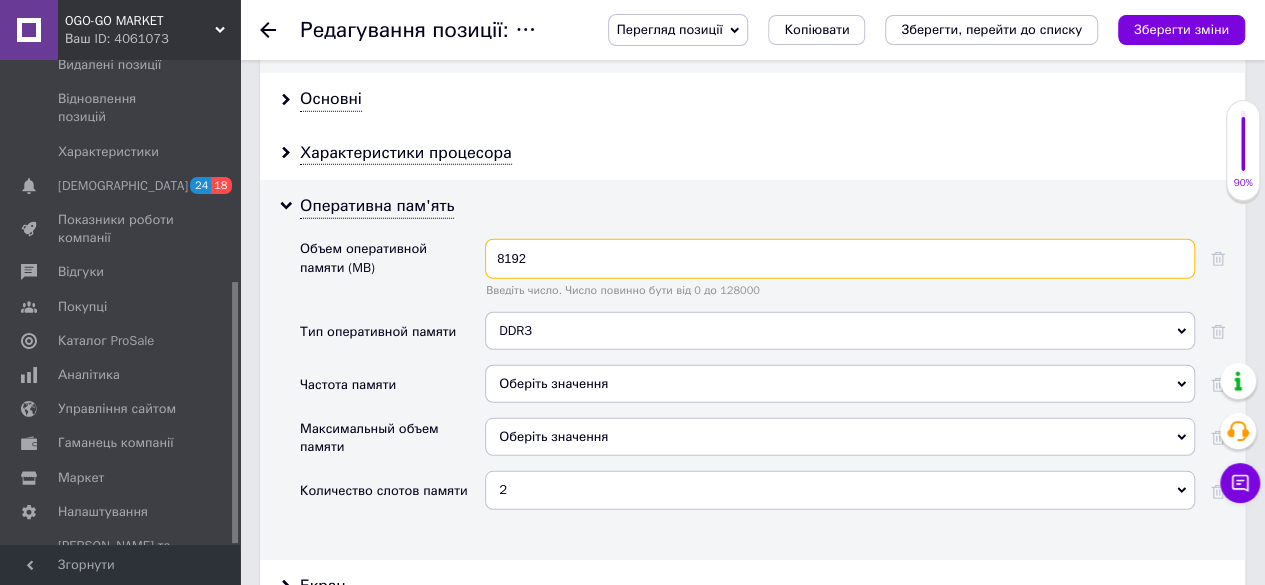 scroll, scrollTop: 2600, scrollLeft: 0, axis: vertical 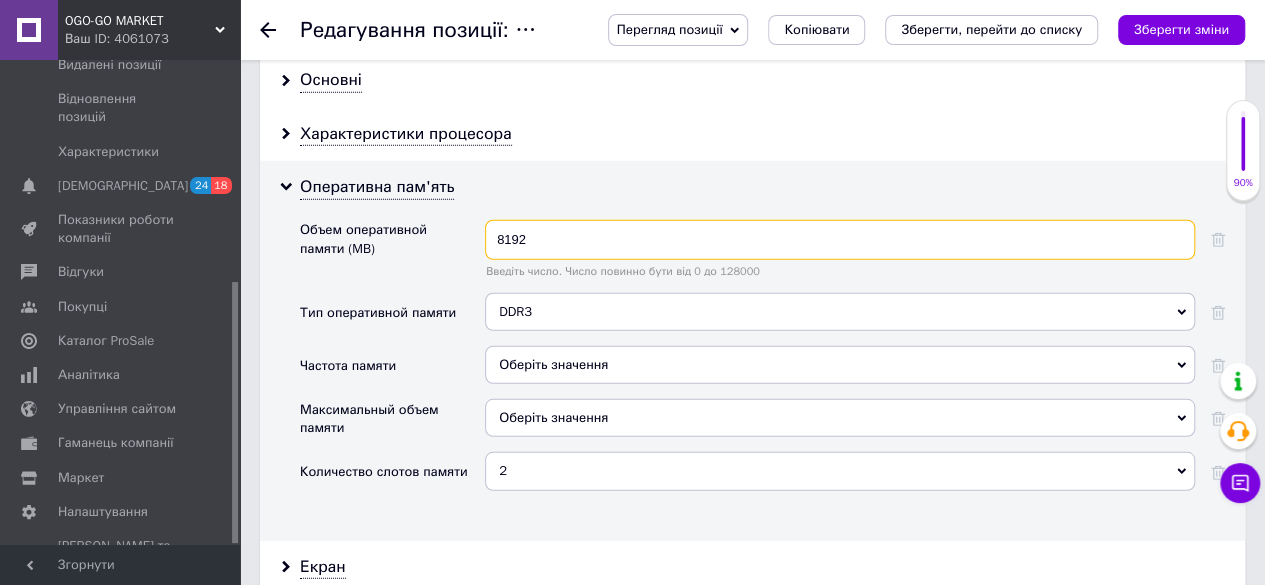 type on "8192" 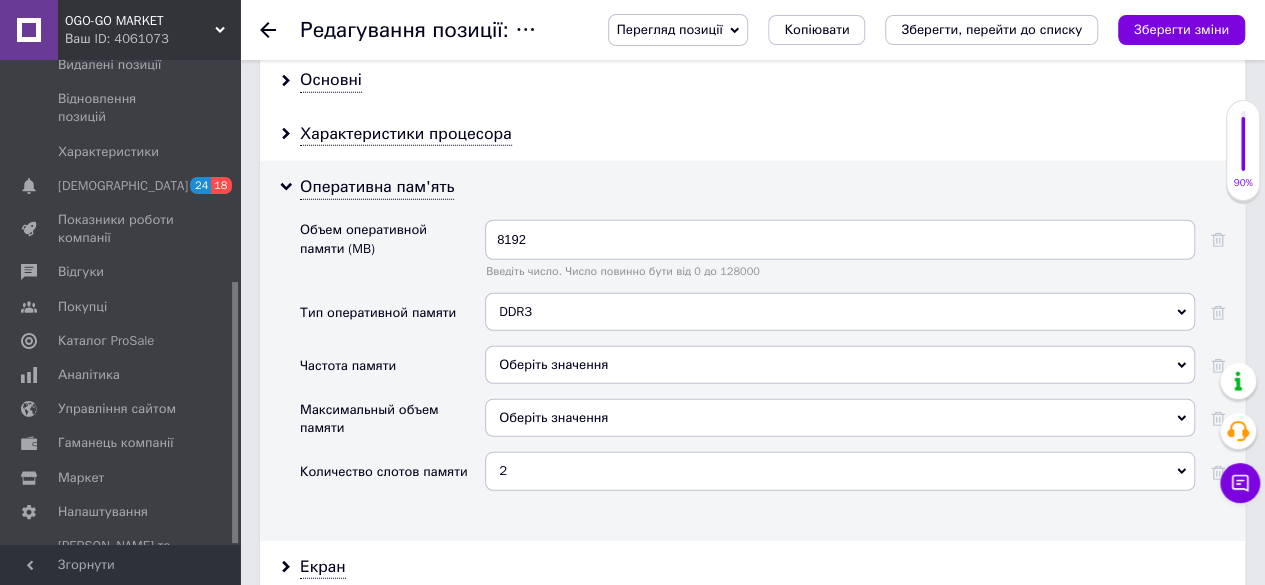 click on "Оберіть значення" at bounding box center (840, 365) 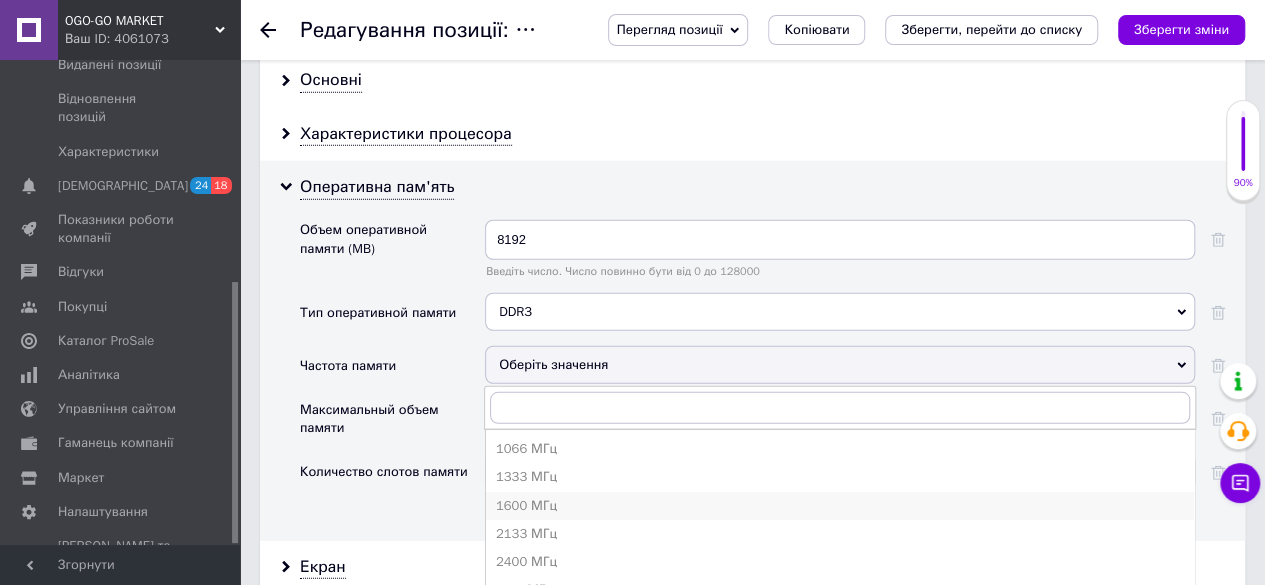 click on "1600 МГц" at bounding box center [840, 506] 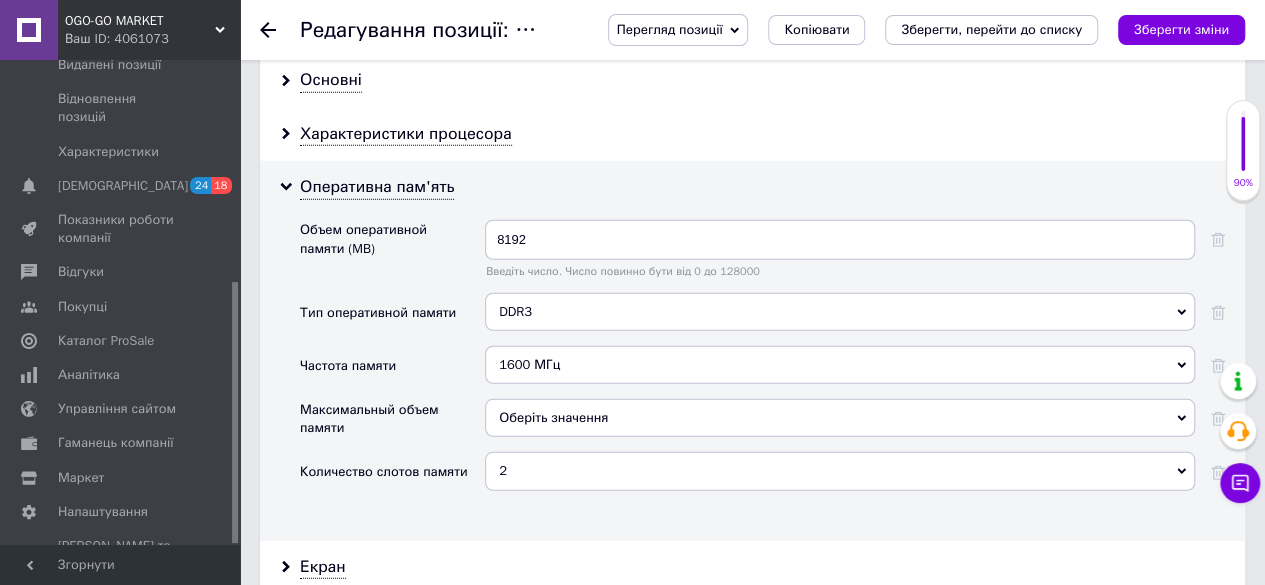 click on "Оберіть значення" at bounding box center (840, 418) 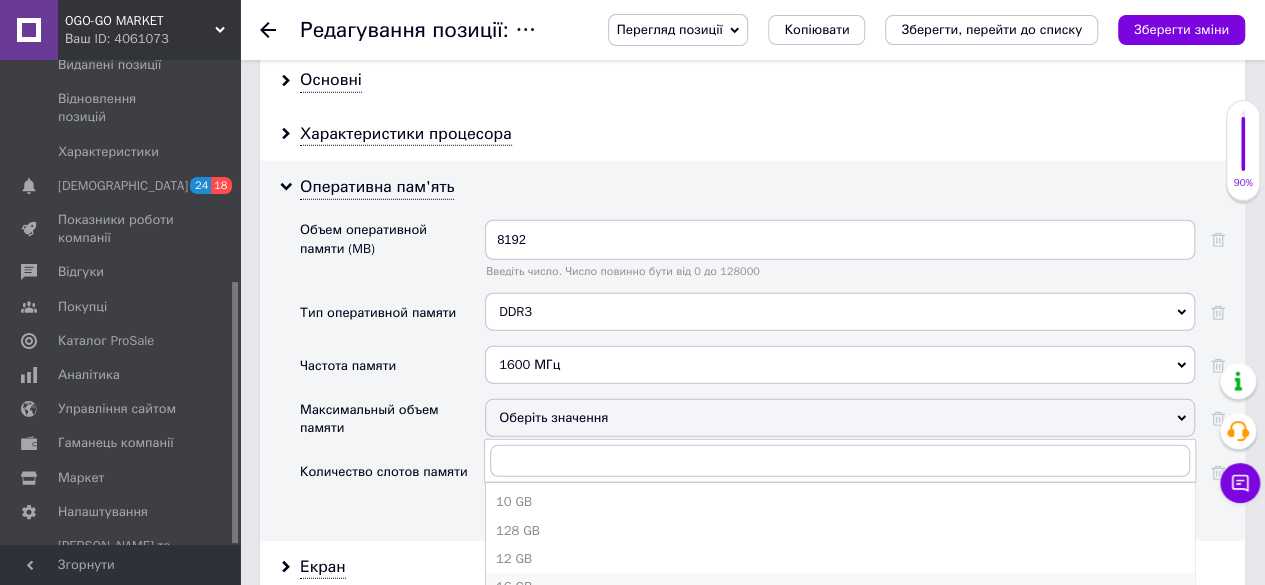 click on "16 GB" at bounding box center [840, 587] 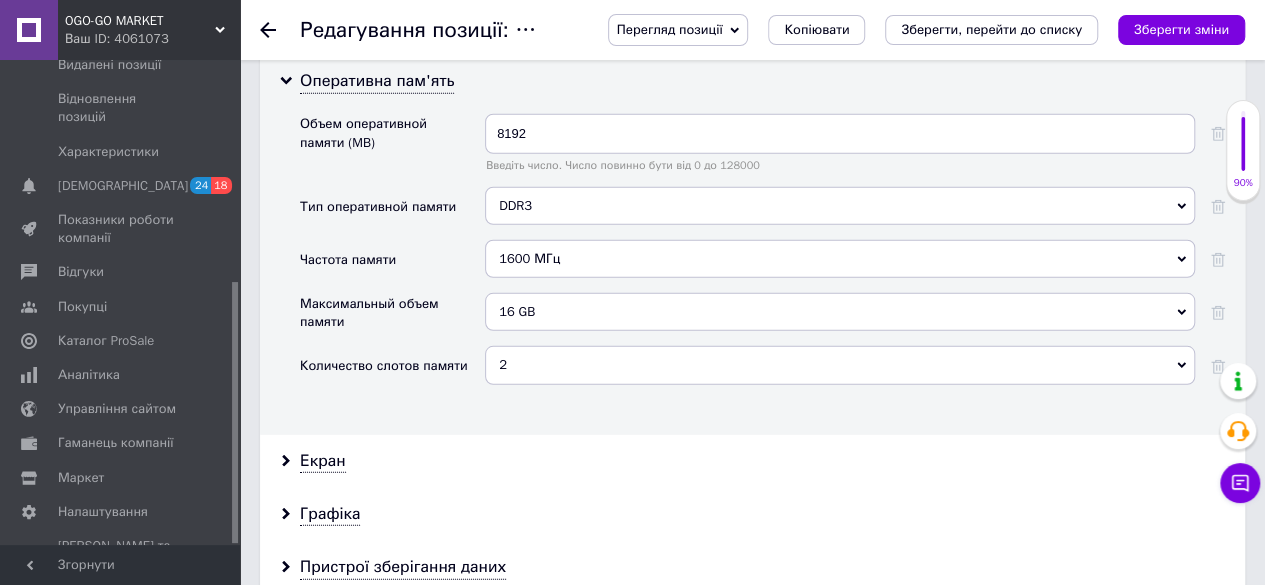 scroll, scrollTop: 2800, scrollLeft: 0, axis: vertical 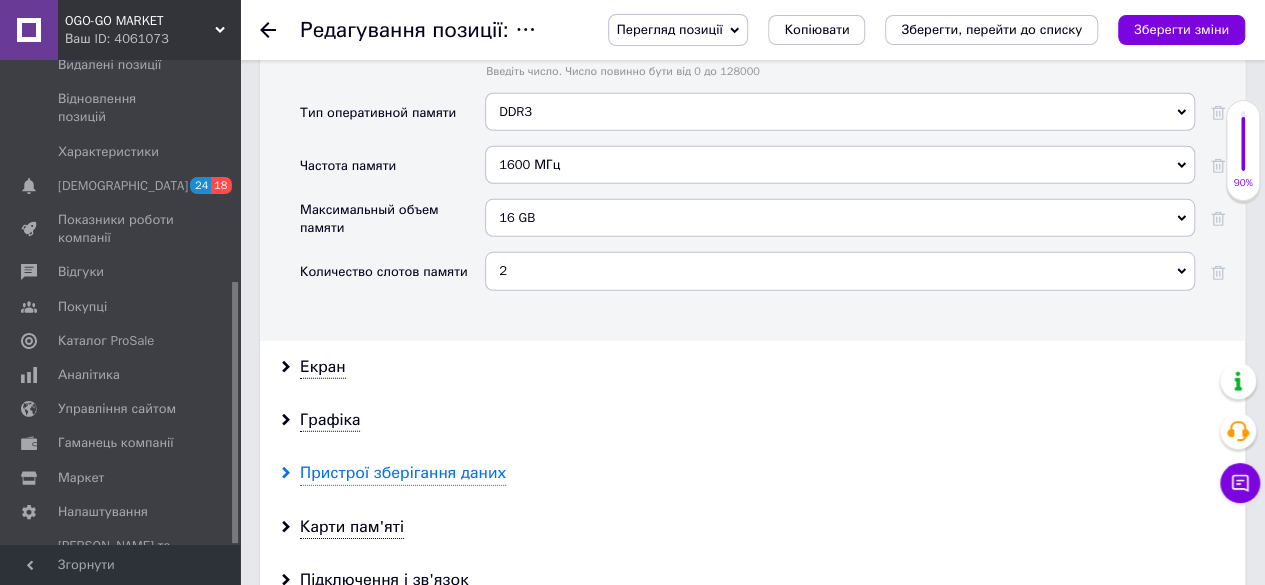 click on "Пристрої зберігання даних" at bounding box center [403, 473] 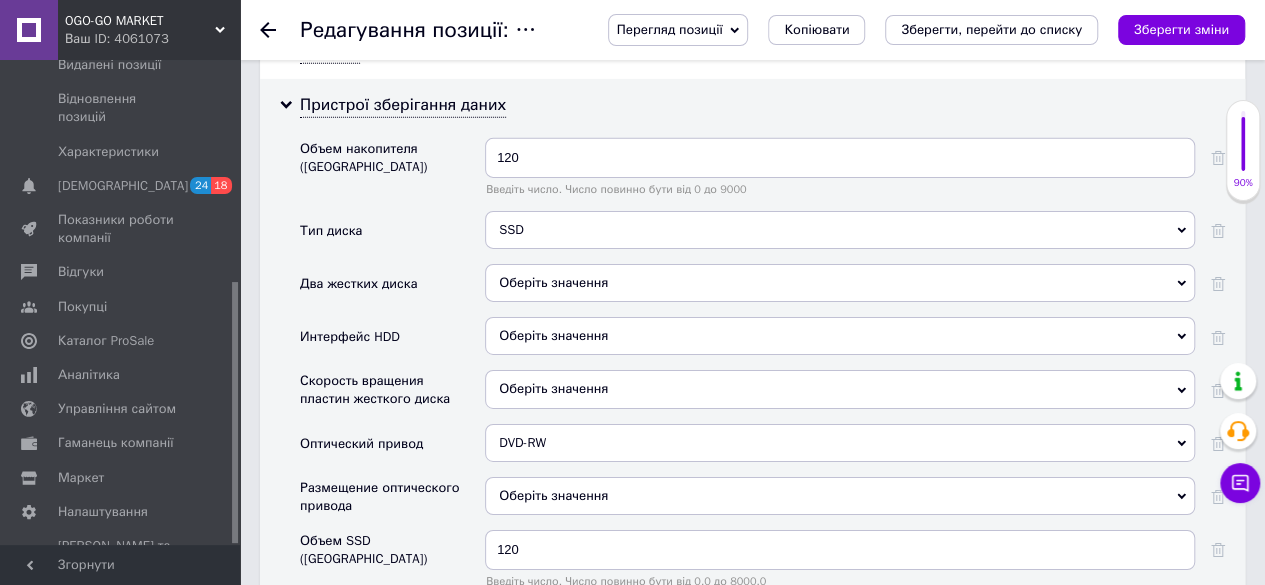 scroll, scrollTop: 3200, scrollLeft: 0, axis: vertical 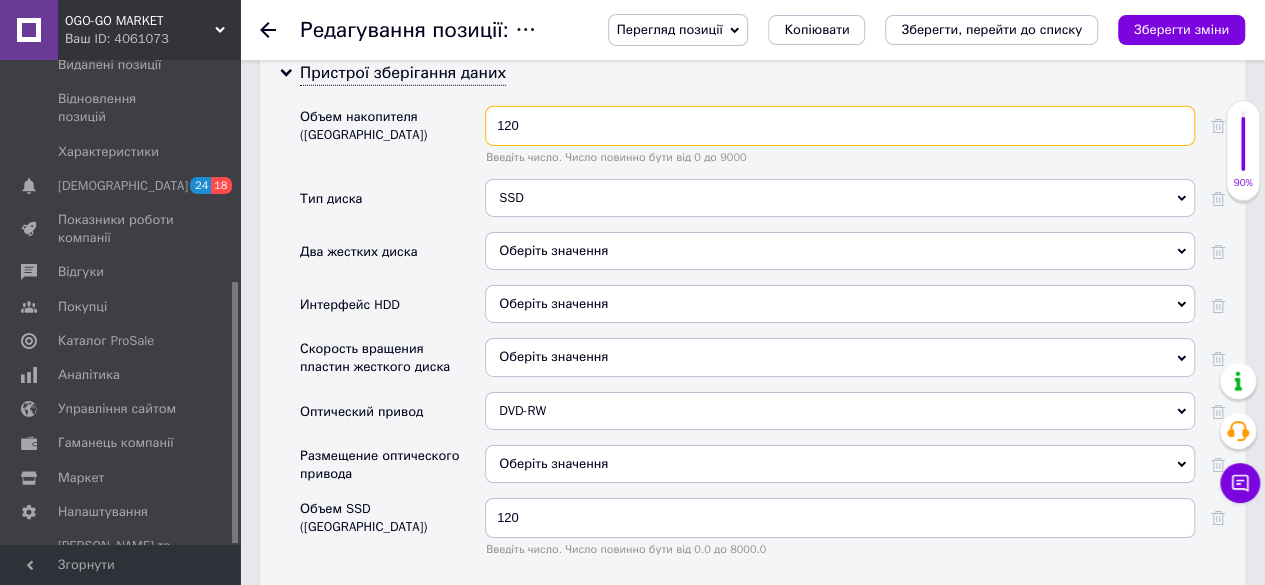 click on "120" at bounding box center (840, 126) 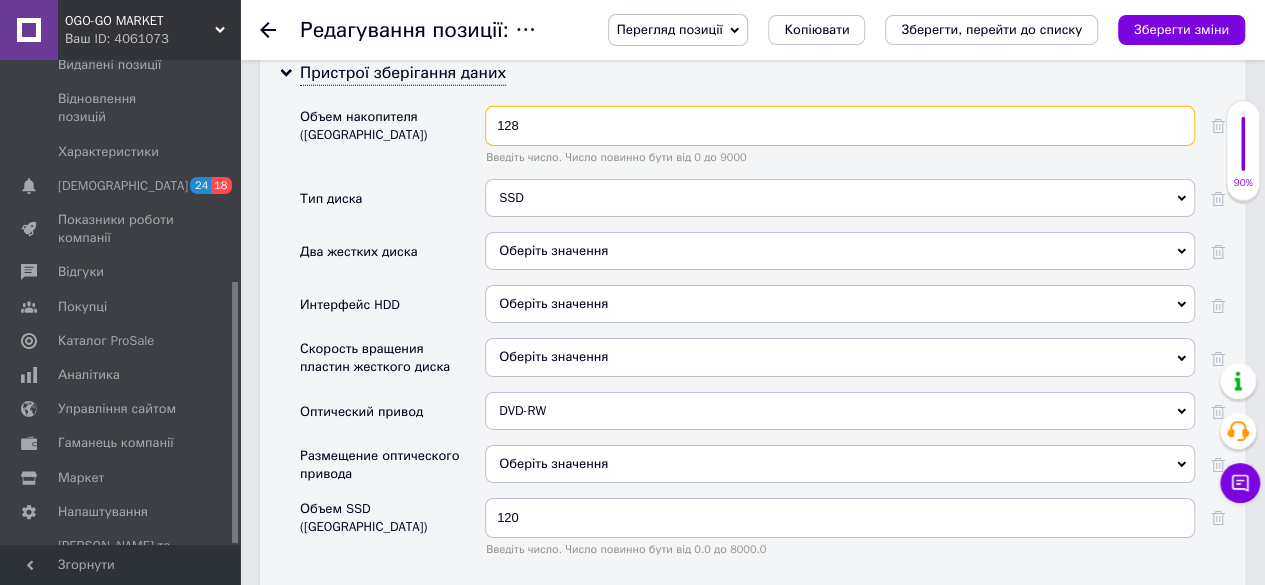 type on "128" 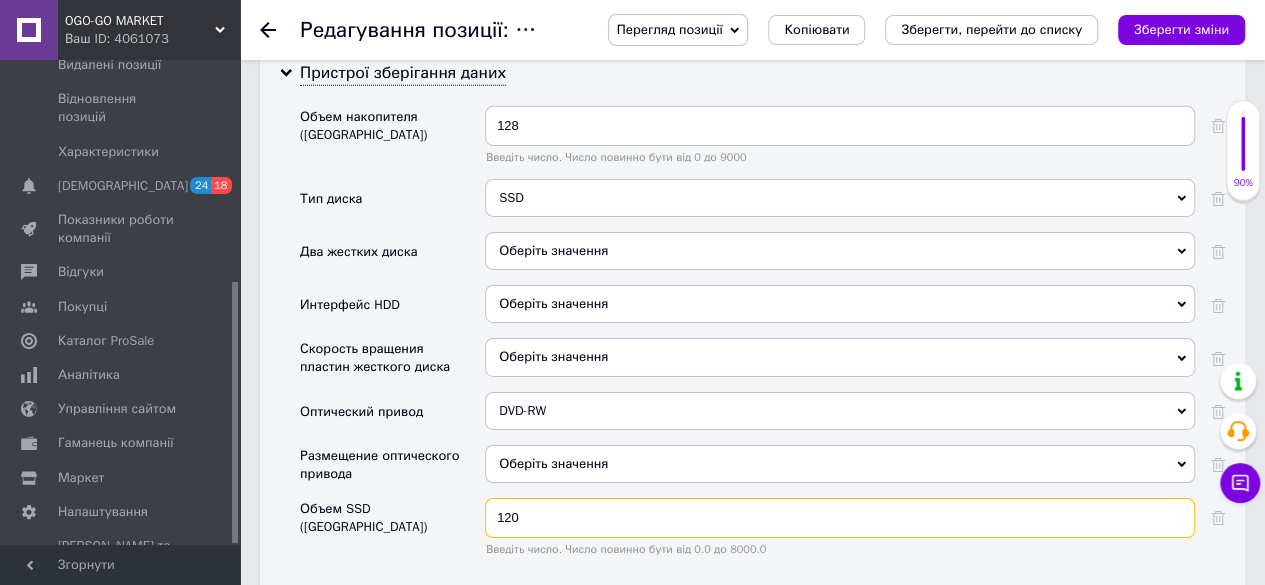 click on "120" at bounding box center [840, 518] 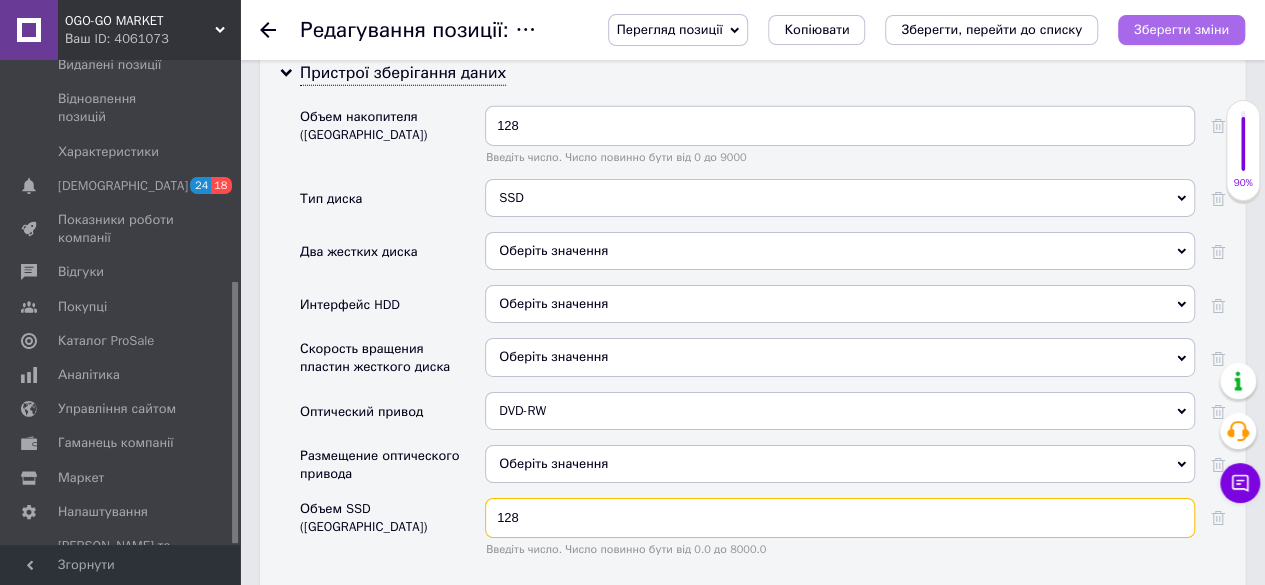 type on "128" 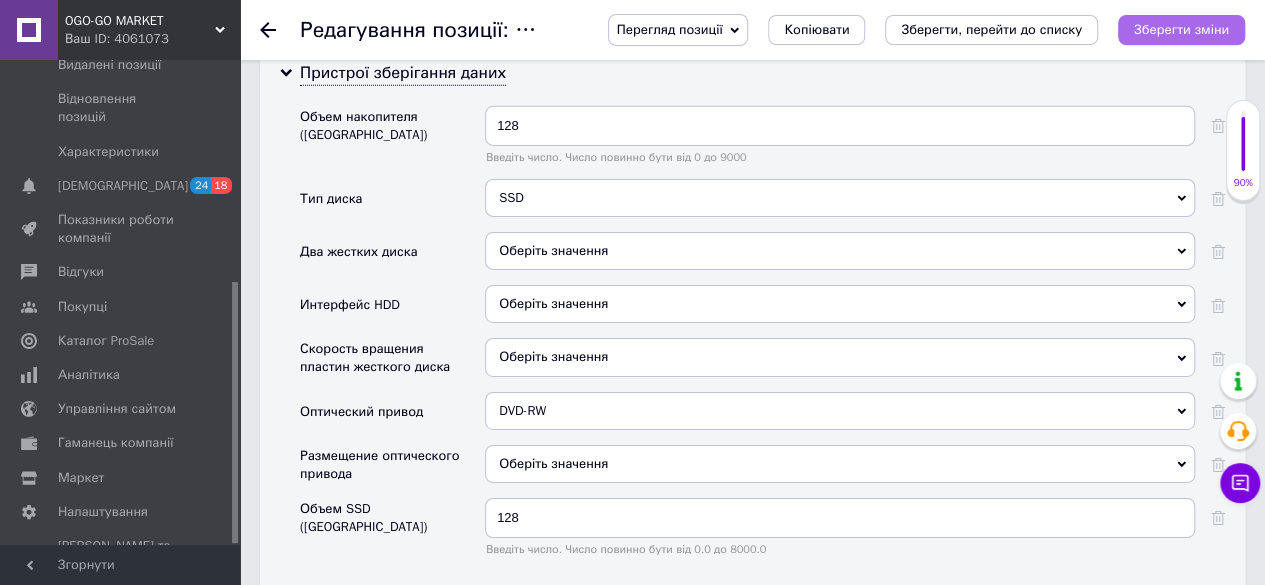 click on "Зберегти зміни" at bounding box center [1181, 29] 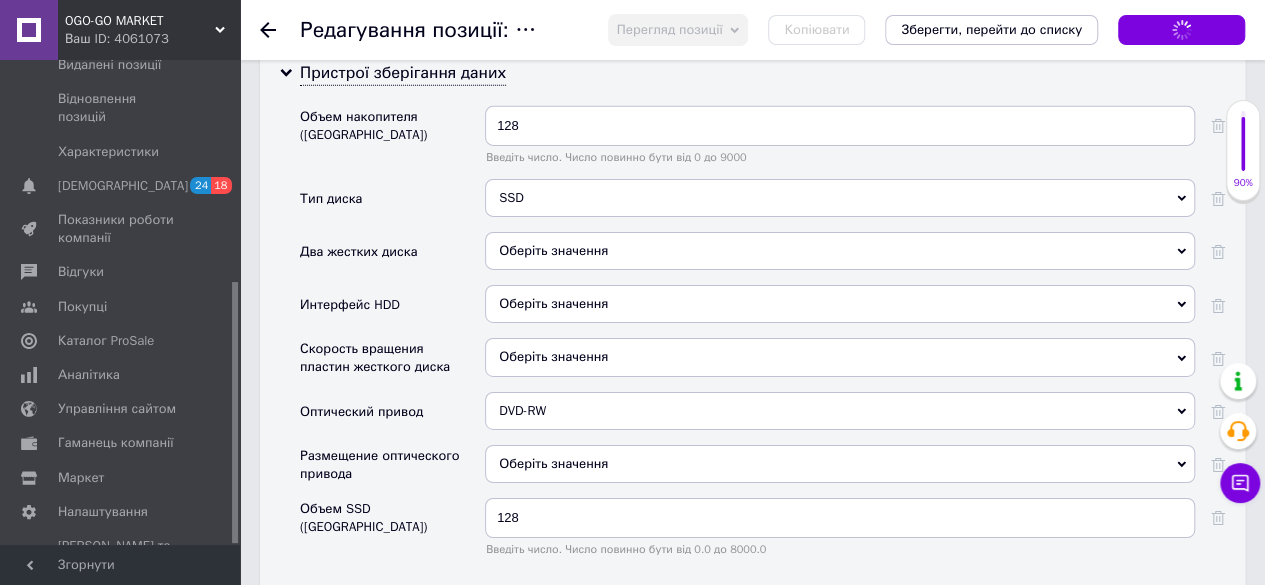 scroll, scrollTop: 2268, scrollLeft: 0, axis: vertical 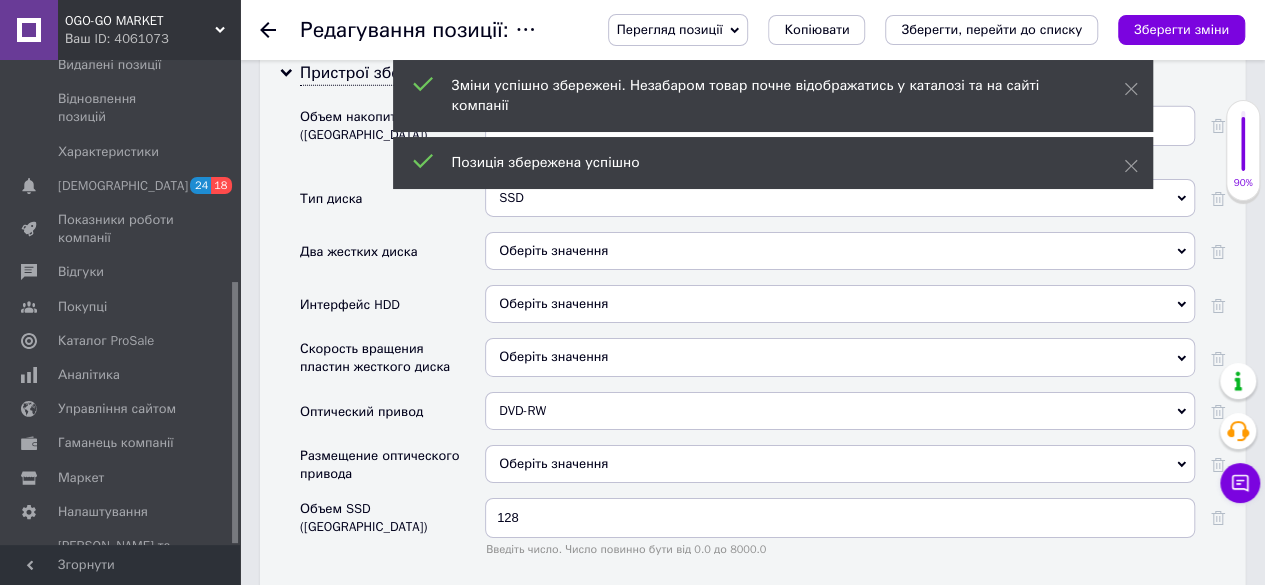 click on "Редагування позиції: Ноутбук Dell Latitude E5520 15,6' Intel Core i5 (4 Гб 120 Гб)  Refurbished Перегляд позиції Зберегти та переглянути на сайті Зберегти та переглянути на маркетплейсі Bigl.ua Копіювати Зберегти, перейти до списку Зберегти зміни" at bounding box center [752, 30] 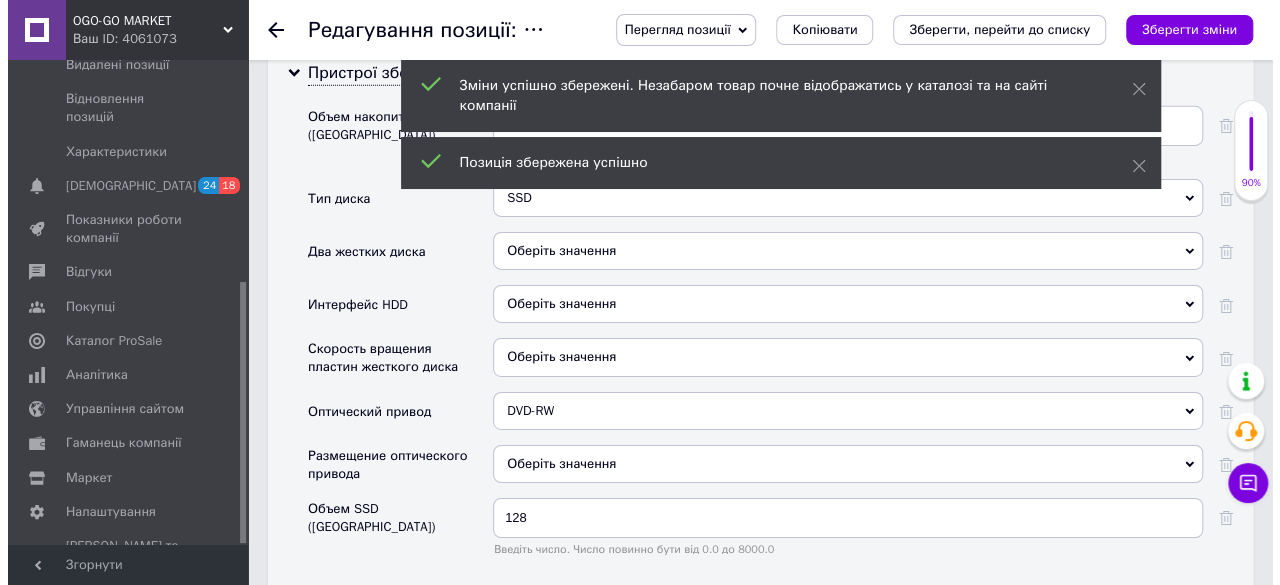 scroll, scrollTop: 0, scrollLeft: 0, axis: both 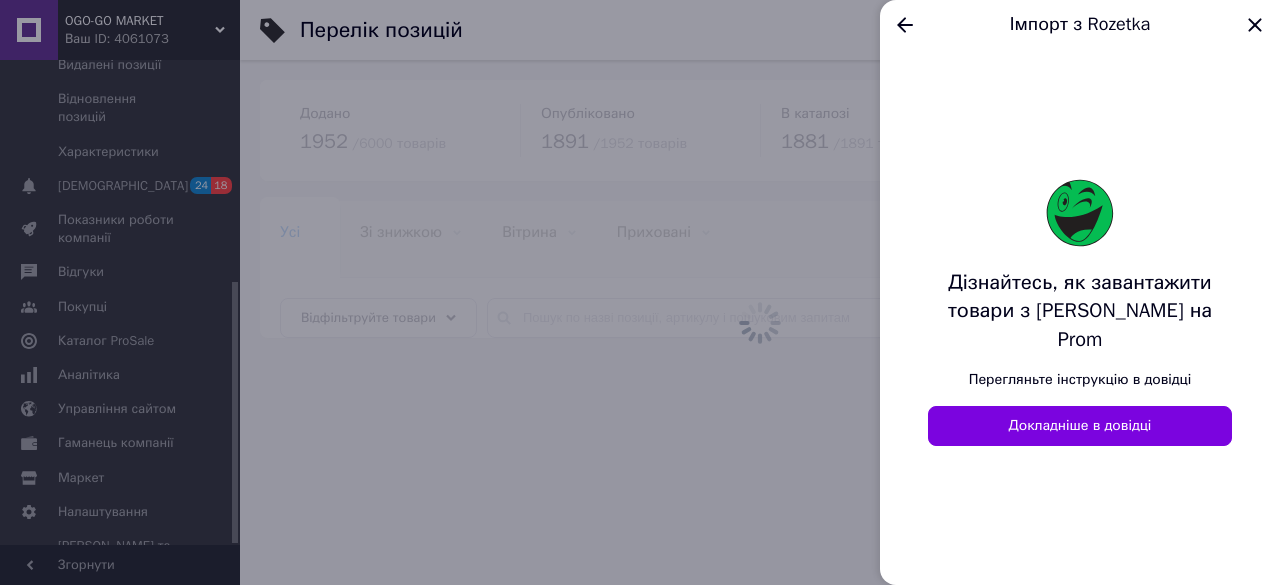 click 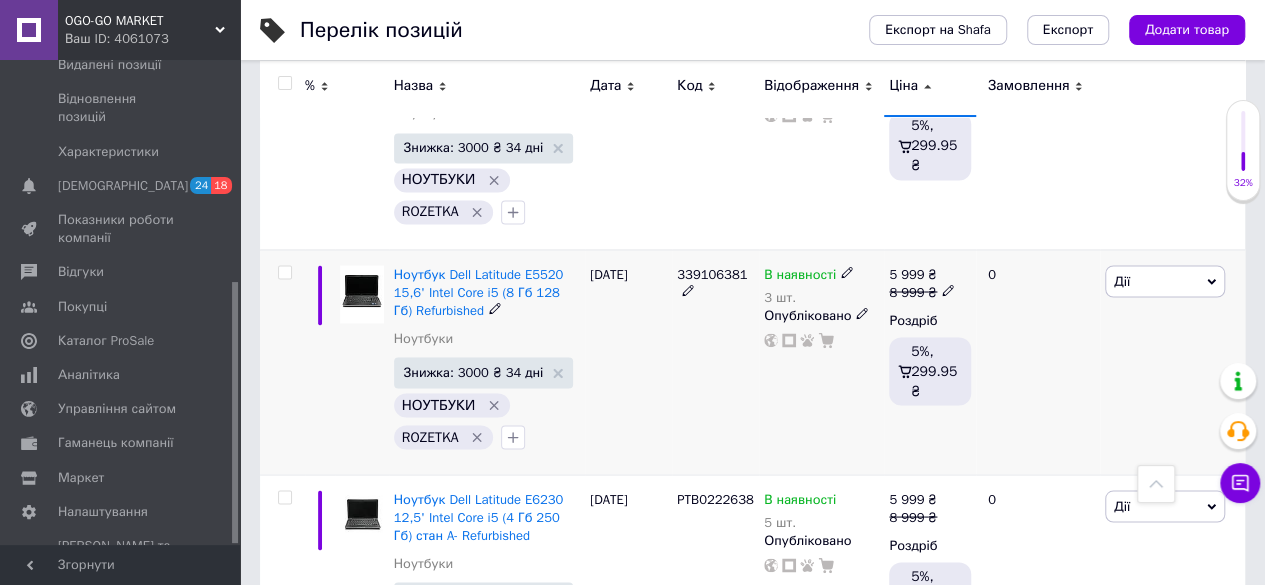scroll, scrollTop: 16920, scrollLeft: 0, axis: vertical 